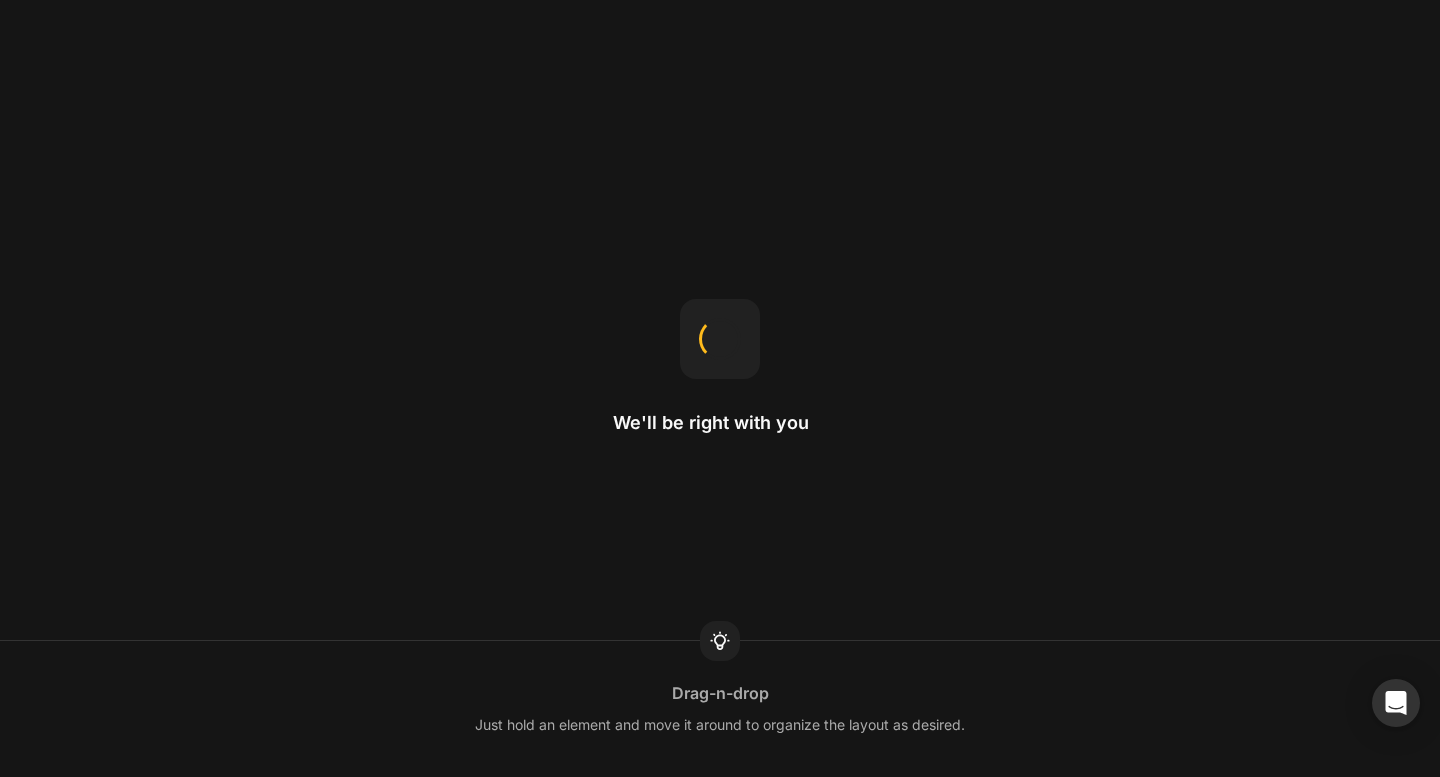 scroll, scrollTop: 0, scrollLeft: 0, axis: both 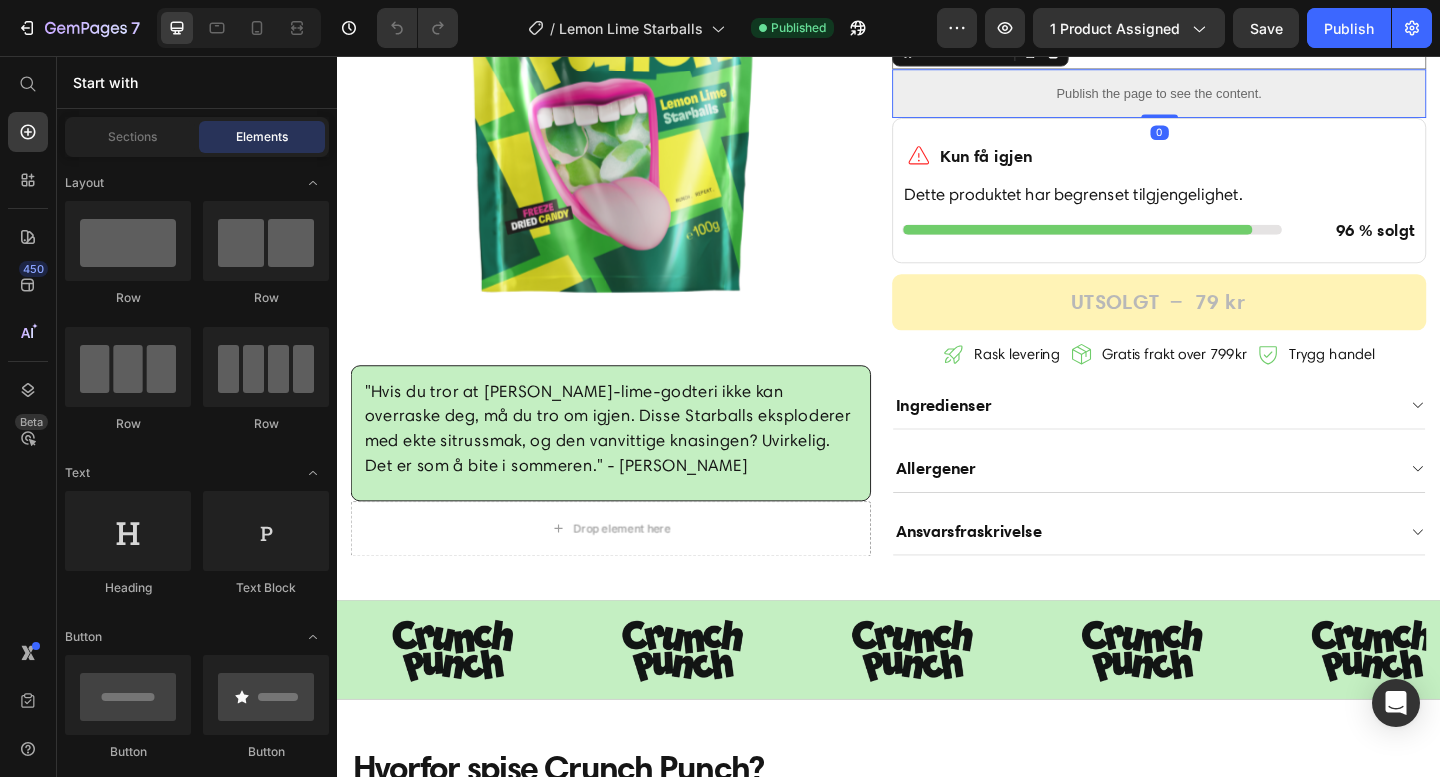 click on "Publish the page to see the content." at bounding box center [1231, 97] 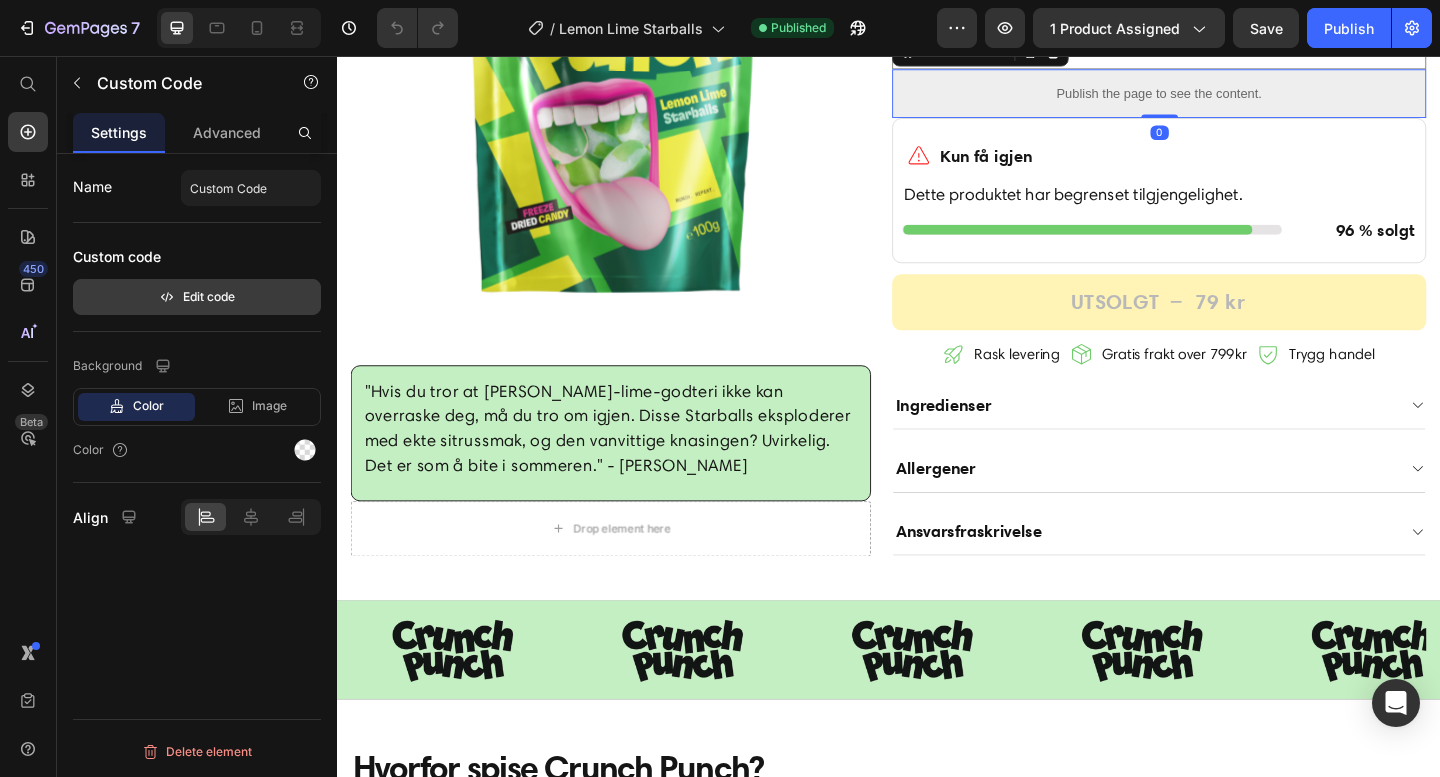 click on "Edit code" at bounding box center [197, 297] 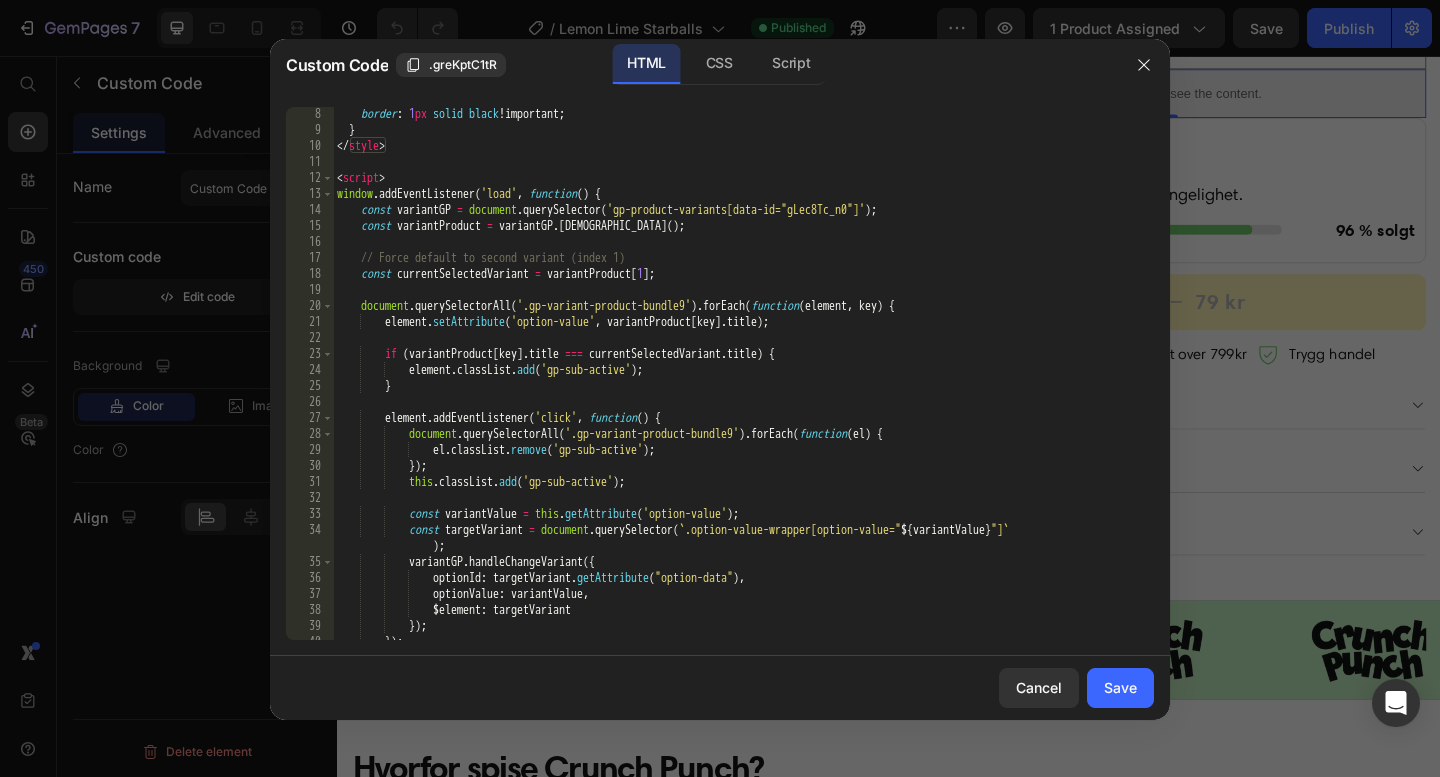 scroll, scrollTop: 283, scrollLeft: 0, axis: vertical 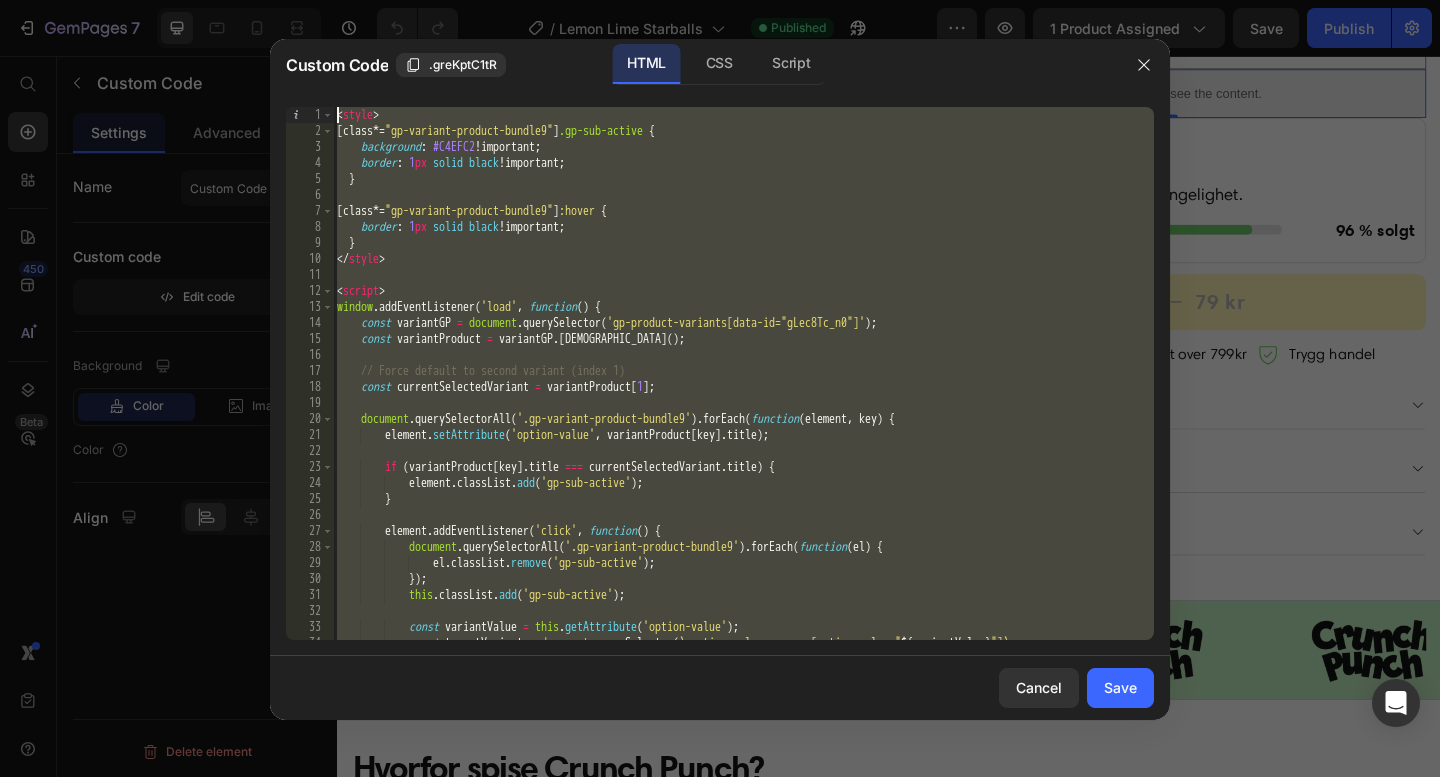 drag, startPoint x: 418, startPoint y: 605, endPoint x: 302, endPoint y: -108, distance: 722.3746 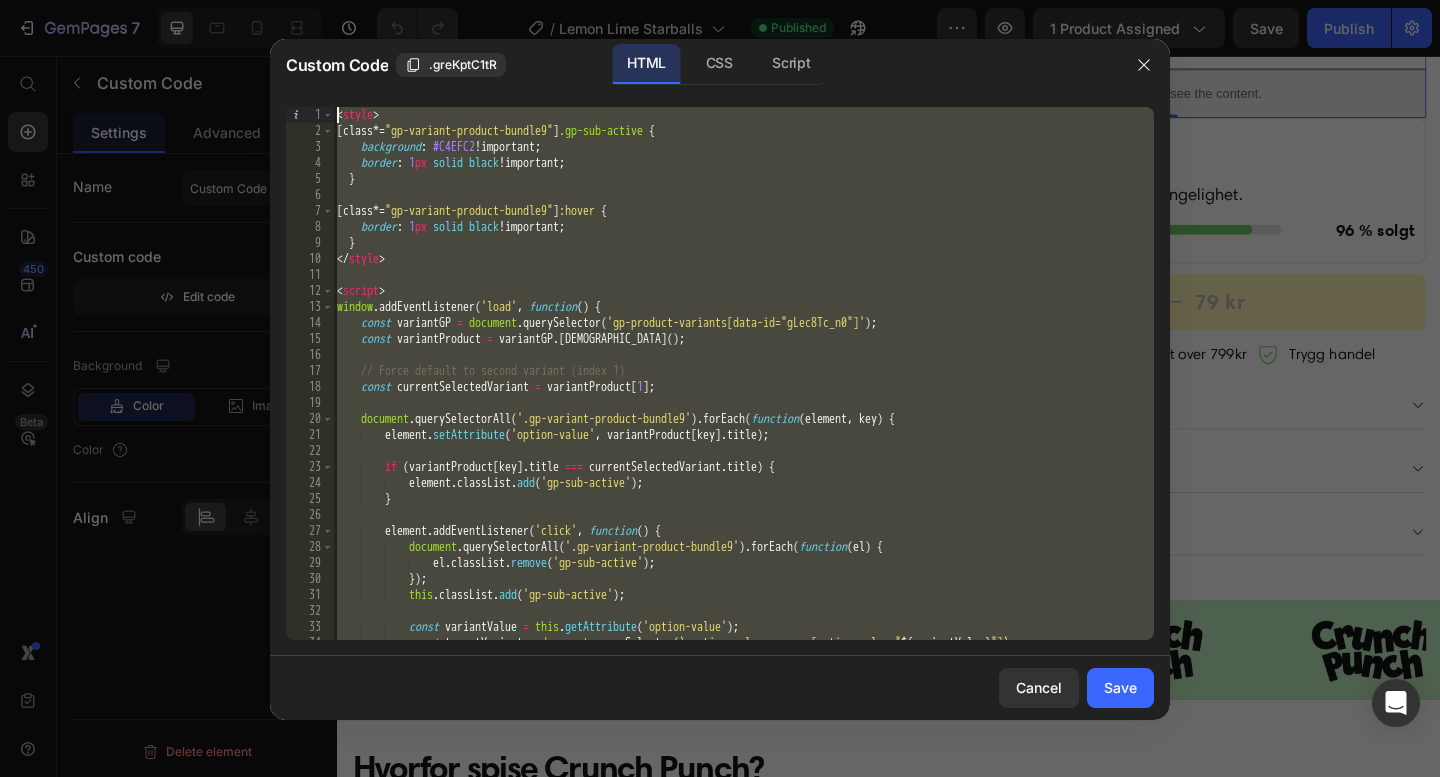 click on "< style >   [ class *= " gp-variant-product-bundle9 " ] .gp-sub-active   {      background :   #C4EFC2  !important ;      border :   1 px   solid   black  !important ;    }   [ class *= " gp-variant-product-bundle9 " ] :hover   {      border :   1 px   solid   black  !important ;    } </ style > < script > window . addEventListener ( 'load' ,   function ( )   {      const   variantGP   =   document . querySelector ( 'gp-product-variants[data-id="gLec8Tc_n0"]' ) ;      const   variantProduct   =   variantGP . getVariants ( ) ;      // Force default to second variant (index 1)      const   currentSelectedVariant   =   variantProduct [ 1 ] ;      document . querySelectorAll ( '.gp-variant-product-bundle9' ) . forEach ( function ( element ,   key )   {           element . setAttribute ( 'option-value' ,   variantProduct [ key ] . title ) ;           if   ( variantProduct [ key ] . title   ===   currentSelectedVariant . title )   {                element . classList . add ( 'gp-sub-active' ) ;           }      . (" at bounding box center [743, 397] 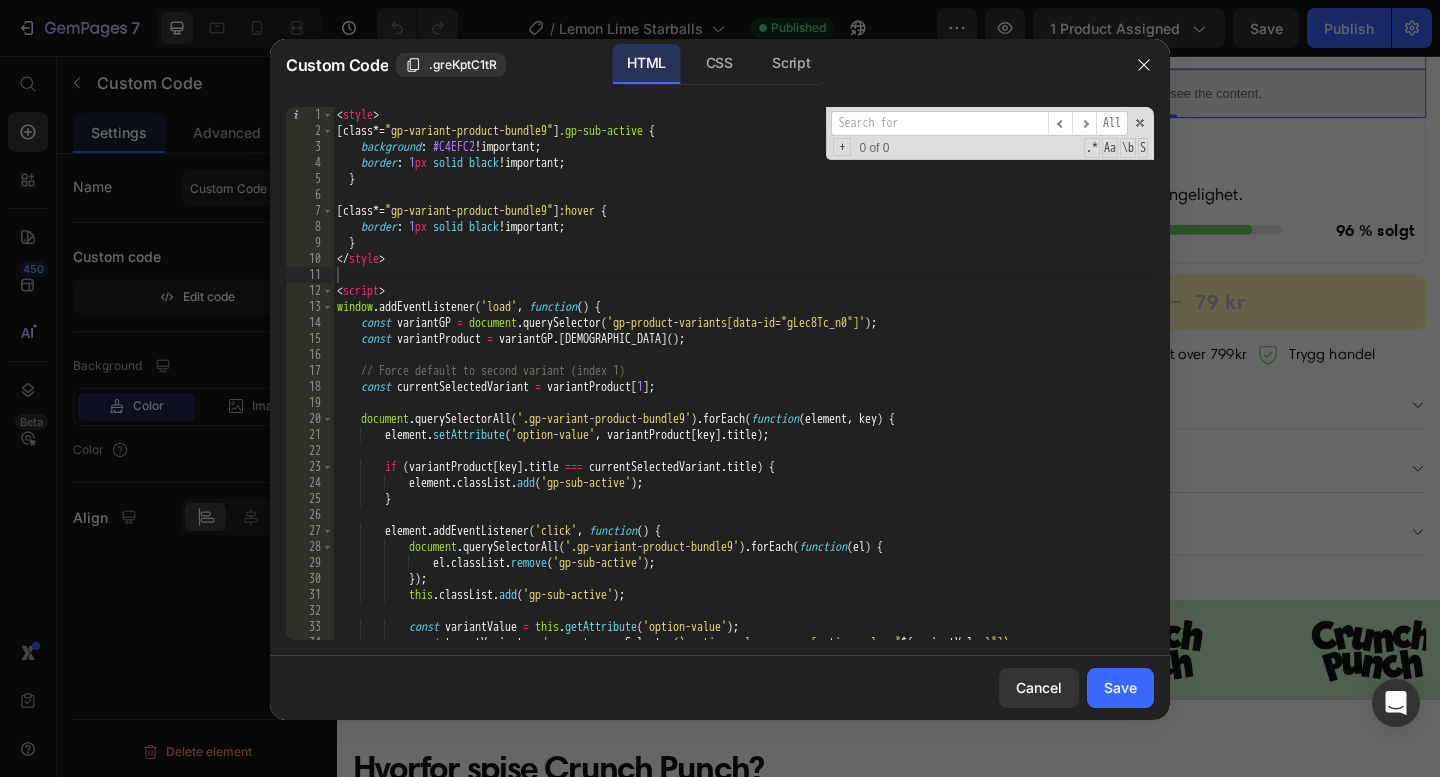 type on "const currentSelectedVariant = variantProduct[1]; ... document.querySelectorAll('.gp-variant-product-bundle9')[1].click();" 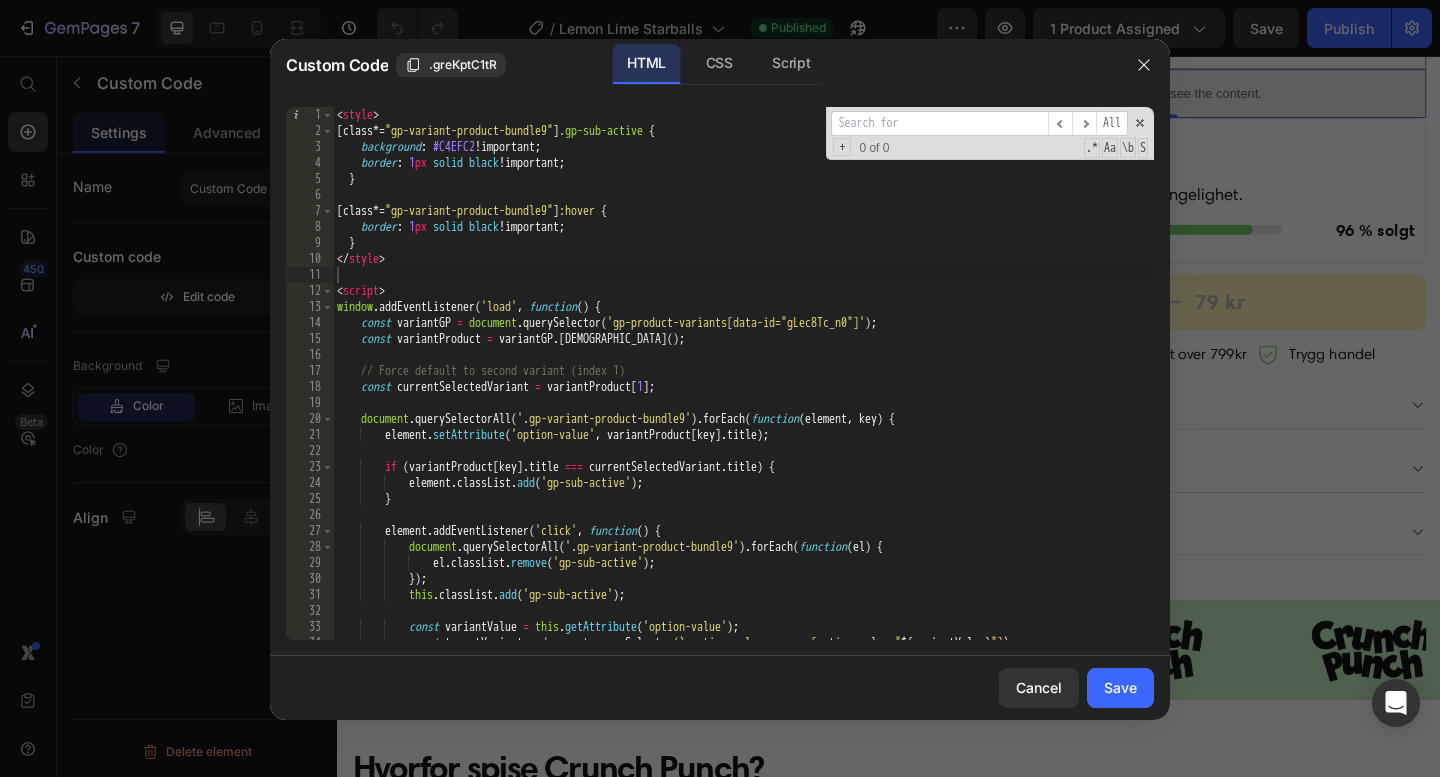 scroll, scrollTop: 0, scrollLeft: 0, axis: both 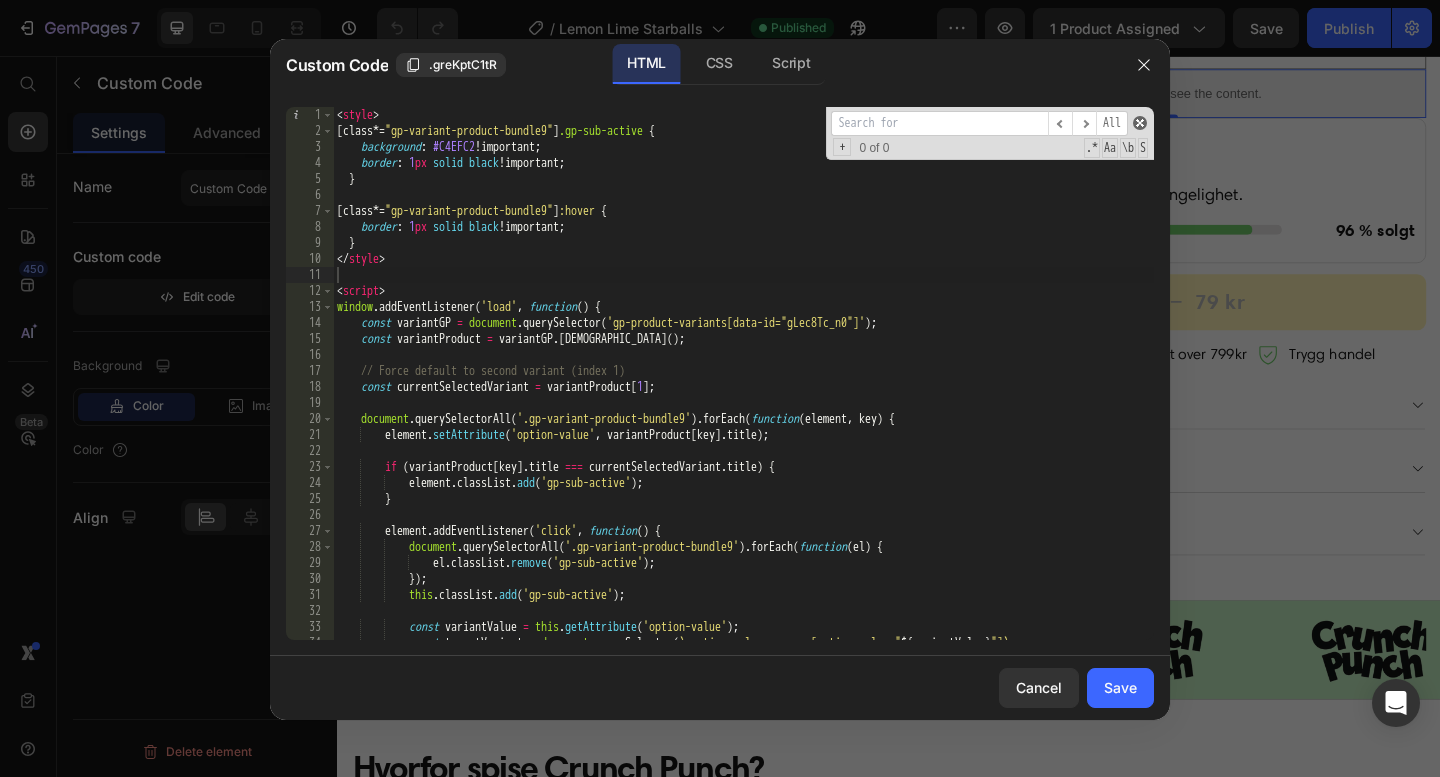 click at bounding box center [1140, 123] 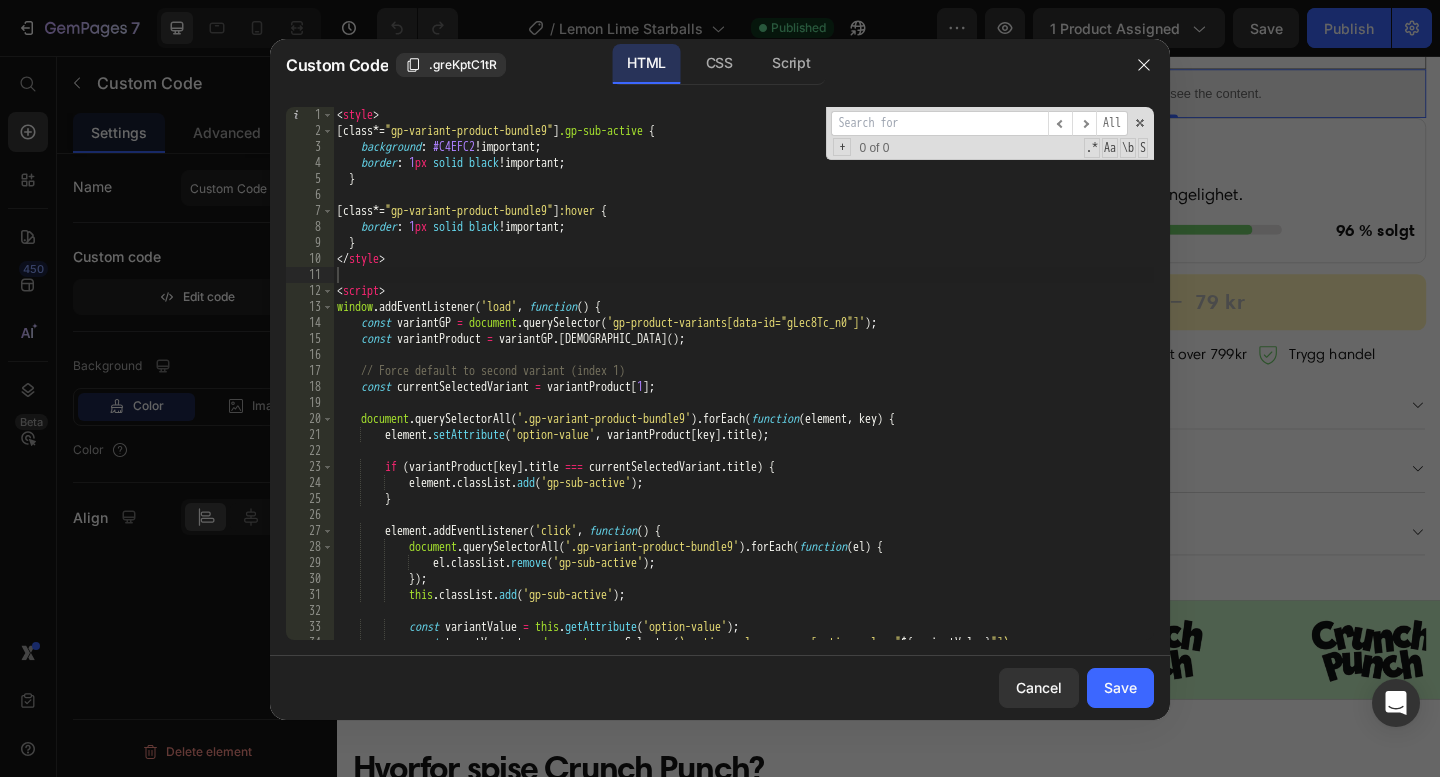 paste on "const currentSelectedVariant = variantProduct[1];" 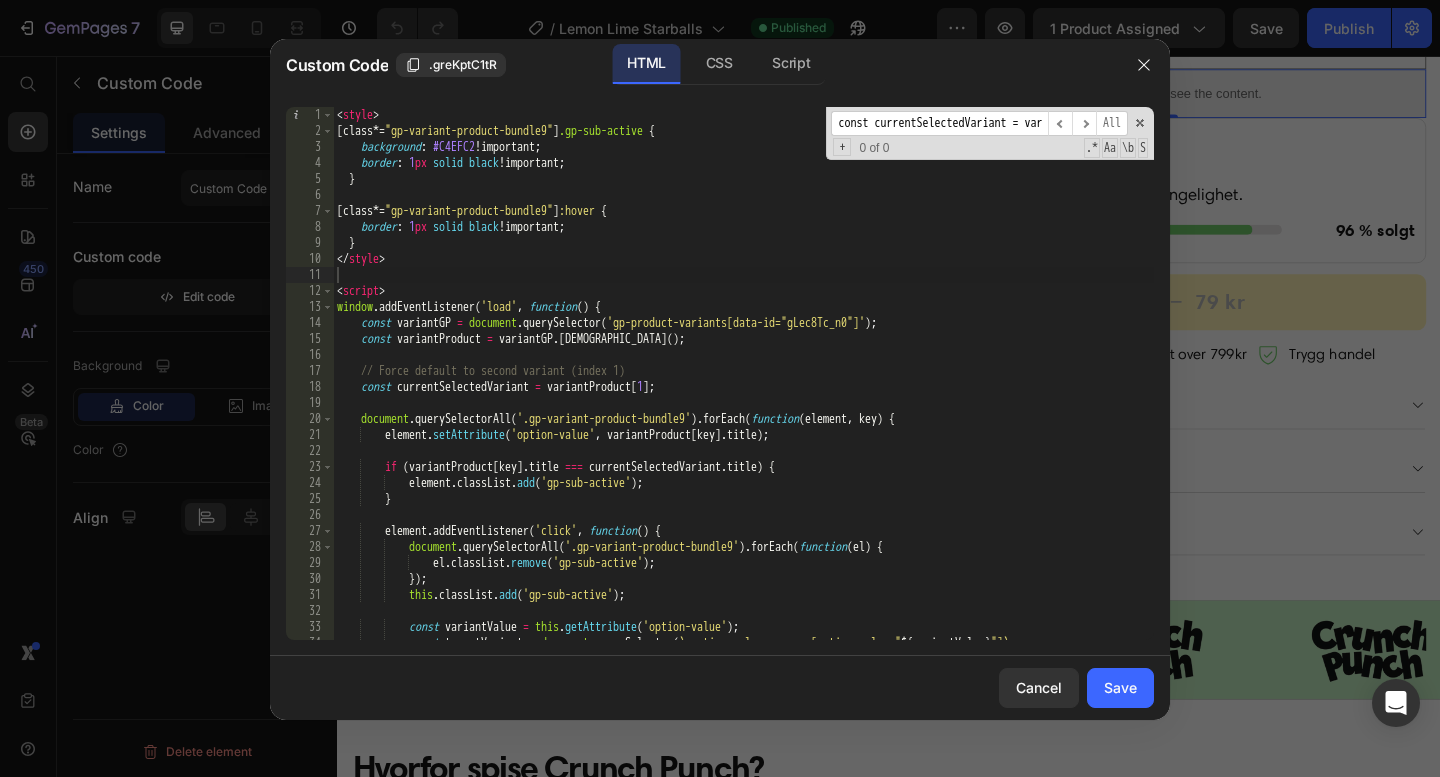 scroll, scrollTop: 0, scrollLeft: 148, axis: horizontal 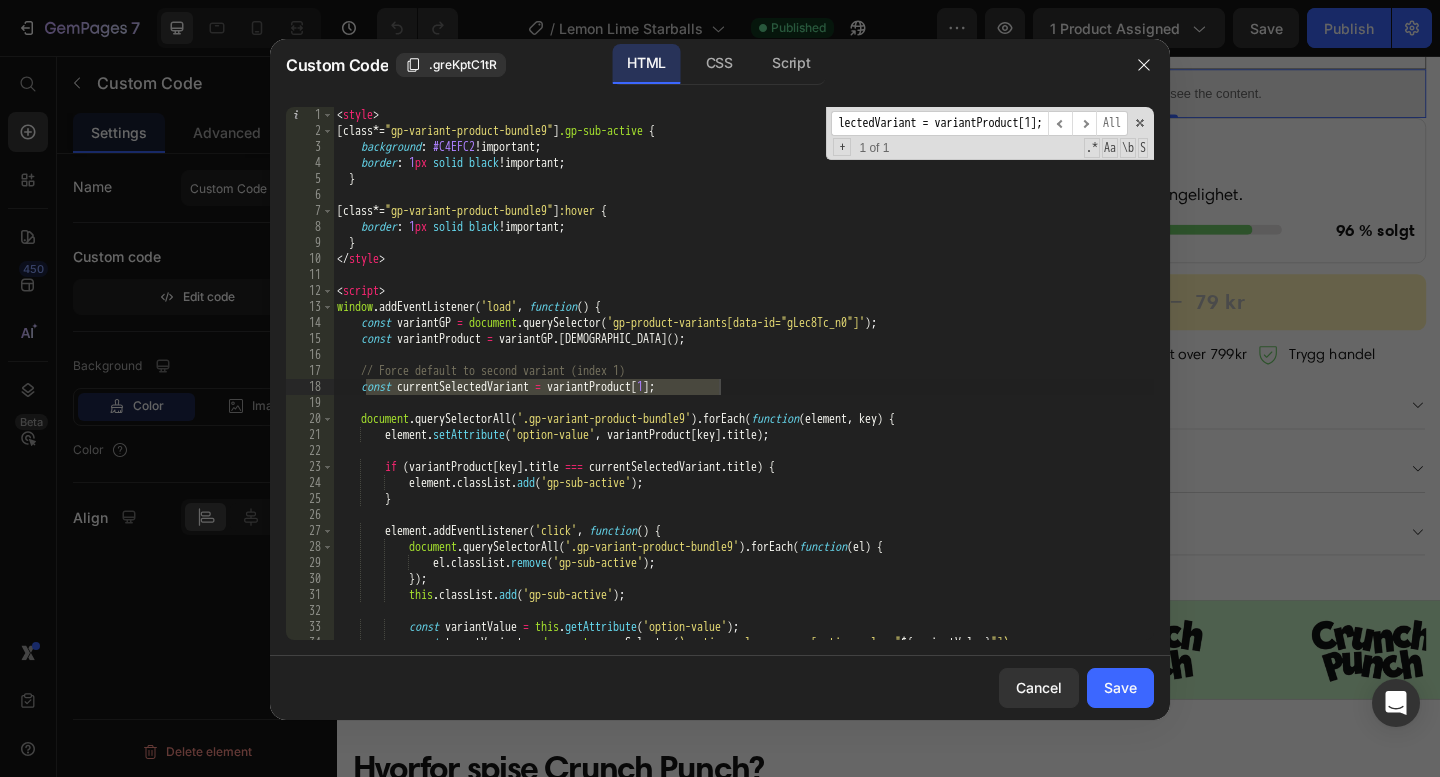 type on "const currentSelectedVariant = variantProduct[1];" 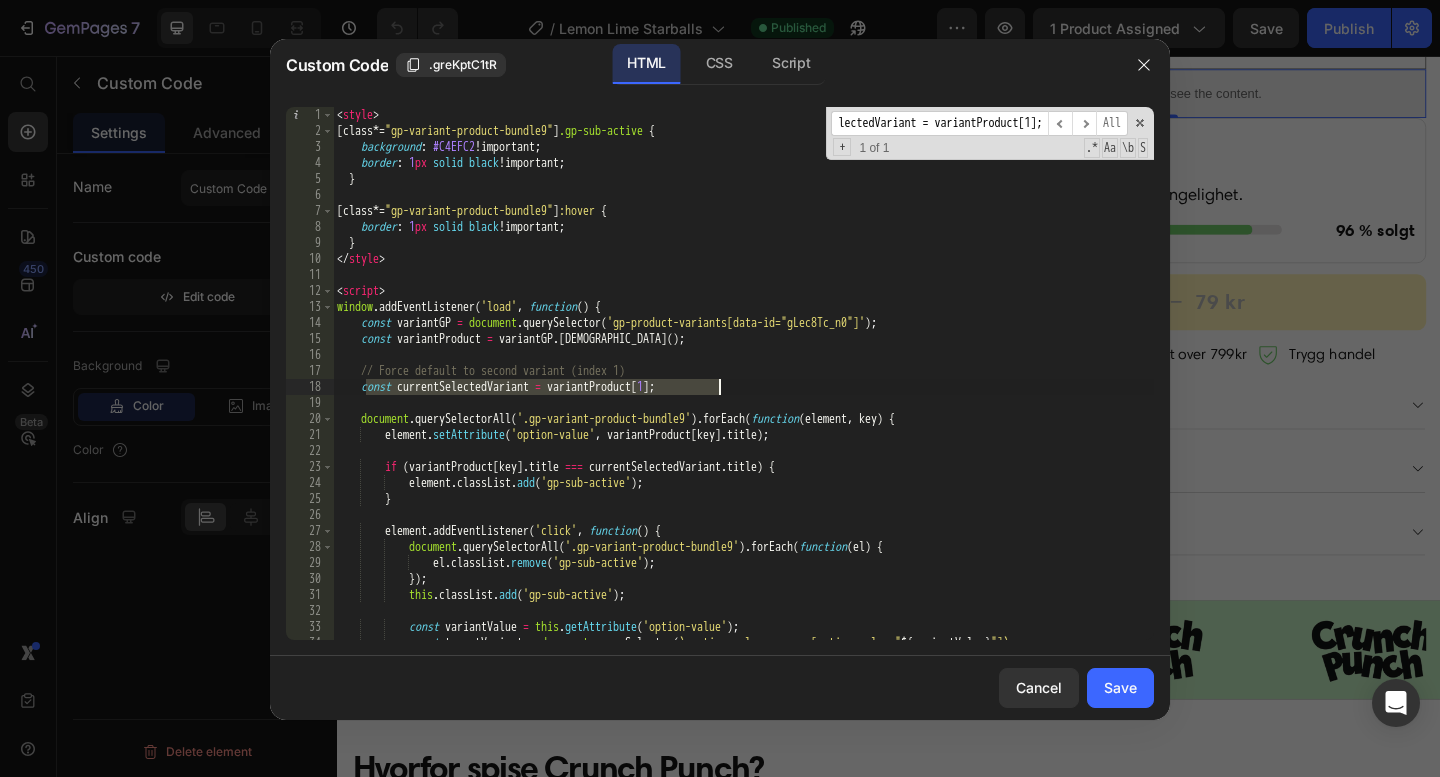 scroll, scrollTop: 0, scrollLeft: 0, axis: both 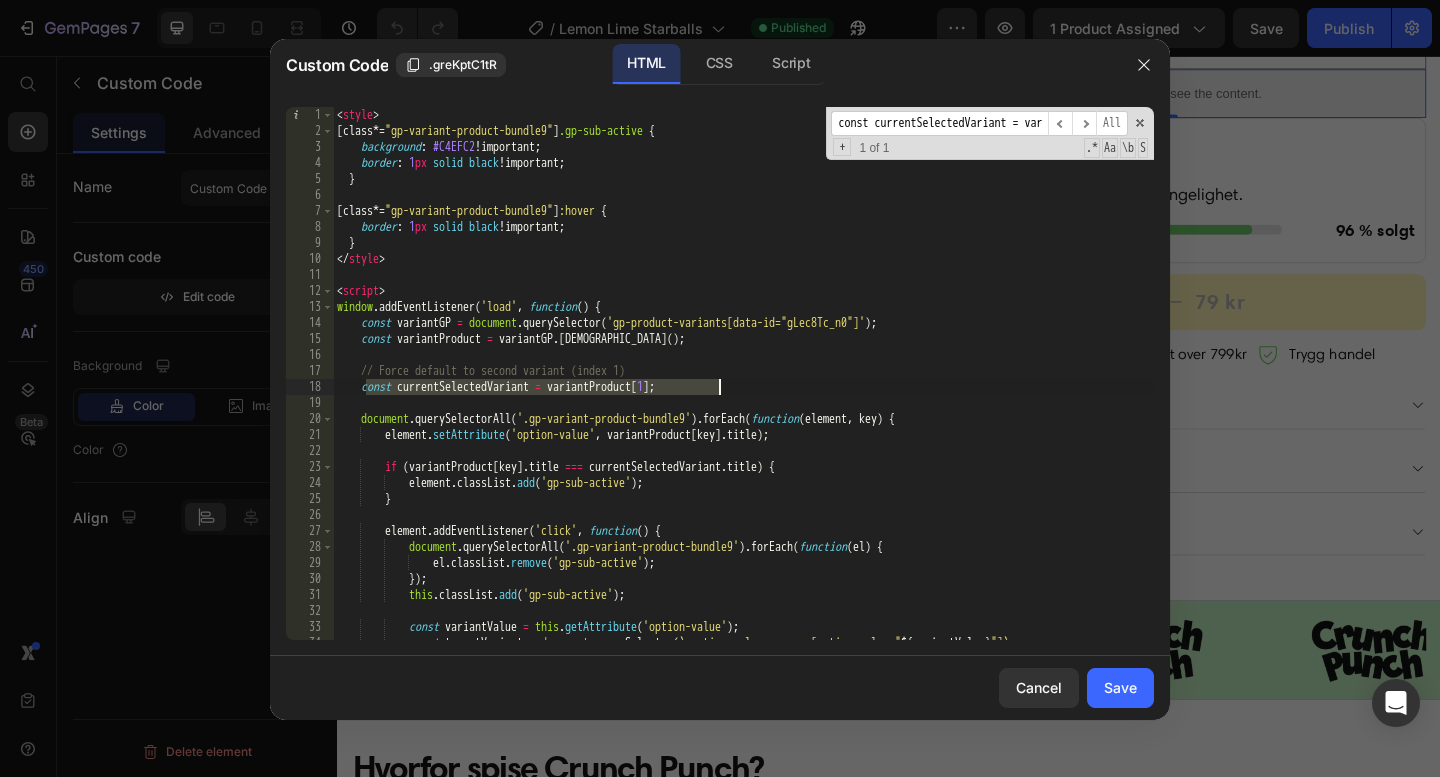 click on "< style >   [ class *= " gp-variant-product-bundle9 " ] .gp-sub-active   {      background :   #C4EFC2  !important ;      border :   1 px   solid   black  !important ;    }   [ class *= " gp-variant-product-bundle9 " ] :hover   {      border :   1 px   solid   black  !important ;    } </ style > < script > window . addEventListener ( 'load' ,   function ( )   {      const   variantGP   =   document . querySelector ( 'gp-product-variants[data-id="gLec8Tc_n0"]' ) ;      const   variantProduct   =   variantGP . getVariants ( ) ;      // Force default to second variant (index 1)      const   currentSelectedVariant   =   variantProduct [ 1 ] ;      document . querySelectorAll ( '.gp-variant-product-bundle9' ) . forEach ( function ( element ,   key )   {           element . setAttribute ( 'option-value' ,   variantProduct [ key ] . title ) ;           if   ( variantProduct [ key ] . title   ===   currentSelectedVariant . title )   {                element . classList . add ( 'gp-sub-active' ) ;           }      . (" at bounding box center [743, 397] 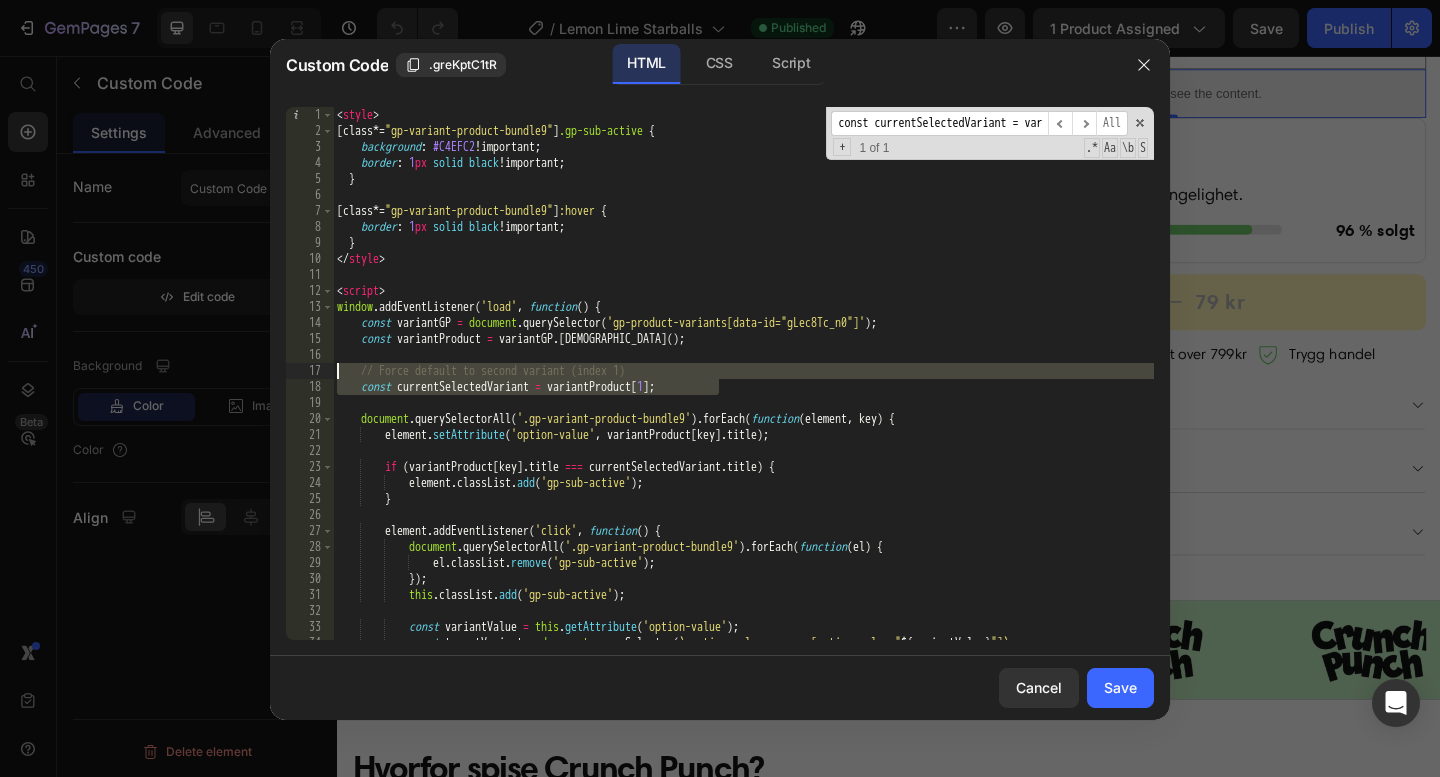 drag, startPoint x: 750, startPoint y: 388, endPoint x: 256, endPoint y: 365, distance: 494.53513 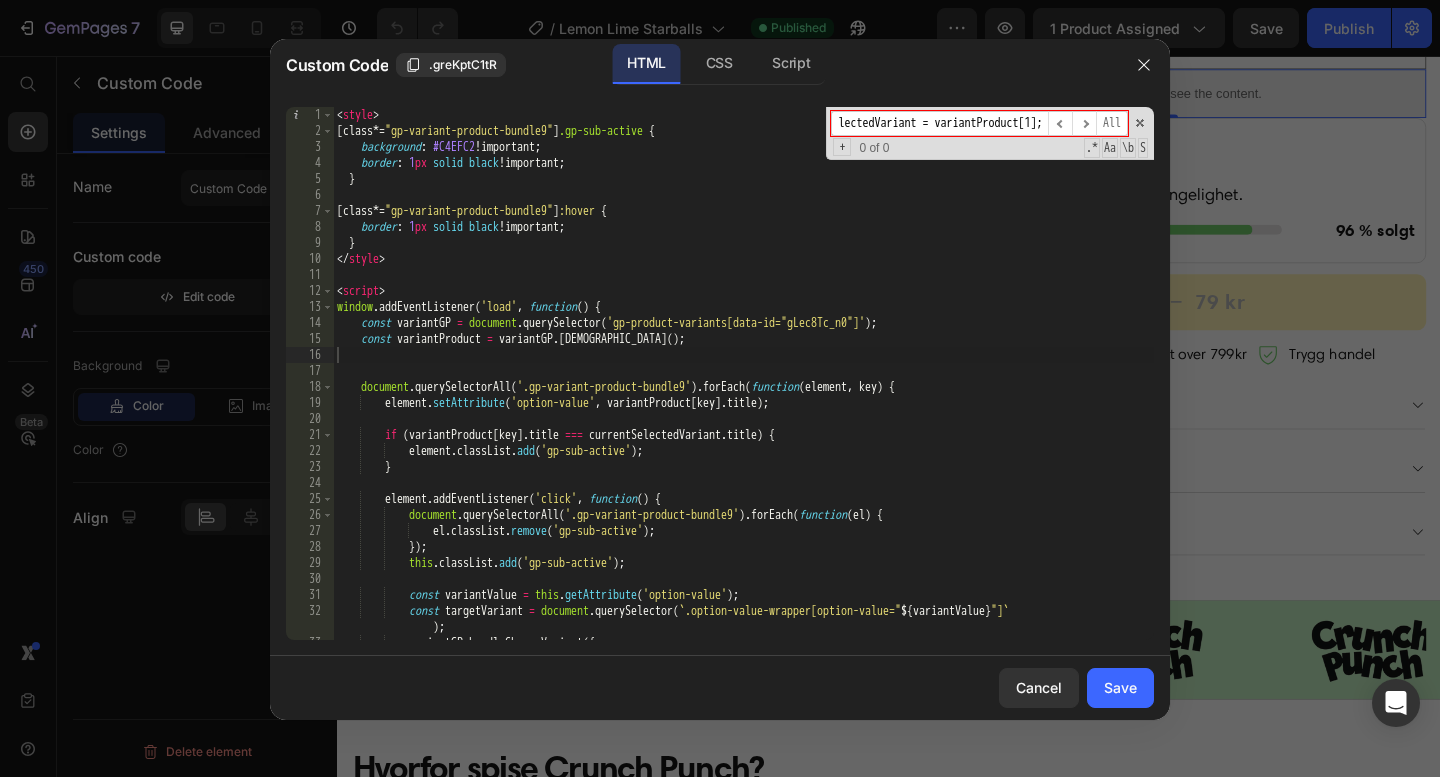paste on "document.querySelectorAll('.gp-variant-product-bundle9')[1].click()" 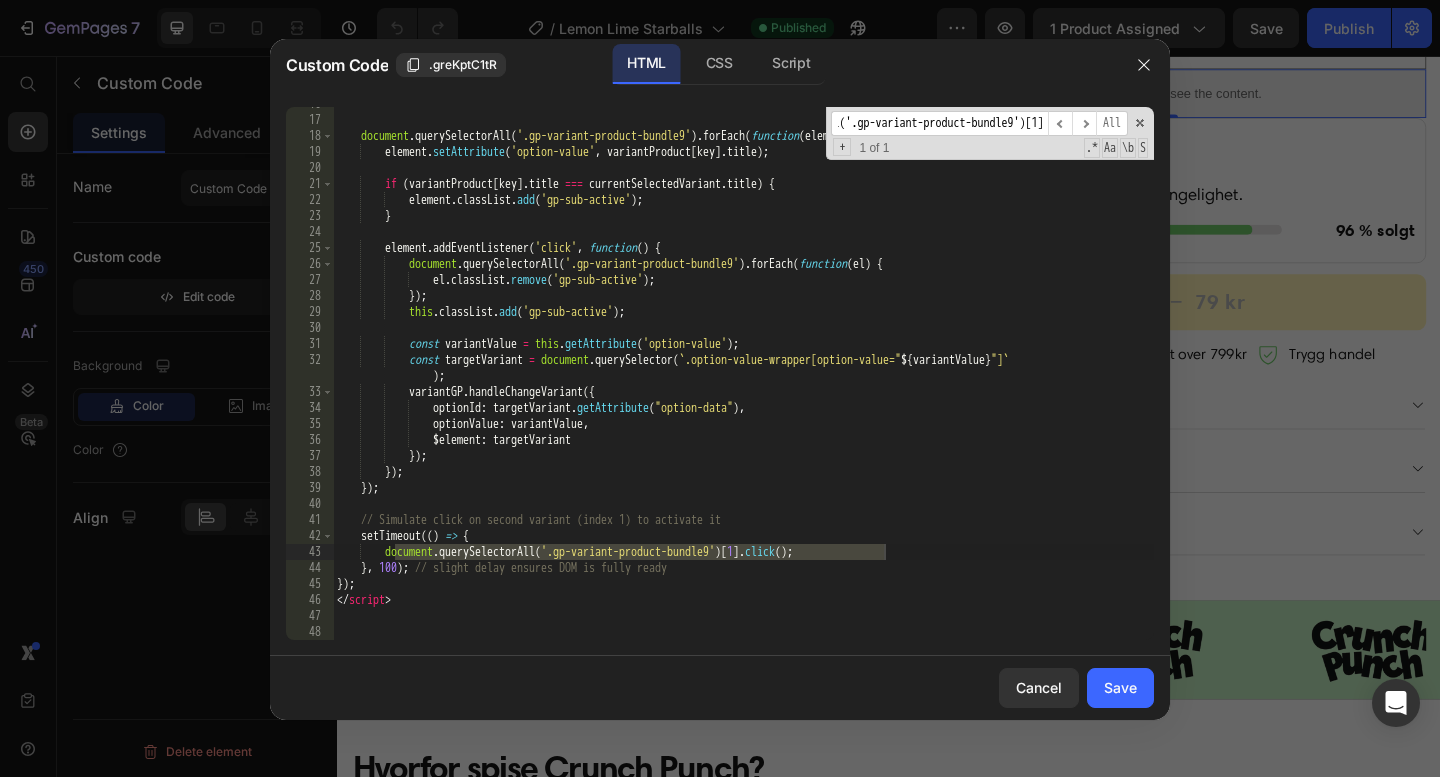 scroll, scrollTop: 0, scrollLeft: 285, axis: horizontal 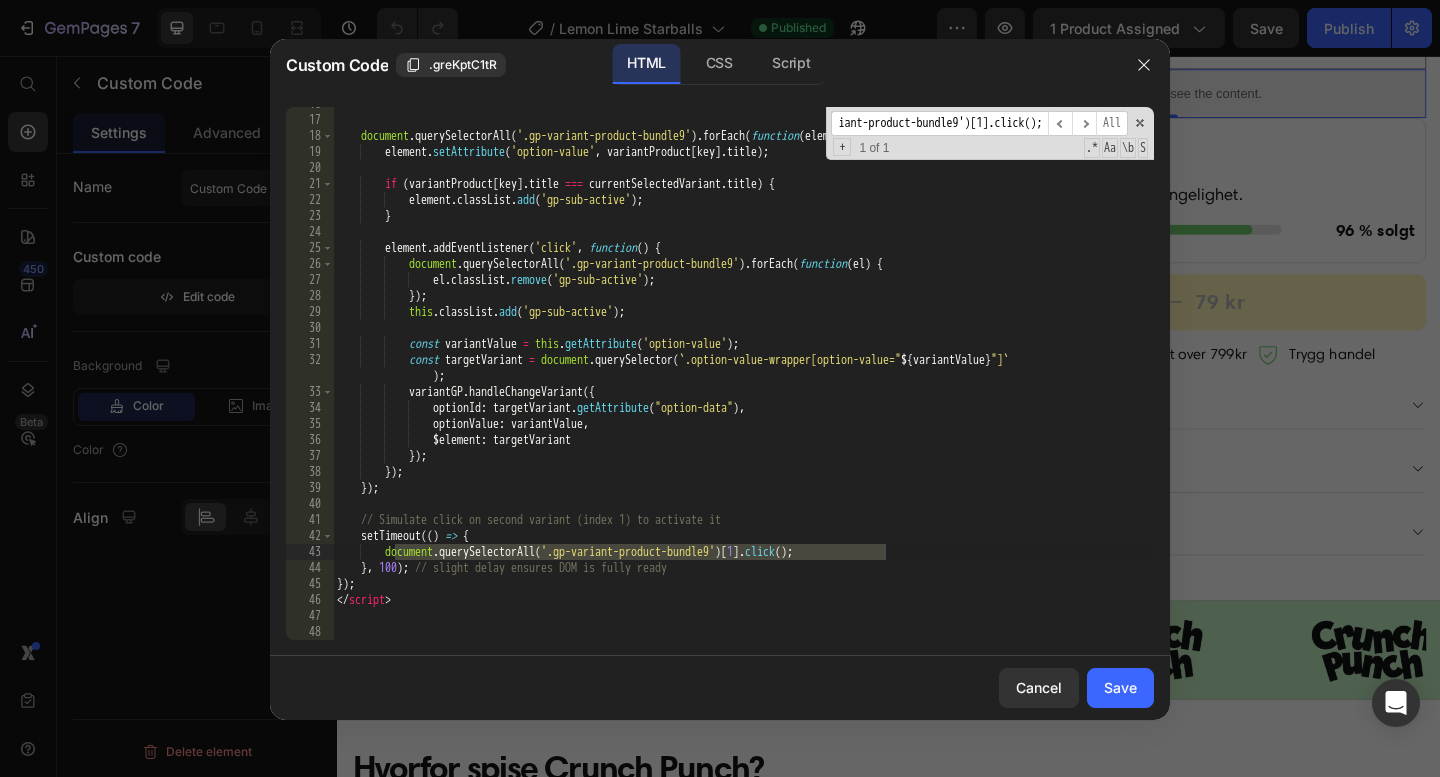 type on "document.querySelectorAll('.gp-variant-product-bundle9')[1].click();" 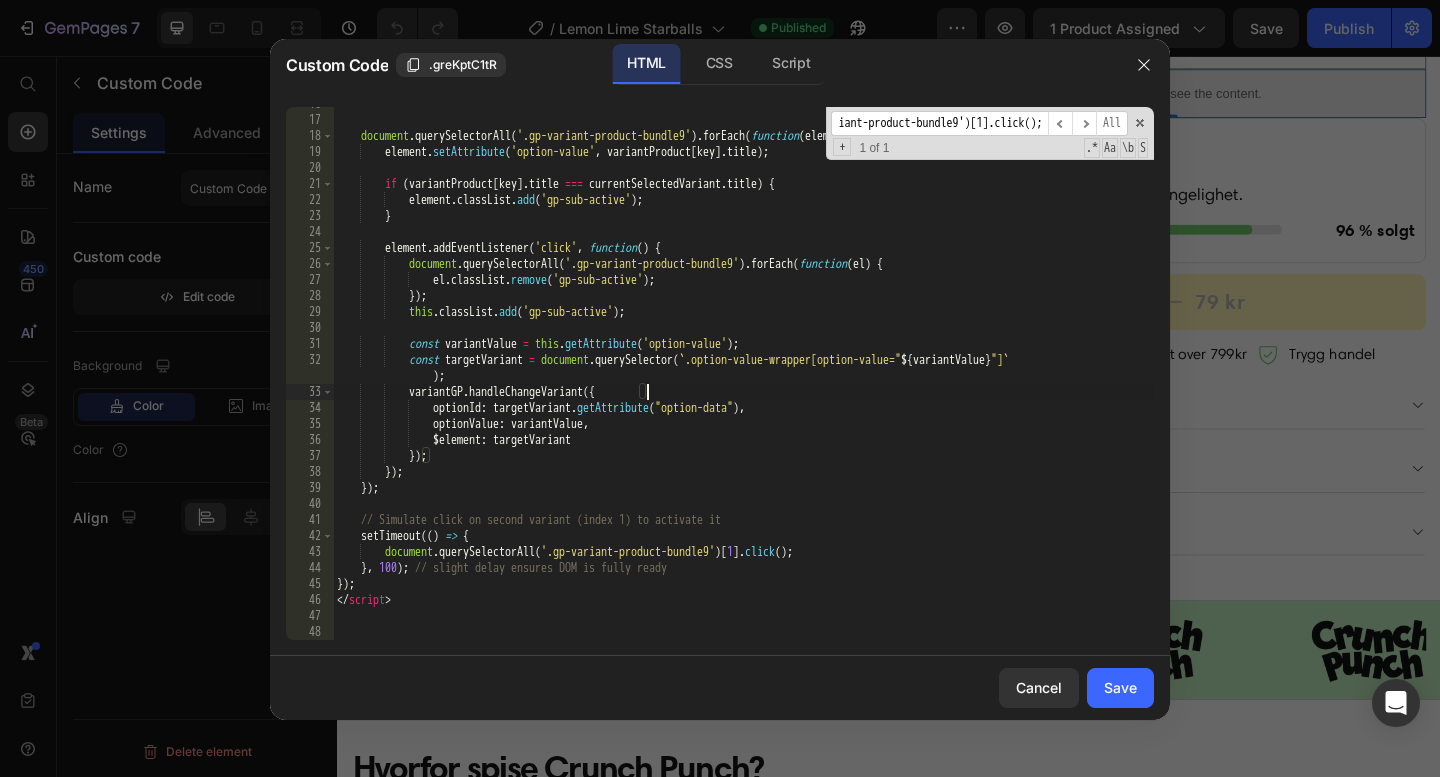 scroll, scrollTop: 0, scrollLeft: 0, axis: both 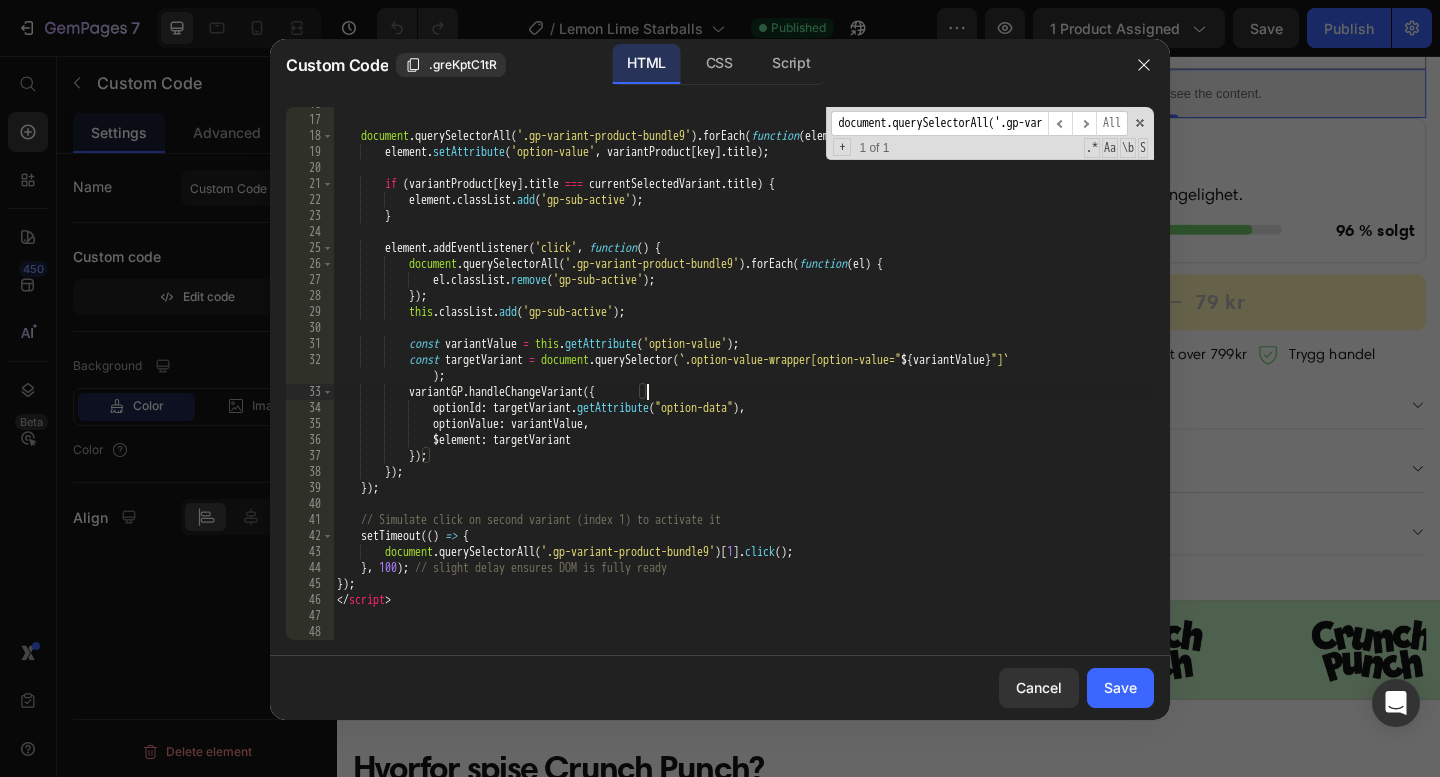 click on "document . querySelectorAll ( '.gp-variant-product-bundle9' ) . forEach ( function ( element ,   key )   {           element . setAttribute ( 'option-value' ,   variantProduct [ key ] . title ) ;           if   ( variantProduct [ key ] . title   ===   currentSelectedVariant . title )   {                element . classList . add ( 'gp-sub-active' ) ;           }           element . addEventListener ( 'click' ,   function ( )   {                document . querySelectorAll ( '.gp-variant-product-bundle9' ) . forEach ( function ( el )   {                     el . classList . remove ( 'gp-sub-active' ) ;                }) ;                this . classList . add ( 'gp-sub-active' ) ;                const   variantValue   =   this . getAttribute ( 'option-value' ) ;                const   targetVariant   =   document . querySelector ( ` .option-value-wrapper[option-value=" ${ variantValue } "] `                  ) ;                variantGP . handleChangeVariant ({                     optionId :" at bounding box center [743, 378] 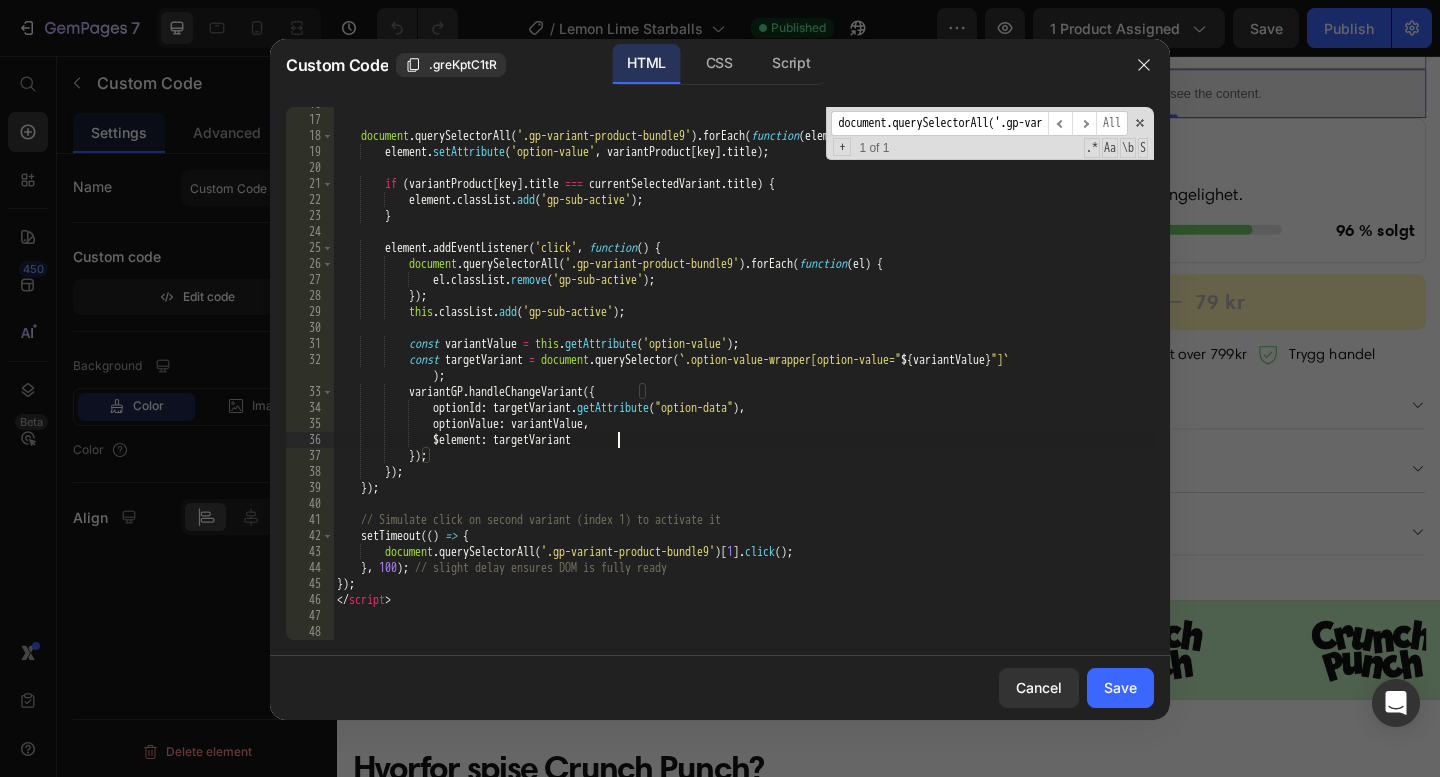 click on "document . querySelectorAll ( '.gp-variant-product-bundle9' ) . forEach ( function ( element ,   key )   {           element . setAttribute ( 'option-value' ,   variantProduct [ key ] . title ) ;           if   ( variantProduct [ key ] . title   ===   currentSelectedVariant . title )   {                element . classList . add ( 'gp-sub-active' ) ;           }           element . addEventListener ( 'click' ,   function ( )   {                document . querySelectorAll ( '.gp-variant-product-bundle9' ) . forEach ( function ( el )   {                     el . classList . remove ( 'gp-sub-active' ) ;                }) ;                this . classList . add ( 'gp-sub-active' ) ;                const   variantValue   =   this . getAttribute ( 'option-value' ) ;                const   targetVariant   =   document . querySelector ( ` .option-value-wrapper[option-value=" ${ variantValue } "] `                  ) ;                variantGP . handleChangeVariant ({                     optionId :" at bounding box center (743, 378) 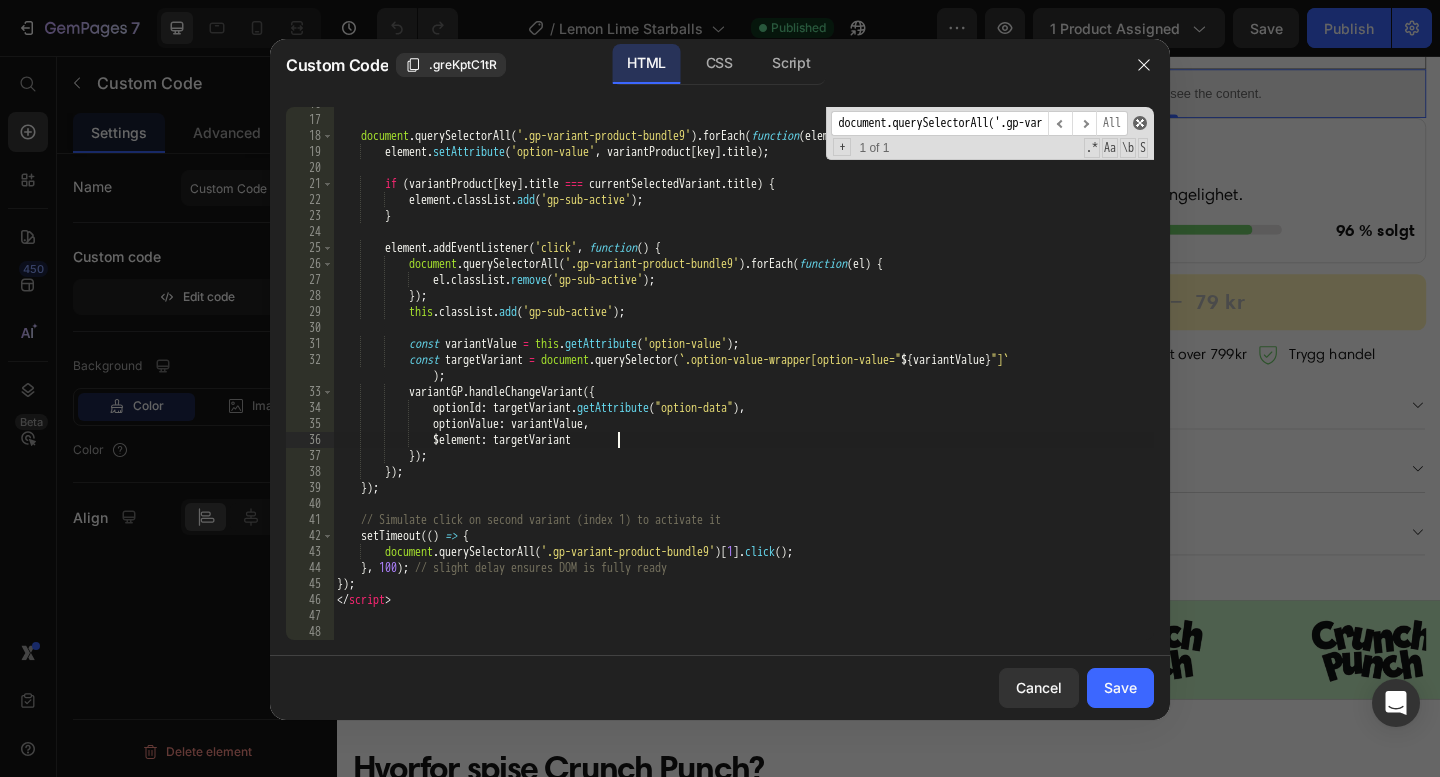 click at bounding box center [1140, 123] 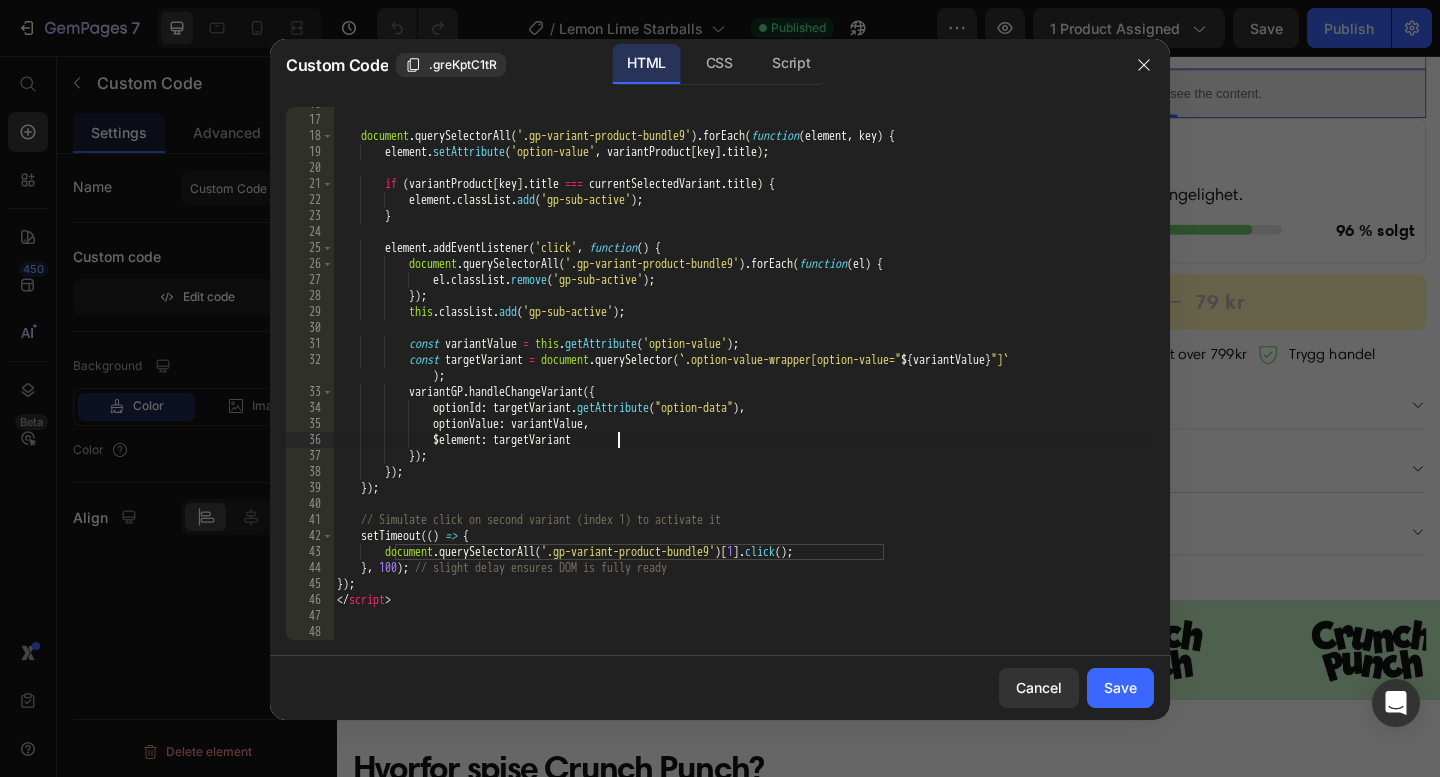 click on "document . querySelectorAll ( '.gp-variant-product-bundle9' ) . forEach ( function ( element ,   key )   {           element . setAttribute ( 'option-value' ,   variantProduct [ key ] . title ) ;           if   ( variantProduct [ key ] . title   ===   currentSelectedVariant . title )   {                element . classList . add ( 'gp-sub-active' ) ;           }           element . addEventListener ( 'click' ,   function ( )   {                document . querySelectorAll ( '.gp-variant-product-bundle9' ) . forEach ( function ( el )   {                     el . classList . remove ( 'gp-sub-active' ) ;                }) ;                this . classList . add ( 'gp-sub-active' ) ;                const   variantValue   =   this . getAttribute ( 'option-value' ) ;                const   targetVariant   =   document . querySelector ( ` .option-value-wrapper[option-value=" ${ variantValue } "] `                  ) ;                variantGP . handleChangeVariant ({                     optionId :" at bounding box center (743, 378) 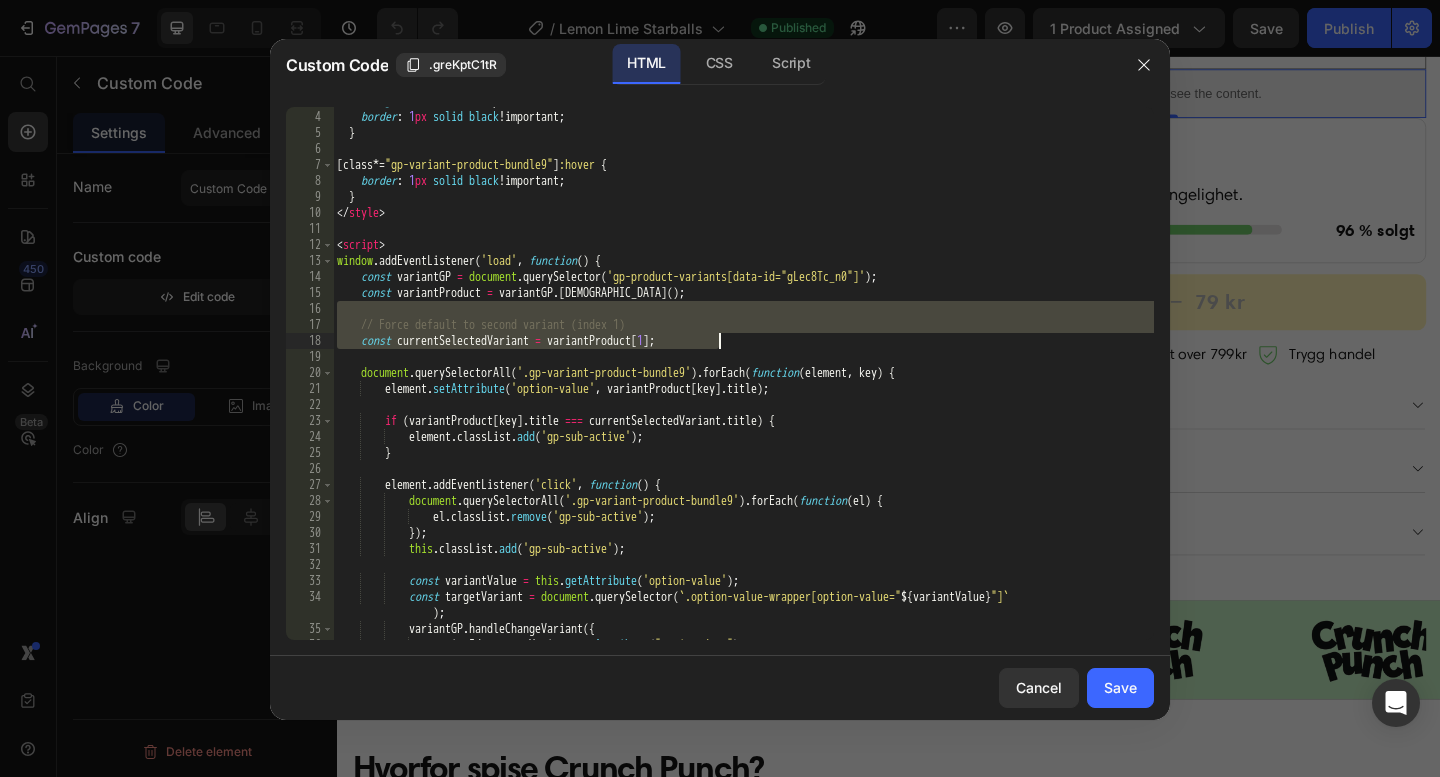 scroll, scrollTop: 37, scrollLeft: 0, axis: vertical 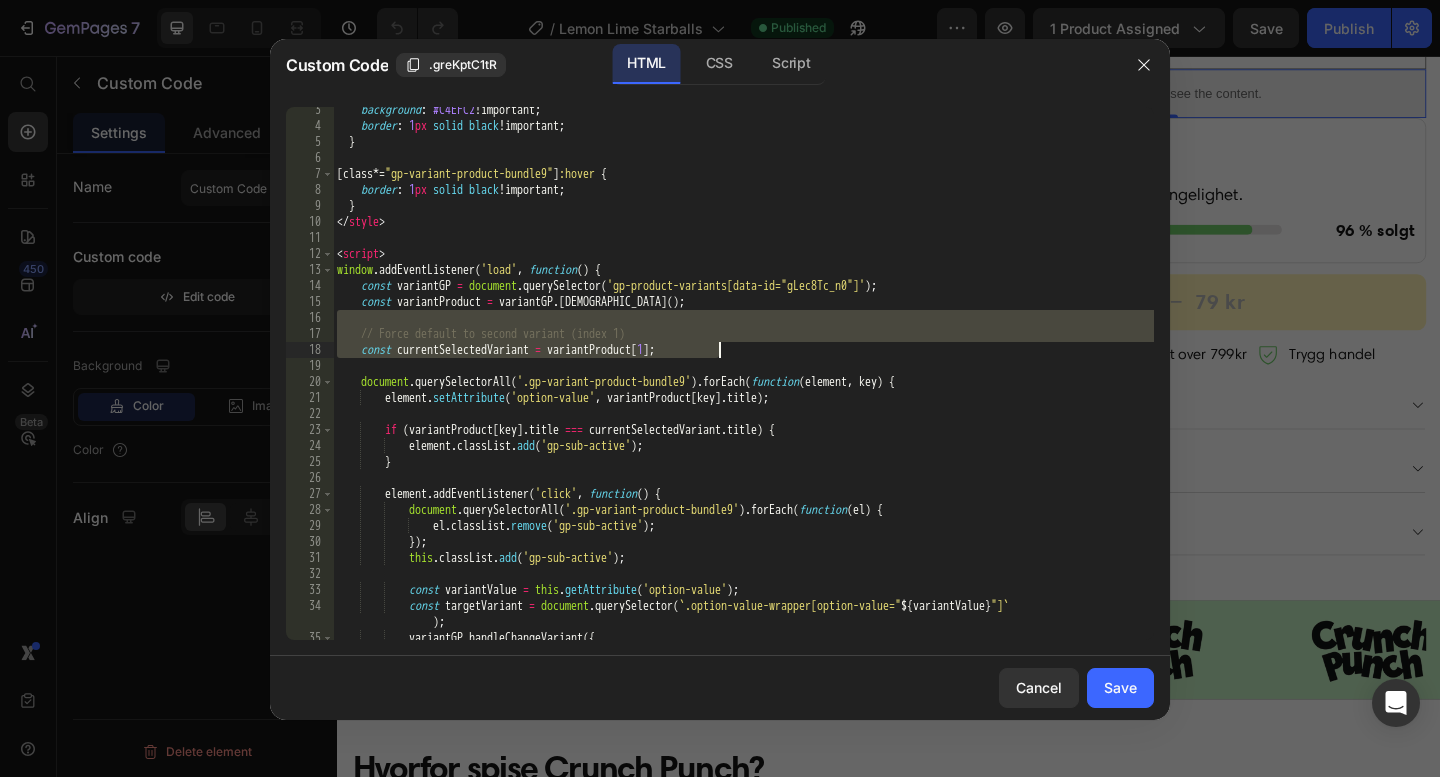 click on "background :   #C4EFC2  !important ;      border :   1 px   solid   black  !important ;    }   [ class *= " gp-variant-product-bundle9 " ] :hover   {      border :   1 px   solid   black  !important ;    } </ style > < script > window . addEventListener ( 'load' ,   function ( )   {      const   variantGP   =   document . querySelector ( 'gp-product-variants[data-id="gLec8Tc_n0"]' ) ;      const   variantProduct   =   variantGP . getVariants ( ) ;      // Force default to second variant (index 1)      const   currentSelectedVariant   =   variantProduct [ 1 ] ;      document . querySelectorAll ( '.gp-variant-product-bundle9' ) . forEach ( function ( element ,   key )   {           element . setAttribute ( 'option-value' ,   variantProduct [ key ] . title ) ;           if   ( variantProduct [ key ] . title   ===   currentSelectedVariant . title )   {                element . classList . add ( 'gp-sub-active' ) ;           }           element . addEventListener ( 'click' ,   function ( )   {" at bounding box center (743, 384) 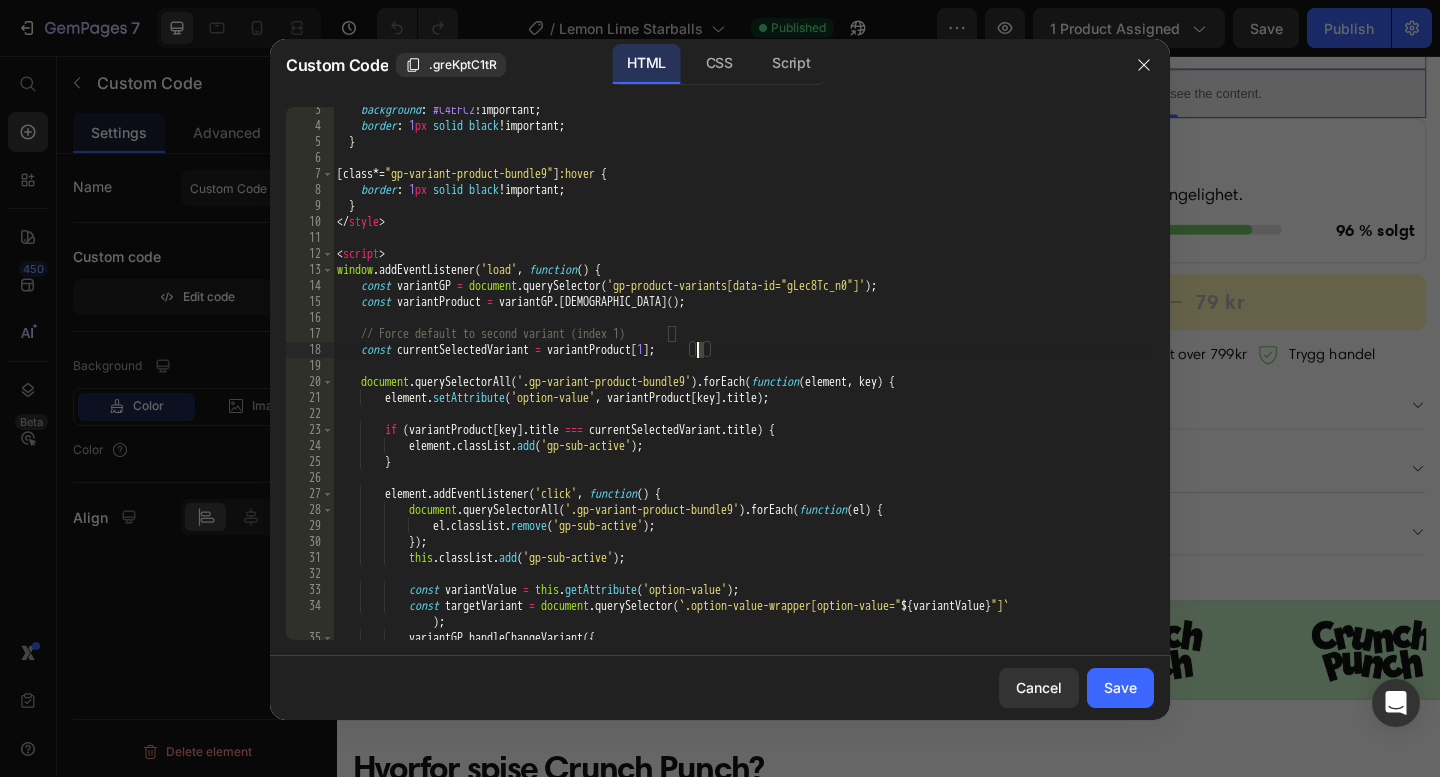 click on "background :   #C4EFC2  !important ;      border :   1 px   solid   black  !important ;    }   [ class *= " gp-variant-product-bundle9 " ] :hover   {      border :   1 px   solid   black  !important ;    } </ style > < script > window . addEventListener ( 'load' ,   function ( )   {      const   variantGP   =   document . querySelector ( 'gp-product-variants[data-id="gLec8Tc_n0"]' ) ;      const   variantProduct   =   variantGP . getVariants ( ) ;      // Force default to second variant (index 1)      const   currentSelectedVariant   =   variantProduct [ 1 ] ;      document . querySelectorAll ( '.gp-variant-product-bundle9' ) . forEach ( function ( element ,   key )   {           element . setAttribute ( 'option-value' ,   variantProduct [ key ] . title ) ;           if   ( variantProduct [ key ] . title   ===   currentSelectedVariant . title )   {                element . classList . add ( 'gp-sub-active' ) ;           }           element . addEventListener ( 'click' ,   function ( )   {" at bounding box center [743, 384] 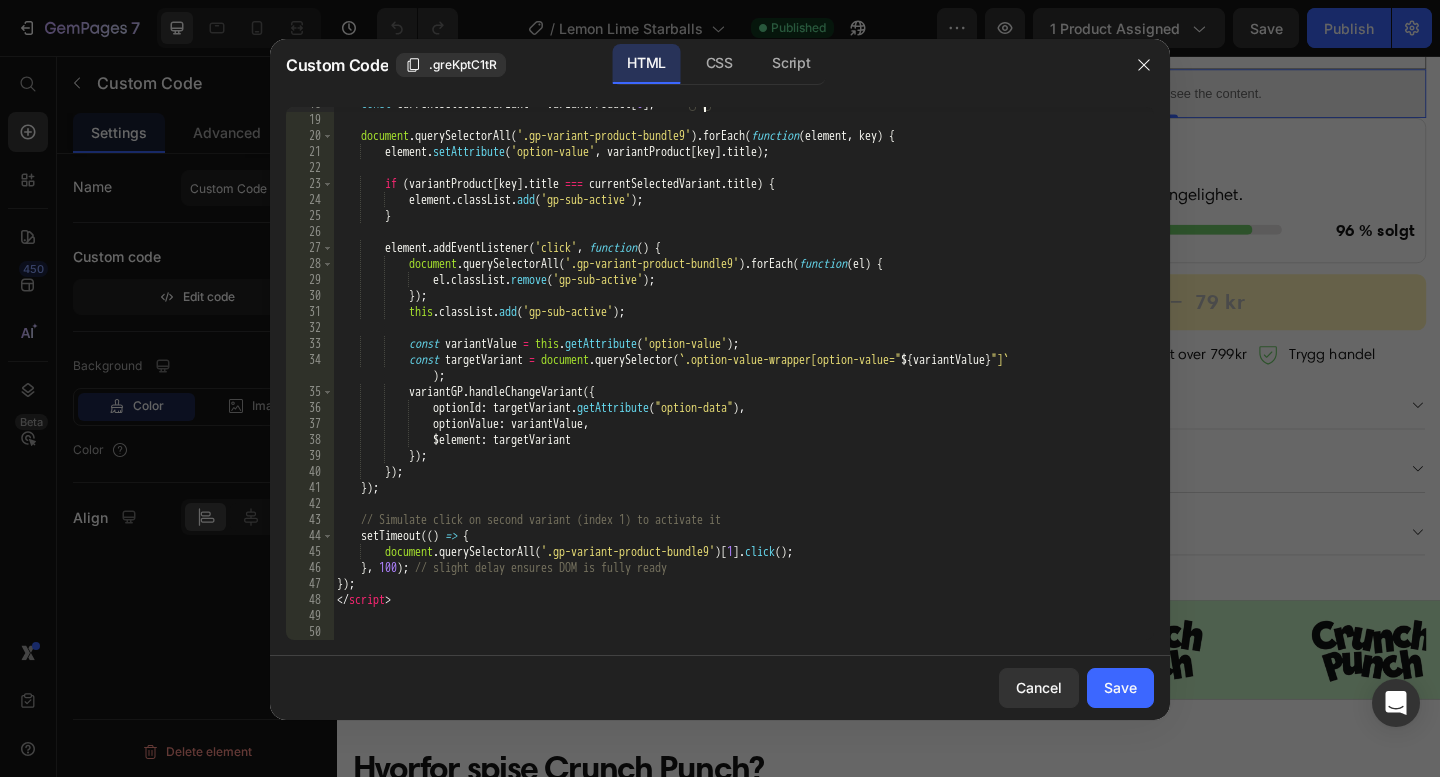 scroll, scrollTop: 283, scrollLeft: 0, axis: vertical 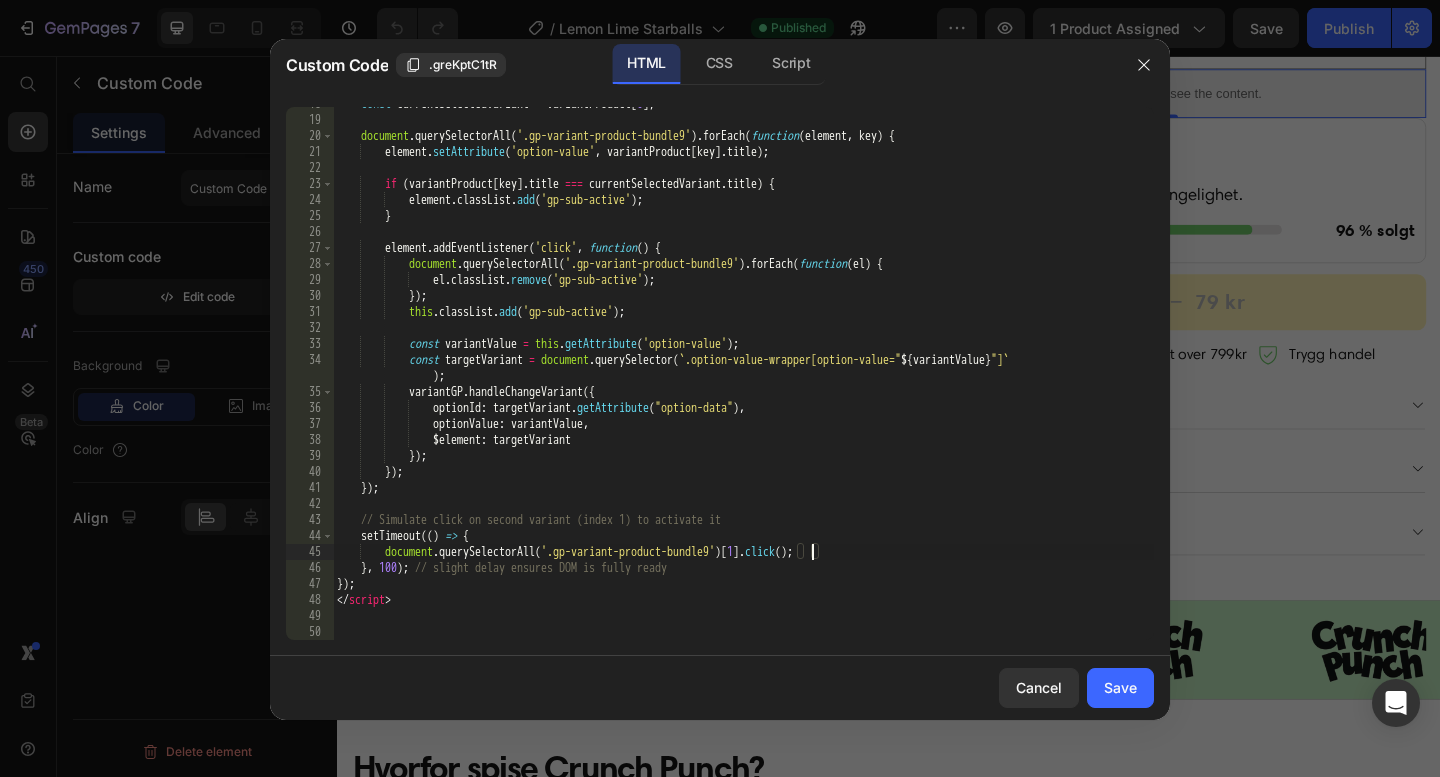 click on "const   currentSelectedVariant   =   variantProduct [ 0 ] ;      document . querySelectorAll ( '.gp-variant-product-bundle9' ) . forEach ( function ( element ,   key )   {           element . setAttribute ( 'option-value' ,   variantProduct [ key ] . title ) ;           if   ( variantProduct [ key ] . title   ===   currentSelectedVariant . title )   {                element . classList . add ( 'gp-sub-active' ) ;           }           element . addEventListener ( 'click' ,   function ( )   {                document . querySelectorAll ( '.gp-variant-product-bundle9' ) . forEach ( function ( el )   {                     el . classList . remove ( 'gp-sub-active' ) ;                }) ;                this . classList . add ( 'gp-sub-active' ) ;                const   variantValue   =   this . getAttribute ( 'option-value' ) ;                const   targetVariant   =   document . querySelector ( ` .option-value-wrapper[option-value=" ${ variantValue } "] `                  ) ;" at bounding box center (743, 378) 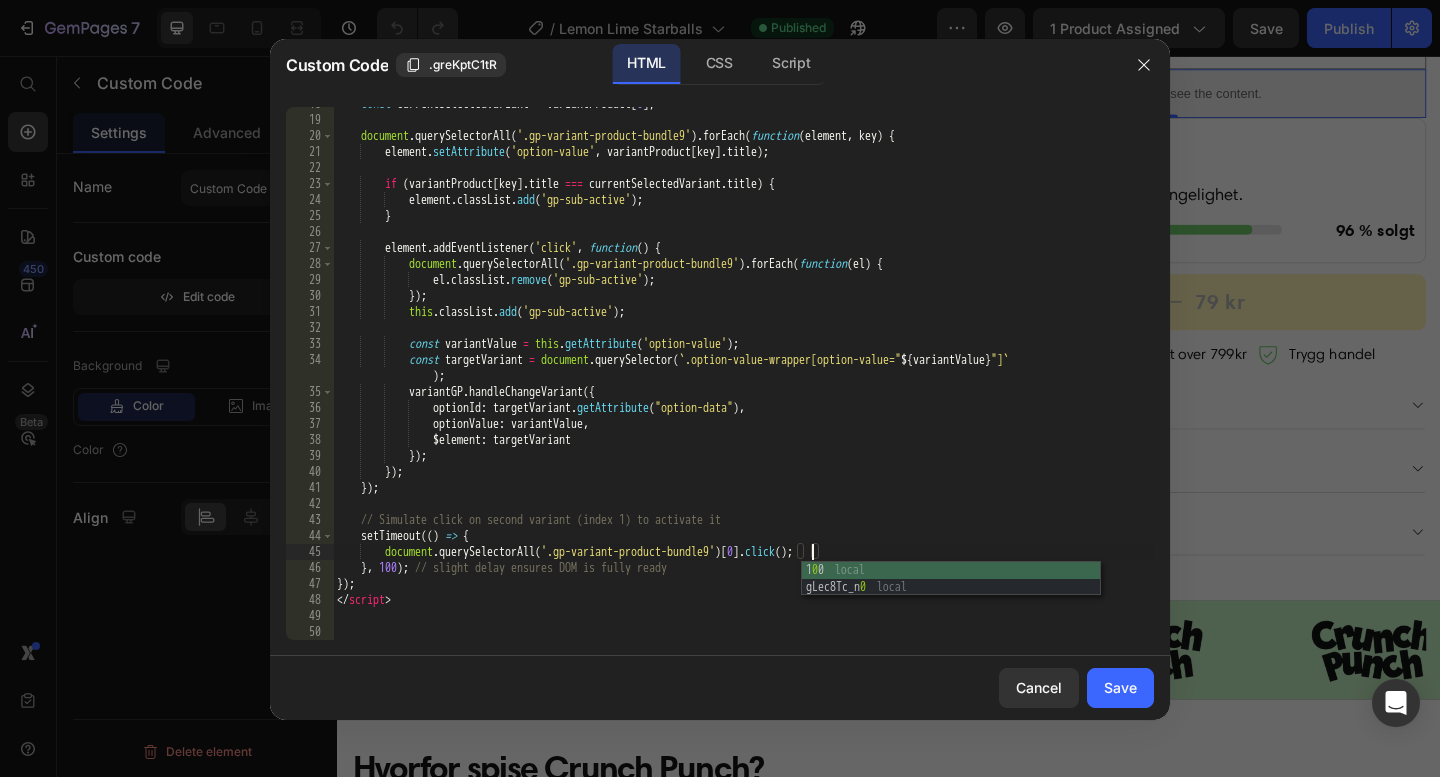 click on "const   currentSelectedVariant   =   variantProduct [ 0 ] ;      document . querySelectorAll ( '.gp-variant-product-bundle9' ) . forEach ( function ( element ,   key )   {           element . setAttribute ( 'option-value' ,   variantProduct [ key ] . title ) ;           if   ( variantProduct [ key ] . title   ===   currentSelectedVariant . title )   {                element . classList . add ( 'gp-sub-active' ) ;           }           element . addEventListener ( 'click' ,   function ( )   {                document . querySelectorAll ( '.gp-variant-product-bundle9' ) . forEach ( function ( el )   {                     el . classList . remove ( 'gp-sub-active' ) ;                }) ;                this . classList . add ( 'gp-sub-active' ) ;                const   variantValue   =   this . getAttribute ( 'option-value' ) ;                const   targetVariant   =   document . querySelector ( ` .option-value-wrapper[option-value=" ${ variantValue } "] `                  ) ;" at bounding box center (743, 378) 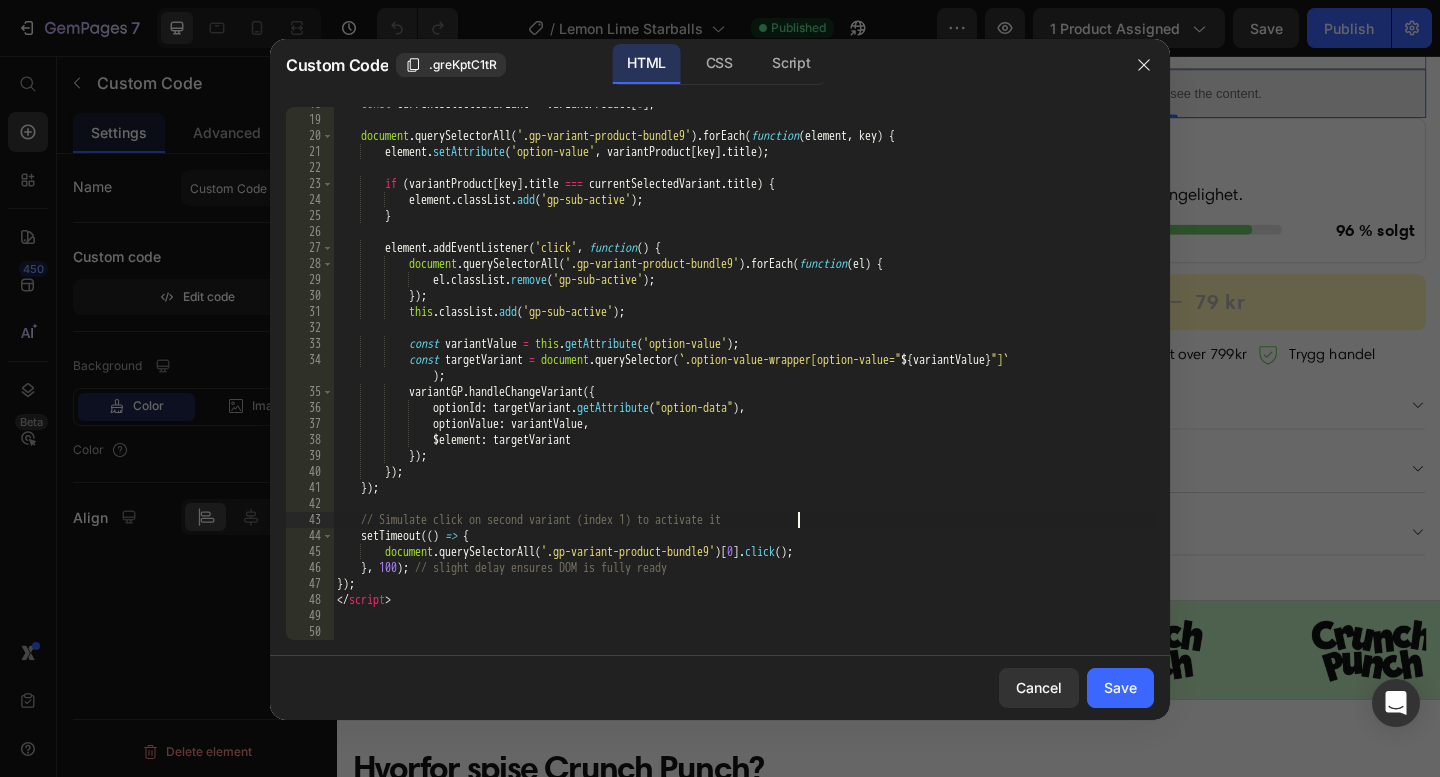 click on "const   currentSelectedVariant   =   variantProduct [ 0 ] ;      document . querySelectorAll ( '.gp-variant-product-bundle9' ) . forEach ( function ( element ,   key )   {           element . setAttribute ( 'option-value' ,   variantProduct [ key ] . title ) ;           if   ( variantProduct [ key ] . title   ===   currentSelectedVariant . title )   {                element . classList . add ( 'gp-sub-active' ) ;           }           element . addEventListener ( 'click' ,   function ( )   {                document . querySelectorAll ( '.gp-variant-product-bundle9' ) . forEach ( function ( el )   {                     el . classList . remove ( 'gp-sub-active' ) ;                }) ;                this . classList . add ( 'gp-sub-active' ) ;                const   variantValue   =   this . getAttribute ( 'option-value' ) ;                const   targetVariant   =   document . querySelector ( ` .option-value-wrapper[option-value=" ${ variantValue } "] `                  ) ;" at bounding box center [743, 378] 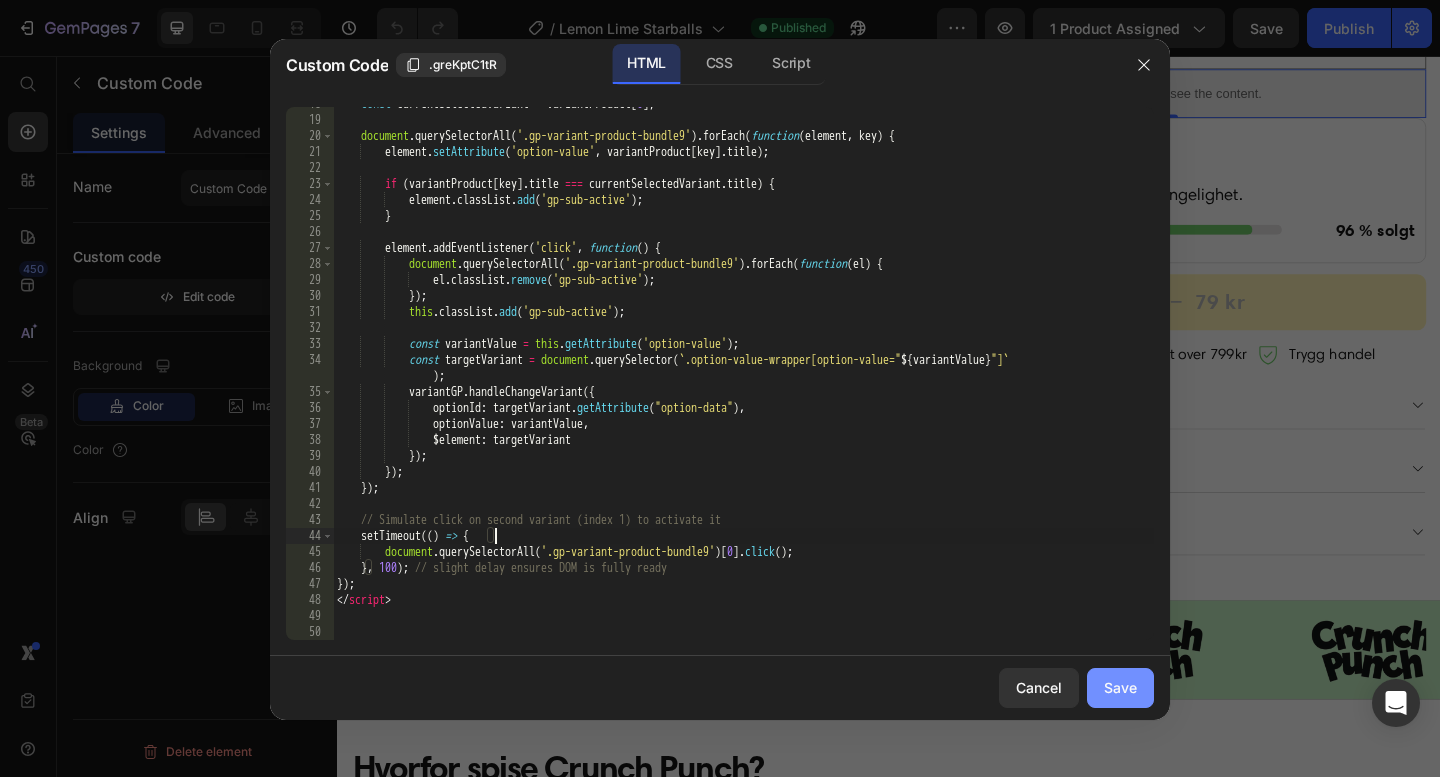 type on "setTimeout(() => {" 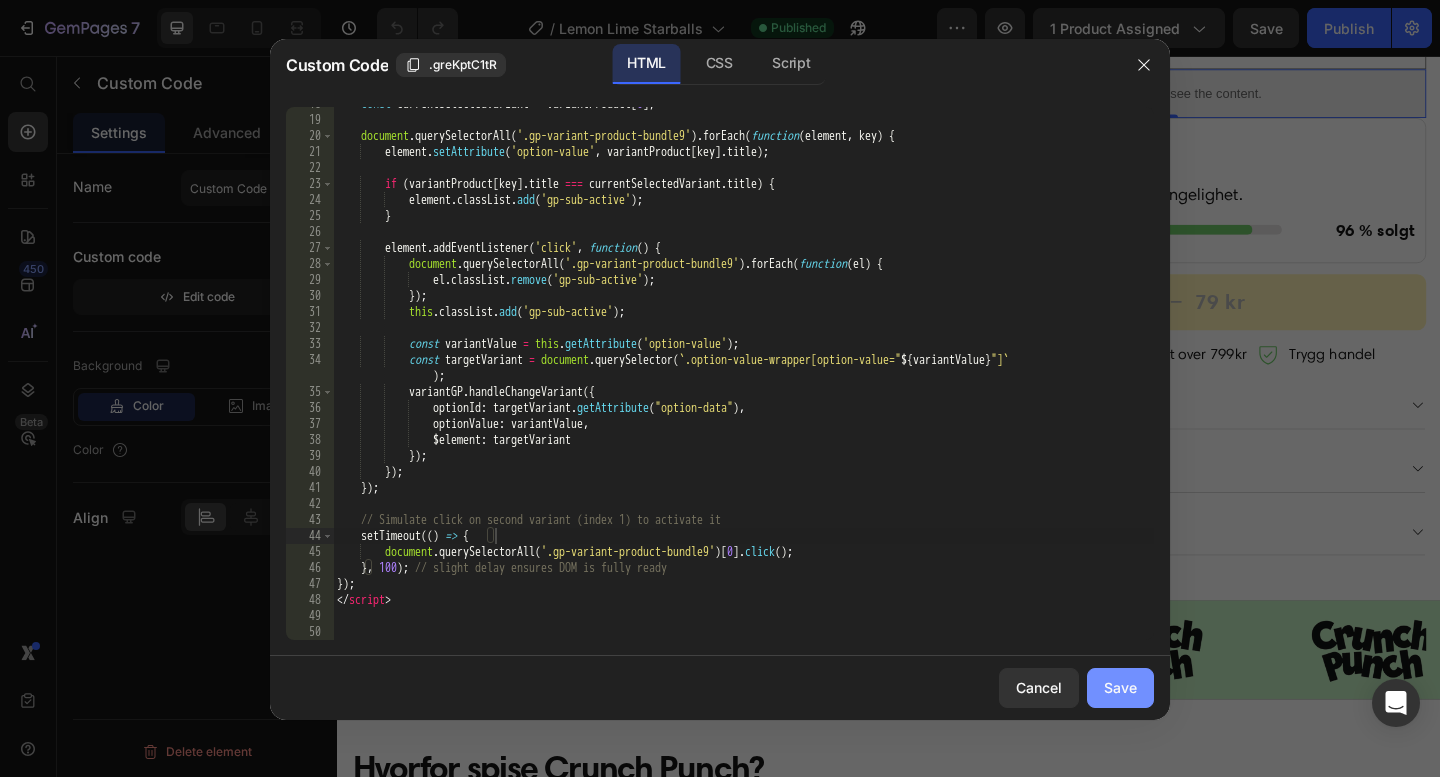 drag, startPoint x: 1122, startPoint y: 693, endPoint x: 851, endPoint y: 705, distance: 271.26556 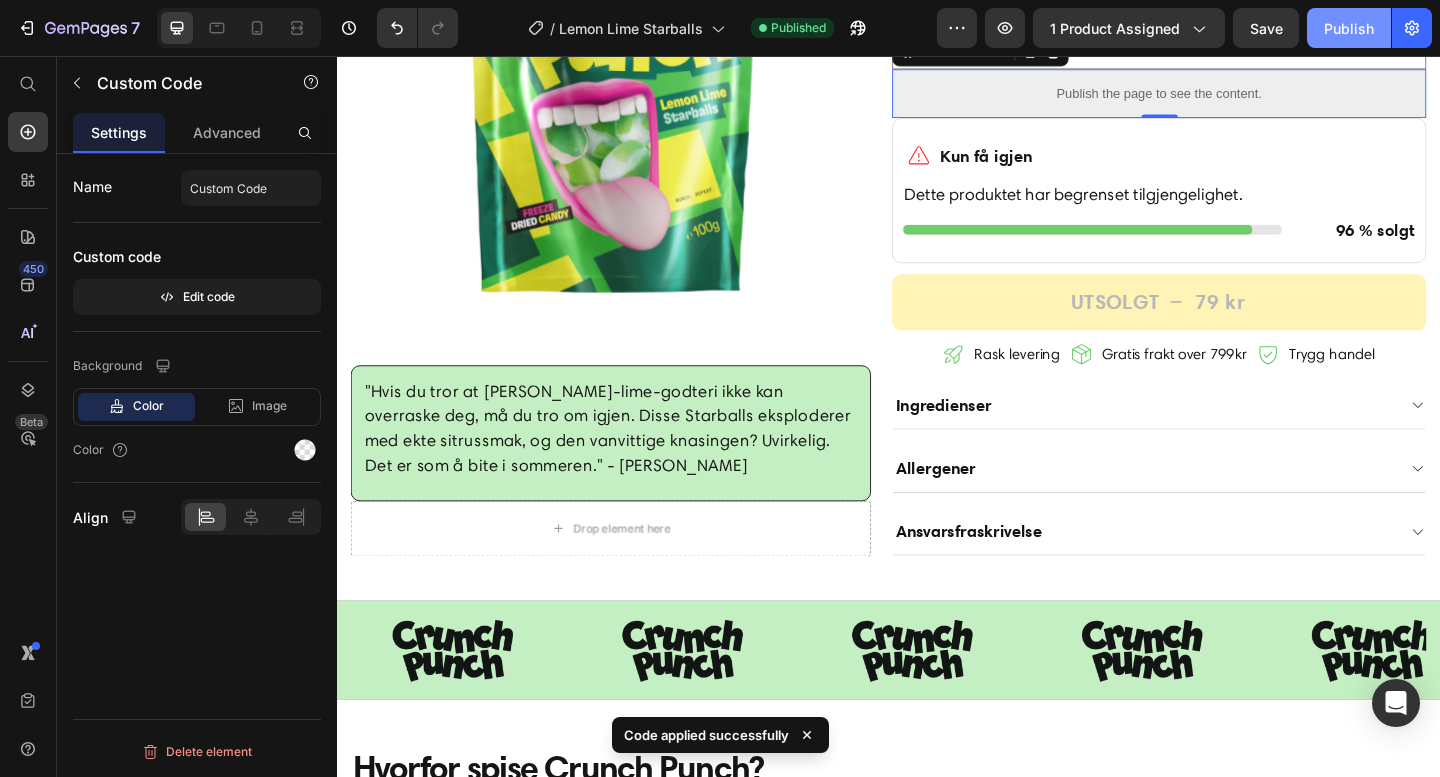 click on "Publish" at bounding box center (1349, 28) 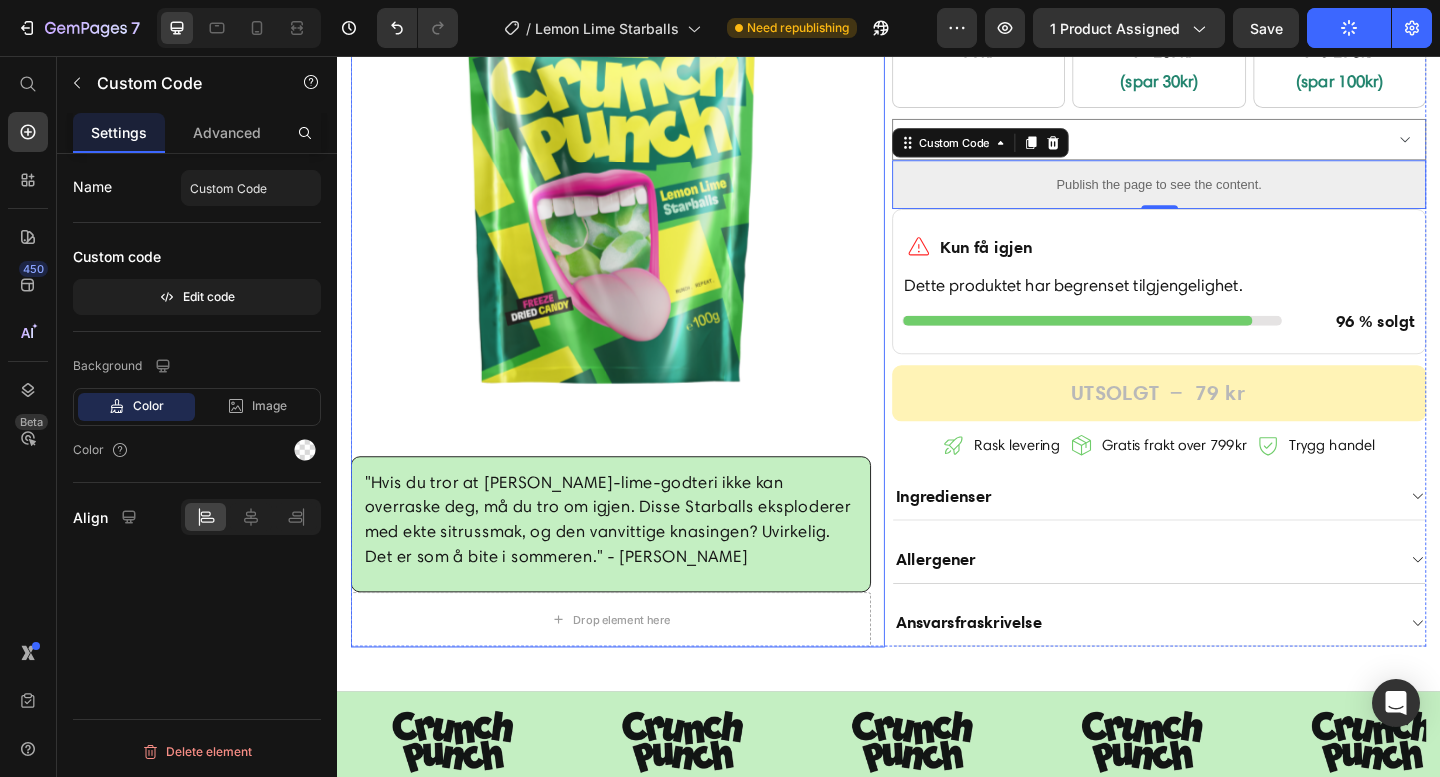 scroll, scrollTop: 578, scrollLeft: 0, axis: vertical 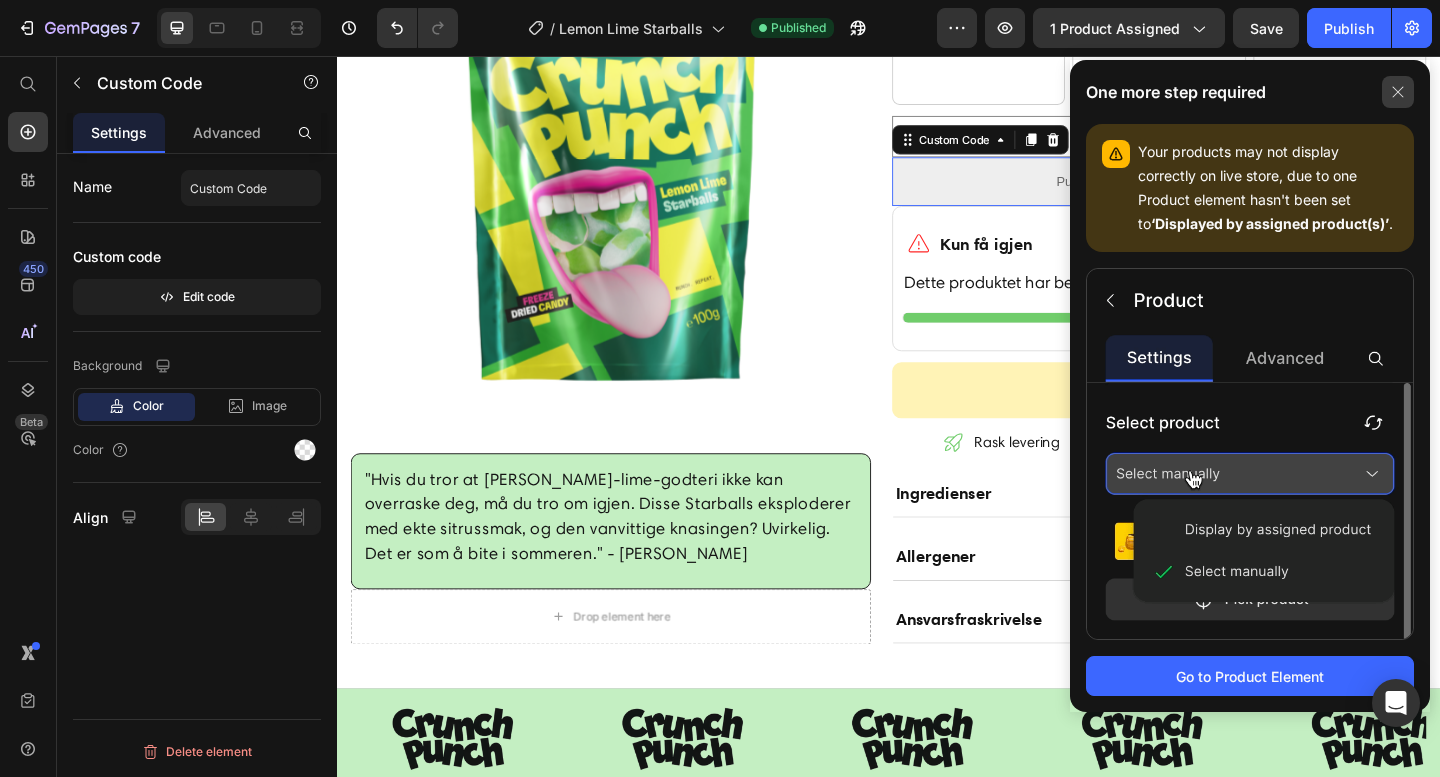 click 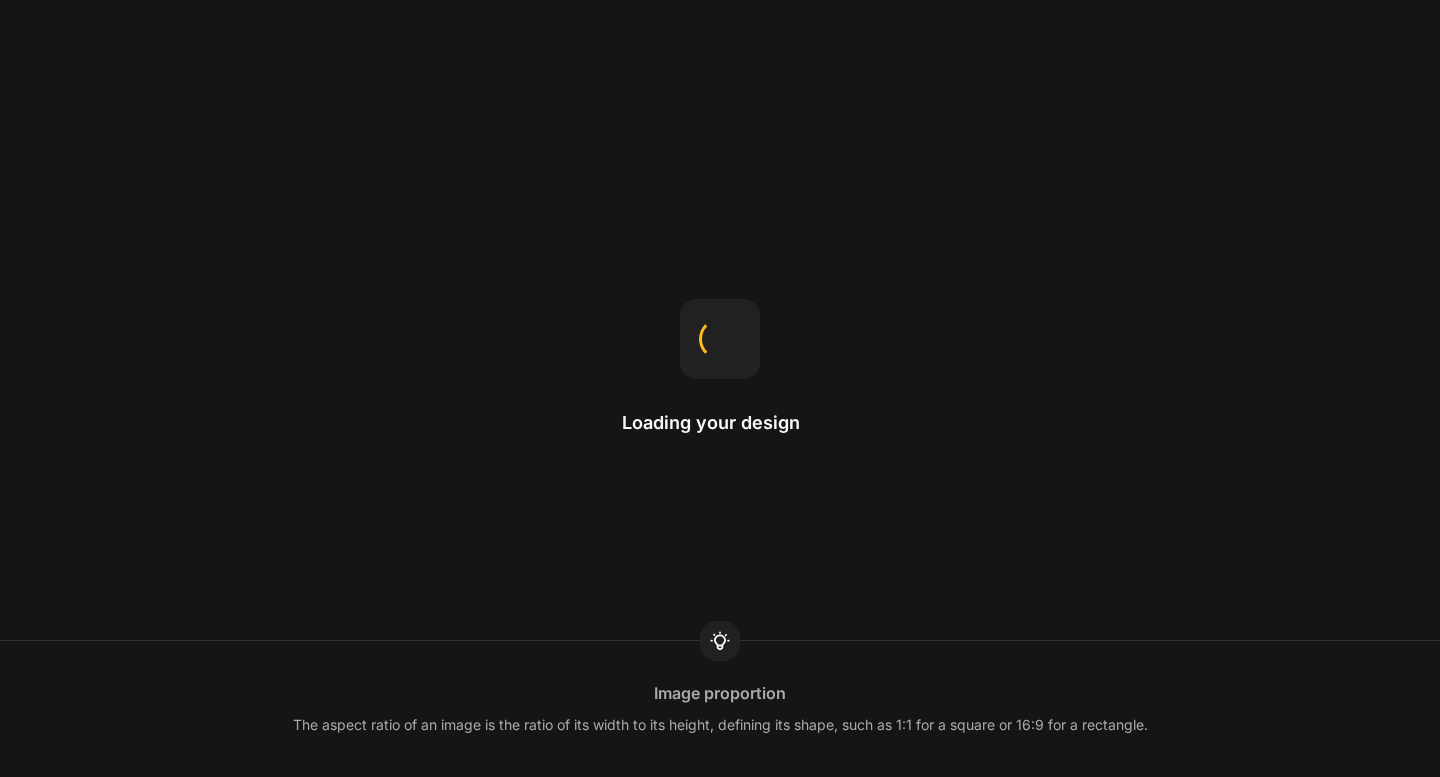 scroll, scrollTop: 0, scrollLeft: 0, axis: both 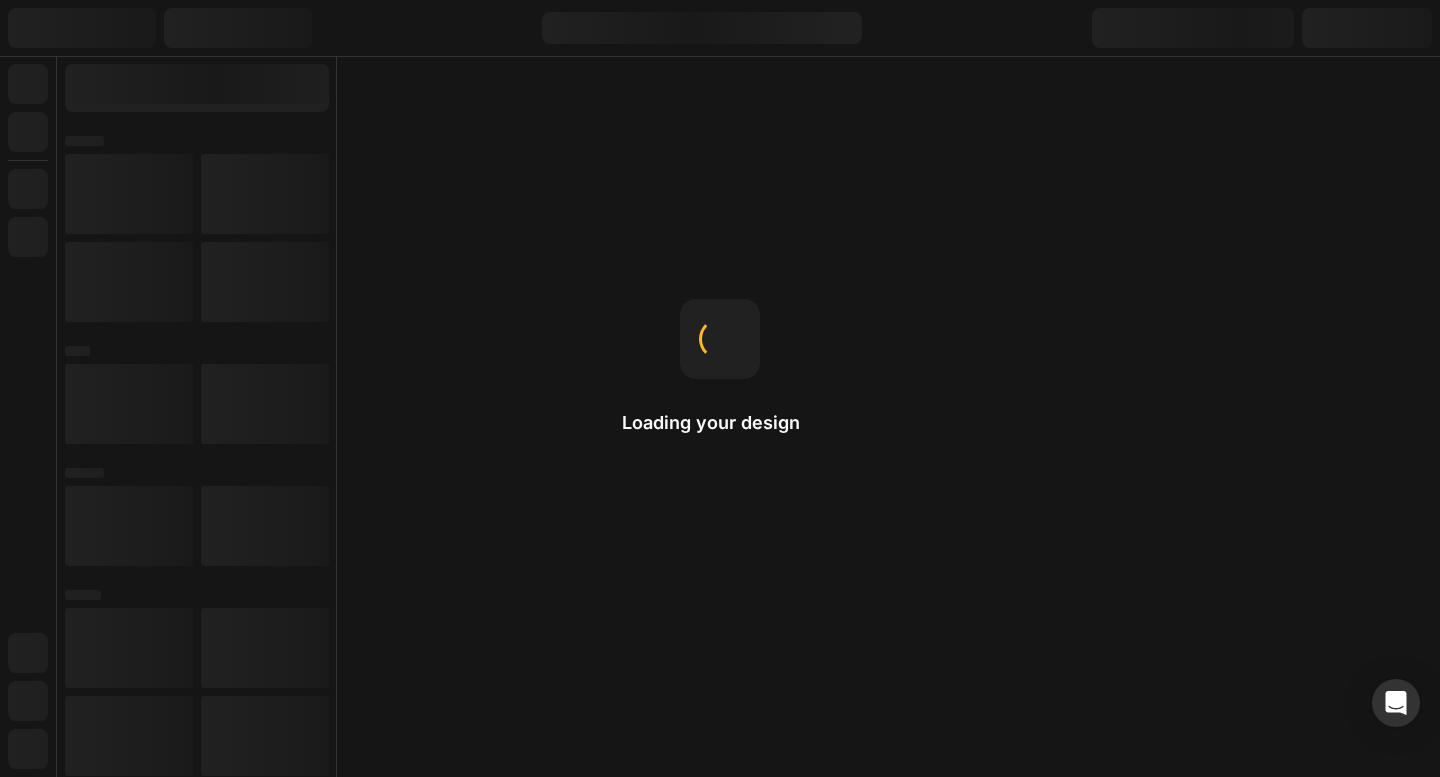 select on "3 poser" 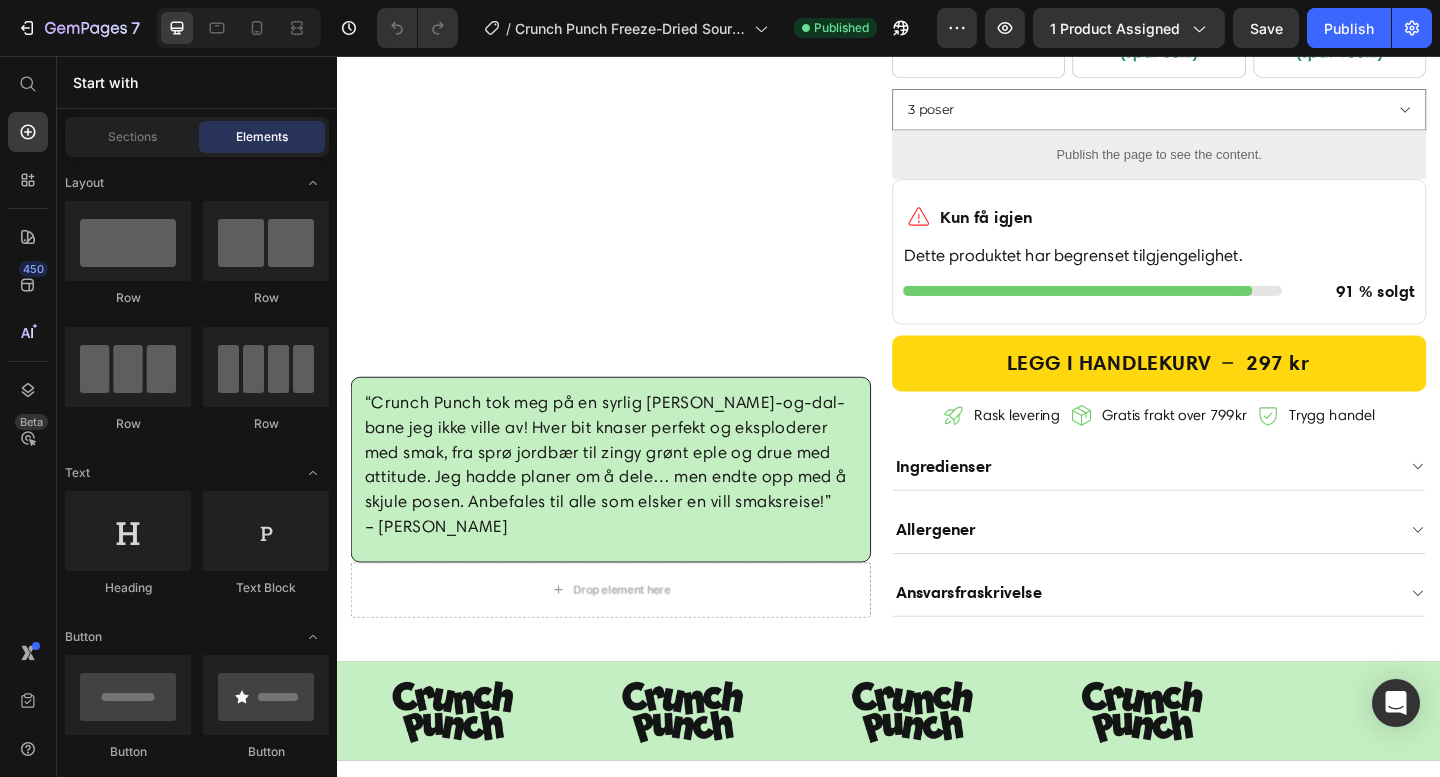 scroll, scrollTop: 671, scrollLeft: 0, axis: vertical 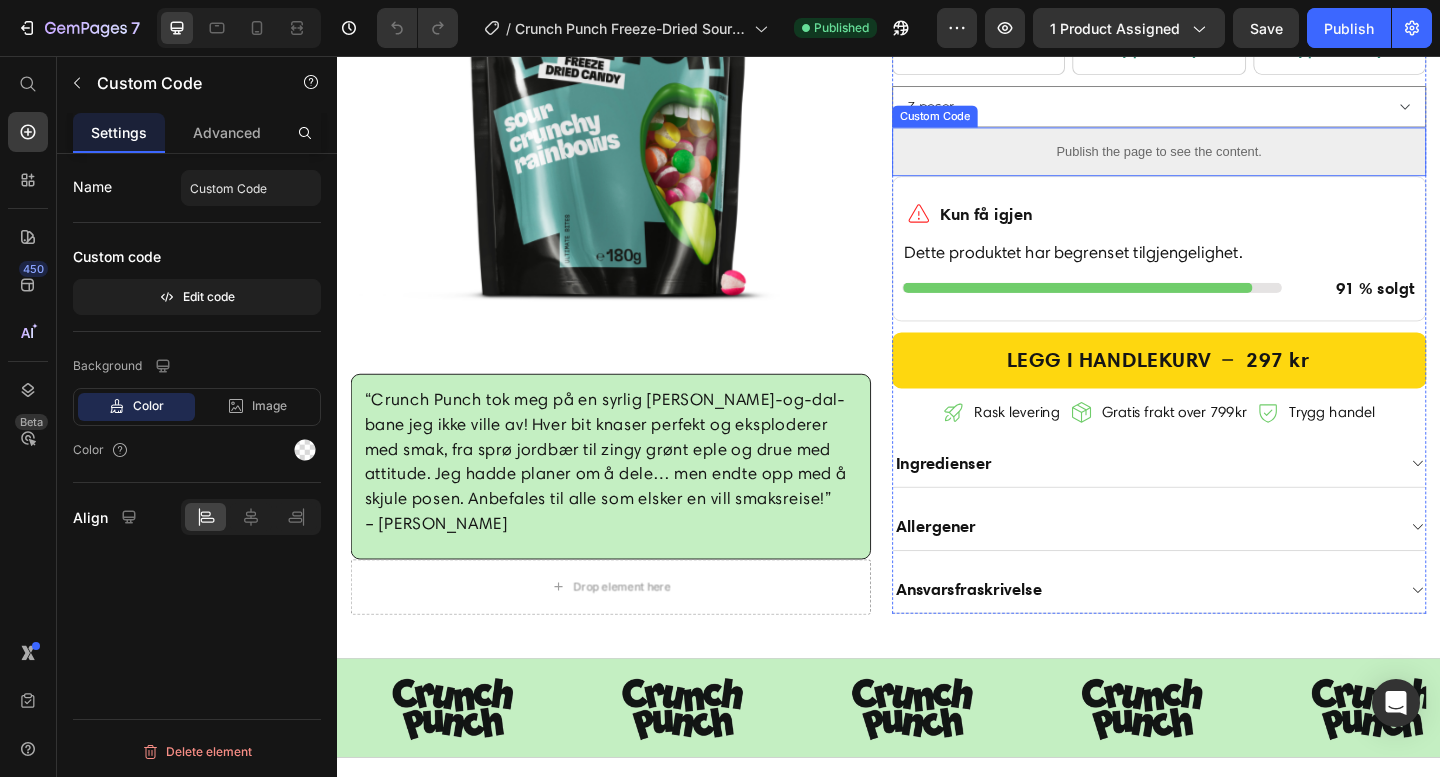 click on "Publish the page to see the content." at bounding box center (1231, 160) 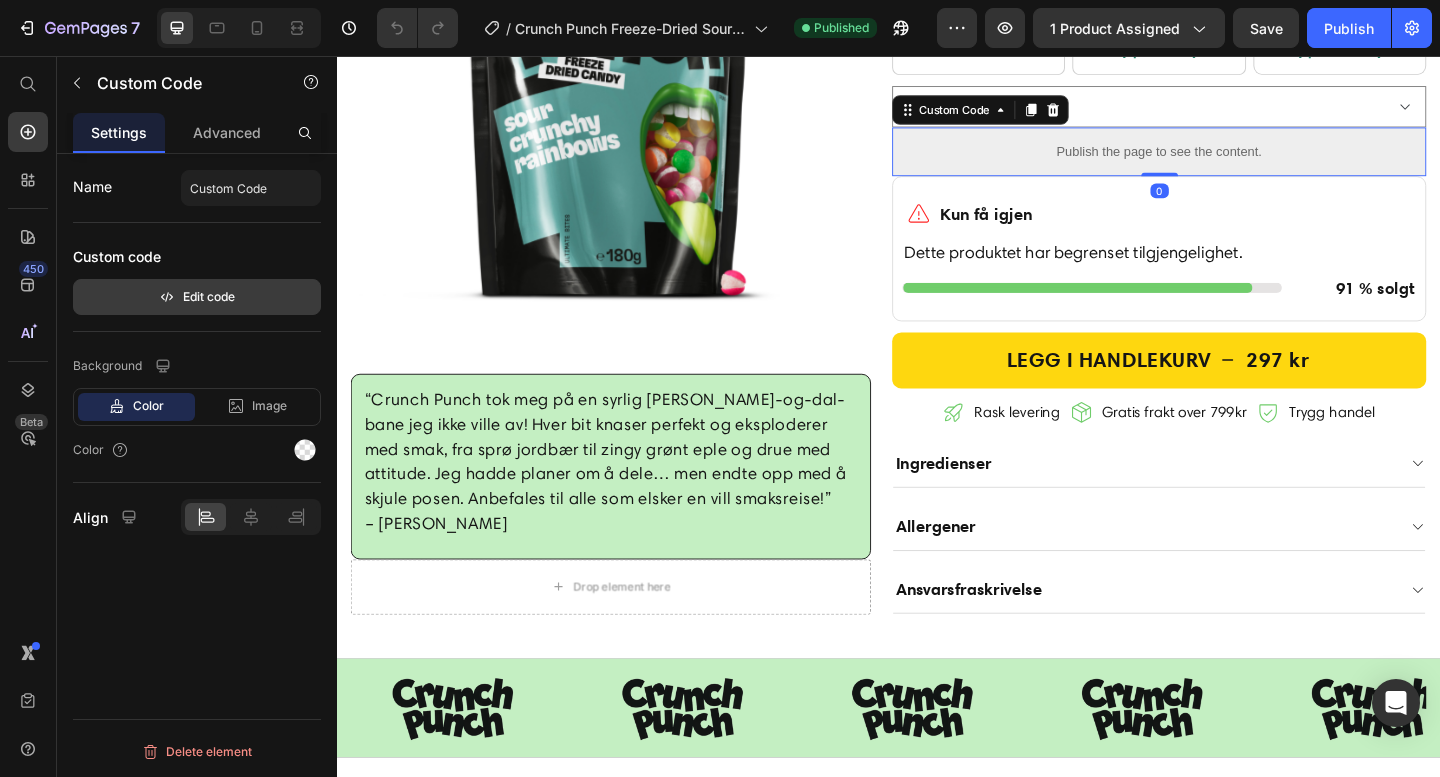 click on "Edit code" at bounding box center (197, 297) 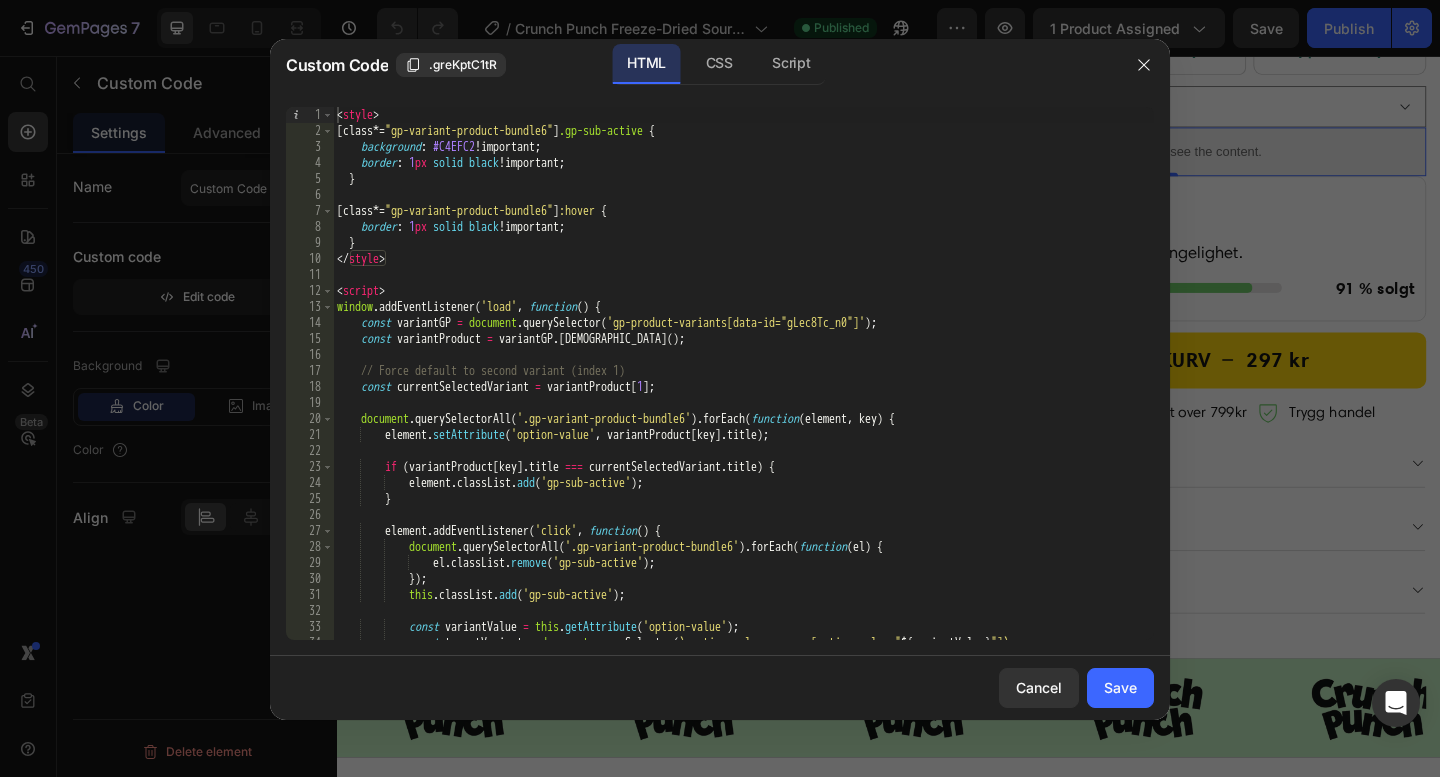 click on "< style >   [ class *= " gp-variant-product-bundle6 " ] .gp-sub-active   {      background :   #C4EFC2  !important ;      border :   1 px   solid   black  !important ;    }   [ class *= " gp-variant-product-bundle6 " ] :hover   {      border :   1 px   solid   black  !important ;    } </ style > < script > window . addEventListener ( 'load' ,   function ( )   {      const   variantGP   =   document . querySelector ( 'gp-product-variants[data-id="gLec8Tc_n0"]' ) ;      const   variantProduct   =   variantGP . getVariants ( ) ;      // Force default to second variant (index 1)      const   currentSelectedVariant   =   variantProduct [ 1 ] ;      document . querySelectorAll ( '.gp-variant-product-bundle6' ) . forEach ( function ( element ,   key )   {           element . setAttribute ( 'option-value' ,   variantProduct [ key ] . title ) ;           if   ( variantProduct [ key ] . title   ===   currentSelectedVariant . title )   {                element . classList . add ( 'gp-sub-active' ) ;           }      . (" at bounding box center (743, 397) 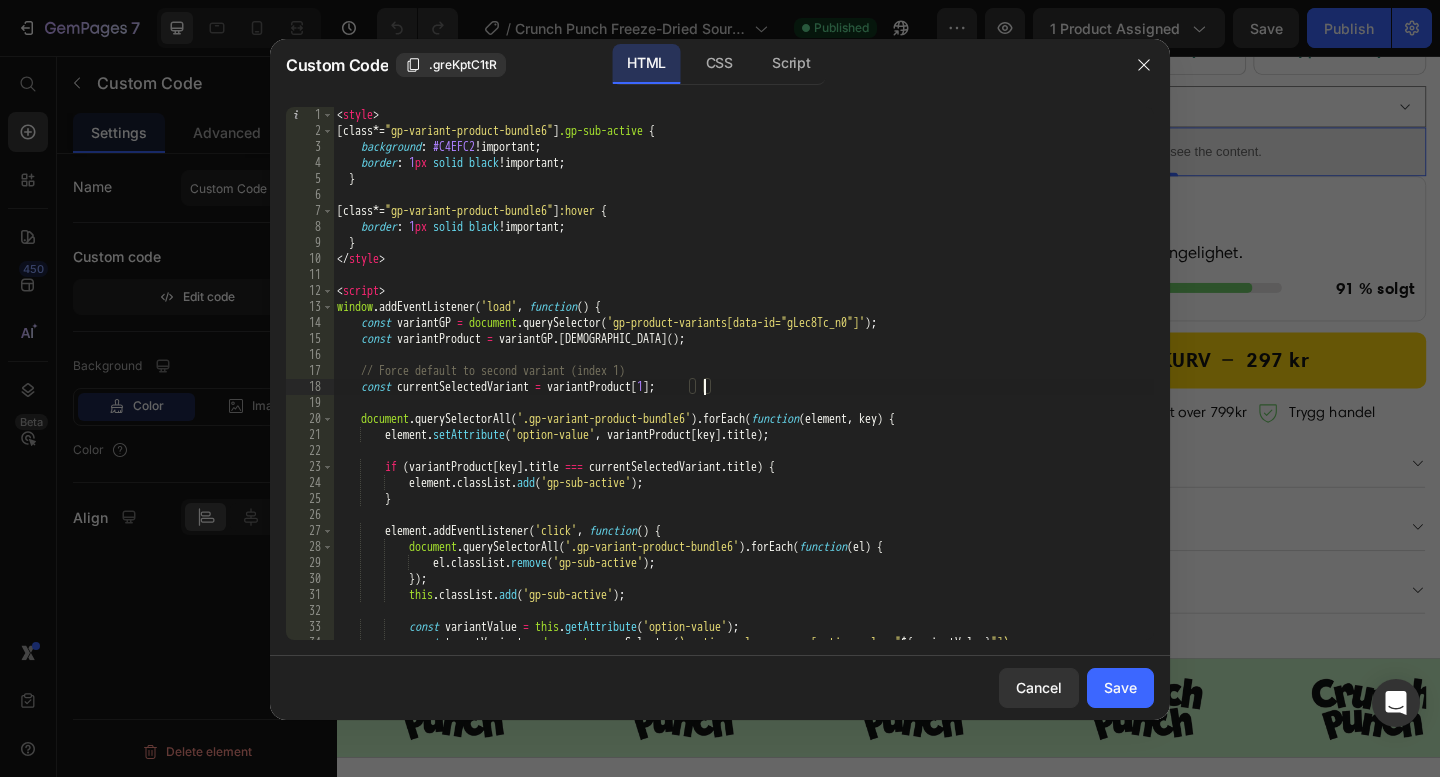 scroll, scrollTop: 0, scrollLeft: 30, axis: horizontal 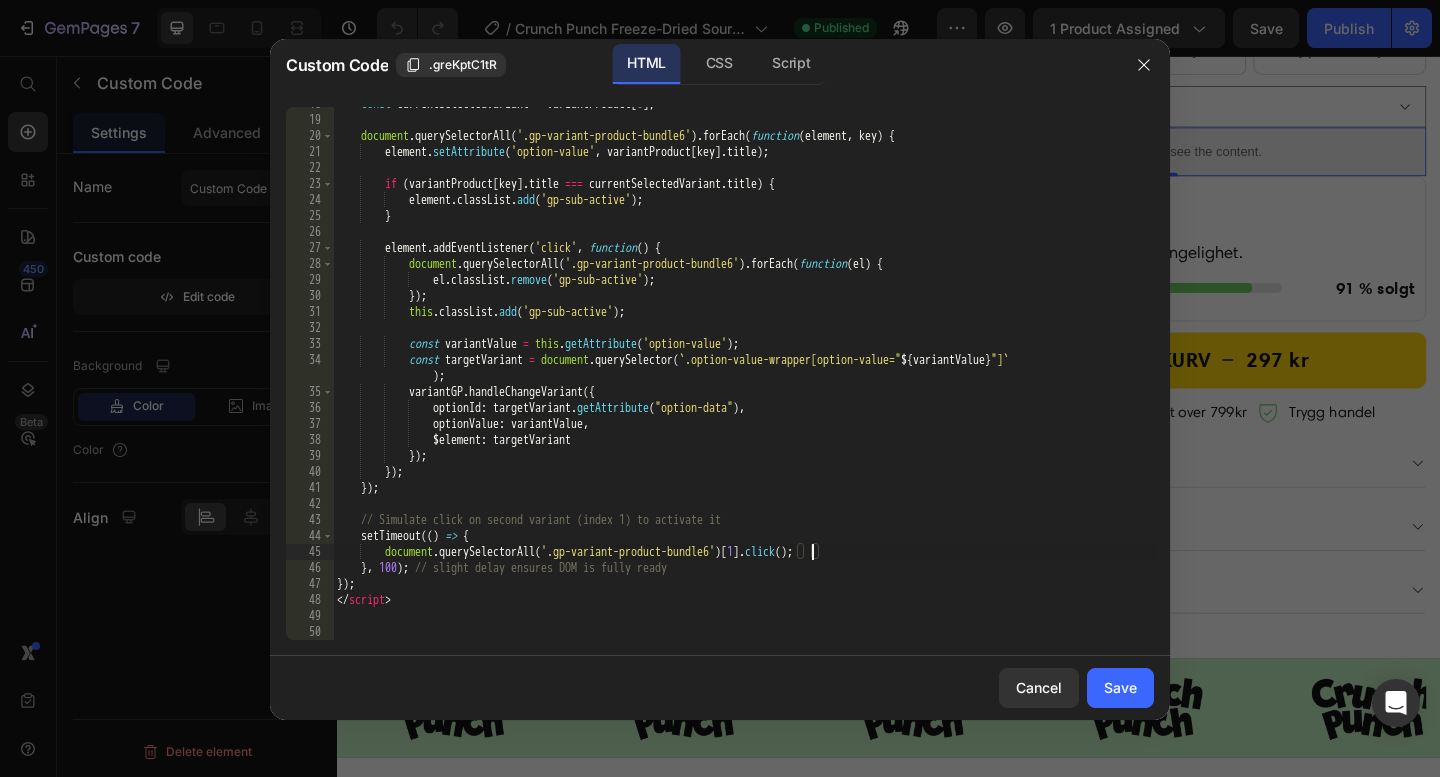 click on "const   currentSelectedVariant   =   variantProduct [ 0 ] ;      document . querySelectorAll ( '.gp-variant-product-bundle6' ) . forEach ( function ( element ,   key )   {           element . setAttribute ( 'option-value' ,   variantProduct [ key ] . title ) ;           if   ( variantProduct [ key ] . title   ===   currentSelectedVariant . title )   {                element . classList . add ( 'gp-sub-active' ) ;           }           element . addEventListener ( 'click' ,   function ( )   {                document . querySelectorAll ( '.gp-variant-product-bundle6' ) . forEach ( function ( el )   {                     el . classList . remove ( 'gp-sub-active' ) ;                }) ;                this . classList . add ( 'gp-sub-active' ) ;                const   variantValue   =   this . getAttribute ( 'option-value' ) ;                const   targetVariant   =   document . querySelector ( ` .option-value-wrapper[option-value=" ${ variantValue } "] `                  ) ;" at bounding box center (743, 378) 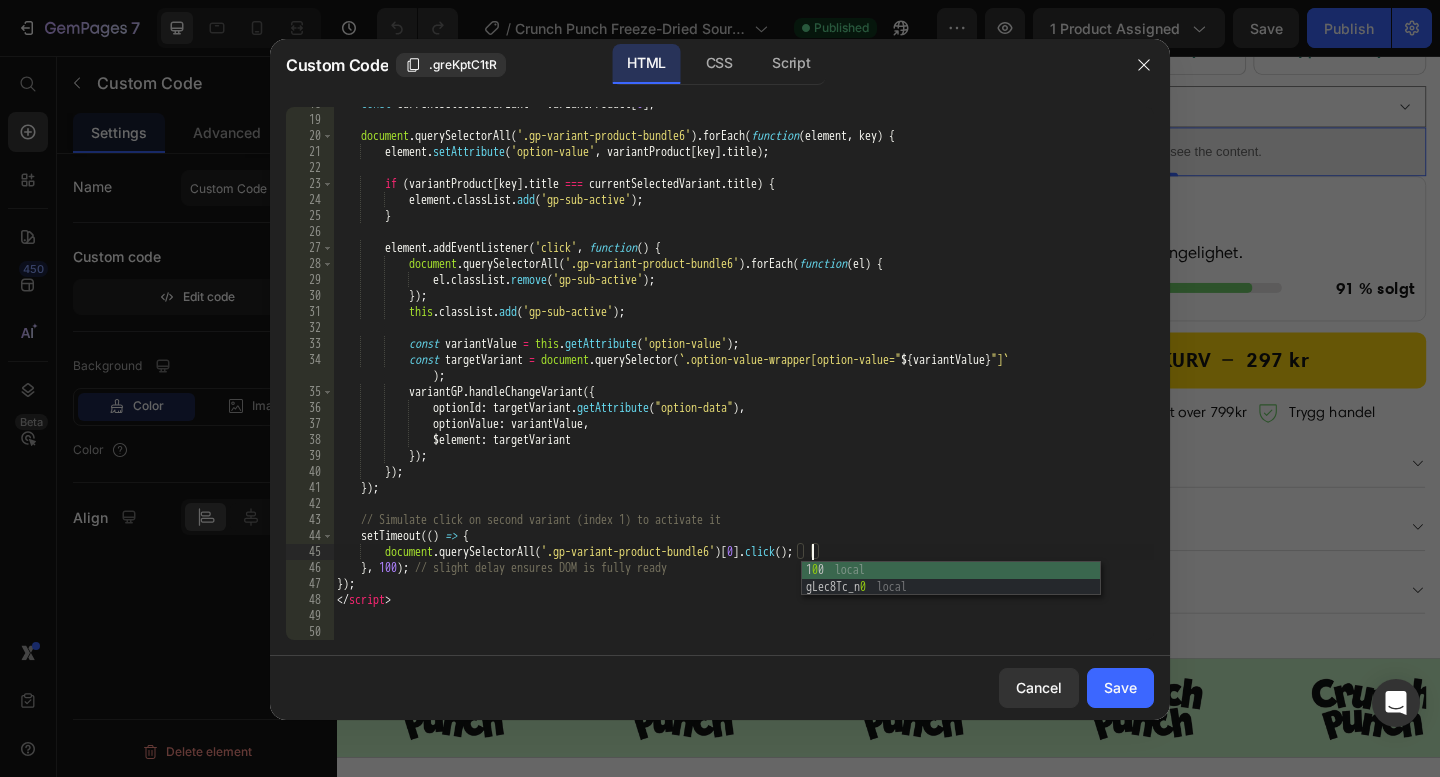 click on "const   currentSelectedVariant   =   variantProduct [ 0 ] ;      document . querySelectorAll ( '.gp-variant-product-bundle6' ) . forEach ( function ( element ,   key )   {           element . setAttribute ( 'option-value' ,   variantProduct [ key ] . title ) ;           if   ( variantProduct [ key ] . title   ===   currentSelectedVariant . title )   {                element . classList . add ( 'gp-sub-active' ) ;           }           element . addEventListener ( 'click' ,   function ( )   {                document . querySelectorAll ( '.gp-variant-product-bundle6' ) . forEach ( function ( el )   {                     el . classList . remove ( 'gp-sub-active' ) ;                }) ;                this . classList . add ( 'gp-sub-active' ) ;                const   variantValue   =   this . getAttribute ( 'option-value' ) ;                const   targetVariant   =   document . querySelector ( ` .option-value-wrapper[option-value=" ${ variantValue } "] `                  ) ;" at bounding box center [743, 378] 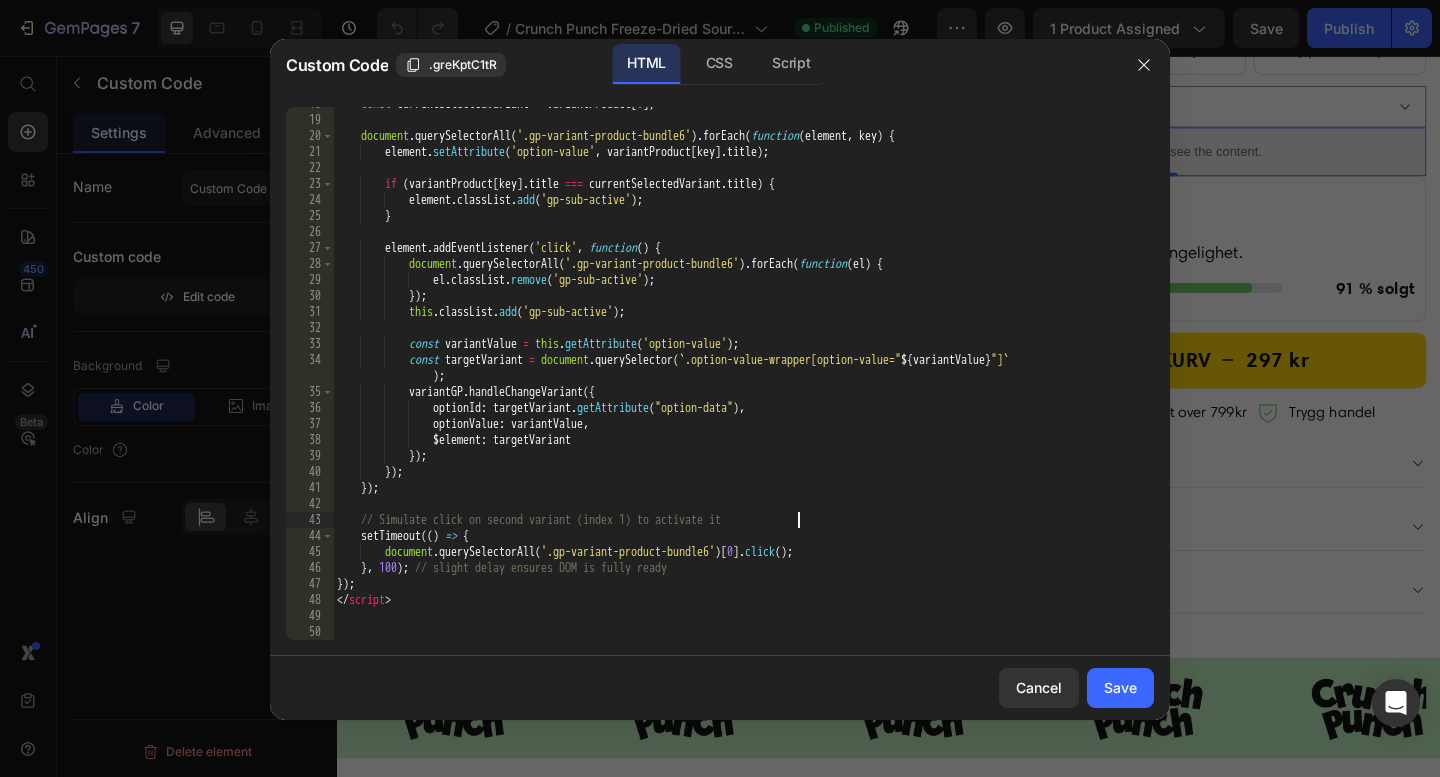 scroll, scrollTop: 0, scrollLeft: 37, axis: horizontal 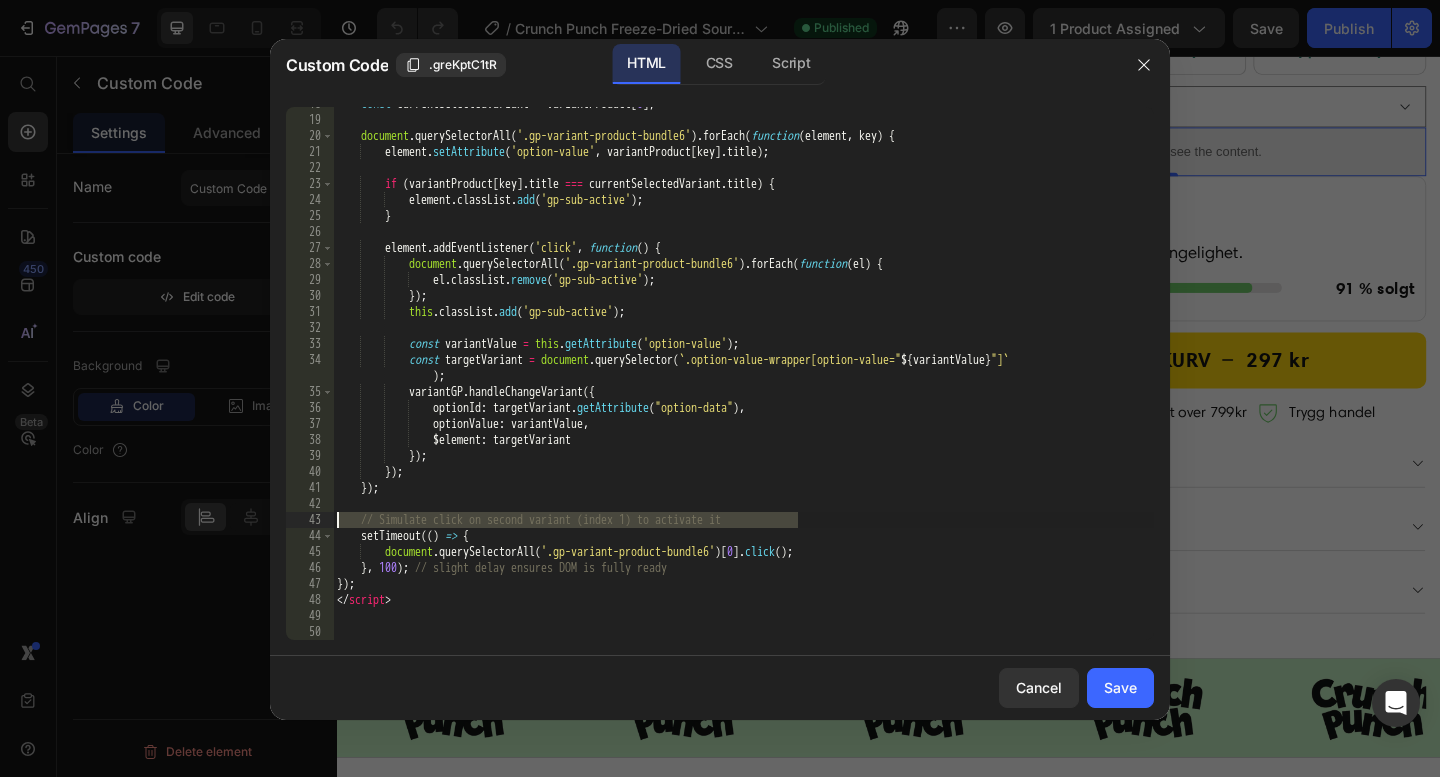 drag, startPoint x: 815, startPoint y: 523, endPoint x: 265, endPoint y: 522, distance: 550.0009 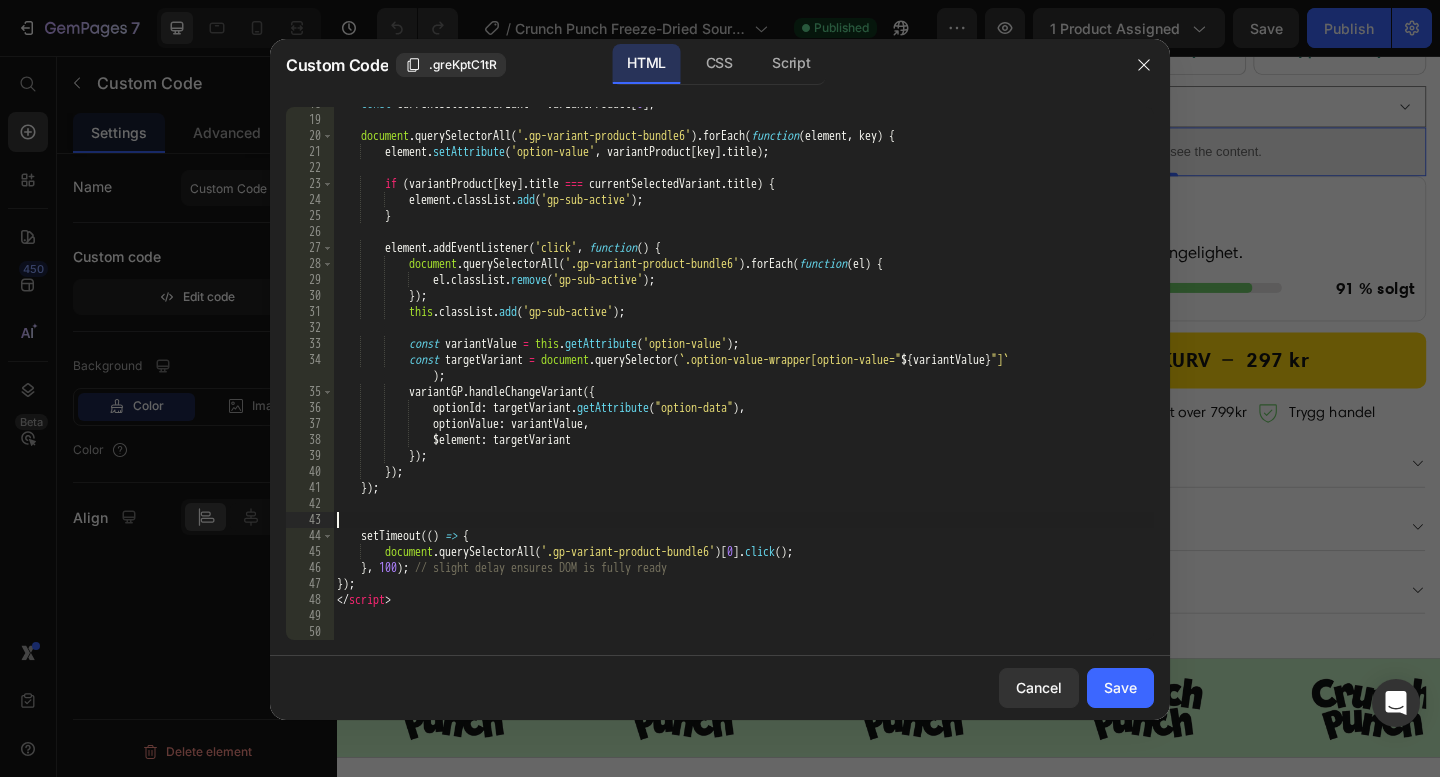 scroll, scrollTop: 0, scrollLeft: 0, axis: both 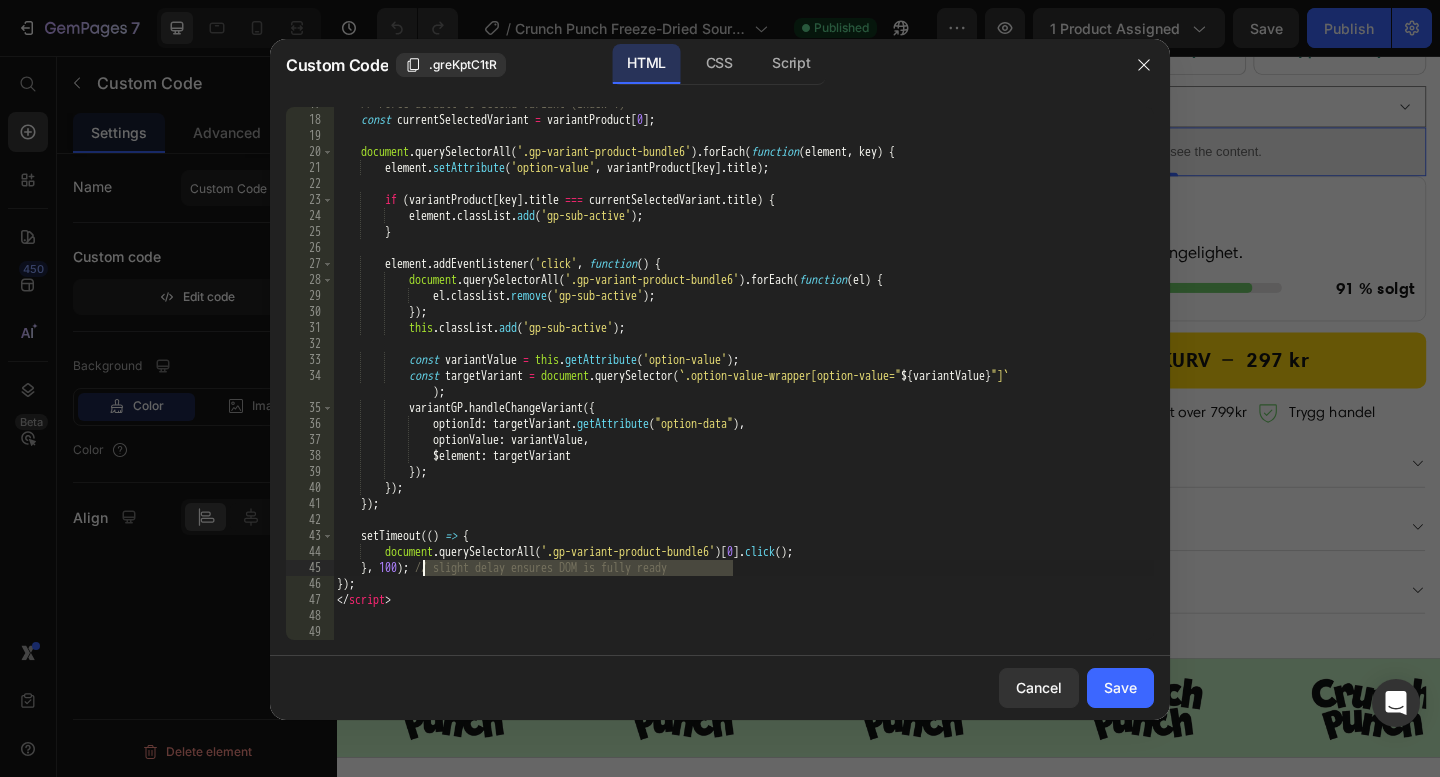 drag, startPoint x: 763, startPoint y: 573, endPoint x: 426, endPoint y: 570, distance: 337.01337 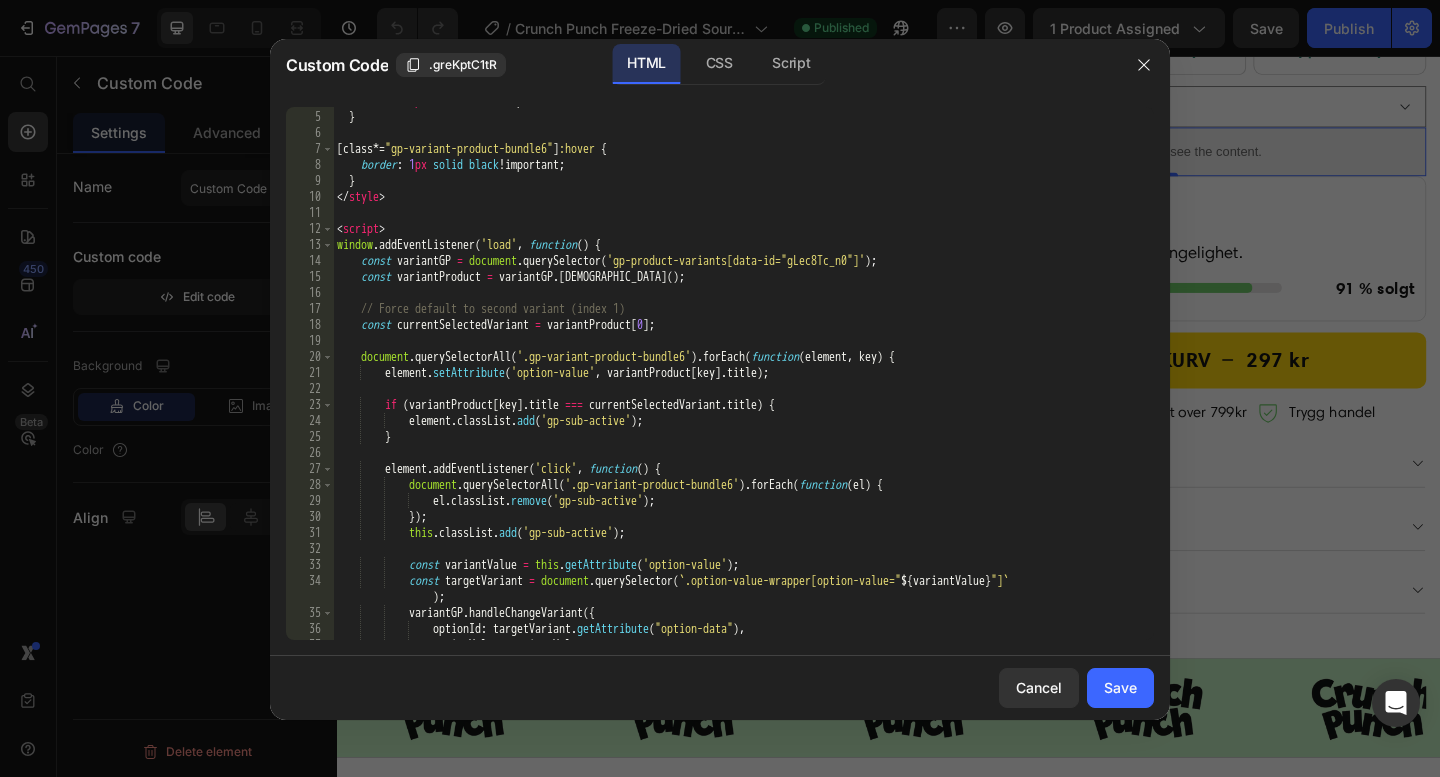 scroll, scrollTop: 48, scrollLeft: 0, axis: vertical 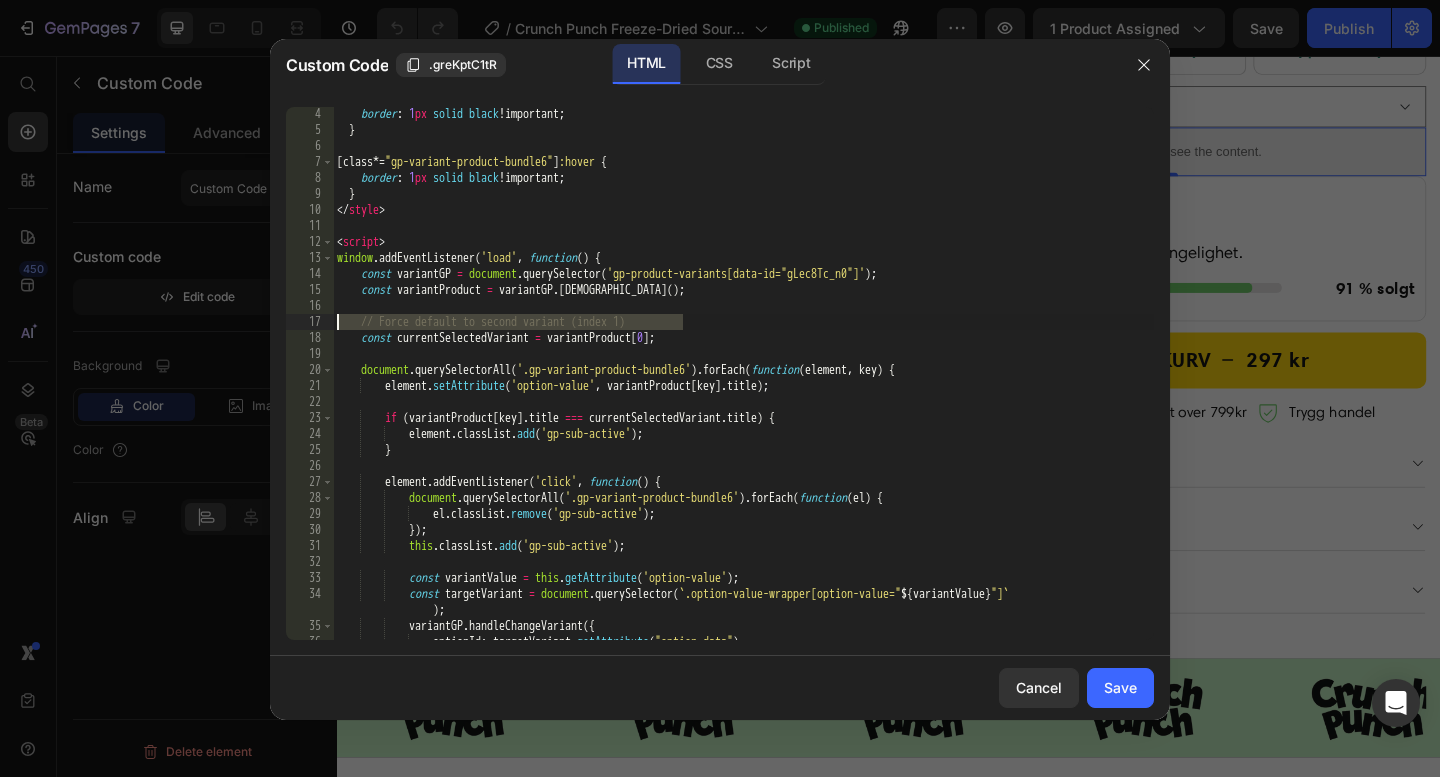 drag, startPoint x: 698, startPoint y: 322, endPoint x: 319, endPoint y: 315, distance: 379.06464 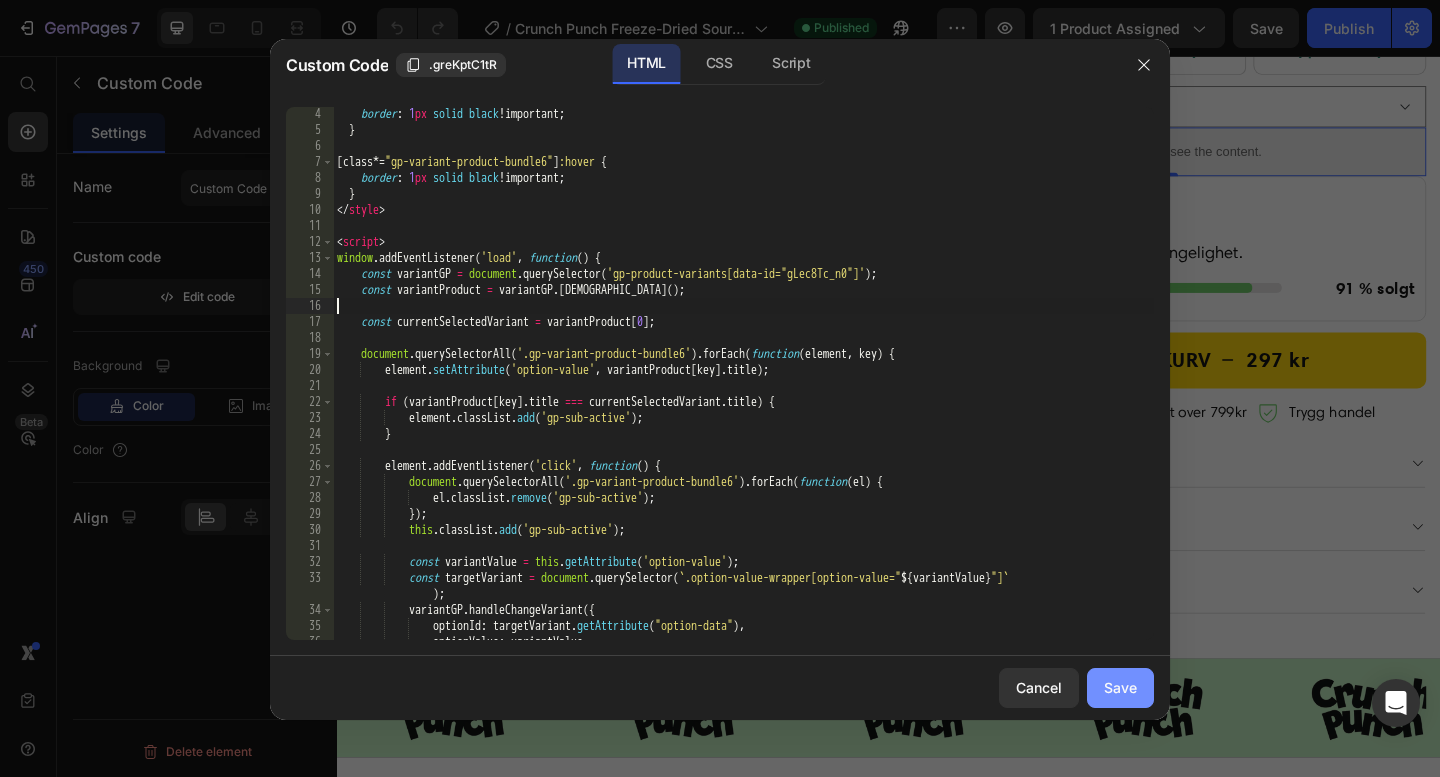 type 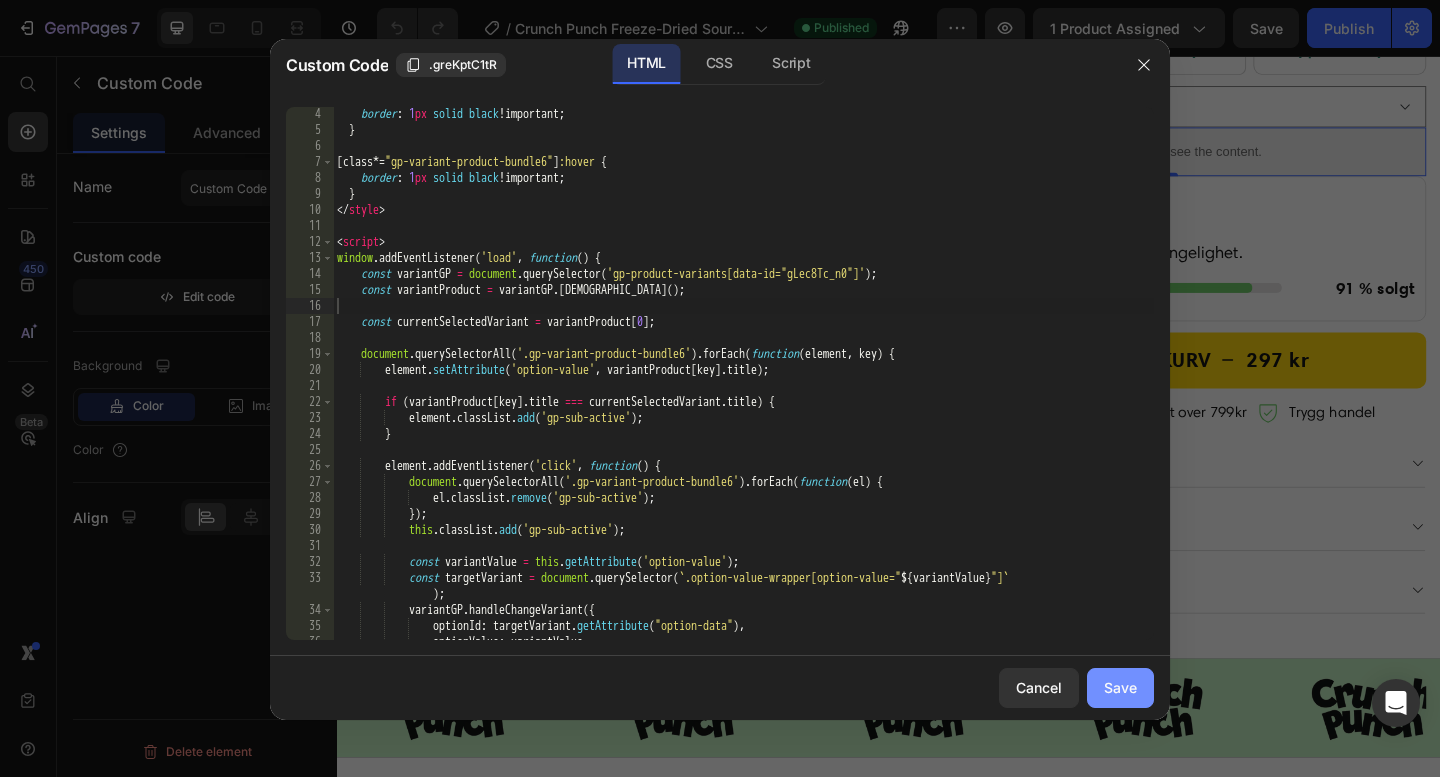 click on "Save" at bounding box center [1120, 687] 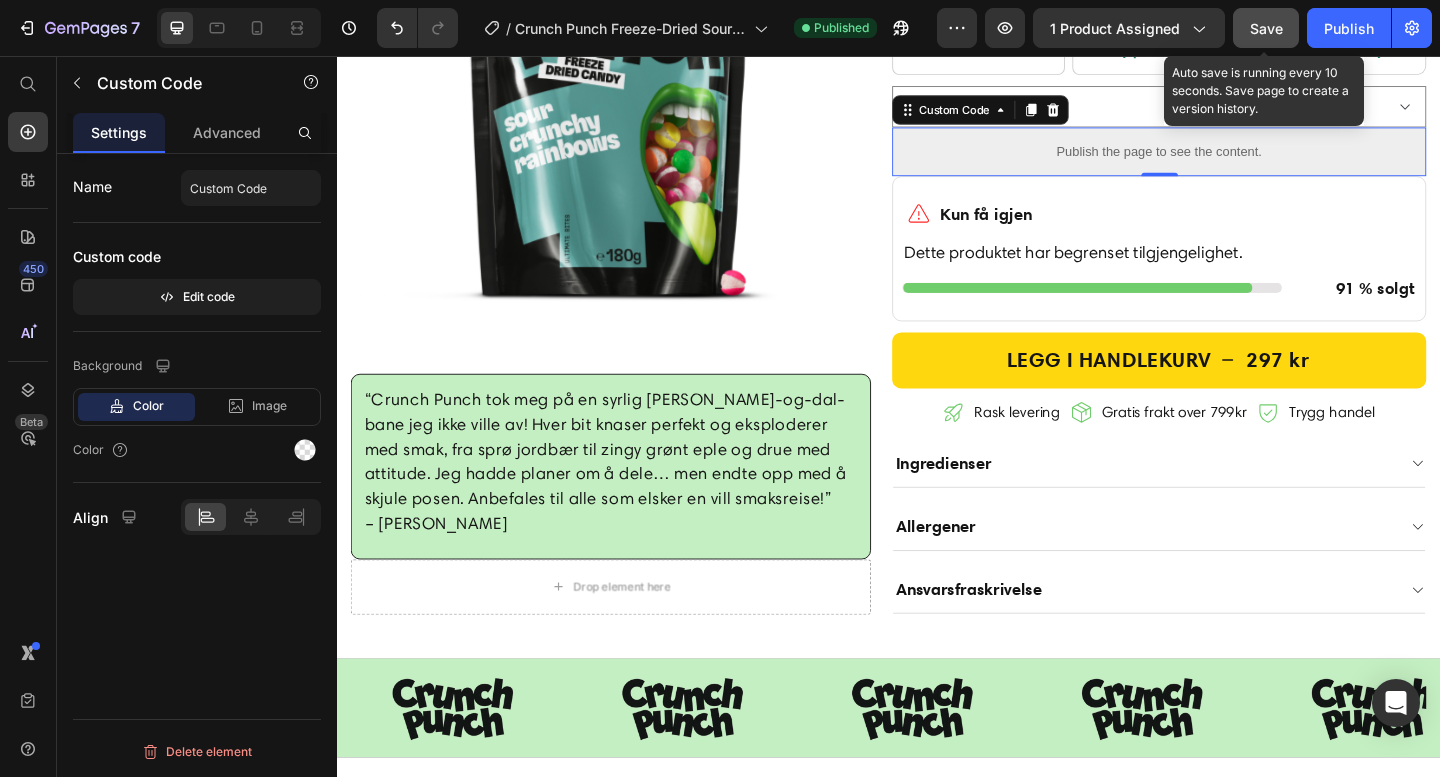 click on "Save" 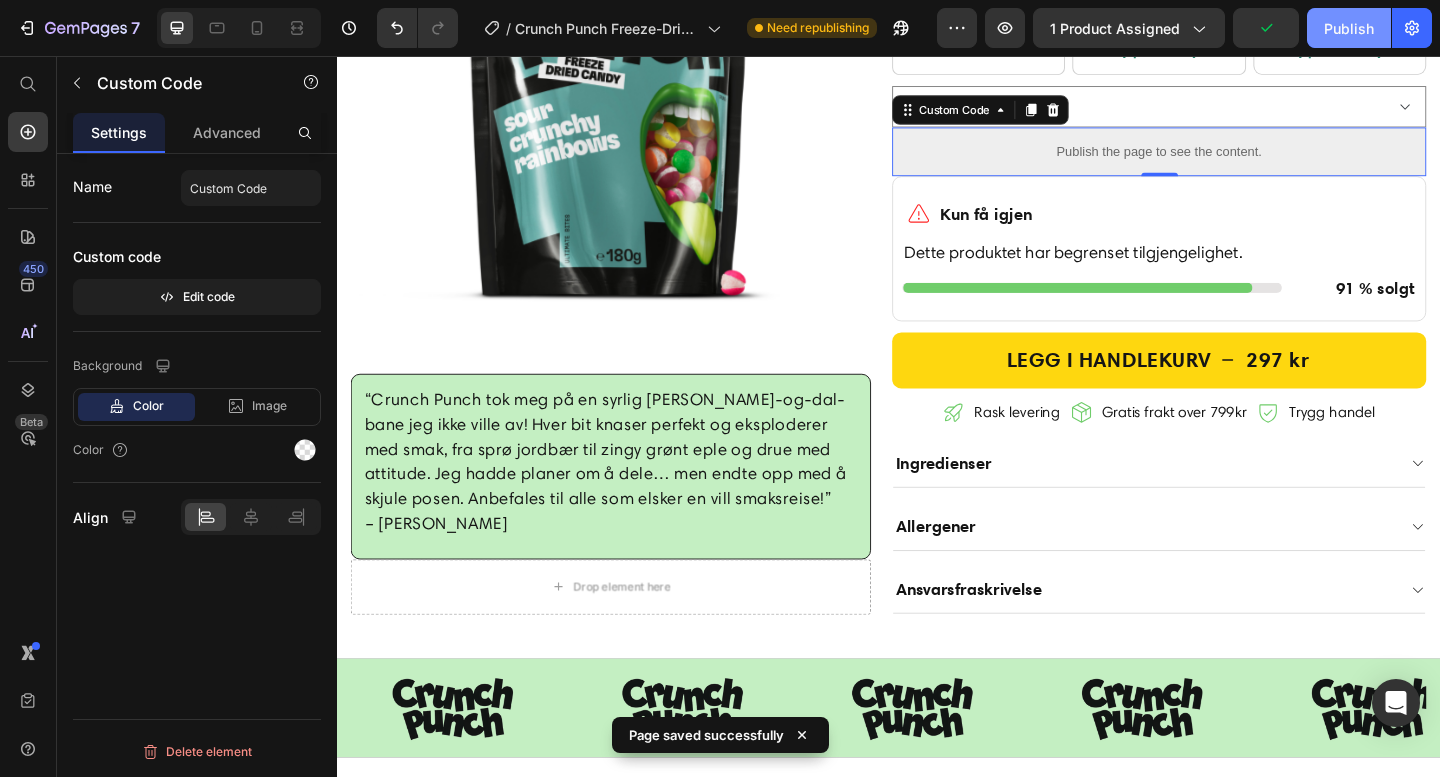 click on "Publish" 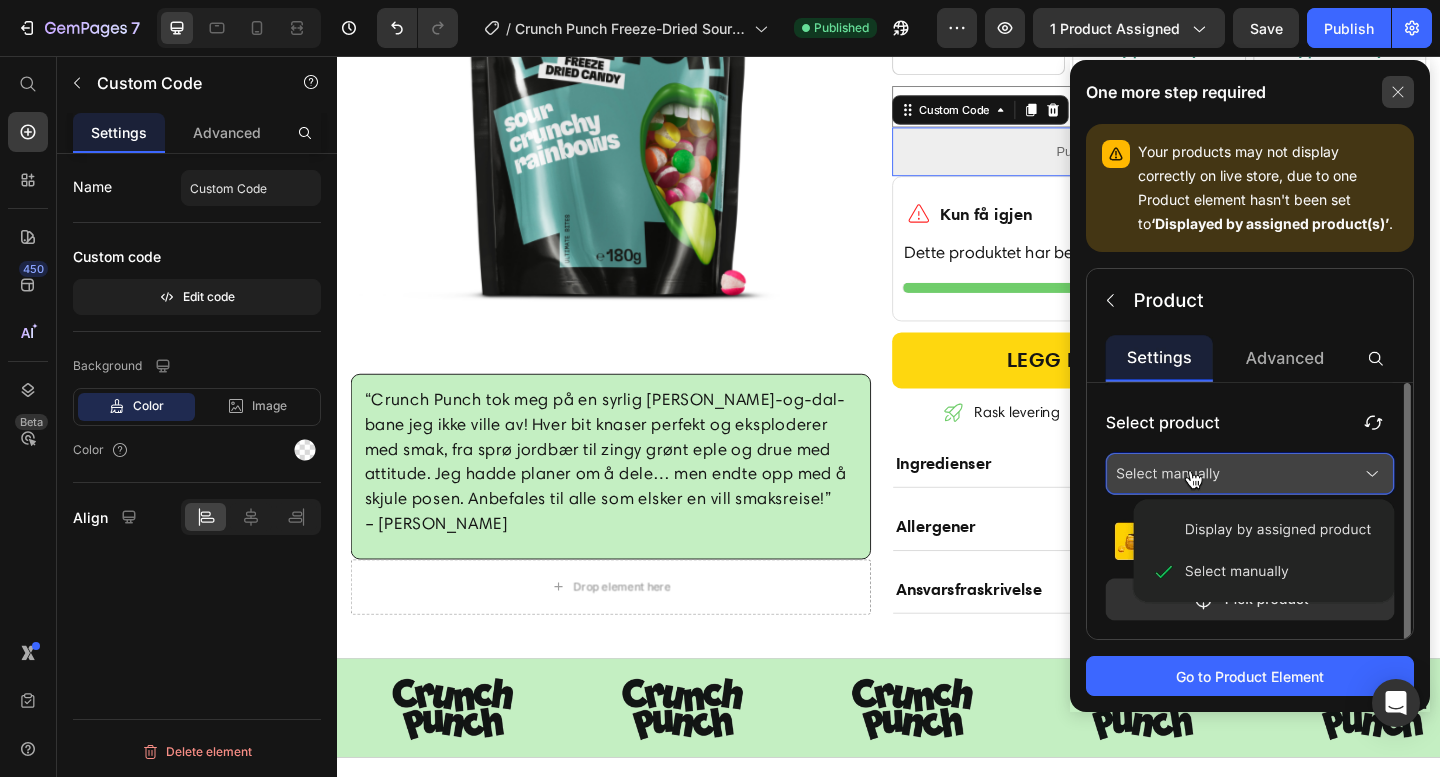 click 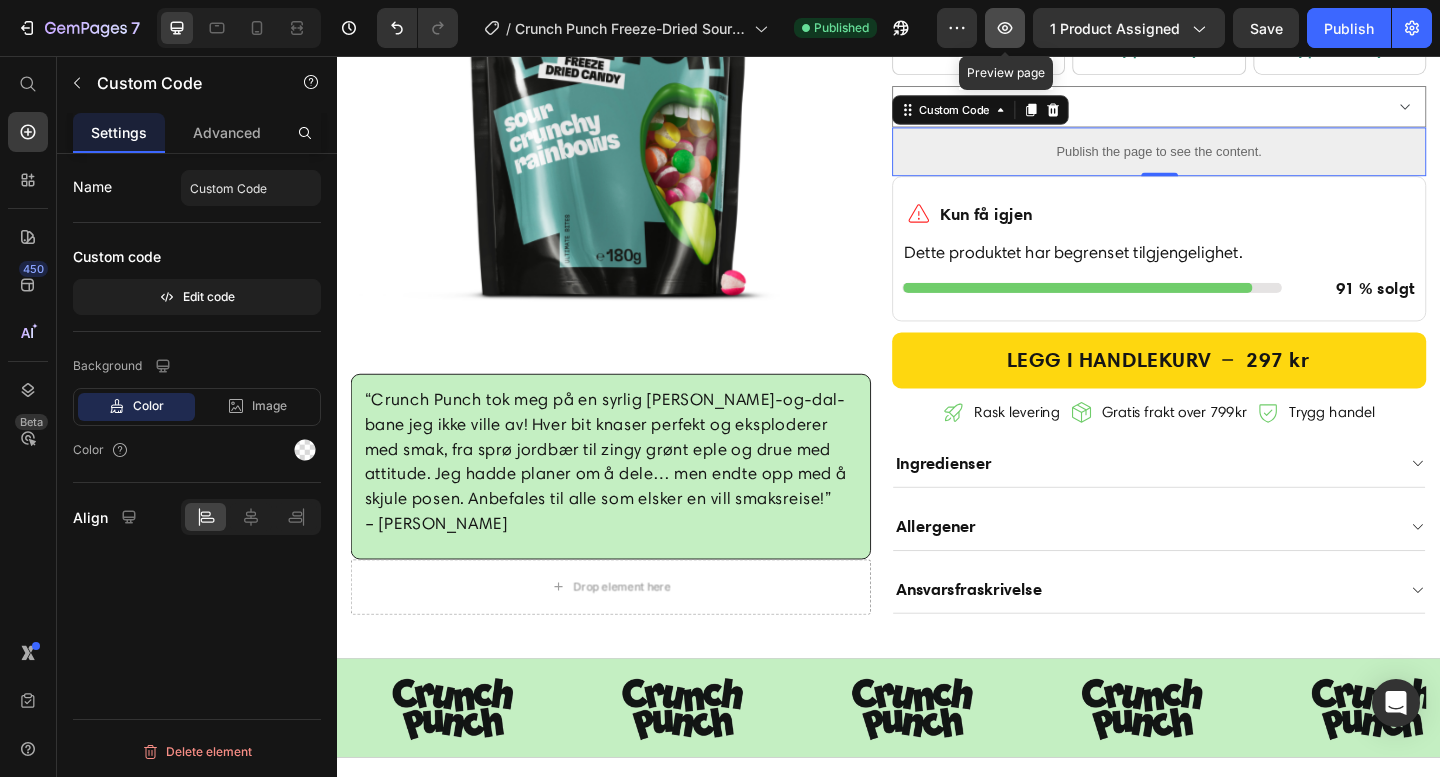 click 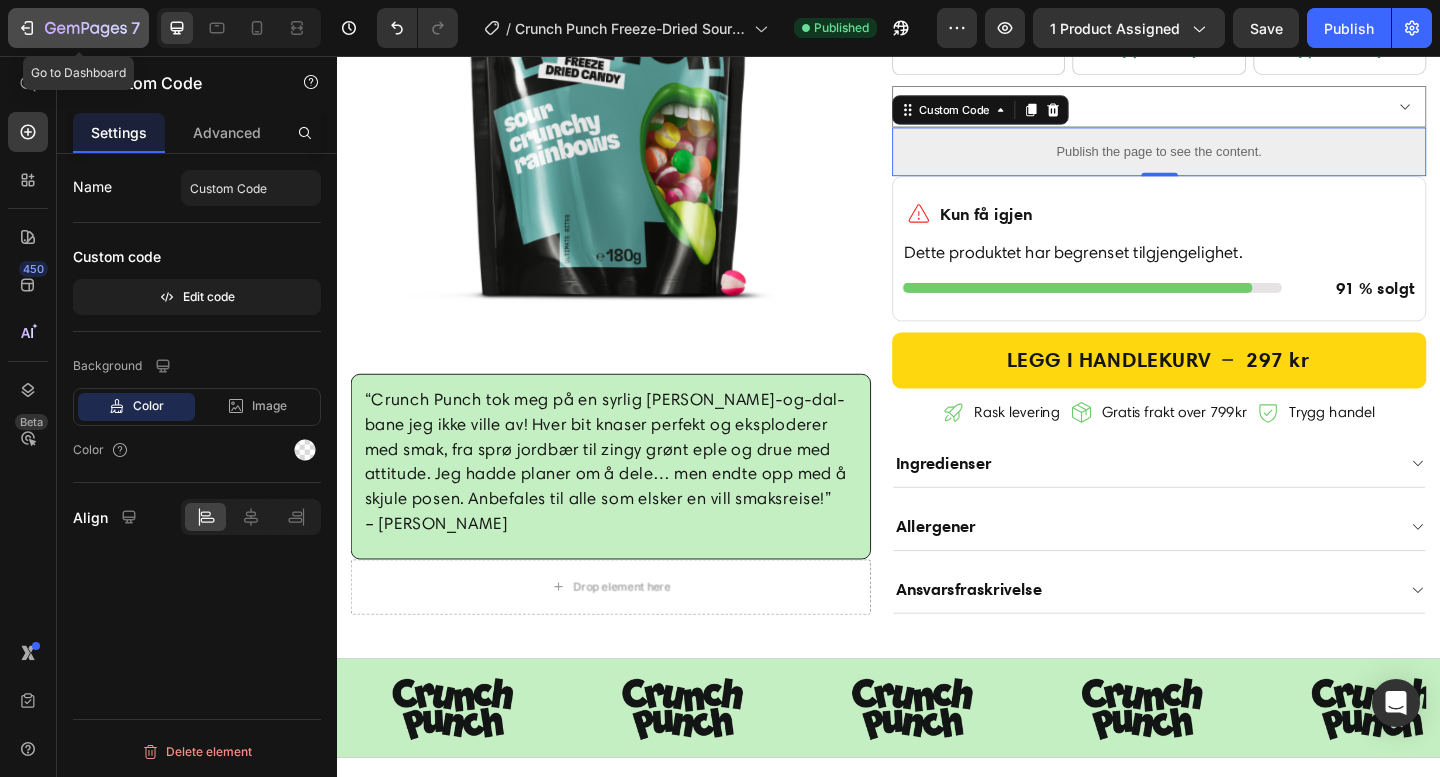click on "7" 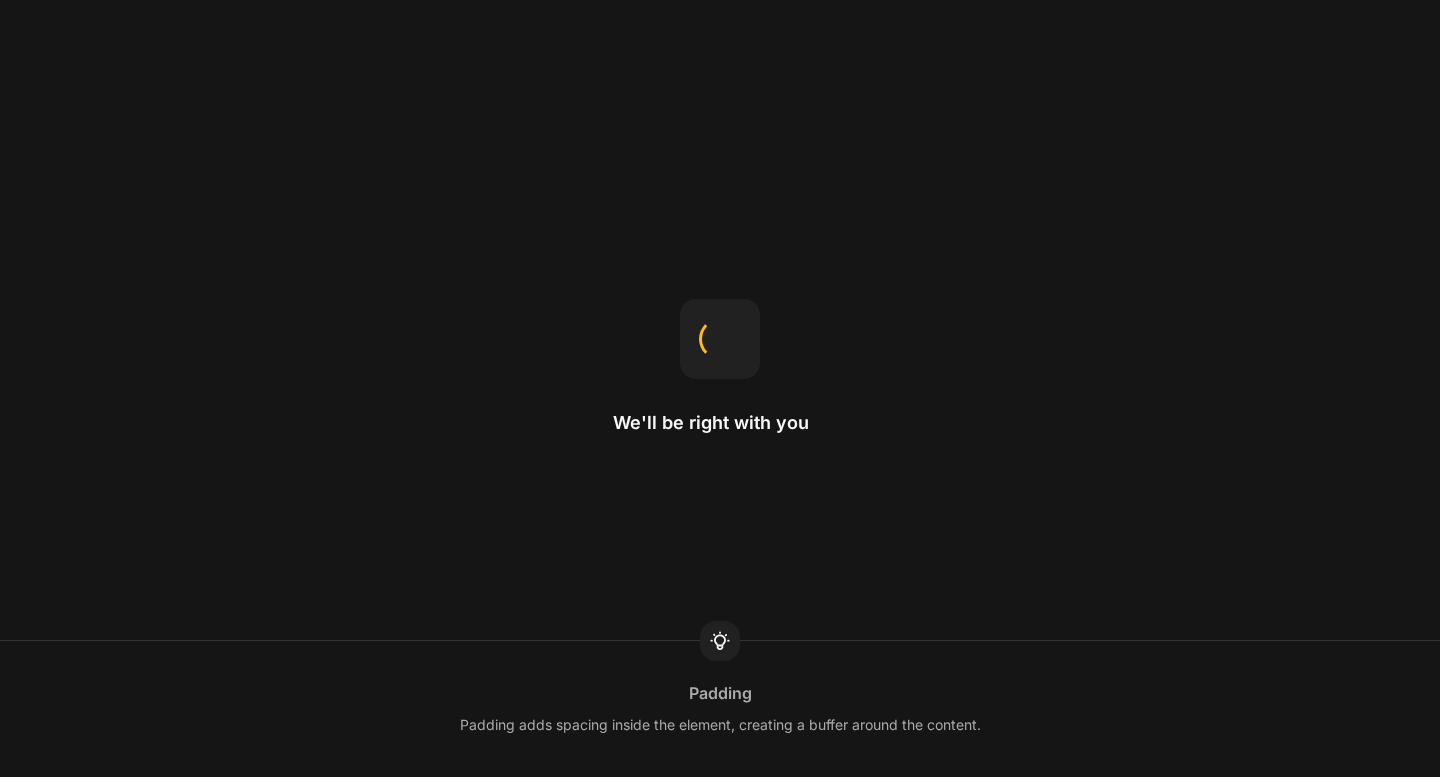 scroll, scrollTop: 0, scrollLeft: 0, axis: both 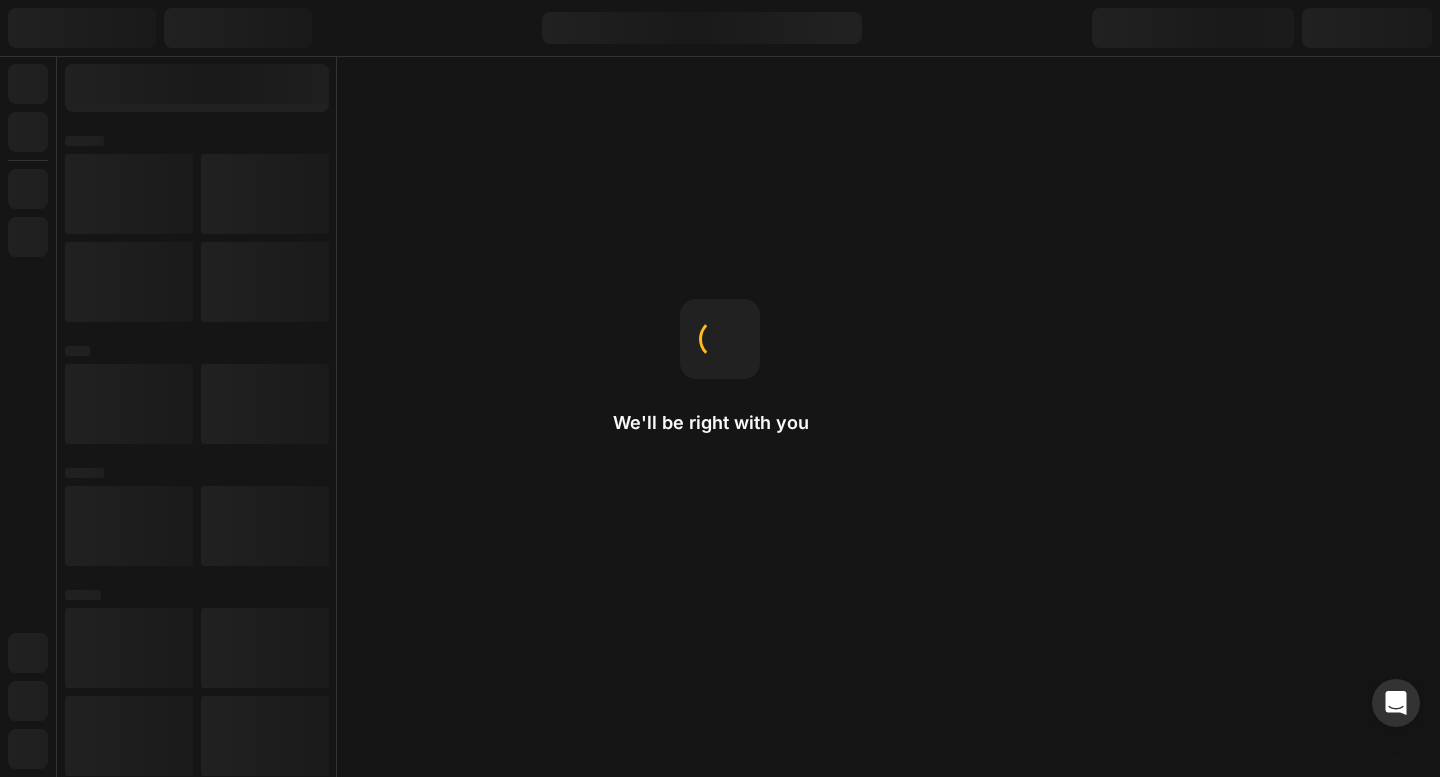 select on "3 poser" 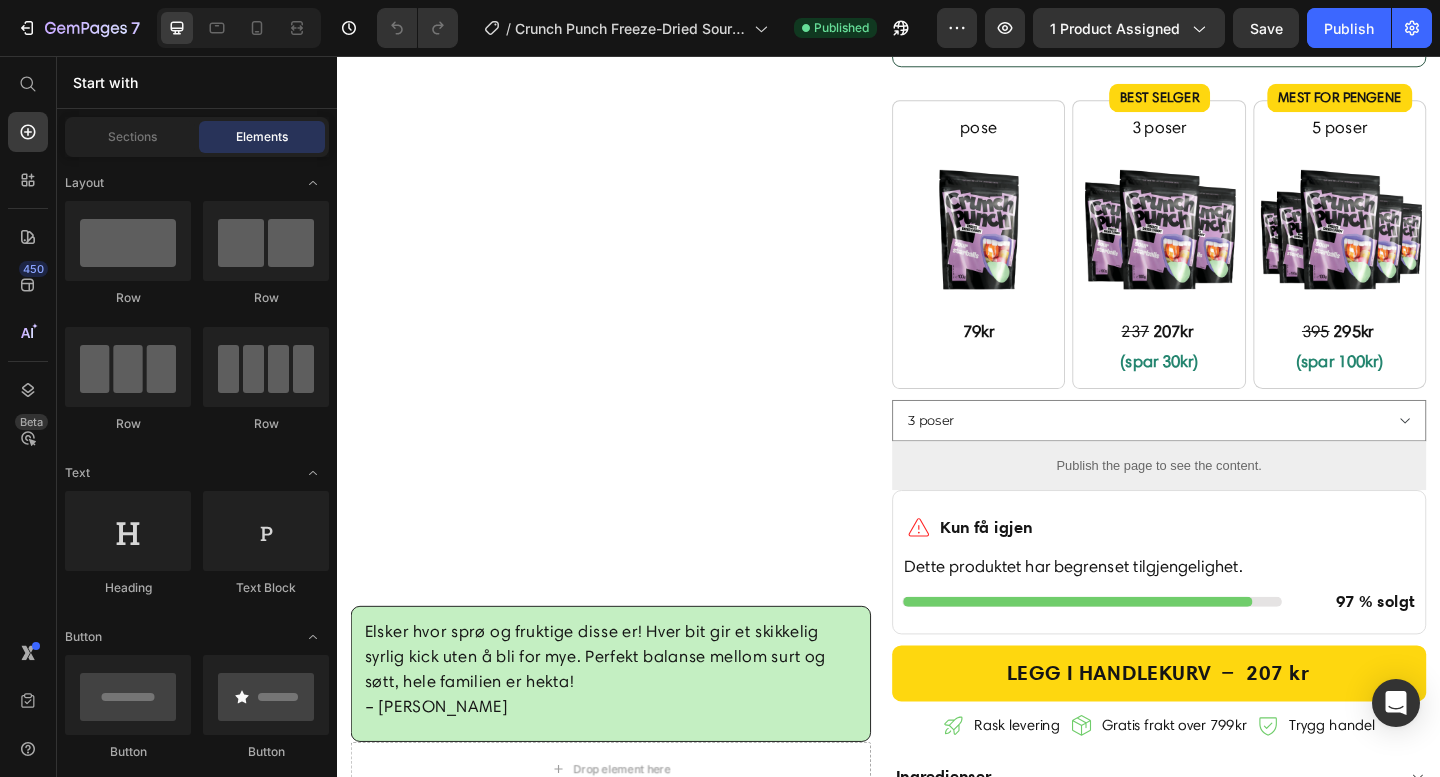 scroll, scrollTop: 544, scrollLeft: 0, axis: vertical 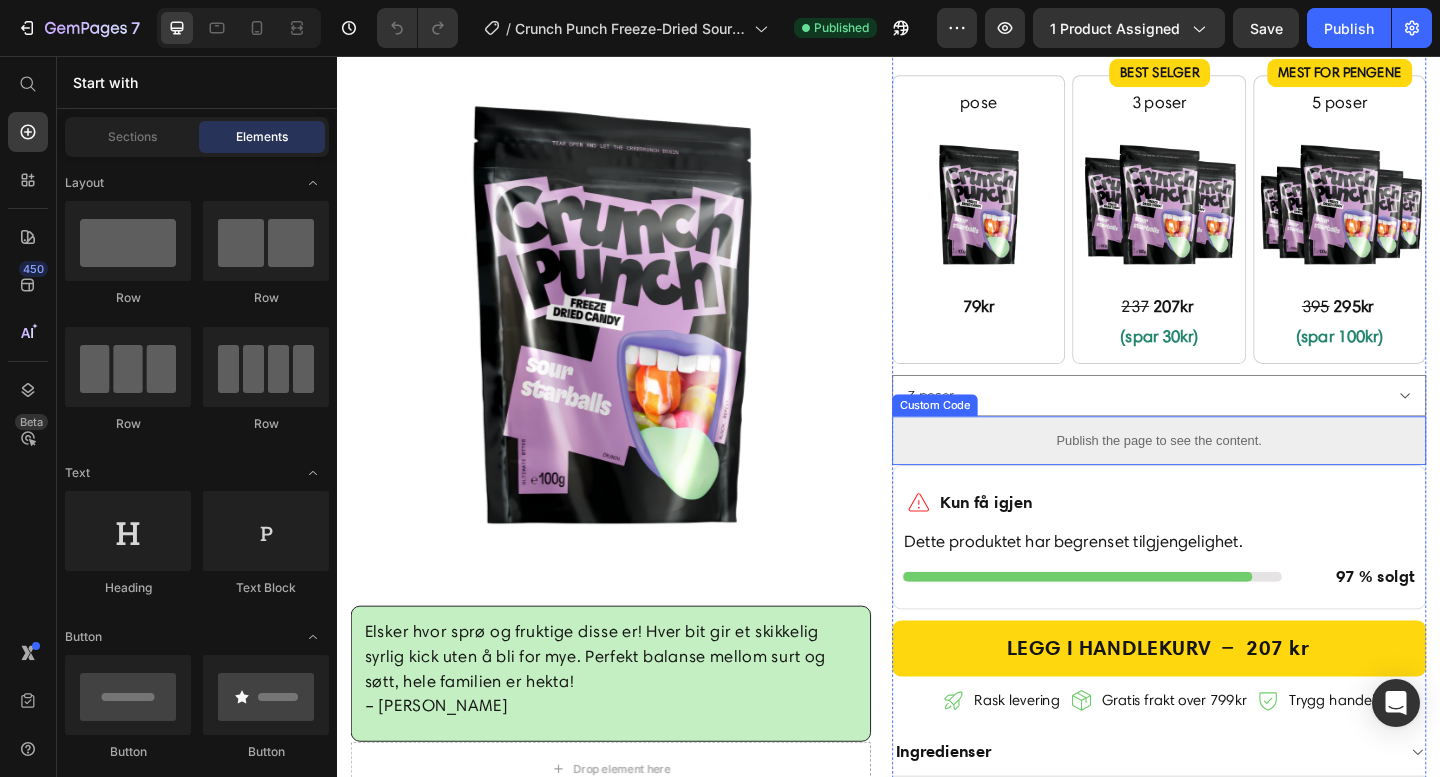 click on "Publish the page to see the content." at bounding box center [1231, 474] 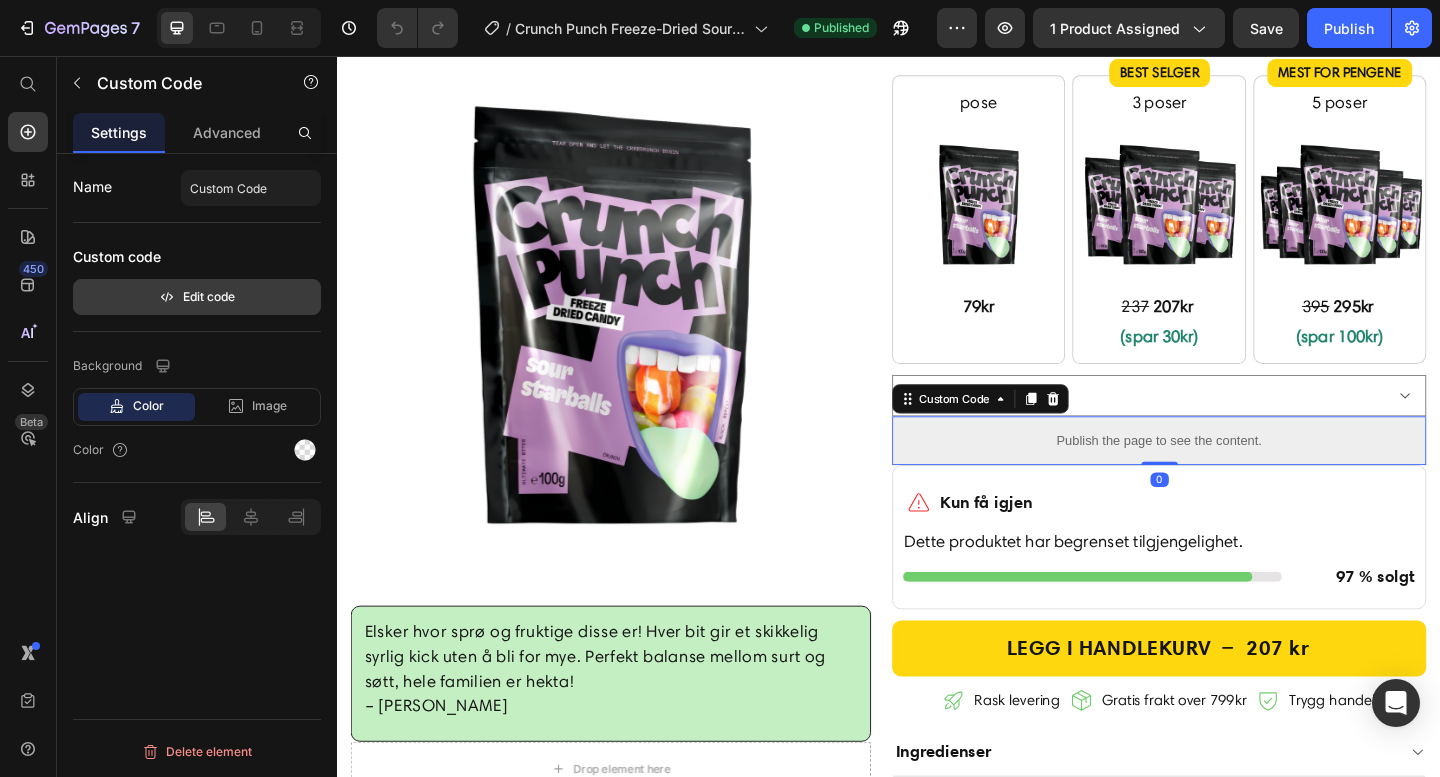 click on "Edit code" at bounding box center (197, 297) 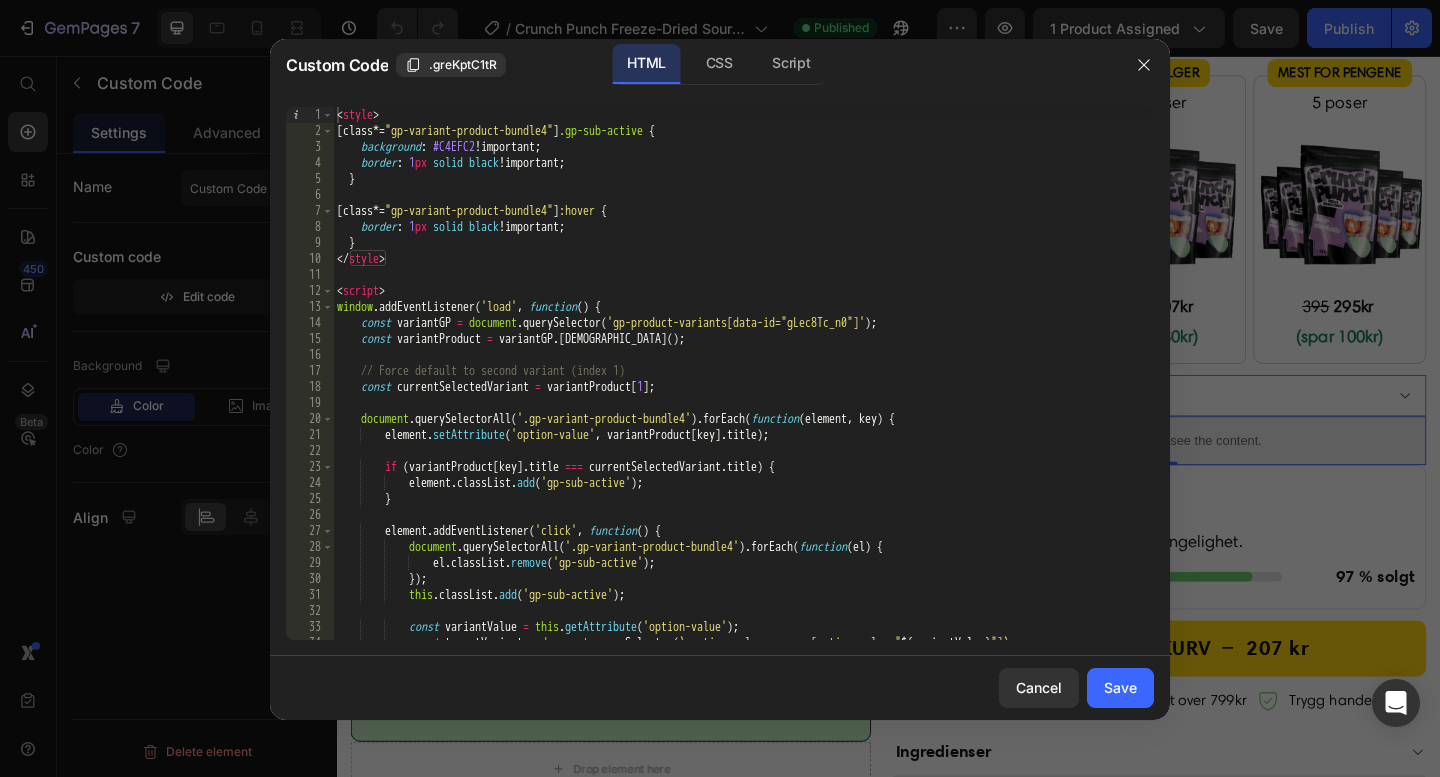 click on "< style >   [ class *= " gp-variant-product-bundle4 " ] .gp-sub-active   {      background :   #C4EFC2  !important ;      border :   1 px   solid   black  !important ;    }   [ class *= " gp-variant-product-bundle4 " ] :hover   {      border :   1 px   solid   black  !important ;    } </ style > < script > window . addEventListener ( 'load' ,   function ( )   {      const   variantGP   =   document . querySelector ( 'gp-product-variants[data-id="gLec8Tc_n0"]' ) ;      const   variantProduct   =   variantGP . getVariants ( ) ;      // Force default to second variant (index 1)      const   currentSelectedVariant   =   variantProduct [ 1 ] ;      document . querySelectorAll ( '.gp-variant-product-bundle4' ) . forEach ( function ( element ,   key )   {           element . setAttribute ( 'option-value' ,   variantProduct [ key ] . title ) ;           if   ( variantProduct [ key ] . title   ===   currentSelectedVariant . title )   {                element . classList . add ( 'gp-sub-active' ) ;           }      . (" at bounding box center [743, 397] 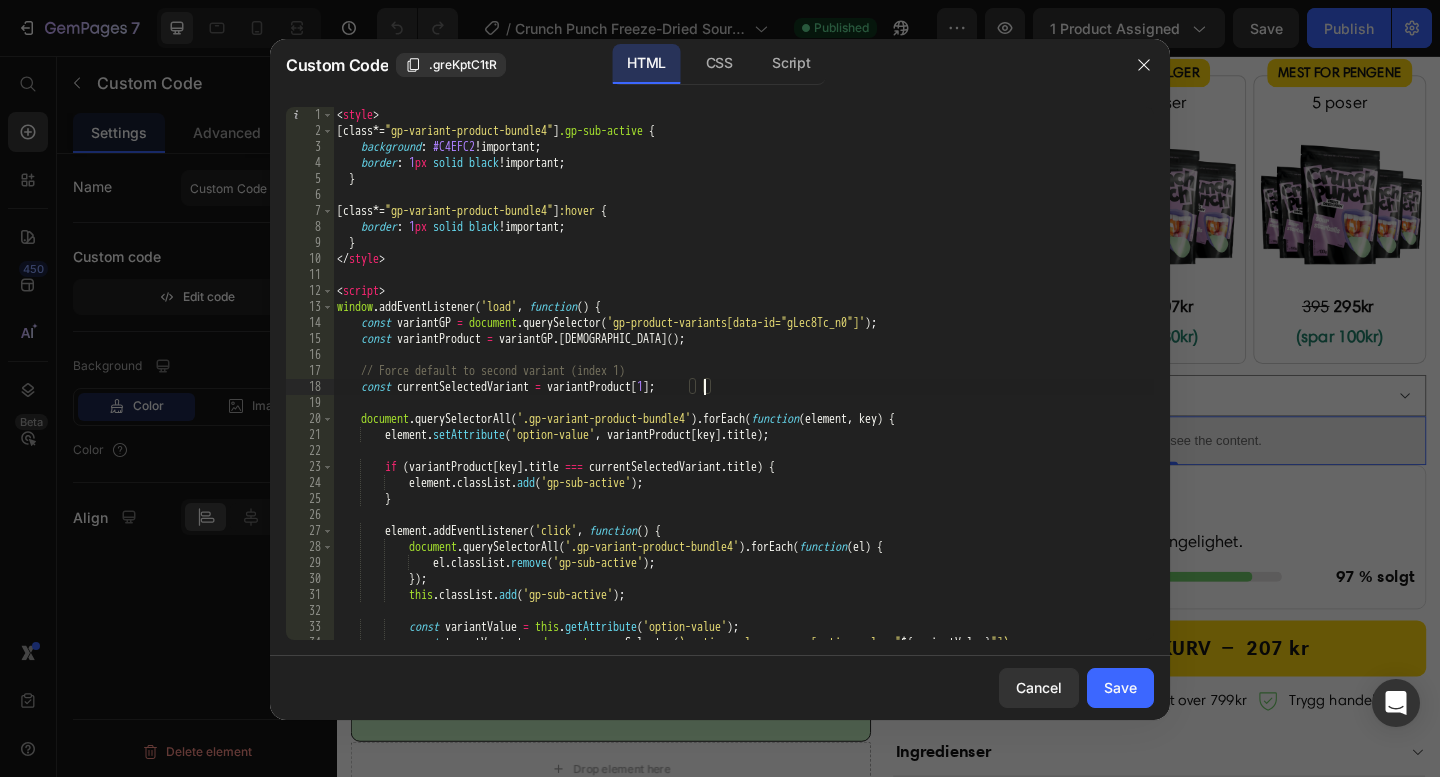 scroll, scrollTop: 0, scrollLeft: 30, axis: horizontal 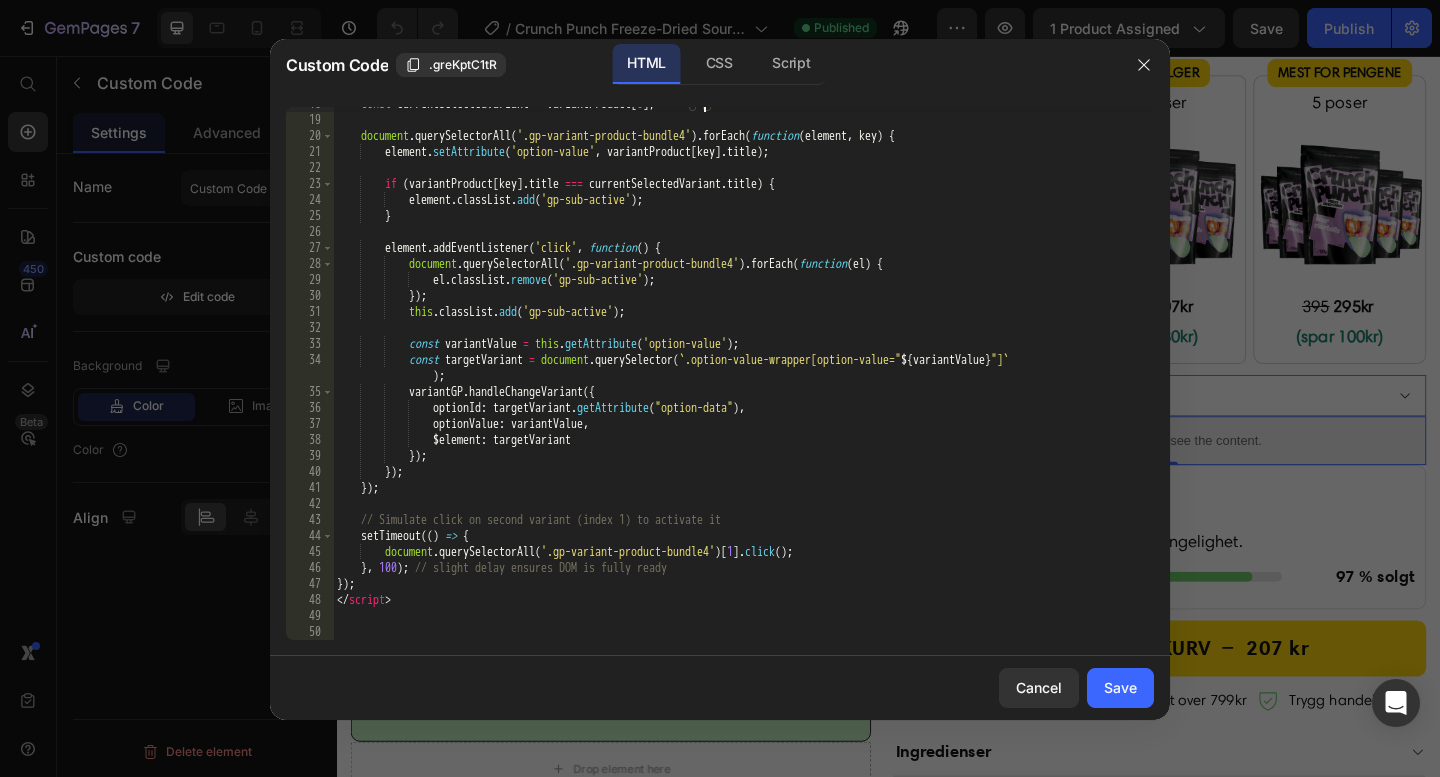 click on "const   currentSelectedVariant   =   variantProduct [ 0 ] ;      document . querySelectorAll ( '.gp-variant-product-bundle4' ) . forEach ( function ( element ,   key )   {           element . setAttribute ( 'option-value' ,   variantProduct [ key ] . title ) ;           if   ( variantProduct [ key ] . title   ===   currentSelectedVariant . title )   {                element . classList . add ( 'gp-sub-active' ) ;           }           element . addEventListener ( 'click' ,   function ( )   {                document . querySelectorAll ( '.gp-variant-product-bundle4' ) . forEach ( function ( el )   {                     el . classList . remove ( 'gp-sub-active' ) ;                }) ;                this . classList . add ( 'gp-sub-active' ) ;                const   variantValue   =   this . getAttribute ( 'option-value' ) ;                const   targetVariant   =   document . querySelector ( ` .option-value-wrapper[option-value=" ${ variantValue } "] `                  ) ;" at bounding box center (743, 378) 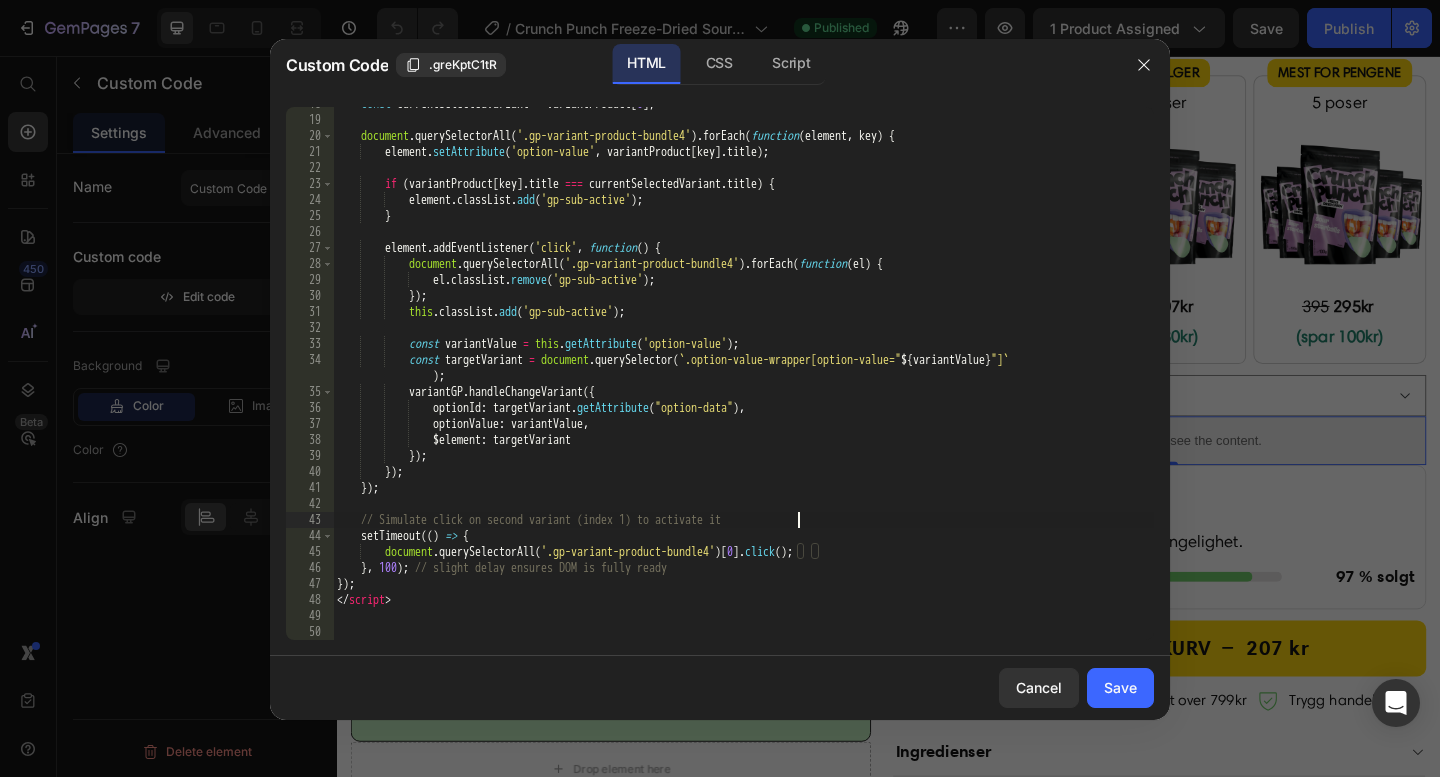 click on "const   currentSelectedVariant   =   variantProduct [ 0 ] ;      document . querySelectorAll ( '.gp-variant-product-bundle4' ) . forEach ( function ( element ,   key )   {           element . setAttribute ( 'option-value' ,   variantProduct [ key ] . title ) ;           if   ( variantProduct [ key ] . title   ===   currentSelectedVariant . title )   {                element . classList . add ( 'gp-sub-active' ) ;           }           element . addEventListener ( 'click' ,   function ( )   {                document . querySelectorAll ( '.gp-variant-product-bundle4' ) . forEach ( function ( el )   {                     el . classList . remove ( 'gp-sub-active' ) ;                }) ;                this . classList . add ( 'gp-sub-active' ) ;                const   variantValue   =   this . getAttribute ( 'option-value' ) ;                const   targetVariant   =   document . querySelector ( ` .option-value-wrapper[option-value=" ${ variantValue } "] `                  ) ;" at bounding box center [743, 378] 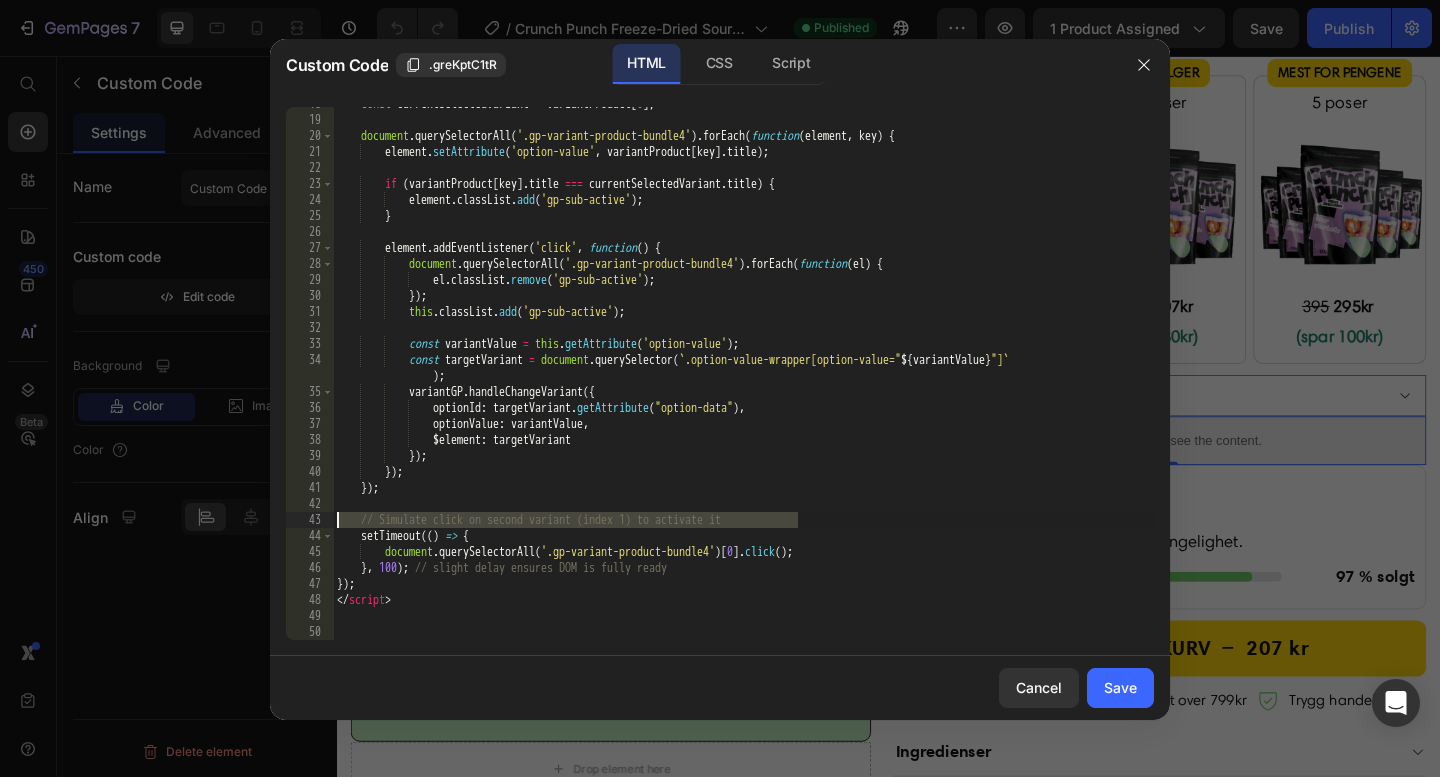 drag, startPoint x: 826, startPoint y: 516, endPoint x: 293, endPoint y: 515, distance: 533.0009 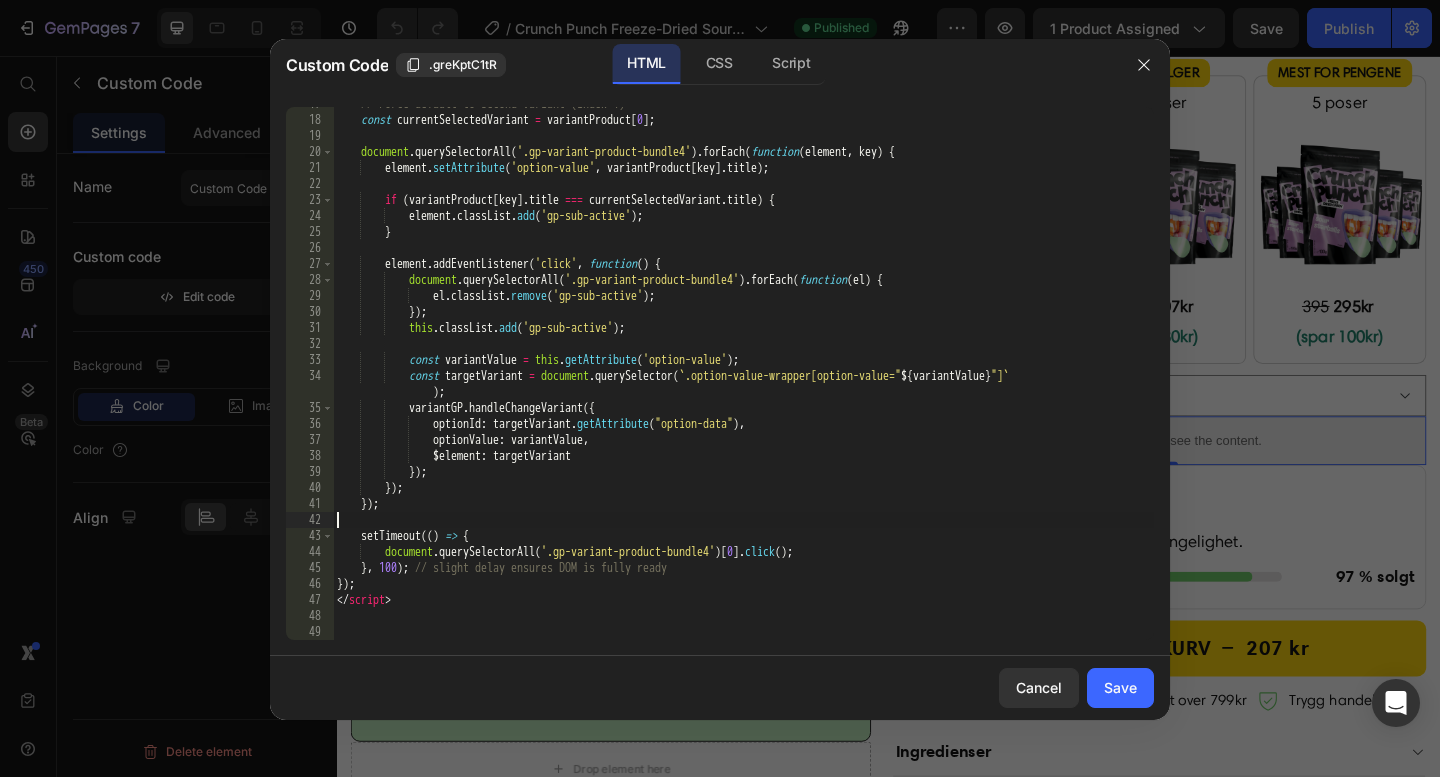 scroll, scrollTop: 267, scrollLeft: 0, axis: vertical 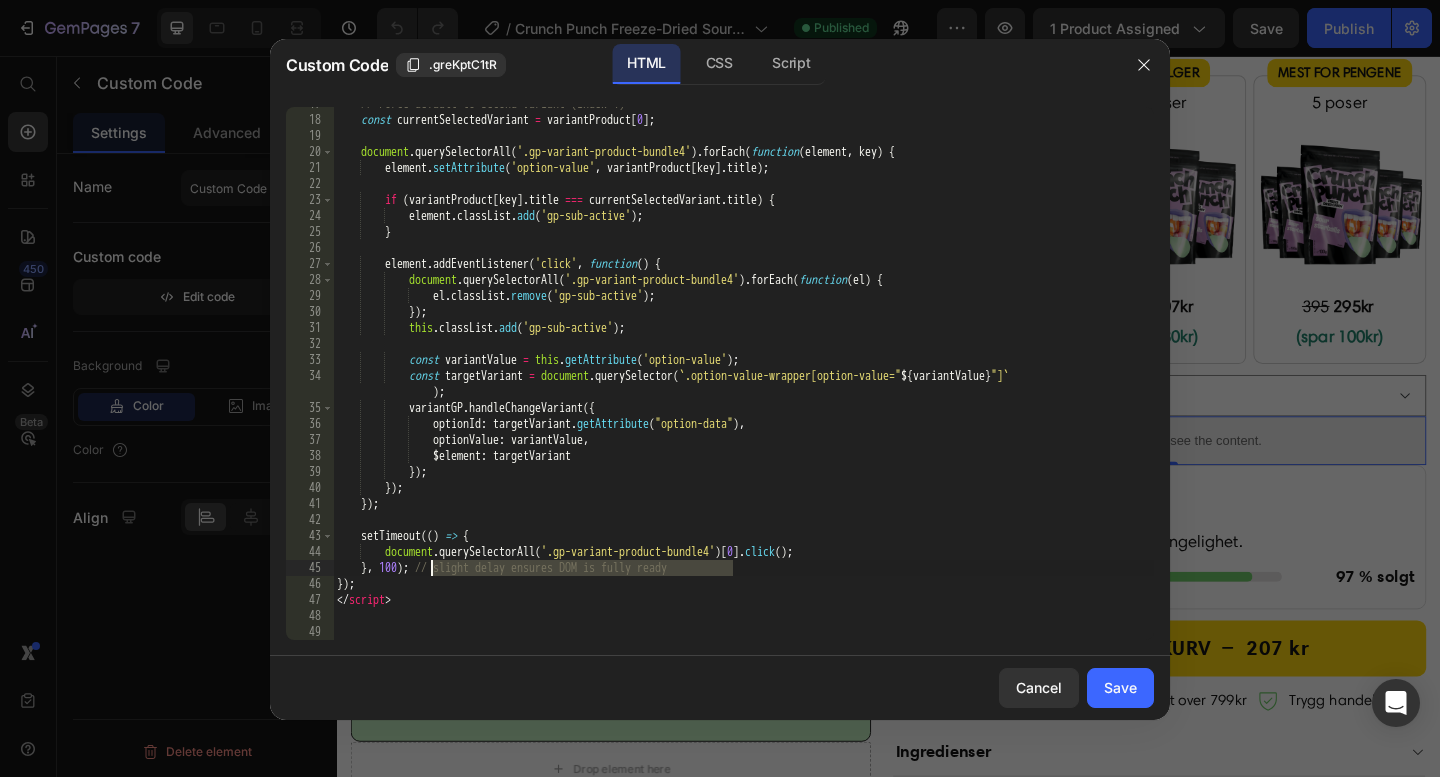 drag, startPoint x: 790, startPoint y: 574, endPoint x: 425, endPoint y: 571, distance: 365.01233 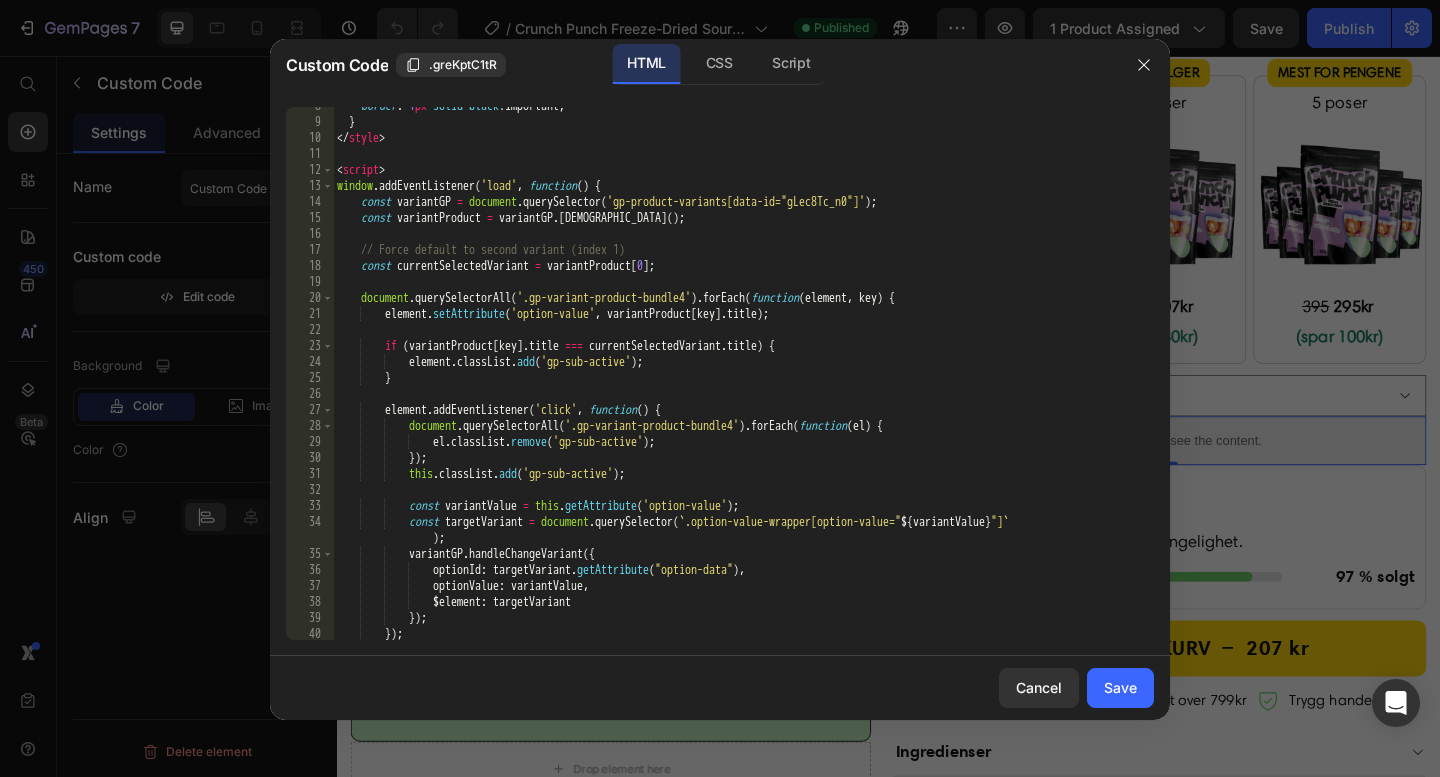 scroll, scrollTop: 120, scrollLeft: 0, axis: vertical 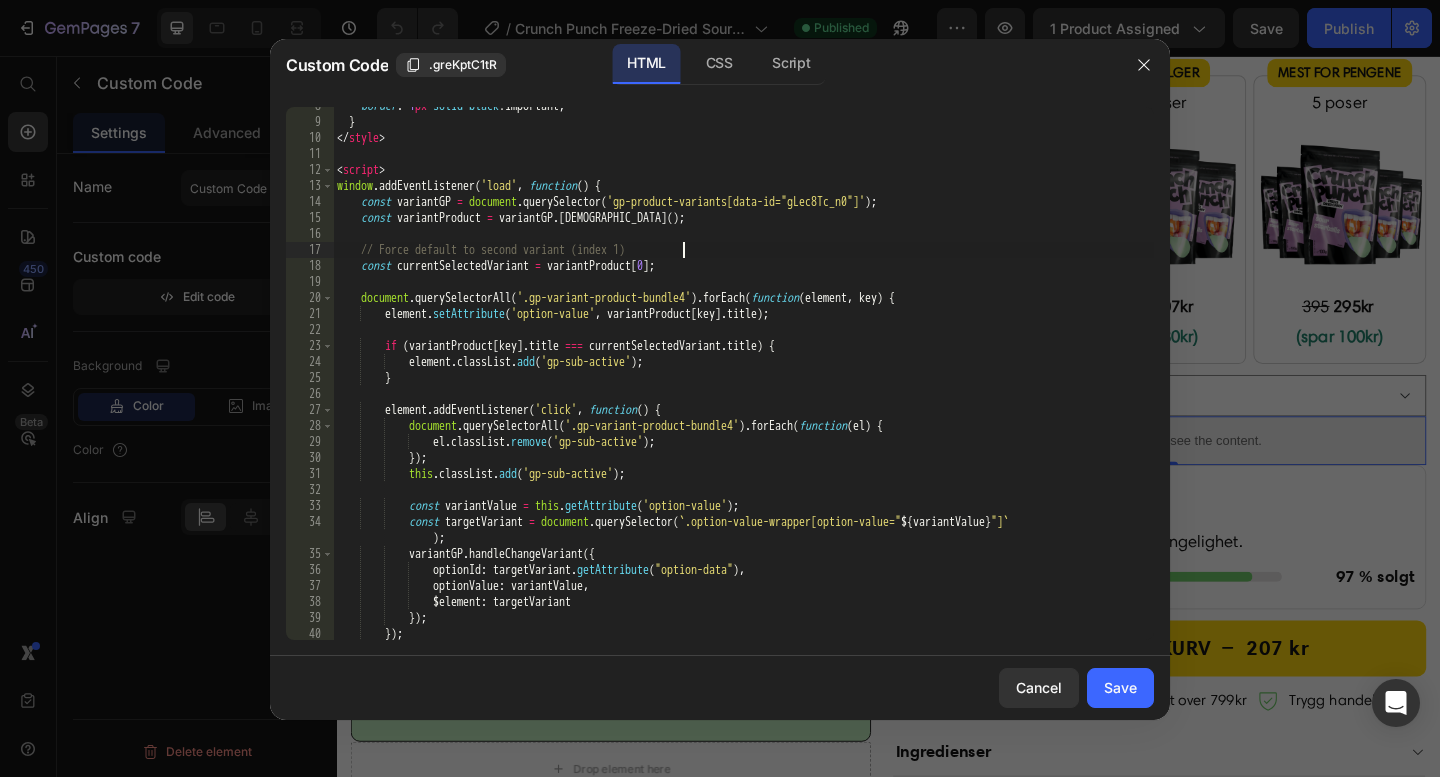 drag, startPoint x: 711, startPoint y: 246, endPoint x: 188, endPoint y: 246, distance: 523 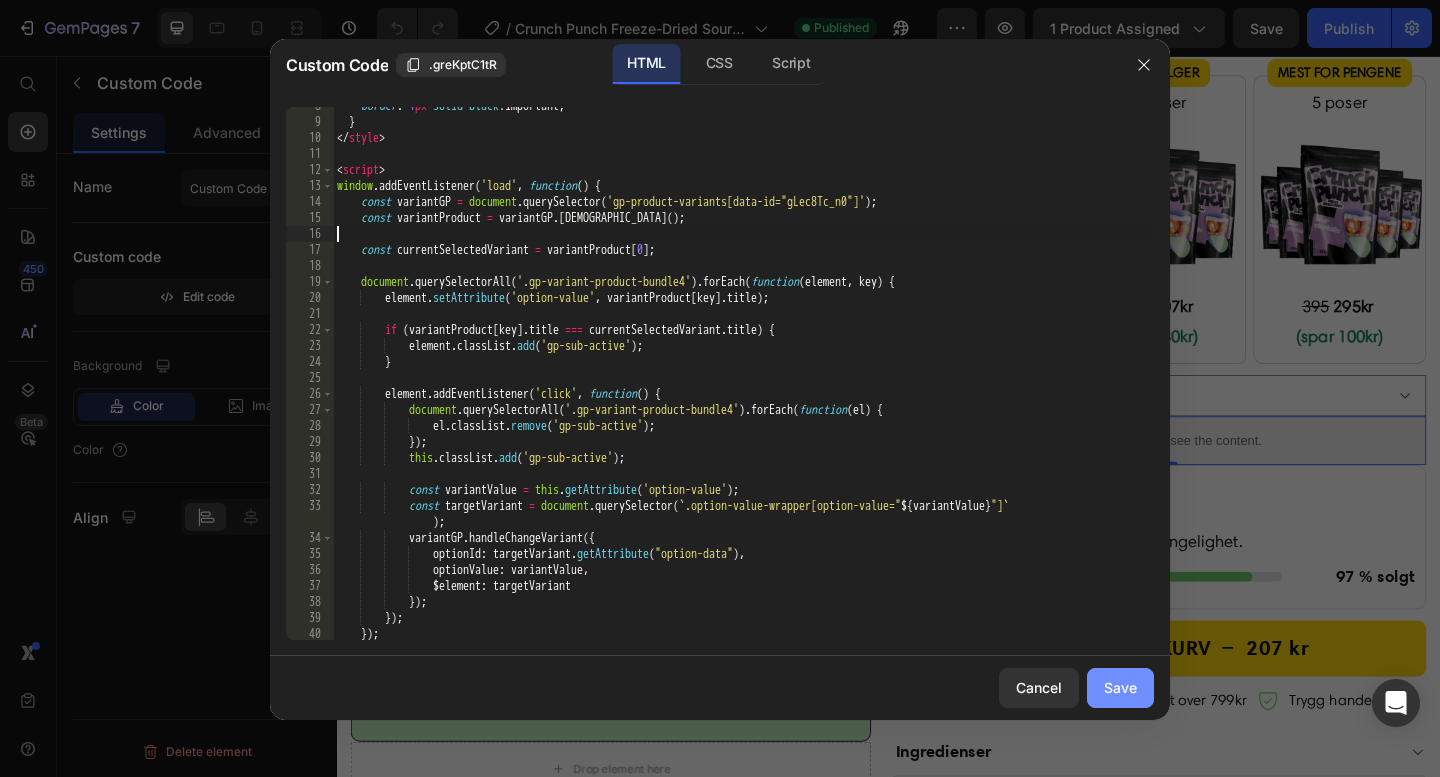 type 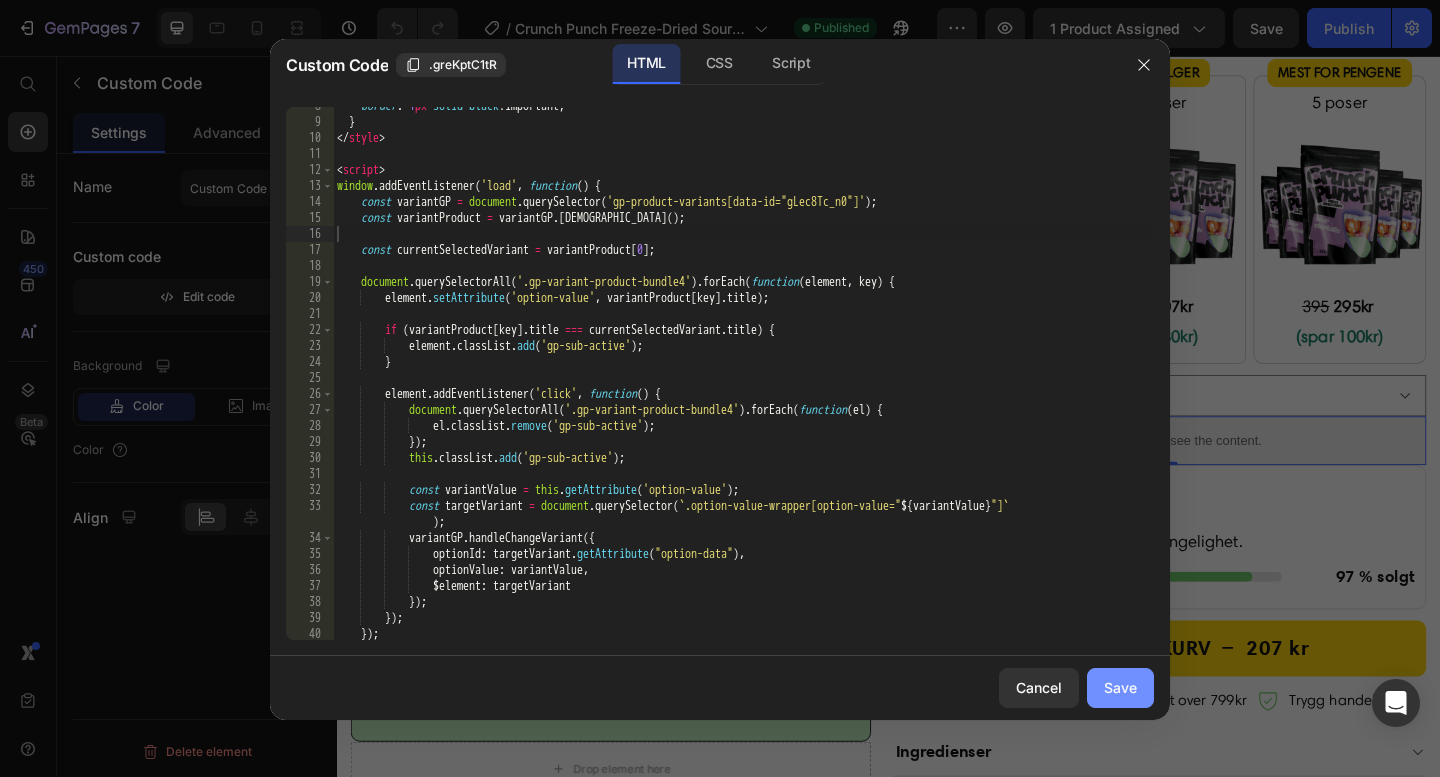 click on "Save" at bounding box center [1120, 687] 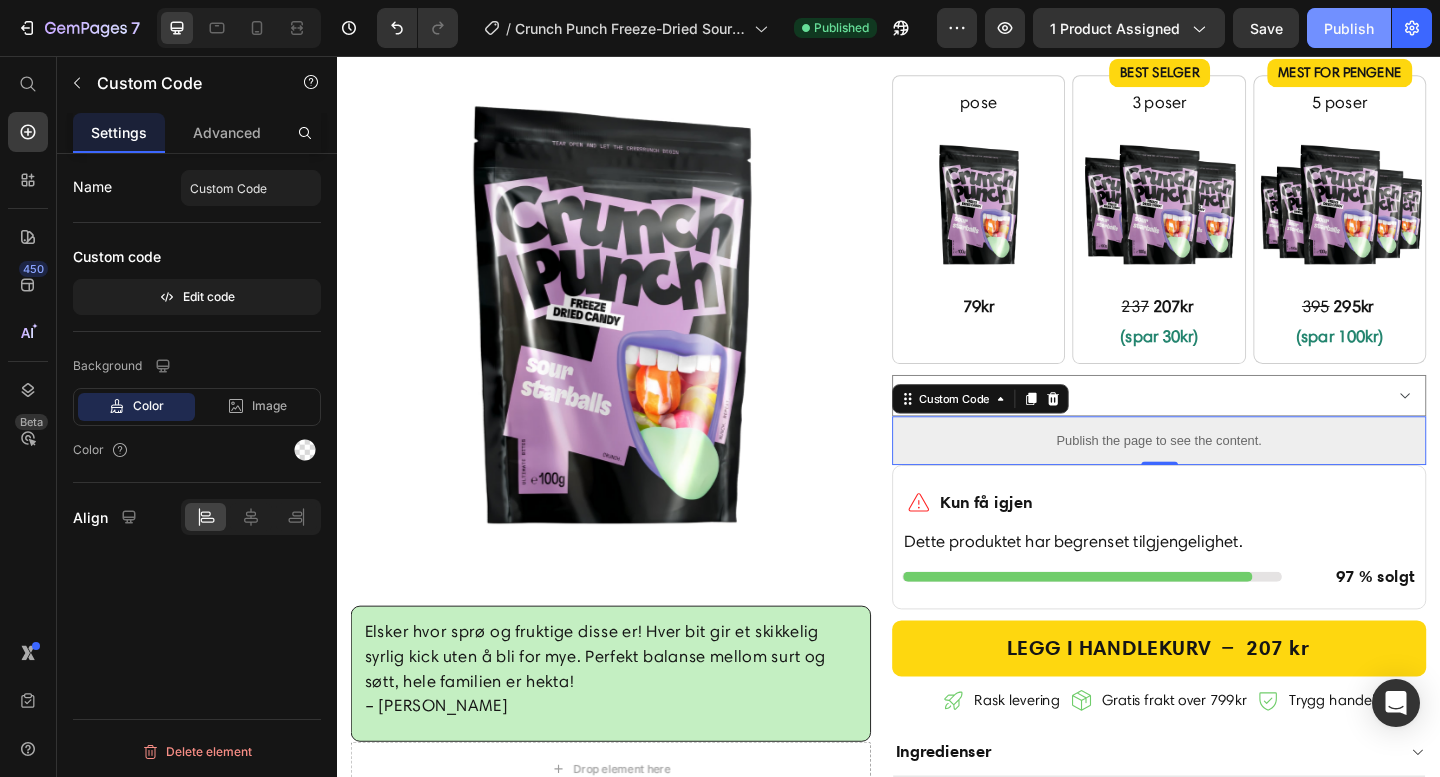 click on "Publish" at bounding box center [1349, 28] 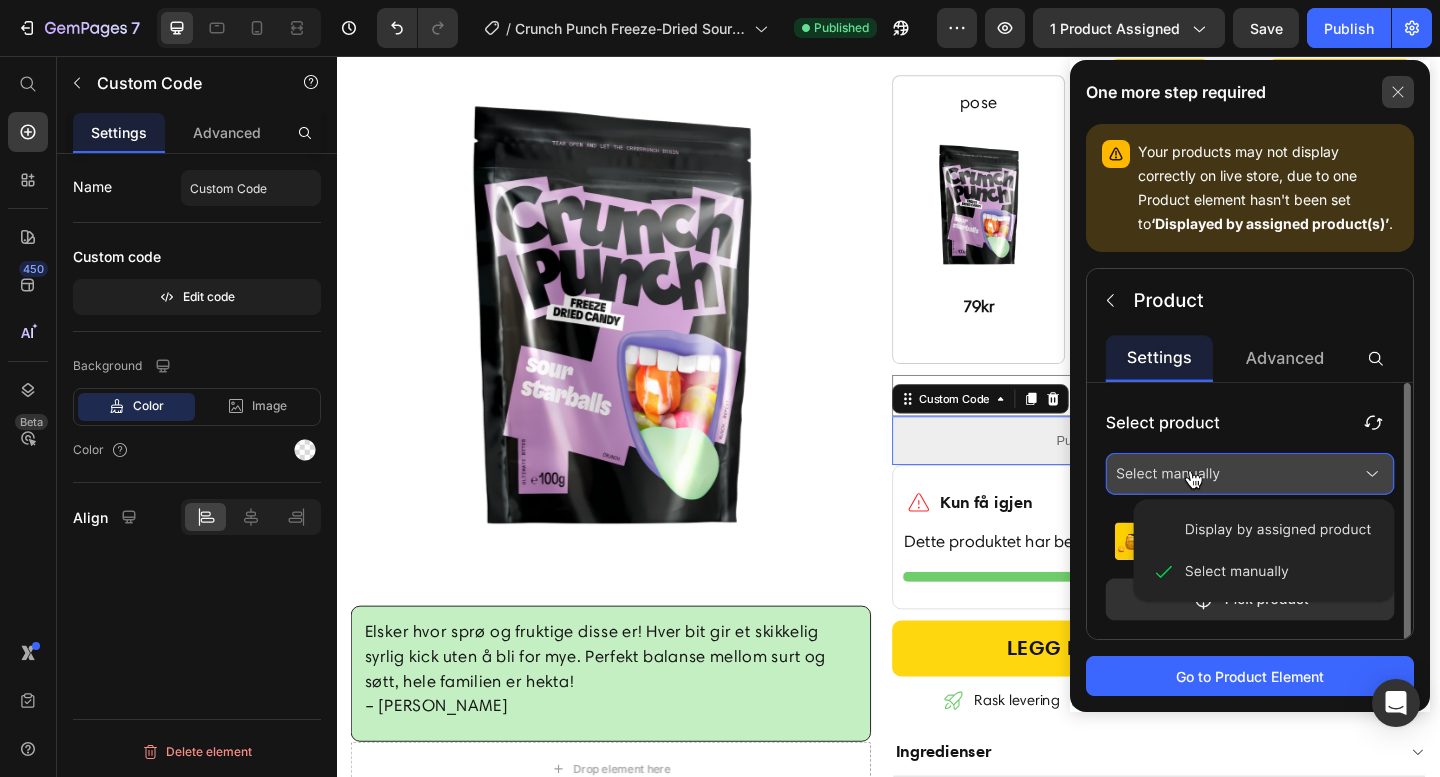click 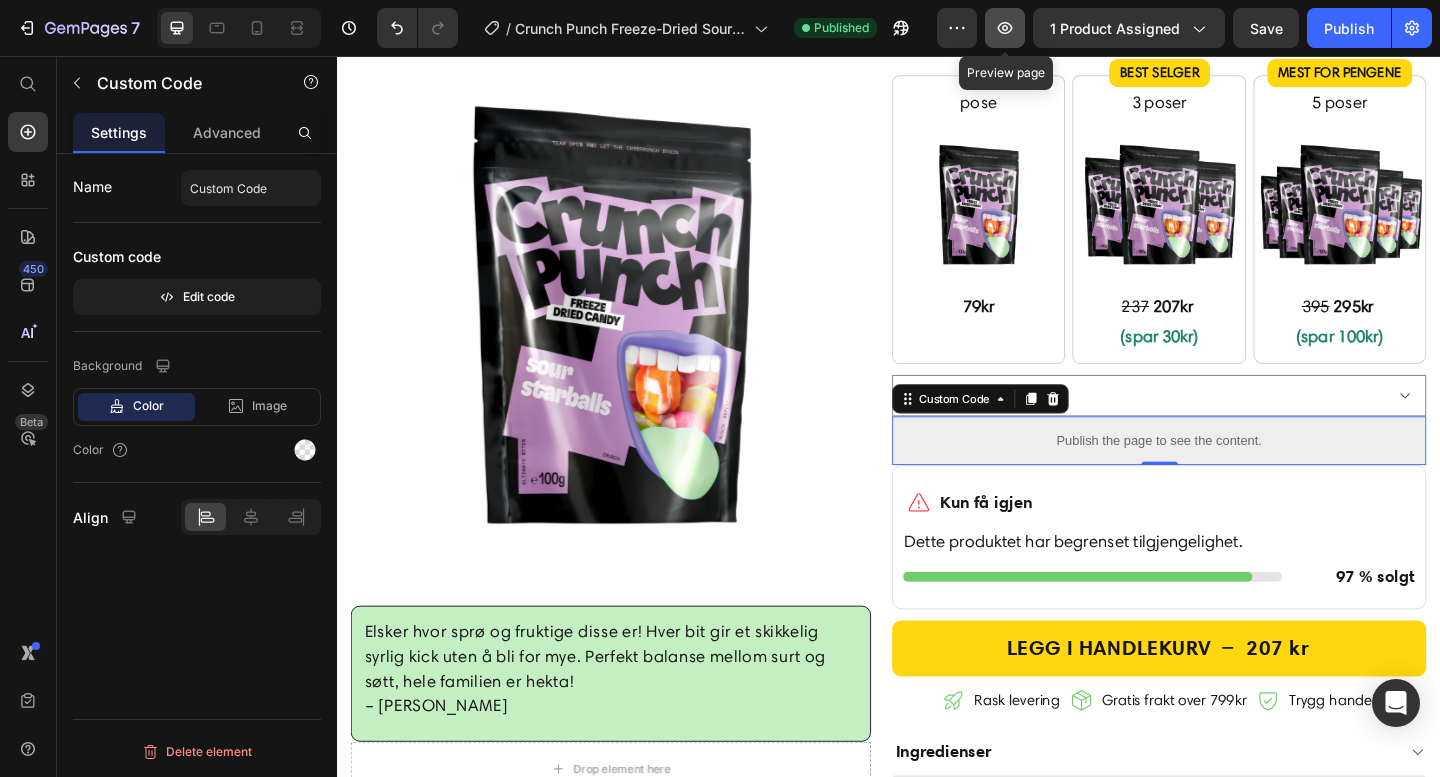 click 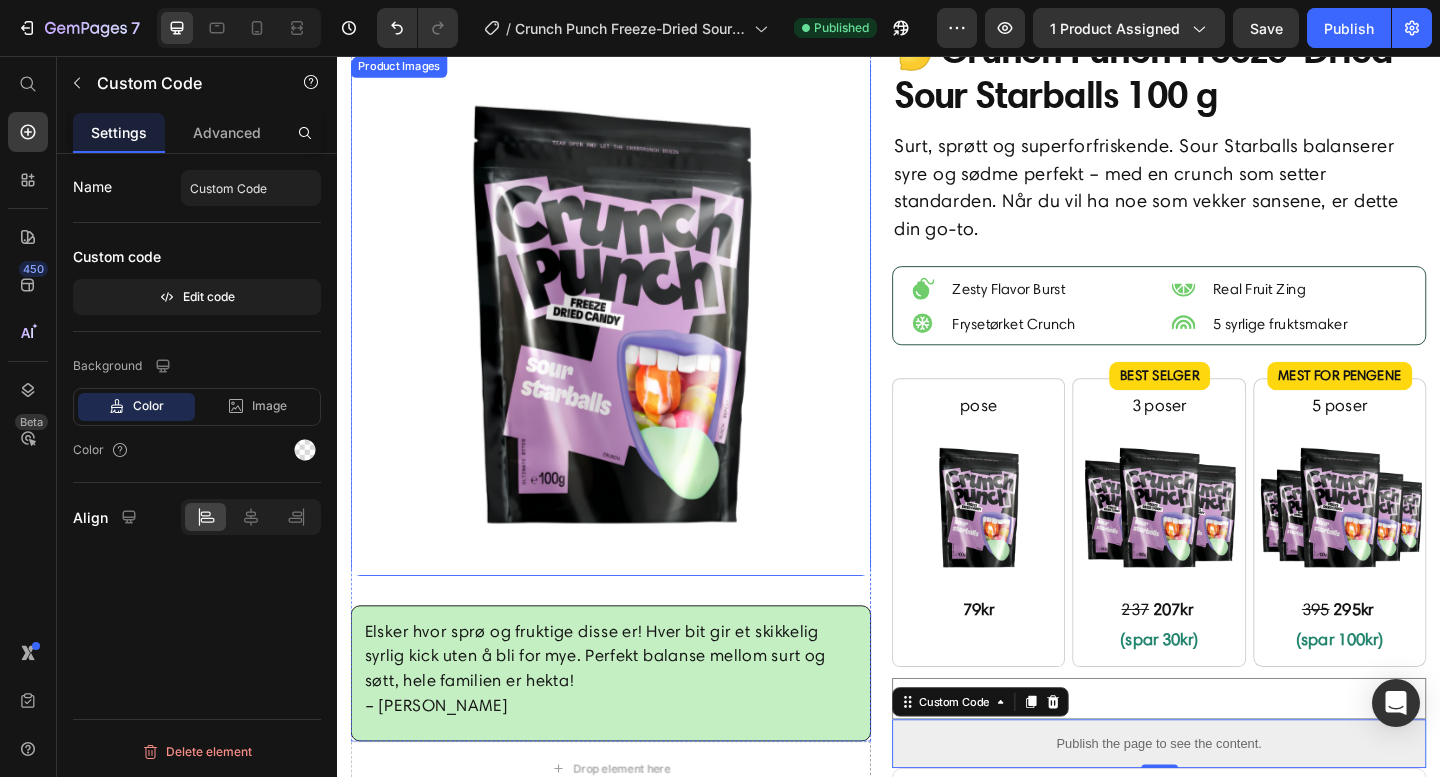scroll, scrollTop: 0, scrollLeft: 0, axis: both 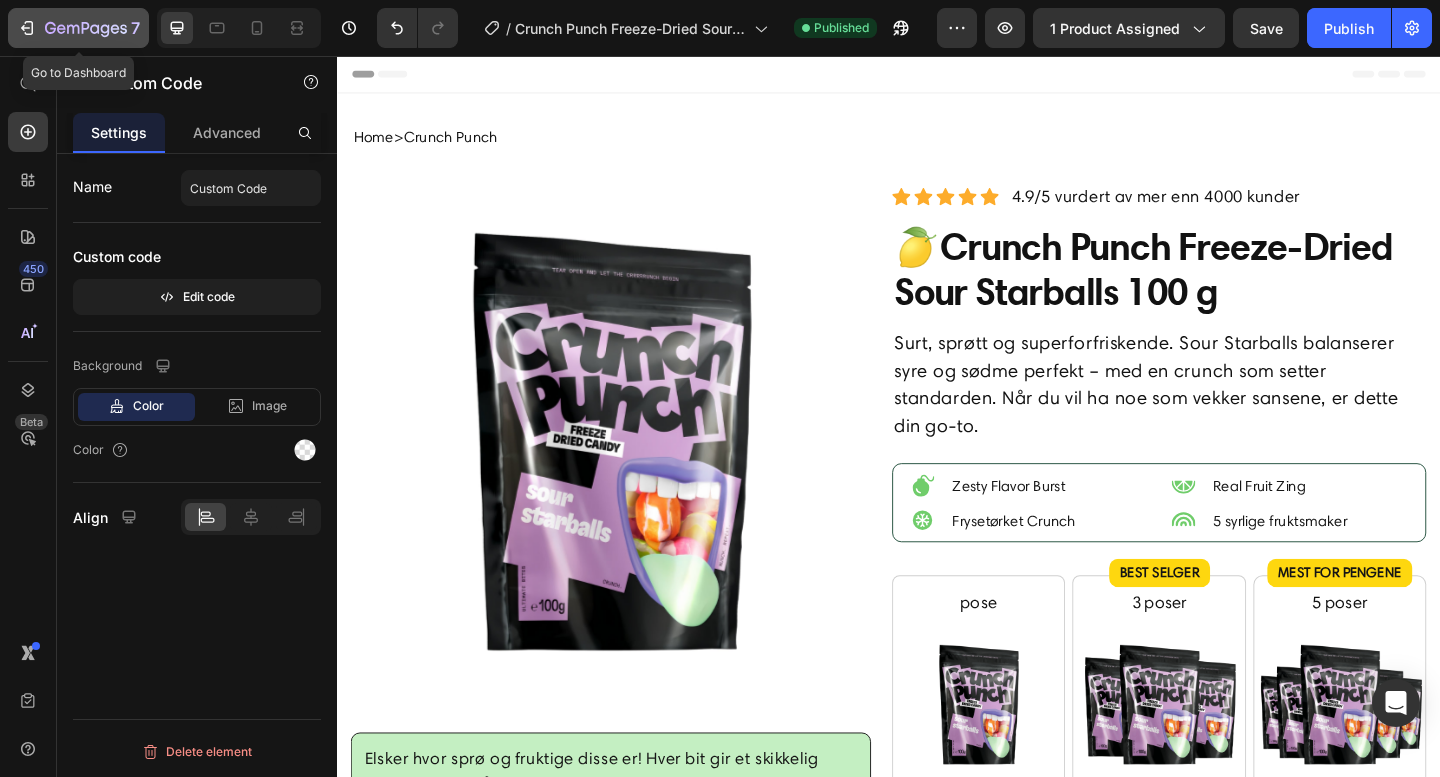click 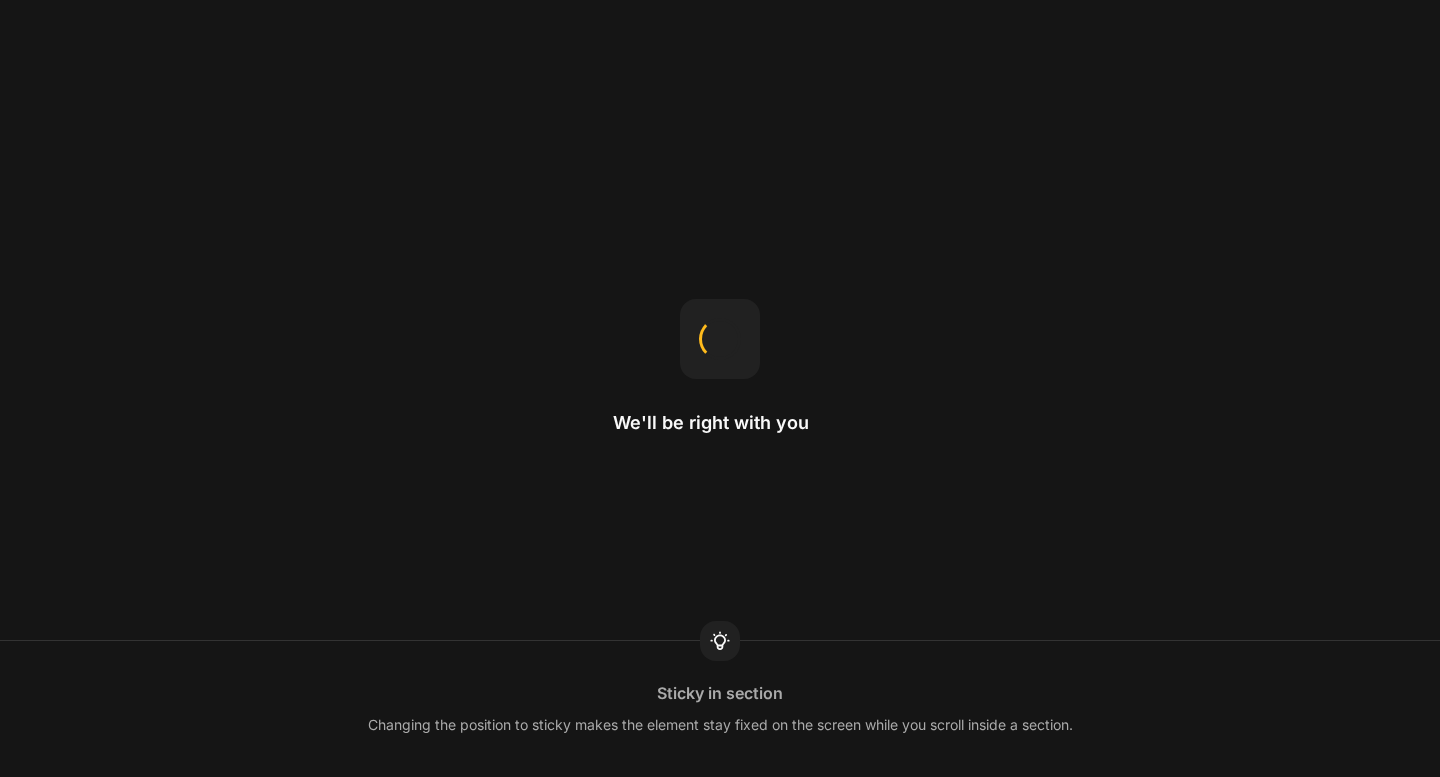 scroll, scrollTop: 0, scrollLeft: 0, axis: both 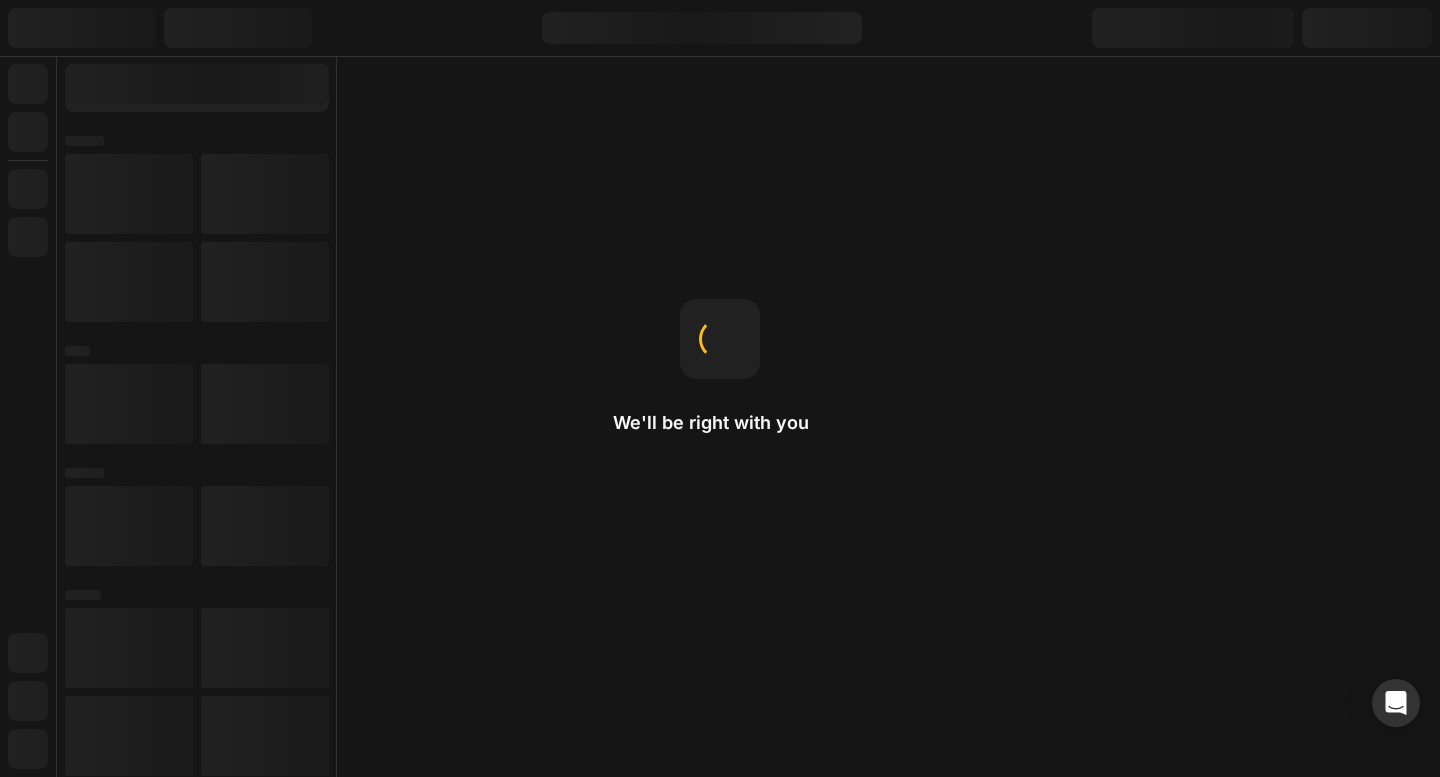 select on "3 poser" 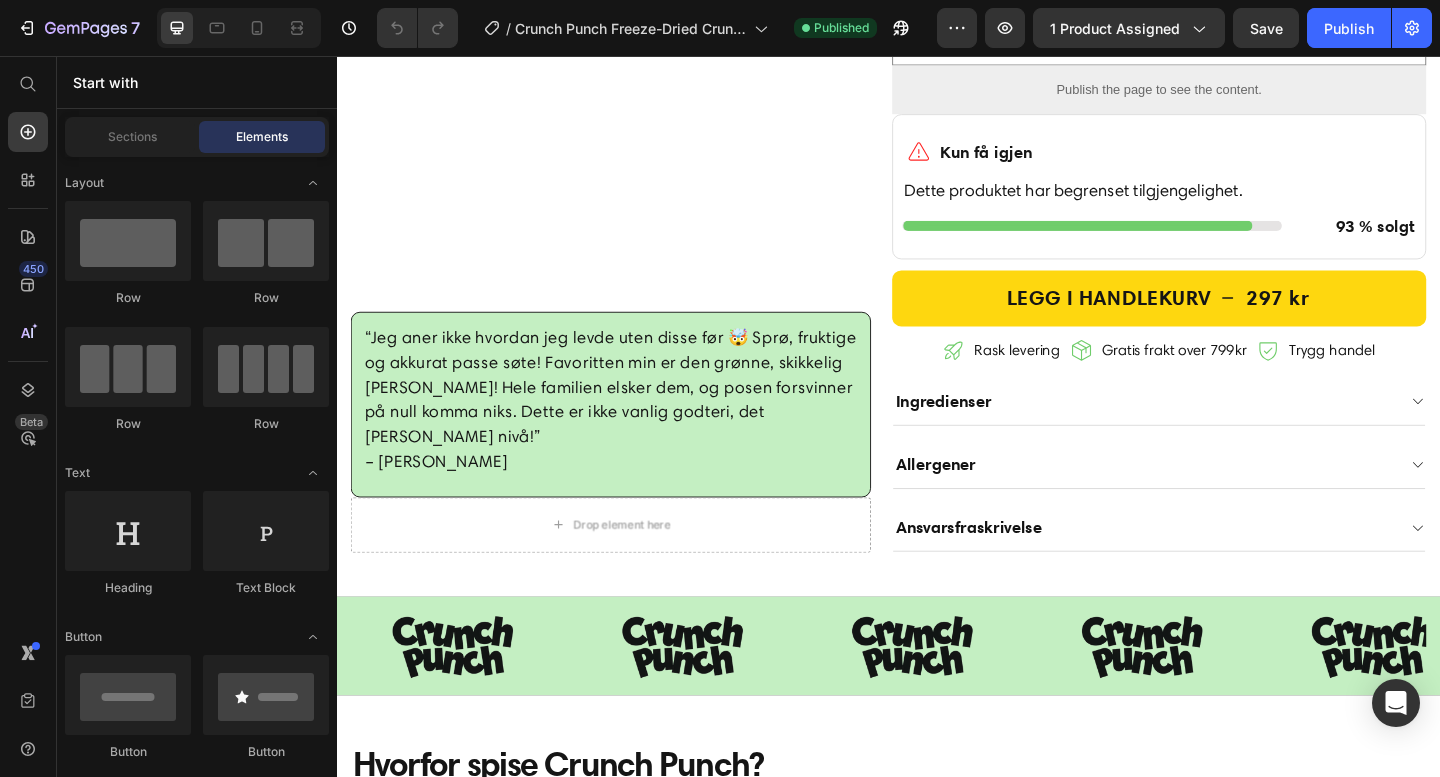 scroll, scrollTop: 742, scrollLeft: 0, axis: vertical 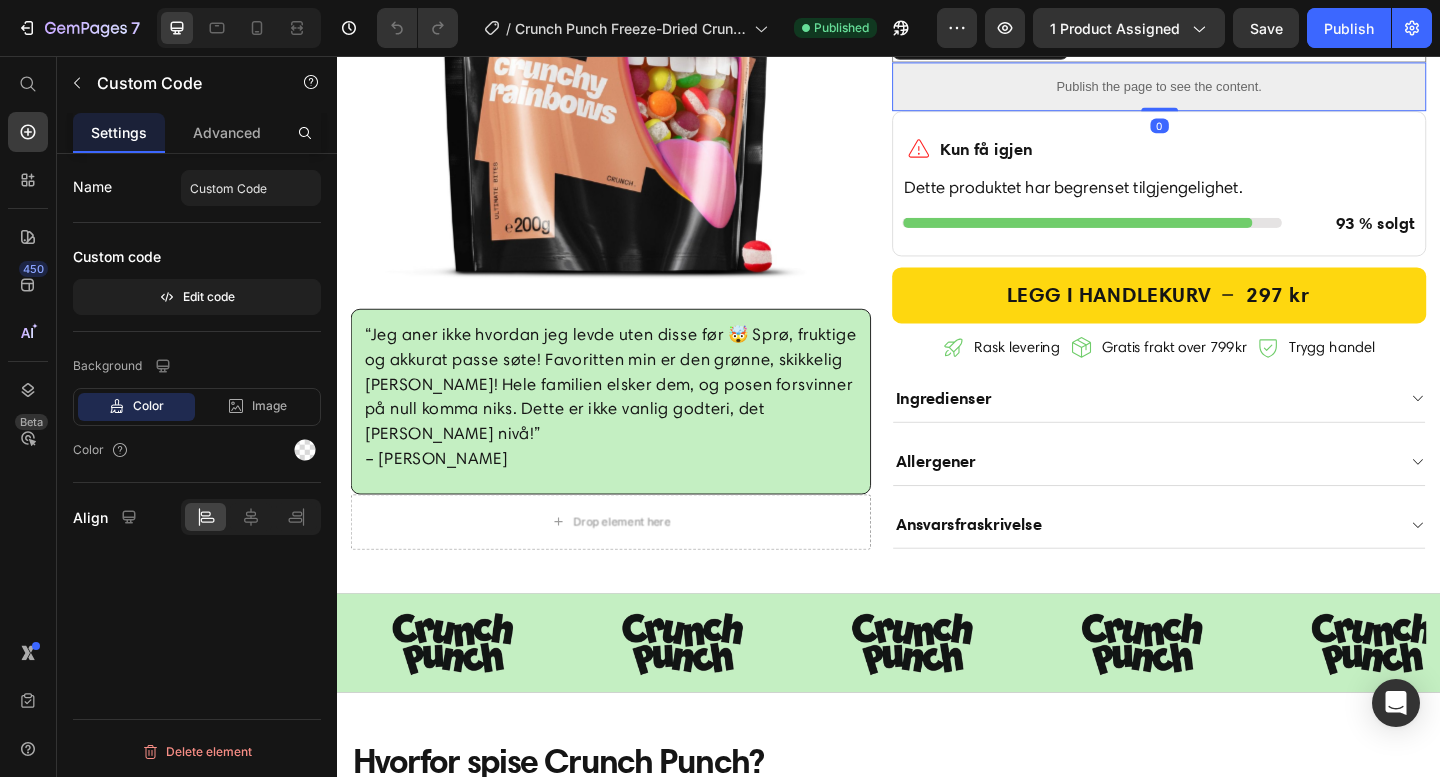 click on "Publish the page to see the content." at bounding box center [1231, 89] 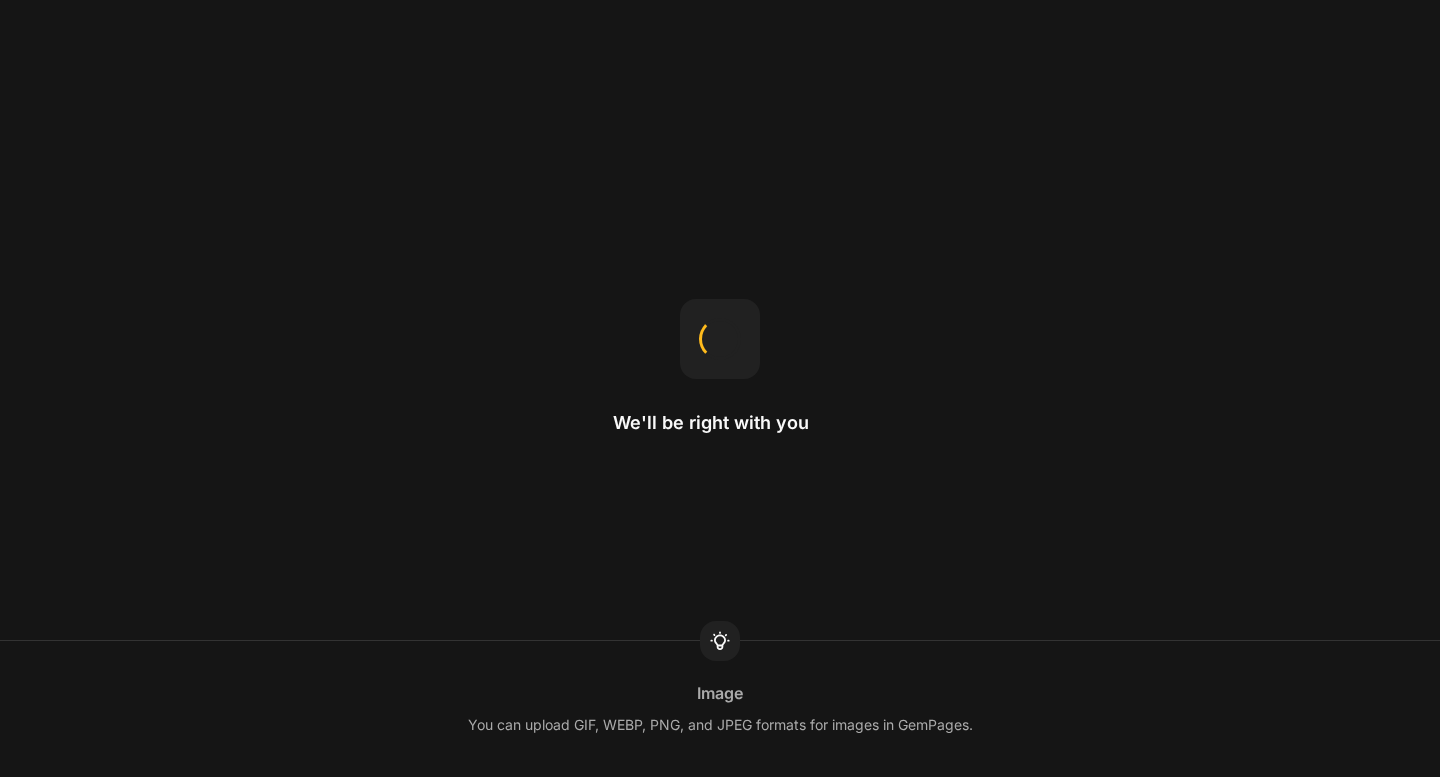 scroll, scrollTop: 0, scrollLeft: 0, axis: both 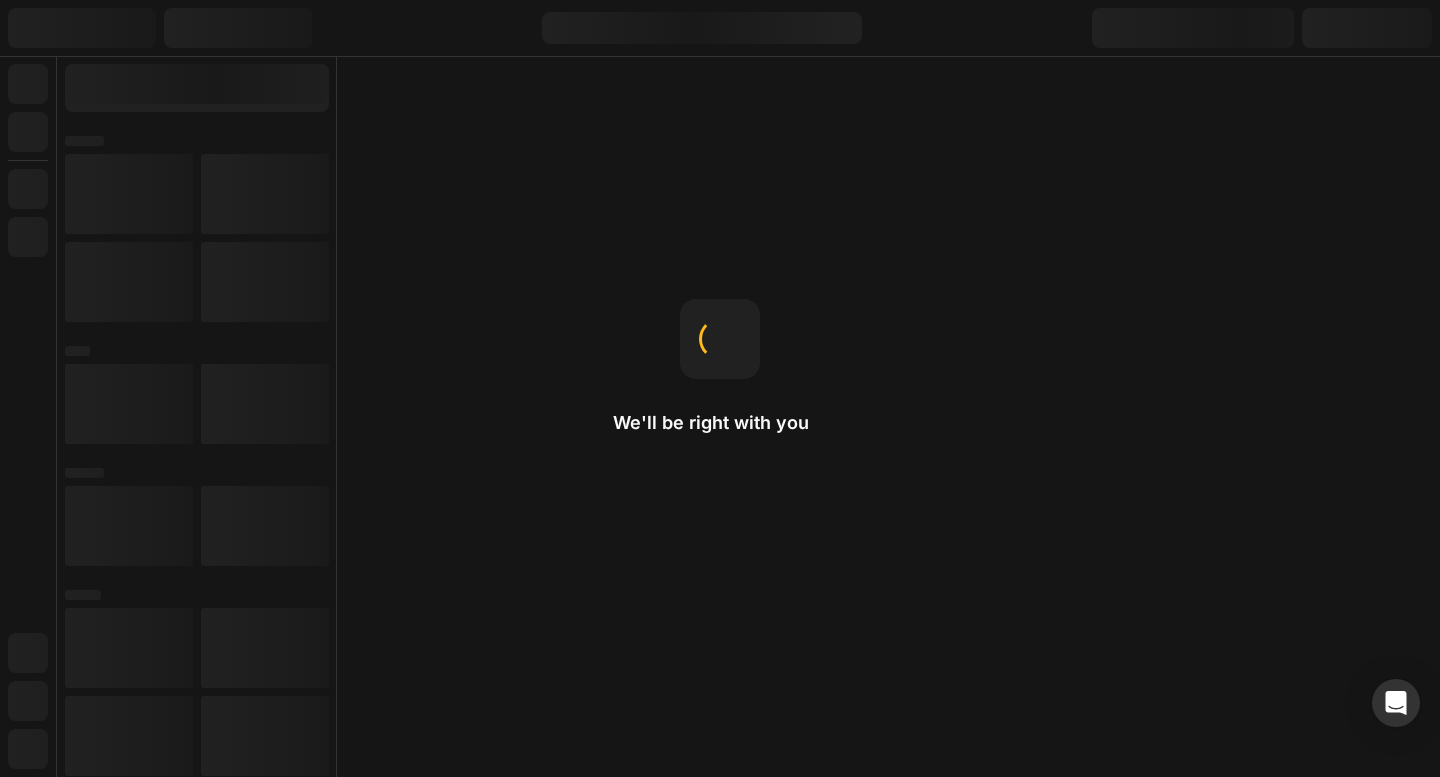 select on "3 poser" 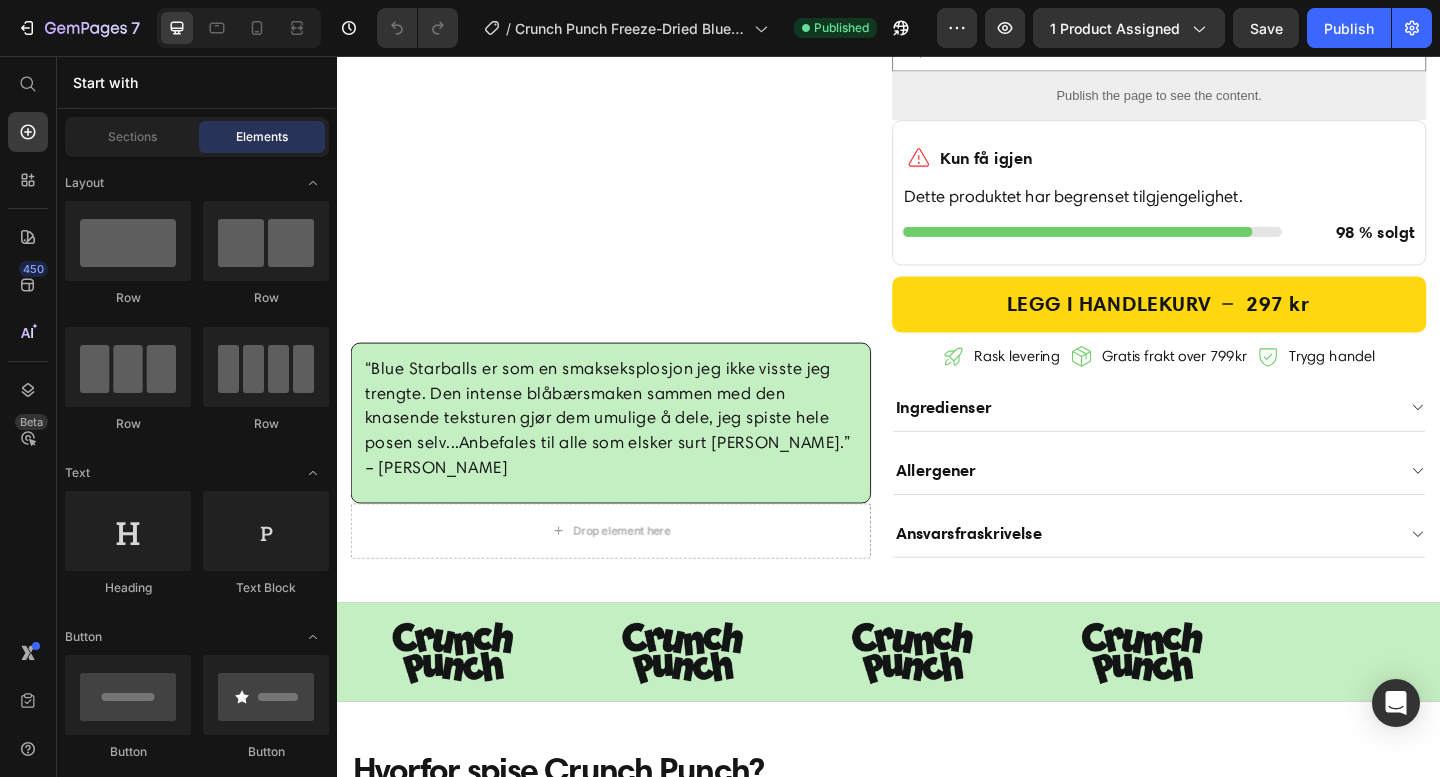 scroll, scrollTop: 741, scrollLeft: 0, axis: vertical 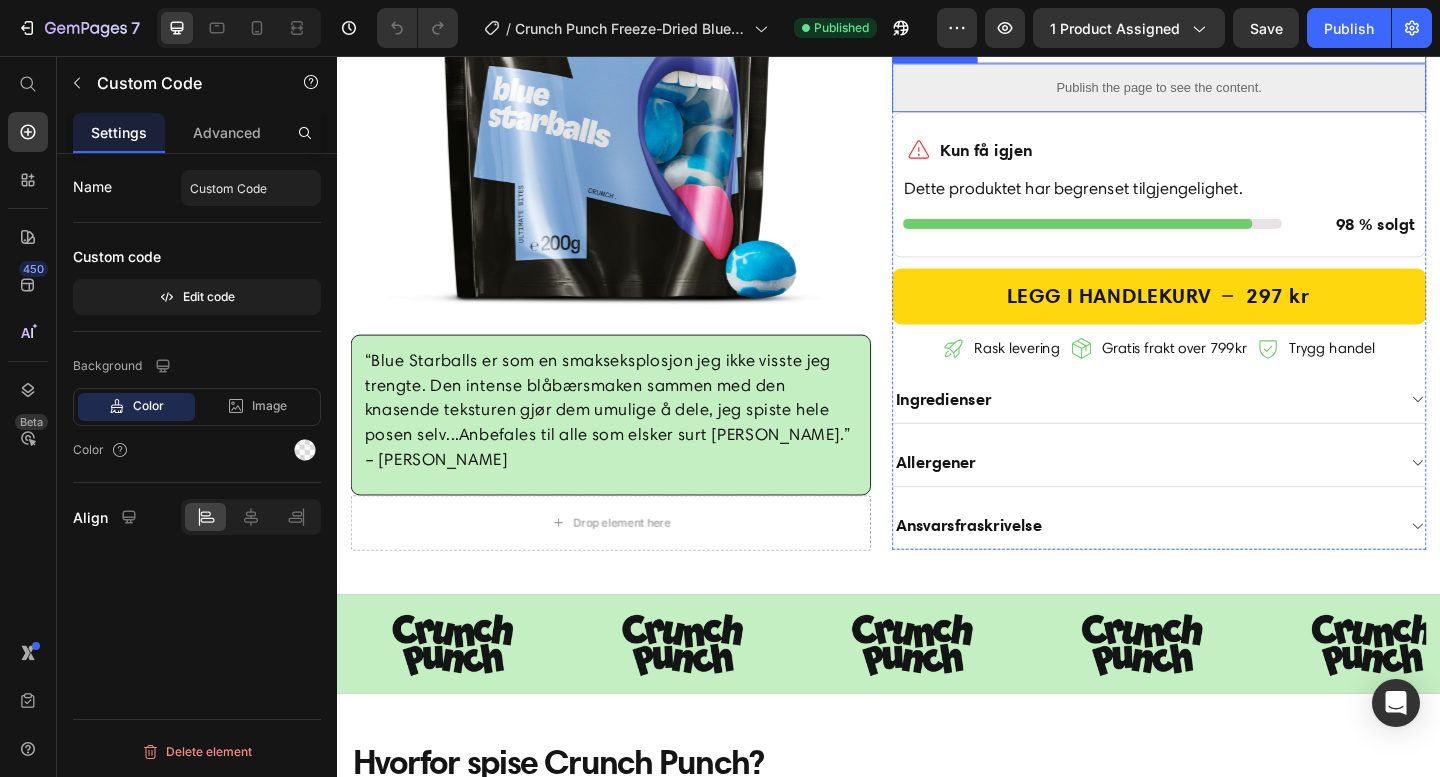 click on "Publish the page to see the content." at bounding box center [1231, 90] 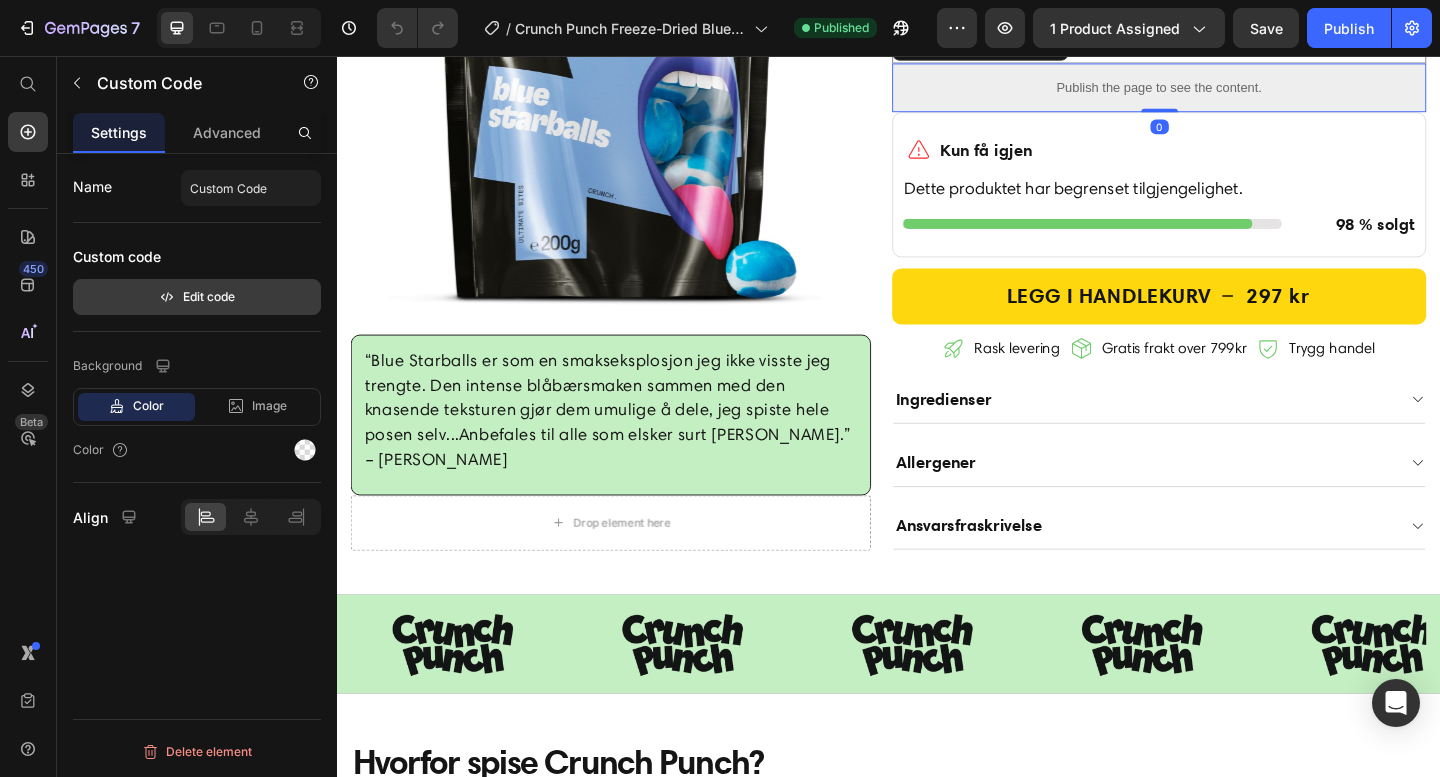 click on "Edit code" at bounding box center (197, 297) 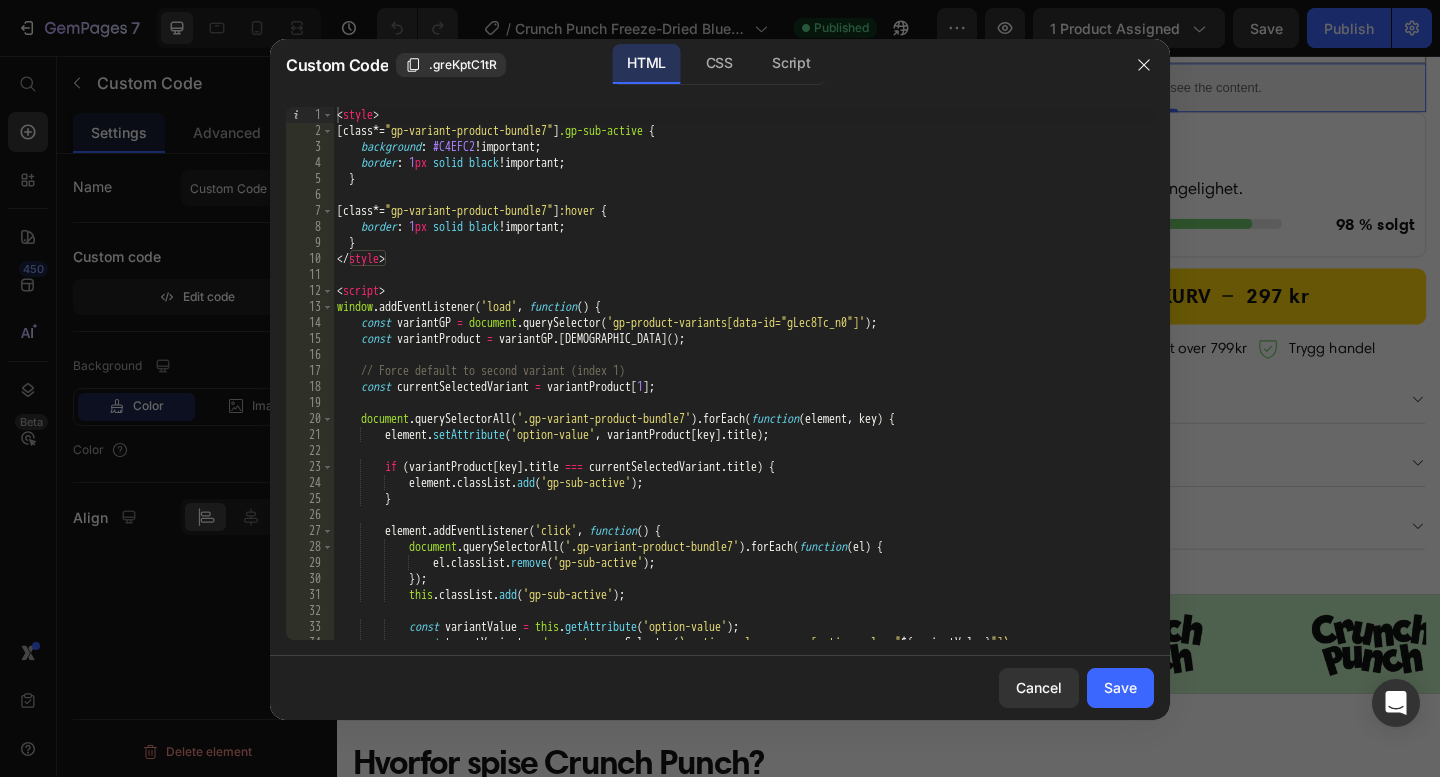 type on "// Force default to second variant (index 1)" 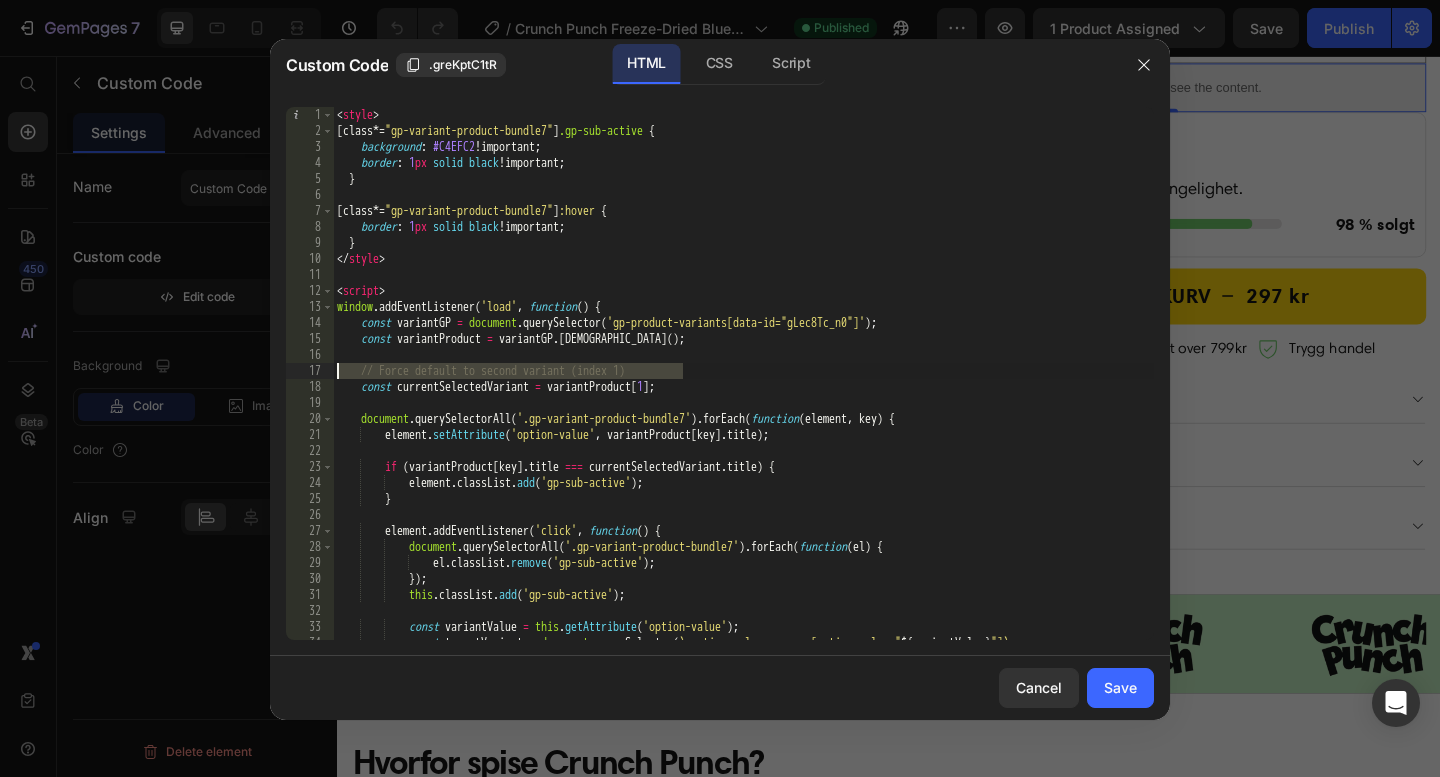 drag, startPoint x: 688, startPoint y: 370, endPoint x: 240, endPoint y: 365, distance: 448.0279 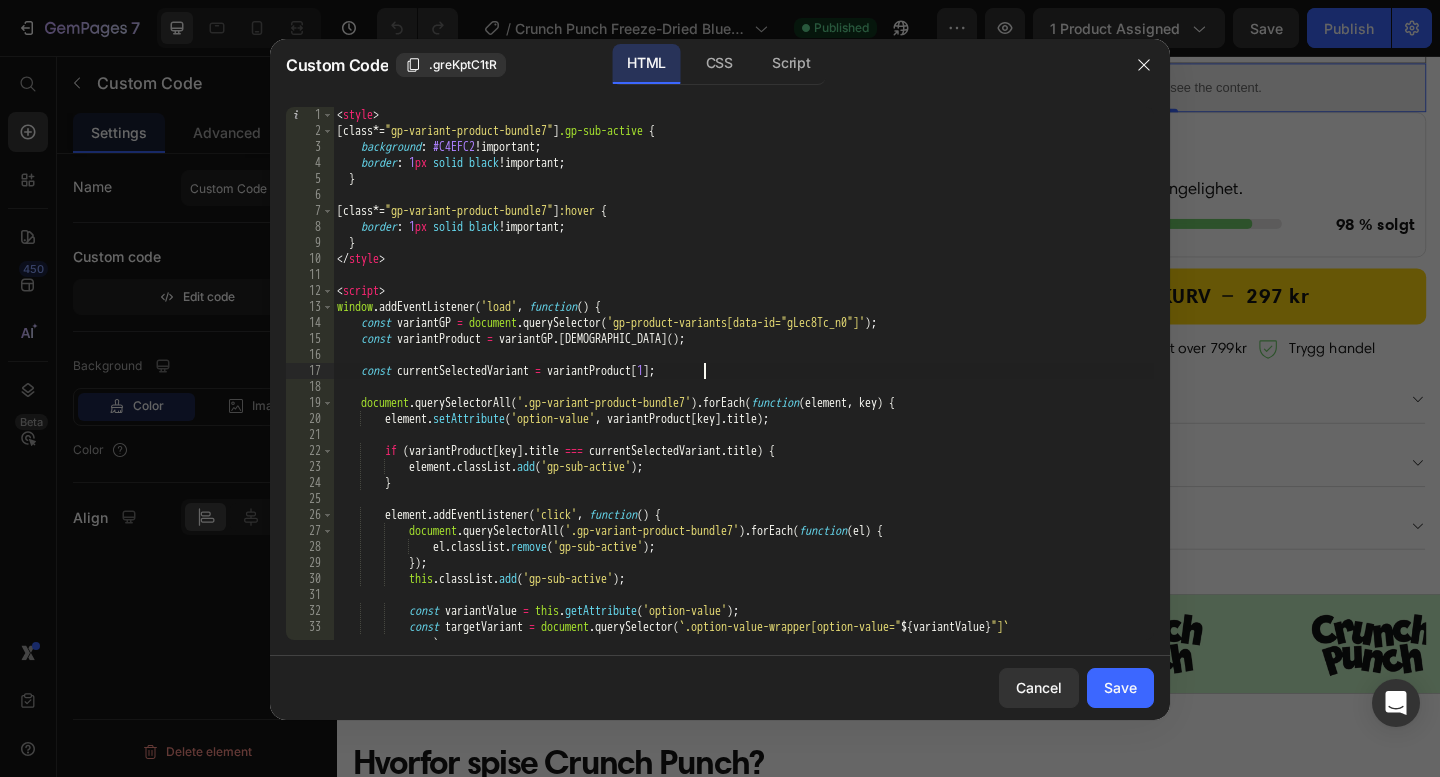 drag, startPoint x: 704, startPoint y: 372, endPoint x: 676, endPoint y: 414, distance: 50.47772 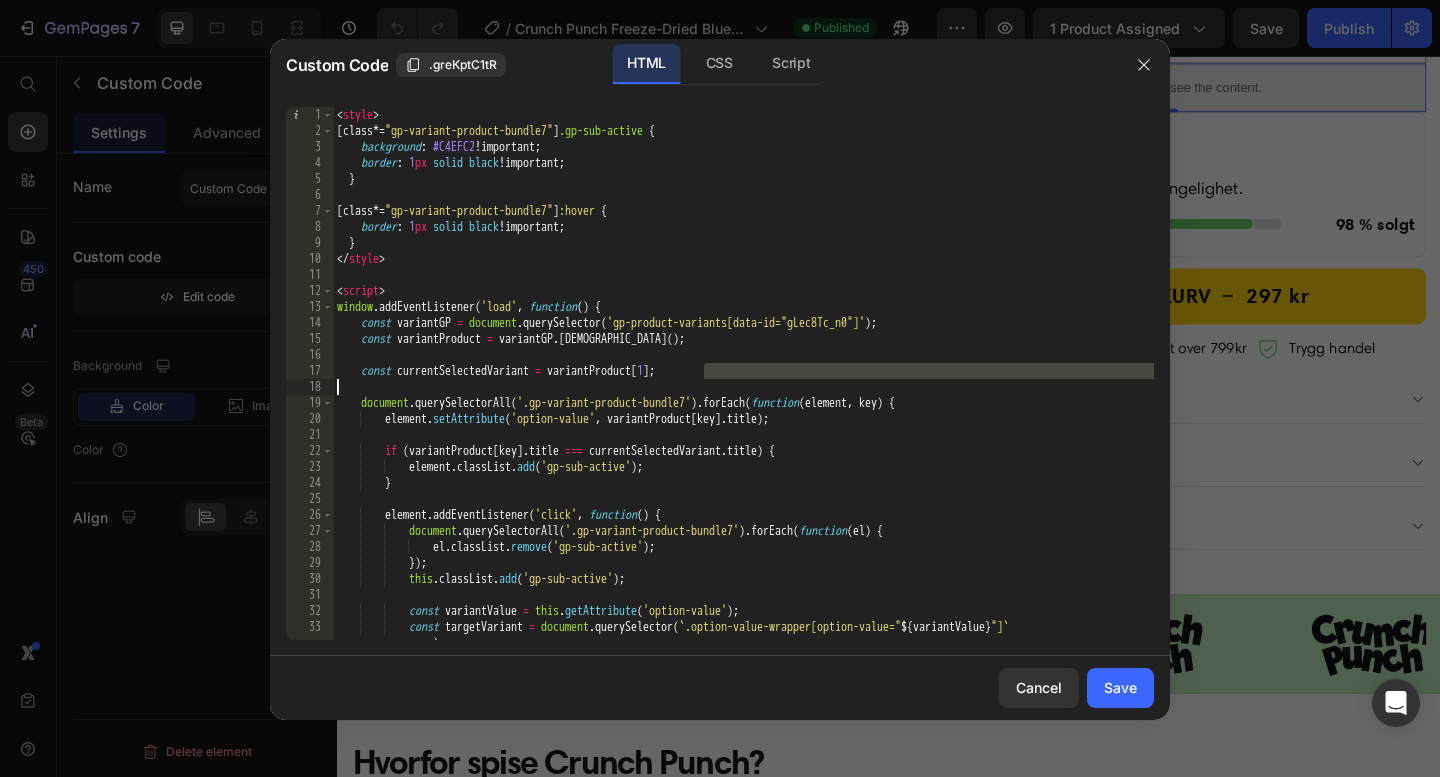 click on "< style >   [ class *= " gp-variant-product-bundle7 " ] .gp-sub-active   {      background :   #C4EFC2  !important ;      border :   1 px   solid   black  !important ;    }   [ class *= " gp-variant-product-bundle7 " ] :hover   {      border :   1 px   solid   black  !important ;    } </ style > < script > window . addEventListener ( 'load' ,   function ( )   {      const   variantGP   =   document . querySelector ( 'gp-product-variants[data-id="gLec8Tc_n0"]' ) ;      const   variantProduct   =   variantGP . getVariants ( ) ;      const   currentSelectedVariant   =   variantProduct [ 1 ] ;      document . querySelectorAll ( '.gp-variant-product-bundle7' ) . forEach ( function ( element ,   key )   {           element . setAttribute ( 'option-value' ,   variantProduct [ key ] . title ) ;           if   ( variantProduct [ key ] . title   ===   currentSelectedVariant . title )   {                element . classList . add ( 'gp-sub-active' ) ;           }           element . addEventListener ( 'click' ,   ( )   {" at bounding box center (743, 389) 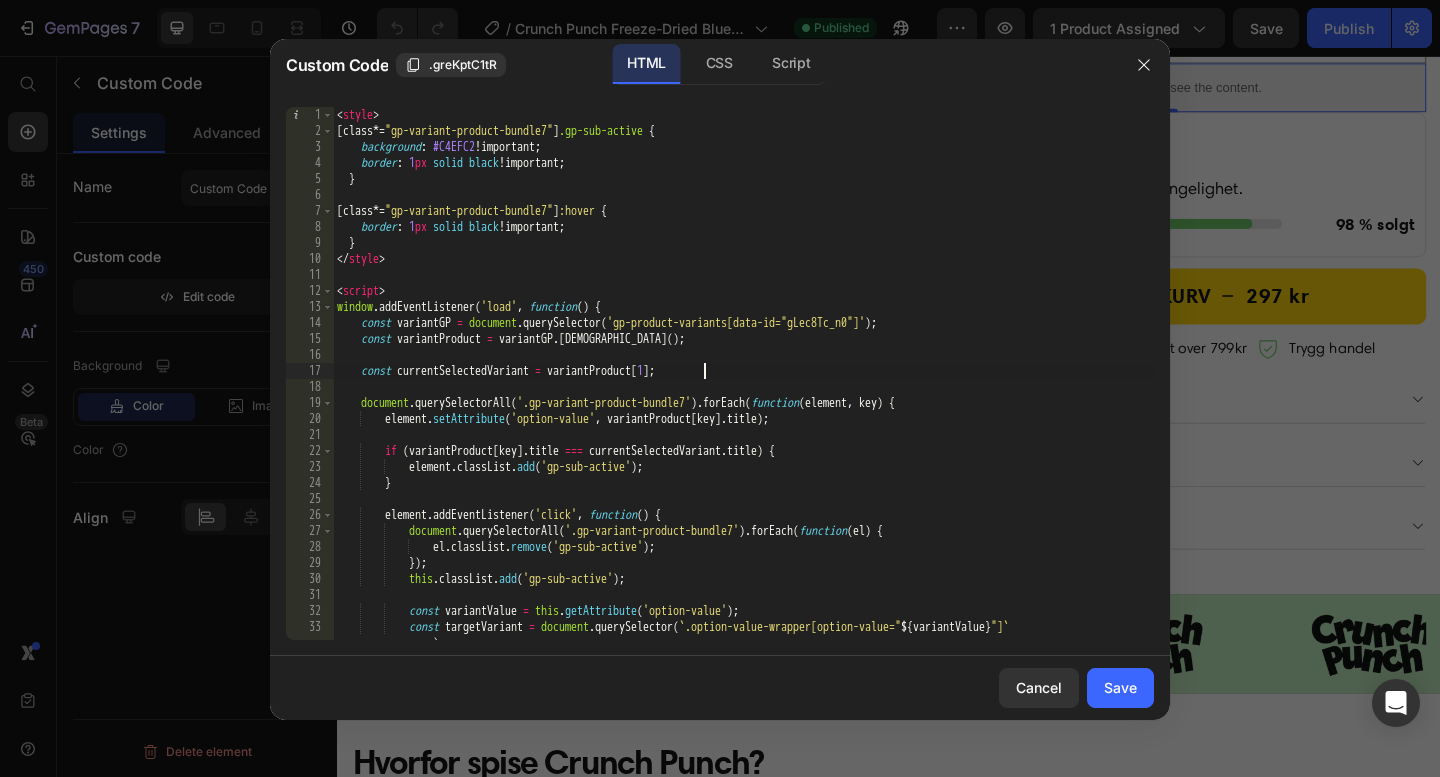 click on "< style >   [ class *= " gp-variant-product-bundle7 " ] .gp-sub-active   {      background :   #C4EFC2  !important ;      border :   1 px   solid   black  !important ;    }   [ class *= " gp-variant-product-bundle7 " ] :hover   {      border :   1 px   solid   black  !important ;    } </ style > < script > window . addEventListener ( 'load' ,   function ( )   {      const   variantGP   =   document . querySelector ( 'gp-product-variants[data-id="gLec8Tc_n0"]' ) ;      const   variantProduct   =   variantGP . getVariants ( ) ;      const   currentSelectedVariant   =   variantProduct [ 1 ] ;      document . querySelectorAll ( '.gp-variant-product-bundle7' ) . forEach ( function ( element ,   key )   {           element . setAttribute ( 'option-value' ,   variantProduct [ key ] . title ) ;           if   ( variantProduct [ key ] . title   ===   currentSelectedVariant . title )   {                element . classList . add ( 'gp-sub-active' ) ;           }           element . addEventListener ( 'click' ,   ( )   {" at bounding box center [743, 389] 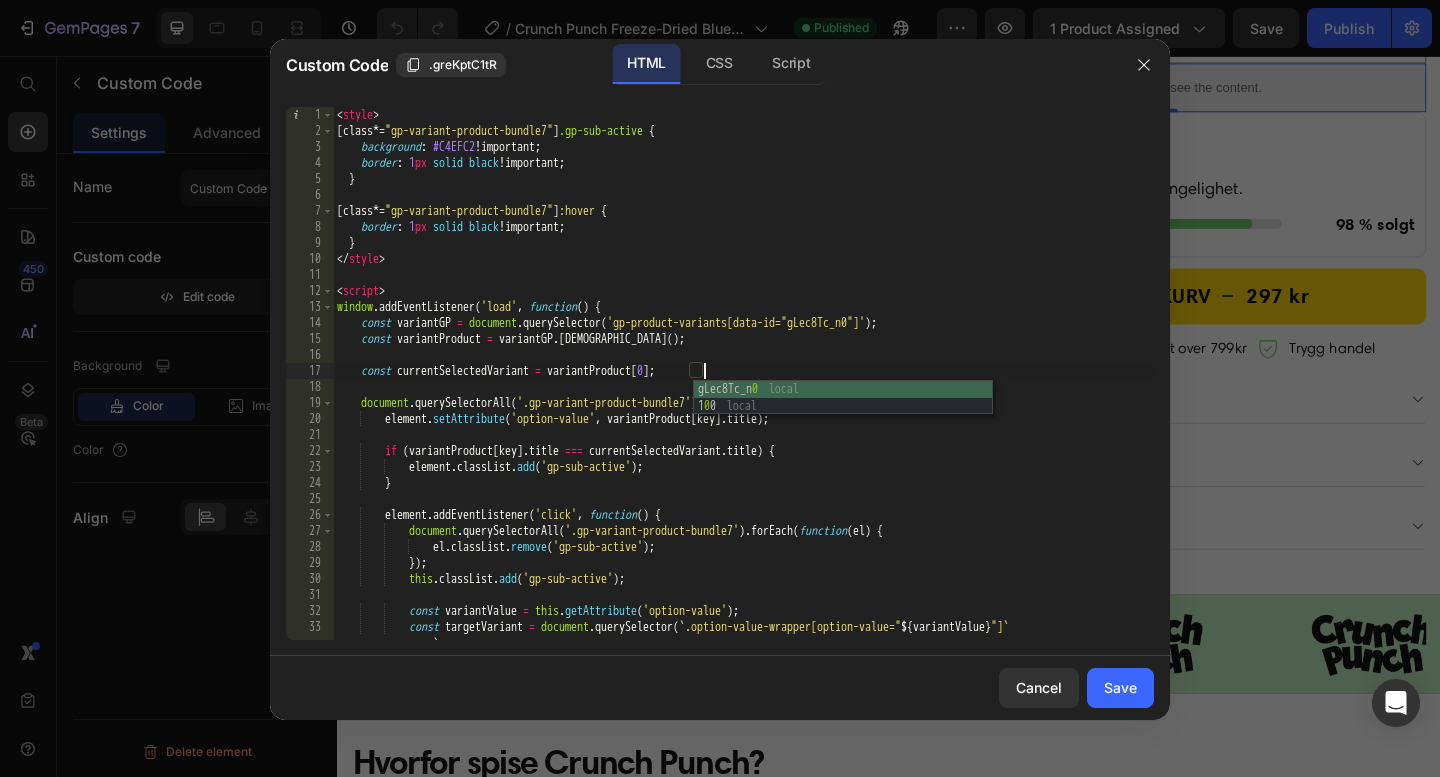 scroll, scrollTop: 0, scrollLeft: 30, axis: horizontal 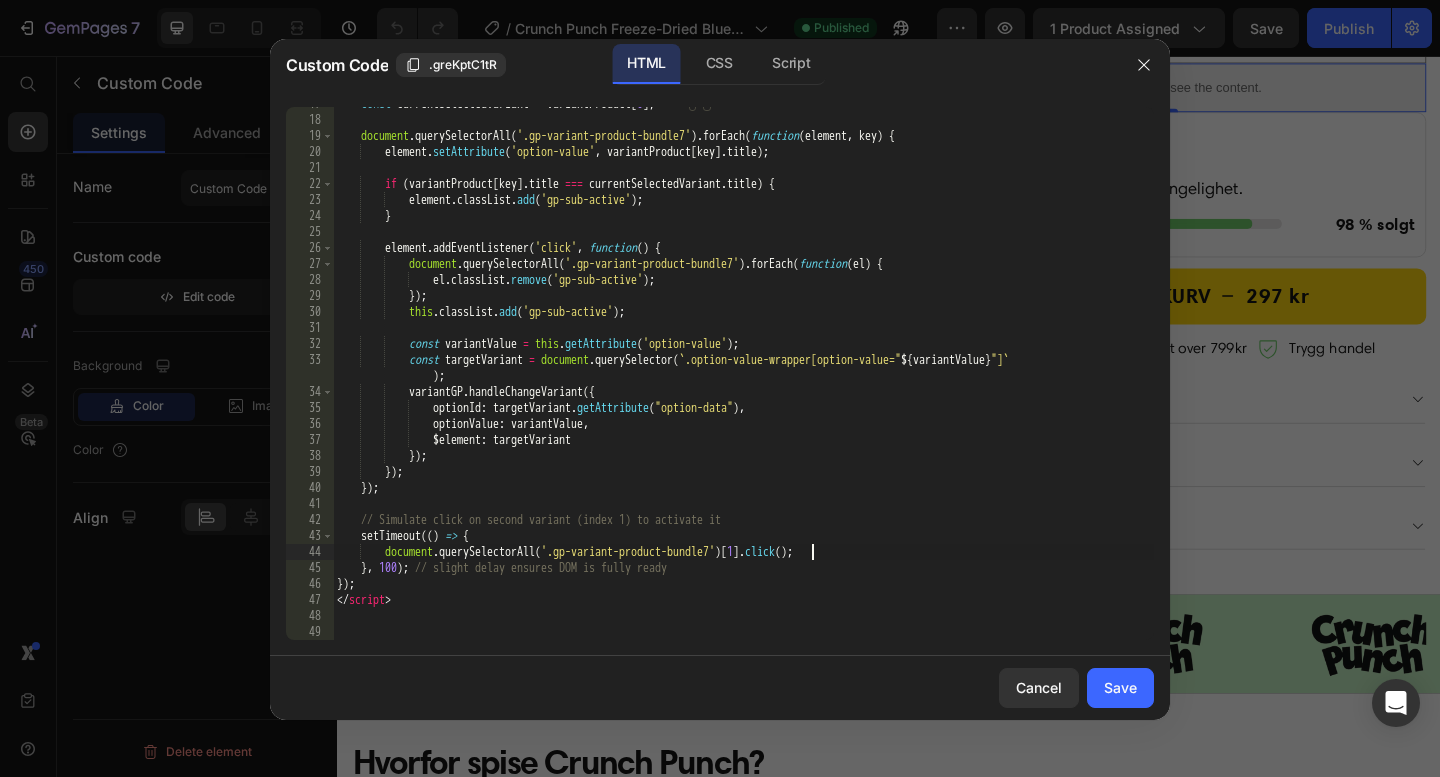 click on "const   currentSelectedVariant   =   variantProduct [ 0 ] ;      document . querySelectorAll ( '.gp-variant-product-bundle7' ) . forEach ( function ( element ,   key )   {           element . setAttribute ( 'option-value' ,   variantProduct [ key ] . title ) ;           if   ( variantProduct [ key ] . title   ===   currentSelectedVariant . title )   {                element . classList . add ( 'gp-sub-active' ) ;           }           element . addEventListener ( 'click' ,   function ( )   {                document . querySelectorAll ( '.gp-variant-product-bundle7' ) . forEach ( function ( el )   {                     el . classList . remove ( 'gp-sub-active' ) ;                }) ;                this . classList . add ( 'gp-sub-active' ) ;                const   variantValue   =   this . getAttribute ( 'option-value' ) ;                const   targetVariant   =   document . querySelector ( ` .option-value-wrapper[option-value=" ${ variantValue } "] `                  ) ;" at bounding box center [743, 378] 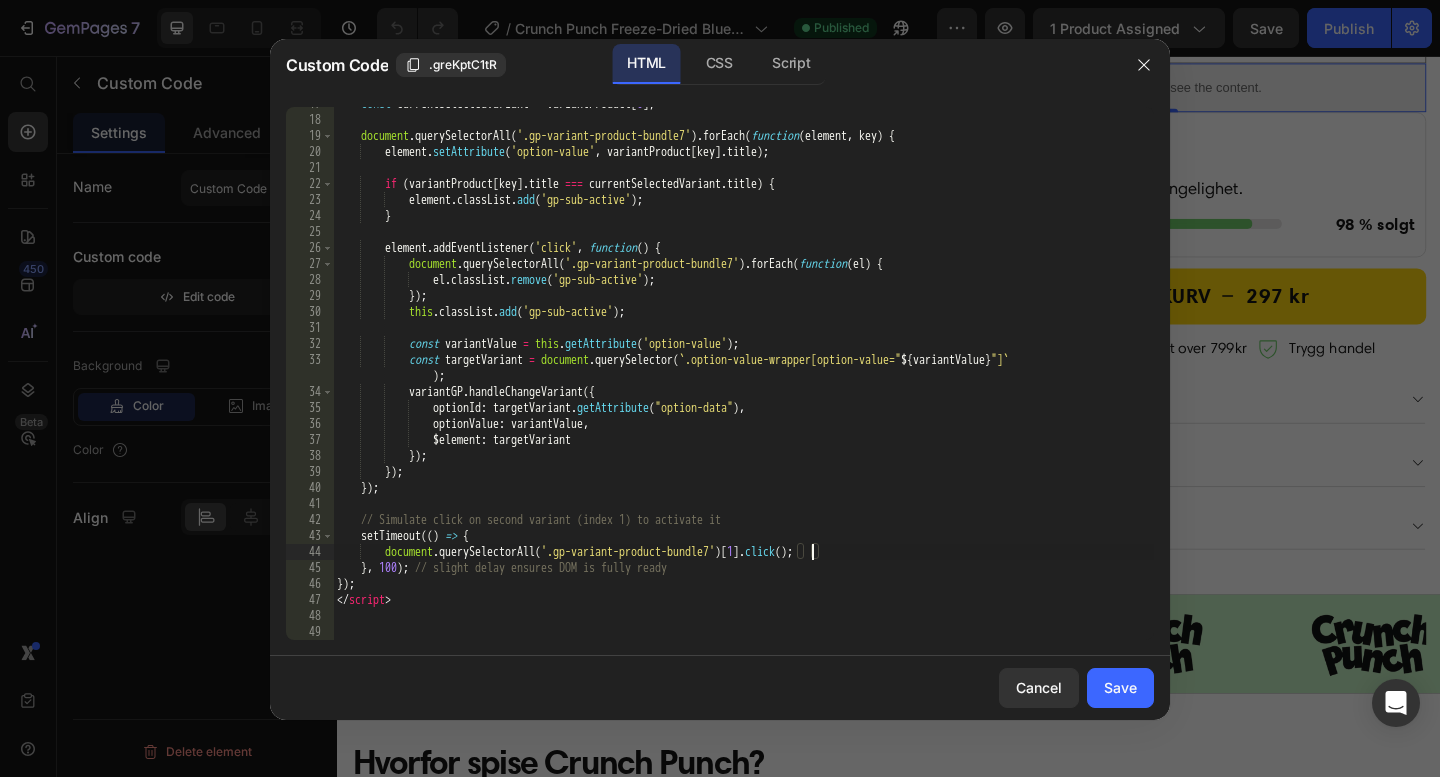 scroll, scrollTop: 0, scrollLeft: 39, axis: horizontal 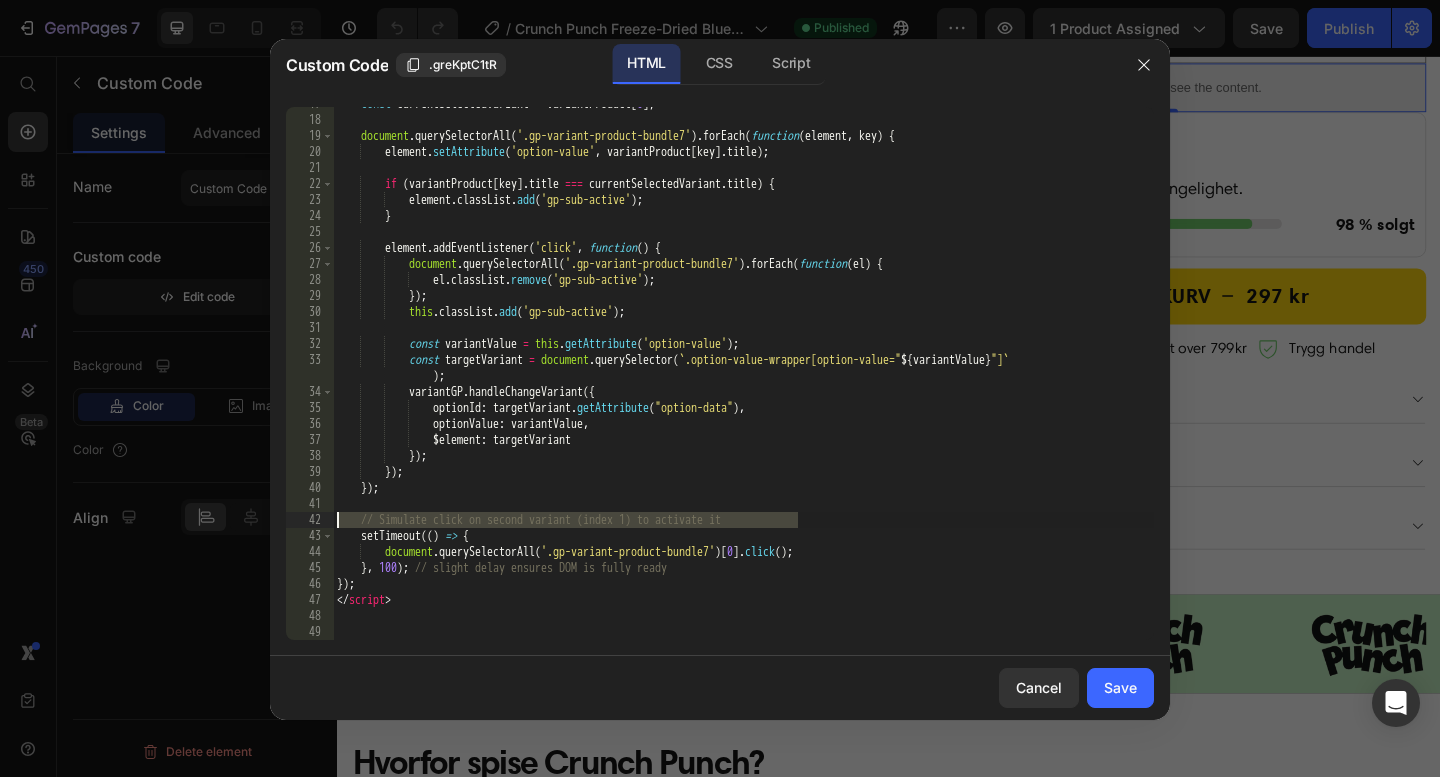 drag, startPoint x: 816, startPoint y: 518, endPoint x: 338, endPoint y: 518, distance: 478 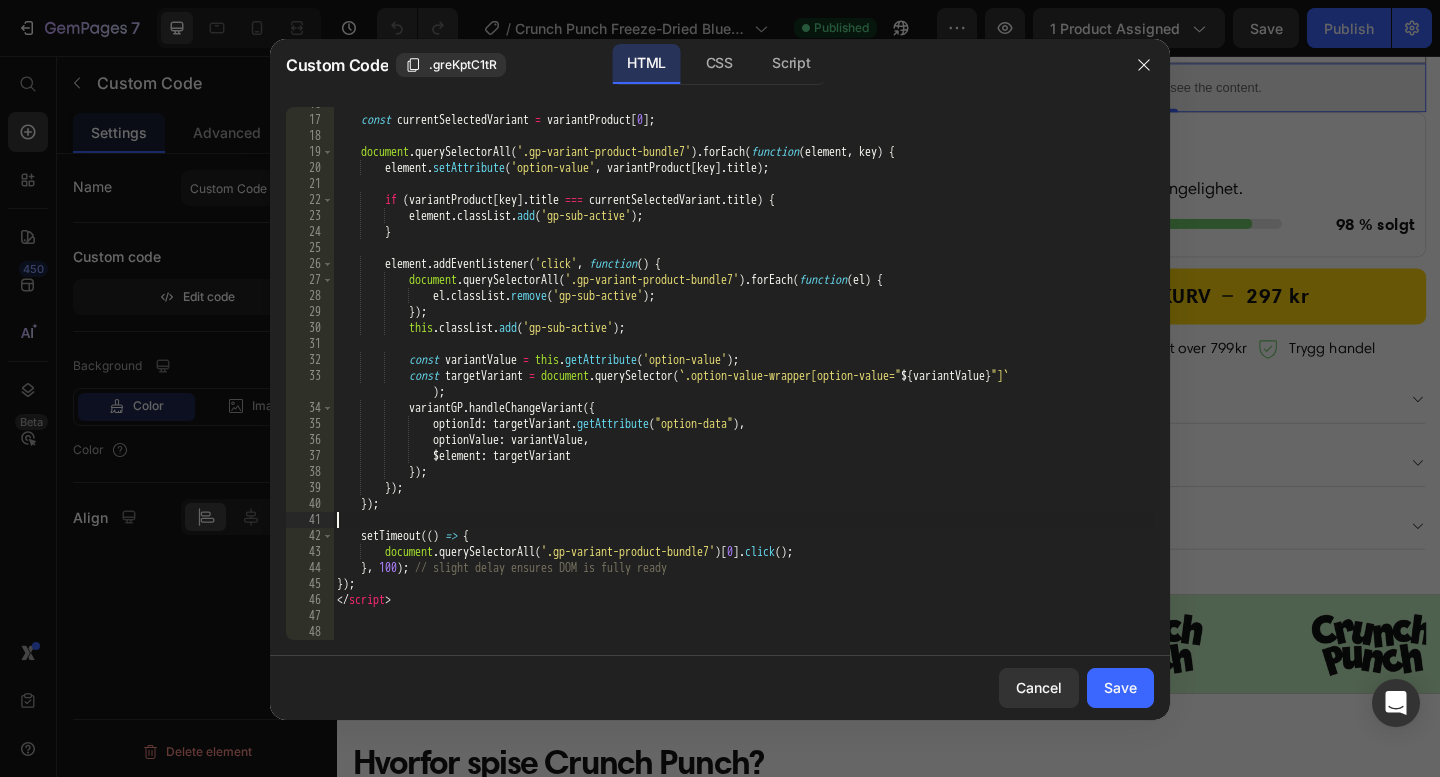 scroll, scrollTop: 251, scrollLeft: 0, axis: vertical 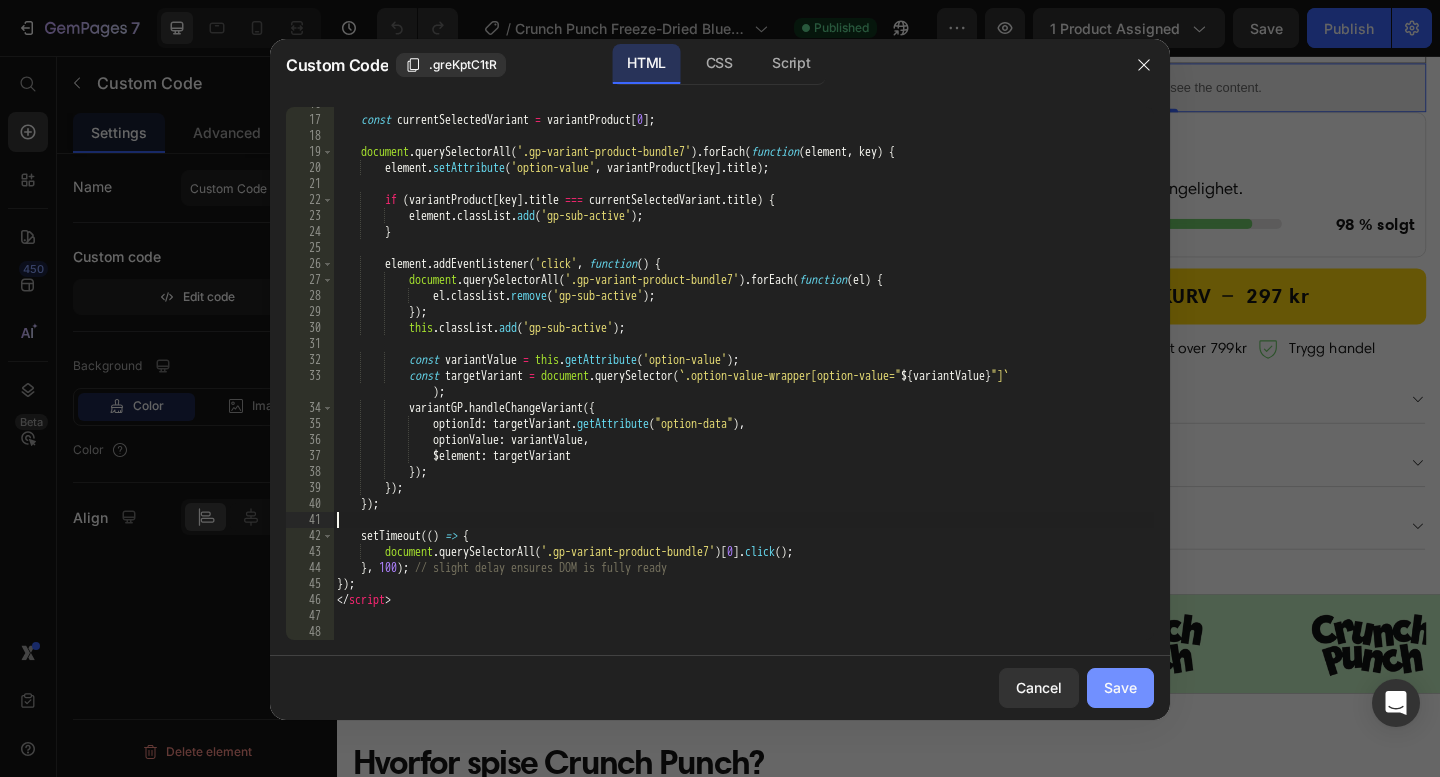 type 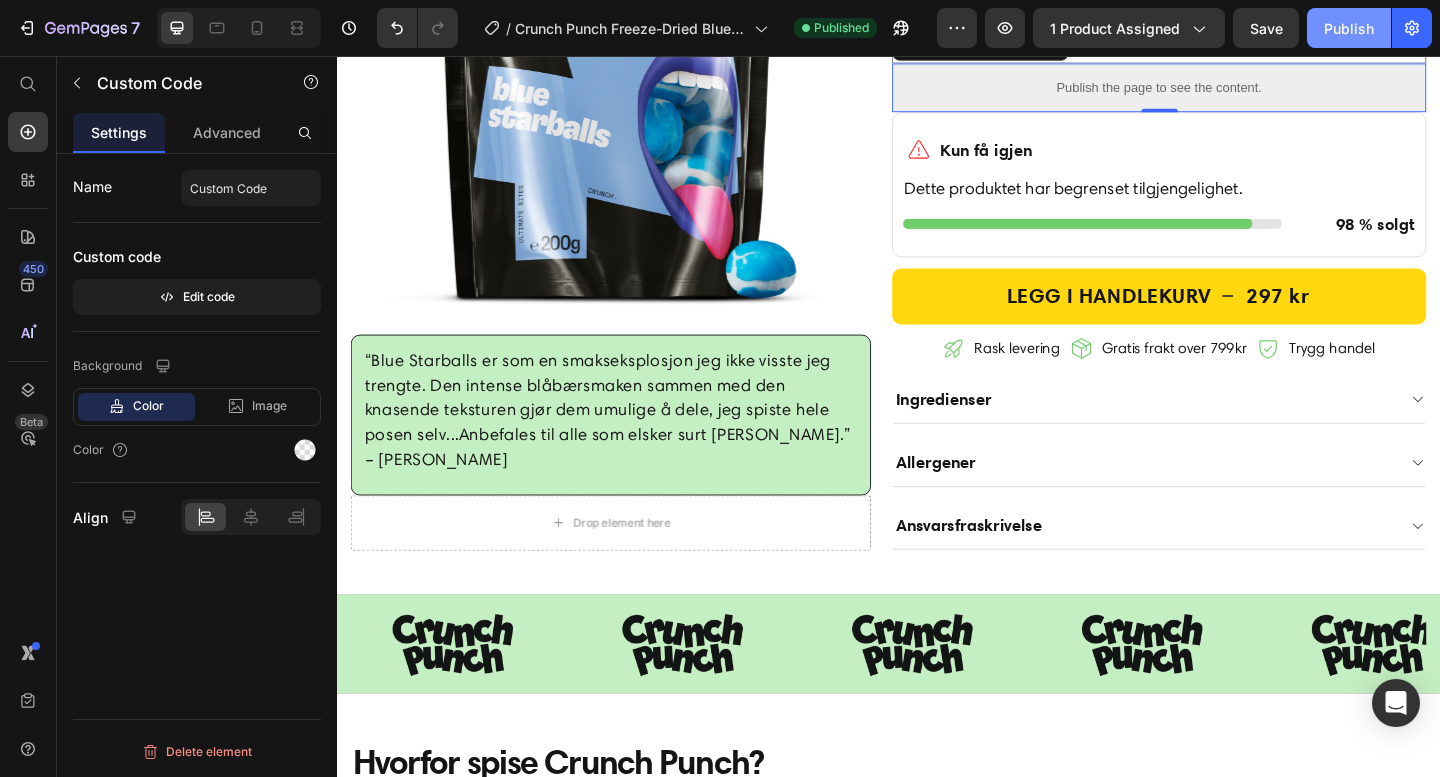 click on "Publish" at bounding box center (1349, 28) 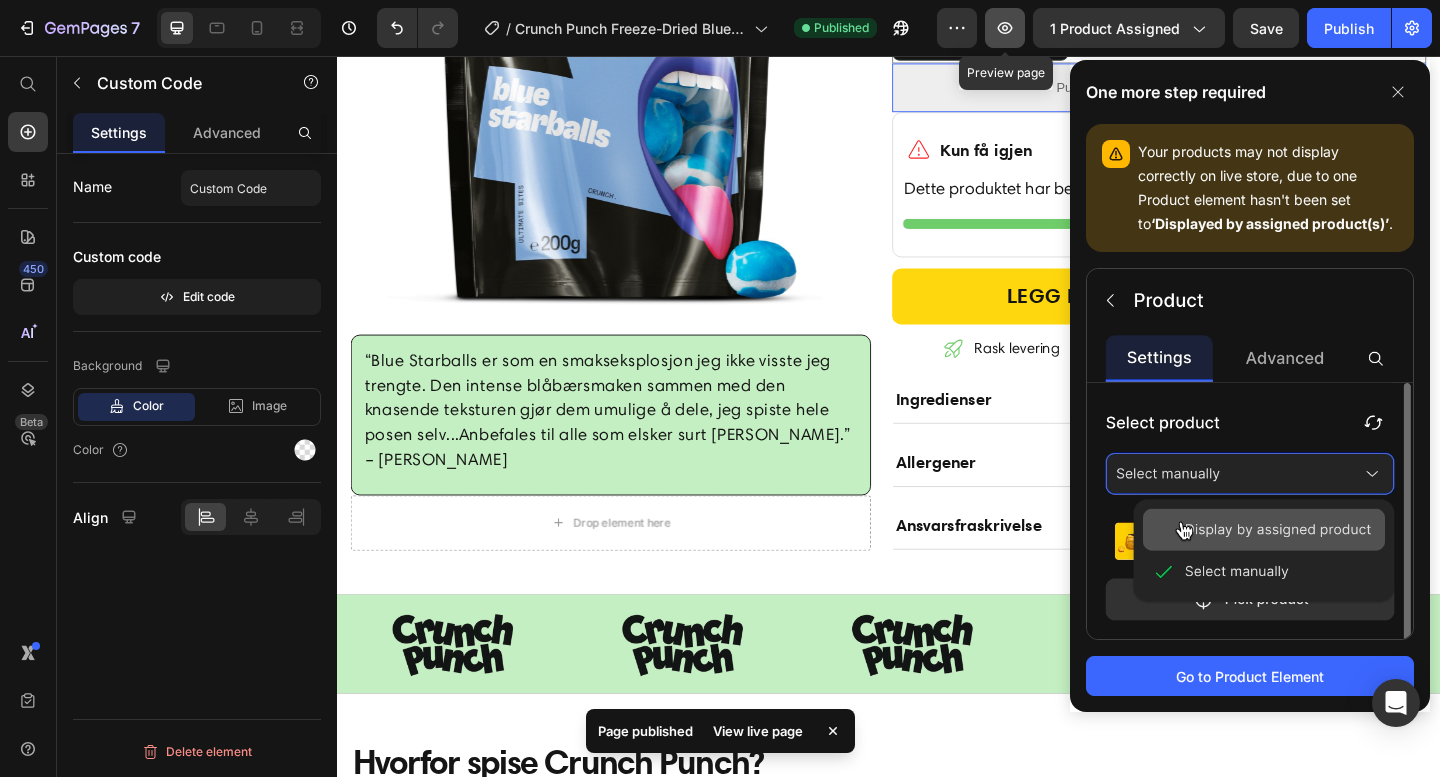 click 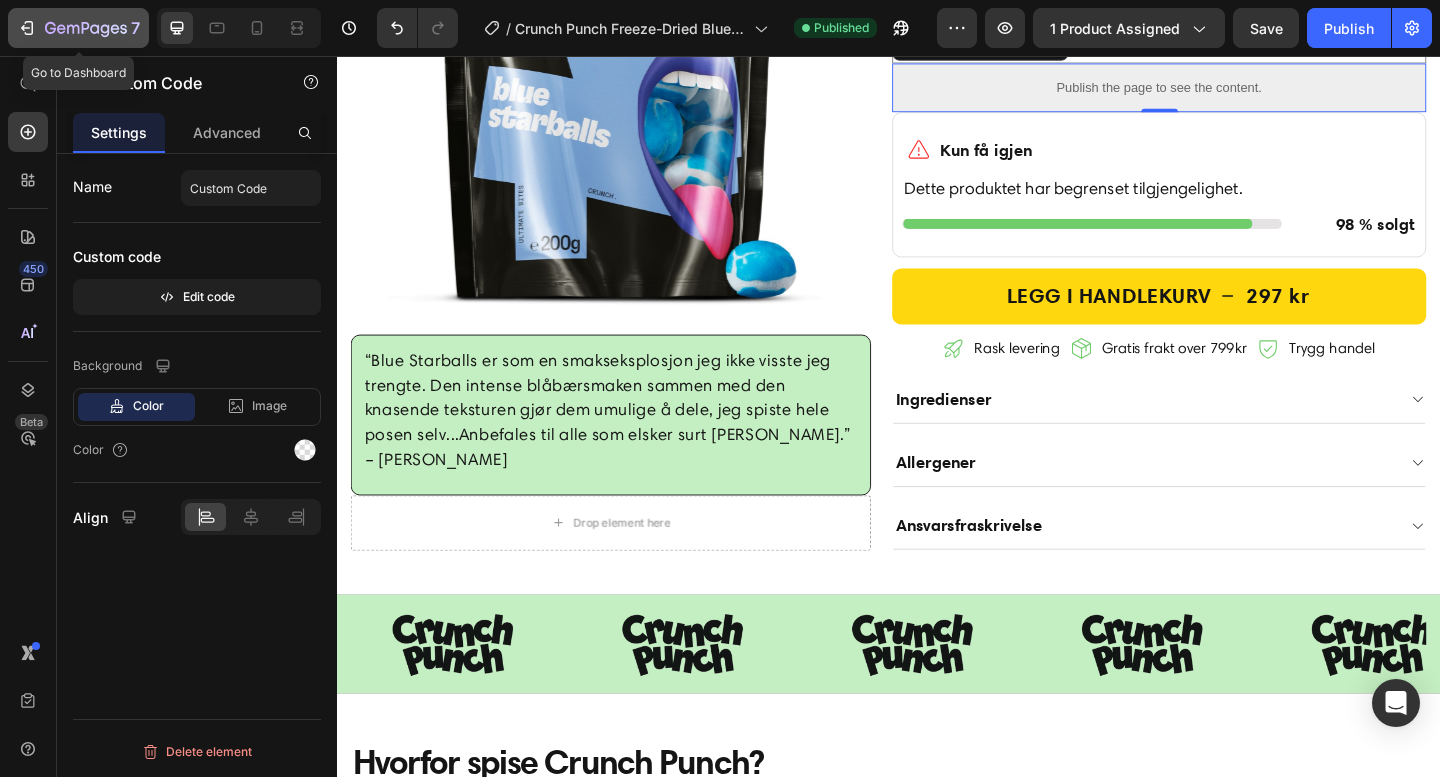 click 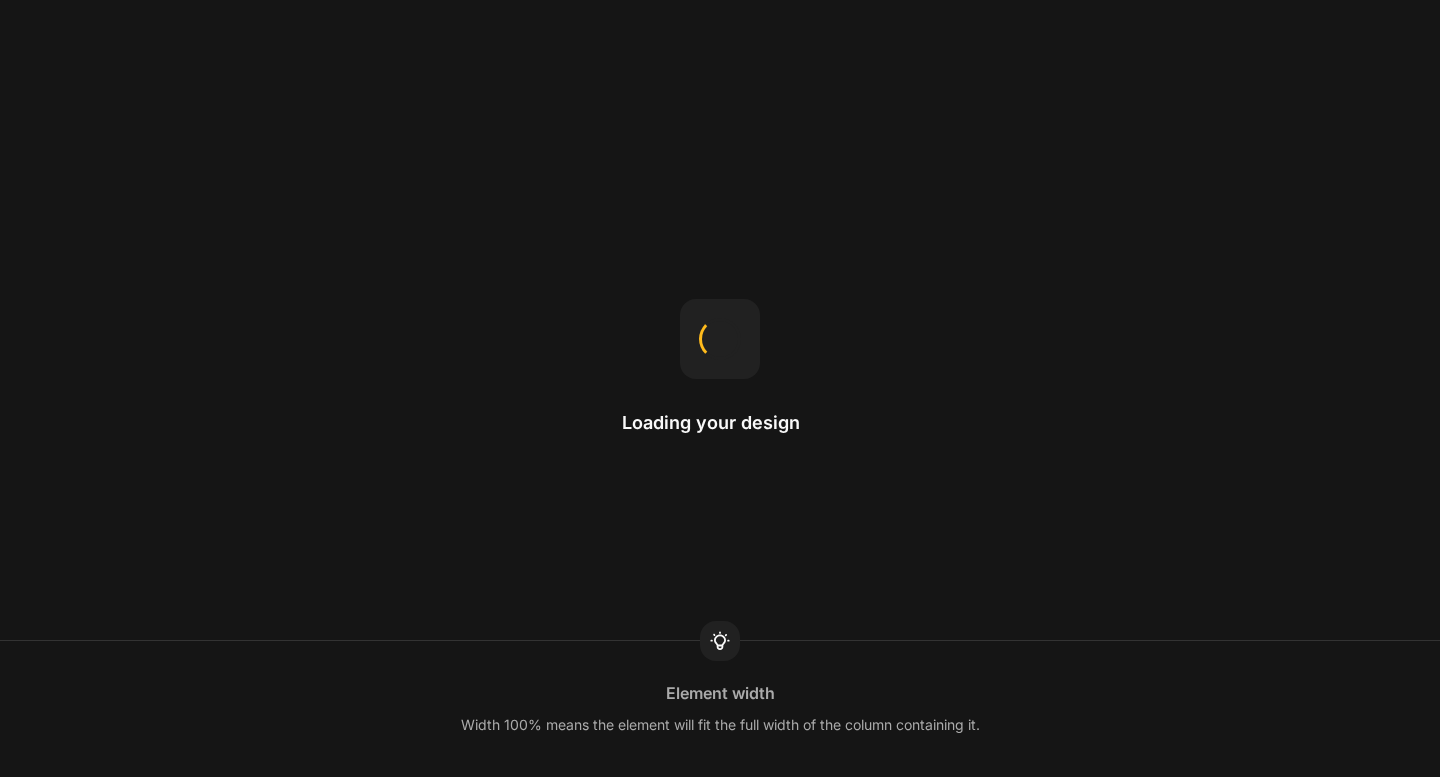 scroll, scrollTop: 0, scrollLeft: 0, axis: both 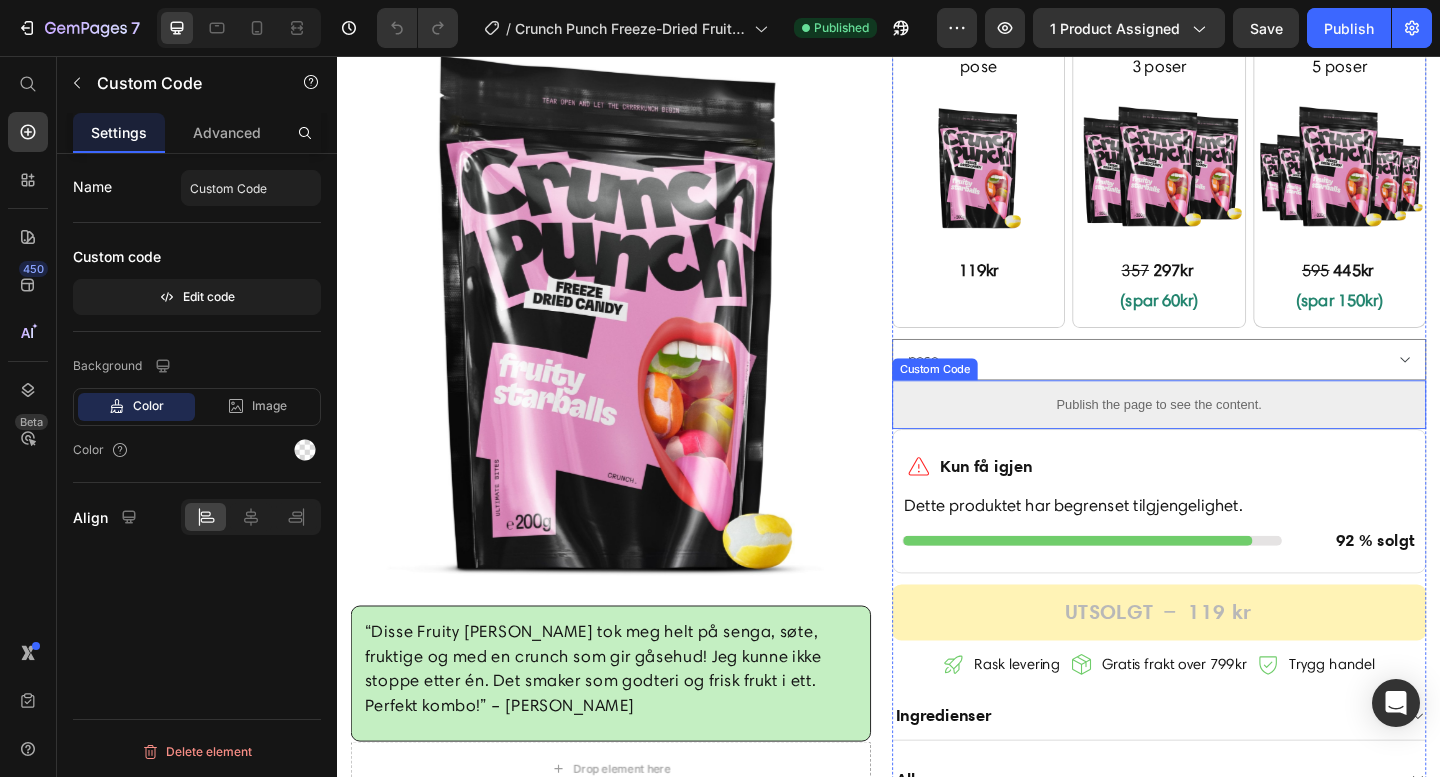 click on "Publish the page to see the content." at bounding box center (1231, 435) 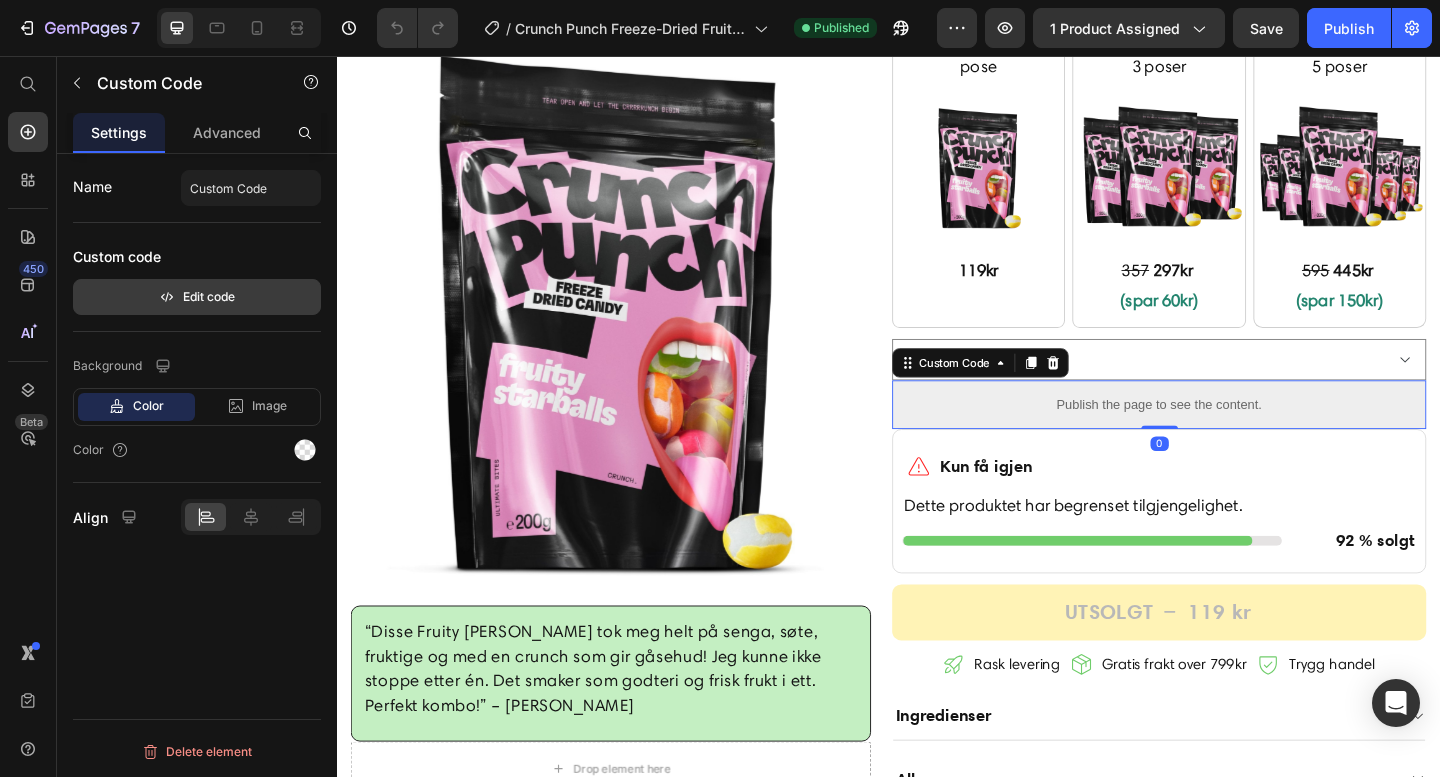 click on "Edit code" at bounding box center (197, 297) 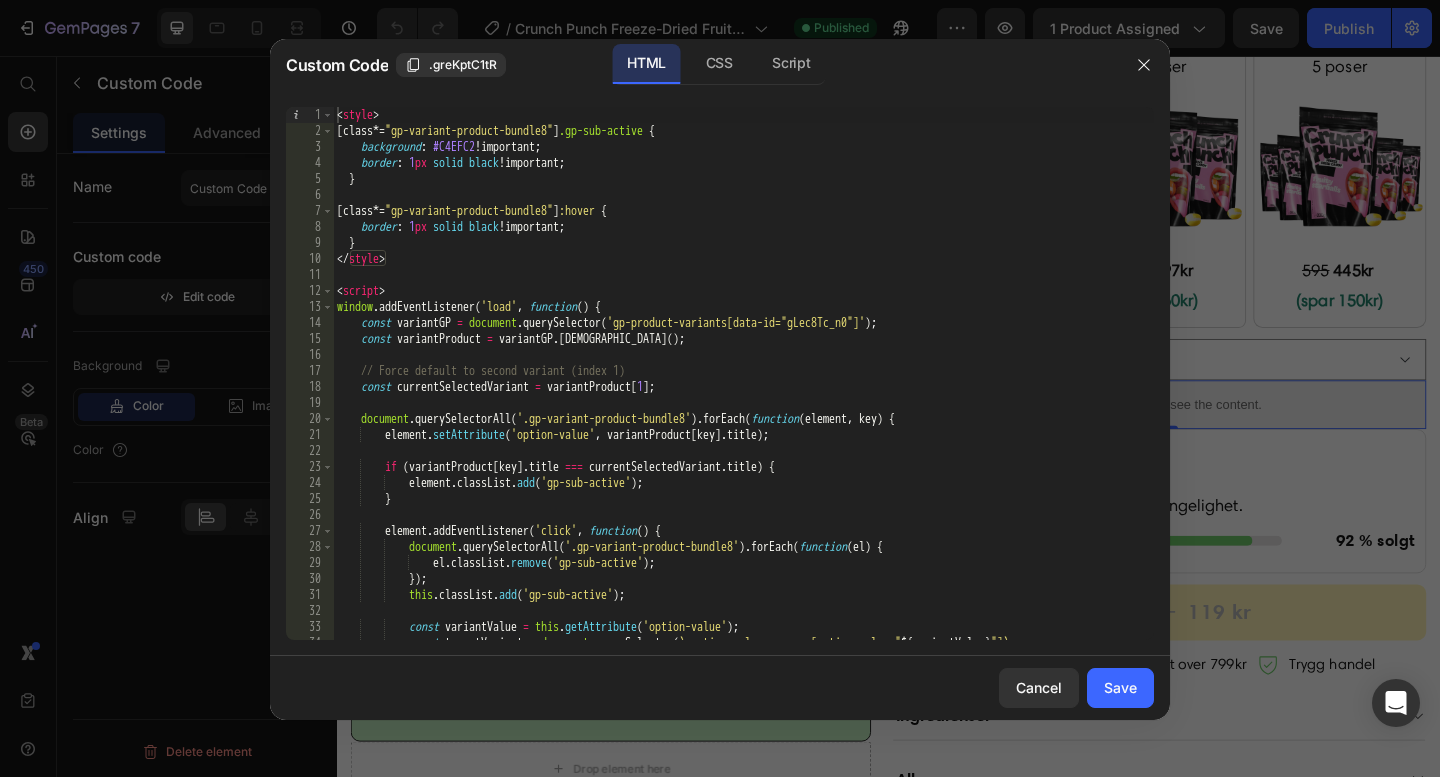 type on "// Force default to second variant (index 1)" 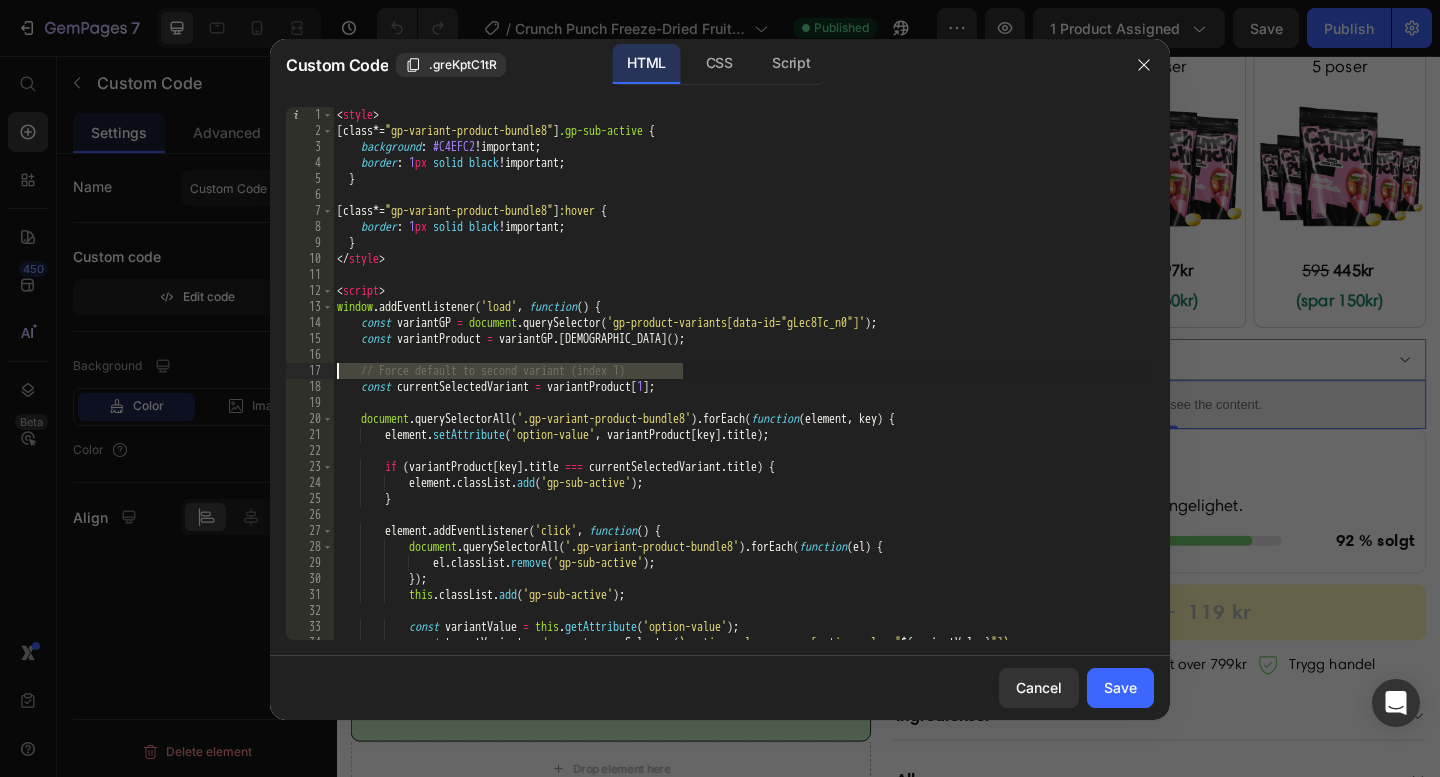 drag, startPoint x: 698, startPoint y: 365, endPoint x: 233, endPoint y: 365, distance: 465 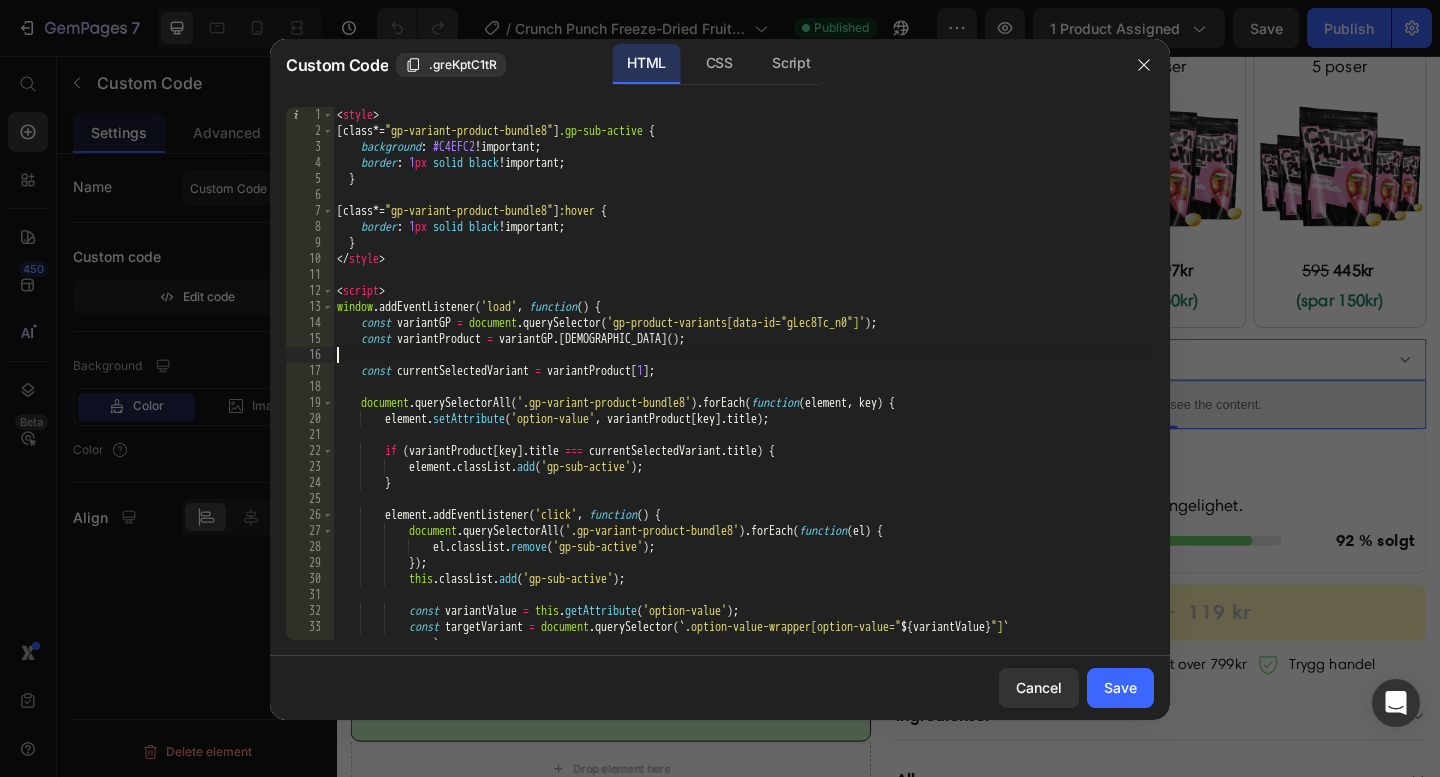 click on "< style >   [ class *= " gp-variant-product-bundle8 " ] .gp-sub-active   {      background :   #C4EFC2  !important ;      border :   1 px   solid   black  !important ;    }   [ class *= " gp-variant-product-bundle8 " ] :hover   {      border :   1 px   solid   black  !important ;    } </ style > < script > window . addEventListener ( 'load' ,   function ( )   {      const   variantGP   =   document . querySelector ( 'gp-product-variants[data-id="gLec8Tc_n0"]' ) ;      const   variantProduct   =   variantGP . getVariants ( ) ;      const   currentSelectedVariant   =   variantProduct [ 1 ] ;      document . querySelectorAll ( '.gp-variant-product-bundle8' ) . forEach ( function ( element ,   key )   {           element . setAttribute ( 'option-value' ,   variantProduct [ key ] . title ) ;           if   ( variantProduct [ key ] . title   ===   currentSelectedVariant . title )   {                element . classList . add ( 'gp-sub-active' ) ;           }           element . addEventListener ( 'click' ,   ( )   {" at bounding box center [743, 389] 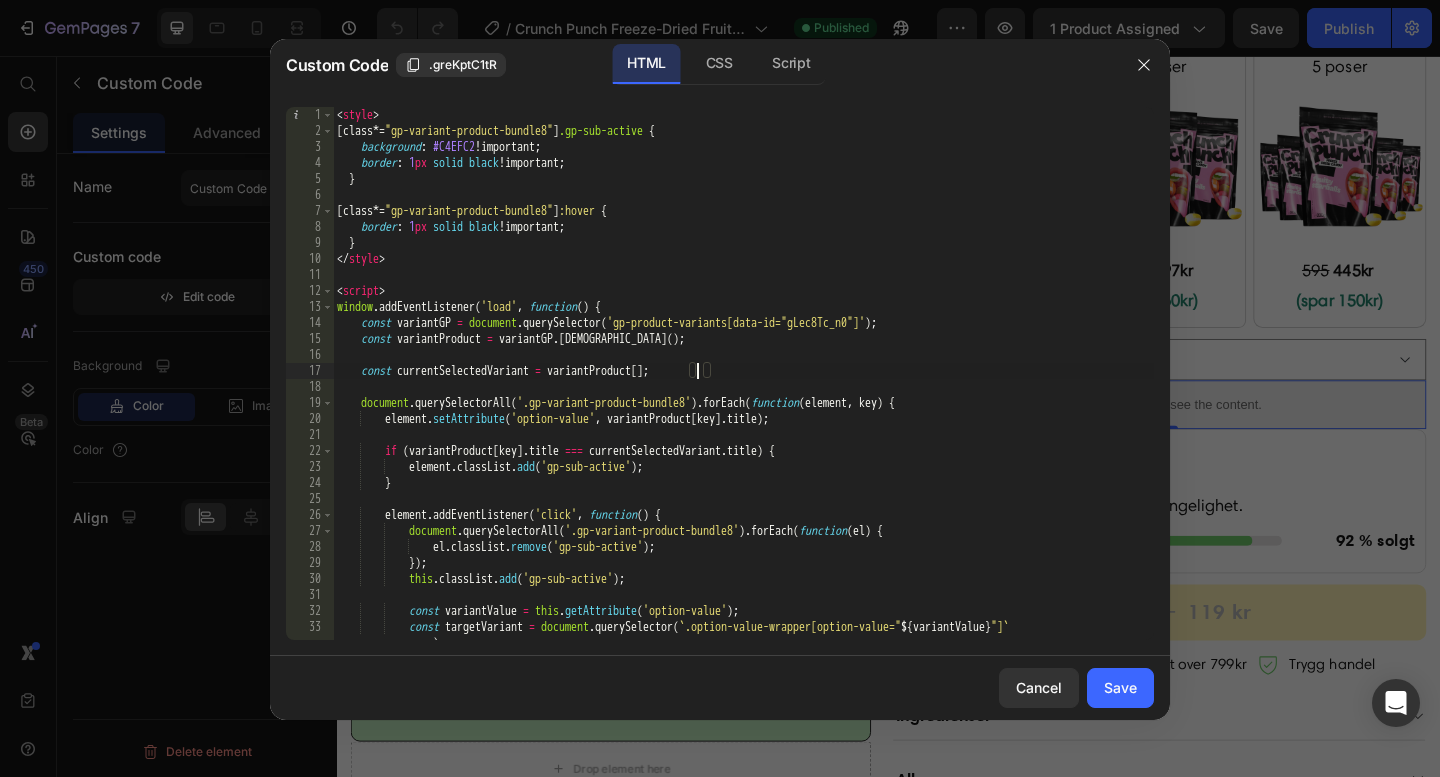 scroll, scrollTop: 0, scrollLeft: 30, axis: horizontal 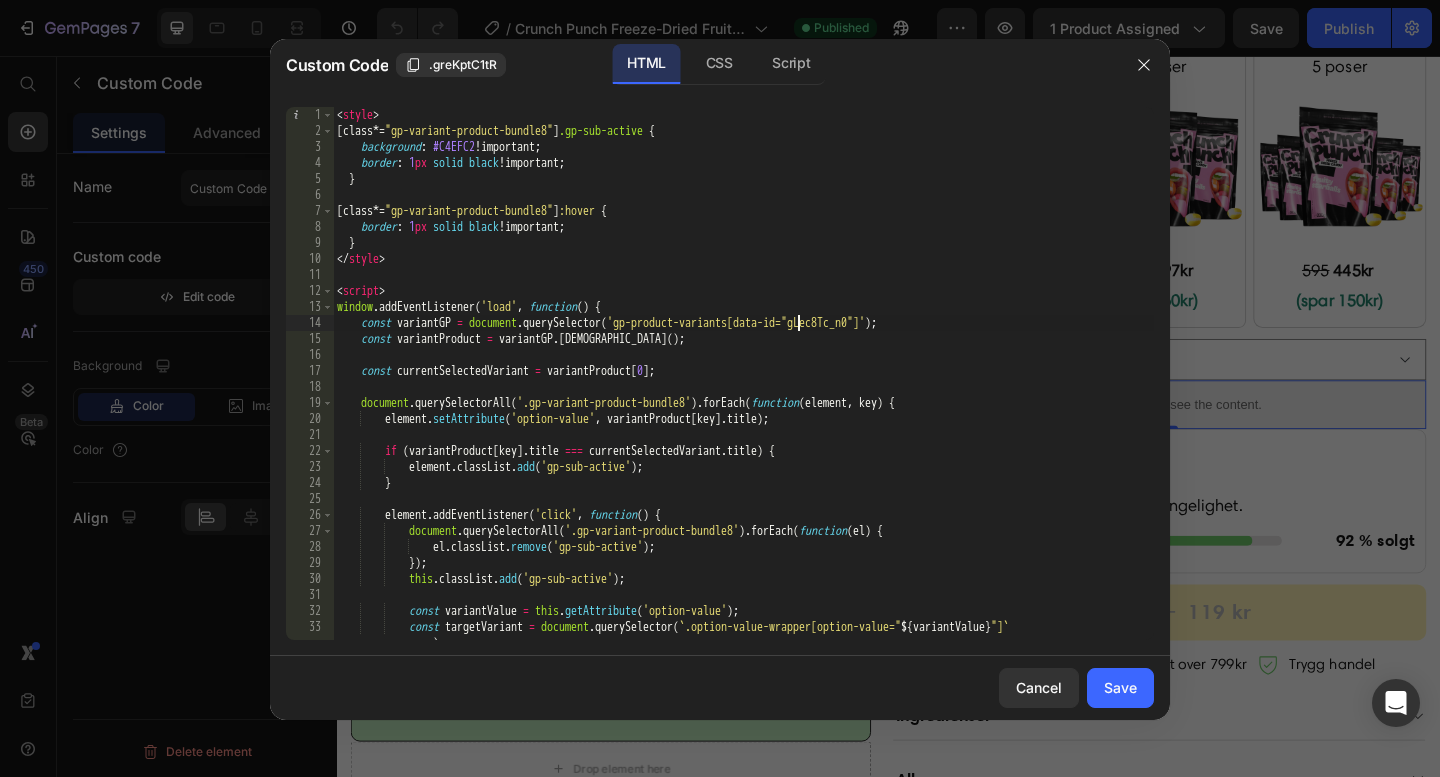 click on "< style >   [ class *= " gp-variant-product-bundle8 " ] .gp-sub-active   {      background :   #C4EFC2  !important ;      border :   1 px   solid   black  !important ;    }   [ class *= " gp-variant-product-bundle8 " ] :hover   {      border :   1 px   solid   black  !important ;    } </ style > < script > window . addEventListener ( 'load' ,   function ( )   {      const   variantGP   =   document . querySelector ( 'gp-product-variants[data-id="gLec8Tc_n0"]' ) ;      const   variantProduct   =   variantGP . getVariants ( ) ;      const   currentSelectedVariant   =   variantProduct [ 0 ] ;      document . querySelectorAll ( '.gp-variant-product-bundle8' ) . forEach ( function ( element ,   key )   {           element . setAttribute ( 'option-value' ,   variantProduct [ key ] . title ) ;           if   ( variantProduct [ key ] . title   ===   currentSelectedVariant . title )   {                element . classList . add ( 'gp-sub-active' ) ;           }           element . addEventListener ( 'click' ,   ( )   {" at bounding box center [743, 389] 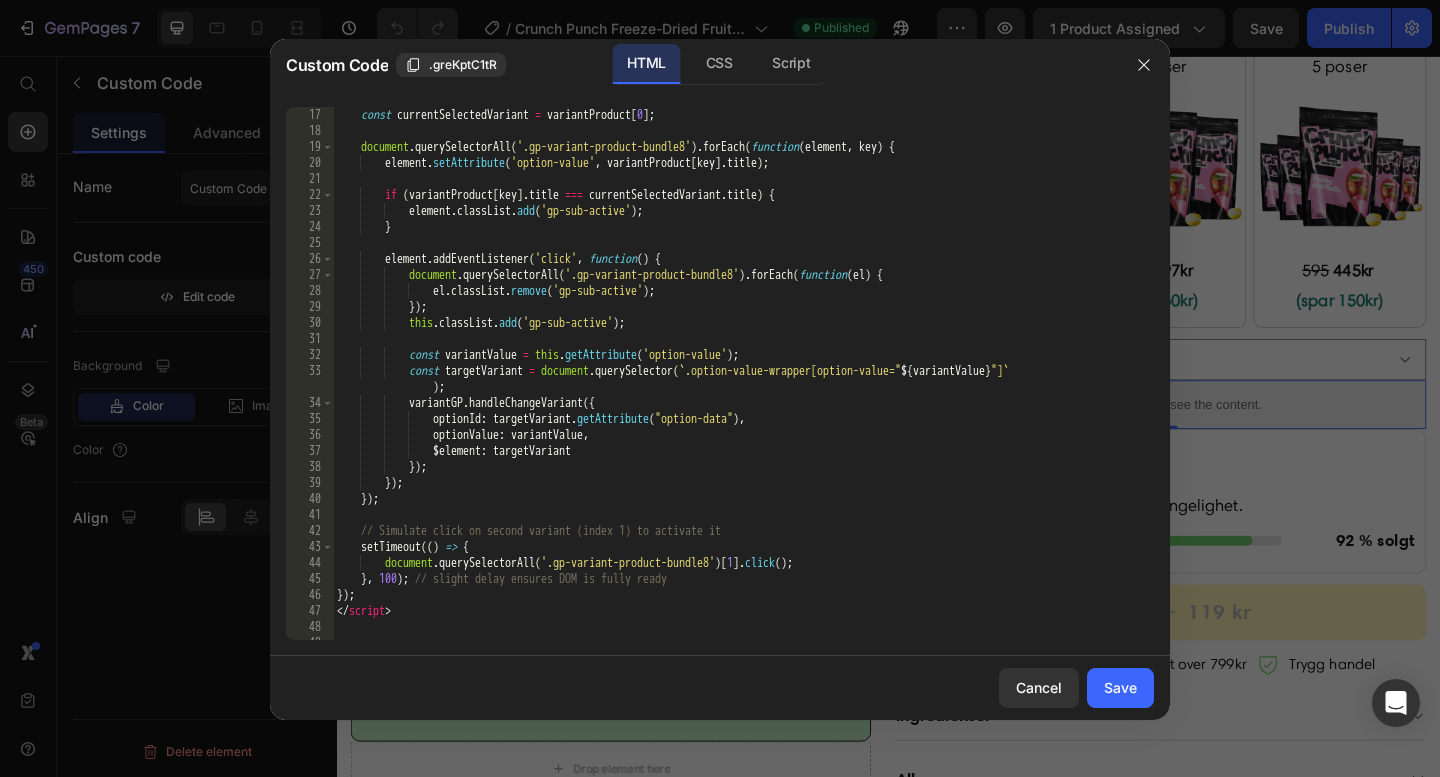 scroll, scrollTop: 267, scrollLeft: 0, axis: vertical 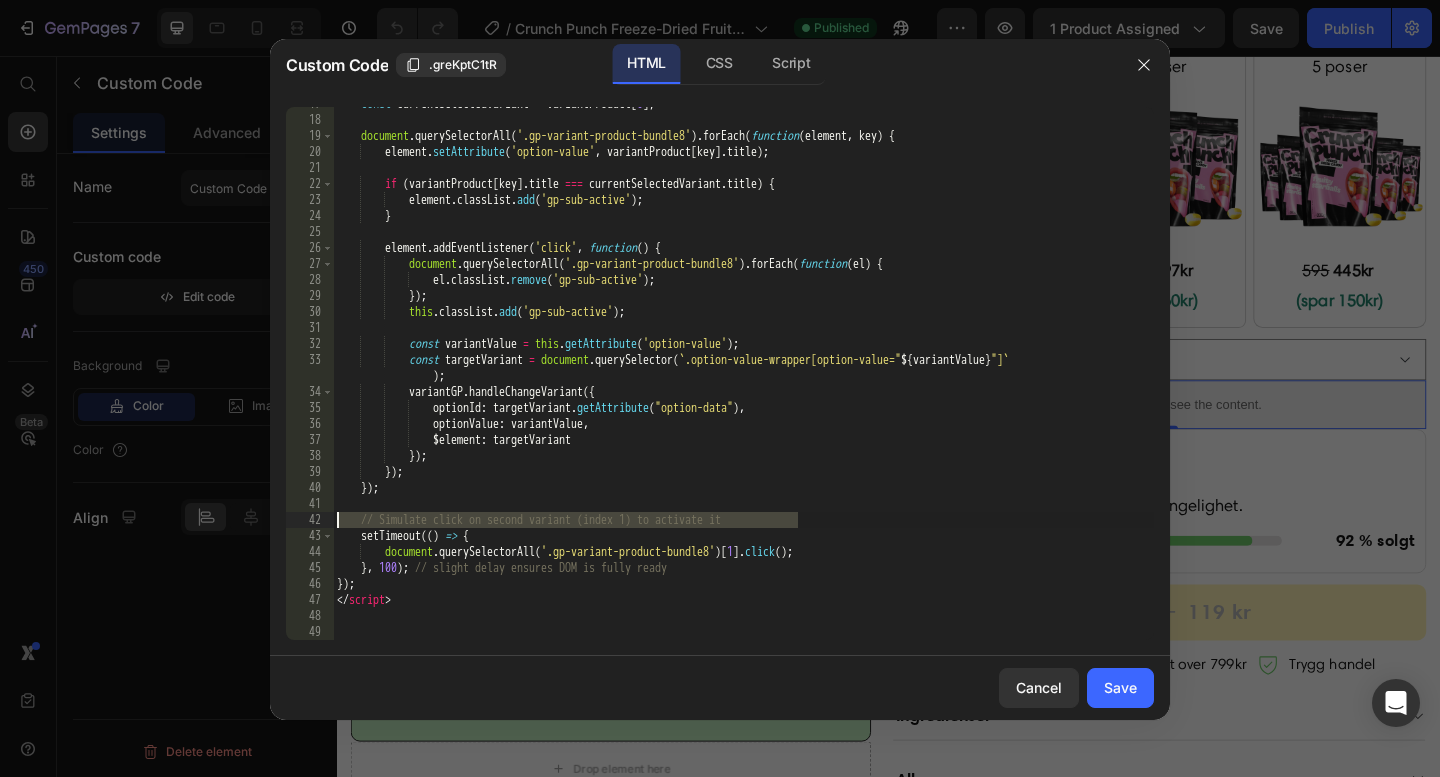 drag, startPoint x: 786, startPoint y: 517, endPoint x: 286, endPoint y: 517, distance: 500 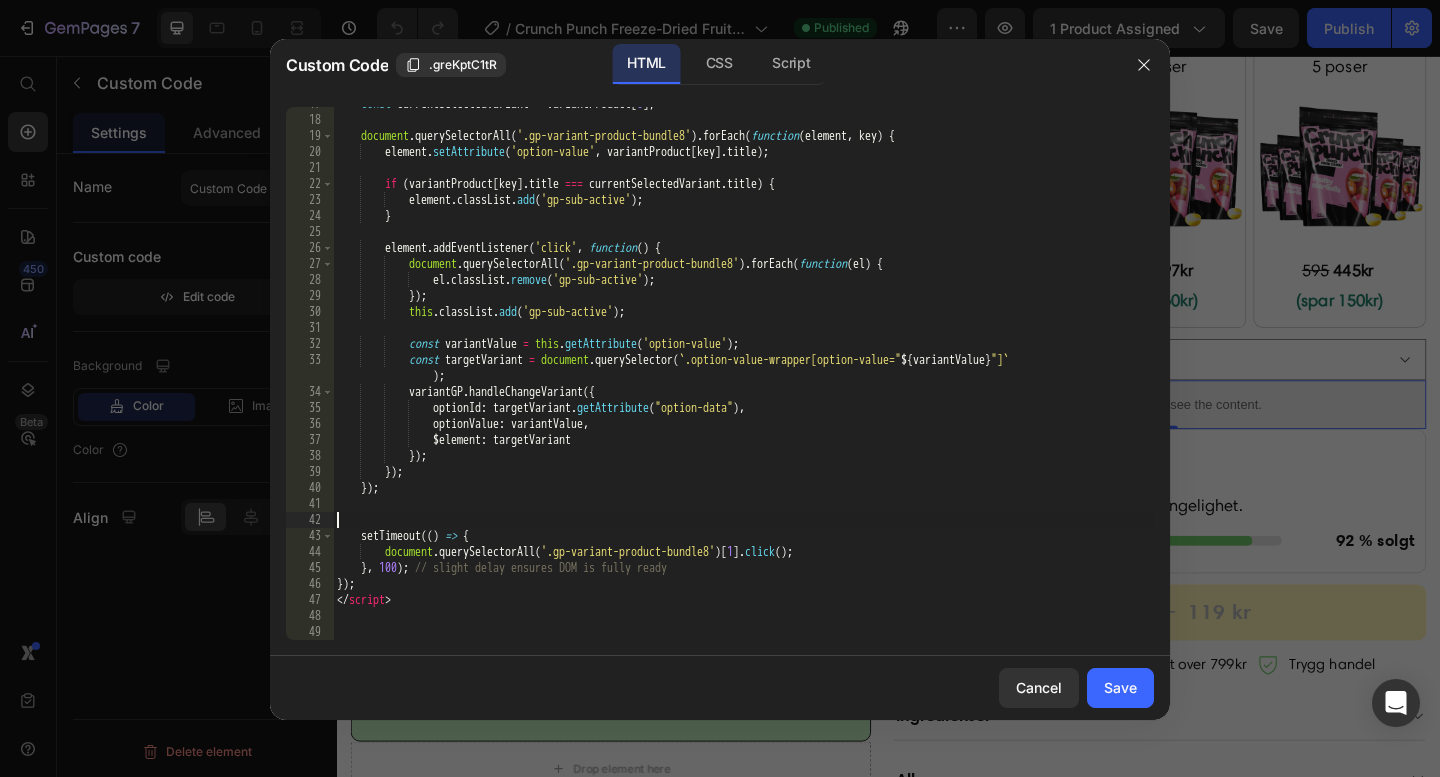 scroll, scrollTop: 251, scrollLeft: 0, axis: vertical 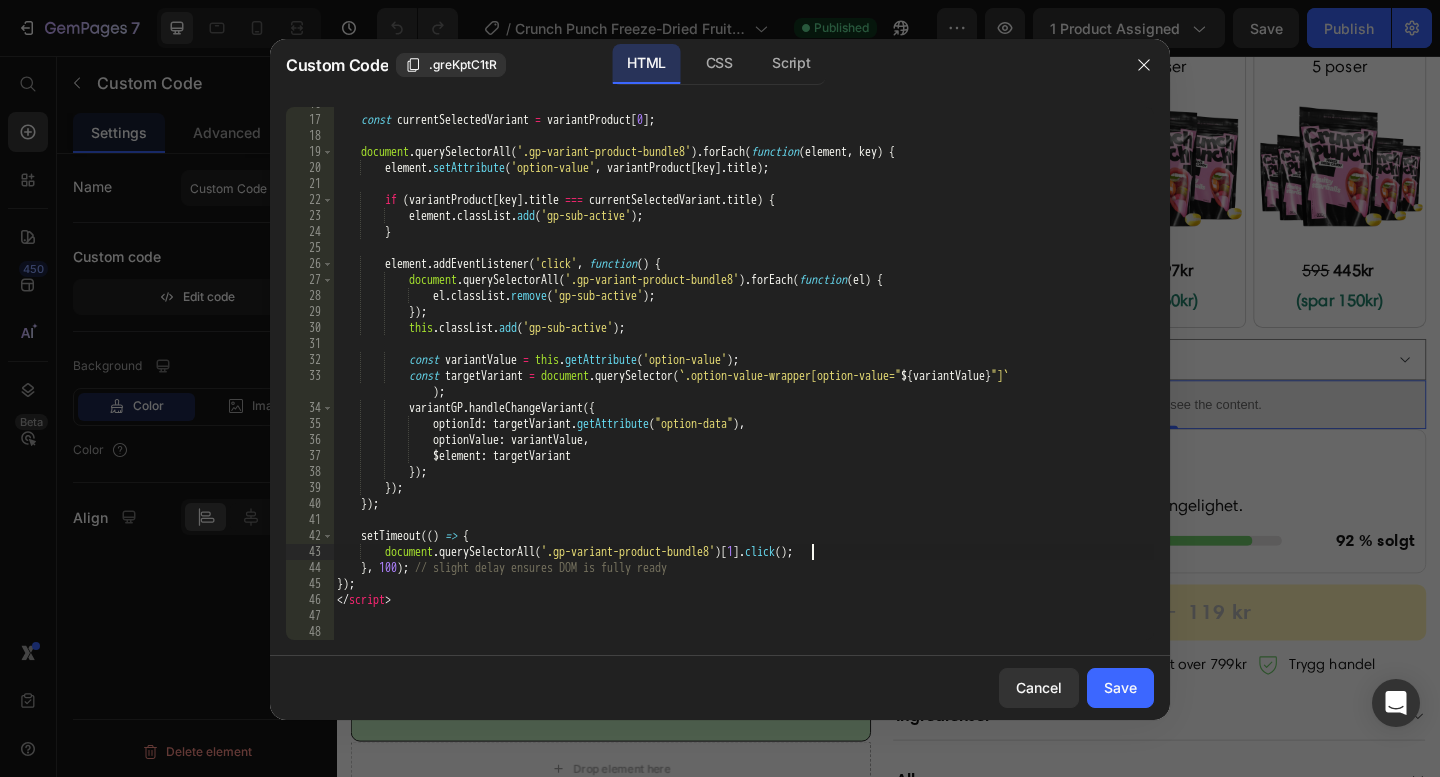 click on "const   currentSelectedVariant   =   variantProduct [ 0 ] ;      document . querySelectorAll ( '.gp-variant-product-bundle8' ) . forEach ( function ( element ,   key )   {           element . setAttribute ( 'option-value' ,   variantProduct [ key ] . title ) ;           if   ( variantProduct [ key ] . title   ===   currentSelectedVariant . title )   {                element . classList . add ( 'gp-sub-active' ) ;           }           element . addEventListener ( 'click' ,   function ( )   {                document . querySelectorAll ( '.gp-variant-product-bundle8' ) . forEach ( function ( el )   {                     el . classList . remove ( 'gp-sub-active' ) ;                }) ;                this . classList . add ( 'gp-sub-active' ) ;                const   variantValue   =   this . getAttribute ( 'option-value' ) ;                const   targetVariant   =   document . querySelector ( ` .option-value-wrapper[option-value=" ${ variantValue } "] `                  ) ;" at bounding box center (743, 378) 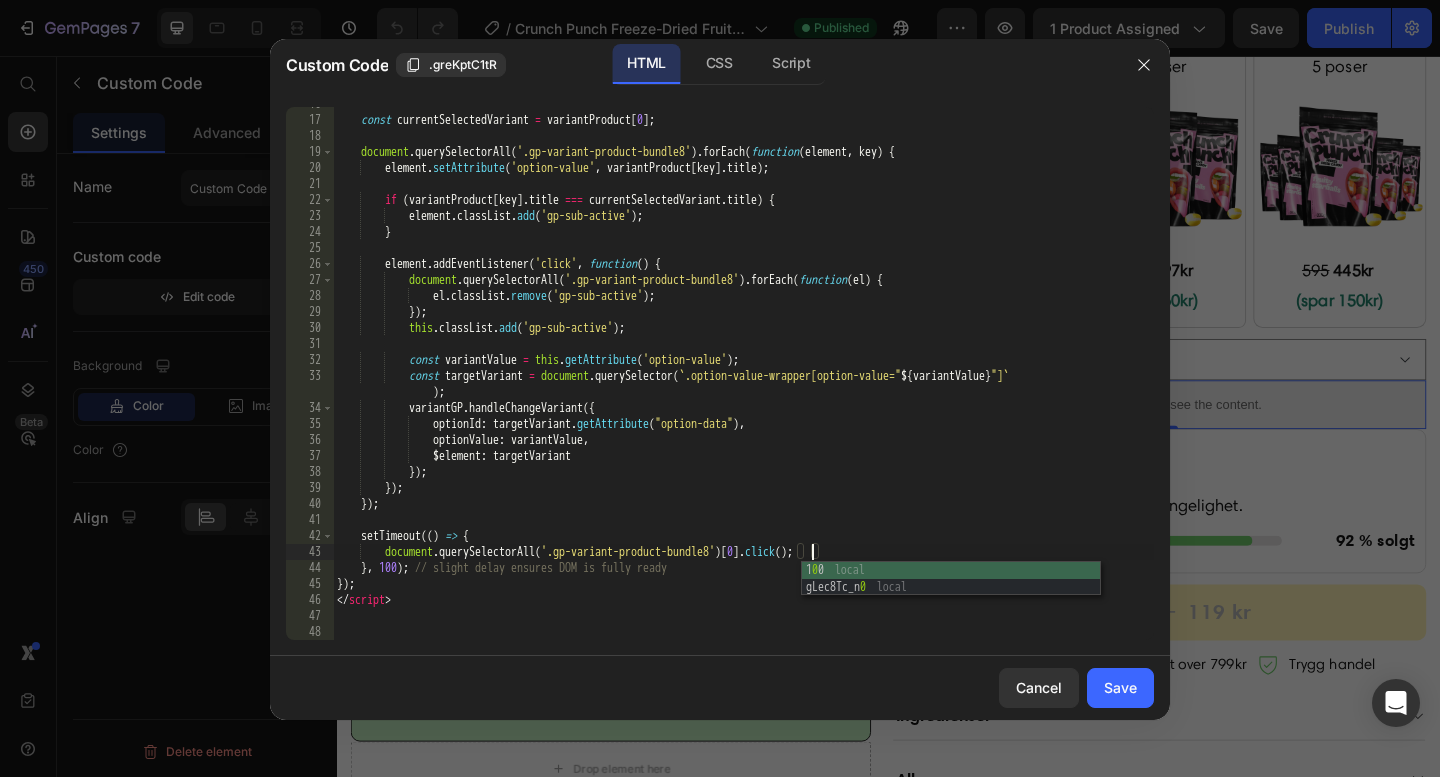 click on "const   currentSelectedVariant   =   variantProduct [ 0 ] ;      document . querySelectorAll ( '.gp-variant-product-bundle8' ) . forEach ( function ( element ,   key )   {           element . setAttribute ( 'option-value' ,   variantProduct [ key ] . title ) ;           if   ( variantProduct [ key ] . title   ===   currentSelectedVariant . title )   {                element . classList . add ( 'gp-sub-active' ) ;           }           element . addEventListener ( 'click' ,   function ( )   {                document . querySelectorAll ( '.gp-variant-product-bundle8' ) . forEach ( function ( el )   {                     el . classList . remove ( 'gp-sub-active' ) ;                }) ;                this . classList . add ( 'gp-sub-active' ) ;                const   variantValue   =   this . getAttribute ( 'option-value' ) ;                const   targetVariant   =   document . querySelector ( ` .option-value-wrapper[option-value=" ${ variantValue } "] `                  ) ;" at bounding box center [743, 378] 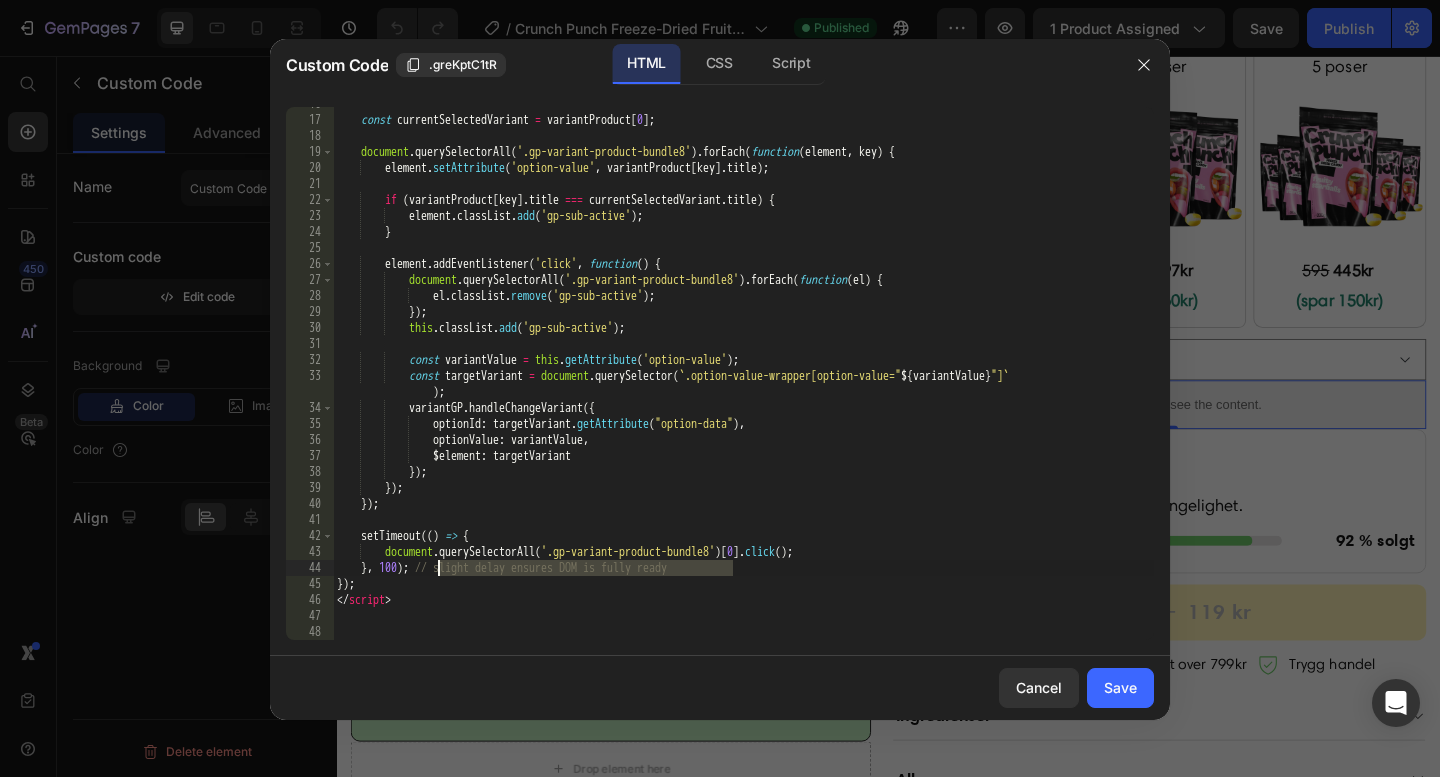 drag, startPoint x: 739, startPoint y: 573, endPoint x: 429, endPoint y: 572, distance: 310.00162 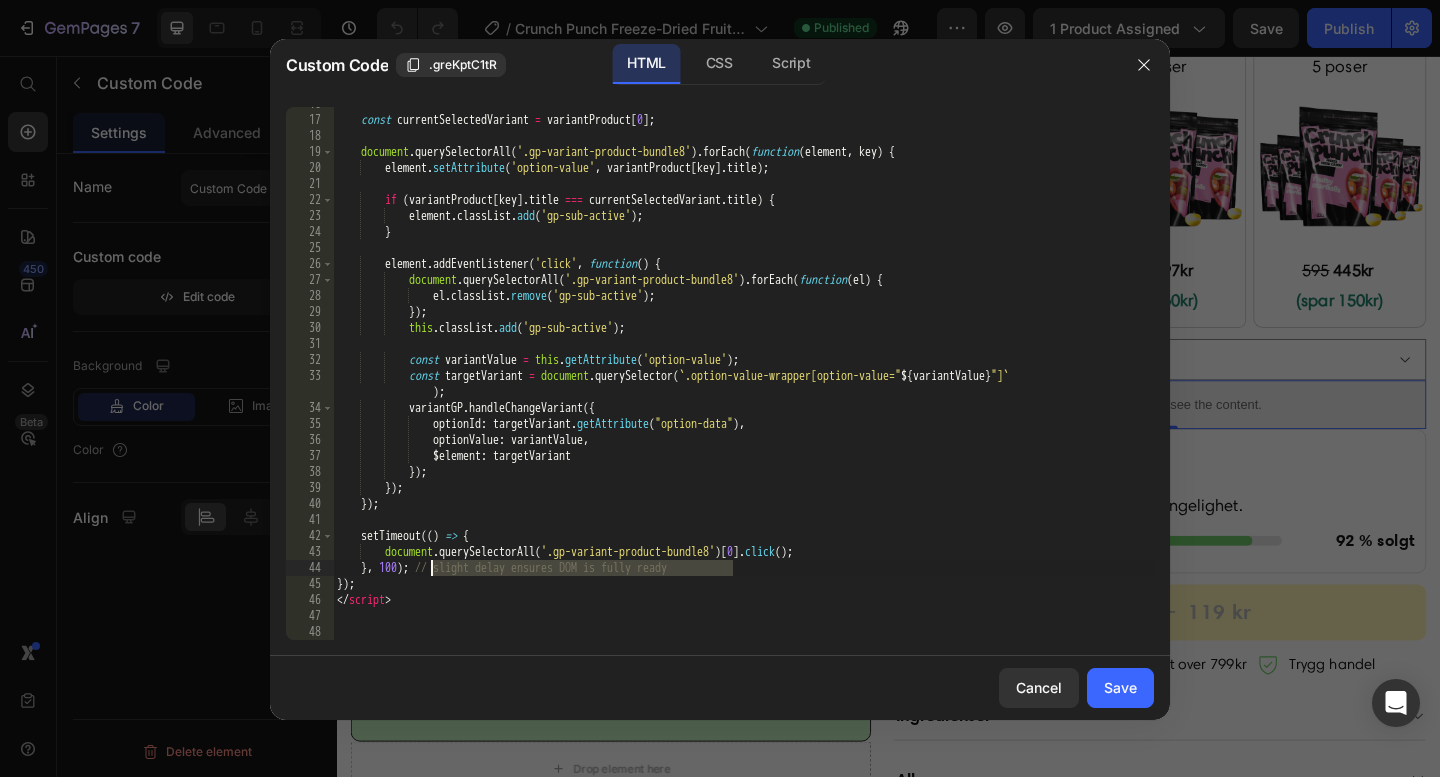 scroll, scrollTop: 0, scrollLeft: 7, axis: horizontal 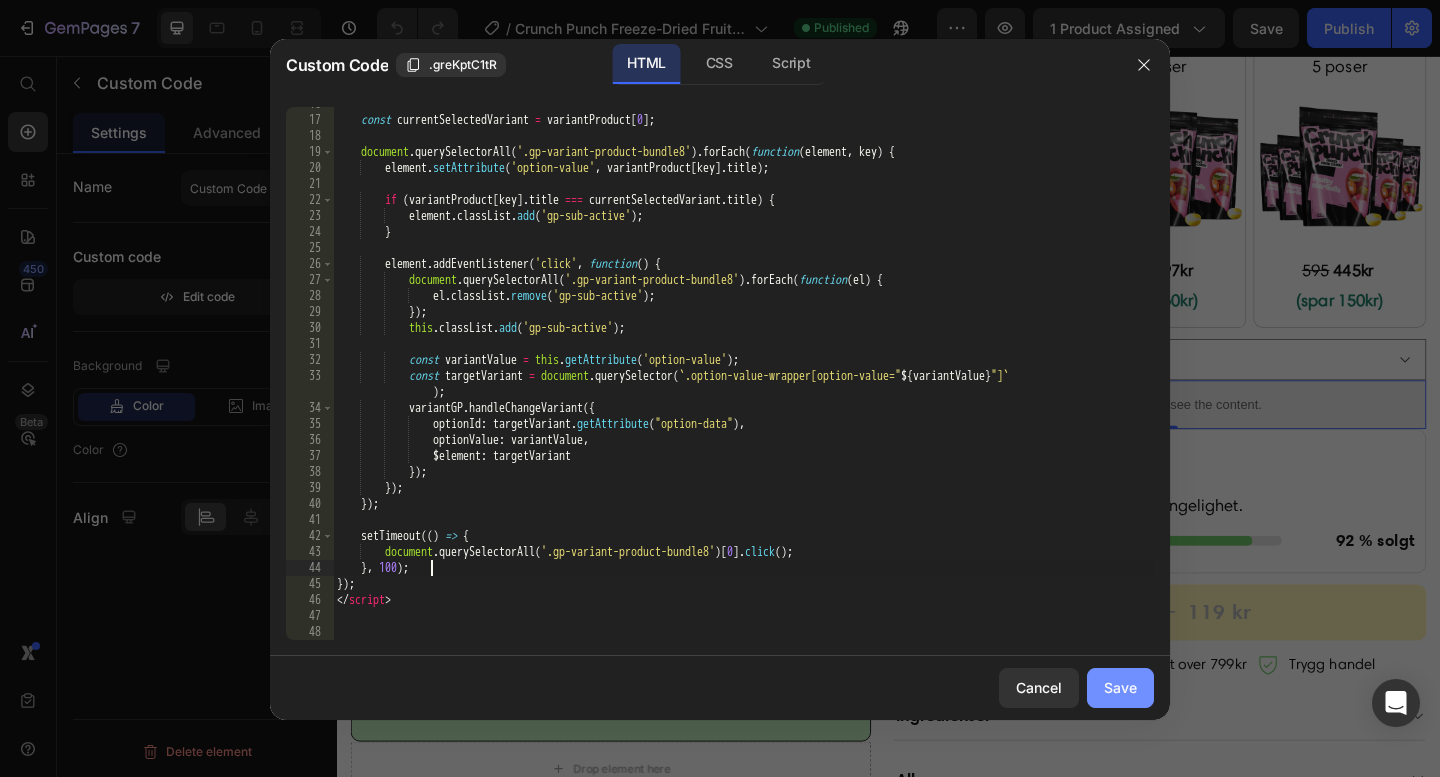 type on "}, 100);" 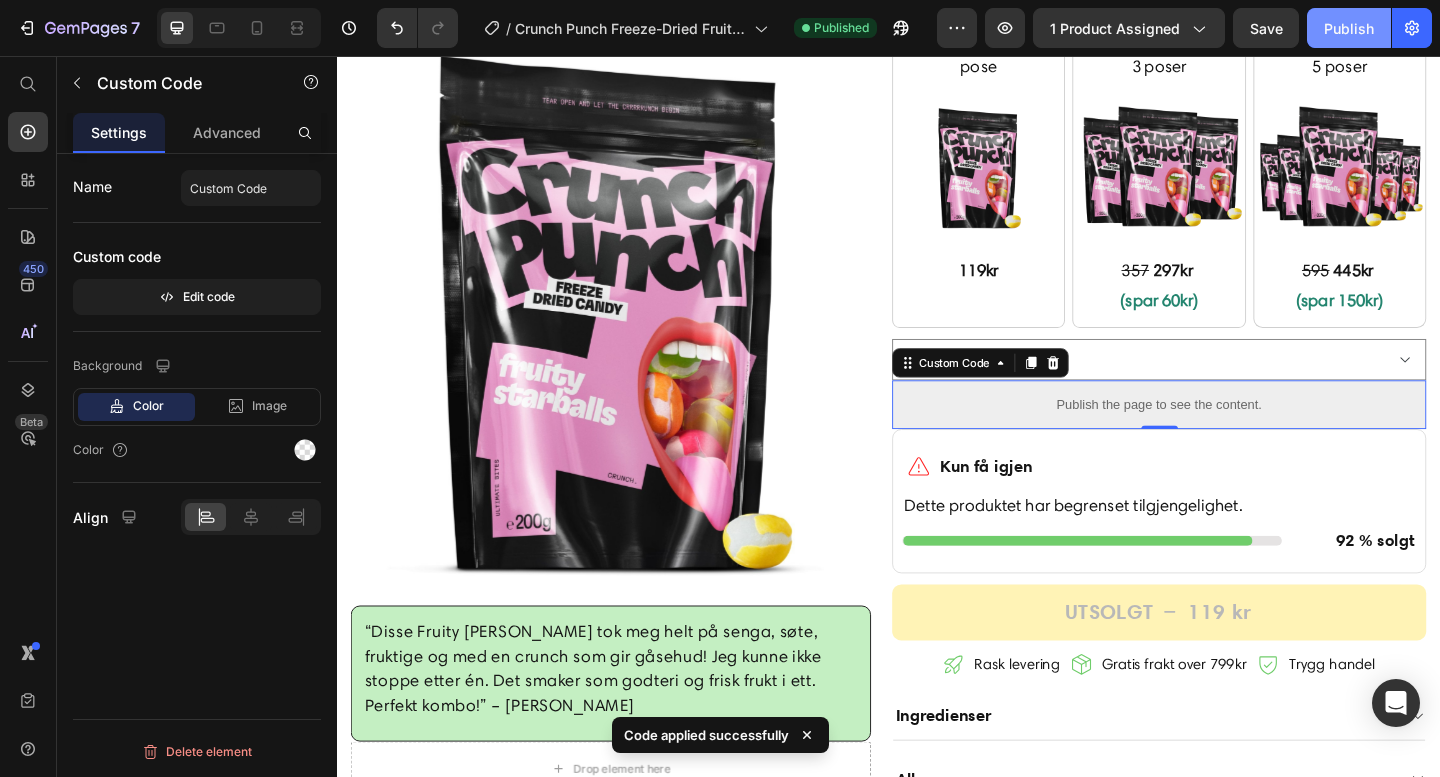 click on "Publish" at bounding box center [1349, 28] 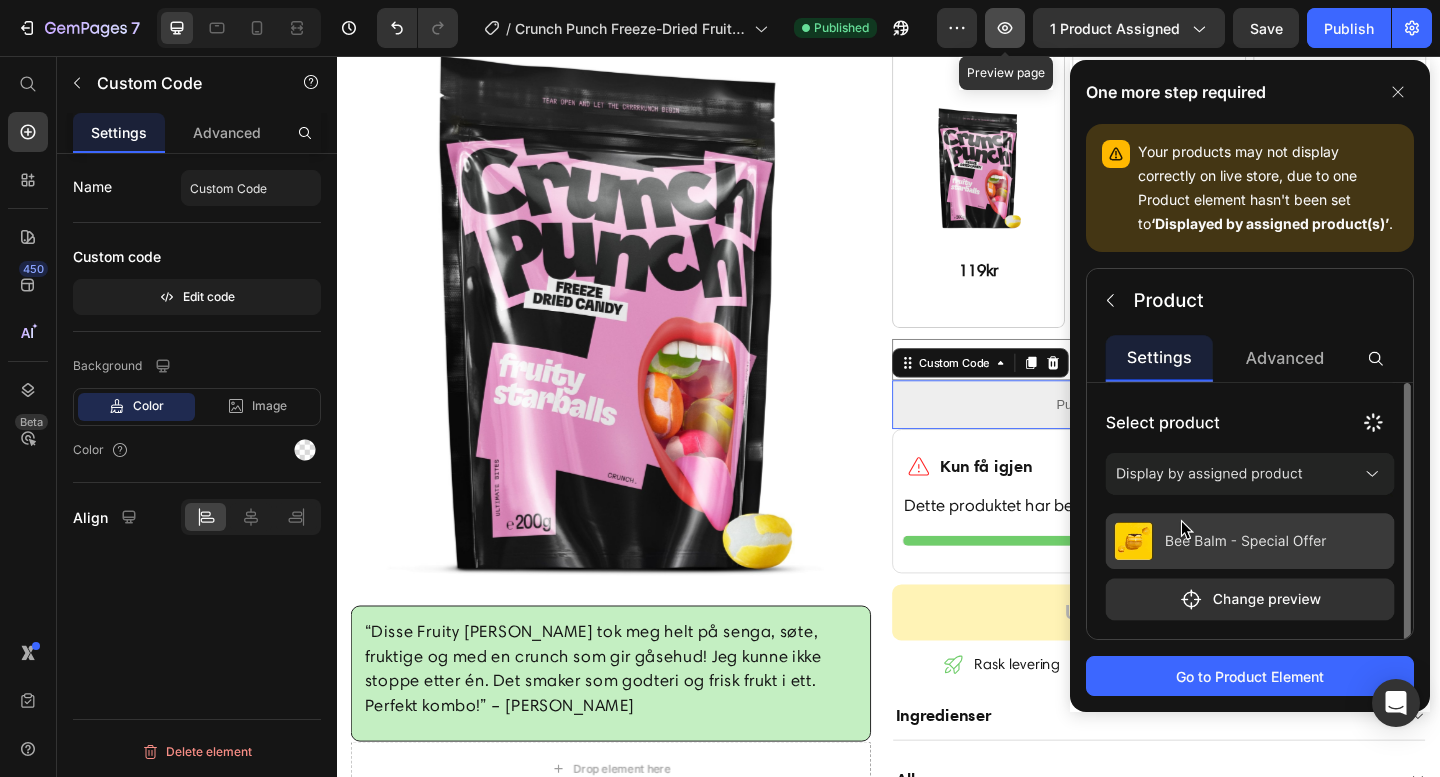 click 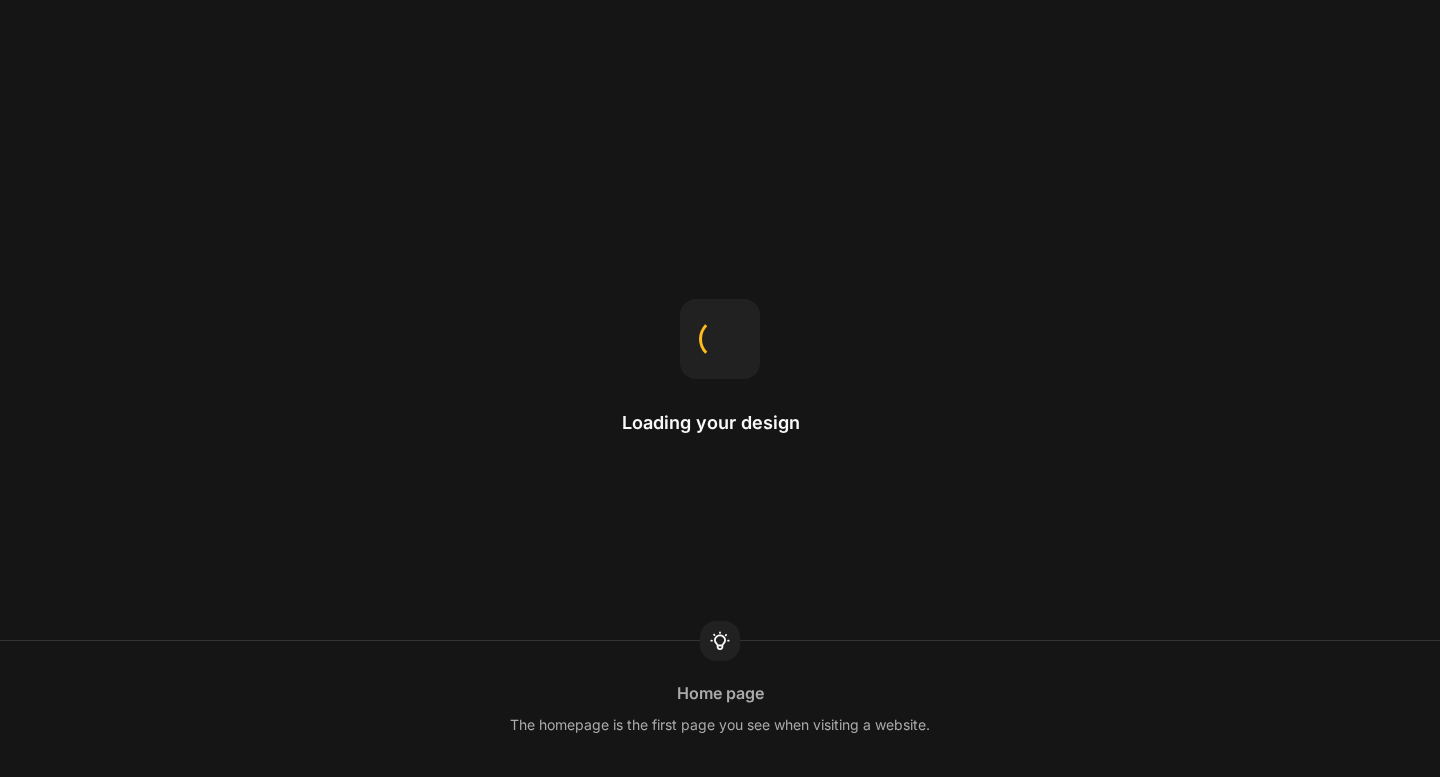 scroll, scrollTop: 0, scrollLeft: 0, axis: both 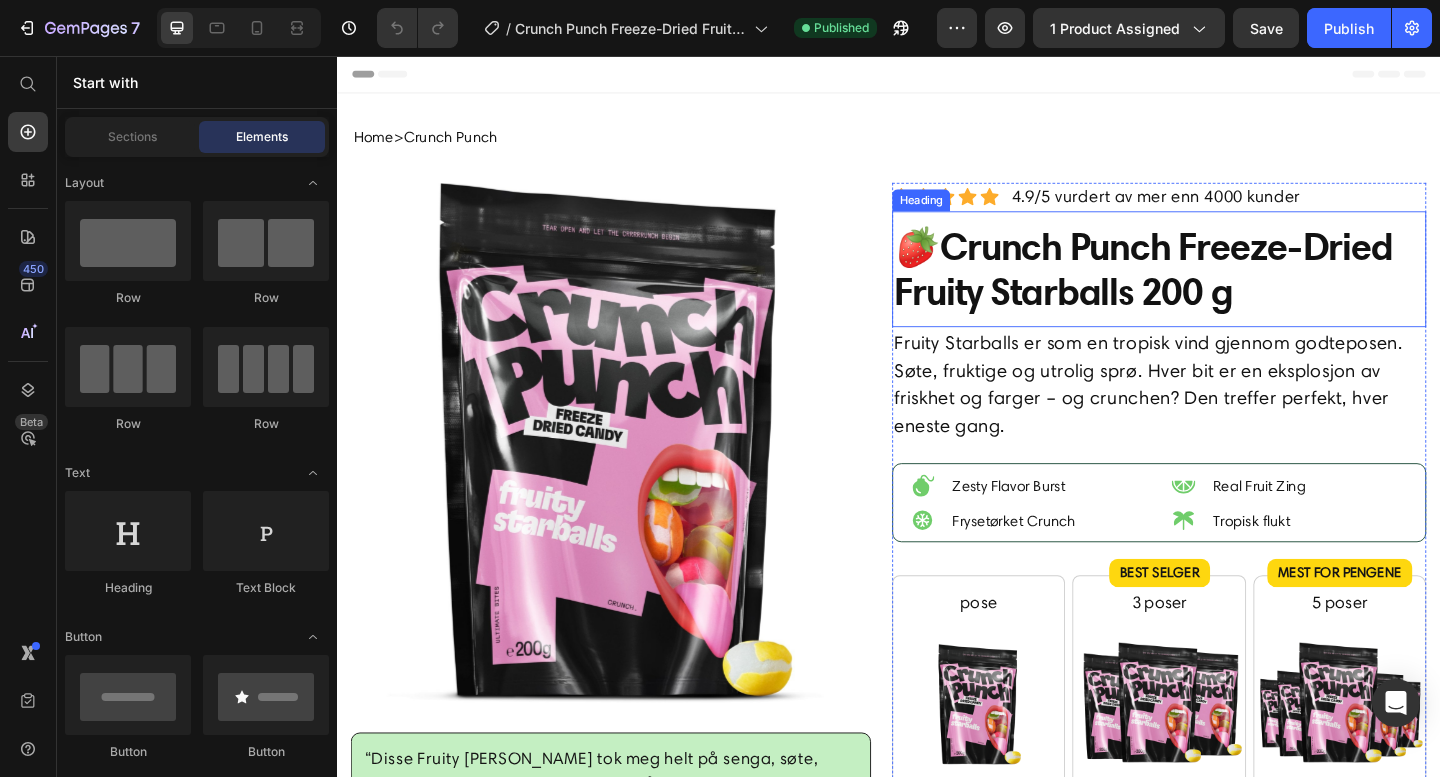 click on "🍓Crunch Punch Freeze-Dried Fruity Starballs 200 g" at bounding box center [1231, 288] 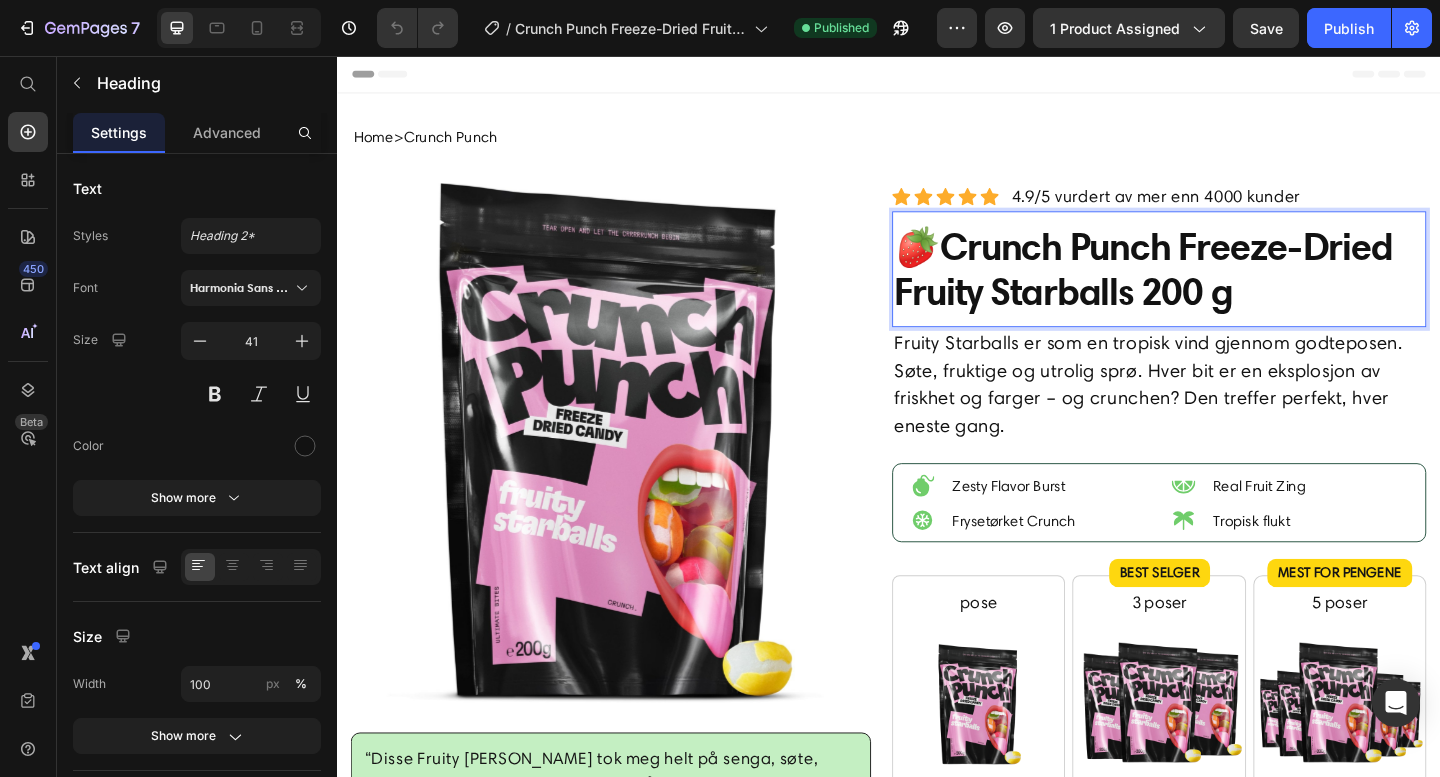 click on "🍓Crunch Punch Freeze-Dried Fruity Starballs 200 g" at bounding box center (1231, 288) 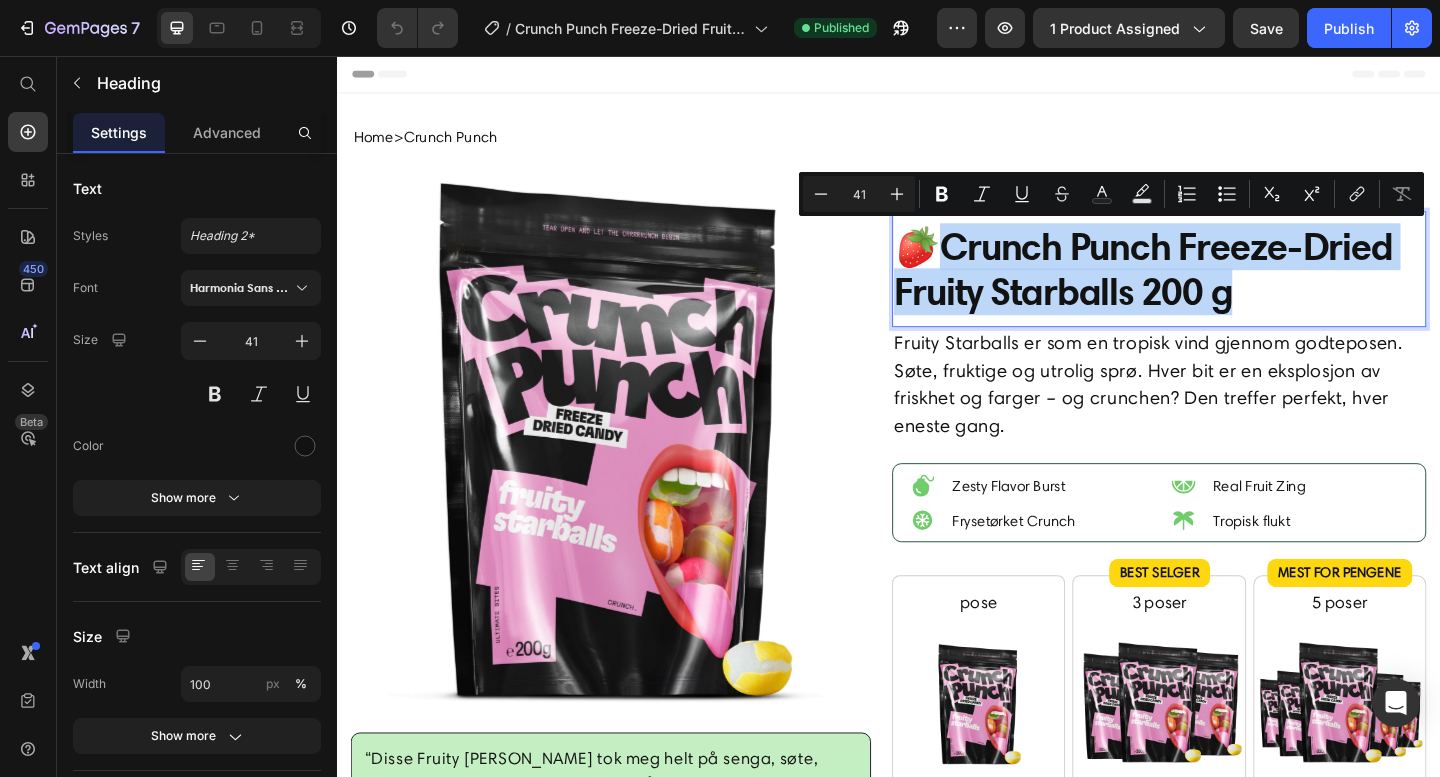 drag, startPoint x: 1314, startPoint y: 326, endPoint x: 997, endPoint y: 264, distance: 323.0062 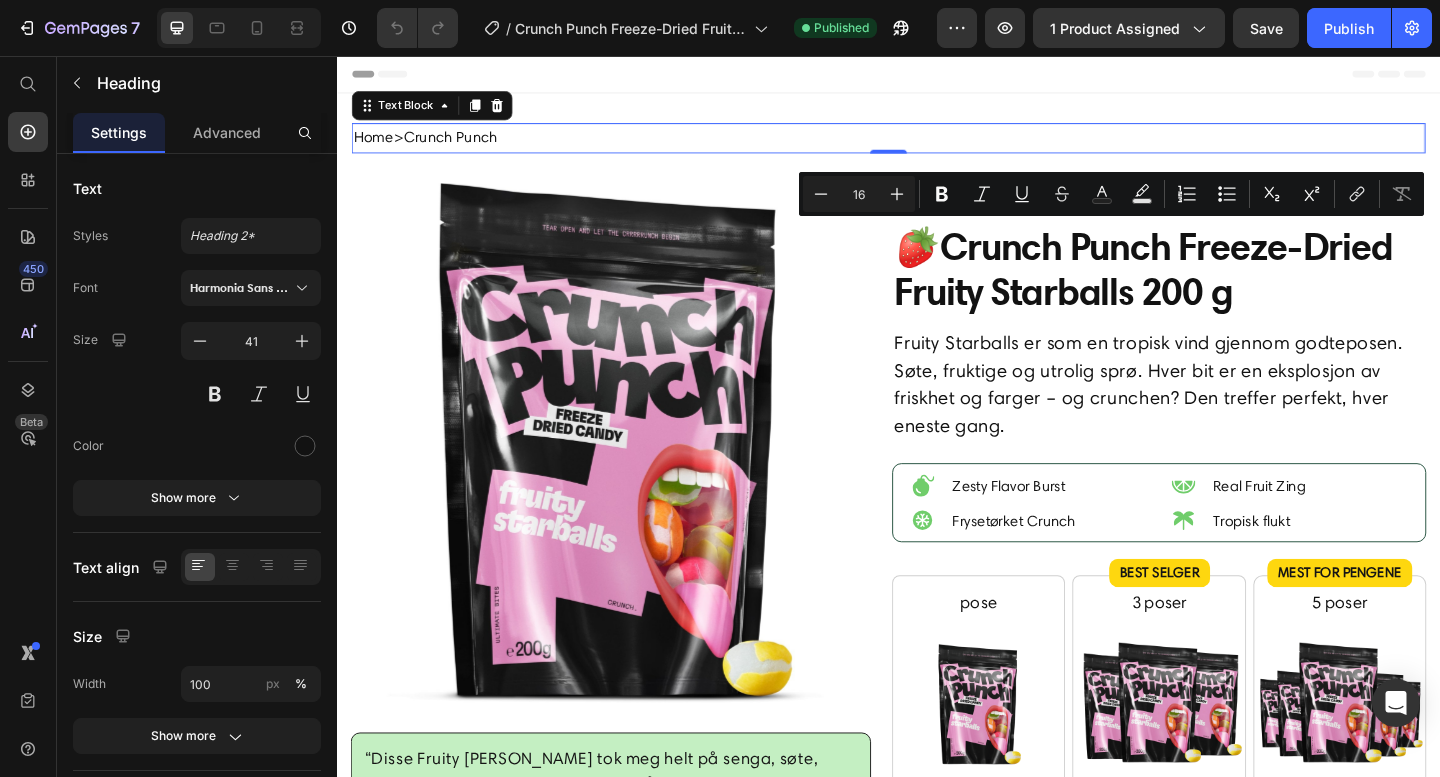 click on "Home  >  Crunch Punch" at bounding box center [937, 145] 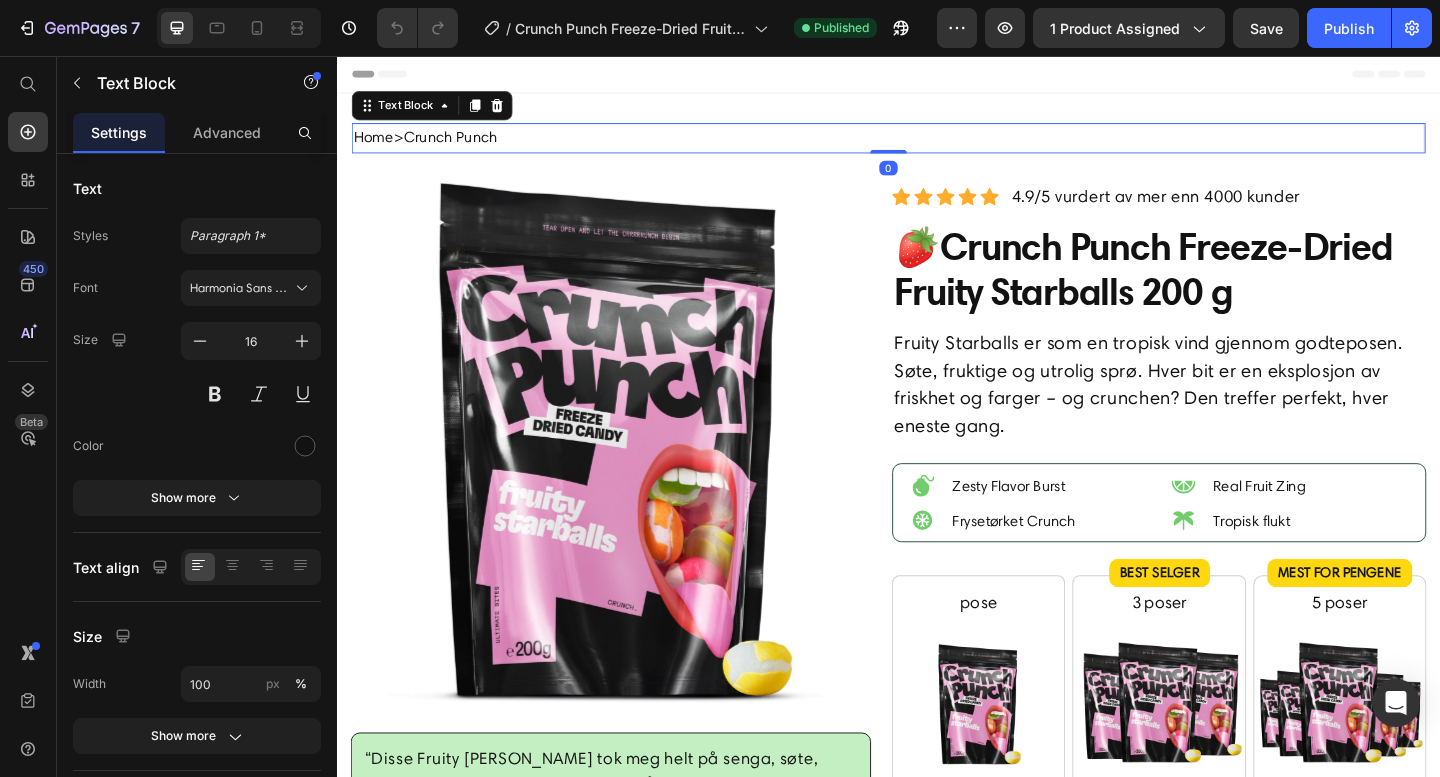 click on "Home  >  Crunch Punch" at bounding box center (937, 145) 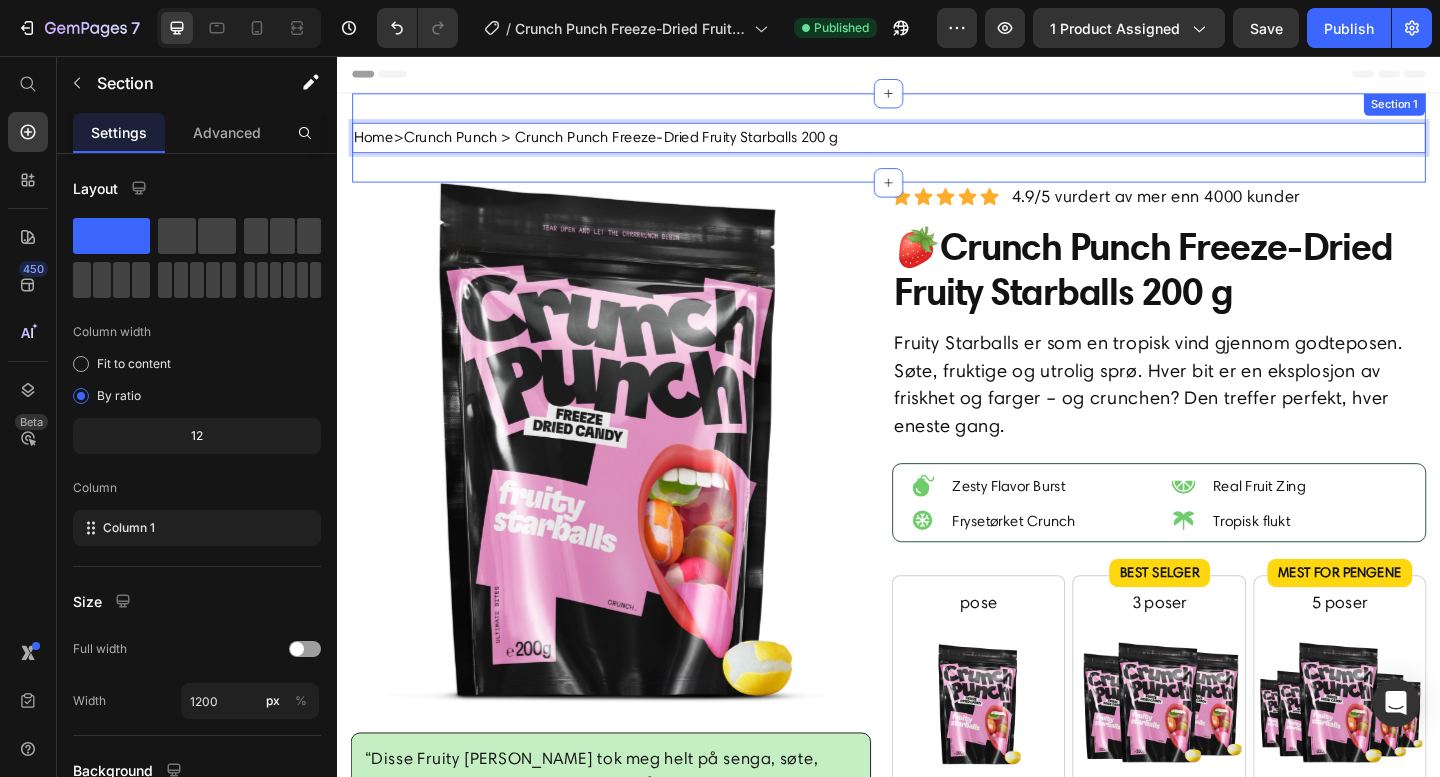 click on "Home  >  Crunch Punch > Crunch Punch Freeze-Dried Fruity Starballs 200 g ⁠⁠⁠⁠⁠⁠⁠ Text Block   0 Section 1" at bounding box center [937, 145] 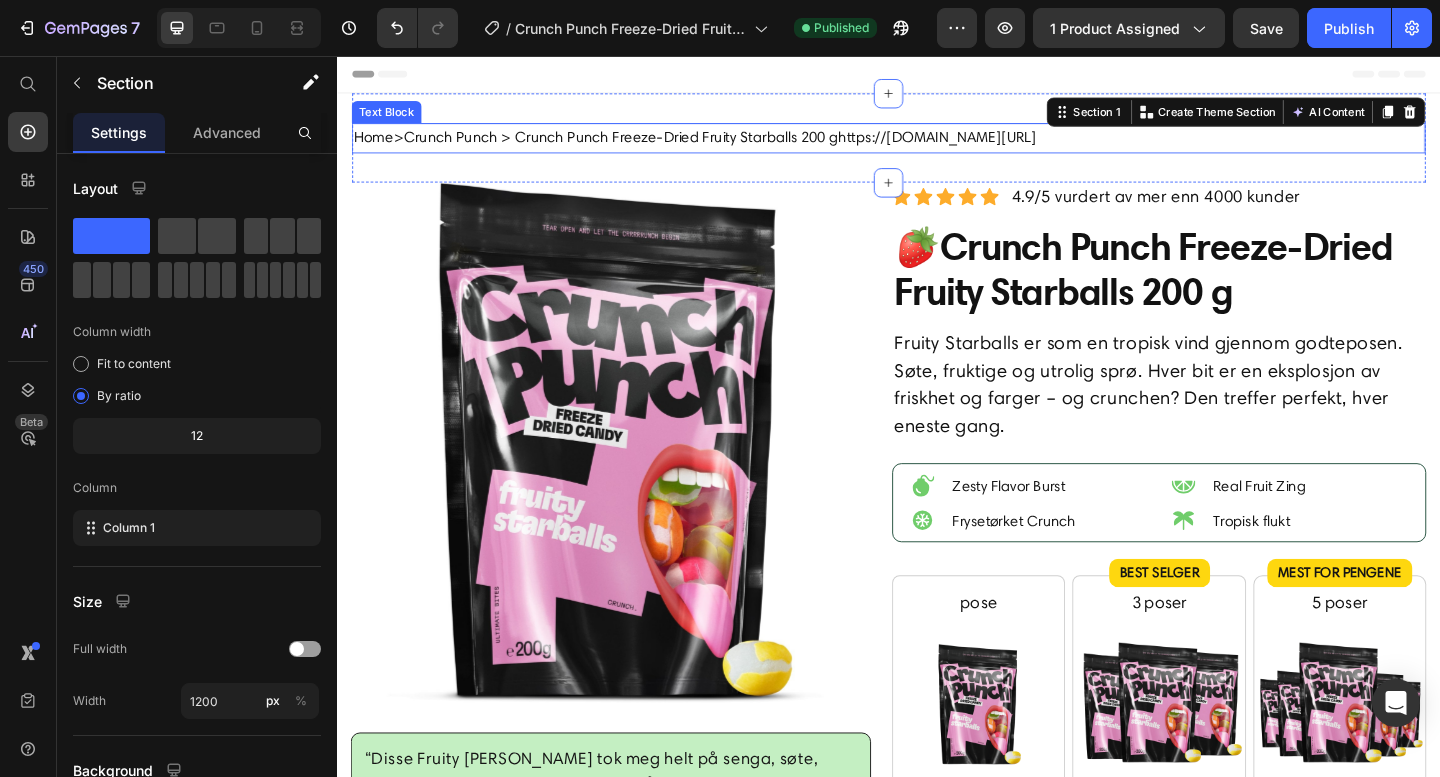 click on "Crunch Punch > Crunch Punch Freeze-Dried Fruity Starballs 200 ghttps://fastcandy.no/collections/crunch-punch" at bounding box center (753, 144) 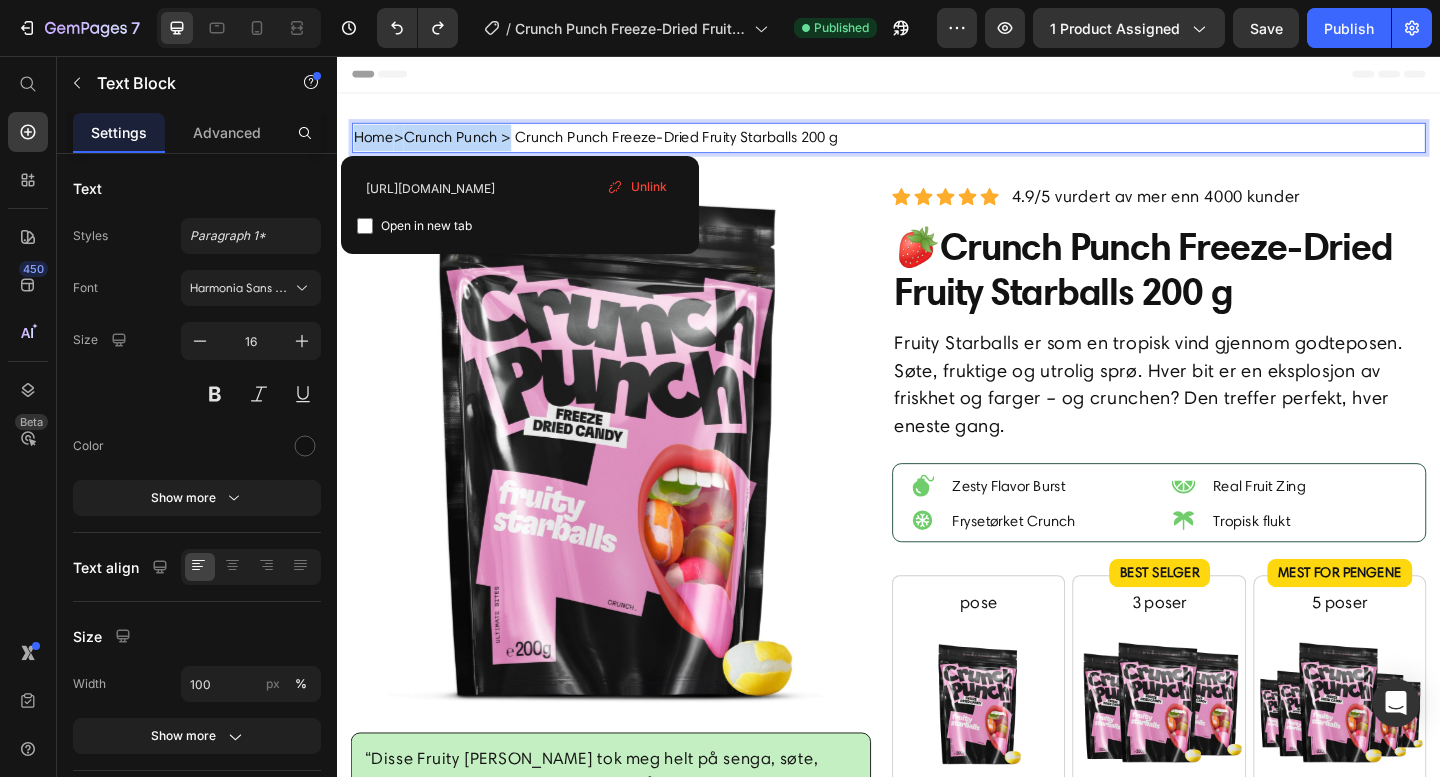 drag, startPoint x: 532, startPoint y: 147, endPoint x: 352, endPoint y: 145, distance: 180.01111 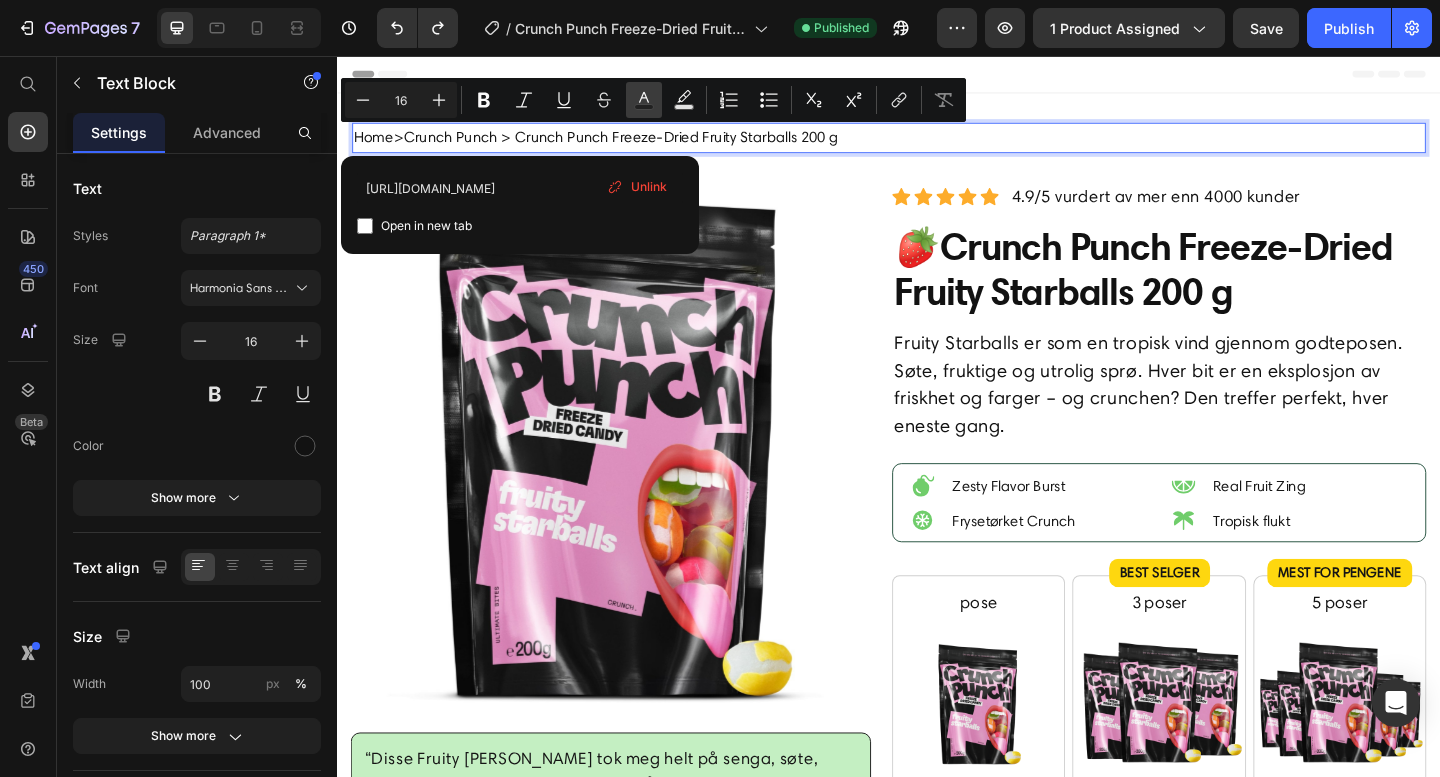 click 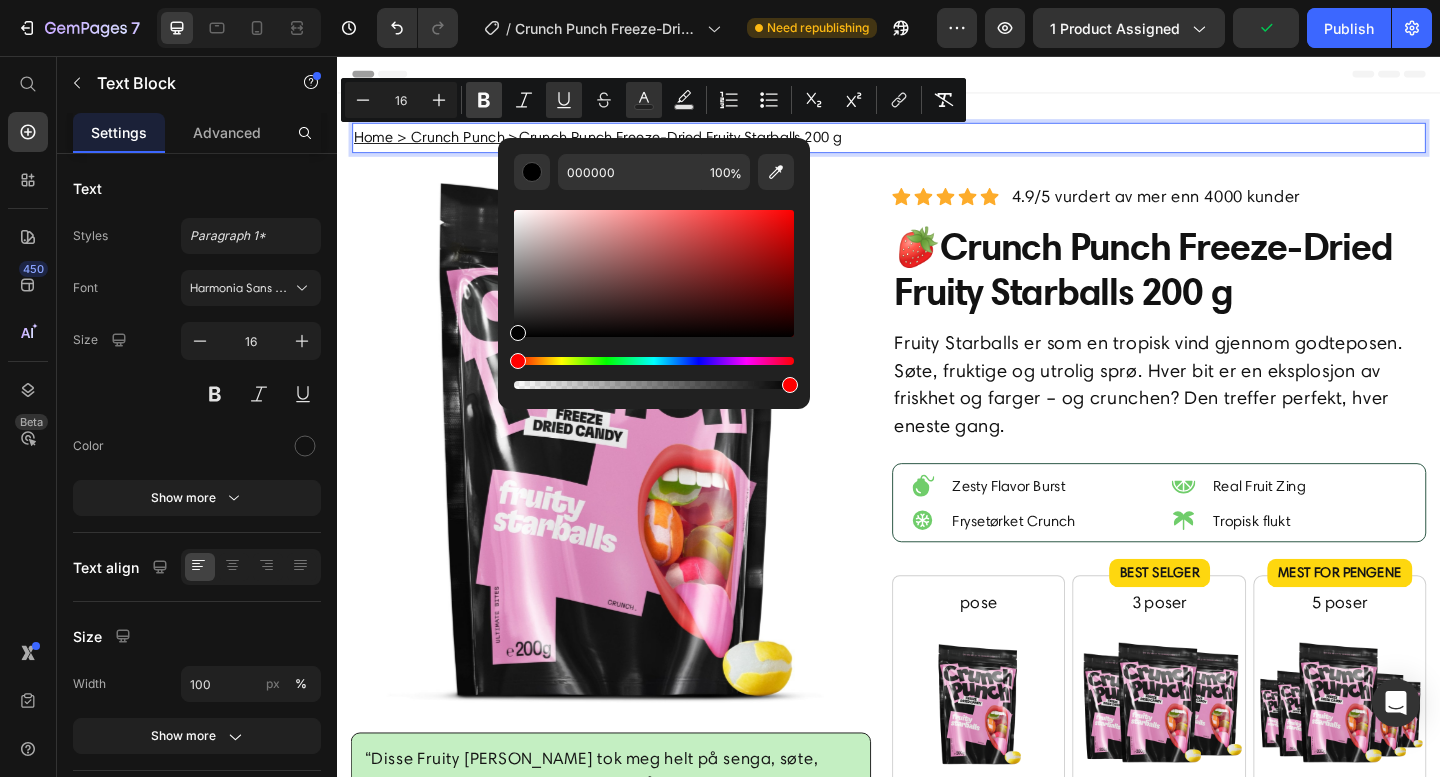 click 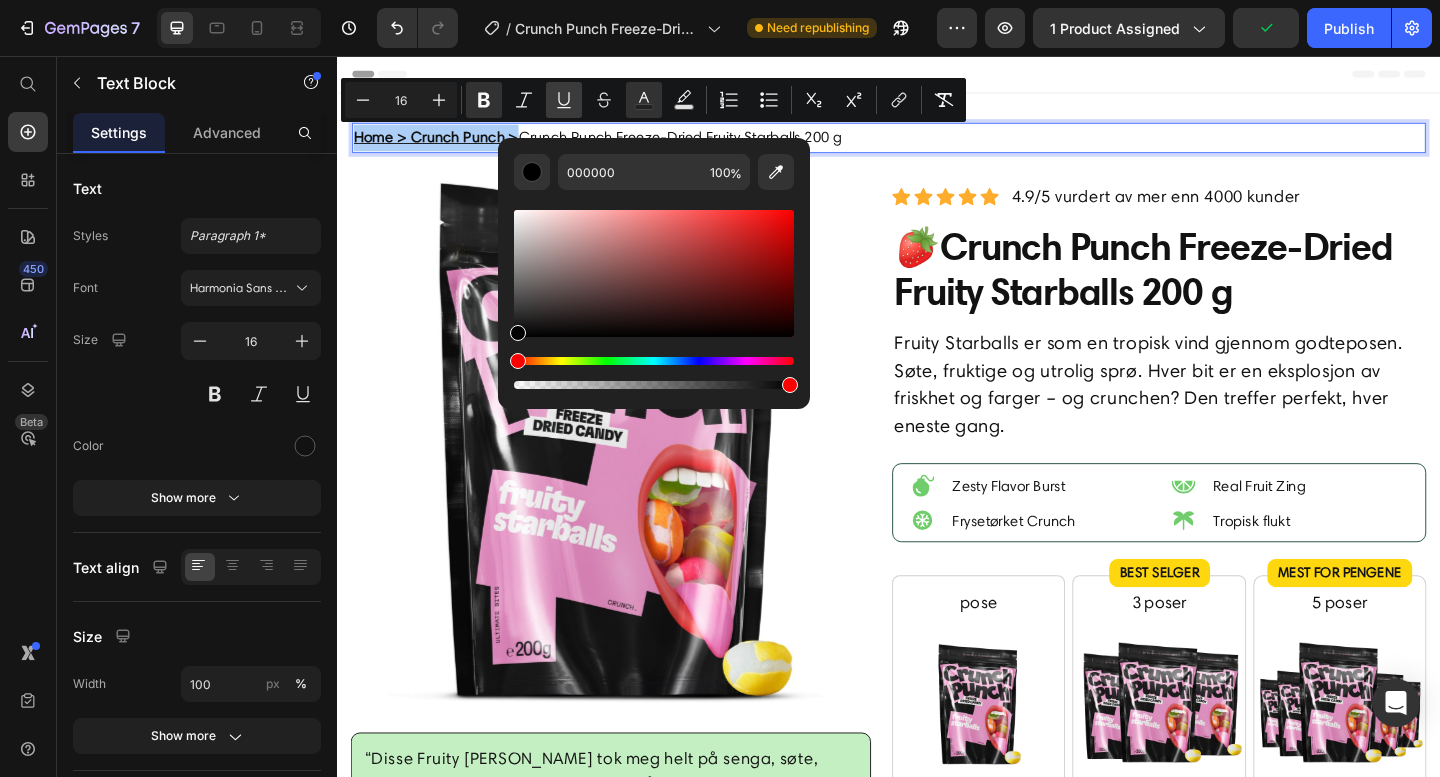 click 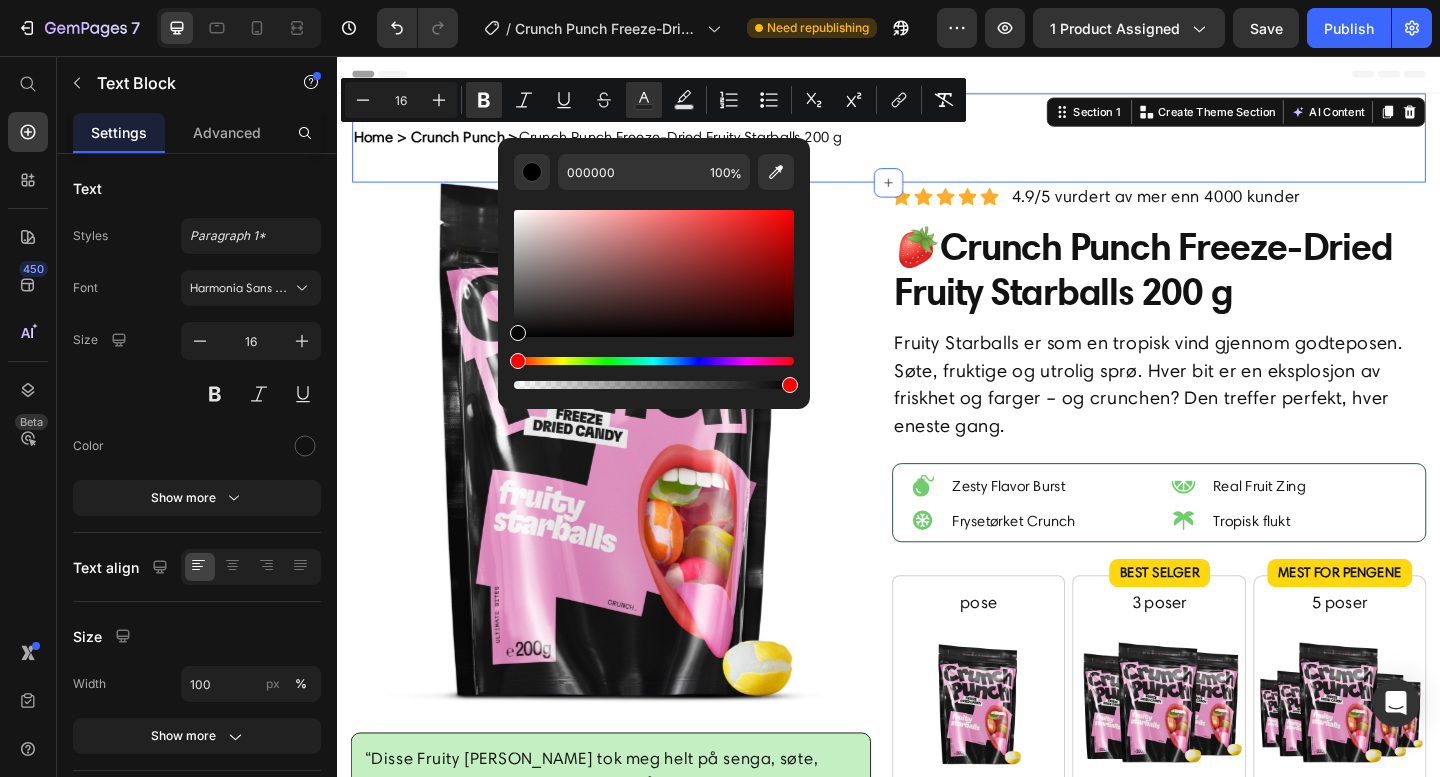 click on "Home > Crunch Punch >  Crunch Punch Freeze-Dried Fruity Starballs 200 g Text Block Section 1   You can create reusable sections Create Theme Section AI Content Write with GemAI What would you like to describe here? Tone and Voice Persuasive Product Show more Generate" at bounding box center [937, 145] 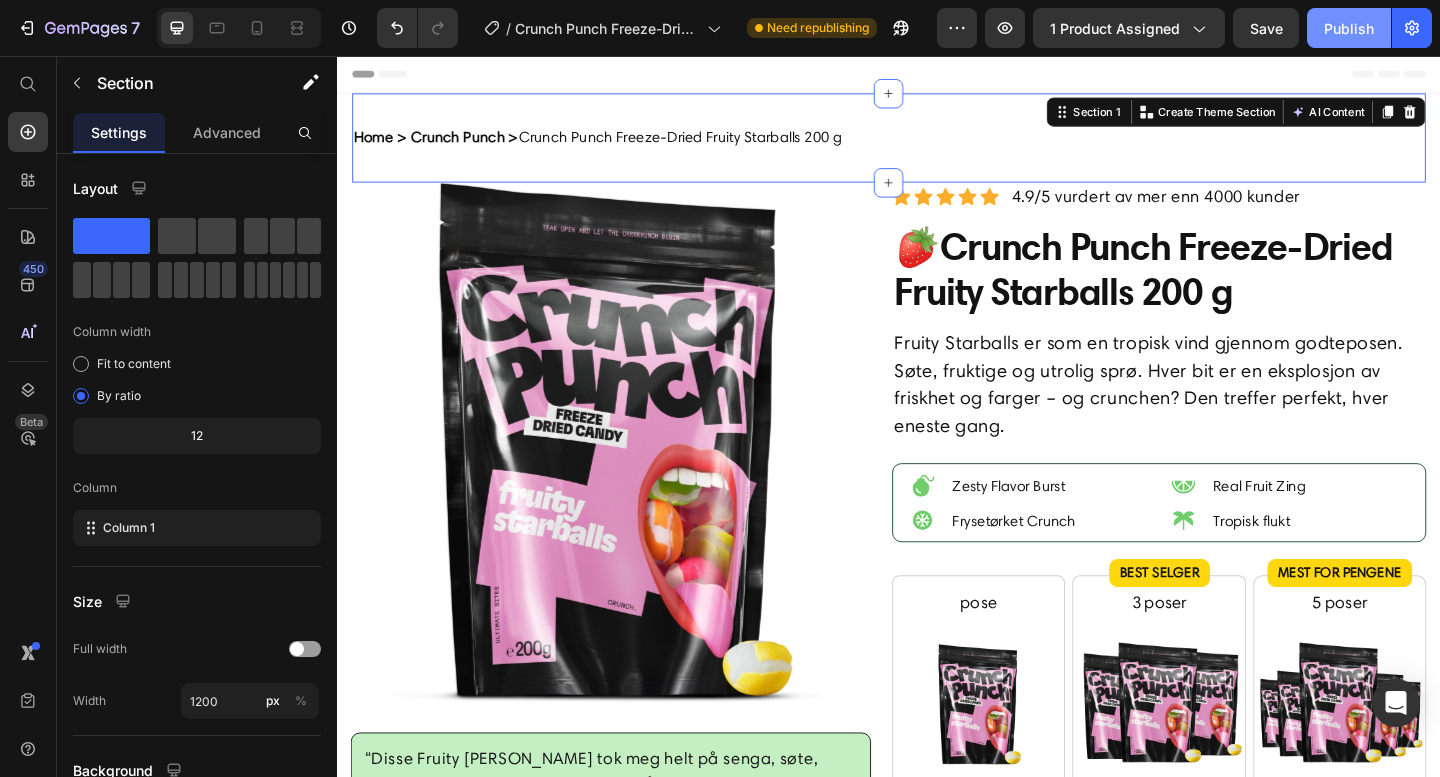 click on "Publish" 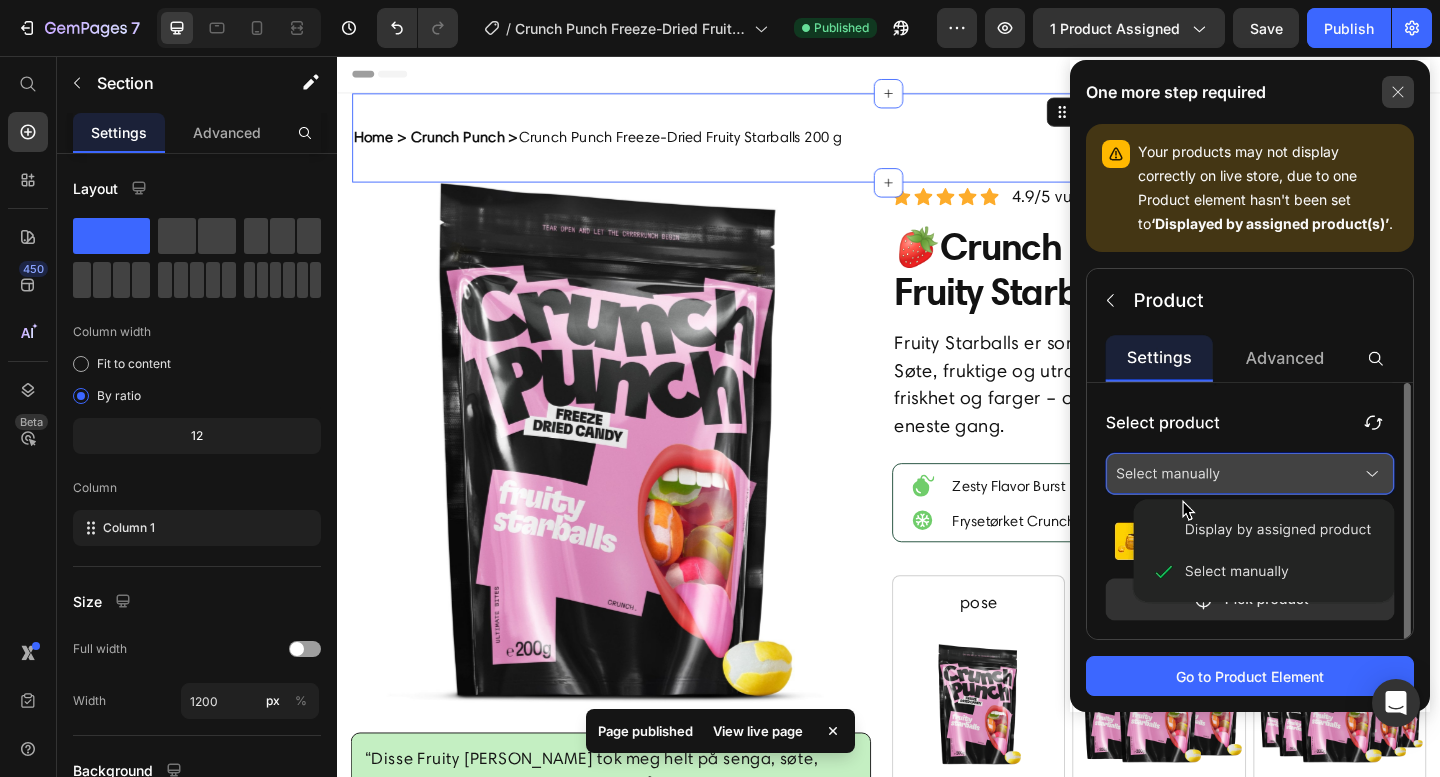 click 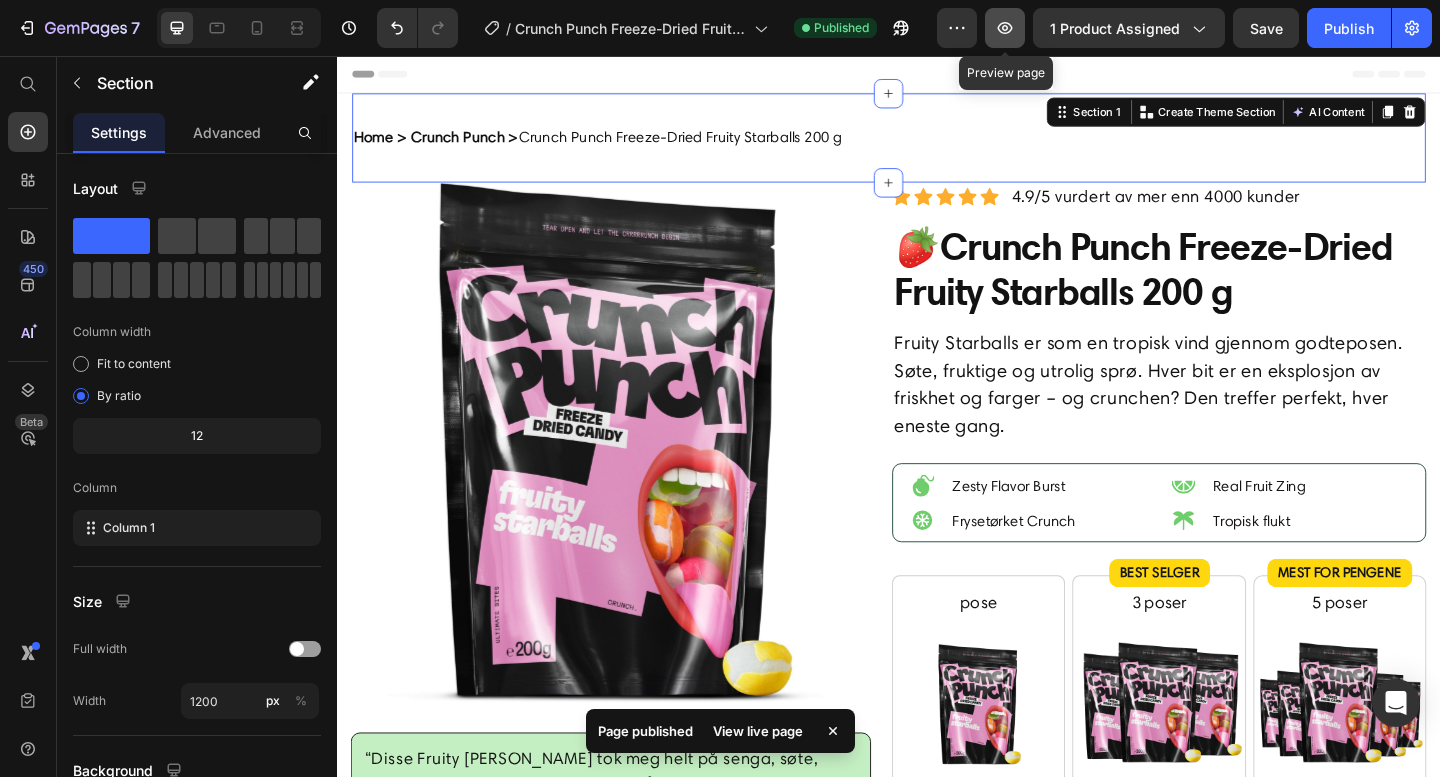 click 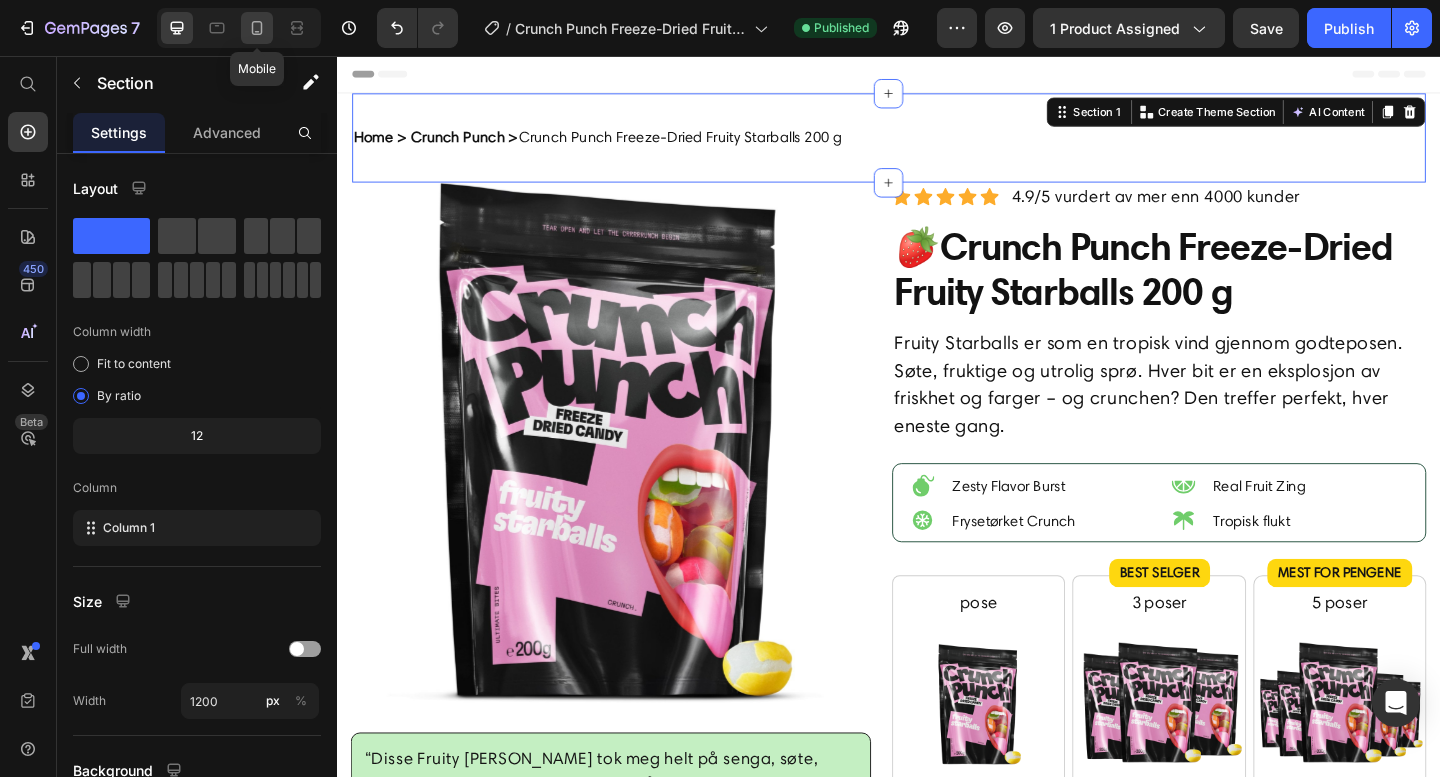 click 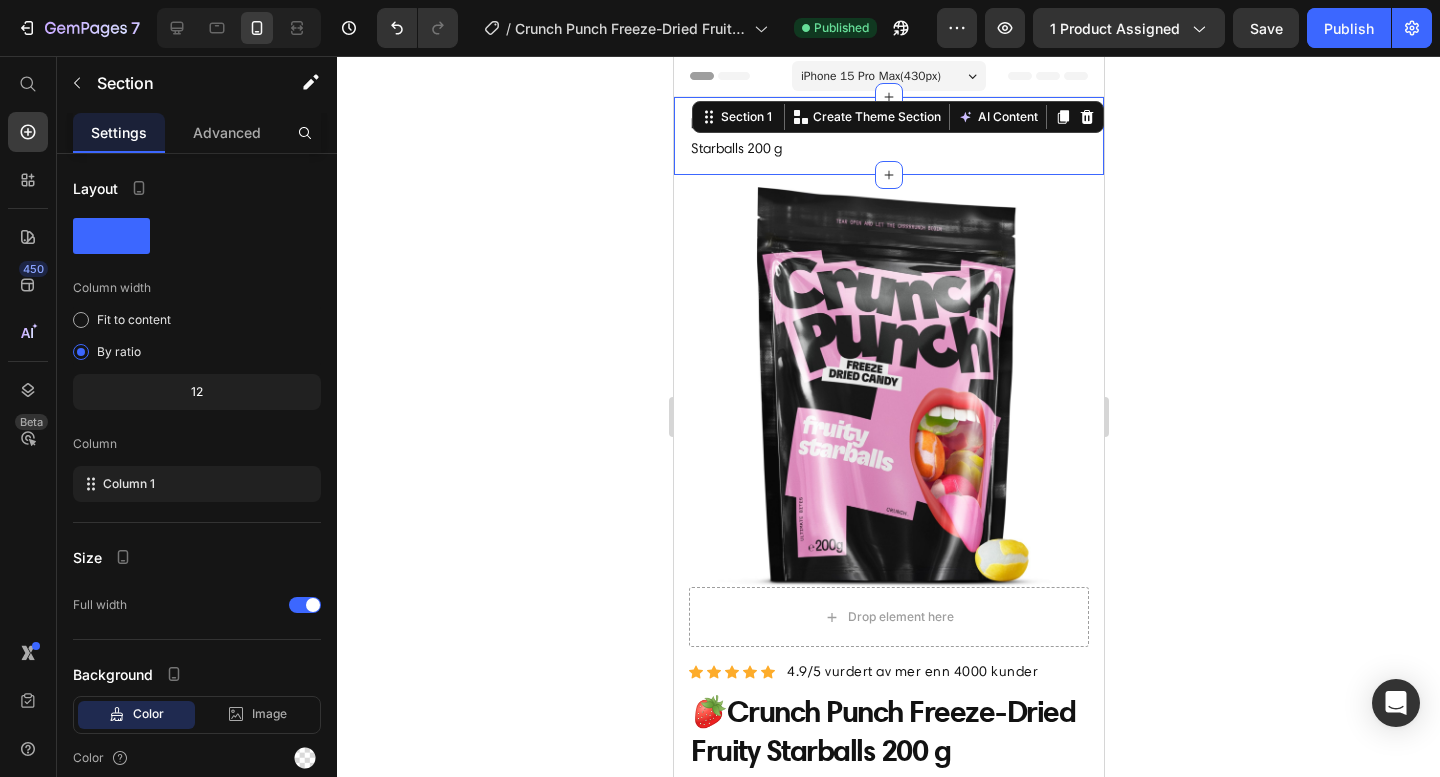 click 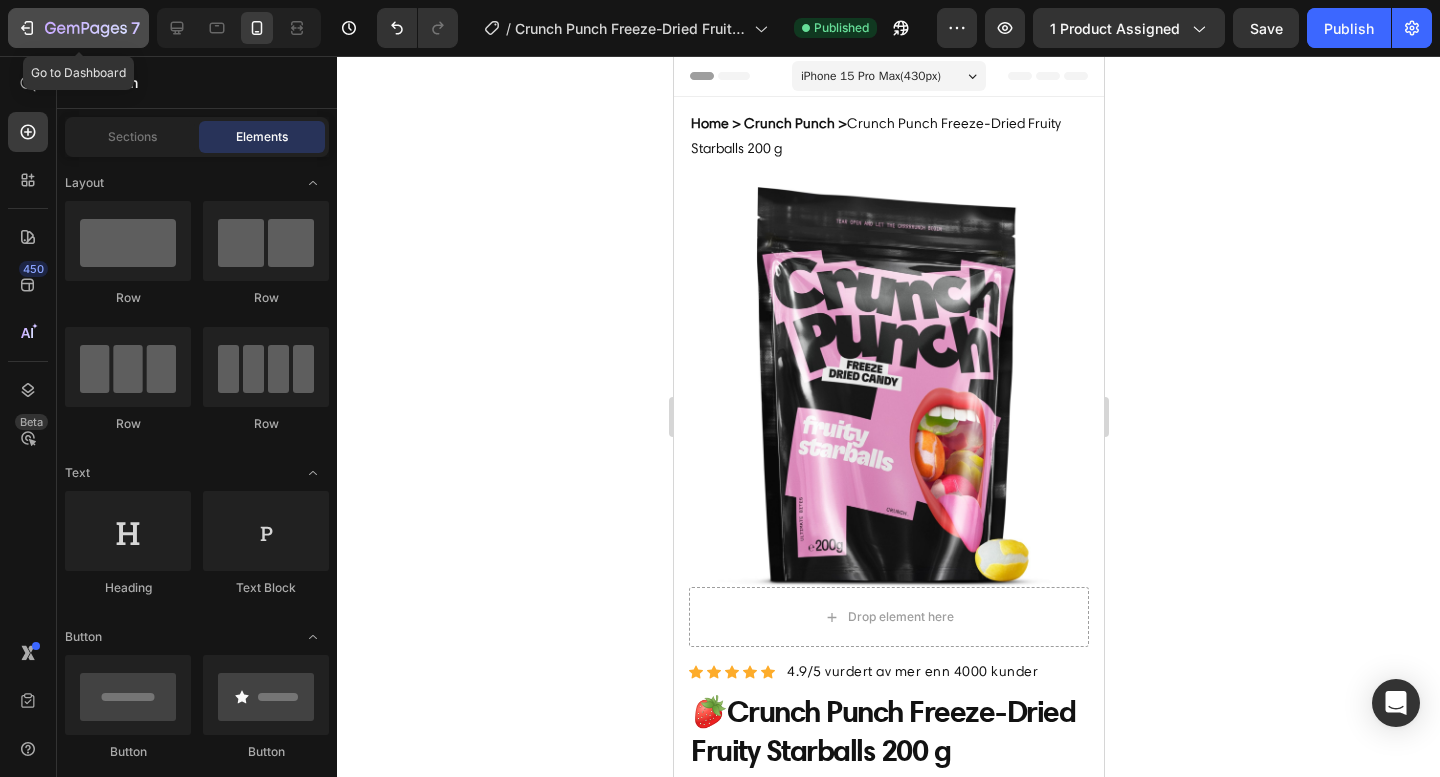 click on "7" 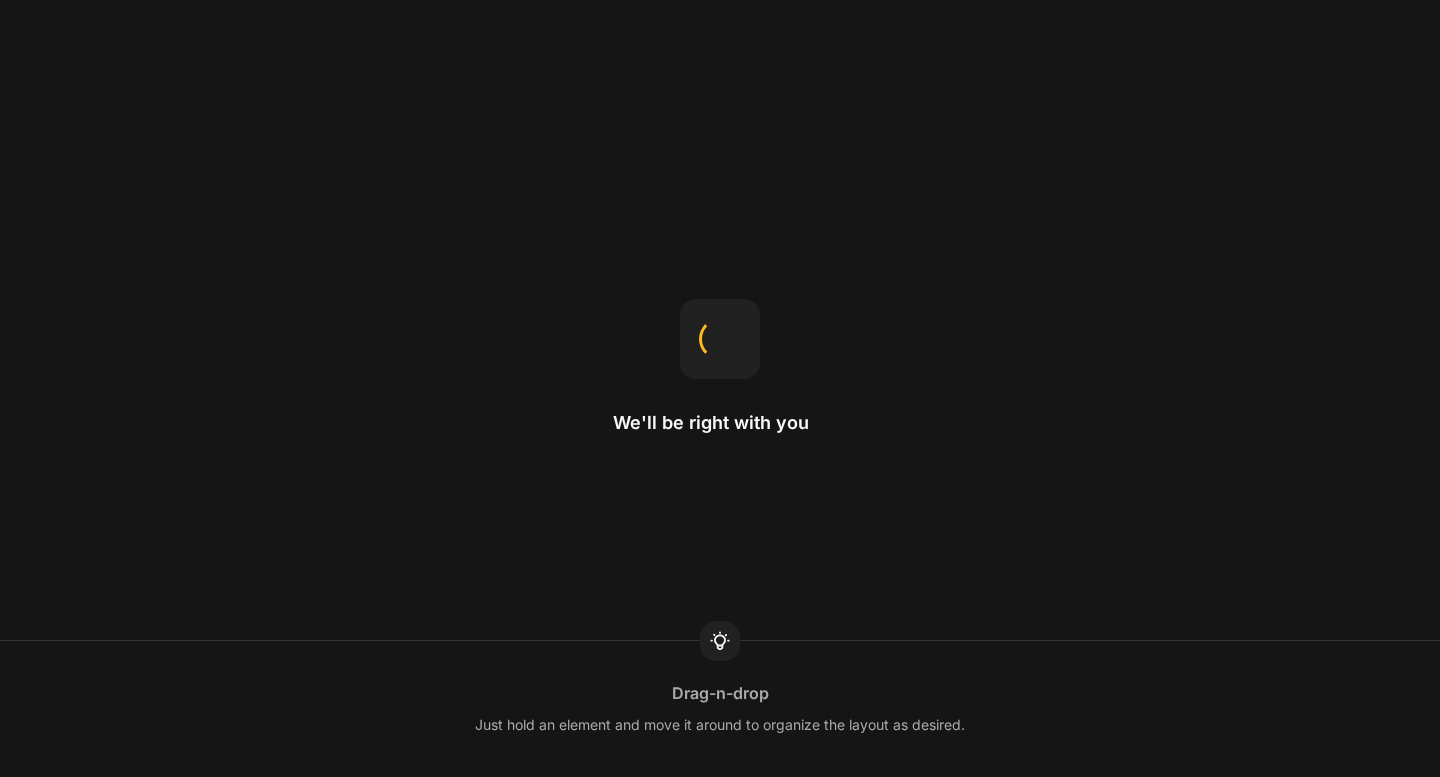 scroll, scrollTop: 0, scrollLeft: 0, axis: both 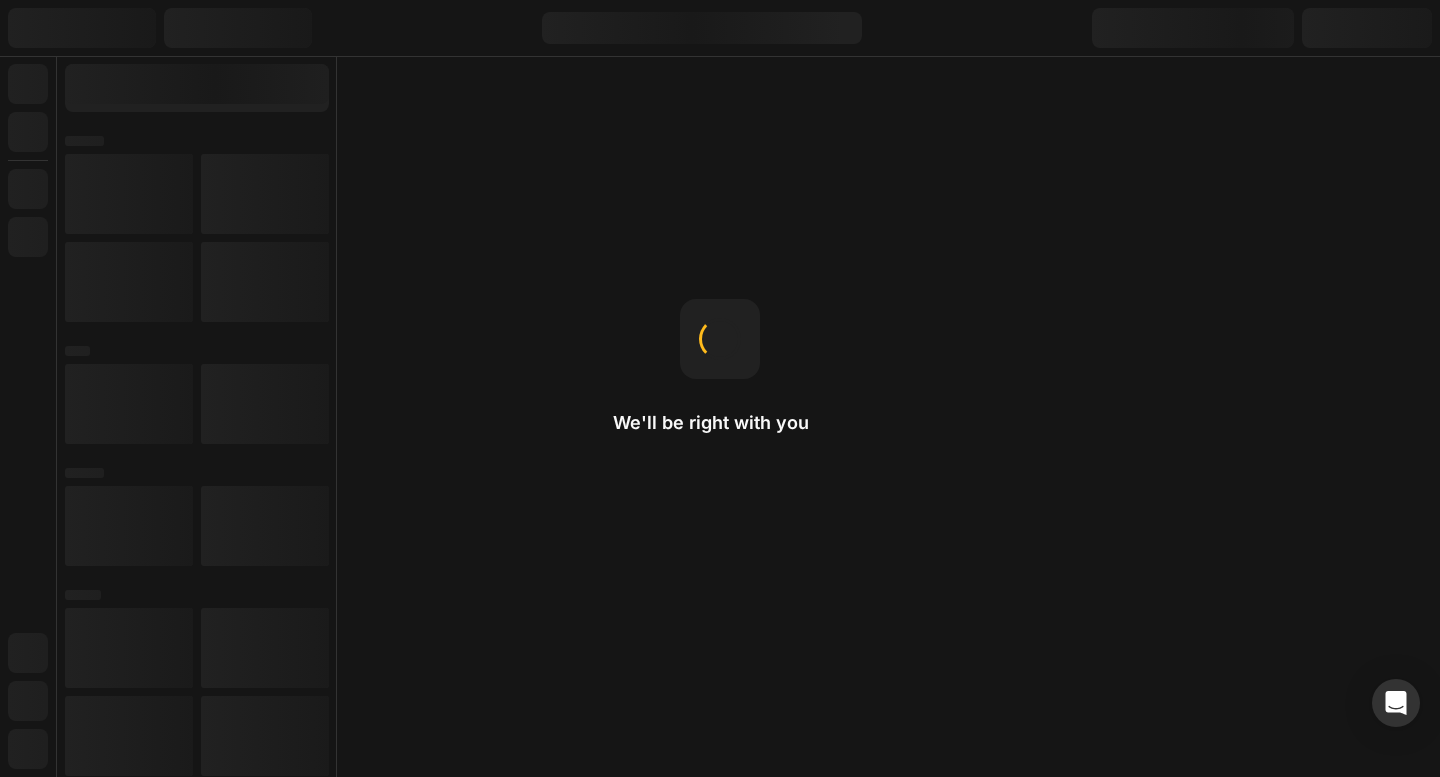 select on "3 poser" 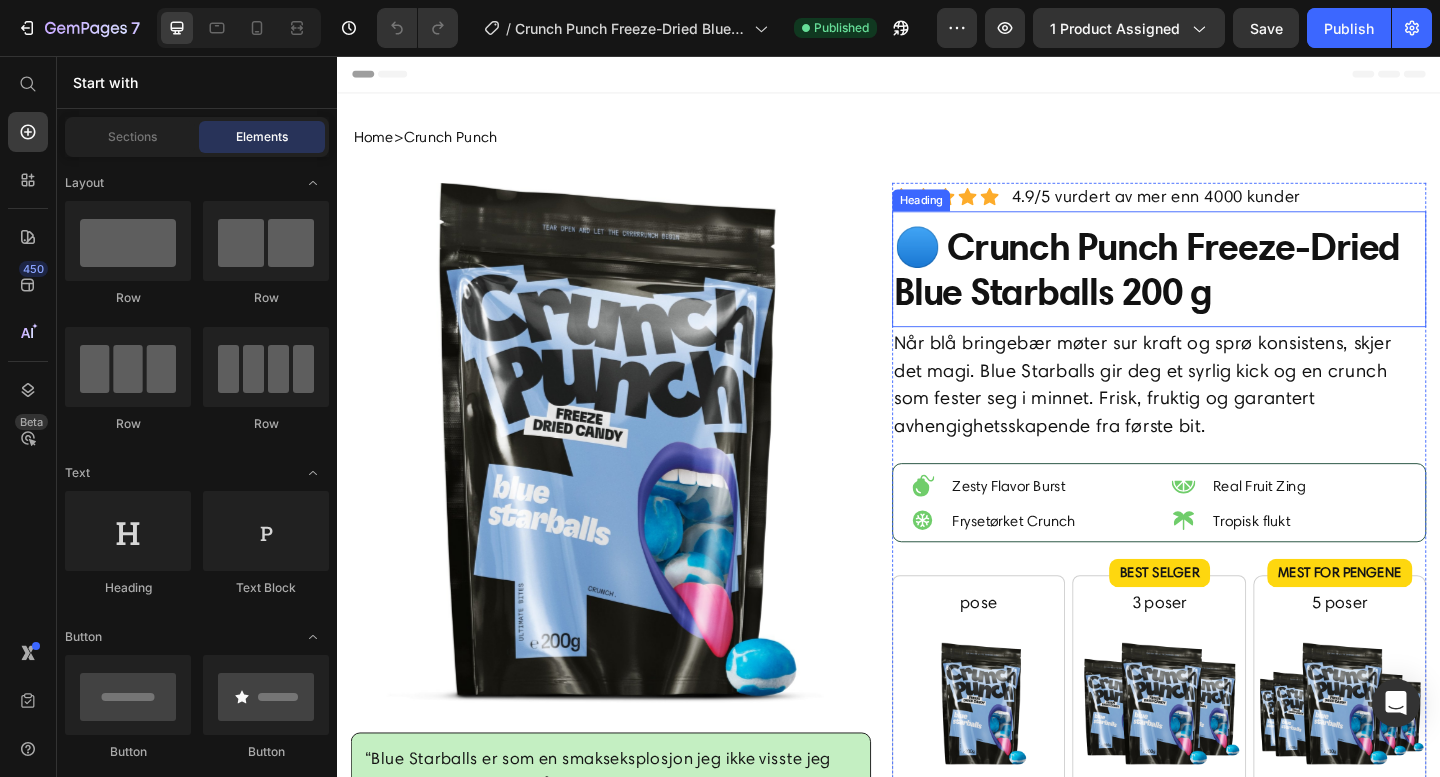 click on "🔵 Crunch Punch Freeze-Dried Blue Starballs 200 g" at bounding box center (1231, 288) 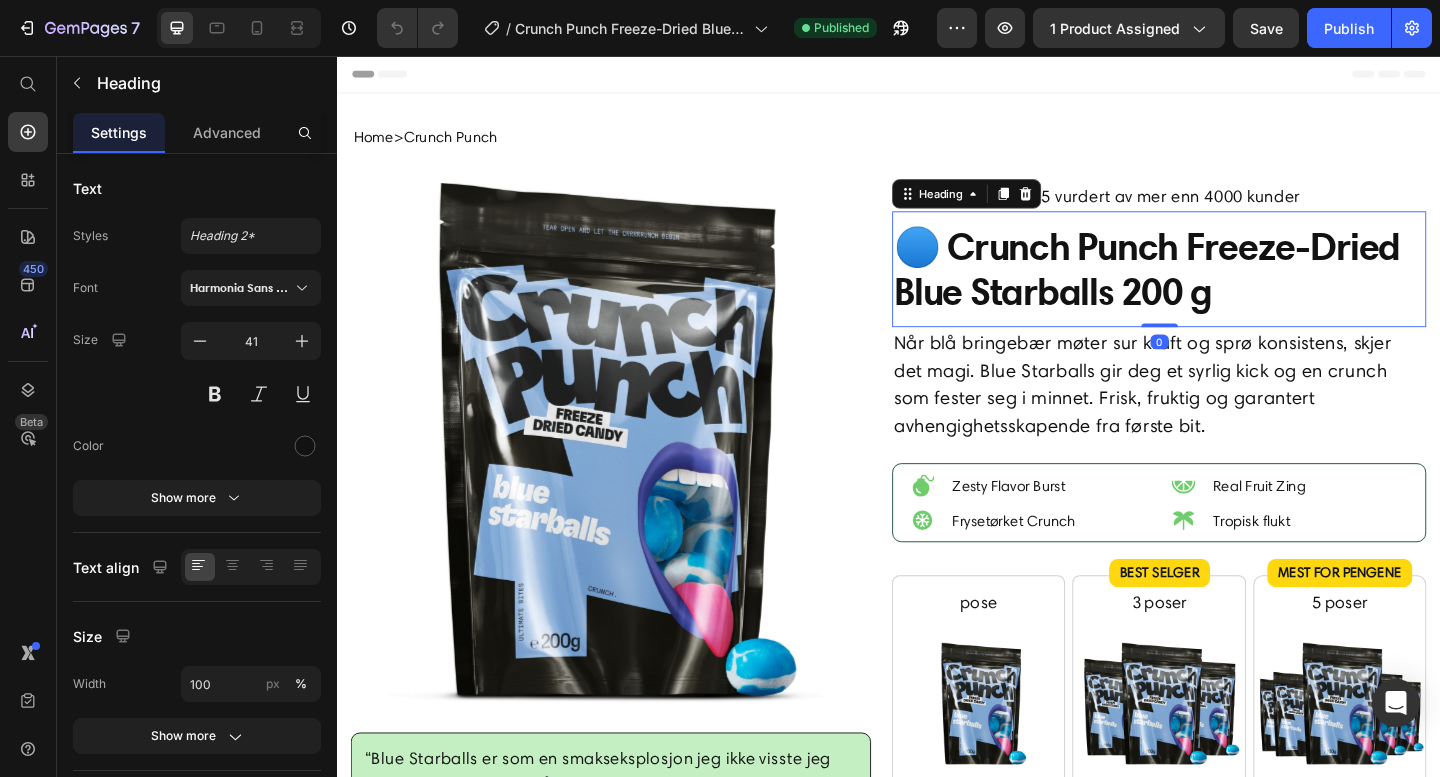 click on "🔵 Crunch Punch Freeze-Dried Blue Starballs 200 g" at bounding box center (1231, 288) 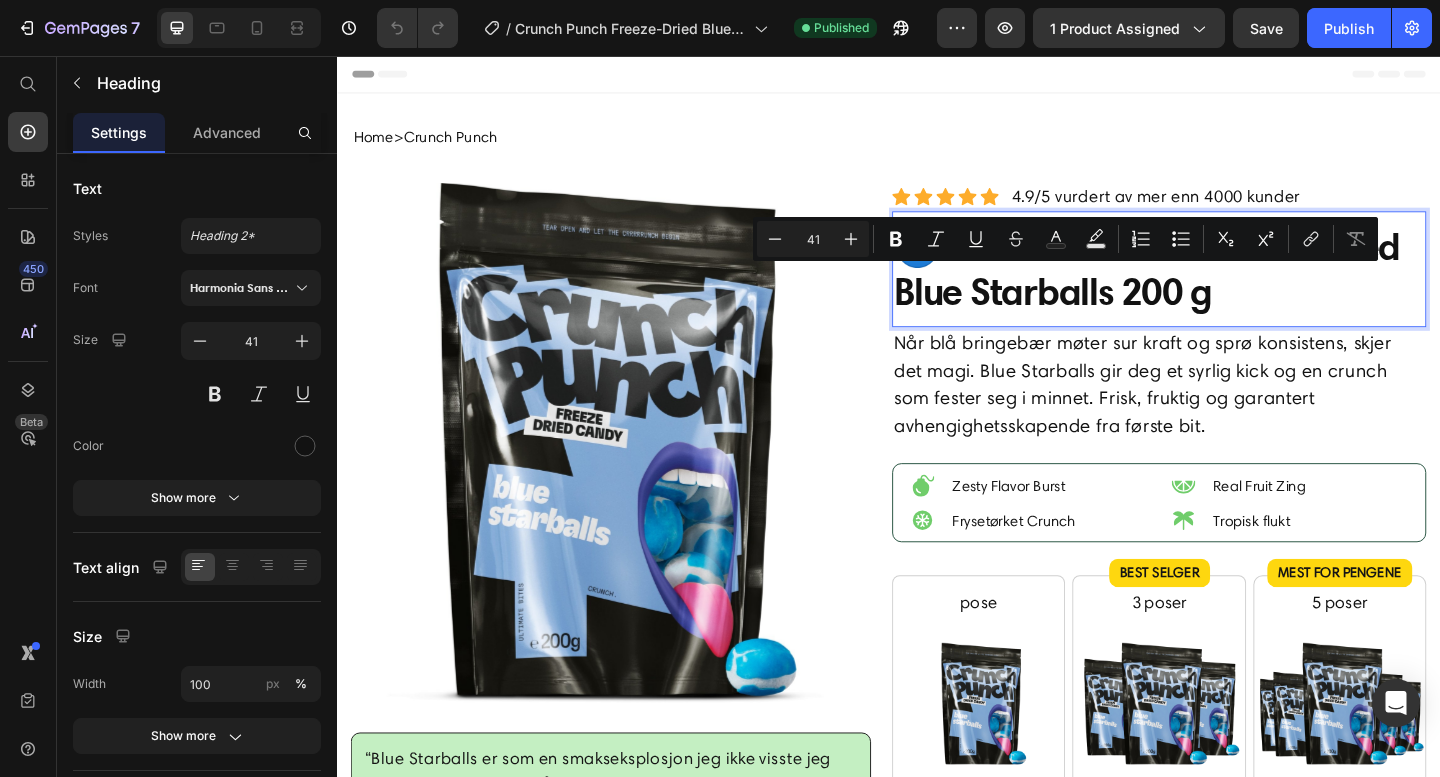 click on "🔵 Crunch Punch Freeze-Dried Blue Starballs 200 g" at bounding box center (1231, 288) 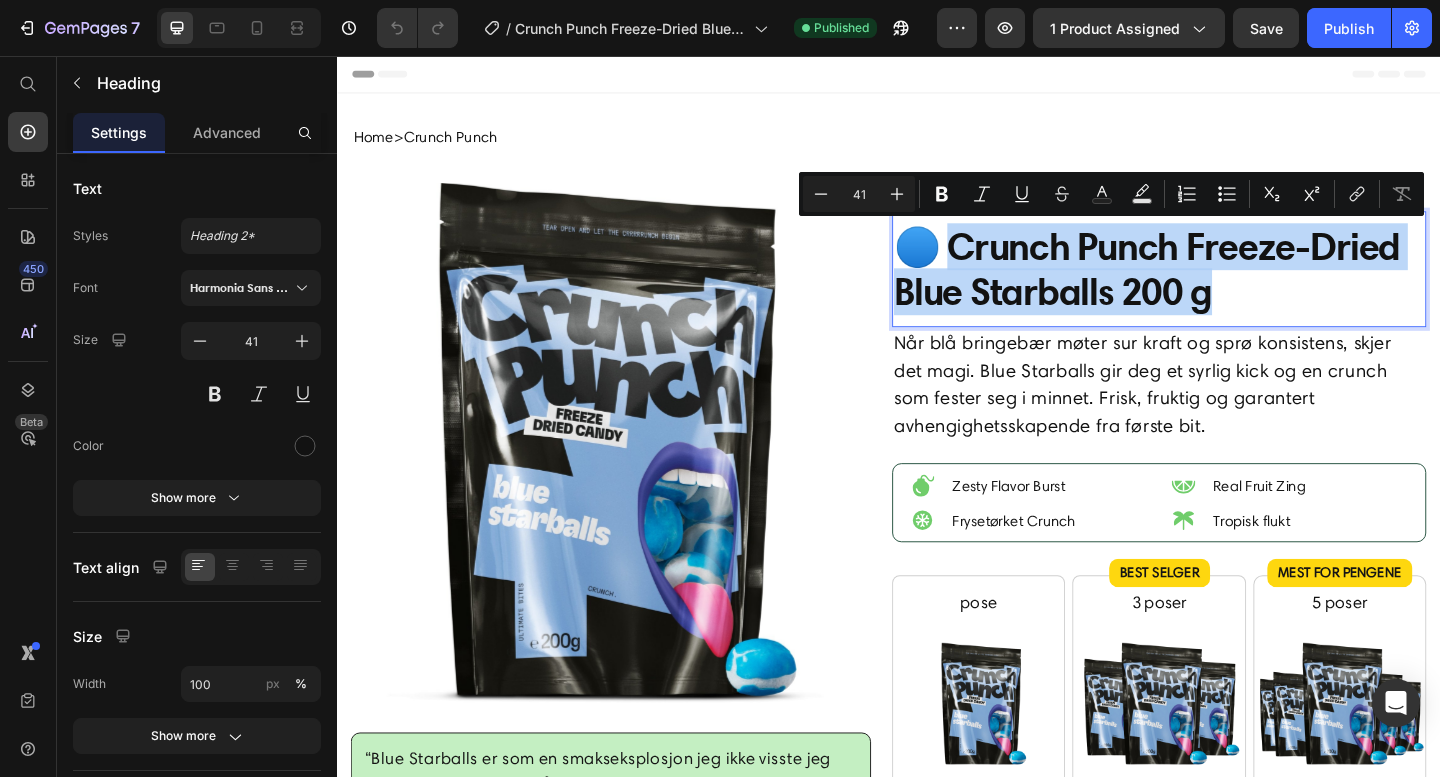 drag, startPoint x: 1297, startPoint y: 311, endPoint x: 1001, endPoint y: 267, distance: 299.2524 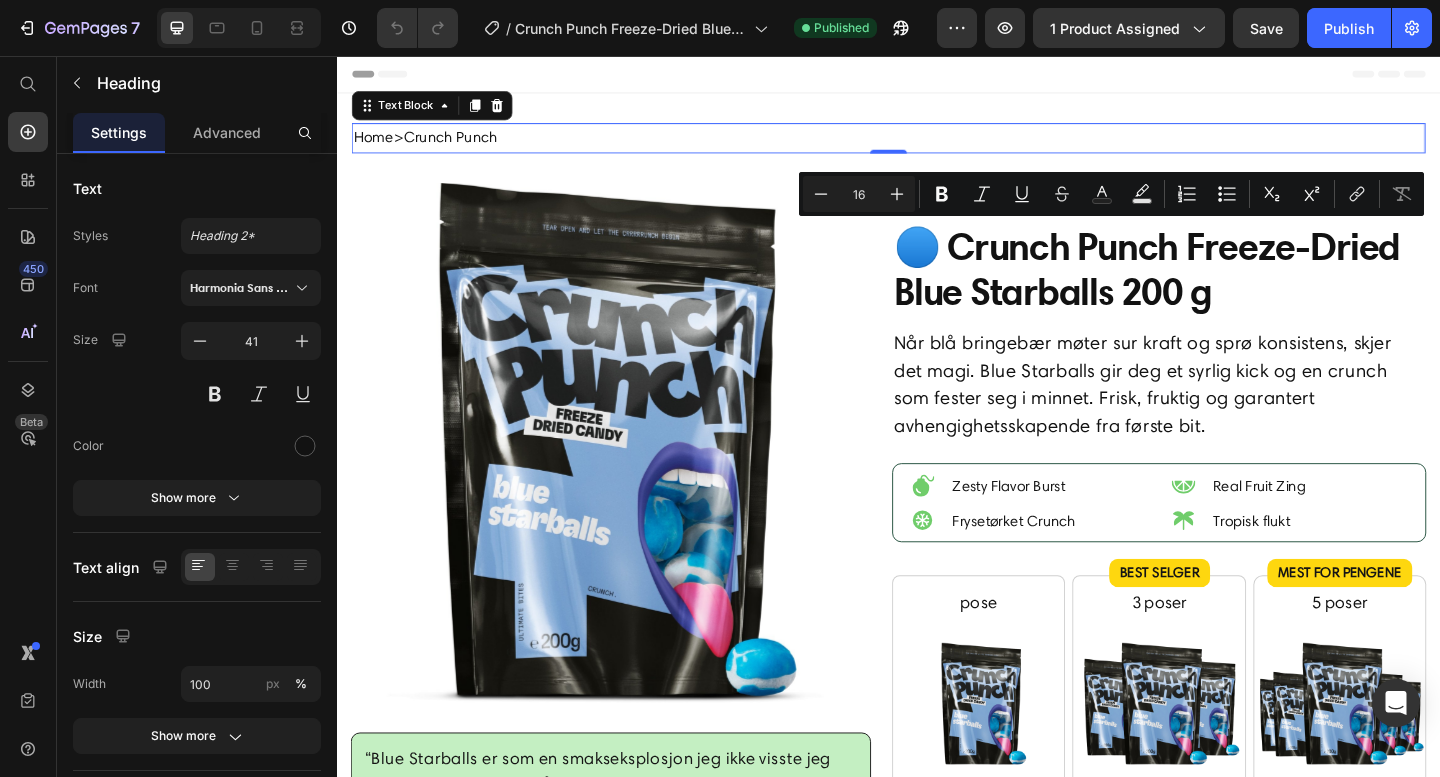 click on "Home  >  Crunch Punch" at bounding box center (937, 145) 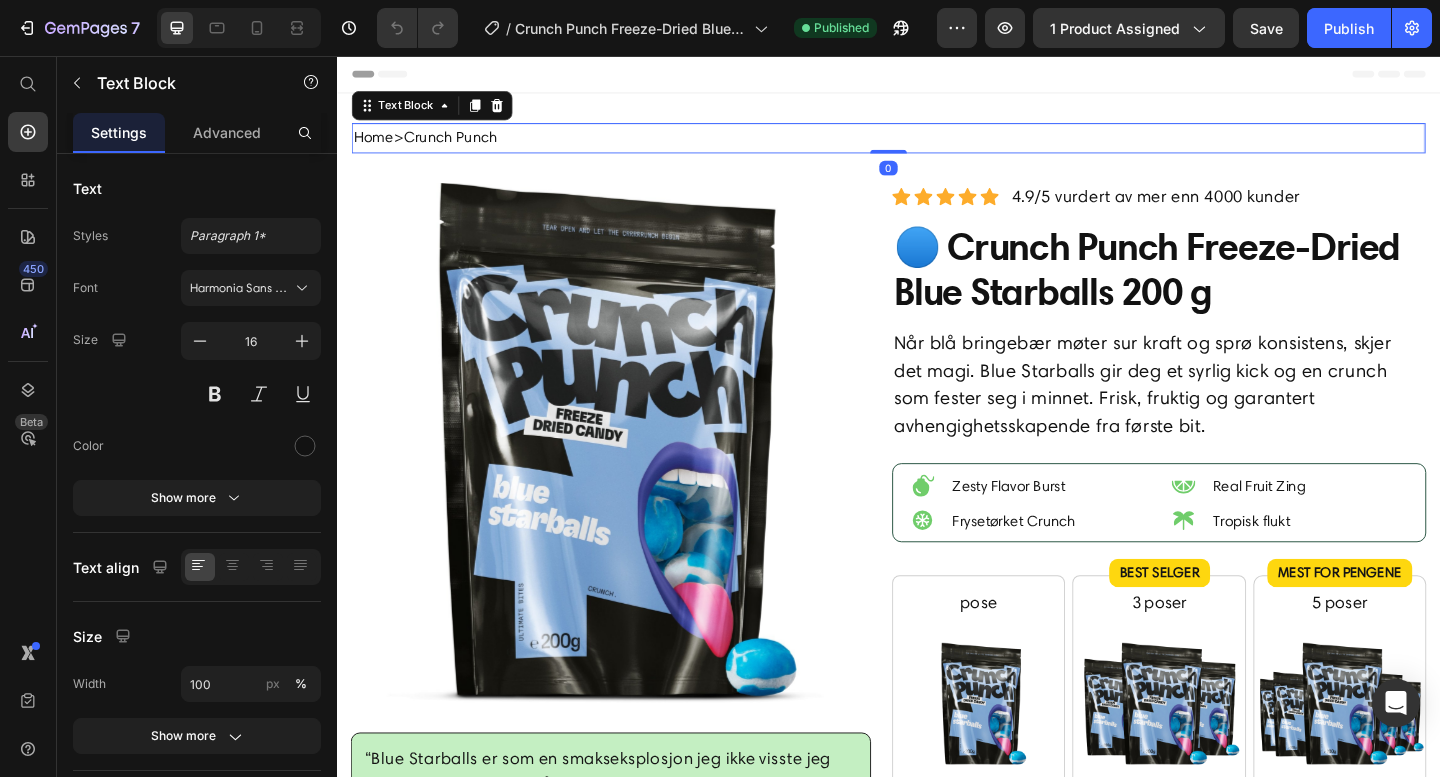 click on "Home  >  Crunch Punch" at bounding box center (937, 145) 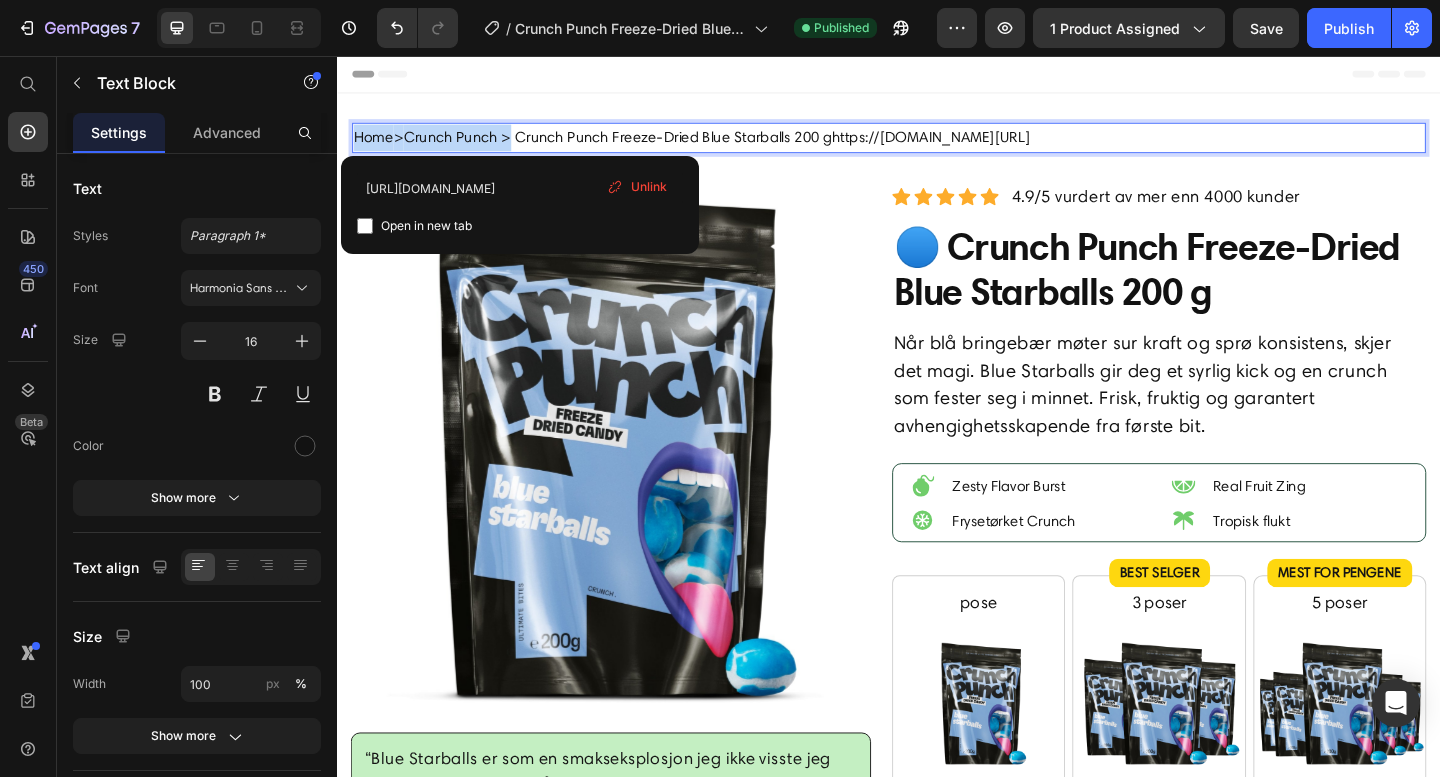 drag, startPoint x: 513, startPoint y: 146, endPoint x: 356, endPoint y: 142, distance: 157.05095 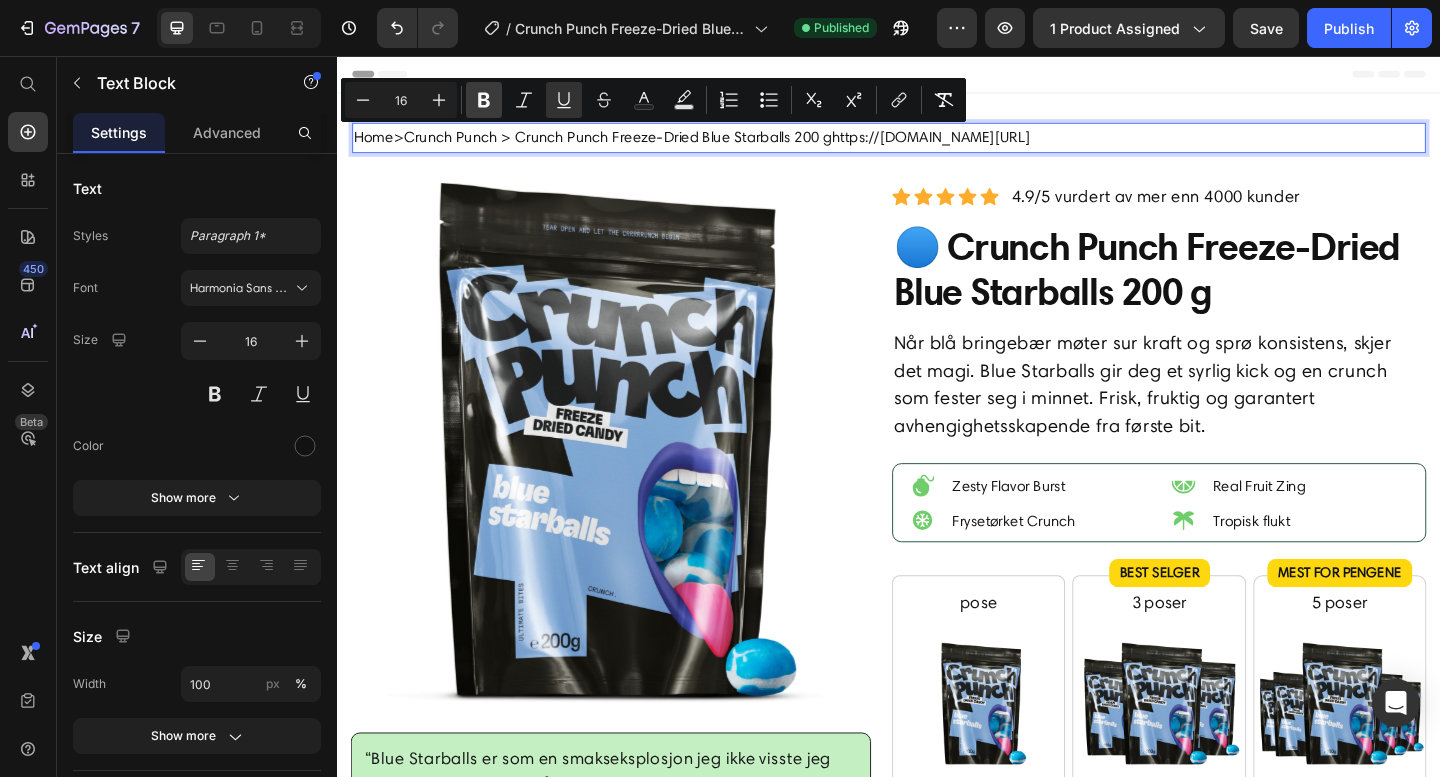 click 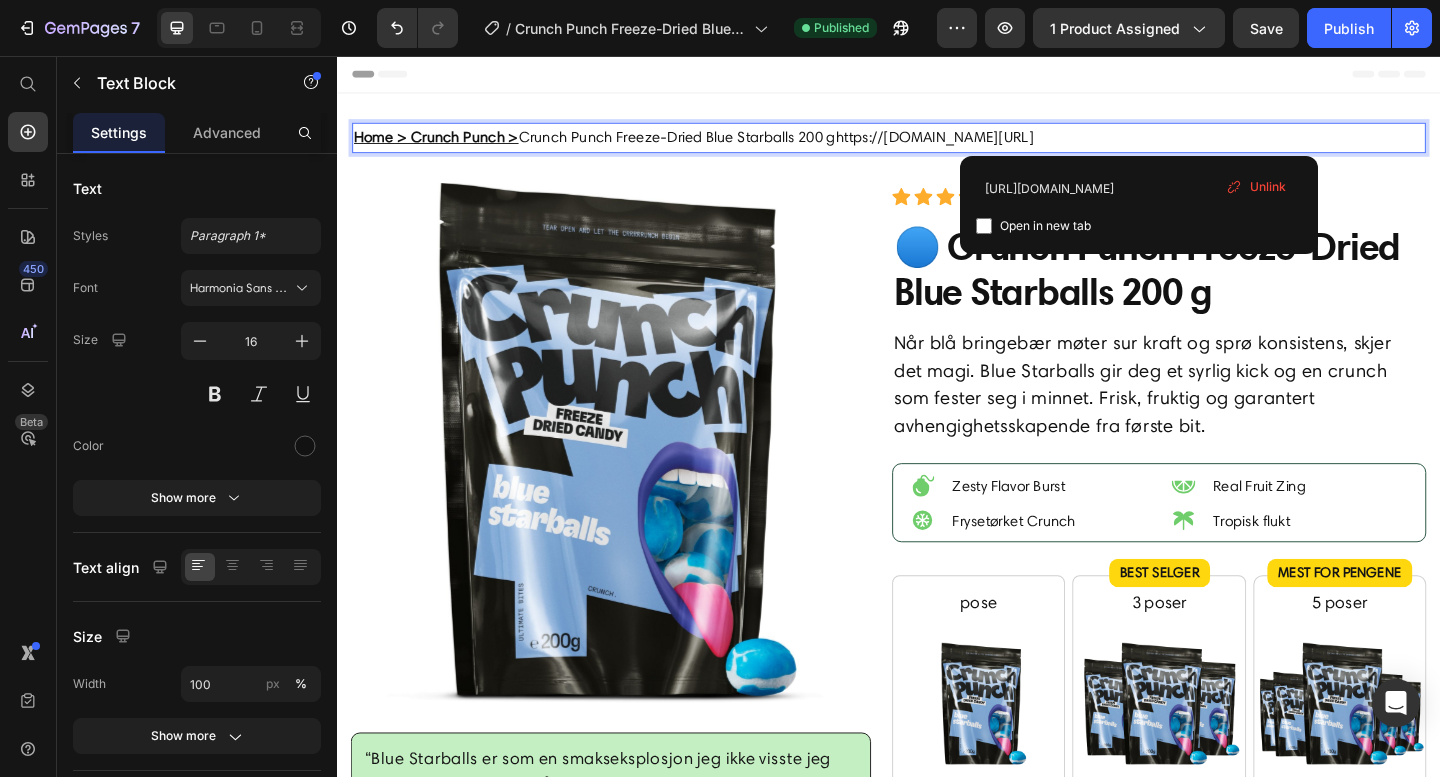 click on "Home > Crunch Punch >  Crunch Punch Freeze-Dried Blue Starballs 200 ghttps://[DOMAIN_NAME][URL]" at bounding box center (937, 145) 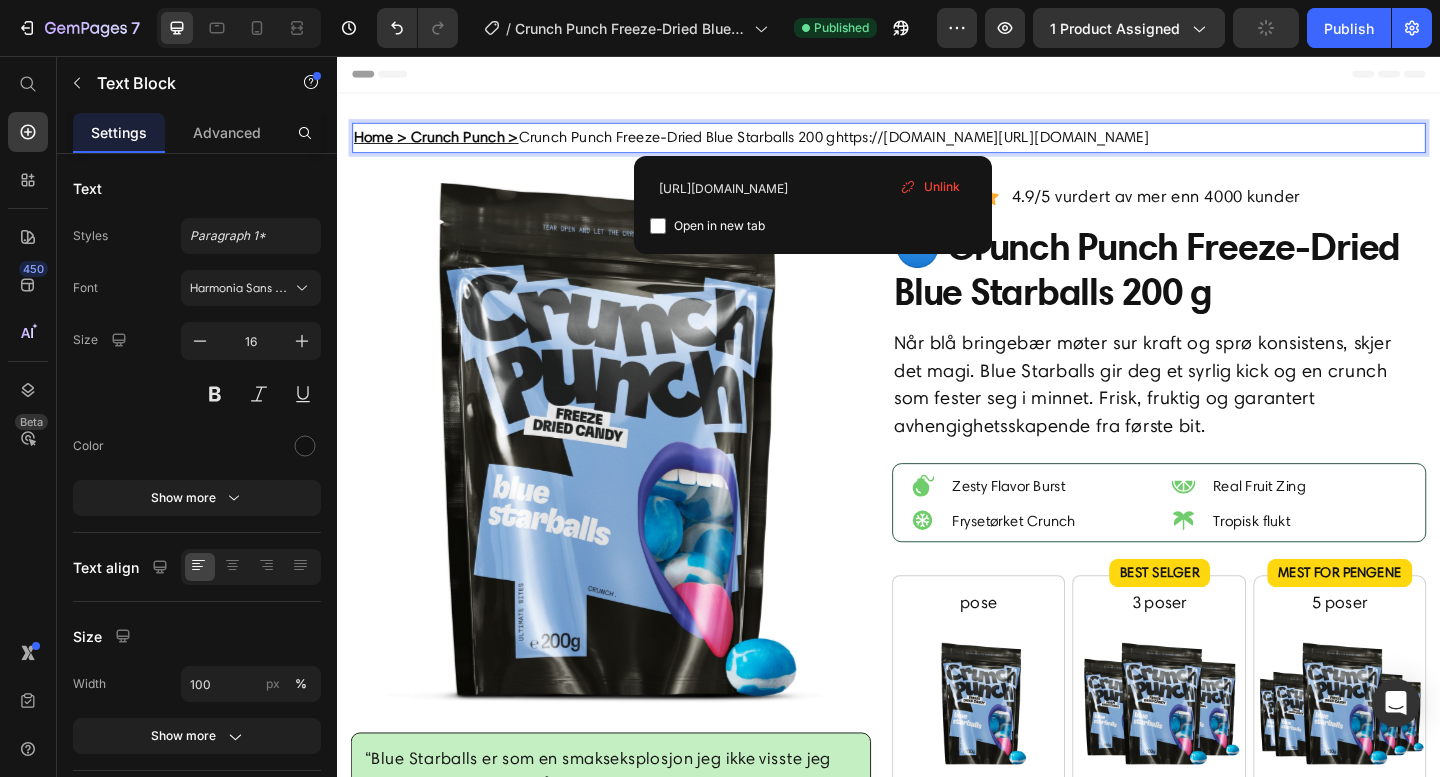 drag, startPoint x: 1237, startPoint y: 144, endPoint x: 857, endPoint y: 146, distance: 380.00525 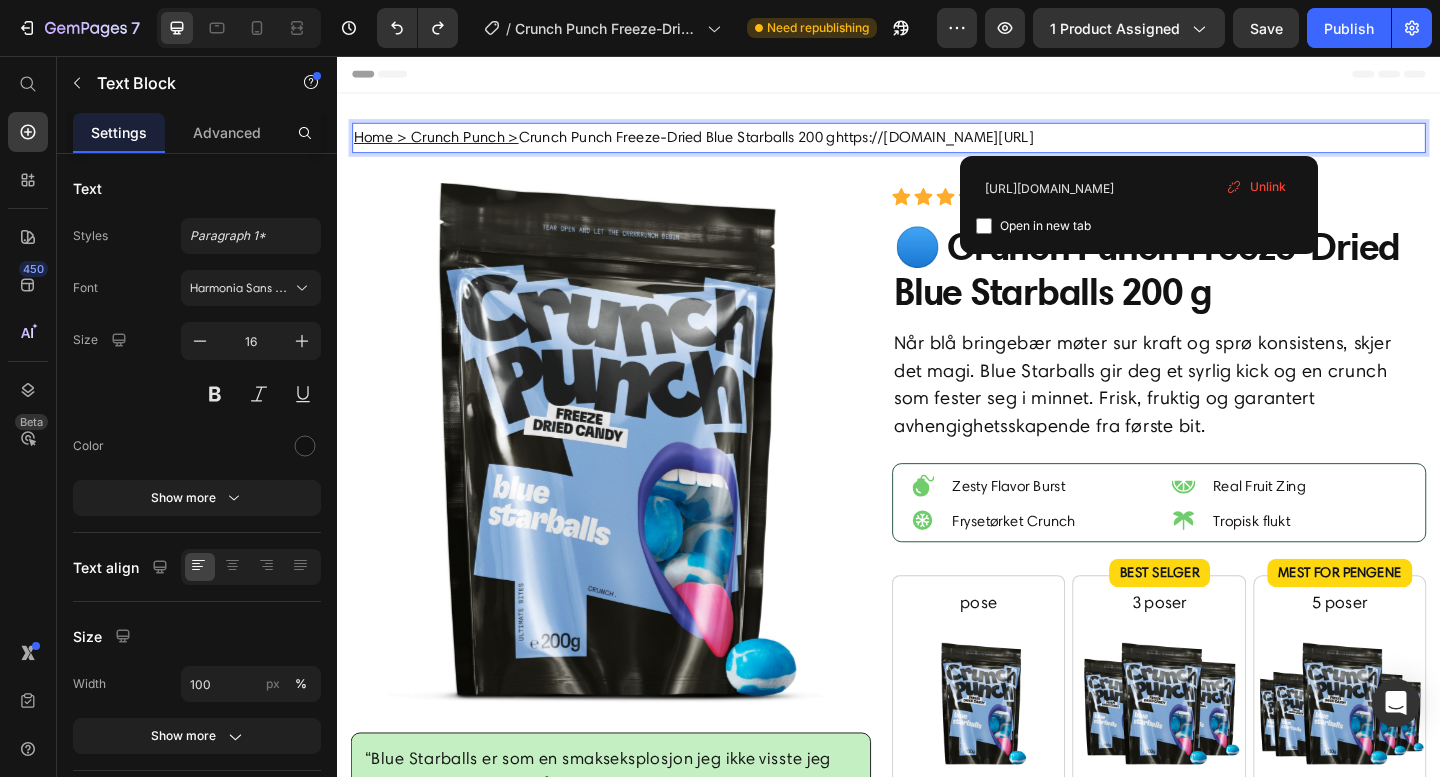 drag, startPoint x: 1266, startPoint y: 143, endPoint x: 1254, endPoint y: 143, distance: 12 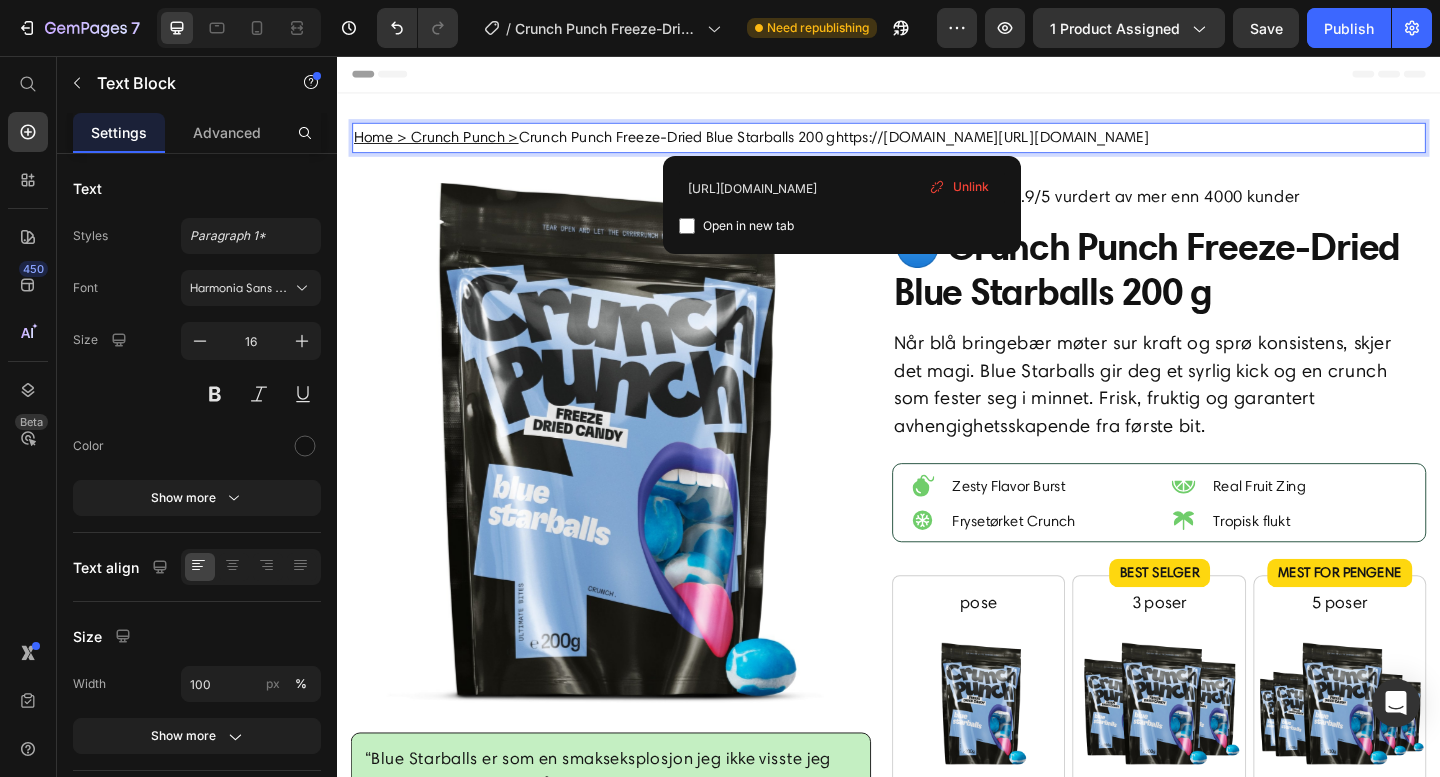 drag, startPoint x: 1219, startPoint y: 144, endPoint x: 885, endPoint y: 140, distance: 334.02396 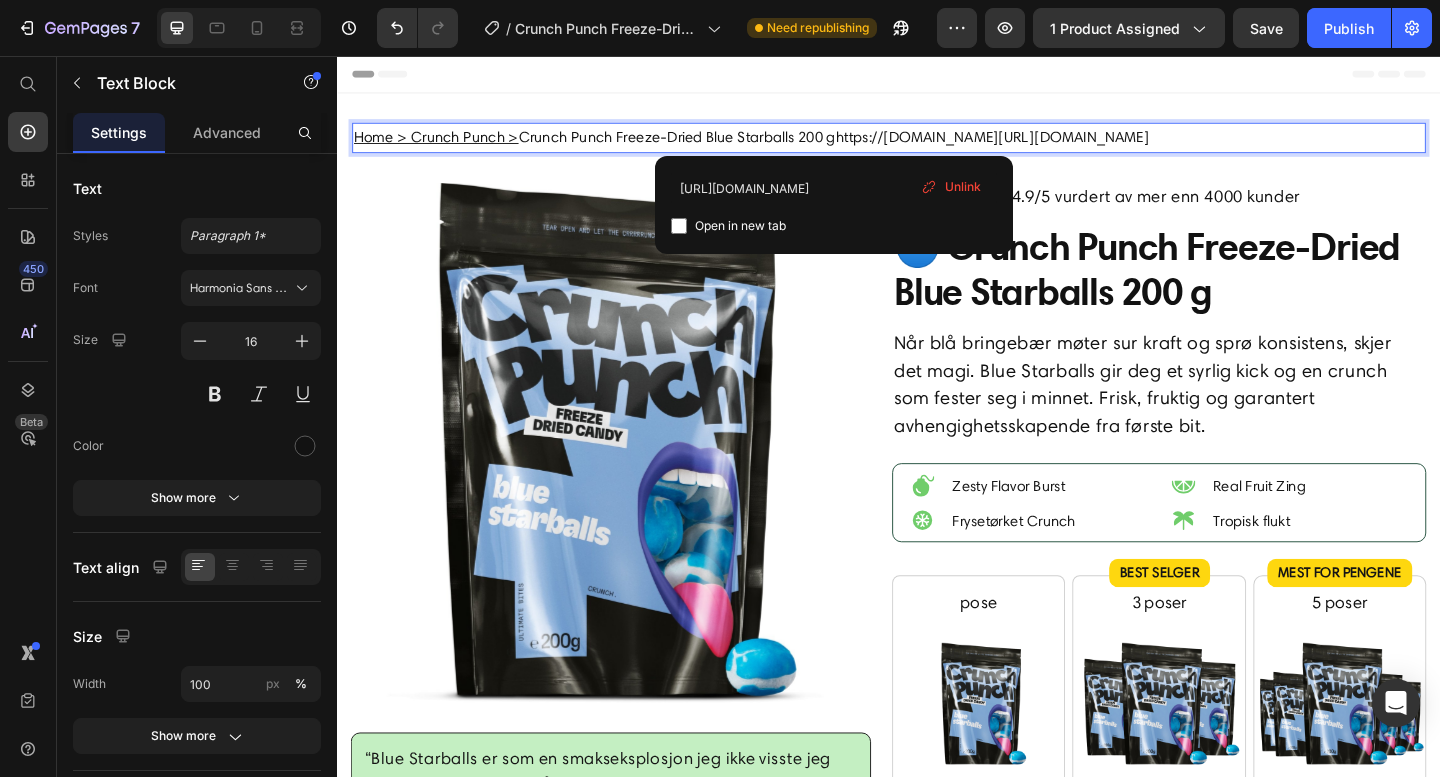 drag, startPoint x: 879, startPoint y: 148, endPoint x: 948, endPoint y: 196, distance: 84.05355 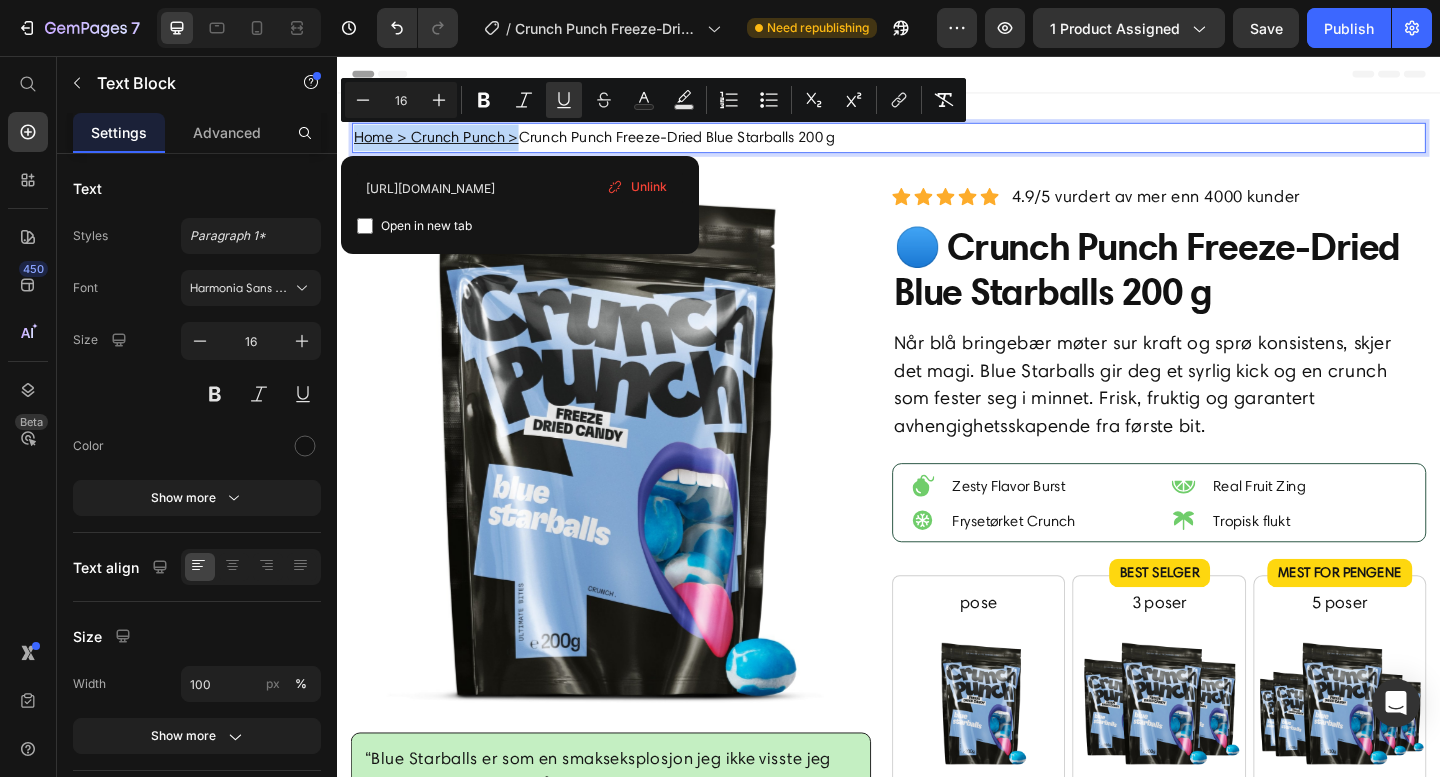 drag, startPoint x: 533, startPoint y: 148, endPoint x: 352, endPoint y: 146, distance: 181.01105 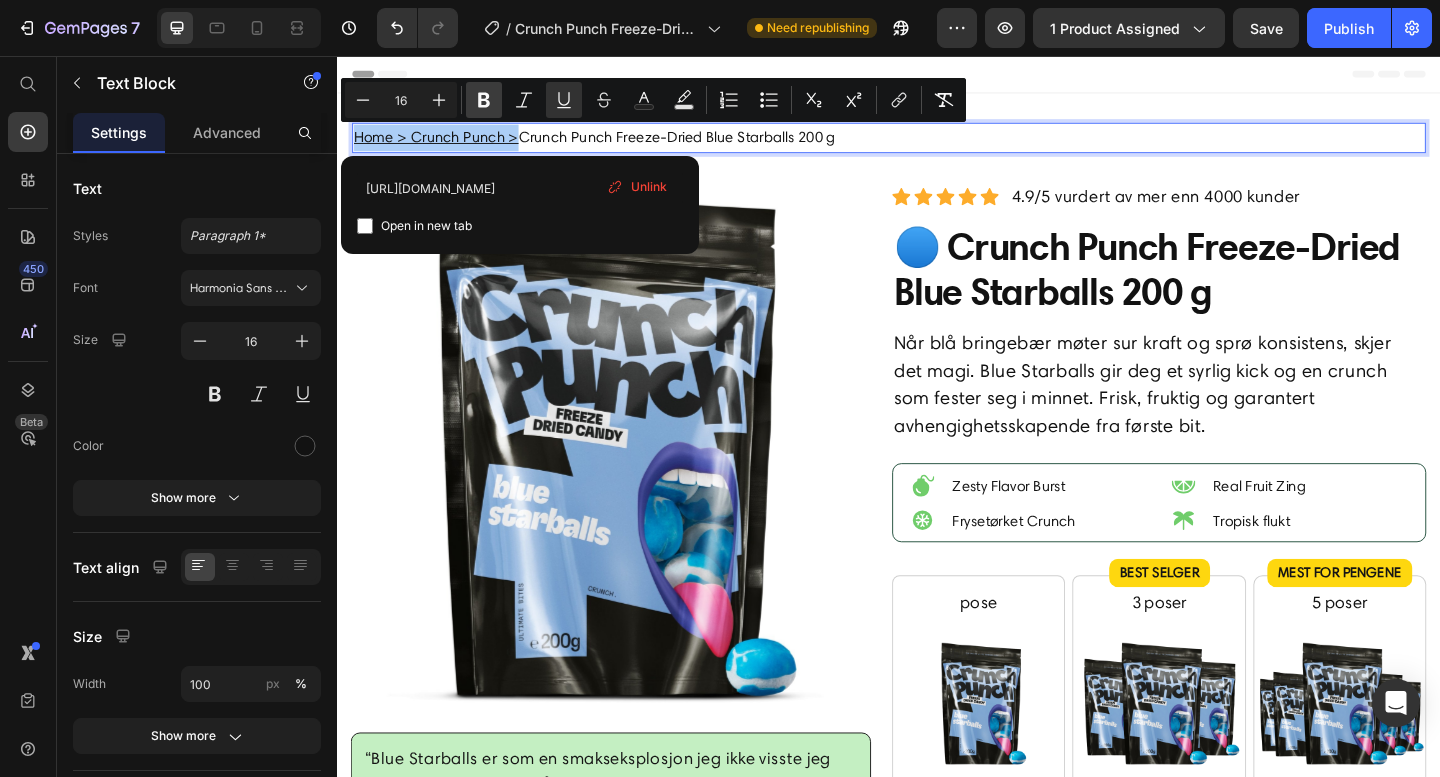 click 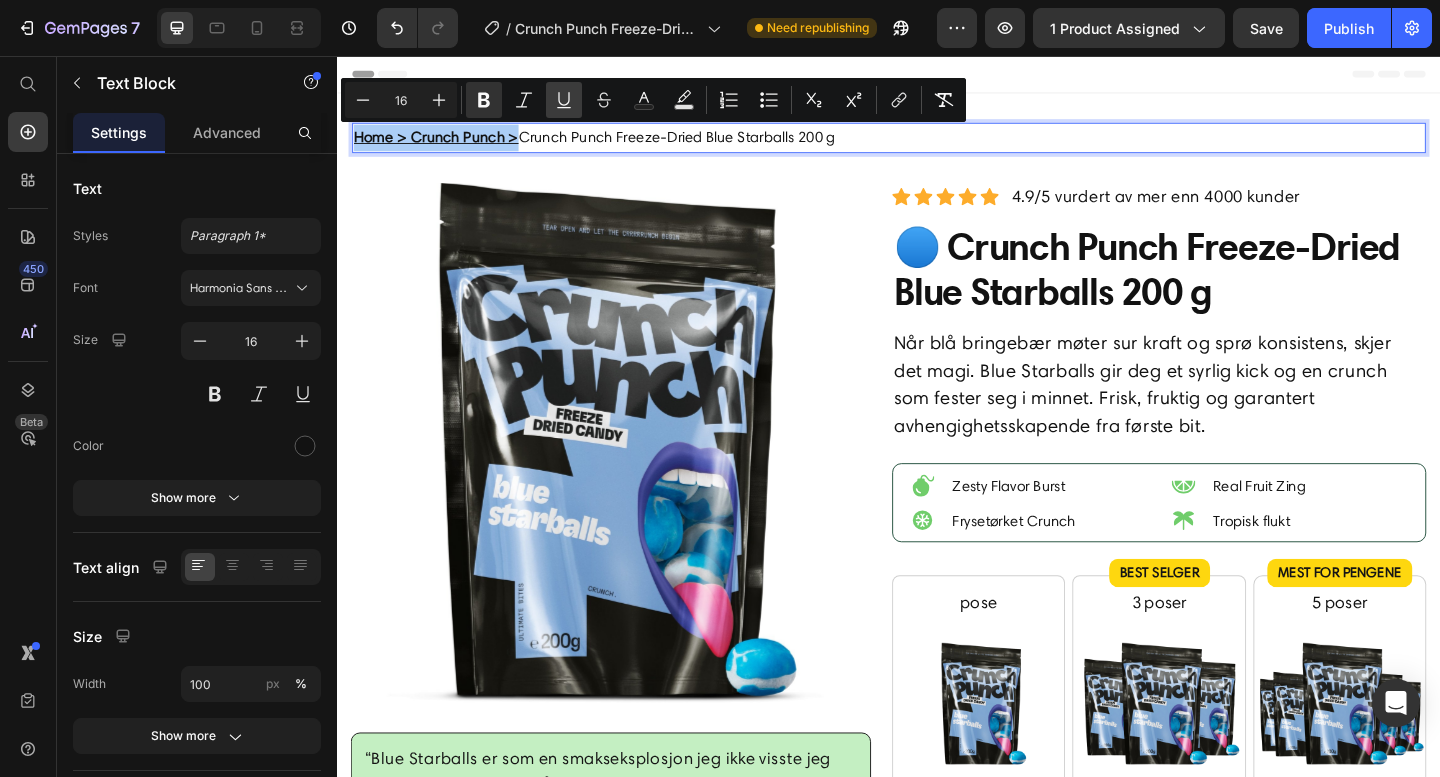 click on "Underline" at bounding box center [564, 100] 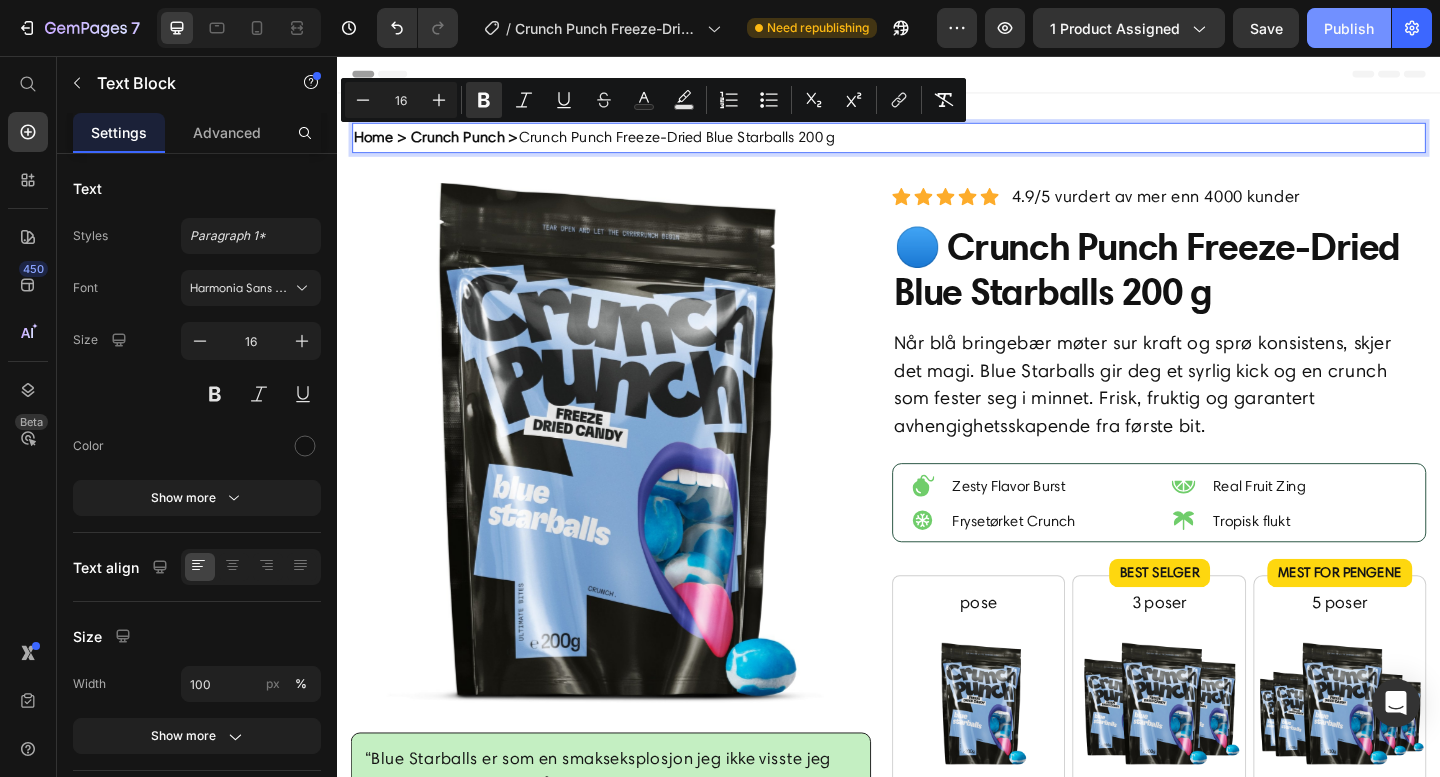 click on "Publish" at bounding box center [1349, 28] 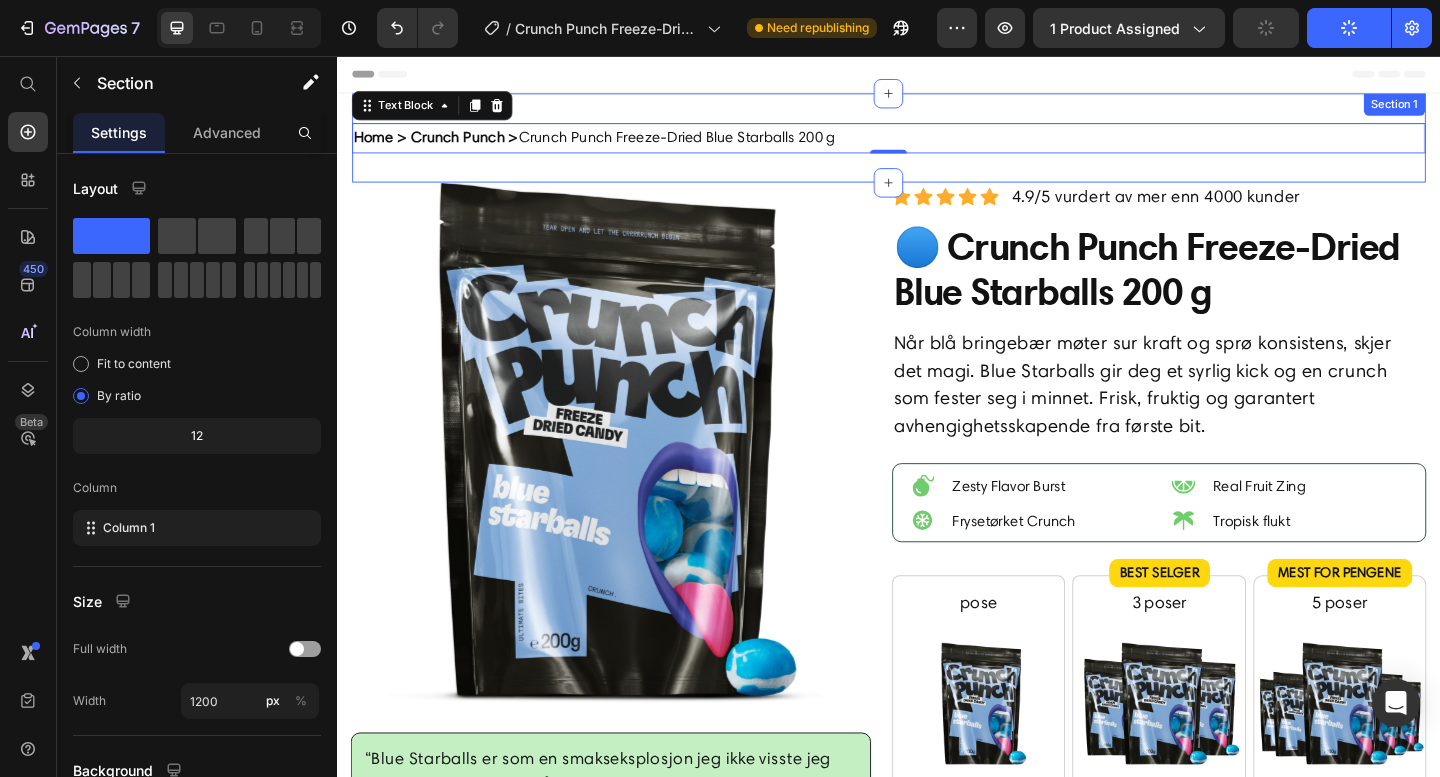 click on "Home > Crunch Punch >  Crunch Punch Freeze-Dried Blue Starballs 200 g Text Block   0 Section 1" at bounding box center (937, 145) 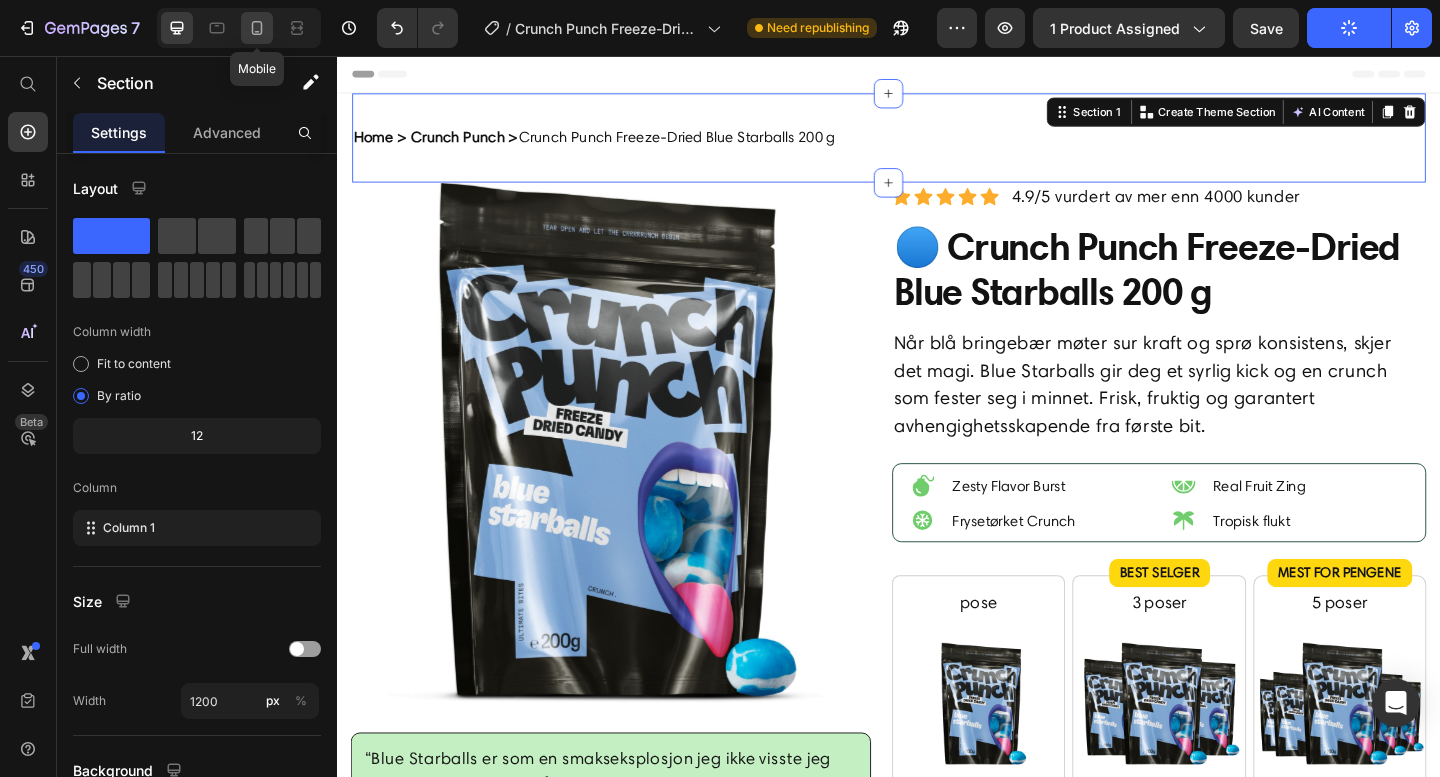 click 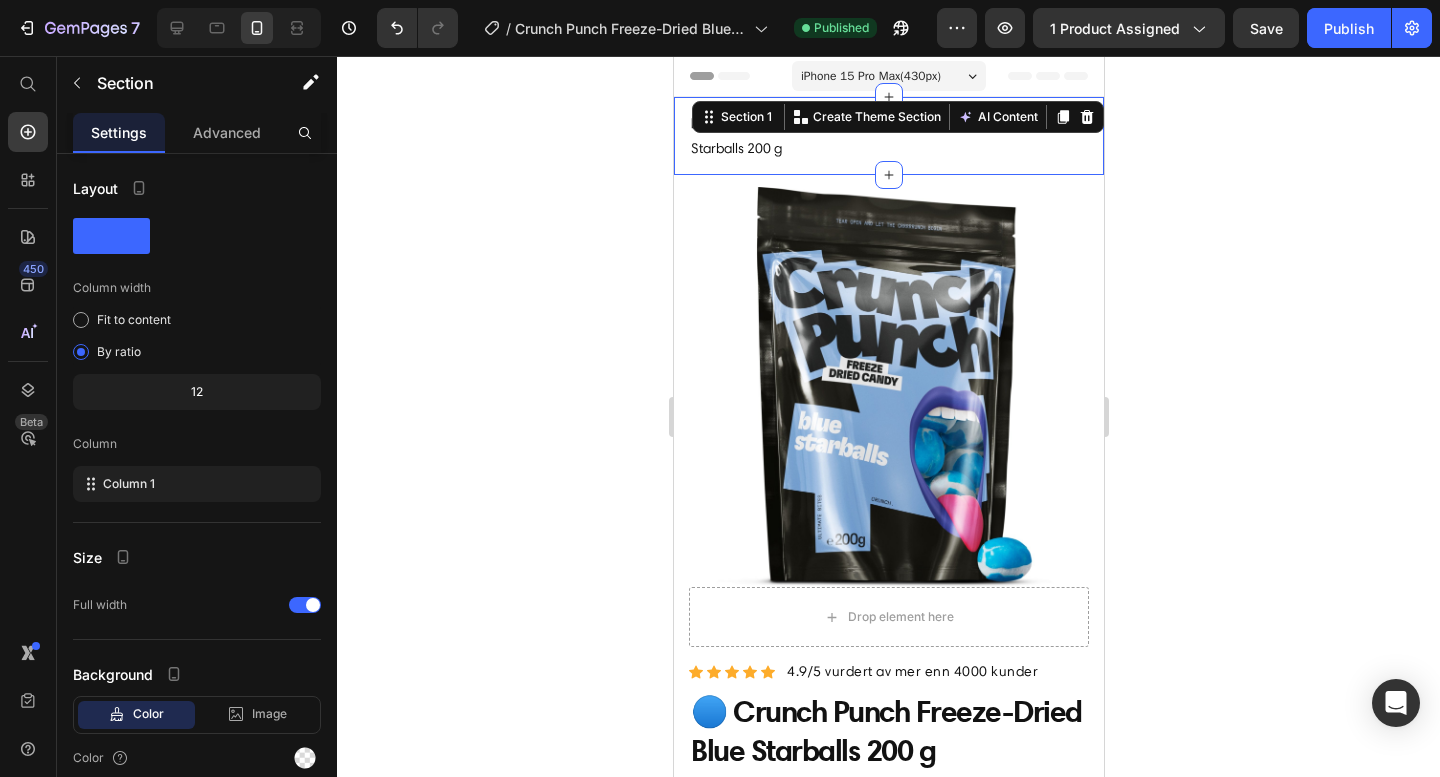 click 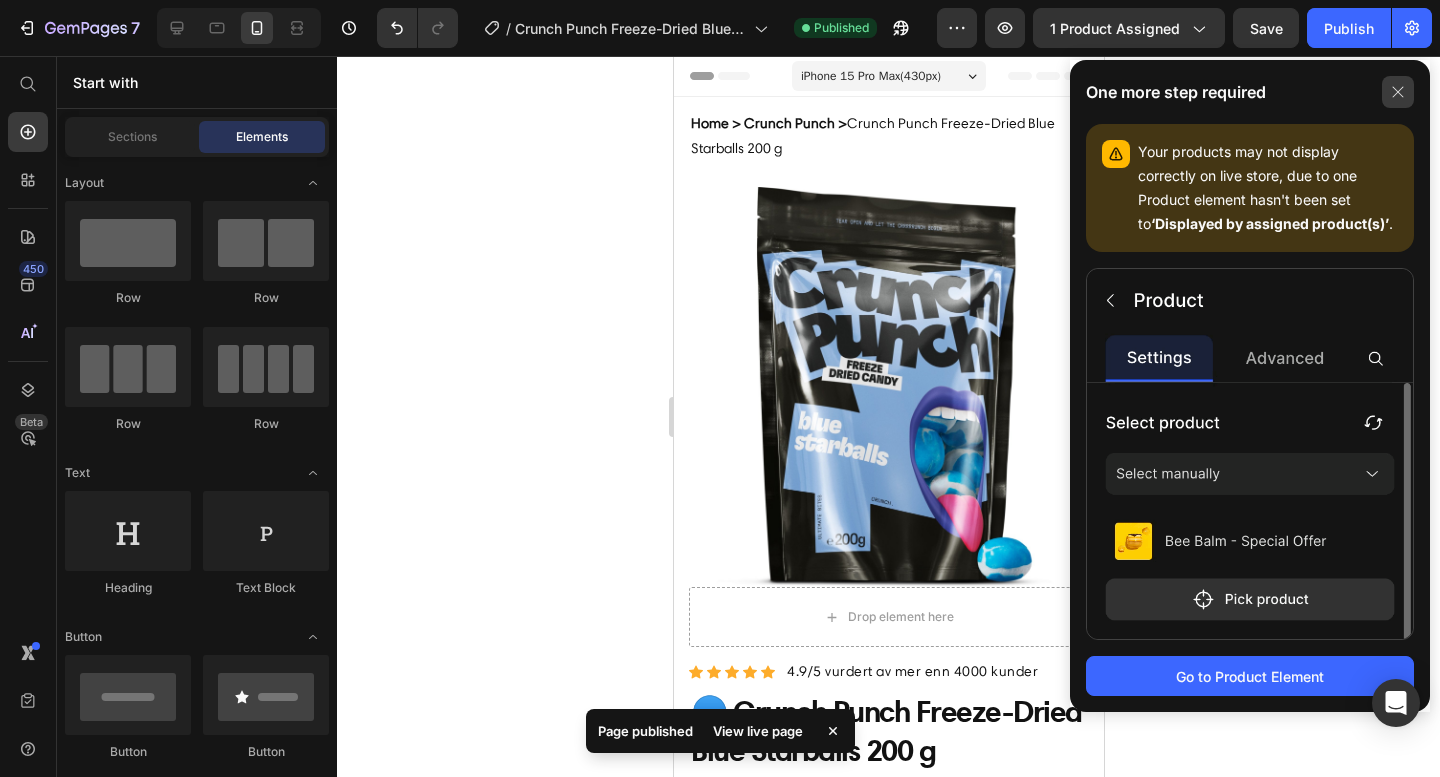 click 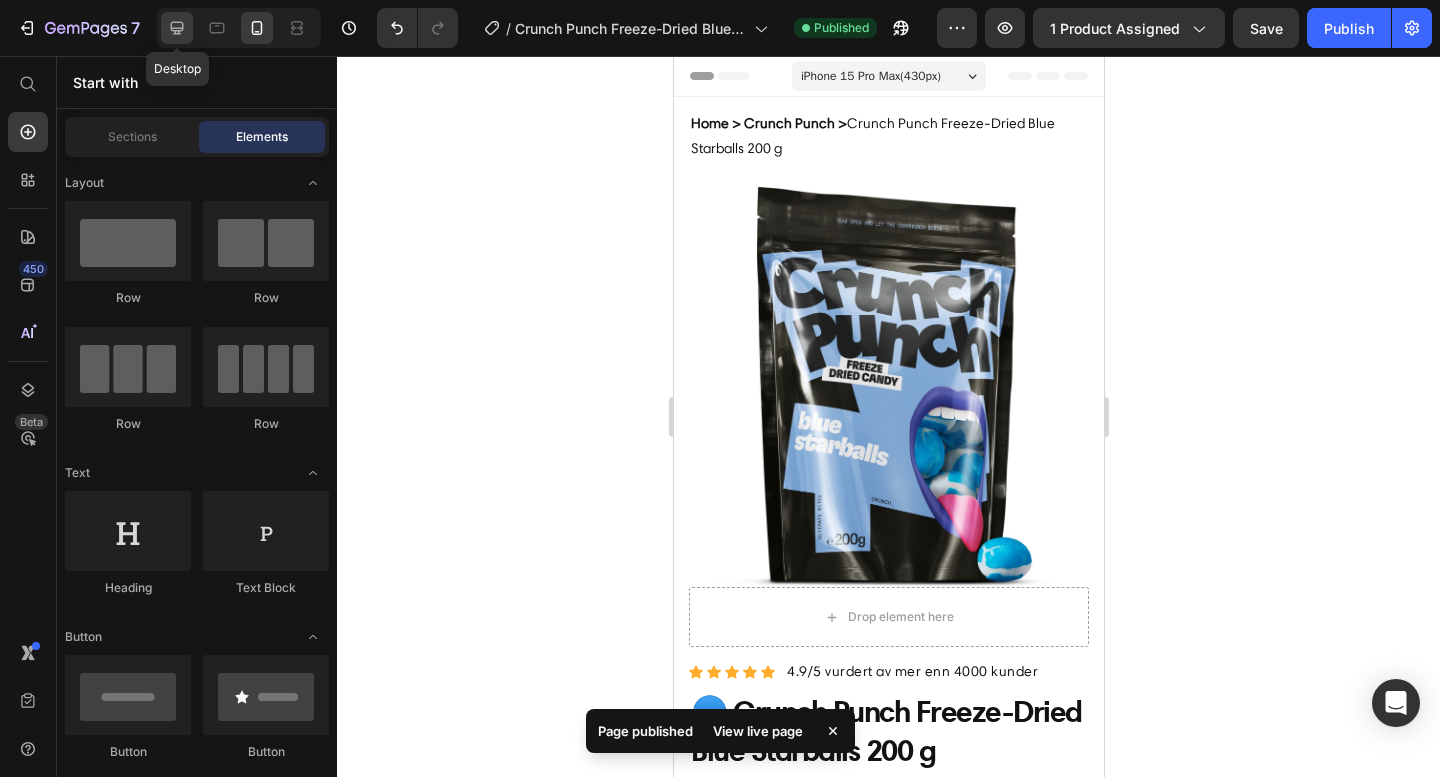 click 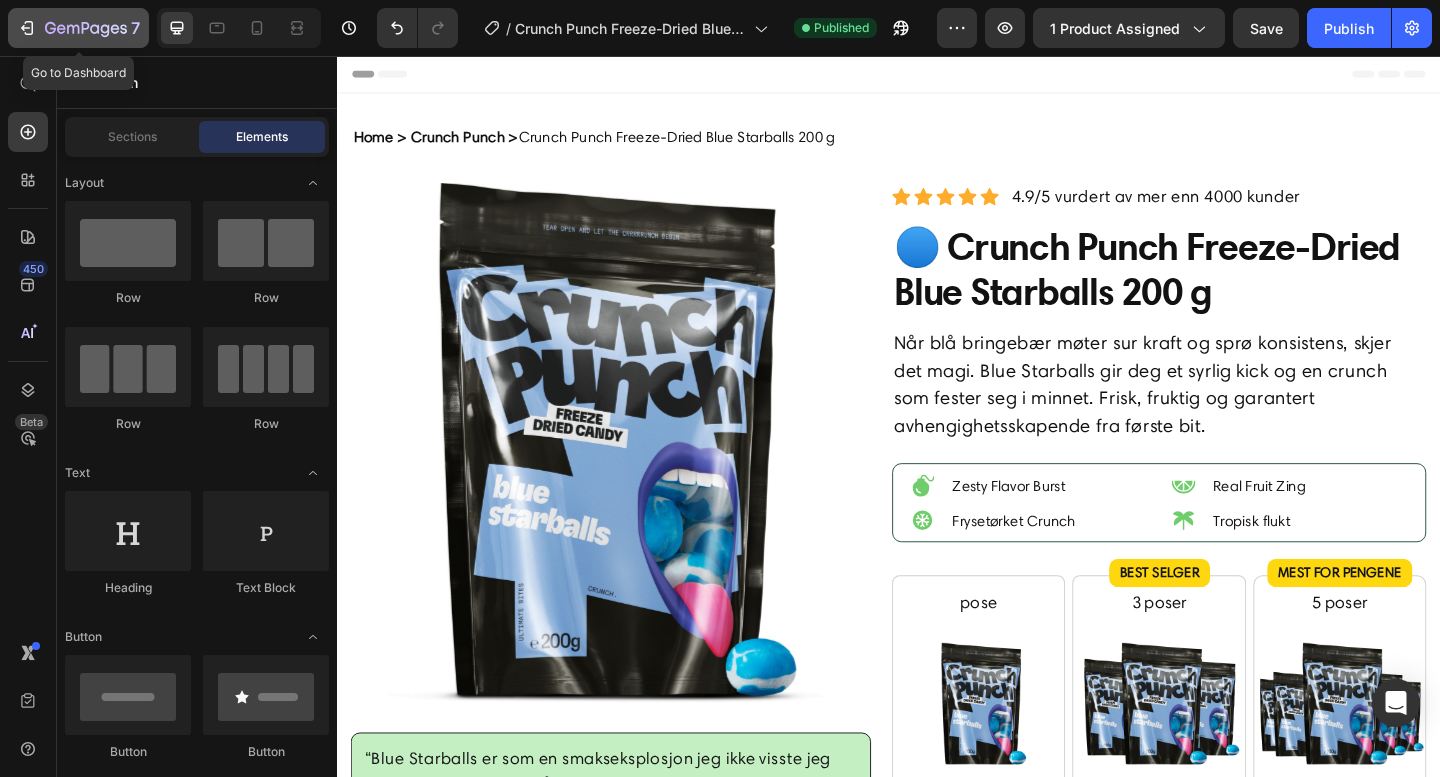 click on "7" 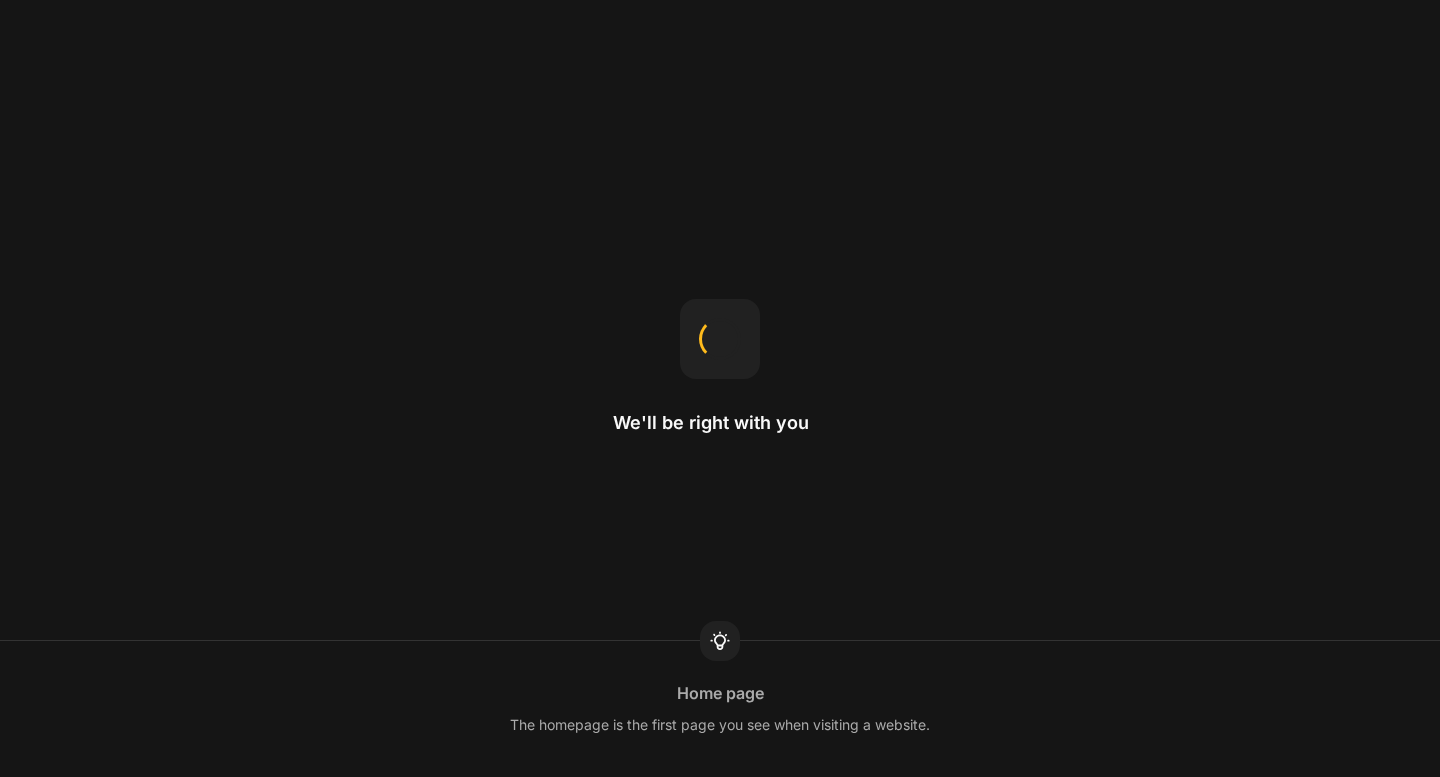 scroll, scrollTop: 0, scrollLeft: 0, axis: both 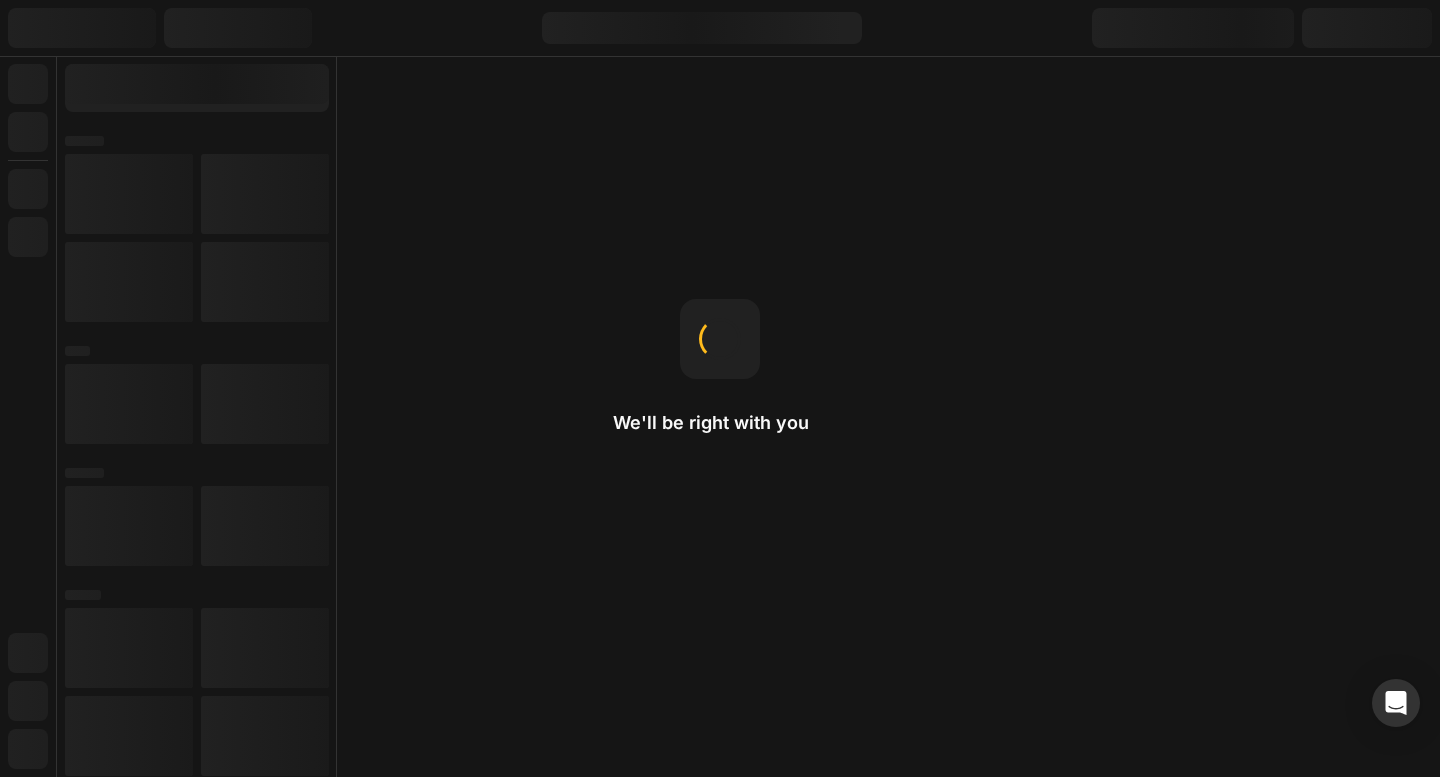 select on "3 poser" 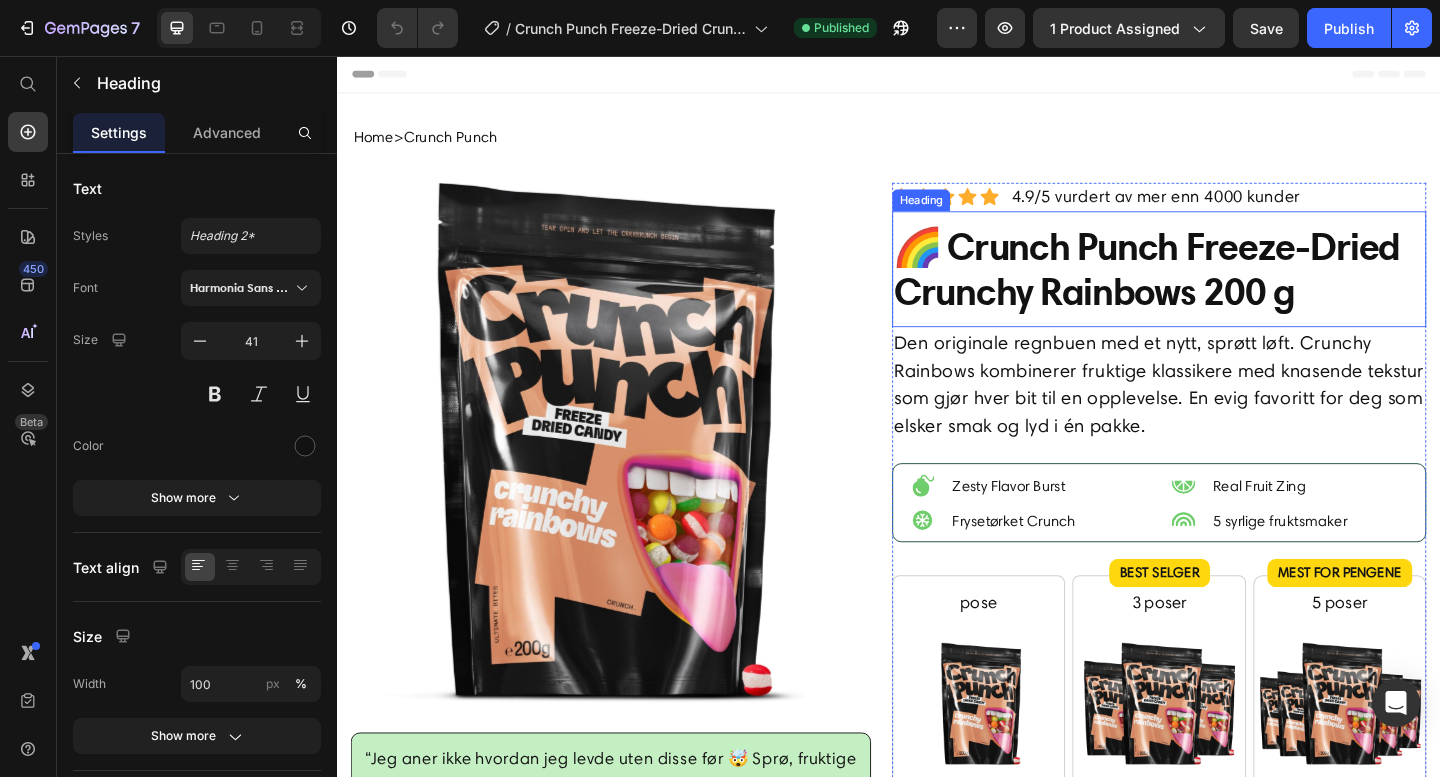 click on "🌈 Crunch Punch Freeze-Dried Crunchy Rainbows 200 g" at bounding box center [1231, 288] 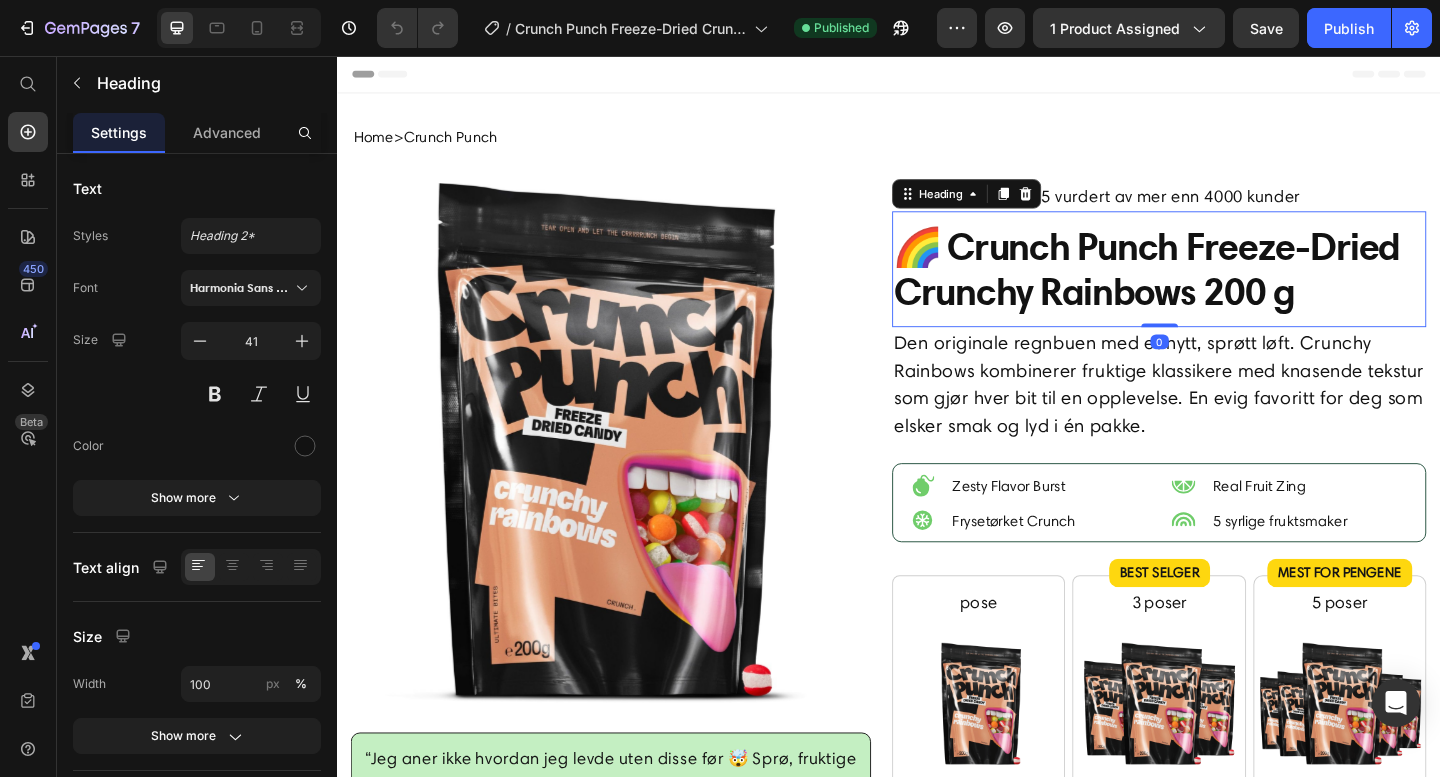 click on "🌈 Crunch Punch Freeze-Dried Crunchy Rainbows 200 g" at bounding box center (1231, 288) 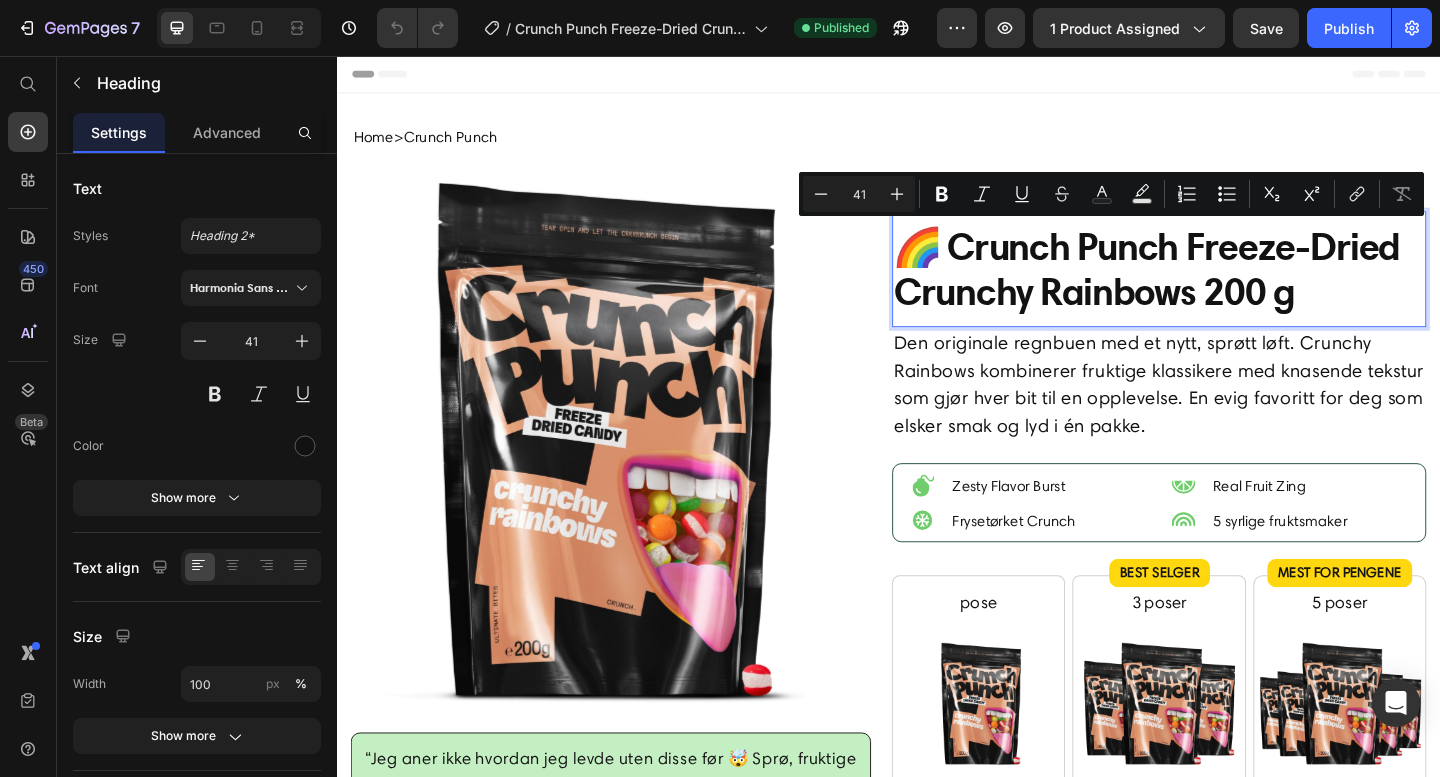 click on "🌈 Crunch Punch Freeze-Dried Crunchy Rainbows 200 g" at bounding box center [1231, 288] 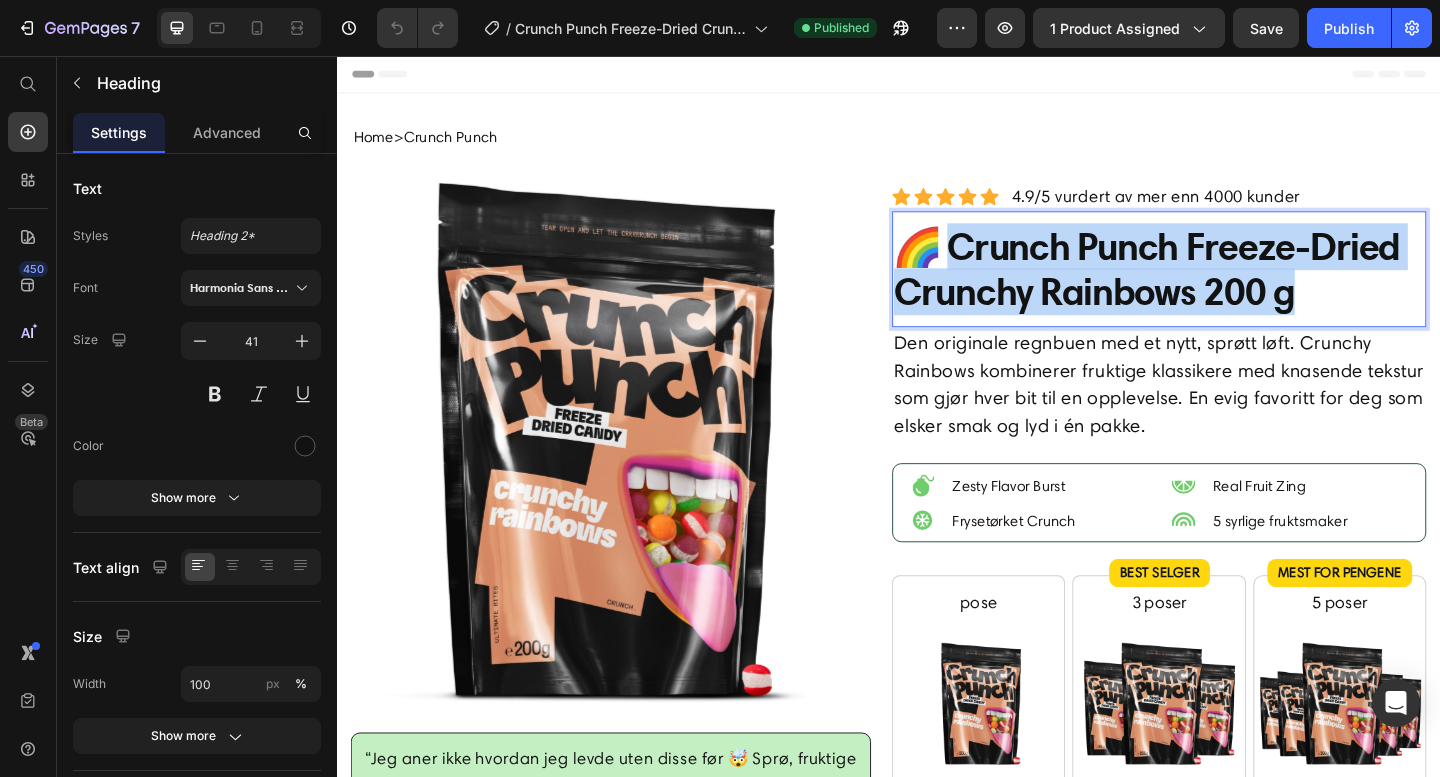 drag, startPoint x: 993, startPoint y: 261, endPoint x: 1385, endPoint y: 325, distance: 397.19012 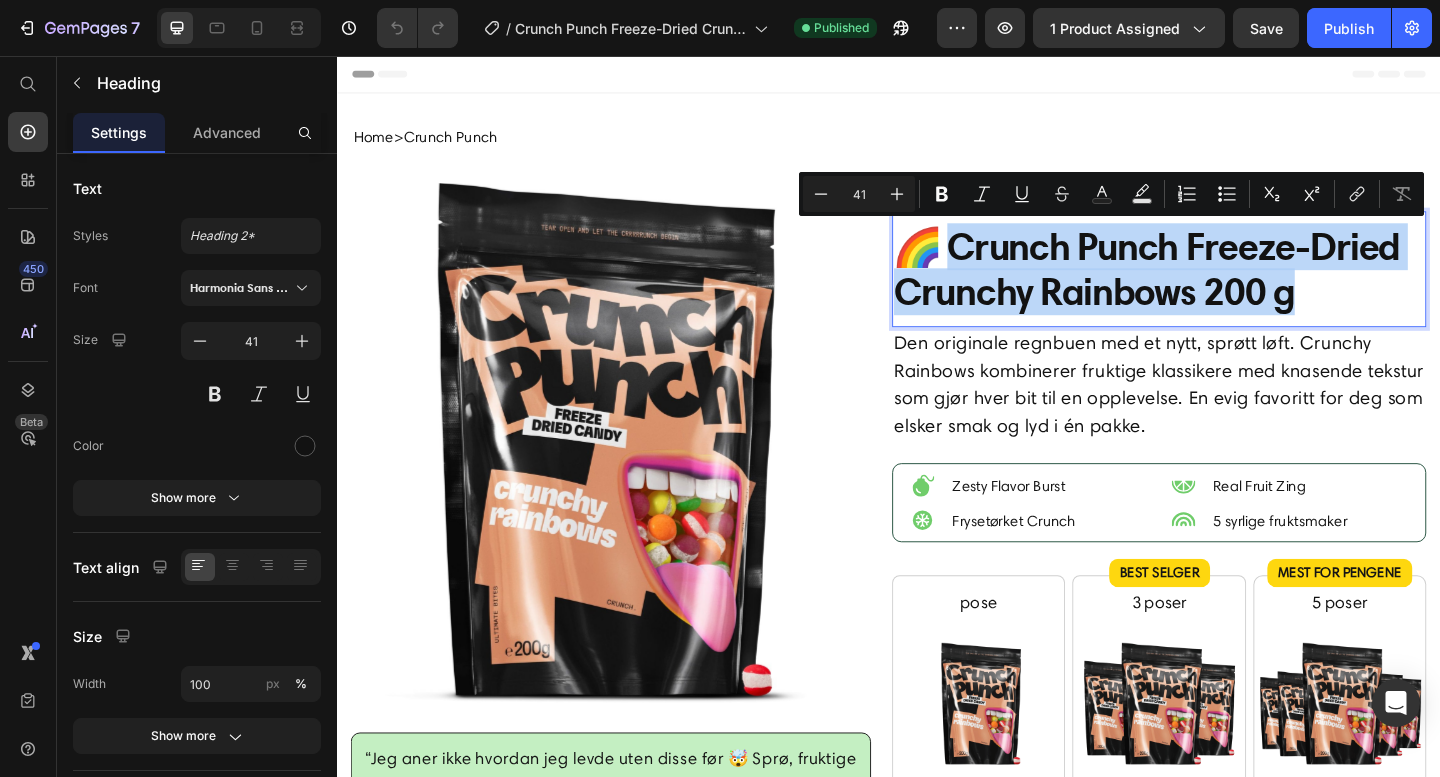 copy on "runch Punch Freeze-Dried Crunchy Rainbows 200 g" 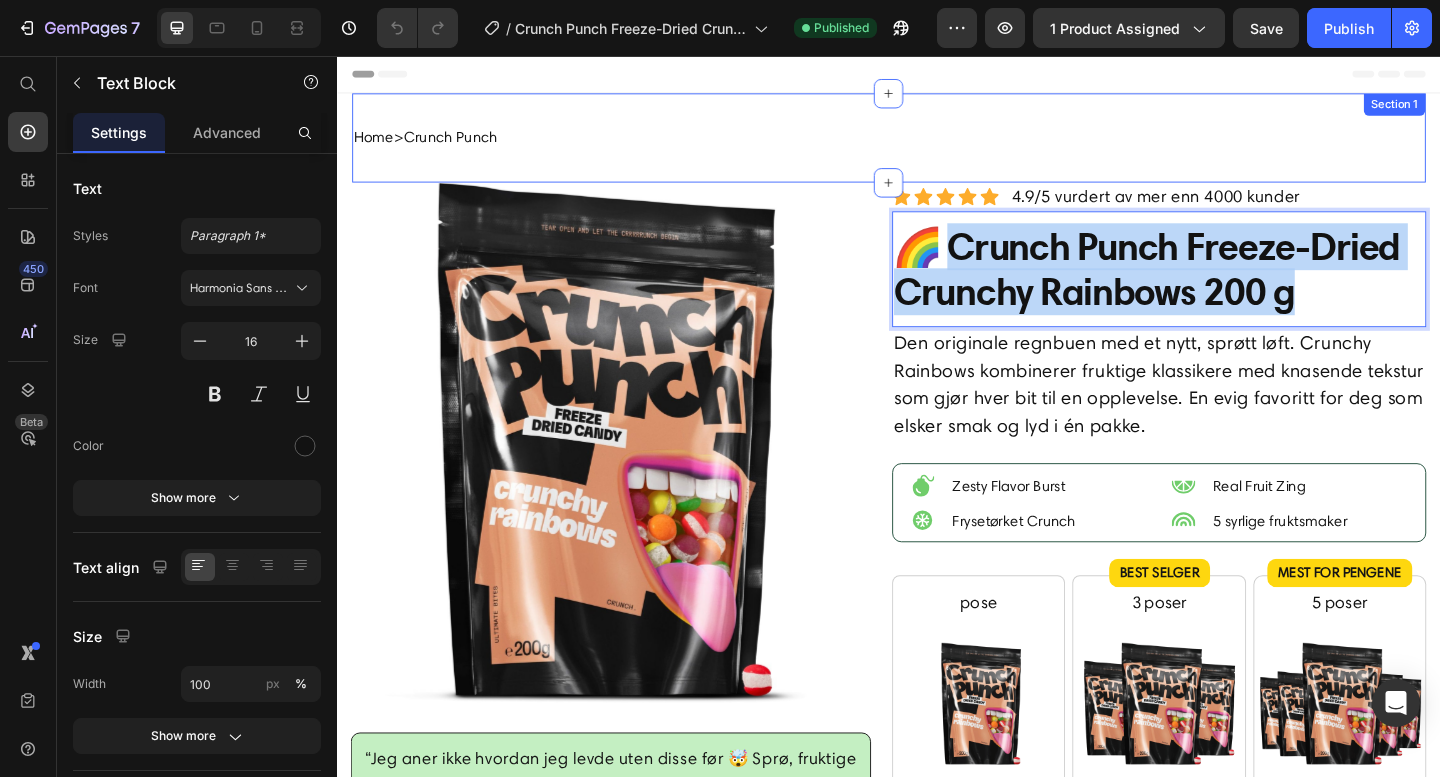 click on "Home  >  Crunch Punch" at bounding box center [937, 145] 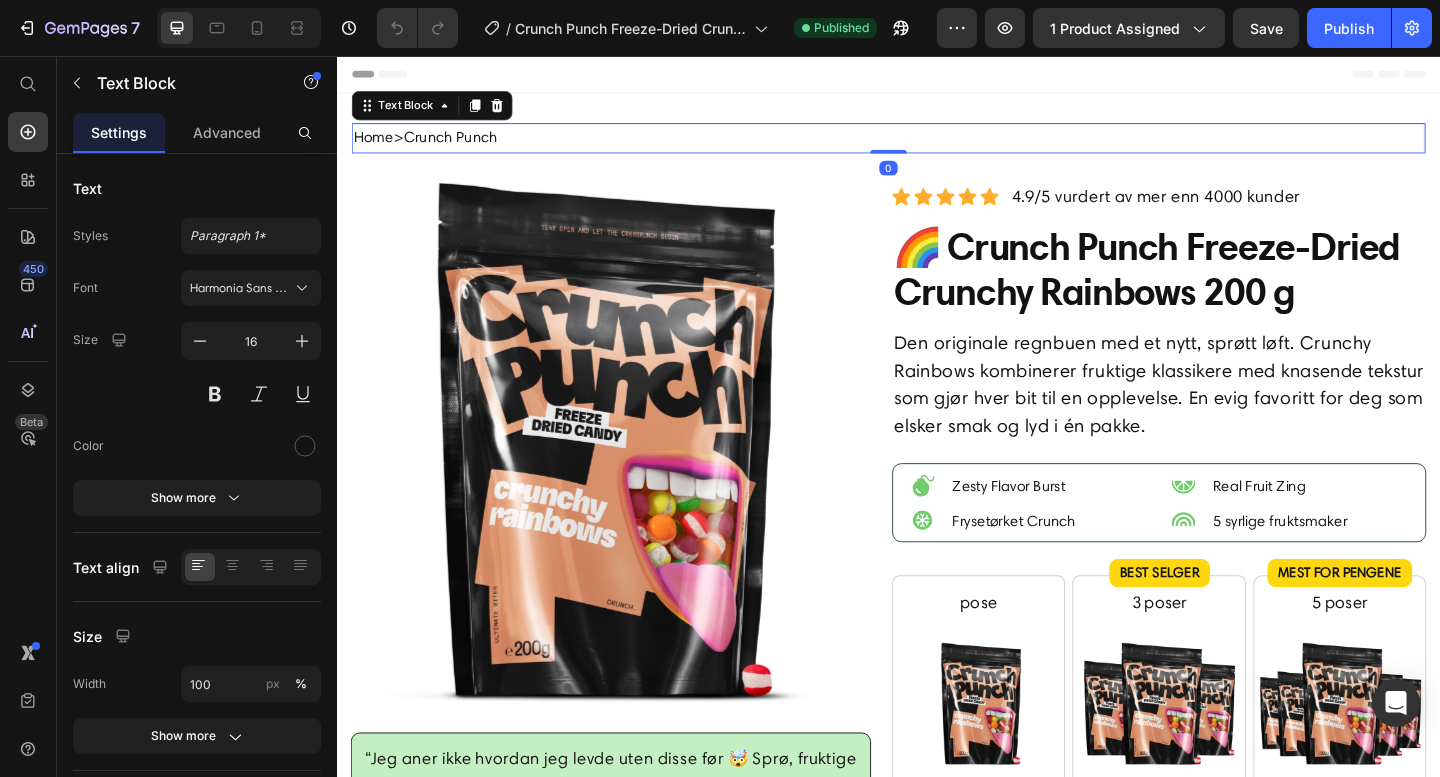 click on "Home  >  Crunch Punch" at bounding box center [937, 145] 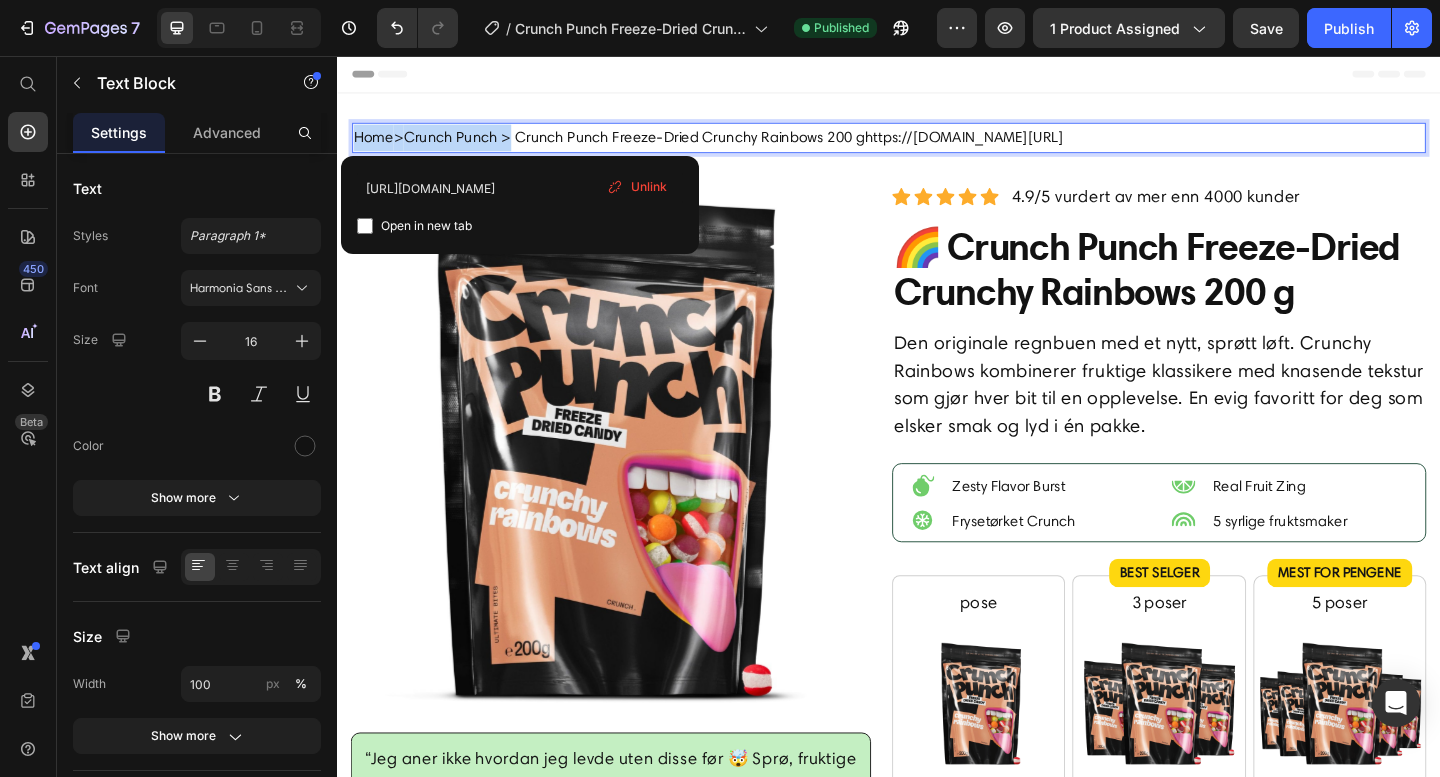 drag, startPoint x: 533, startPoint y: 148, endPoint x: 357, endPoint y: 144, distance: 176.04546 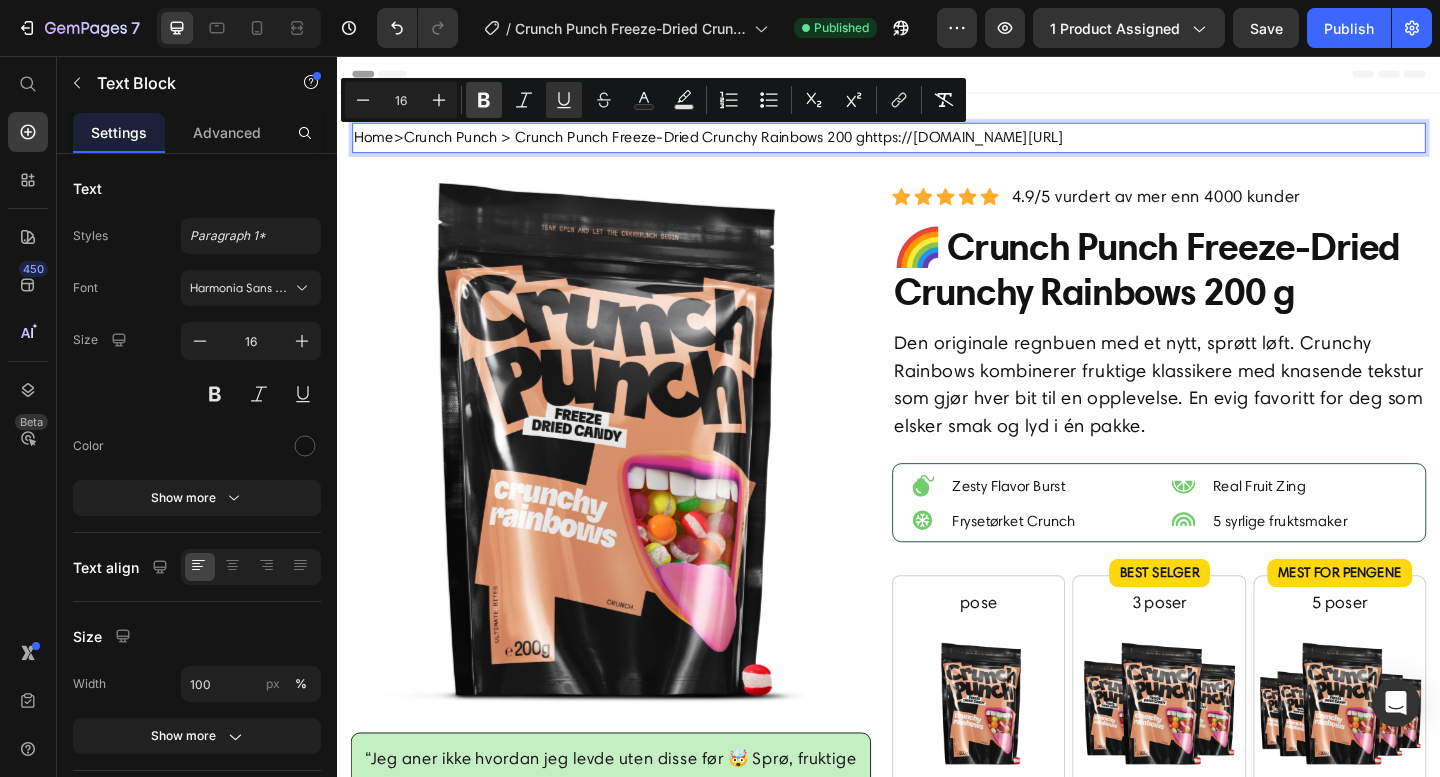 click 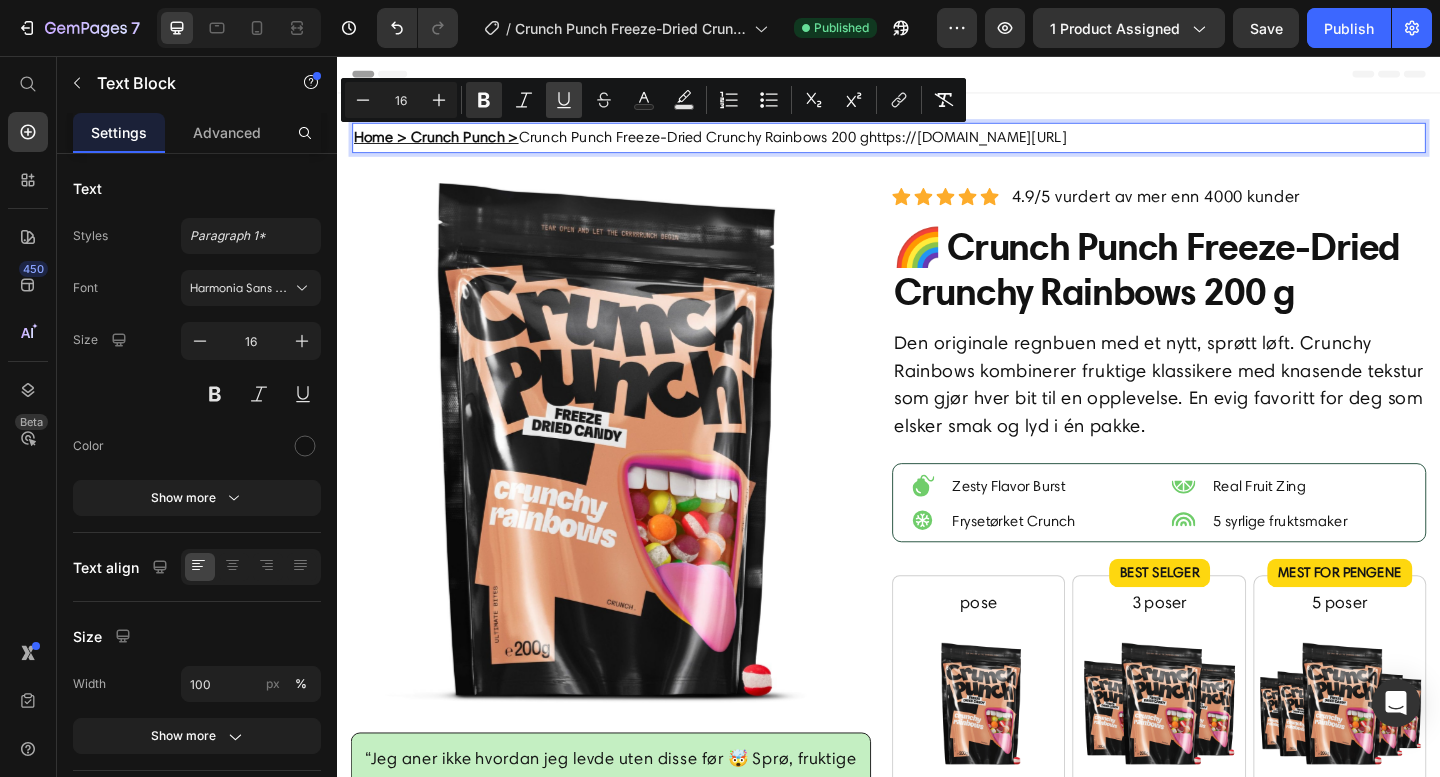 click 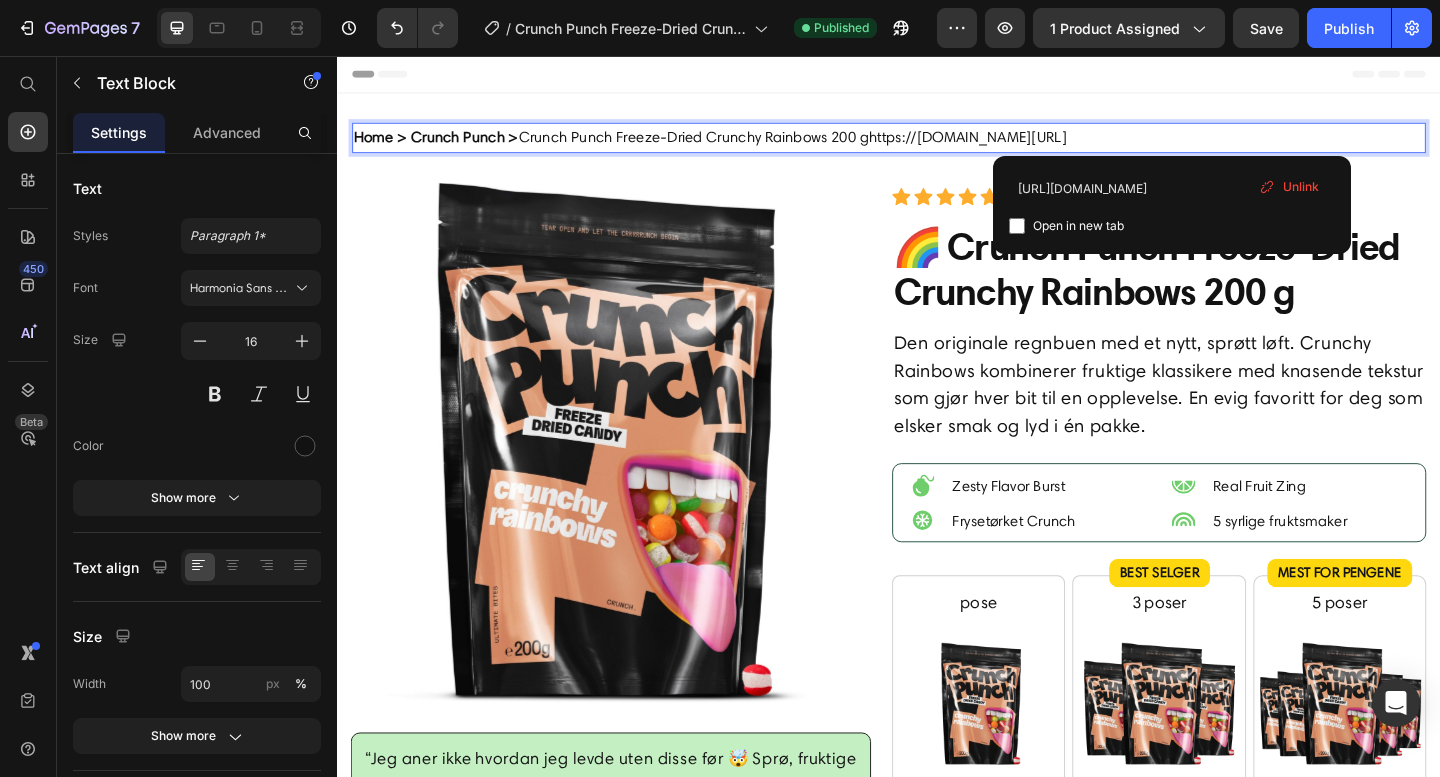 drag, startPoint x: 1293, startPoint y: 149, endPoint x: 905, endPoint y: 152, distance: 388.0116 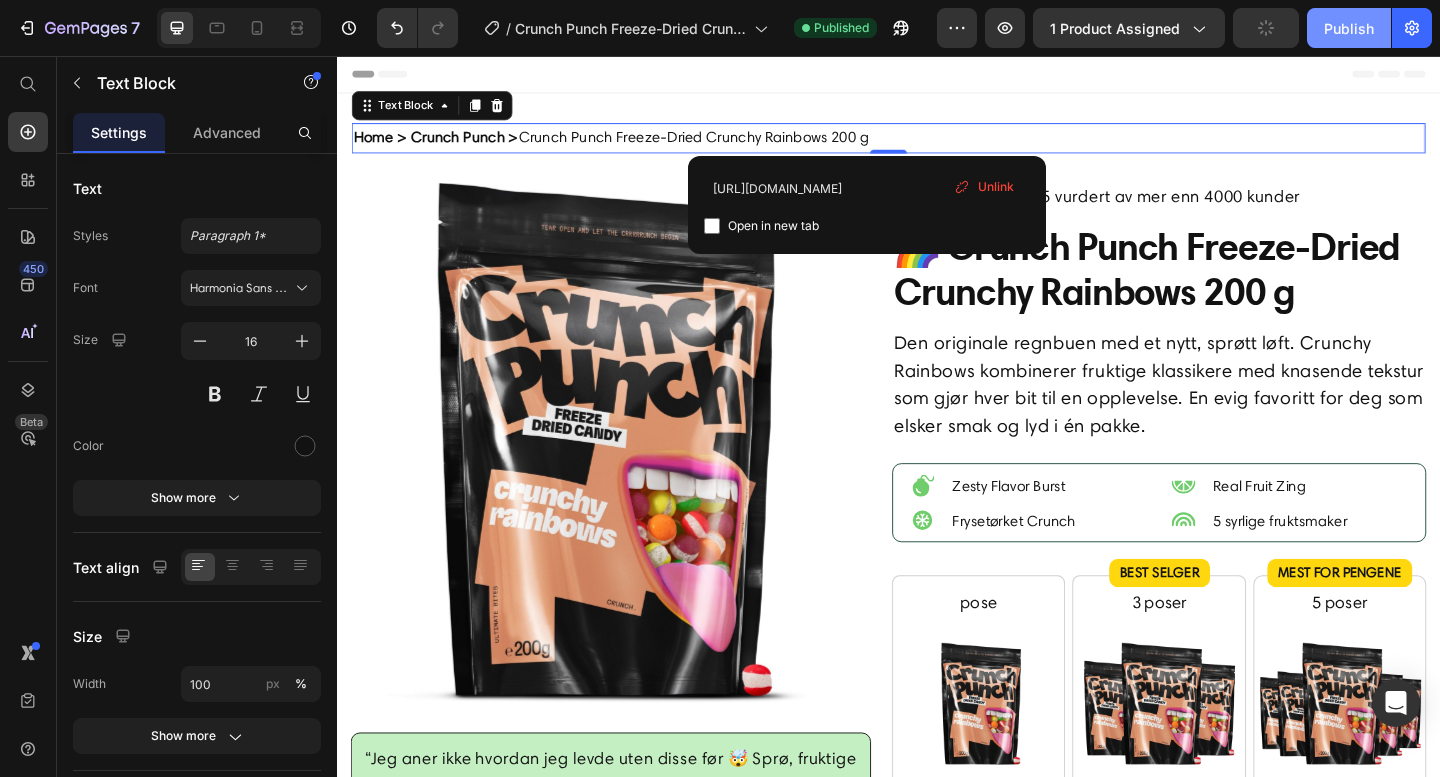 click on "Publish" 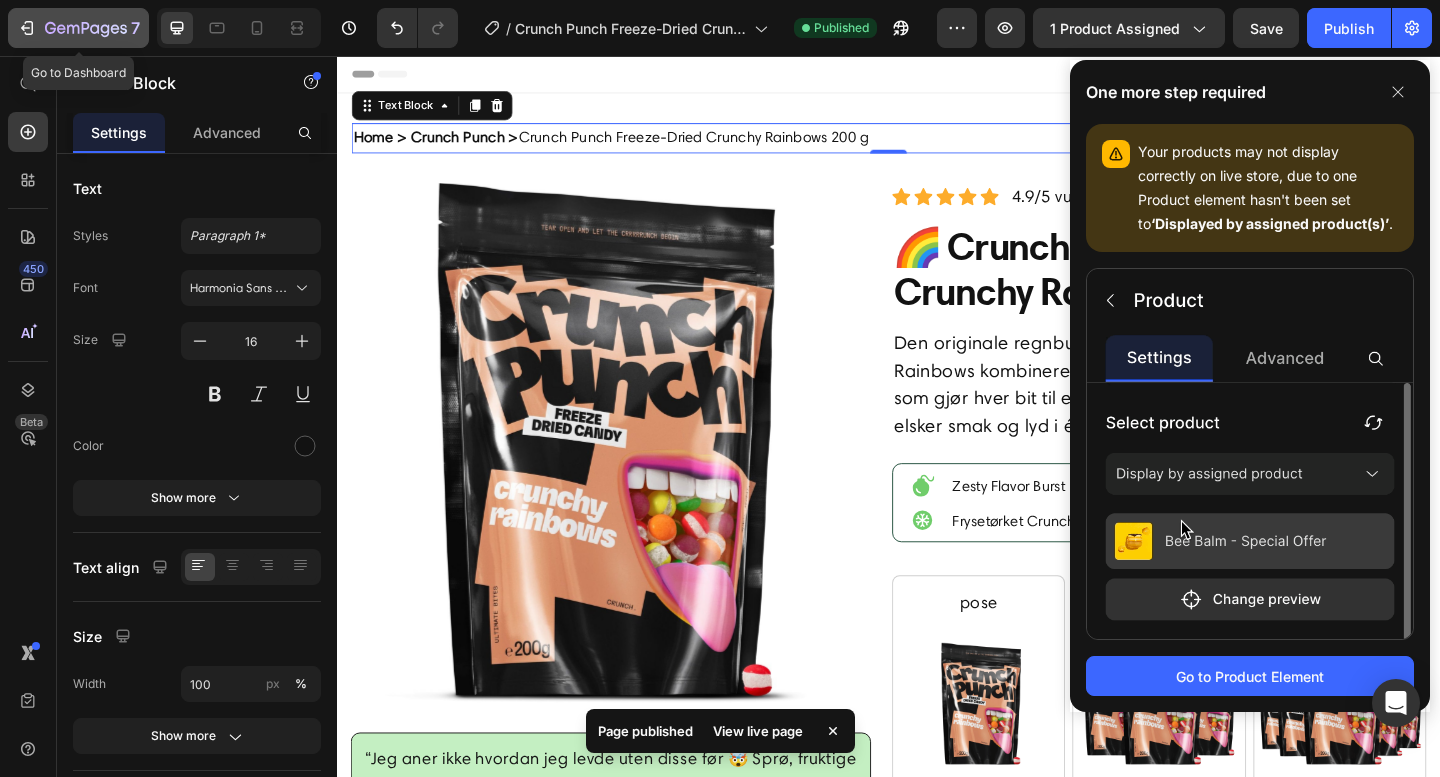 click on "7" 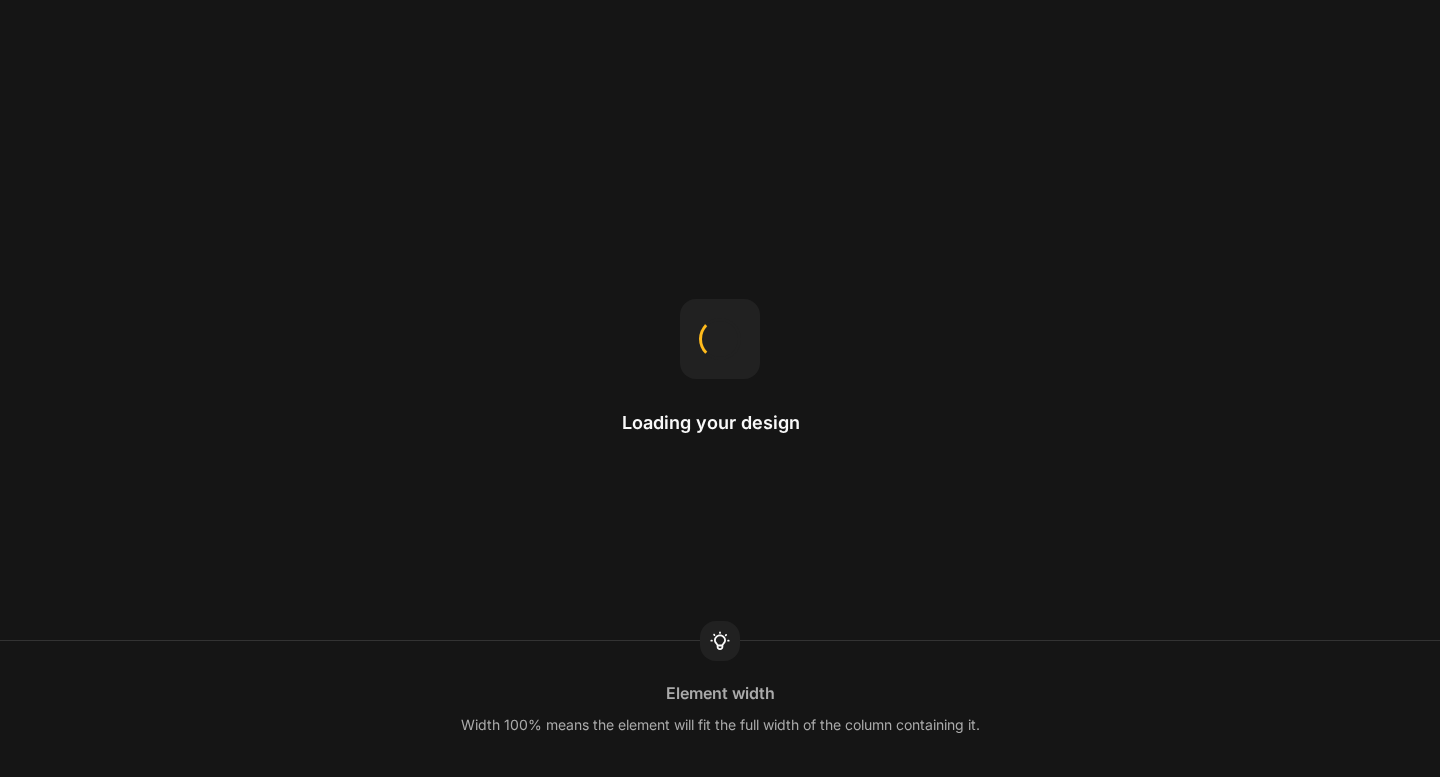 scroll, scrollTop: 0, scrollLeft: 0, axis: both 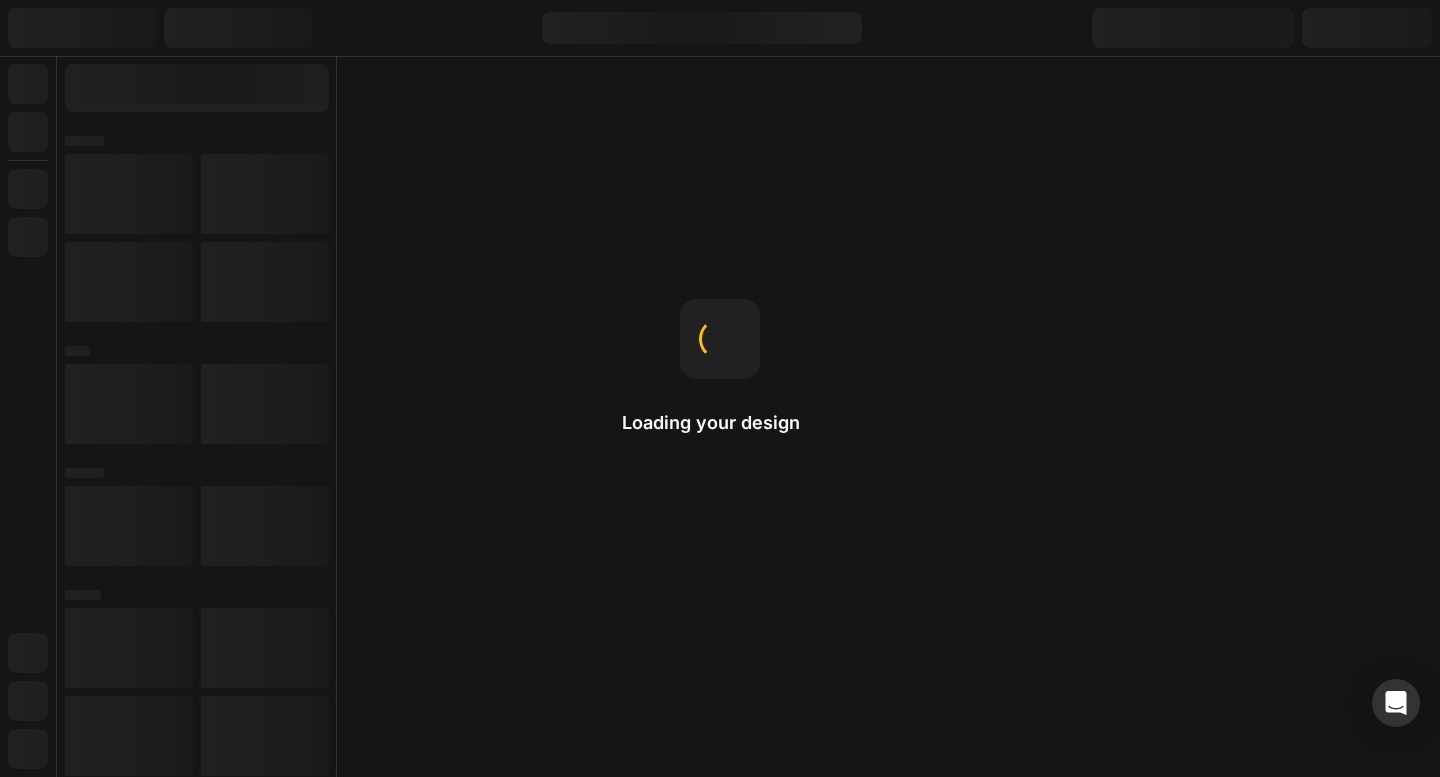 select on "3 poser" 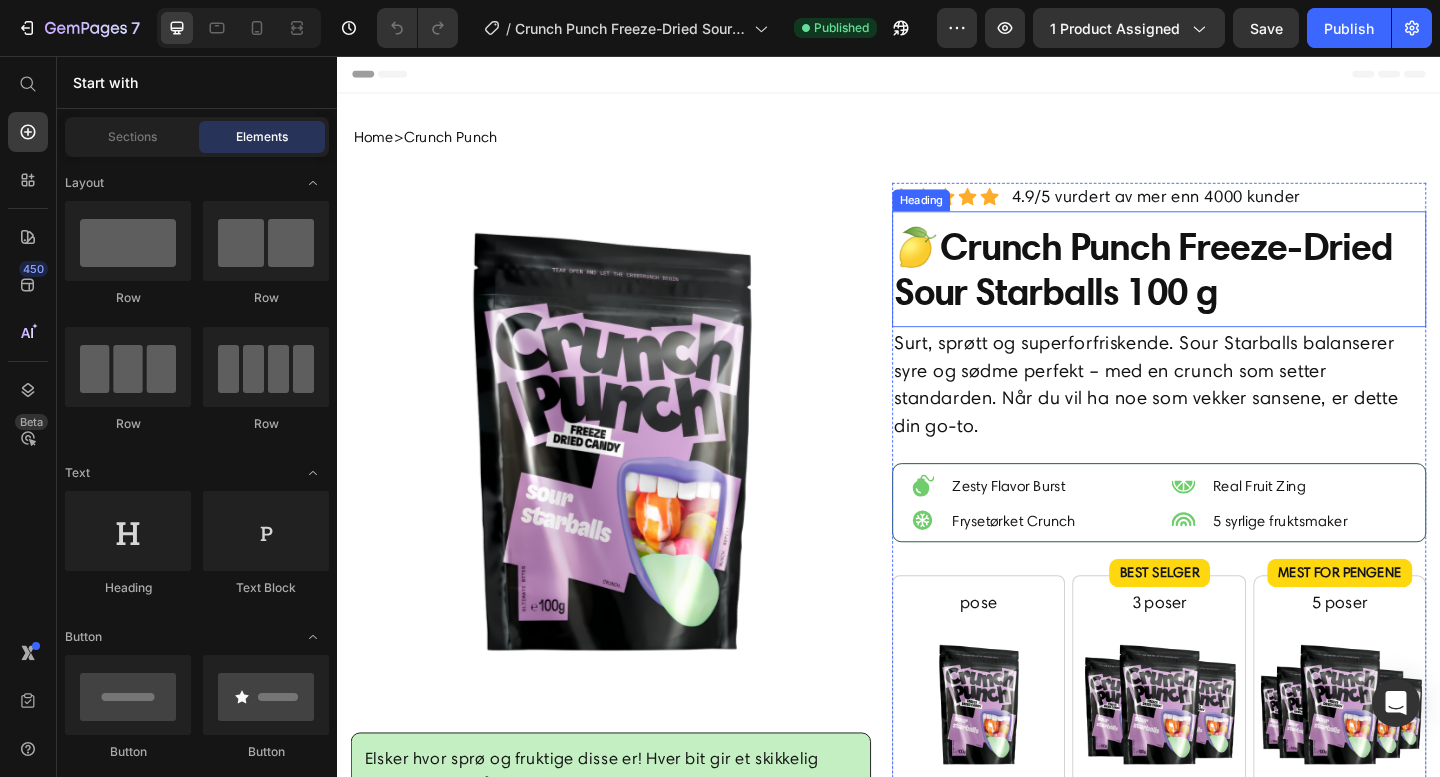 click on "🍋Crunch Punch Freeze-Dried Sour Starballs 100 g" at bounding box center [1231, 288] 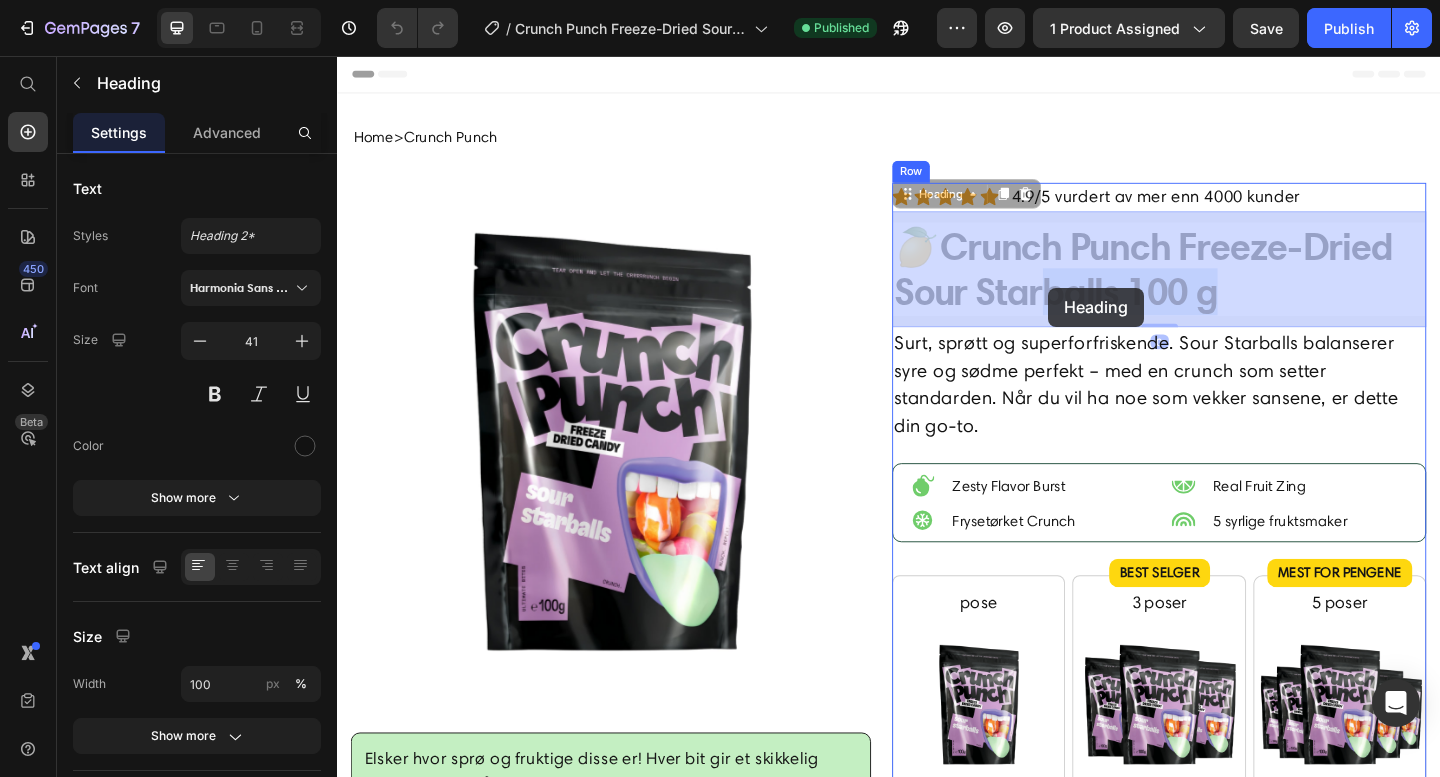 drag, startPoint x: 1293, startPoint y: 325, endPoint x: 1109, endPoint y: 307, distance: 184.87834 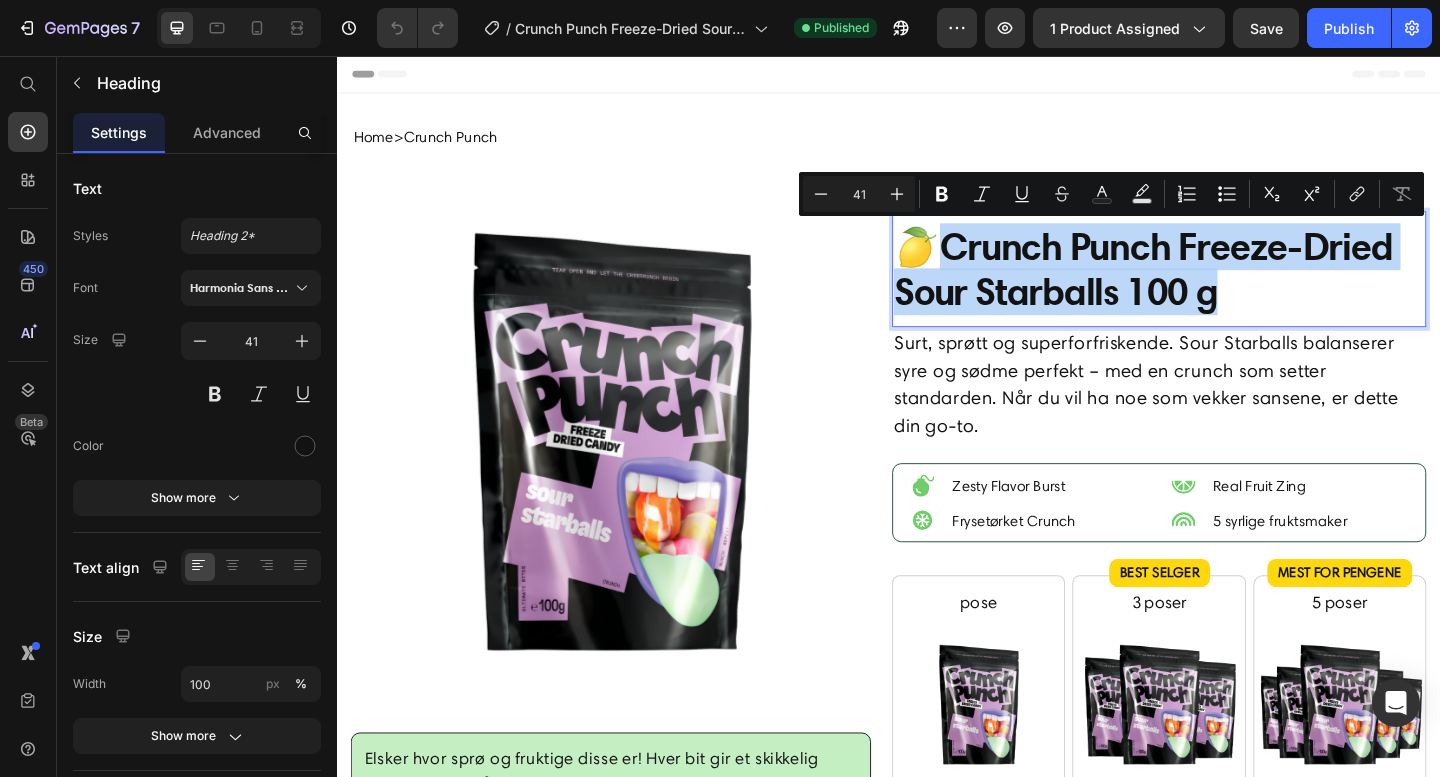 drag, startPoint x: 990, startPoint y: 261, endPoint x: 1336, endPoint y: 338, distance: 354.4644 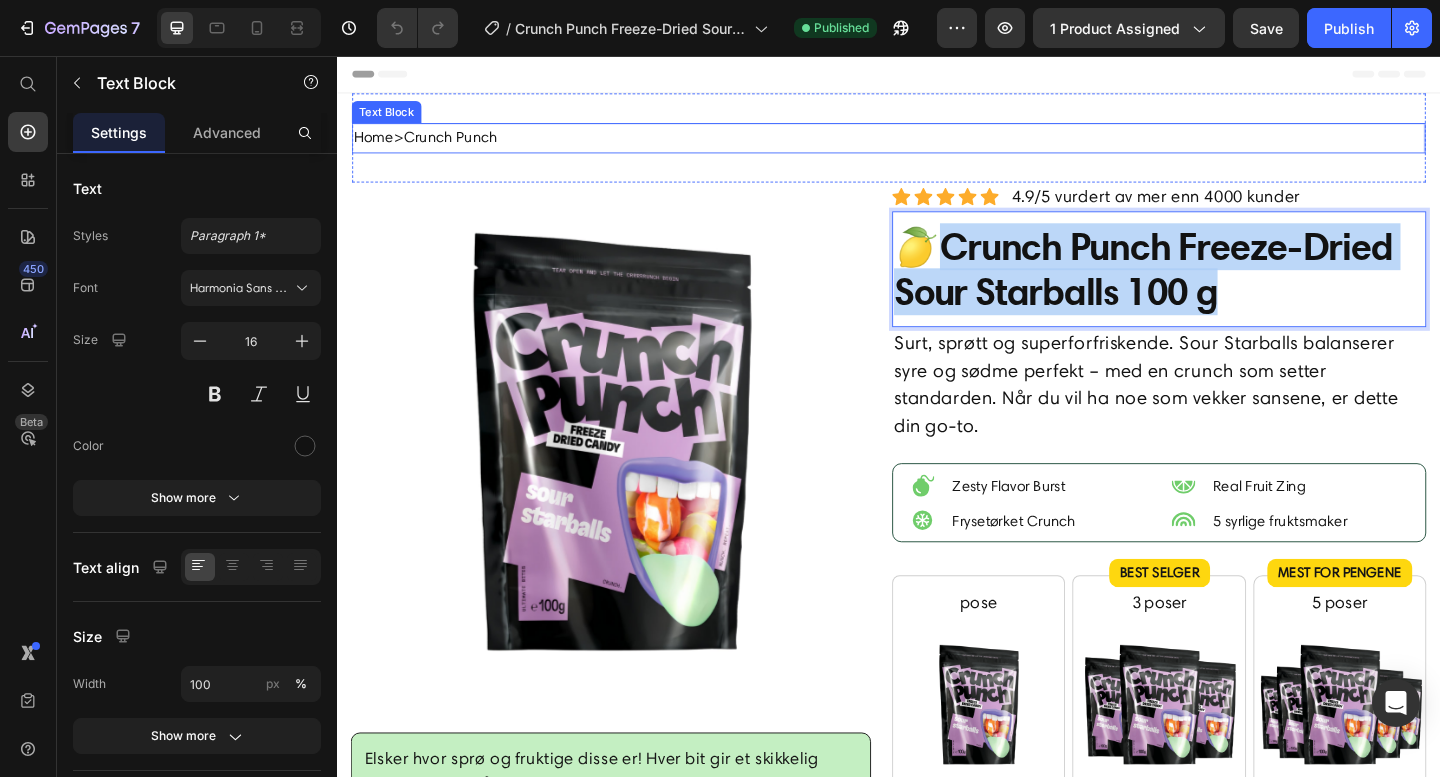 click on "Home  >  Crunch Punch" at bounding box center (937, 145) 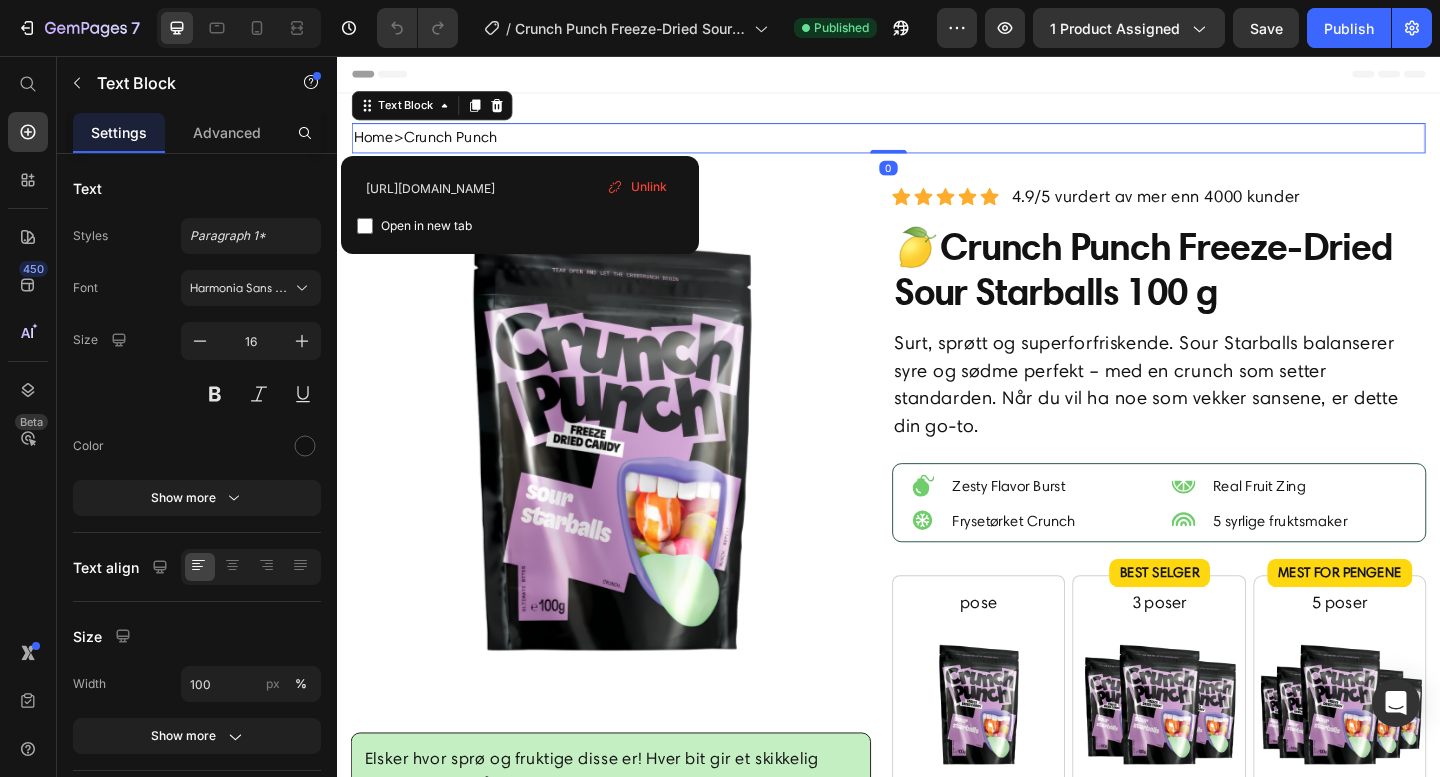 click on "Home  >  Crunch Punch" at bounding box center (937, 145) 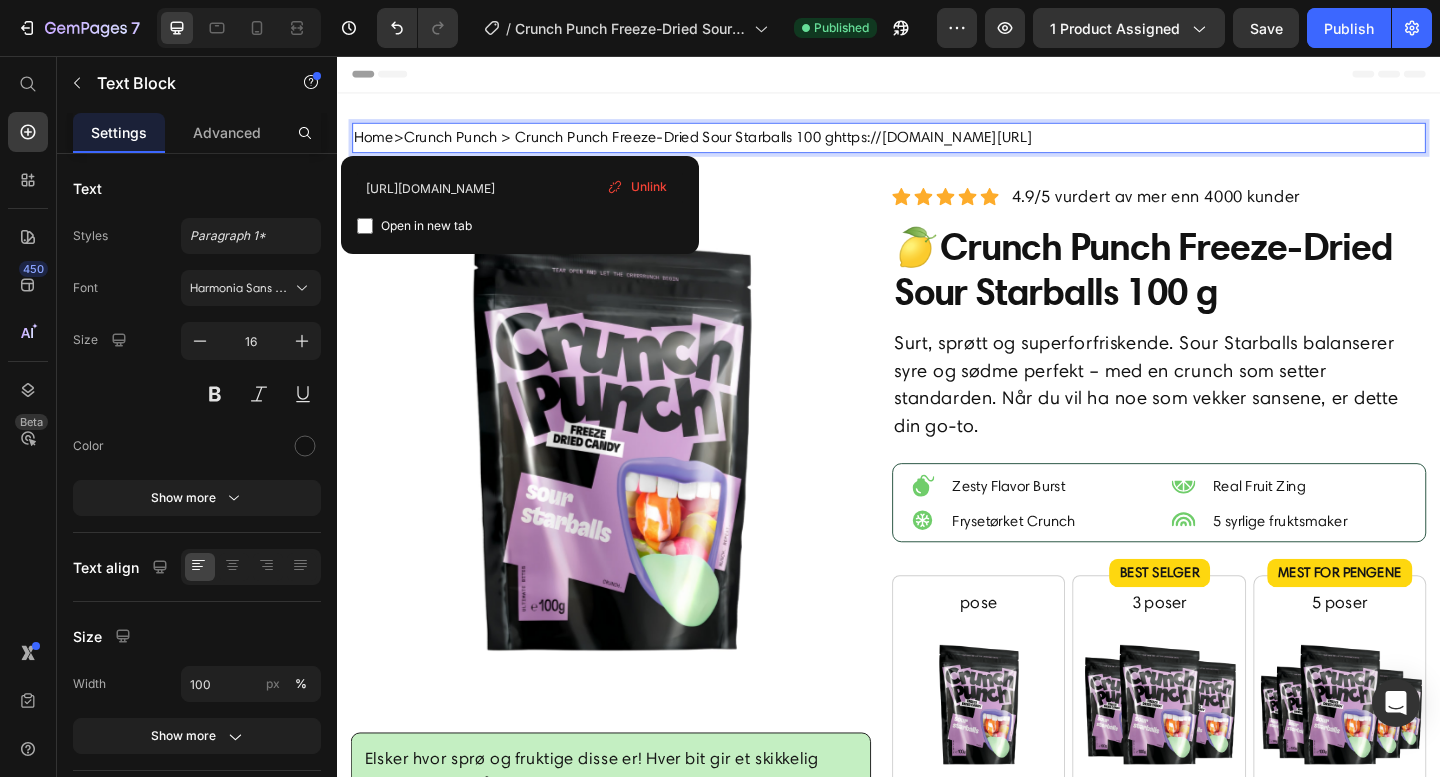 type on "fastcandy.no" 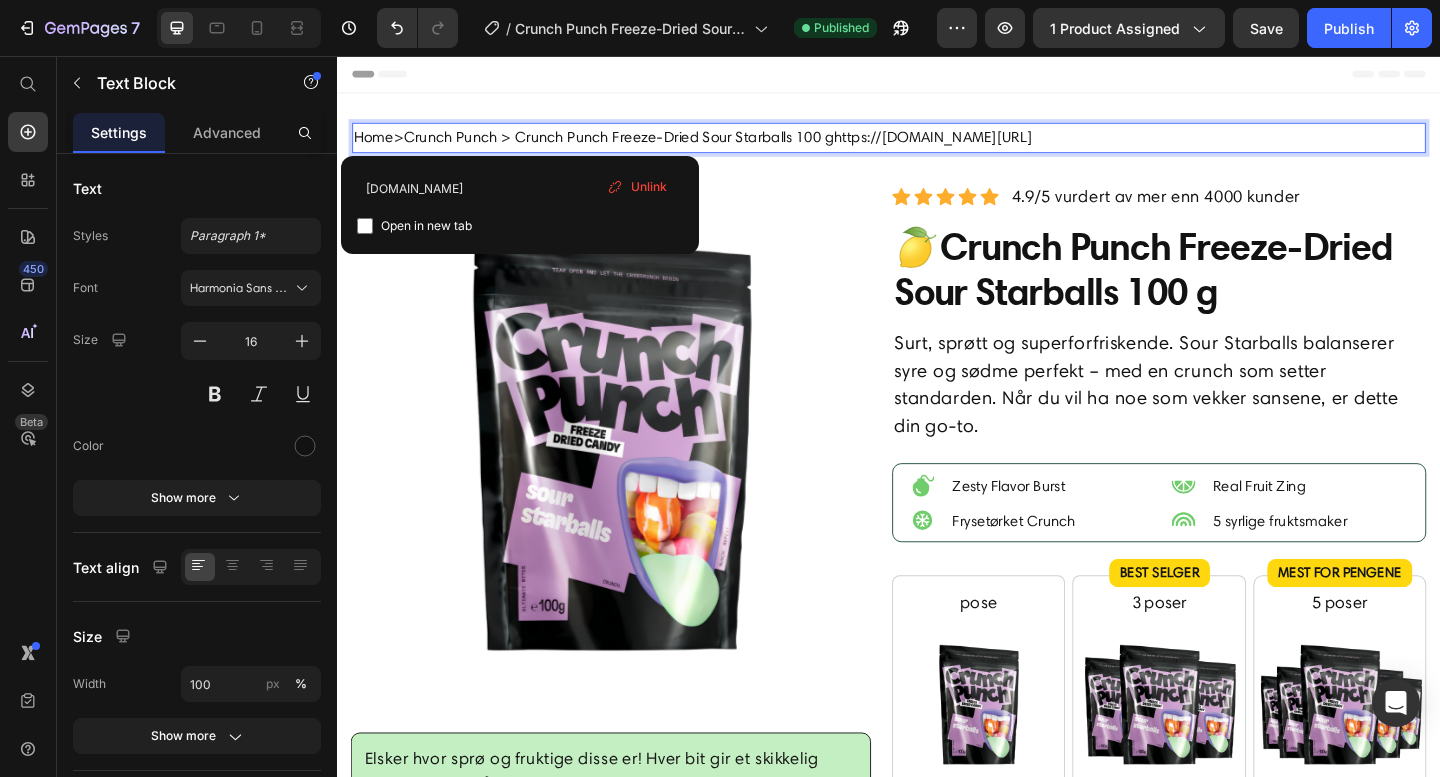drag, startPoint x: 532, startPoint y: 147, endPoint x: 384, endPoint y: 142, distance: 148.08444 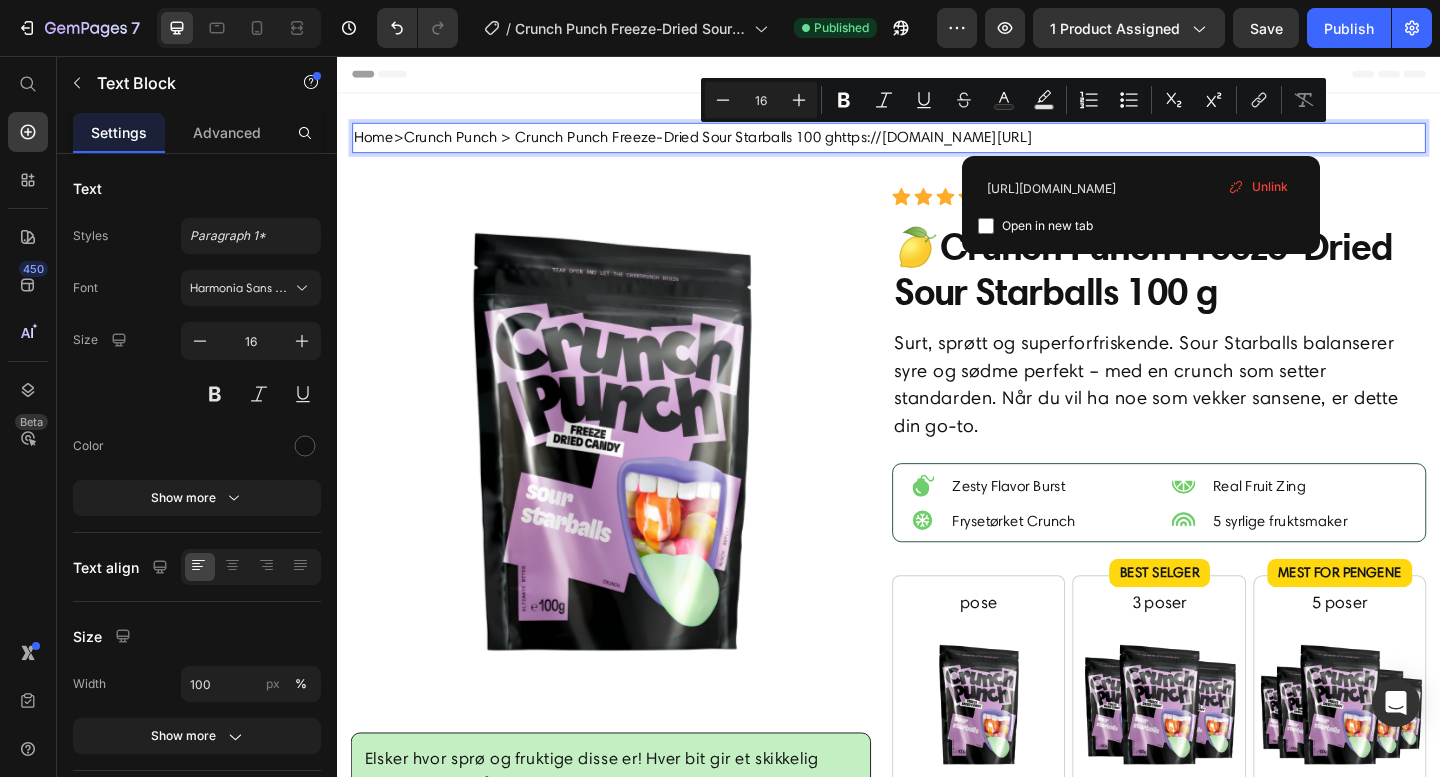 drag, startPoint x: 1255, startPoint y: 143, endPoint x: 880, endPoint y: 148, distance: 375.03333 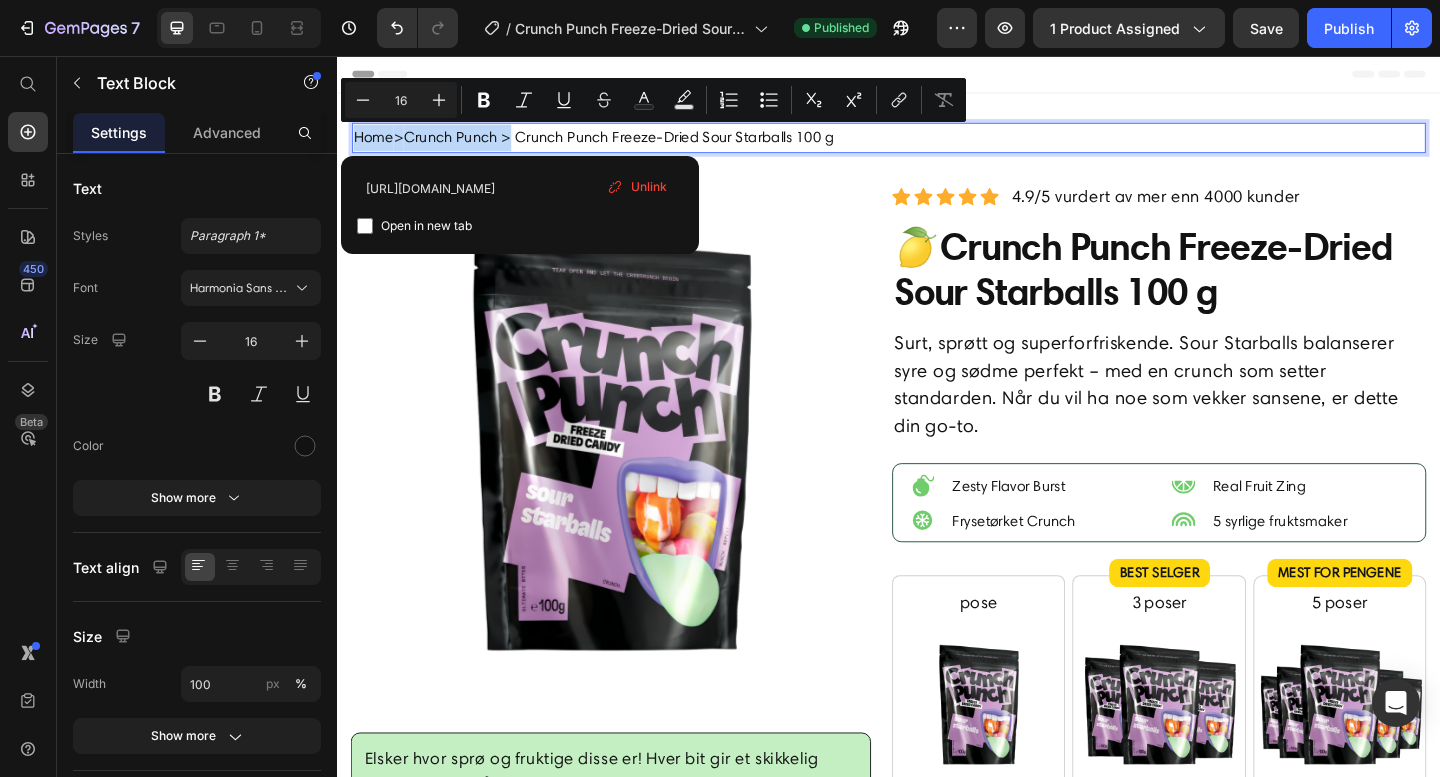 drag, startPoint x: 492, startPoint y: 149, endPoint x: 346, endPoint y: 144, distance: 146.08559 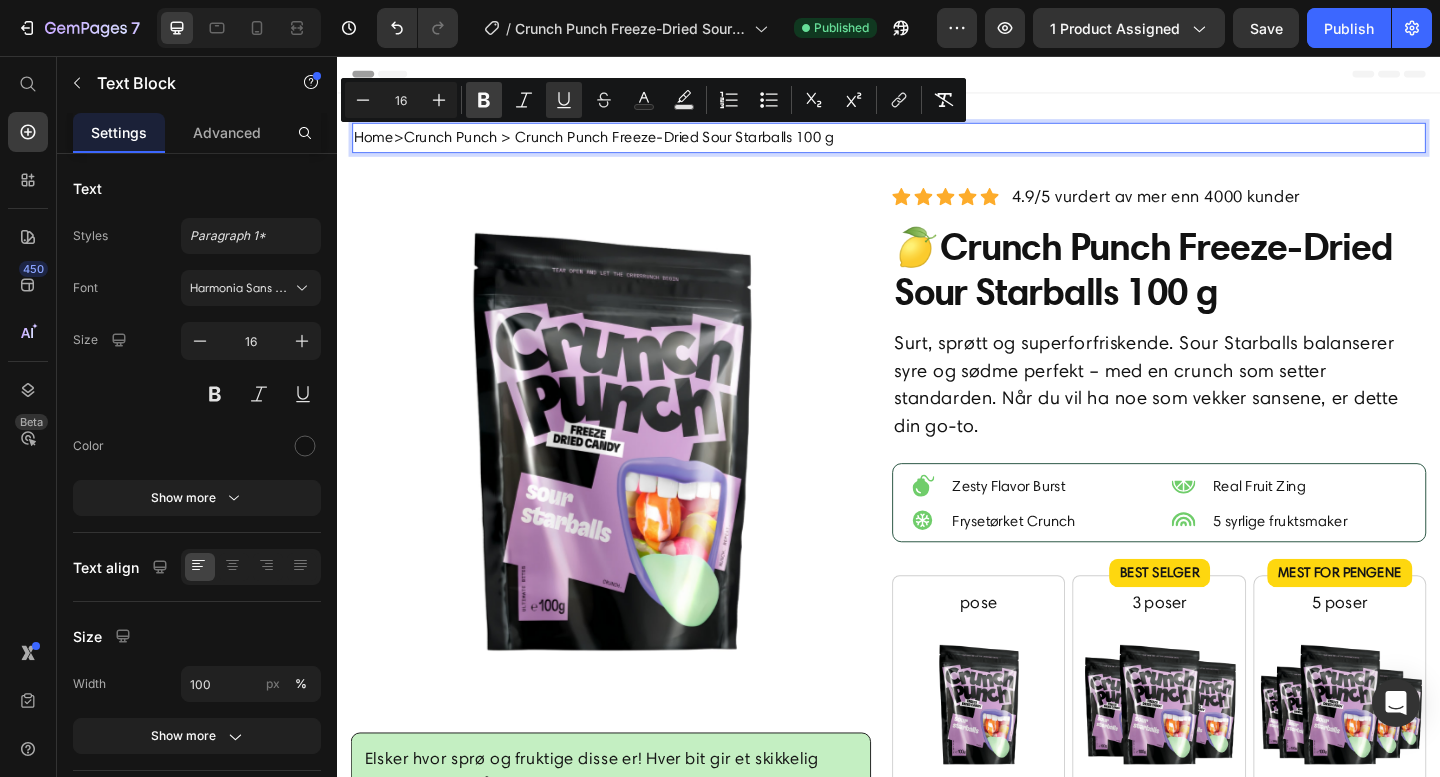 drag, startPoint x: 488, startPoint y: 109, endPoint x: 165, endPoint y: 113, distance: 323.02478 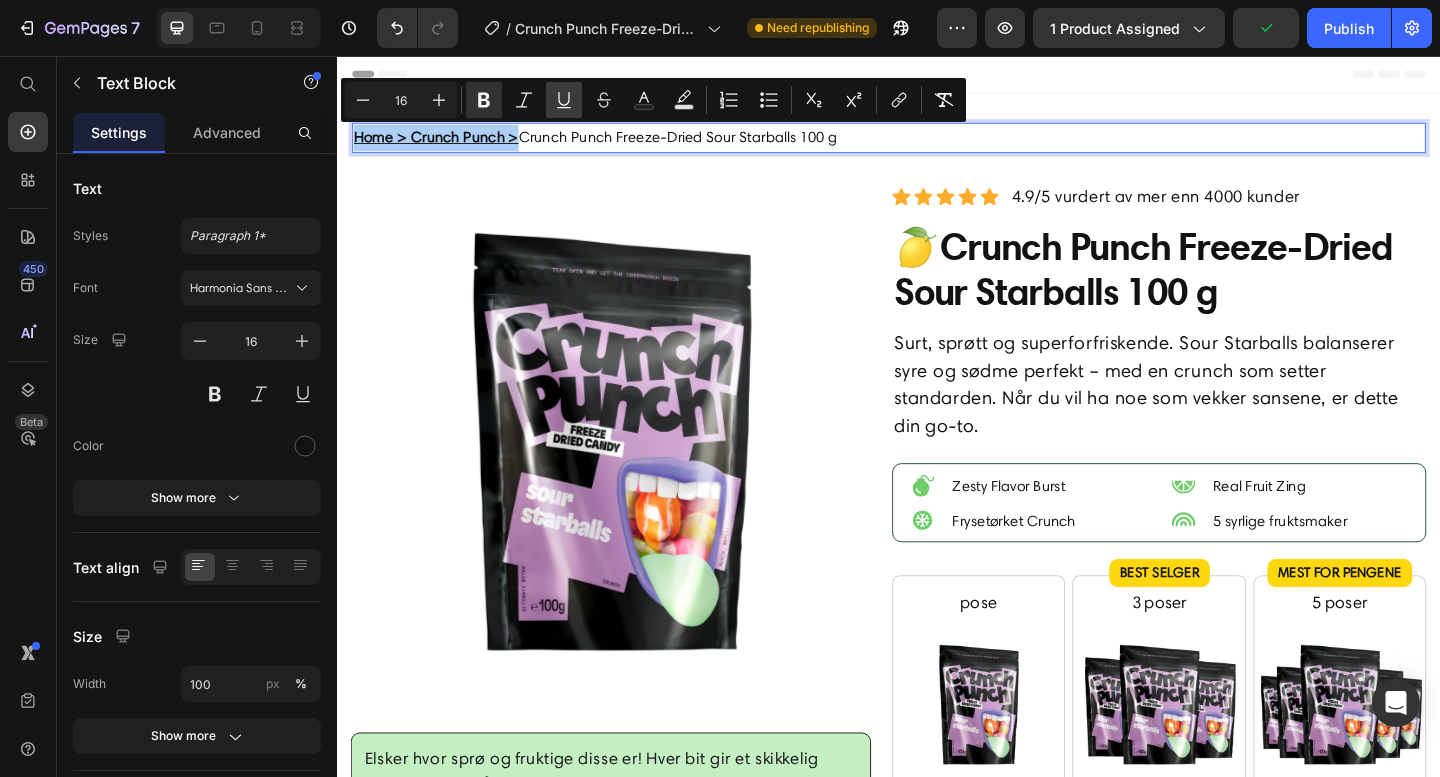 click 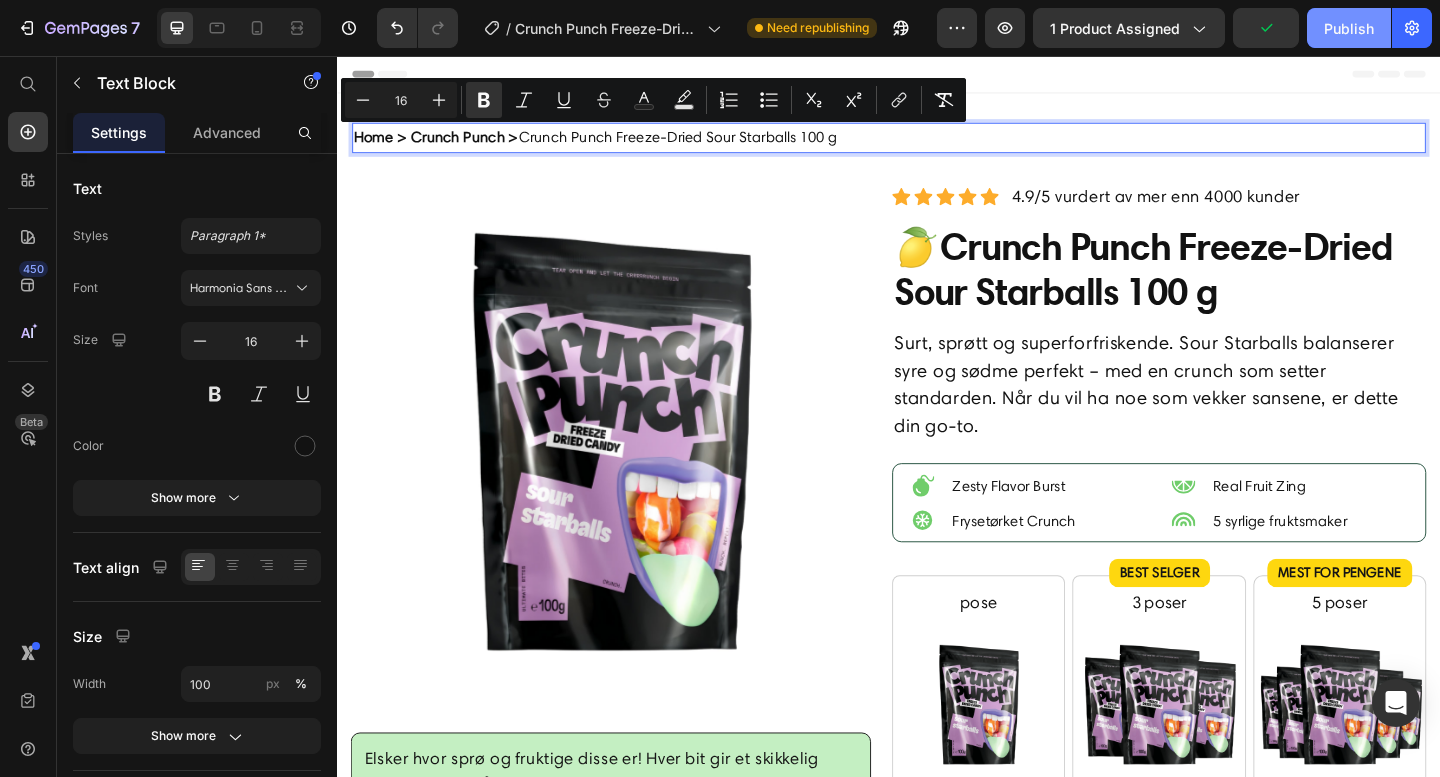 click on "Publish" at bounding box center [1349, 28] 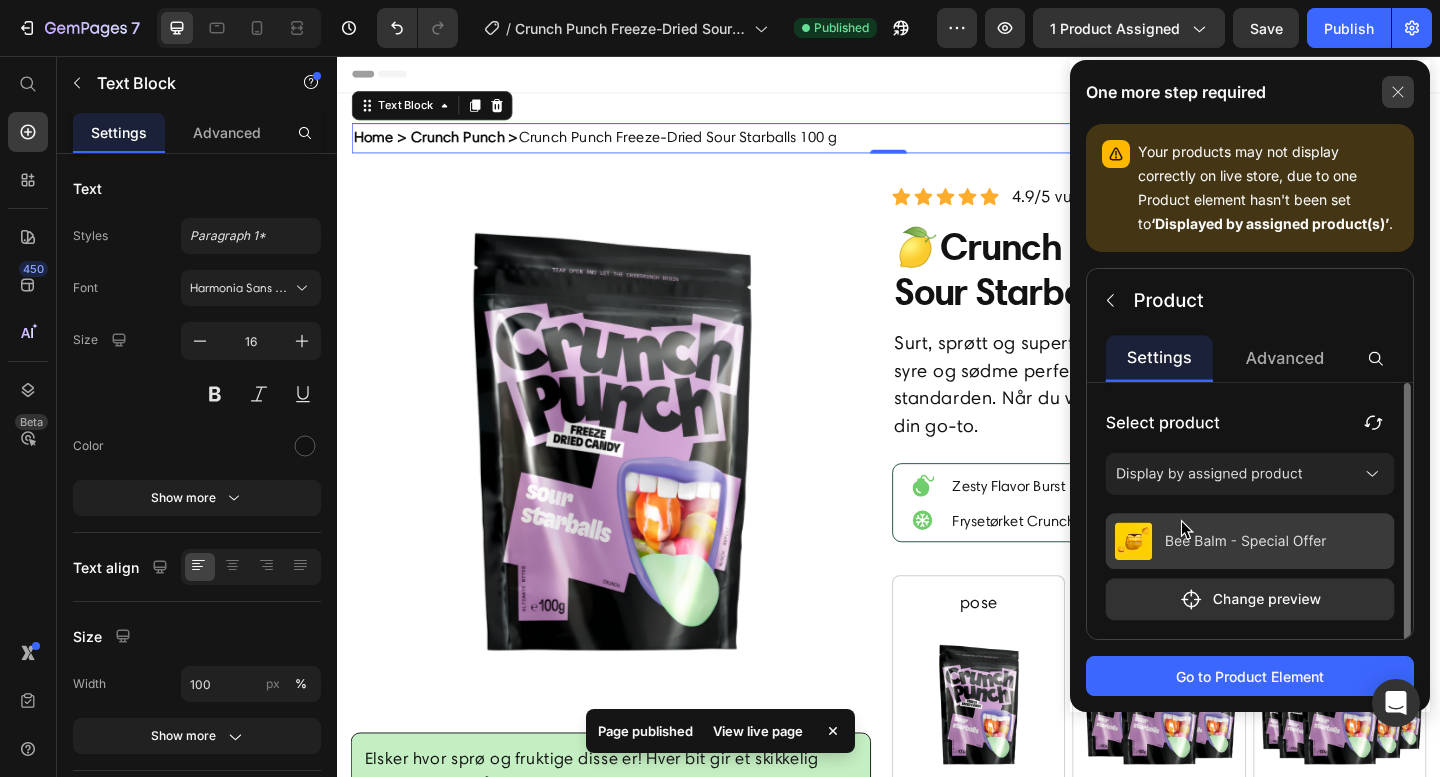 click 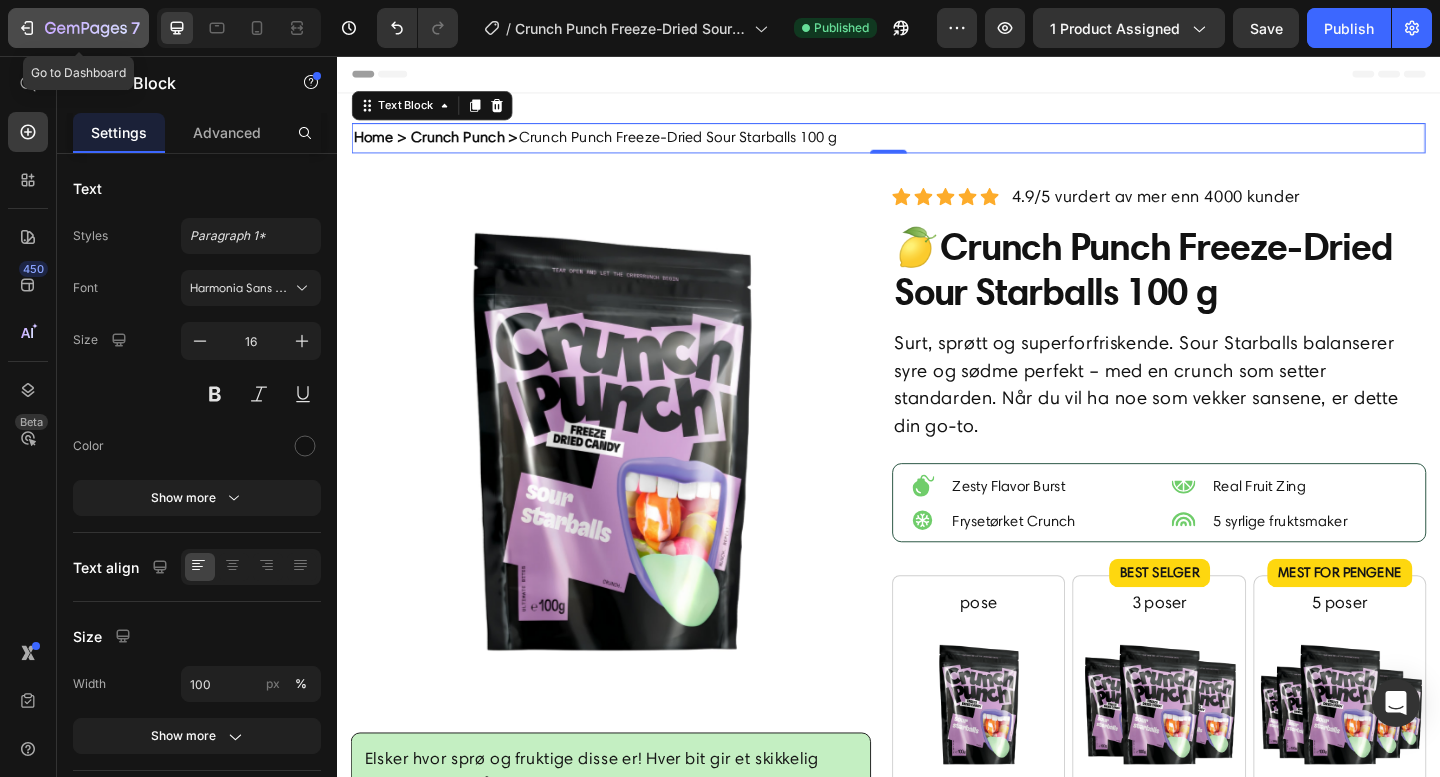 click on "7" 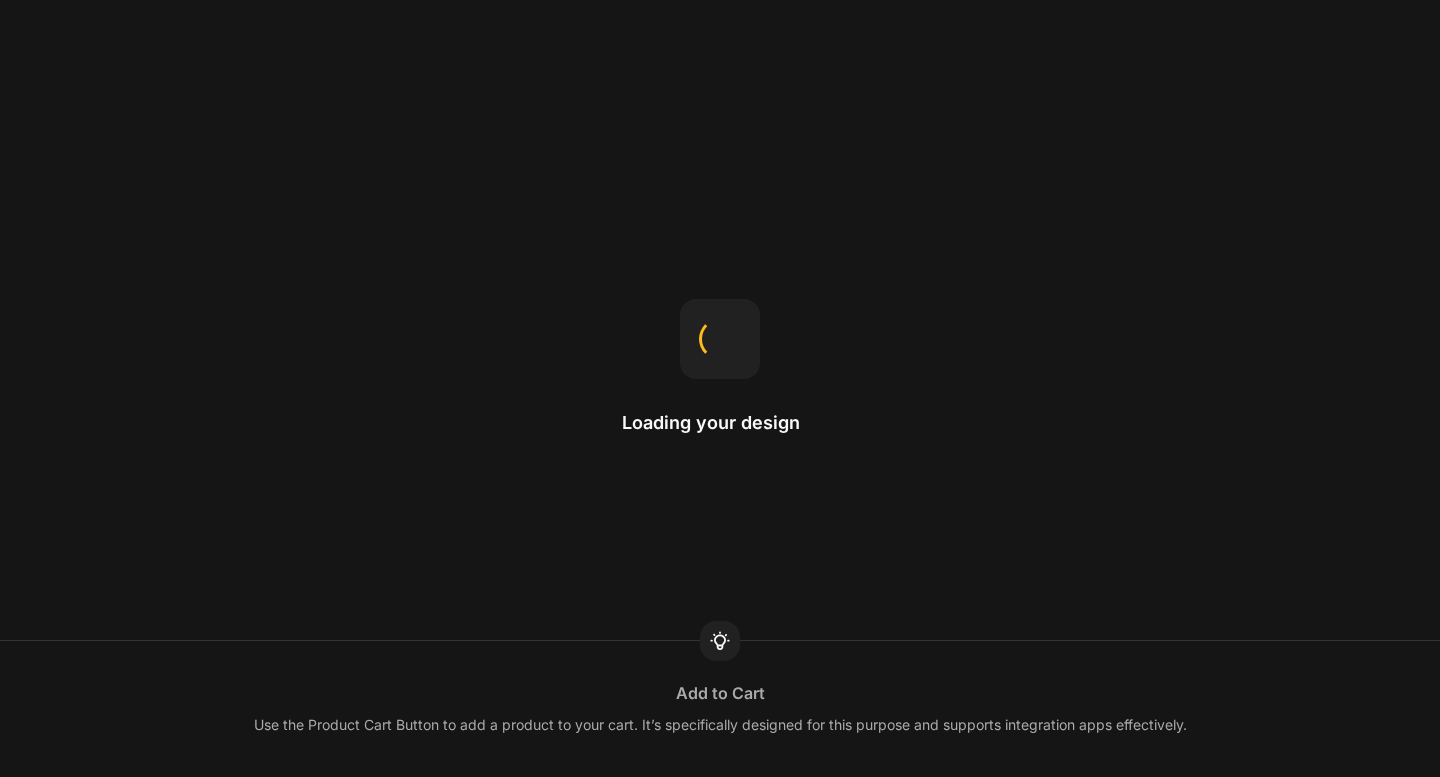 scroll, scrollTop: 0, scrollLeft: 0, axis: both 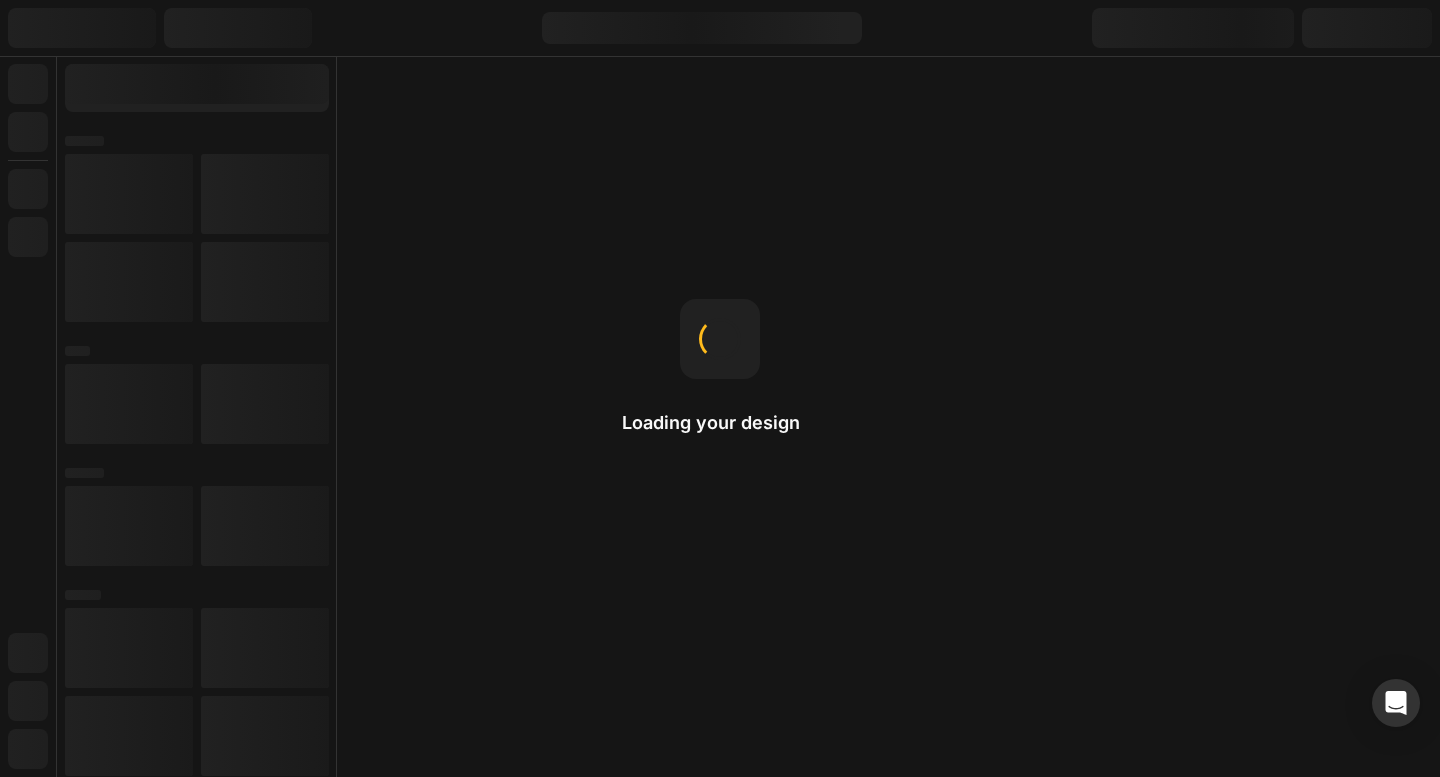 select on "3 poser" 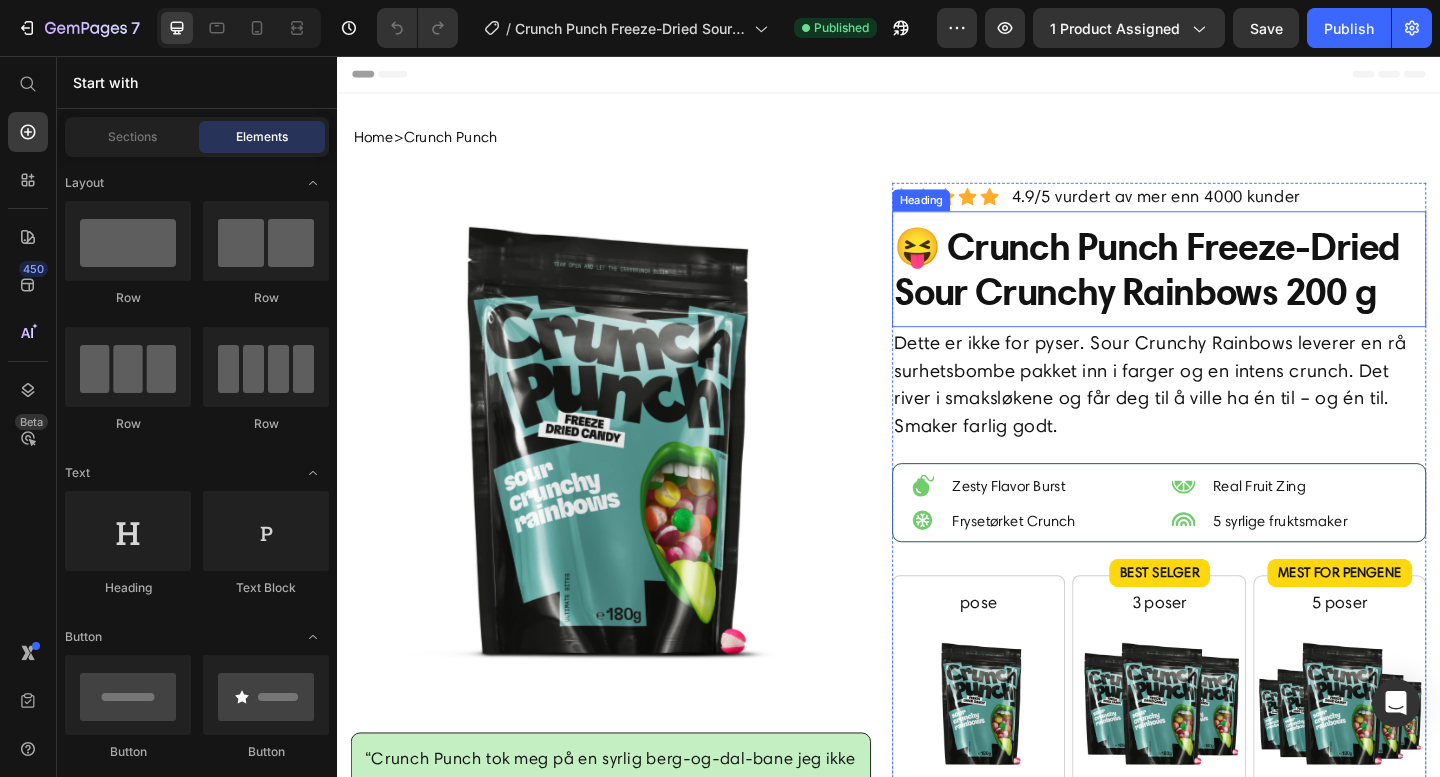 click on "😝 Crunch Punch Freeze-Dried Sour Crunchy Rainbows 200 g" at bounding box center (1231, 288) 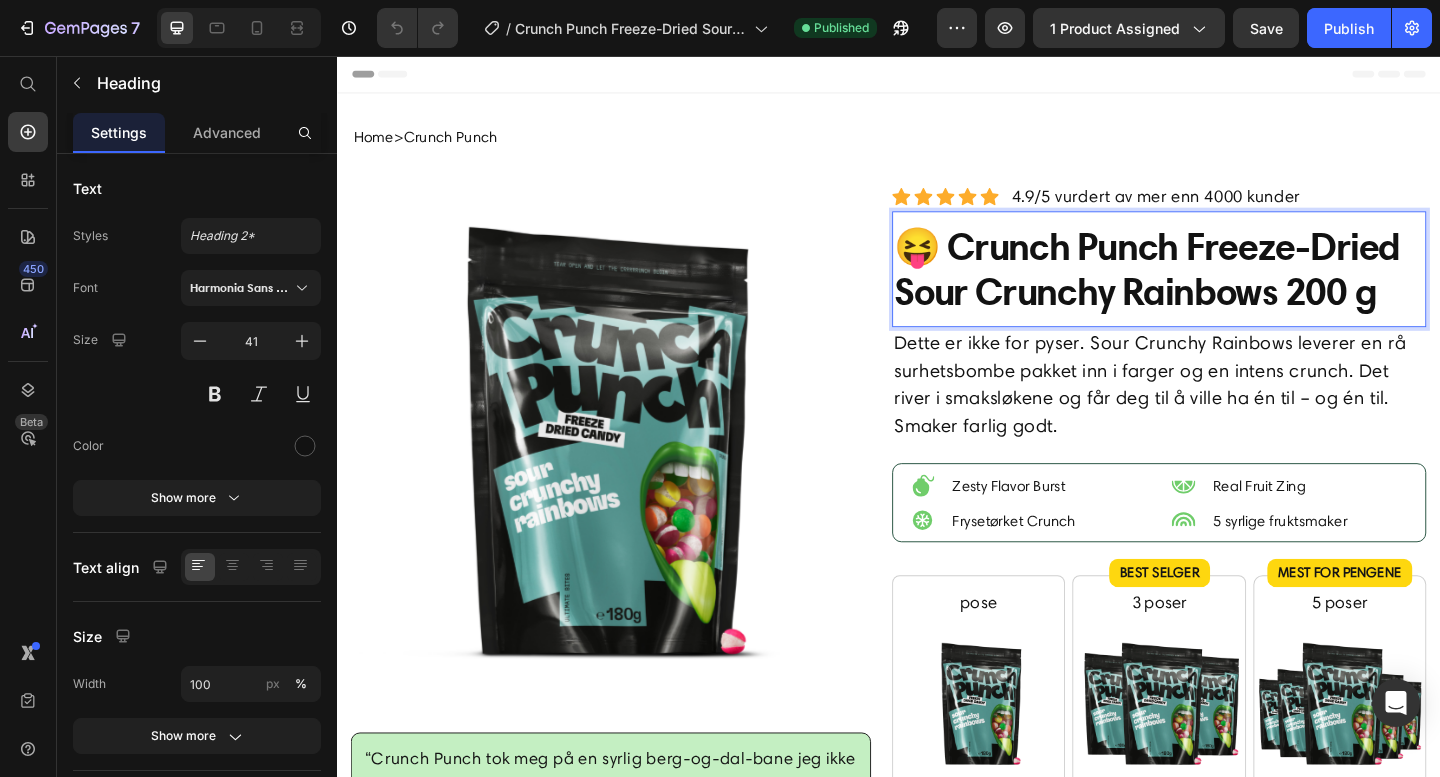 click on "😝 Crunch Punch Freeze-Dried Sour Crunchy Rainbows 200 g" at bounding box center (1231, 288) 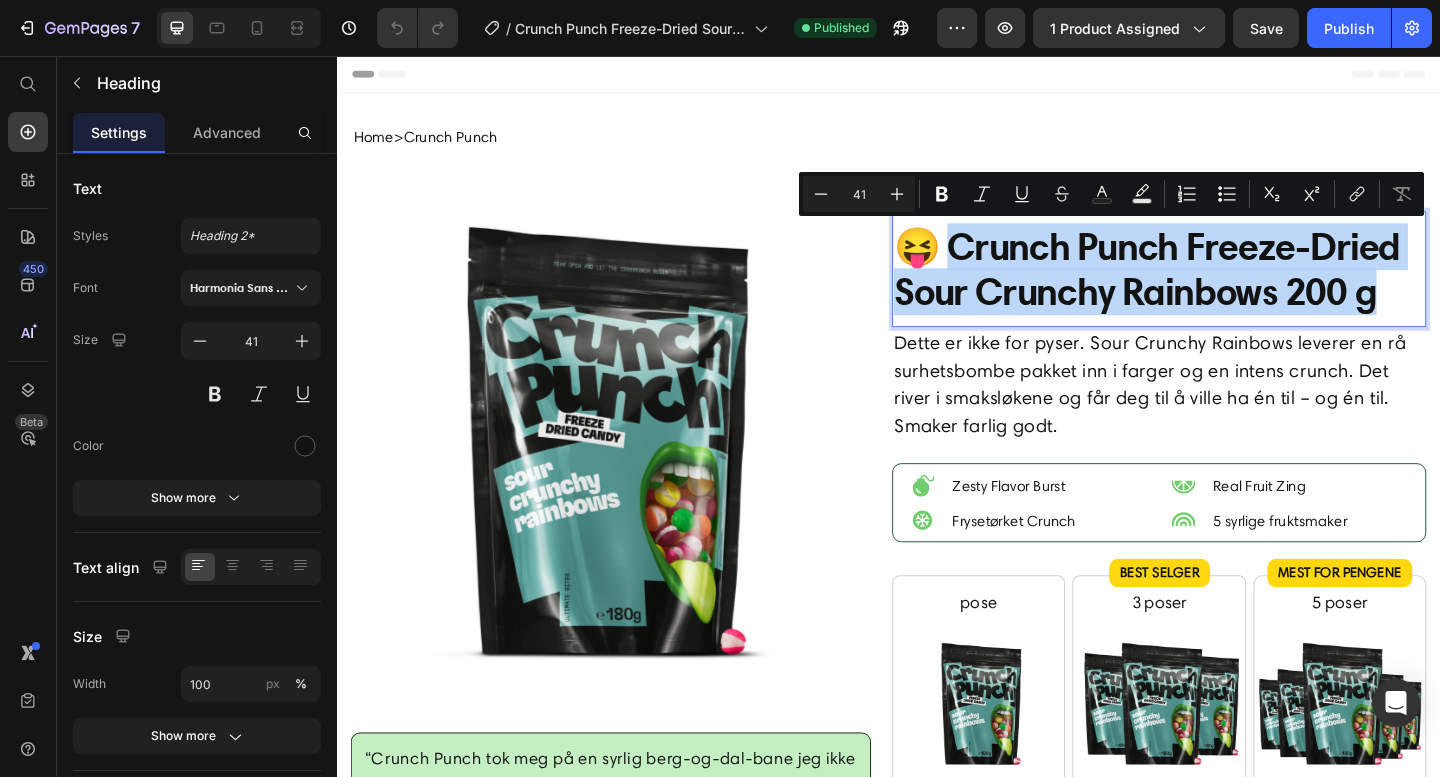 drag, startPoint x: 994, startPoint y: 261, endPoint x: 1506, endPoint y: 337, distance: 517.60986 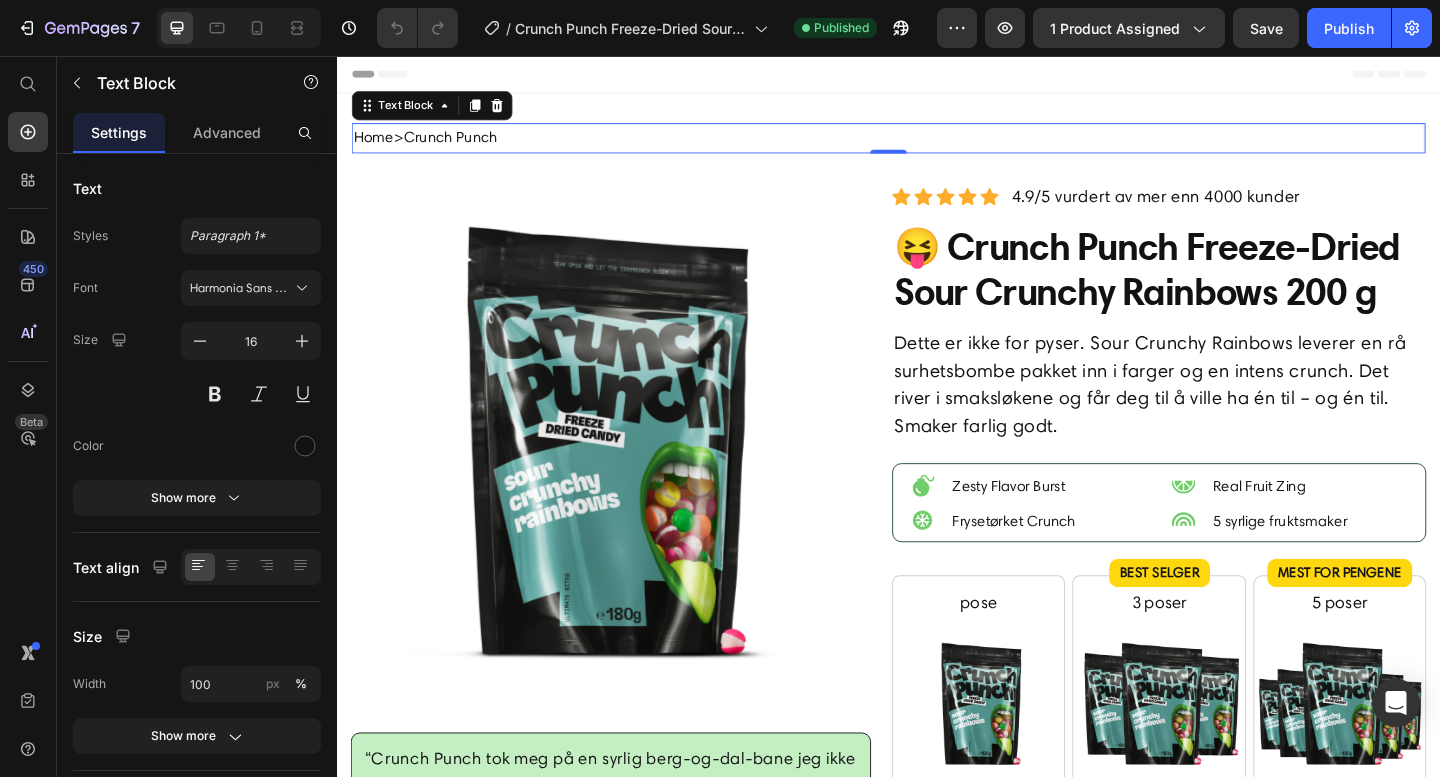click on "Home  >  Crunch Punch" at bounding box center (937, 145) 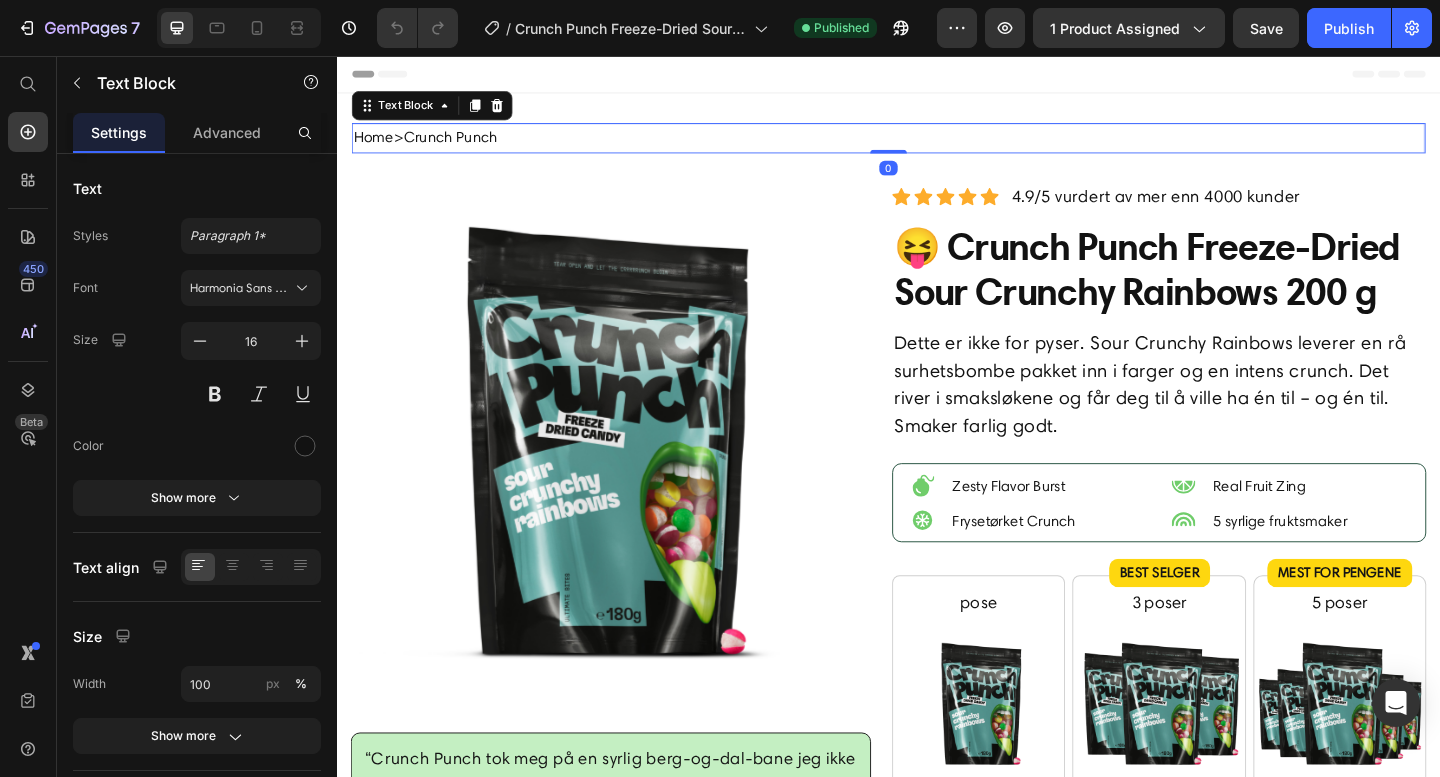 click on "Home  >  Crunch Punch" at bounding box center (937, 145) 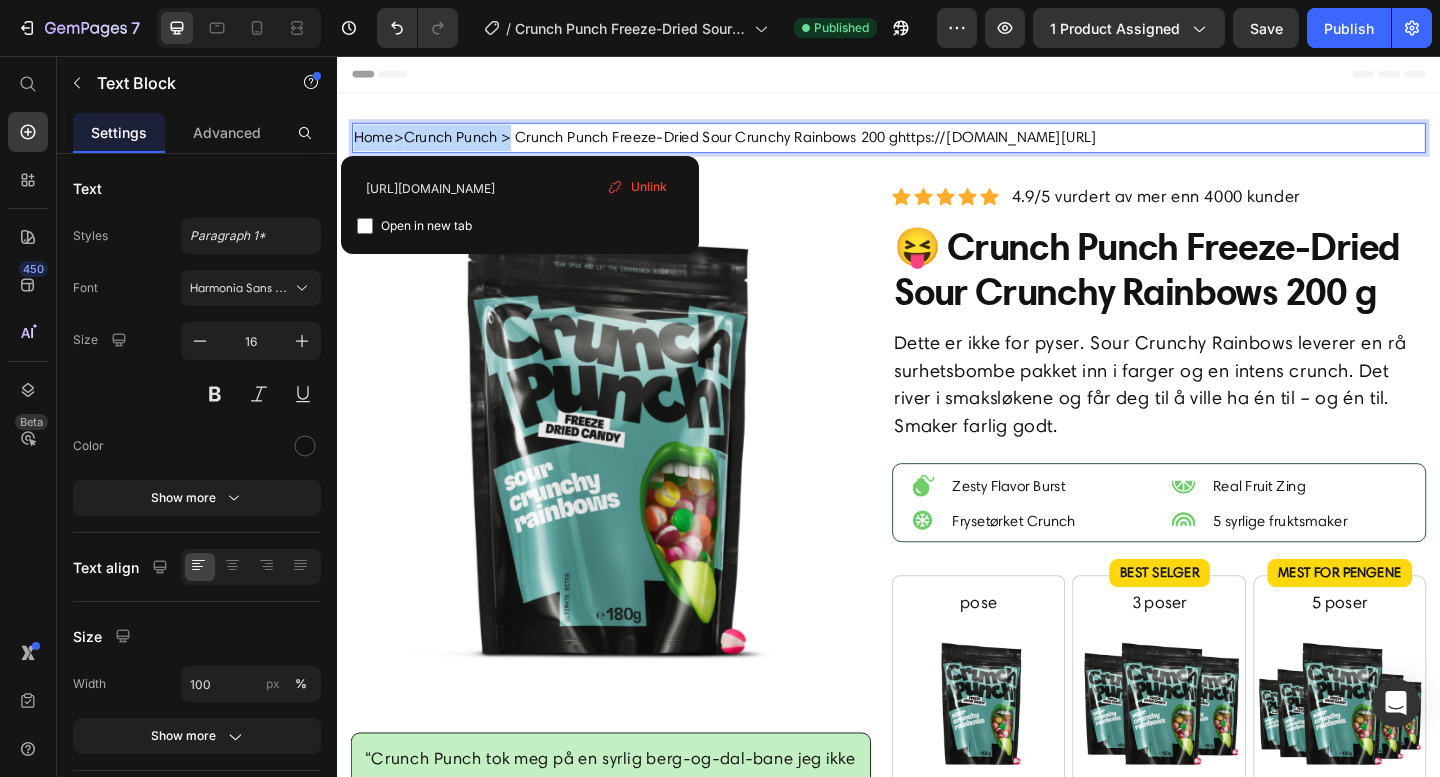 drag, startPoint x: 532, startPoint y: 149, endPoint x: 353, endPoint y: 148, distance: 179.00279 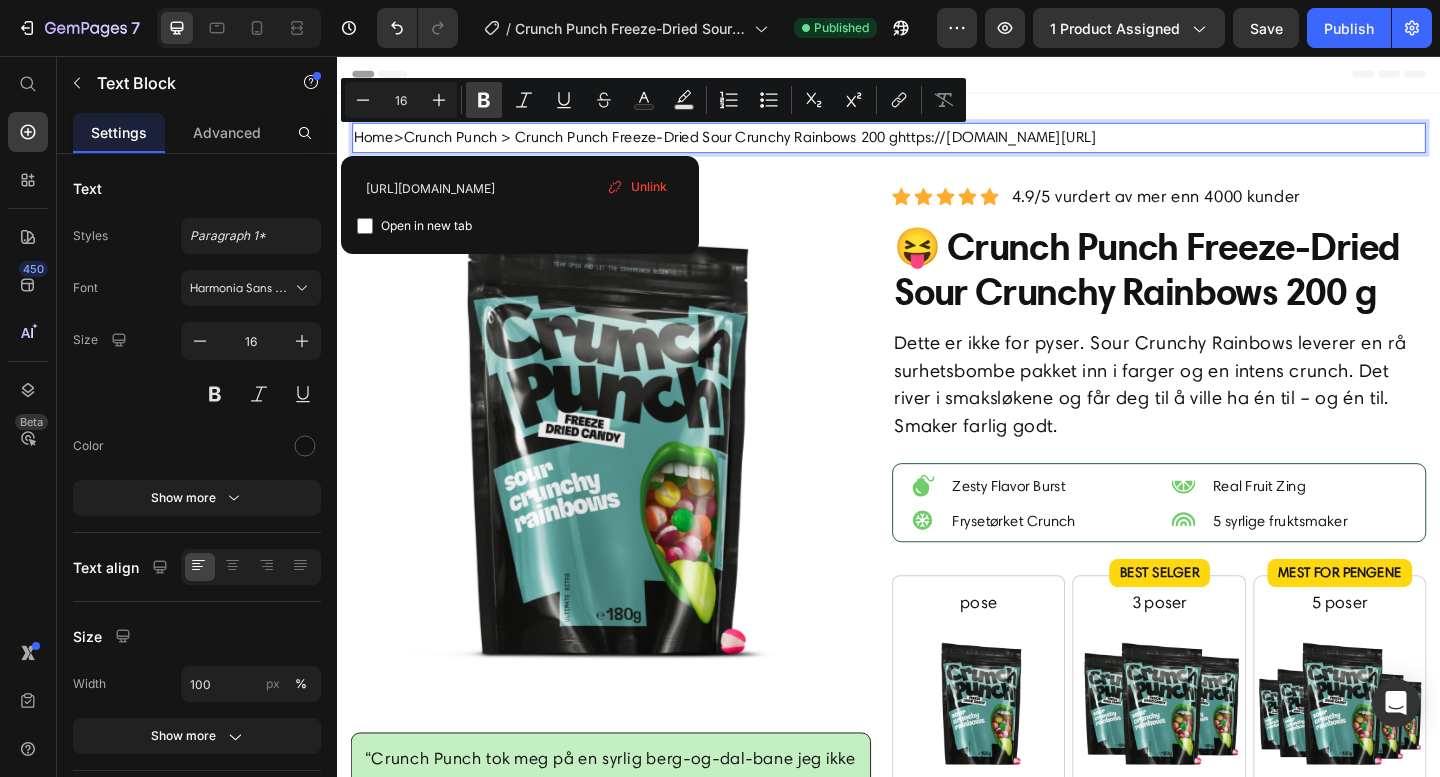 click 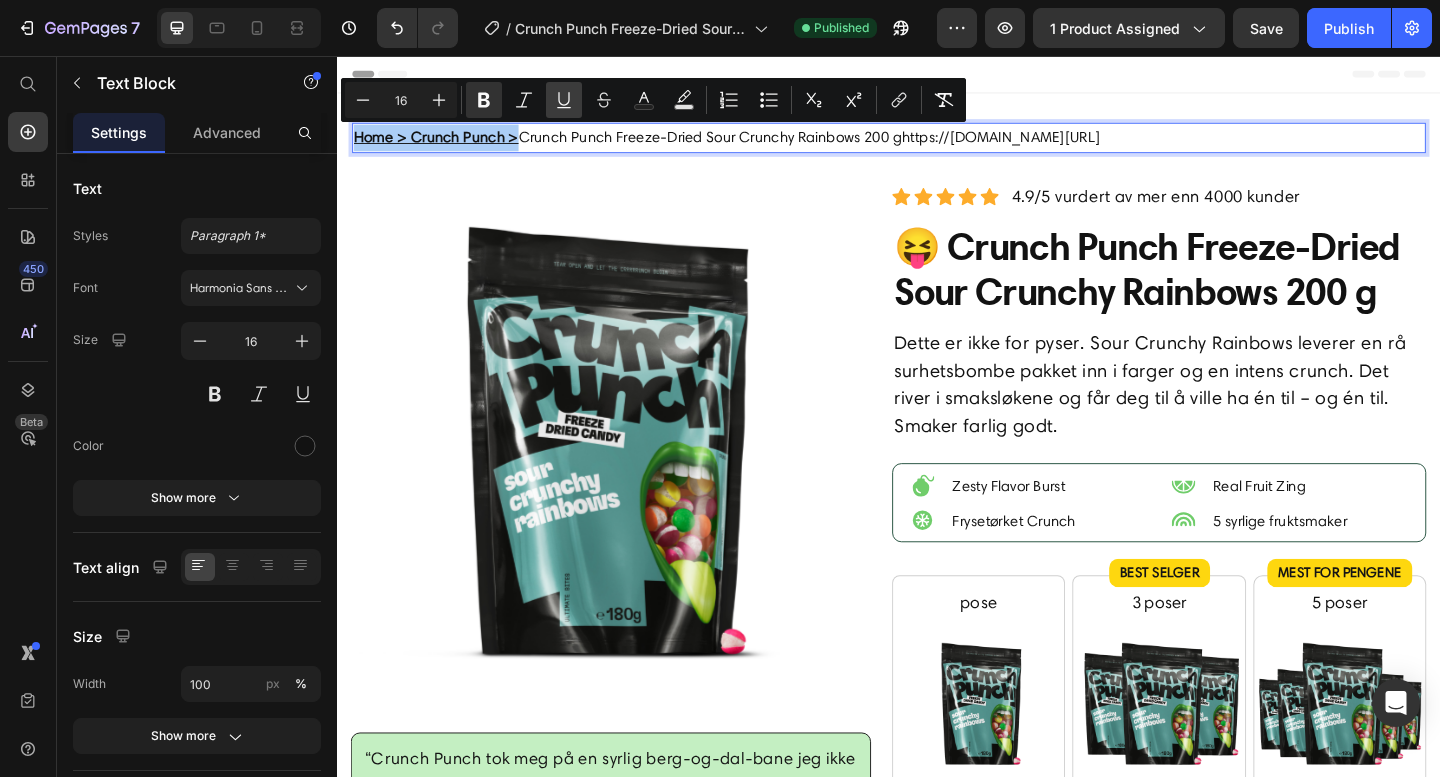 click on "Underline" at bounding box center (564, 100) 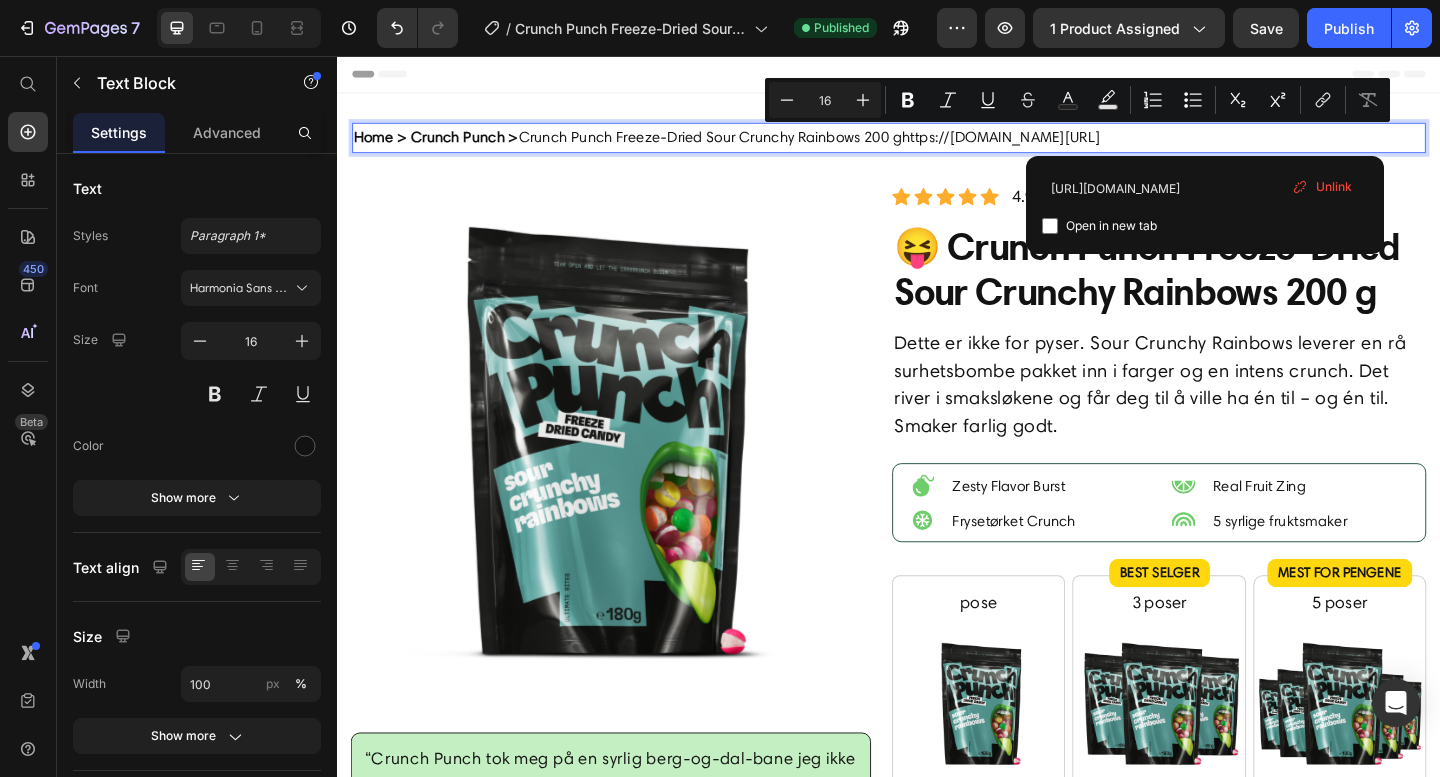 drag, startPoint x: 1319, startPoint y: 141, endPoint x: 951, endPoint y: 153, distance: 368.1956 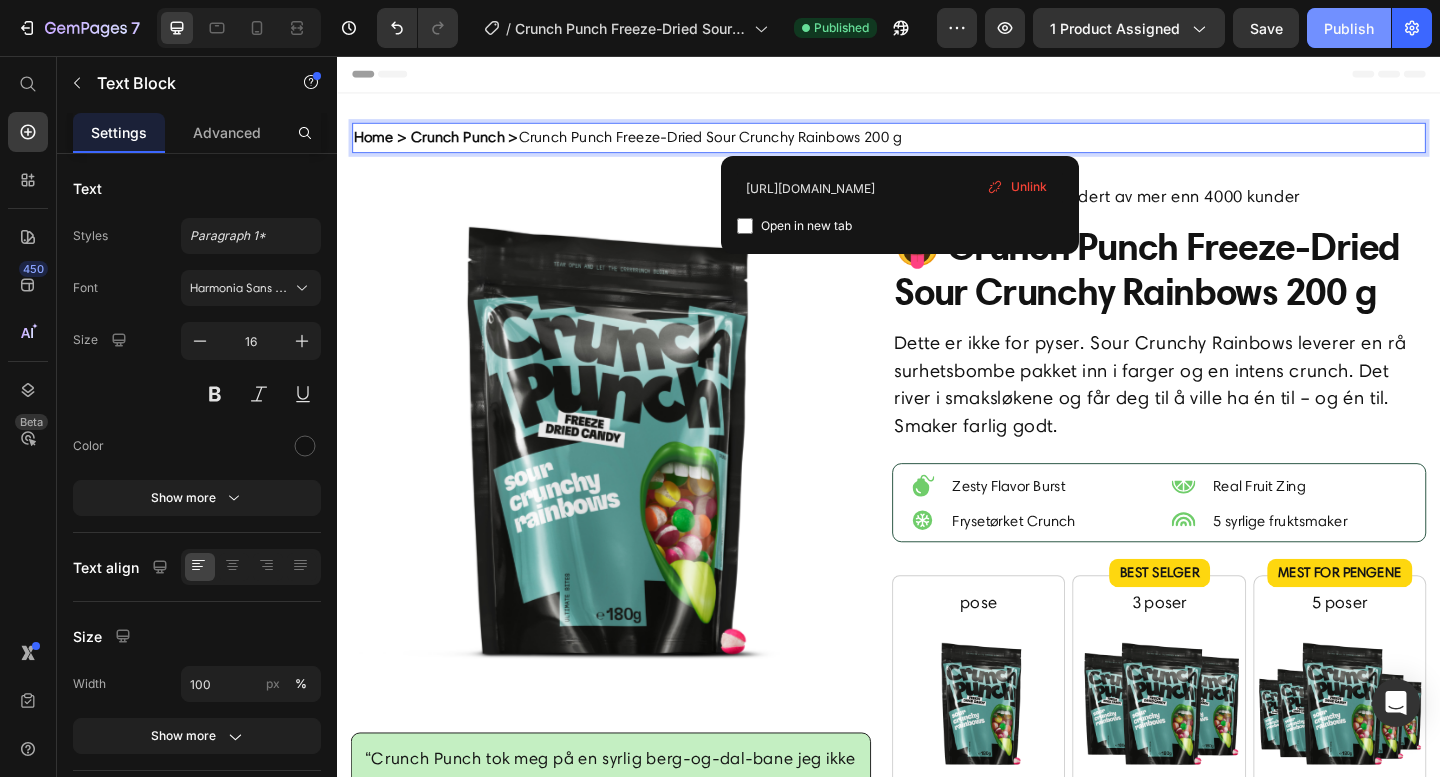 click on "Publish" at bounding box center (1349, 28) 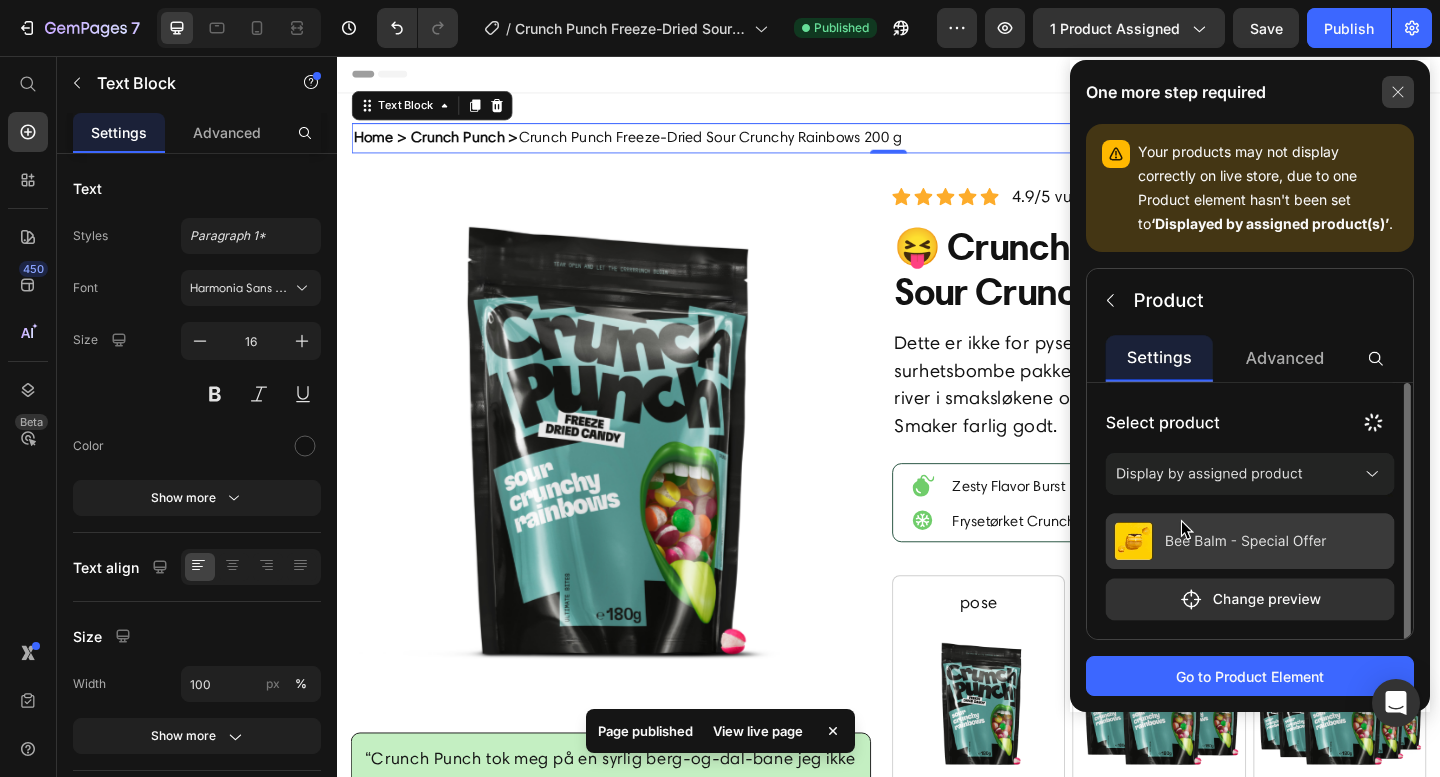 click 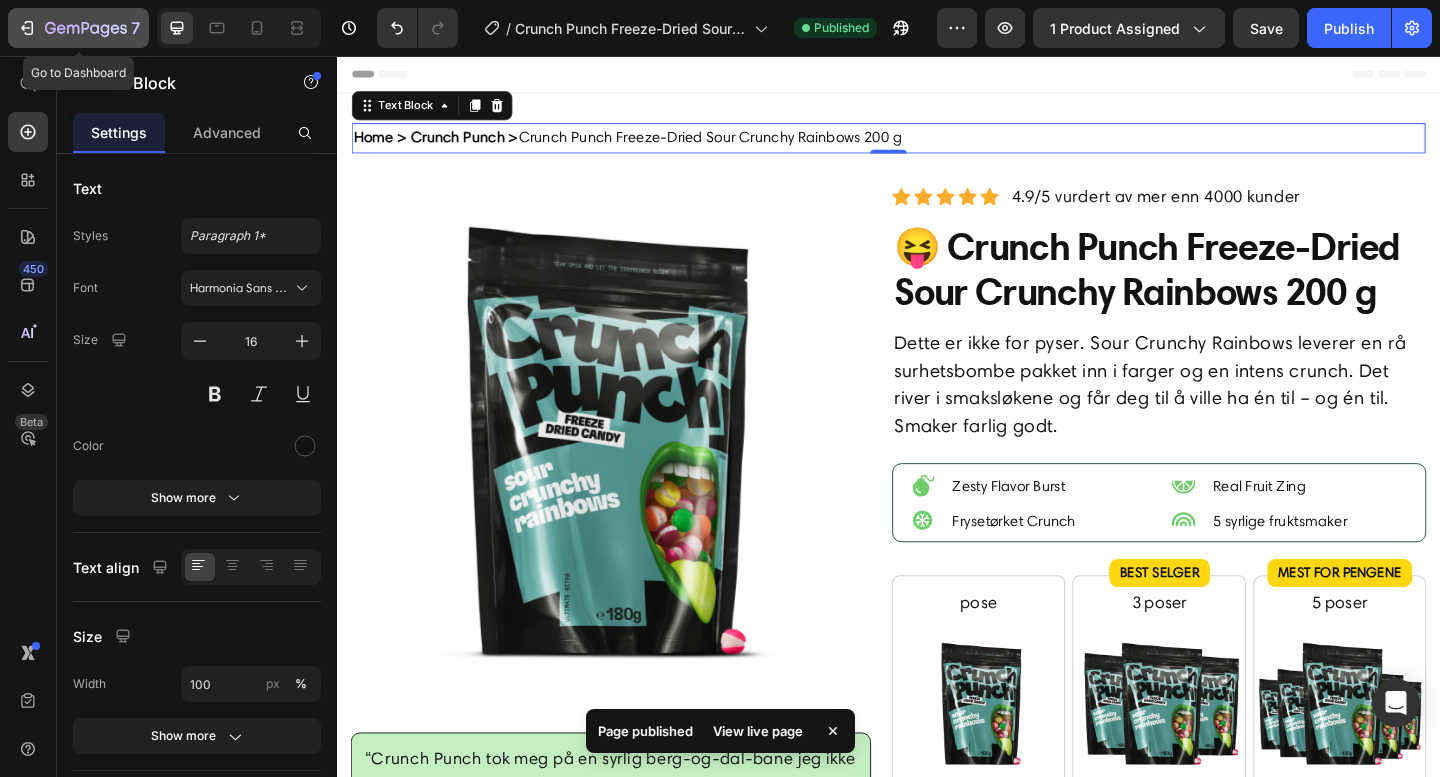 click on "7" at bounding box center (78, 28) 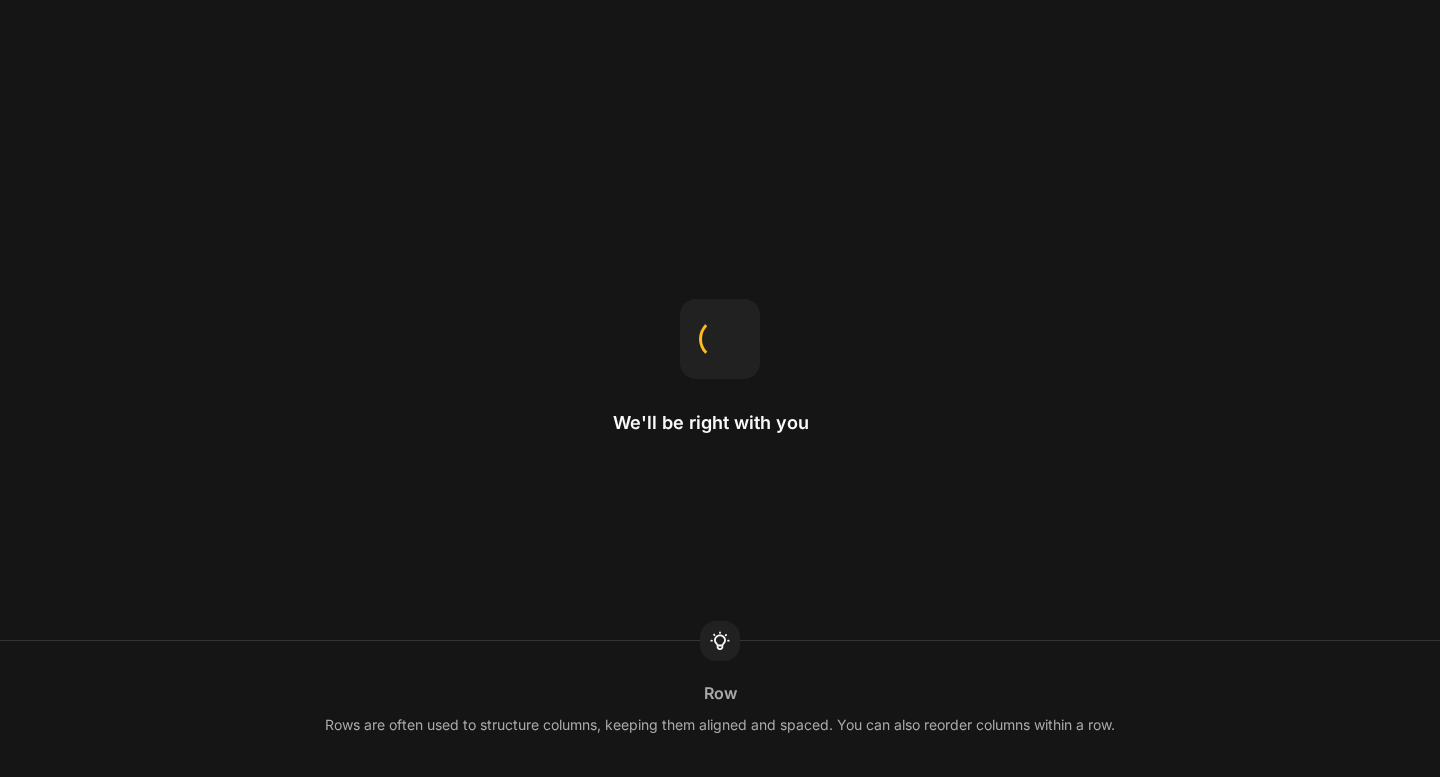 scroll, scrollTop: 0, scrollLeft: 0, axis: both 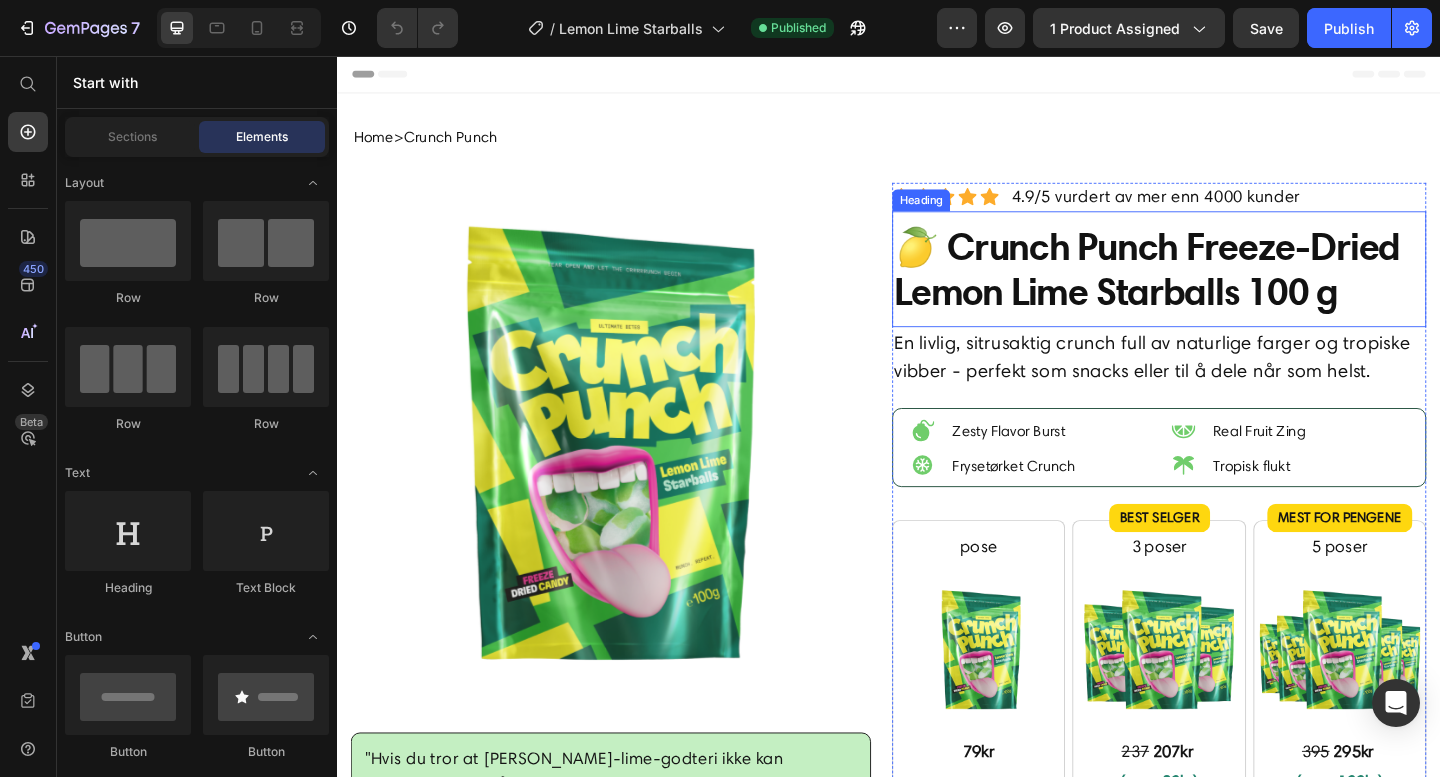 click on "🍋 Crunch Punch Freeze-Dried Lemon Lime Starballs 100 g" at bounding box center [1231, 288] 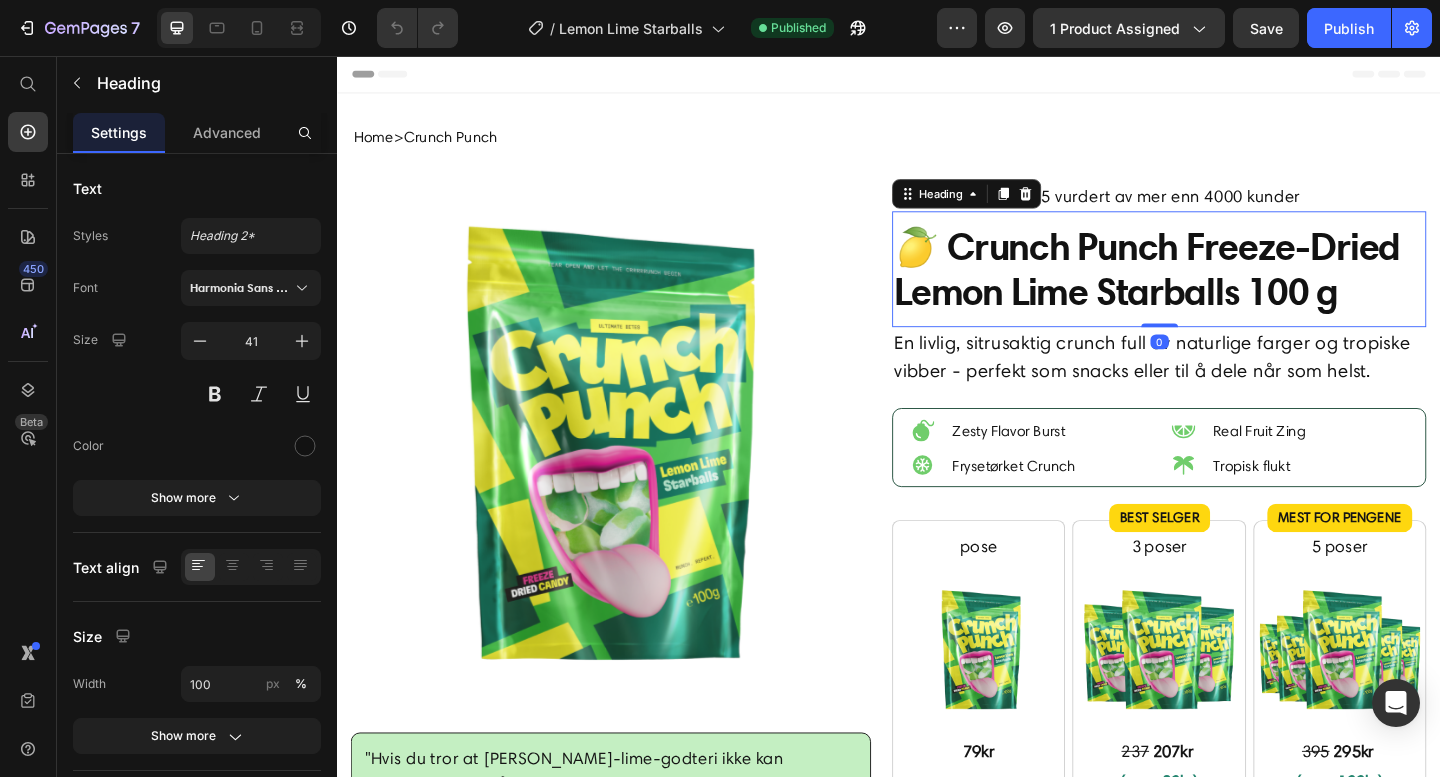 click on "🍋 Crunch Punch Freeze-Dried Lemon Lime Starballs 100 g" at bounding box center (1231, 288) 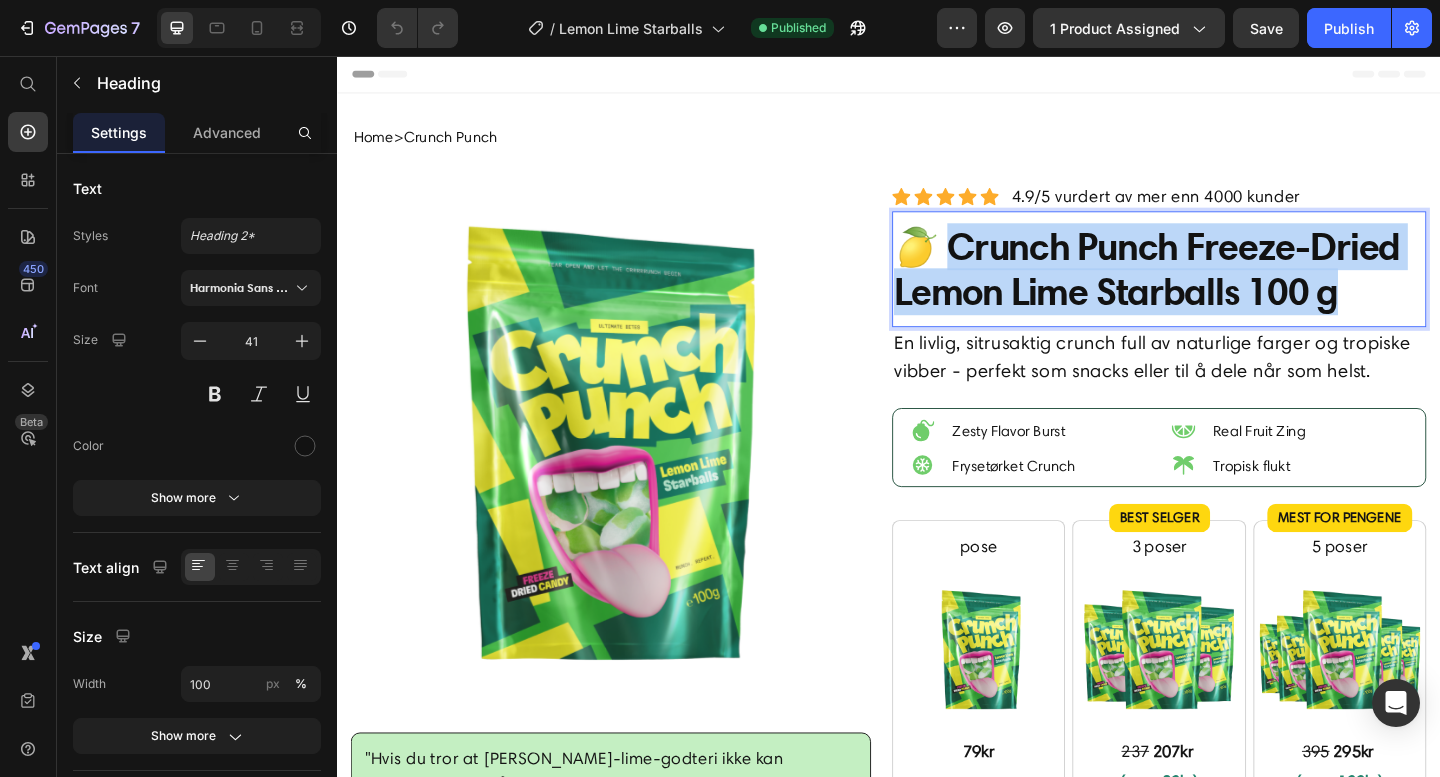 drag, startPoint x: 995, startPoint y: 265, endPoint x: 1430, endPoint y: 332, distance: 440.12952 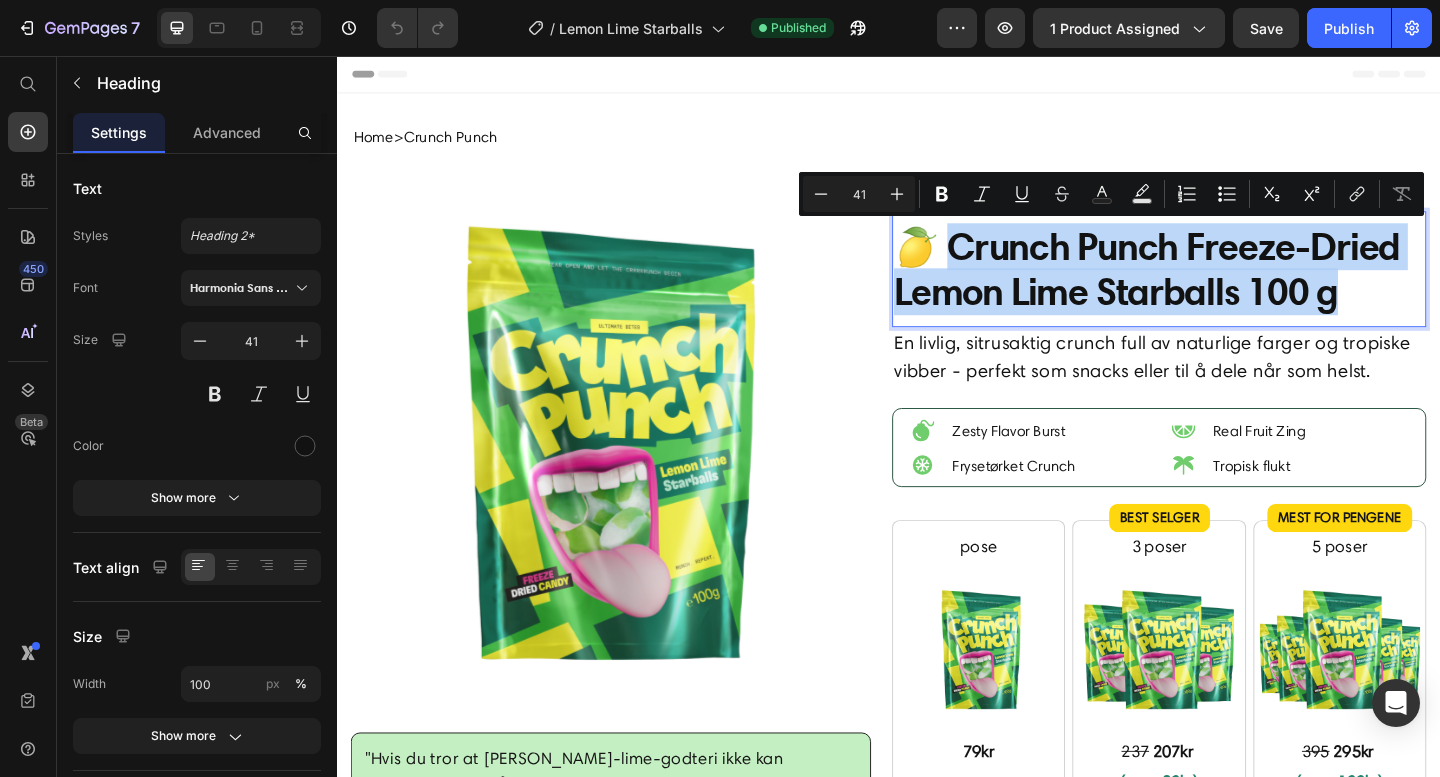 copy on "runch Punch Freeze-Dried Lemon Lime Starballs 100 g" 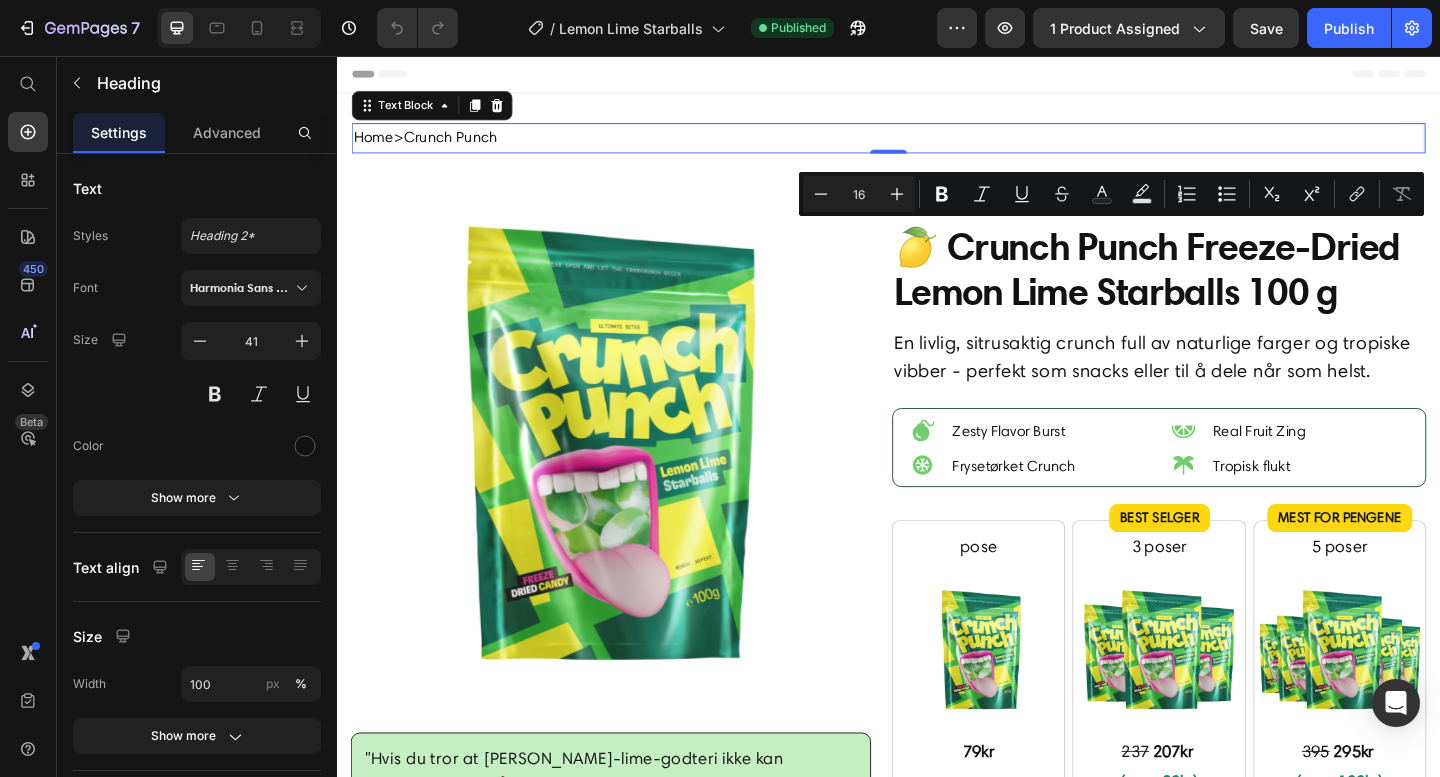 click on "Home  >  Crunch Punch" at bounding box center [937, 145] 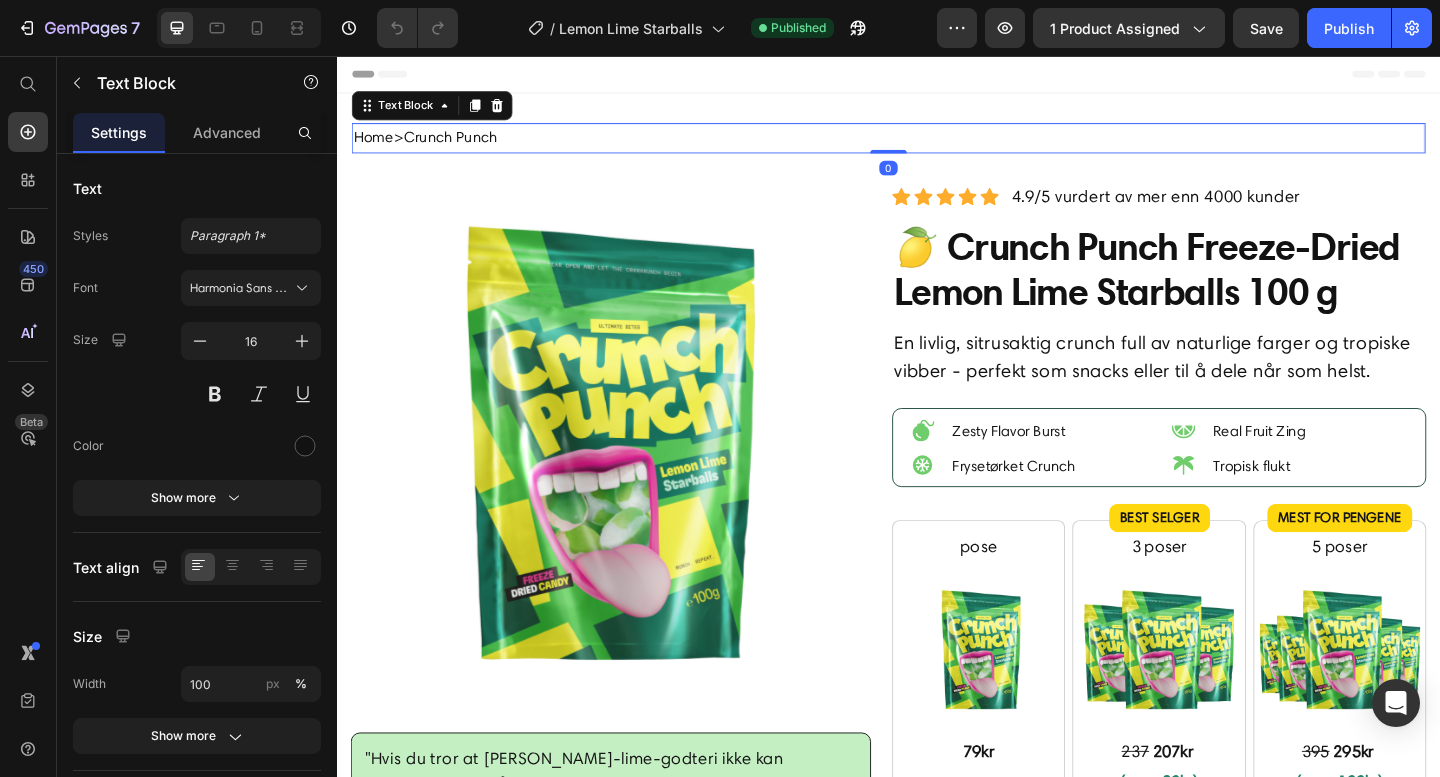 click on "Home  >  Crunch Punch" at bounding box center (937, 145) 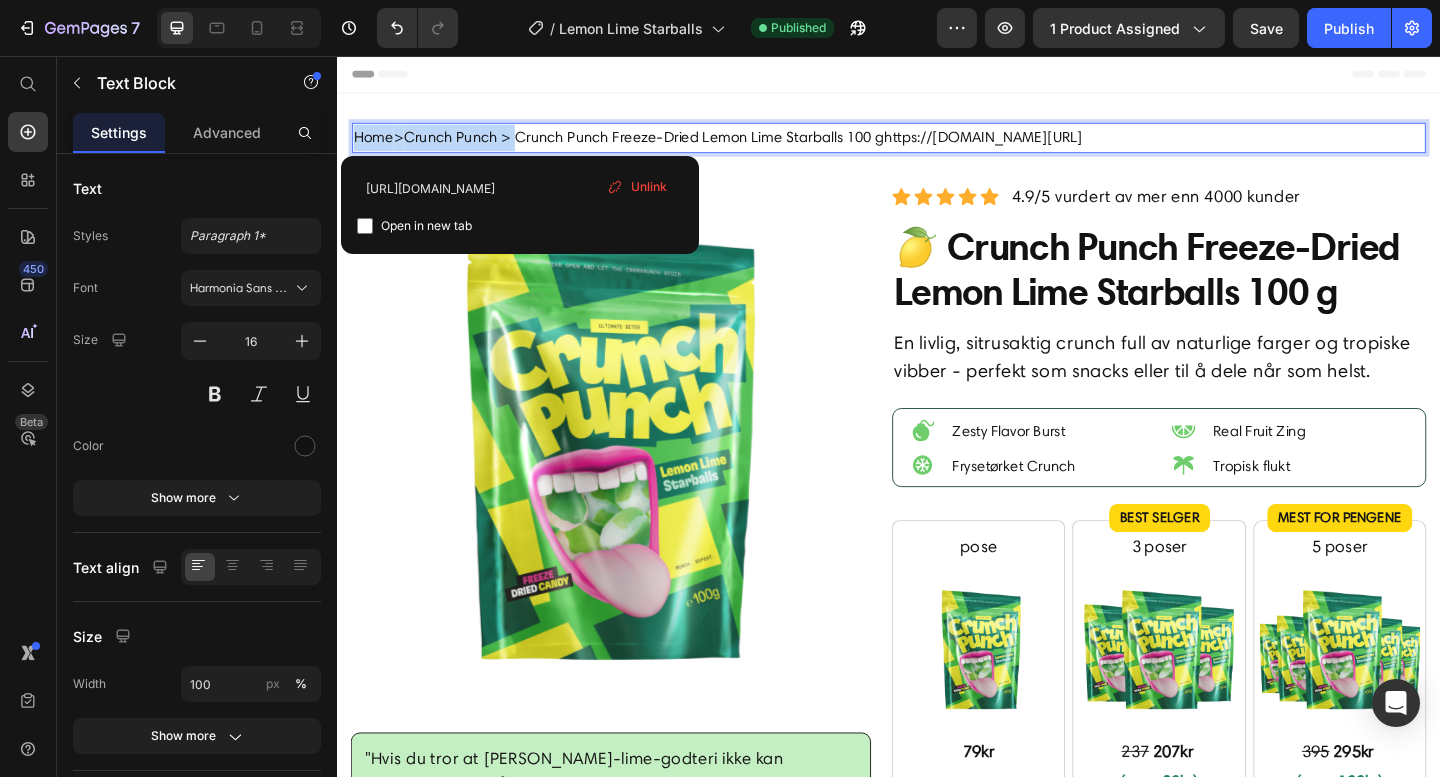 drag, startPoint x: 527, startPoint y: 145, endPoint x: 351, endPoint y: 138, distance: 176.13914 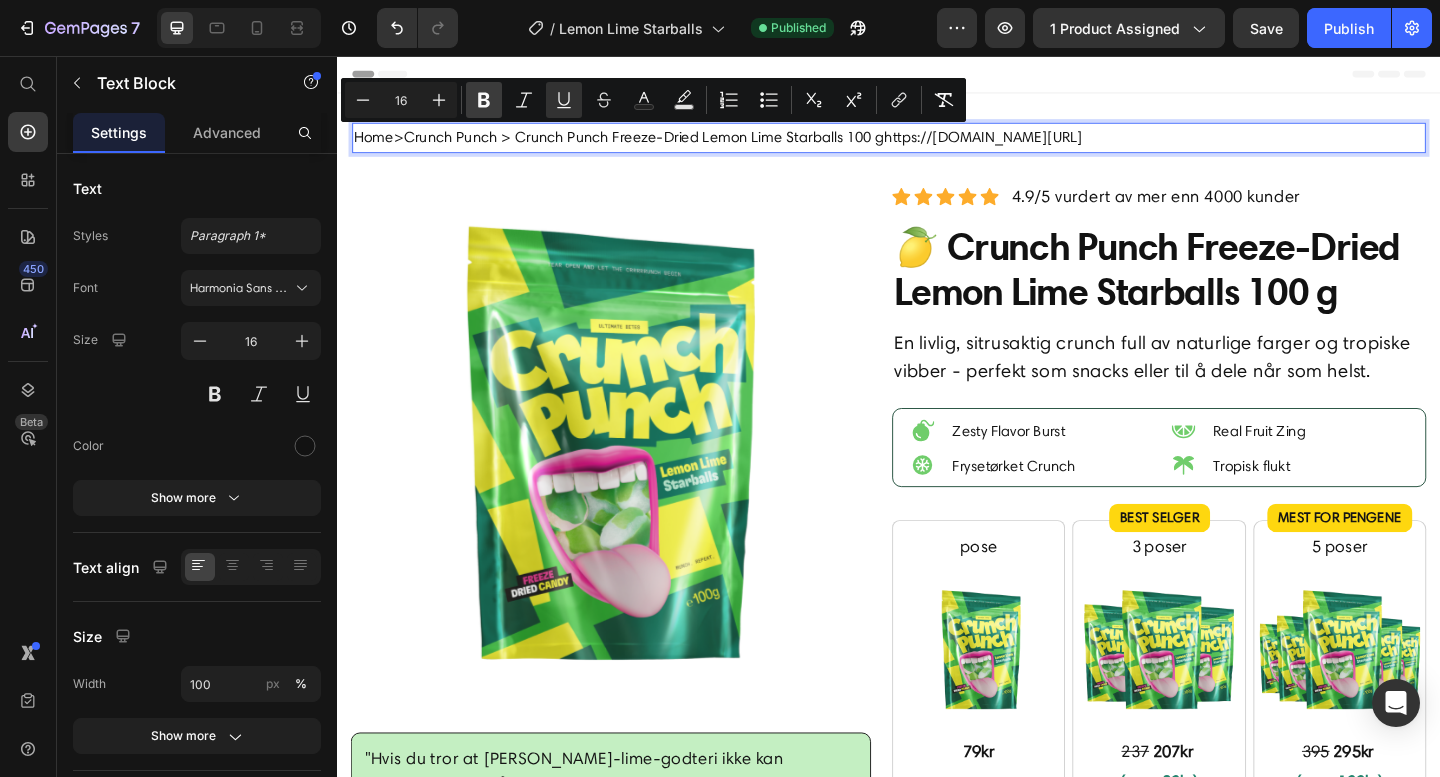 click 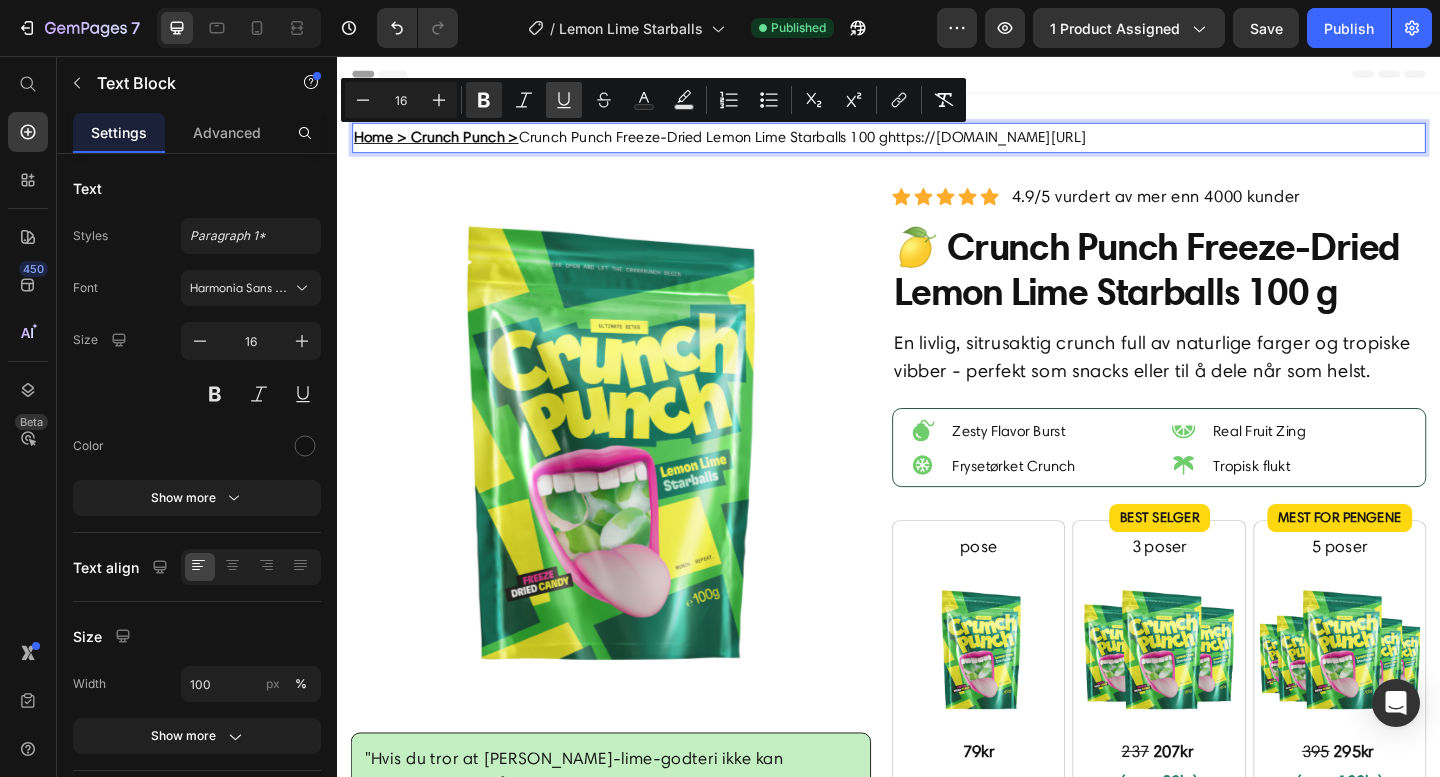 click on "Underline" at bounding box center (564, 100) 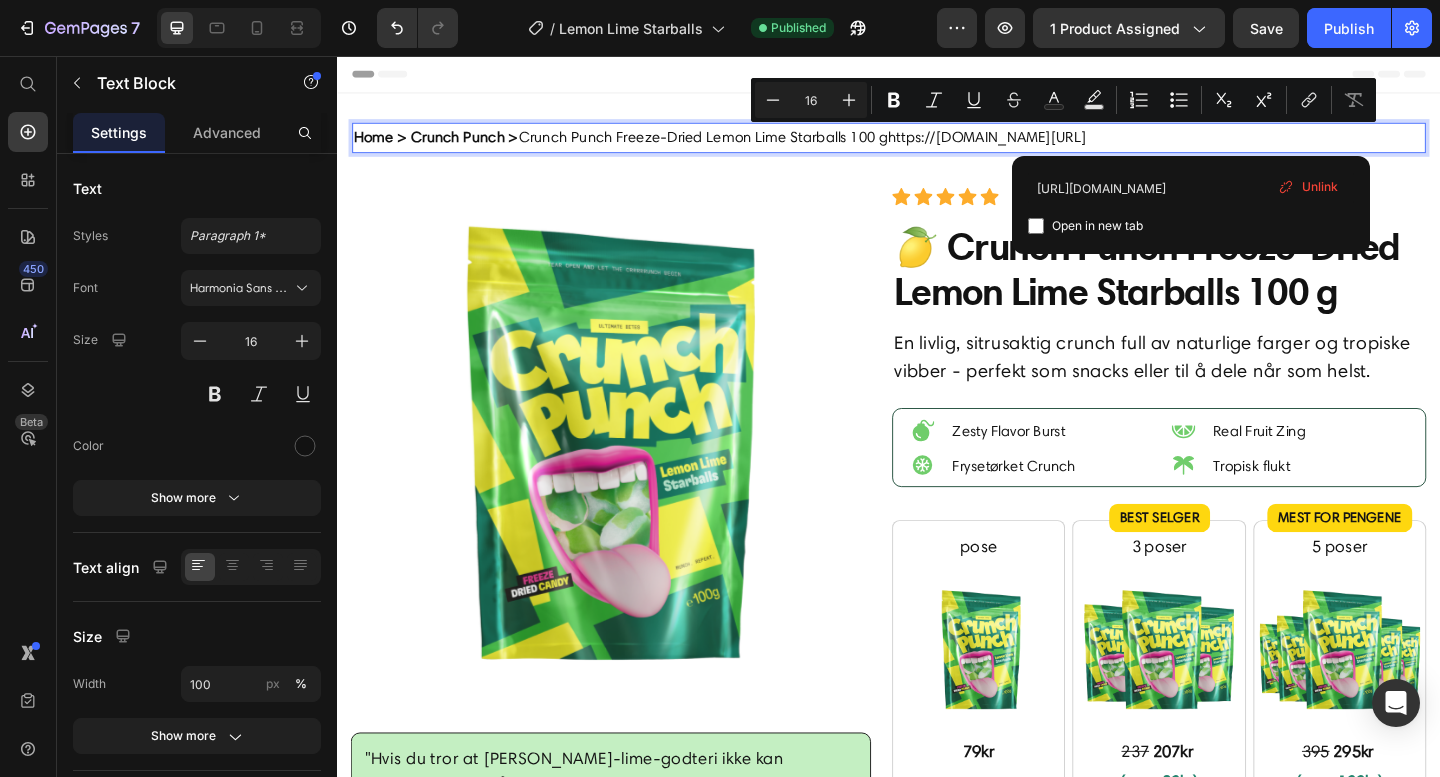 drag, startPoint x: 1291, startPoint y: 149, endPoint x: 932, endPoint y: 148, distance: 359.0014 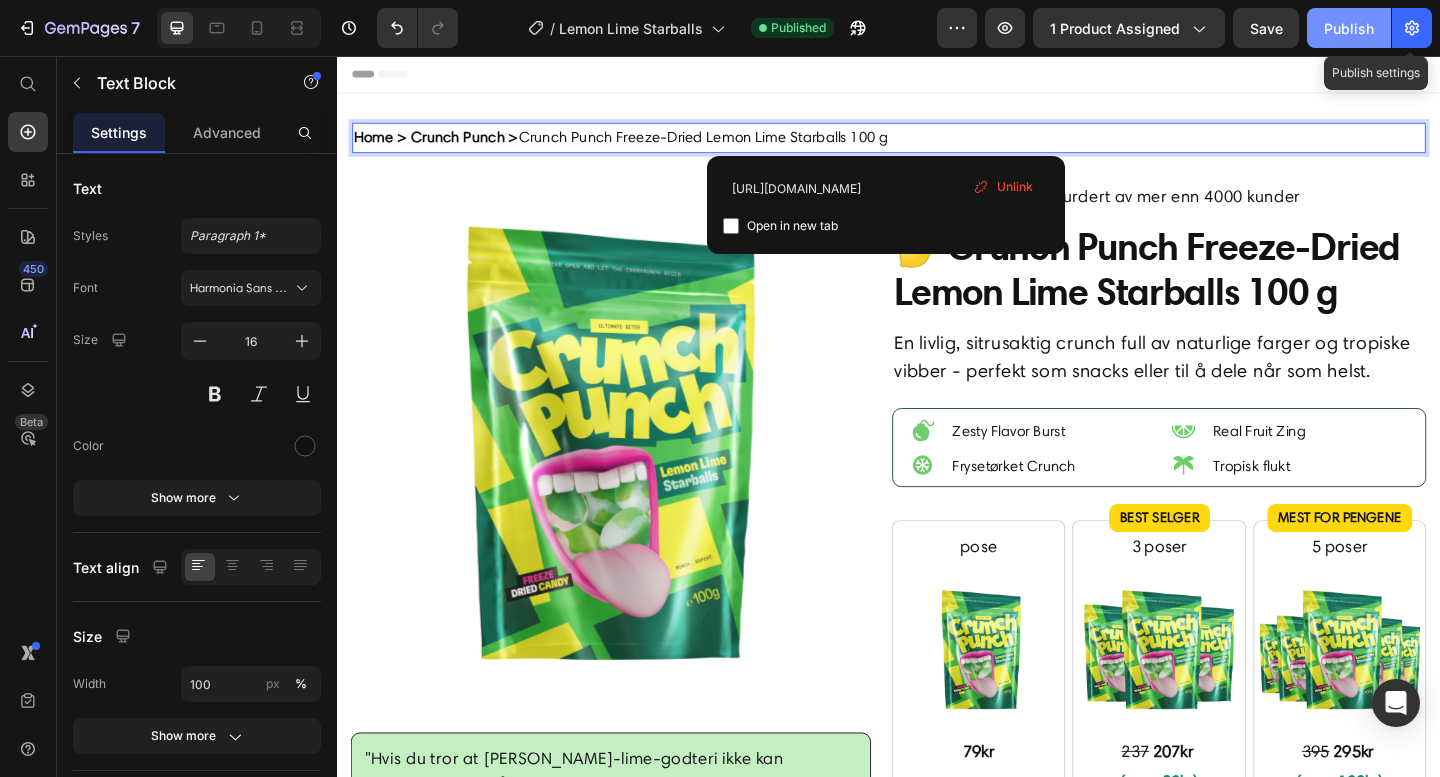 click on "Publish" at bounding box center (1349, 28) 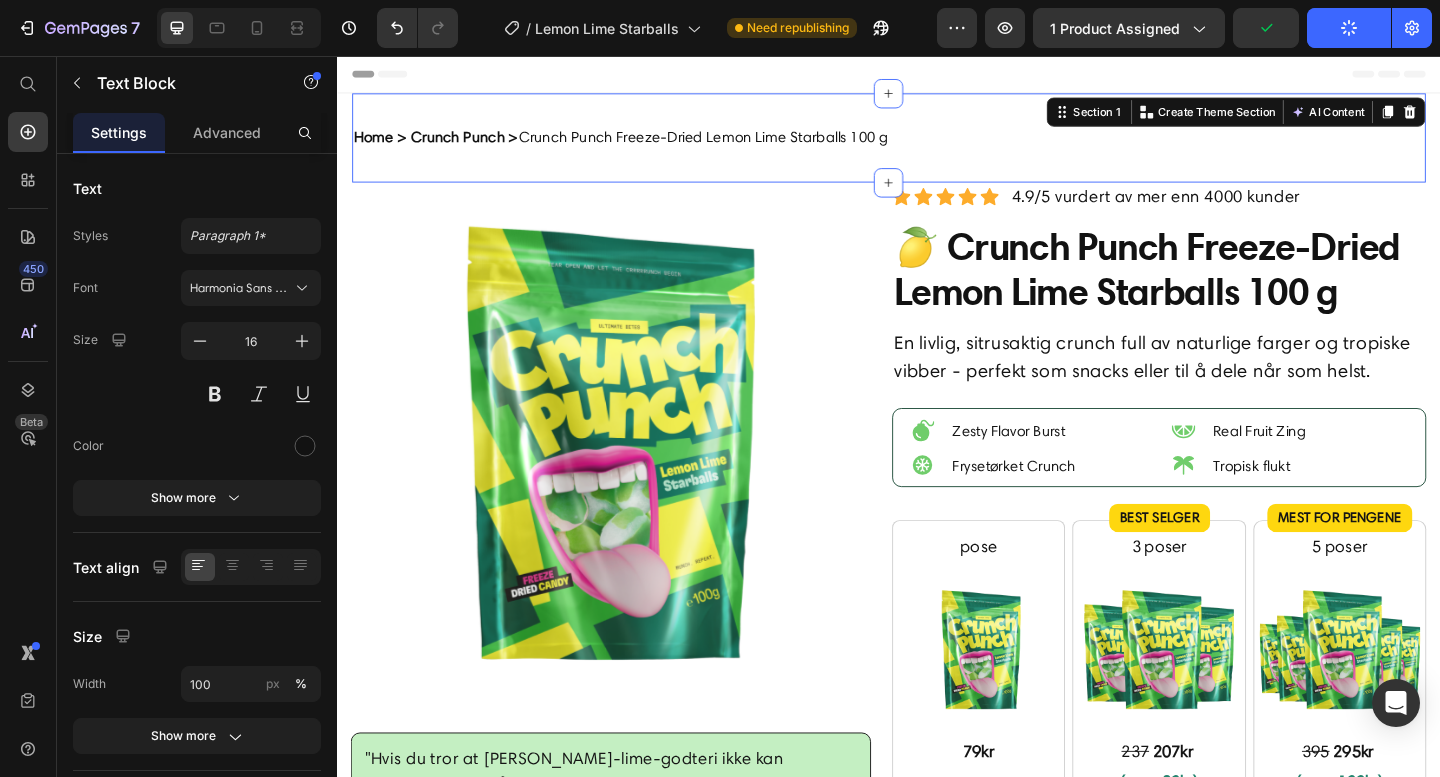 click on "Home > Crunch Punch >  Crunch Punch Freeze-Dried Lemon Lime Starballs 100 g ⁠⁠⁠⁠⁠⁠⁠ Text Block Section 1   You can create reusable sections Create Theme Section AI Content Write with GemAI What would you like to describe here? Tone and Voice Persuasive Product Getting products... Show more Generate" at bounding box center [937, 145] 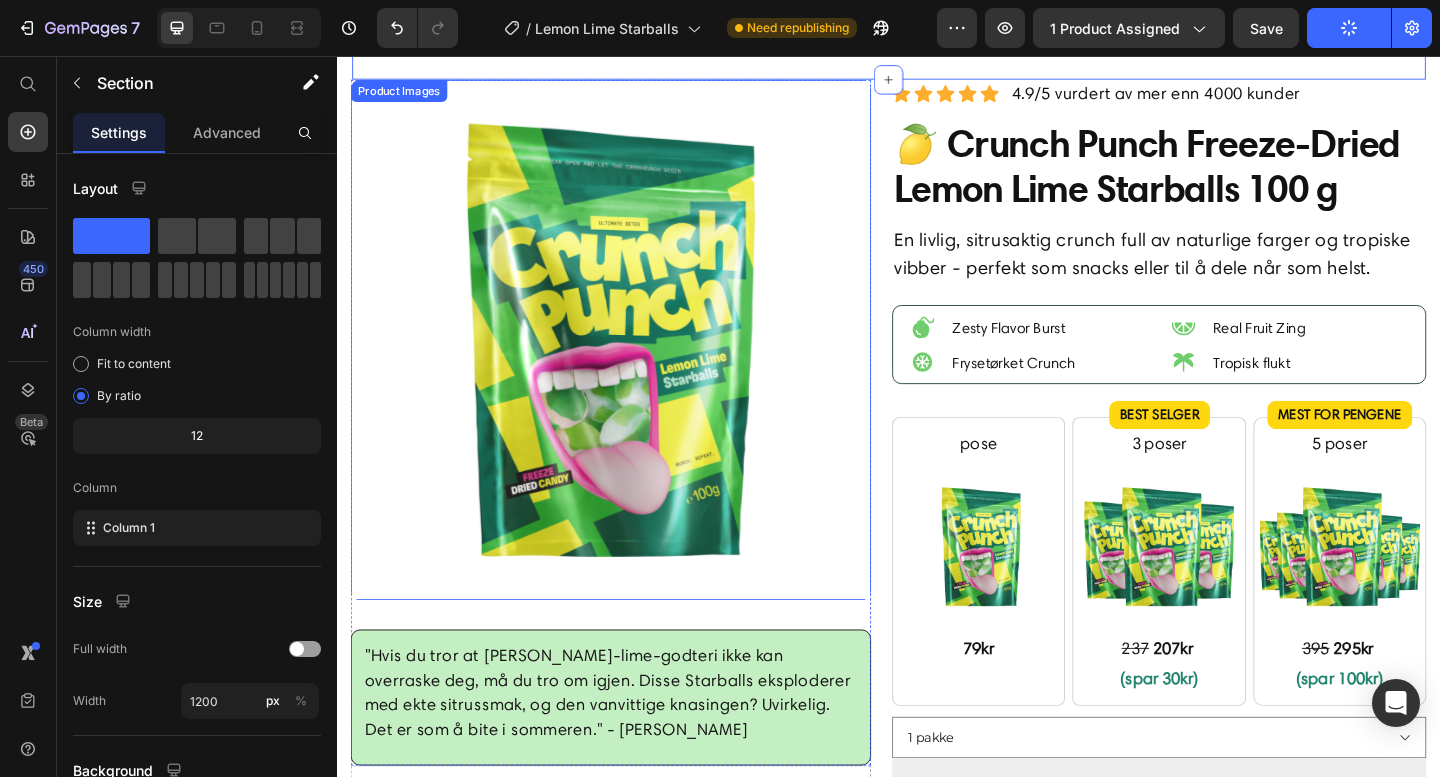 scroll, scrollTop: 98, scrollLeft: 0, axis: vertical 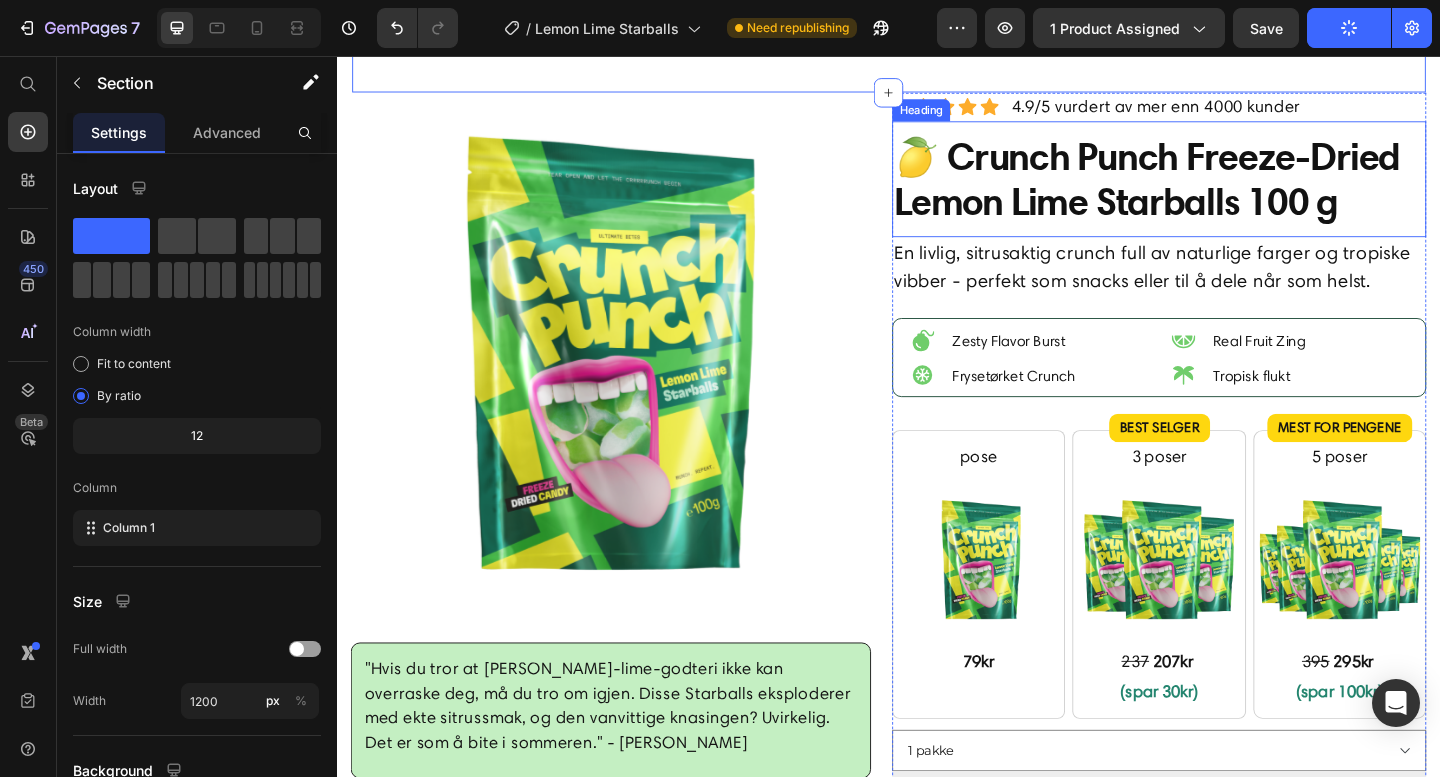click on "🍋 Crunch Punch Freeze-Dried Lemon Lime Starballs 100 g" at bounding box center (1231, 190) 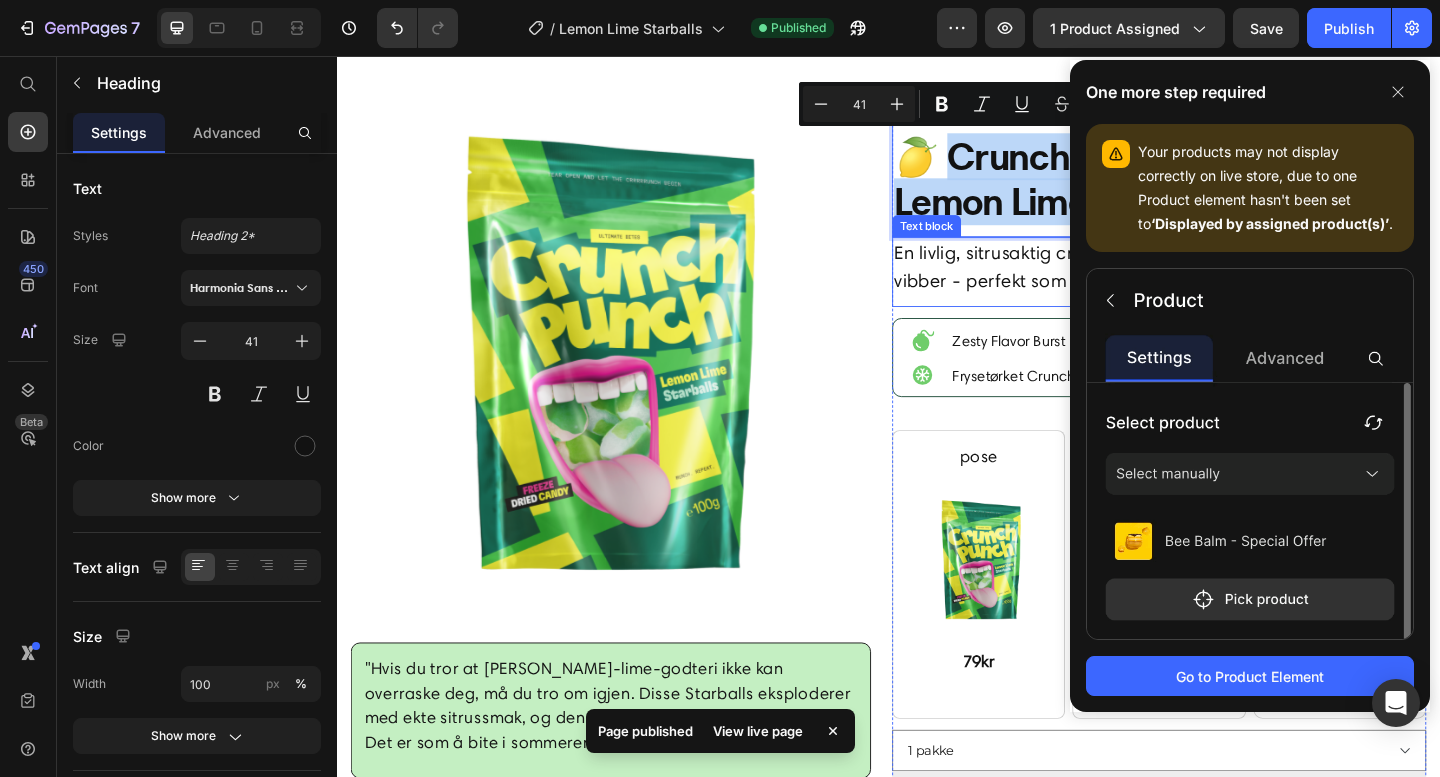 drag, startPoint x: 993, startPoint y: 167, endPoint x: 1130, endPoint y: 291, distance: 184.78366 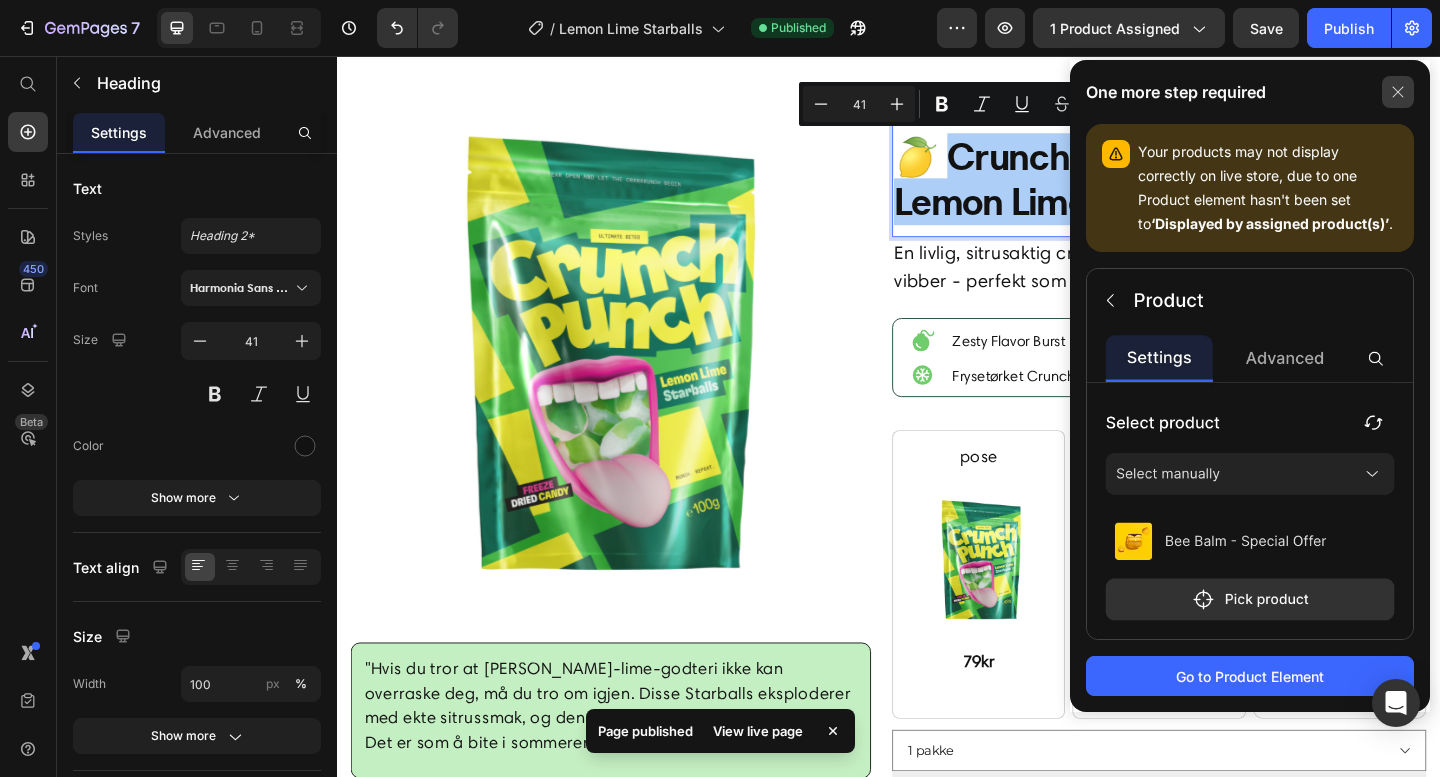 click 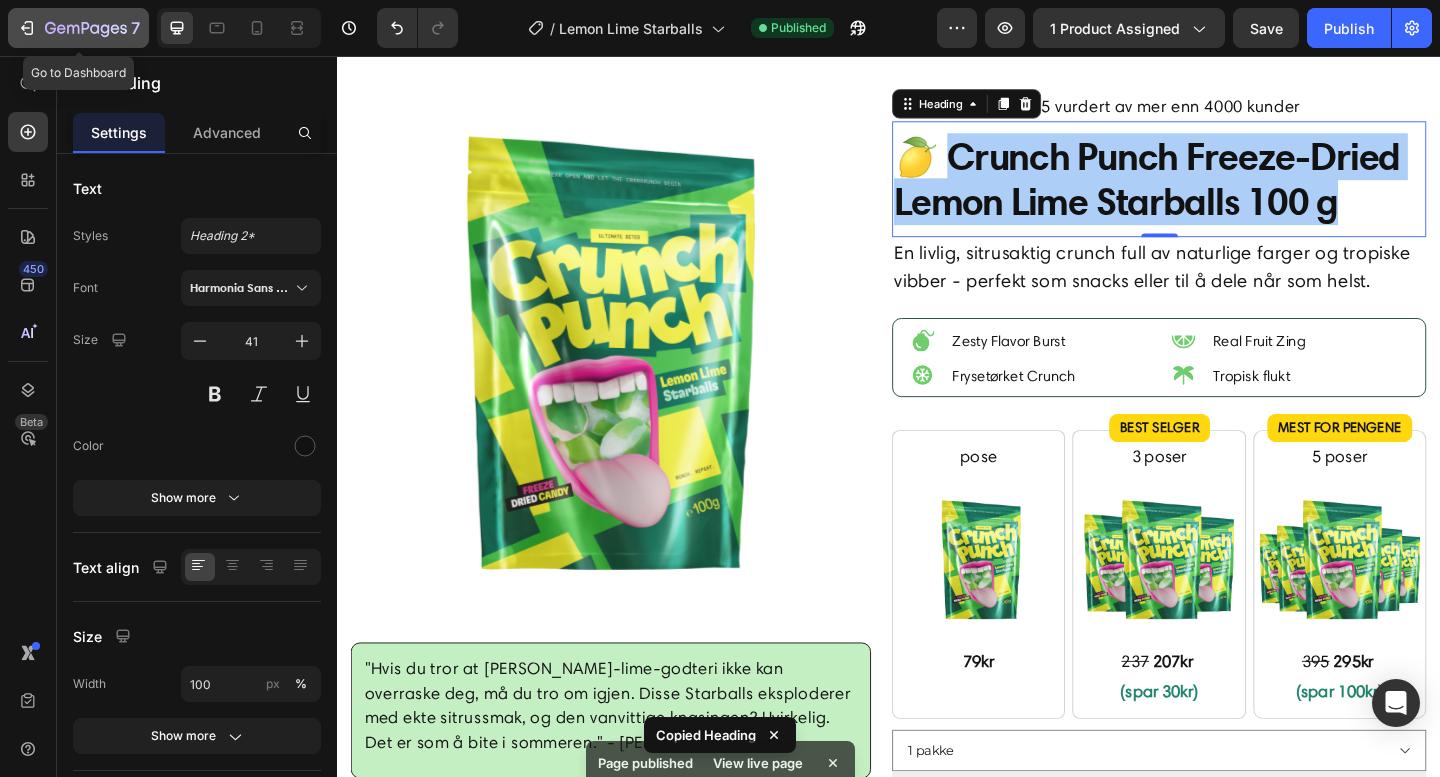 click on "7" 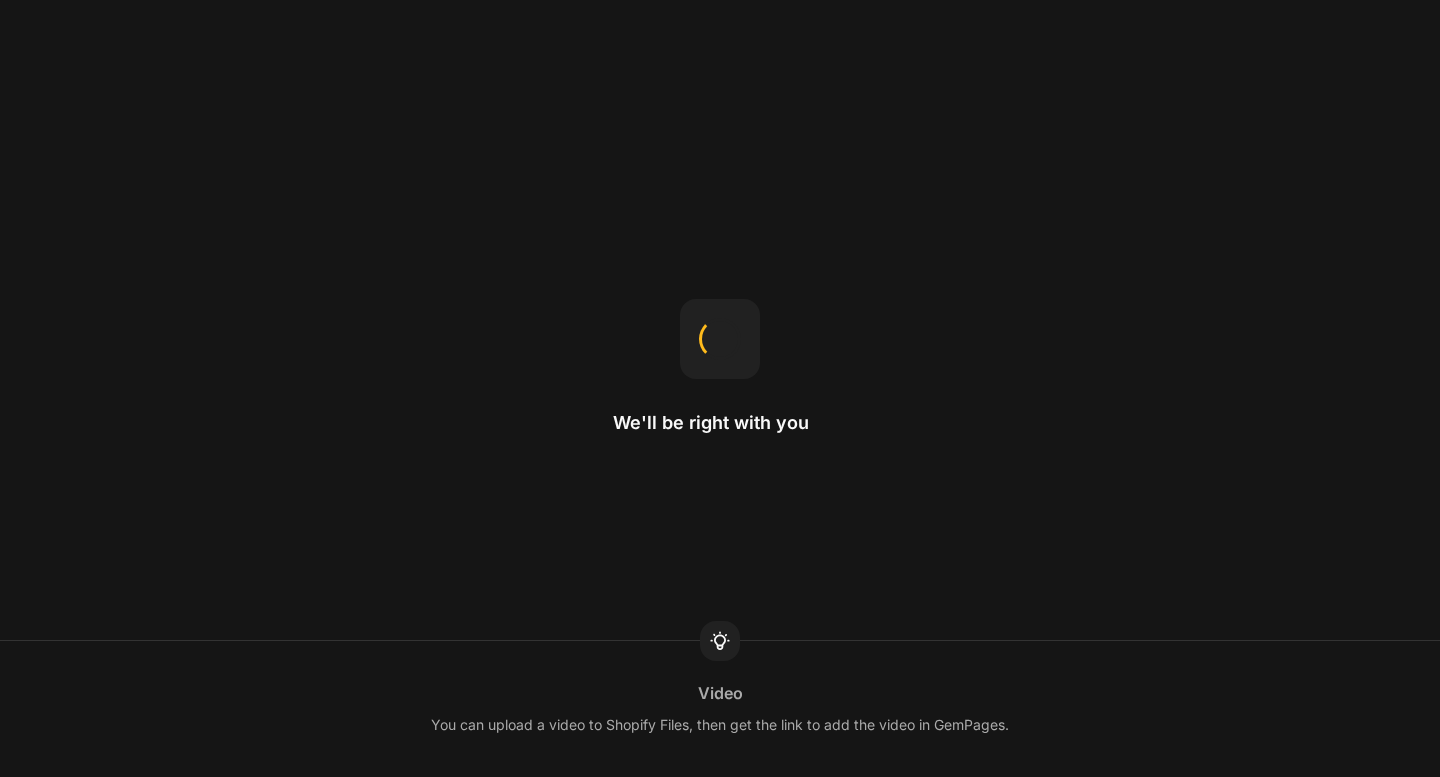 scroll, scrollTop: 0, scrollLeft: 0, axis: both 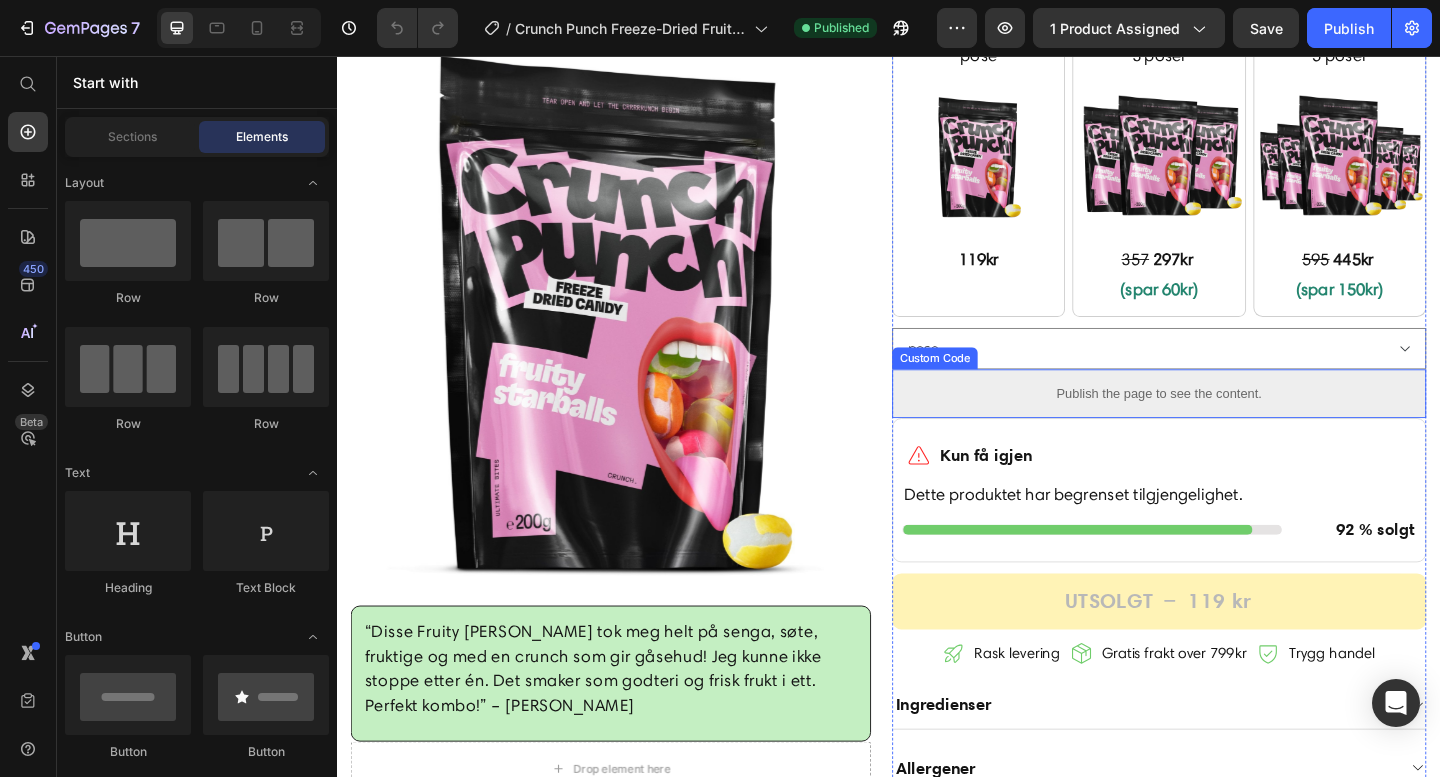 click on "Publish the page to see the content." at bounding box center (1231, 423) 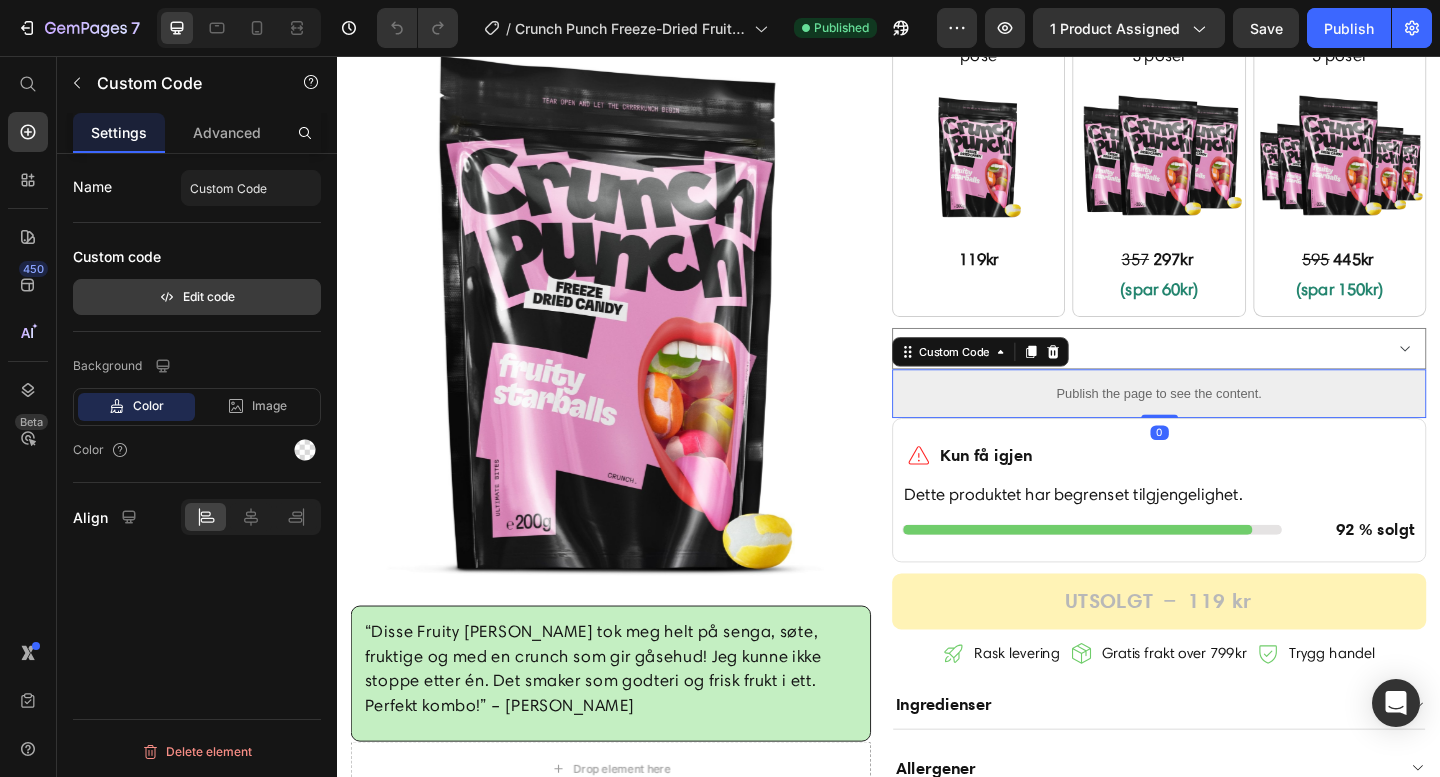 click on "Edit code" at bounding box center [197, 297] 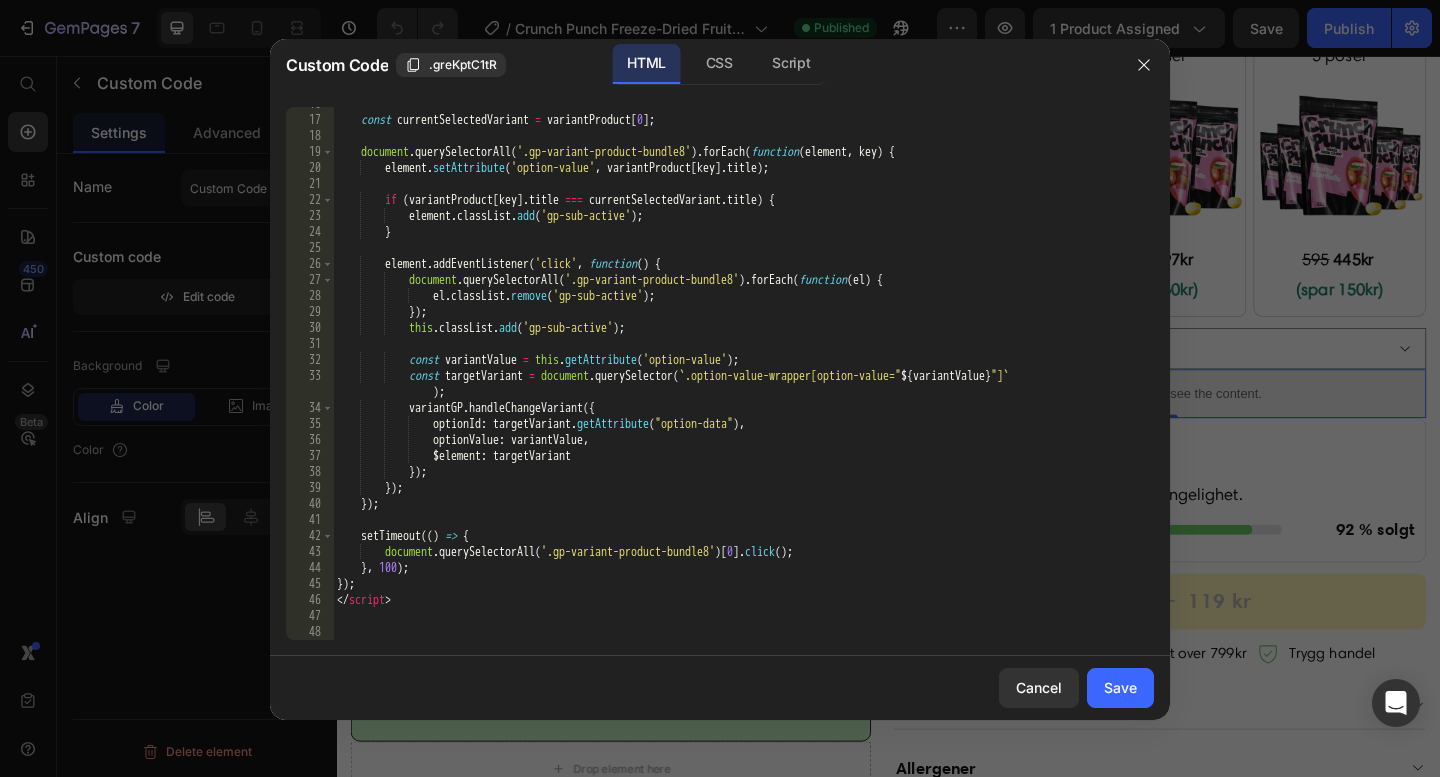 scroll, scrollTop: 251, scrollLeft: 0, axis: vertical 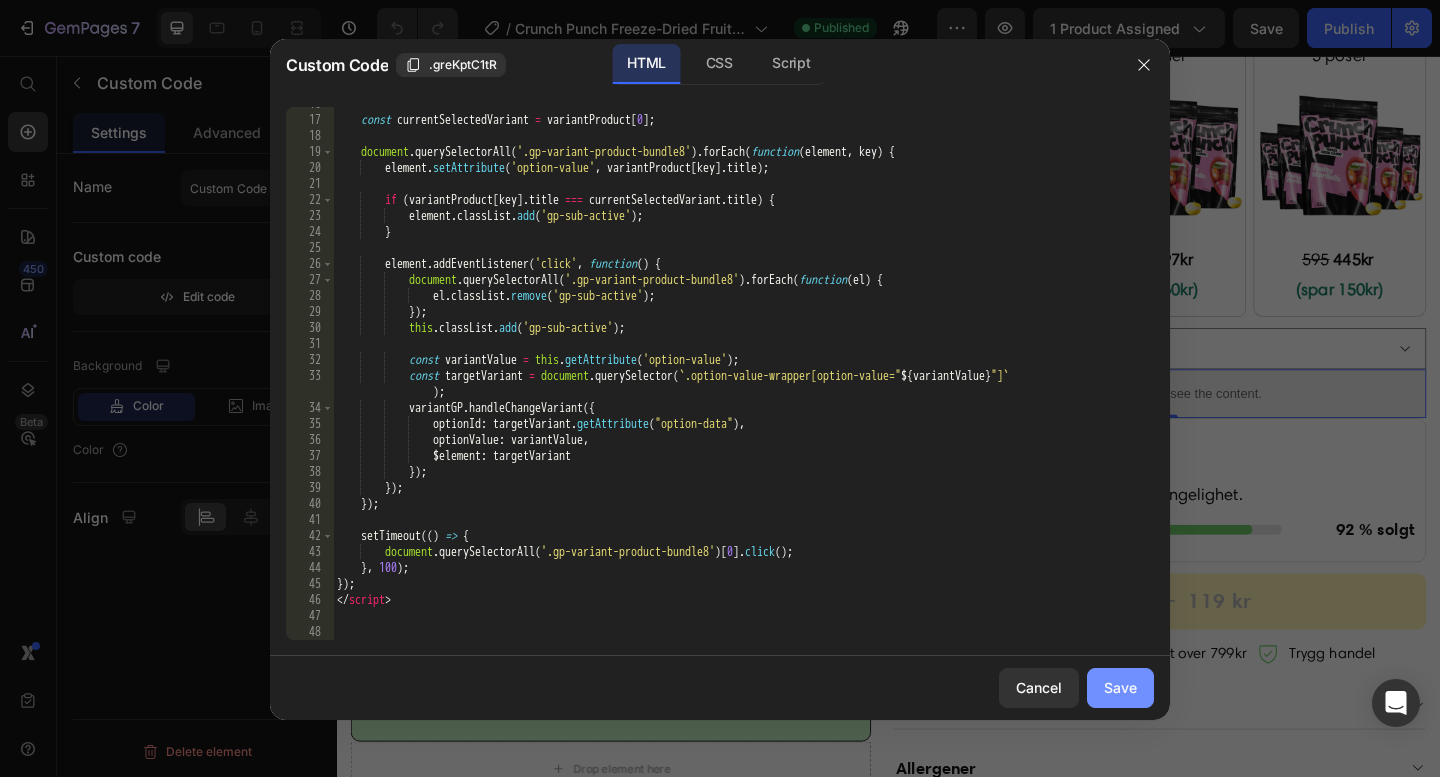 drag, startPoint x: 1118, startPoint y: 699, endPoint x: 849, endPoint y: 699, distance: 269 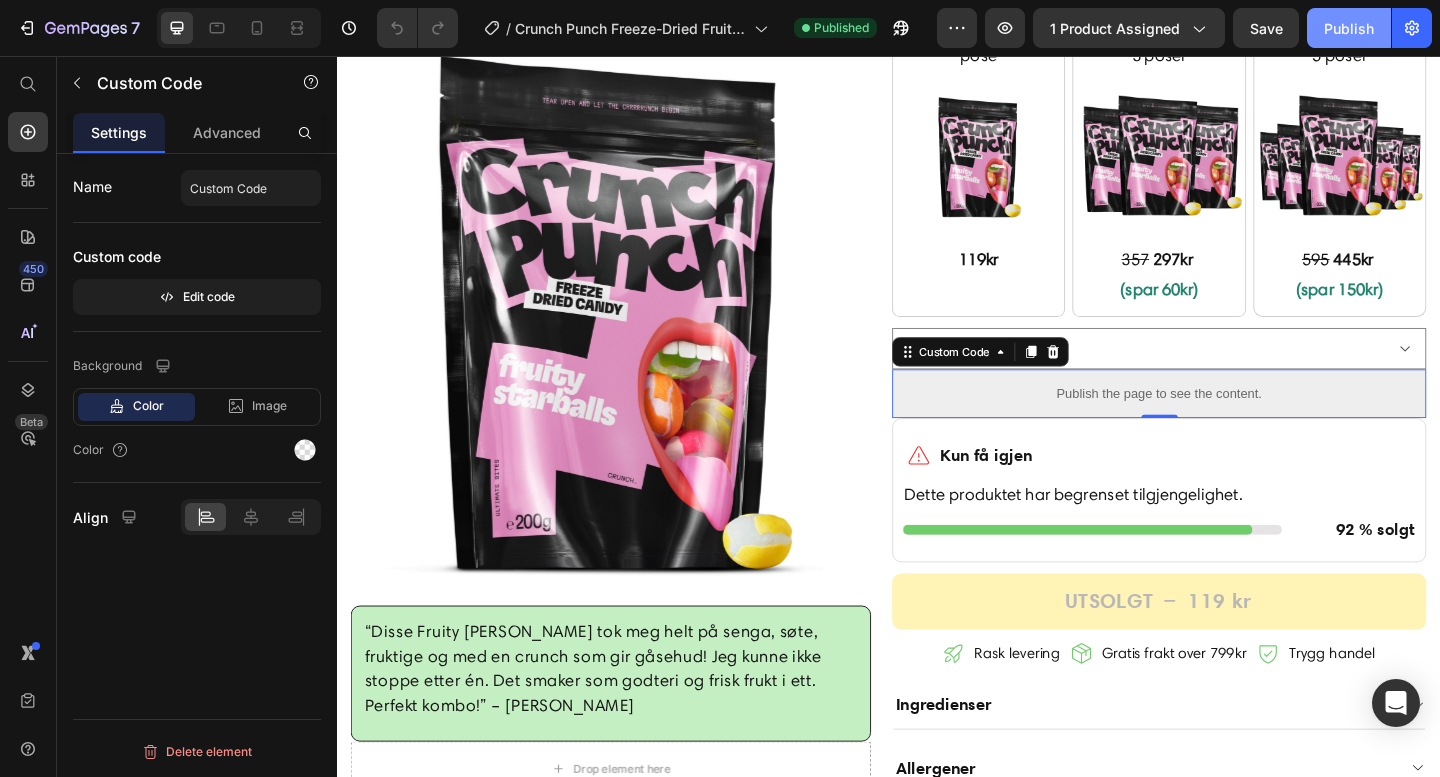 click on "Publish" at bounding box center [1349, 28] 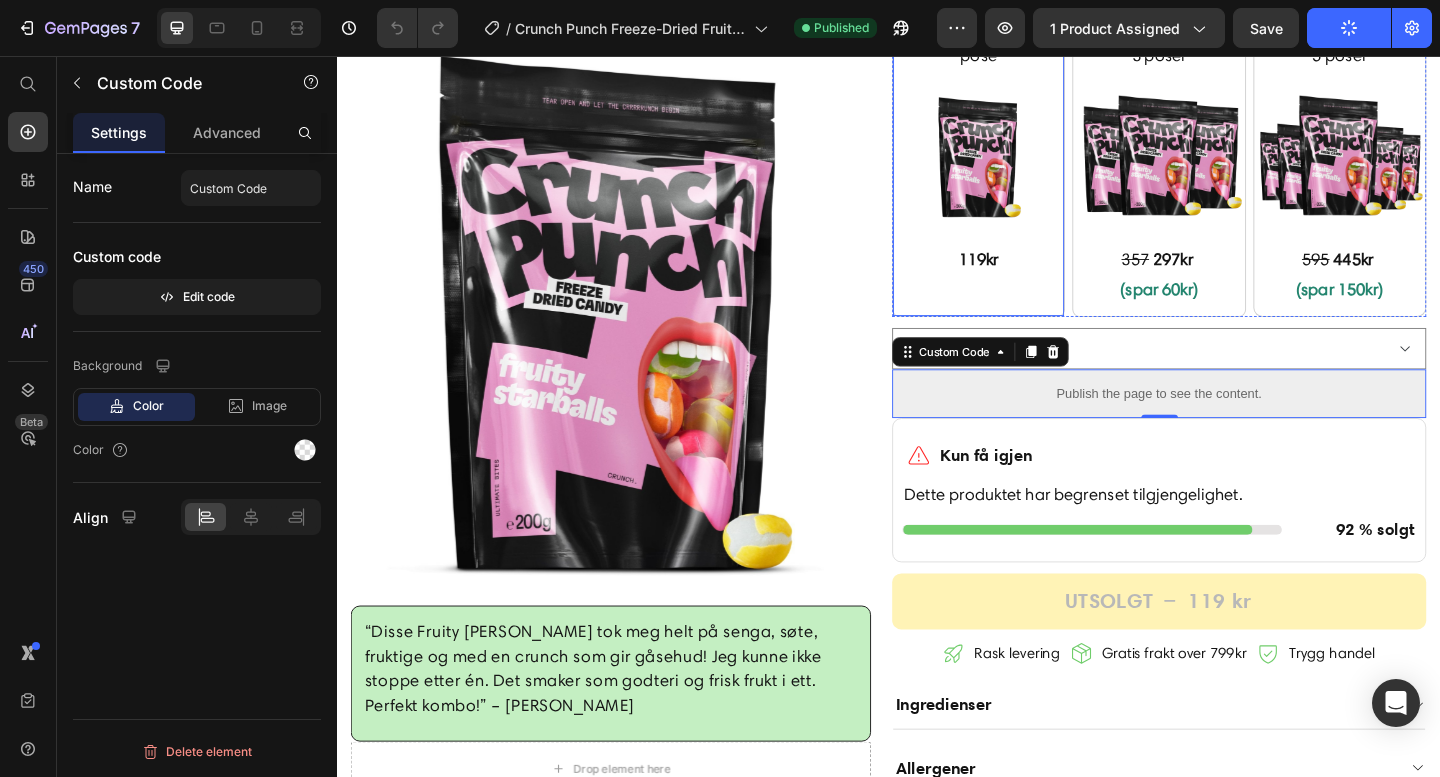 click on "pose Text Block Image 119kr Text Block" at bounding box center (1035, 183) 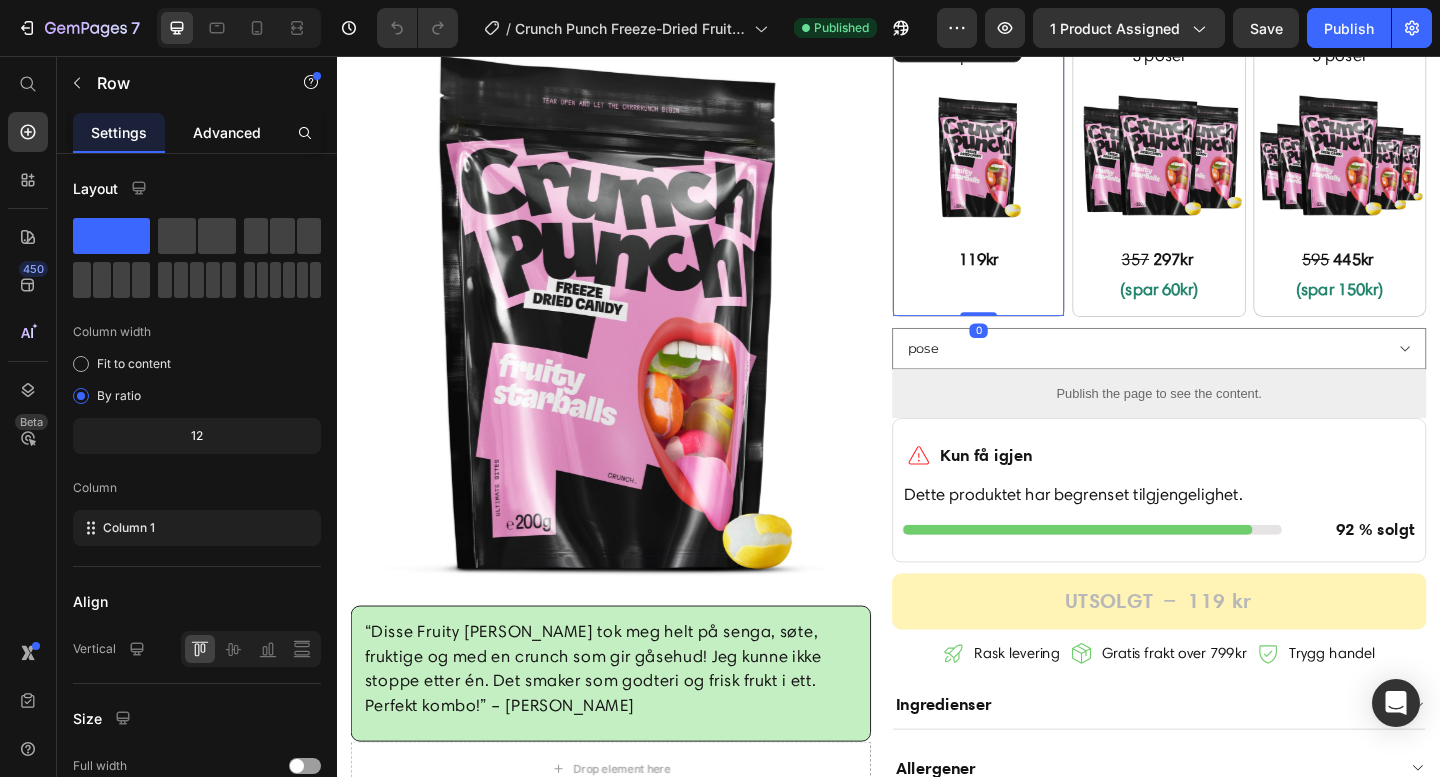 click on "Advanced" at bounding box center (227, 132) 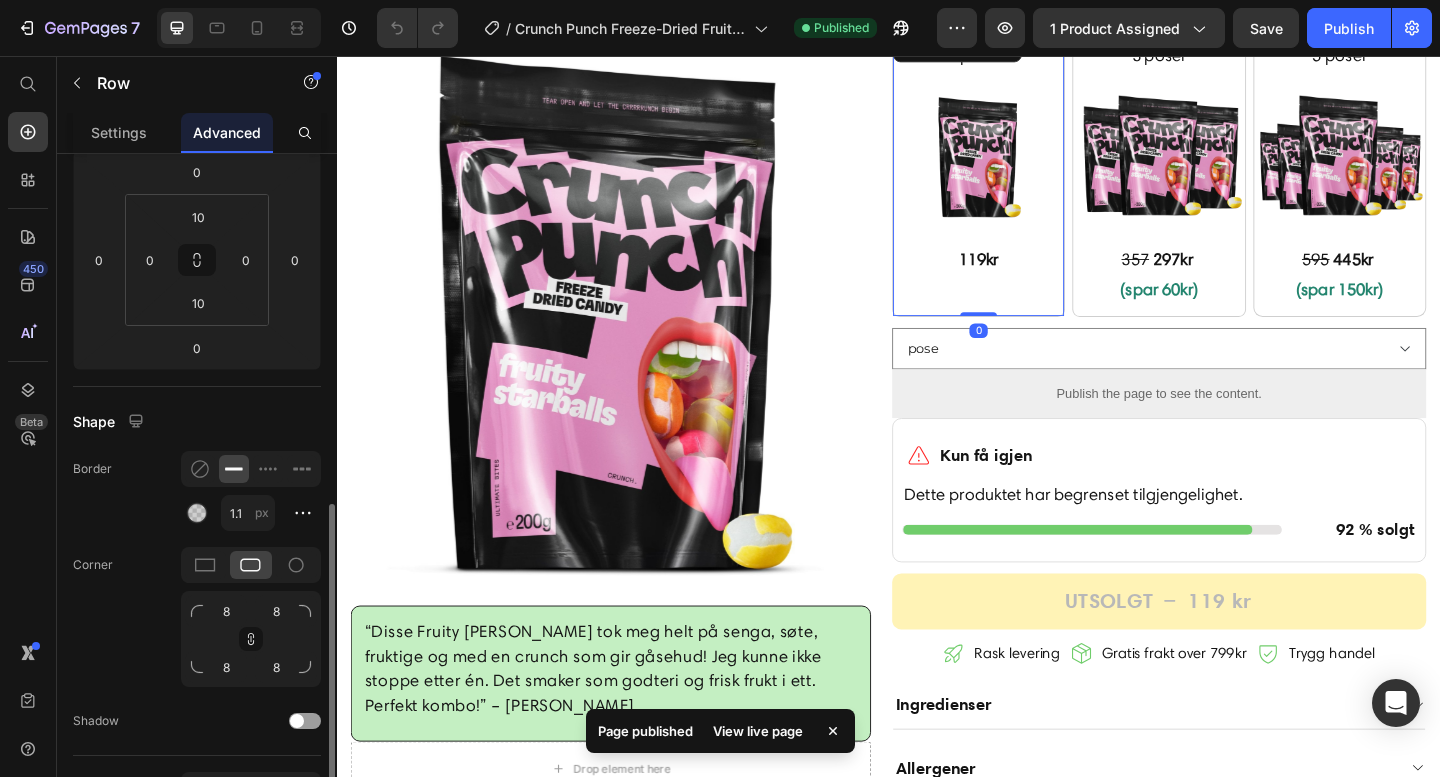scroll, scrollTop: 737, scrollLeft: 0, axis: vertical 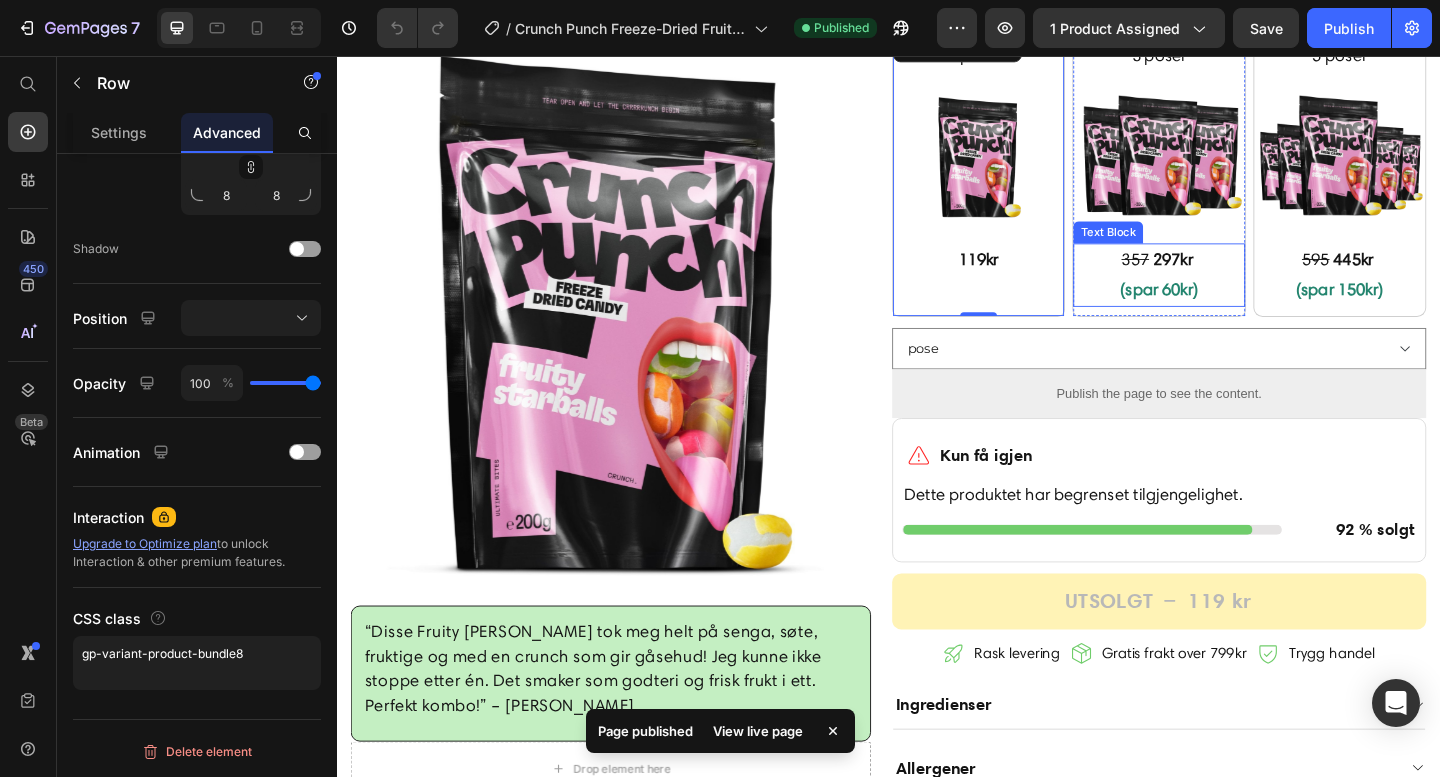 click on "357   297kr   (spar 60kr)" at bounding box center [1231, 294] 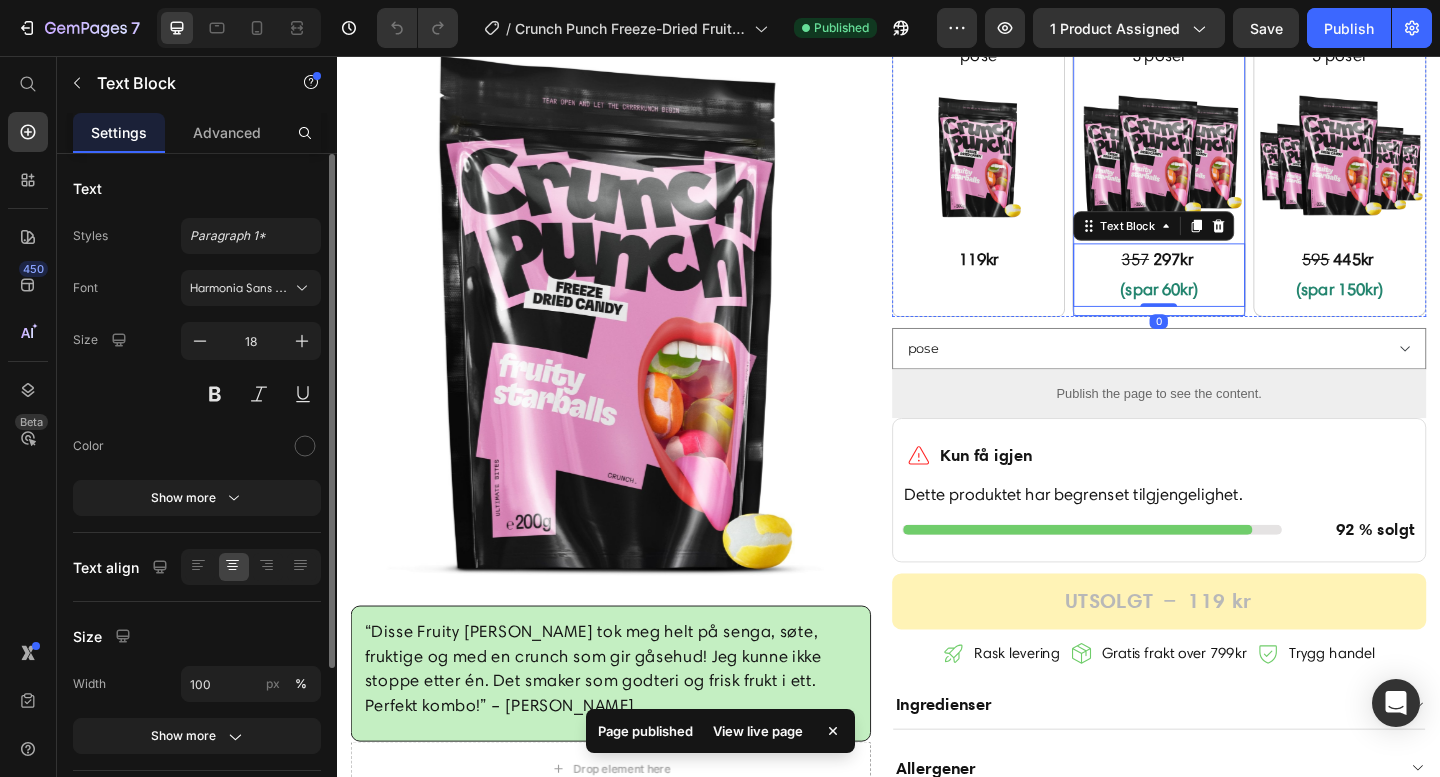 click on "BEST SELGER Product Badge 3 poser Text Block Image 357   297kr   (spar 60kr) Text Block   0 Row" at bounding box center [1231, 183] 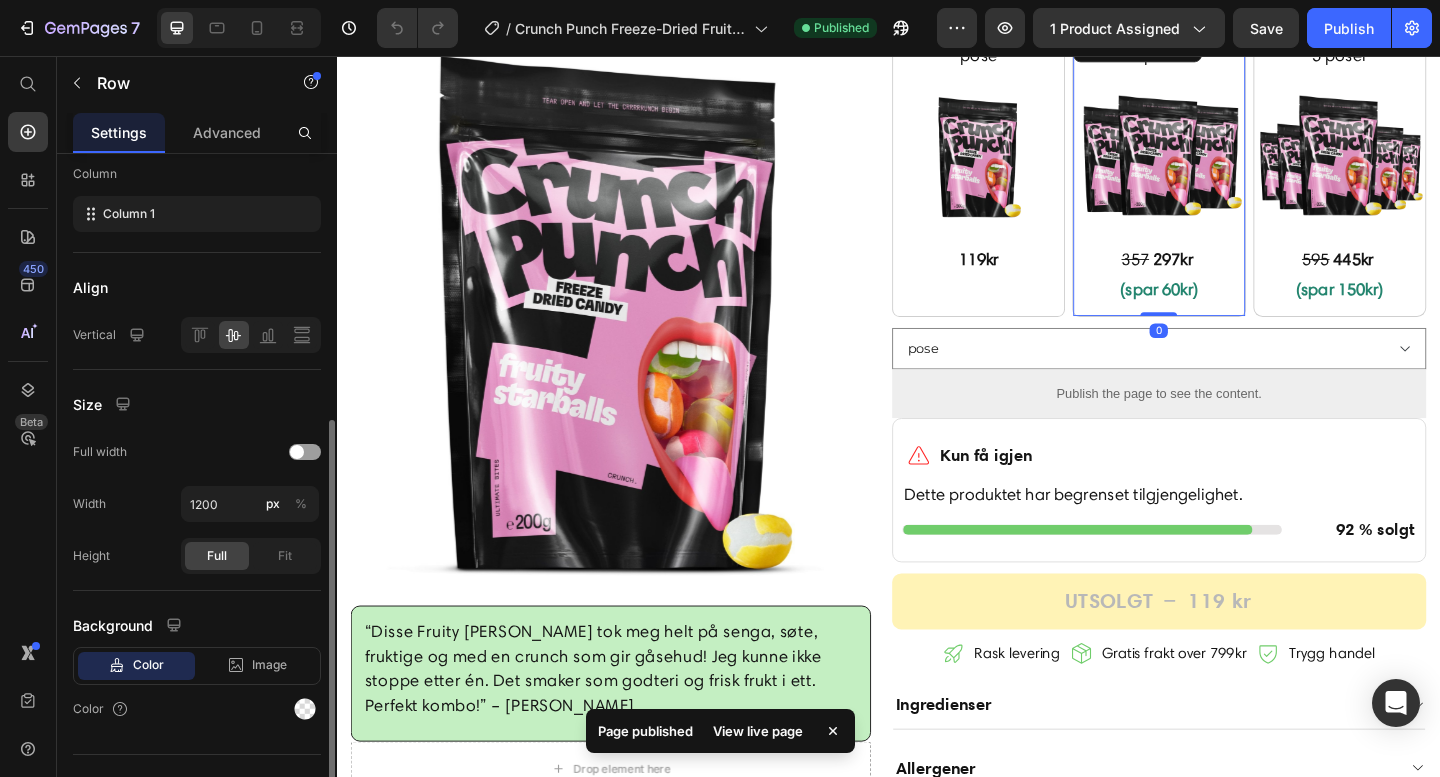 scroll, scrollTop: 349, scrollLeft: 0, axis: vertical 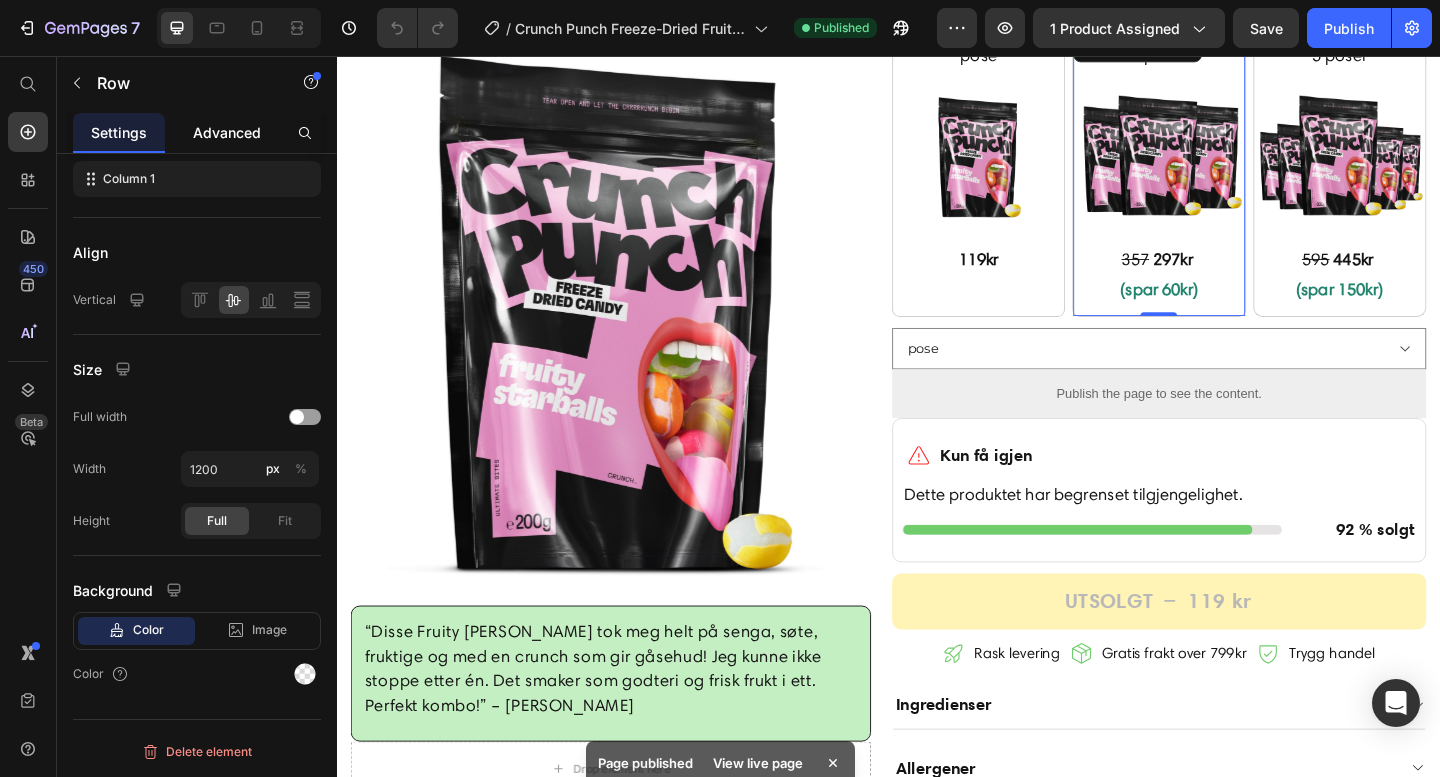 click on "Advanced" at bounding box center [227, 132] 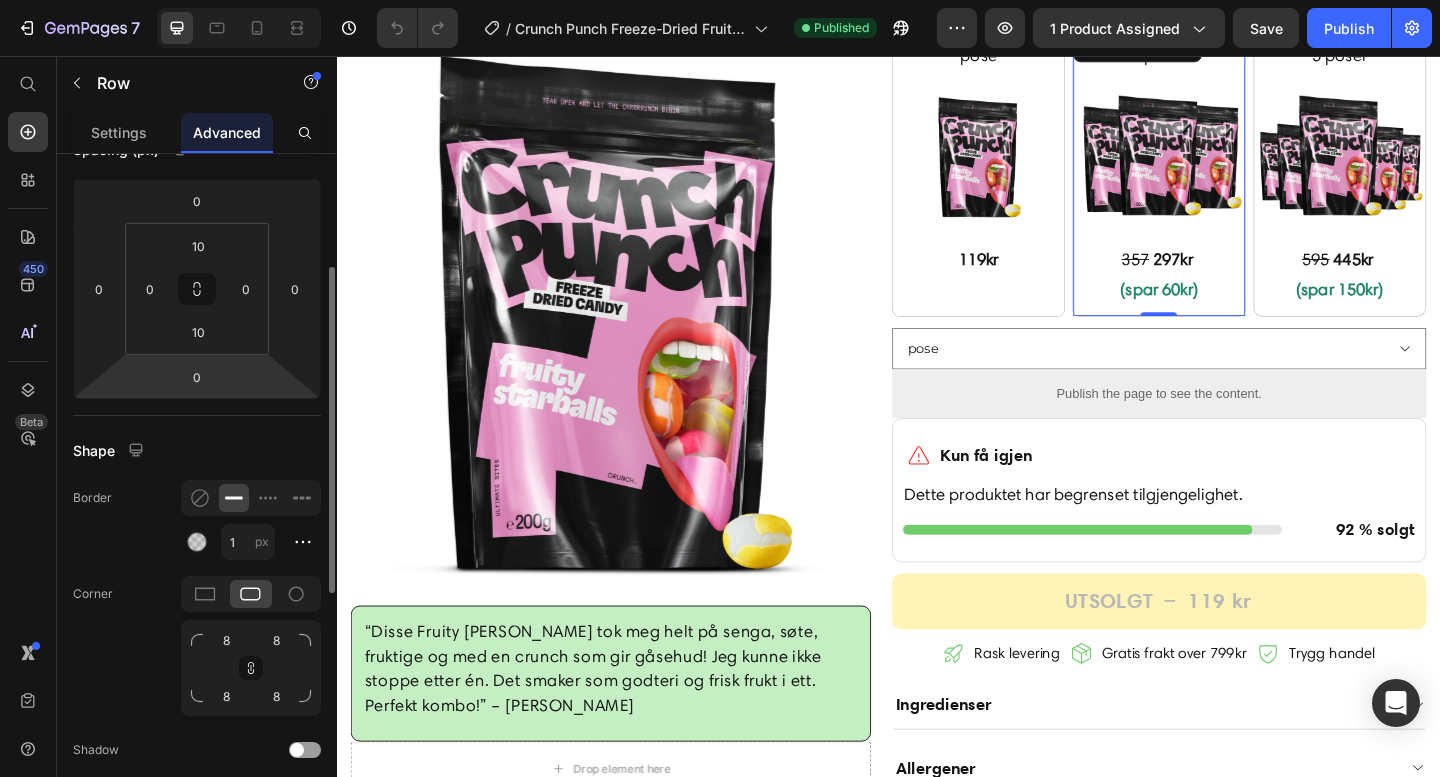 scroll, scrollTop: 737, scrollLeft: 0, axis: vertical 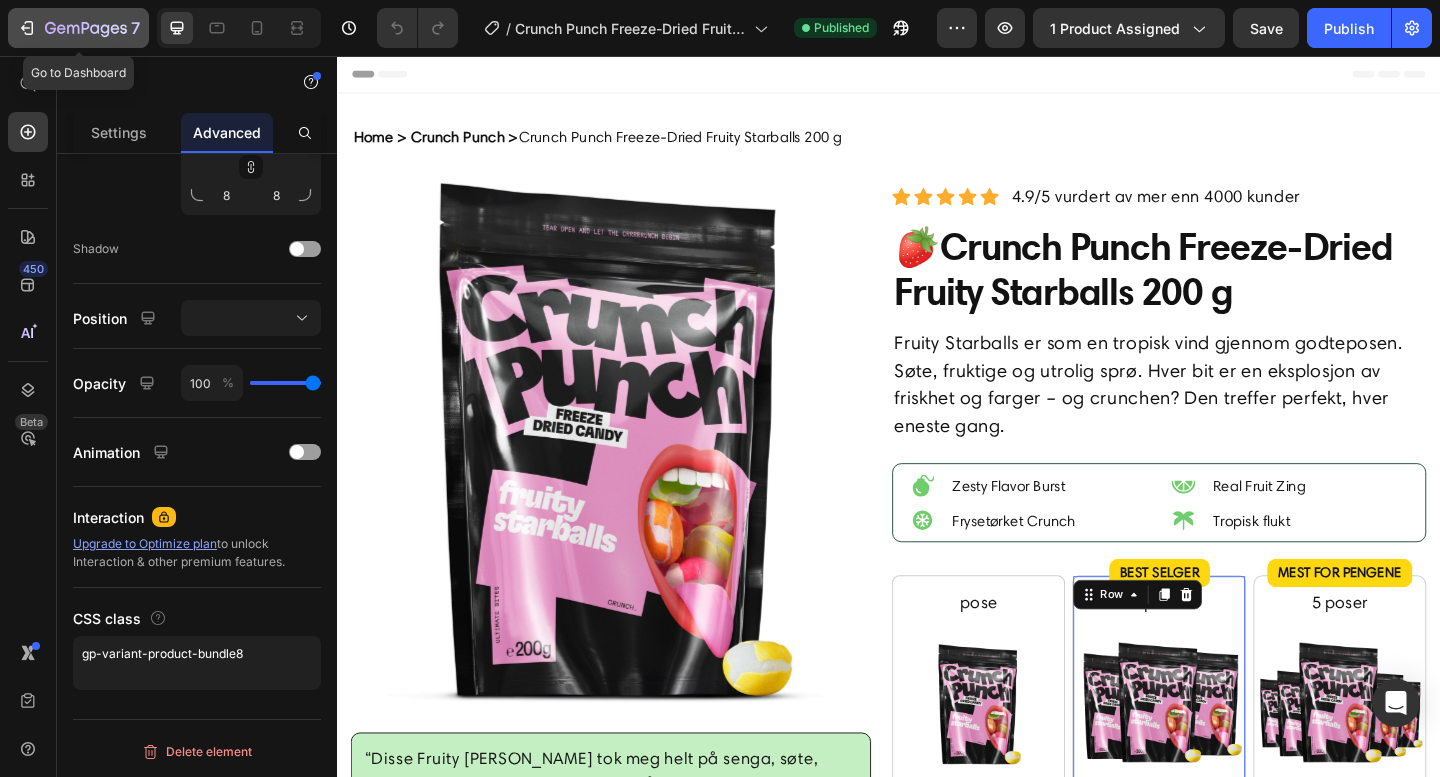 click 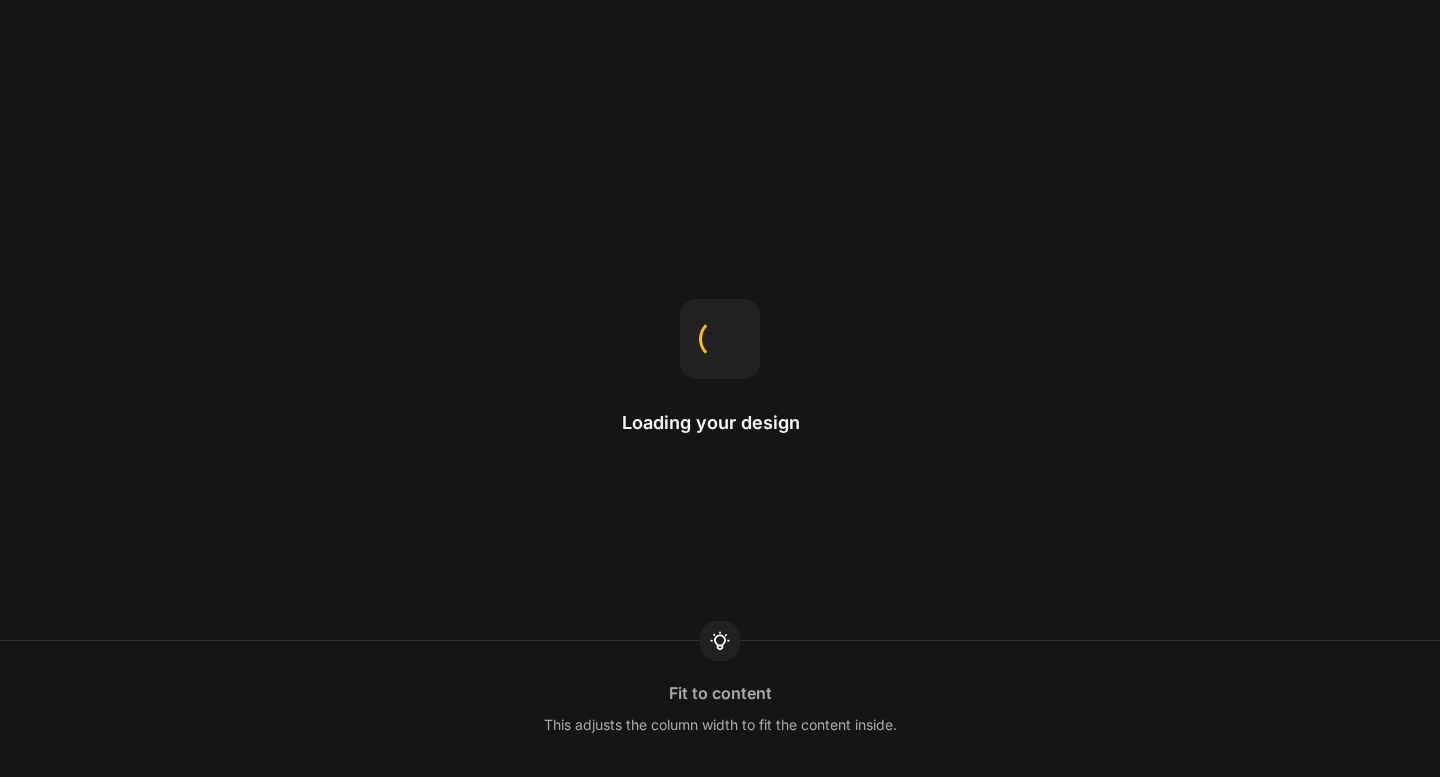 scroll, scrollTop: 0, scrollLeft: 0, axis: both 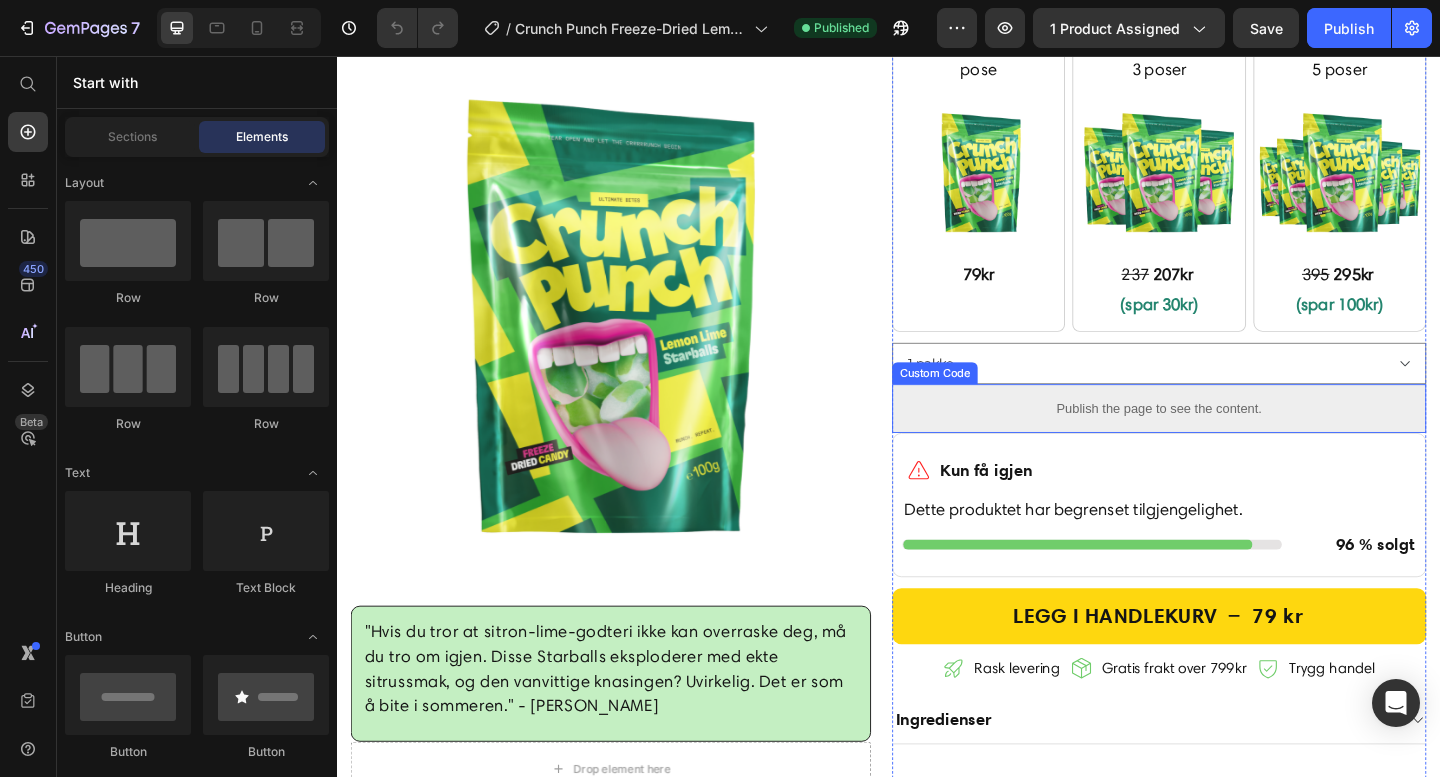 click on "Publish the page to see the content." at bounding box center [1231, 439] 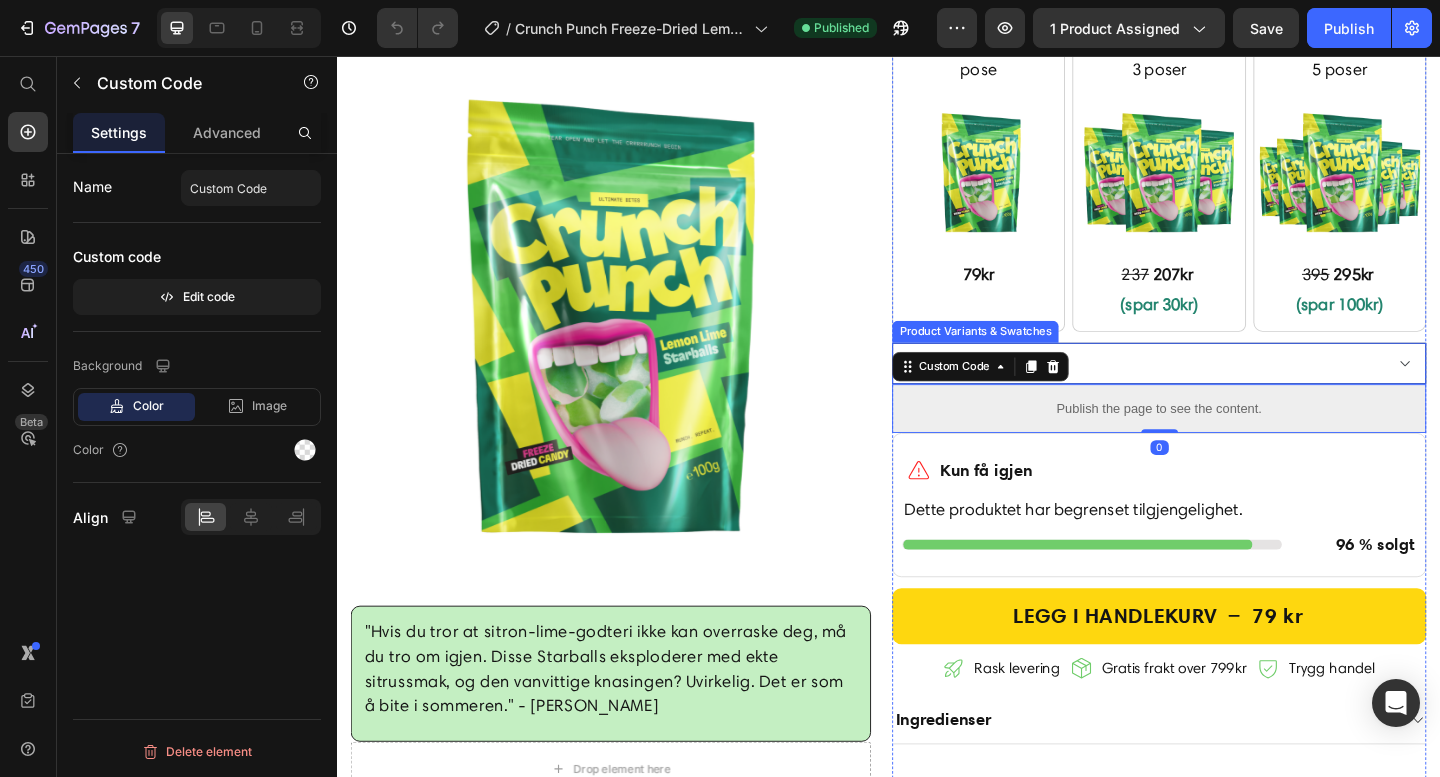 click on "1 pakke 3 pakker 5 pakker" at bounding box center (1231, 390) 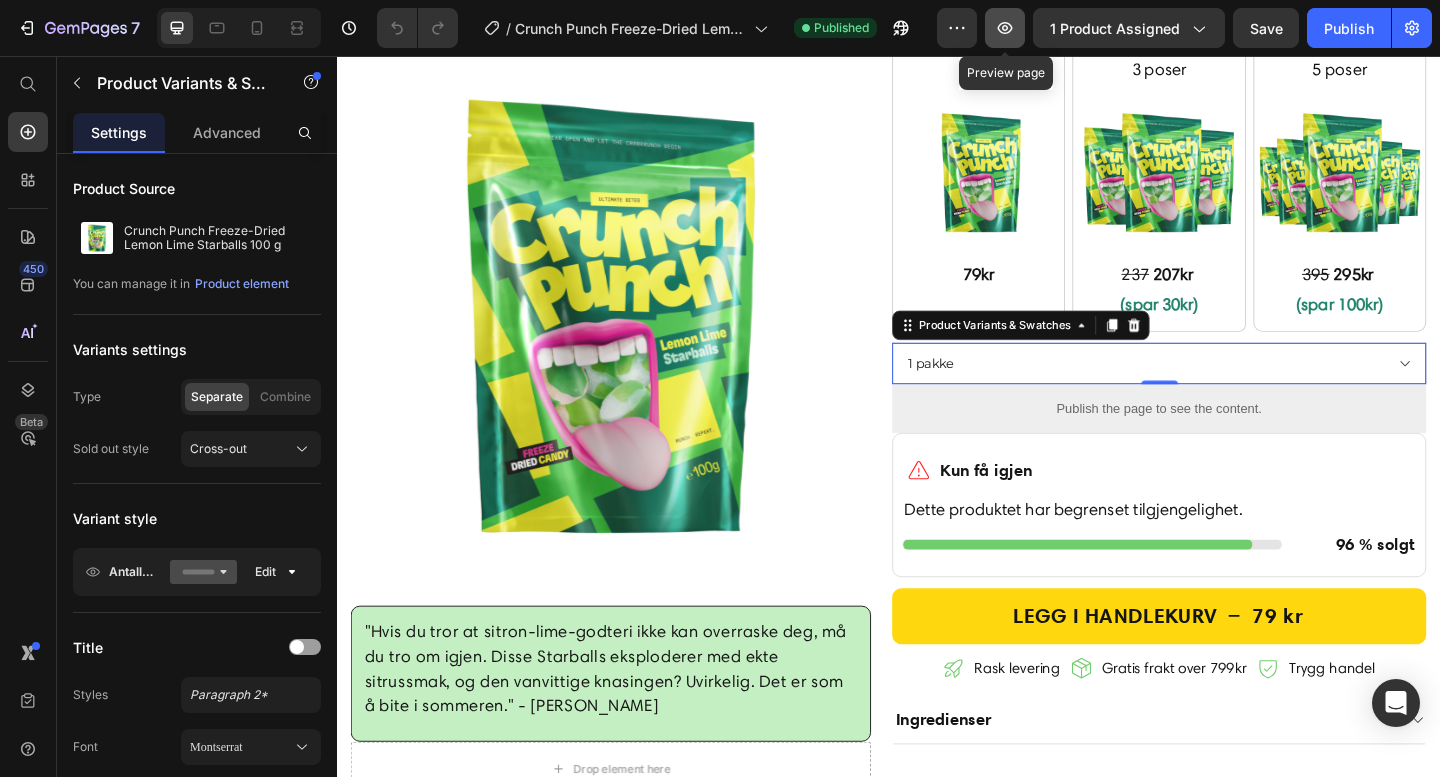 click 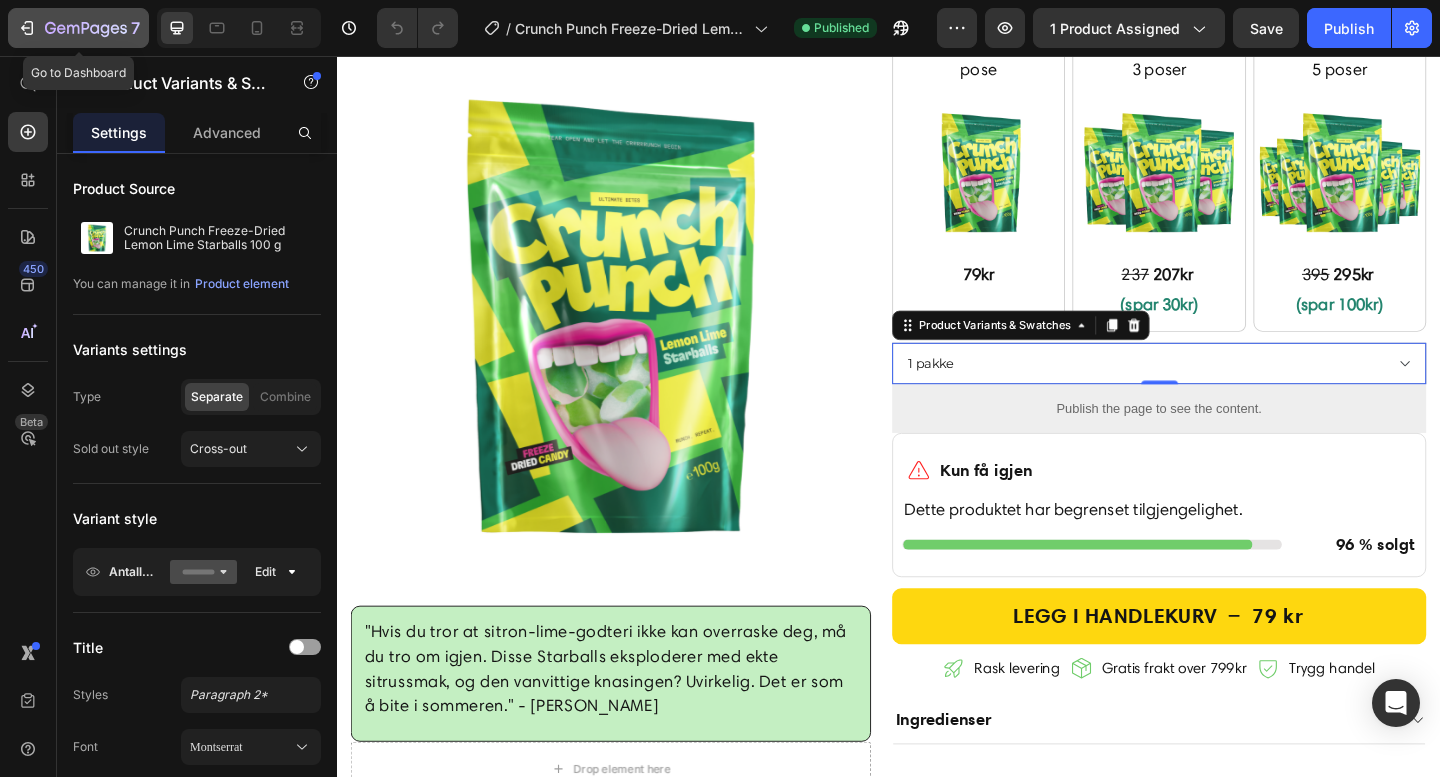 click 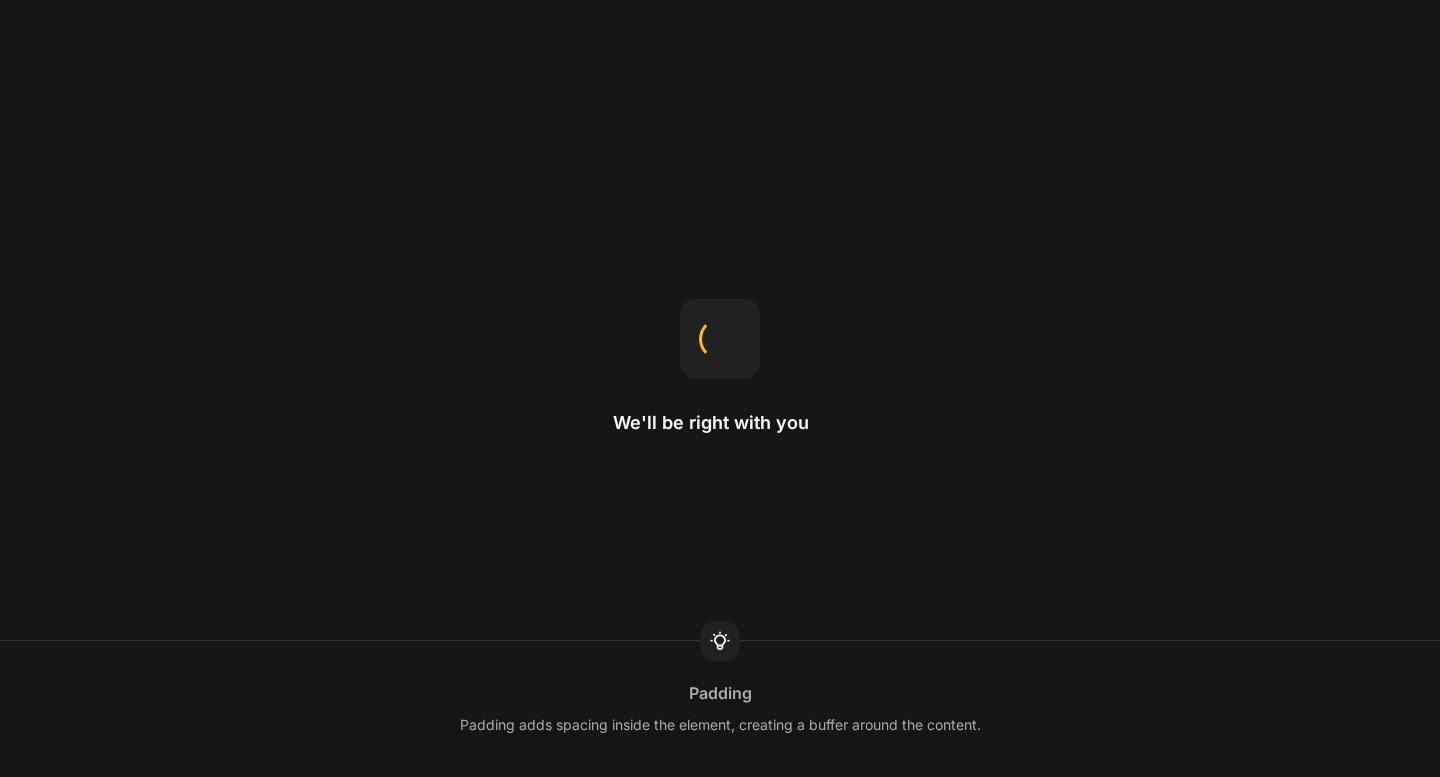 scroll, scrollTop: 0, scrollLeft: 0, axis: both 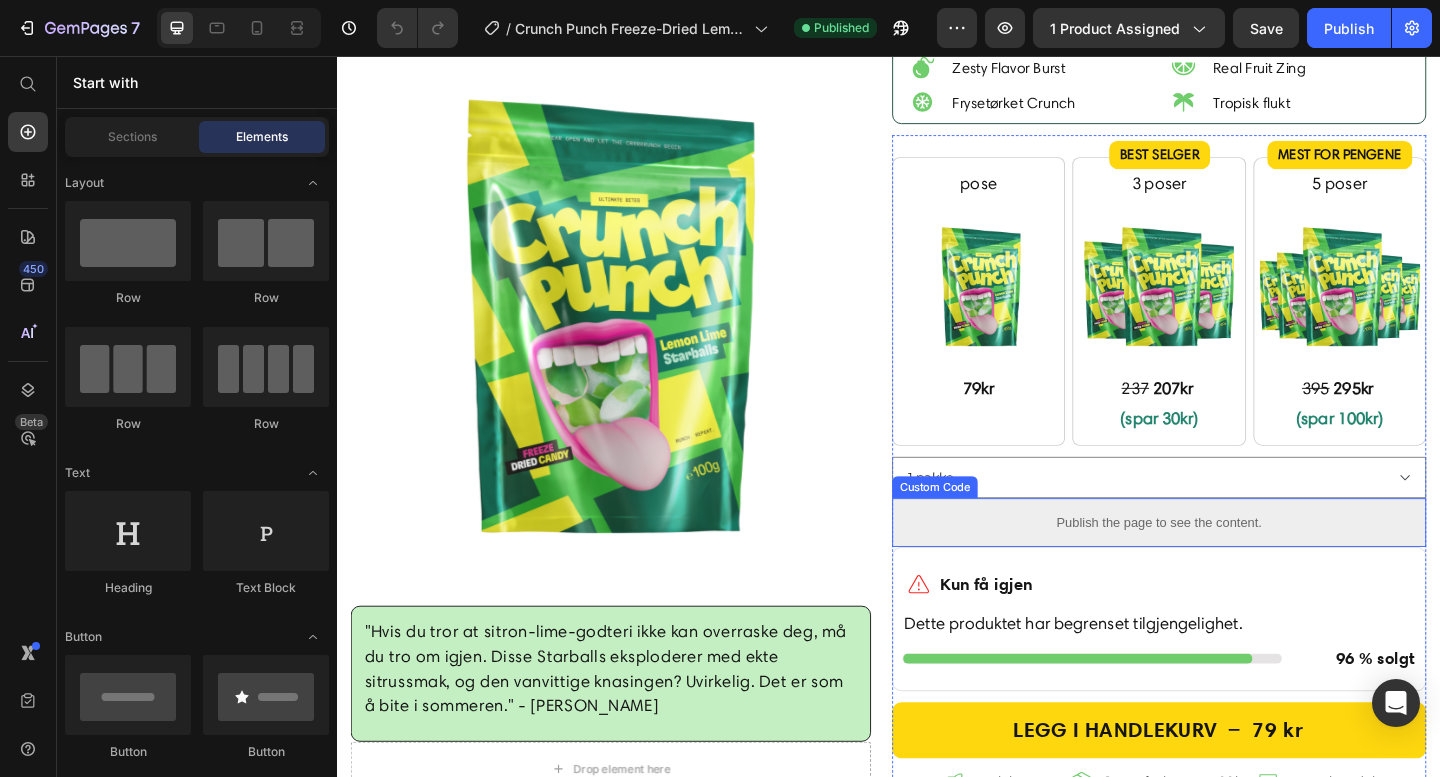 click on "Publish the page to see the content." at bounding box center [1231, 563] 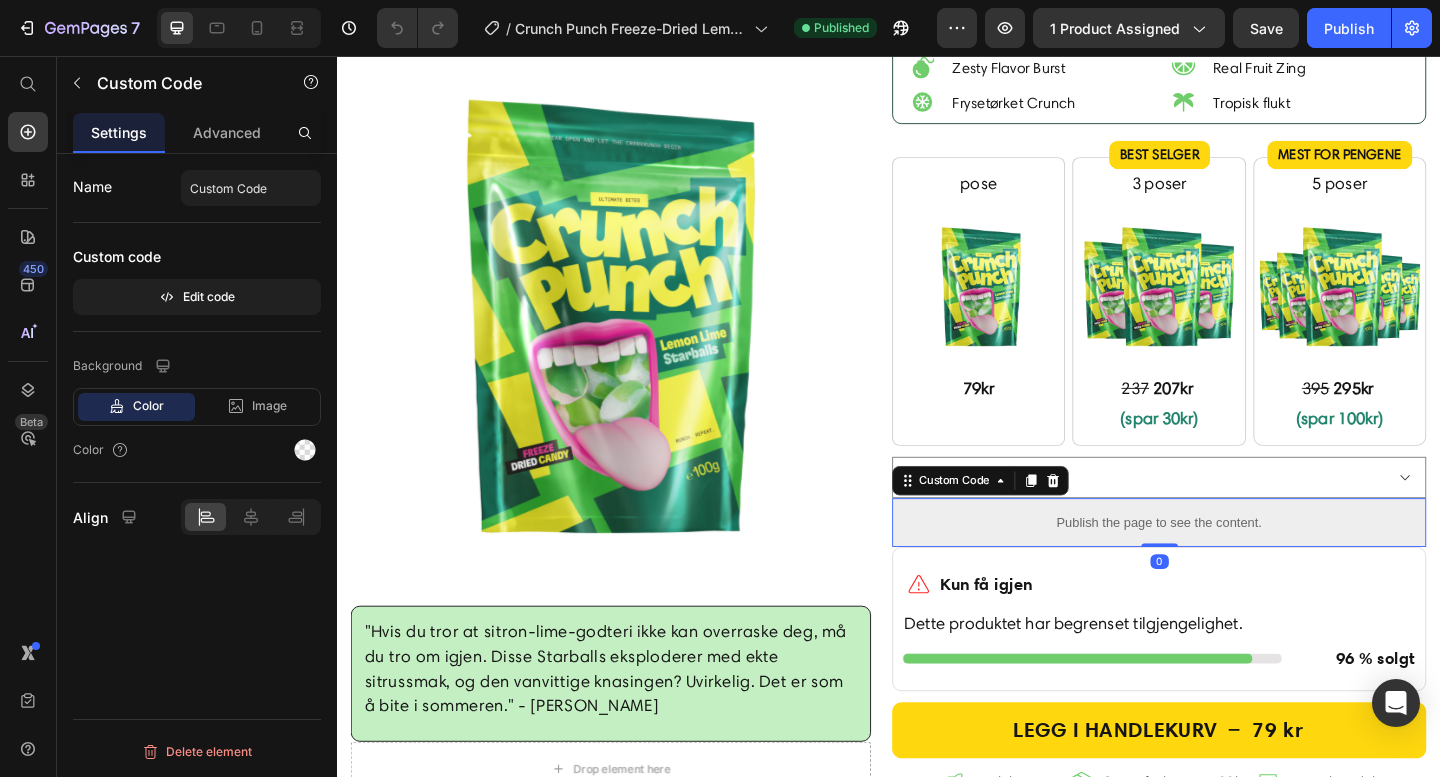 click on "Custom code  Edit code" at bounding box center [197, 277] 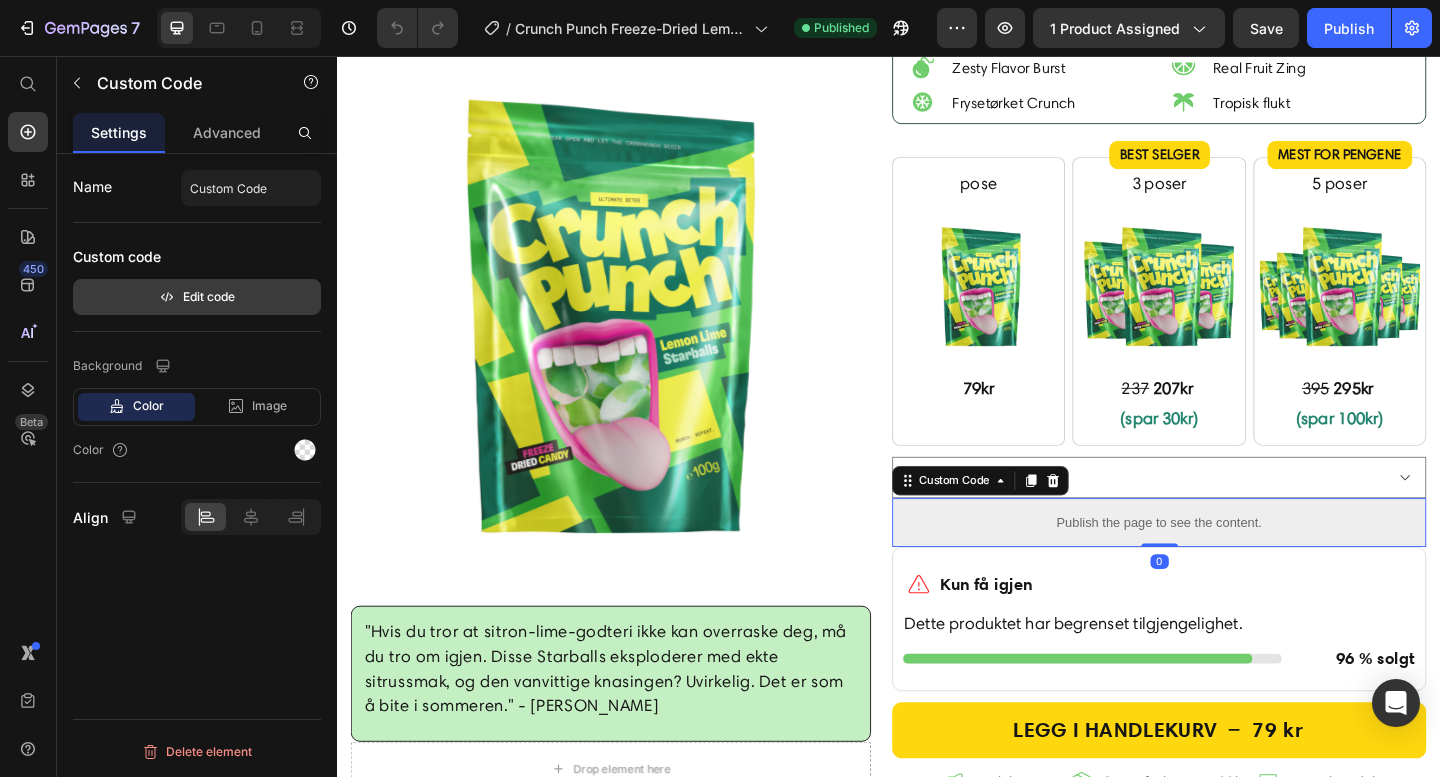 click on "Edit code" at bounding box center [197, 297] 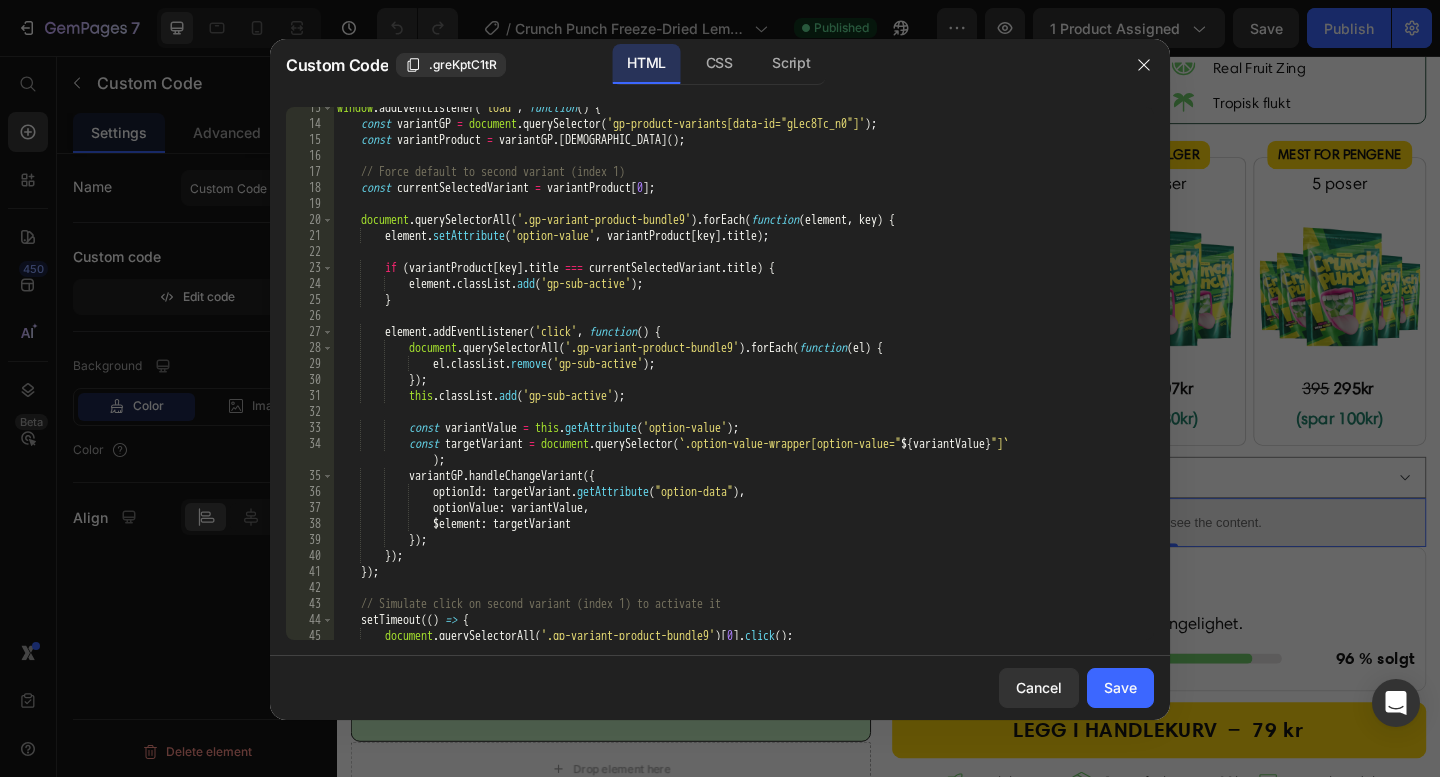scroll, scrollTop: 283, scrollLeft: 0, axis: vertical 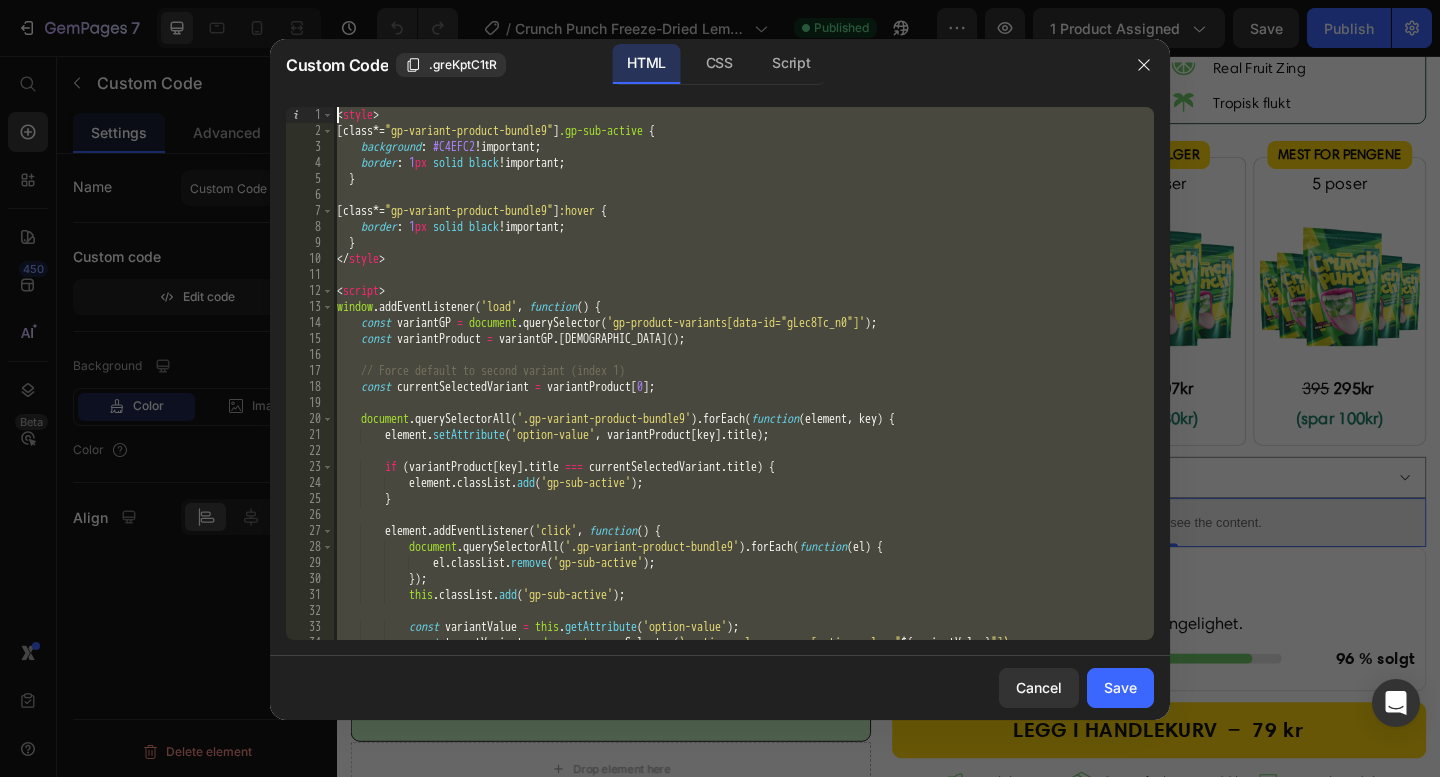 drag, startPoint x: 431, startPoint y: 597, endPoint x: 340, endPoint y: -154, distance: 756.4932 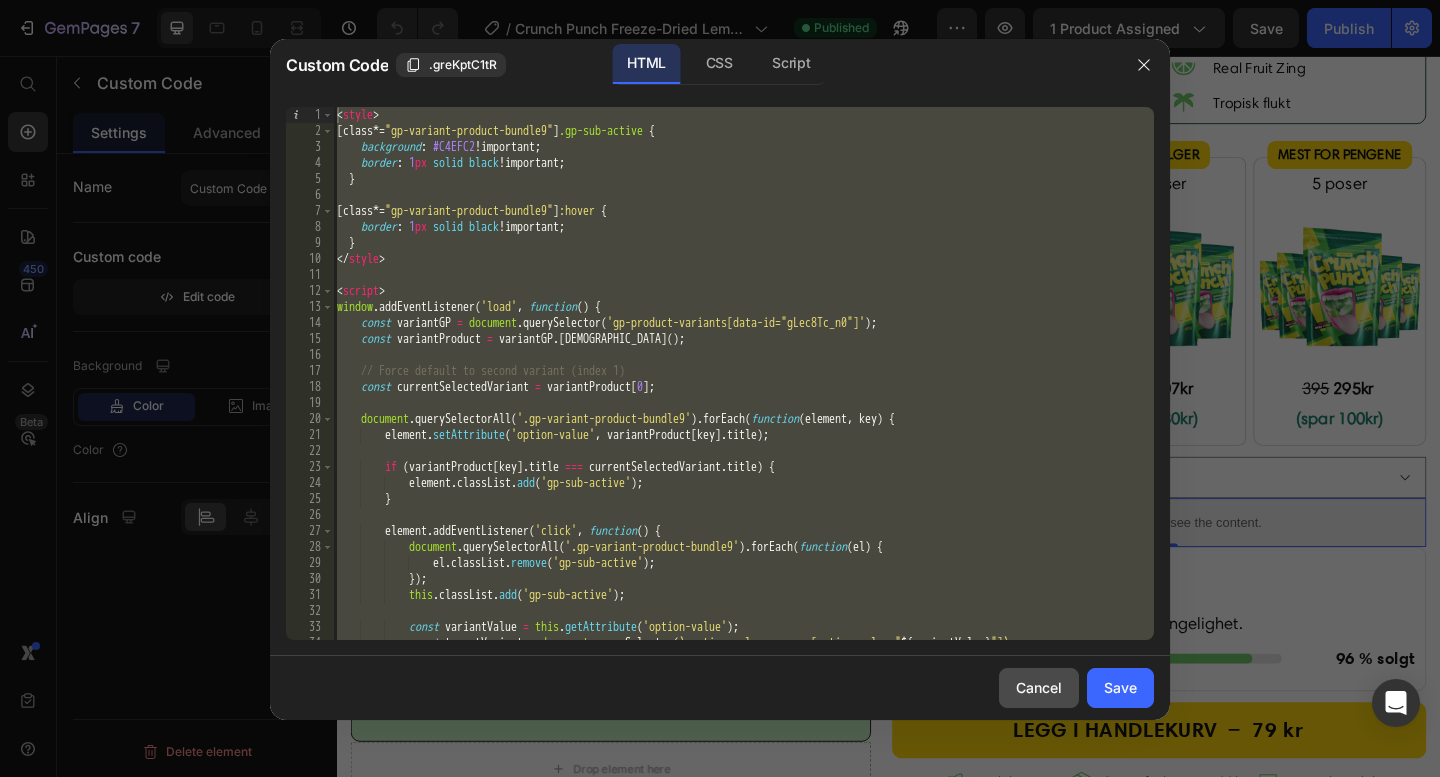 click on "Cancel" at bounding box center (1039, 687) 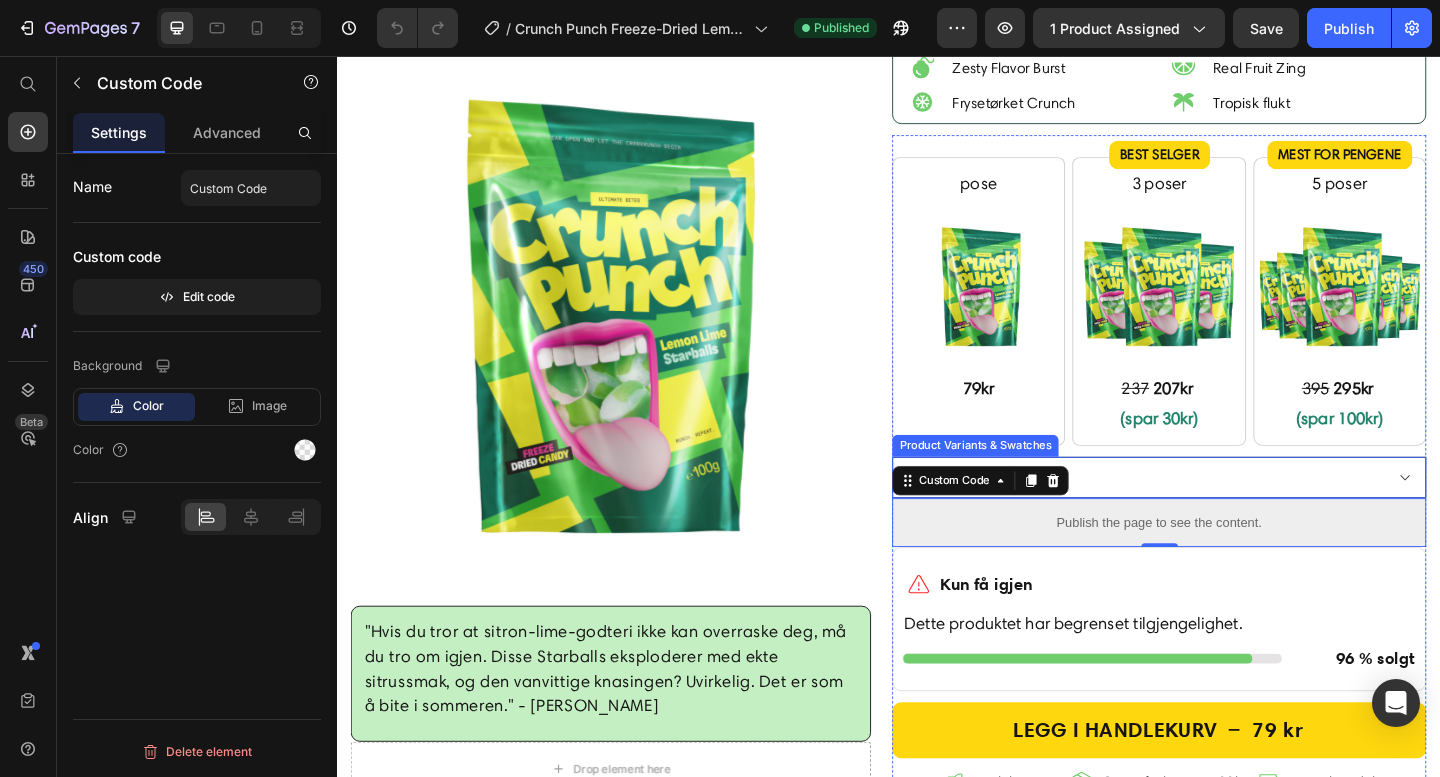 click on "1 pakke 3 pakker 5 pakker" at bounding box center [1231, 514] 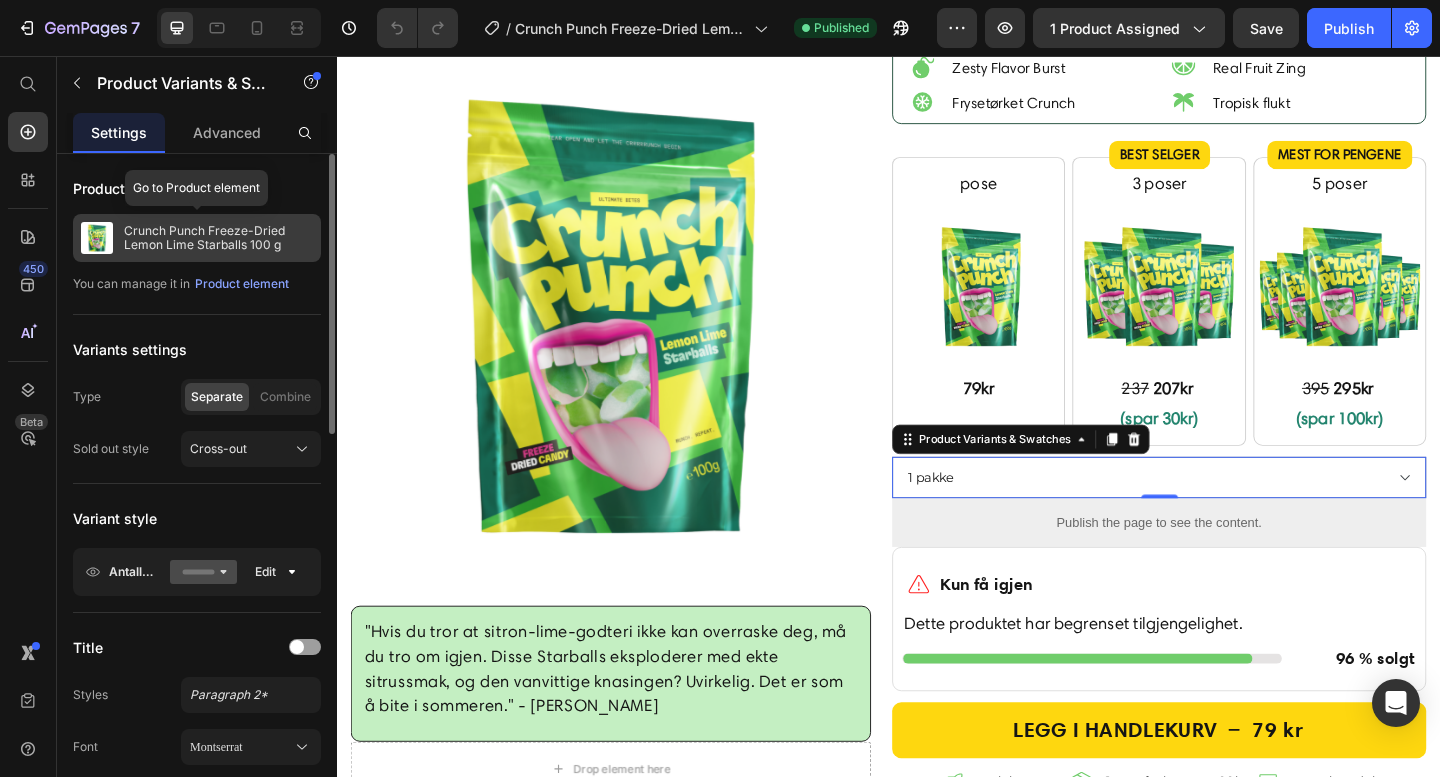 click on "Crunch Punch Freeze-Dried Lemon Lime Starballs 100 g" at bounding box center (218, 238) 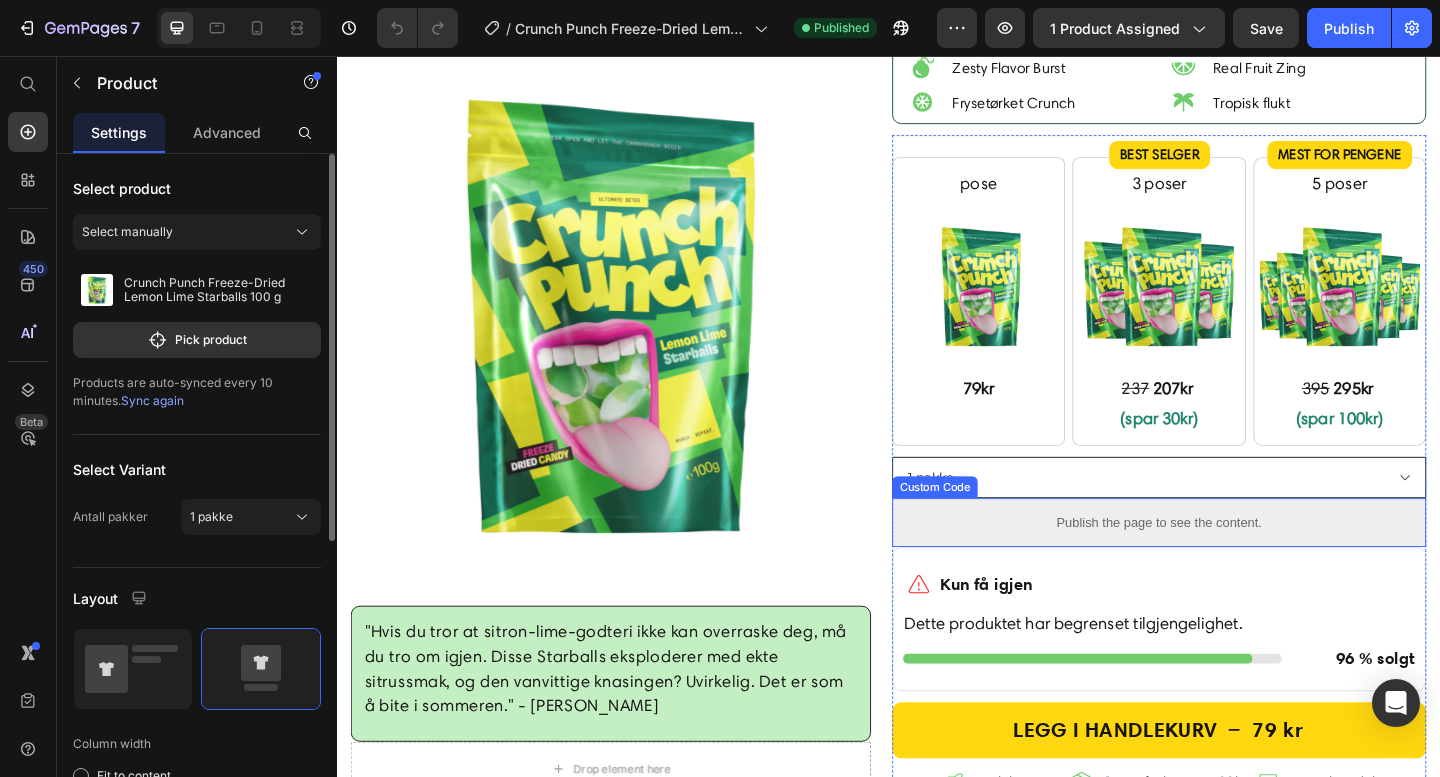 click on "1 pakke 3 pakker 5 pakker" at bounding box center (1231, 514) 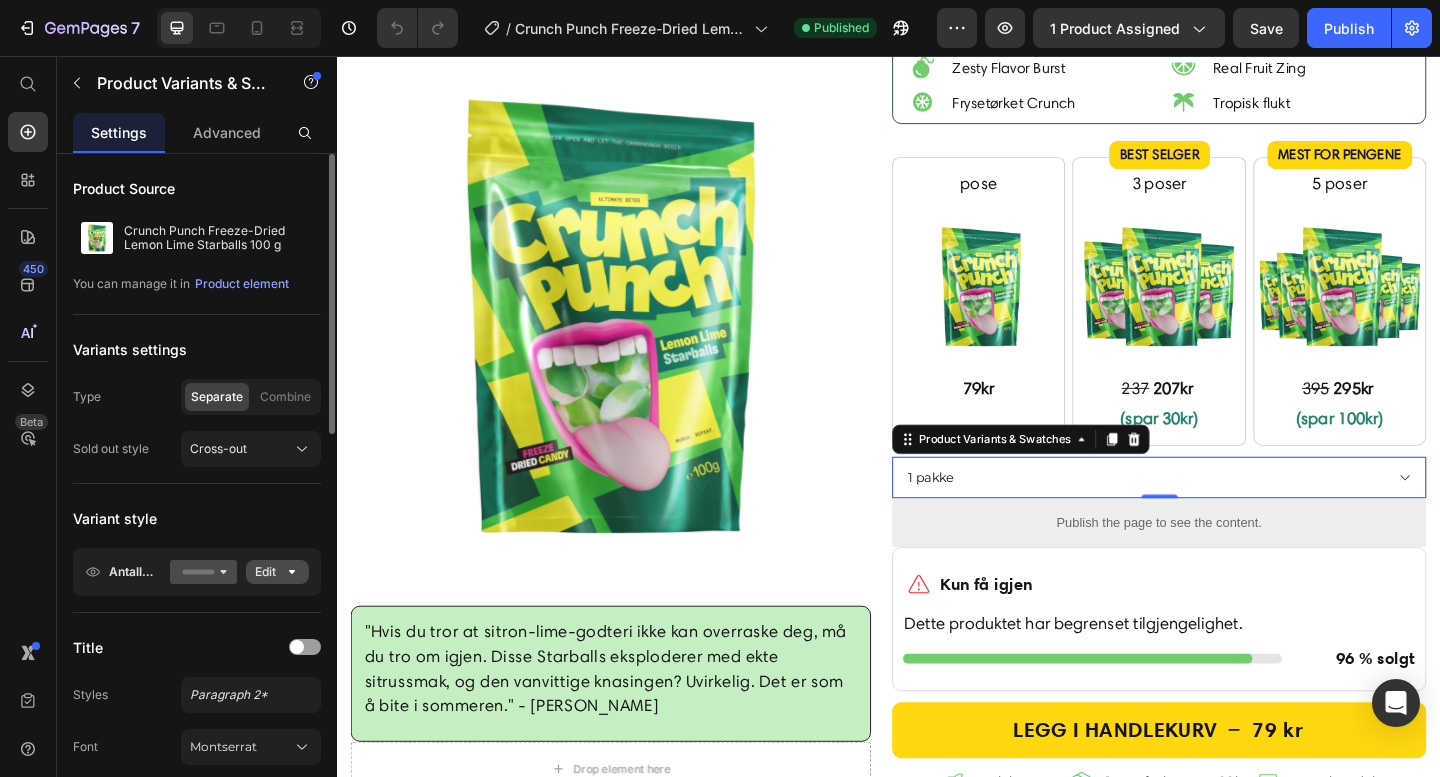 click 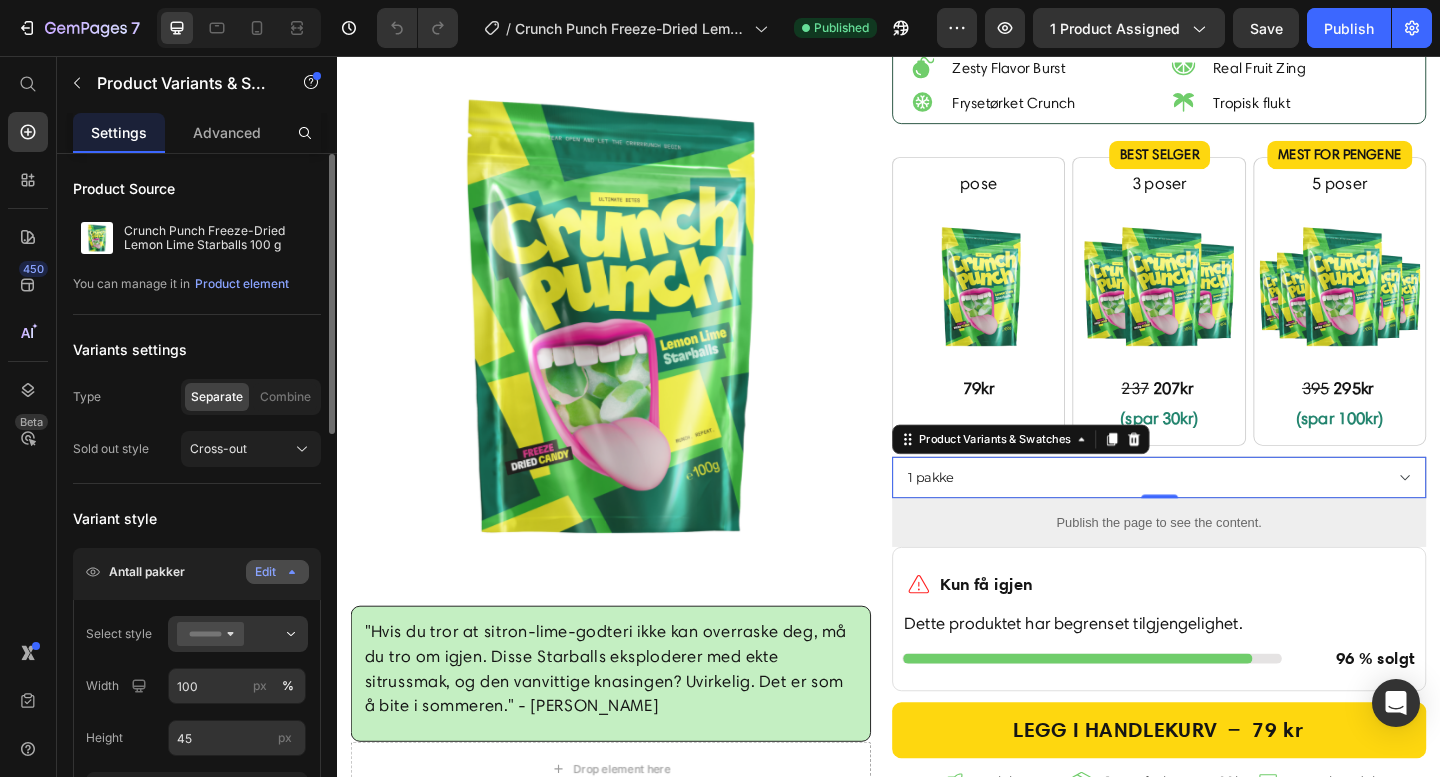 click 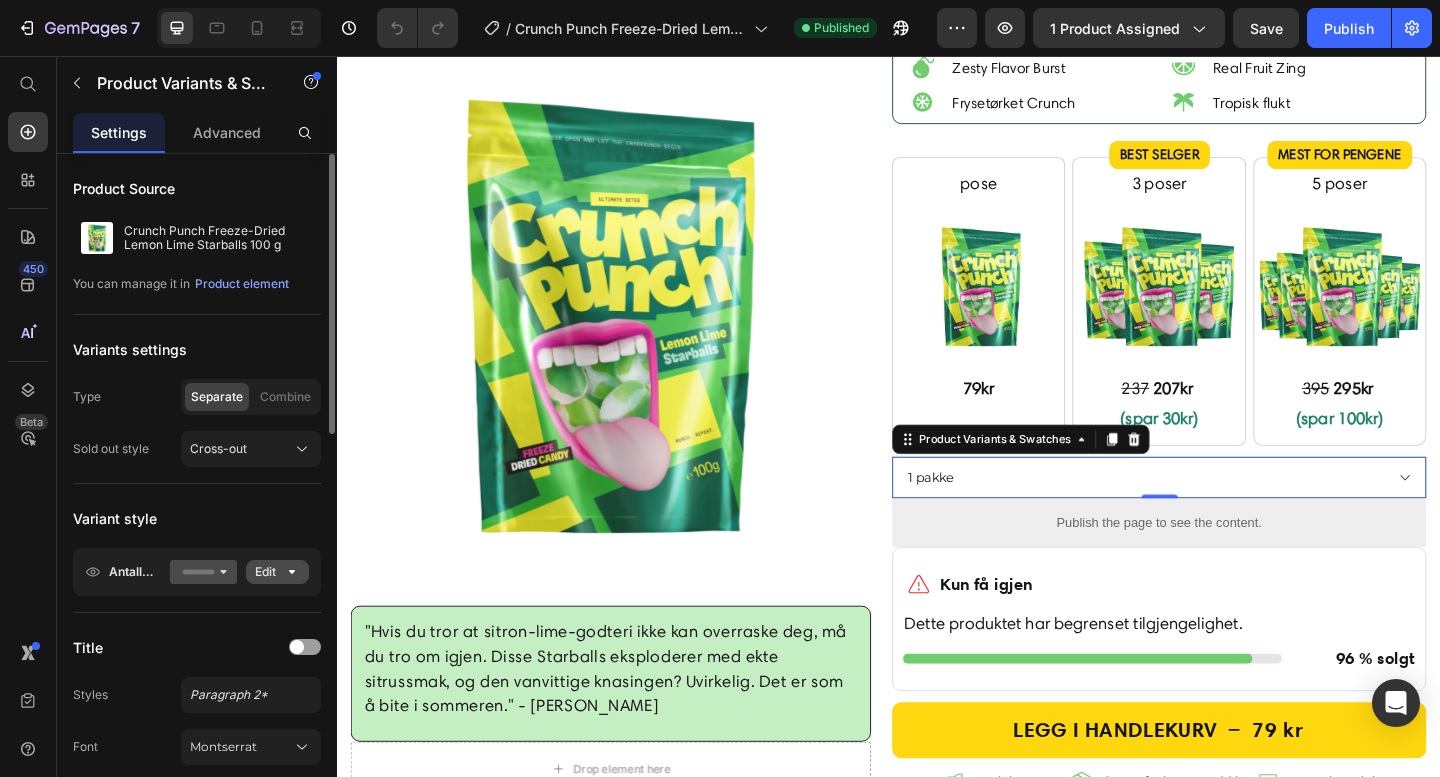 click 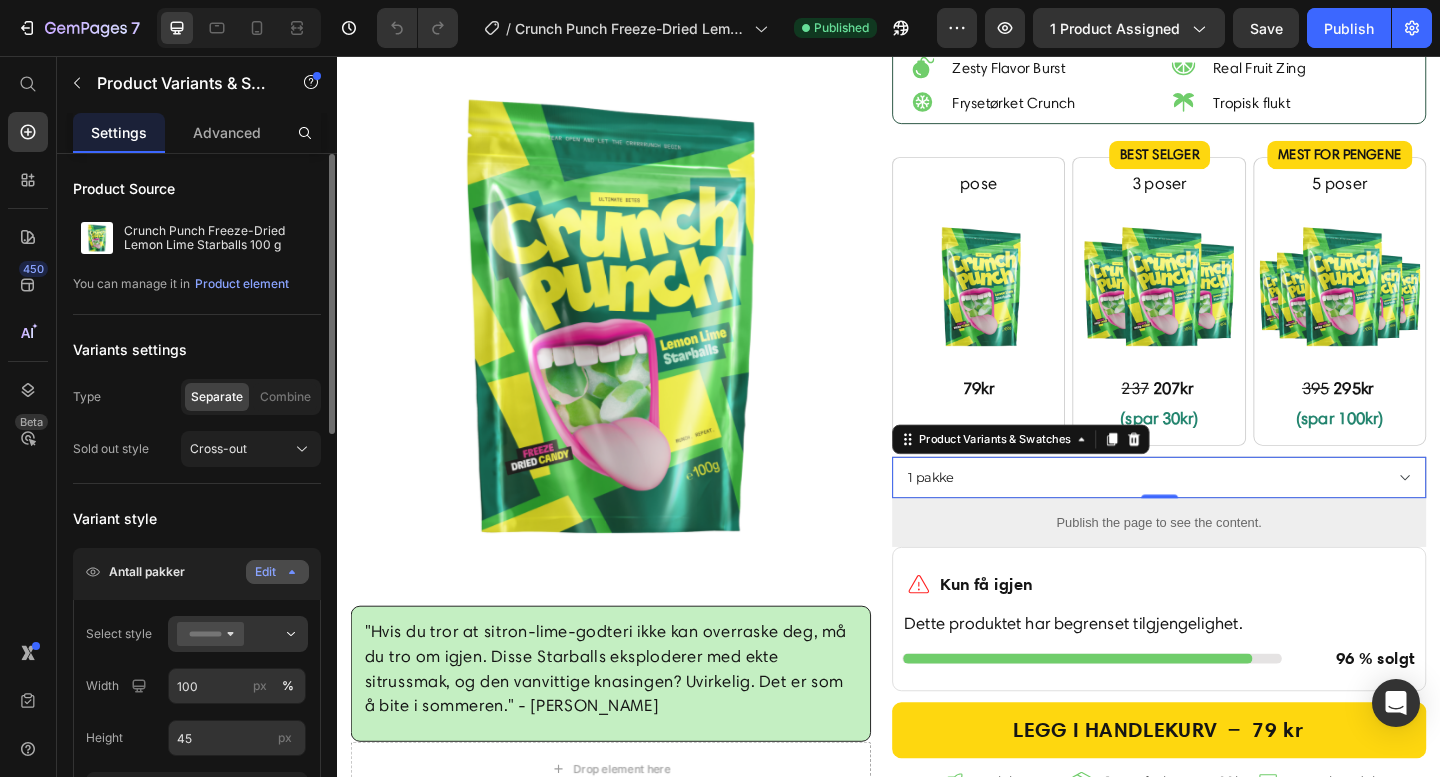 click 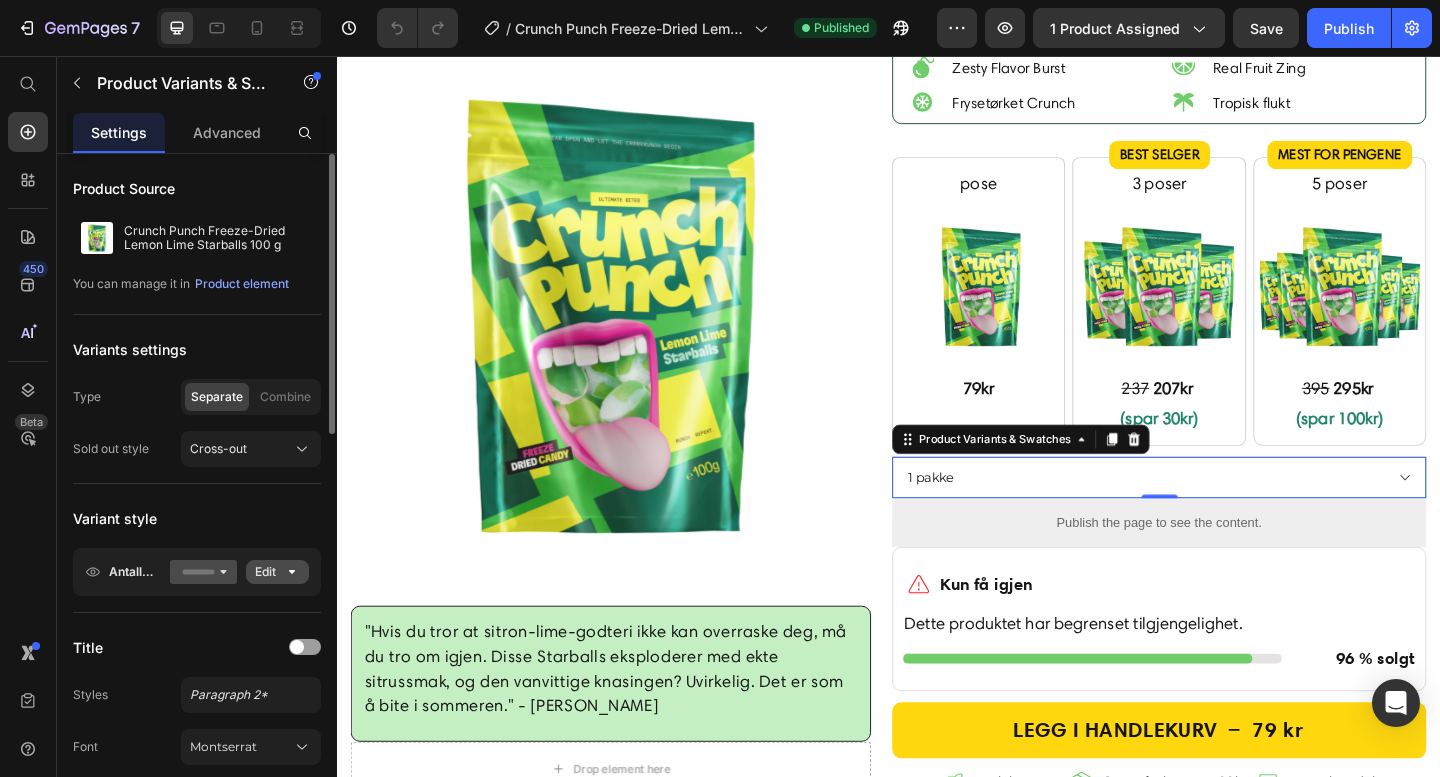 click 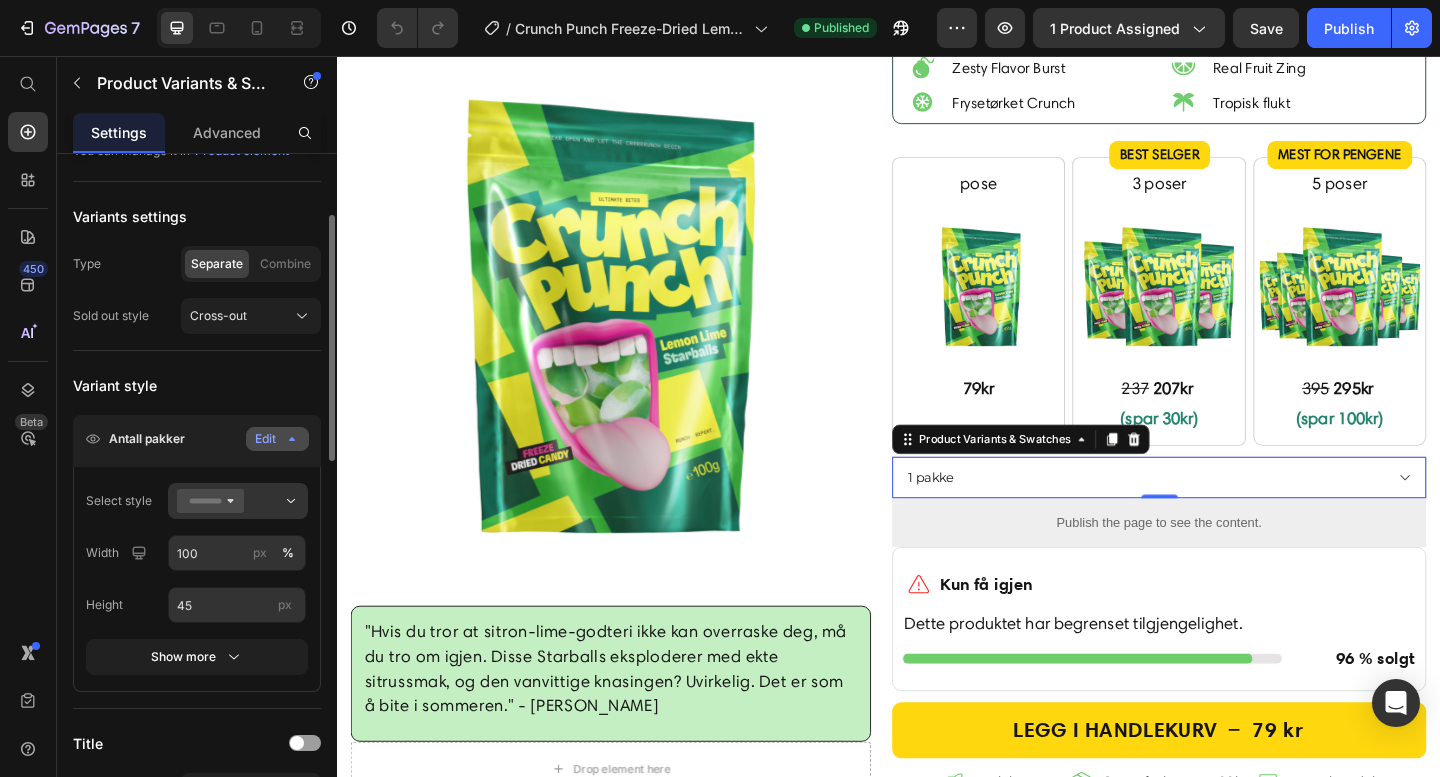 scroll, scrollTop: 192, scrollLeft: 0, axis: vertical 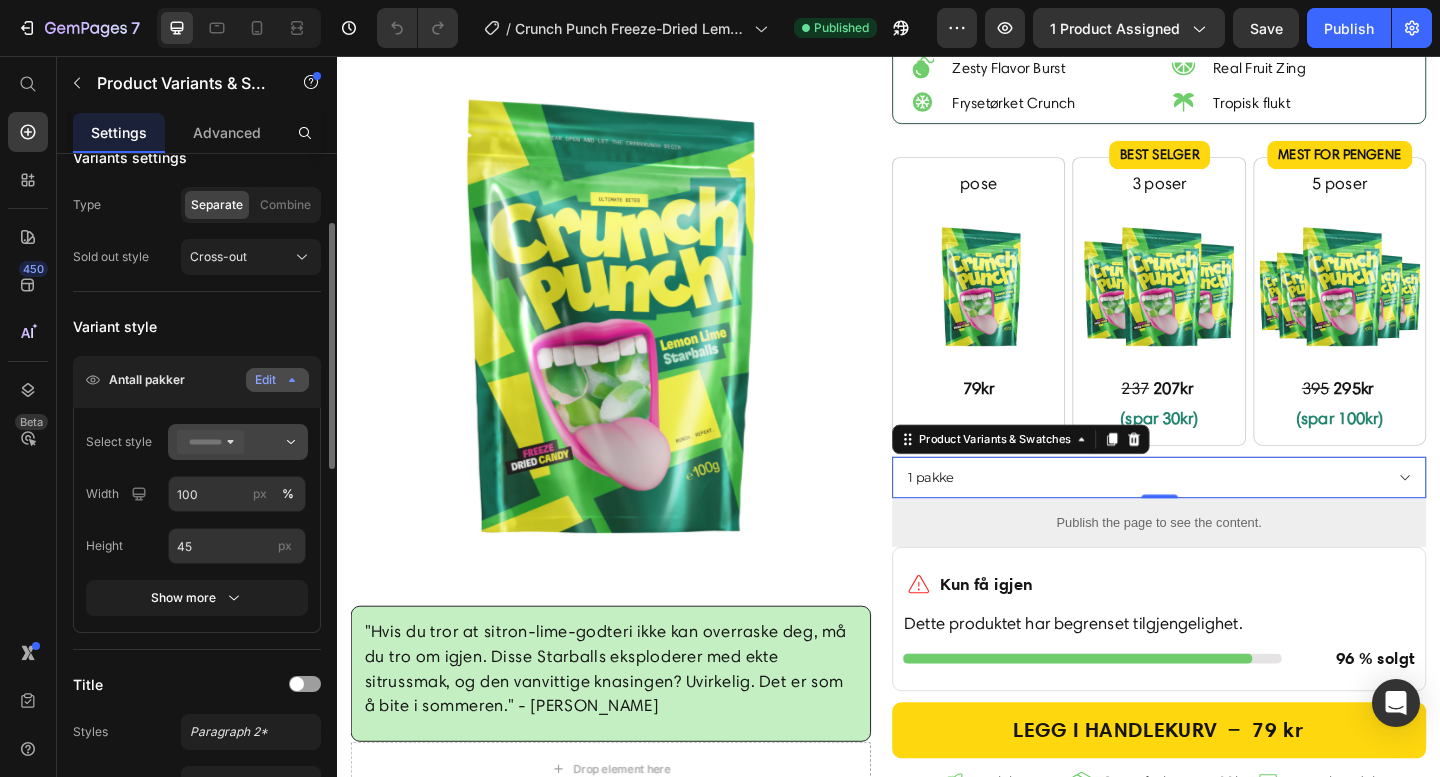 click at bounding box center [238, 442] 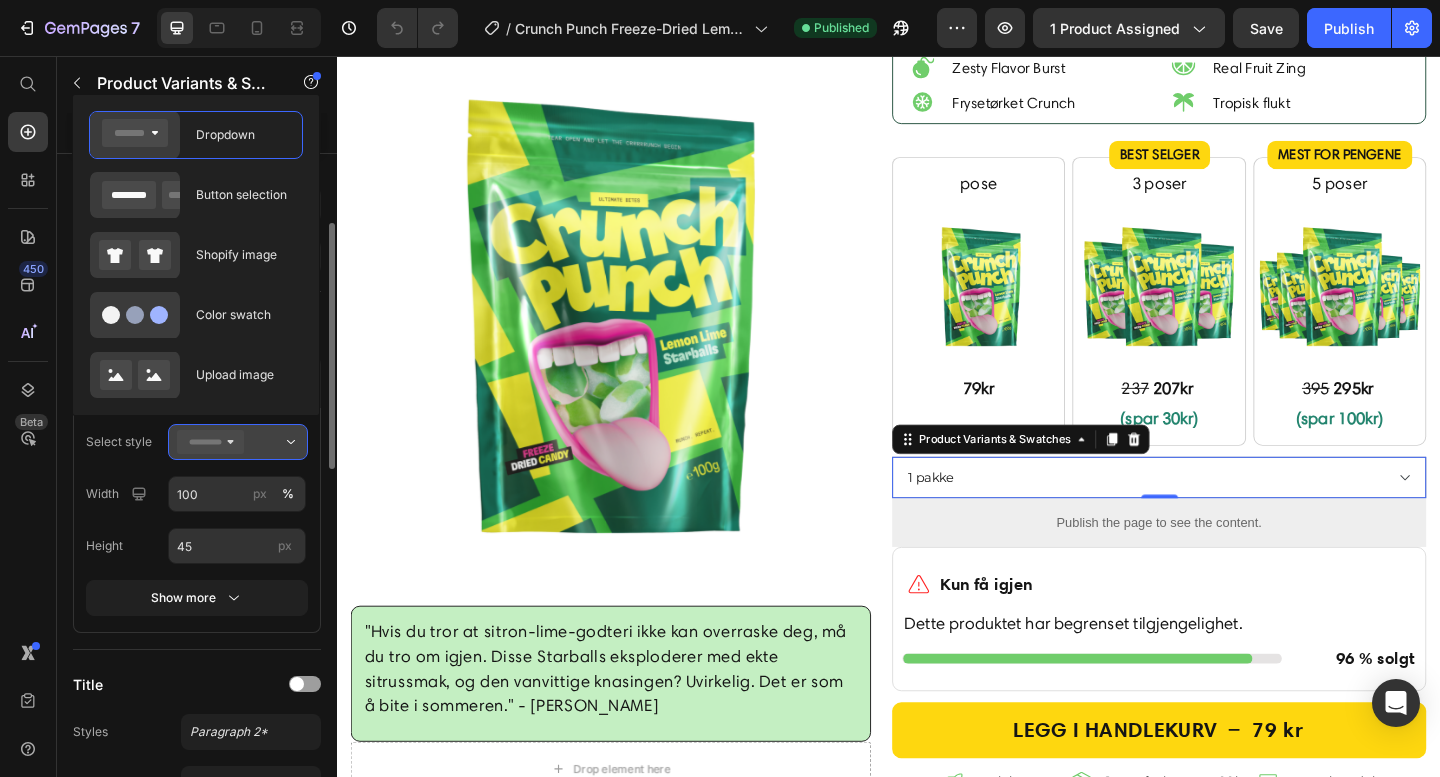 click at bounding box center [238, 442] 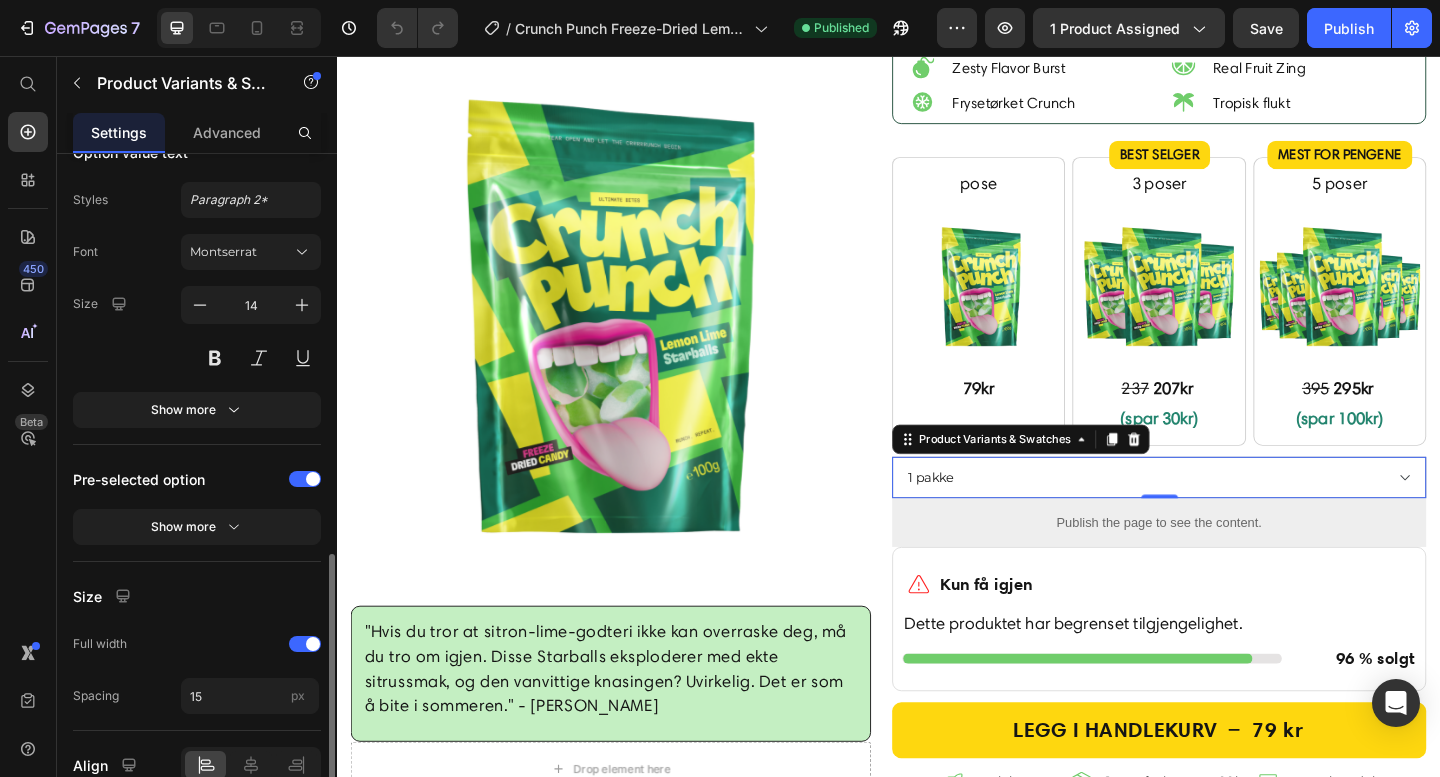 scroll, scrollTop: 1196, scrollLeft: 0, axis: vertical 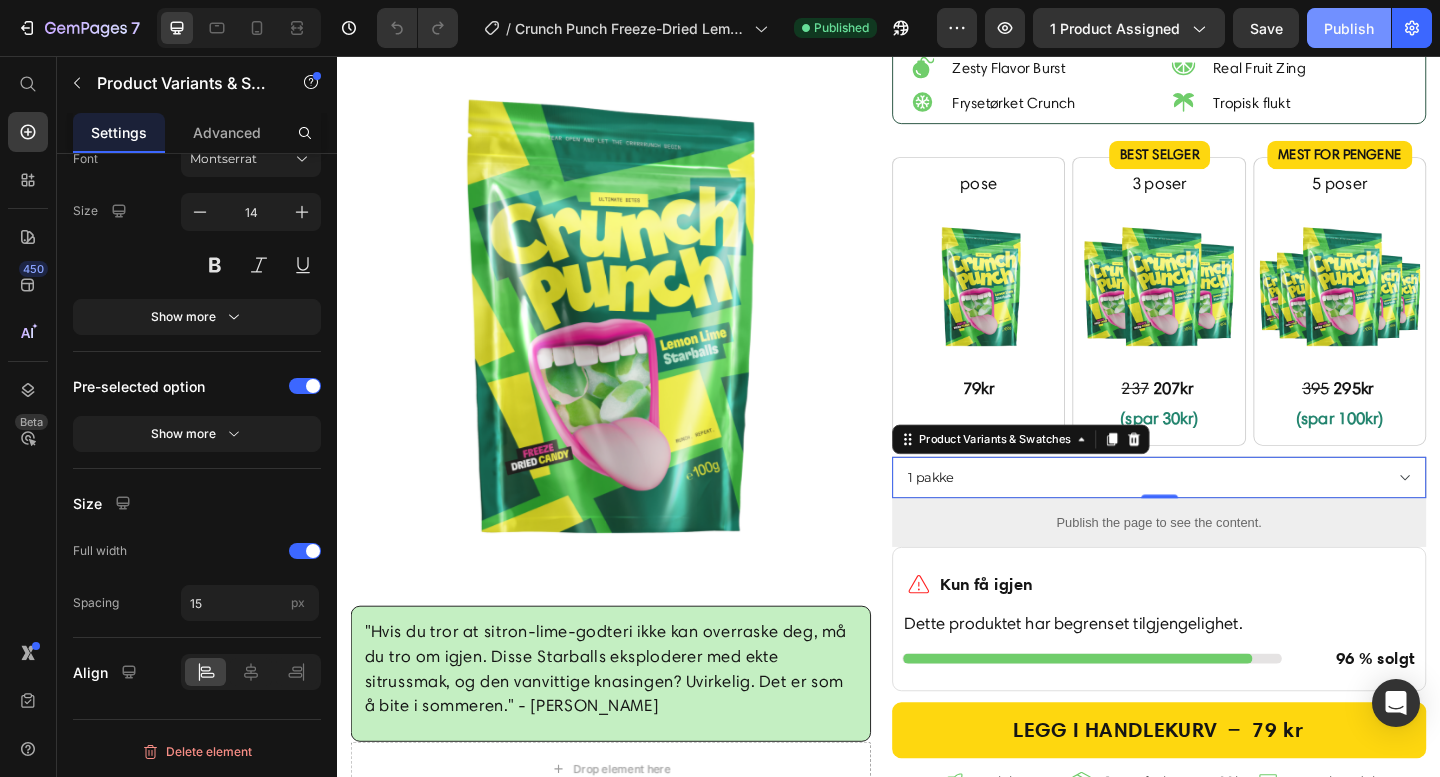 click on "Publish" 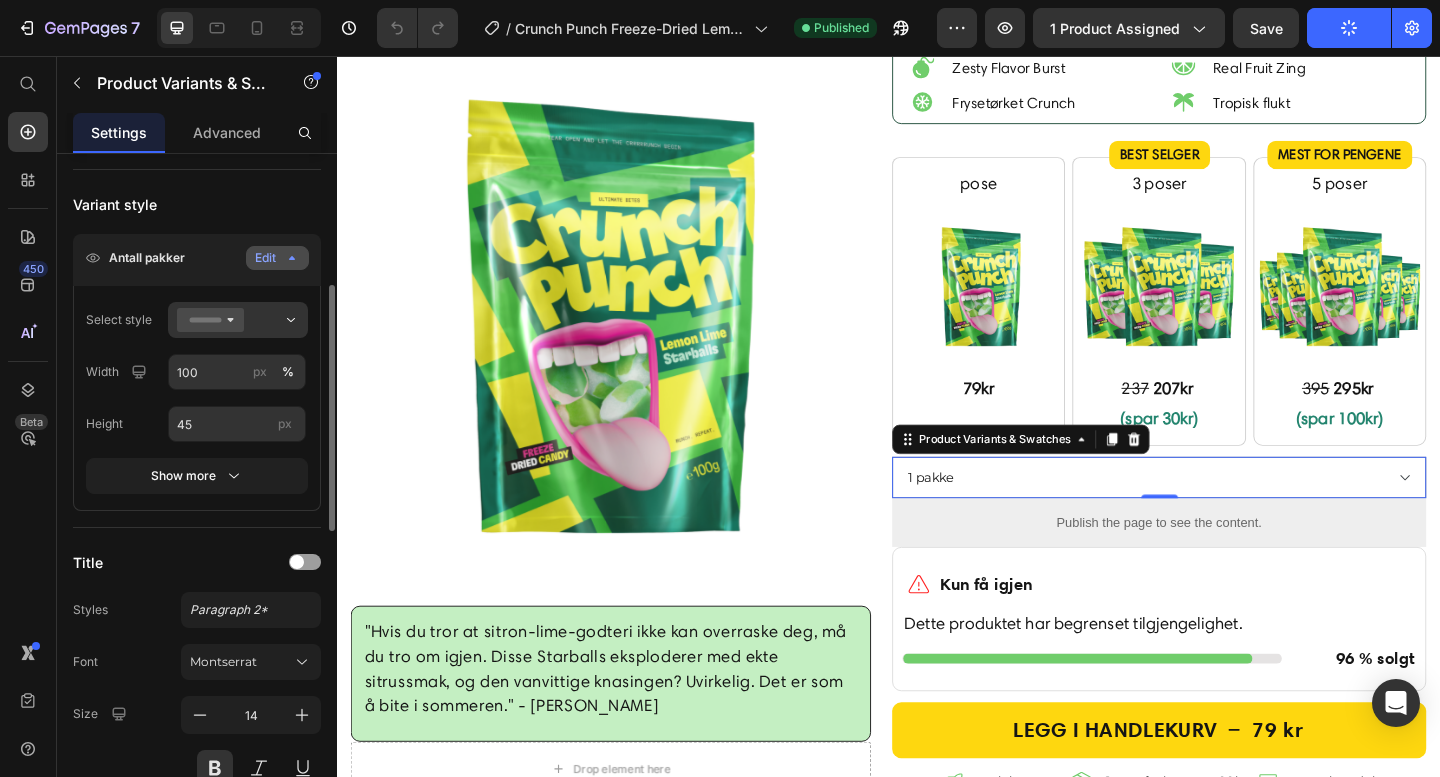 scroll, scrollTop: 248, scrollLeft: 0, axis: vertical 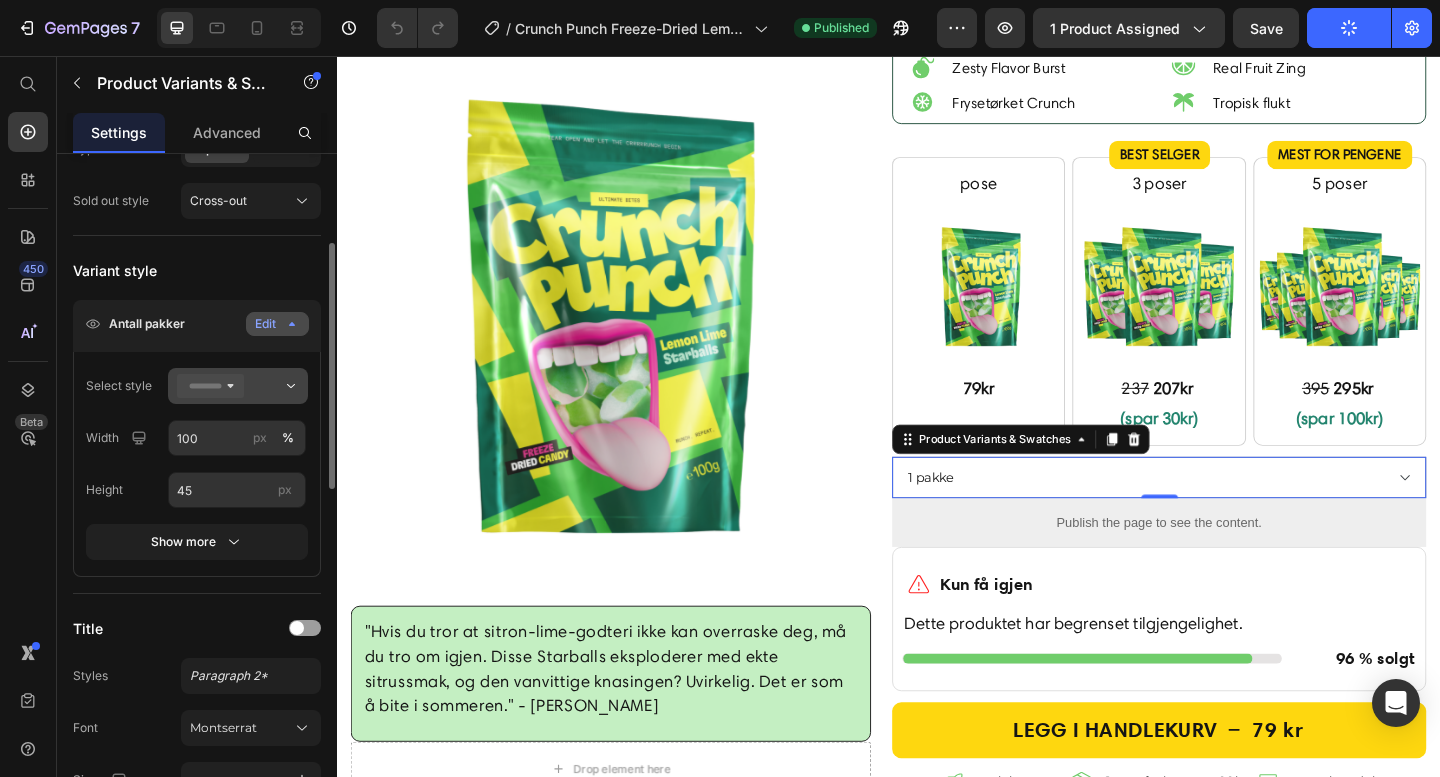 click at bounding box center (238, 386) 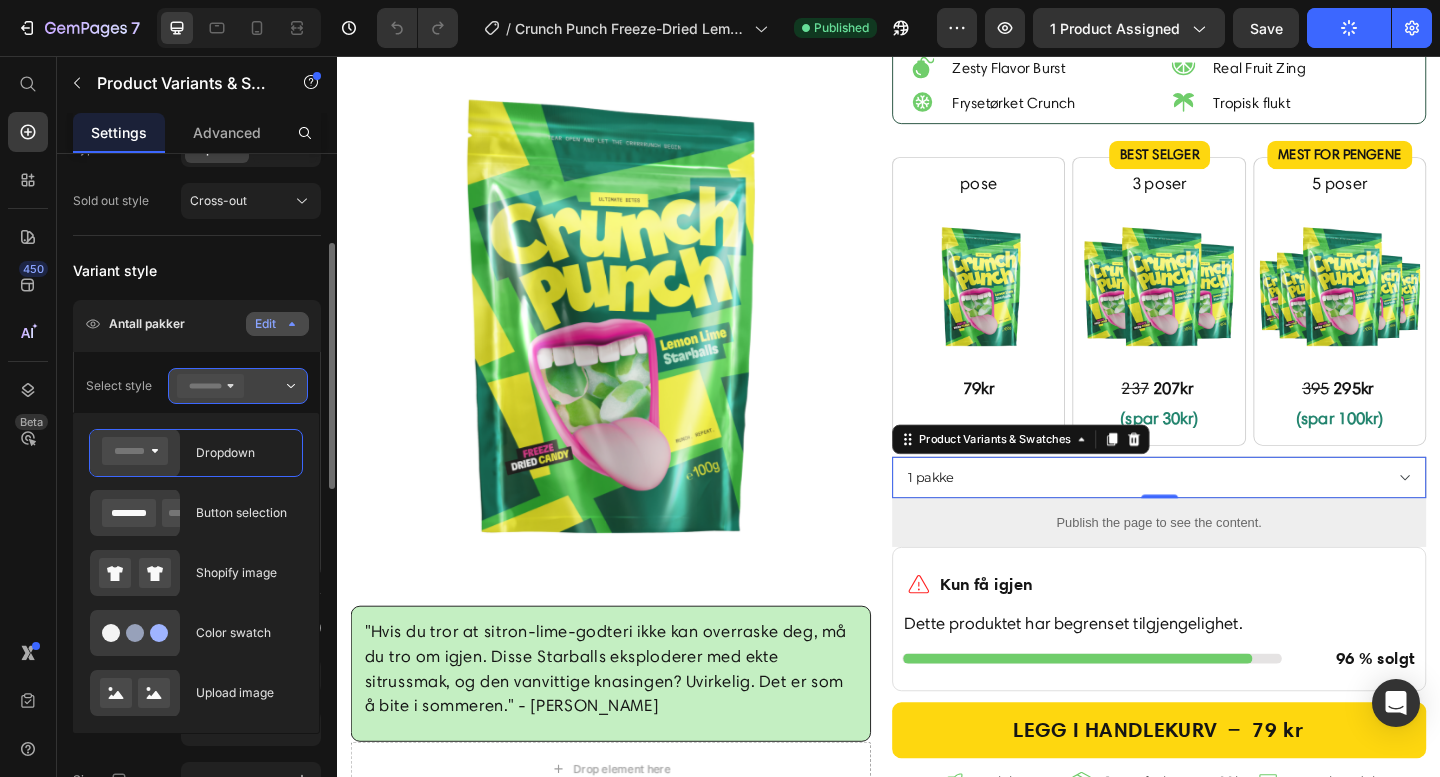 click at bounding box center [238, 386] 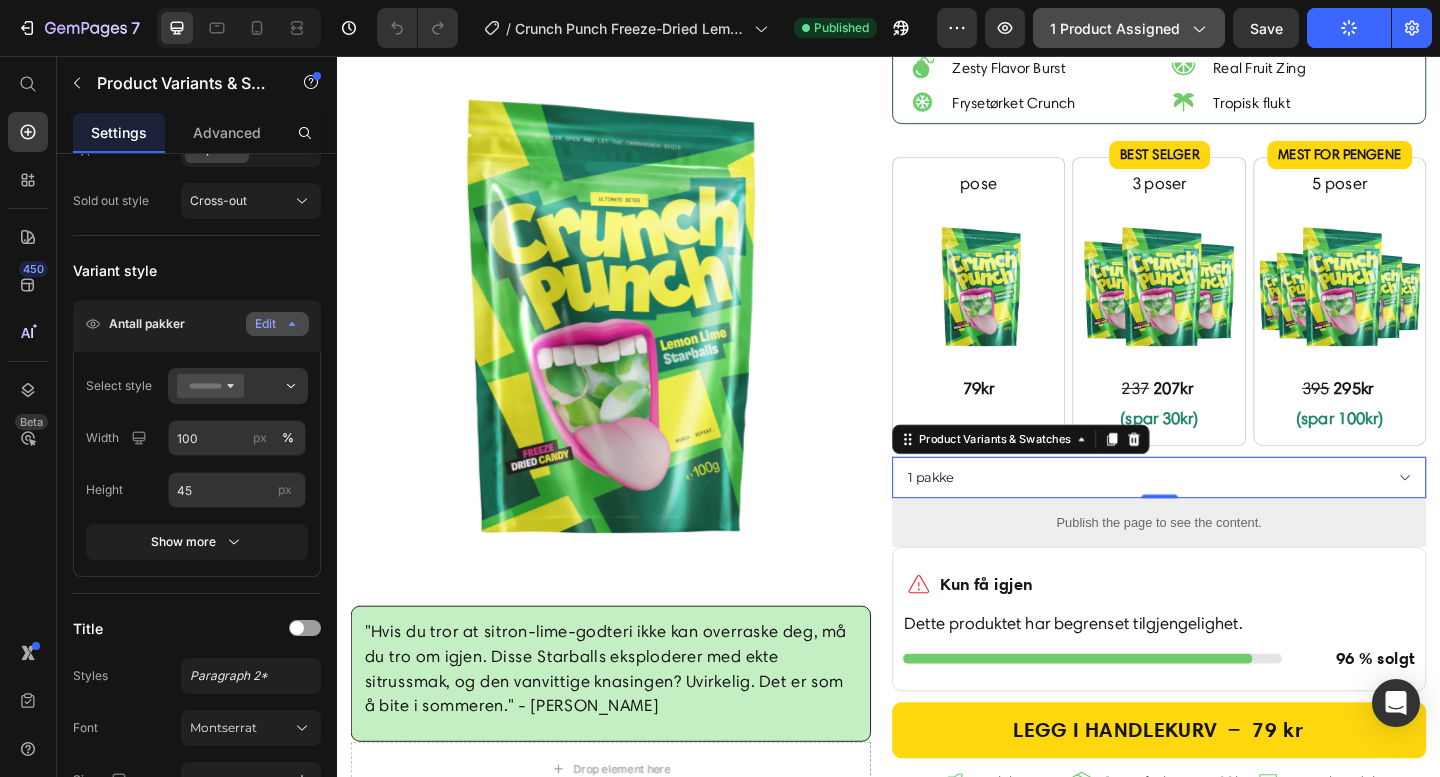 click on "1 product assigned" at bounding box center (1129, 28) 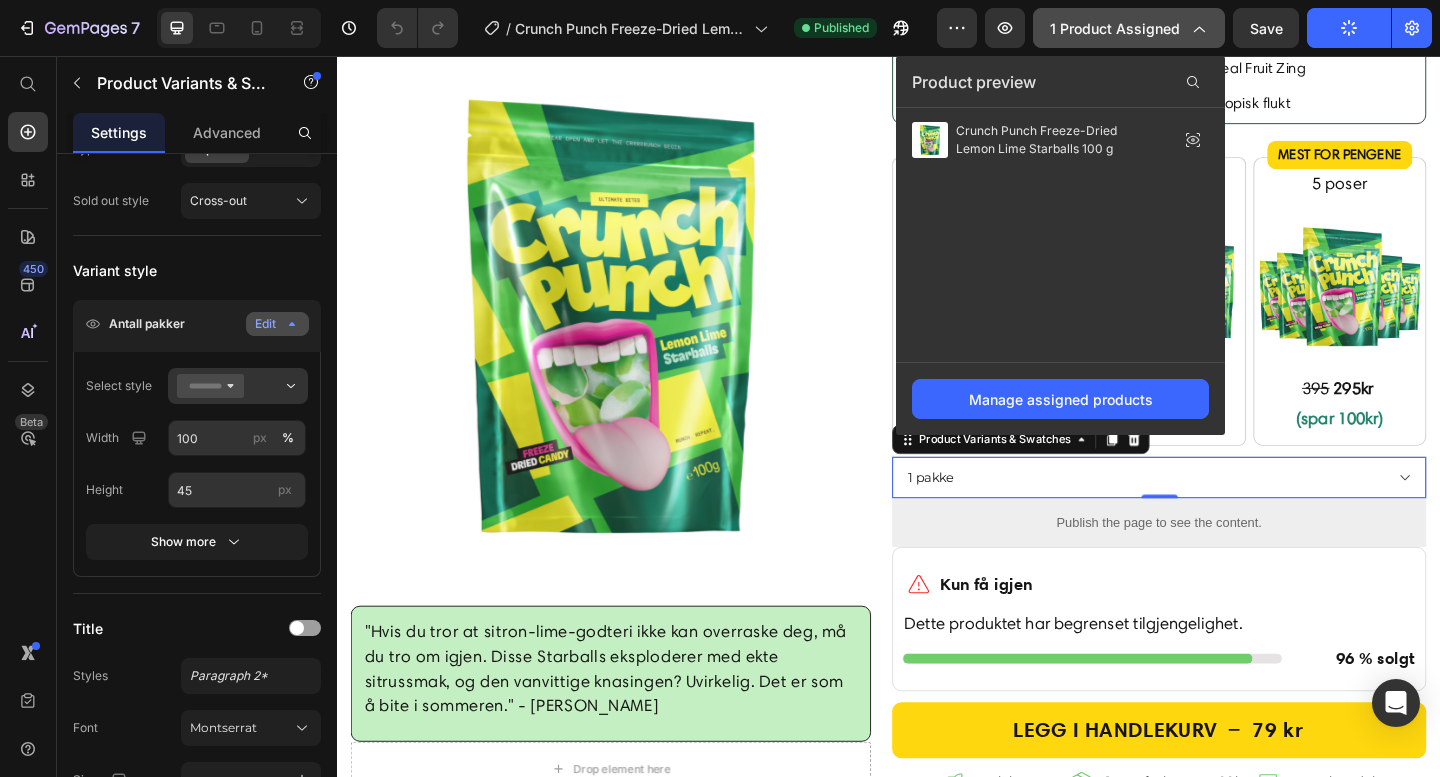 click 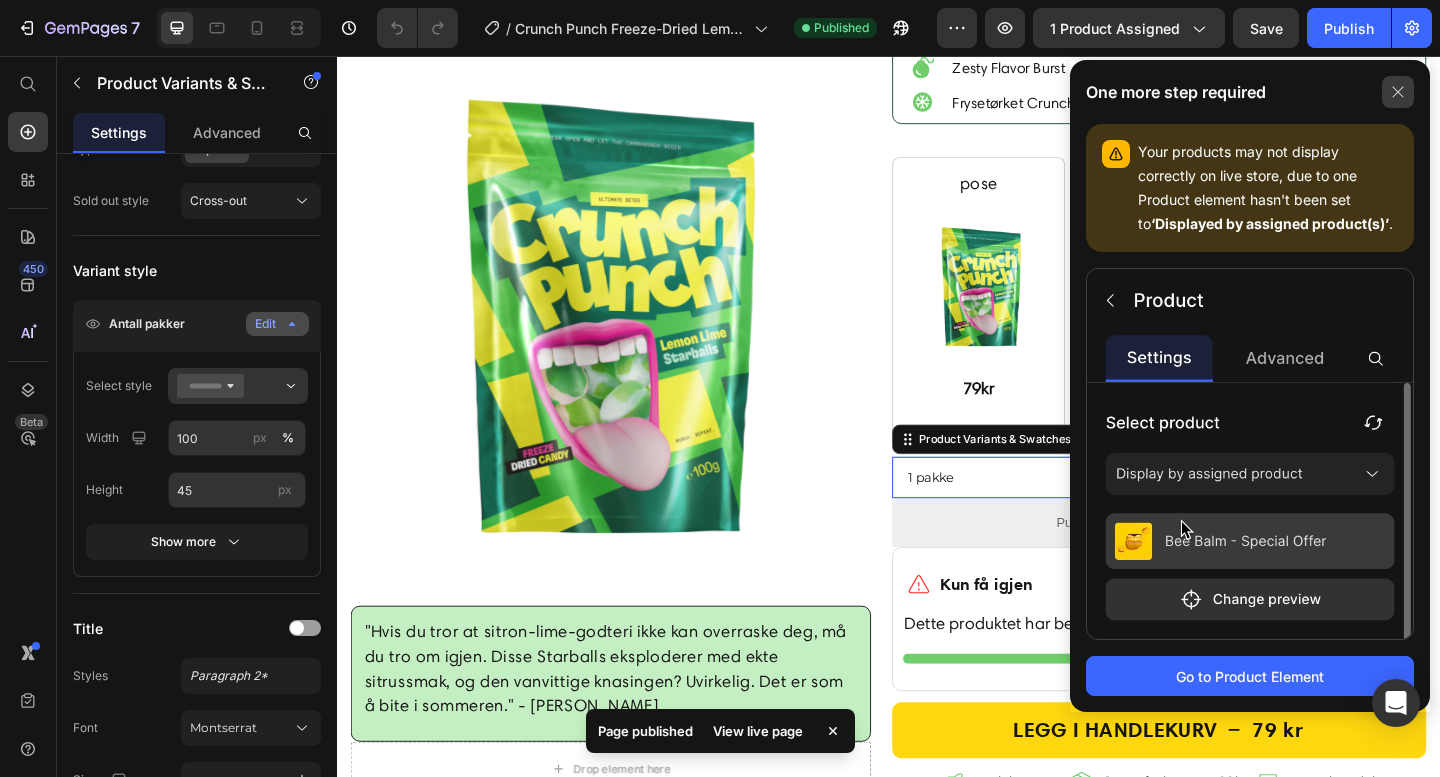 click 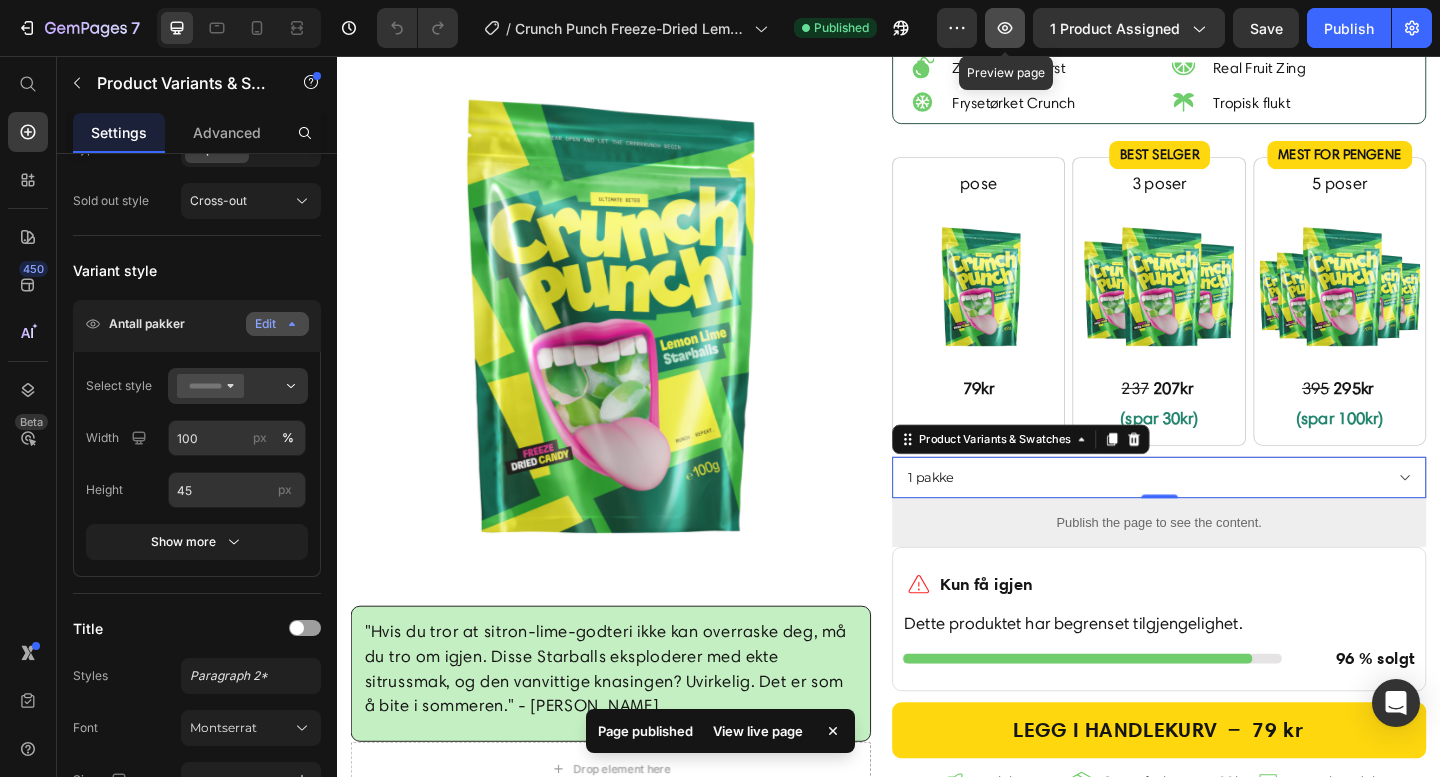 click 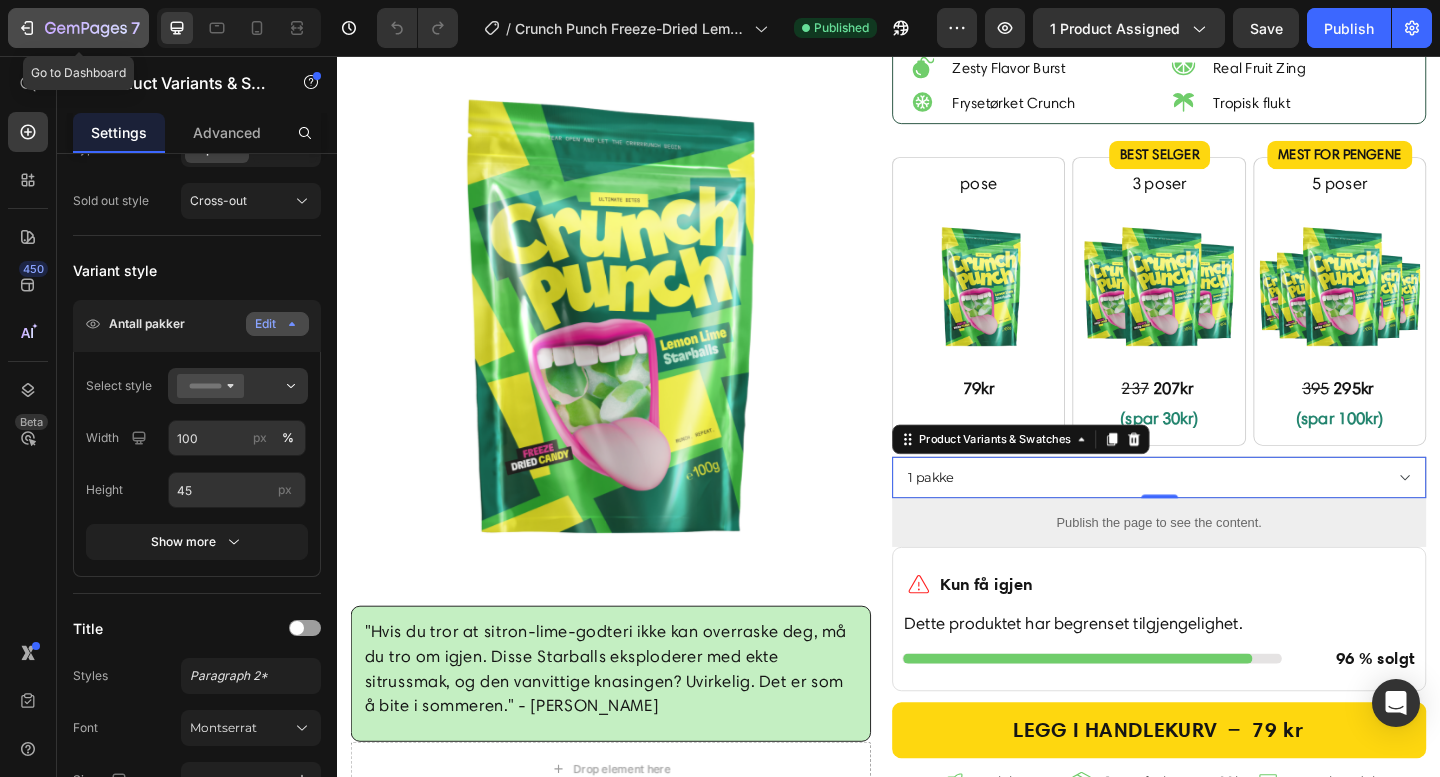 click 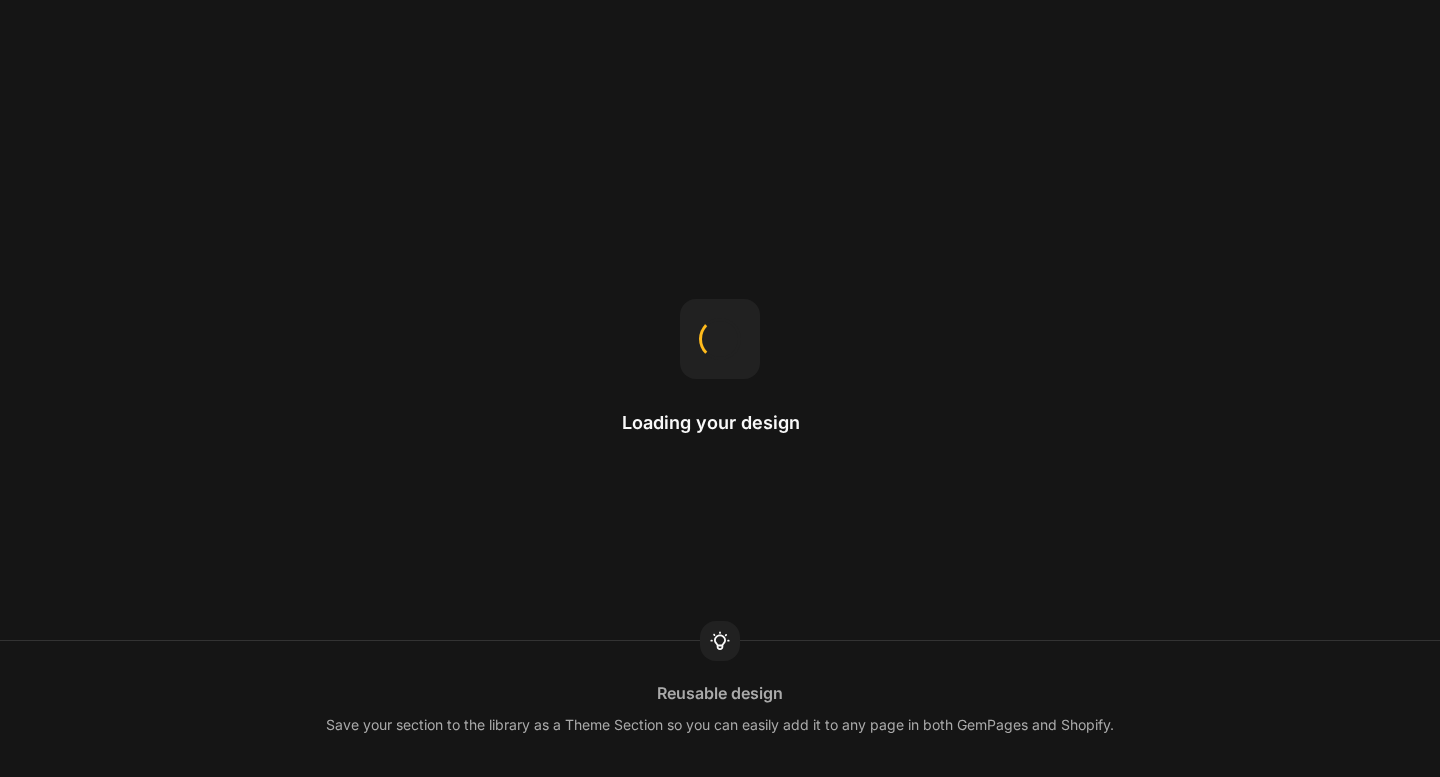 scroll, scrollTop: 0, scrollLeft: 0, axis: both 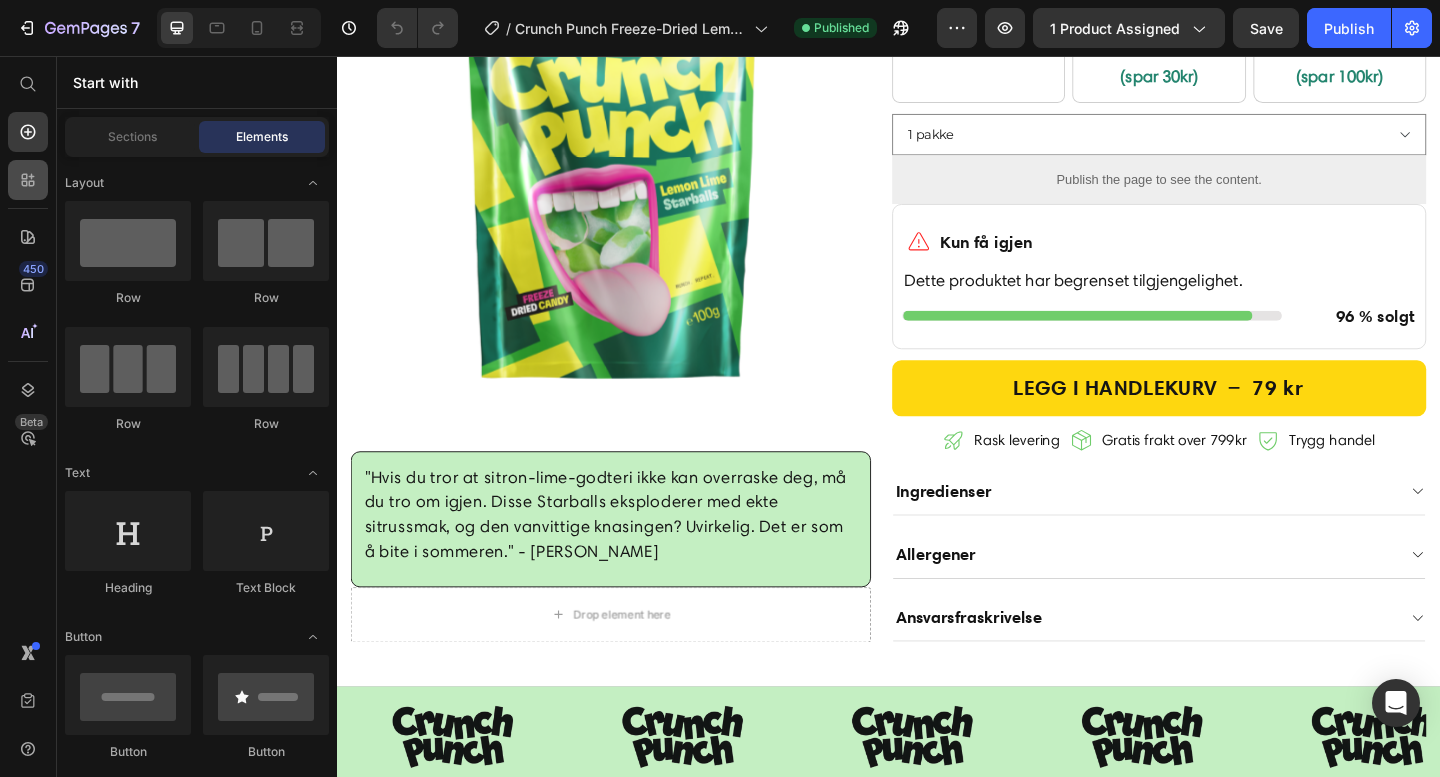click 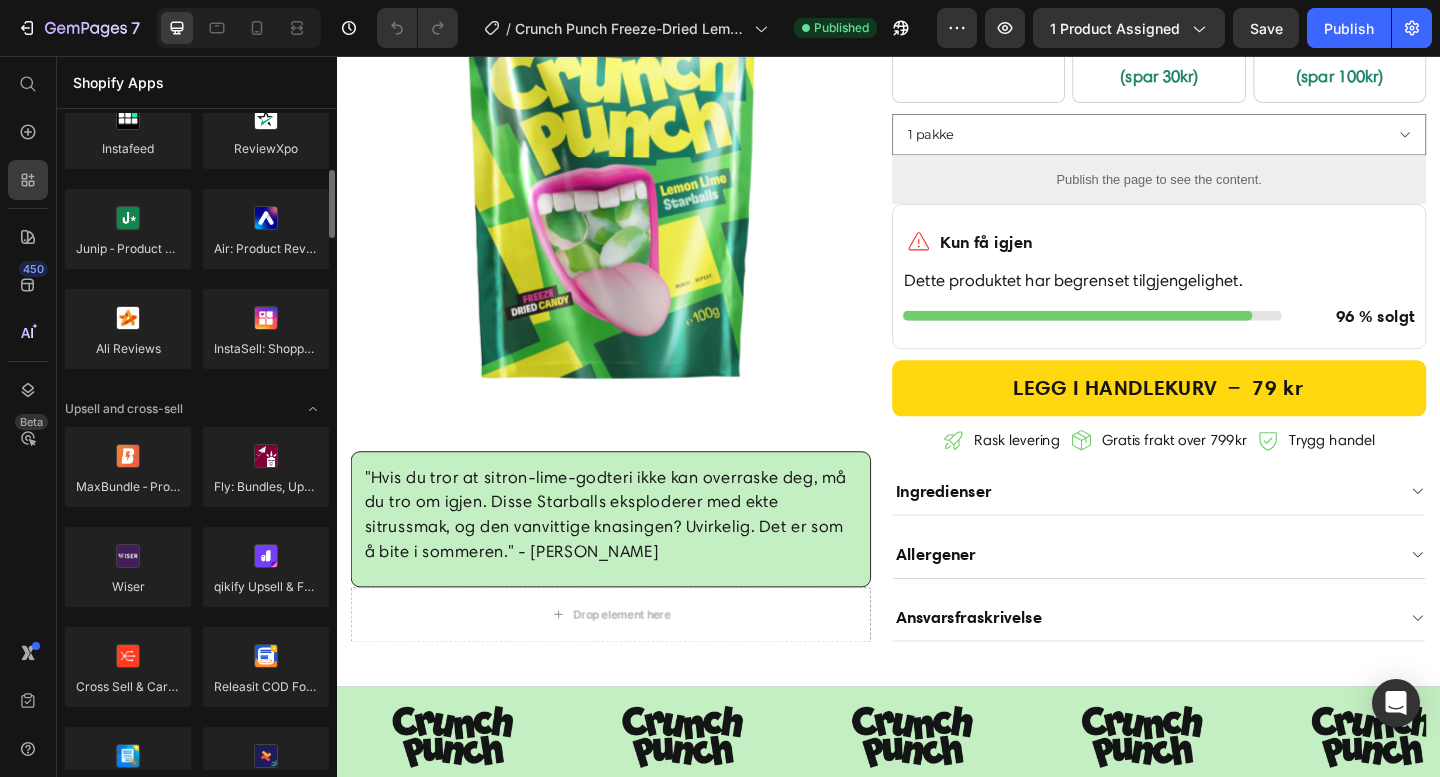scroll, scrollTop: 574, scrollLeft: 0, axis: vertical 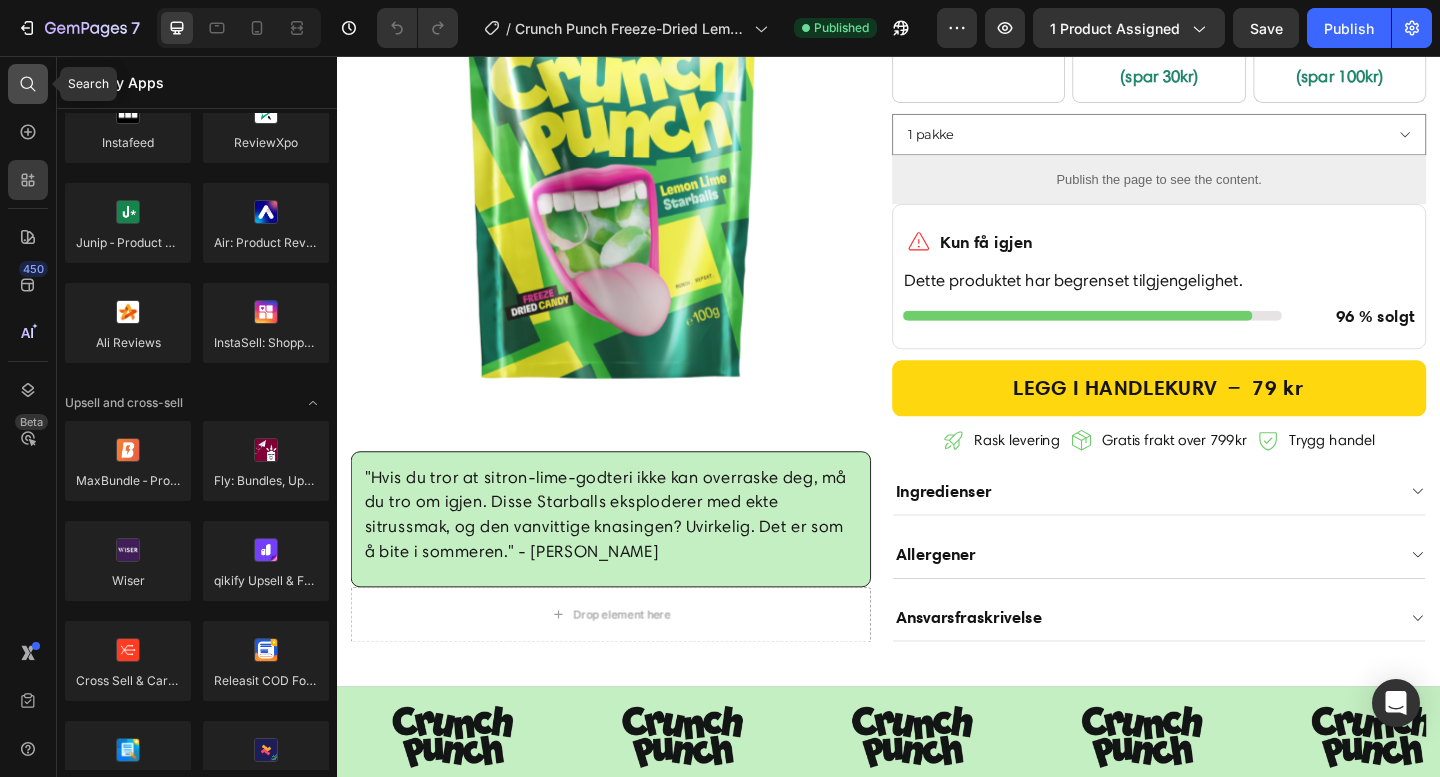 click 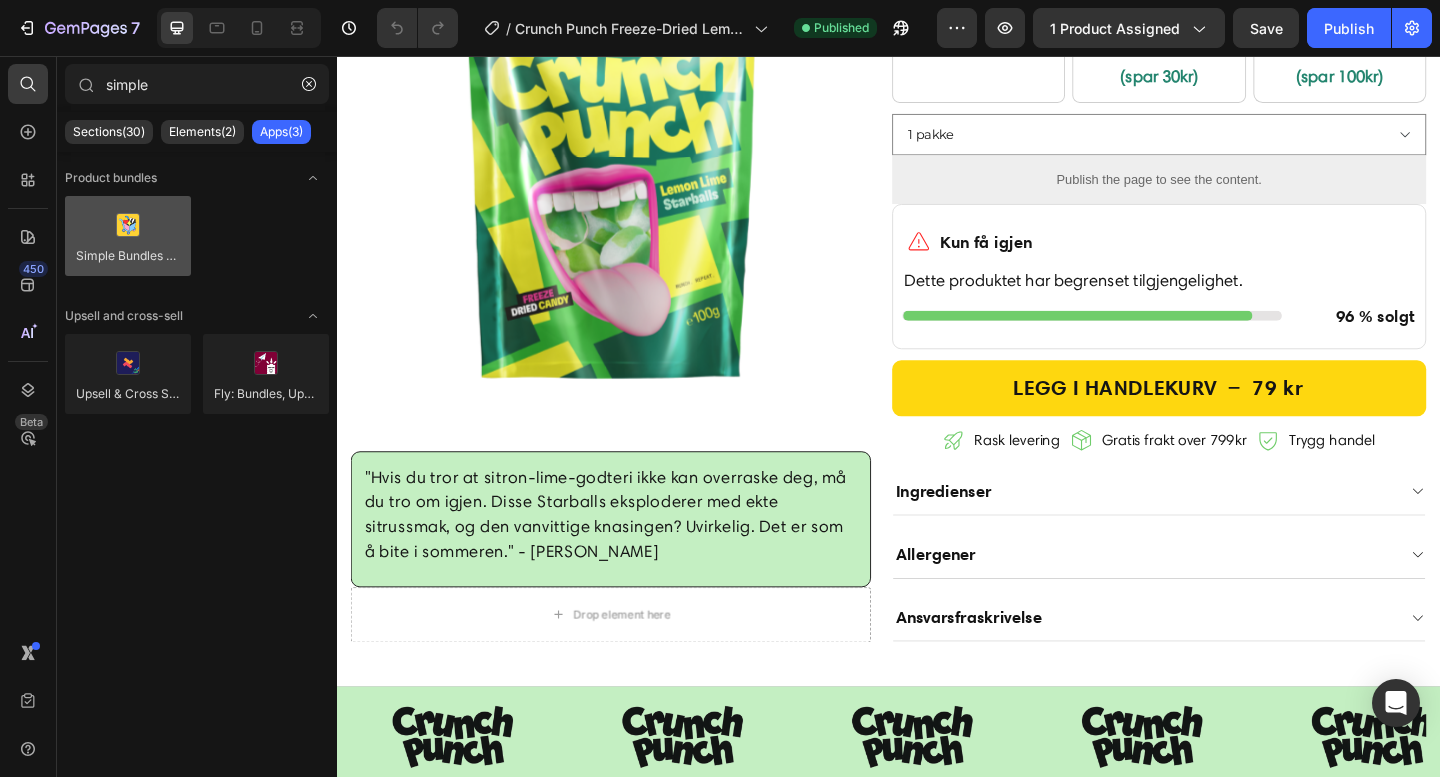 type on "simple" 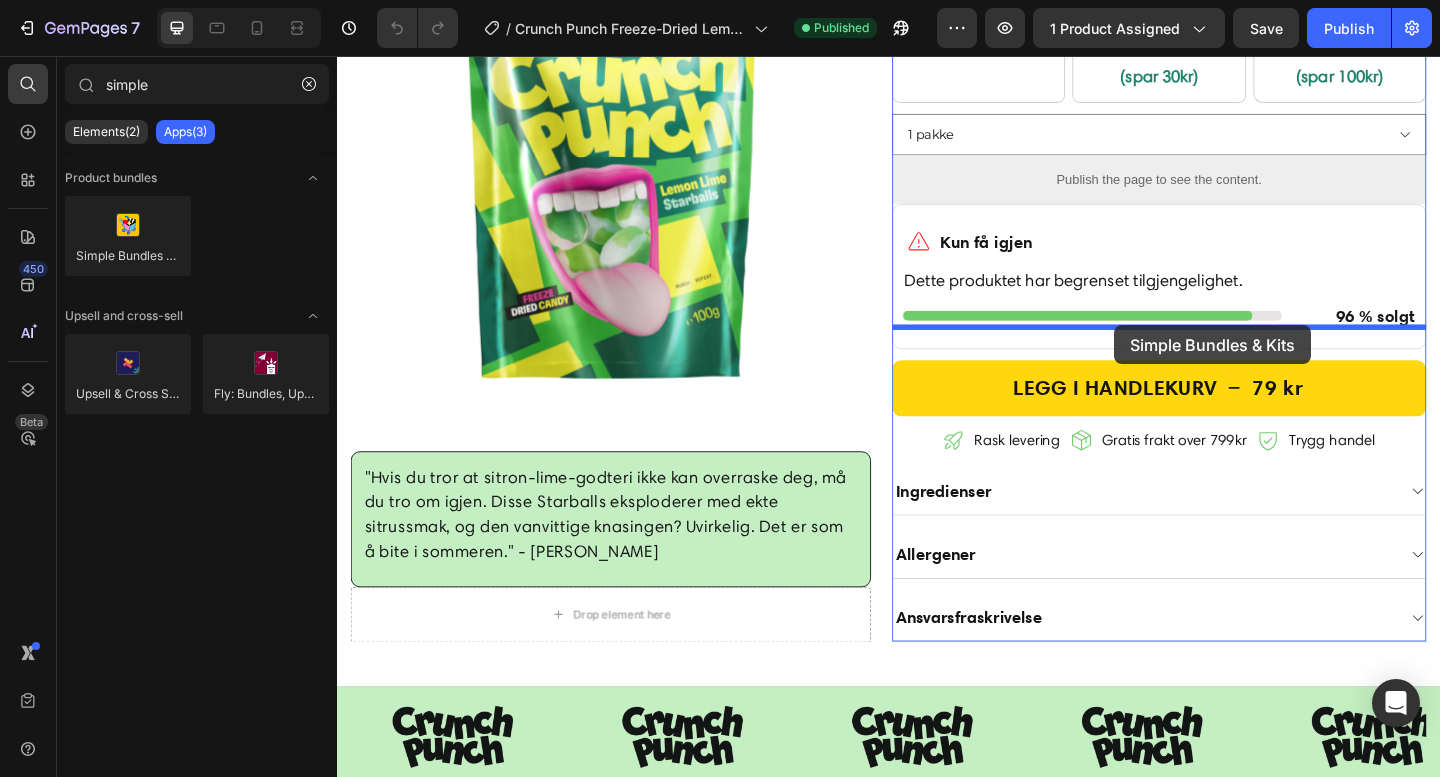 drag, startPoint x: 442, startPoint y: 285, endPoint x: 1182, endPoint y: 349, distance: 742.7624 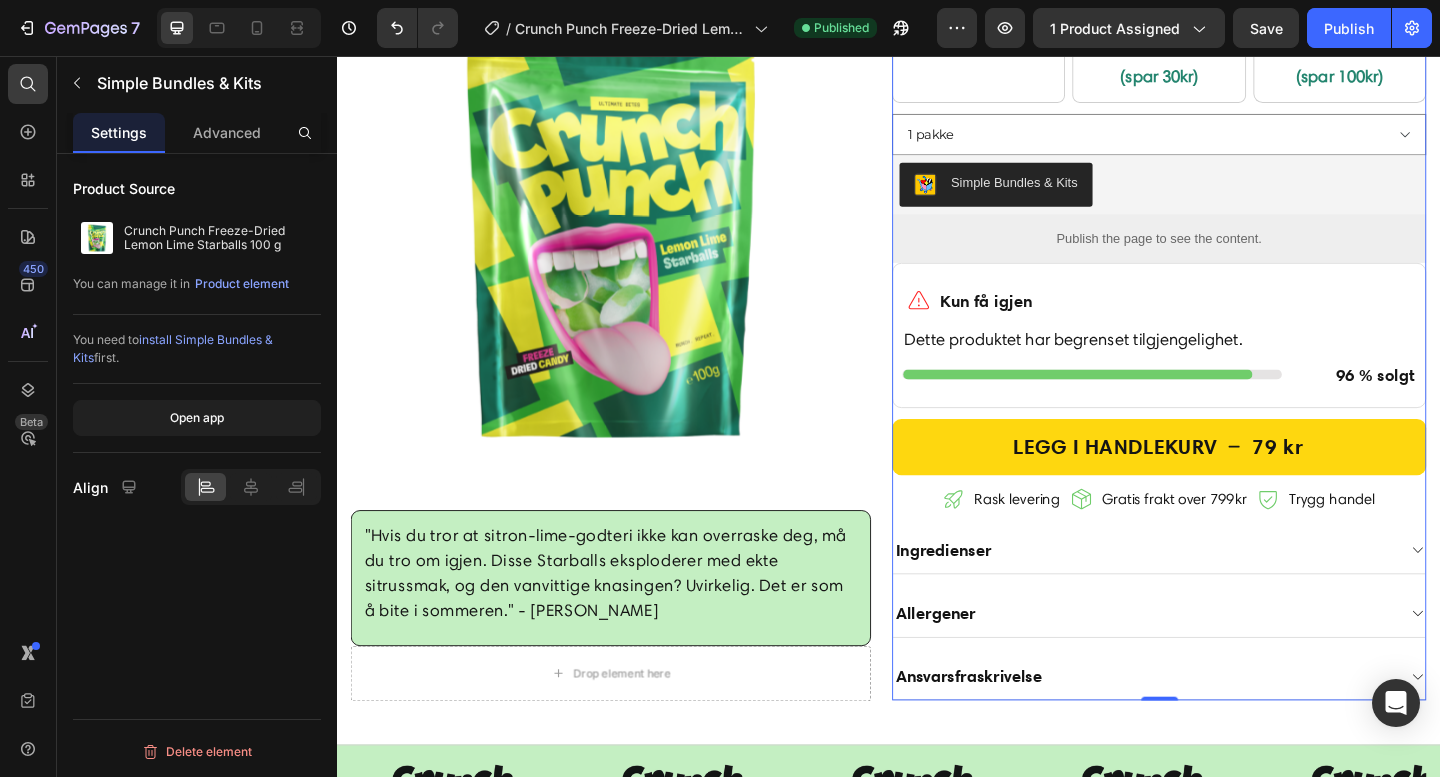 click on "pose Text Block Image 79kr Text Block Row BEST SELGER Product Badge 3 poser Text Block Image 237   207kr   (spar 30kr) Text Block Row 5 poser Text Block Image 395   295kr   (spar 100kr) Text Block Mest for pengene Product Badge Row Row 1 pakke 3 pakker 5 pakker Product Variants & Swatches Simple Bundles & Kits Simple Bundles & Kits
Publish the page to see the content.
Custom Code
Icon Kun få igjen Heading Row Dette produktet har begrenset tilgjengelighet. Heading                Title Line Row Row 96 % solgt Heading Row Row "Hvis du tror at sitron-lime-godteri ikke kan overraske deg, må du tro om igjen. Disse Starballs eksploderer med ekte sitrussmak, og den vanvittige knasingen? Uvirkelig. Det er som å bite i sommeren." - Mia R. Text block Row Row LEGG I HANDLEKURV
79 kr Product Cart Button
Icon Rask levering Heading
Icon Gratis frakt over 799kr Heading
Icon Trygg handel Heading Row
Ingredienser" at bounding box center [1231, 356] 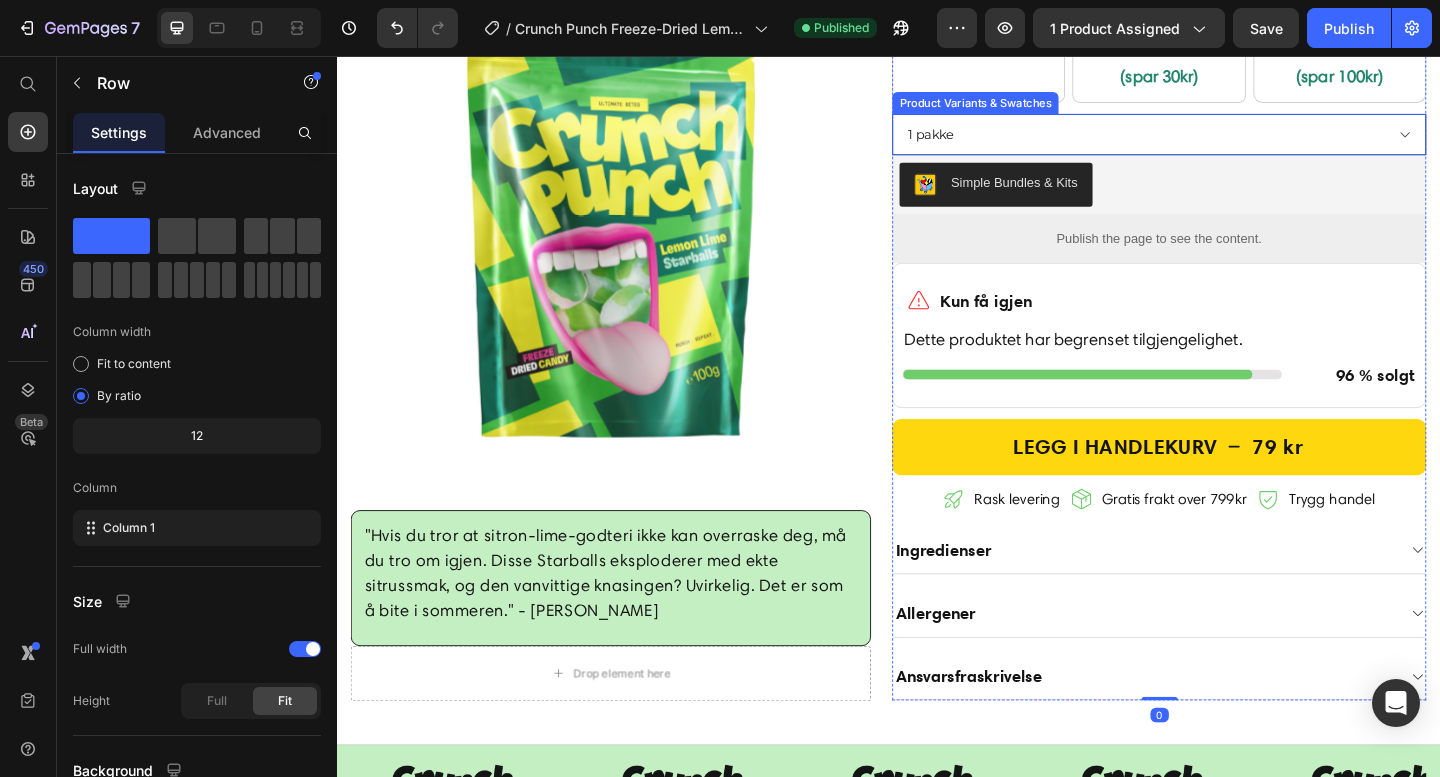 click on "1 pakke 3 pakker 5 pakker" at bounding box center [1231, 141] 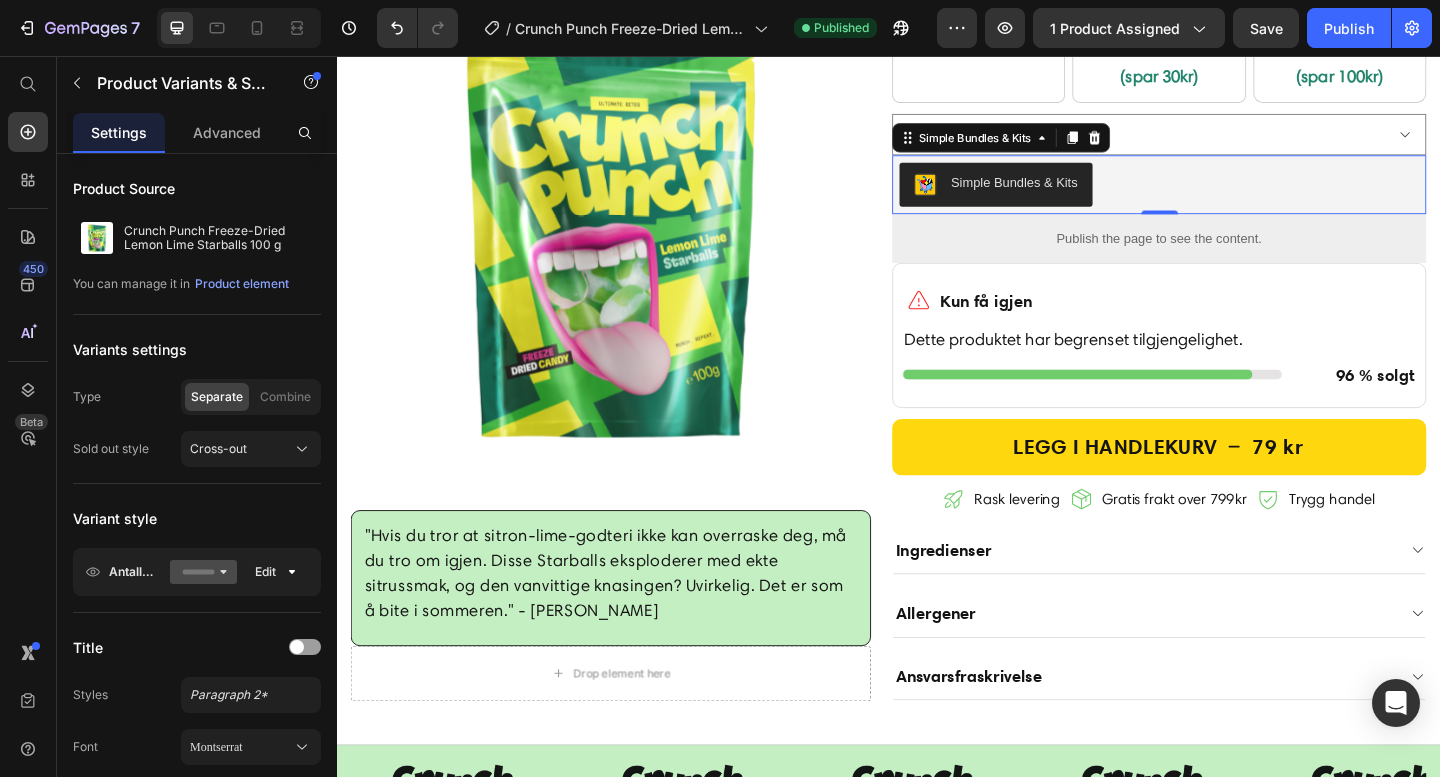 click on "Simple Bundles & Kits" at bounding box center [1231, 196] 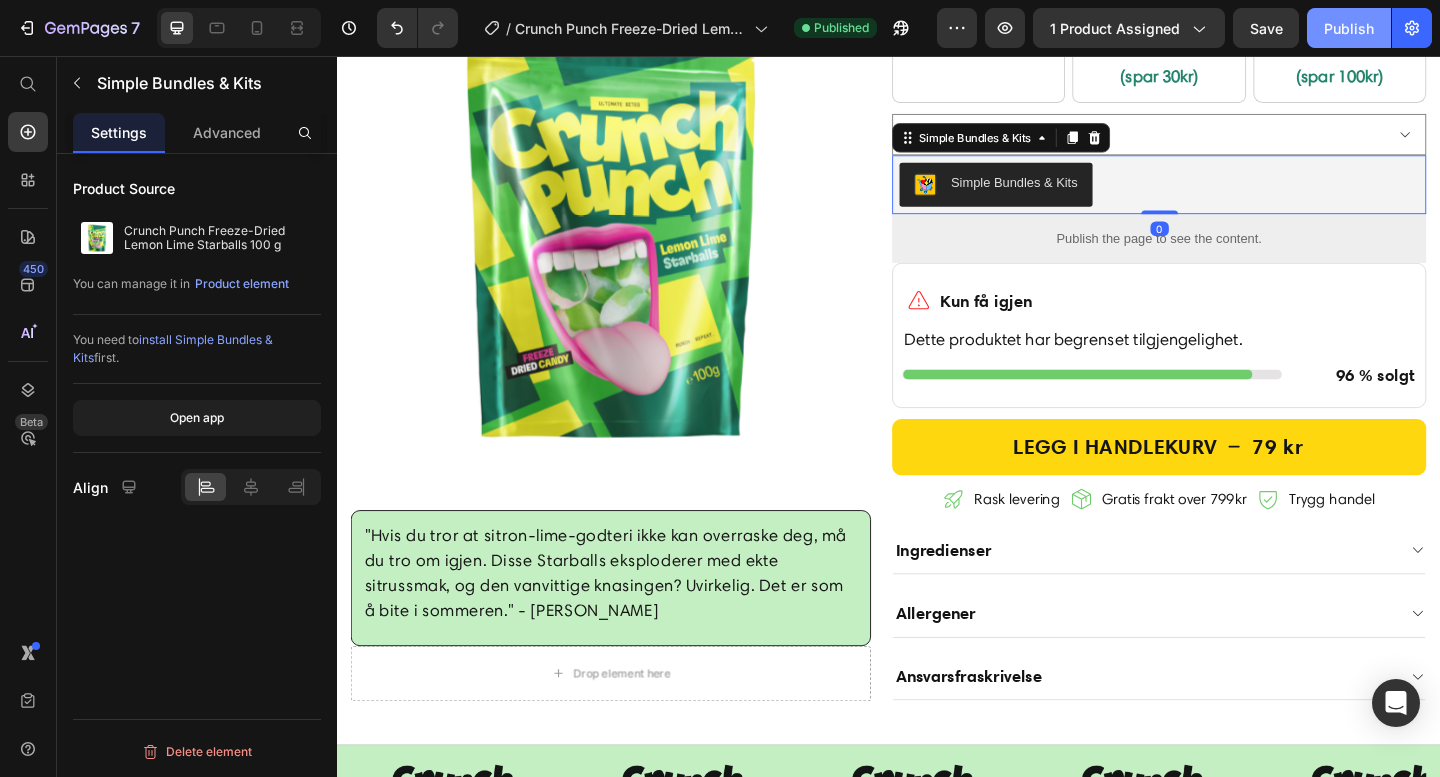 click on "Publish" at bounding box center [1349, 28] 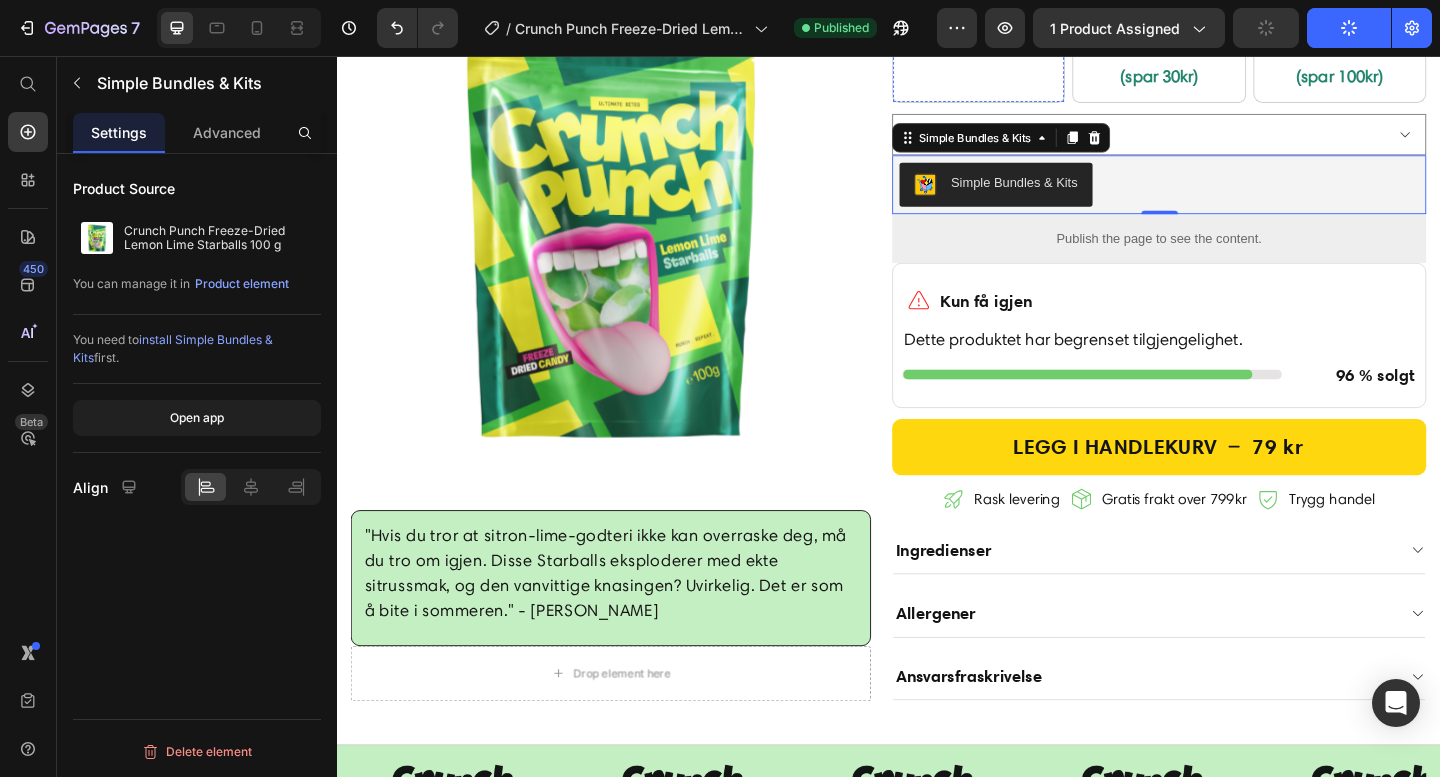 type 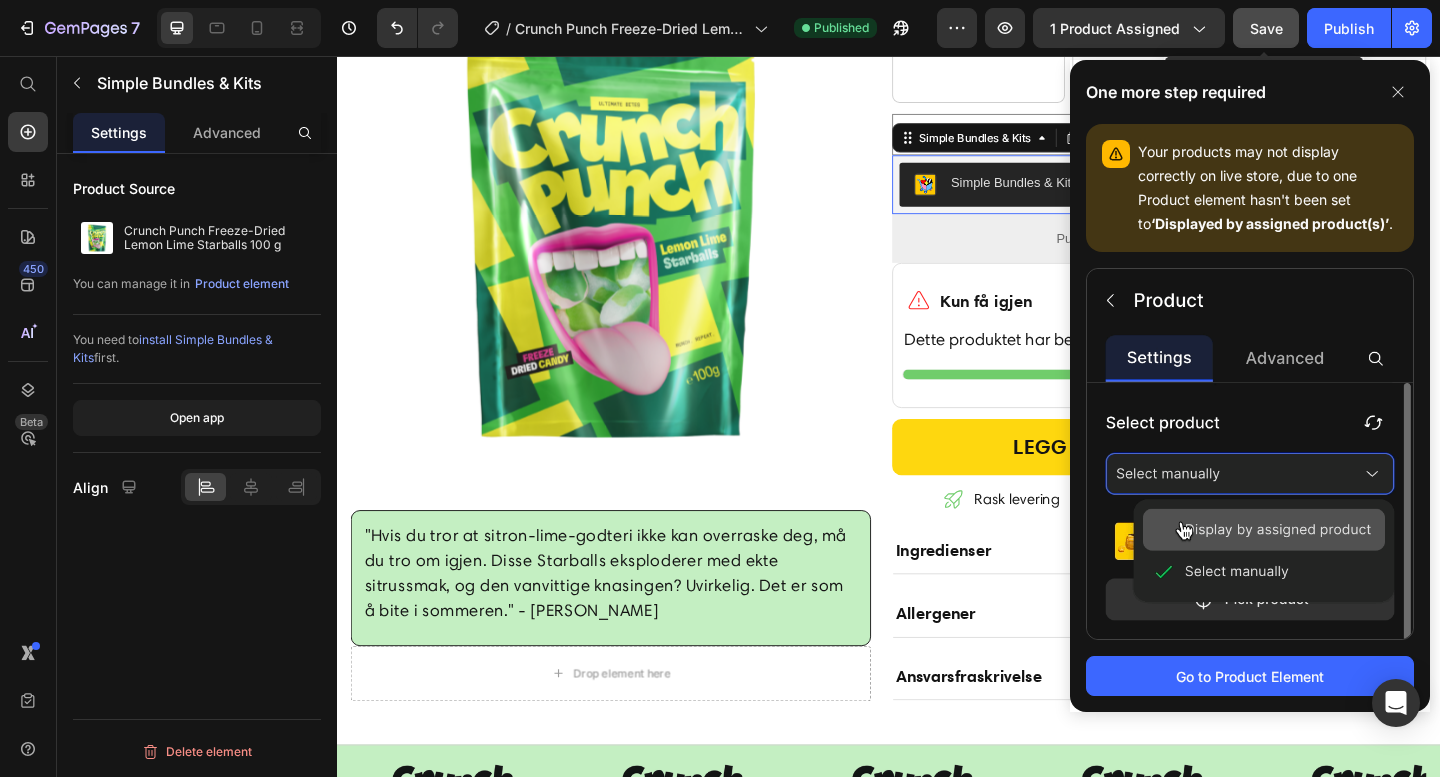 click on "Save" 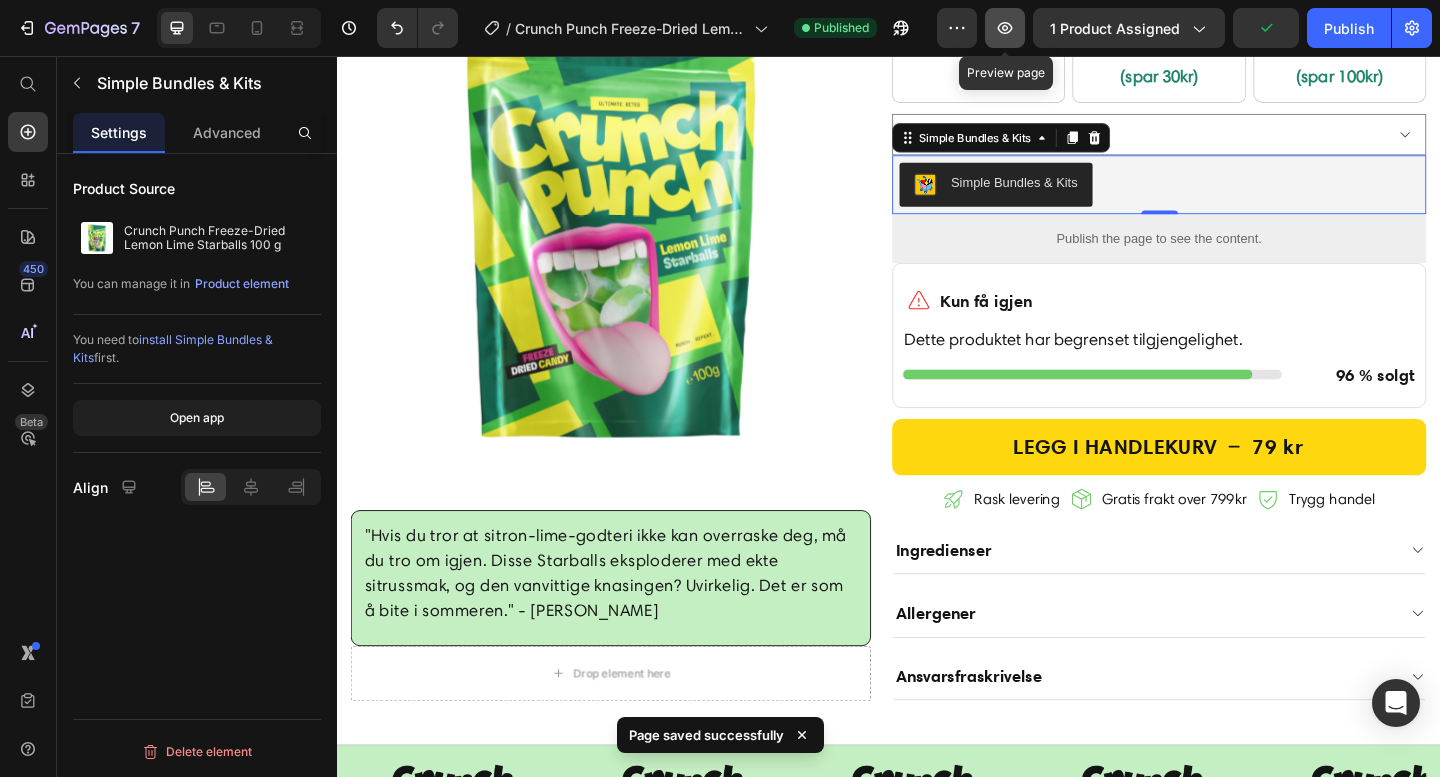 click 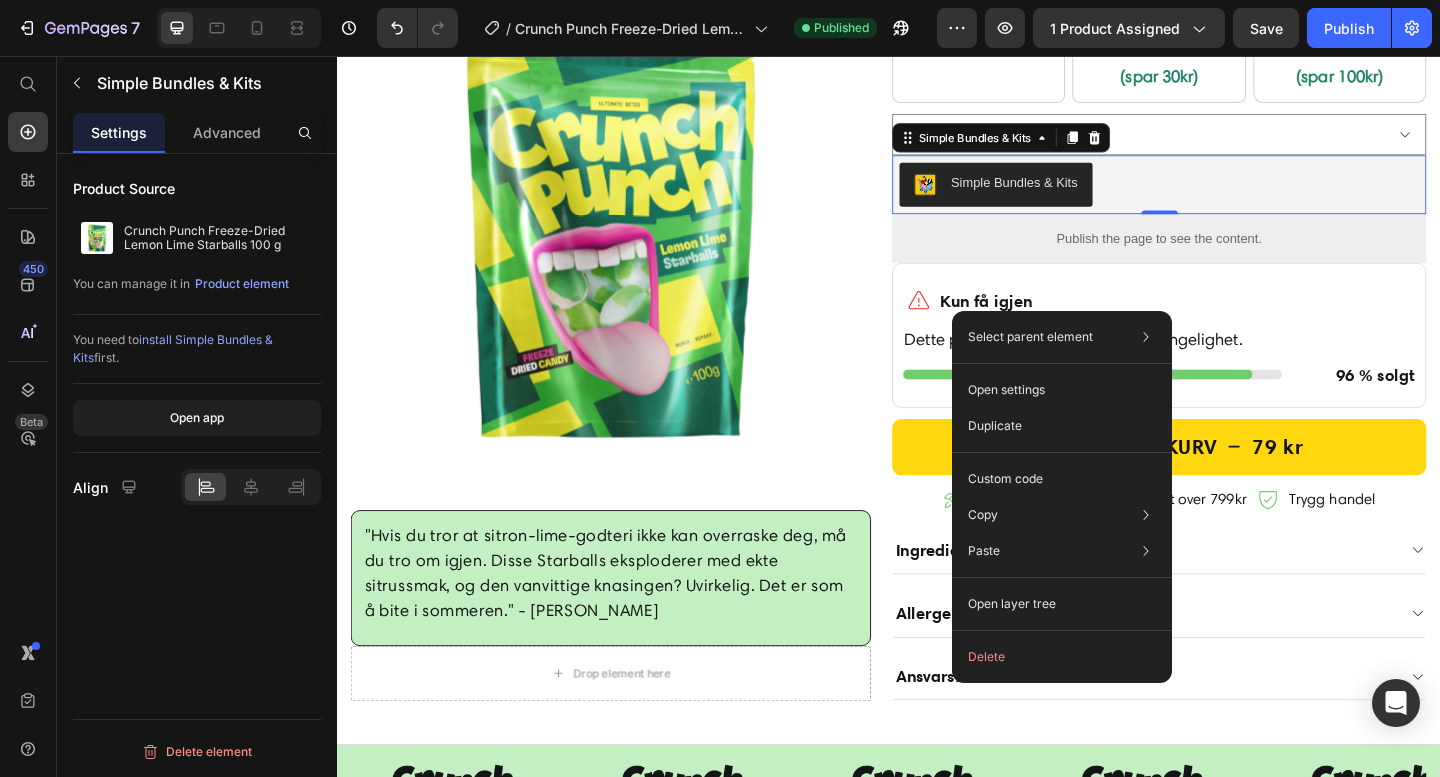 click on "Simple Bundles & Kits" at bounding box center [1054, 196] 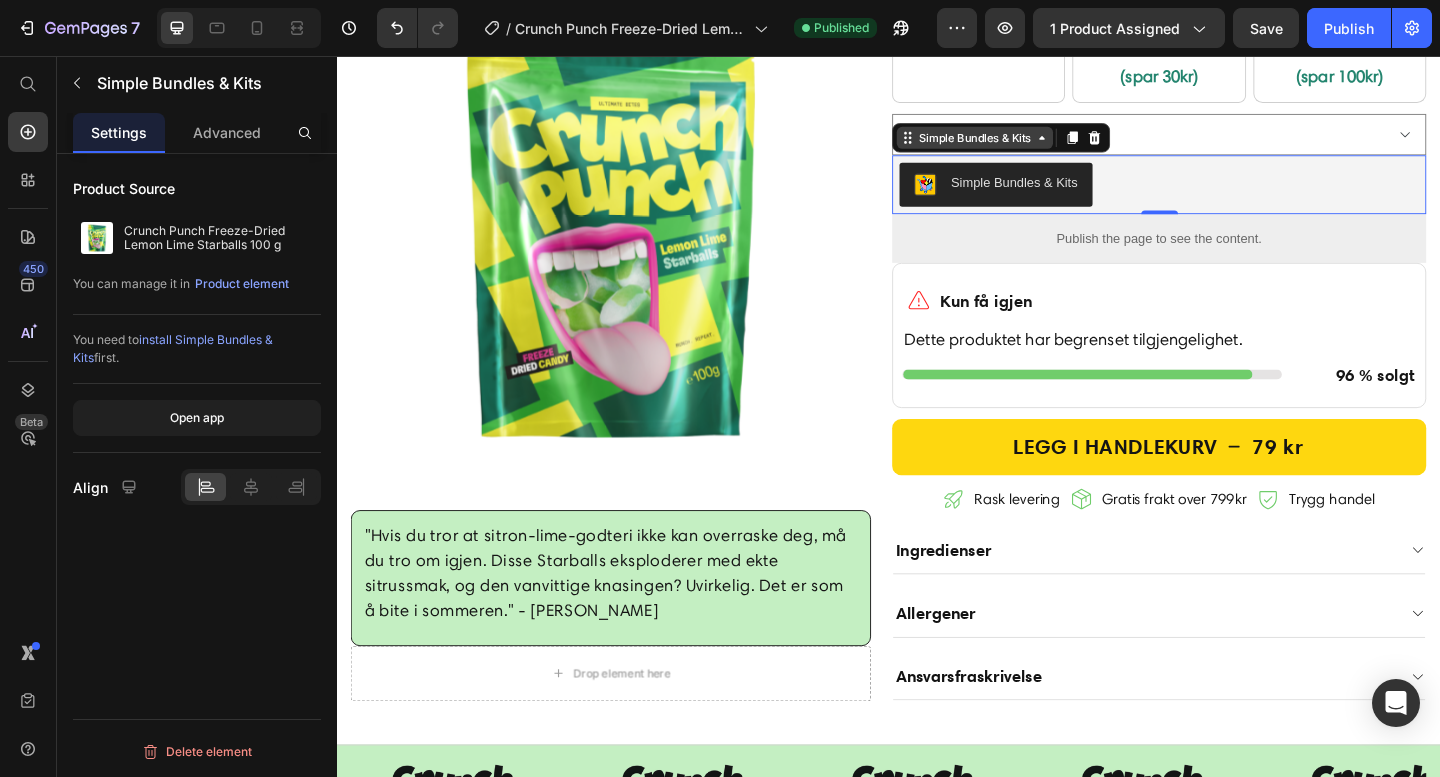click on "Simple Bundles & Kits" at bounding box center [1031, 145] 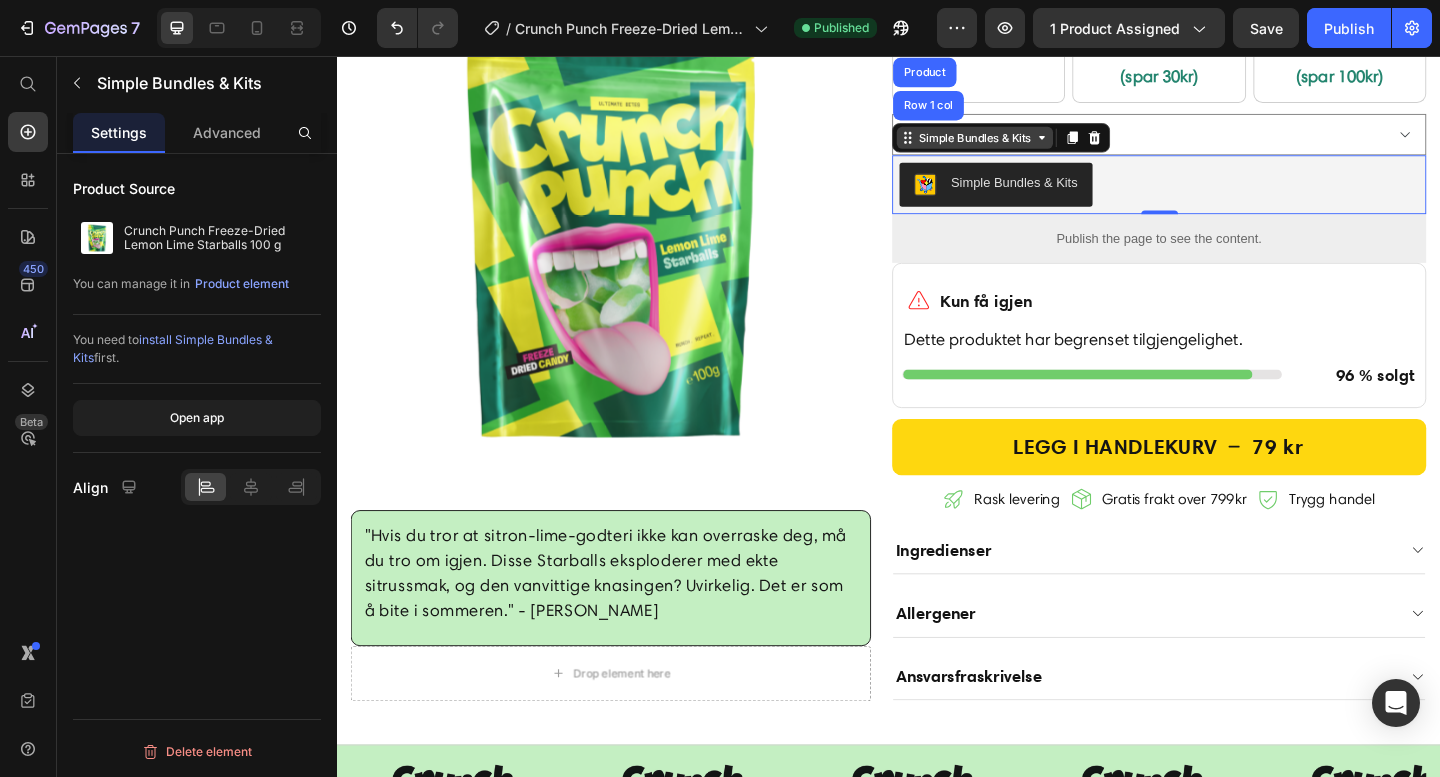 click on "Simple Bundles & Kits" at bounding box center [1031, 145] 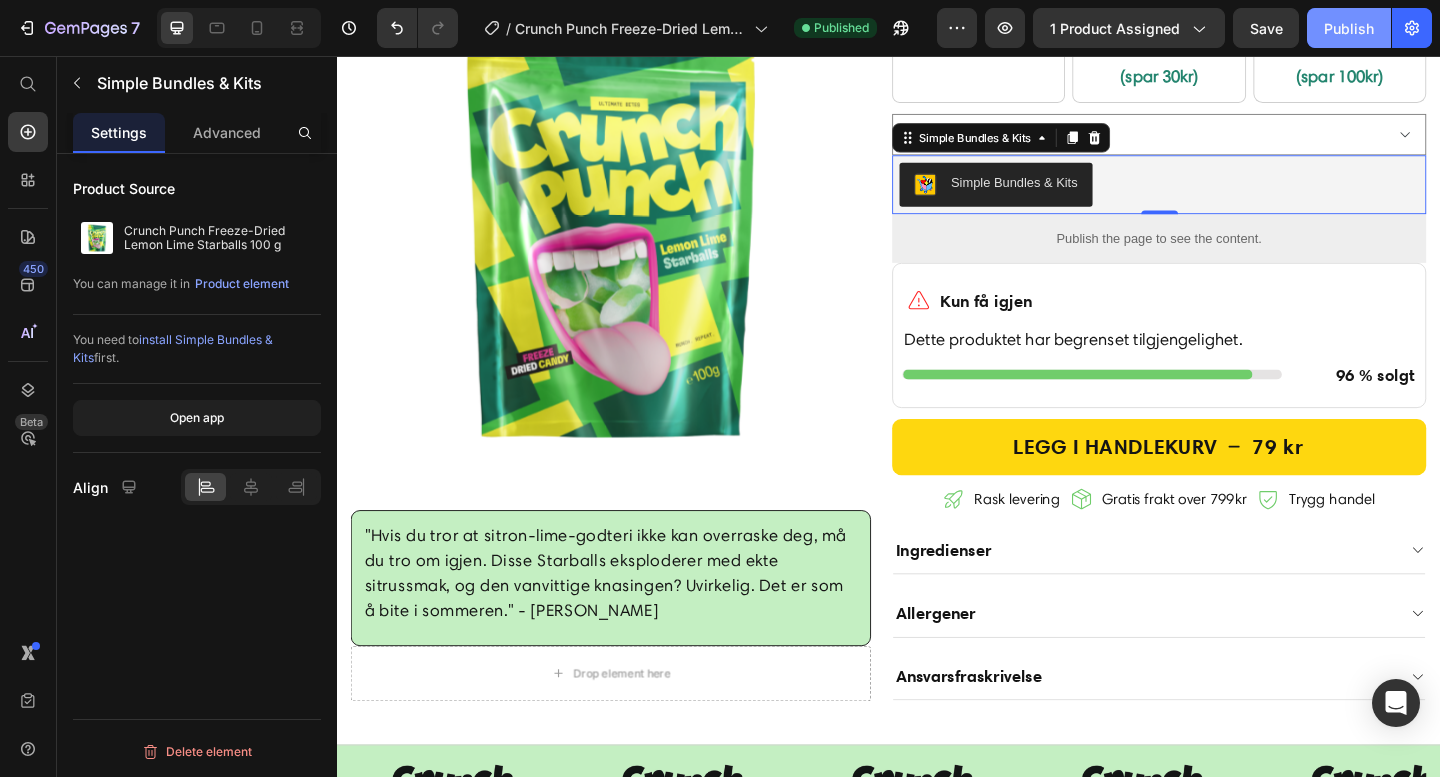 click on "Publish" at bounding box center (1349, 28) 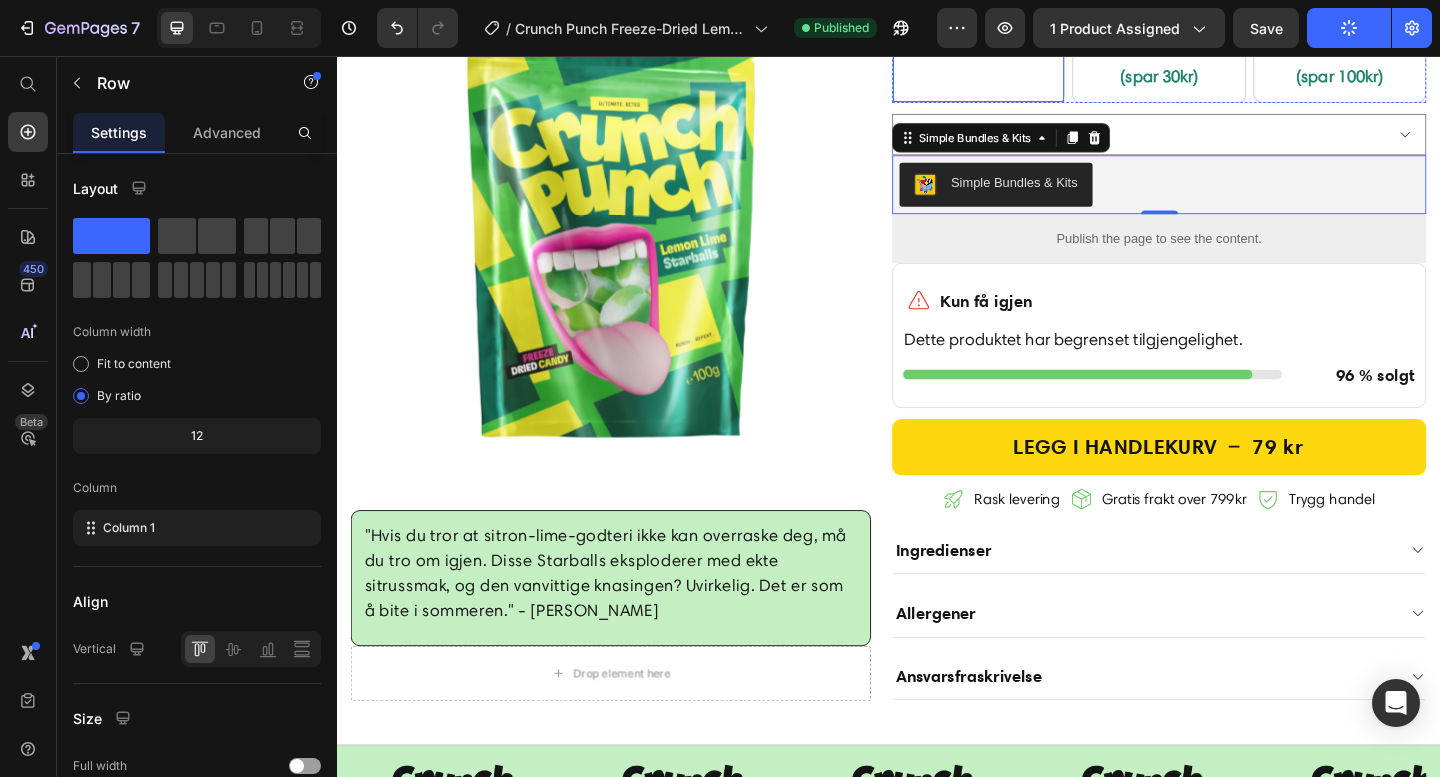 click on "pose Text Block Image 79kr Text Block" at bounding box center [1035, 43] 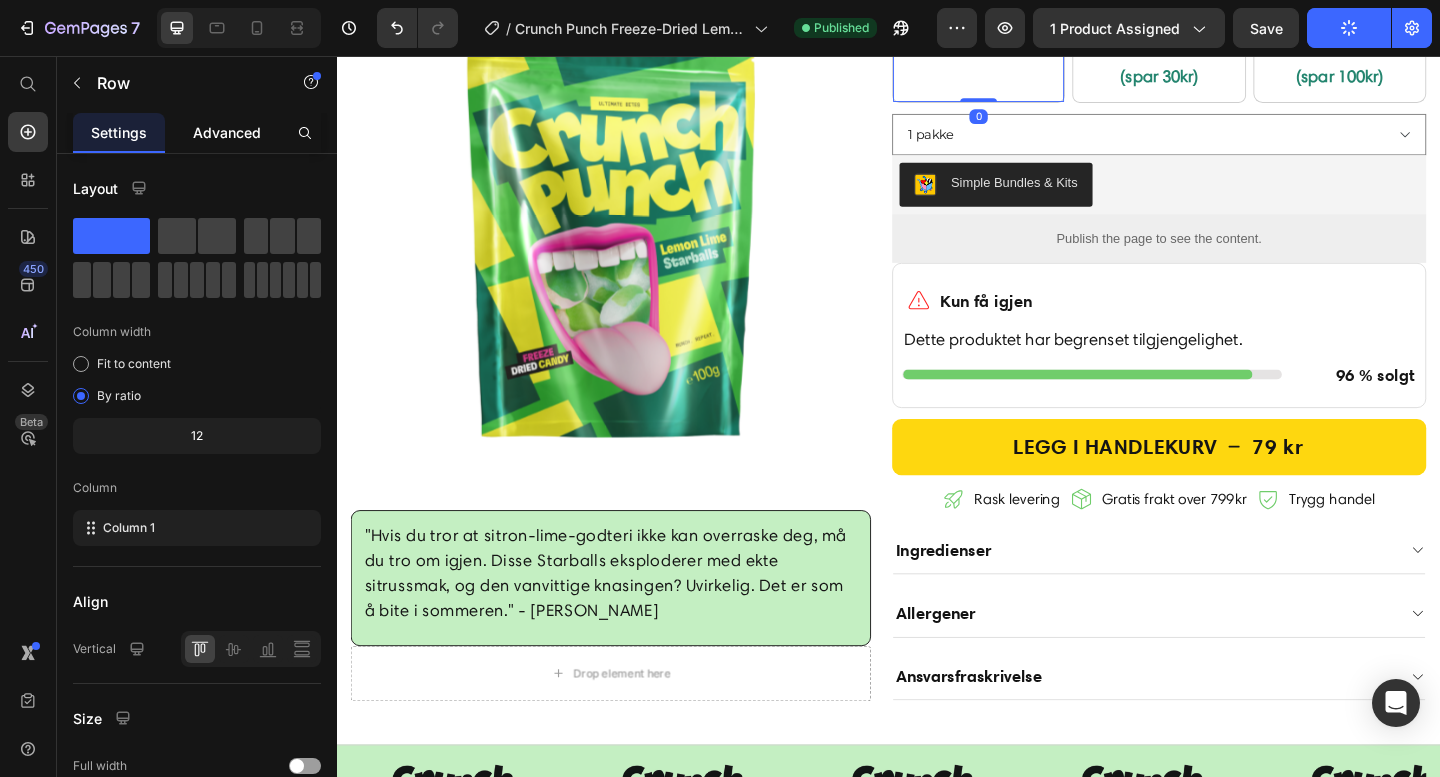 click on "Advanced" at bounding box center (227, 132) 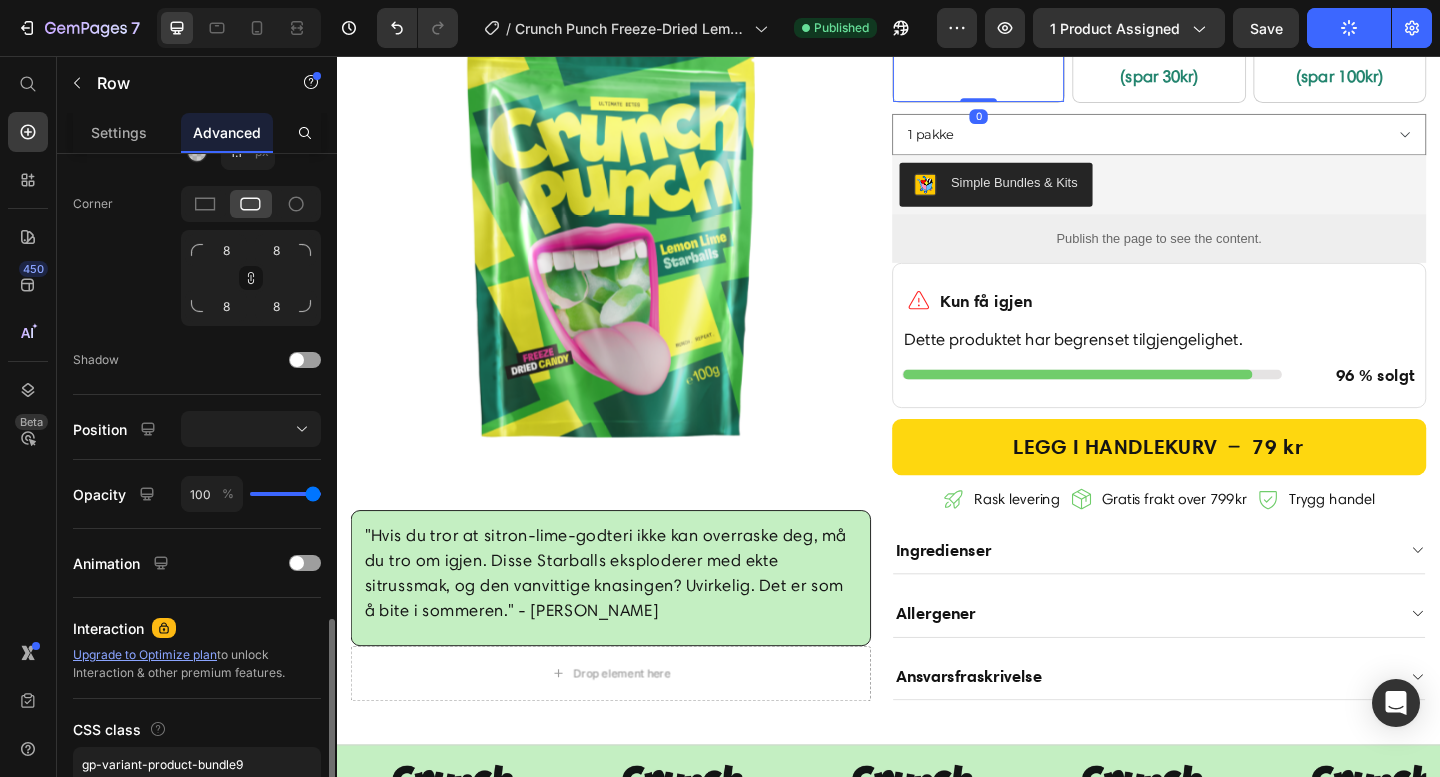 scroll, scrollTop: 737, scrollLeft: 0, axis: vertical 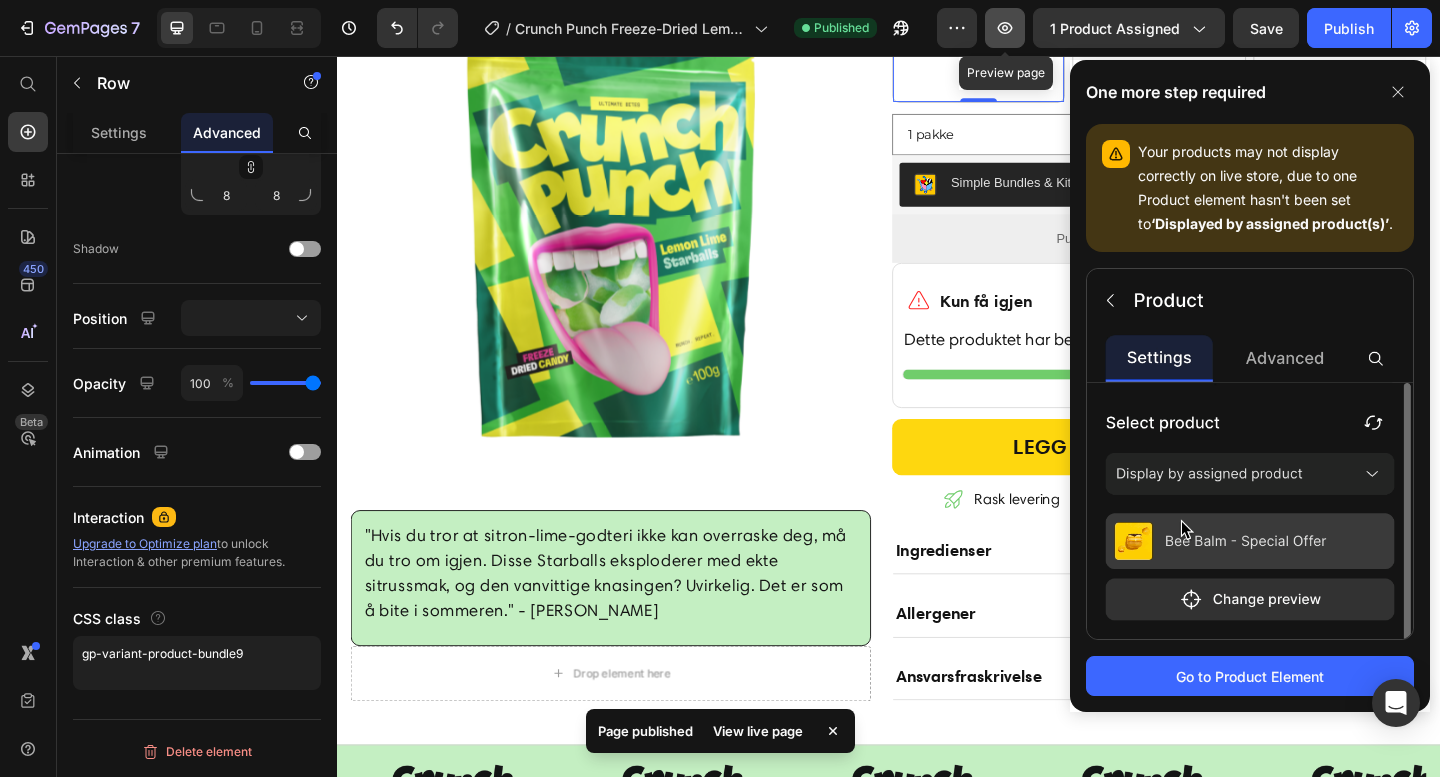 click 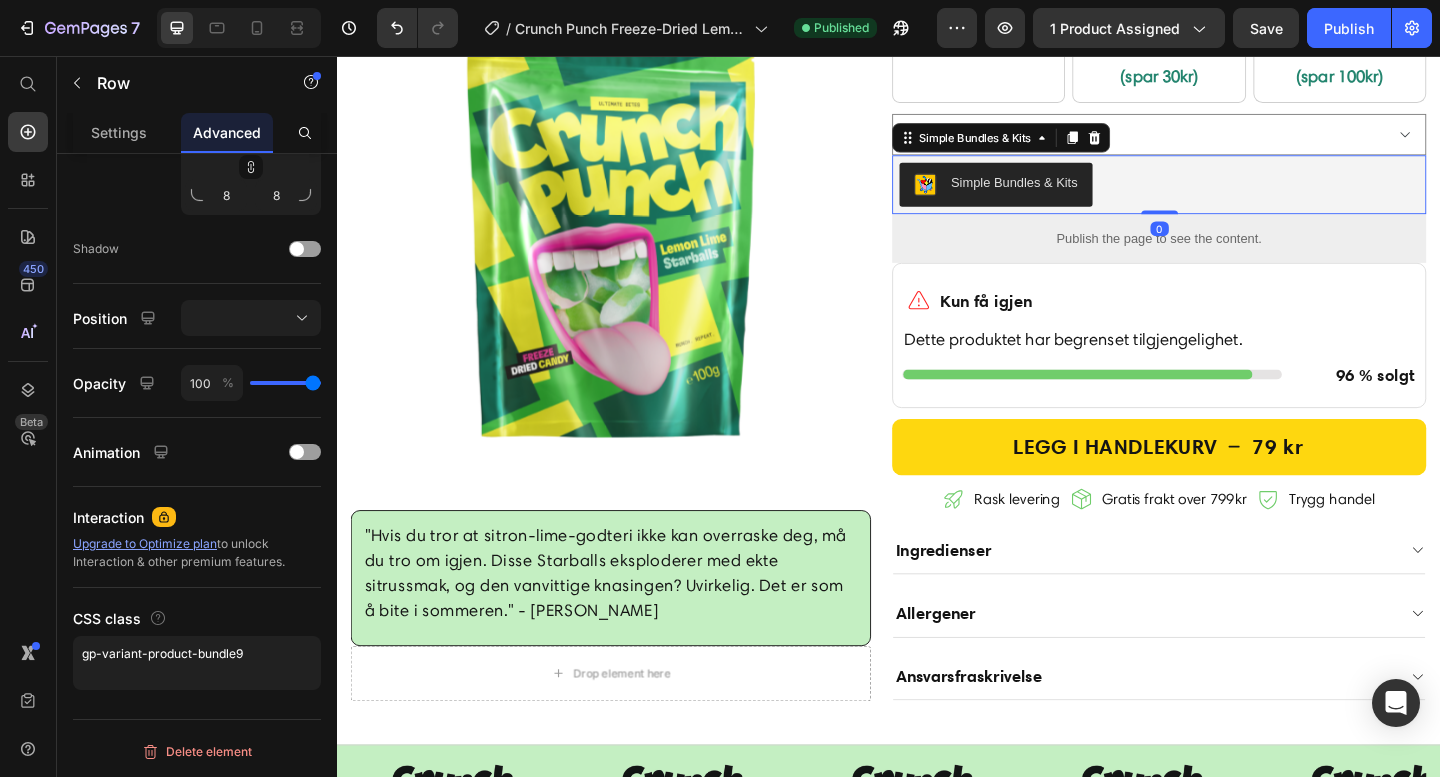 scroll, scrollTop: 0, scrollLeft: 0, axis: both 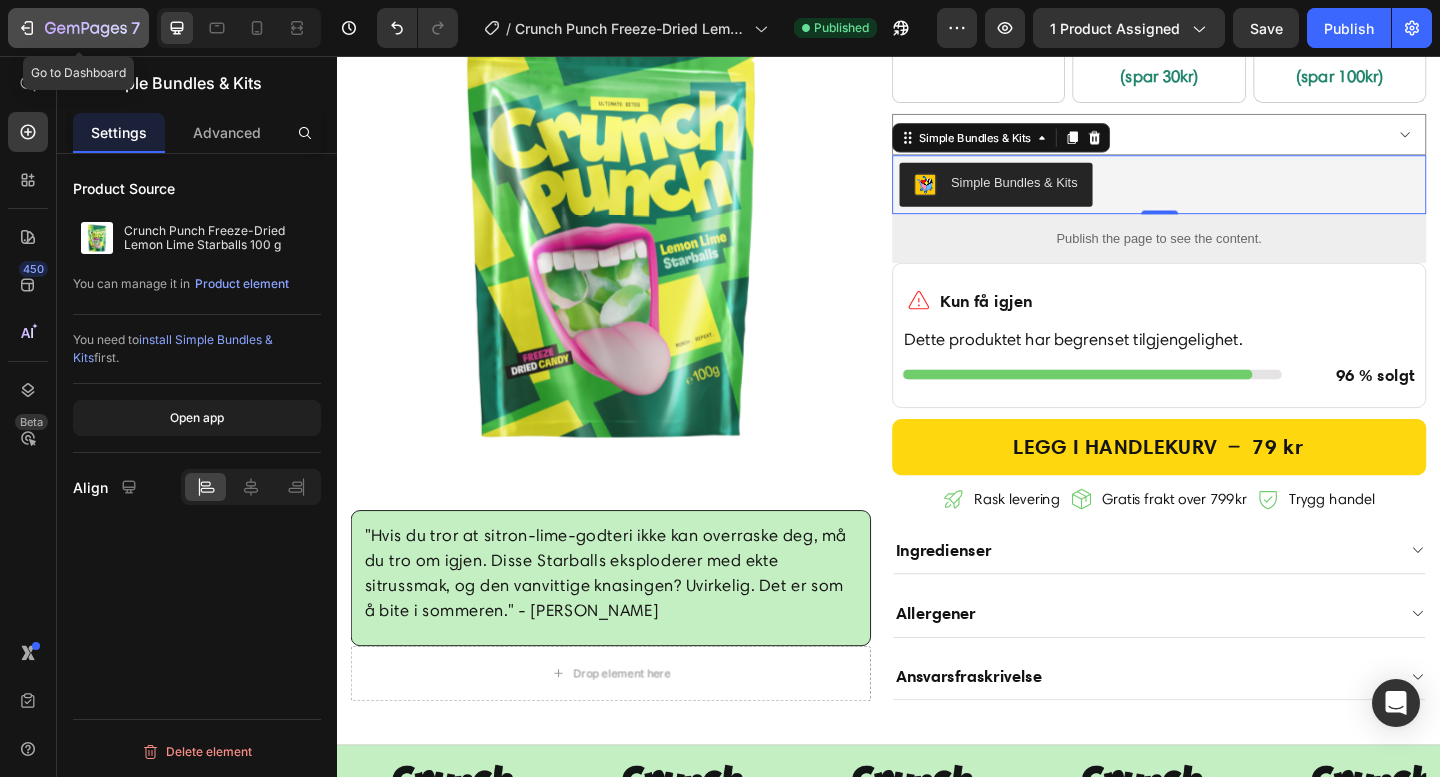 click 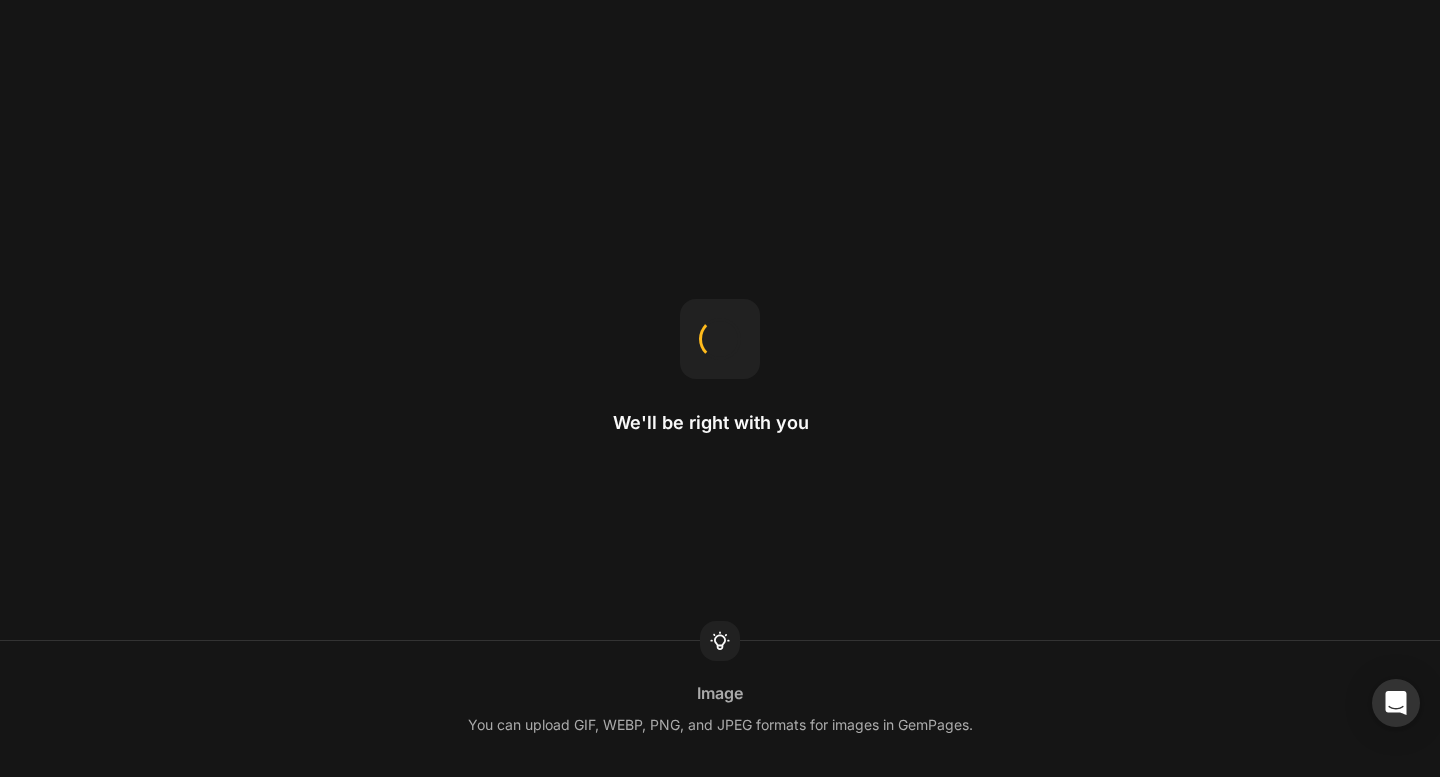 scroll, scrollTop: 0, scrollLeft: 0, axis: both 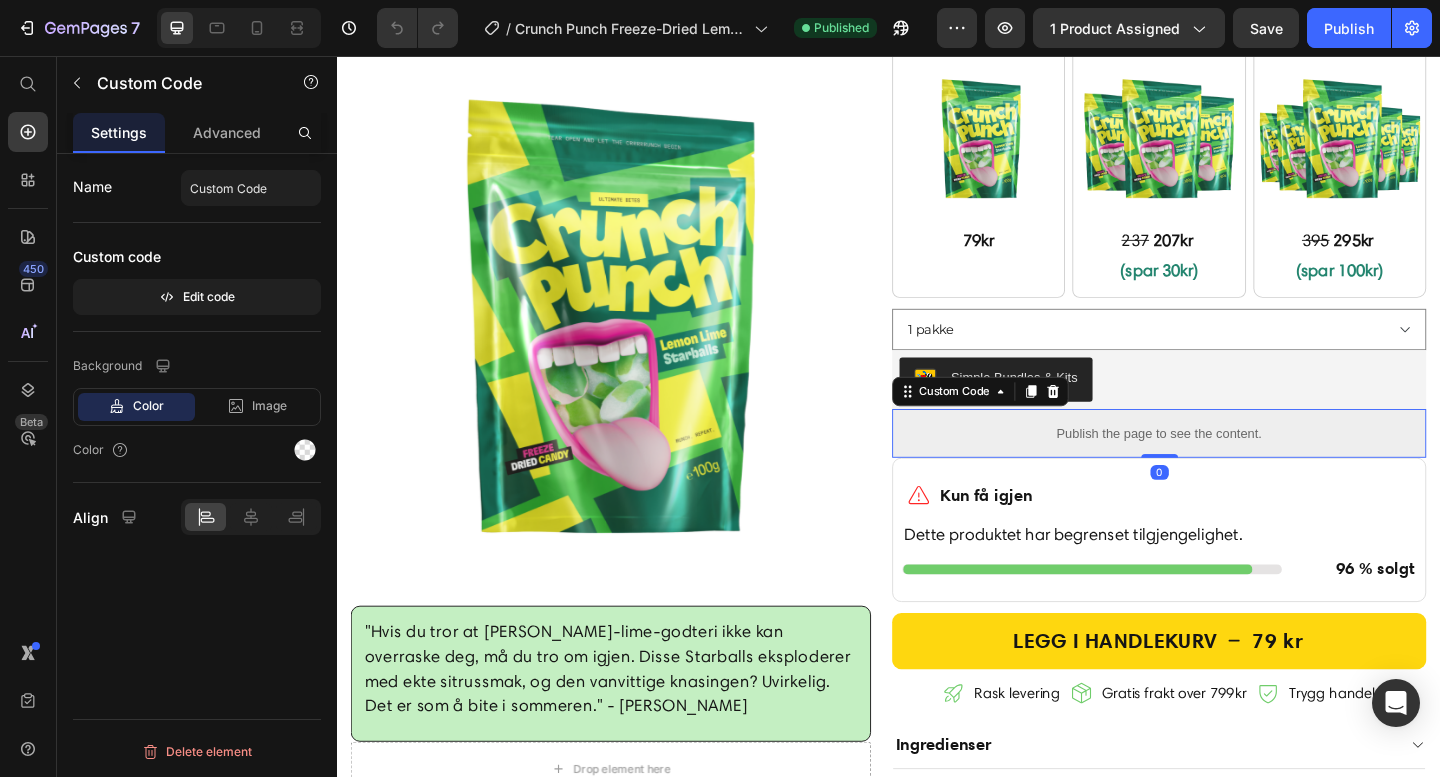 click on "Publish the page to see the content." at bounding box center [1231, 466] 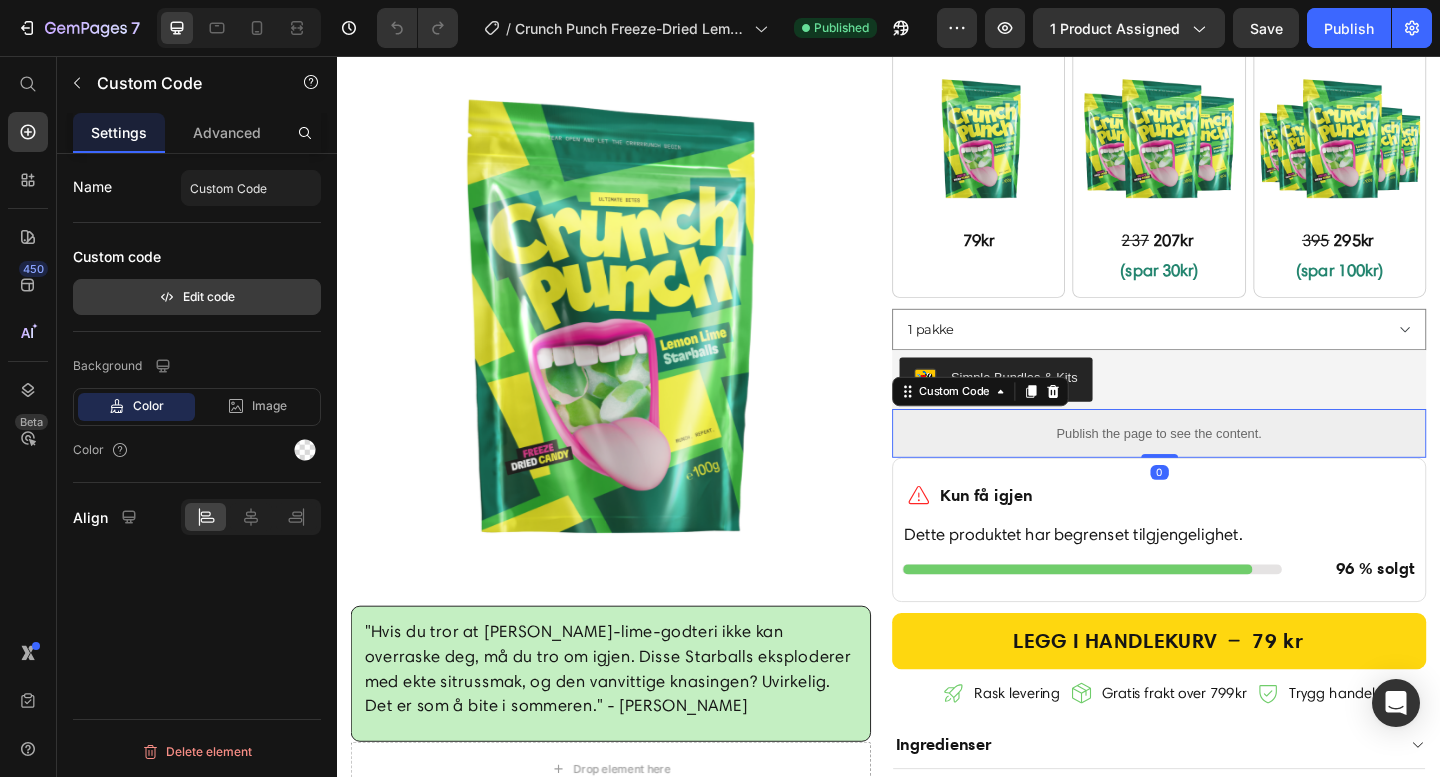 click on "Edit code" at bounding box center [197, 297] 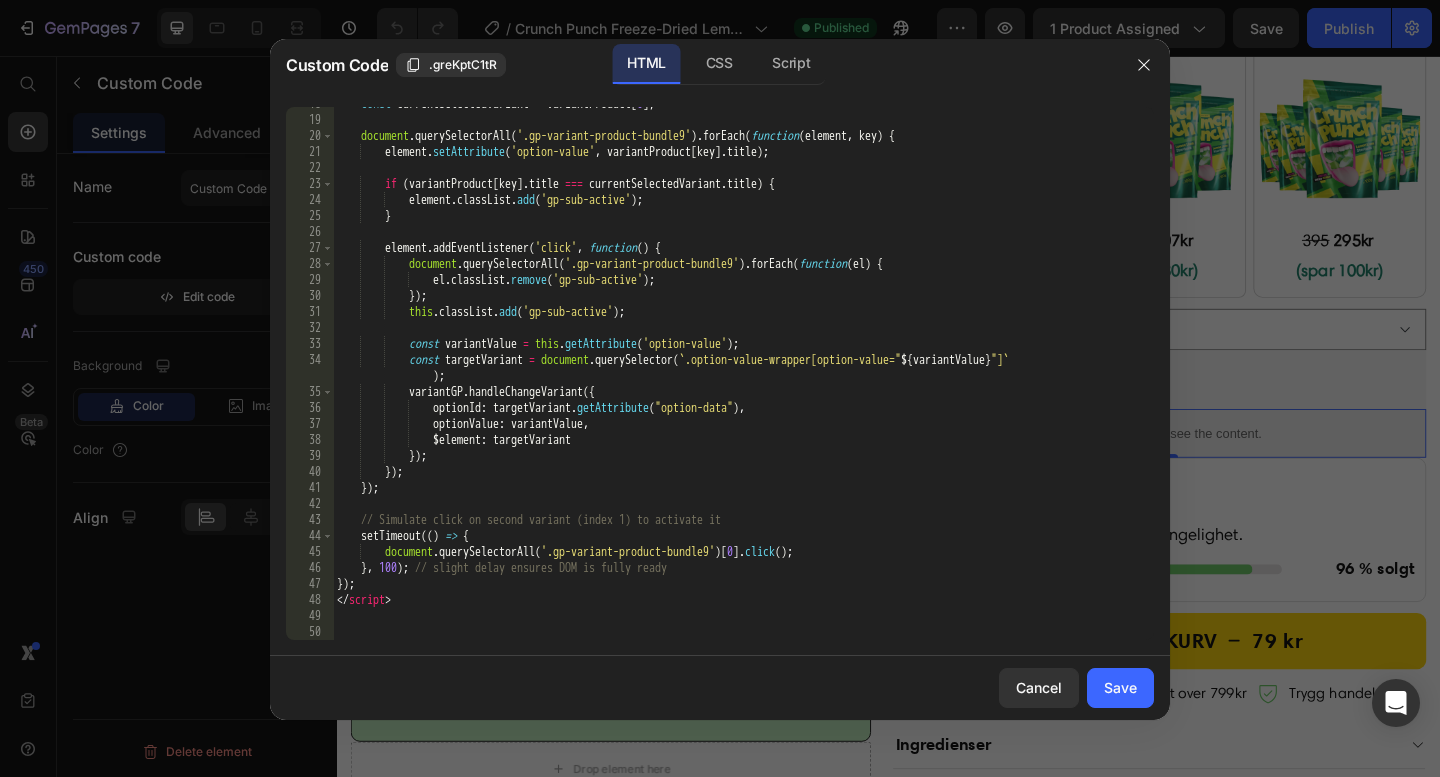 scroll, scrollTop: 283, scrollLeft: 0, axis: vertical 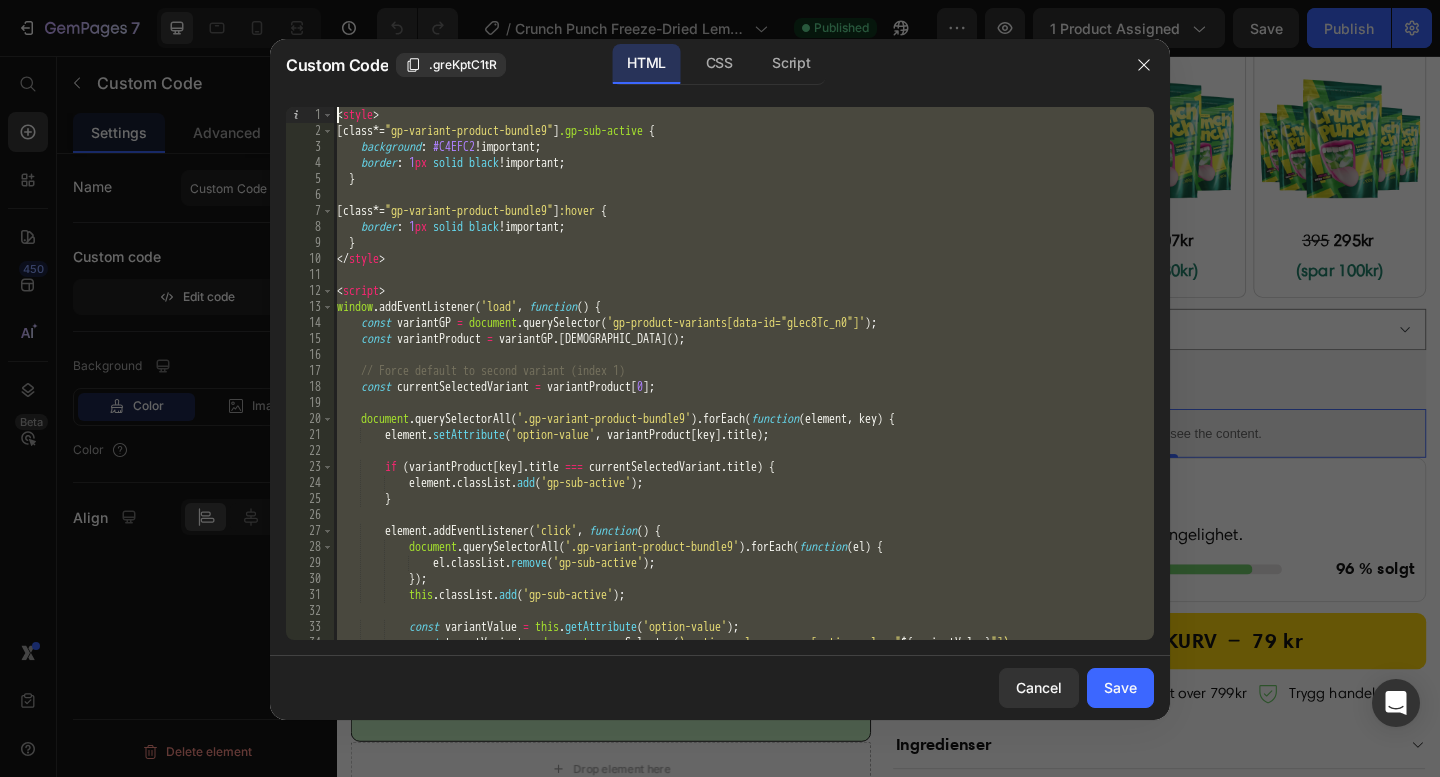 drag, startPoint x: 422, startPoint y: 602, endPoint x: 288, endPoint y: -103, distance: 717.62177 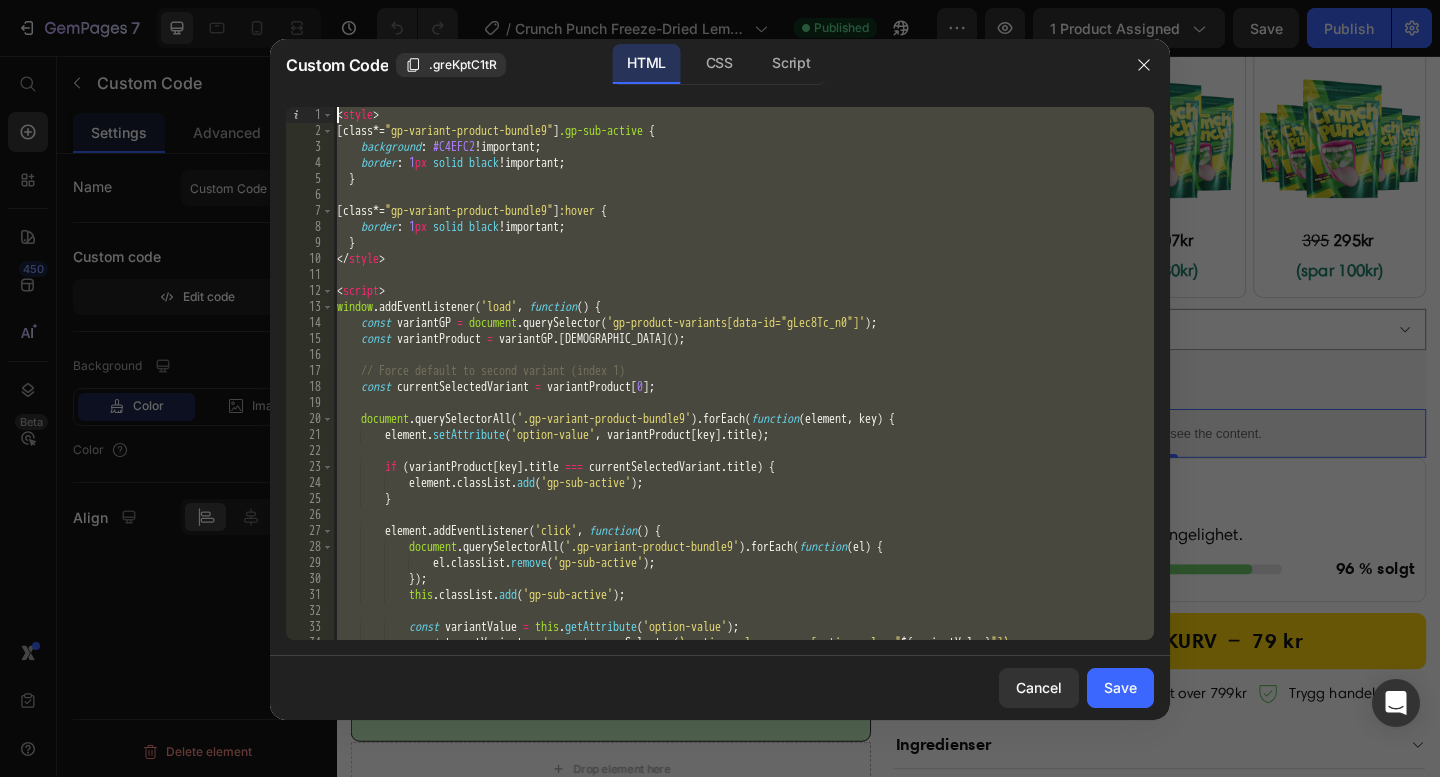 scroll, scrollTop: 283, scrollLeft: 0, axis: vertical 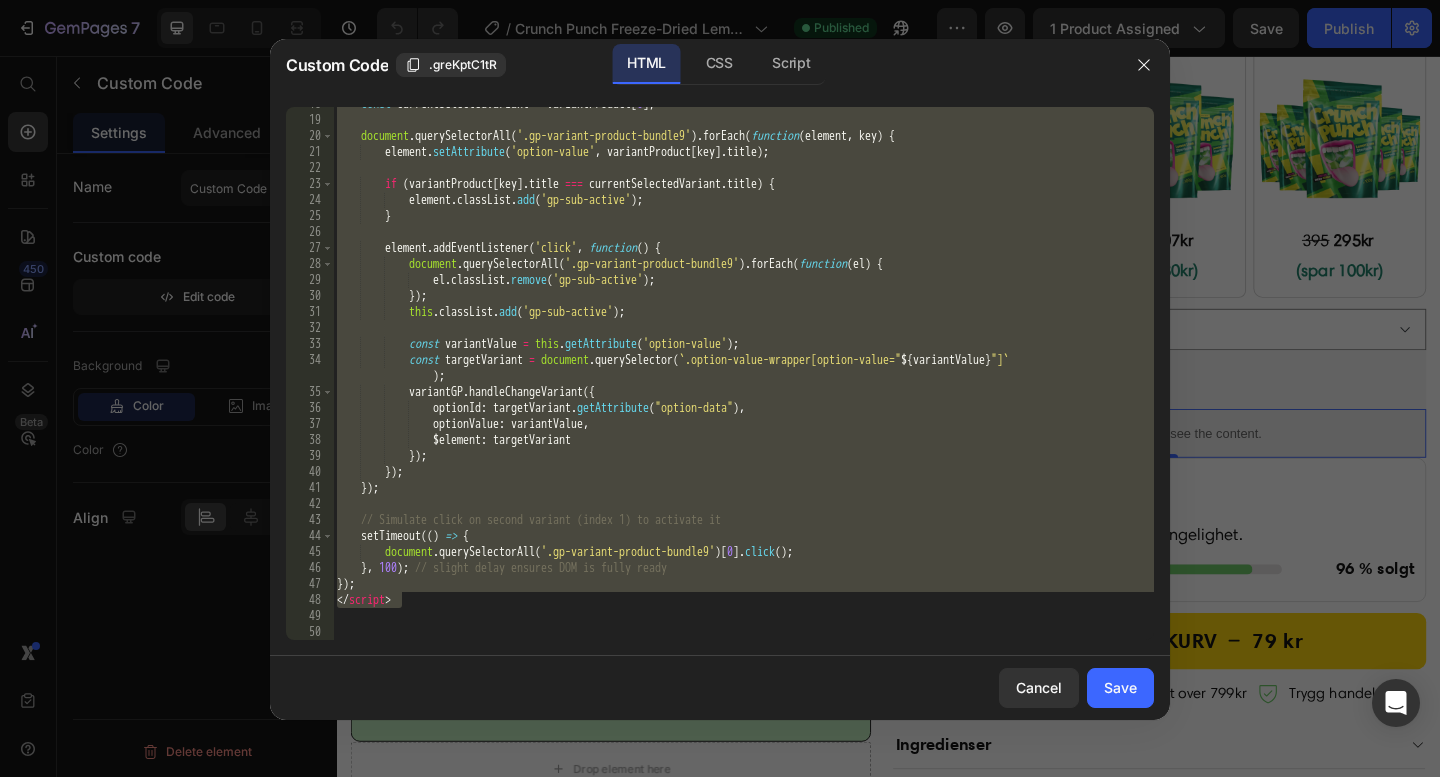 click on "const   currentSelectedVariant   =   variantProduct [ 0 ] ;      document . querySelectorAll ( '.gp-variant-product-bundle9' ) . forEach ( function ( element ,   key )   {           element . setAttribute ( 'option-value' ,   variantProduct [ key ] . title ) ;           if   ( variantProduct [ key ] . title   ===   currentSelectedVariant . title )   {                element . classList . add ( 'gp-sub-active' ) ;           }           element . addEventListener ( 'click' ,   function ( )   {                document . querySelectorAll ( '.gp-variant-product-bundle9' ) . forEach ( function ( el )   {                     el . classList . remove ( 'gp-sub-active' ) ;                }) ;                this . classList . add ( 'gp-sub-active' ) ;                const   variantValue   =   this . getAttribute ( 'option-value' ) ;                const   targetVariant   =   document . querySelector ( ` .option-value-wrapper[option-value=" ${ variantValue } "] `                  ) ;" at bounding box center [743, 378] 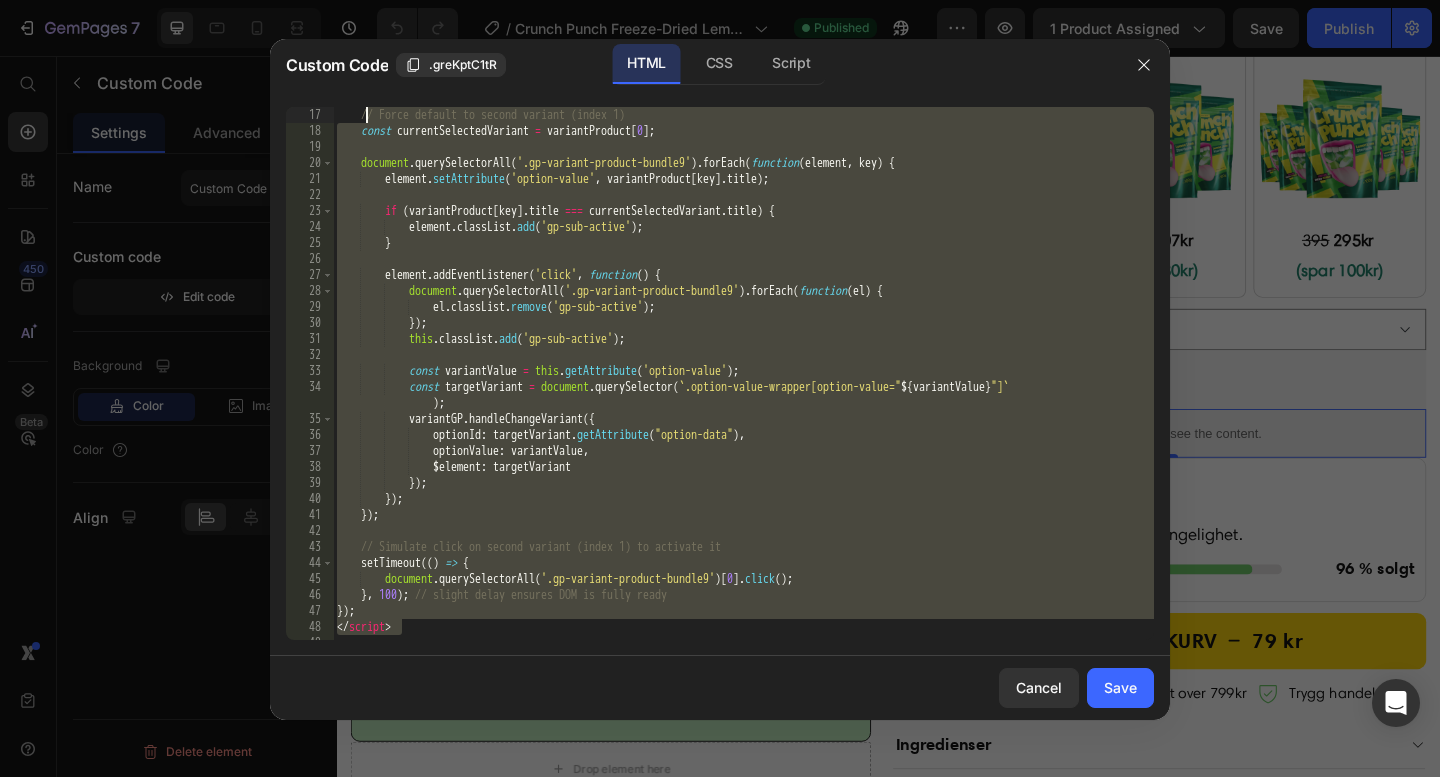 scroll, scrollTop: 0, scrollLeft: 0, axis: both 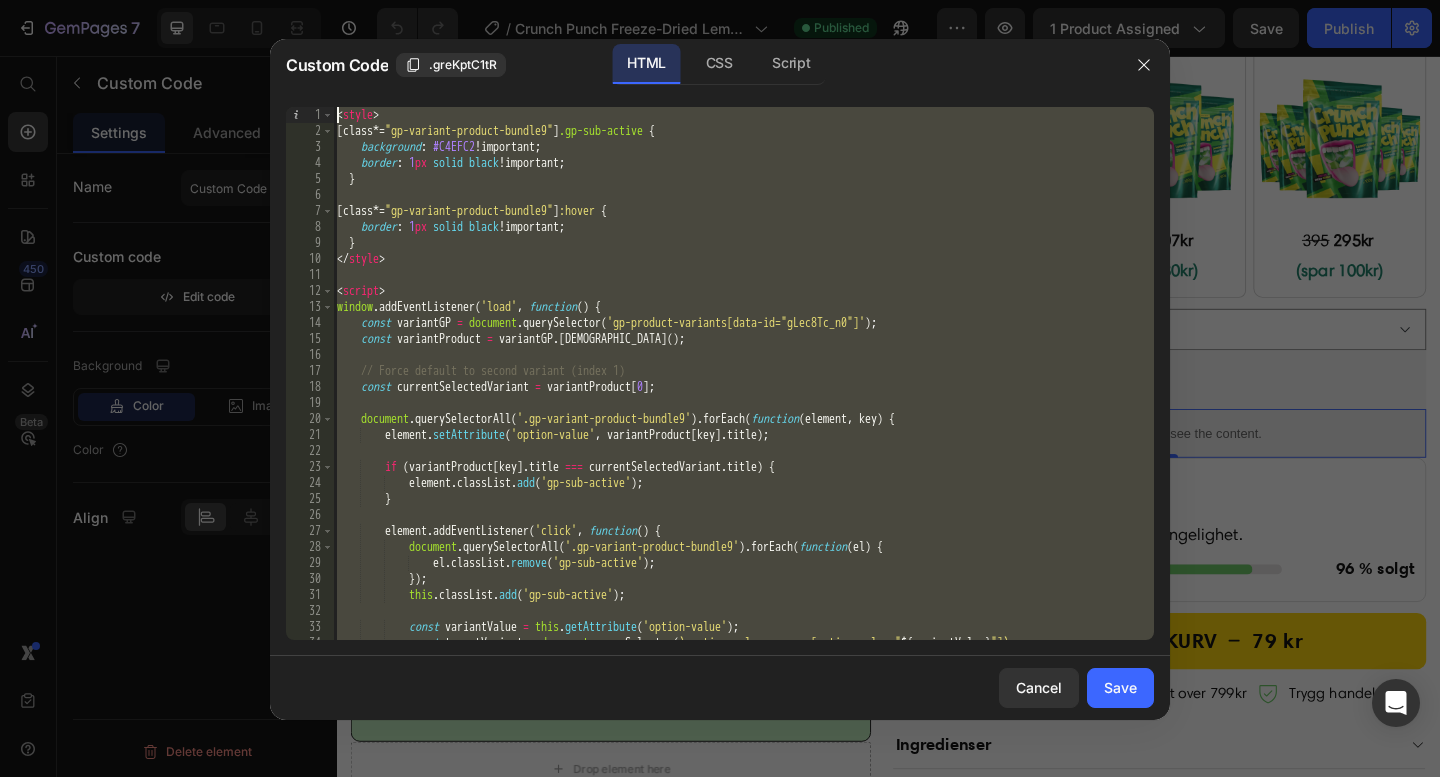 drag, startPoint x: 419, startPoint y: 599, endPoint x: 306, endPoint y: -44, distance: 652.85376 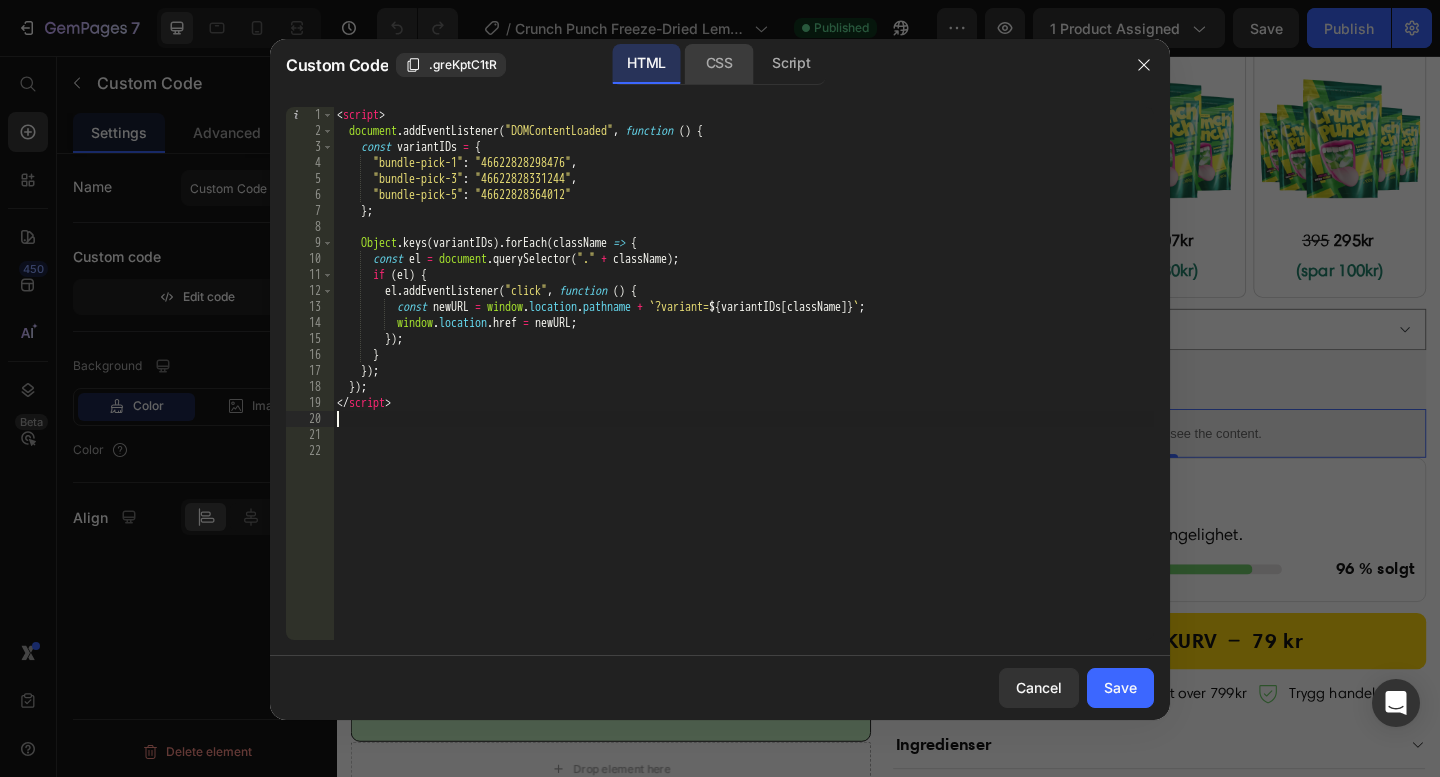 click on "CSS" 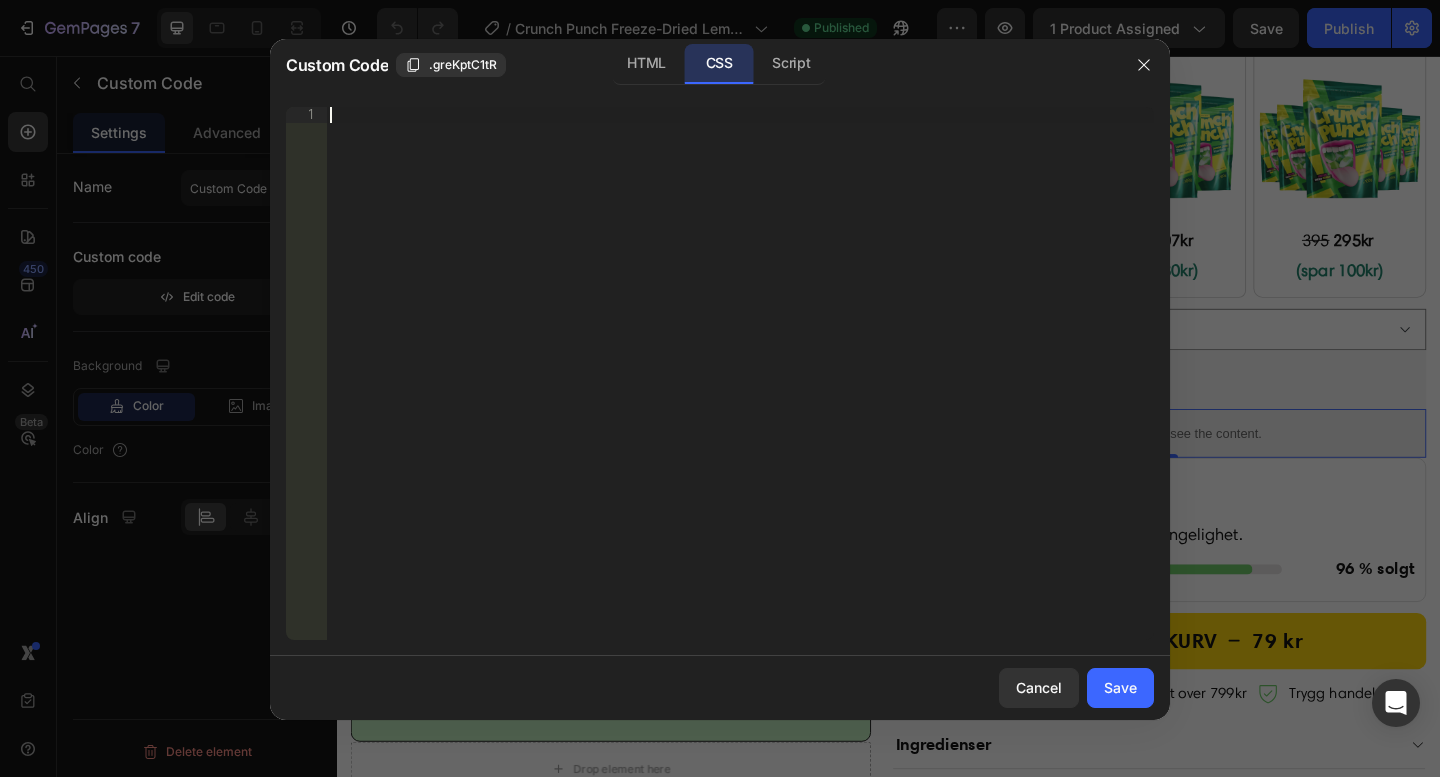 click on "Insert the CSS code to style your content right here." at bounding box center [740, 389] 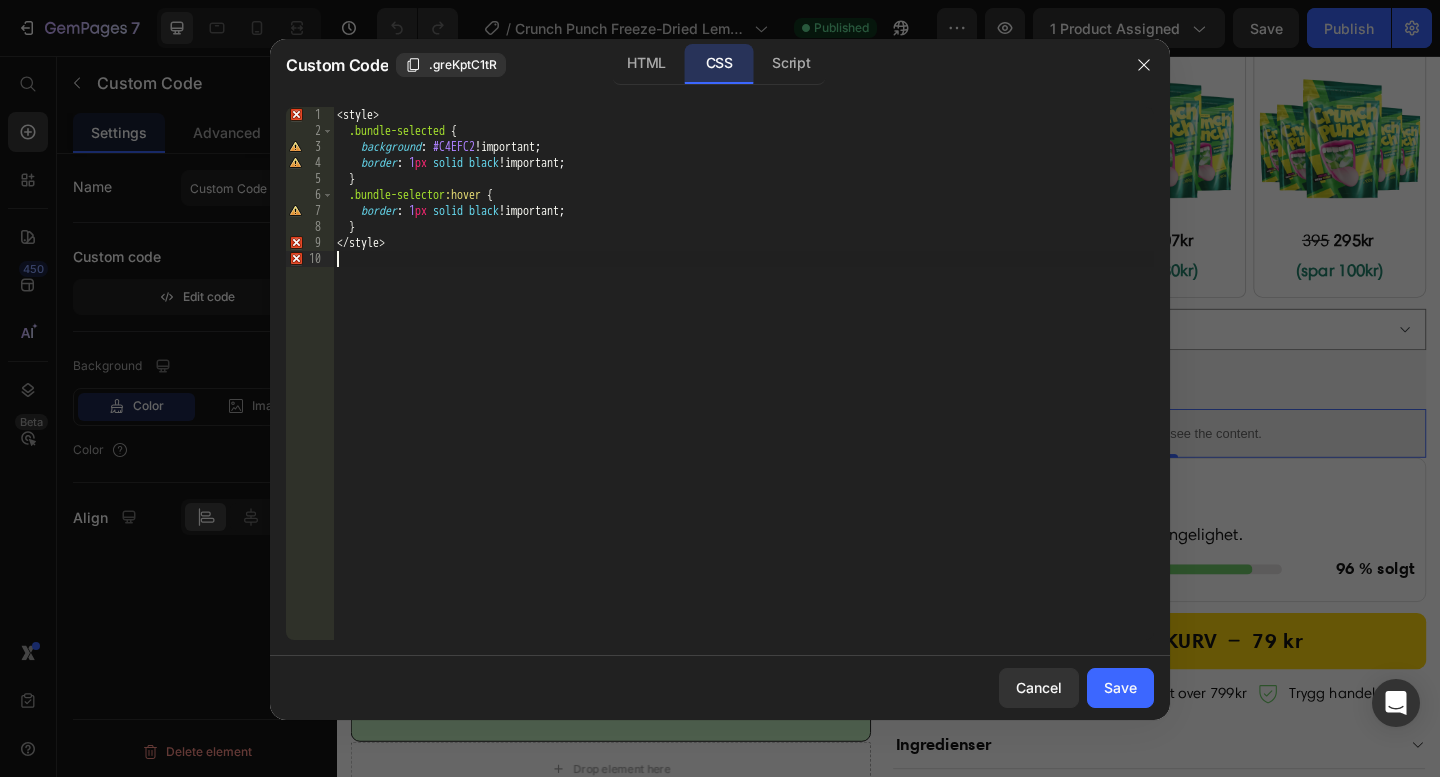 drag, startPoint x: 345, startPoint y: 246, endPoint x: 287, endPoint y: 243, distance: 58.077534 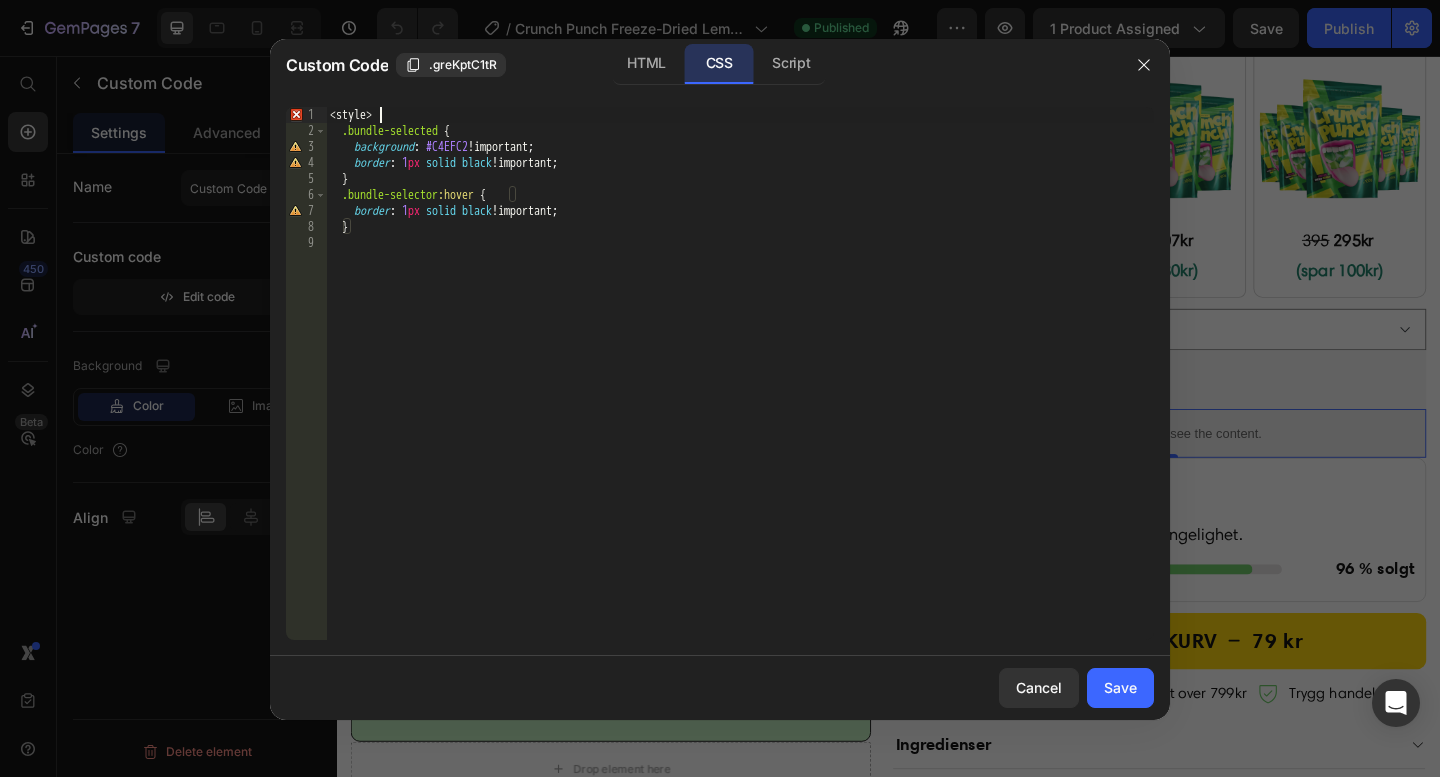 drag, startPoint x: 393, startPoint y: 116, endPoint x: 279, endPoint y: 113, distance: 114.03947 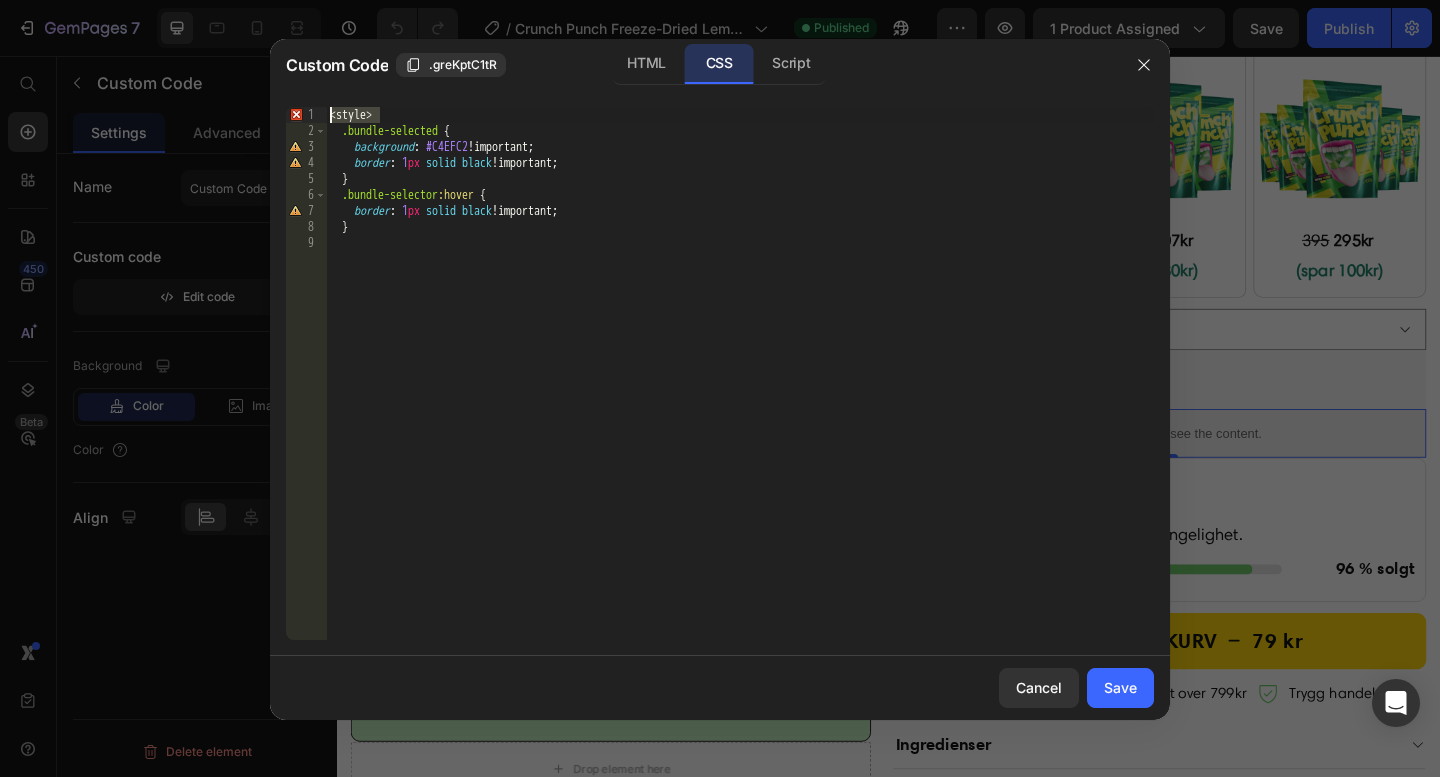 type 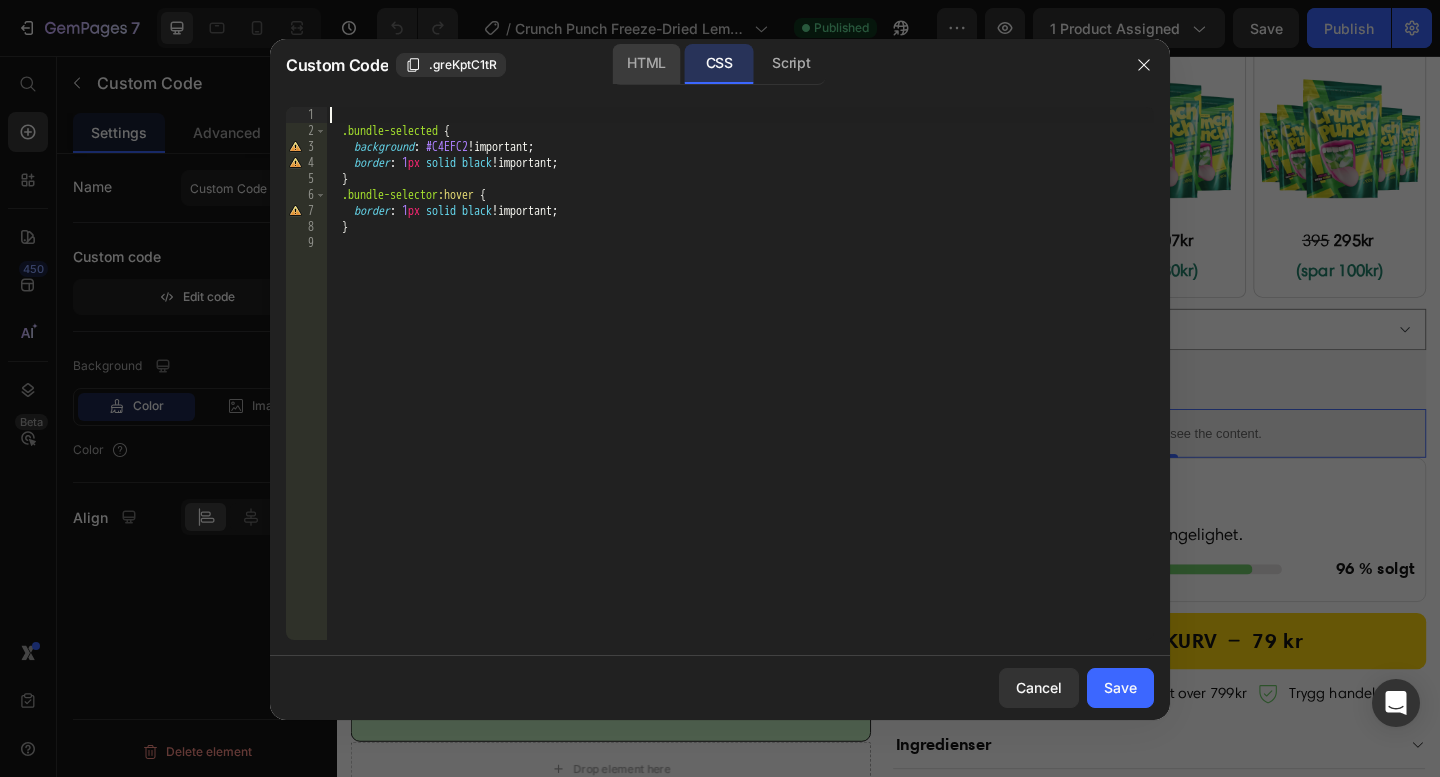 click on "HTML" 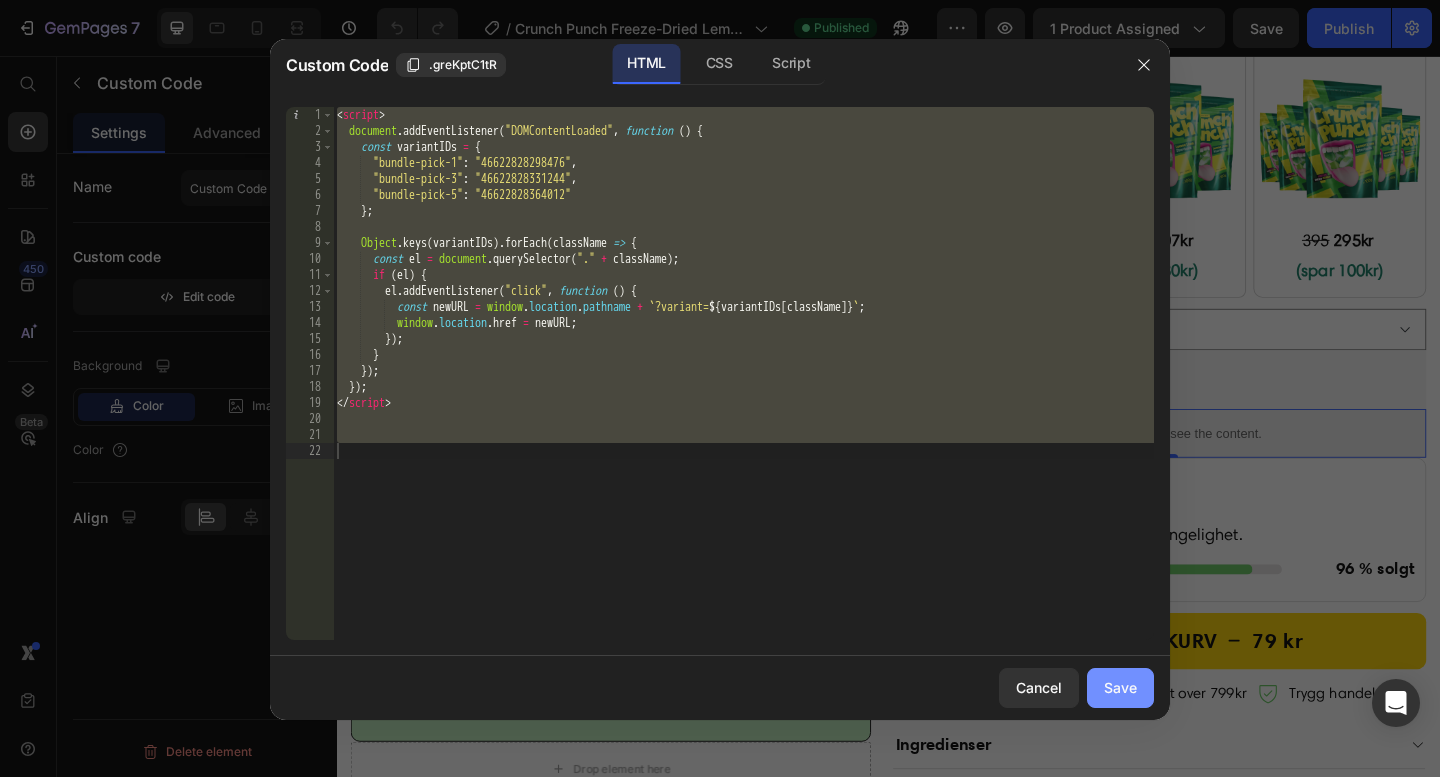 click on "Save" at bounding box center (1120, 687) 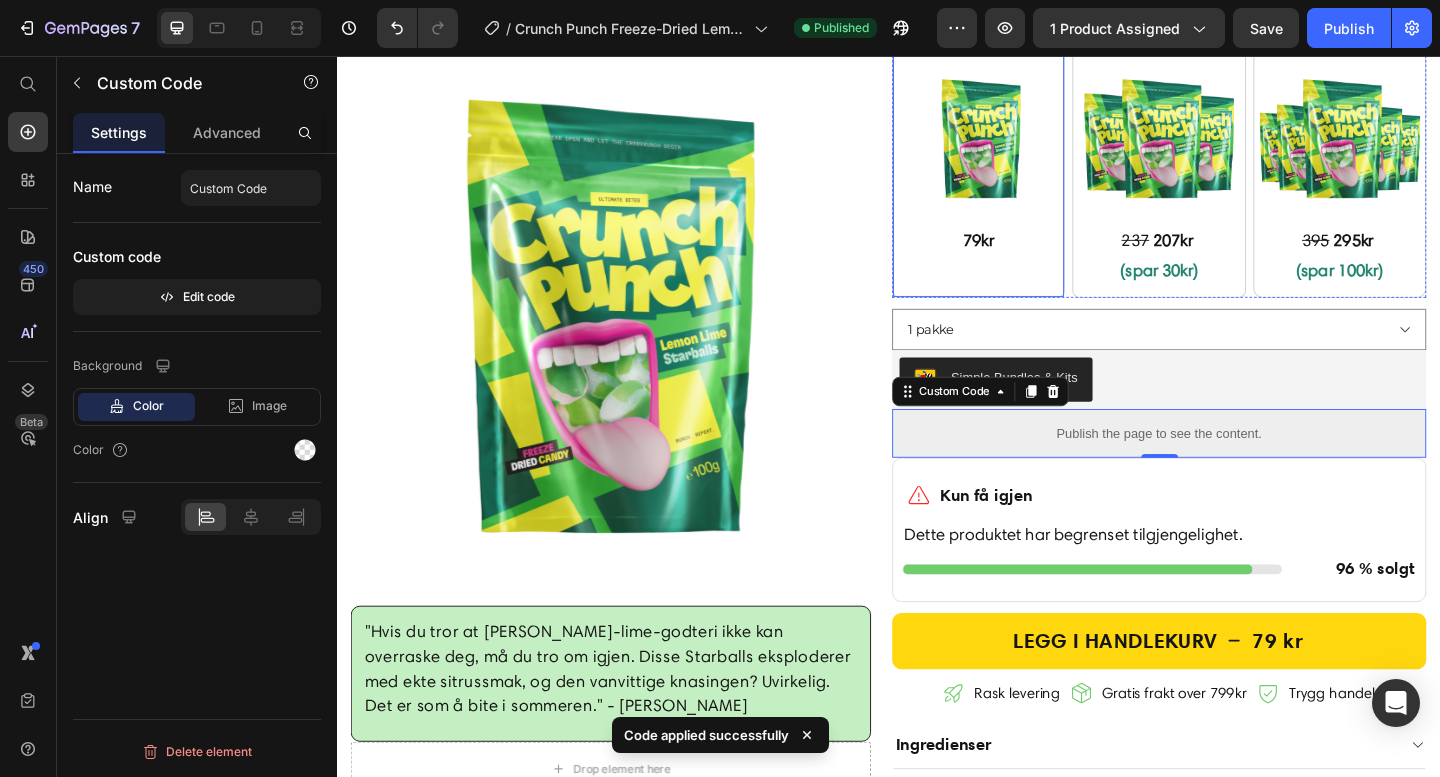 click on "pose Text Block Image 79kr Text Block" at bounding box center [1035, 162] 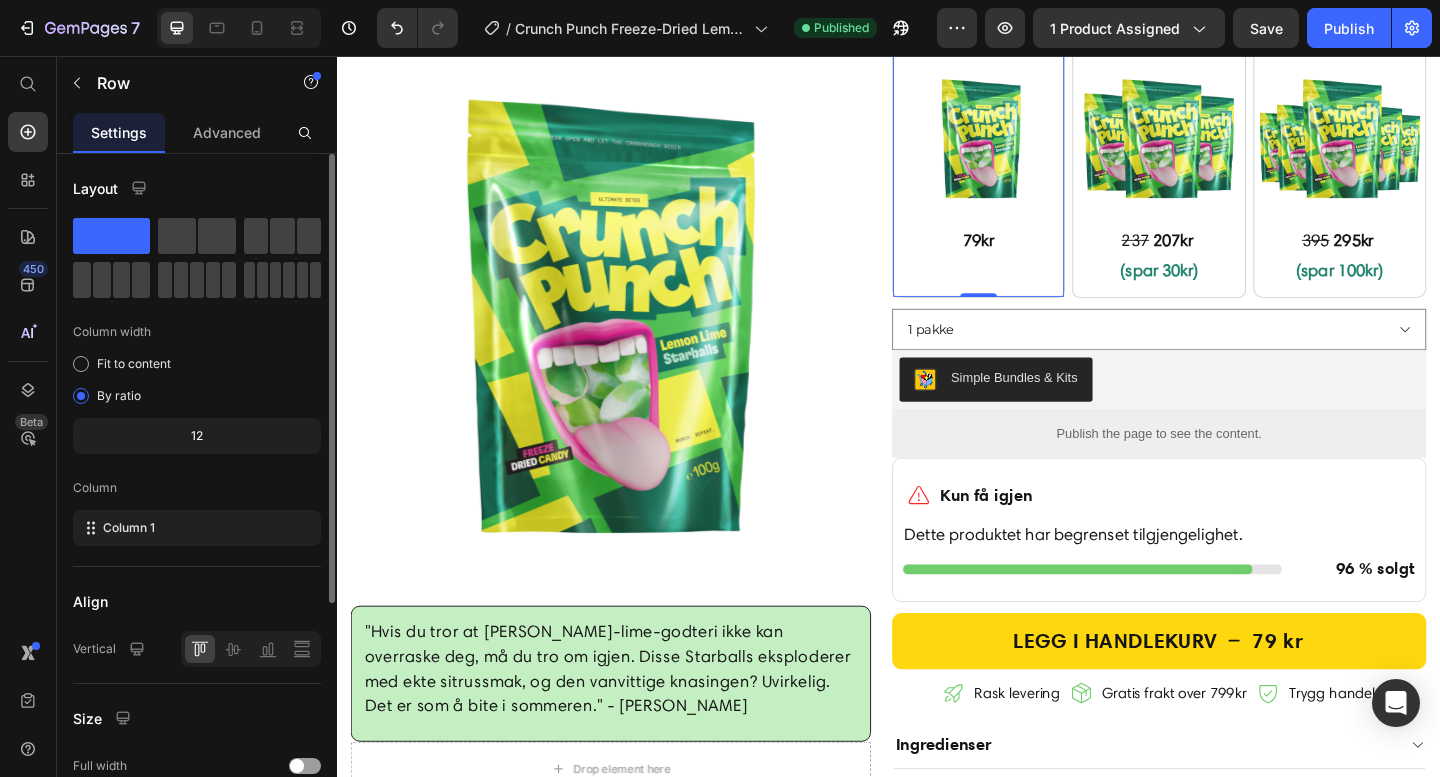 click on "Advanced" at bounding box center [227, 132] 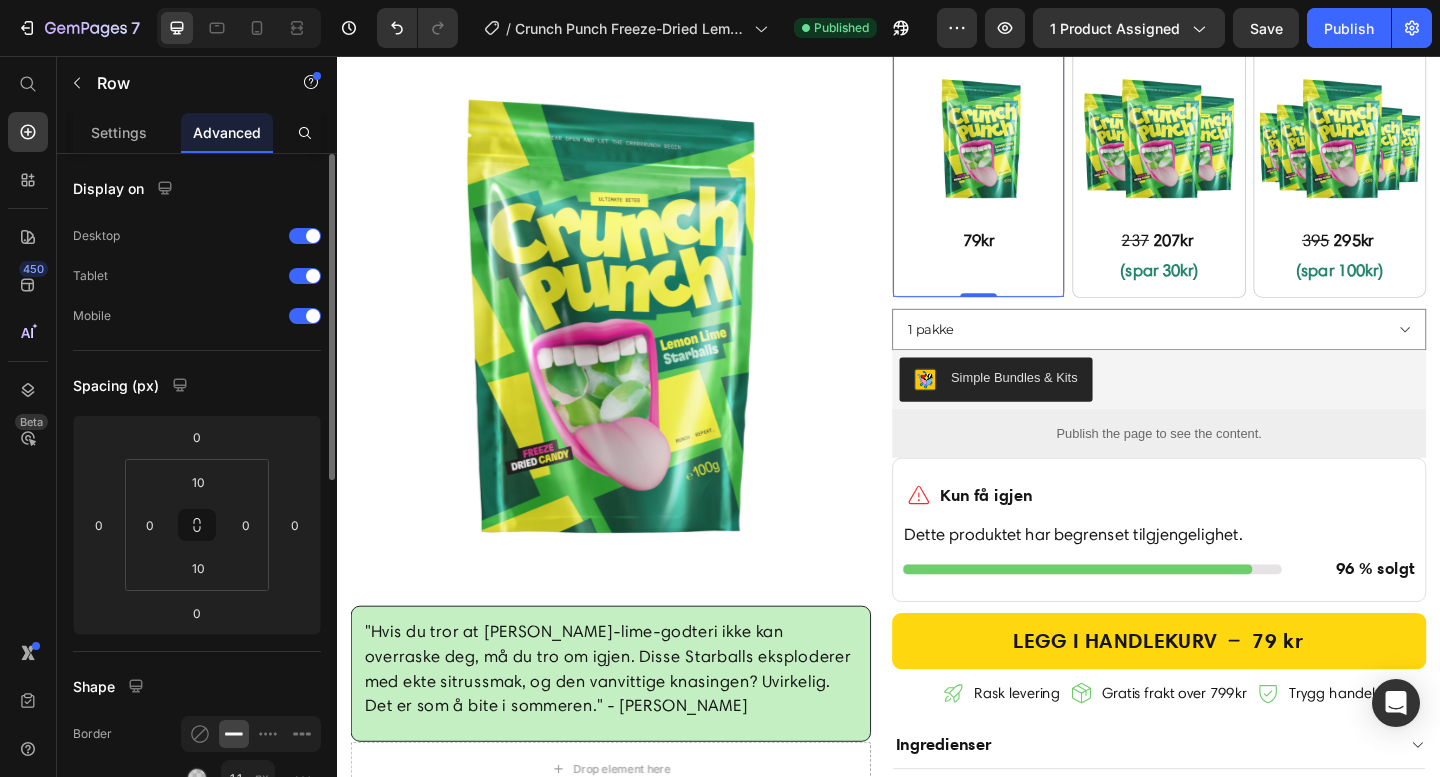 scroll, scrollTop: 737, scrollLeft: 0, axis: vertical 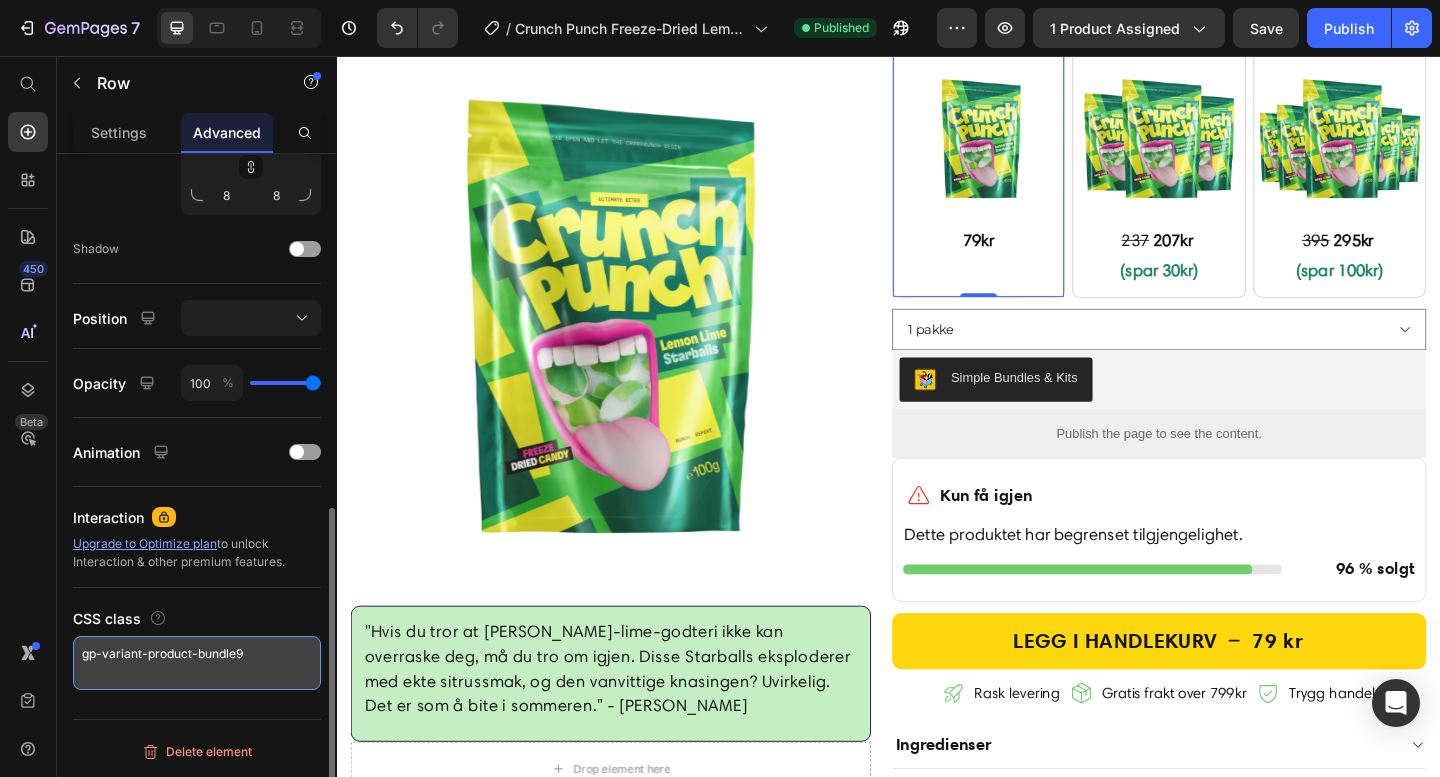 click on "gp-variant-product-bundle9" at bounding box center (197, 663) 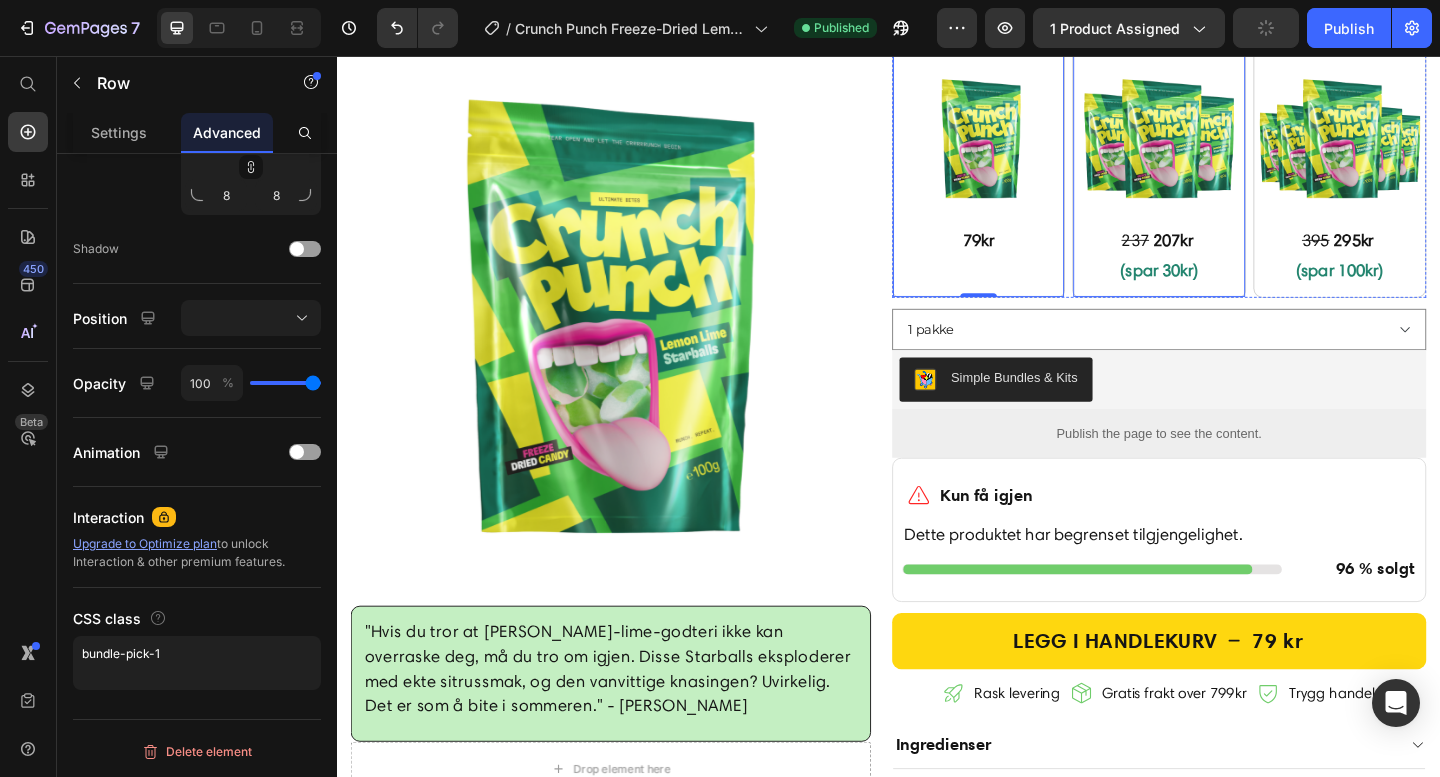 click on "BEST SELGER Product Badge 3 poser Text Block Image 237   207kr   (spar 30kr) Text Block Row" at bounding box center [1231, 162] 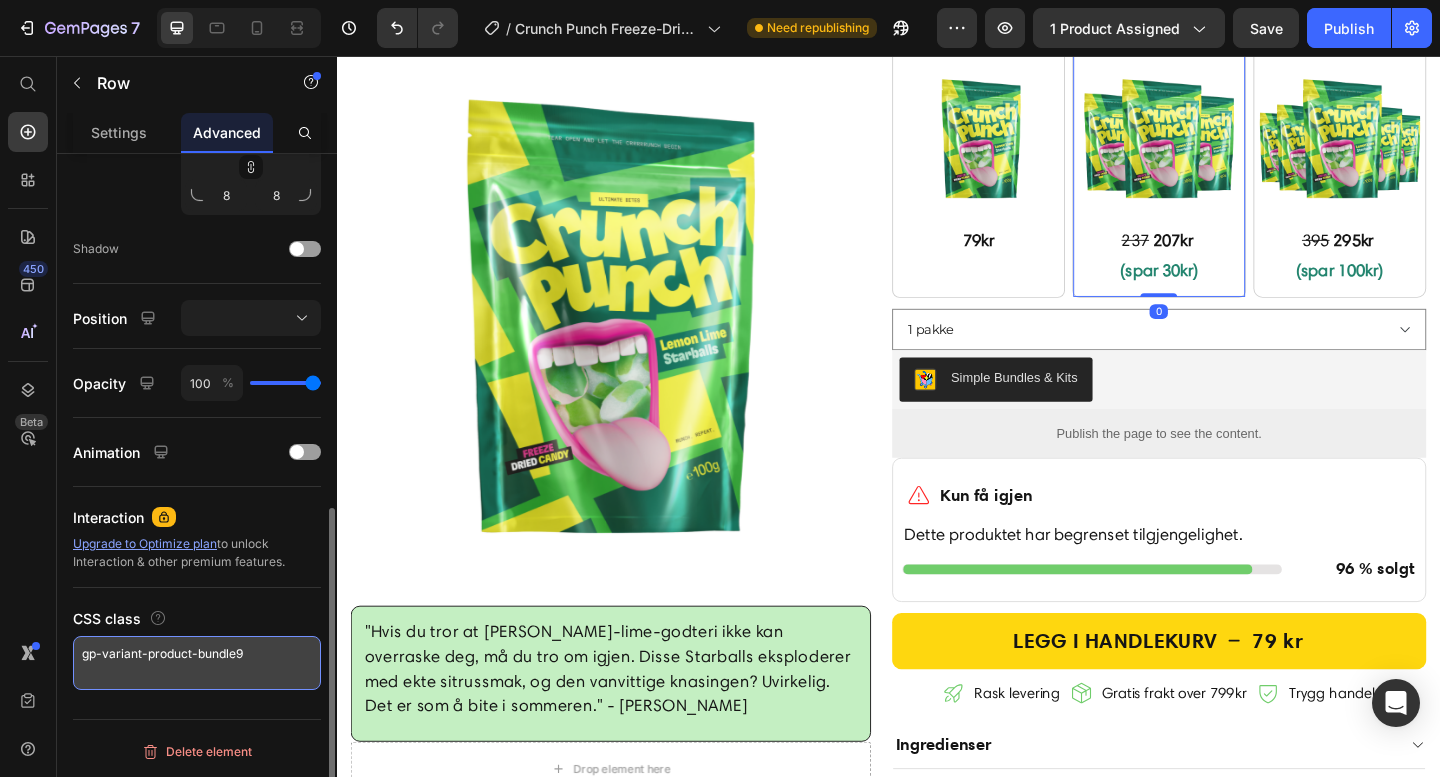 click on "gp-variant-product-bundle9" at bounding box center [197, 663] 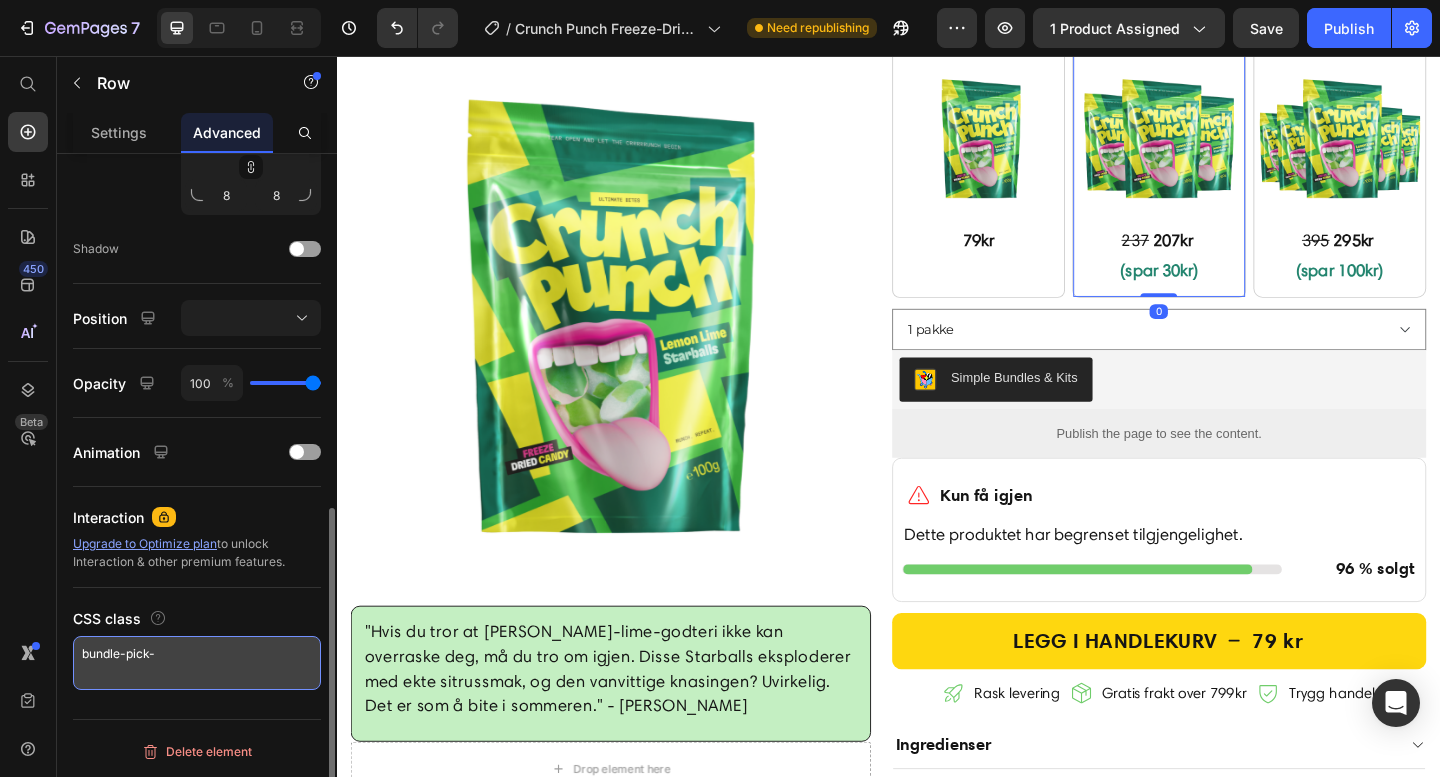 type on "bundle-pick-2" 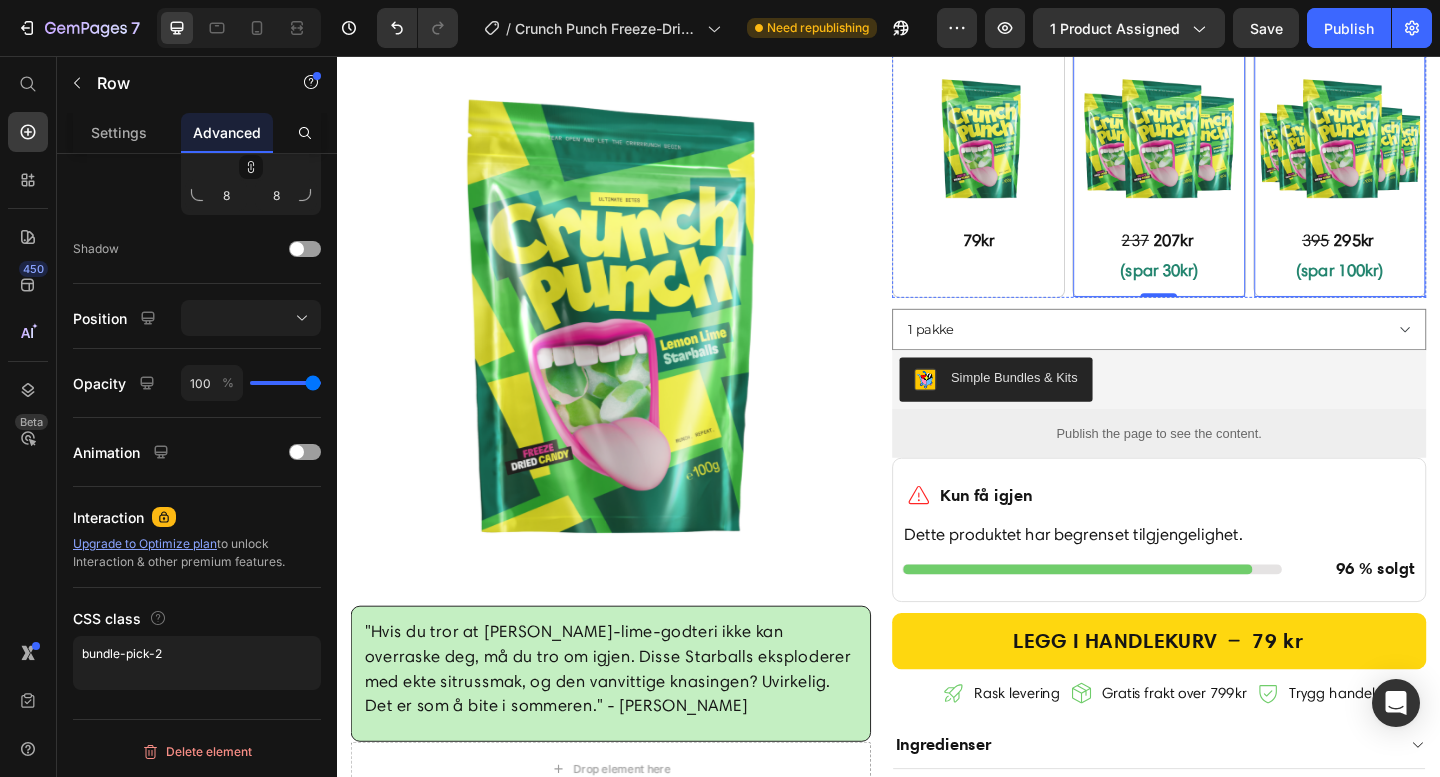 click on "5 poser Text Block Image 395   295kr   (spar 100kr) Text Block Mest for pengene Product Badge Row" at bounding box center [1428, 162] 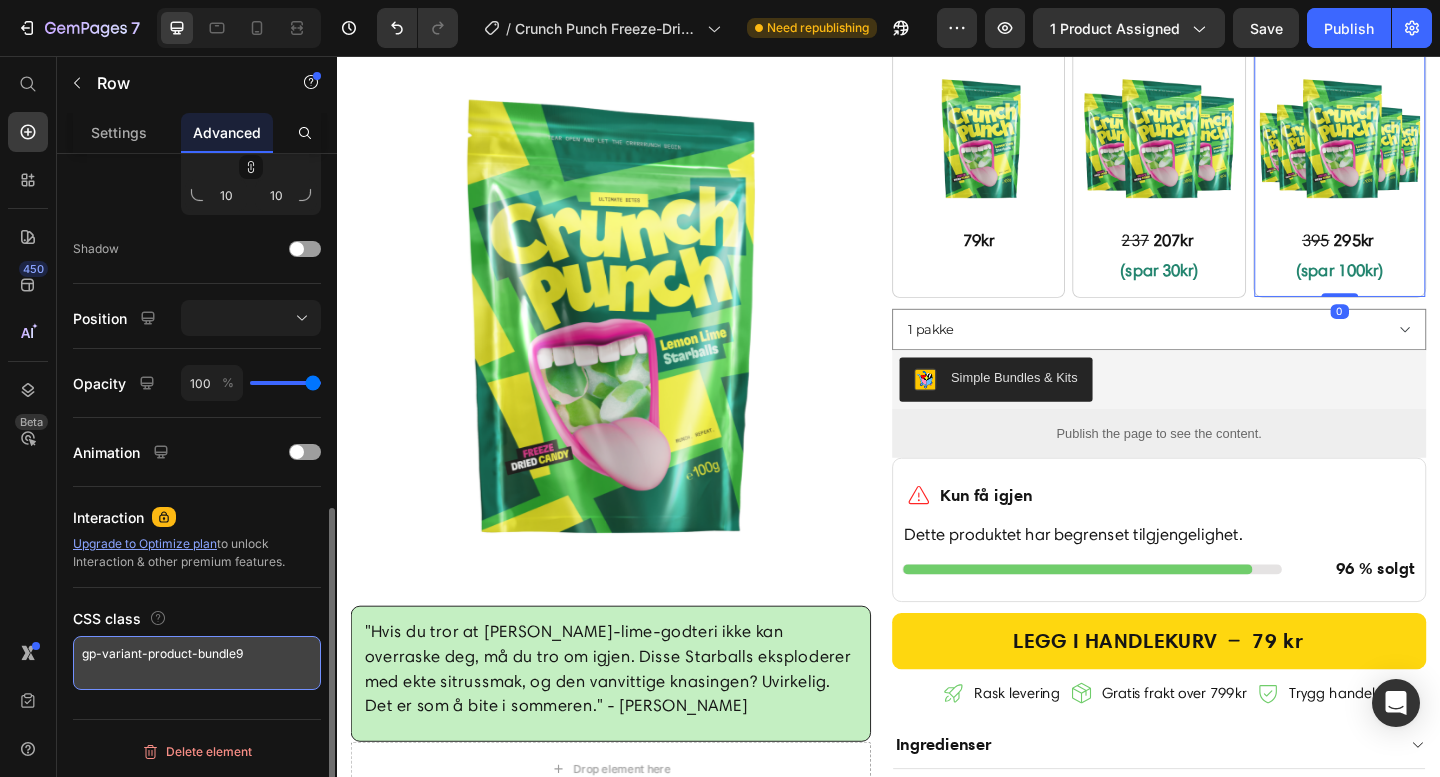 click on "gp-variant-product-bundle9" at bounding box center (197, 663) 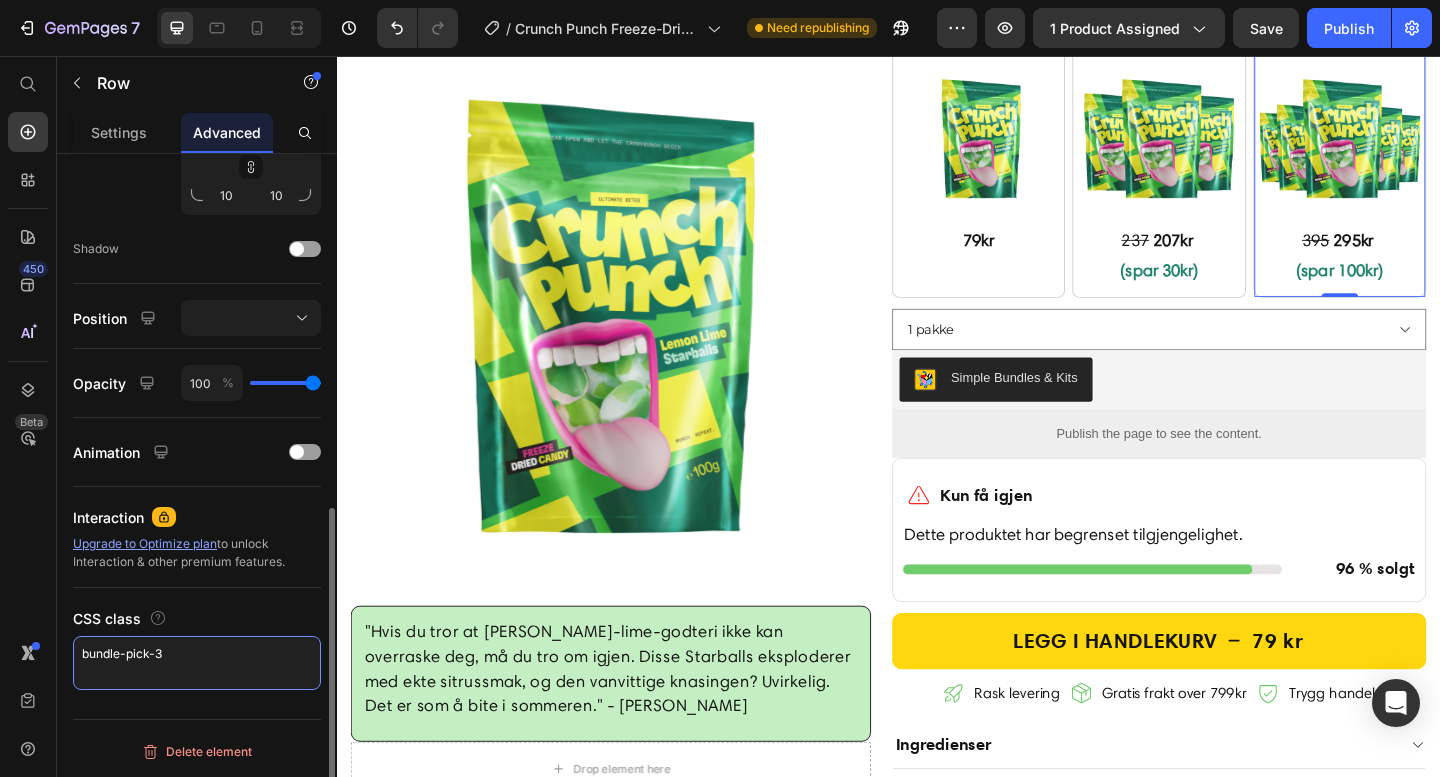 type on "bundle-pick-3" 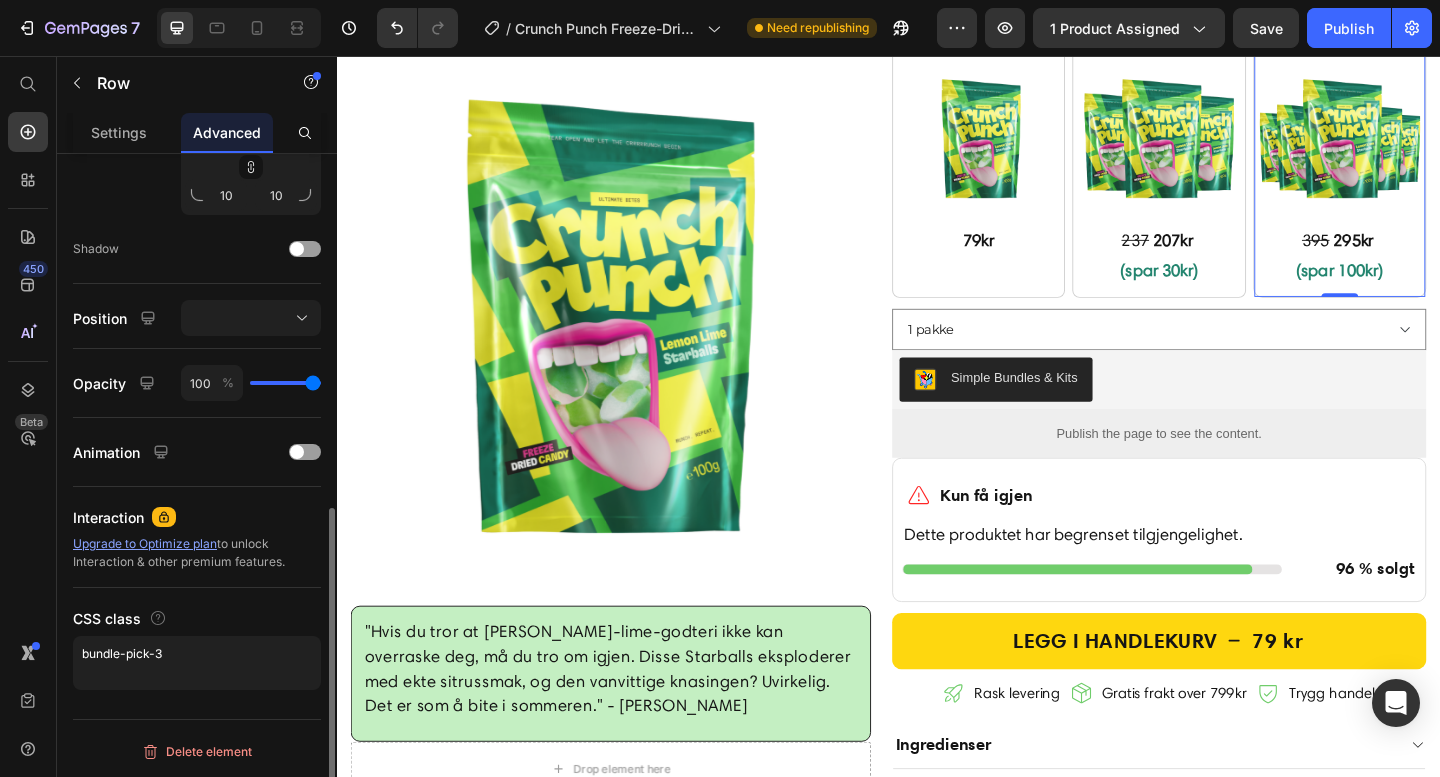 click on "CSS class" at bounding box center (197, 618) 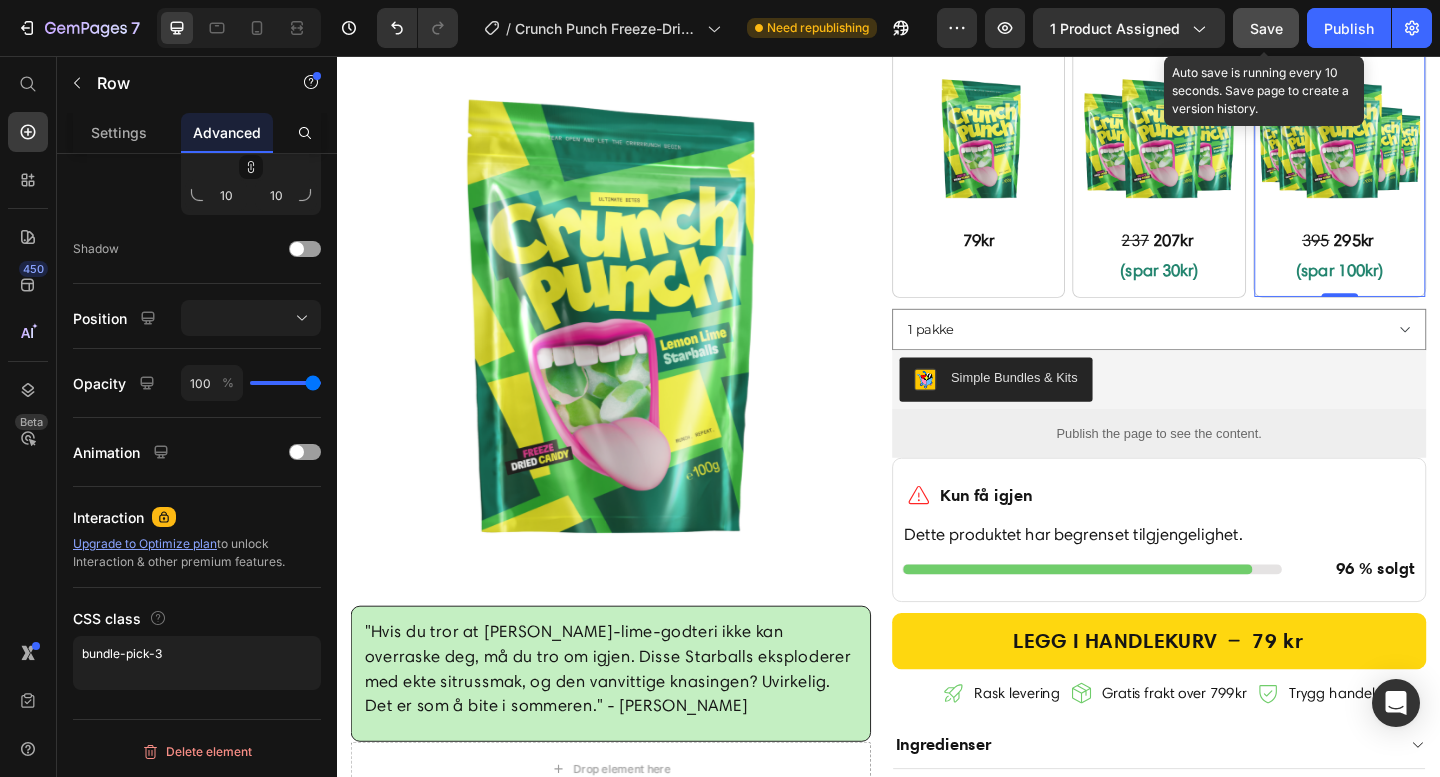click on "Save" at bounding box center (1266, 28) 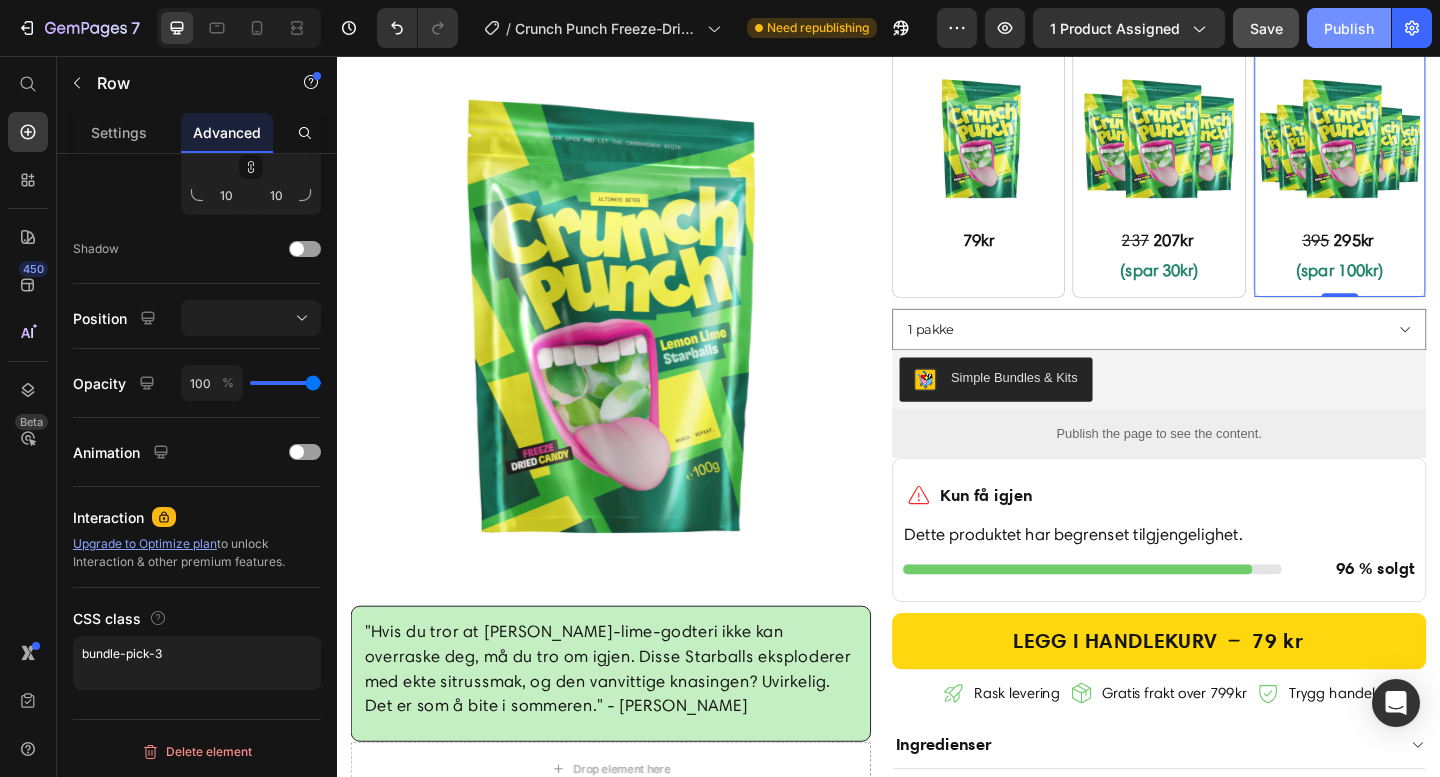 click on "Publish" at bounding box center (1349, 28) 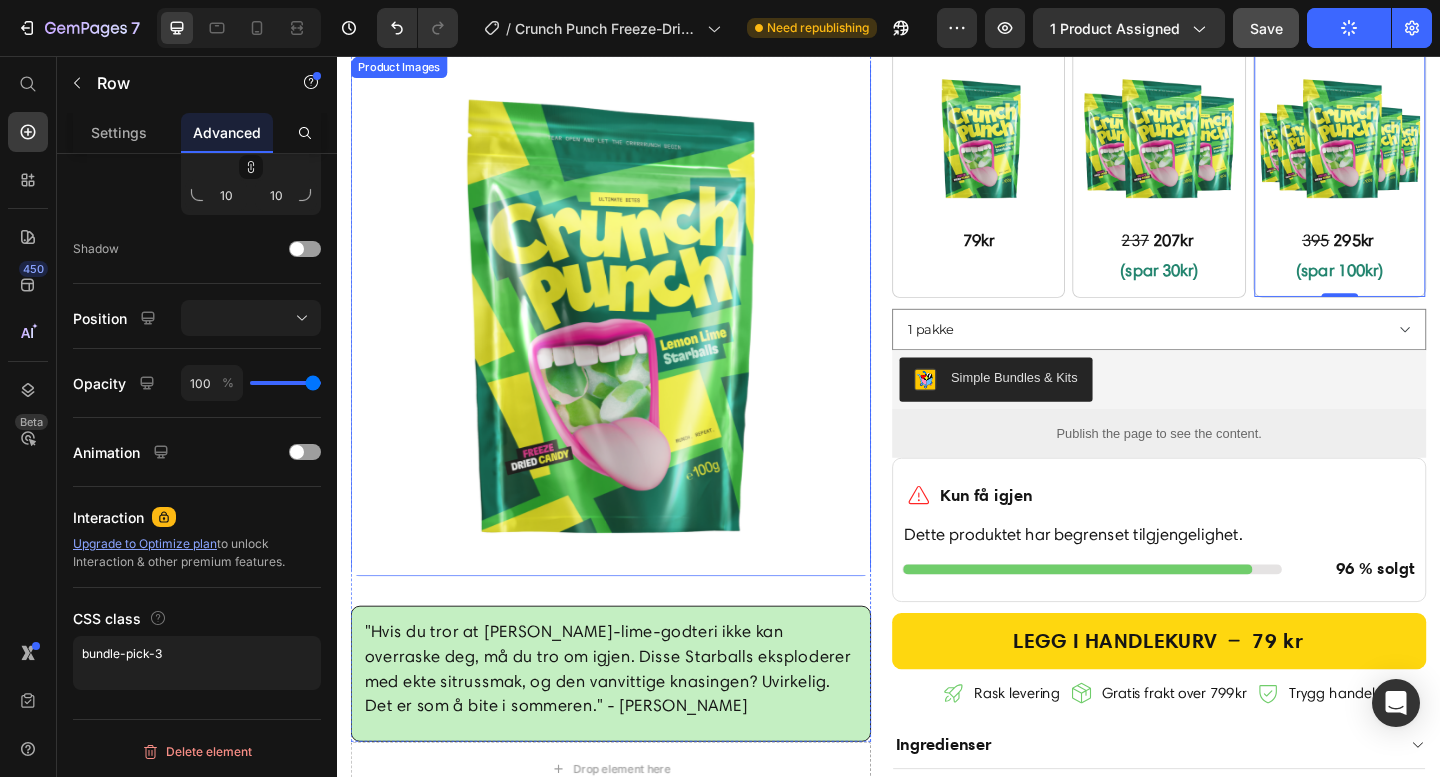type 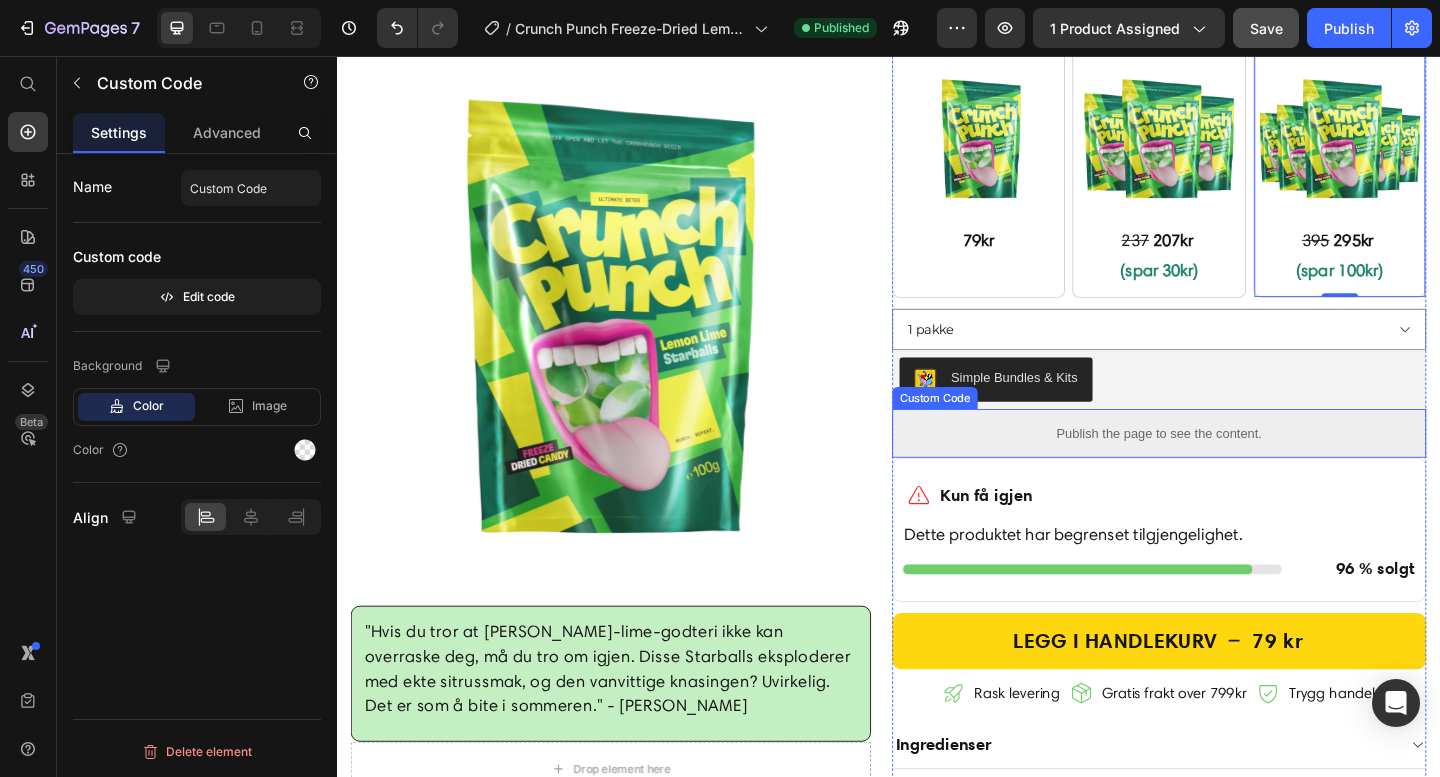 click on "Publish the page to see the content." at bounding box center (1231, 466) 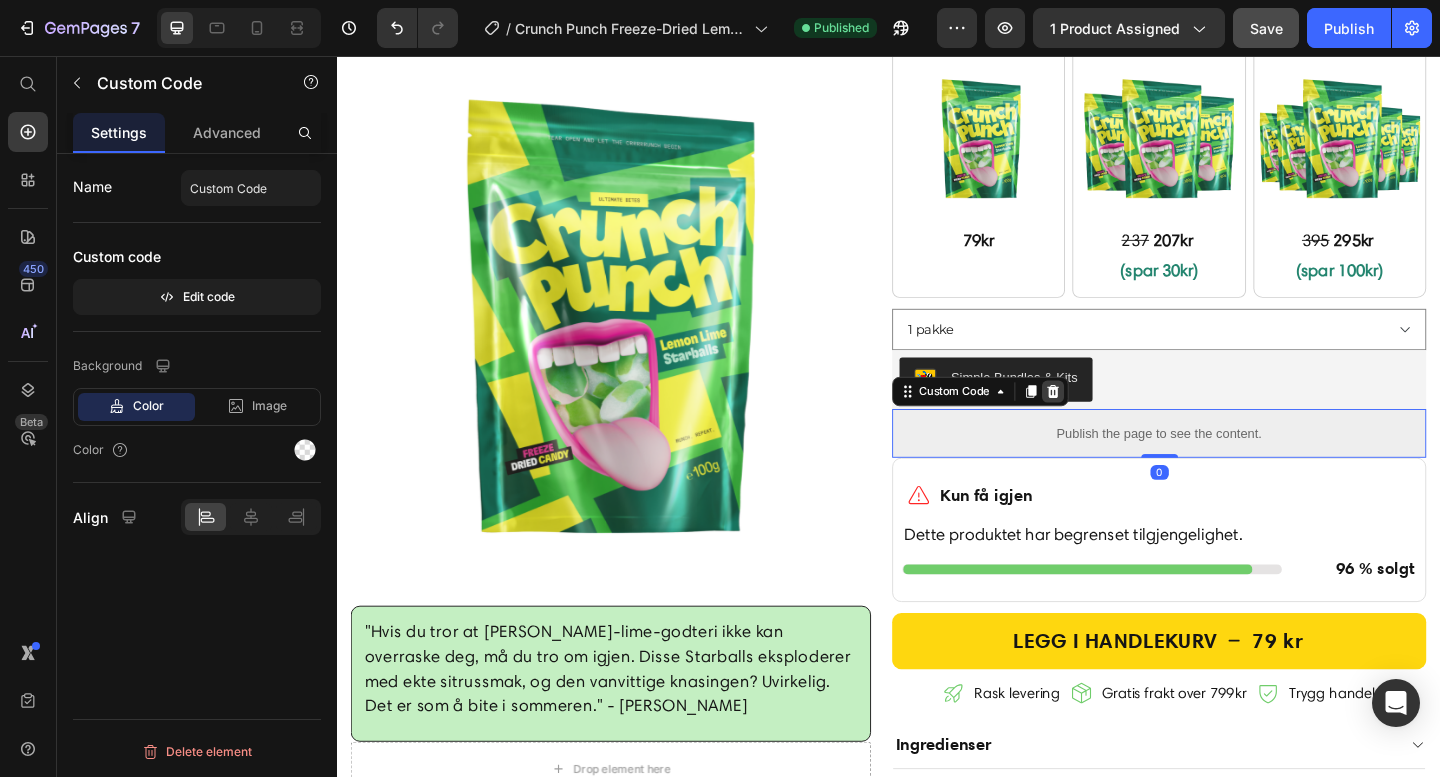 click 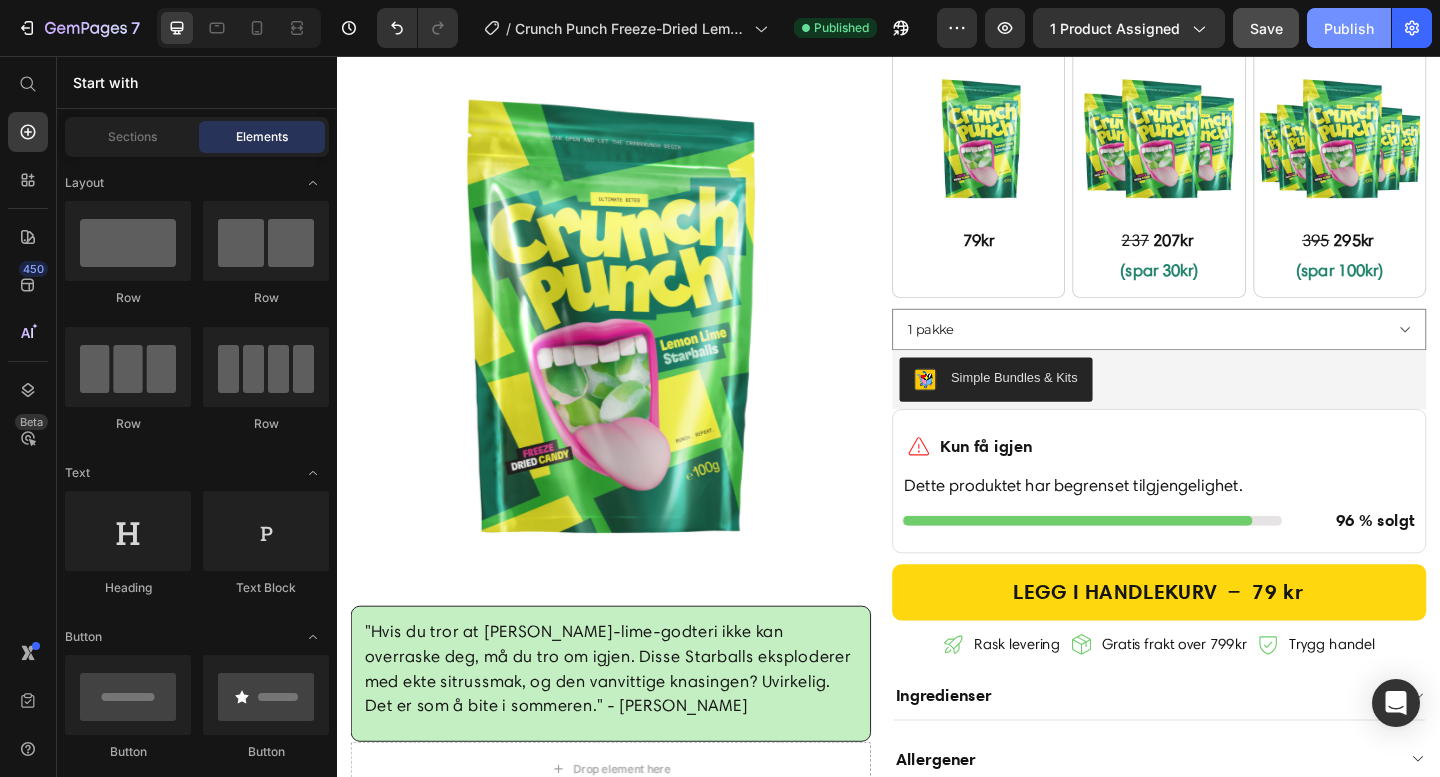 click on "Publish" at bounding box center [1349, 28] 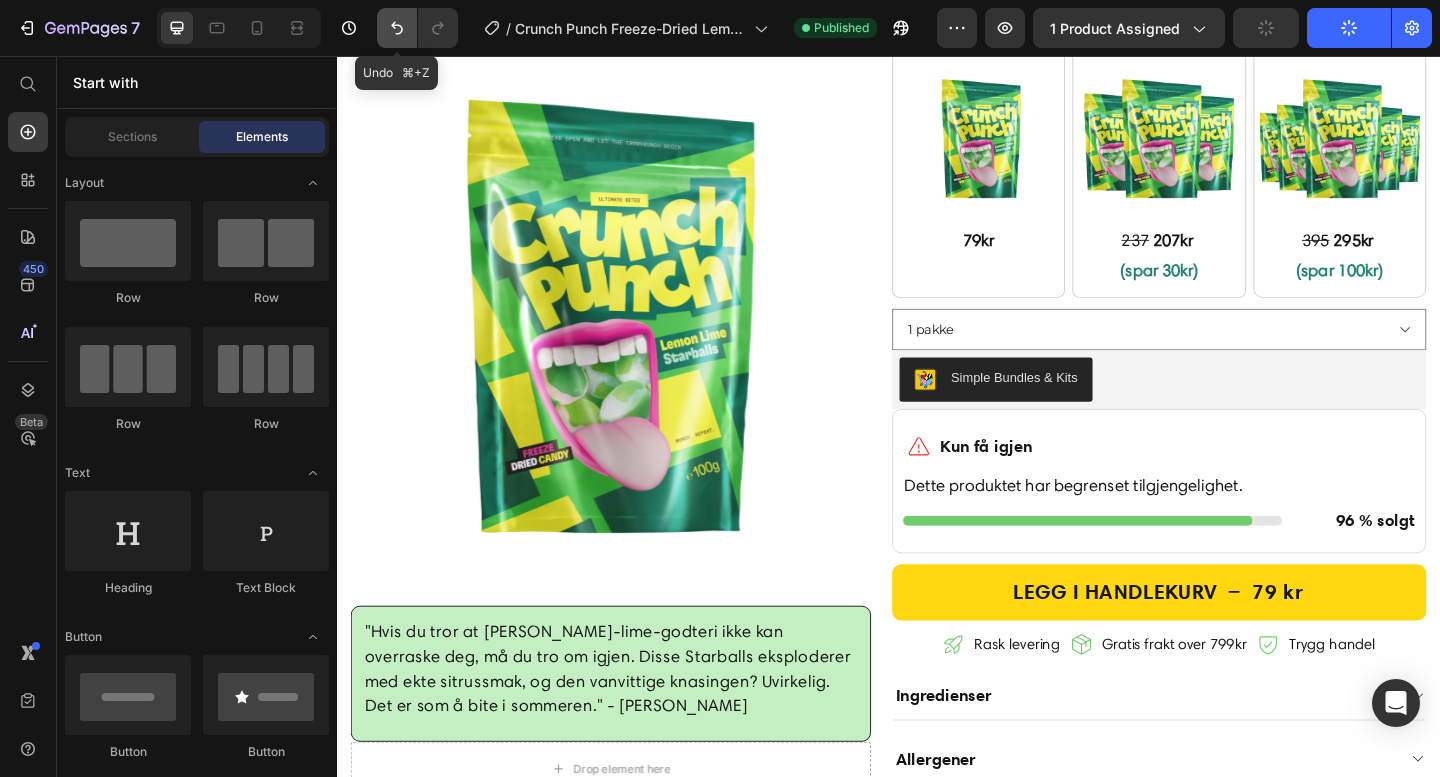 click 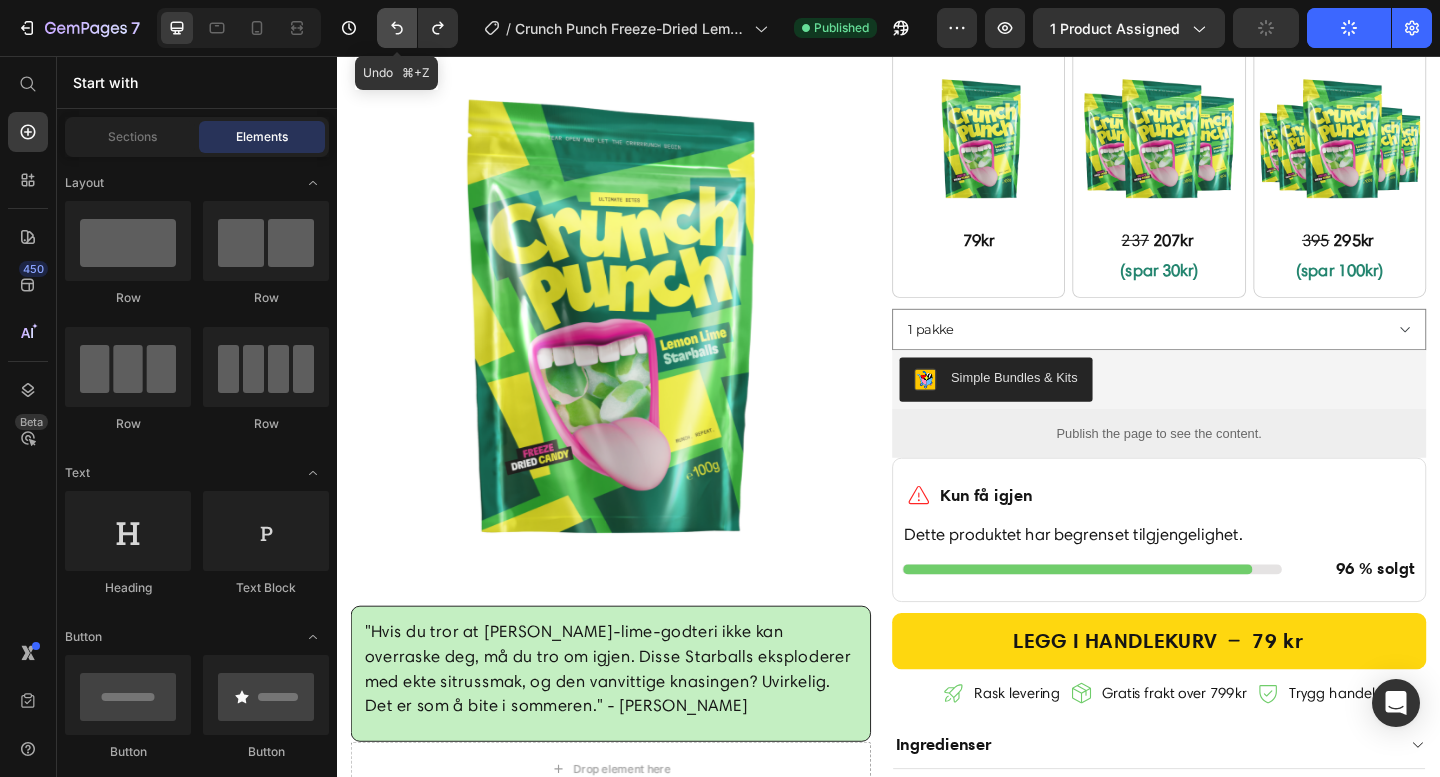 click 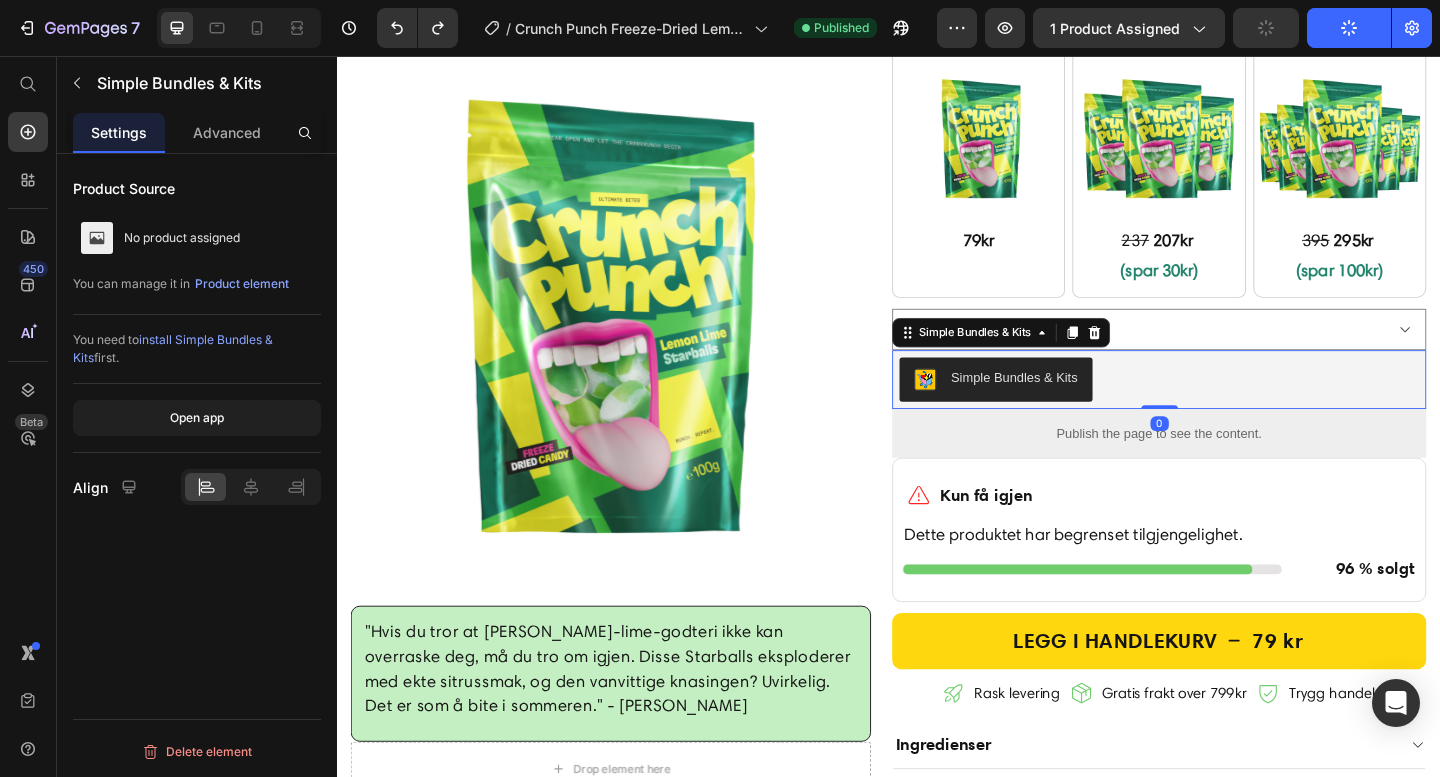 click on "Simple Bundles & Kits" at bounding box center (1231, 408) 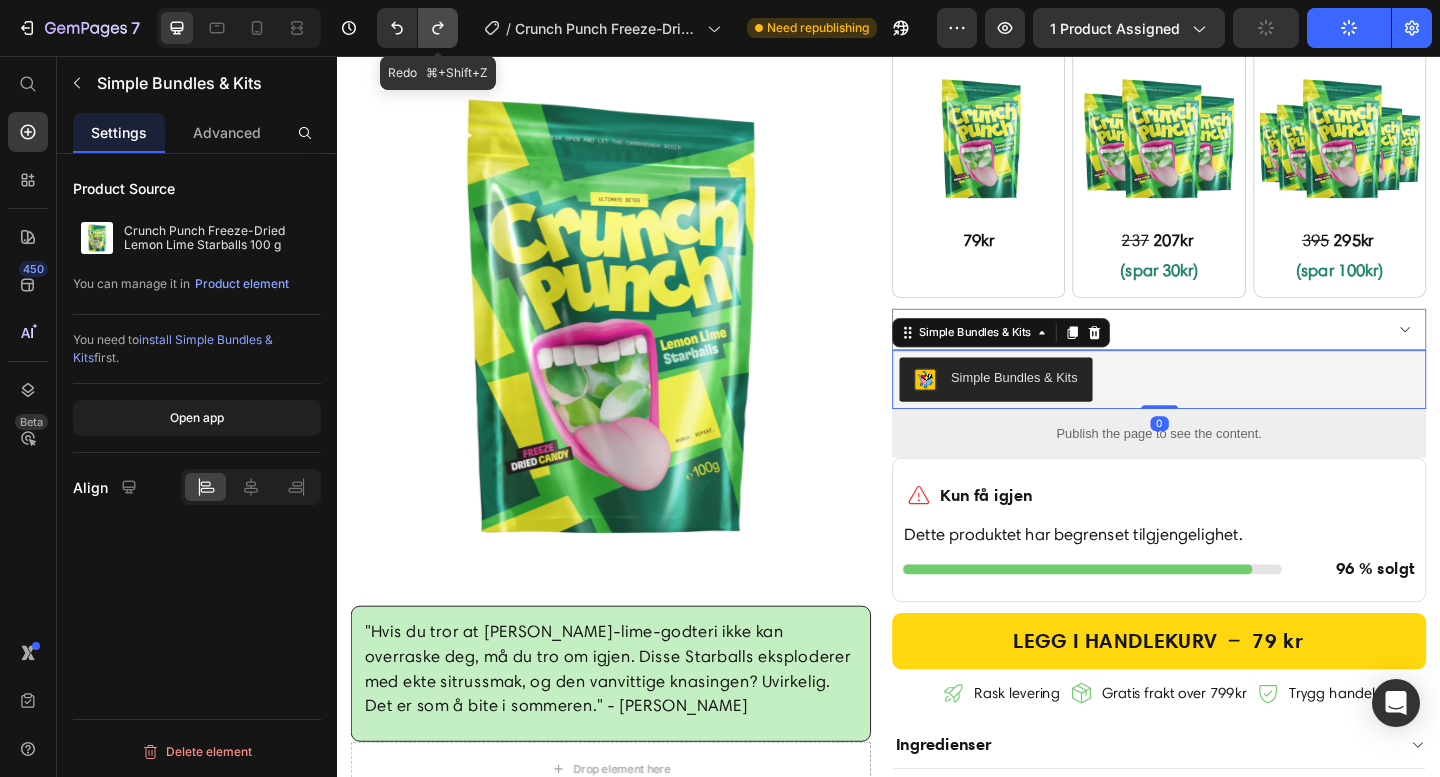 click 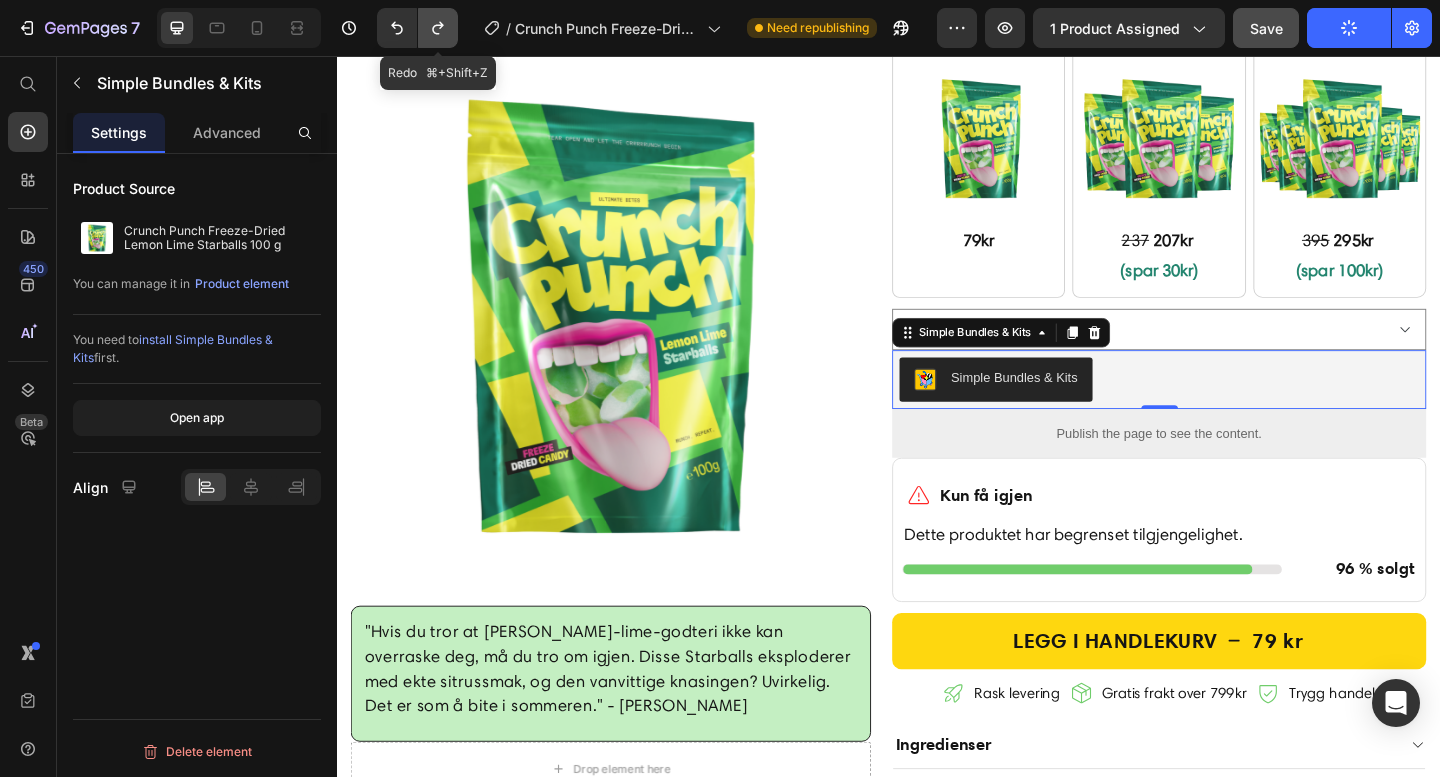 click 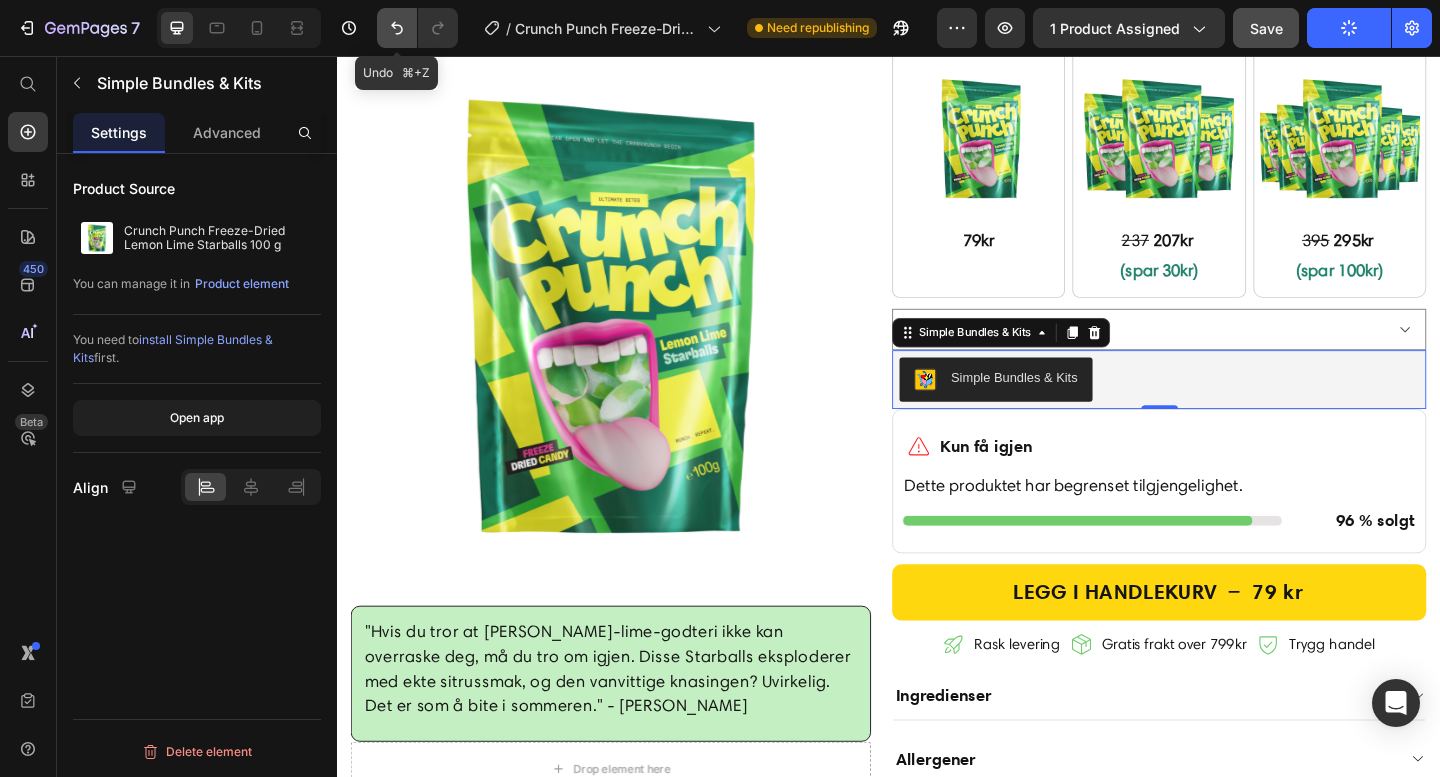 click 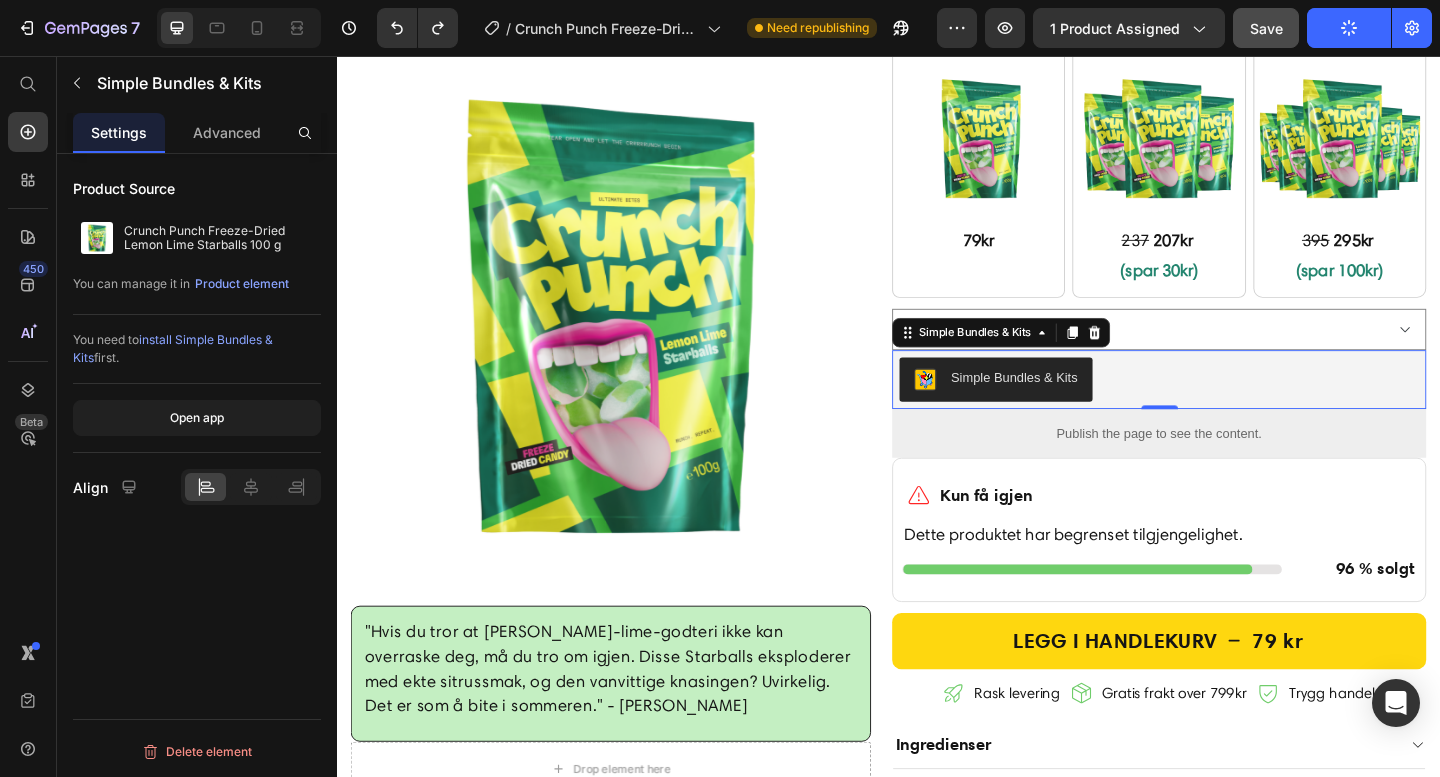 click on "Simple Bundles & Kits" at bounding box center [1231, 408] 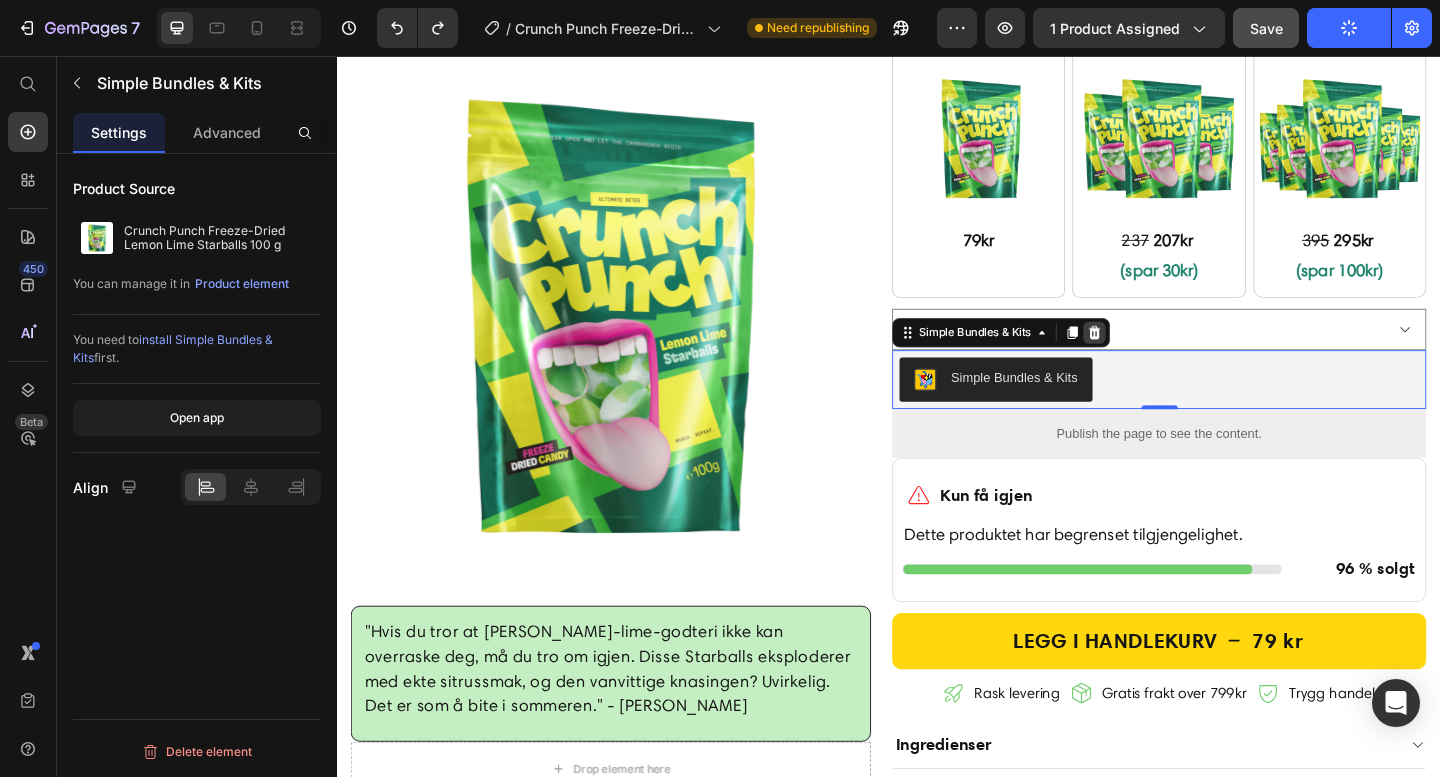 click 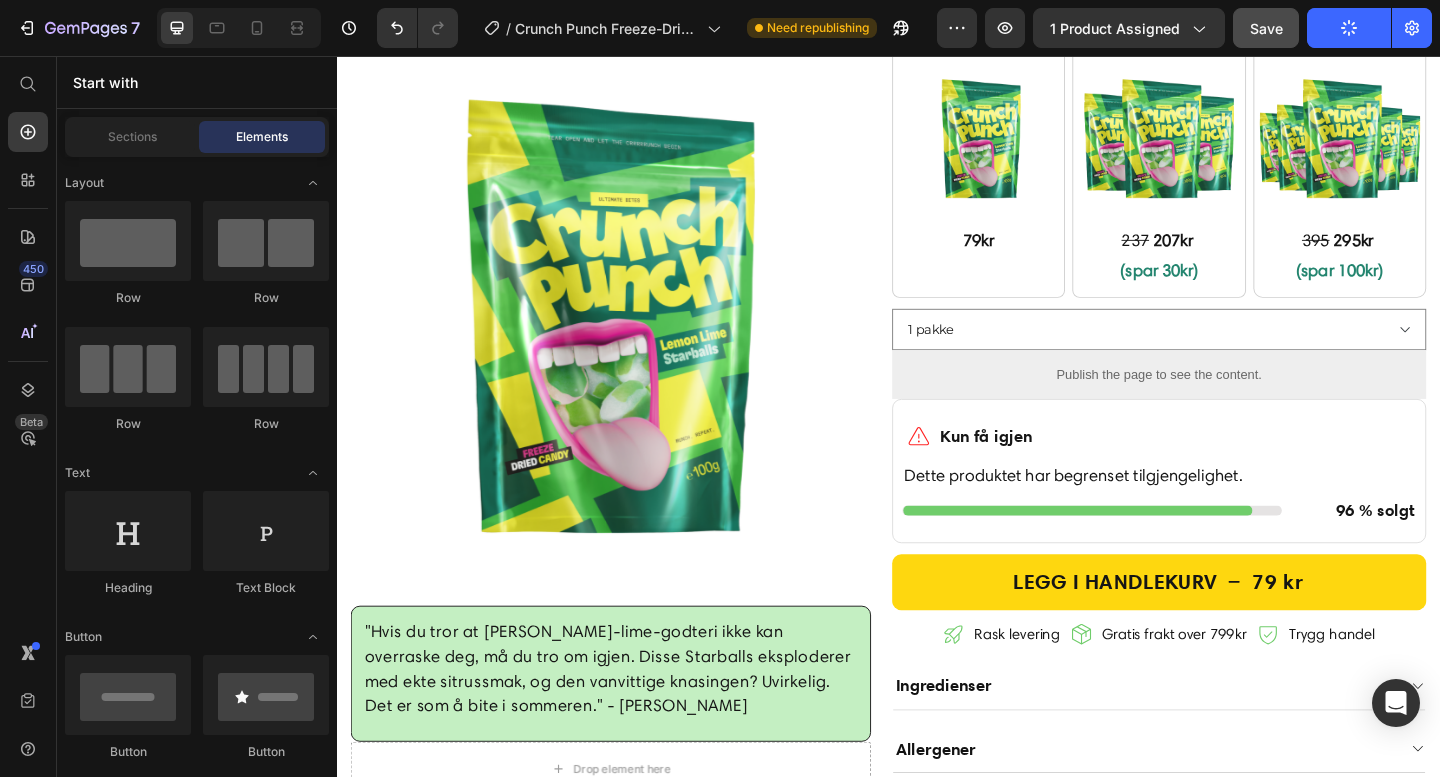 click on "Save" at bounding box center [1266, 28] 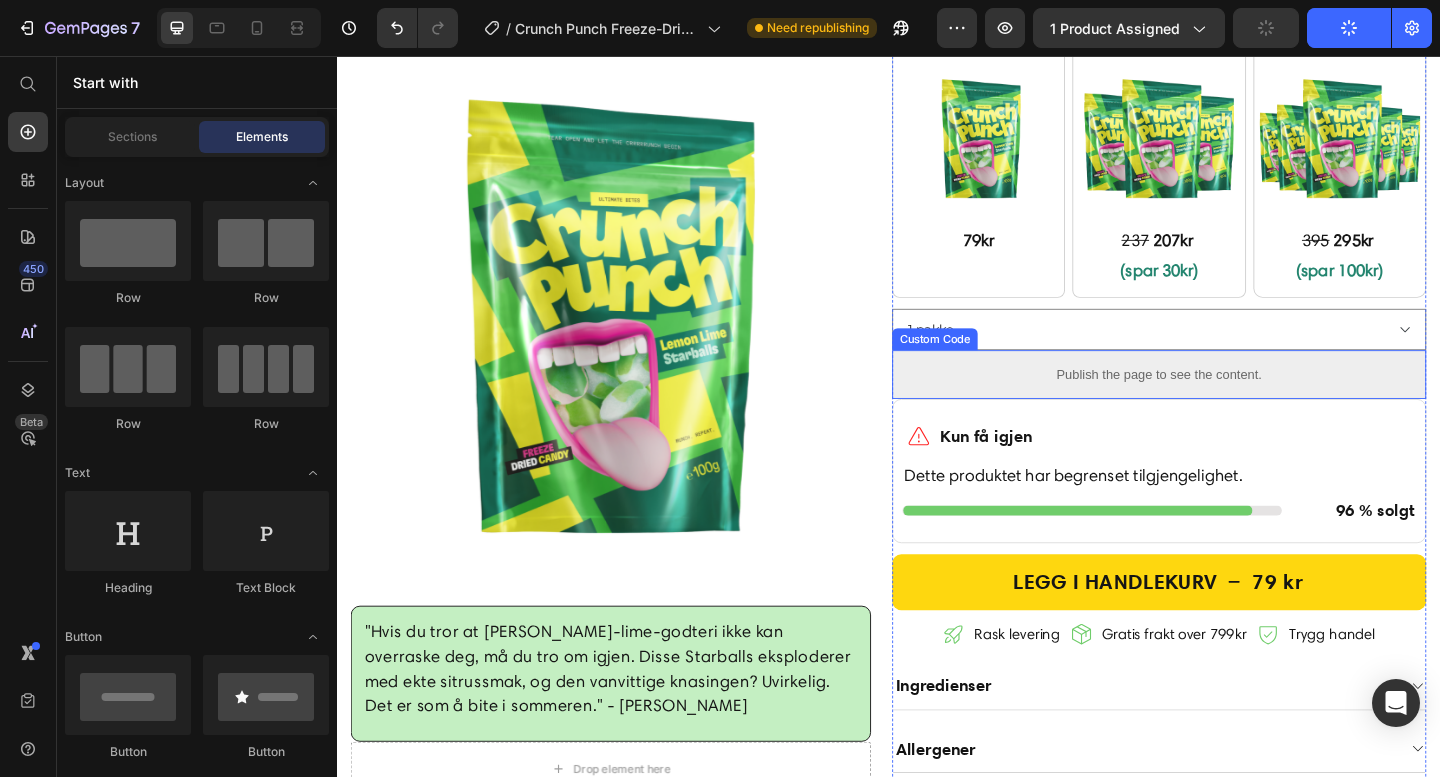click on "Publish the page to see the content." at bounding box center (1231, 402) 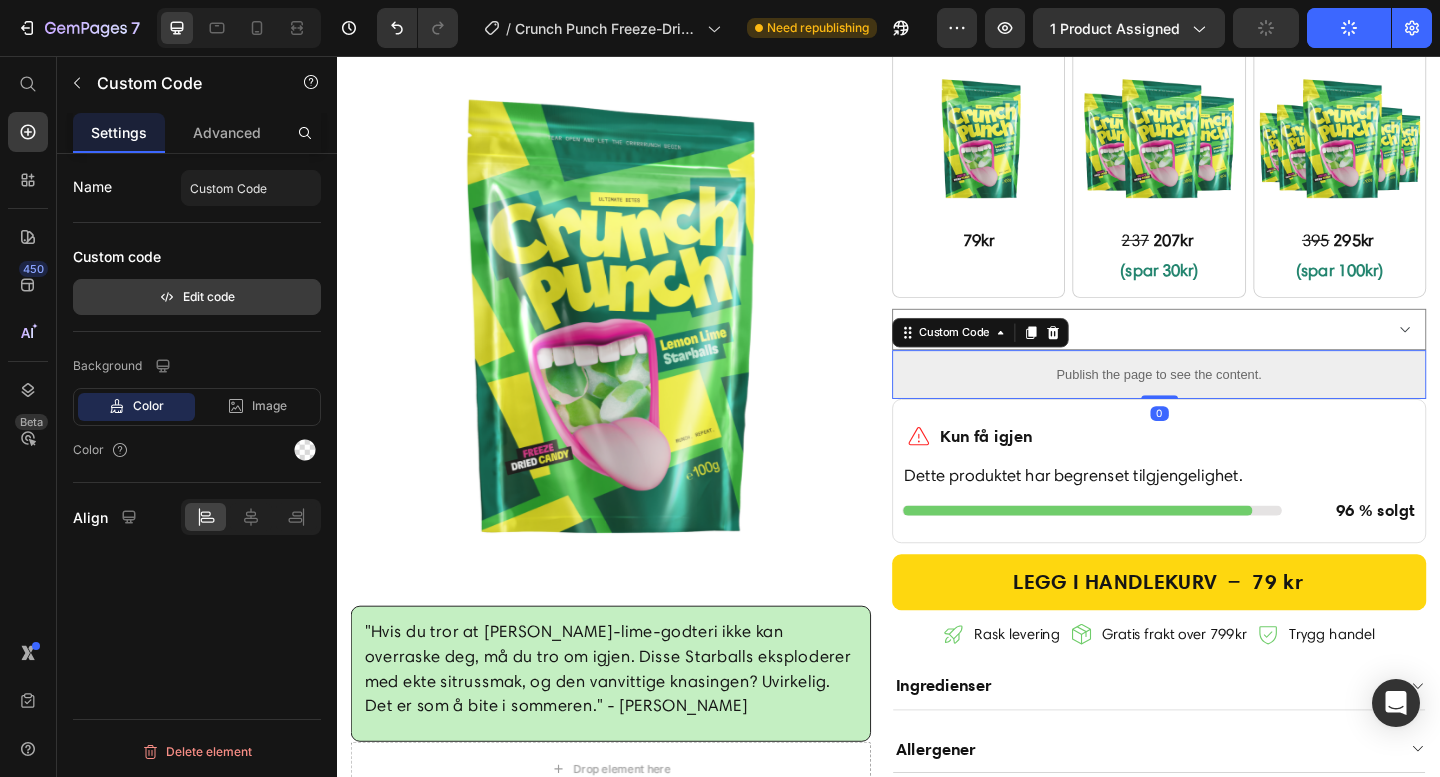 click on "Edit code" at bounding box center [197, 297] 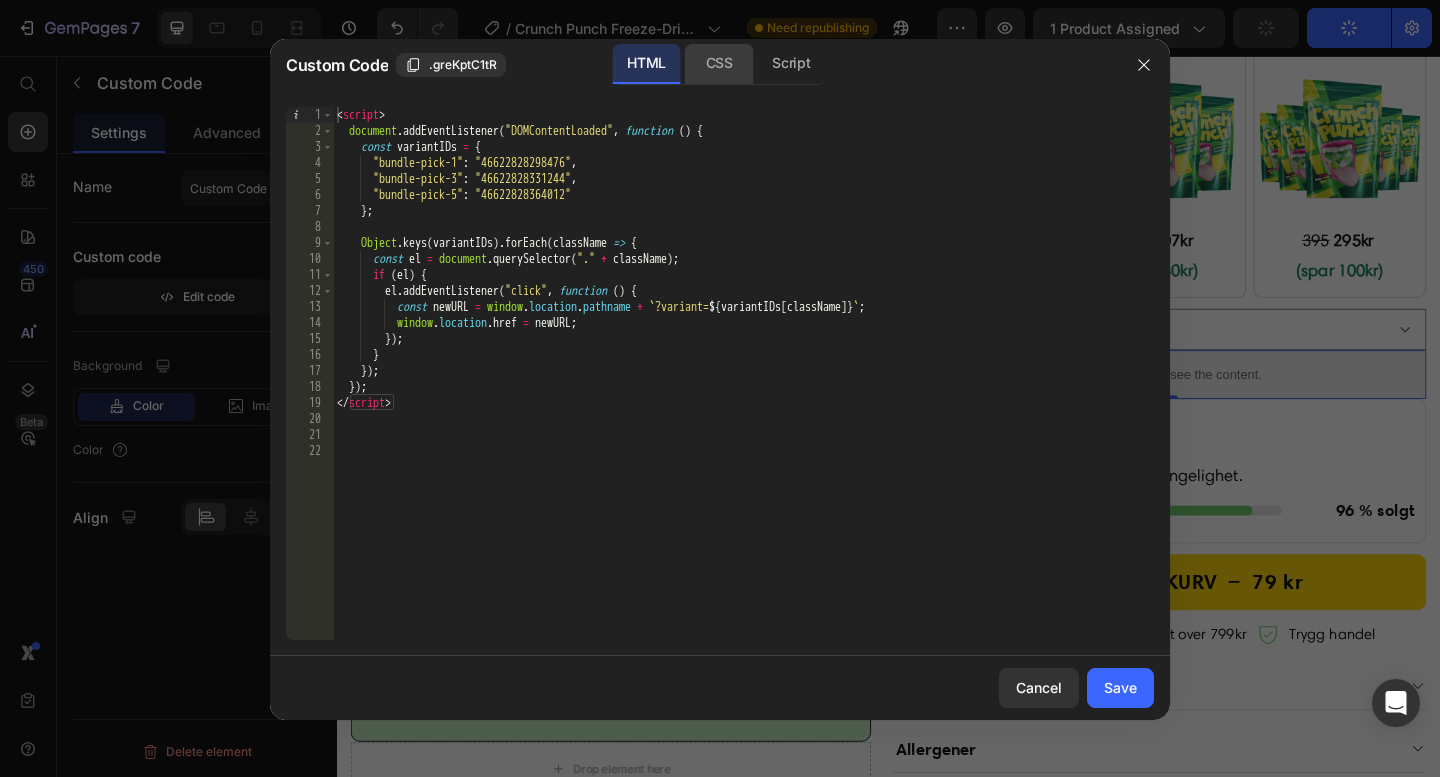 click on "CSS" 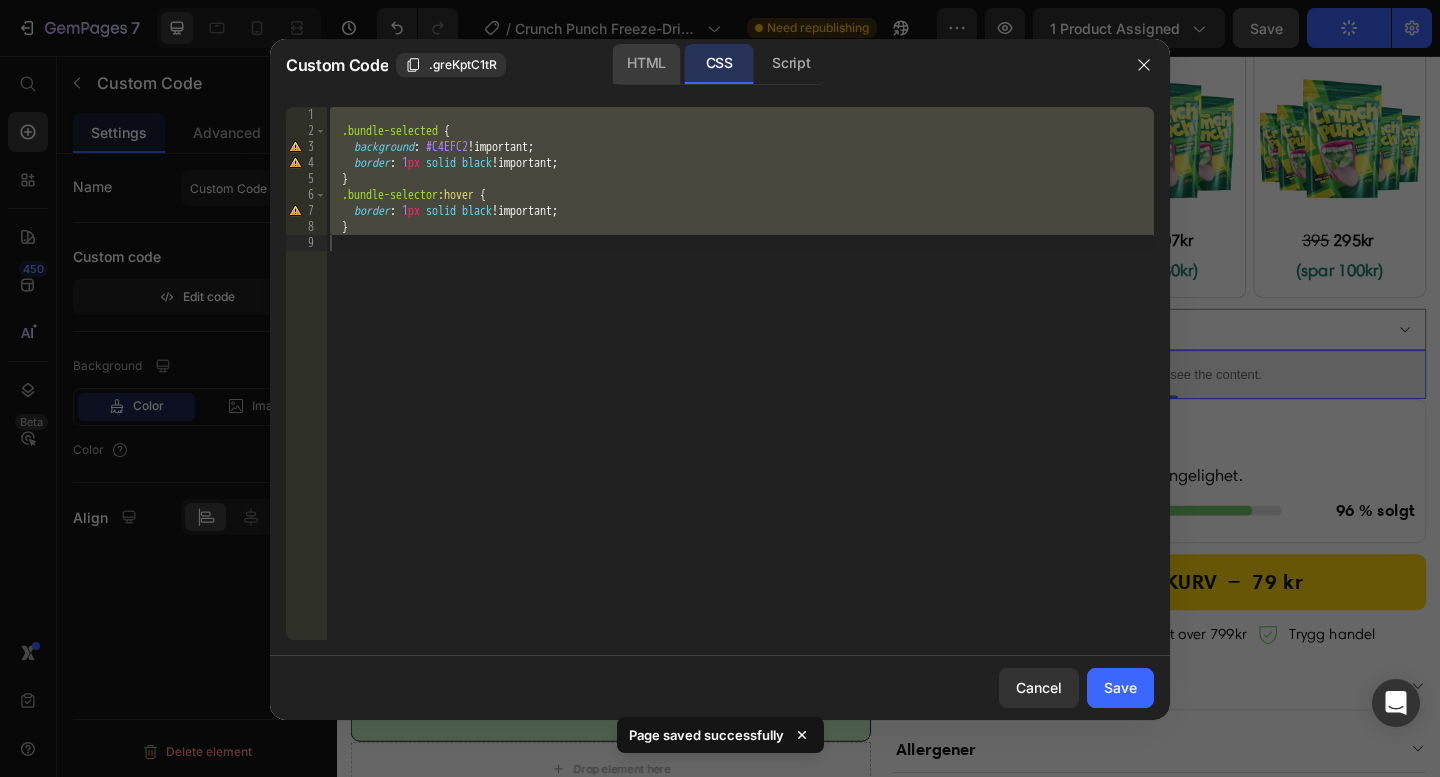 click on "HTML" 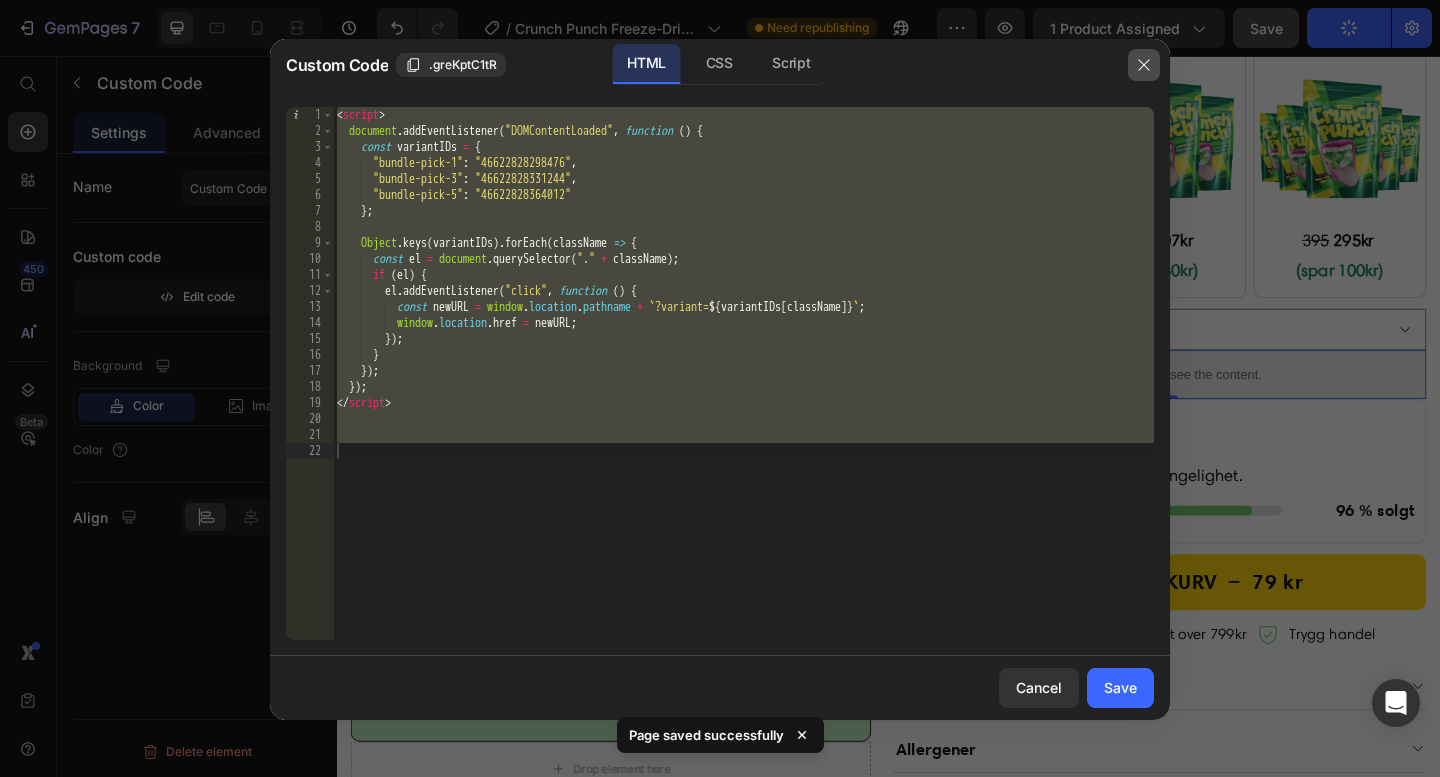click 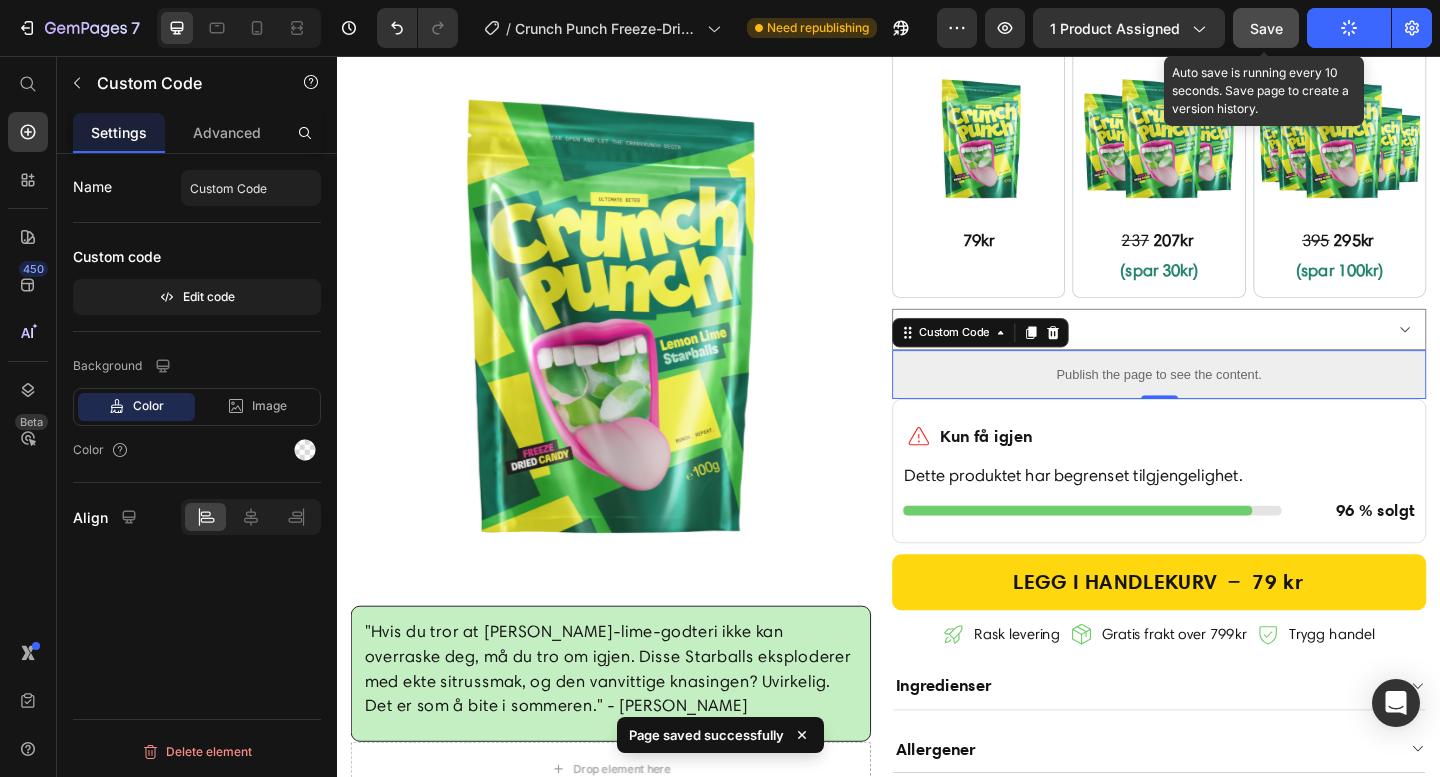 click on "Save" at bounding box center [1266, 28] 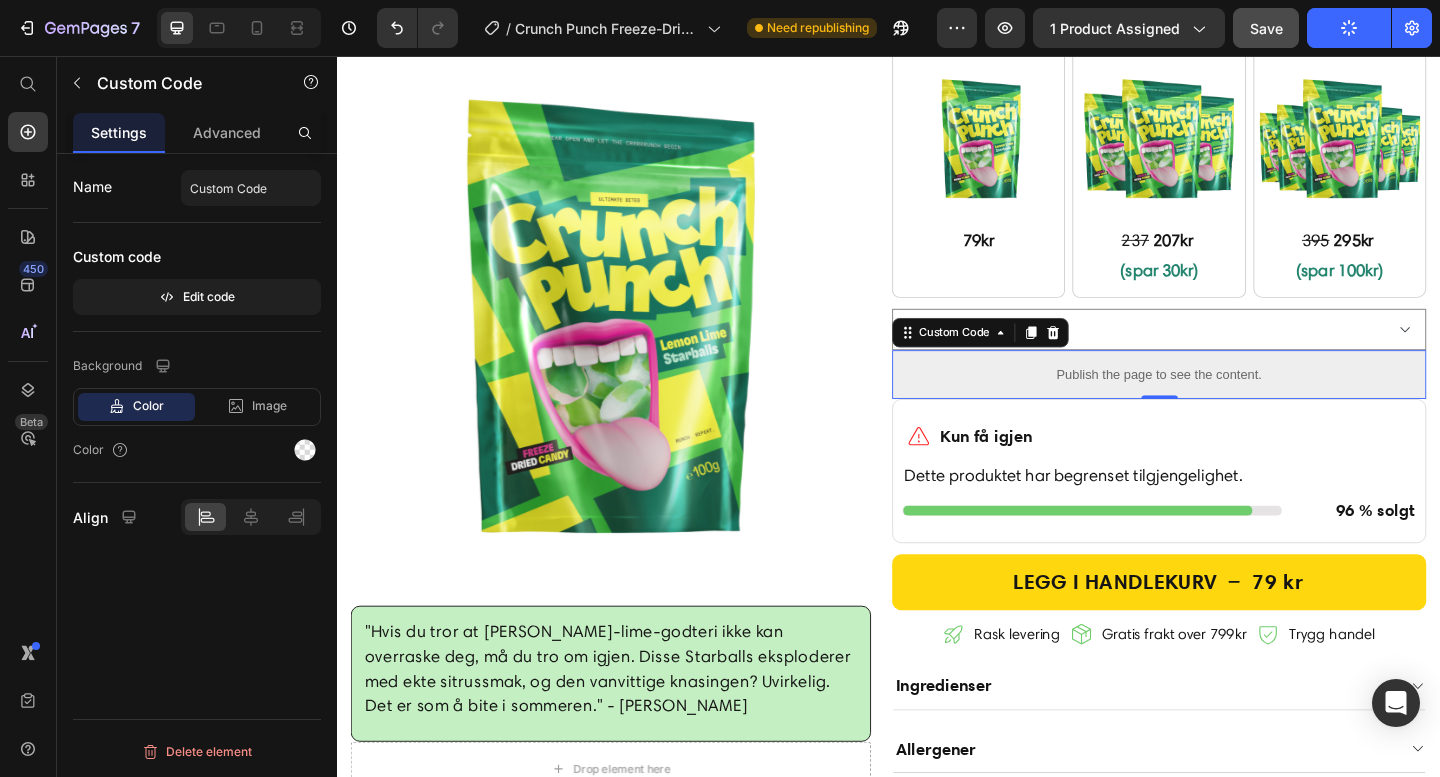 click on "Publish" 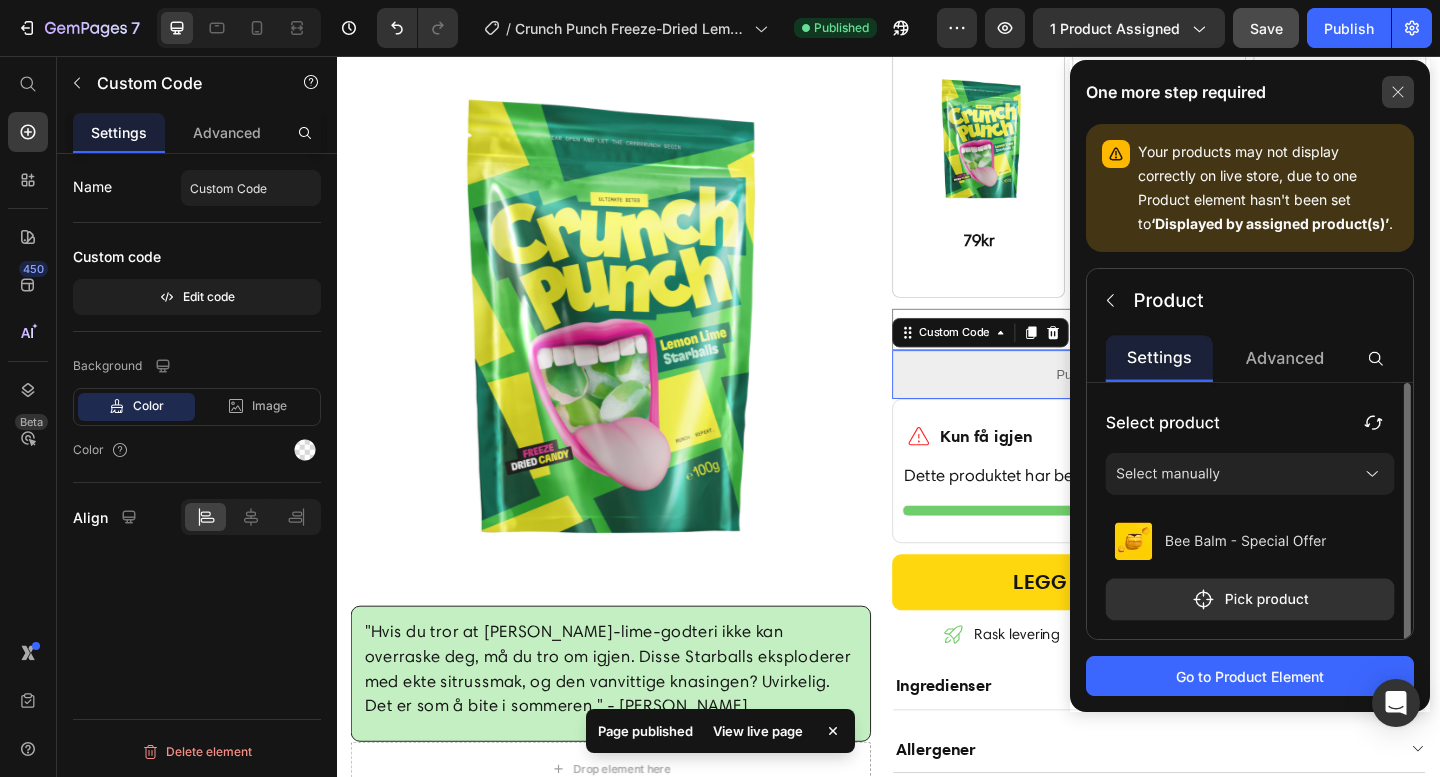 click 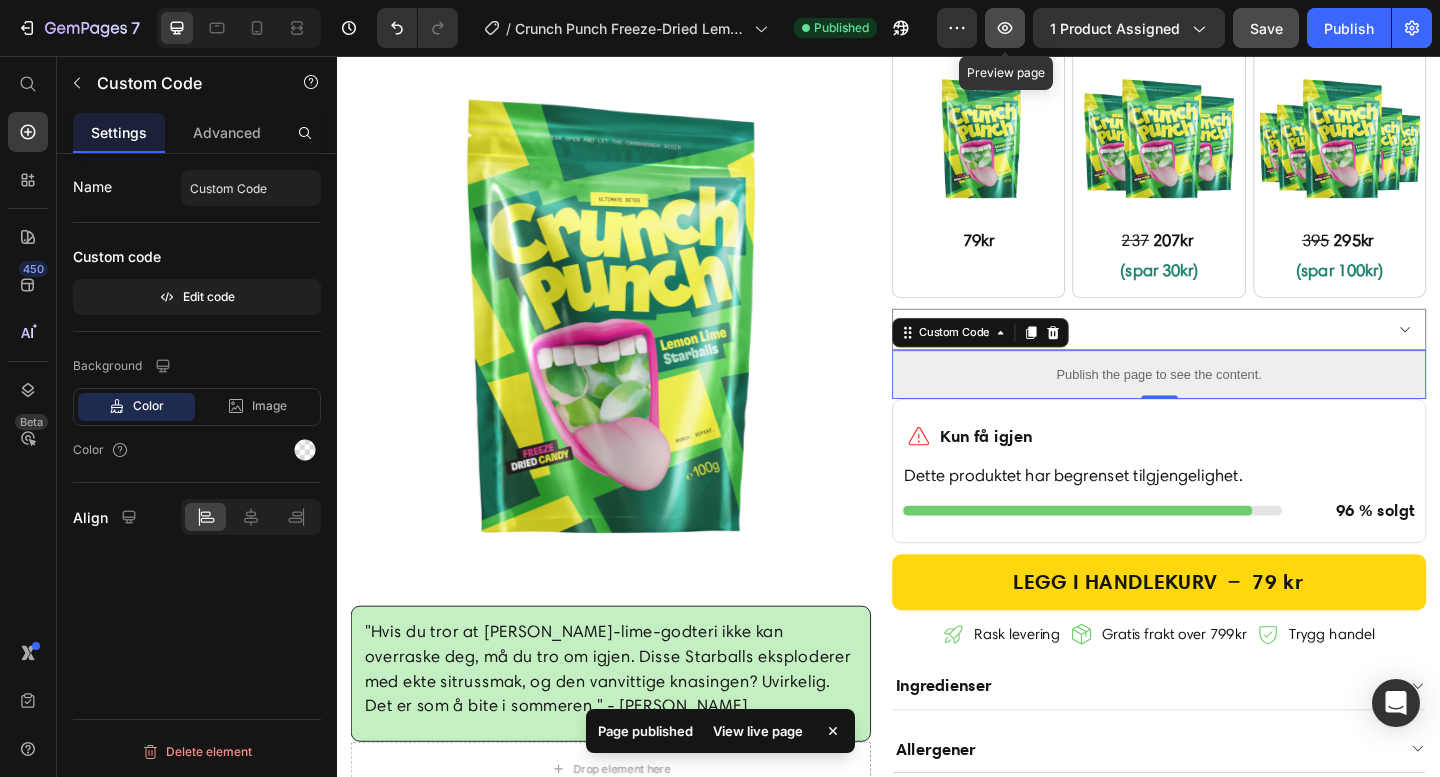 click 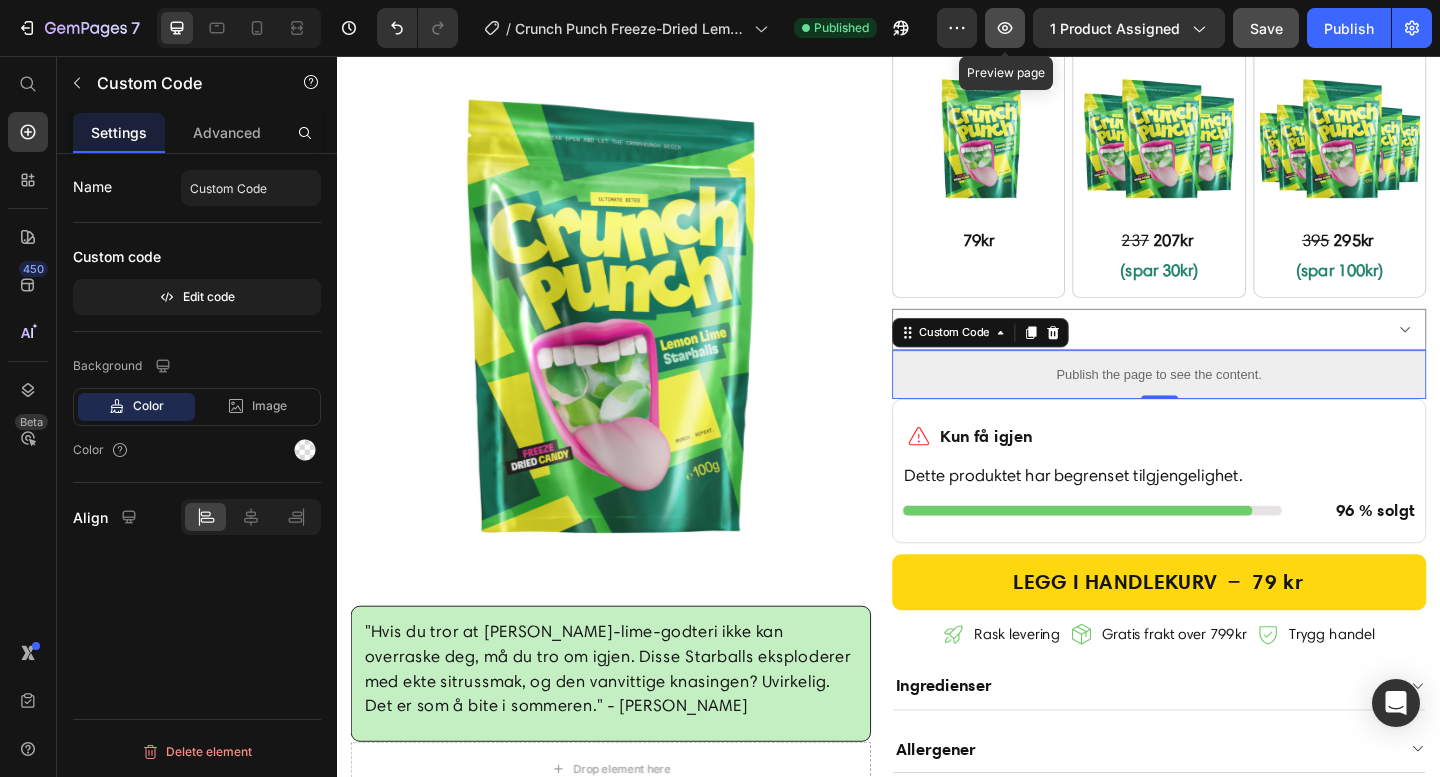 click 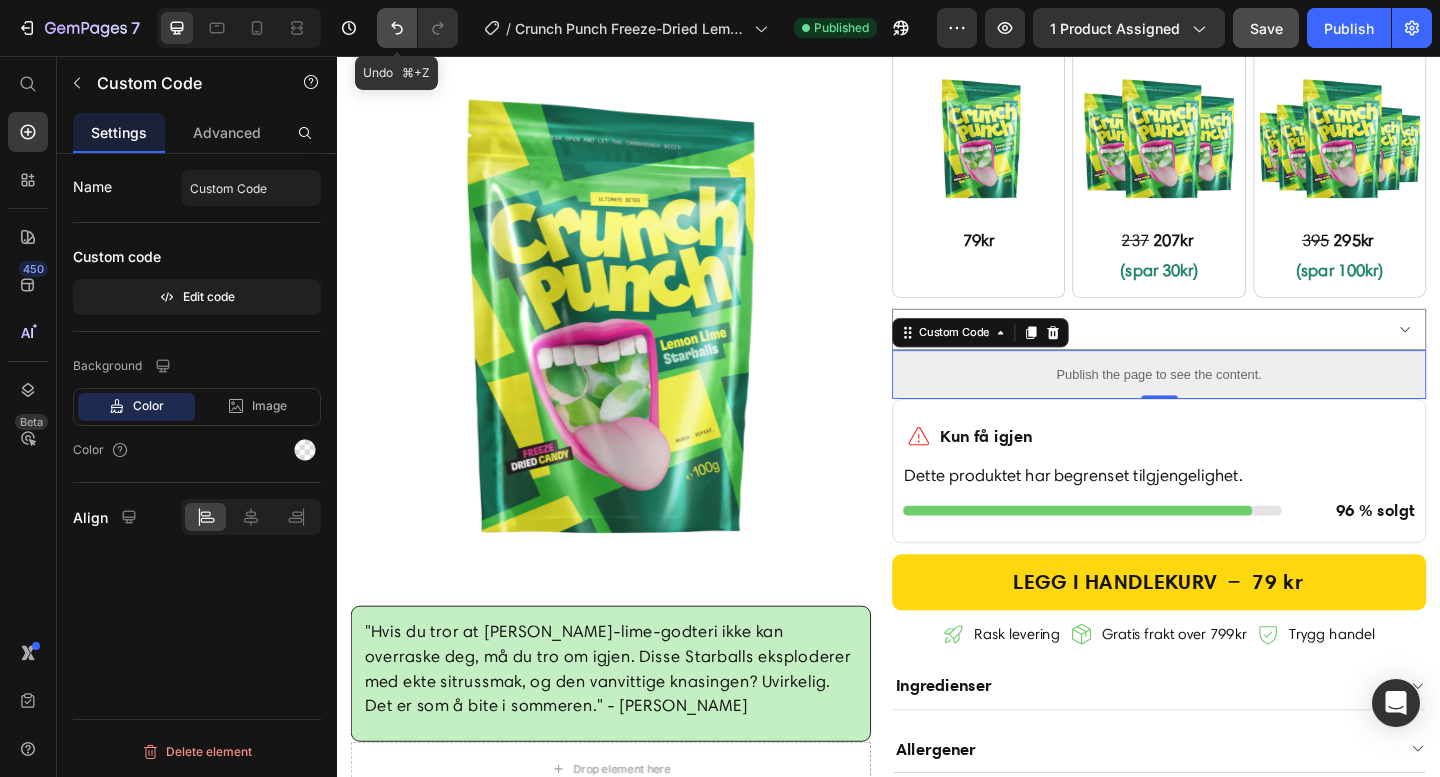 click 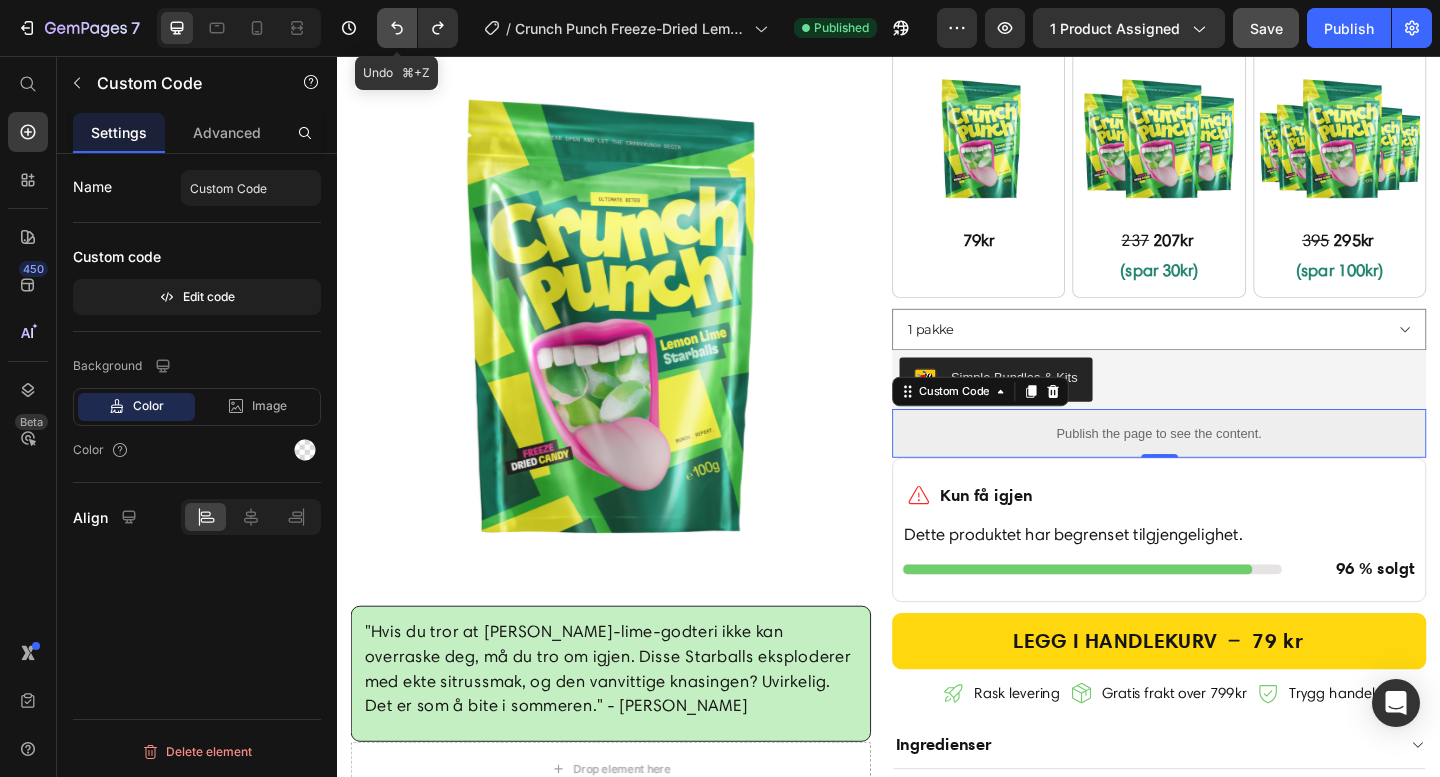 click 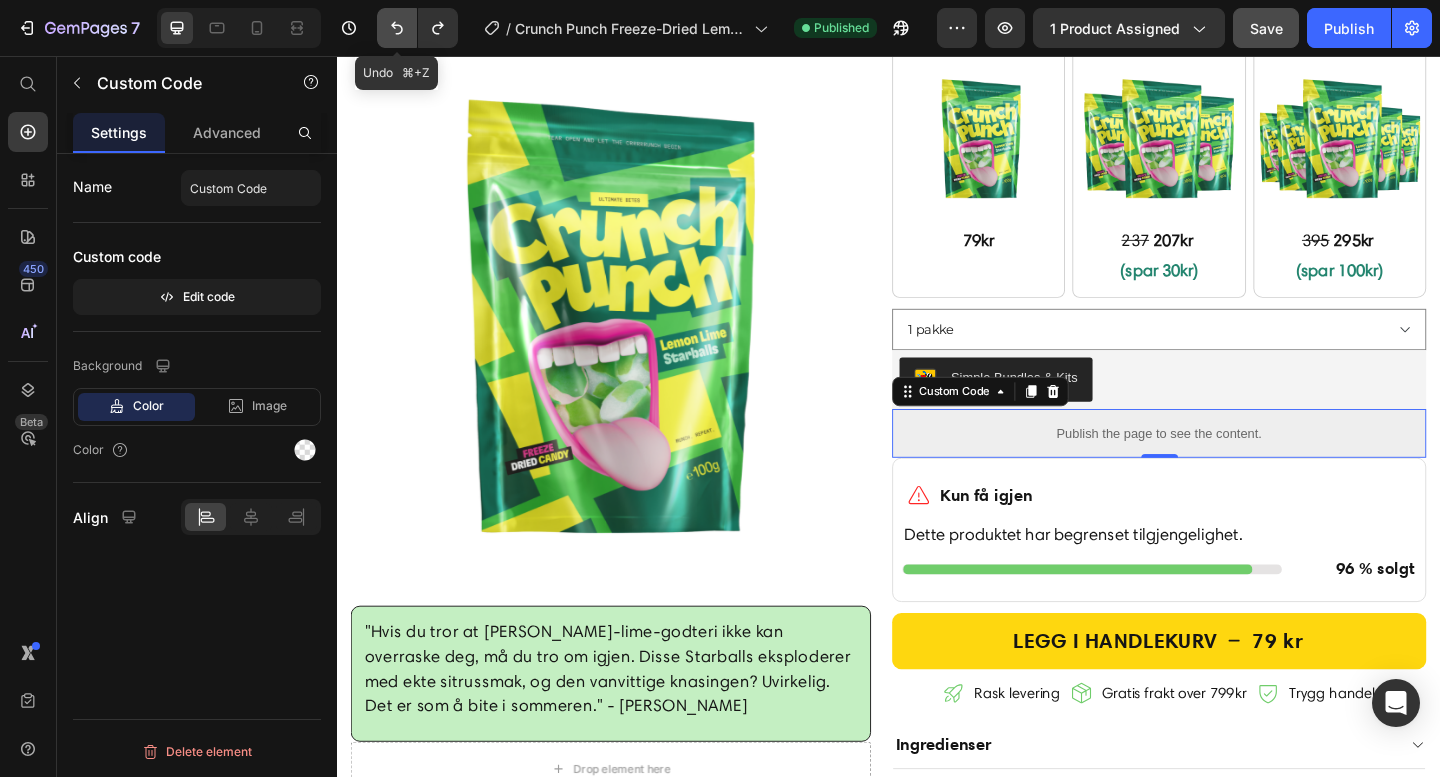 click 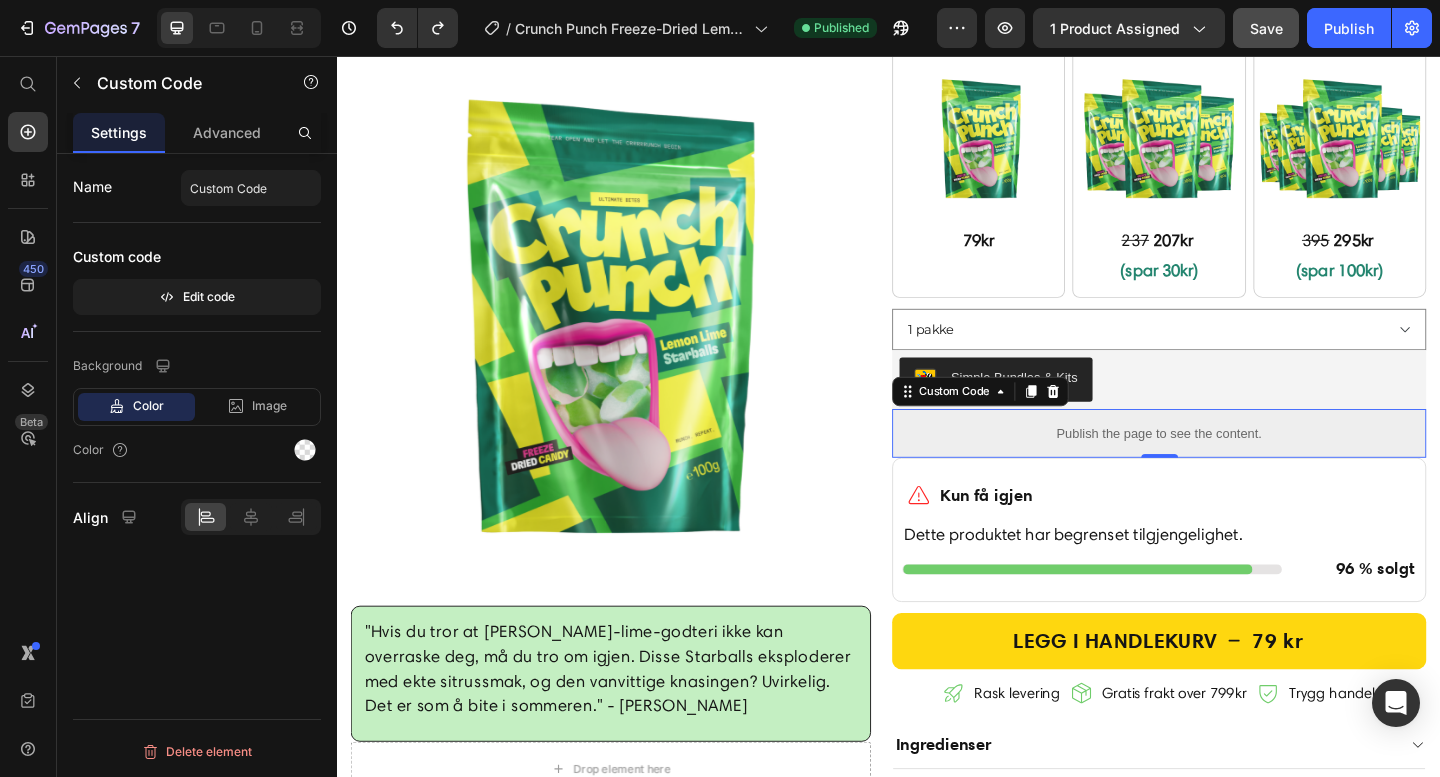 click on "Publish the page to see the content." at bounding box center [1231, 466] 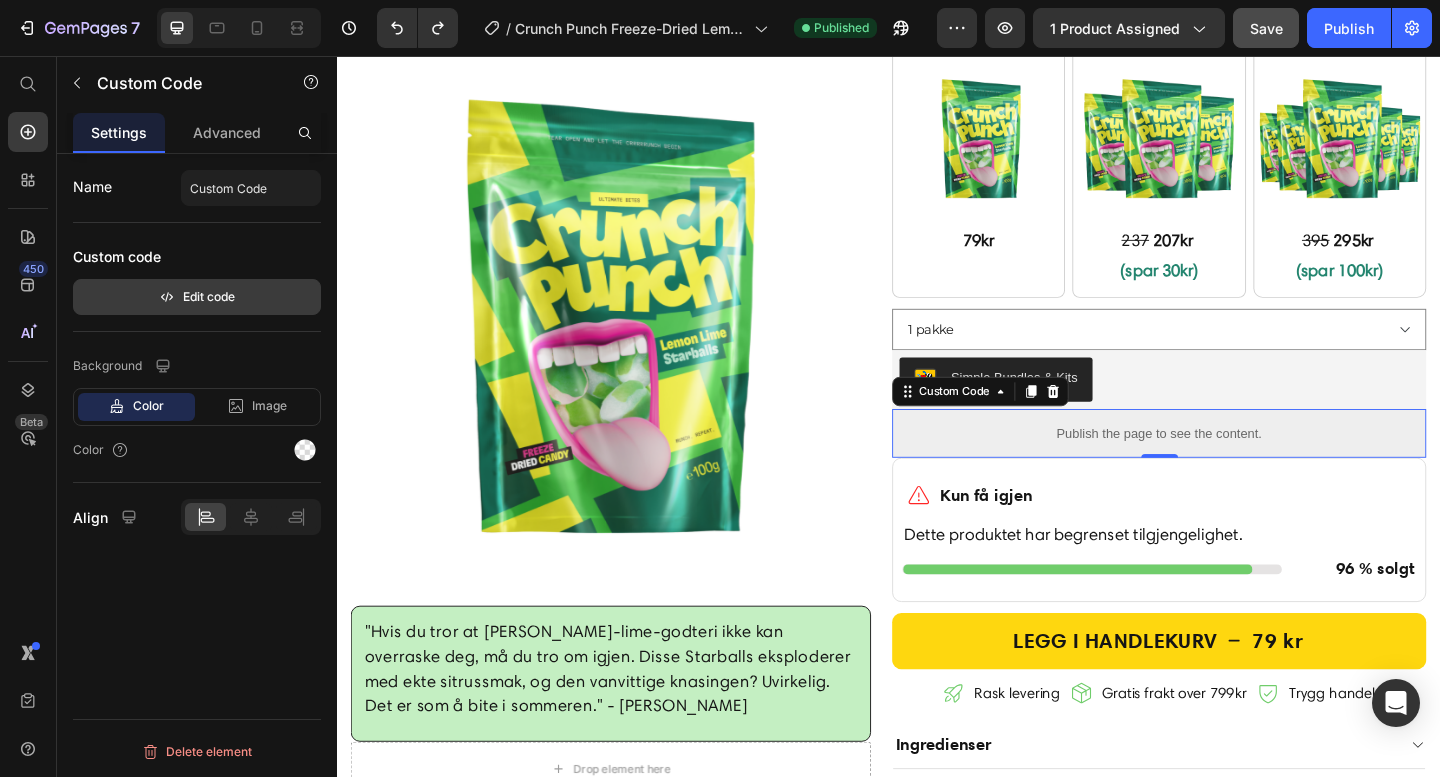 click on "Edit code" at bounding box center [197, 297] 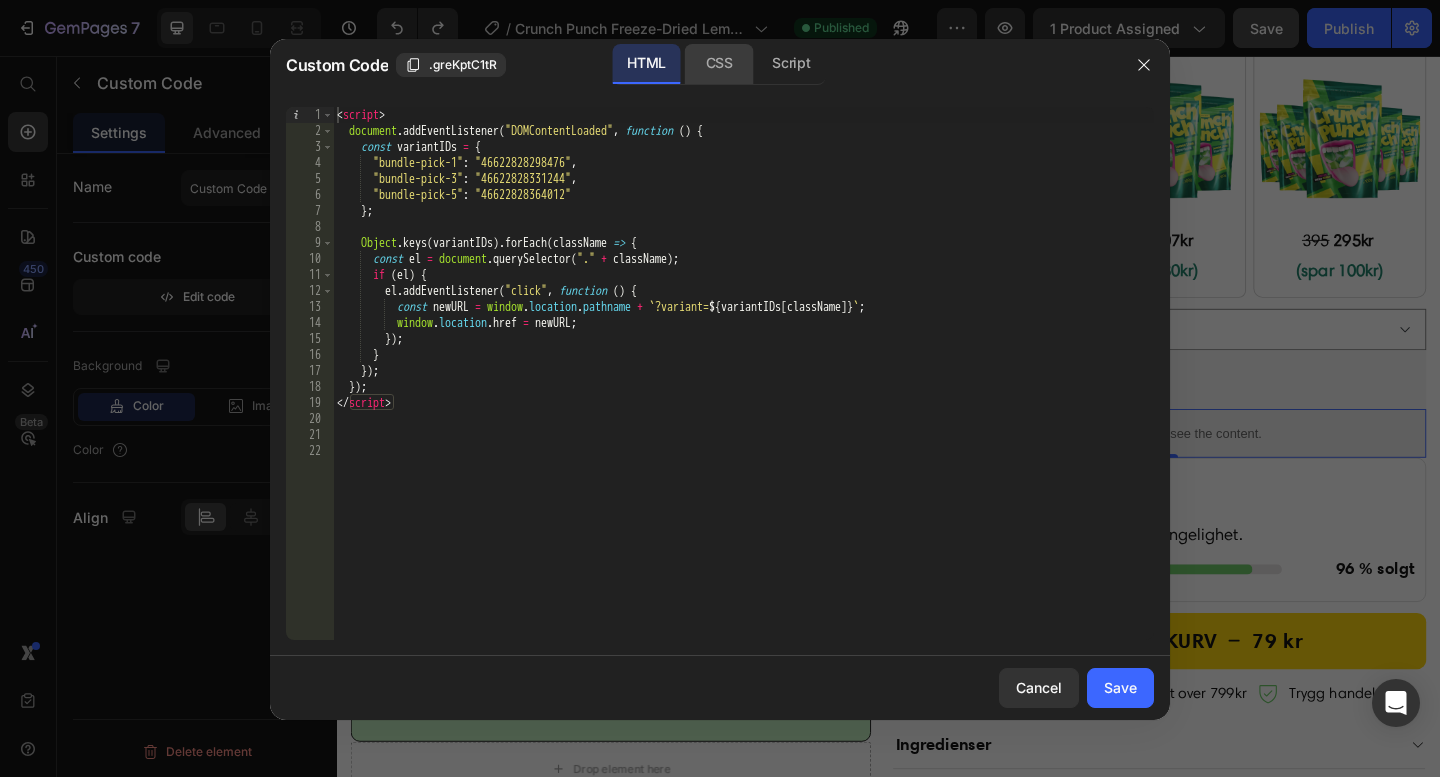 click on "CSS" 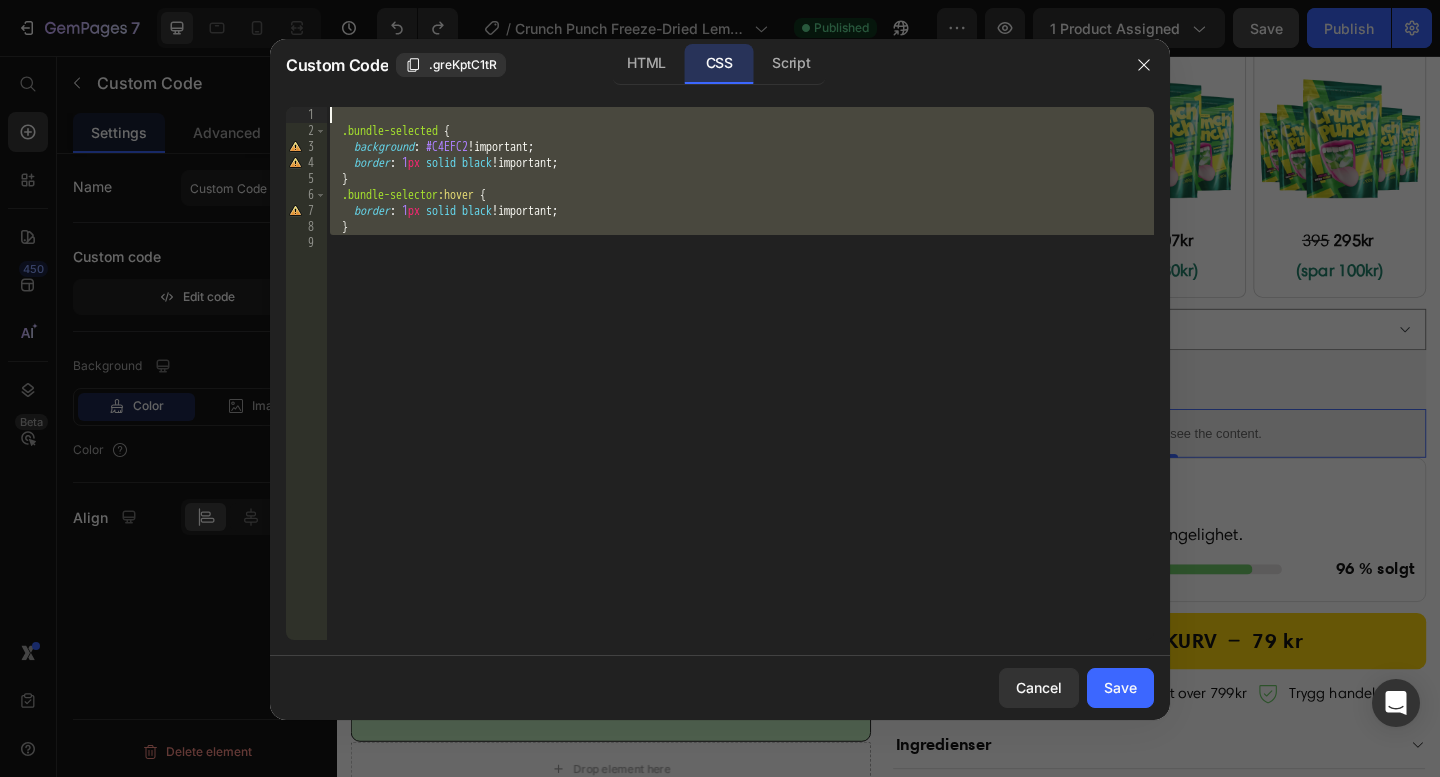 drag, startPoint x: 397, startPoint y: 235, endPoint x: 266, endPoint y: 83, distance: 200.6614 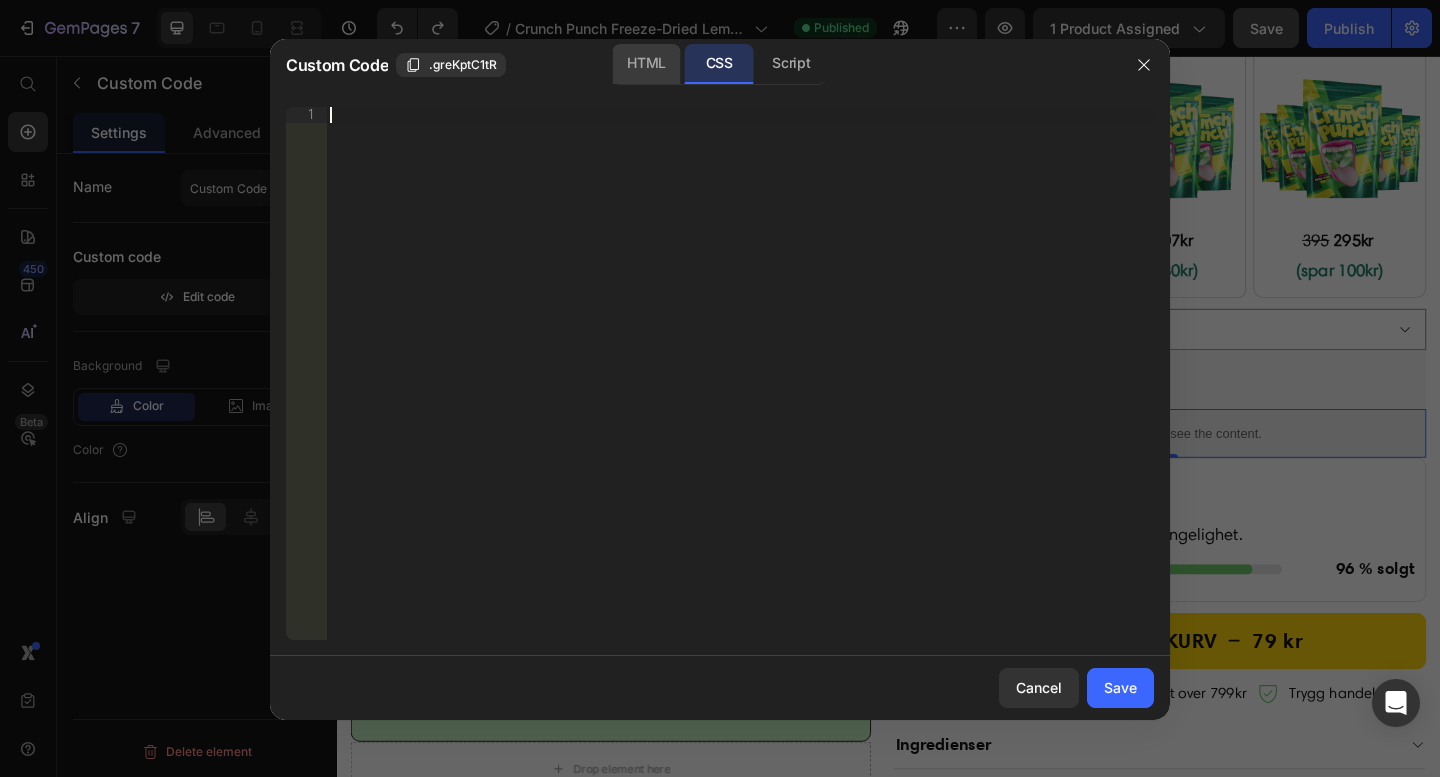 click on "HTML" 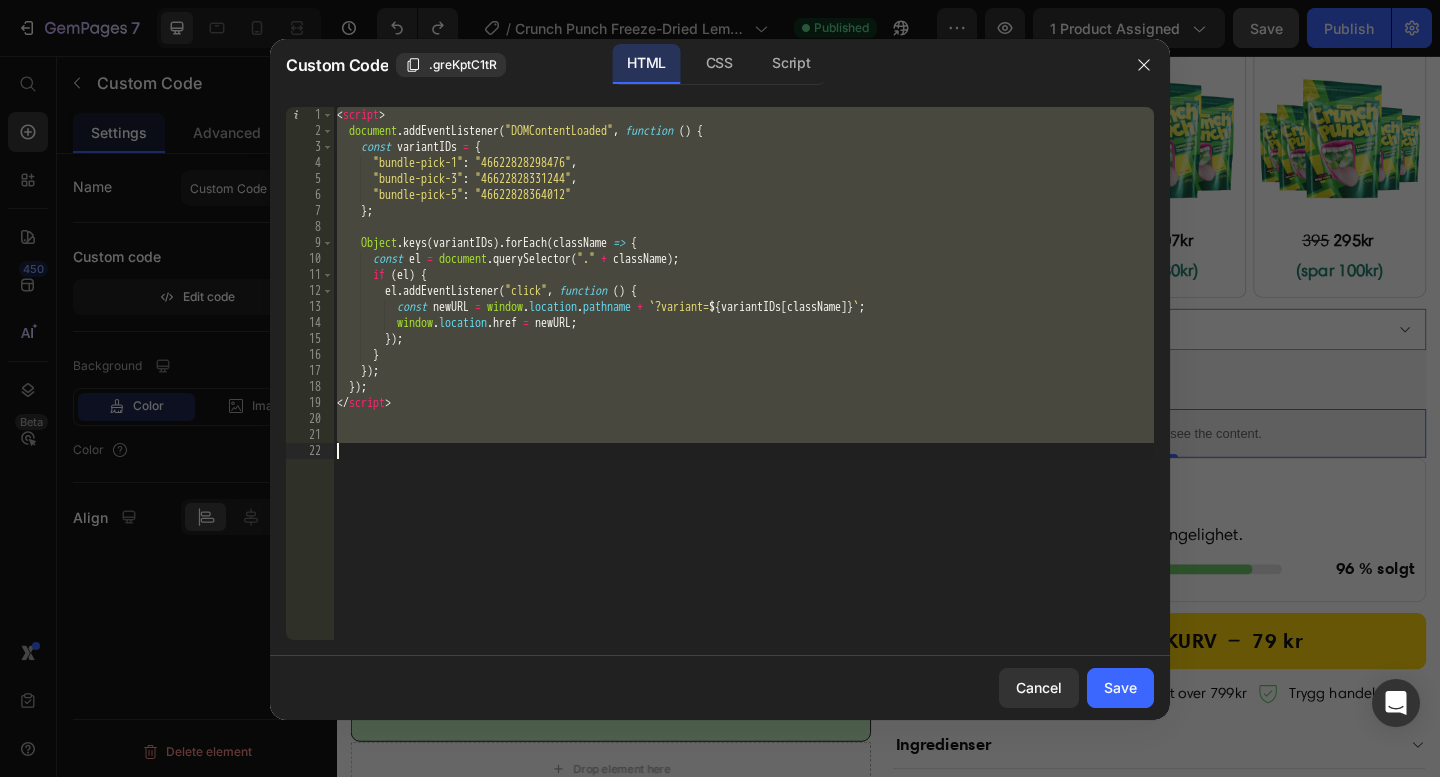click on "< script >    document . addEventListener ( "DOMContentLoaded" ,   function   ( )   {      const   variantIDs   =   {         "bundle-pick-1" :   "46622828298476" ,         "bundle-pick-3" :   "46622828331244" ,         "bundle-pick-5" :   "46622828364012"      } ;      Object . keys ( variantIDs ) . forEach ( className   =>   {         const   el   =   document . querySelector ( "."   +   className ) ;         if   ( el )   {           el . addEventListener ( "click" ,   function   ( )   {              const   newURL   =   window . location . pathname   +   ` ?variant= ${ variantIDs [ className ] } ` ;              window . location . href   =   newURL ;           }) ;         }      }) ;    }) ; </ script >" at bounding box center [743, 389] 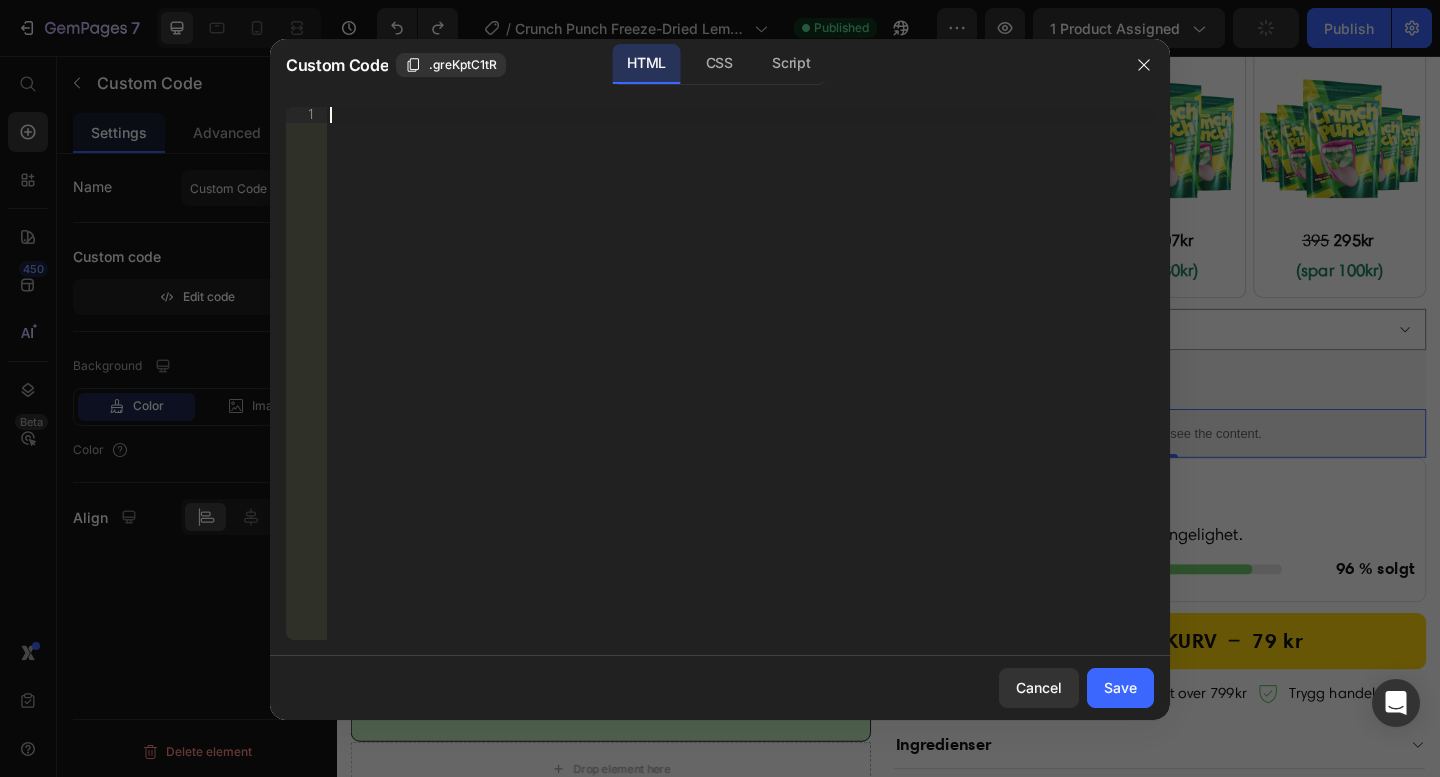 type on "}" 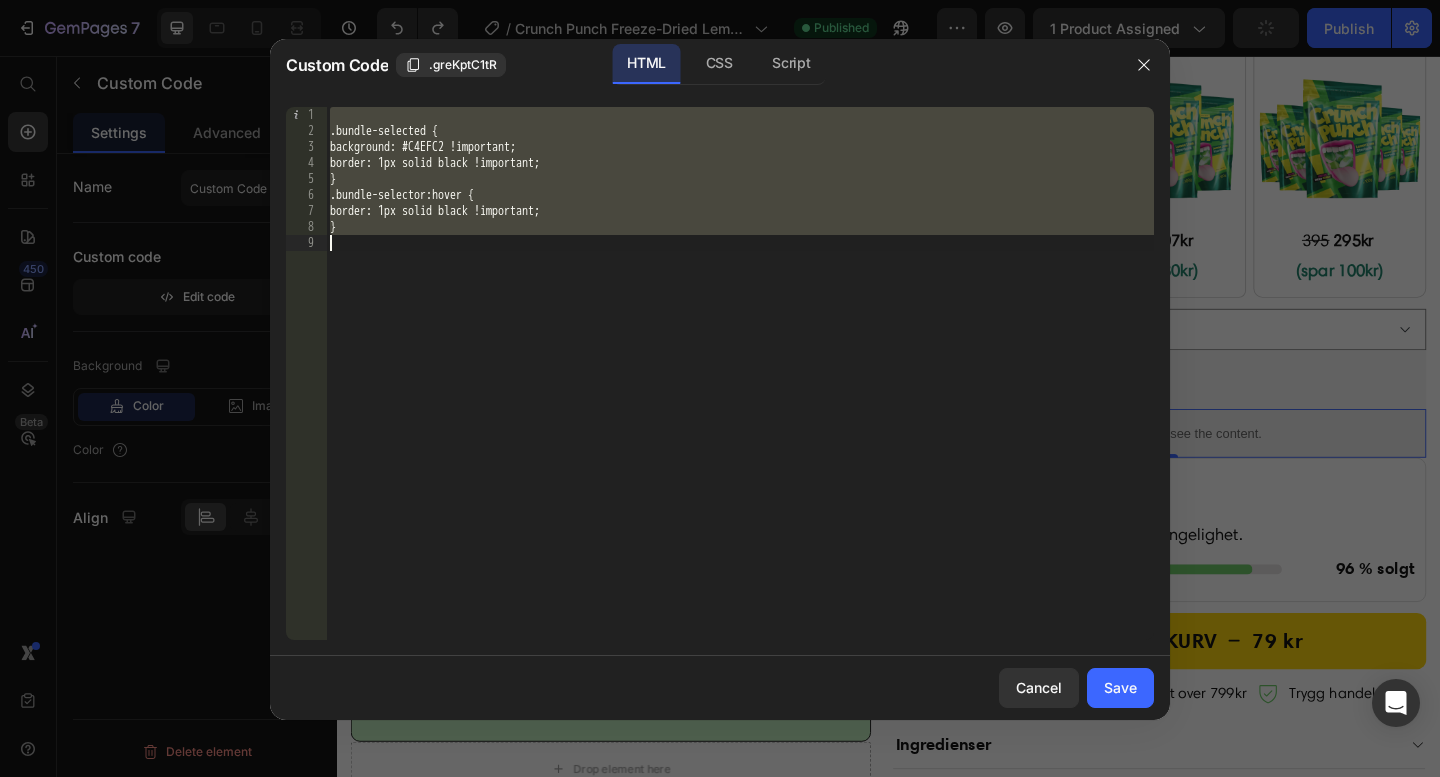 type 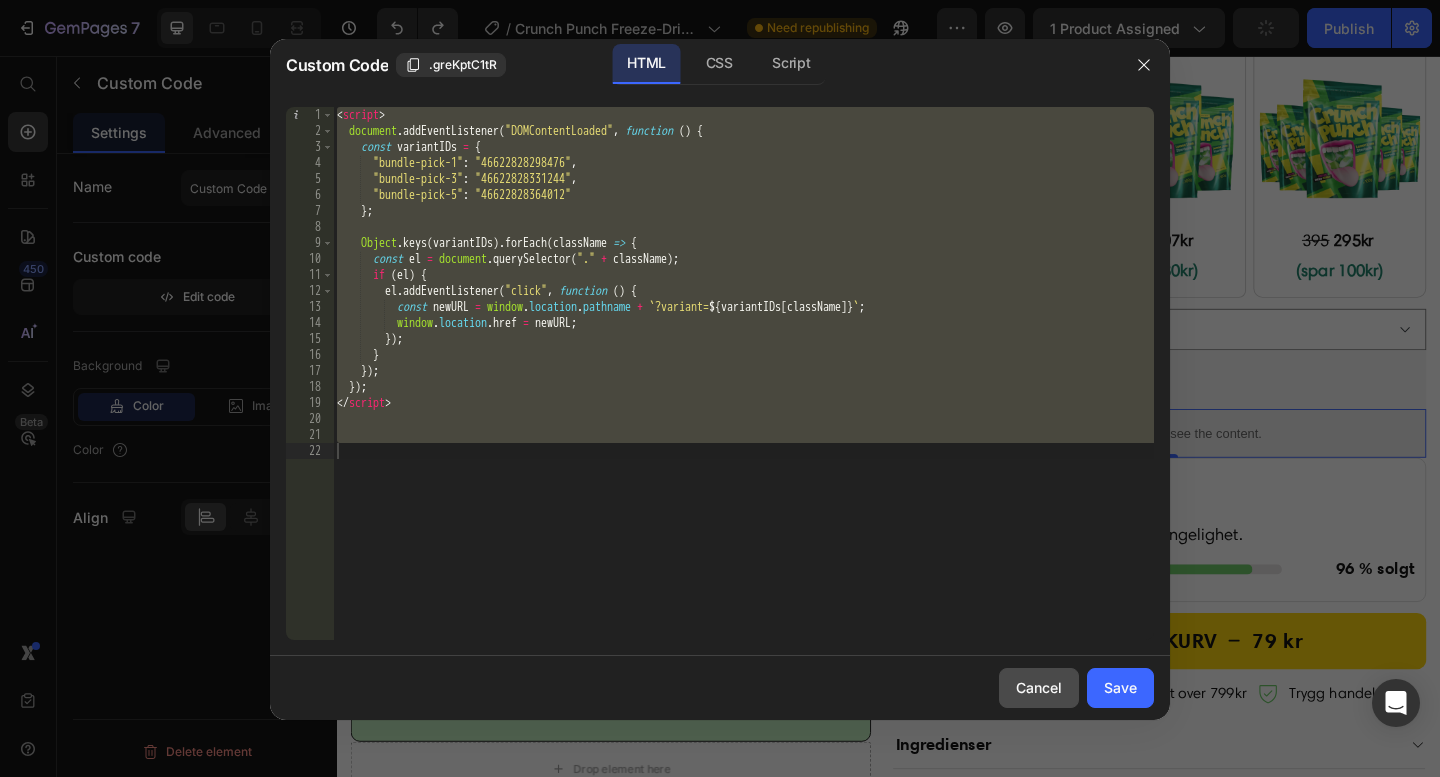 drag, startPoint x: 1040, startPoint y: 691, endPoint x: 722, endPoint y: 691, distance: 318 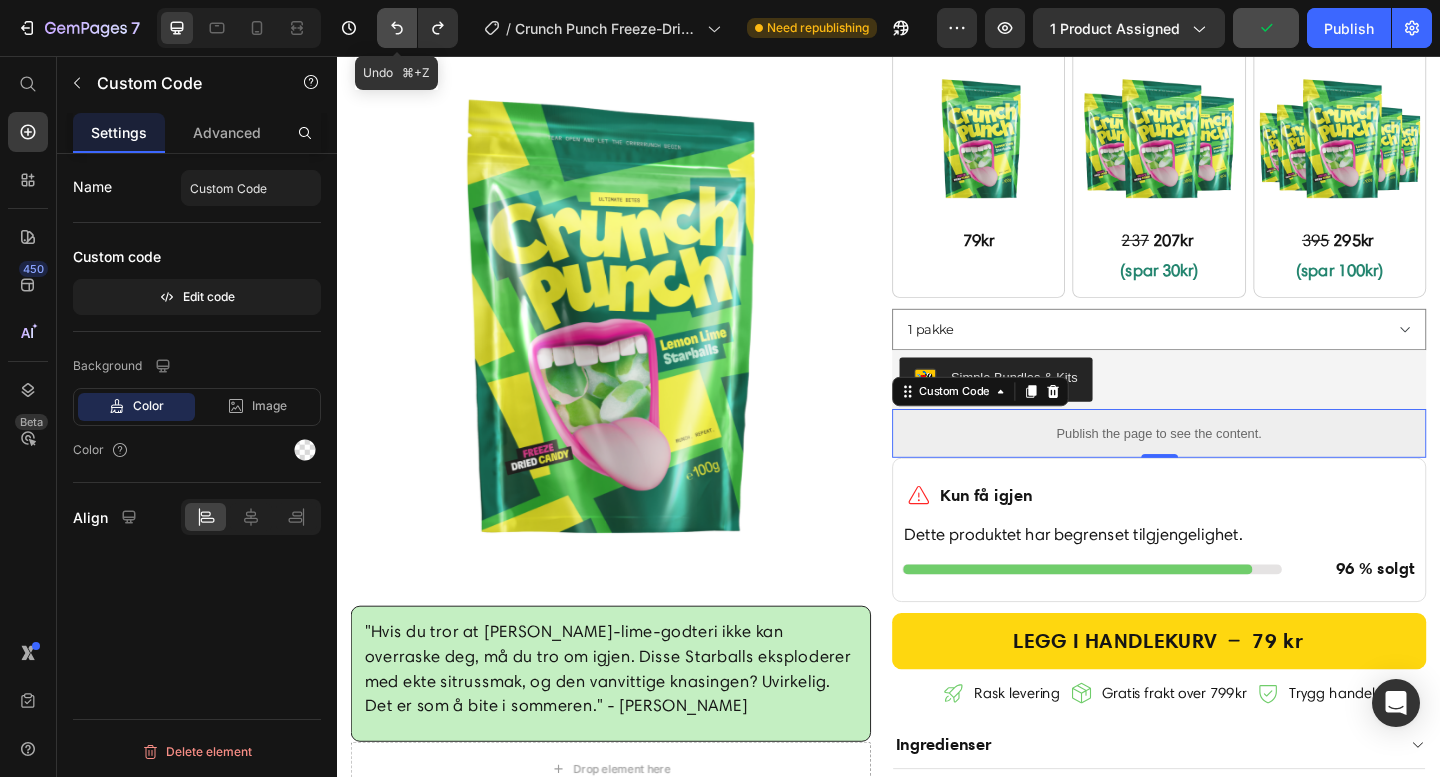 click 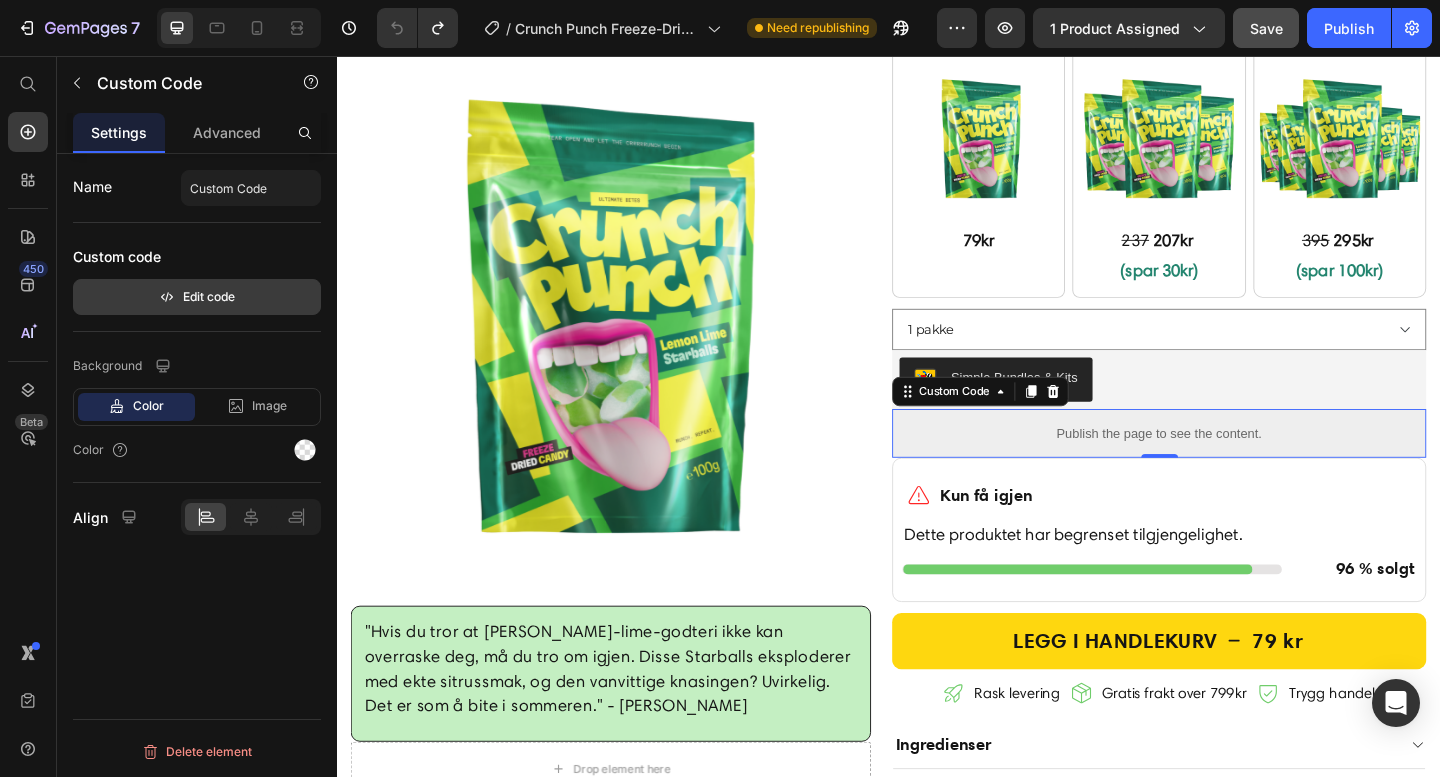 click on "Edit code" at bounding box center (197, 297) 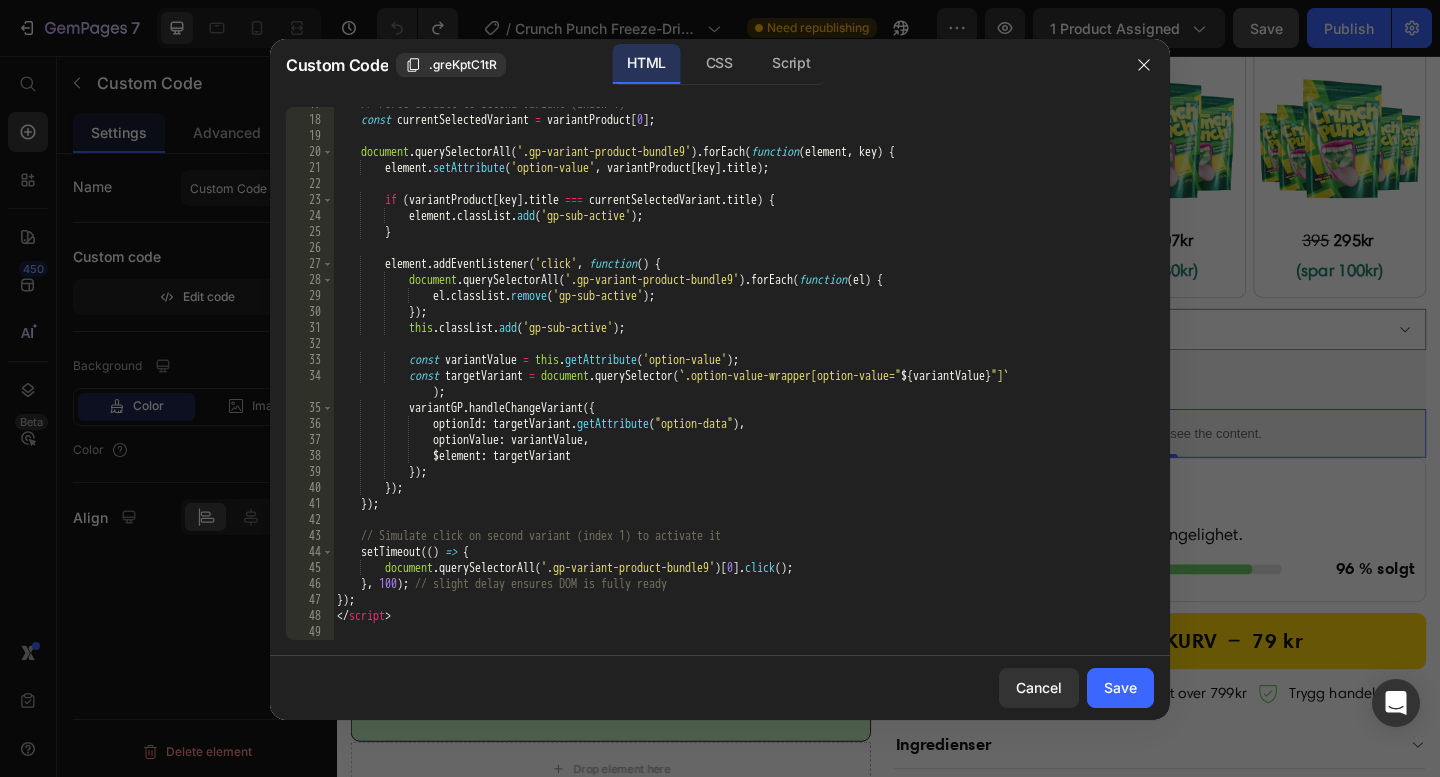 scroll, scrollTop: 0, scrollLeft: 0, axis: both 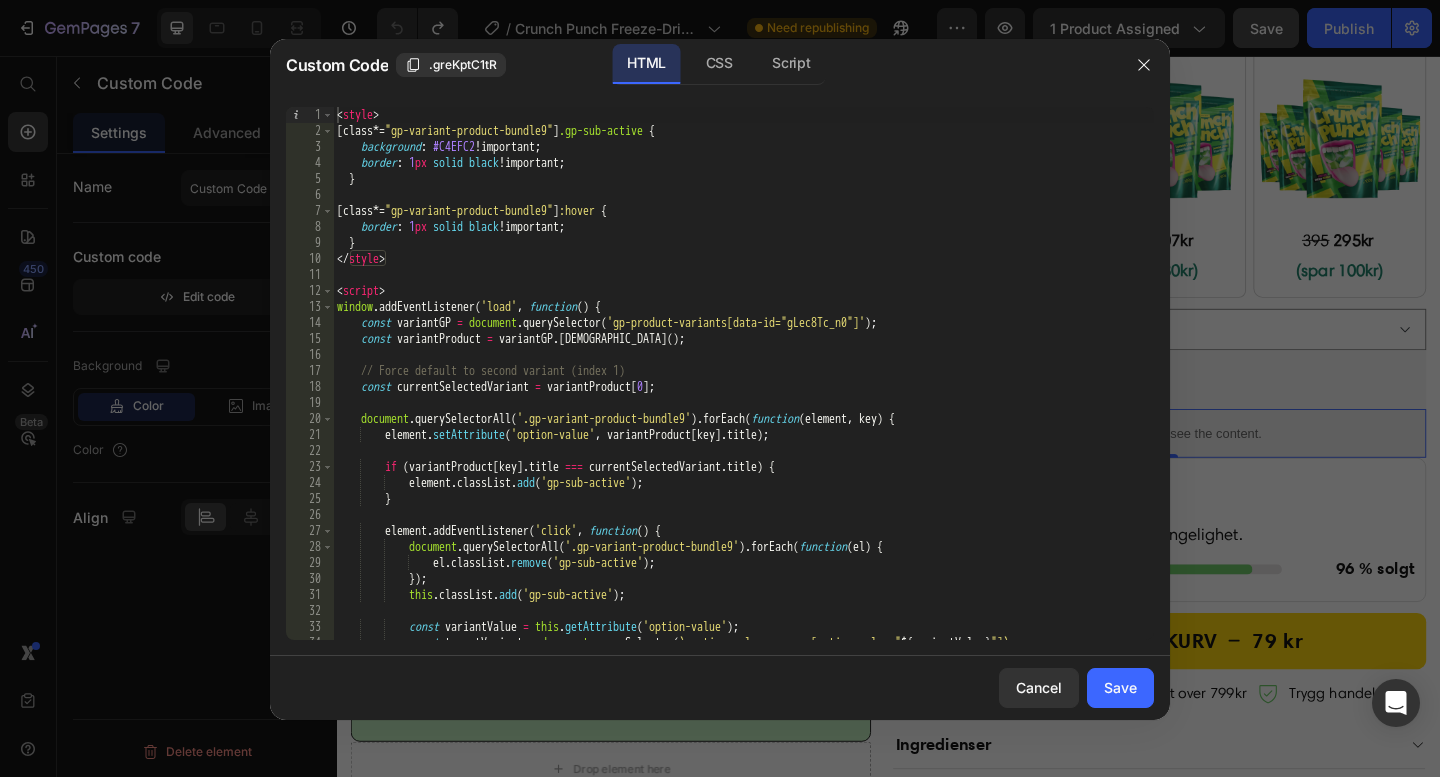 type on "[class*="gp-variant-product-bundle9"]:hover {" 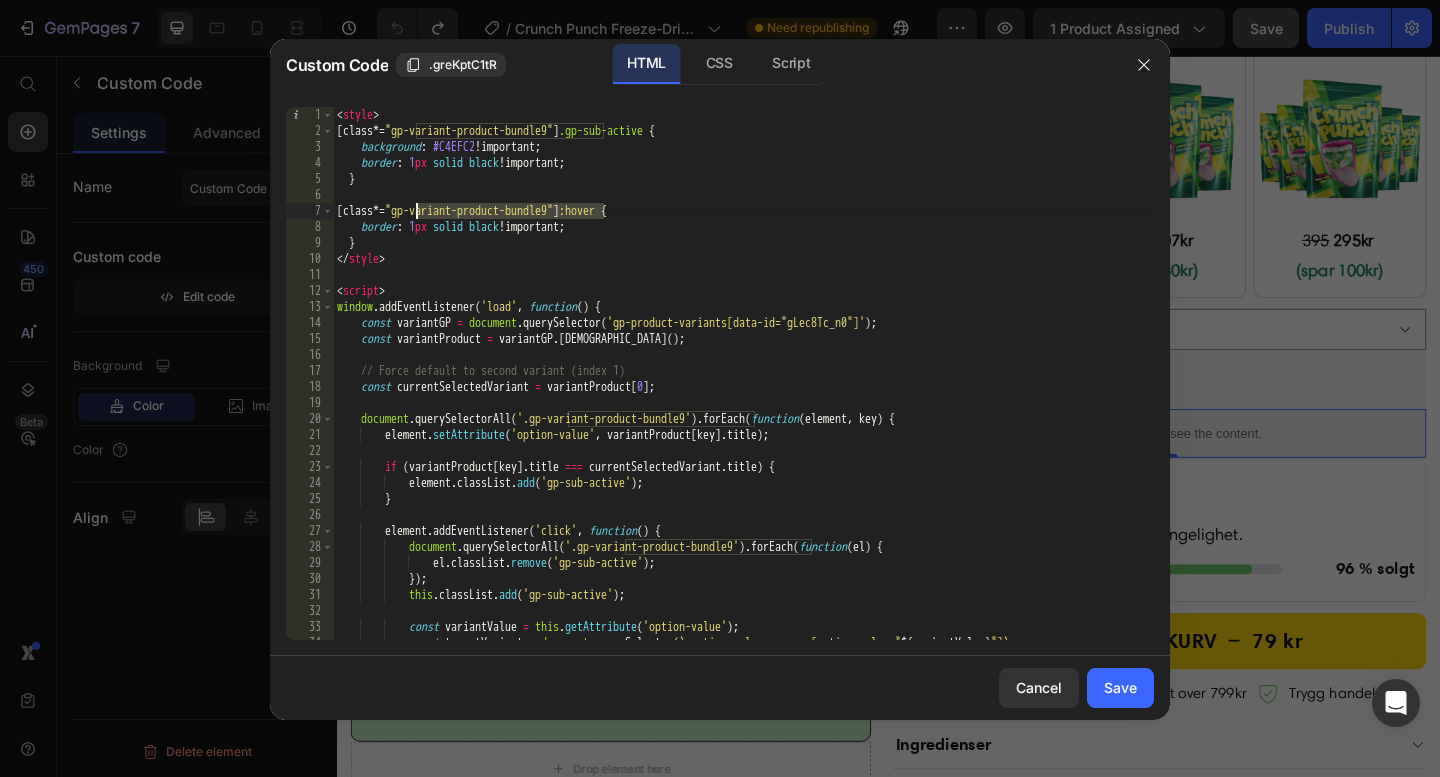 drag, startPoint x: 530, startPoint y: 210, endPoint x: 417, endPoint y: 213, distance: 113.03982 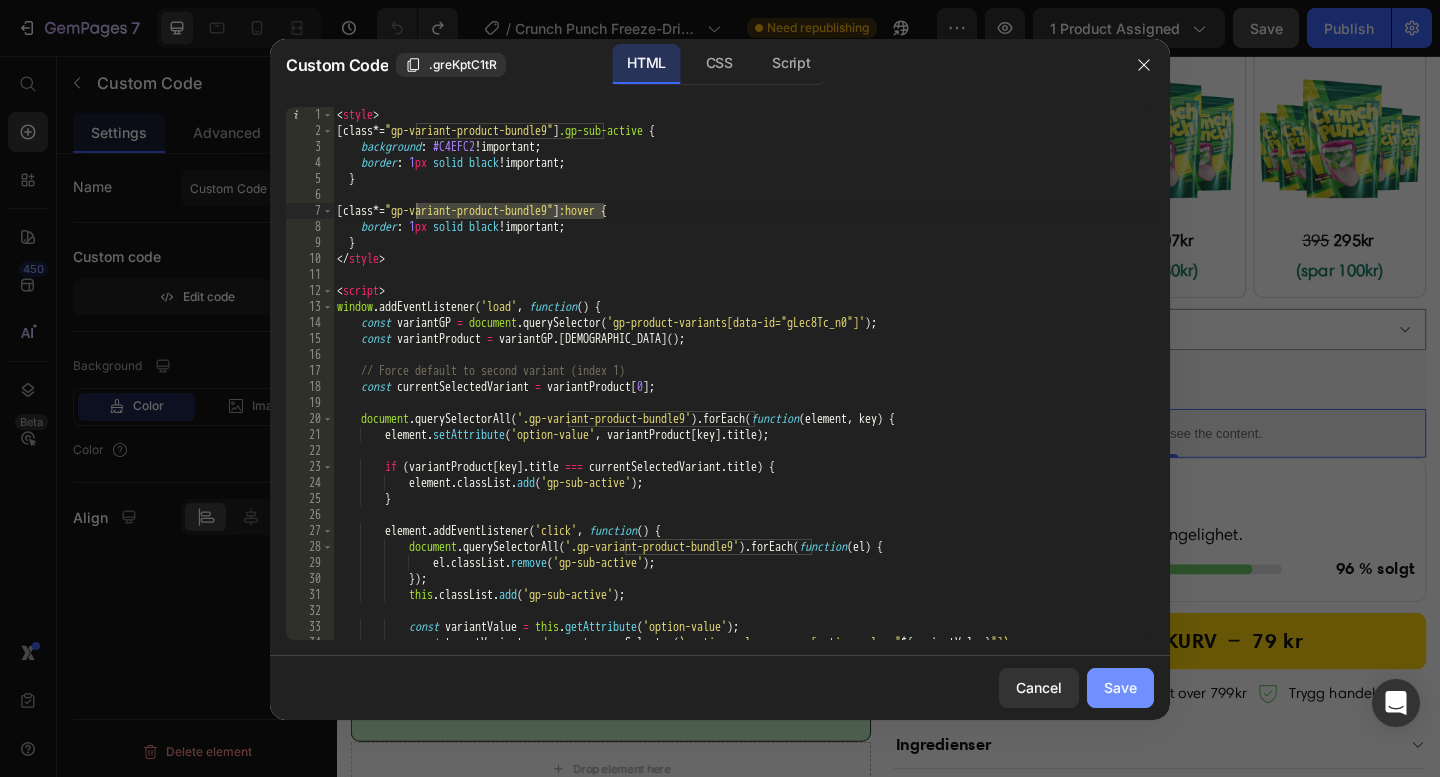 click on "Save" at bounding box center (1120, 687) 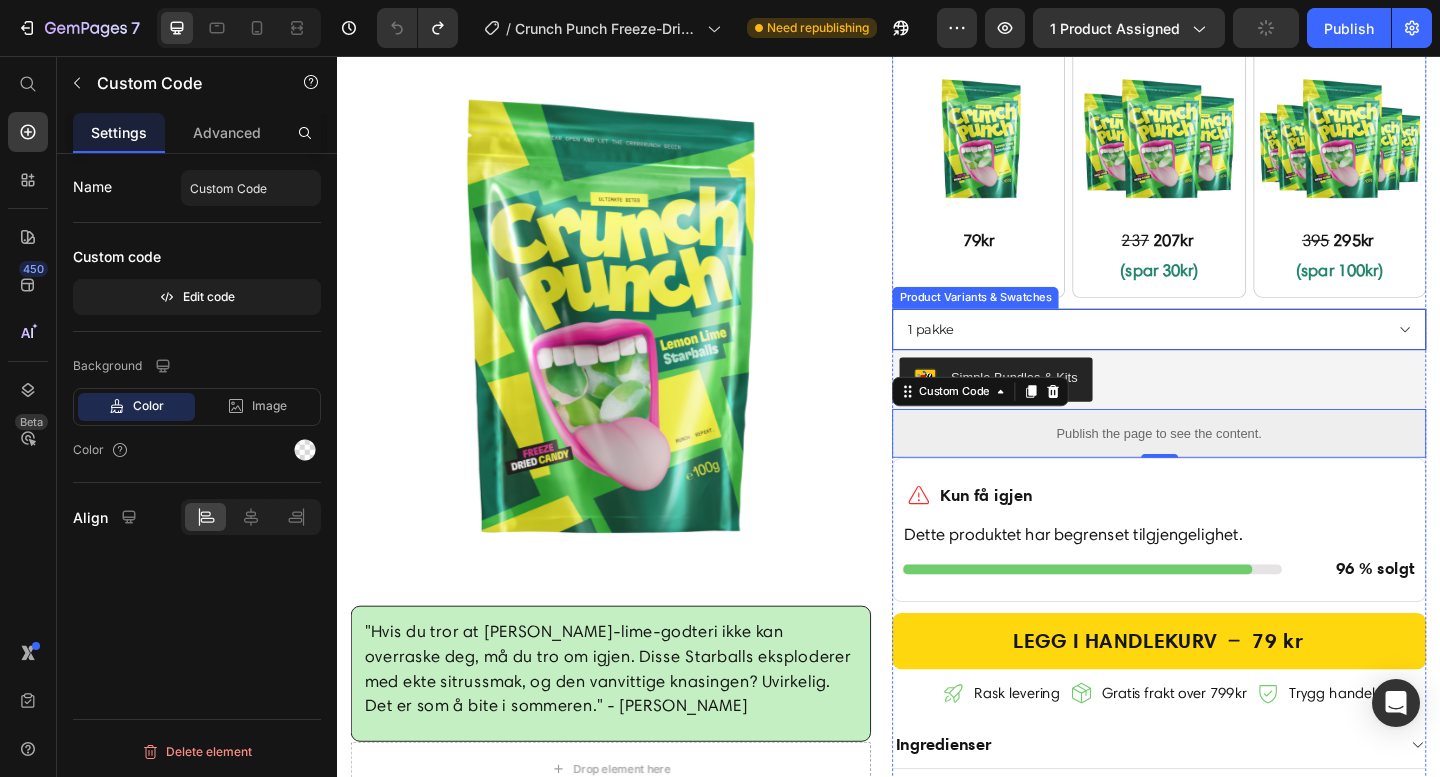 click on "1 pakke 3 pakker 5 pakker" at bounding box center [1231, 353] 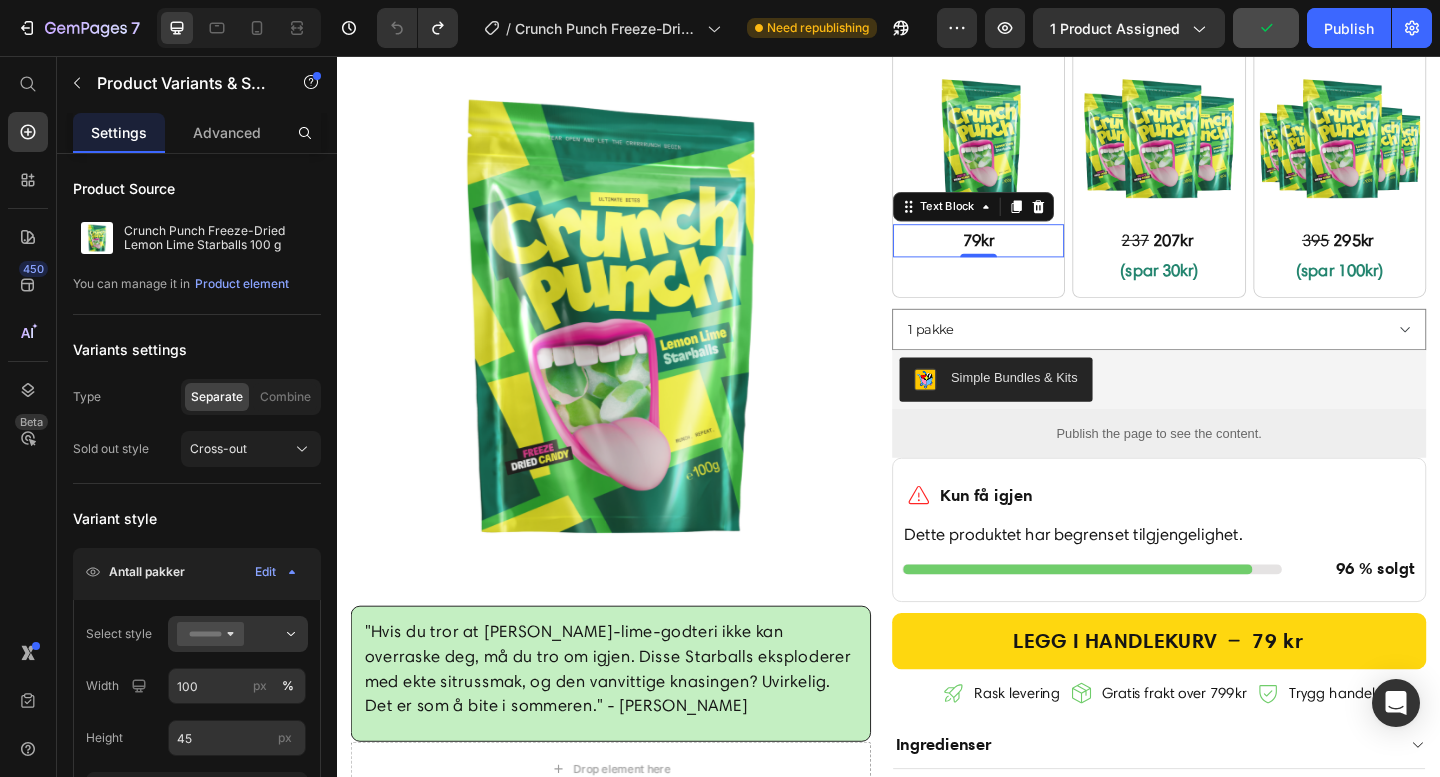 click on "79kr" at bounding box center [1035, 257] 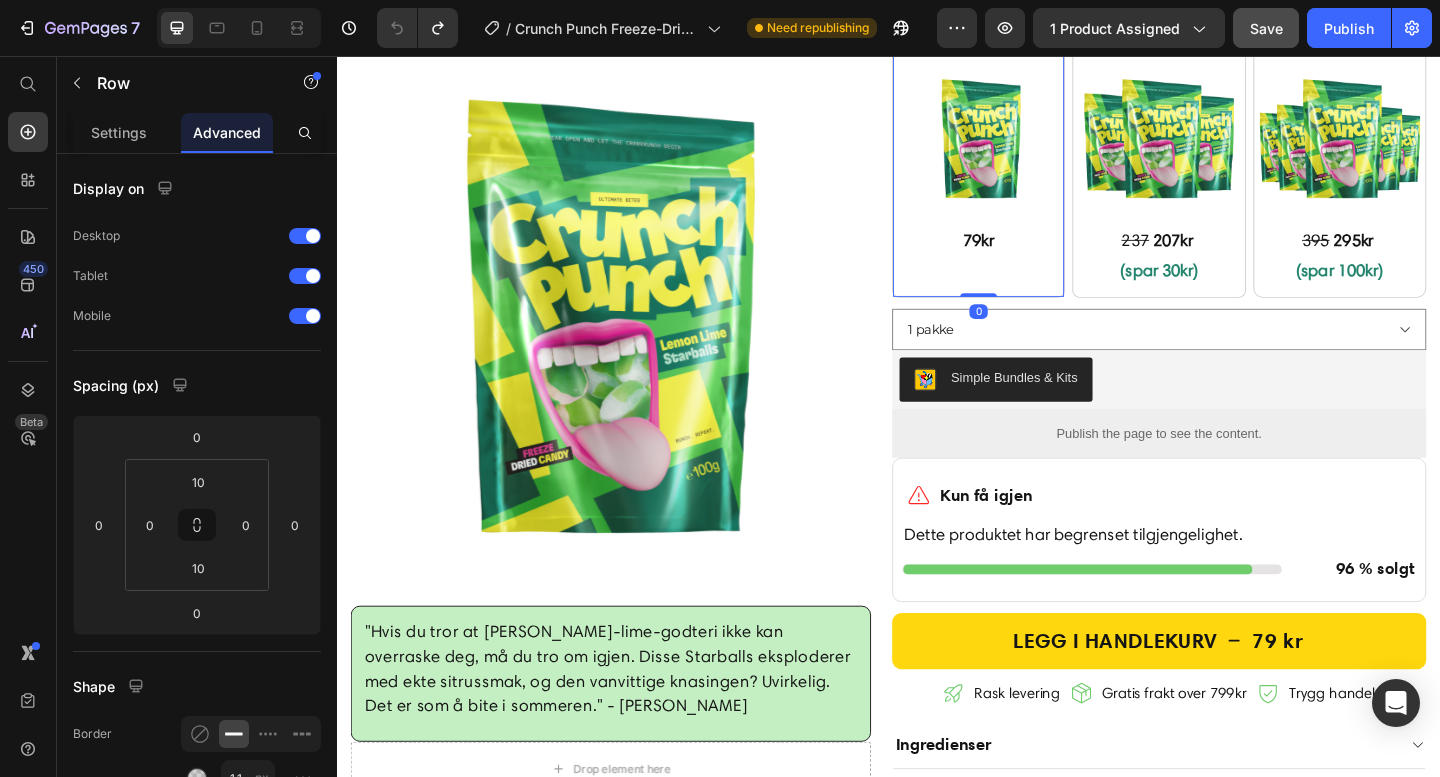 click on "pose Text Block Image 79kr Text Block" at bounding box center [1035, 162] 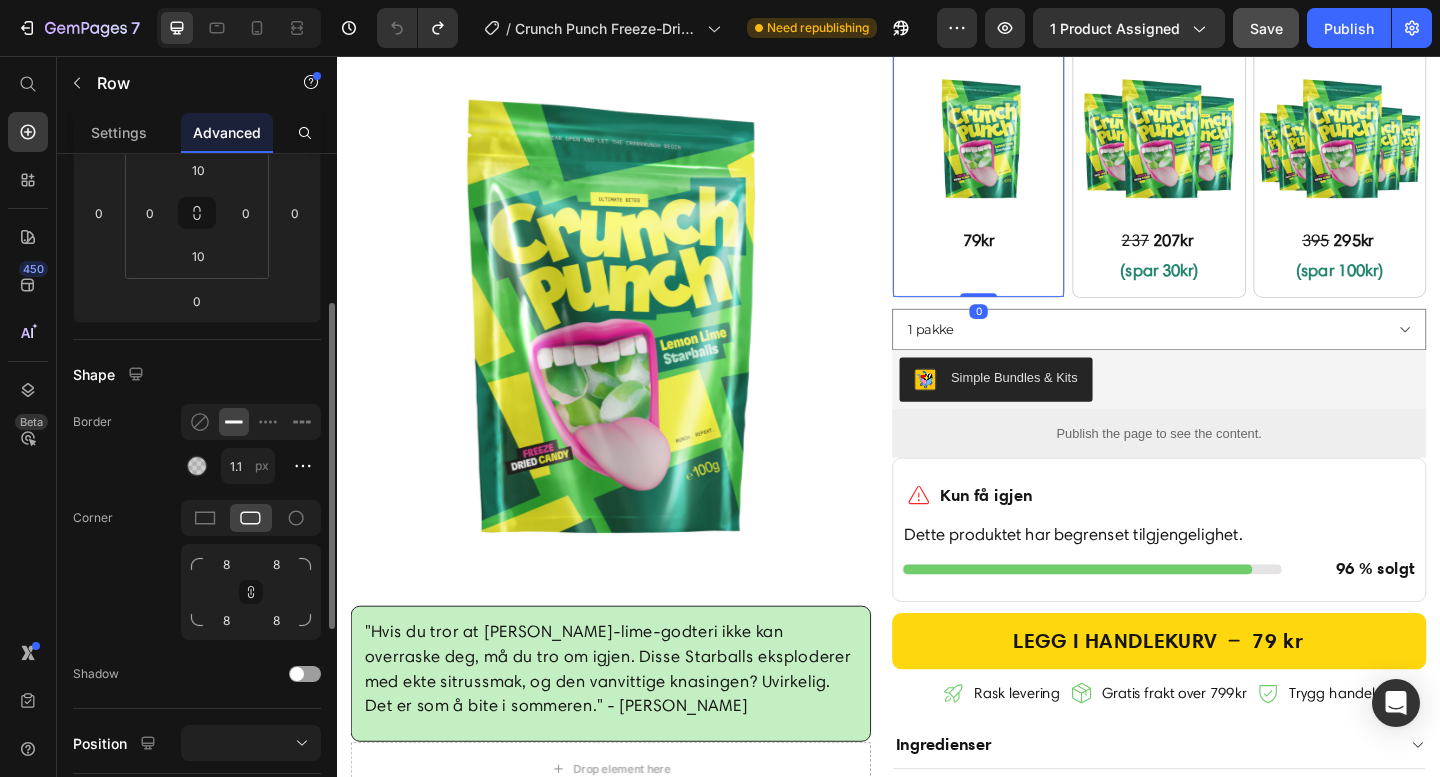 scroll, scrollTop: 737, scrollLeft: 0, axis: vertical 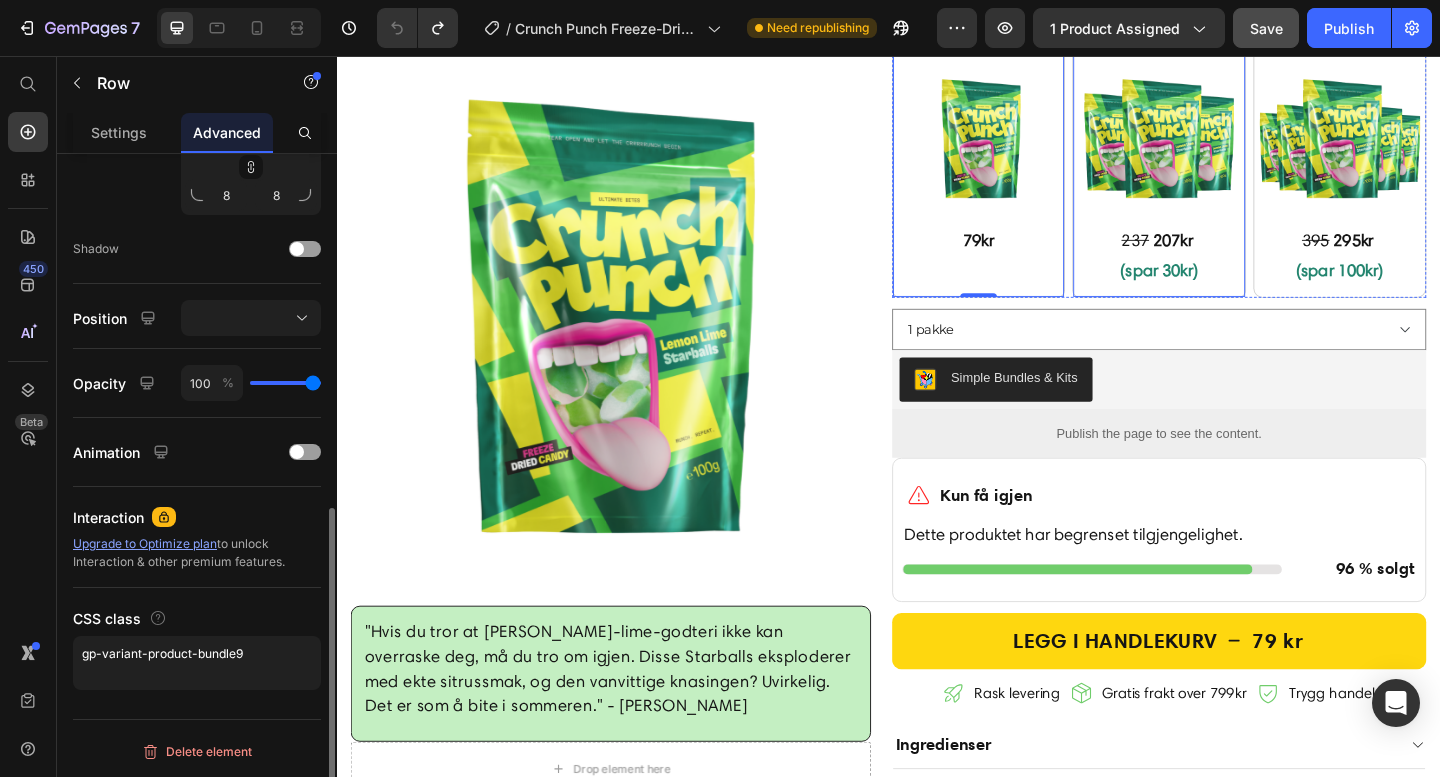 click on "BEST SELGER Product Badge 3 poser Text Block Image 237   207kr   (spar 30kr) Text Block Row" at bounding box center [1231, 162] 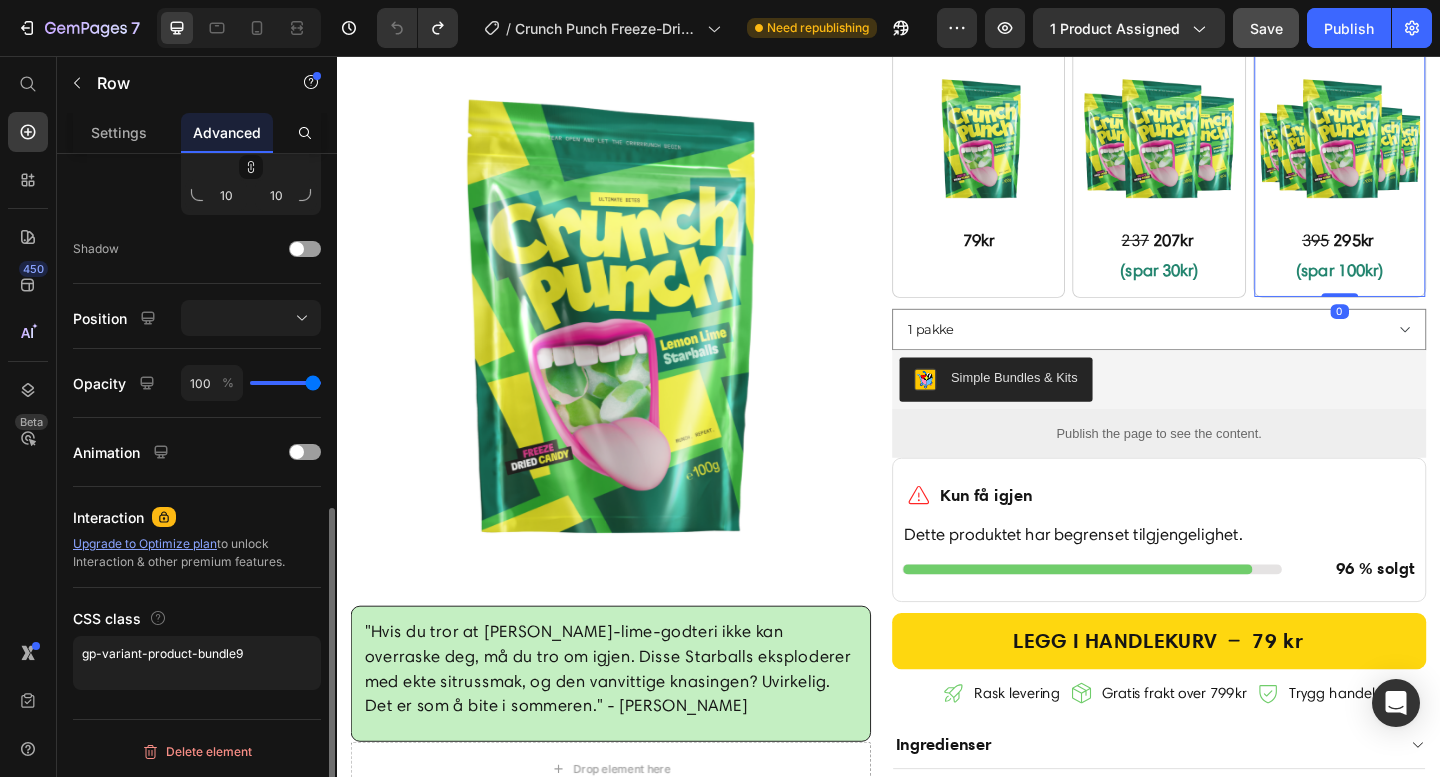 click on "5 poser Text Block Image 395   295kr   (spar 100kr) Text Block Mest for pengene Product Badge Row   0" at bounding box center (1428, 162) 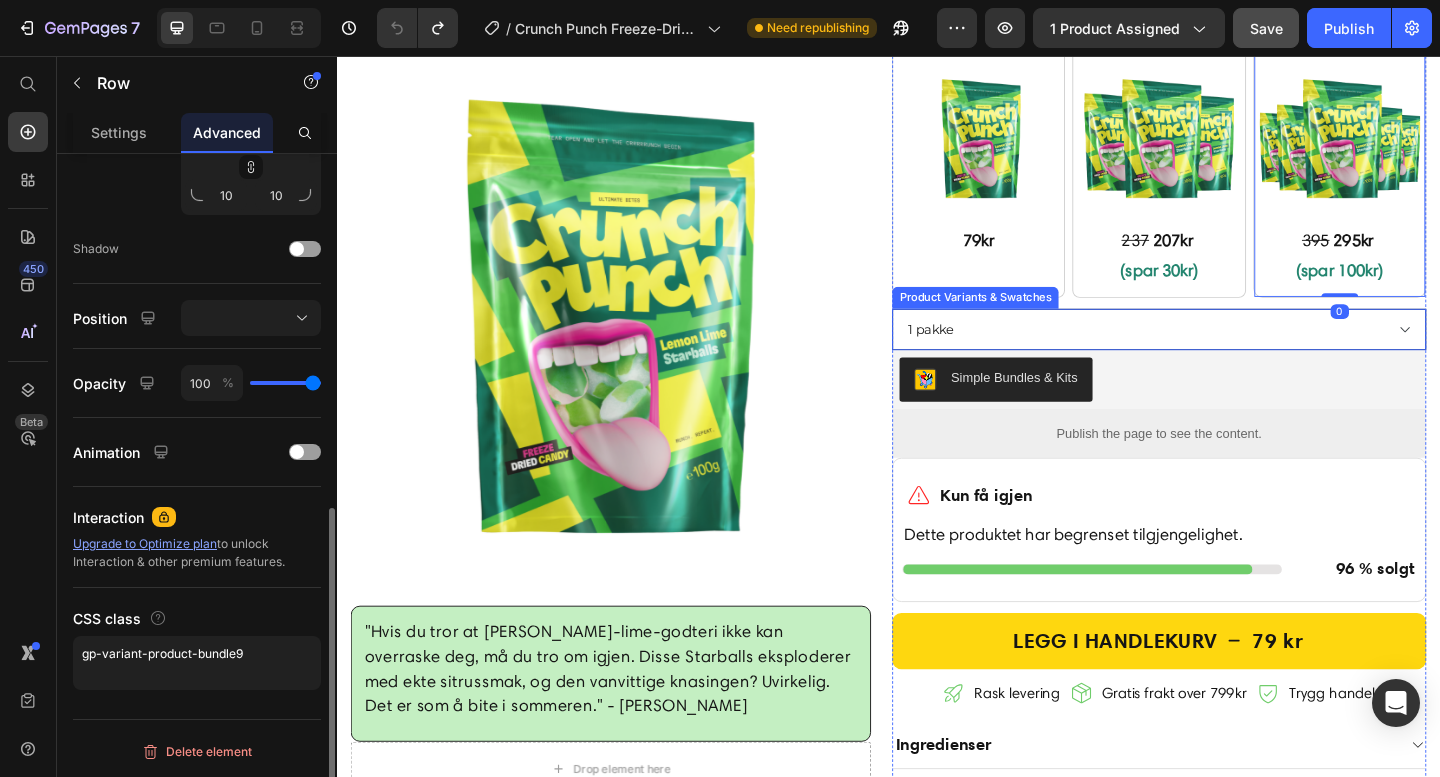 click on "1 pakke 3 pakker 5 pakker" at bounding box center [1231, 353] 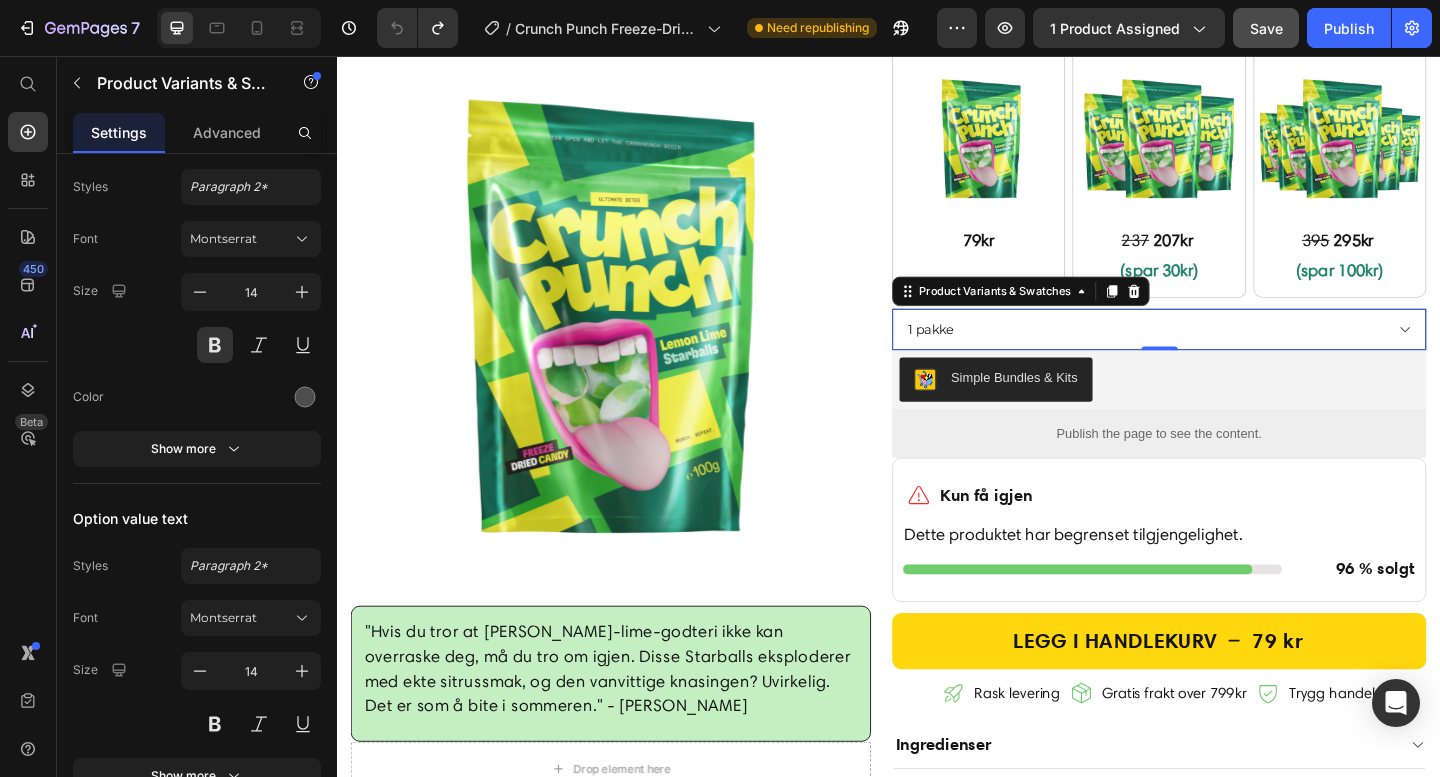scroll, scrollTop: 0, scrollLeft: 0, axis: both 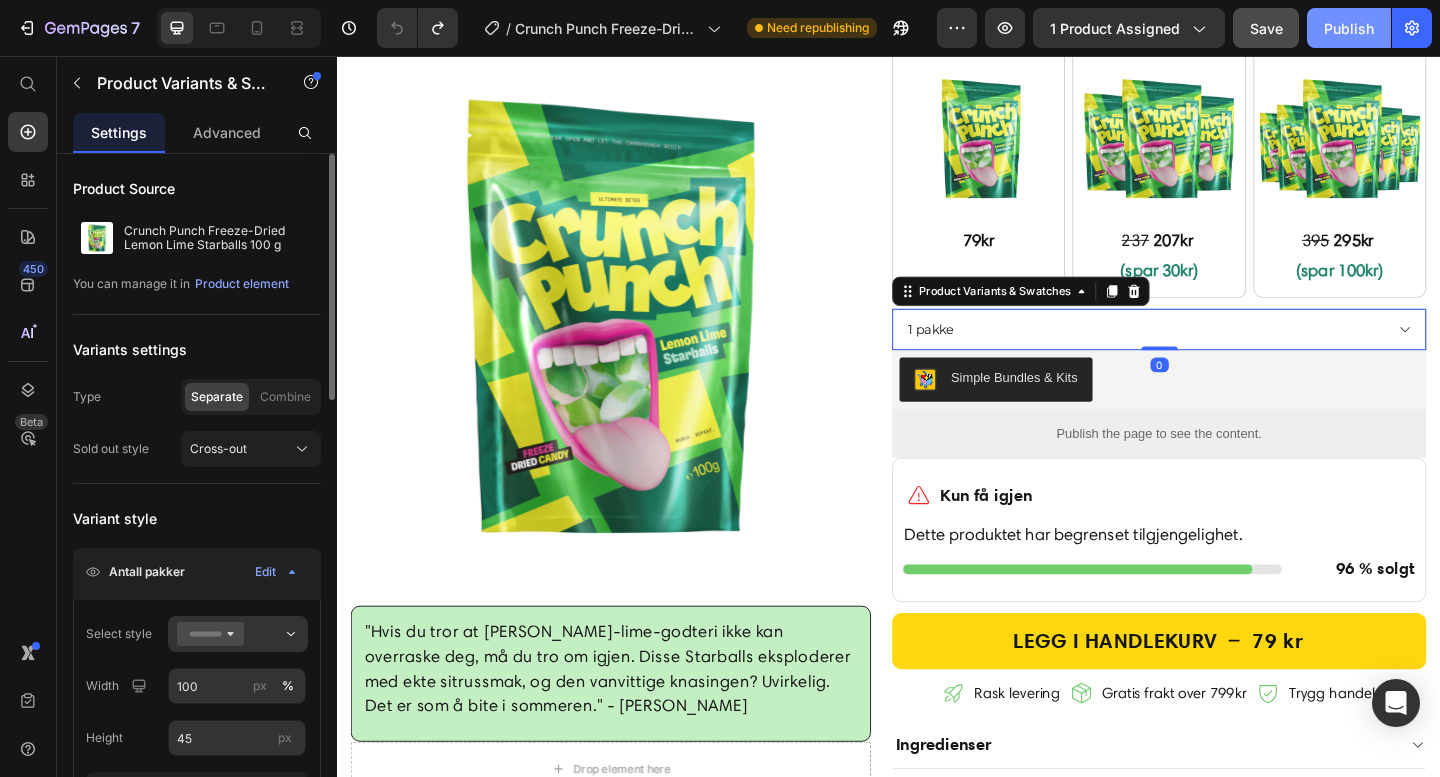 click on "Publish" at bounding box center (1349, 28) 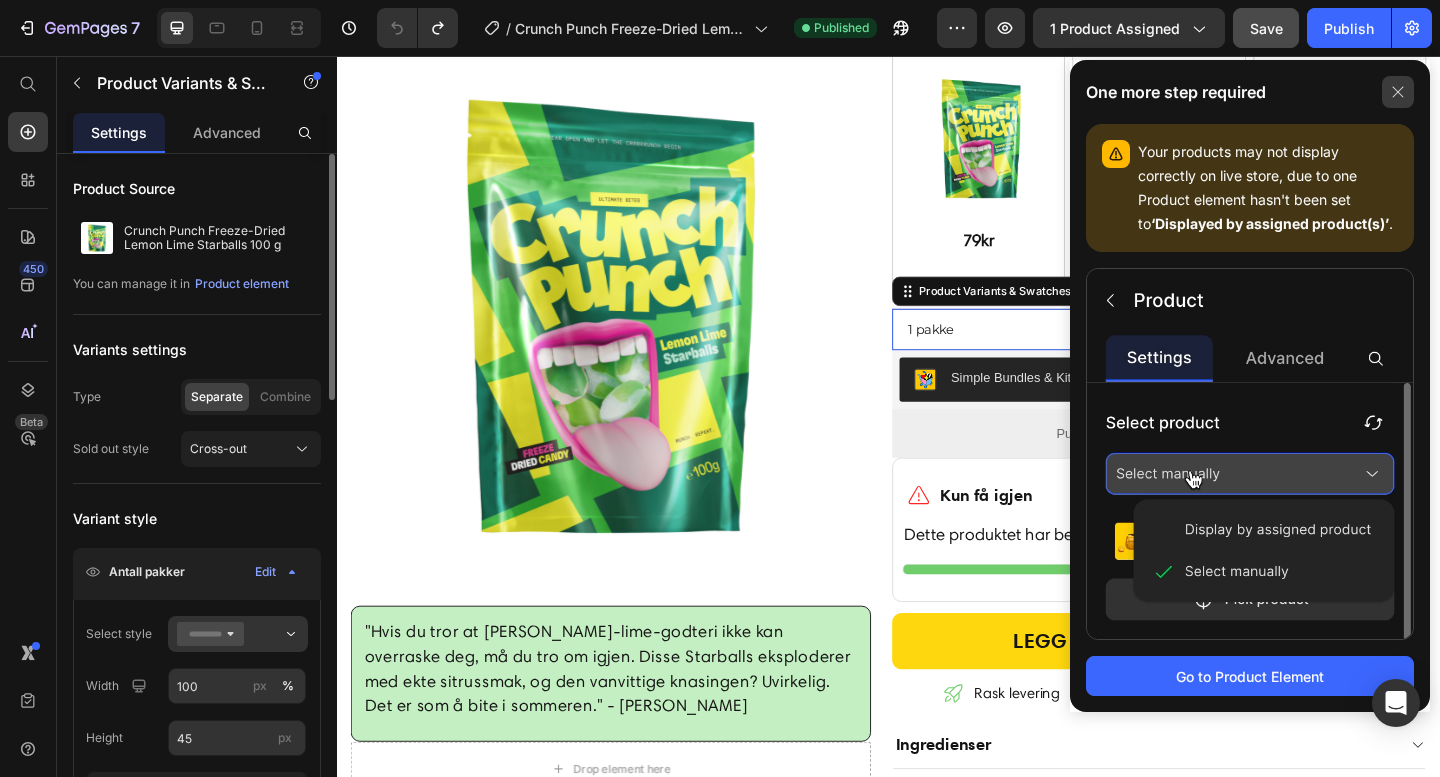 click 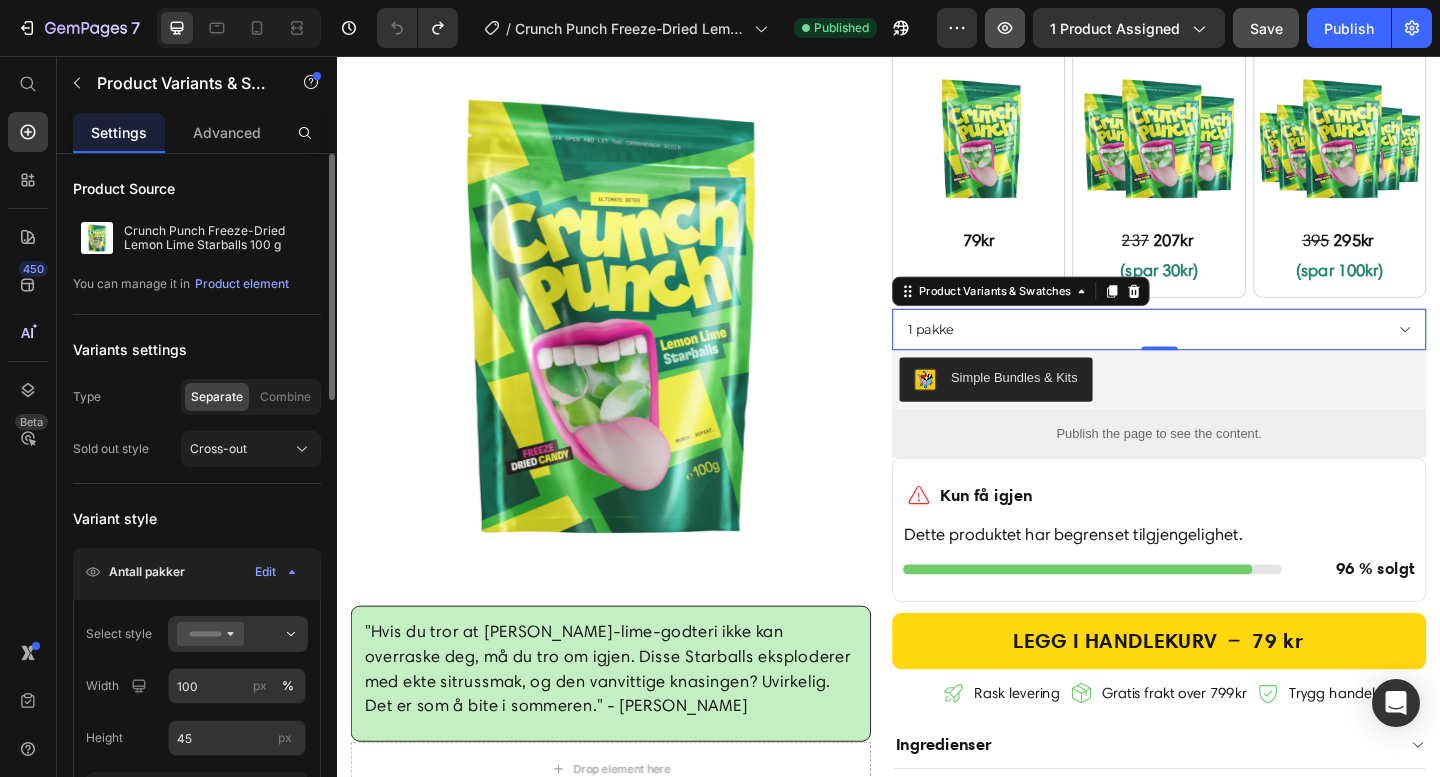 click 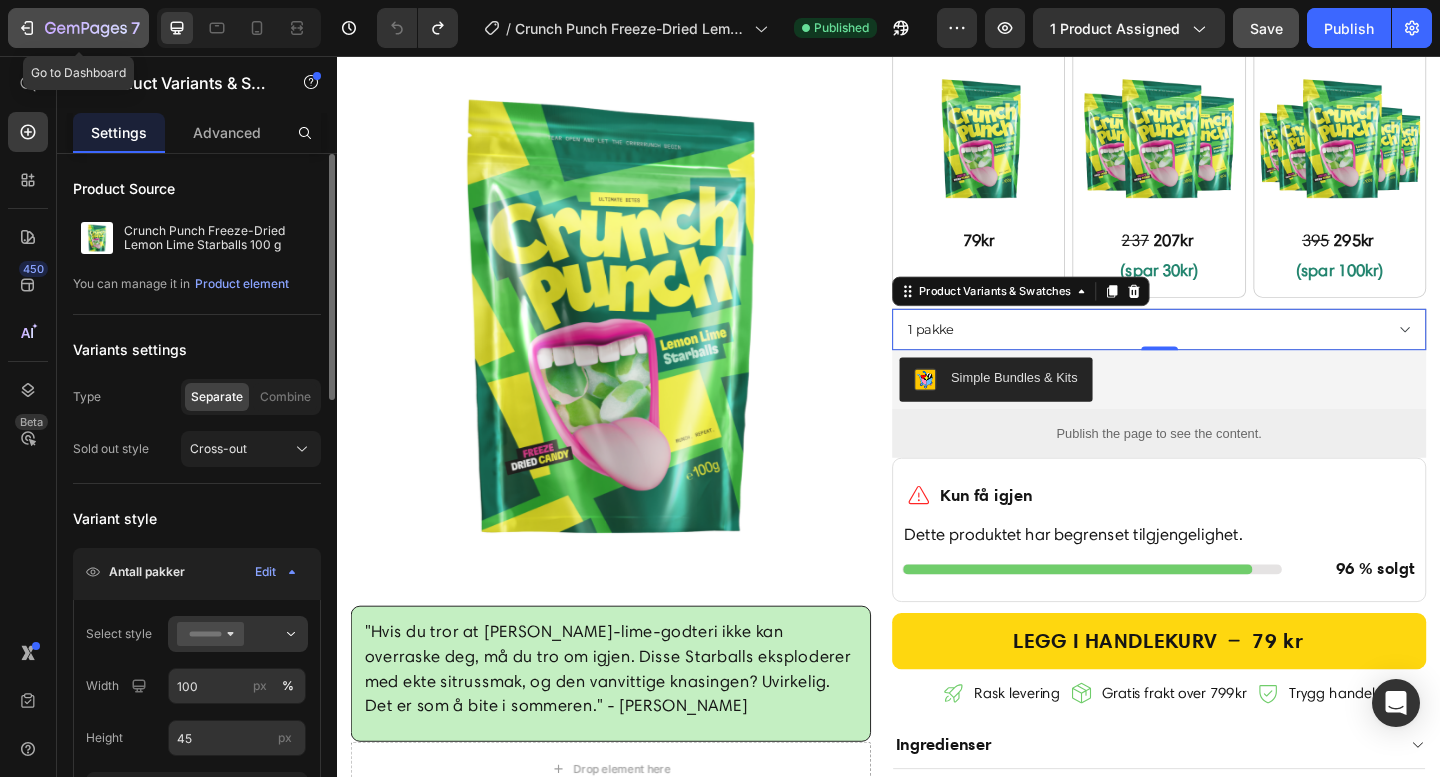 click on "7" 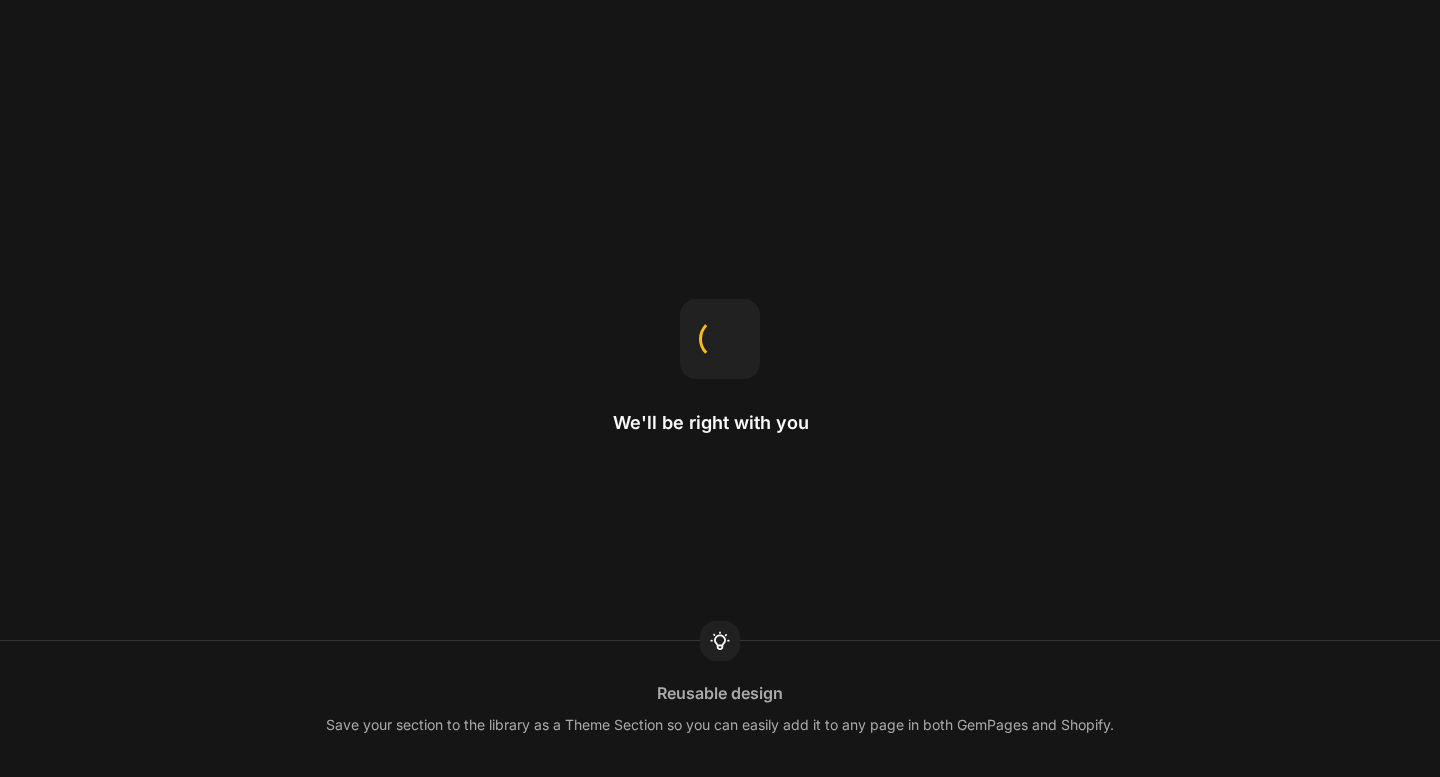 scroll, scrollTop: 0, scrollLeft: 0, axis: both 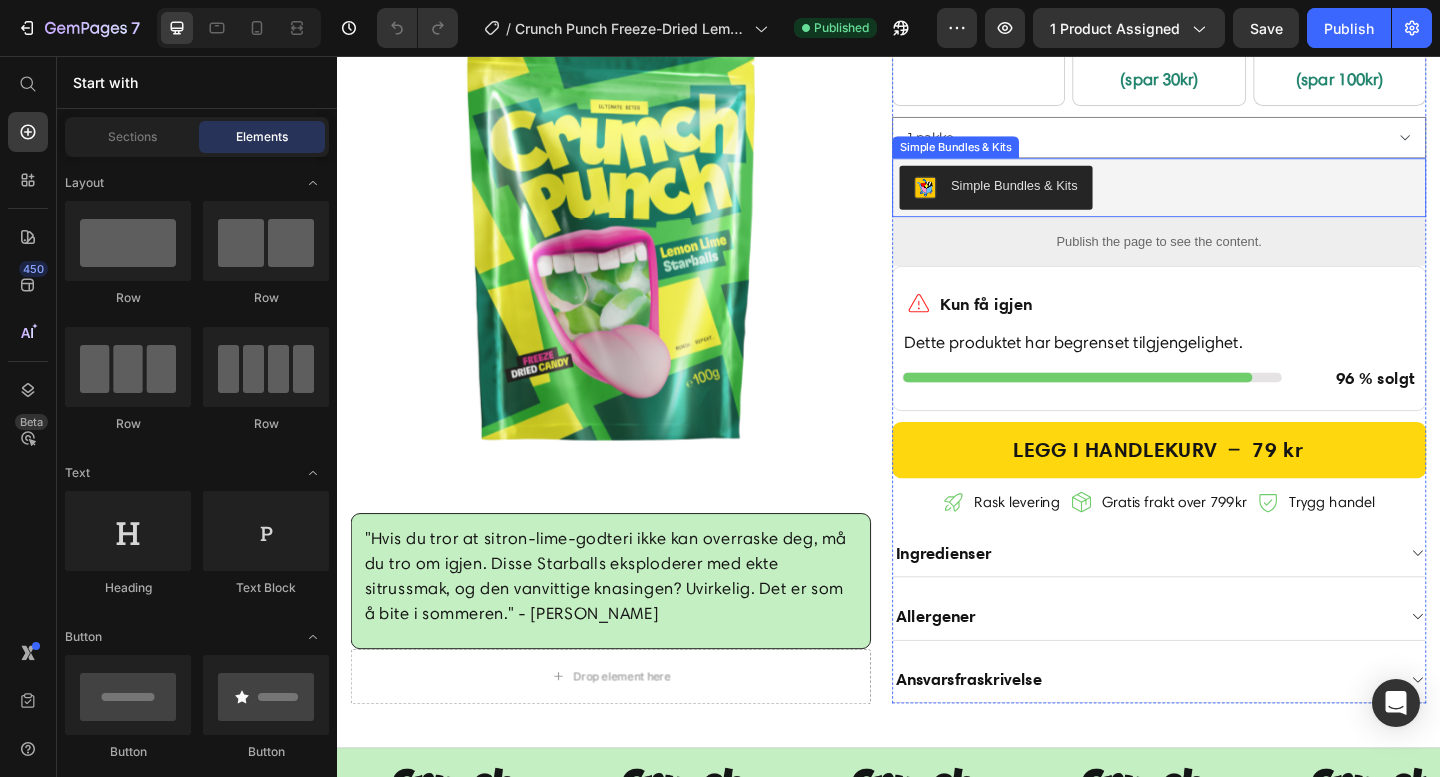 click on "Simple Bundles & Kits" at bounding box center (1231, 200) 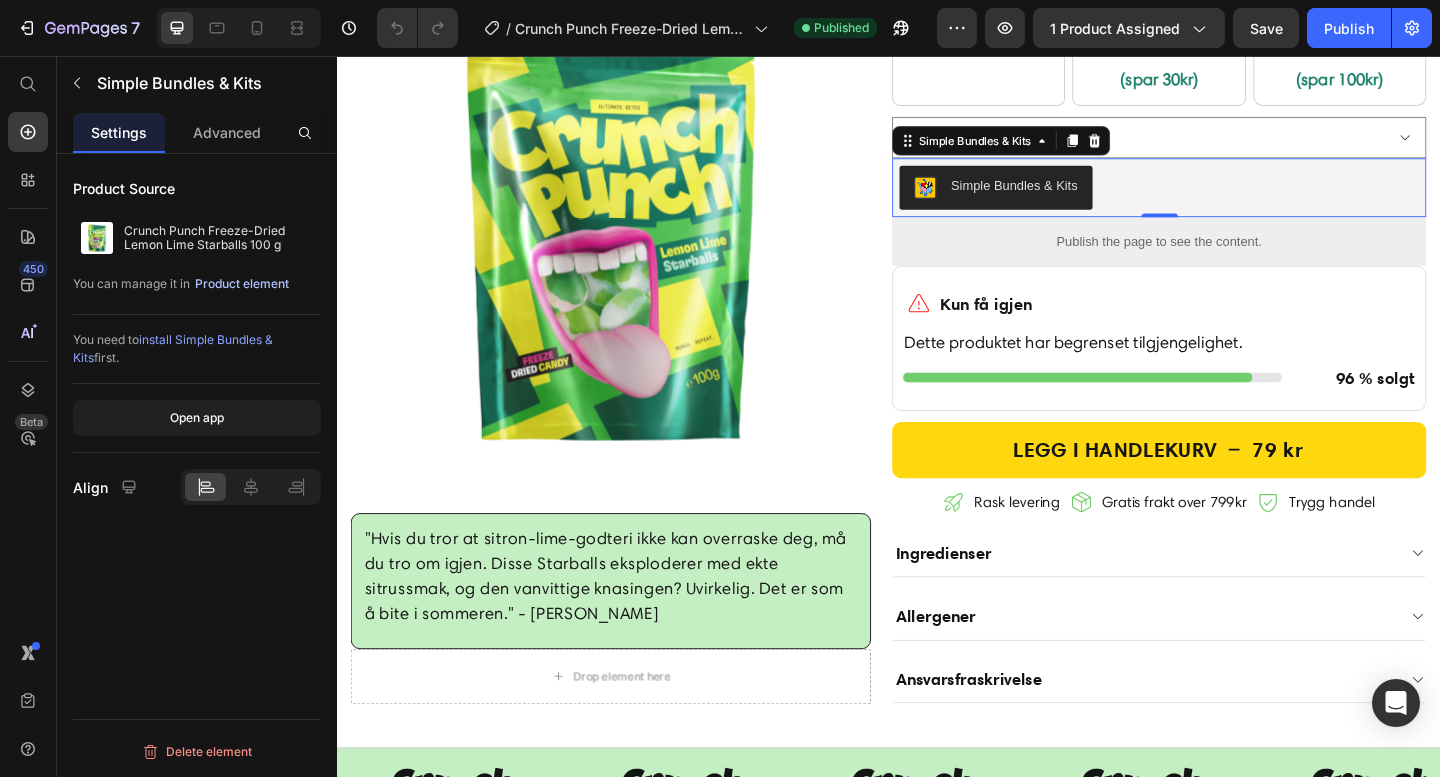 click on "Product element" at bounding box center (242, 284) 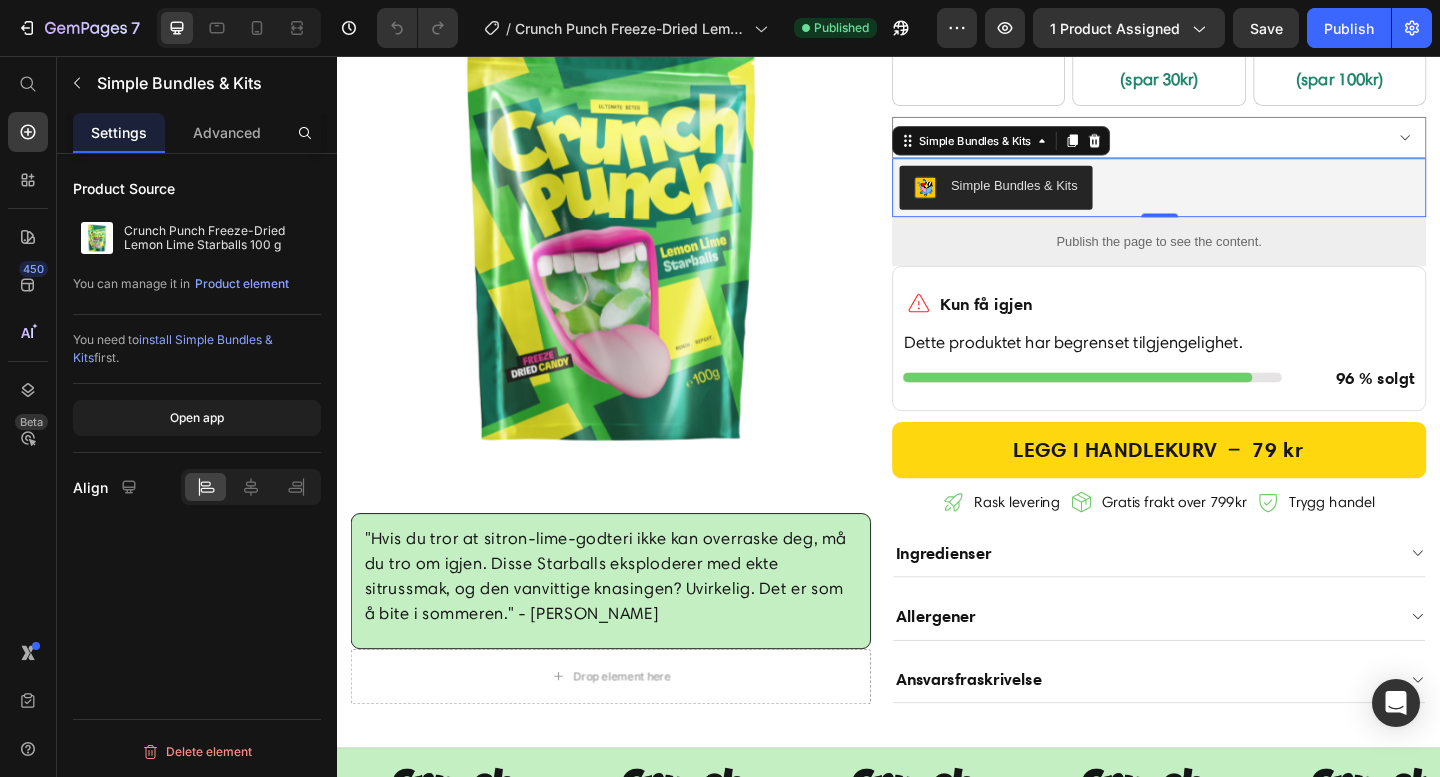 click on "Simple Bundles & Kits" at bounding box center (1231, 200) 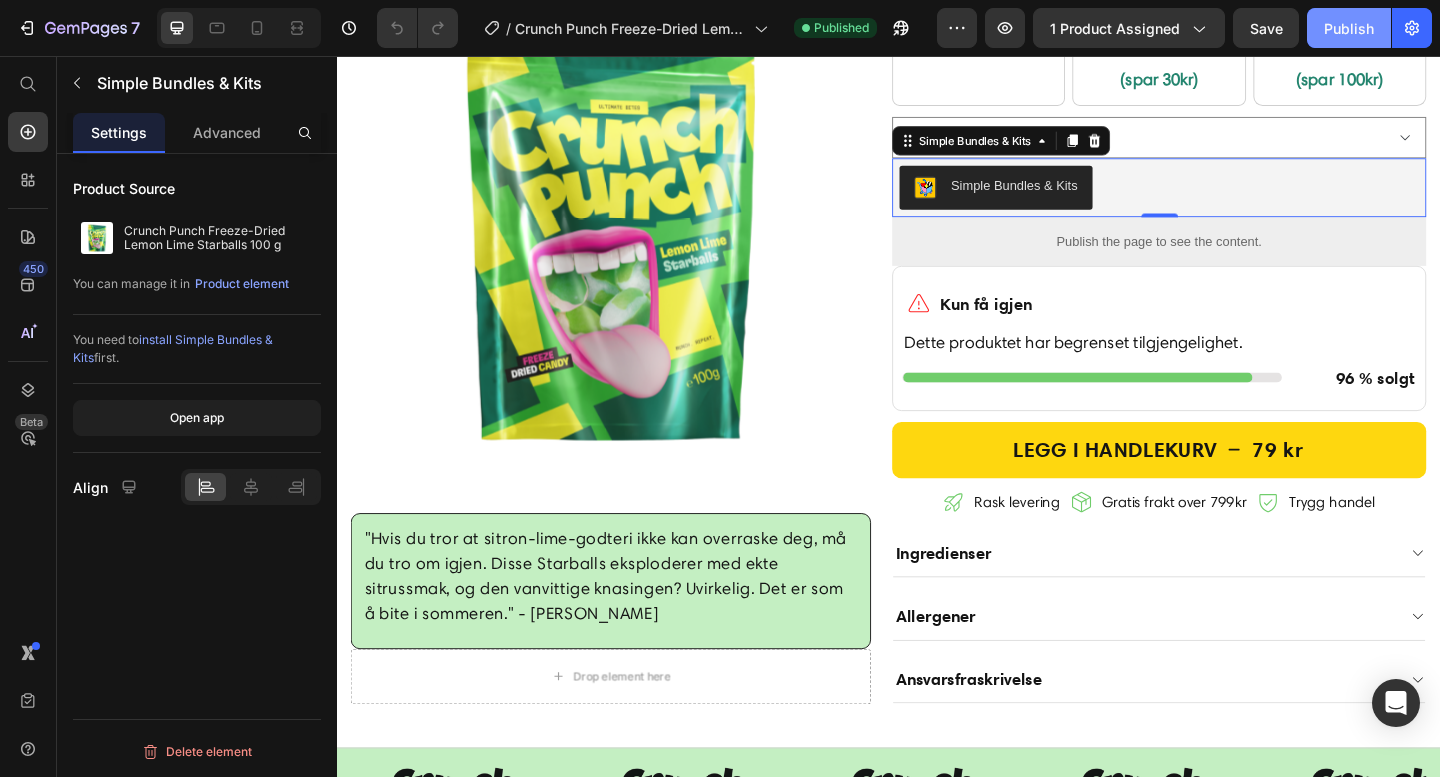 click on "Publish" at bounding box center (1349, 28) 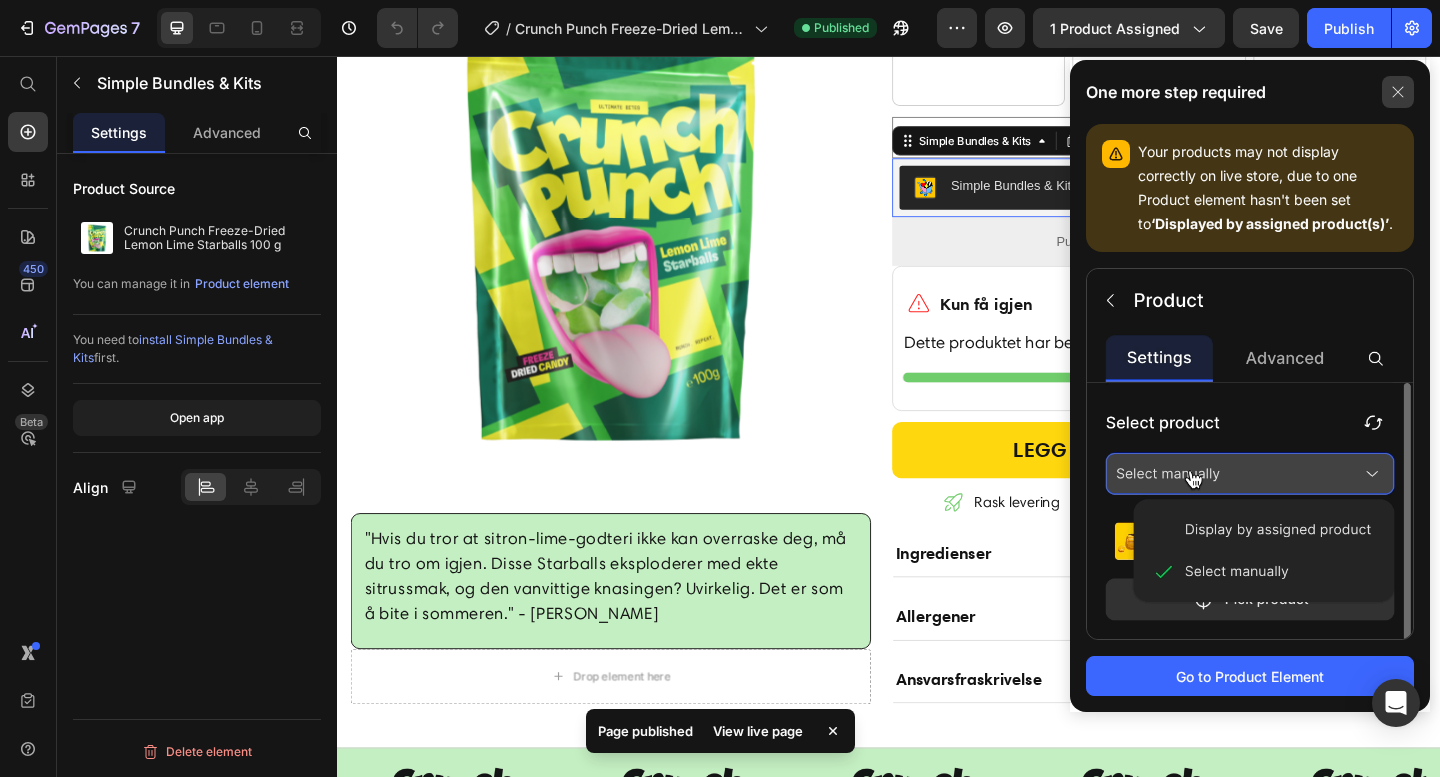 click 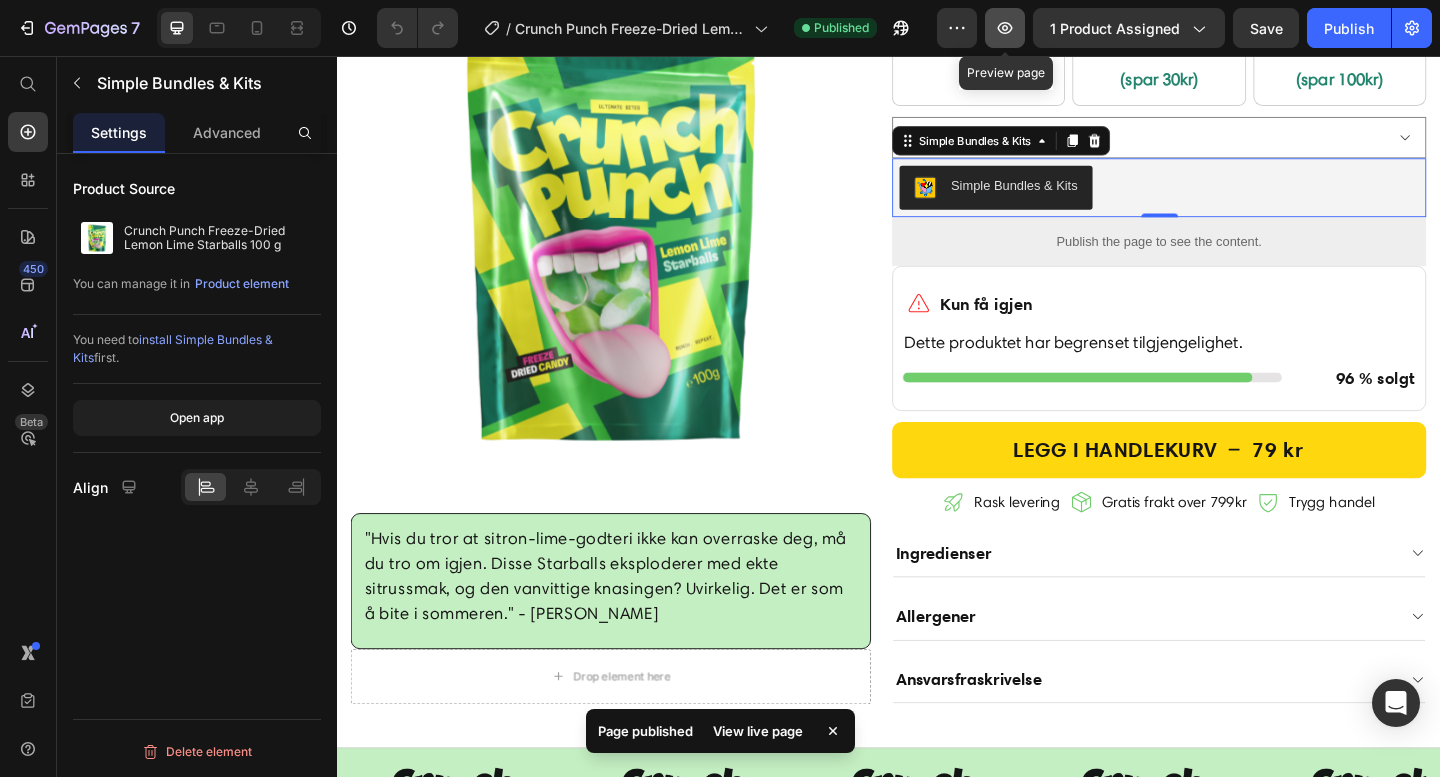click 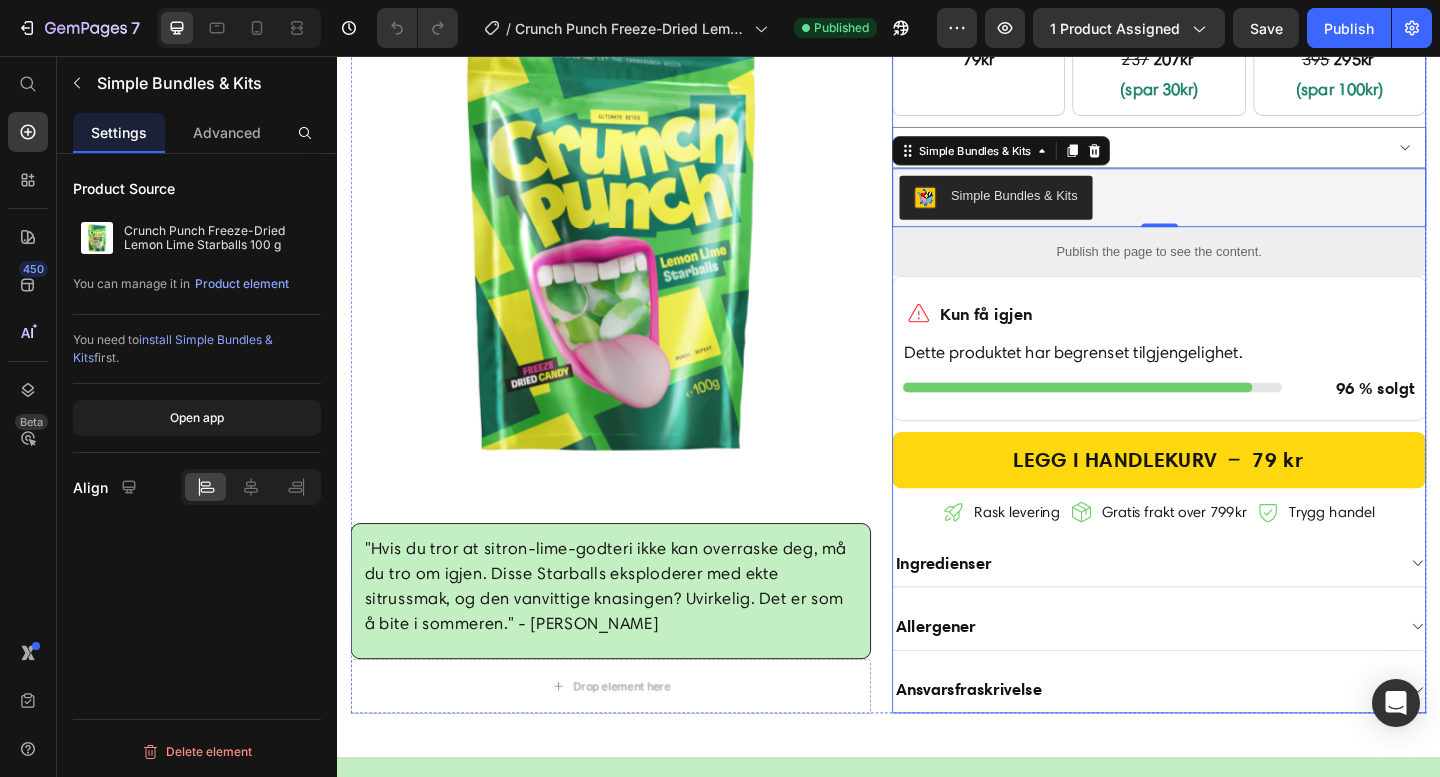 scroll, scrollTop: 578, scrollLeft: 0, axis: vertical 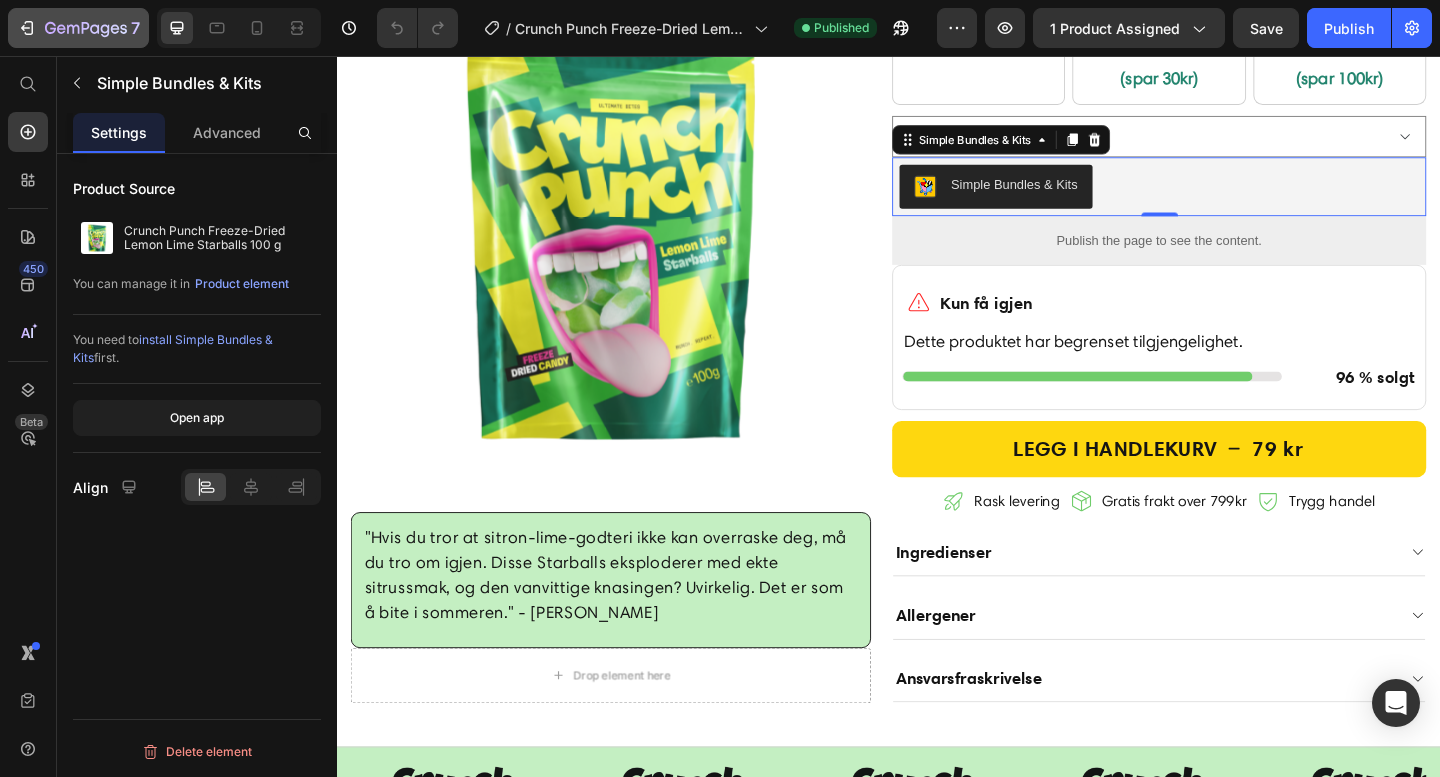 click 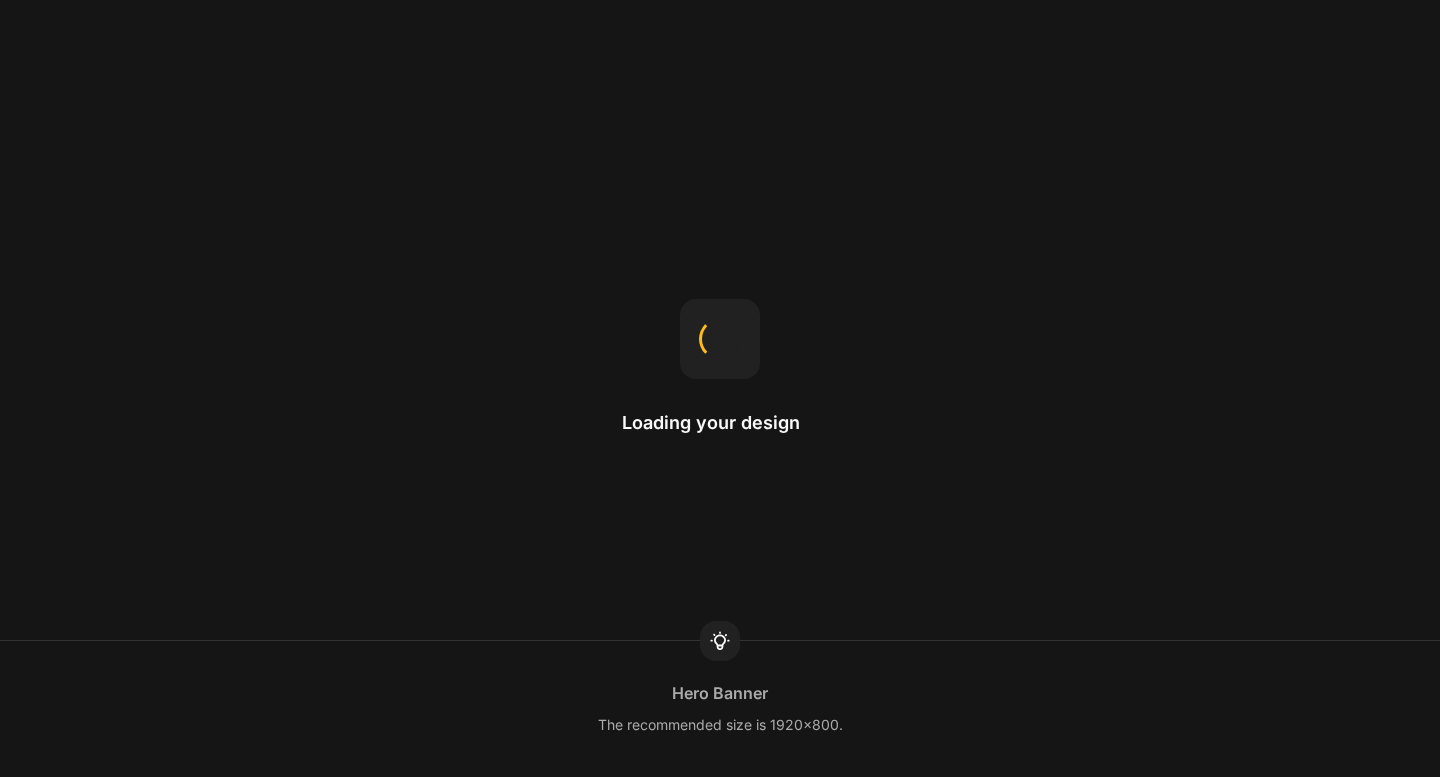 scroll, scrollTop: 0, scrollLeft: 0, axis: both 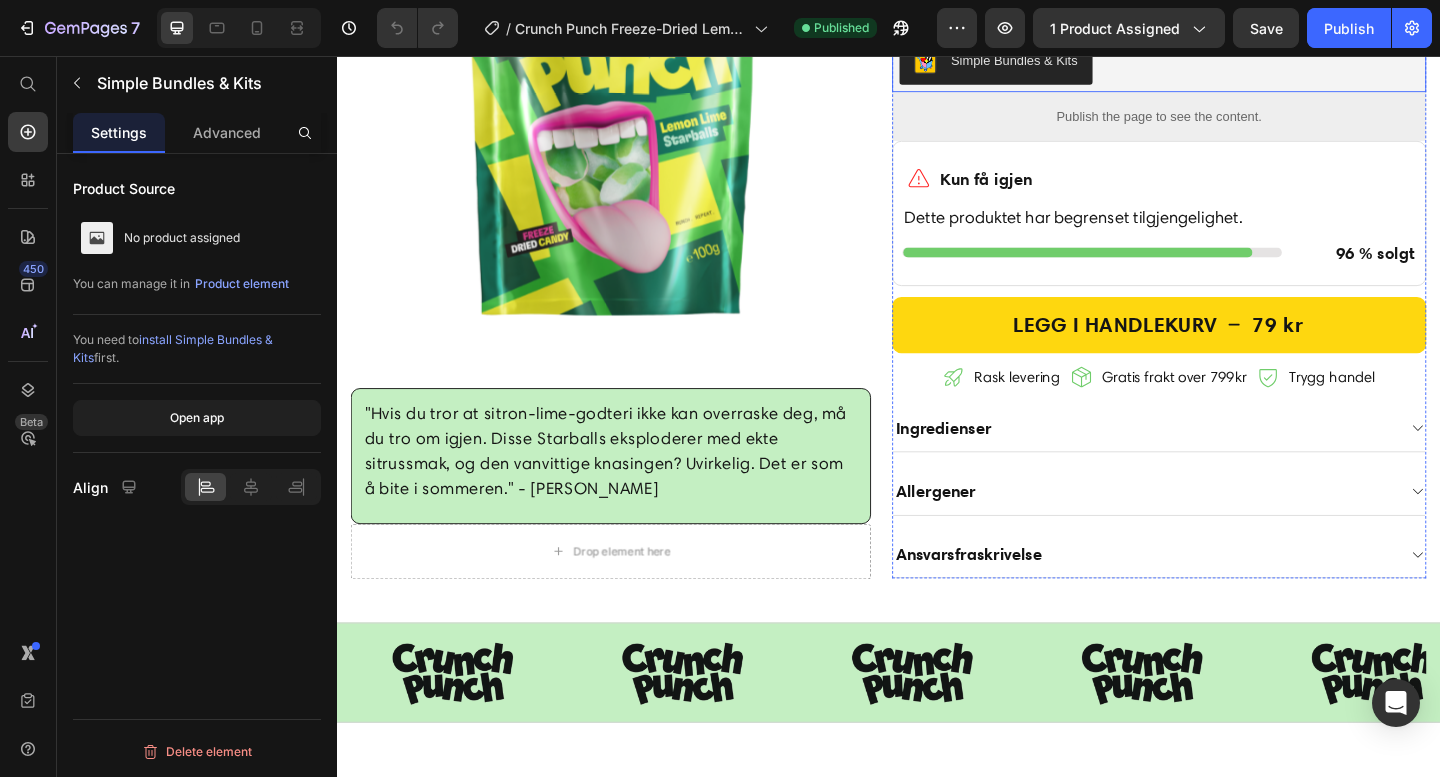 click on "Simple Bundles & Kits" at bounding box center (1231, 64) 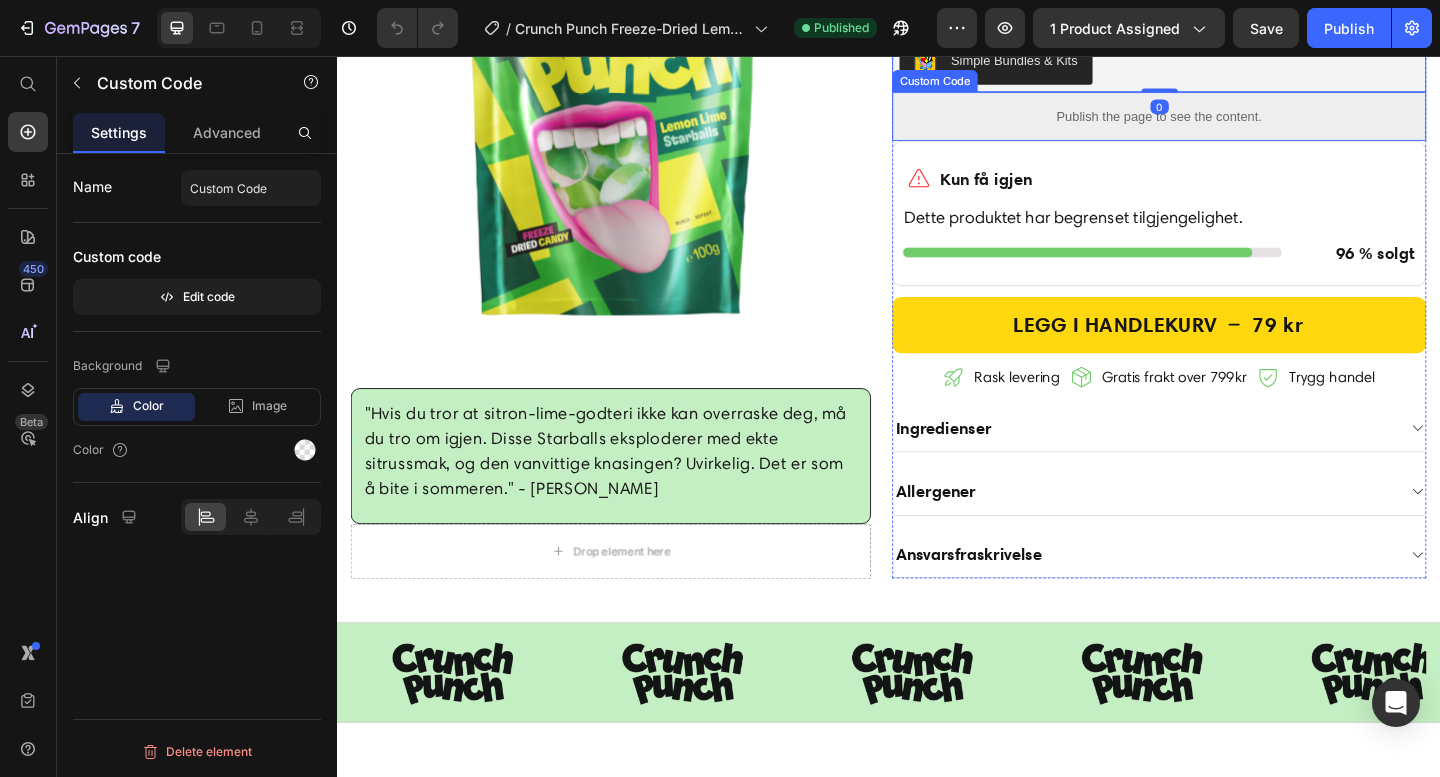 click on "Publish the page to see the content." at bounding box center [1231, 122] 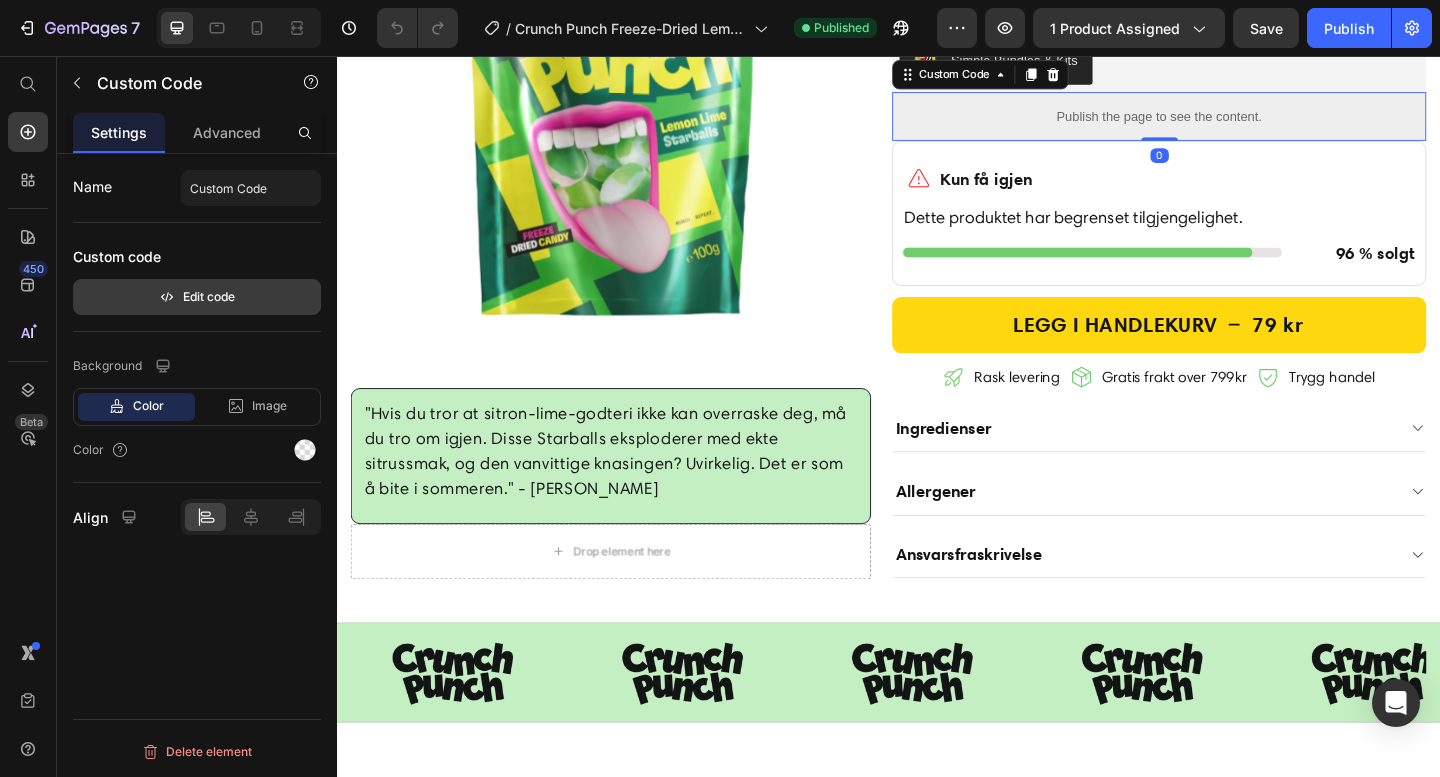 click on "Edit code" at bounding box center (197, 297) 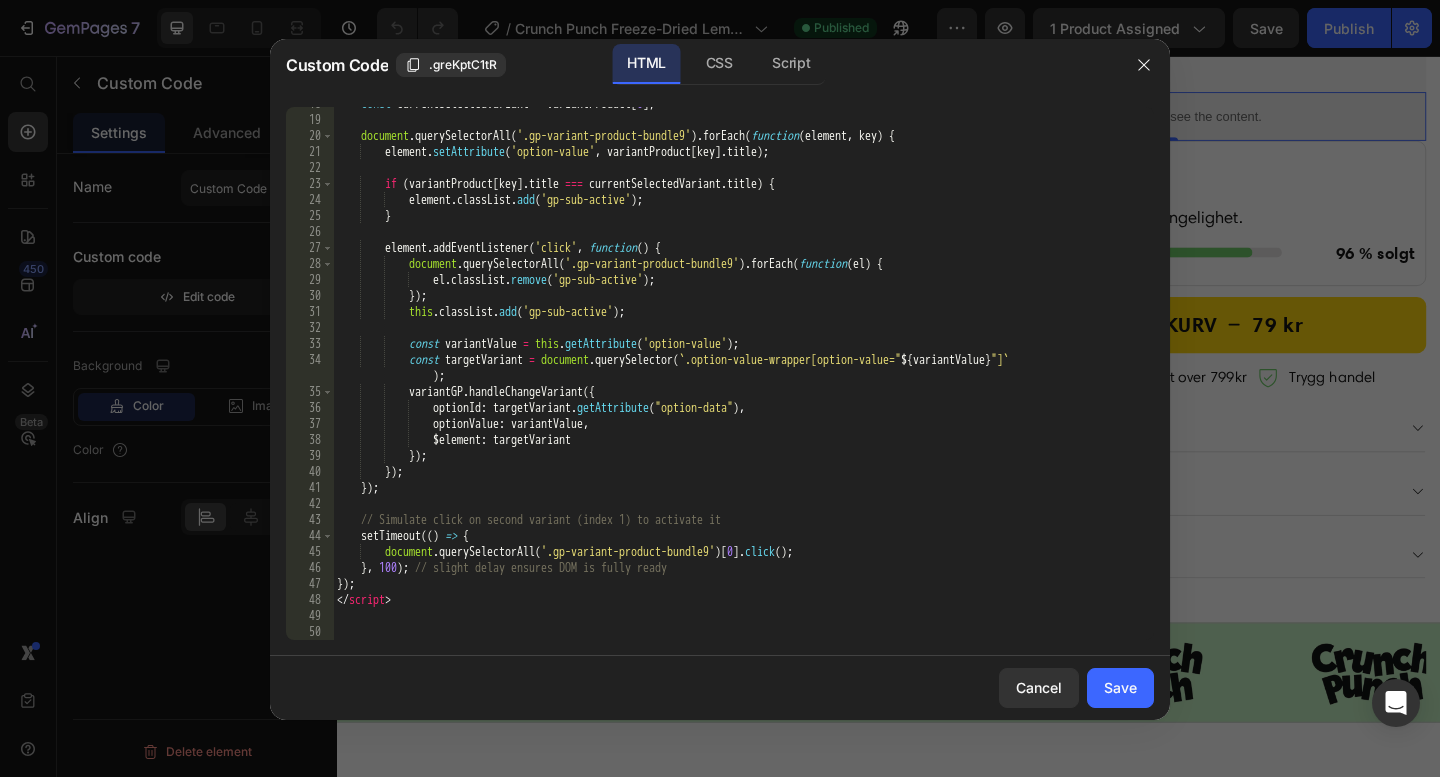 scroll, scrollTop: 283, scrollLeft: 0, axis: vertical 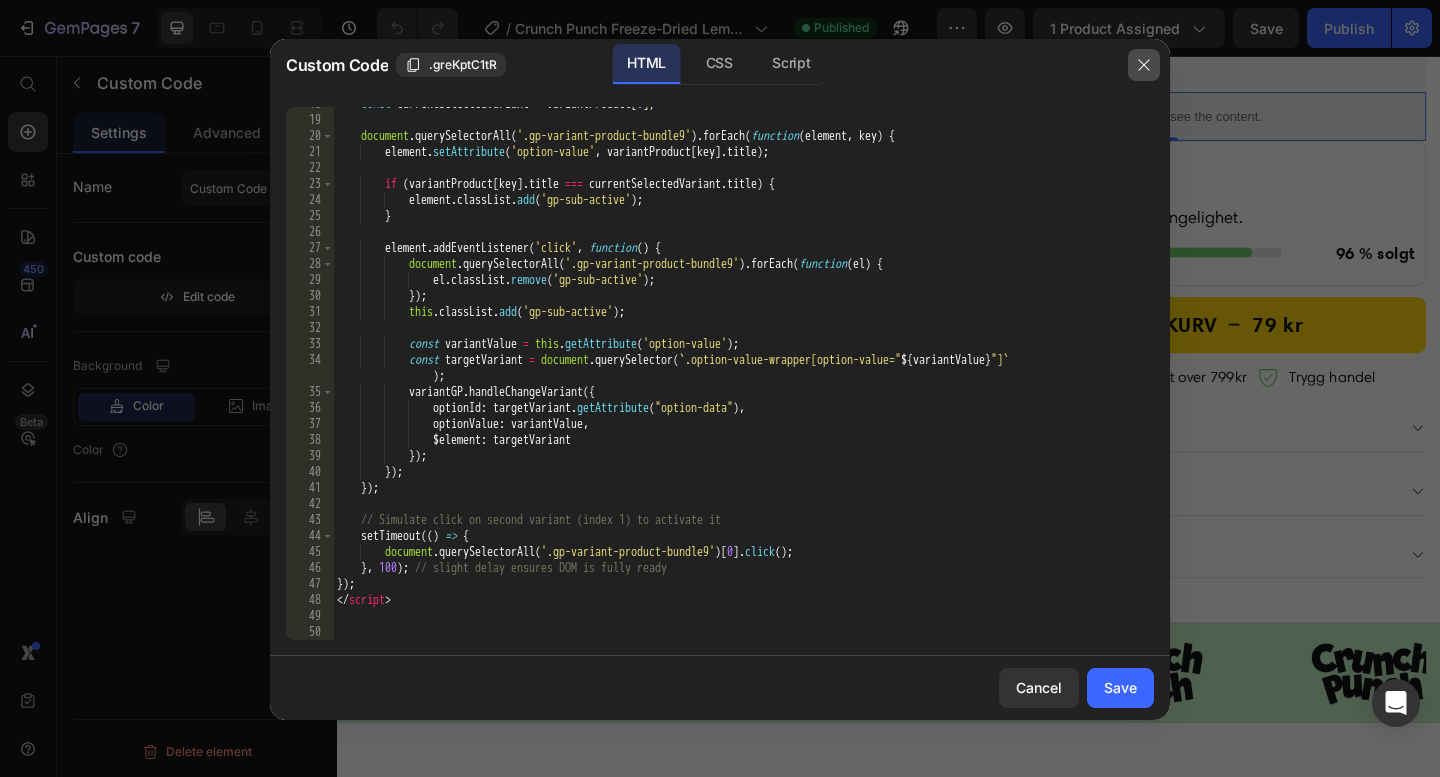 click 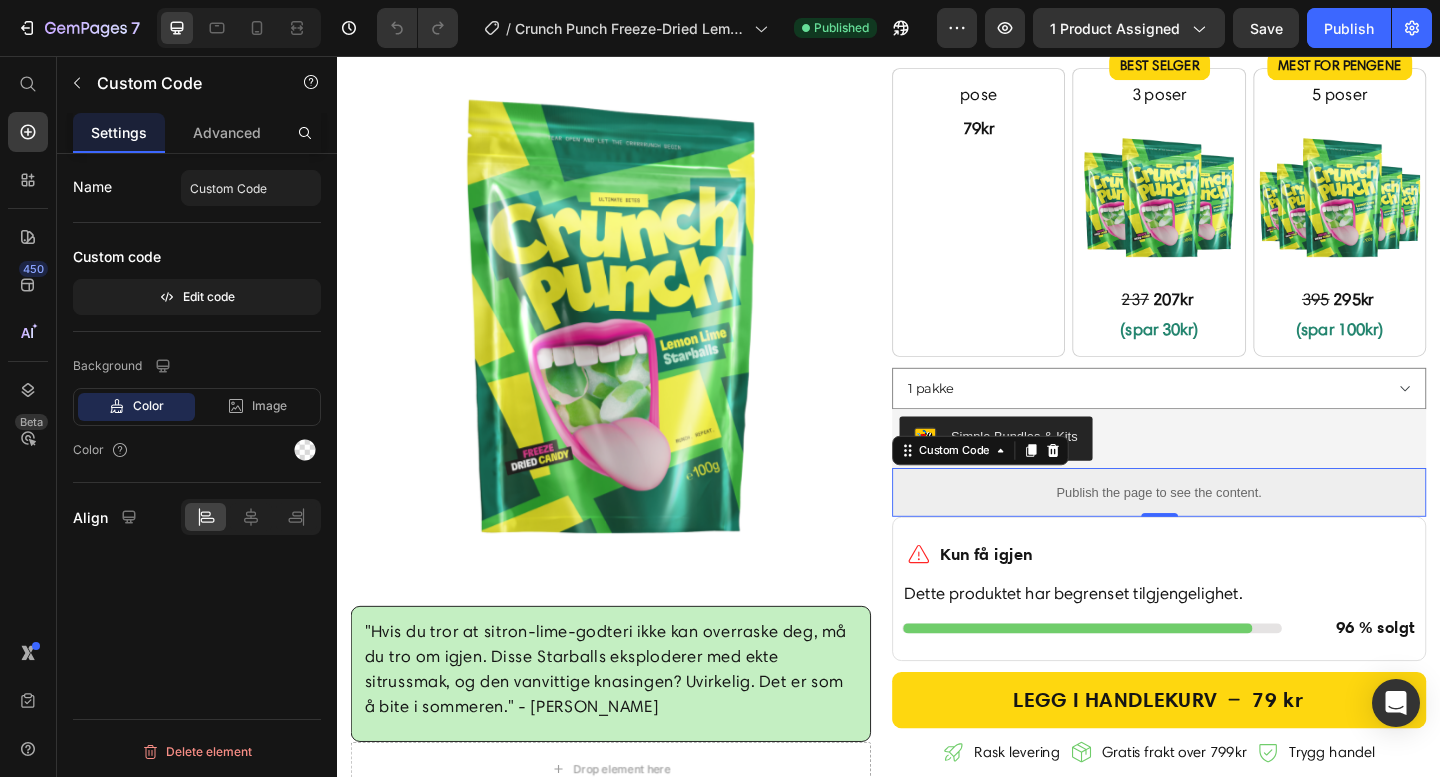 scroll, scrollTop: 488, scrollLeft: 0, axis: vertical 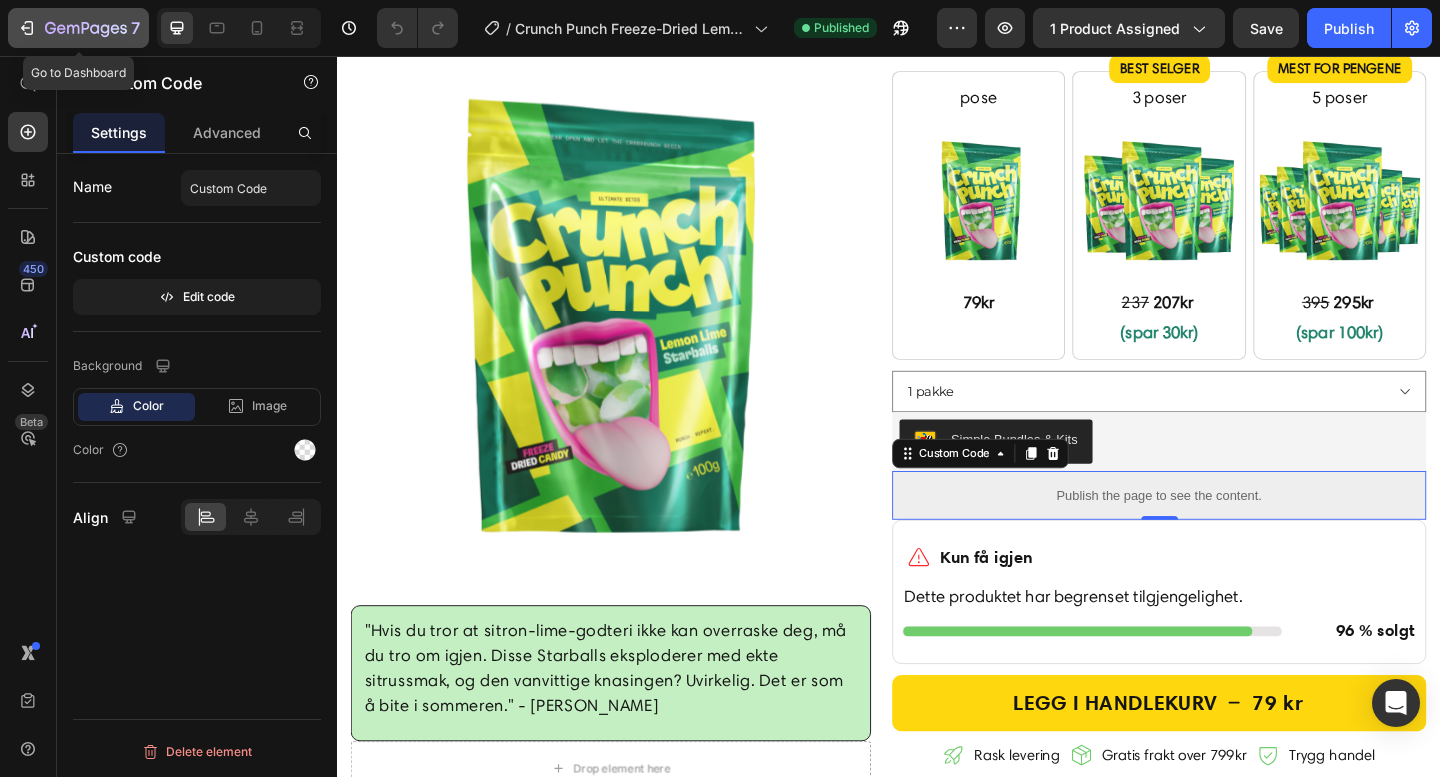 click 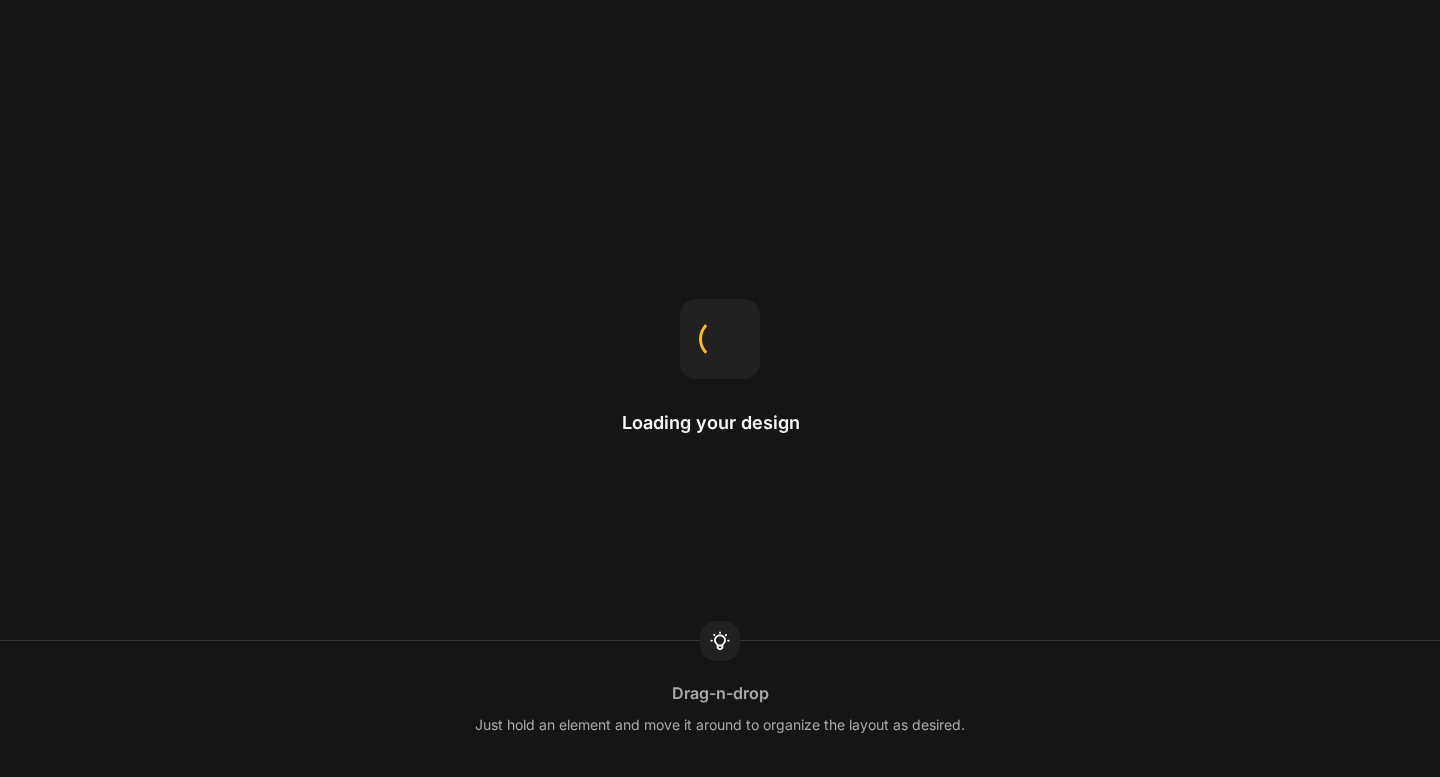 scroll, scrollTop: 0, scrollLeft: 0, axis: both 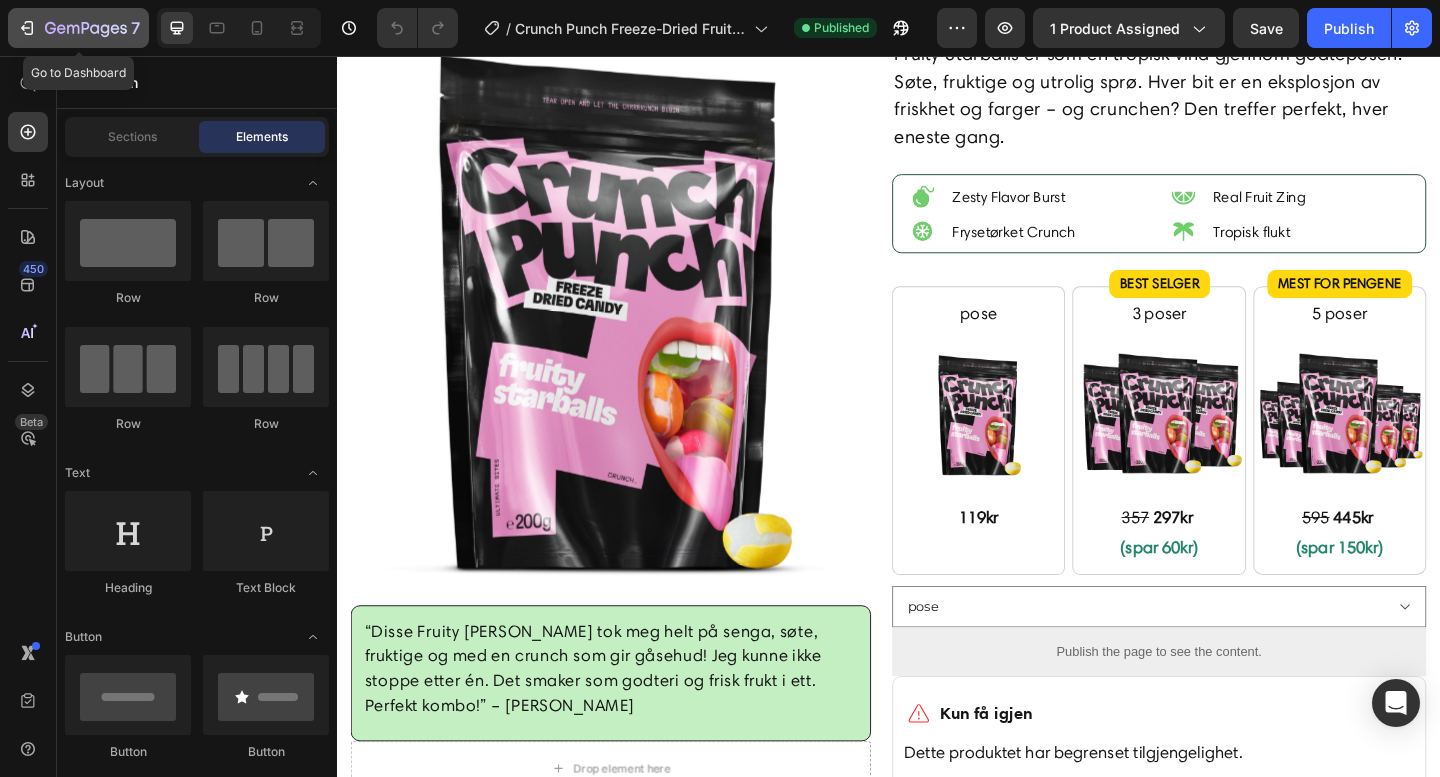 click on "7" at bounding box center (135, 28) 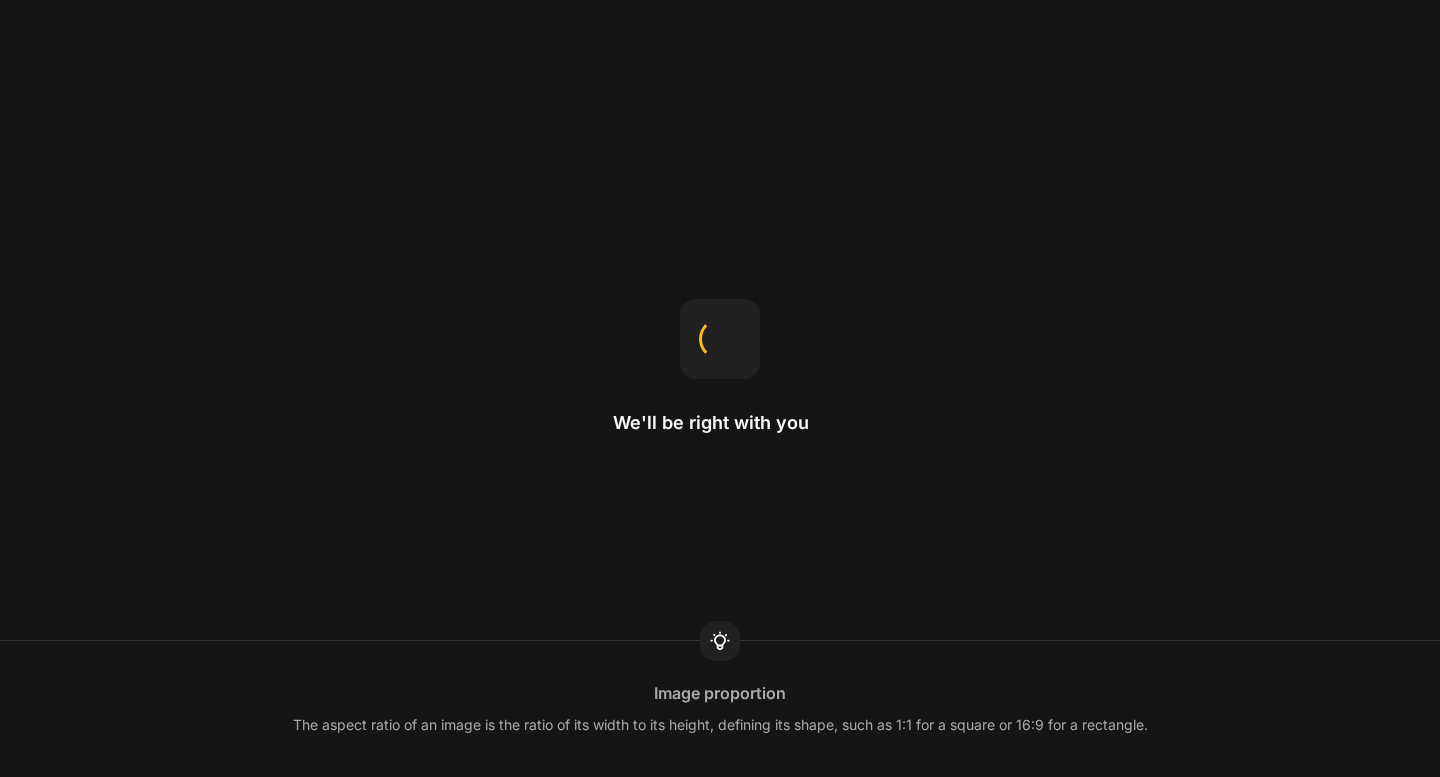 scroll, scrollTop: 0, scrollLeft: 0, axis: both 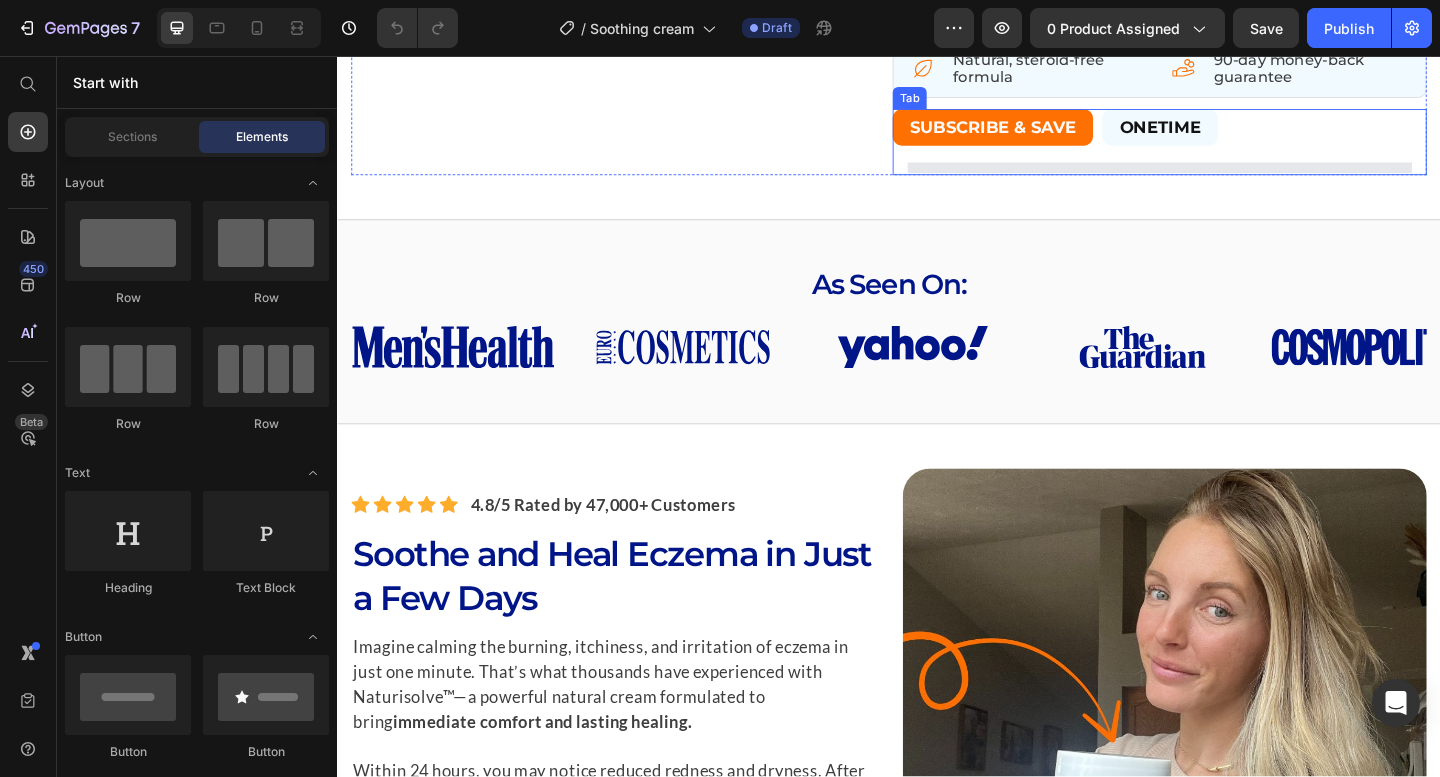 click on "ONETIME" at bounding box center (1232, 134) 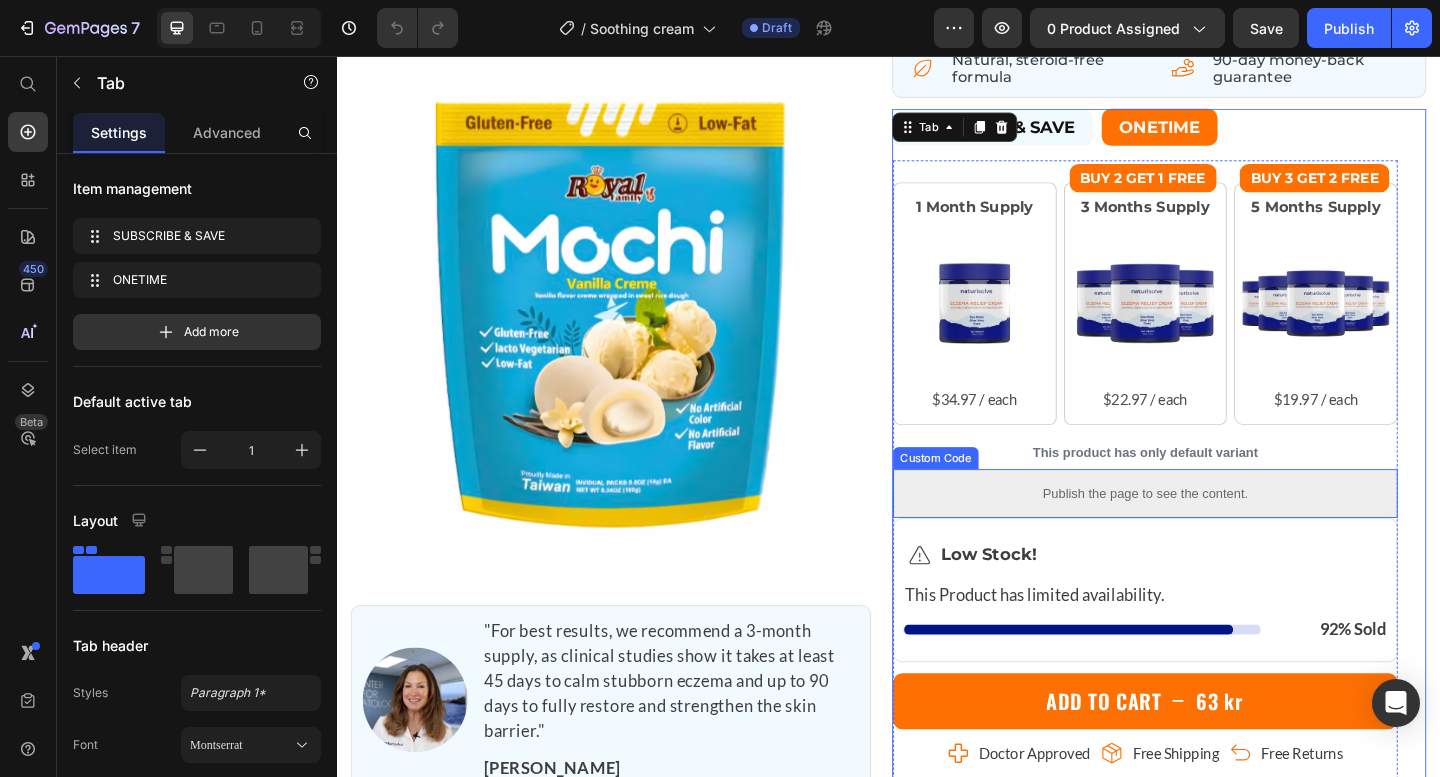 click on "Publish the page to see the content." at bounding box center (1216, 532) 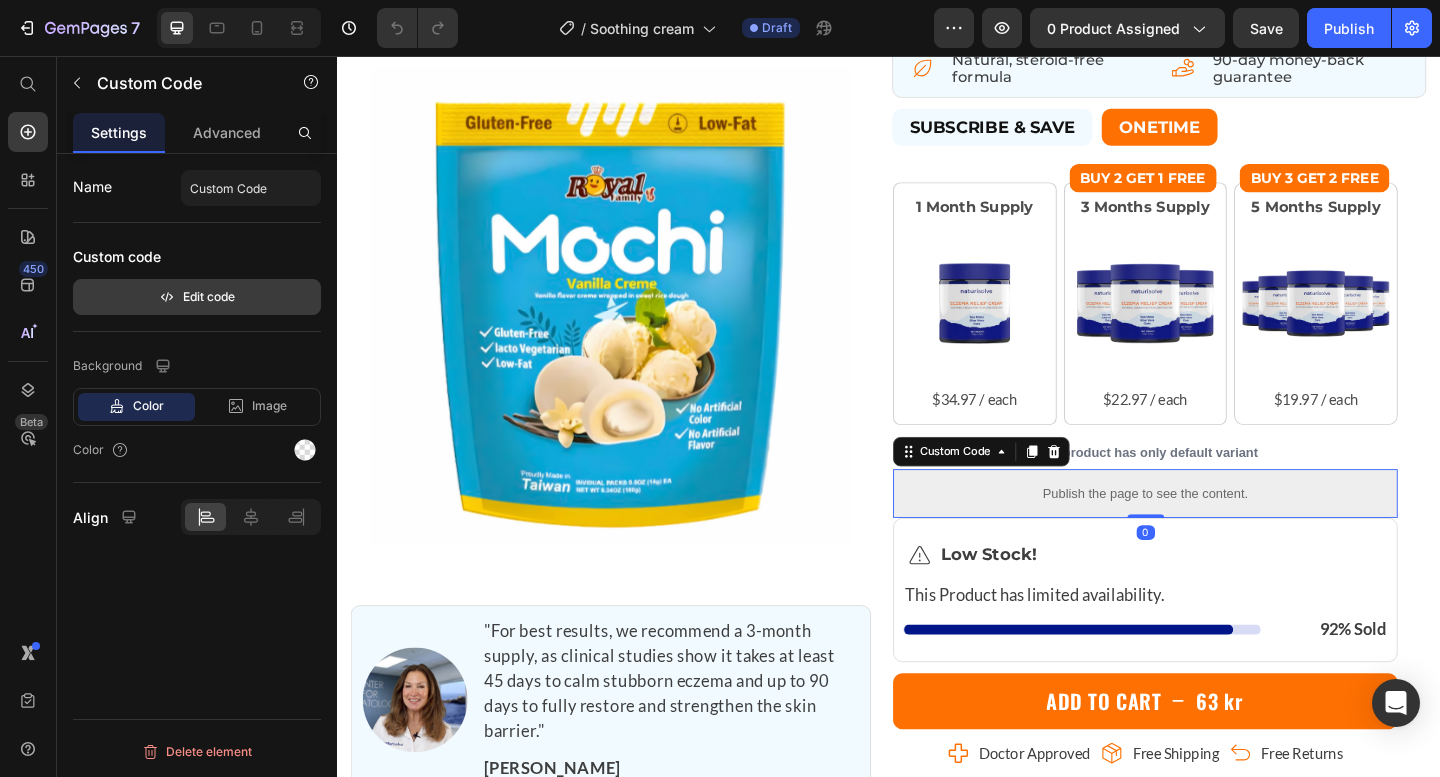 click on "Edit code" at bounding box center [197, 297] 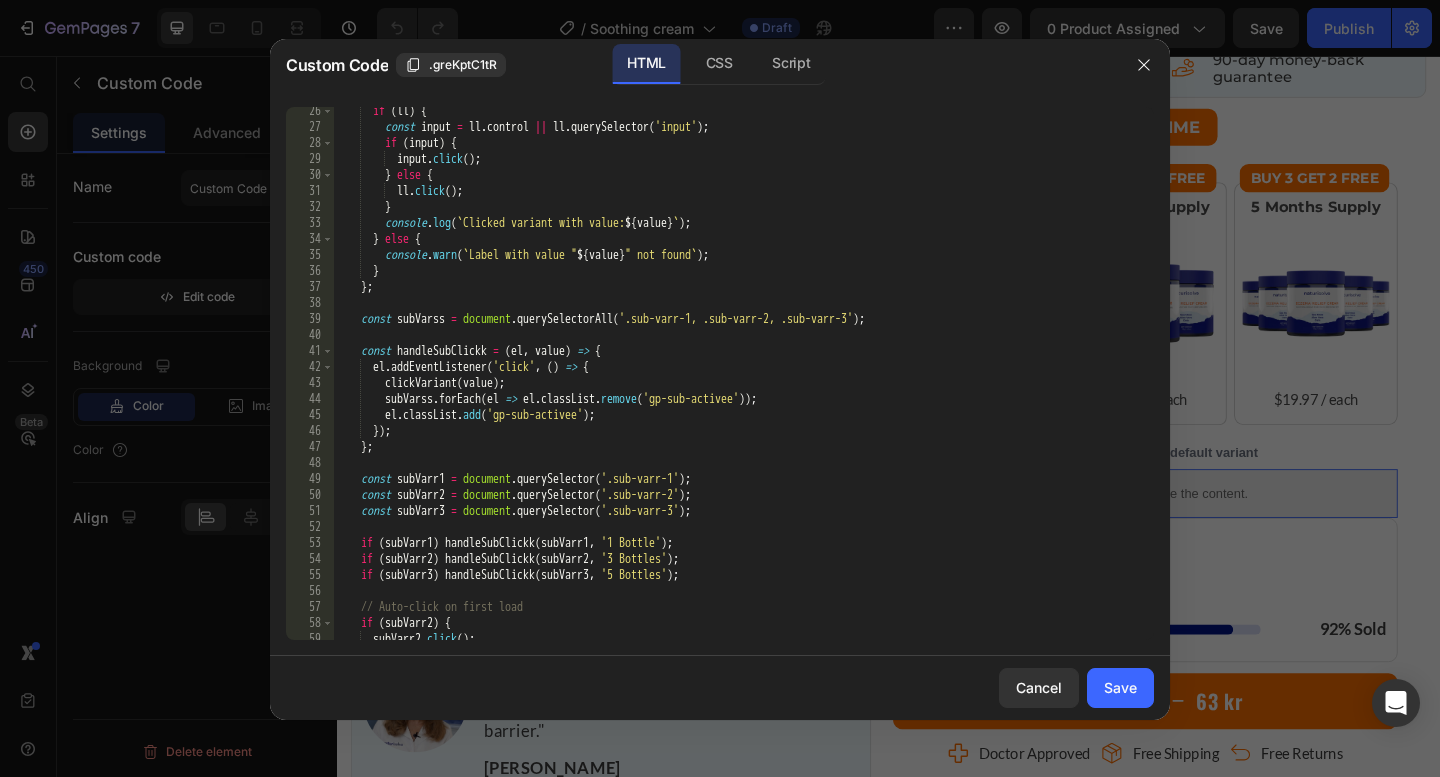 scroll, scrollTop: 491, scrollLeft: 0, axis: vertical 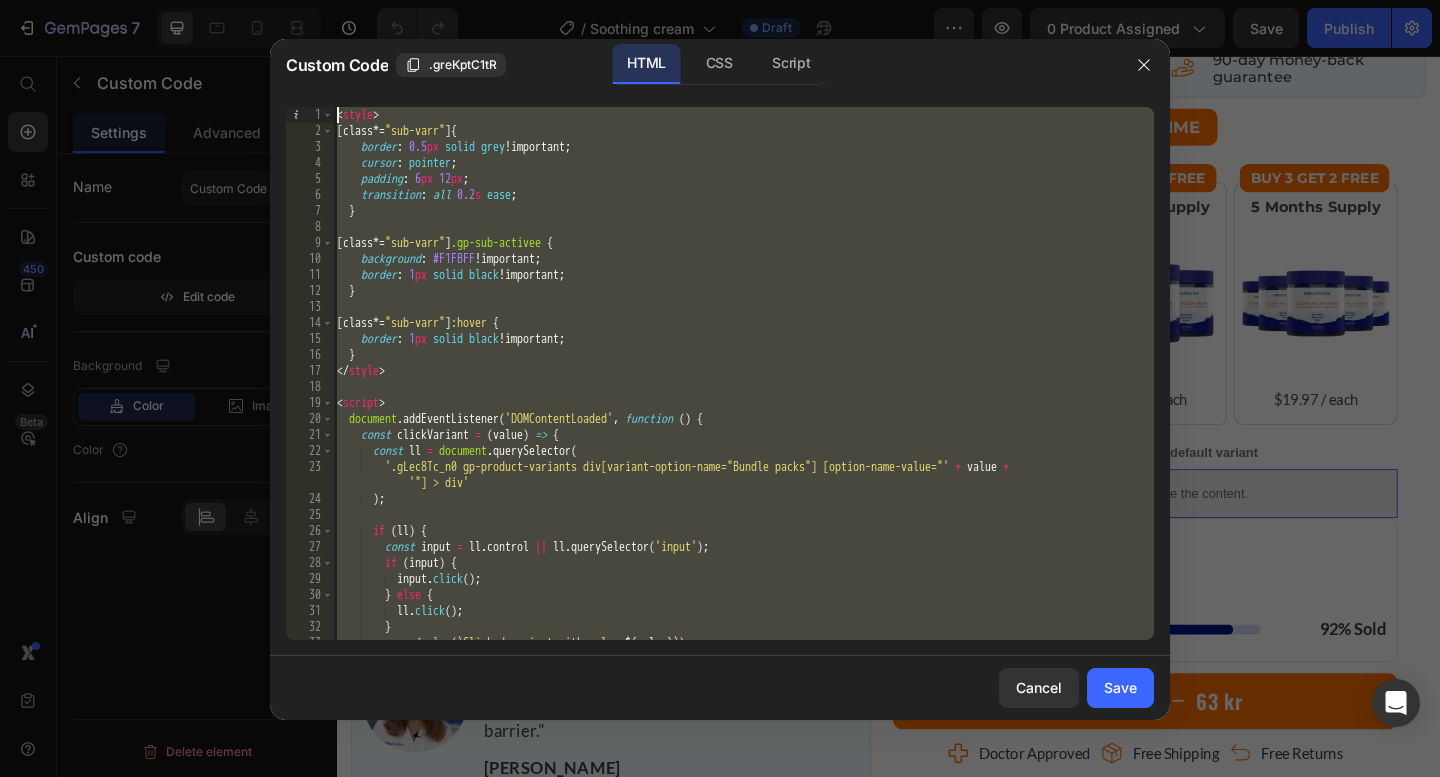 drag, startPoint x: 434, startPoint y: 622, endPoint x: 291, endPoint y: 33, distance: 606.11053 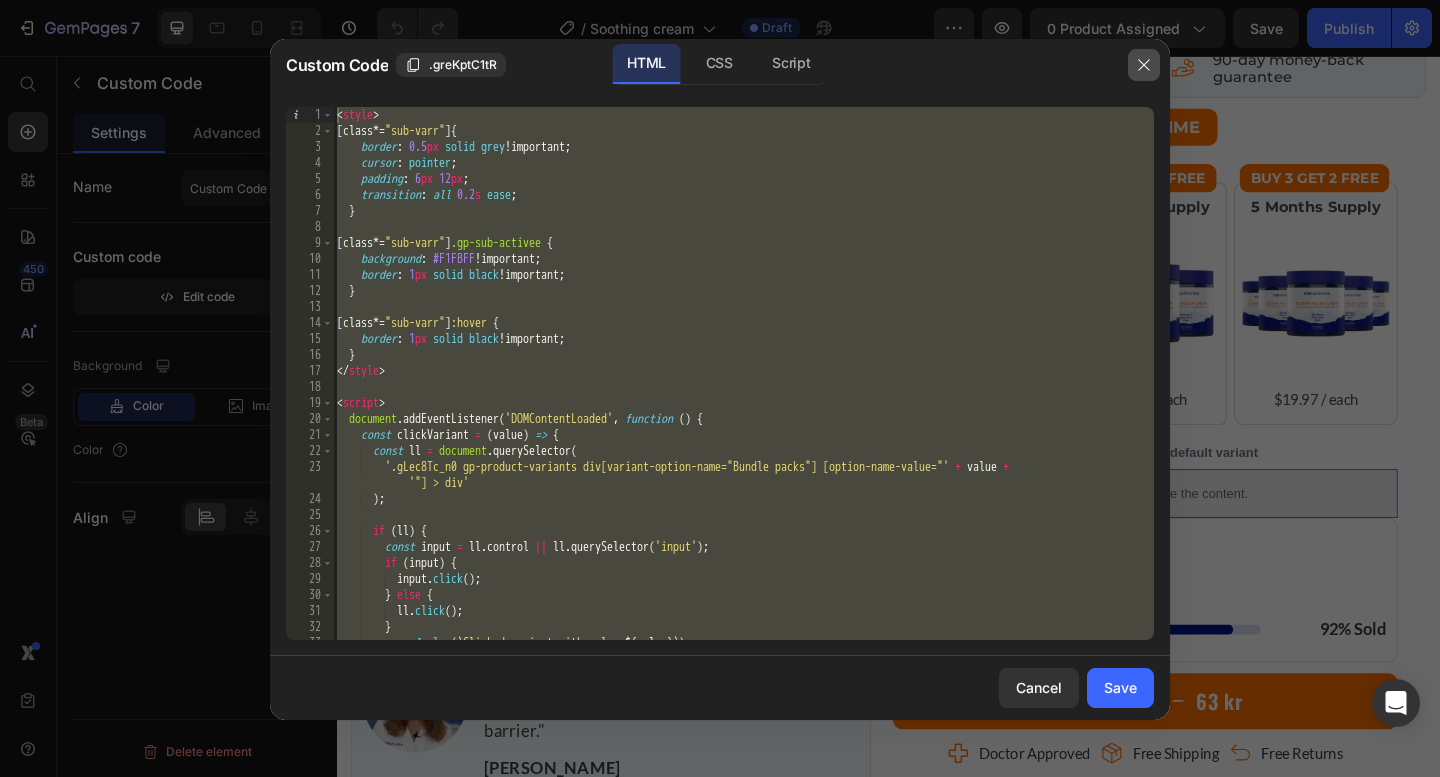 drag, startPoint x: 1140, startPoint y: 57, endPoint x: 822, endPoint y: 92, distance: 319.9203 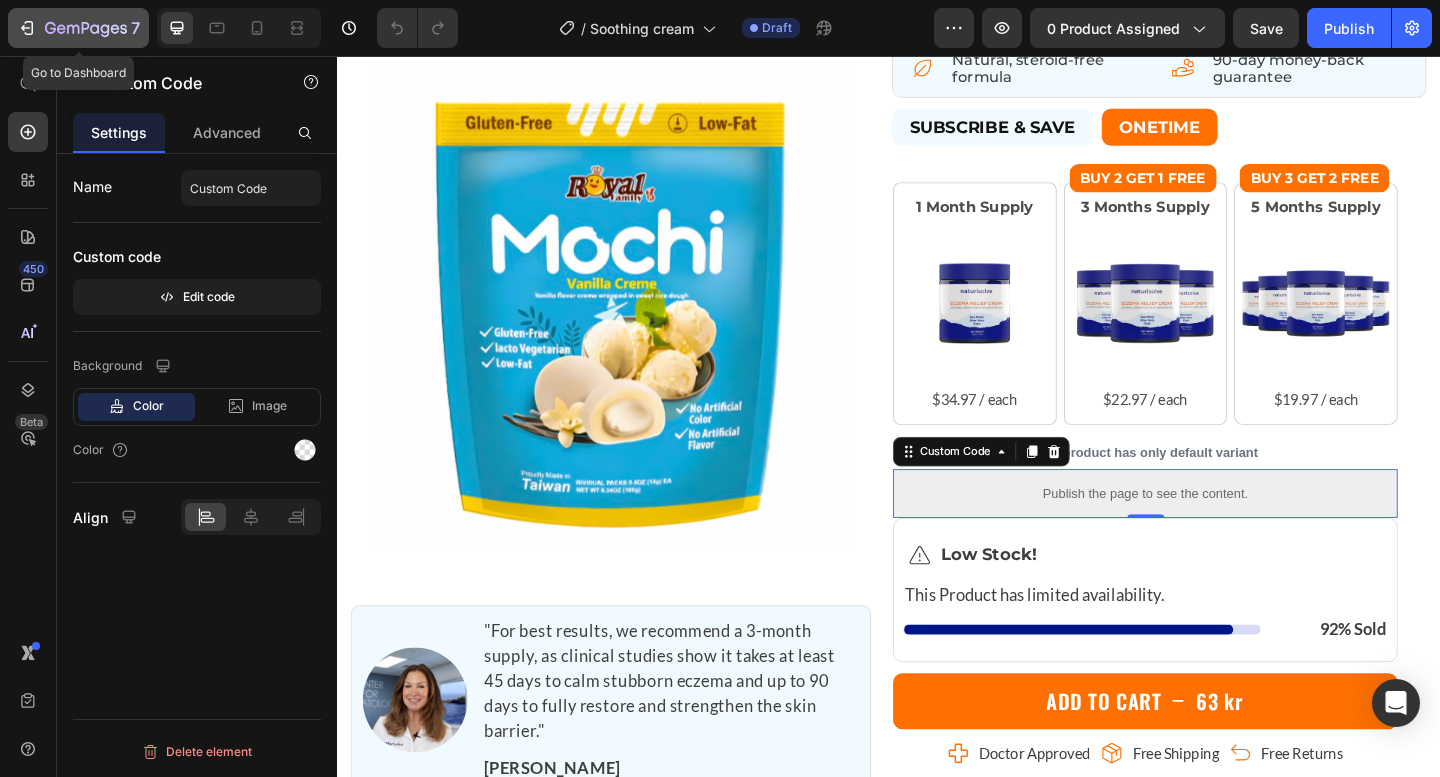 click on "7" 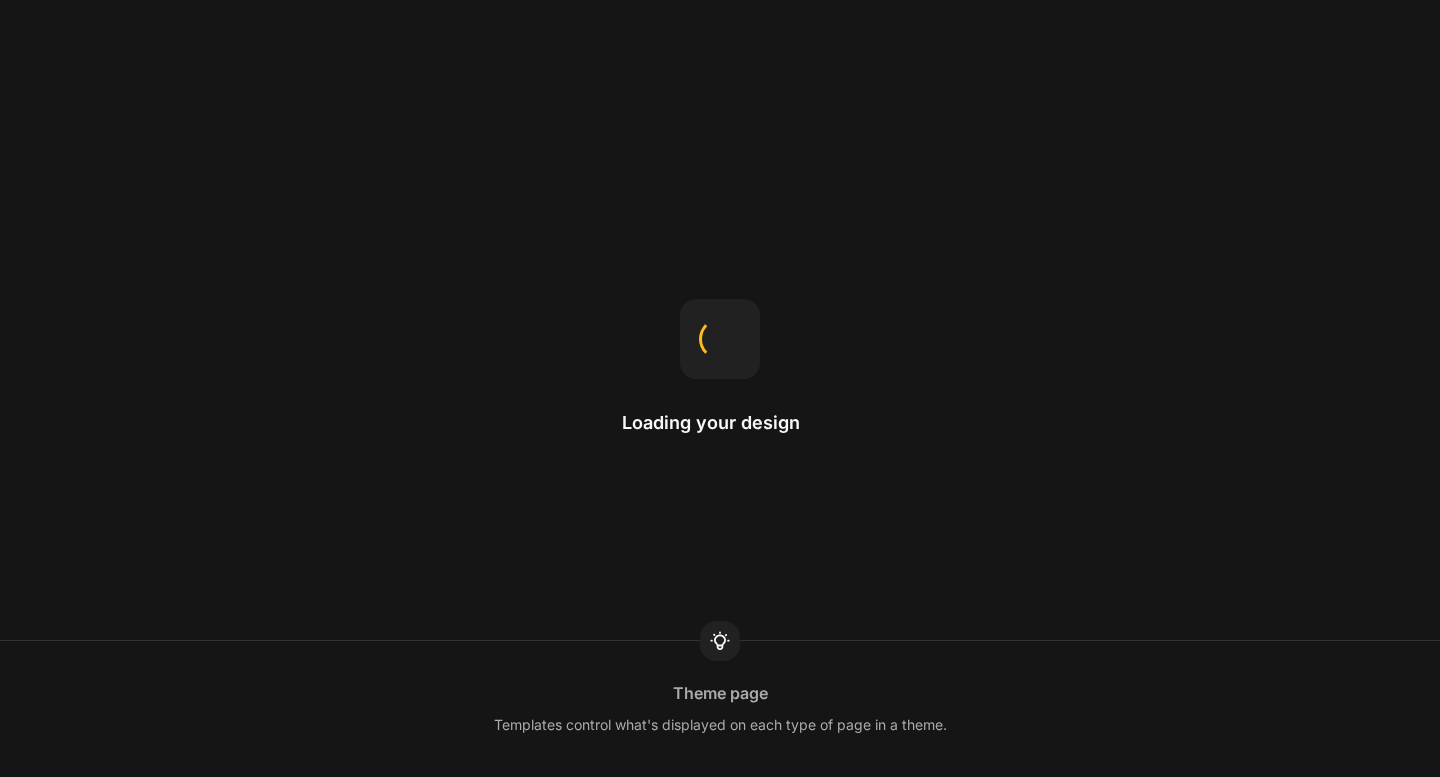 scroll, scrollTop: 0, scrollLeft: 0, axis: both 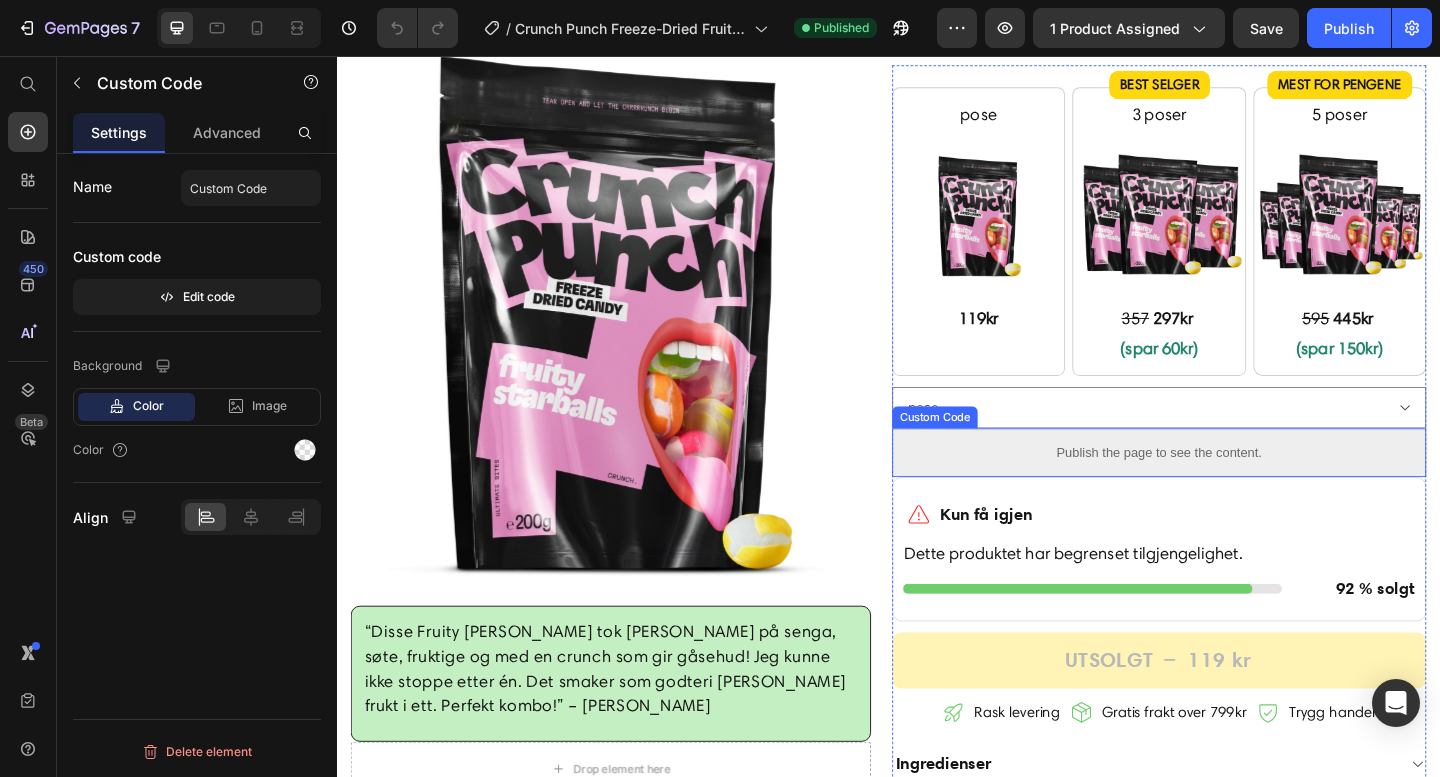 click on "Publish the page to see the content." at bounding box center [1231, 487] 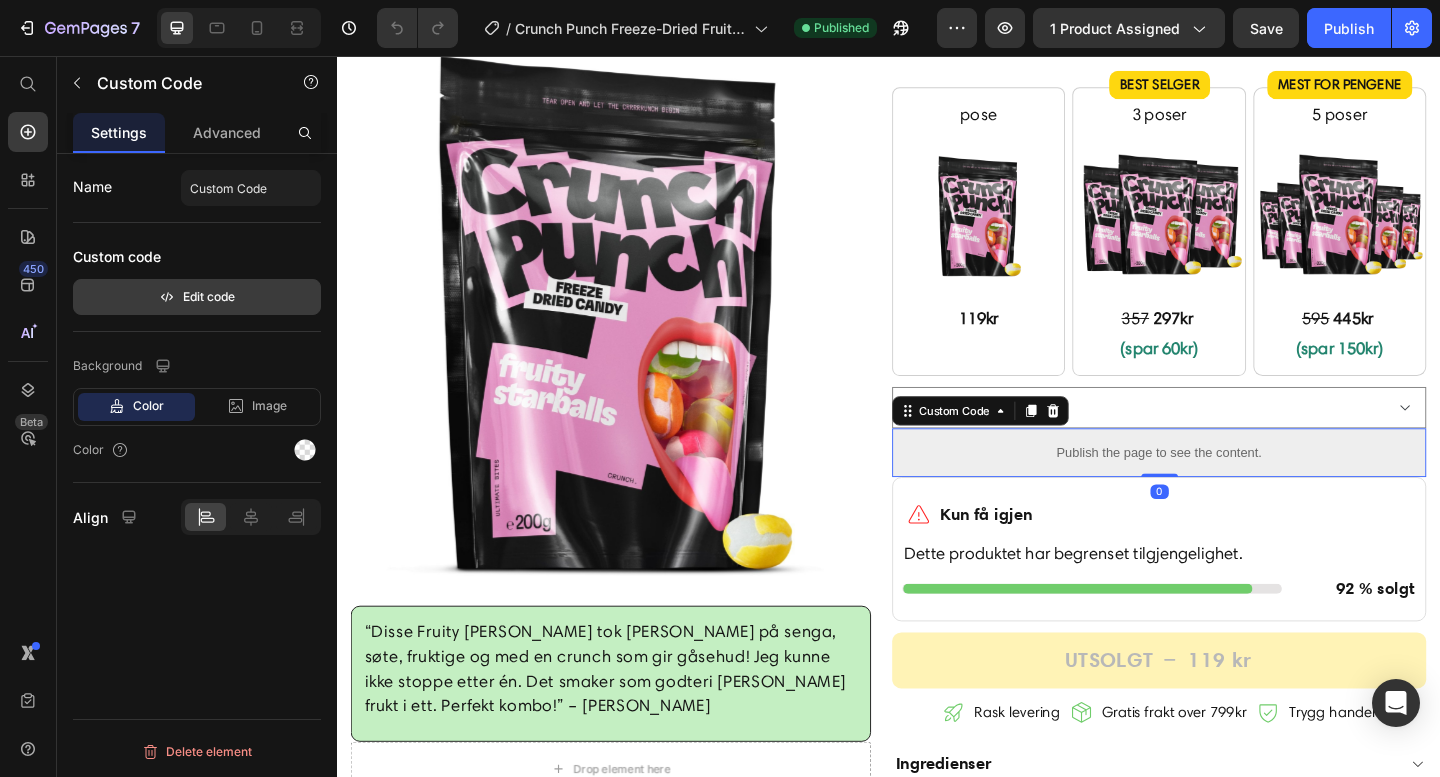 click on "Edit code" at bounding box center [197, 297] 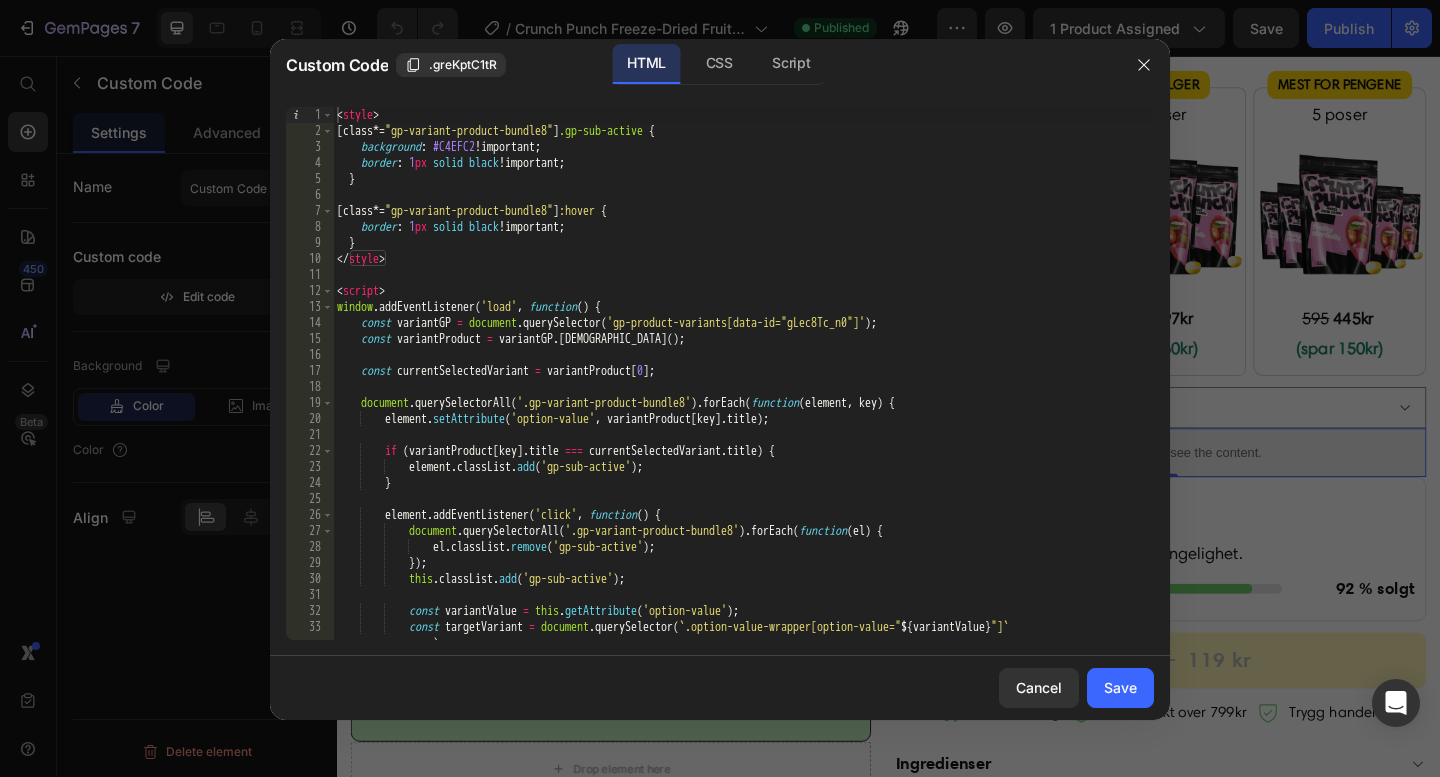 scroll, scrollTop: 251, scrollLeft: 0, axis: vertical 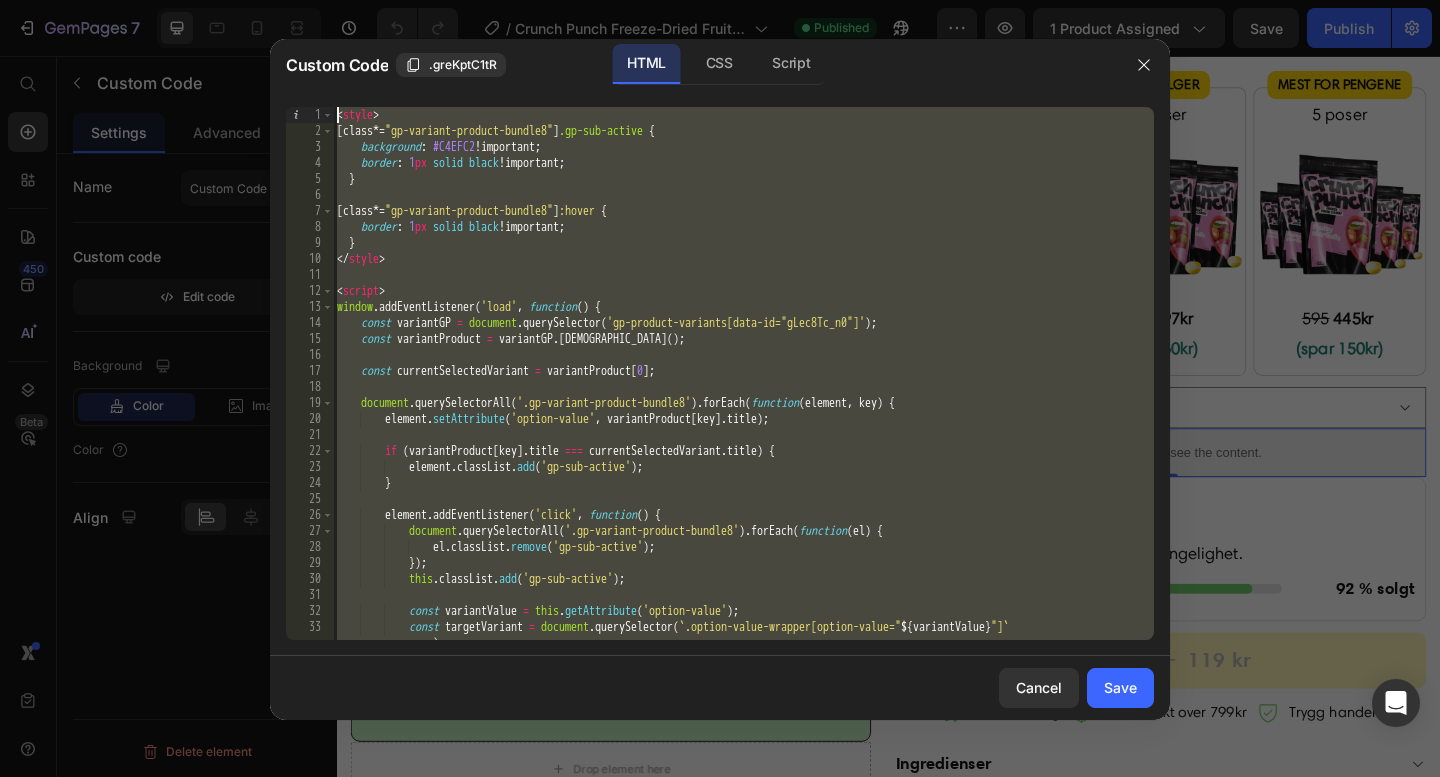 drag, startPoint x: 420, startPoint y: 601, endPoint x: 308, endPoint y: 18, distance: 593.6607 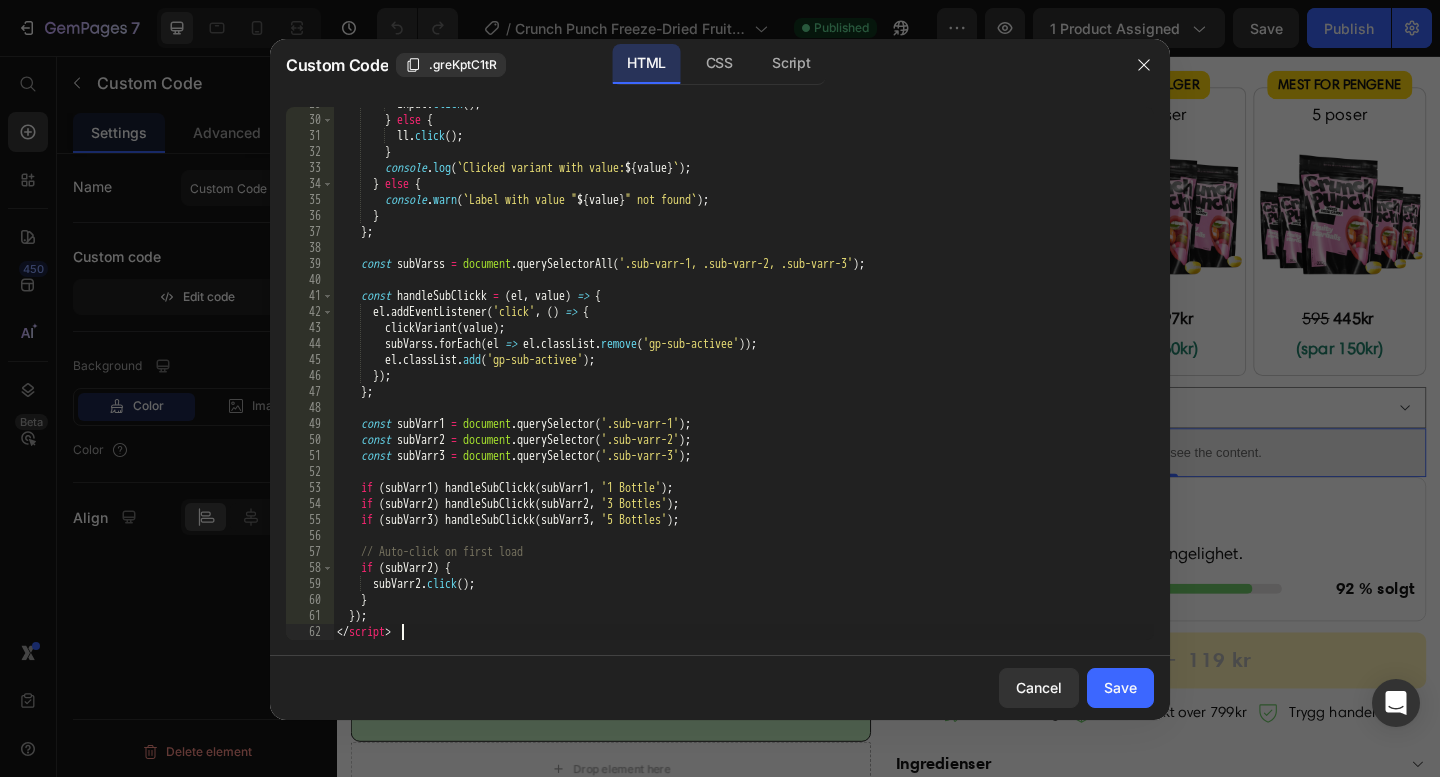 scroll, scrollTop: 507, scrollLeft: 0, axis: vertical 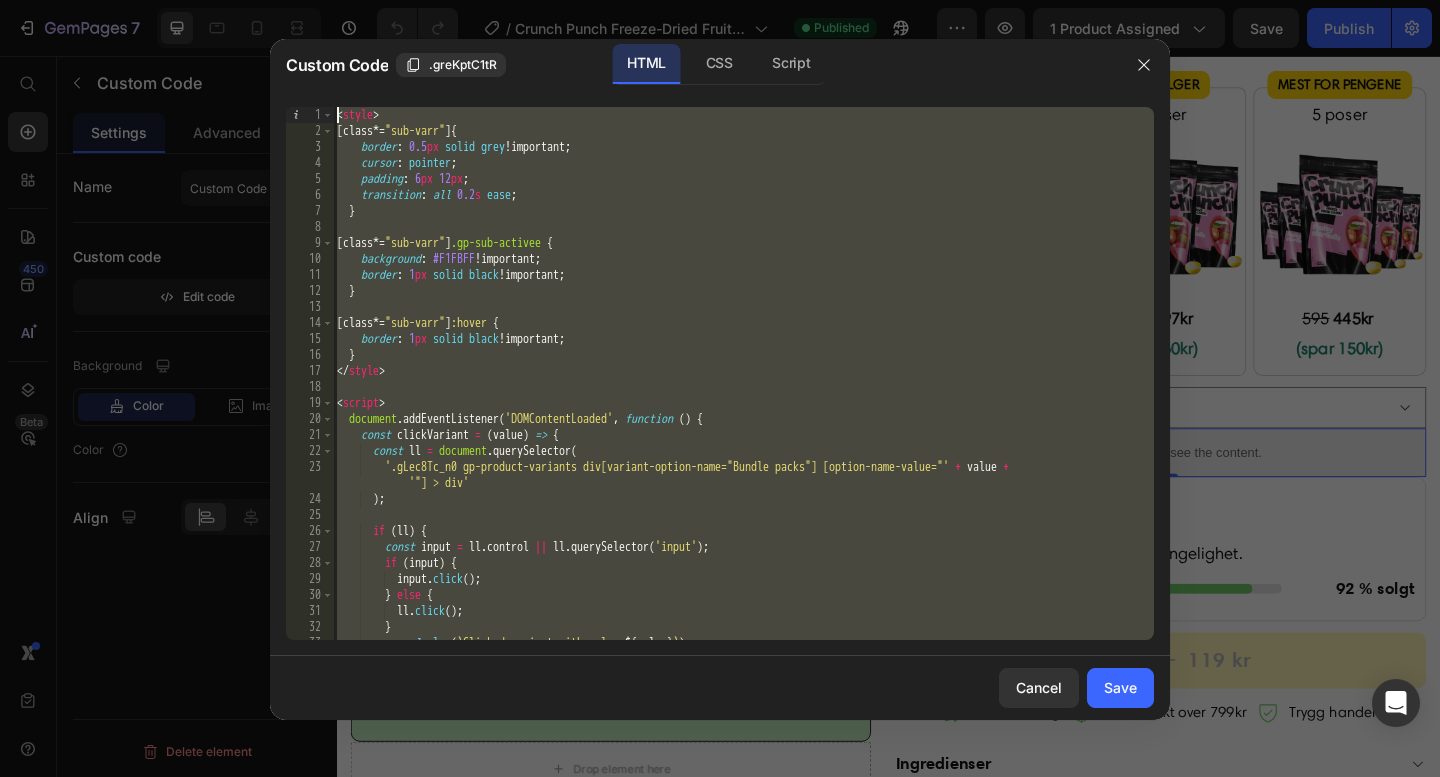 drag, startPoint x: 410, startPoint y: 603, endPoint x: 262, endPoint y: -84, distance: 702.761 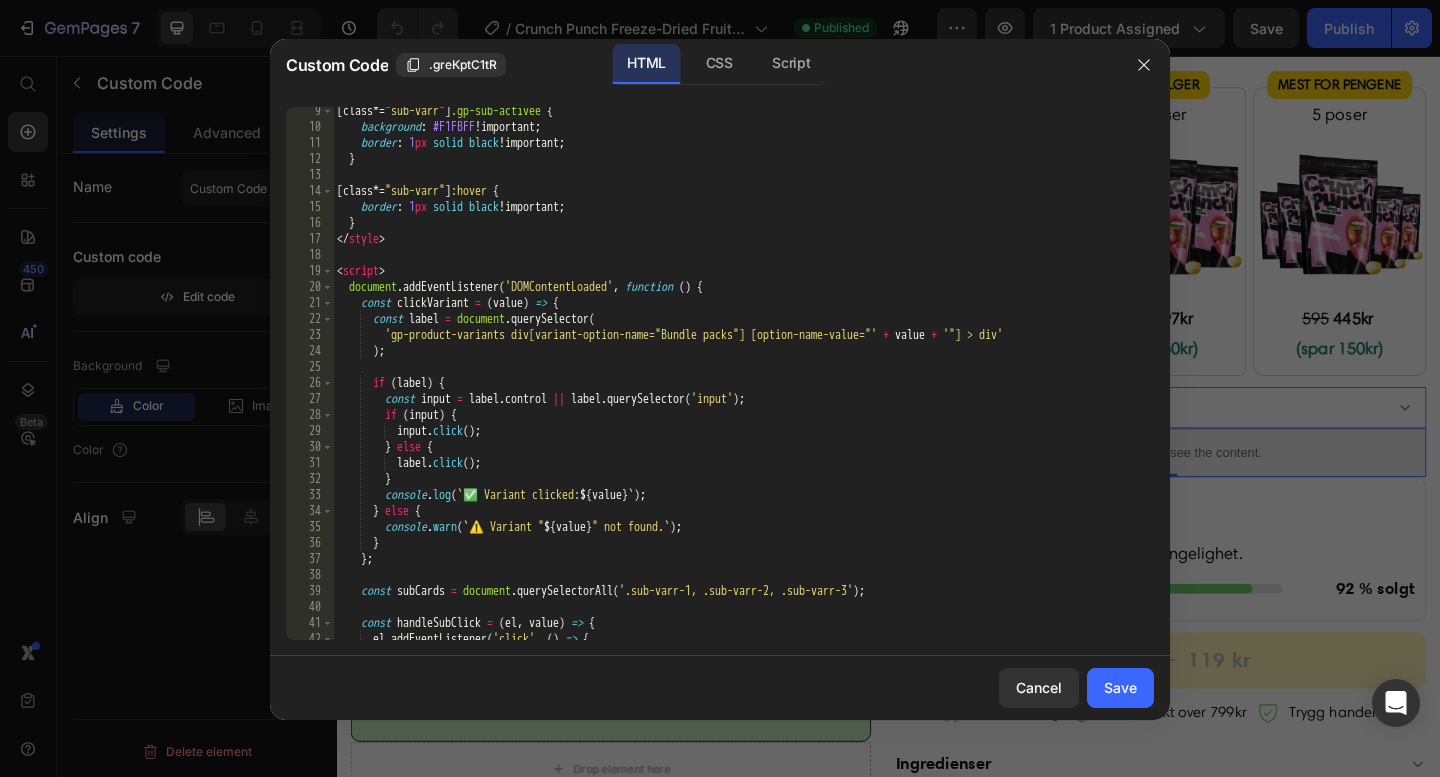 scroll, scrollTop: 129, scrollLeft: 0, axis: vertical 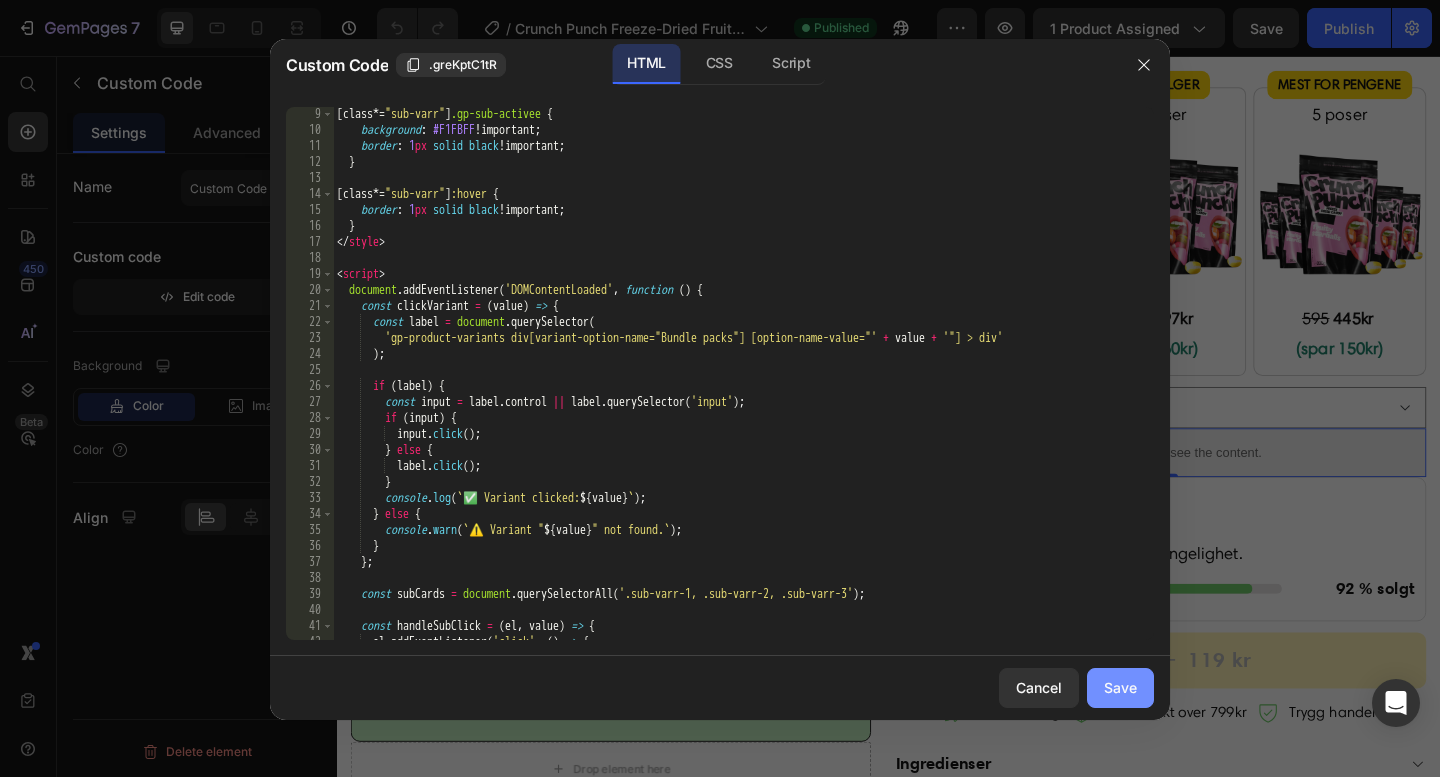 click on "Save" at bounding box center (1120, 687) 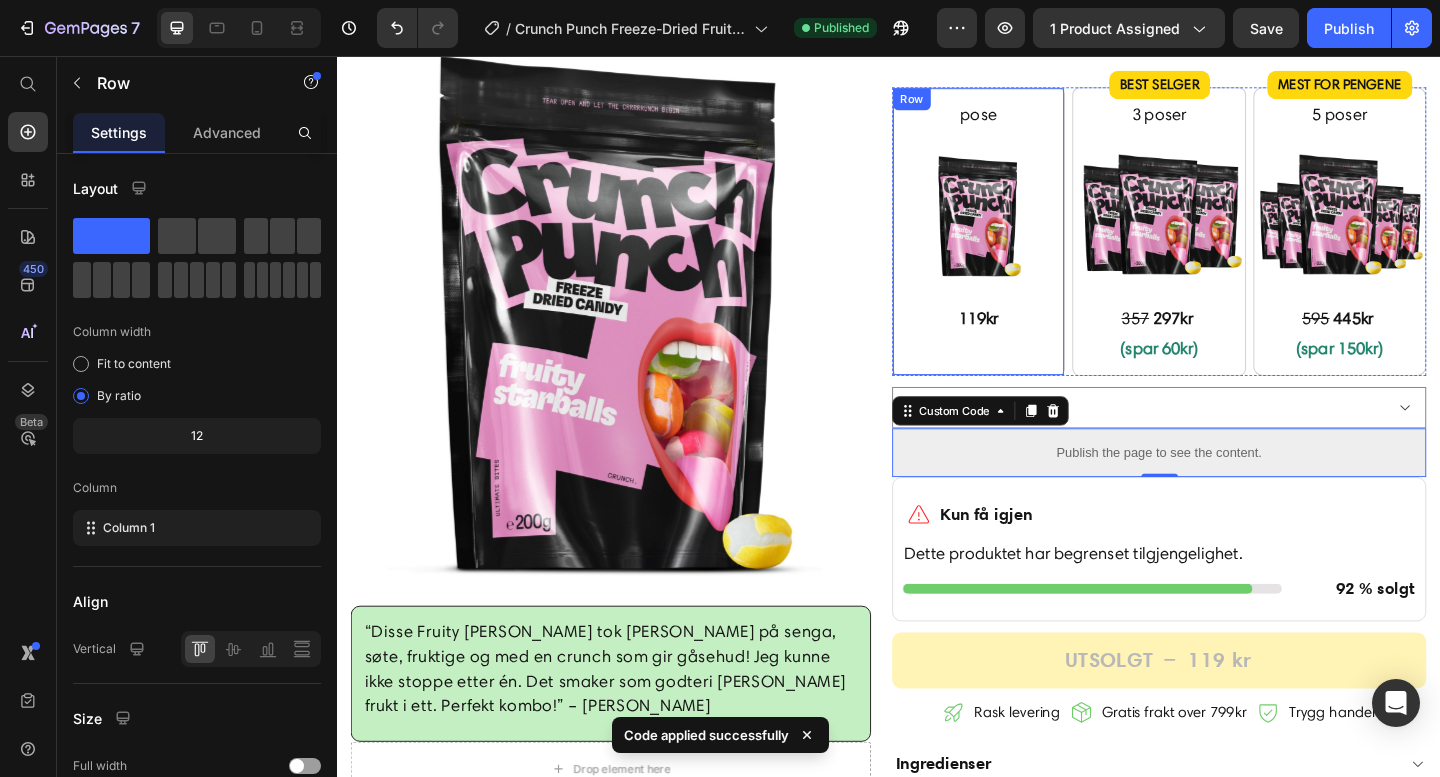 click on "pose Text Block Image 119kr Text Block" at bounding box center (1035, 247) 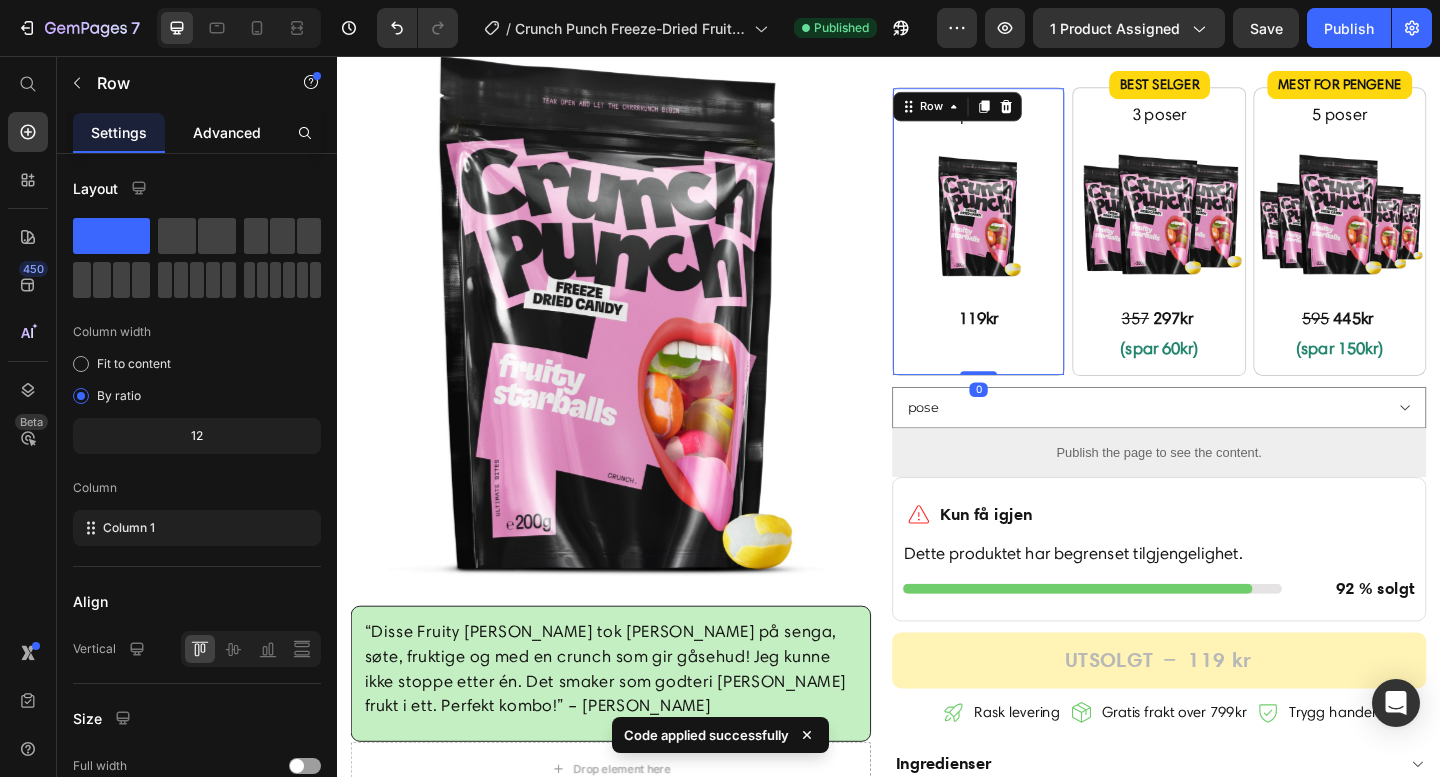 click on "Advanced" at bounding box center (227, 132) 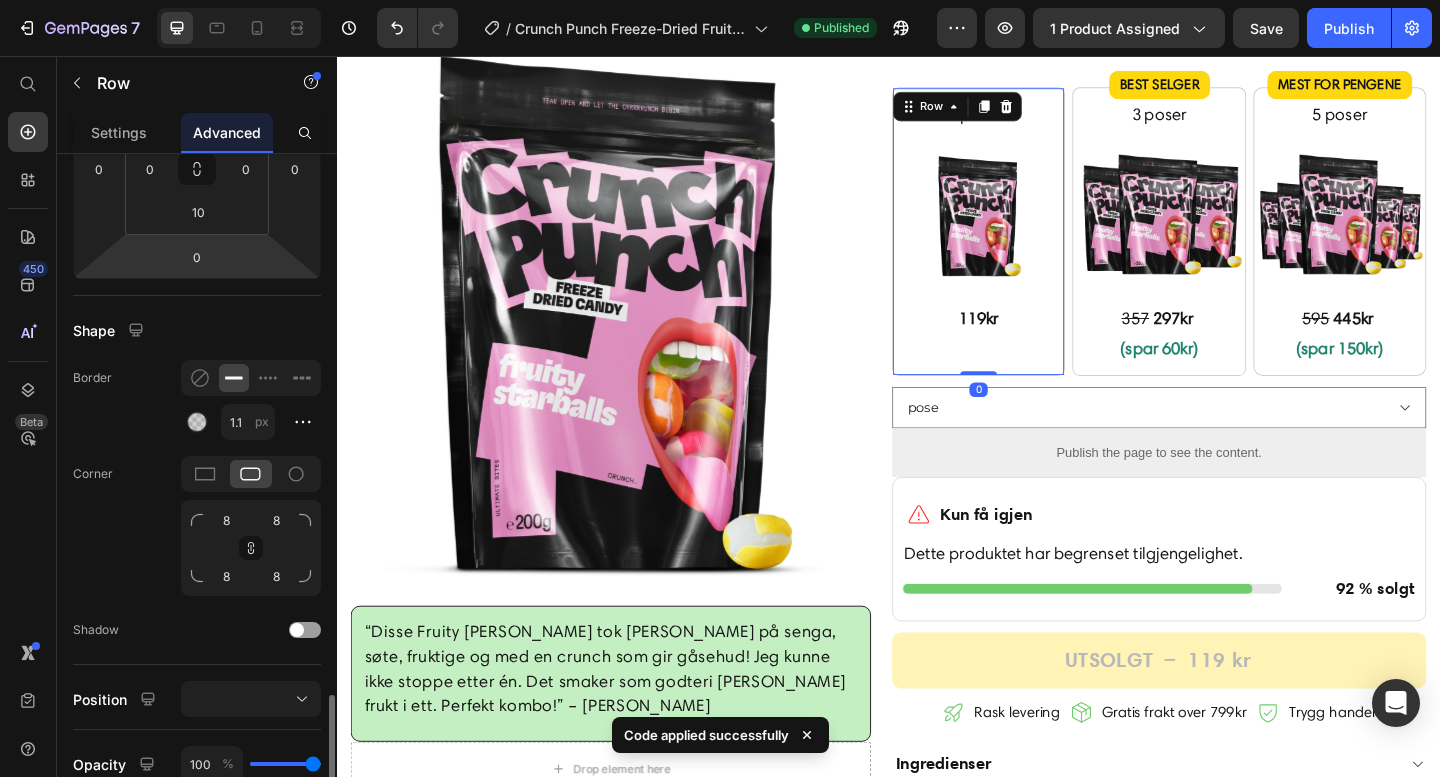 scroll, scrollTop: 737, scrollLeft: 0, axis: vertical 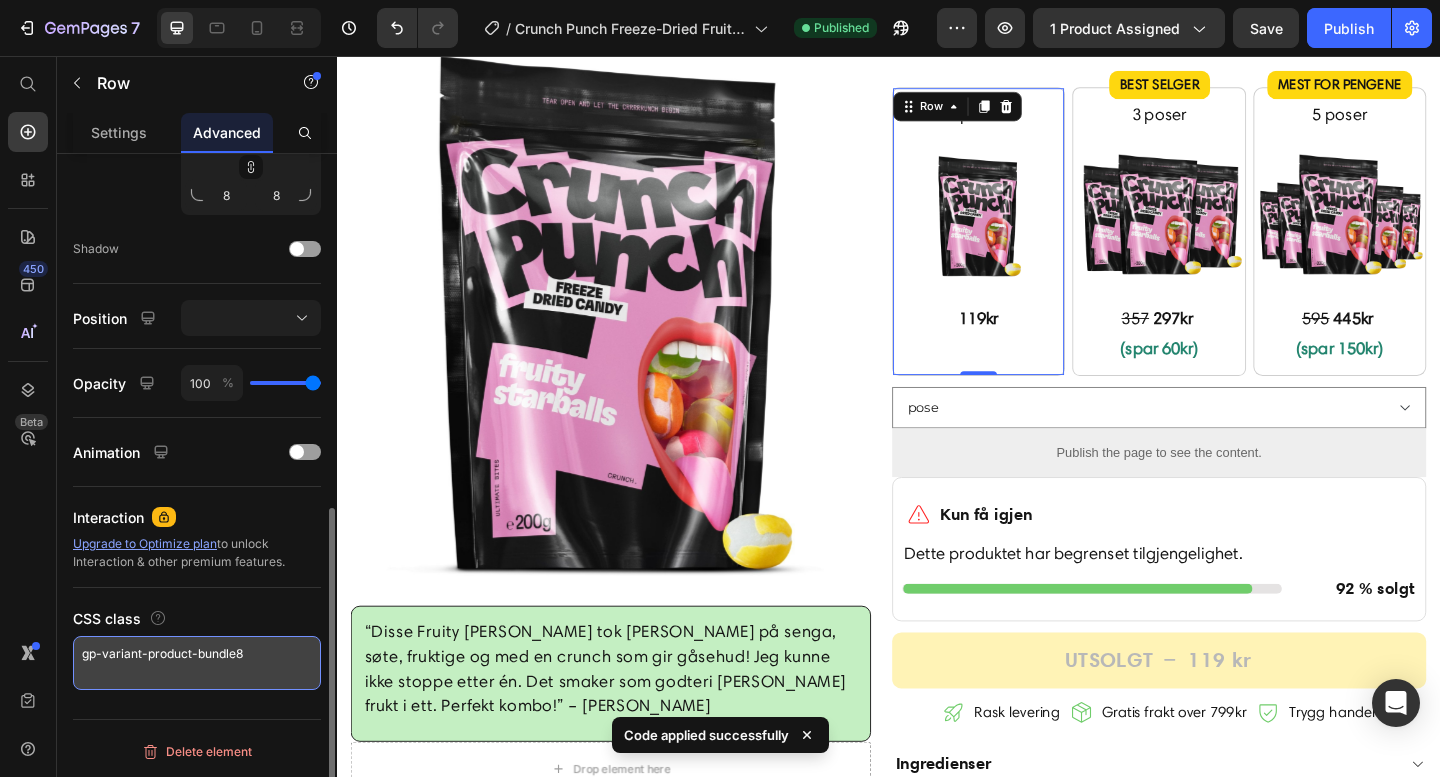 click on "gp-variant-product-bundle8" at bounding box center [197, 663] 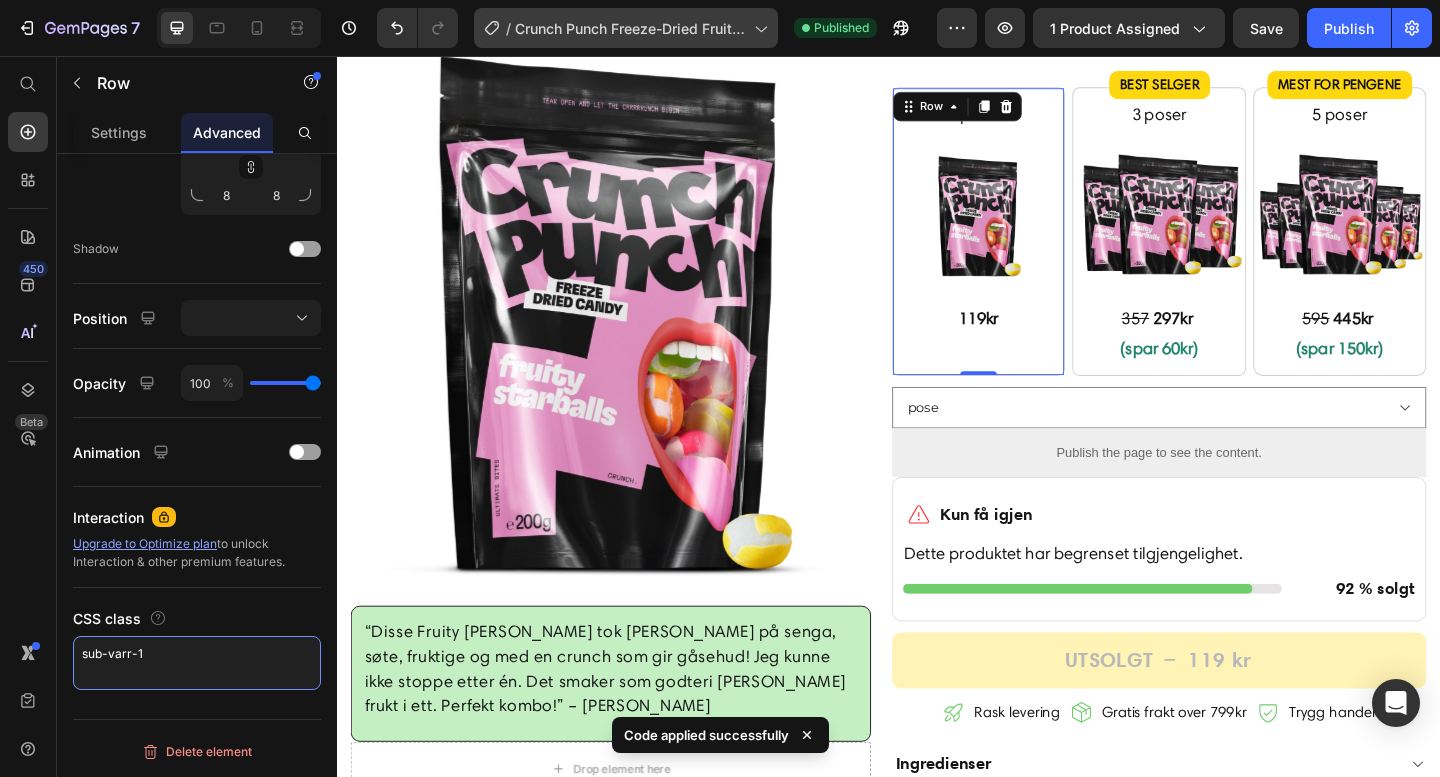 type on "sub-varr-1" 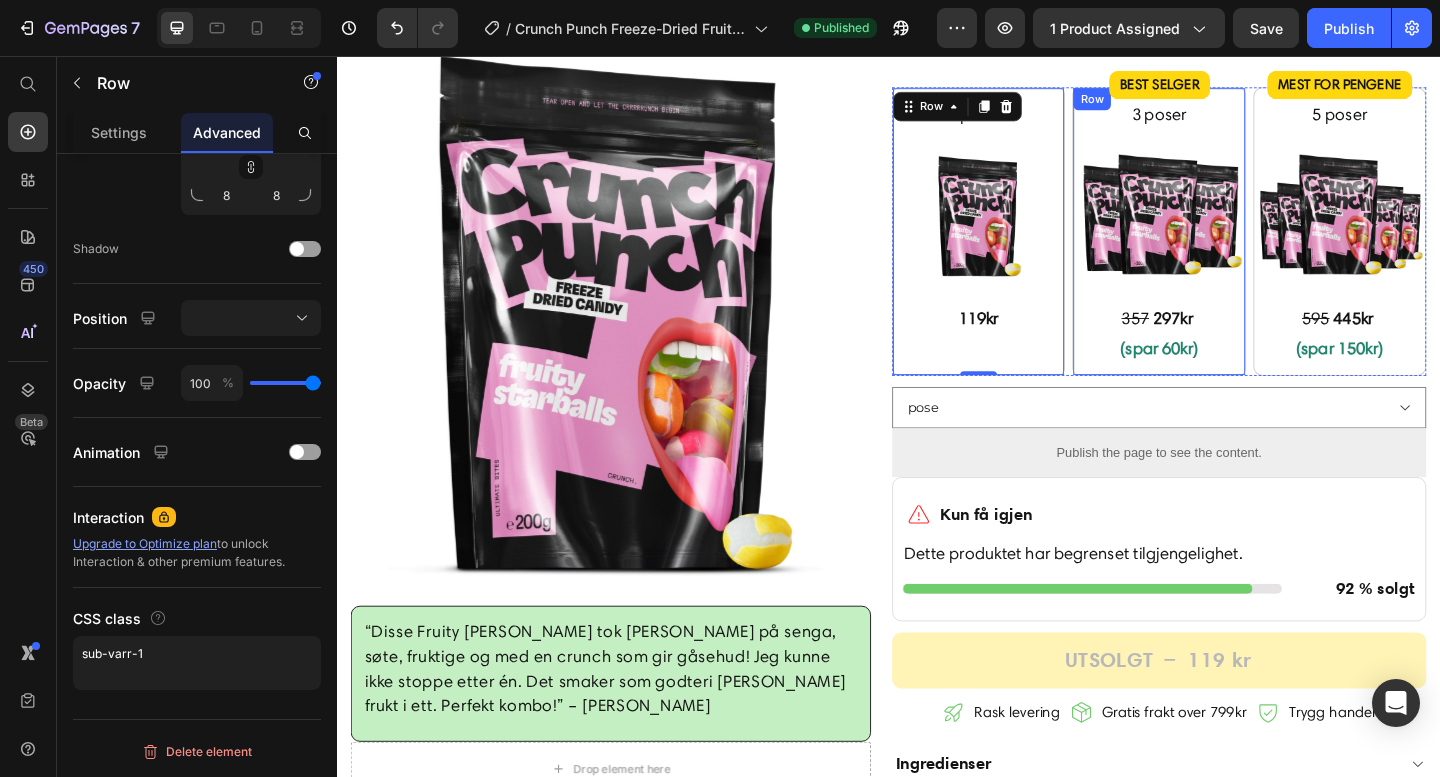 click on "BEST SELGER Product Badge 3 poser Text Block Image 357   297kr   (spar 60kr) Text Block Row" at bounding box center (1231, 247) 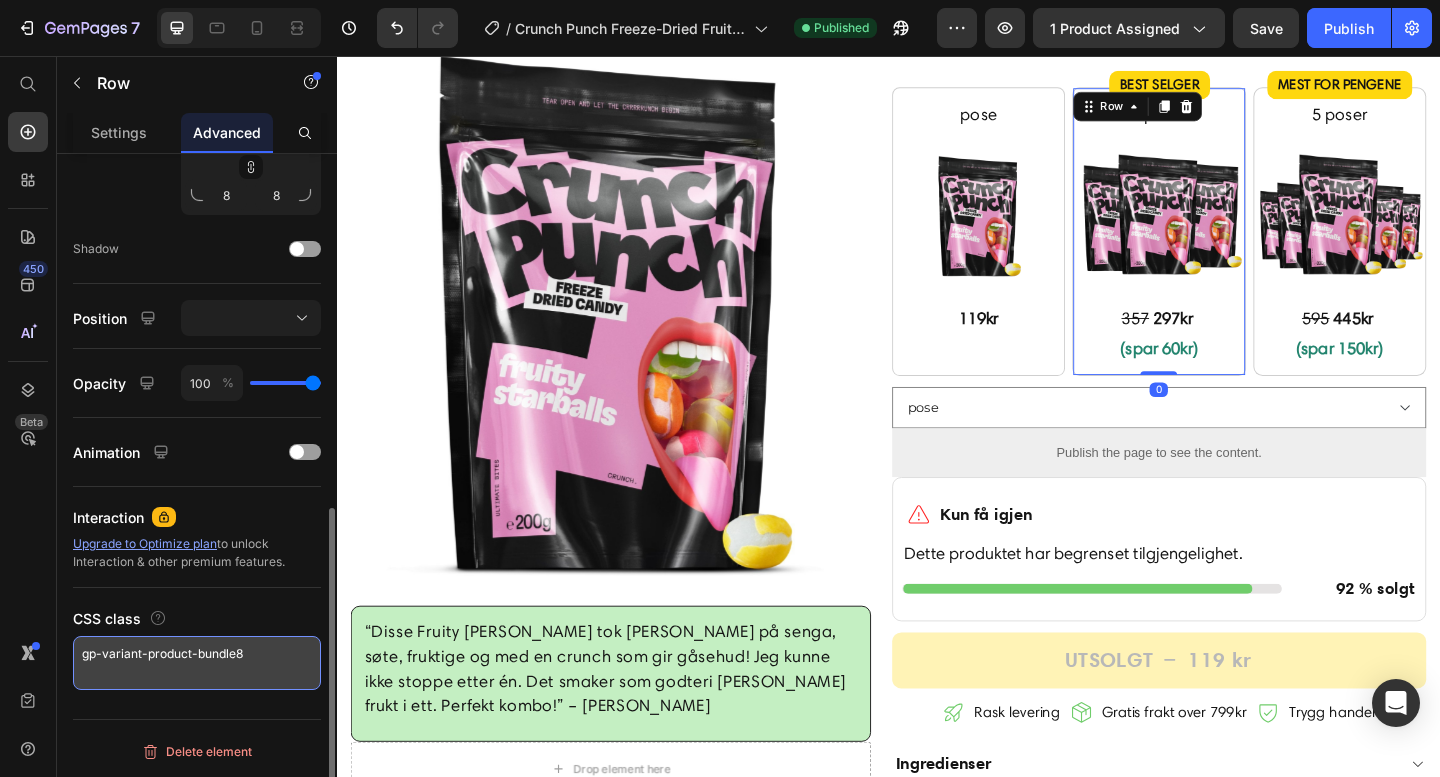 click on "gp-variant-product-bundle8" at bounding box center (197, 663) 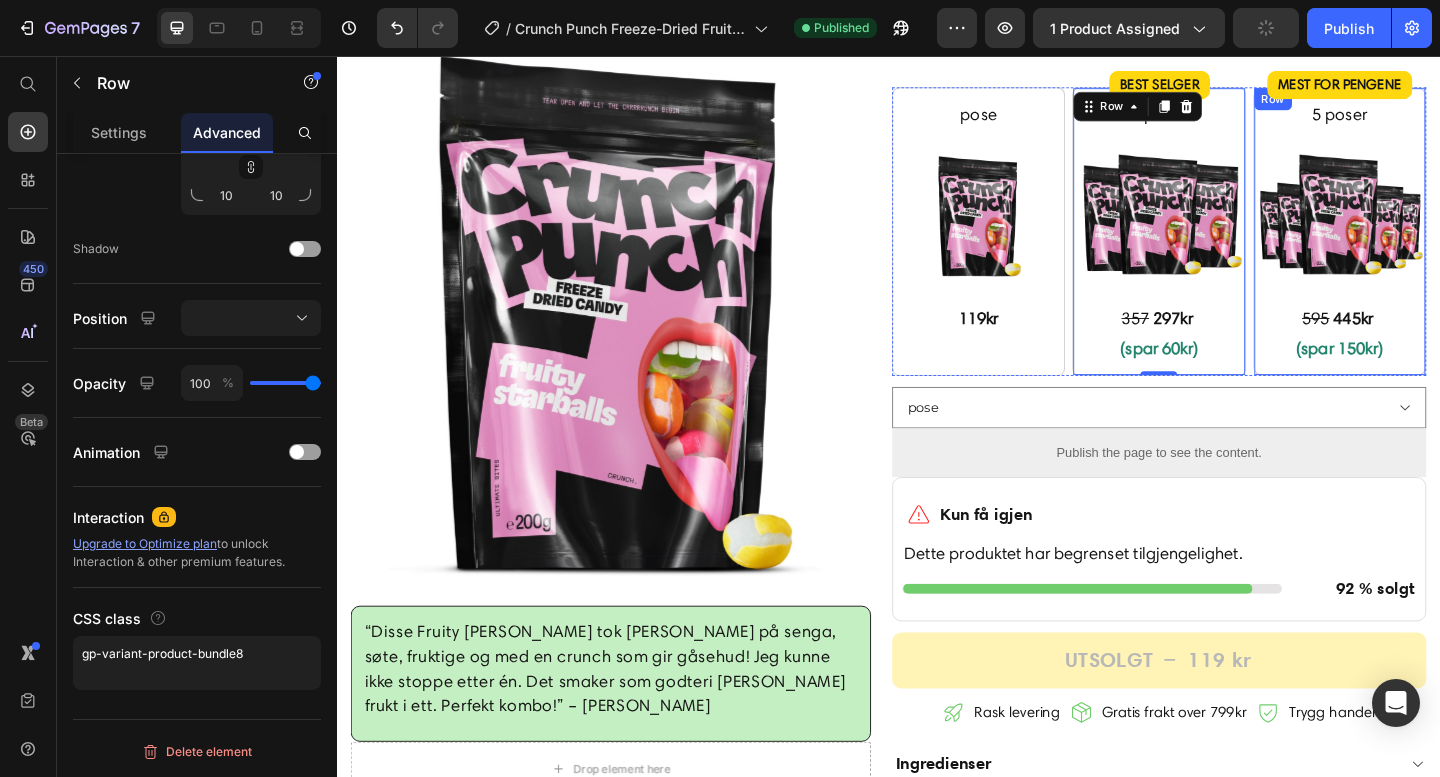 click on "5 poser Text Block Image 595   445kr   (spar 150kr) Text Block Mest for pengene Product Badge Row" at bounding box center [1428, 247] 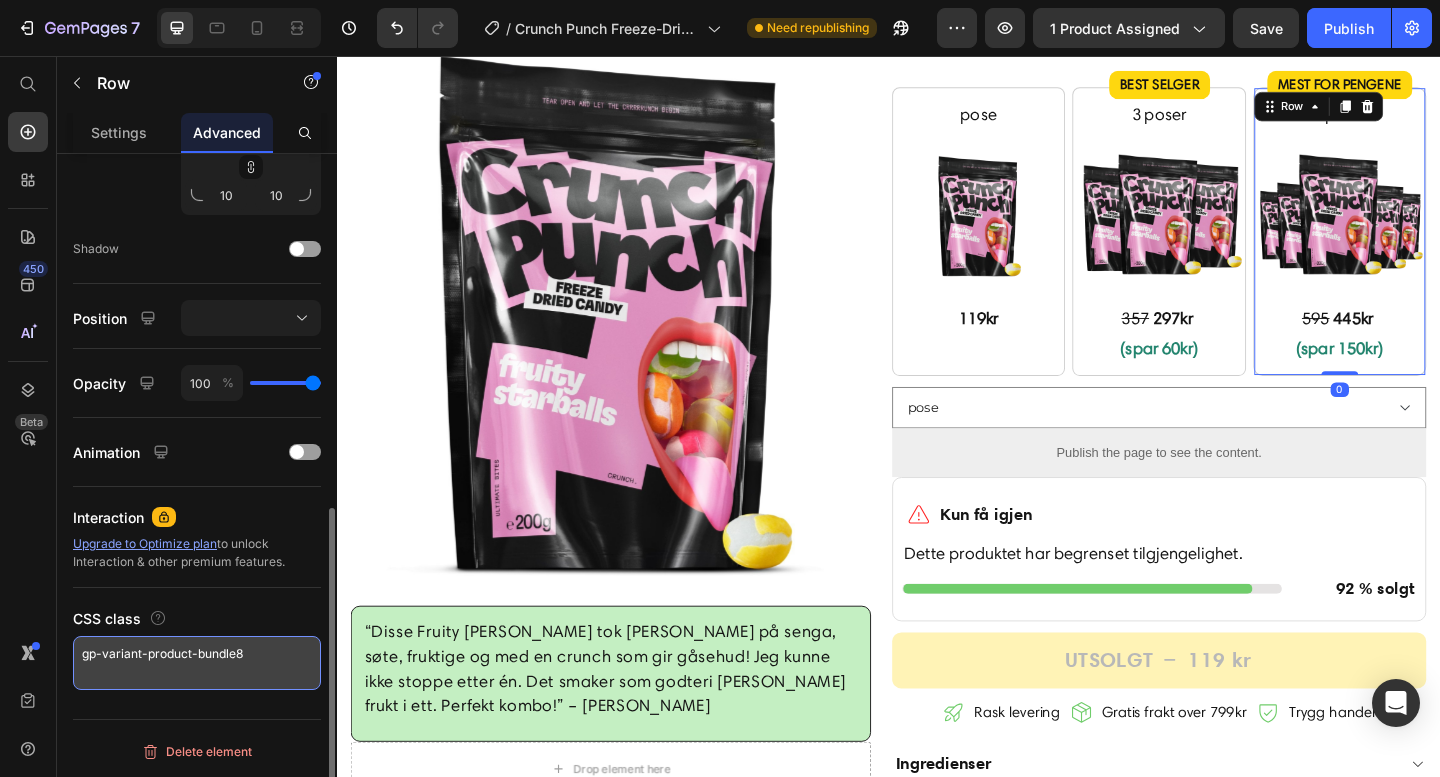 click on "gp-variant-product-bundle8" at bounding box center (197, 663) 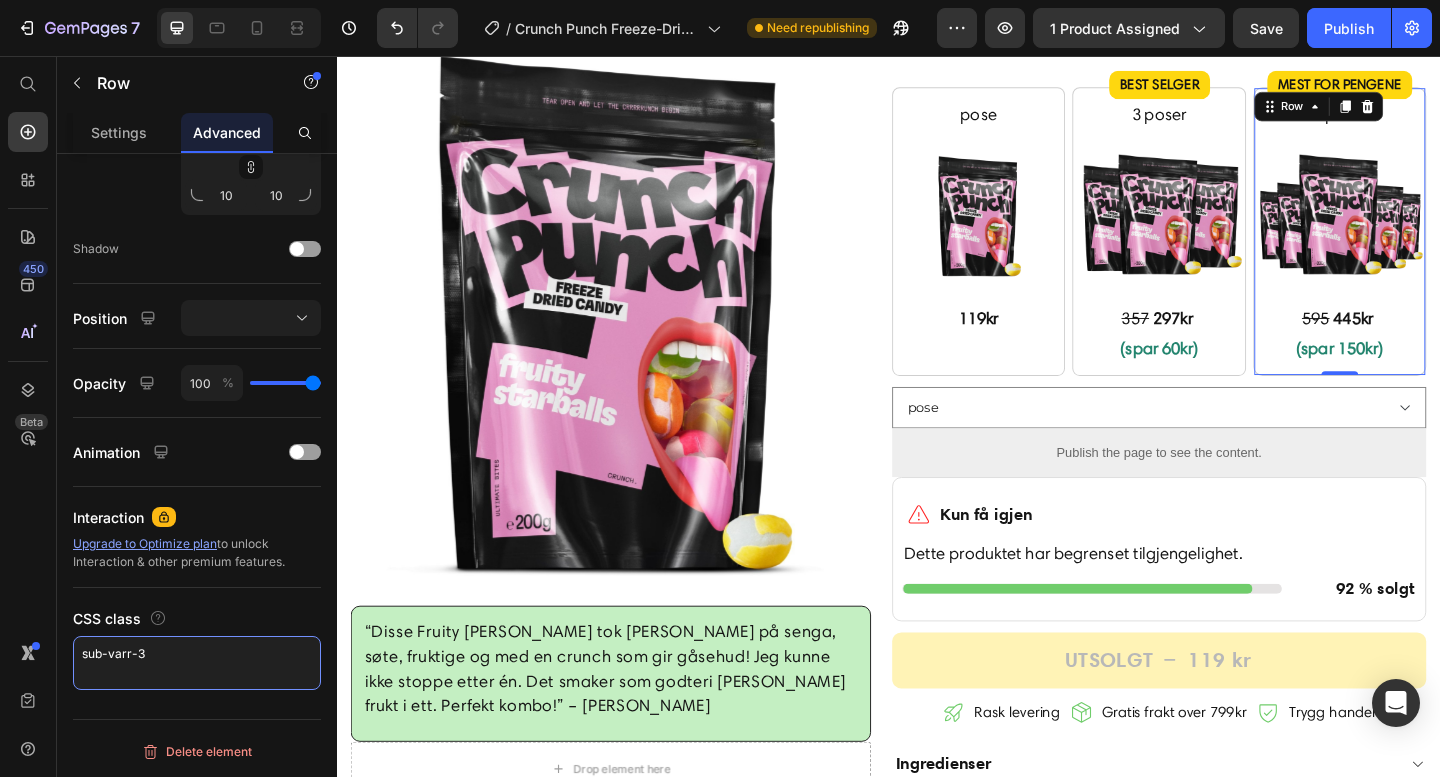type on "sub-varr-3" 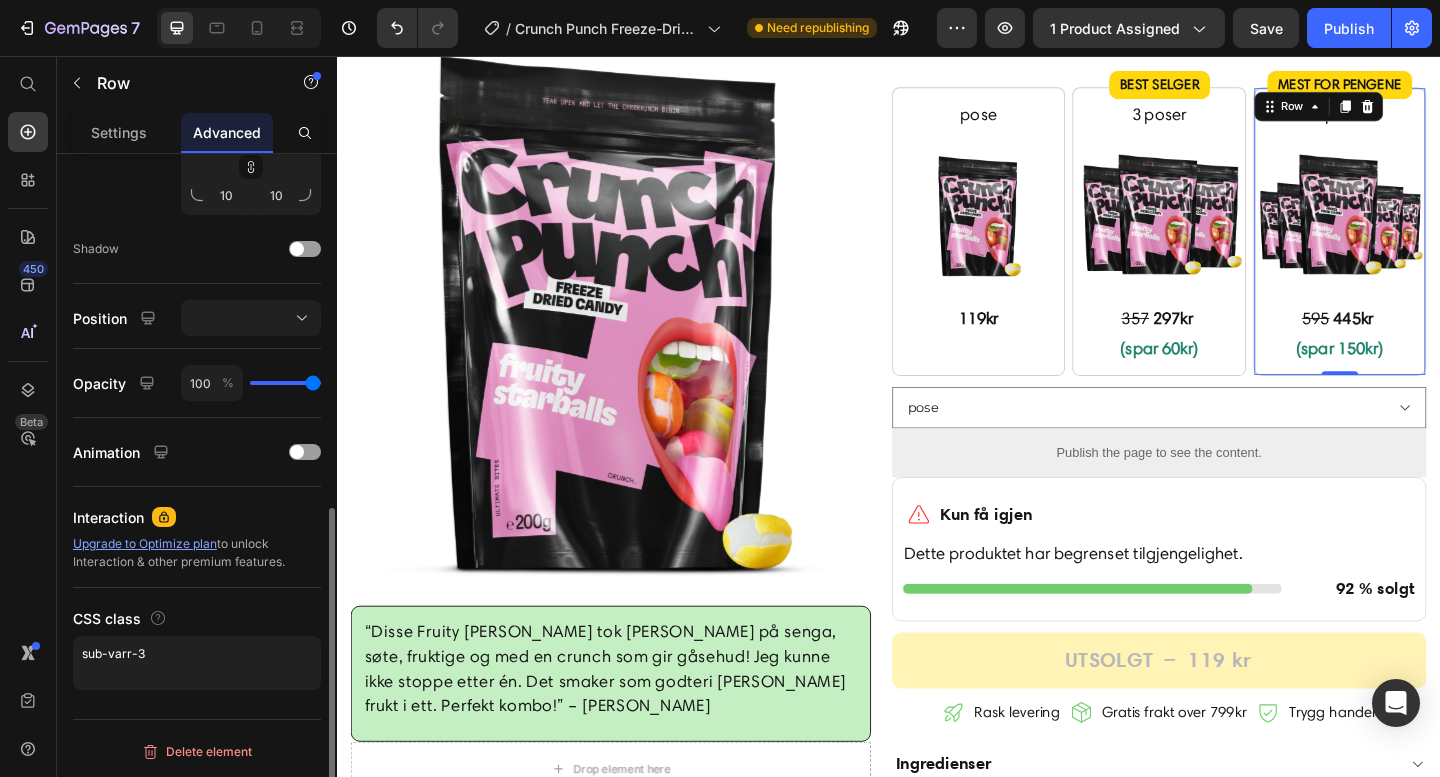 click on "CSS class" at bounding box center (197, 618) 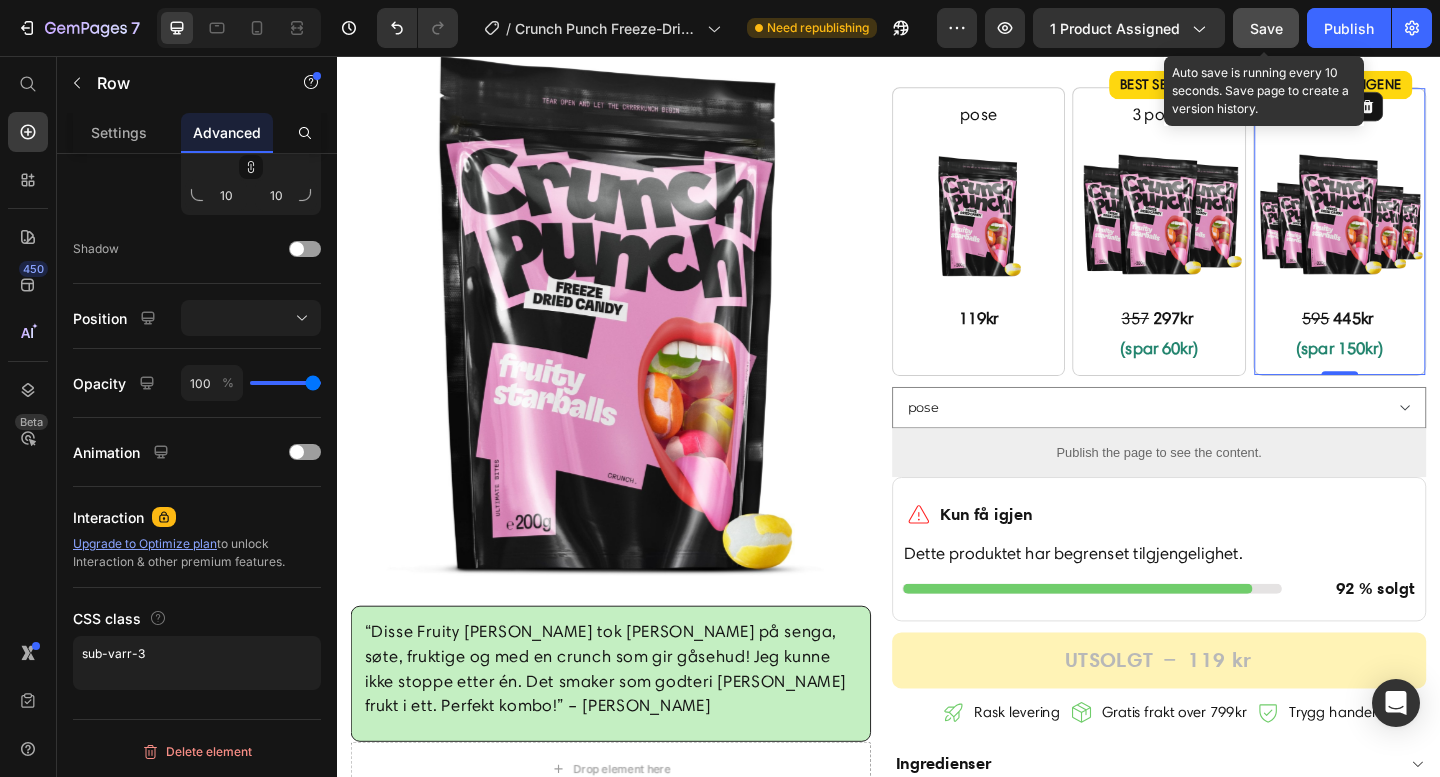 click on "Save" at bounding box center (1266, 28) 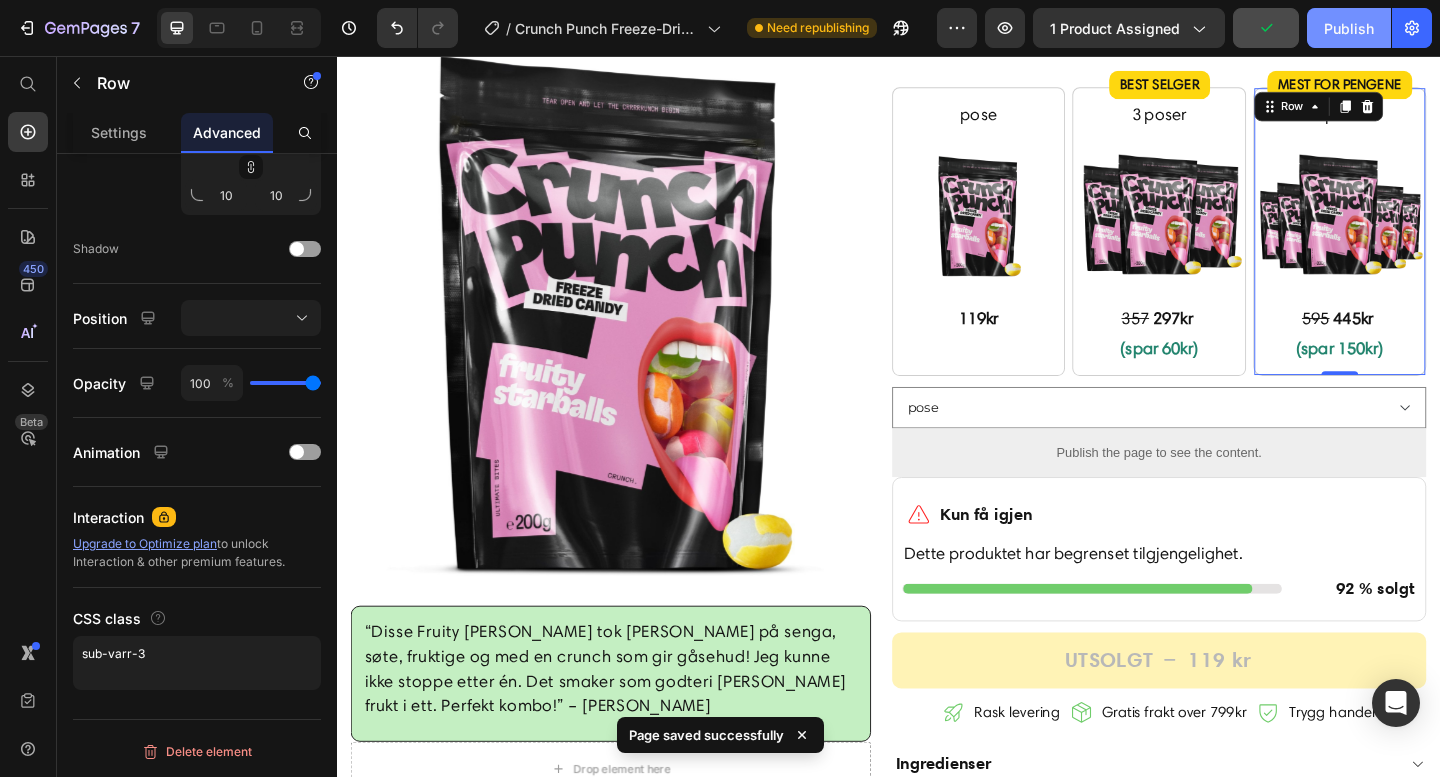 click on "Publish" at bounding box center (1349, 28) 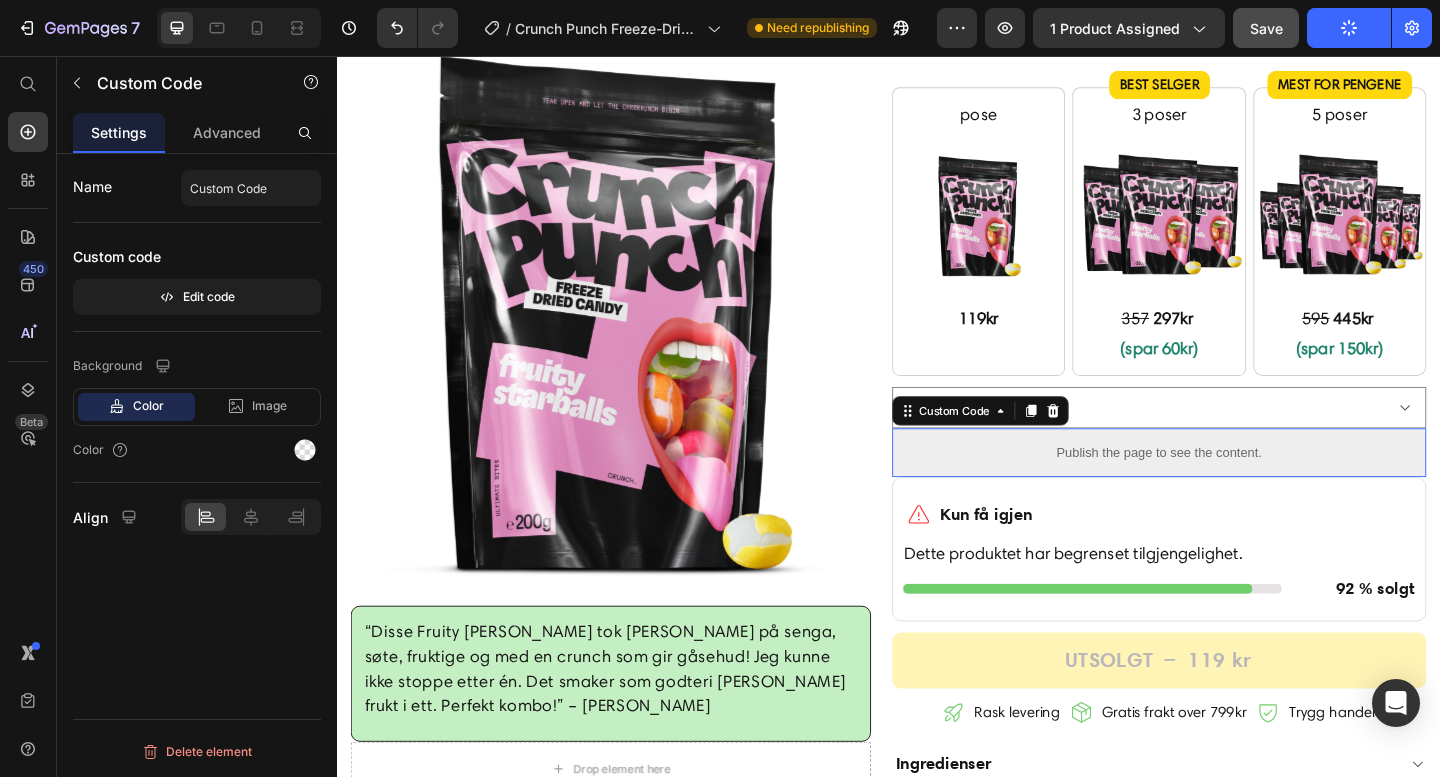scroll, scrollTop: 0, scrollLeft: 0, axis: both 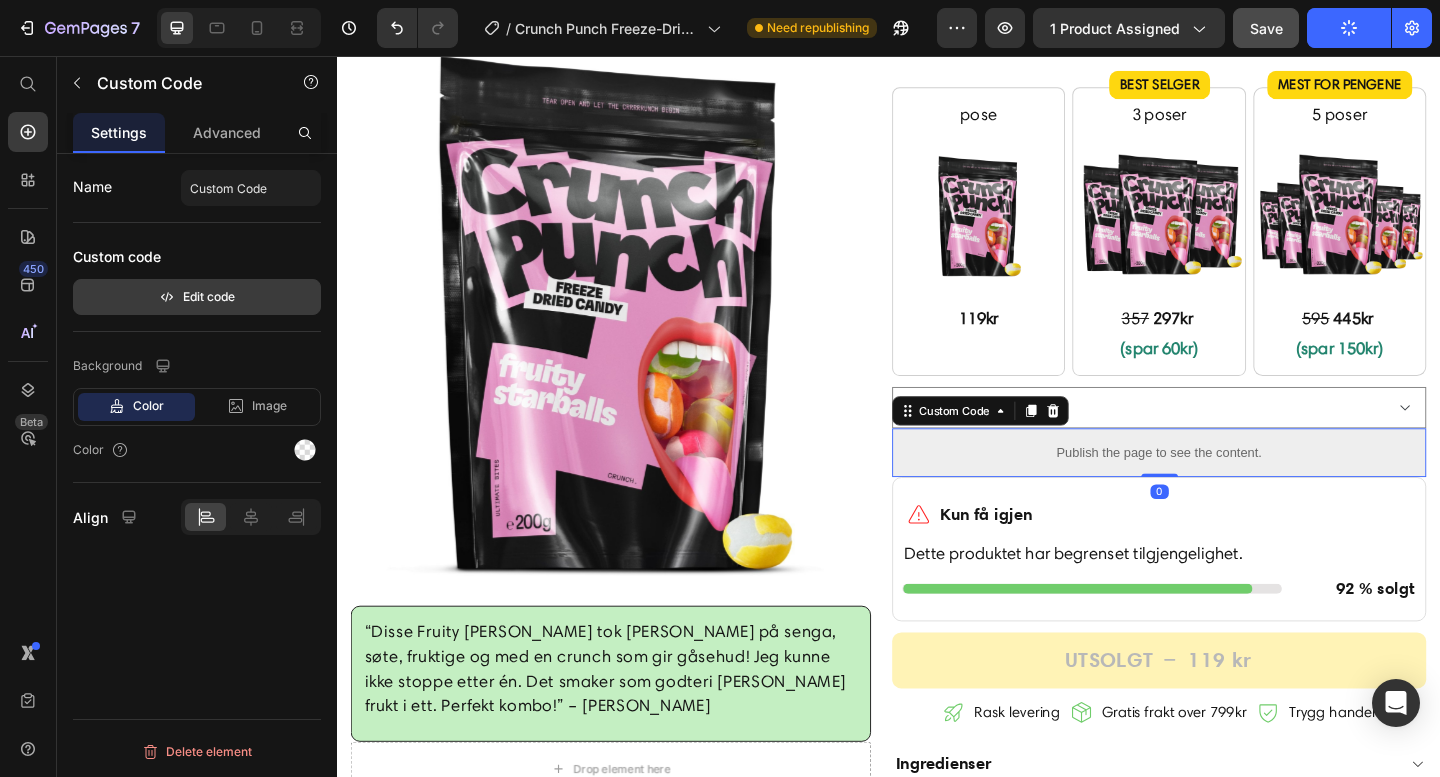 click on "Edit code" at bounding box center (197, 297) 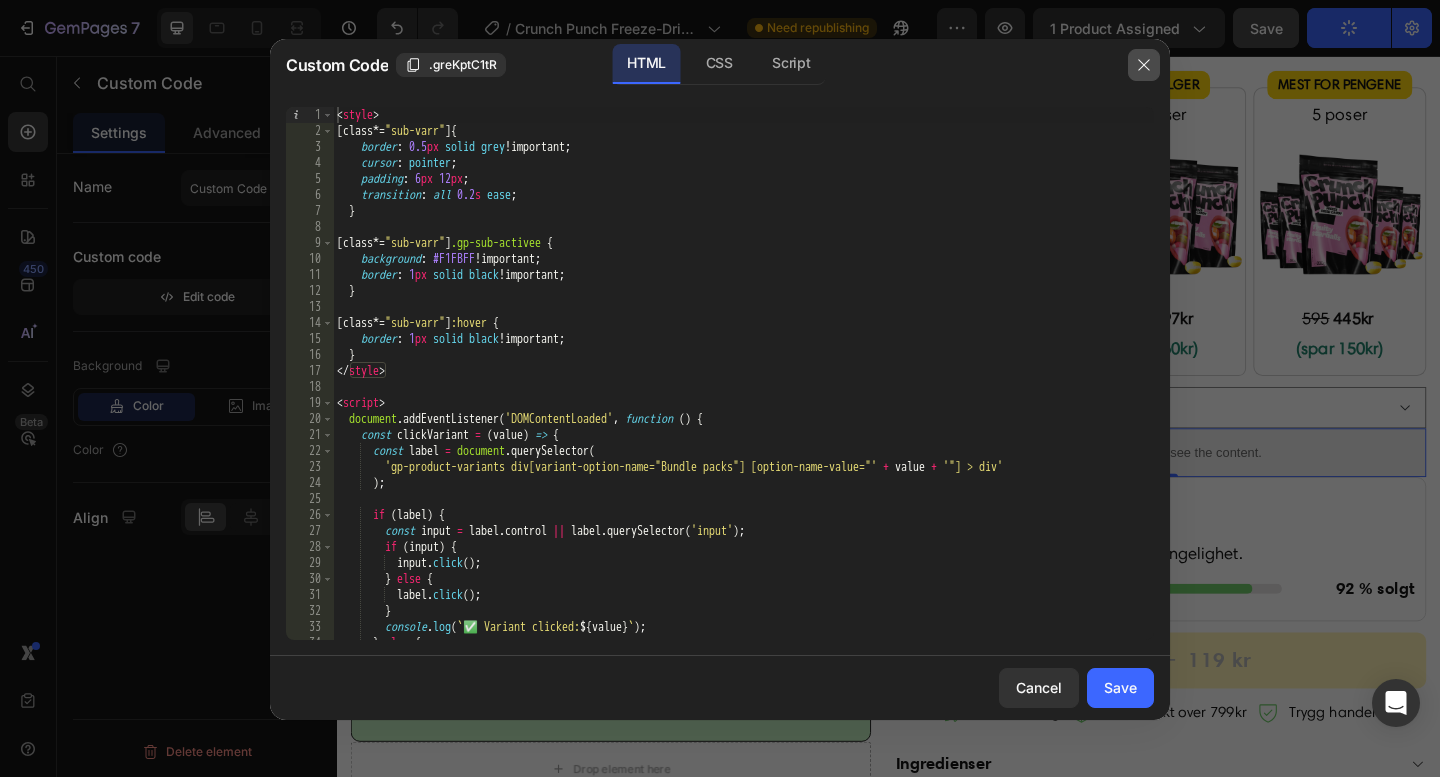 click at bounding box center (1144, 65) 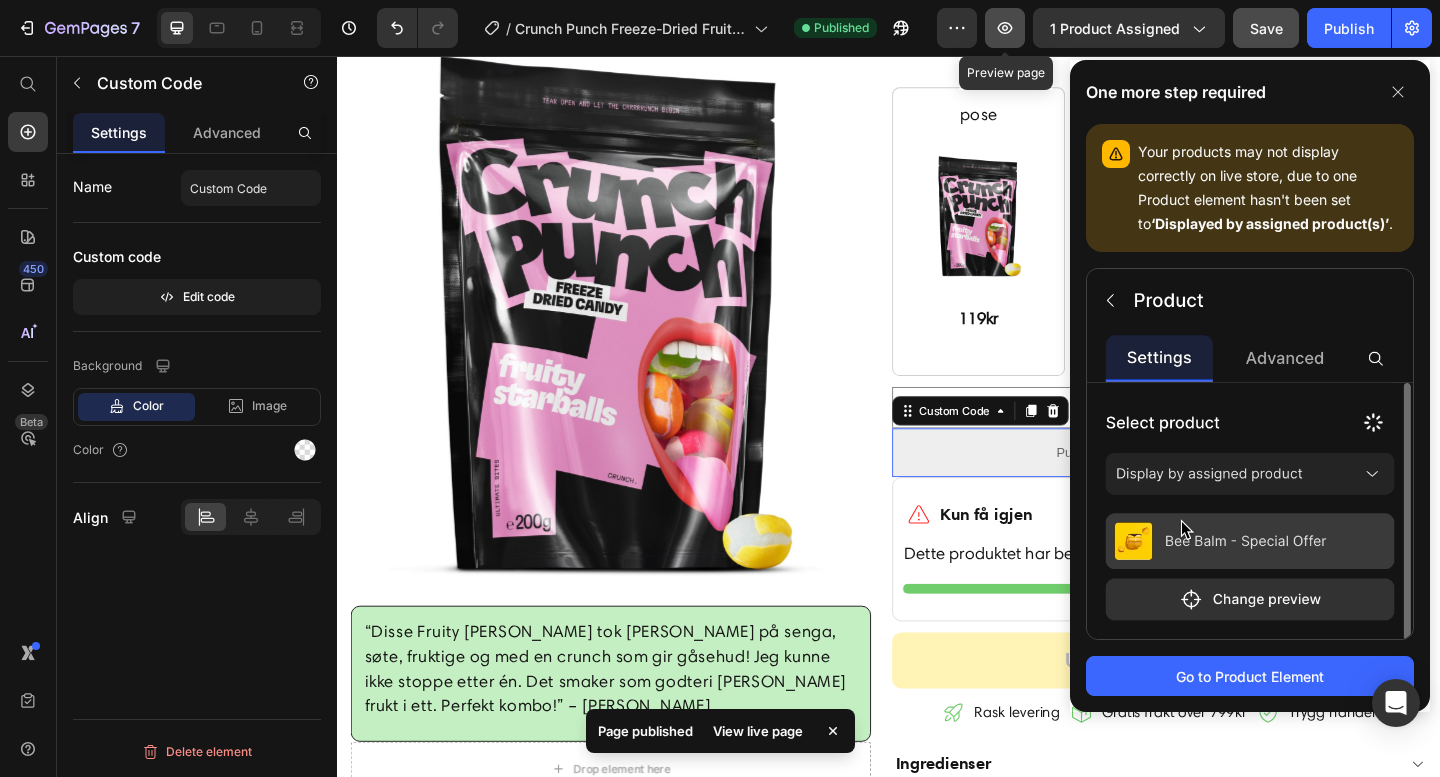 click 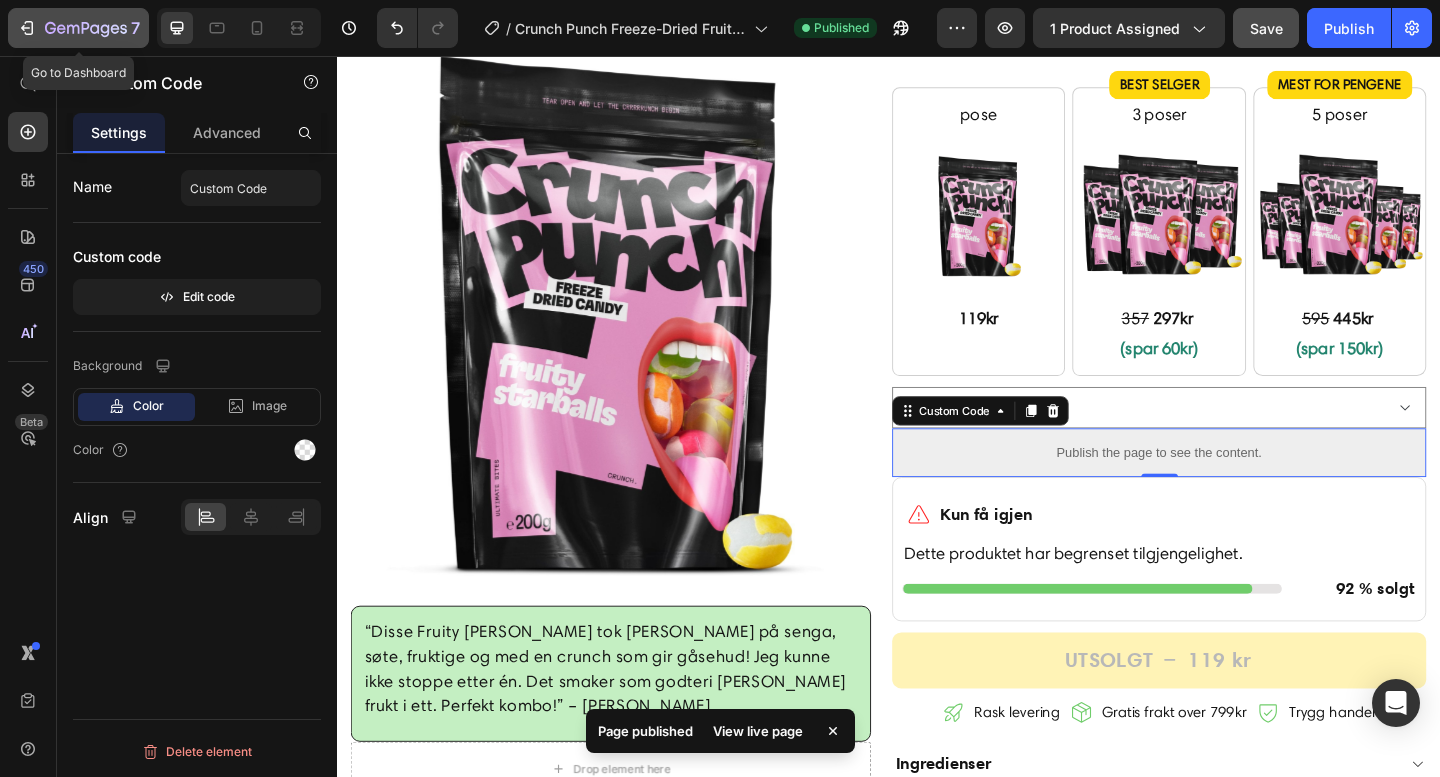 click 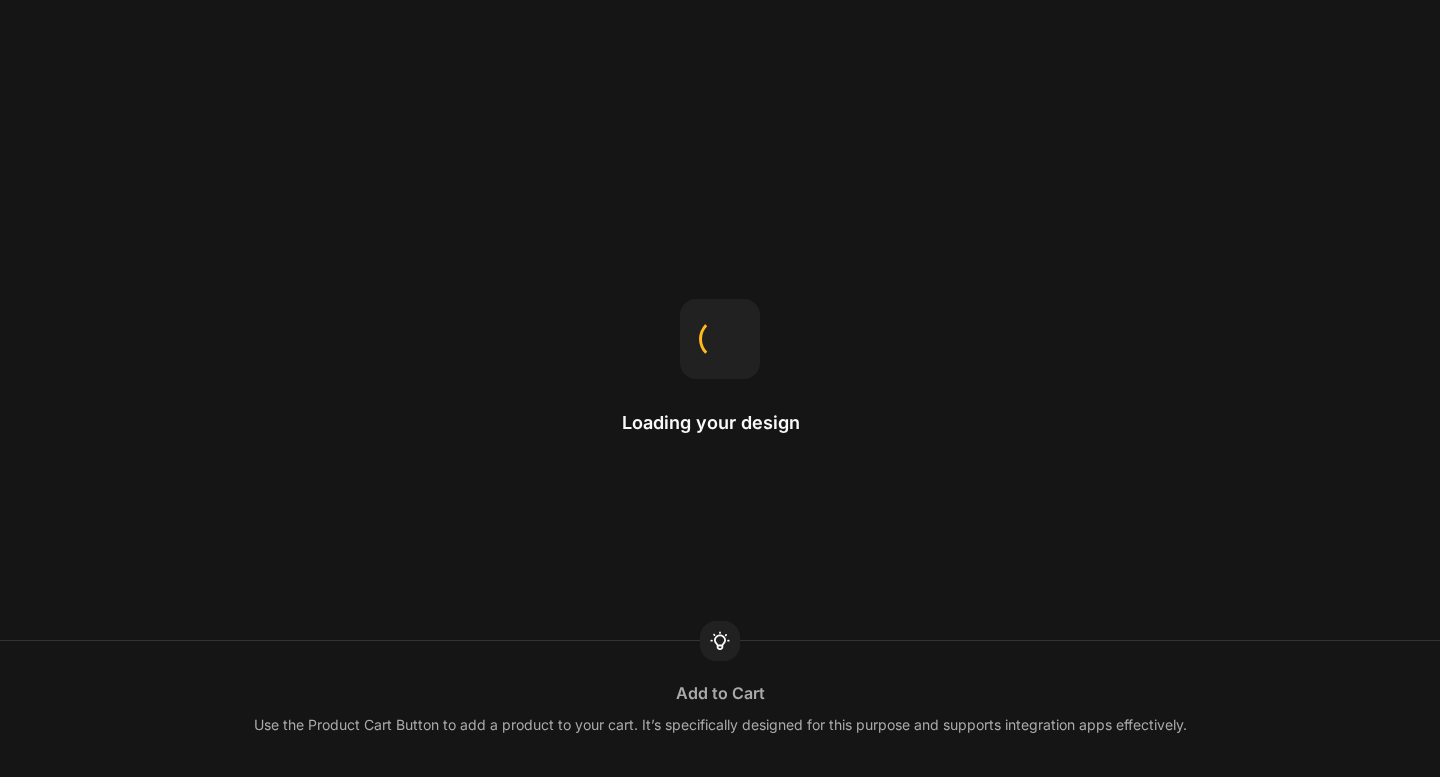 scroll, scrollTop: 0, scrollLeft: 0, axis: both 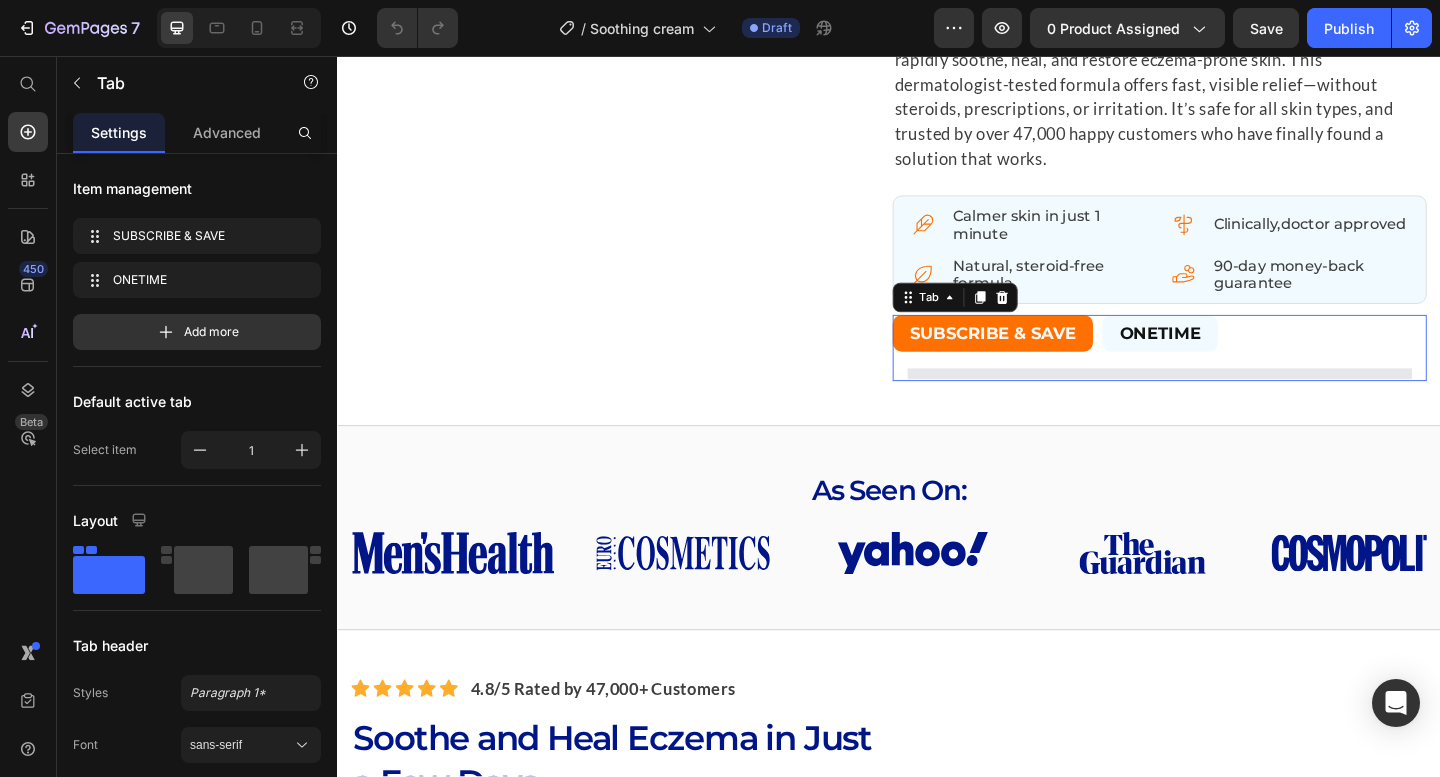 click on "ONETIME" at bounding box center [1232, 358] 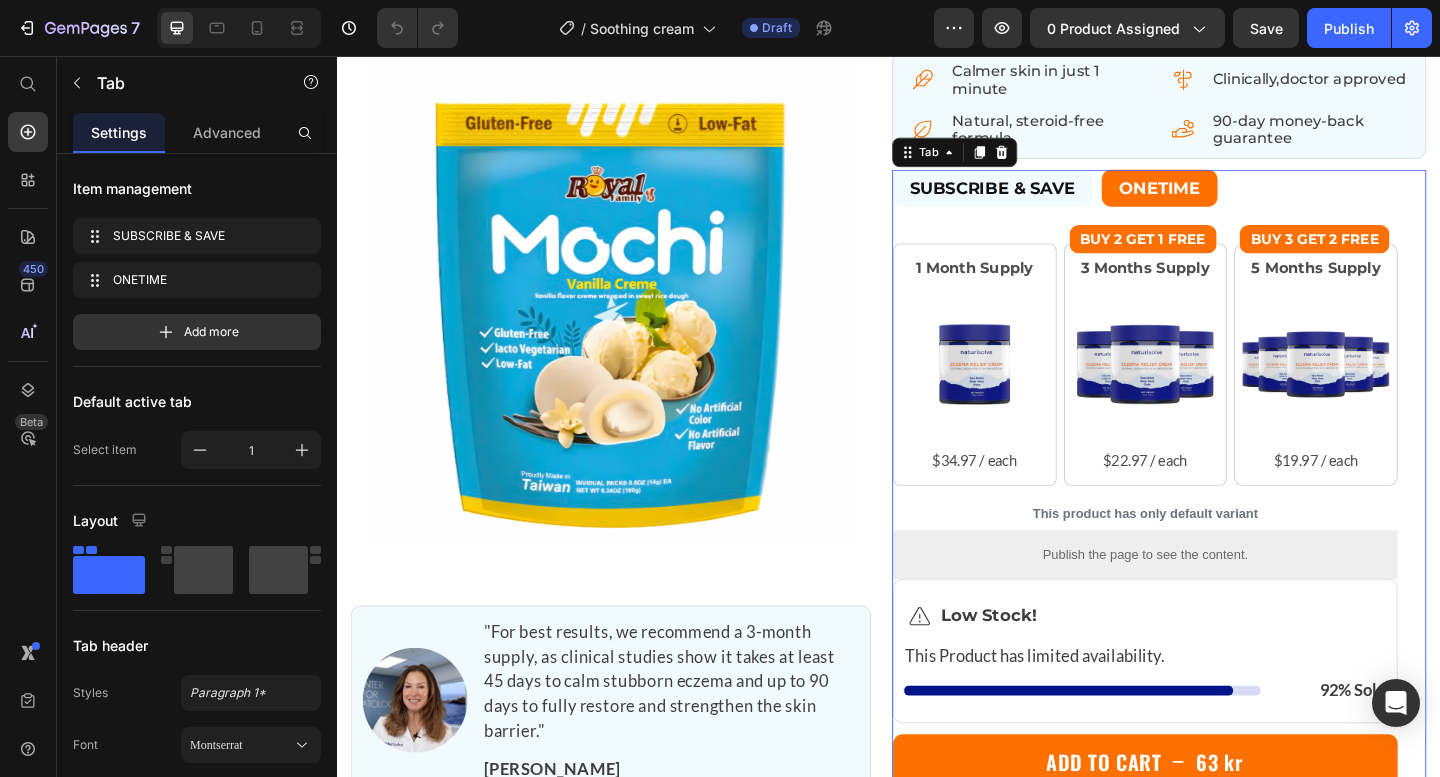 scroll, scrollTop: 635, scrollLeft: 0, axis: vertical 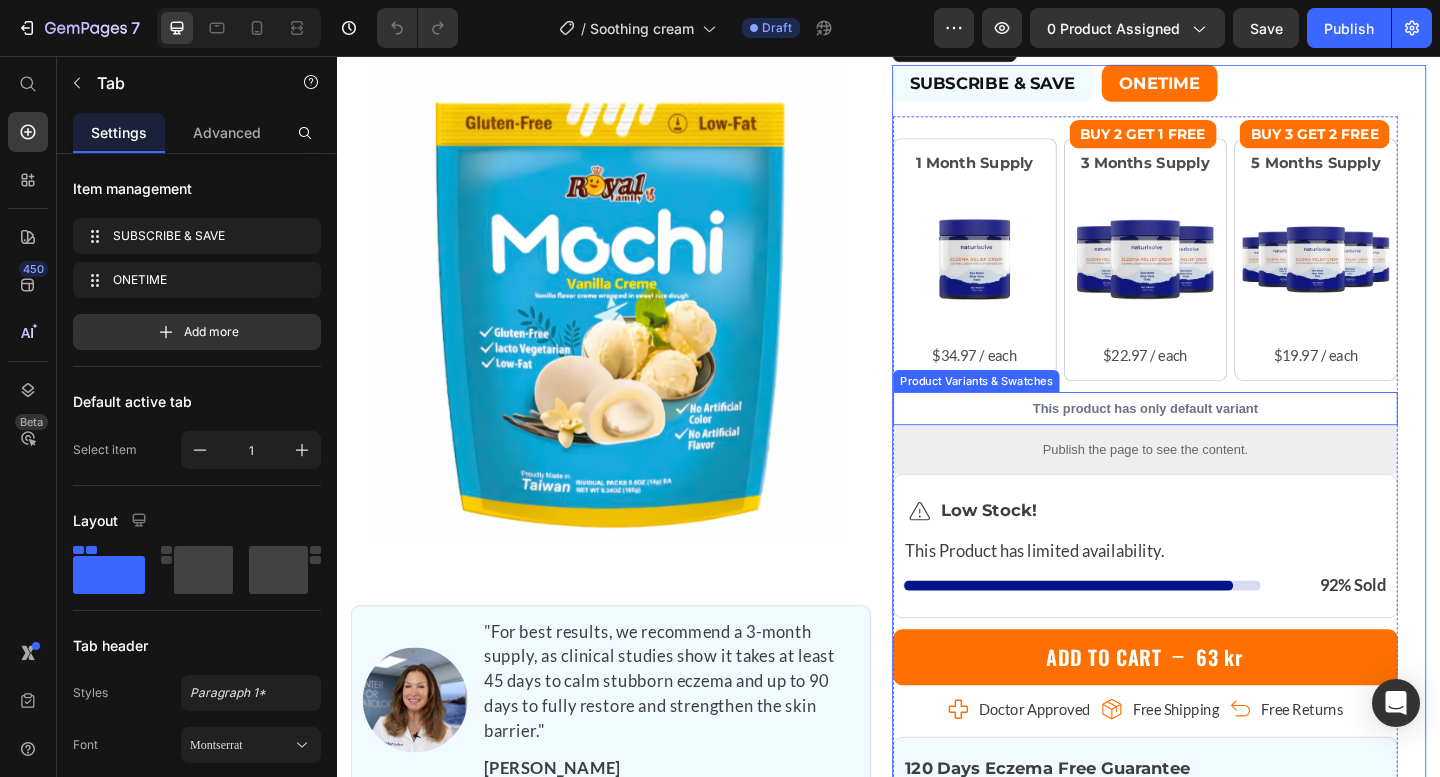 click on "This product has only default variant" at bounding box center (1216, 440) 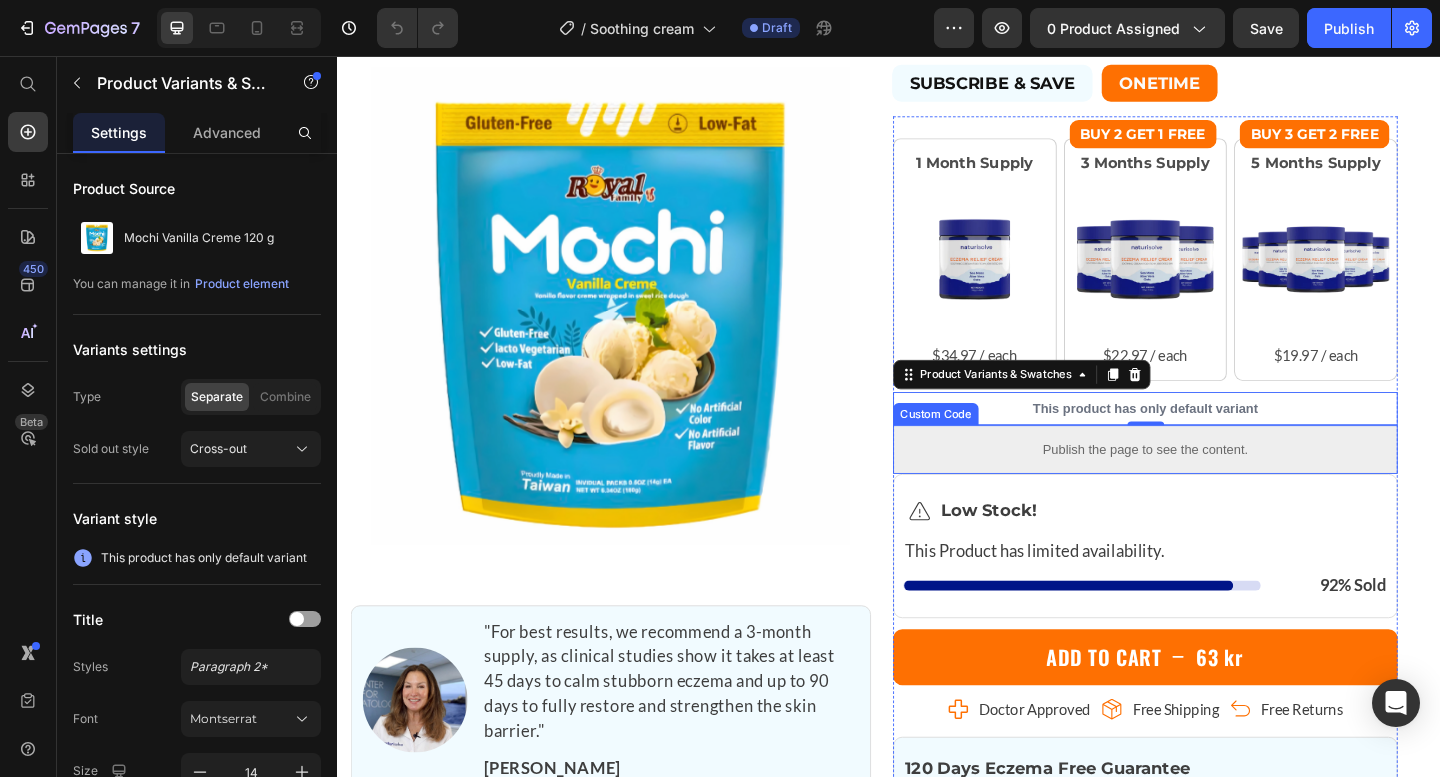 click on "Publish the page to see the content." at bounding box center [1216, 484] 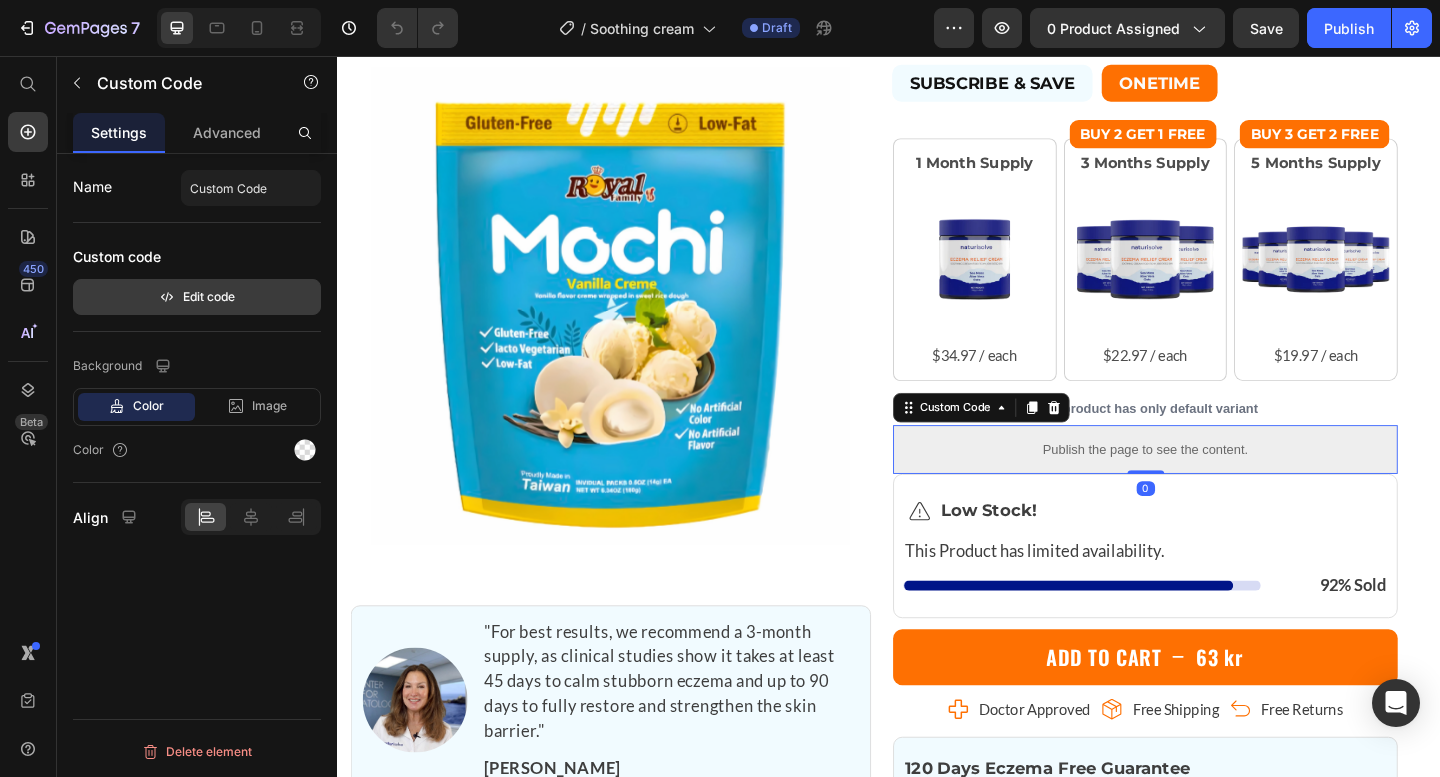 click on "Edit code" at bounding box center [197, 297] 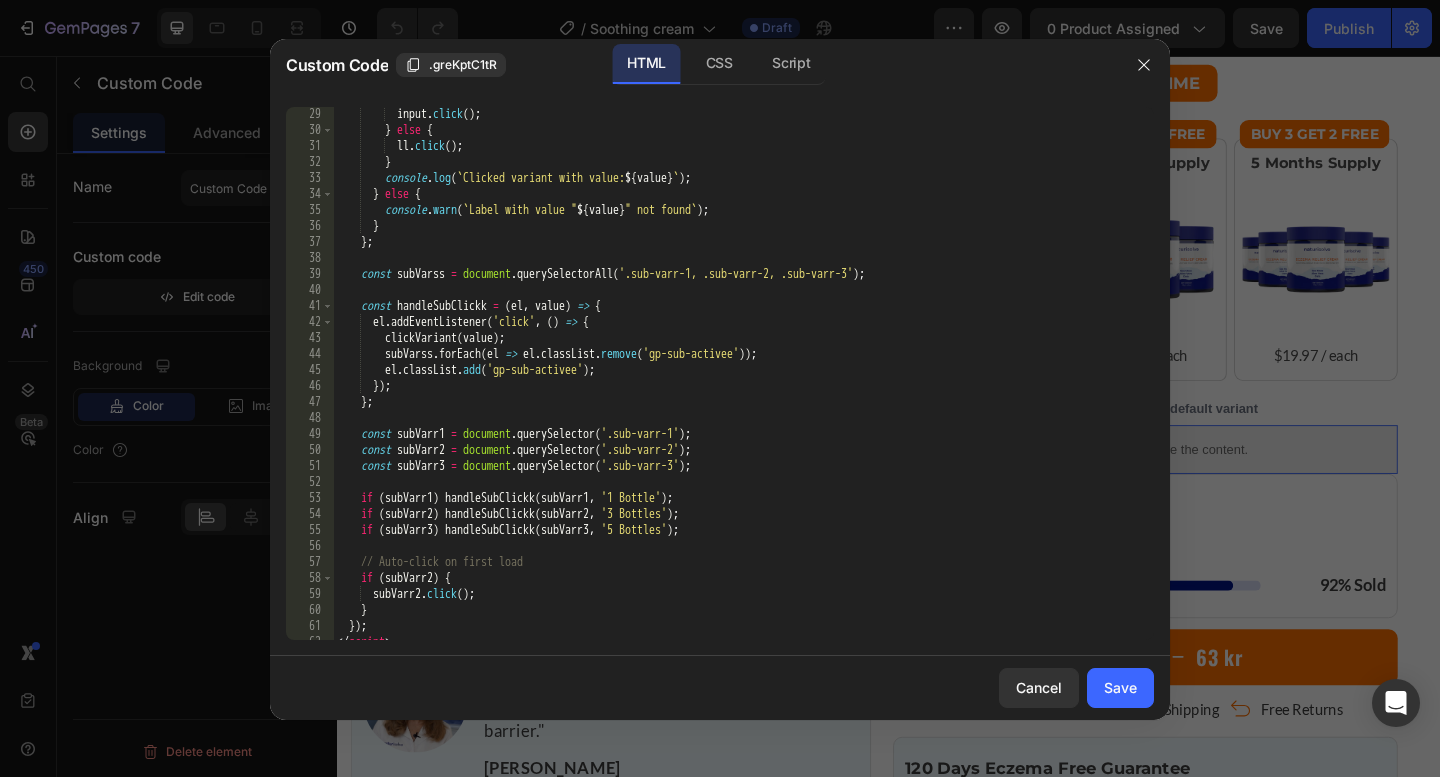 scroll, scrollTop: 491, scrollLeft: 0, axis: vertical 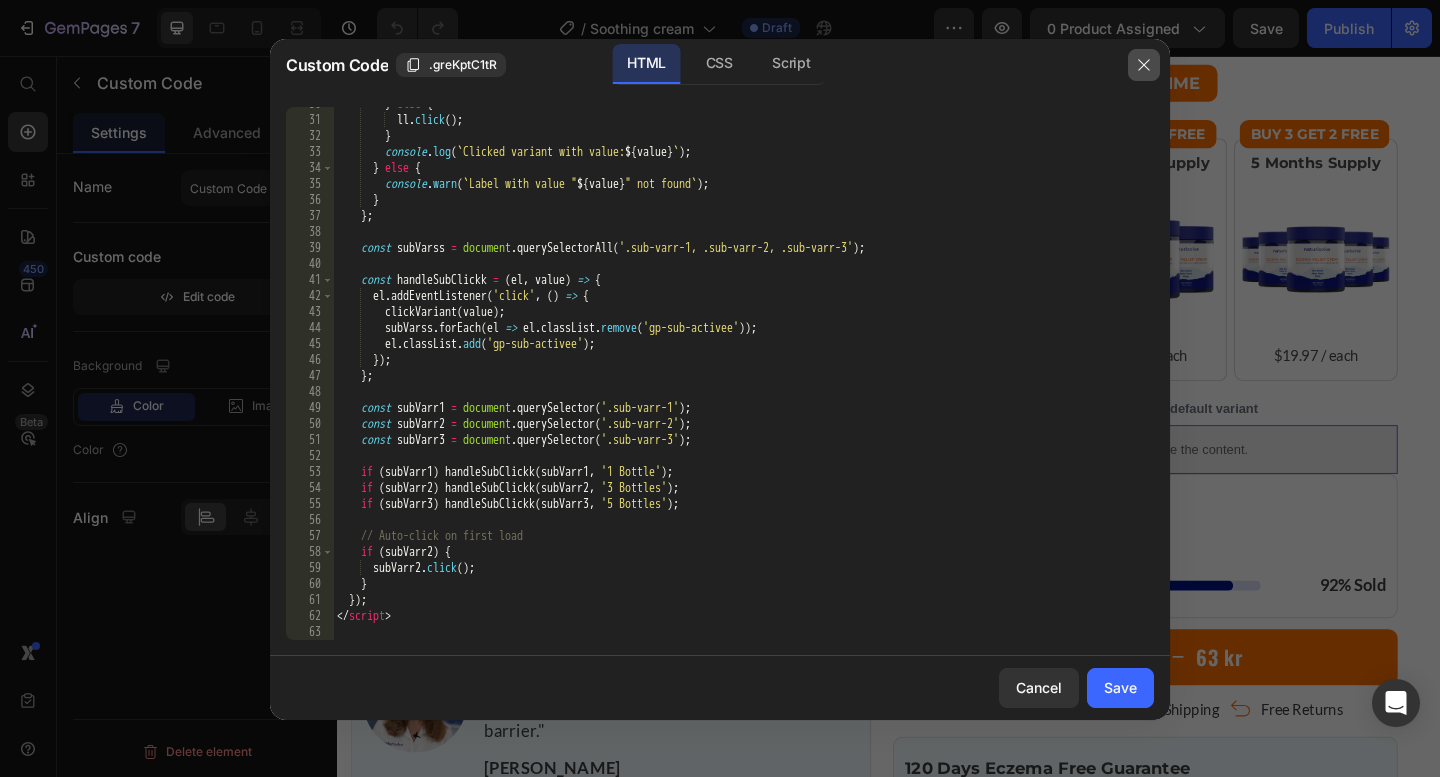 click at bounding box center [1144, 65] 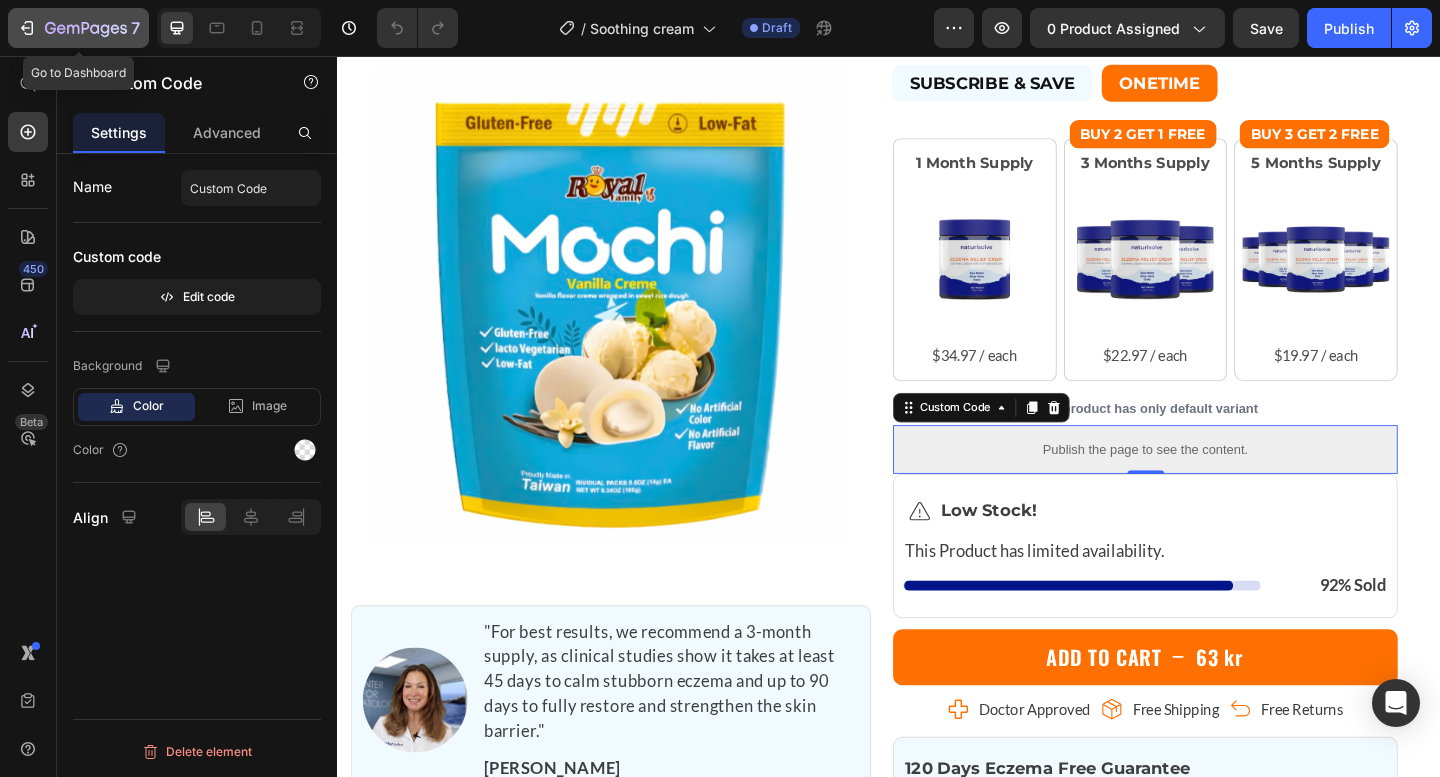 click on "7" 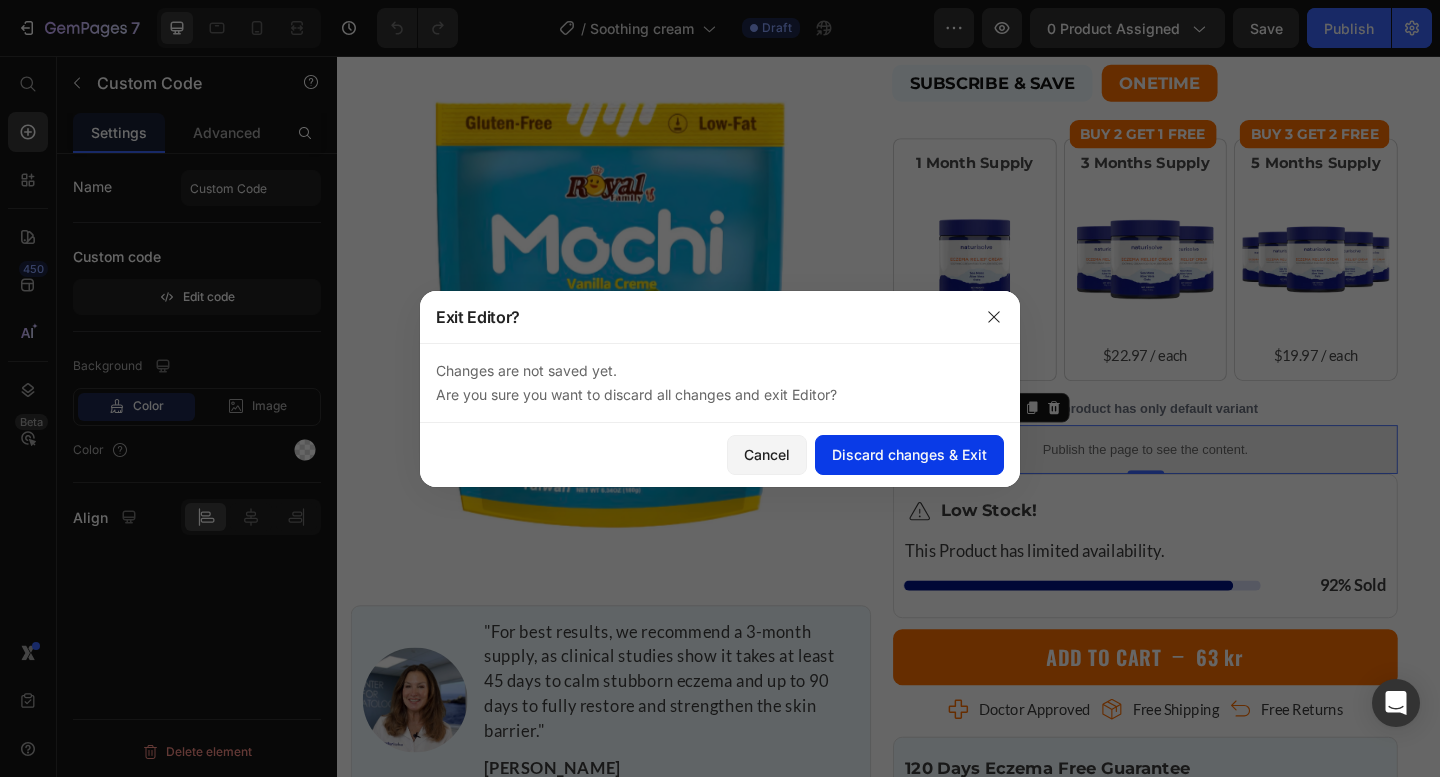 click on "Discard changes & Exit" at bounding box center [909, 454] 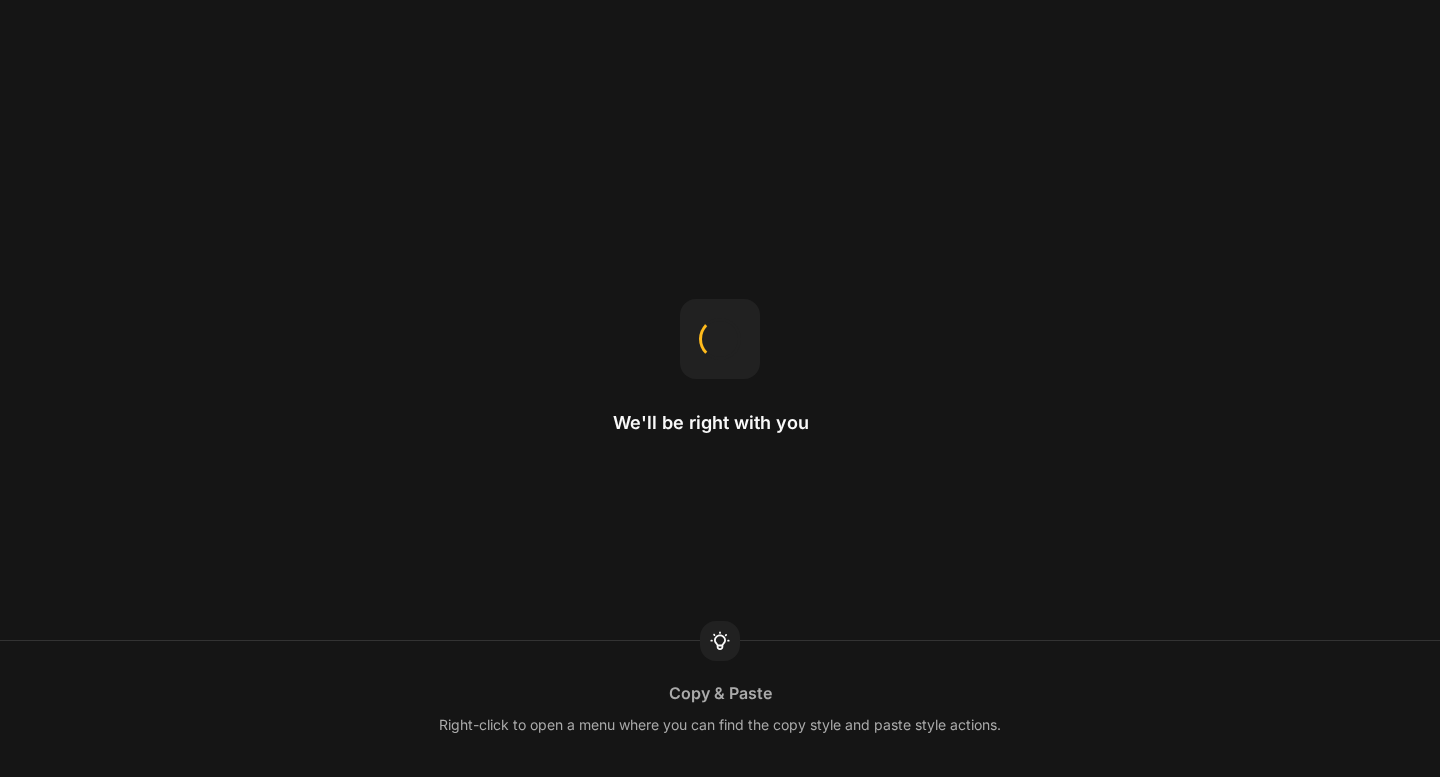 scroll, scrollTop: 0, scrollLeft: 0, axis: both 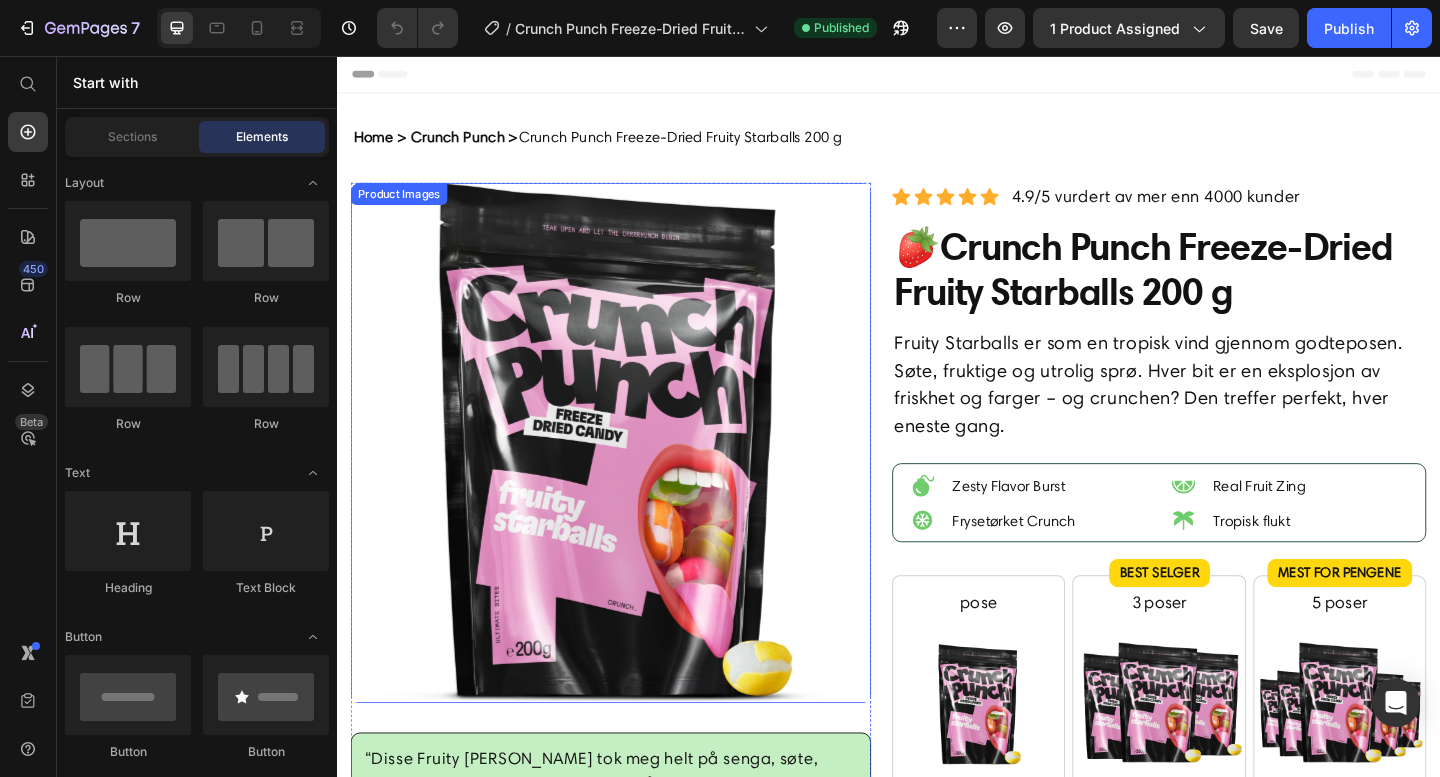 click at bounding box center (635, 477) 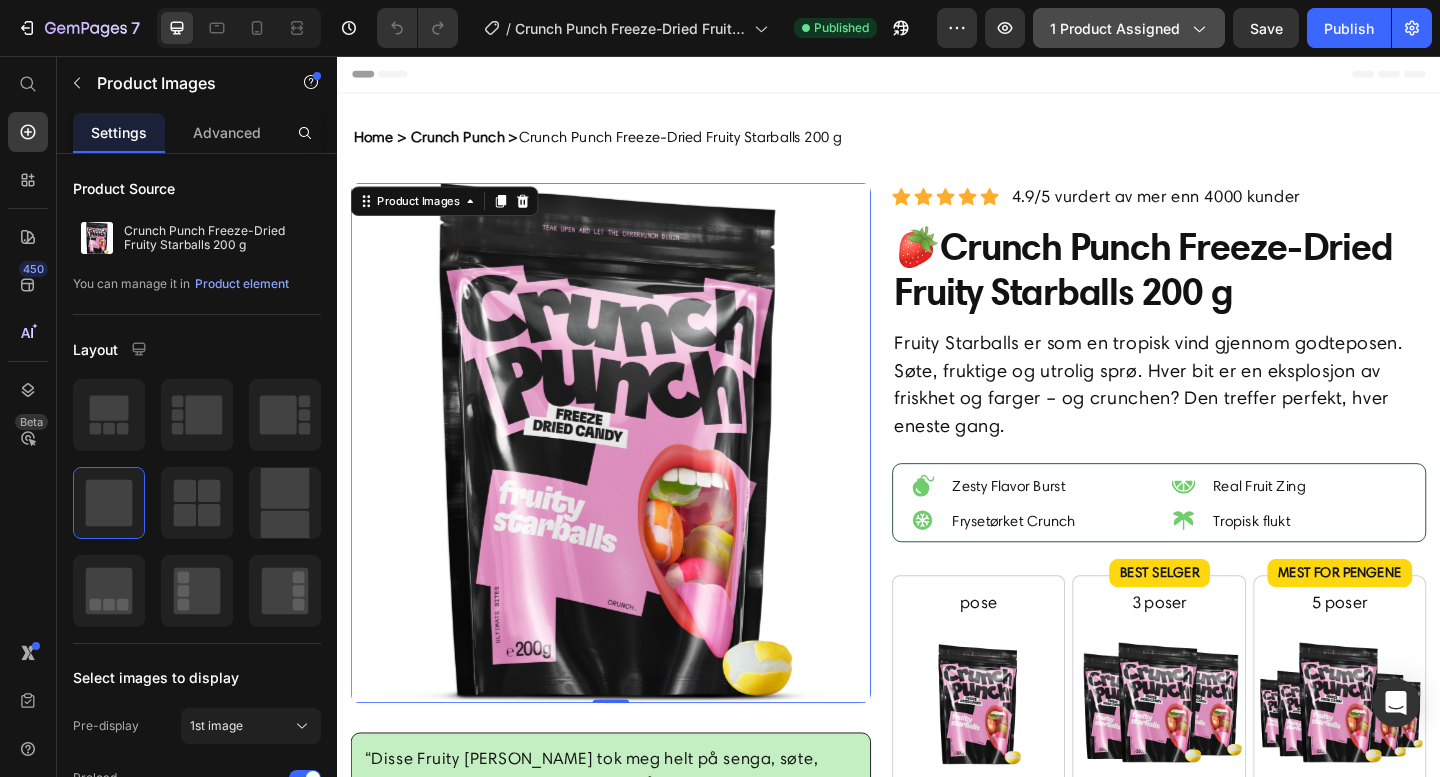 click on "1 product assigned" 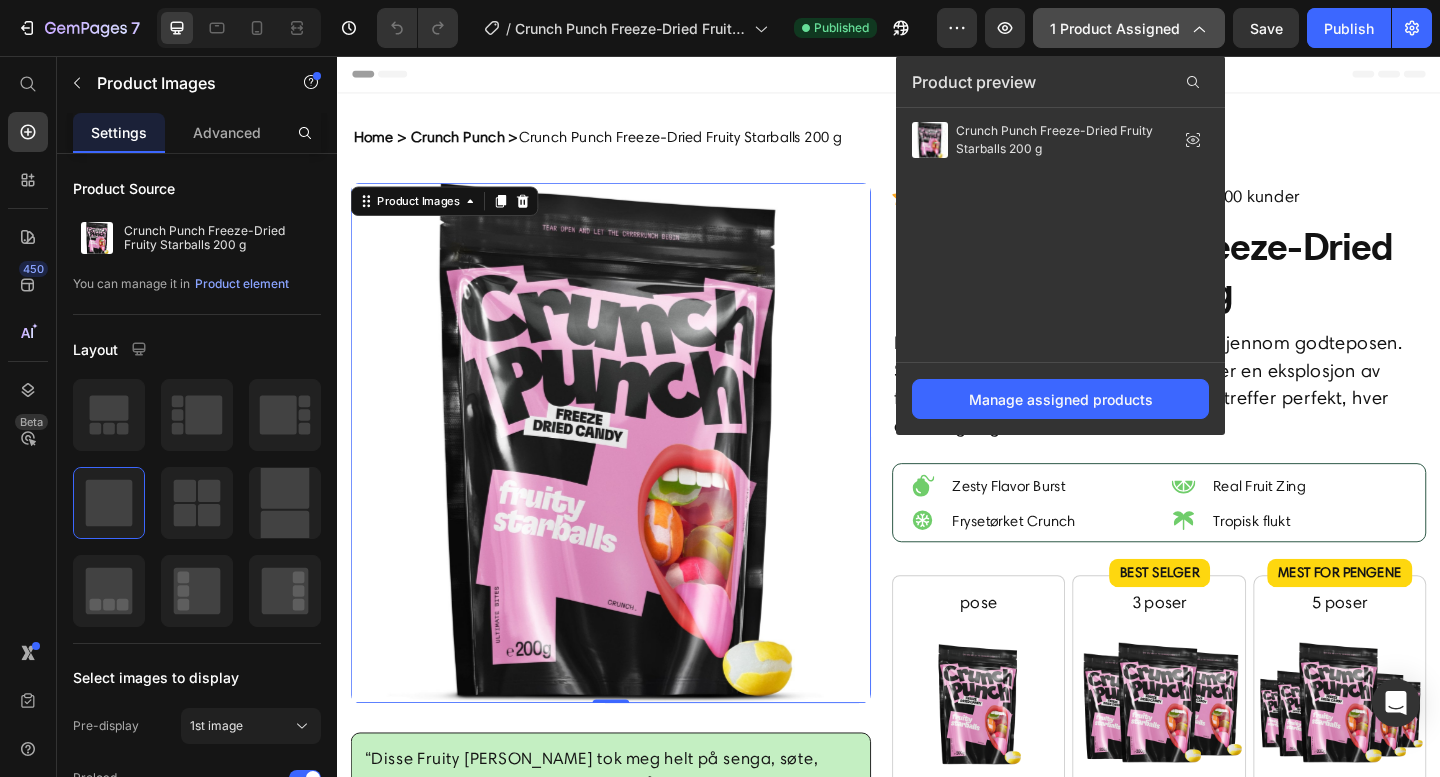 click on "1 product assigned" 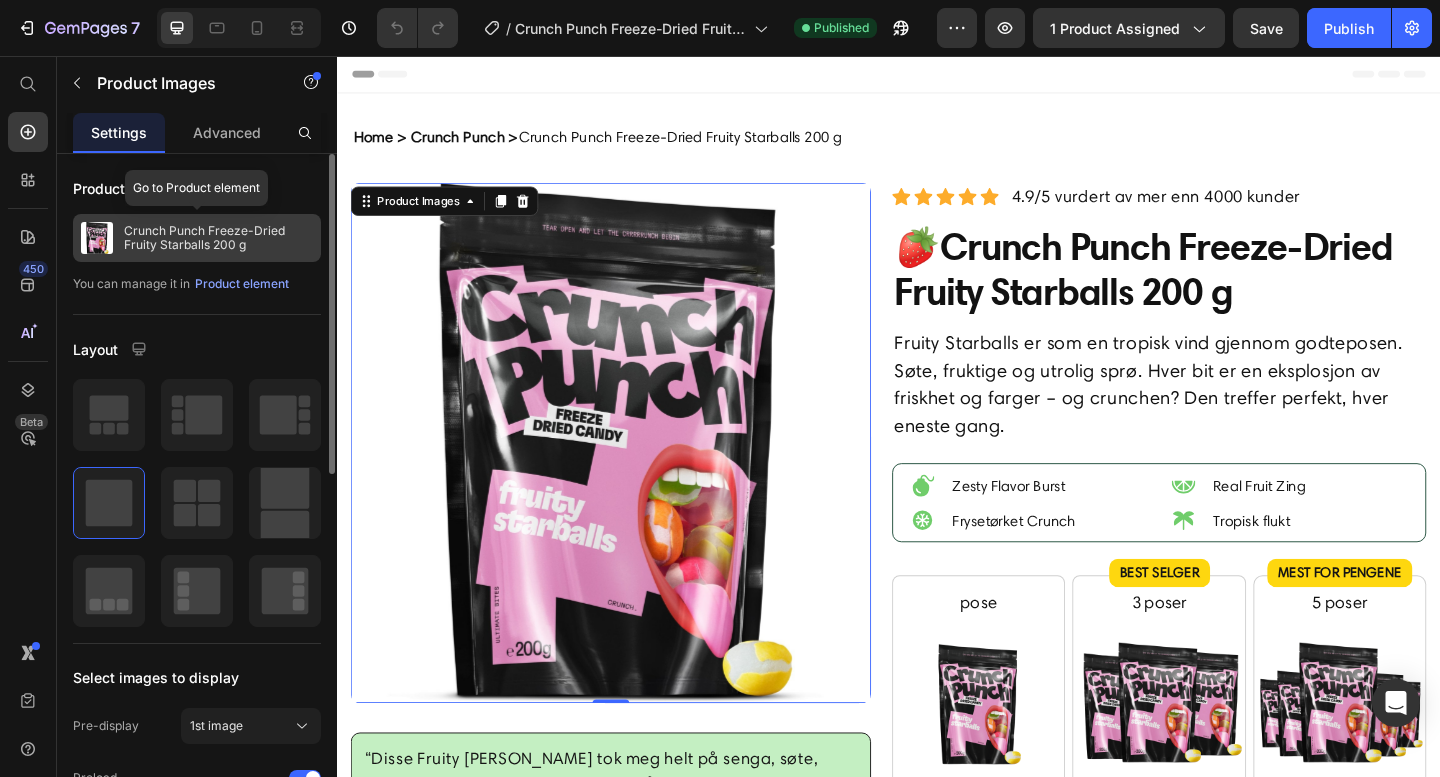 click on "Crunch Punch Freeze-Dried Fruity Starballs 200 g" at bounding box center [218, 238] 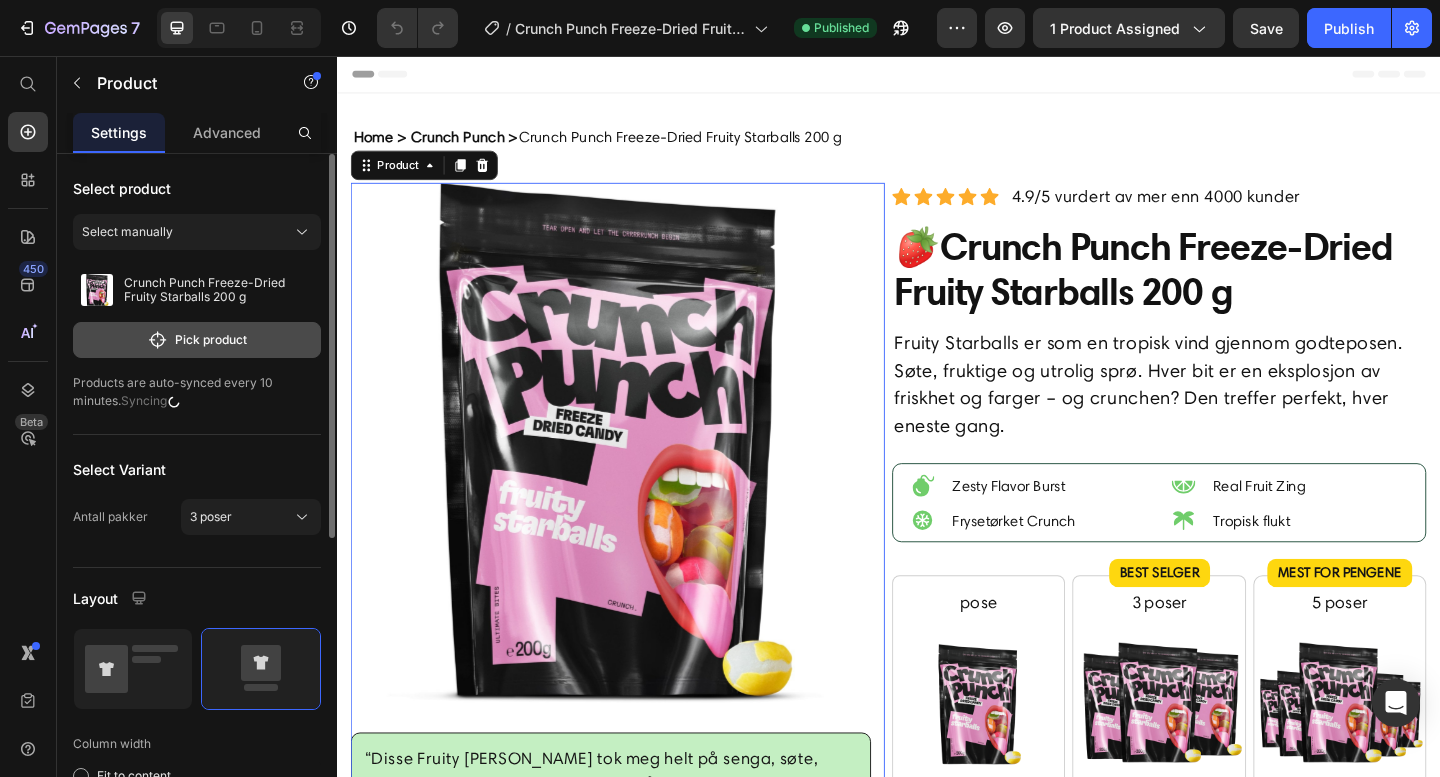 click on "Pick product" at bounding box center [197, 340] 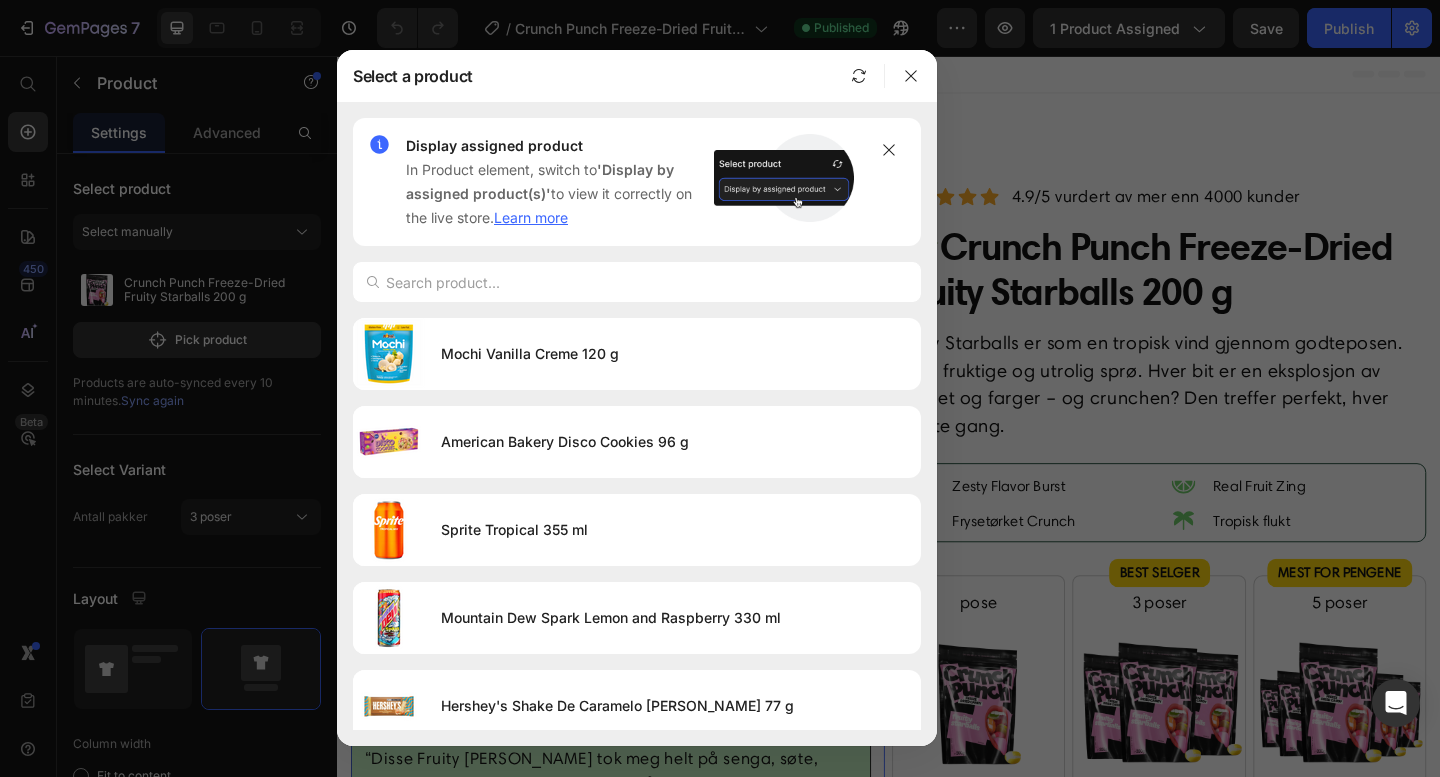 click at bounding box center (637, 282) 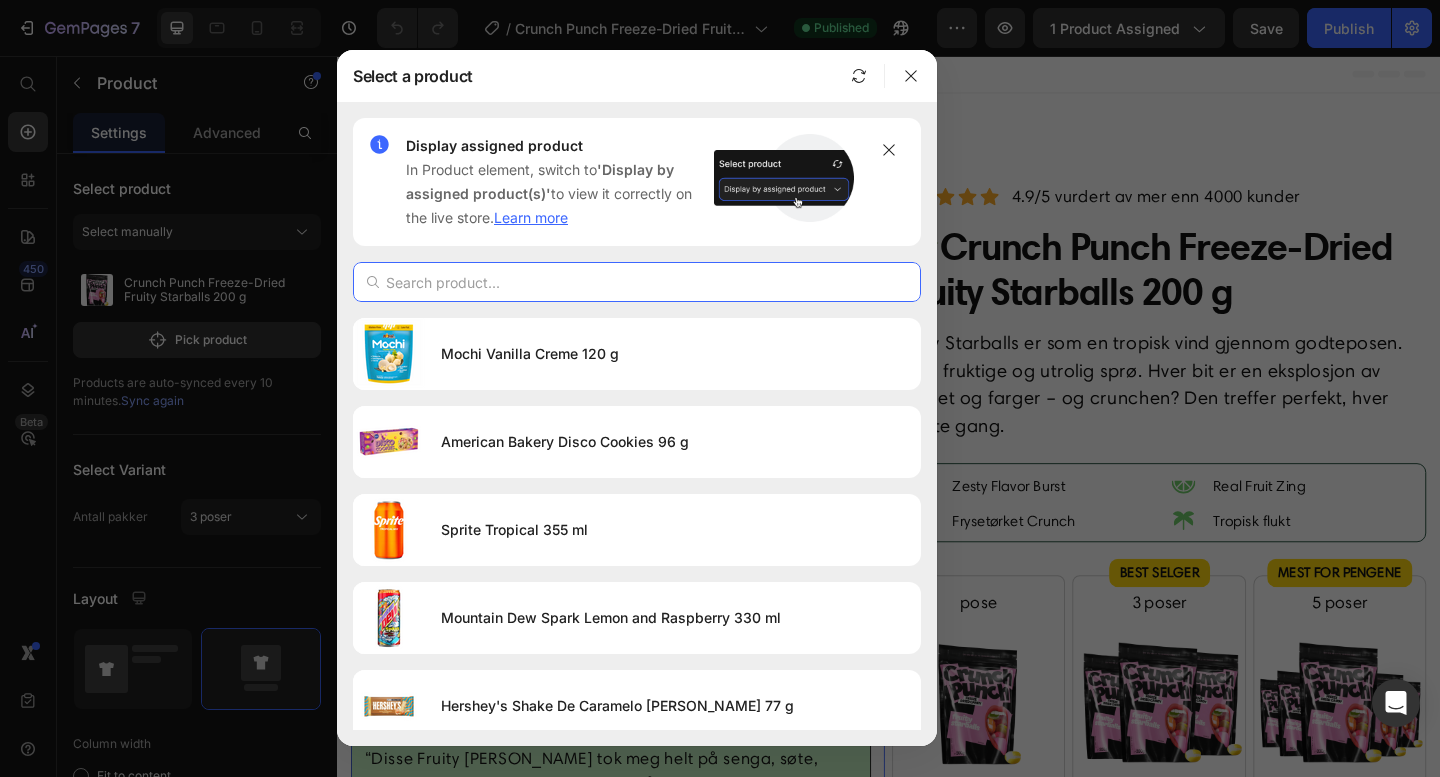 click at bounding box center [637, 282] 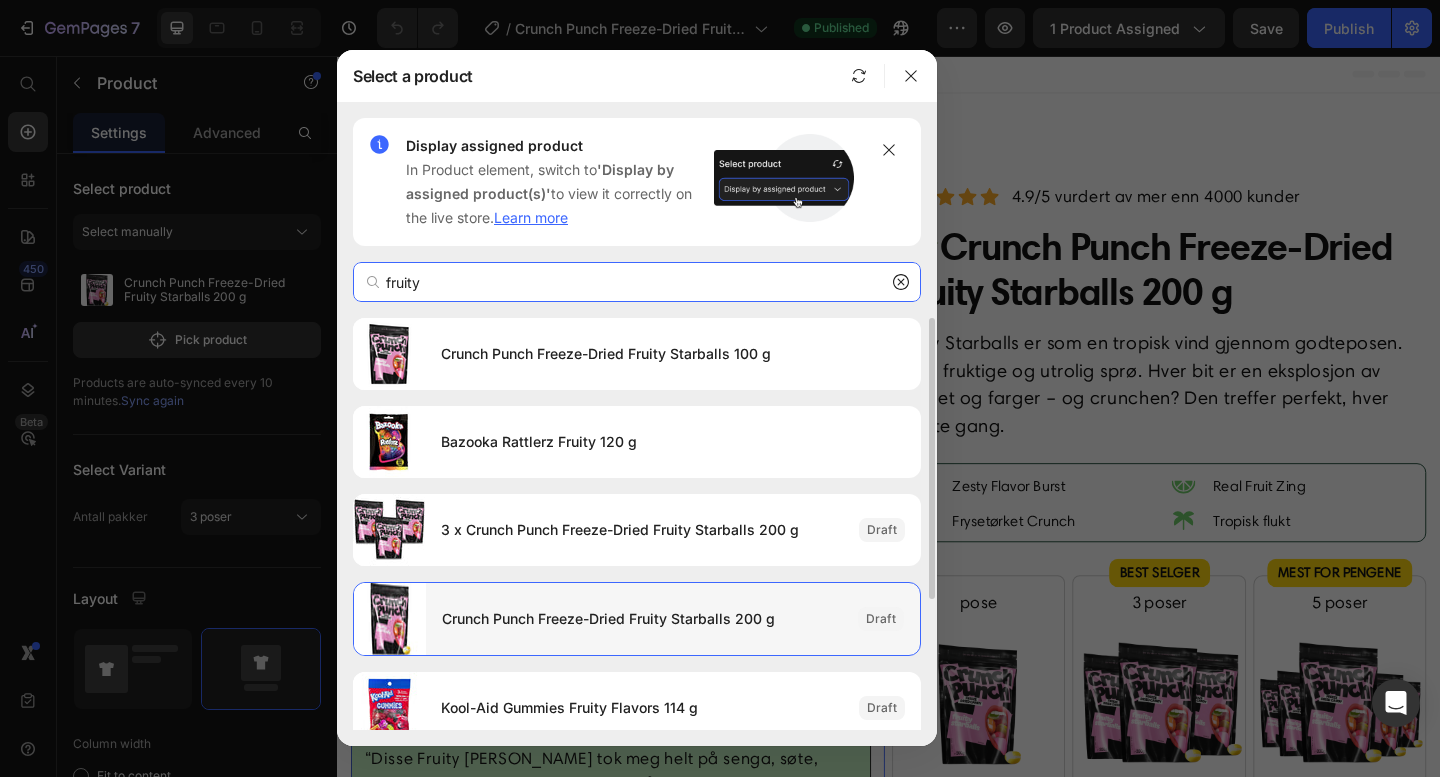 type on "fruity" 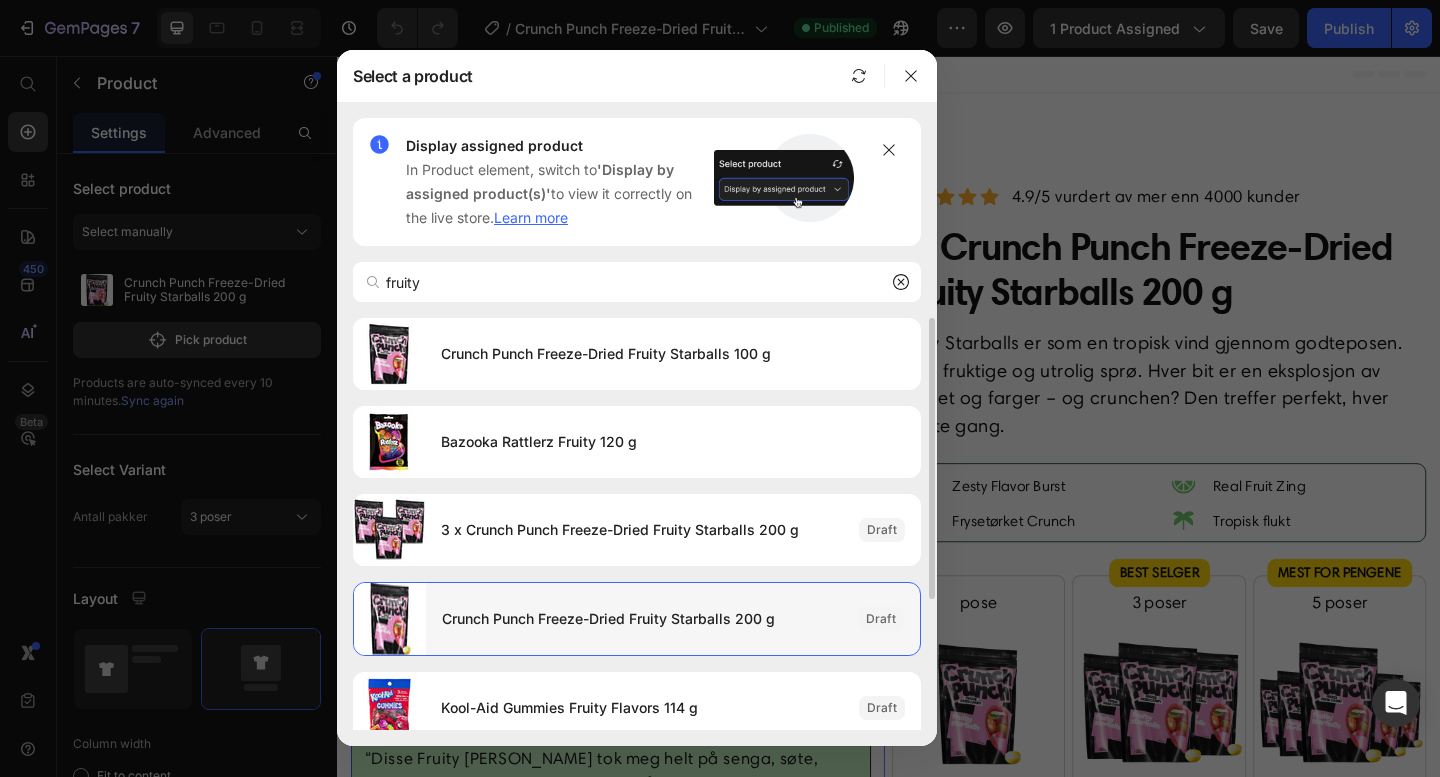 click on "Crunch Punch Freeze-Dried Fruity Starballs 200 g" at bounding box center [642, 619] 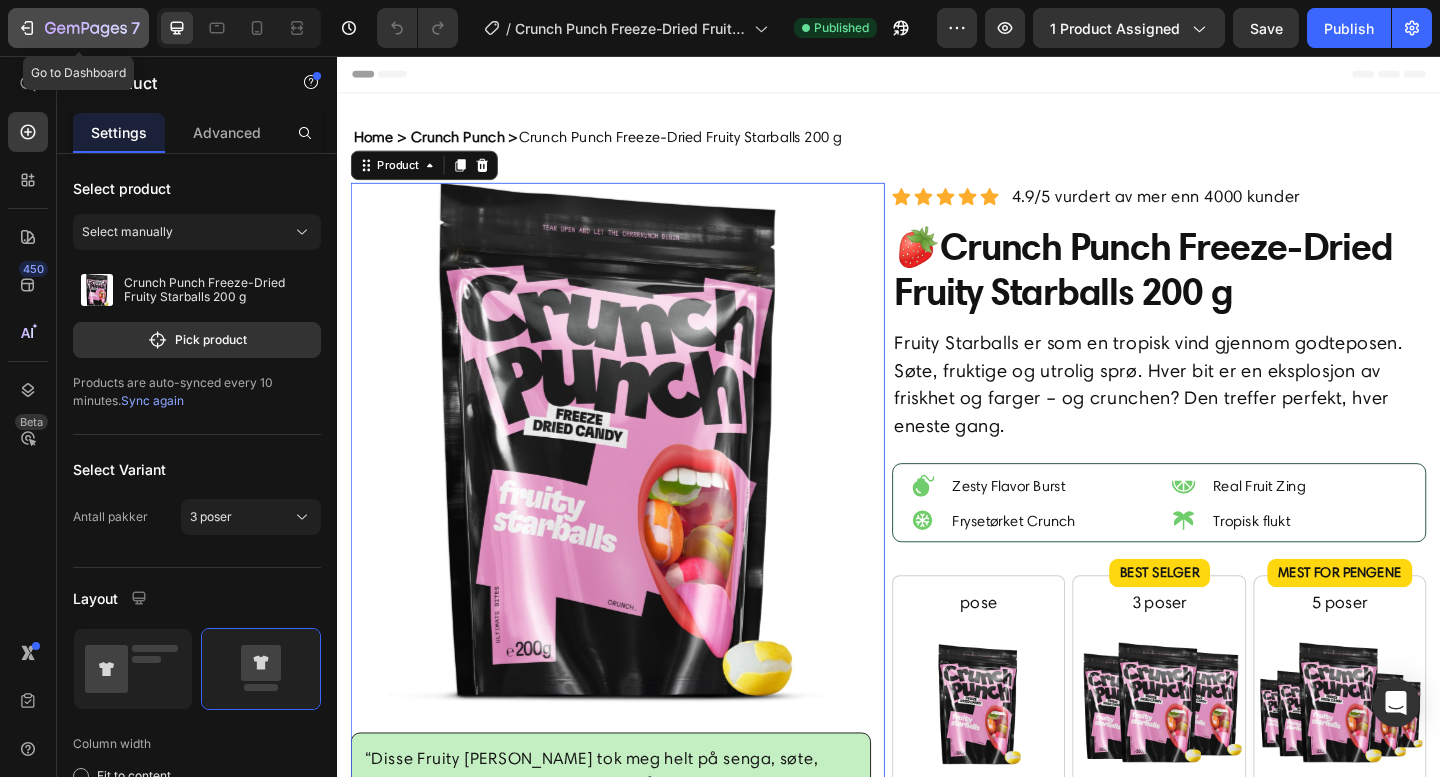 click 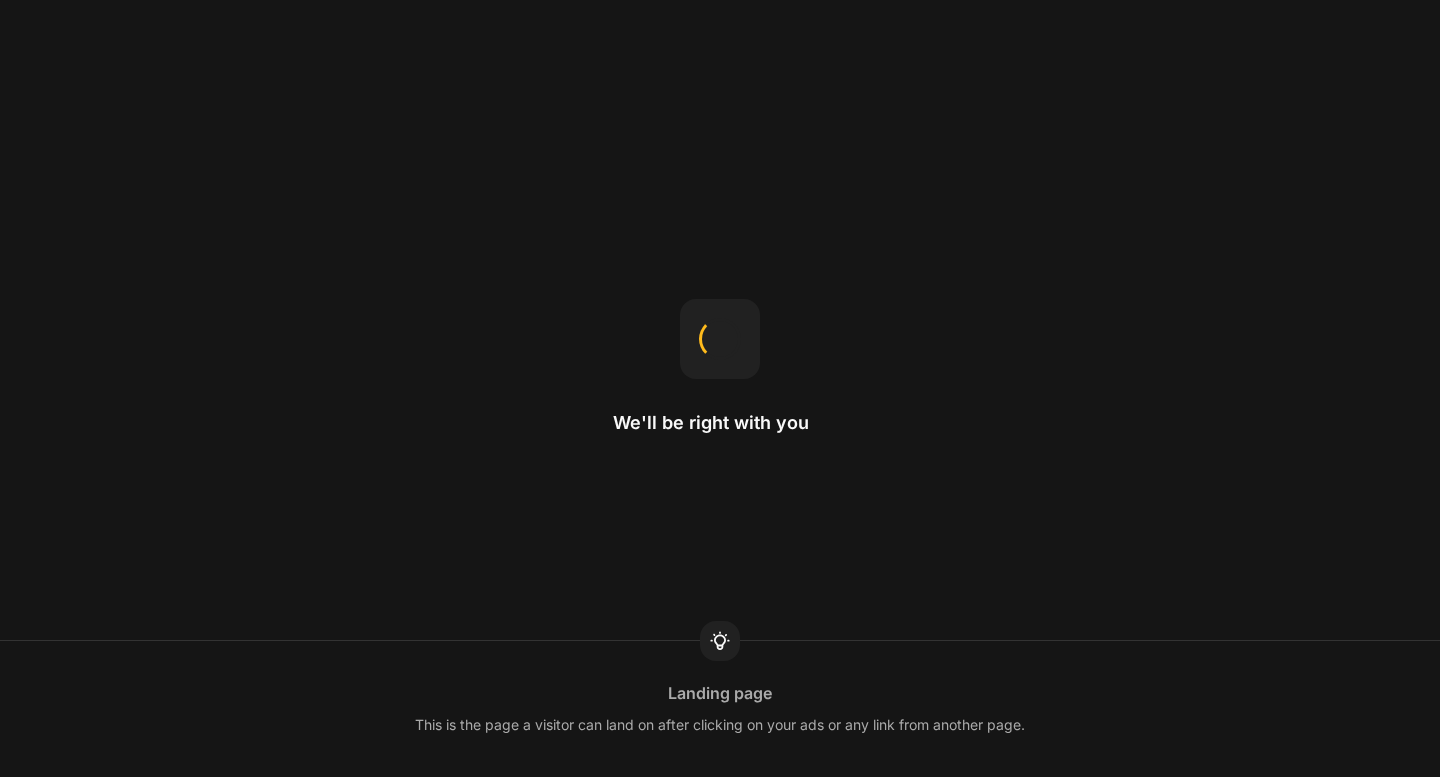 scroll, scrollTop: 0, scrollLeft: 0, axis: both 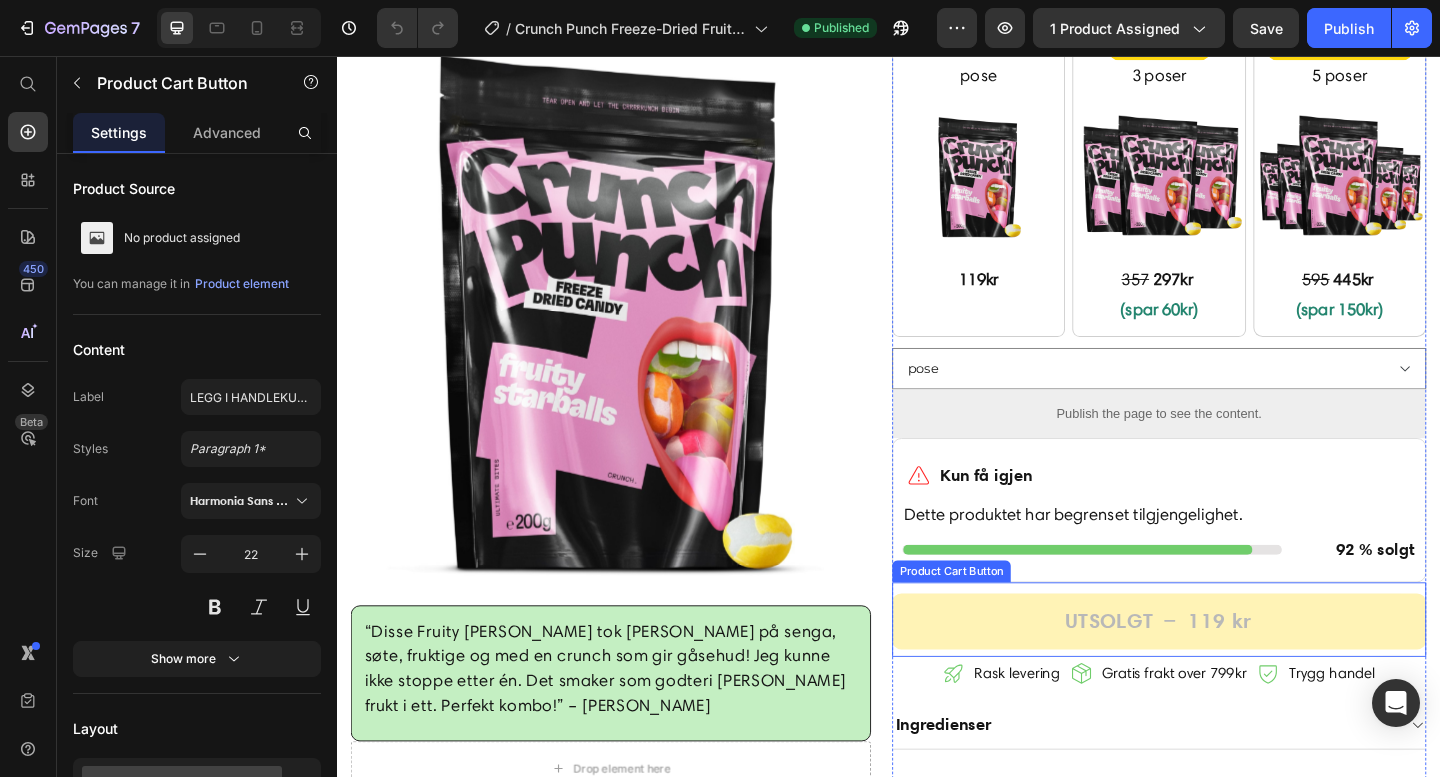 click on "Utsolgt
119 kr" at bounding box center [1231, 671] 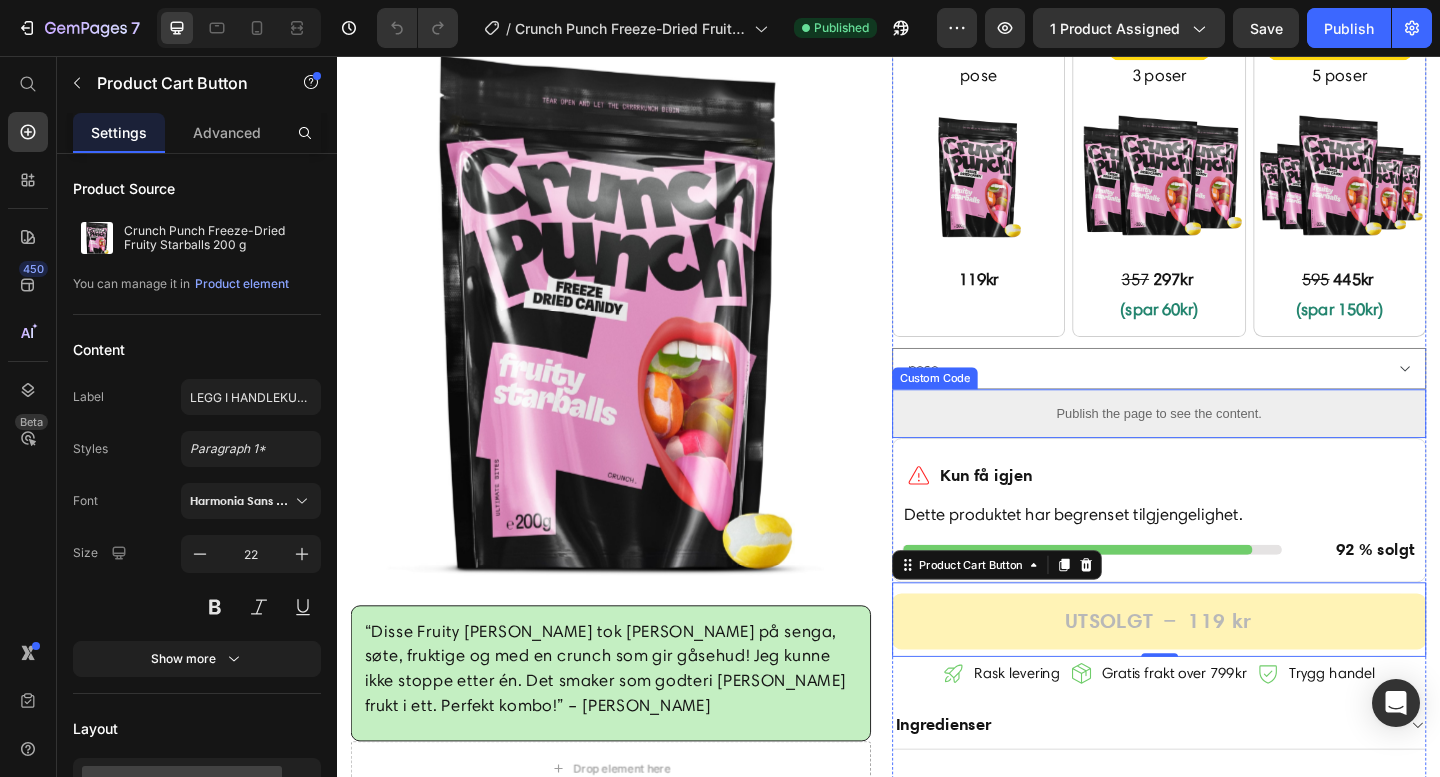 click on "Publish the page to see the content." at bounding box center (1231, 445) 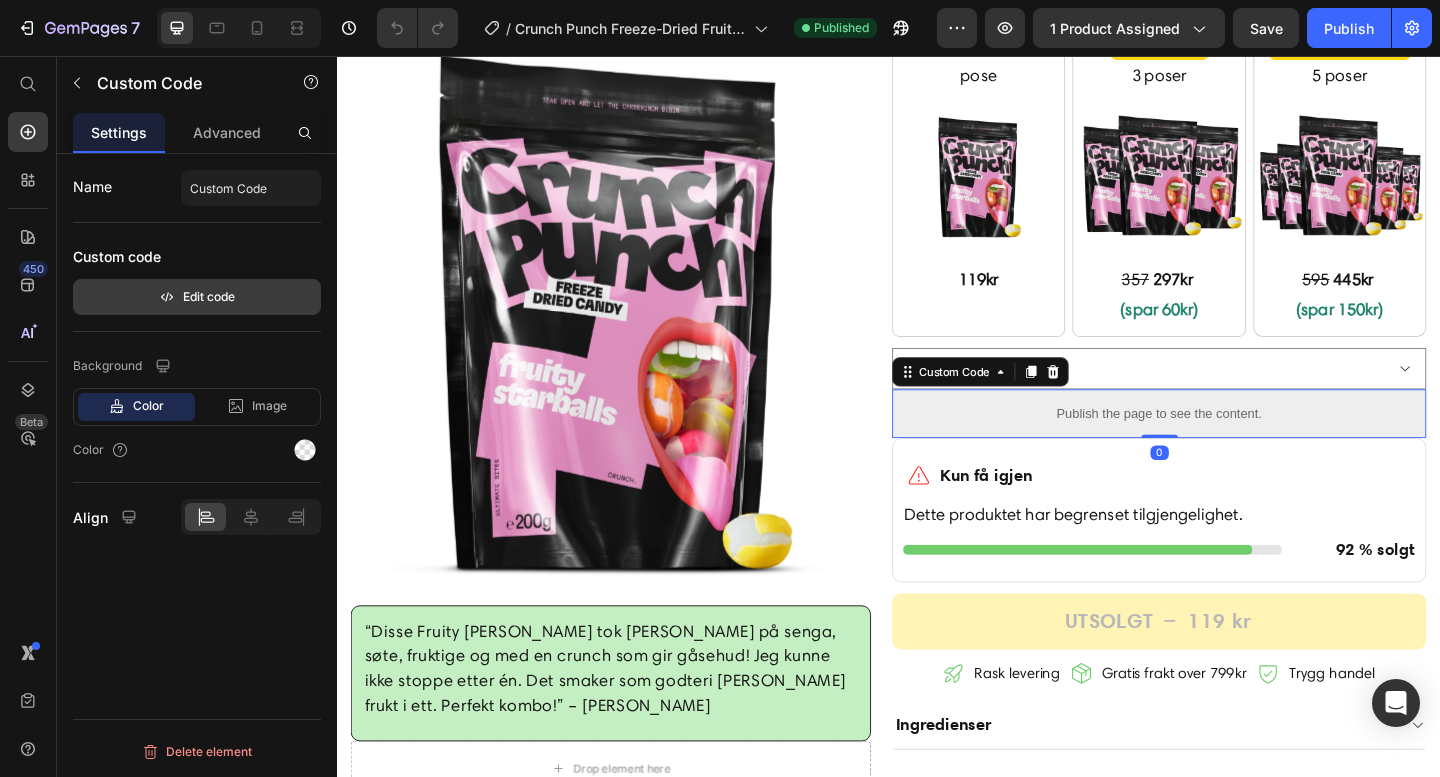 click on "Edit code" at bounding box center (197, 297) 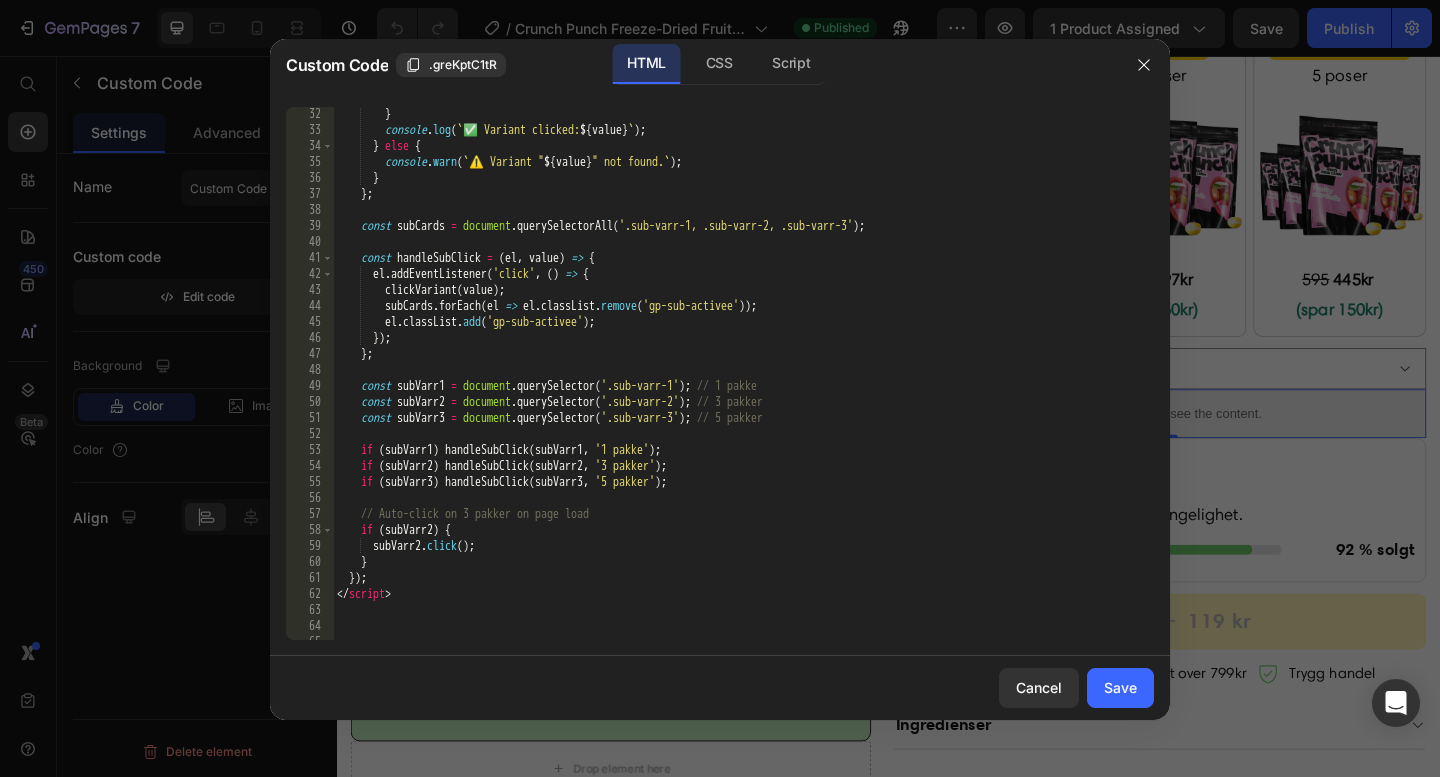 scroll, scrollTop: 507, scrollLeft: 0, axis: vertical 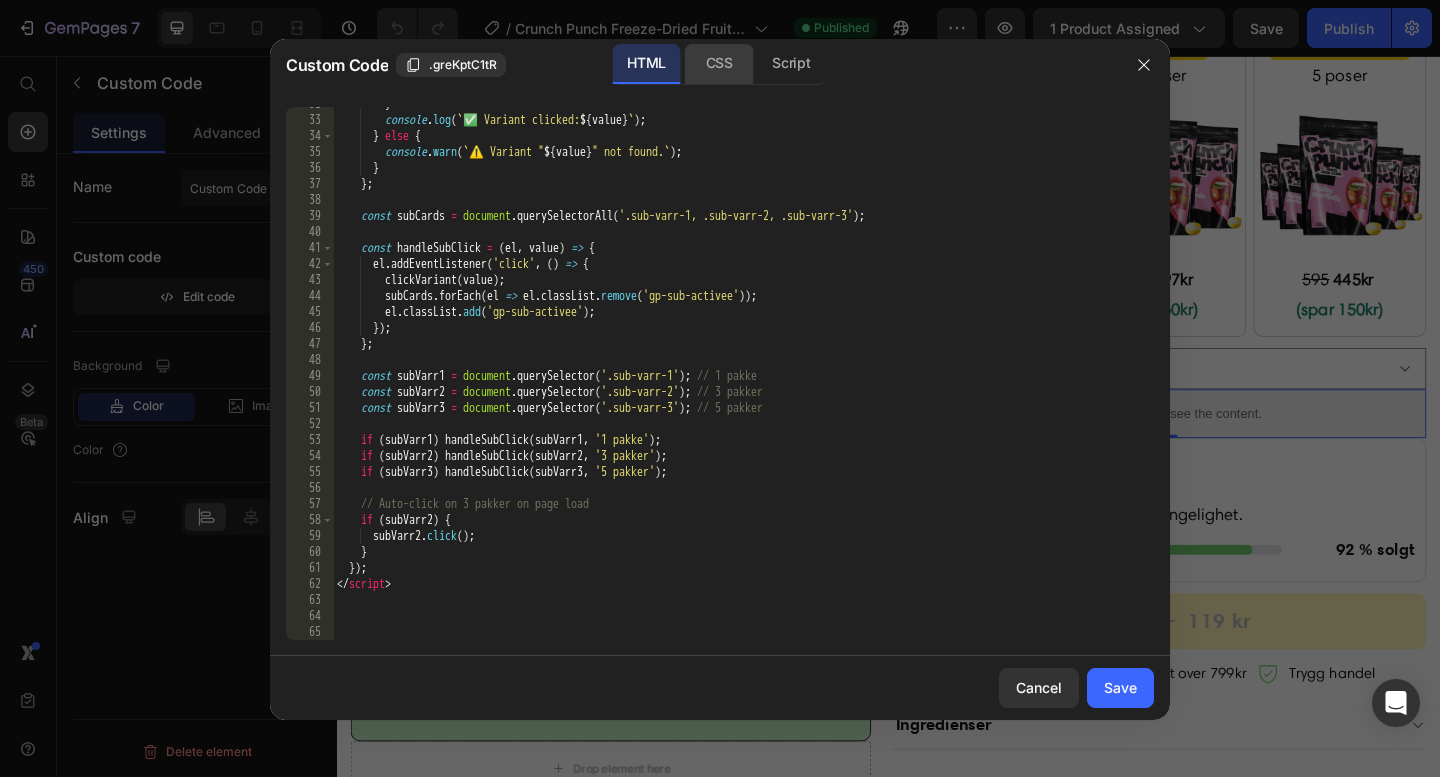 click on "CSS" 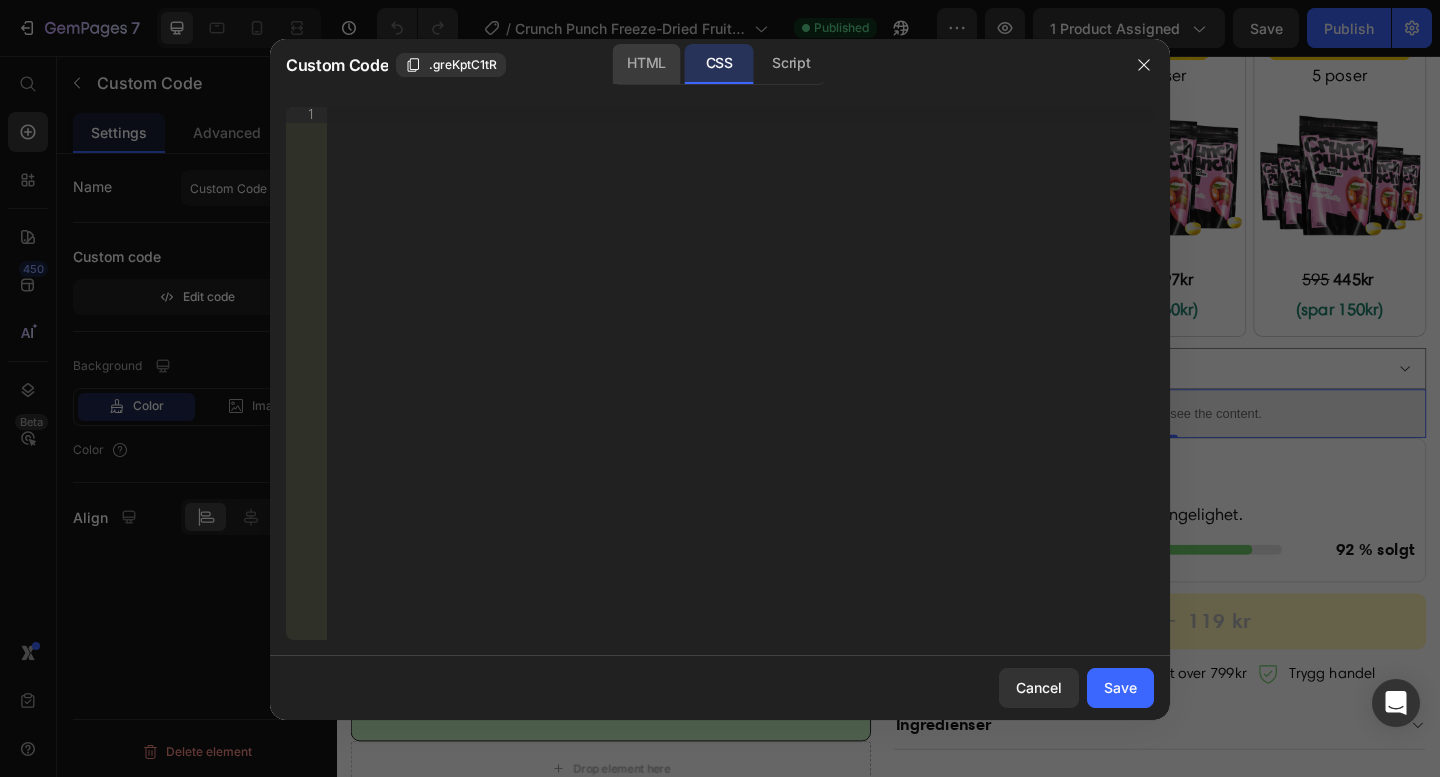 click on "HTML" 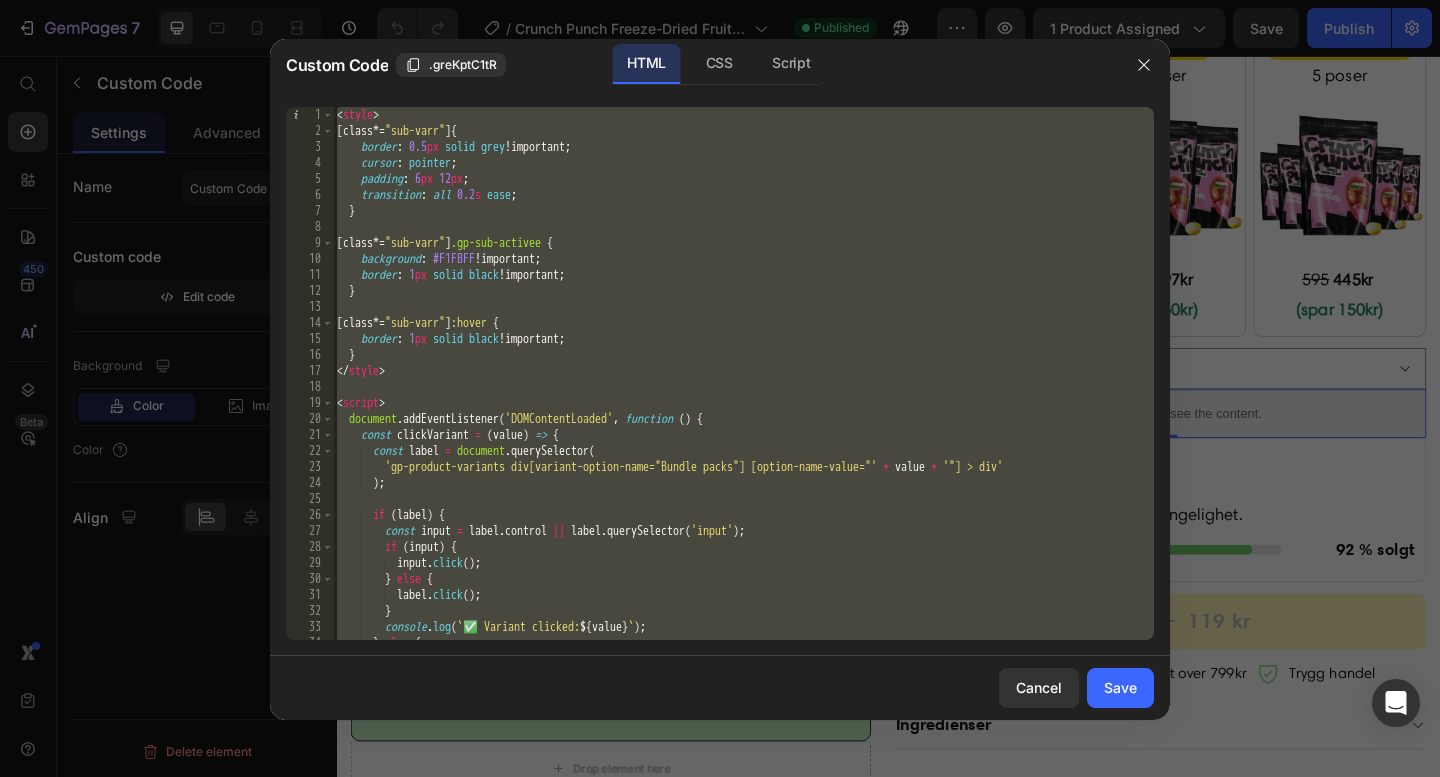 click on "< style >   [ class *= " sub-varr " ]  {      border :   0.5 px   solid   grey  !important ;      cursor :   pointer ;      padding :   6 px   12 px ;      transition :   all   0.2 s   ease ;    }   [ class *= " sub-varr " ] .gp-sub-activee   {      background :   #F1FBFF  !important ;      border :   1 px   solid   black  !important ;    }   [ class *= " sub-varr " ] :hover   {      border :   1 px   solid   black  !important ;    } </ style > < script >    document . addEventListener ( 'DOMContentLoaded' ,   function   ( )   {      const   clickVariant   =   ( value )   =>   {         const   label   =   document . querySelector (           'gp-product-variants div[variant-option-name="Bundle packs"] [option-name-value="'   +   value   +   '"] > div'         ) ;         if   ( label )   {           const   input   =   label . control   ||   label . querySelector ( 'input' ) ;           if   ( input )   {              input . click ( ) ;           }   else   {              label . click ( ) ;           } . (" at bounding box center [743, 389] 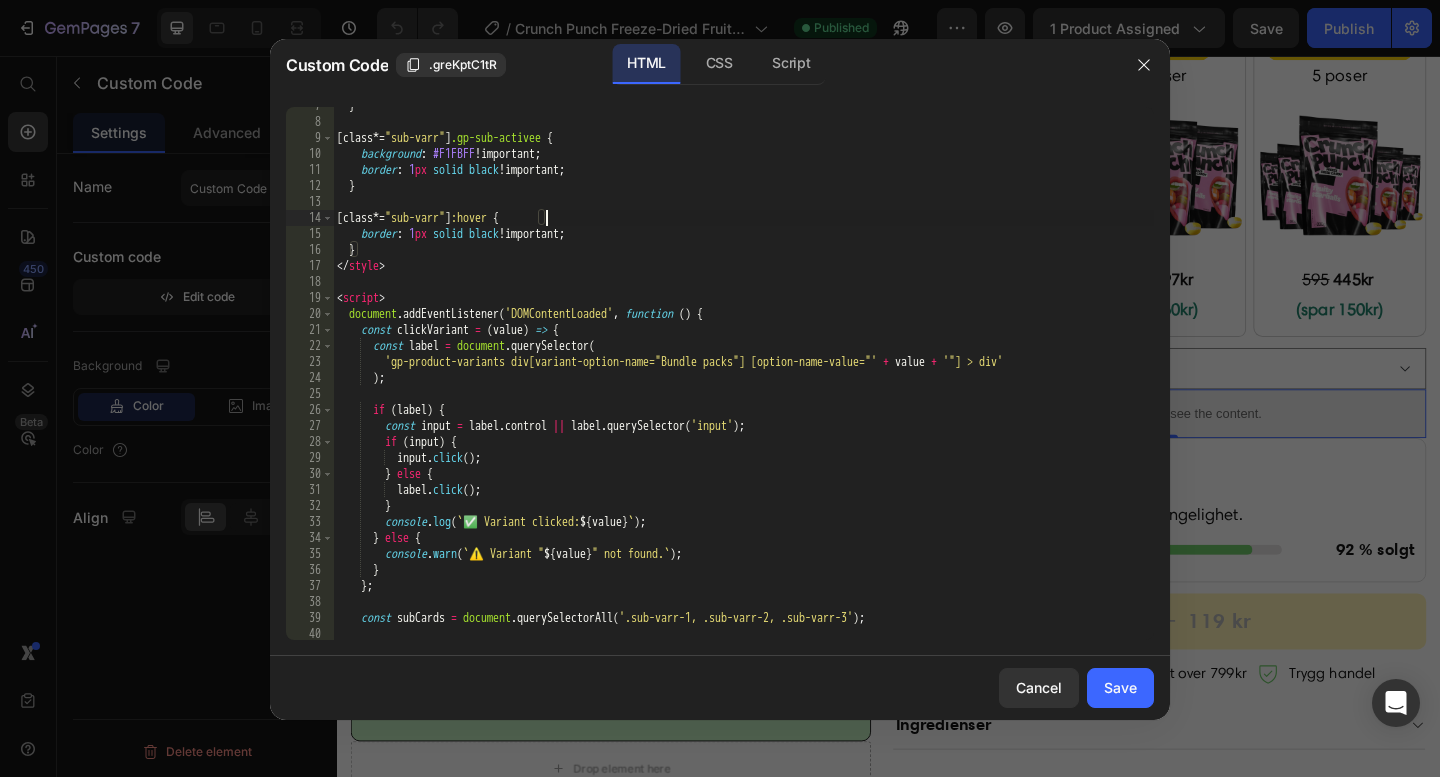 scroll, scrollTop: 125, scrollLeft: 0, axis: vertical 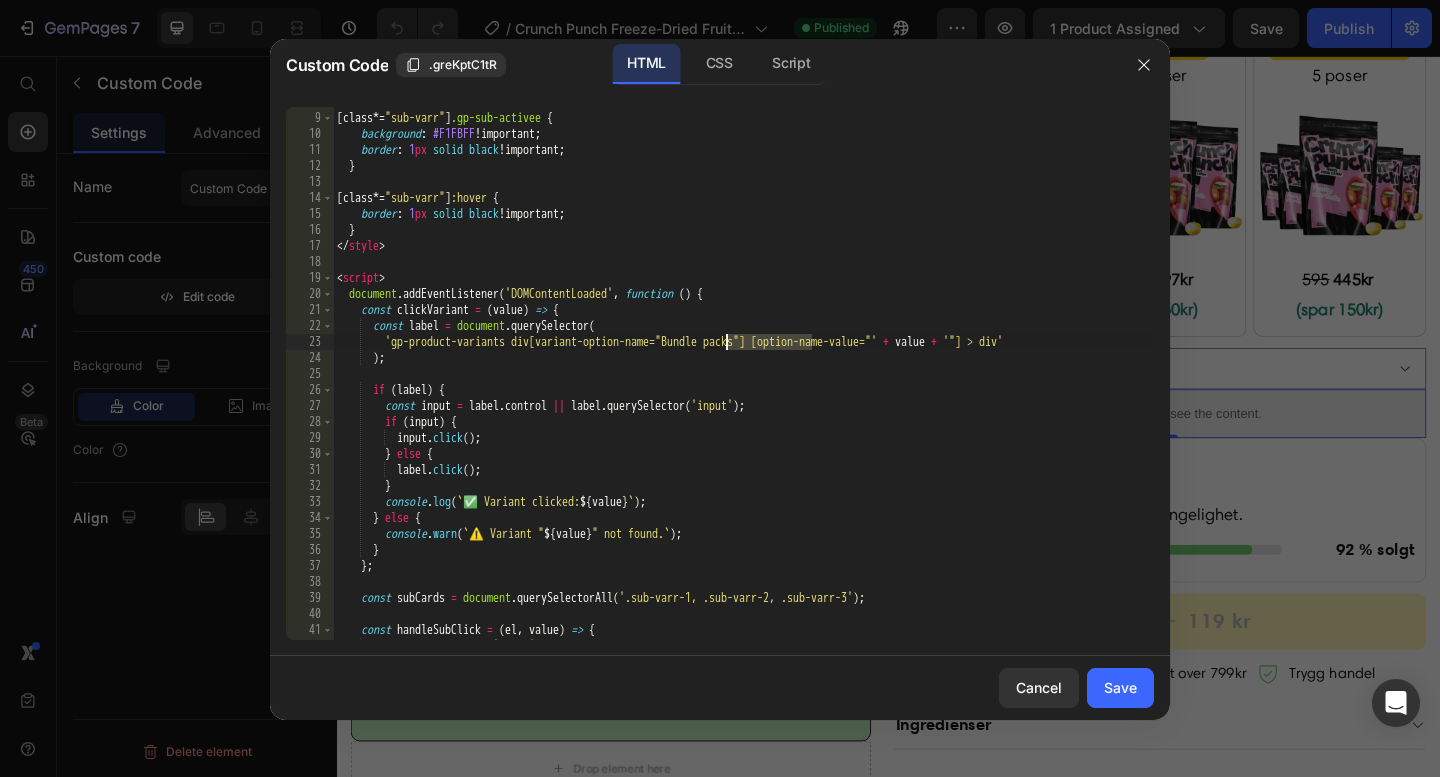 drag, startPoint x: 812, startPoint y: 341, endPoint x: 729, endPoint y: 342, distance: 83.00603 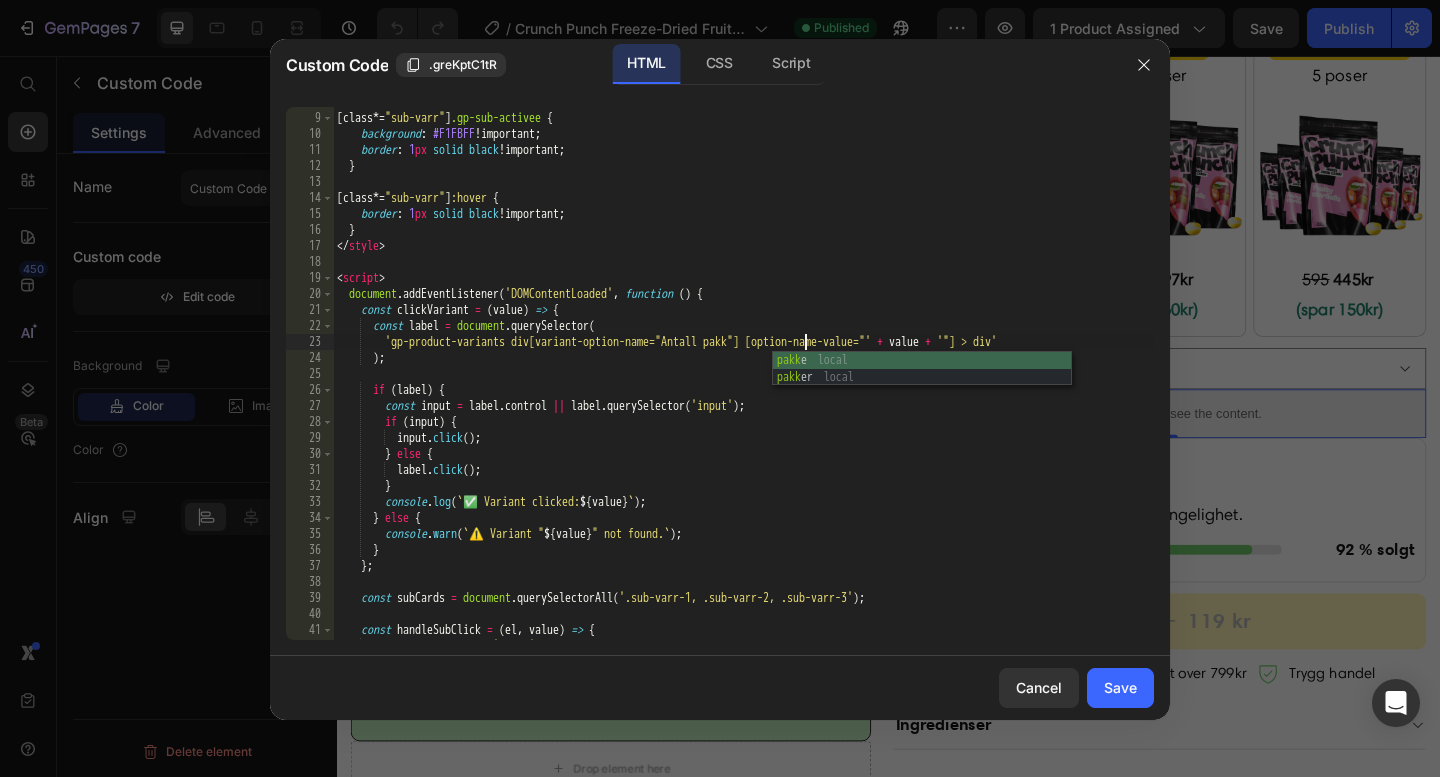 scroll, scrollTop: 0, scrollLeft: 39, axis: horizontal 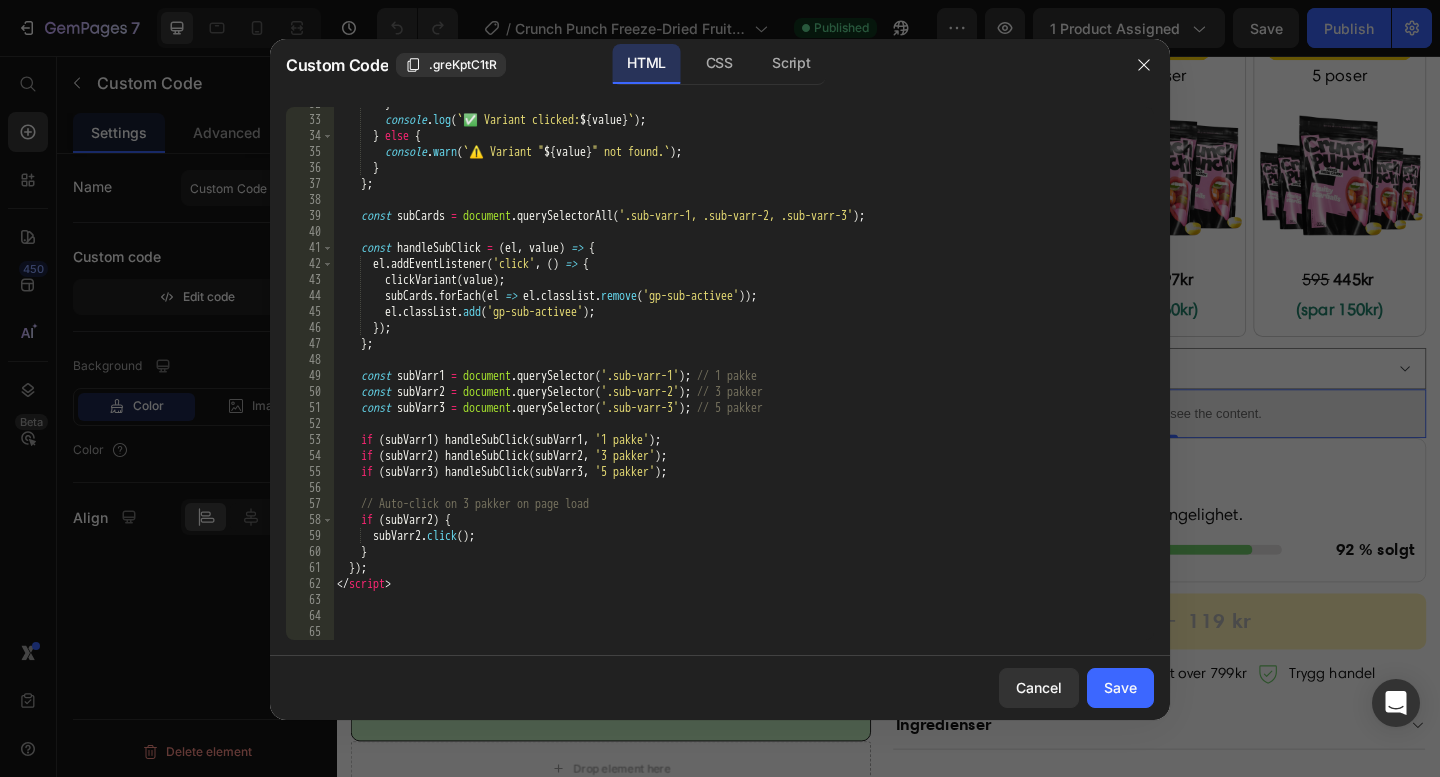 click on "}           console . log ( ` ✅ Variant clicked:  ${ value } ` ) ;         }   else   {           console . warn ( ` ⚠️ Variant " ${ value } " not found. ` ) ;         }      } ;      const   subCards   =   document . querySelectorAll ( '.sub-varr-1, .sub-varr-2, .sub-varr-3' ) ;      const   handleSubClick   =   ( el ,   value )   =>   {         el . addEventListener ( 'click' ,   ( )   =>   {           clickVariant ( value ) ;           subCards . forEach ( el   =>   el . classList . remove ( 'gp-sub-activee' )) ;           el . classList . add ( 'gp-sub-activee' ) ;         }) ;      } ;      const   subVarr1   =   document . querySelector ( '.sub-varr-1' ) ;   // 1 pakke      const   subVarr2   =   document . querySelector ( '.sub-varr-2' ) ;   // 3 pakker      const   subVarr3   =   document . querySelector ( '.sub-varr-3' ) ;   // 5 pakker      if   ( subVarr1 )   handleSubClick ( subVarr1 ,   '1 pakke' ) ;      if   ( subVarr2 )   handleSubClick ( subVarr2 ,   '3 pakker' ) ;      if   (" at bounding box center [743, 378] 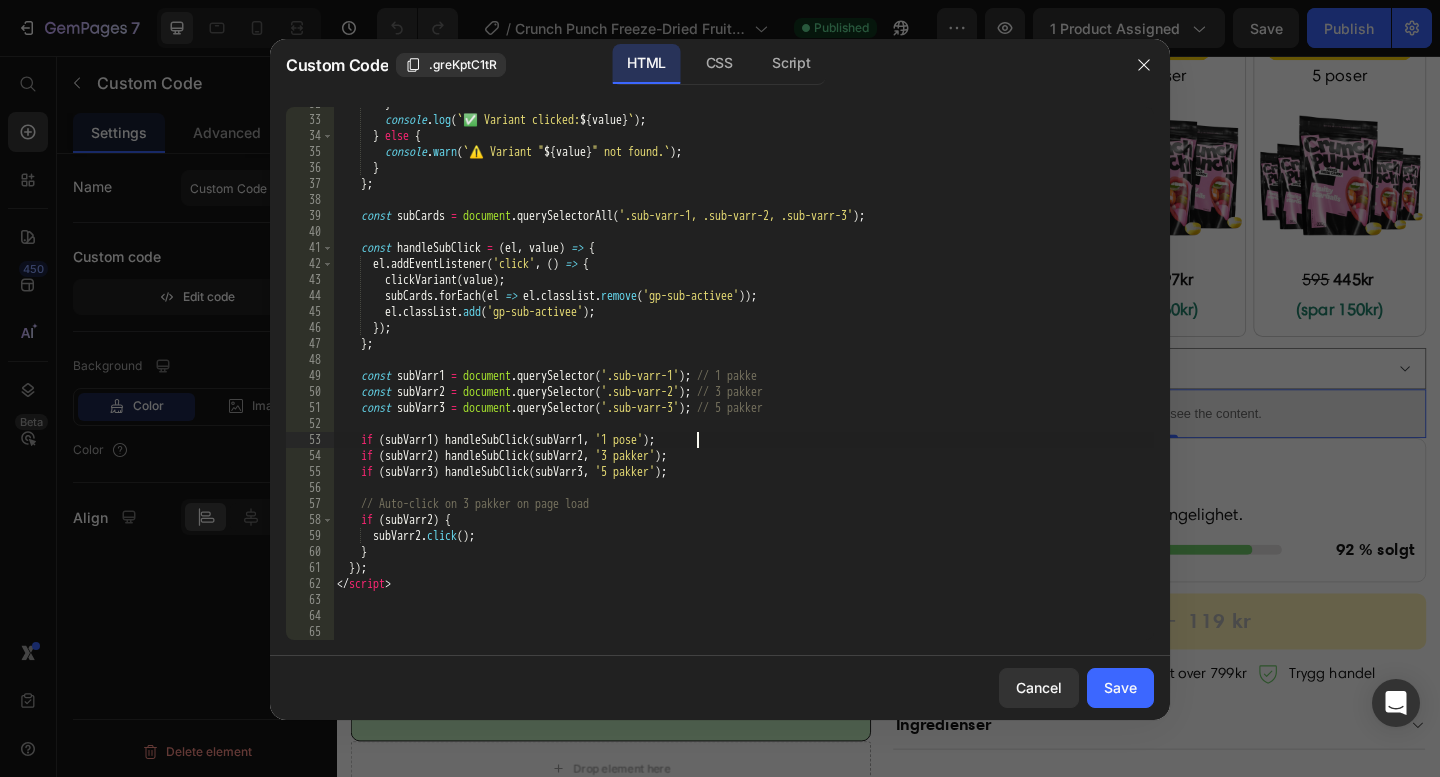 scroll, scrollTop: 0, scrollLeft: 29, axis: horizontal 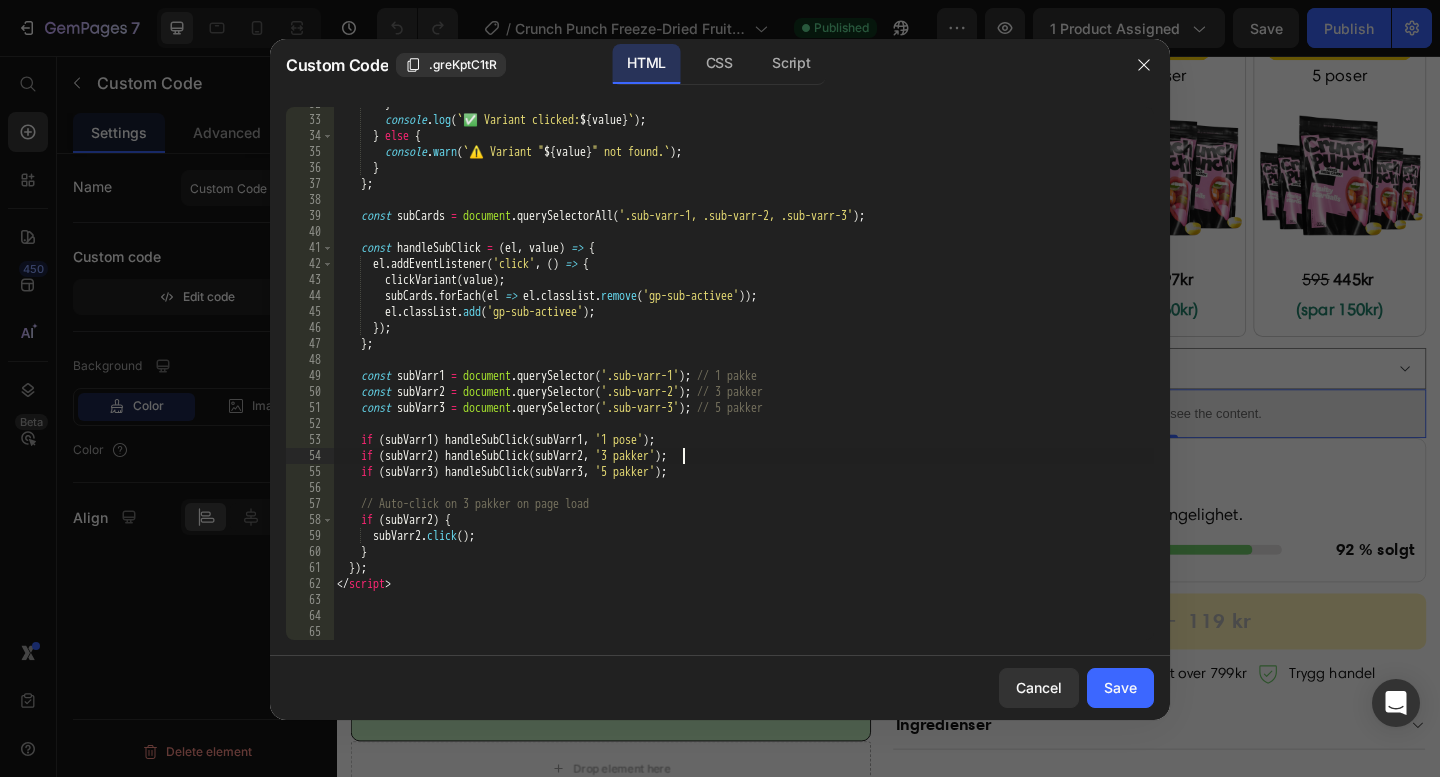 click on "}           console . log ( ` ✅ Variant clicked:  ${ value } ` ) ;         }   else   {           console . warn ( ` ⚠️ Variant " ${ value } " not found. ` ) ;         }      } ;      const   subCards   =   document . querySelectorAll ( '.sub-varr-1, .sub-varr-2, .sub-varr-3' ) ;      const   handleSubClick   =   ( el ,   value )   =>   {         el . addEventListener ( 'click' ,   ( )   =>   {           clickVariant ( value ) ;           subCards . forEach ( el   =>   el . classList . remove ( 'gp-sub-activee' )) ;           el . classList . add ( 'gp-sub-activee' ) ;         }) ;      } ;      const   subVarr1   =   document . querySelector ( '.sub-varr-1' ) ;   // 1 pakke      const   subVarr2   =   document . querySelector ( '.sub-varr-2' ) ;   // 3 pakker      const   subVarr3   =   document . querySelector ( '.sub-varr-3' ) ;   // 5 pakker      if   ( subVarr1 )   handleSubClick ( subVarr1 ,   '1 pose' ) ;      if   ( subVarr2 )   handleSubClick ( subVarr2 ,   '3 pakker' ) ;      if   (" at bounding box center [743, 378] 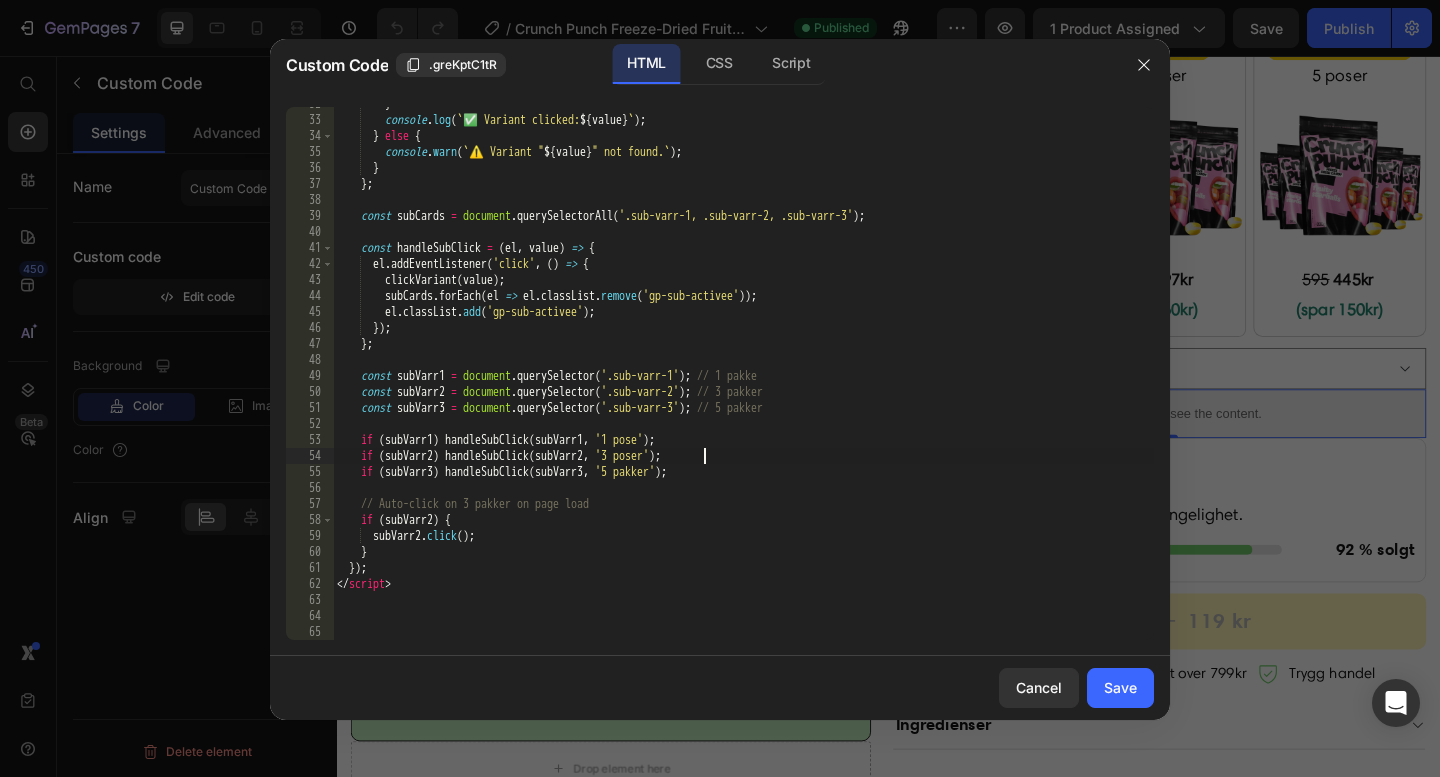 click on "}           console . log ( ` ✅ Variant clicked:  ${ value } ` ) ;         }   else   {           console . warn ( ` ⚠️ Variant " ${ value } " not found. ` ) ;         }      } ;      const   subCards   =   document . querySelectorAll ( '.sub-varr-1, .sub-varr-2, .sub-varr-3' ) ;      const   handleSubClick   =   ( el ,   value )   =>   {         el . addEventListener ( 'click' ,   ( )   =>   {           clickVariant ( value ) ;           subCards . forEach ( el   =>   el . classList . remove ( 'gp-sub-activee' )) ;           el . classList . add ( 'gp-sub-activee' ) ;         }) ;      } ;      const   subVarr1   =   document . querySelector ( '.sub-varr-1' ) ;   // 1 pakke      const   subVarr2   =   document . querySelector ( '.sub-varr-2' ) ;   // 3 pakker      const   subVarr3   =   document . querySelector ( '.sub-varr-3' ) ;   // 5 pakker      if   ( subVarr1 )   handleSubClick ( subVarr1 ,   '1 pose' ) ;      if   ( subVarr2 )   handleSubClick ( subVarr2 ,   '3 poser' ) ;      if   ( )" at bounding box center [743, 378] 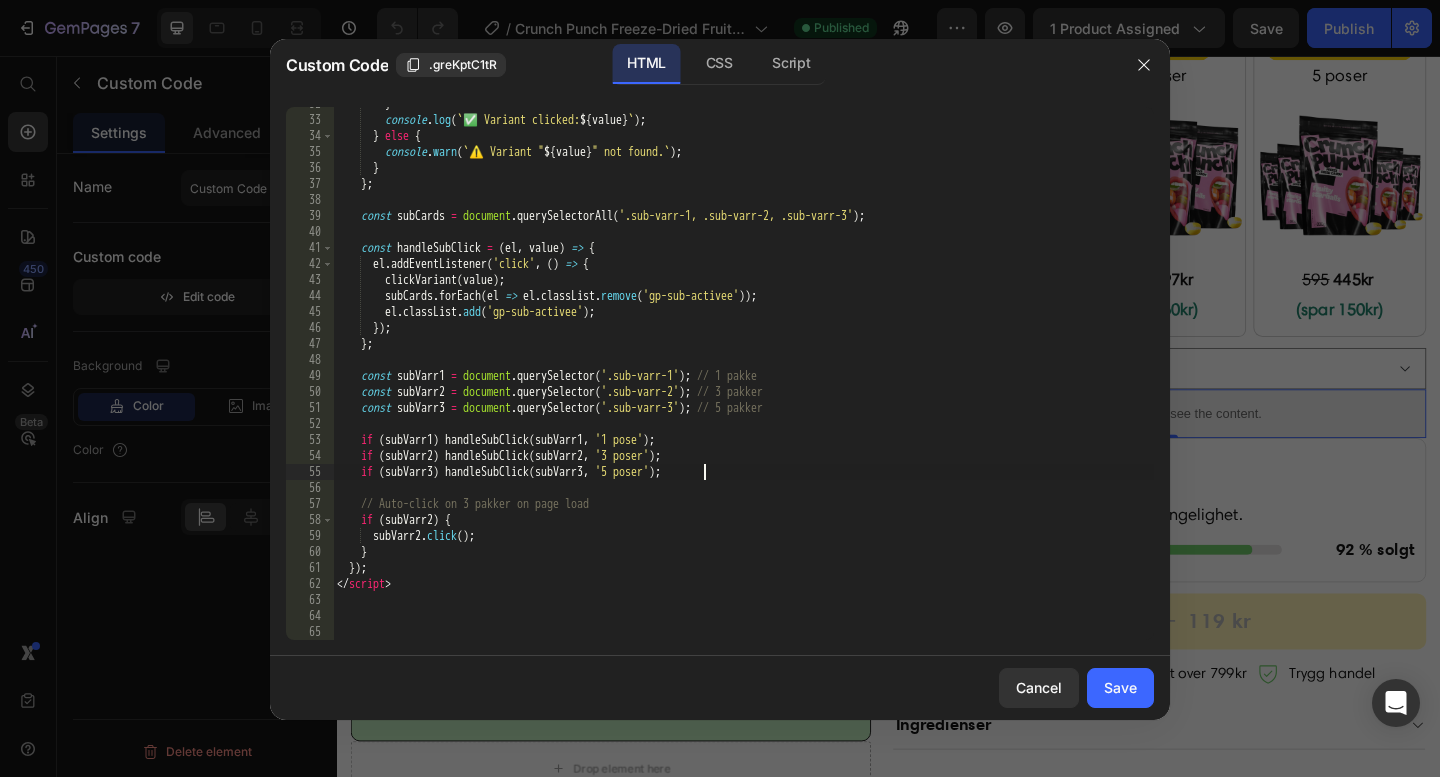 scroll, scrollTop: 0, scrollLeft: 30, axis: horizontal 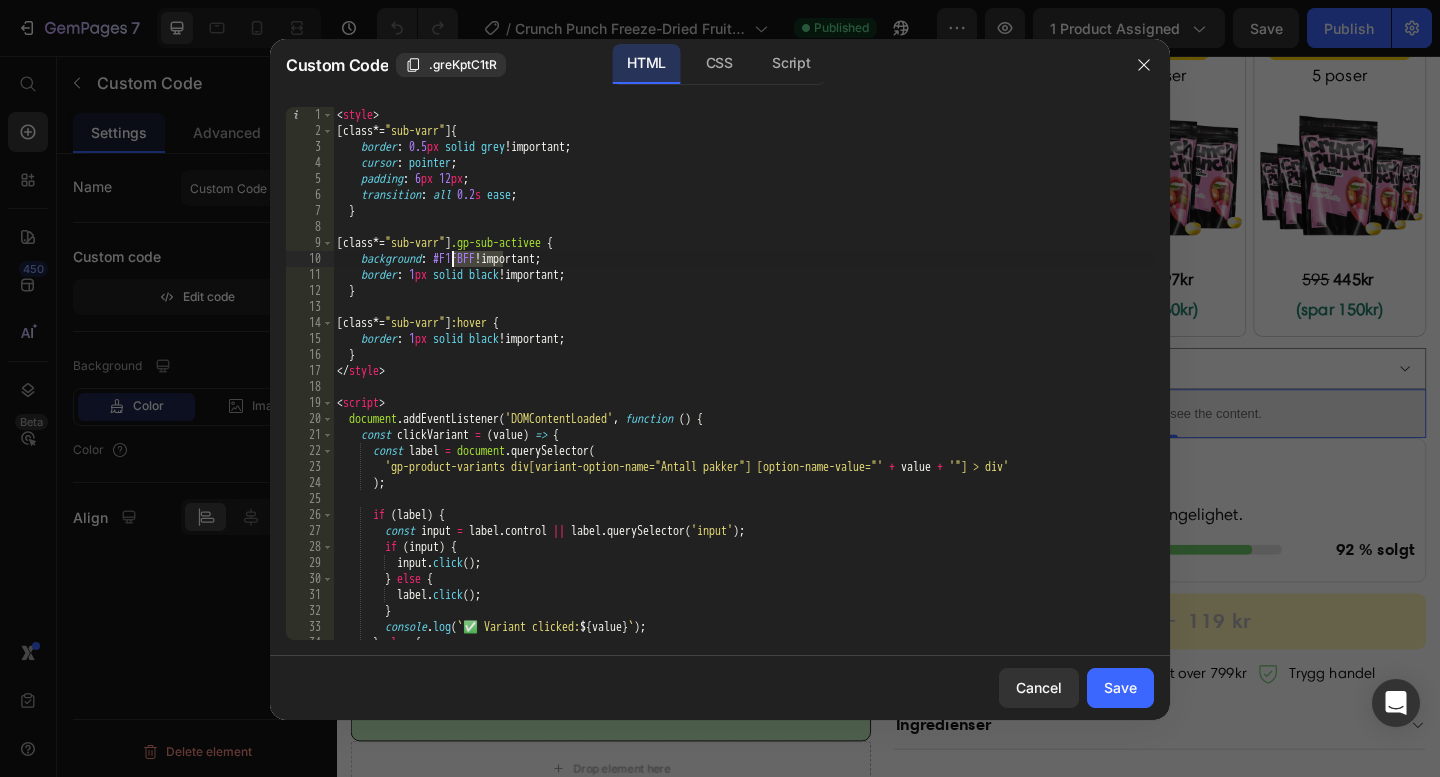 drag, startPoint x: 502, startPoint y: 257, endPoint x: 455, endPoint y: 258, distance: 47.010635 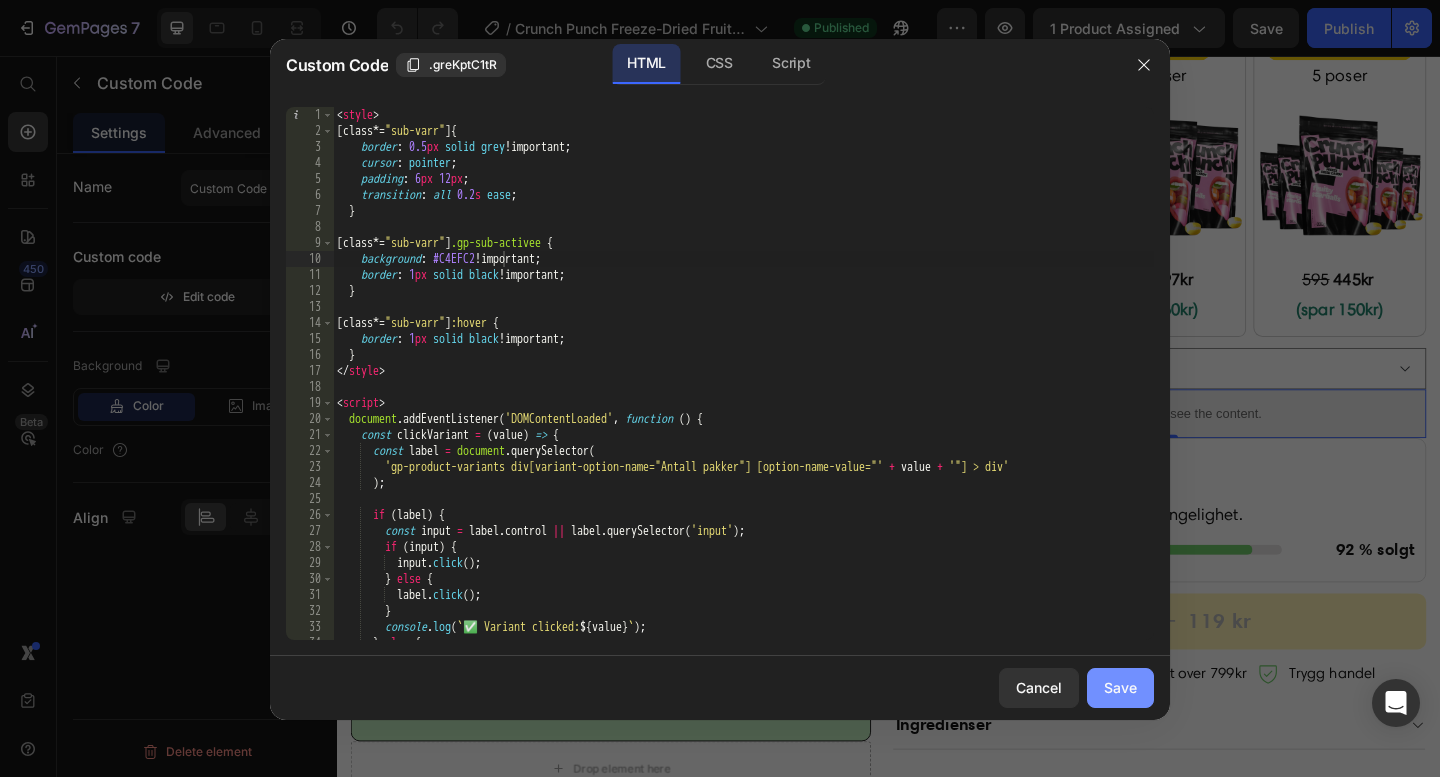 click on "Save" 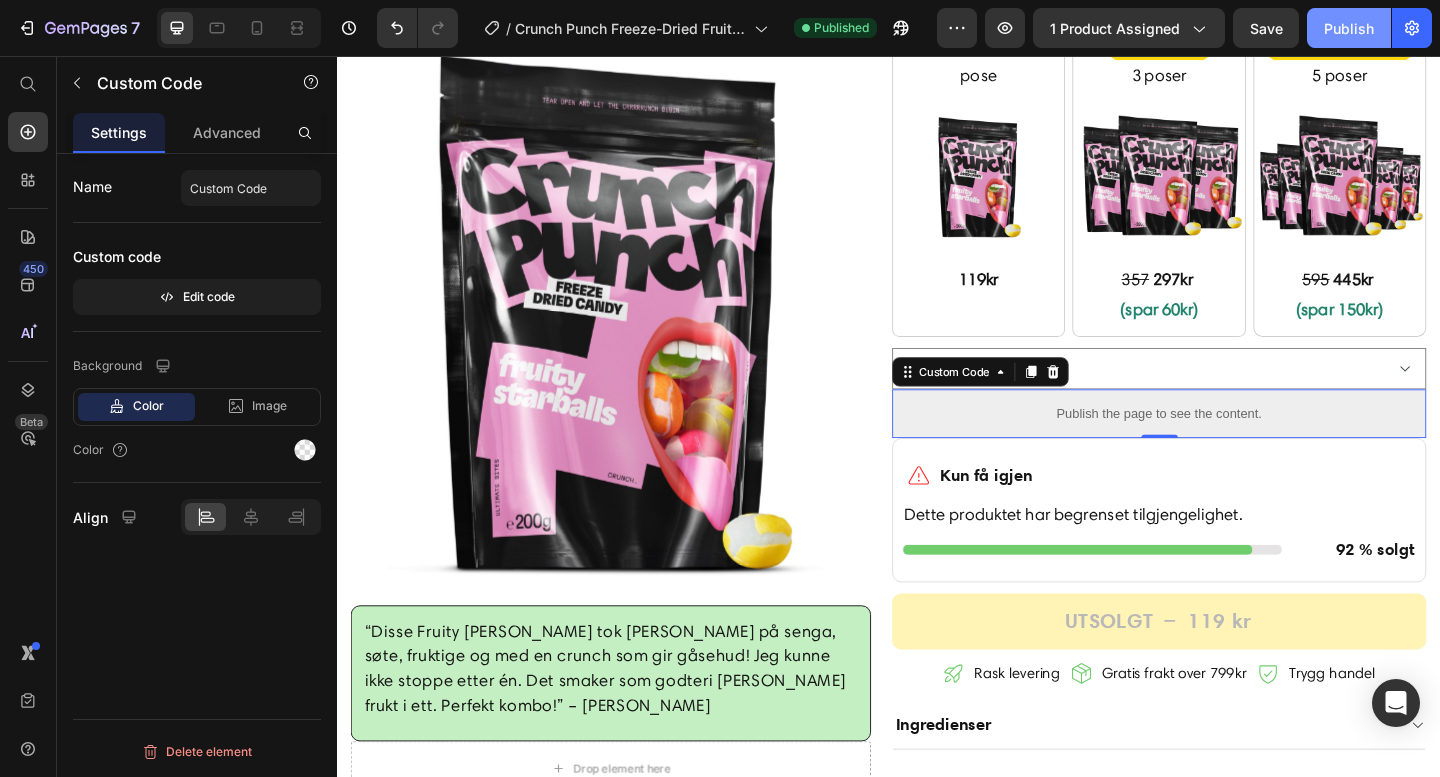 click on "Publish" at bounding box center (1349, 28) 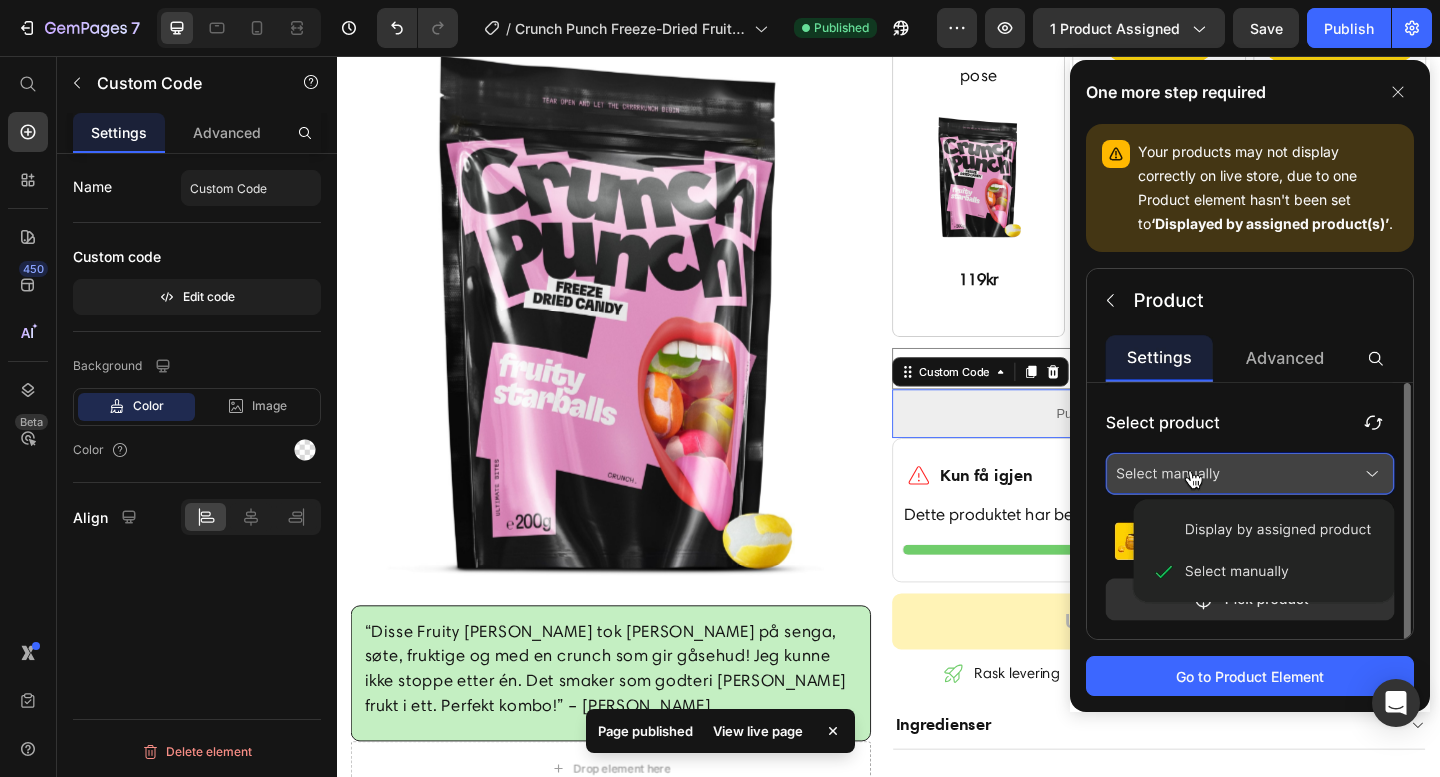 click on "One more step required Your products may not display correctly on live store, due to one Product element hasn't been set to  ‘Displayed by assigned product(s)’ . Go to Product Element" 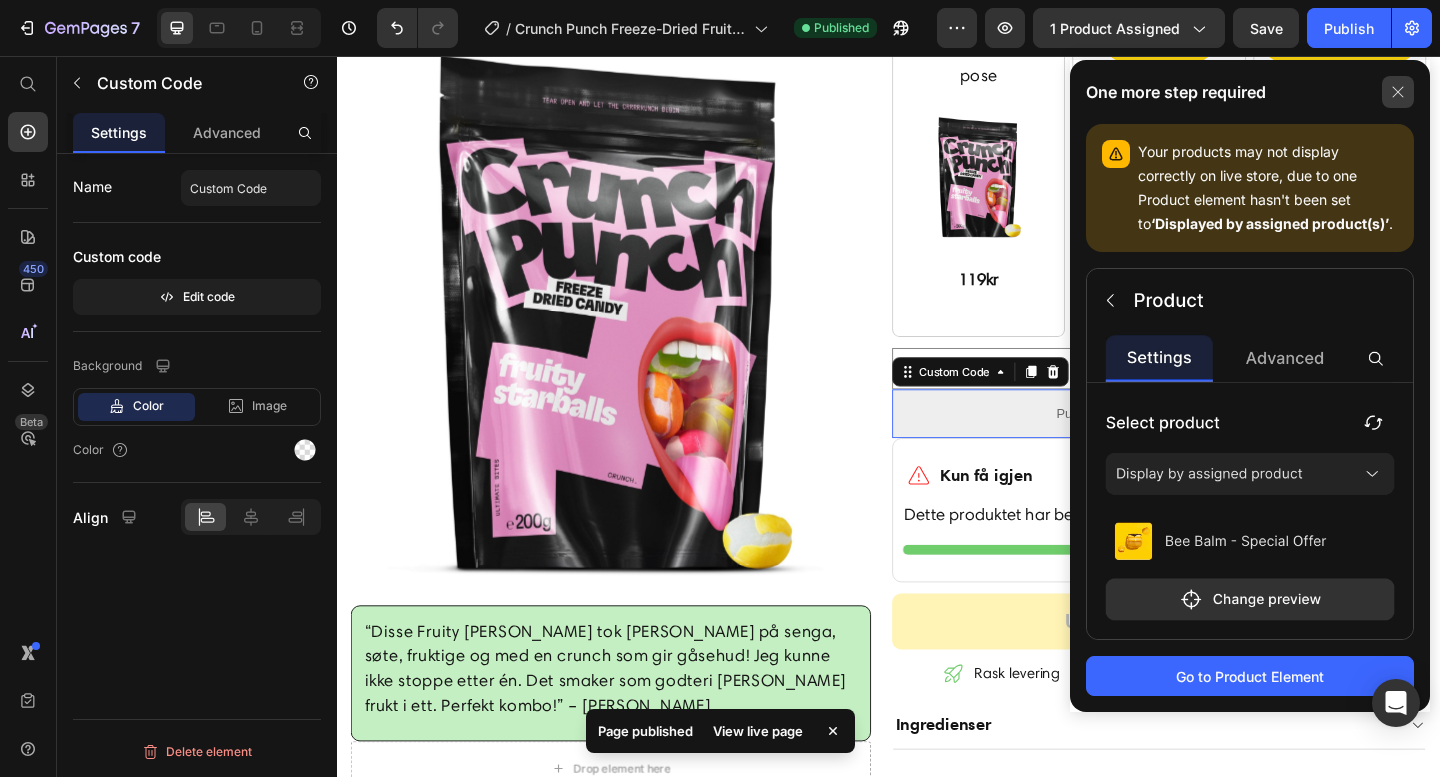 click 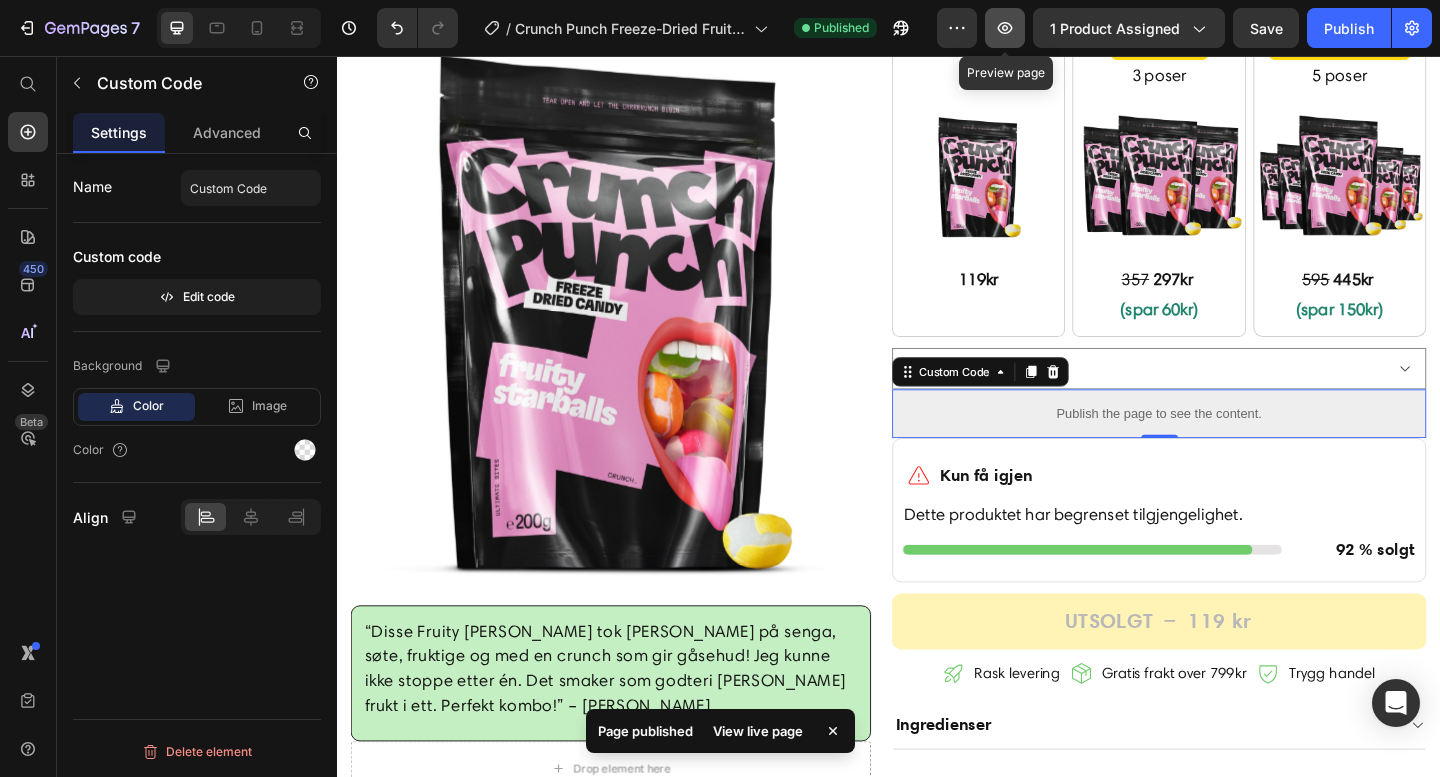 click 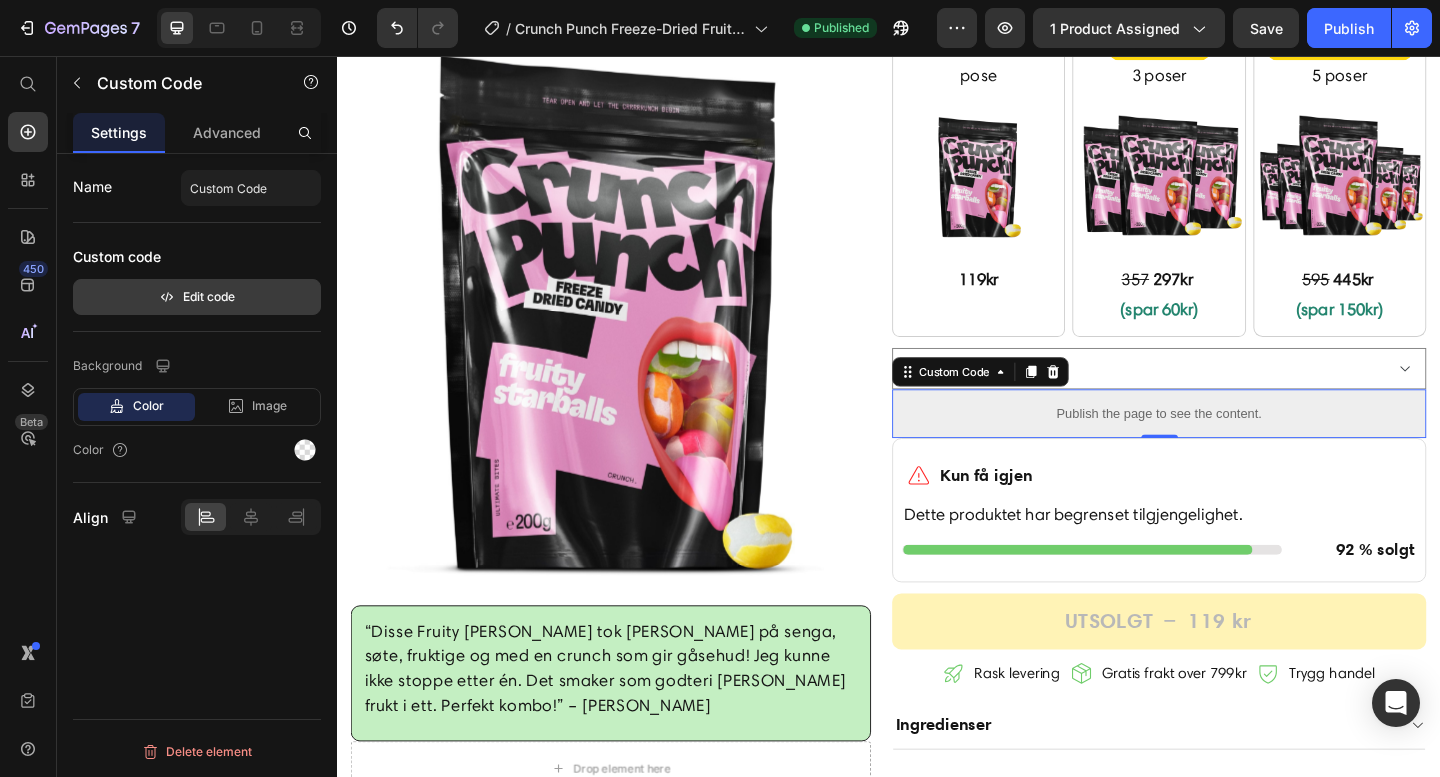 click on "Edit code" at bounding box center [197, 297] 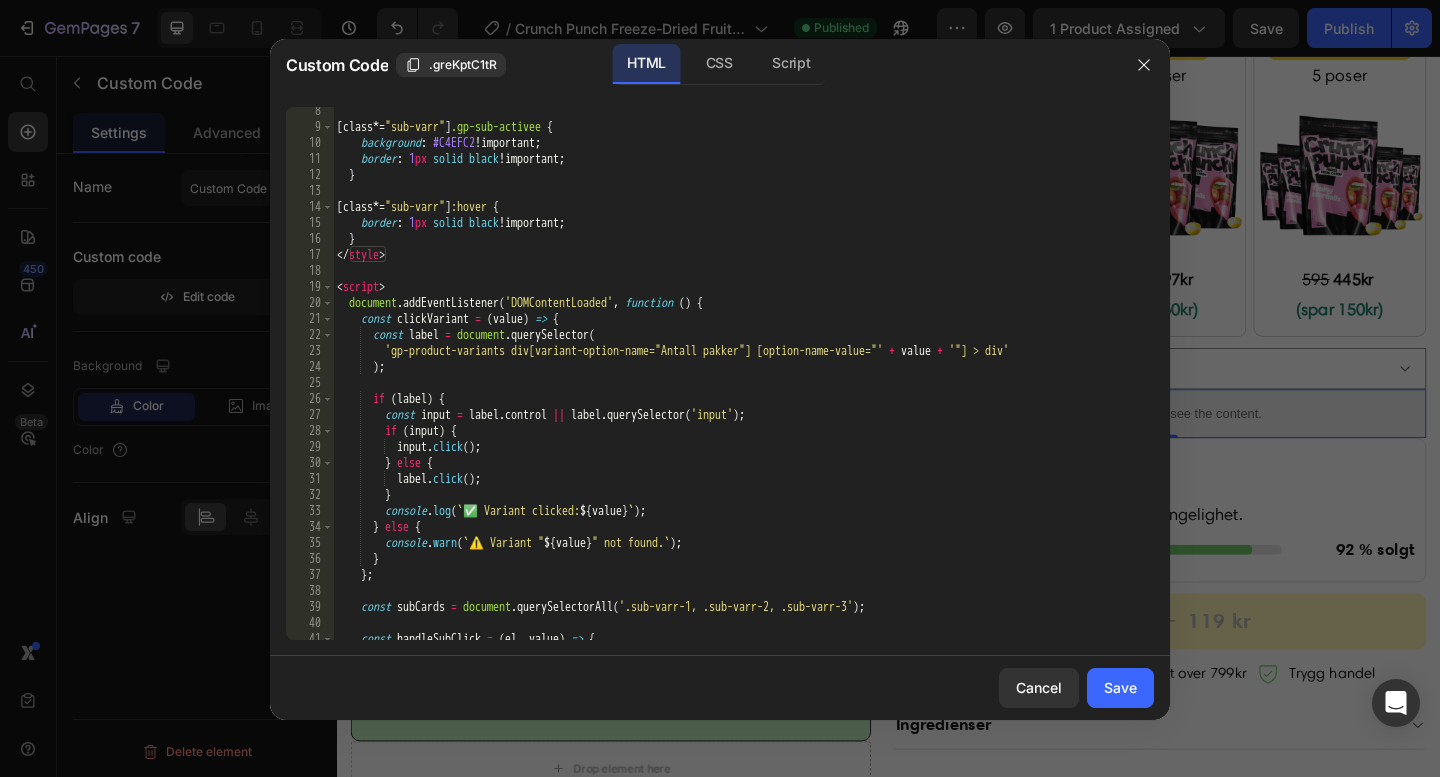 scroll, scrollTop: 118, scrollLeft: 0, axis: vertical 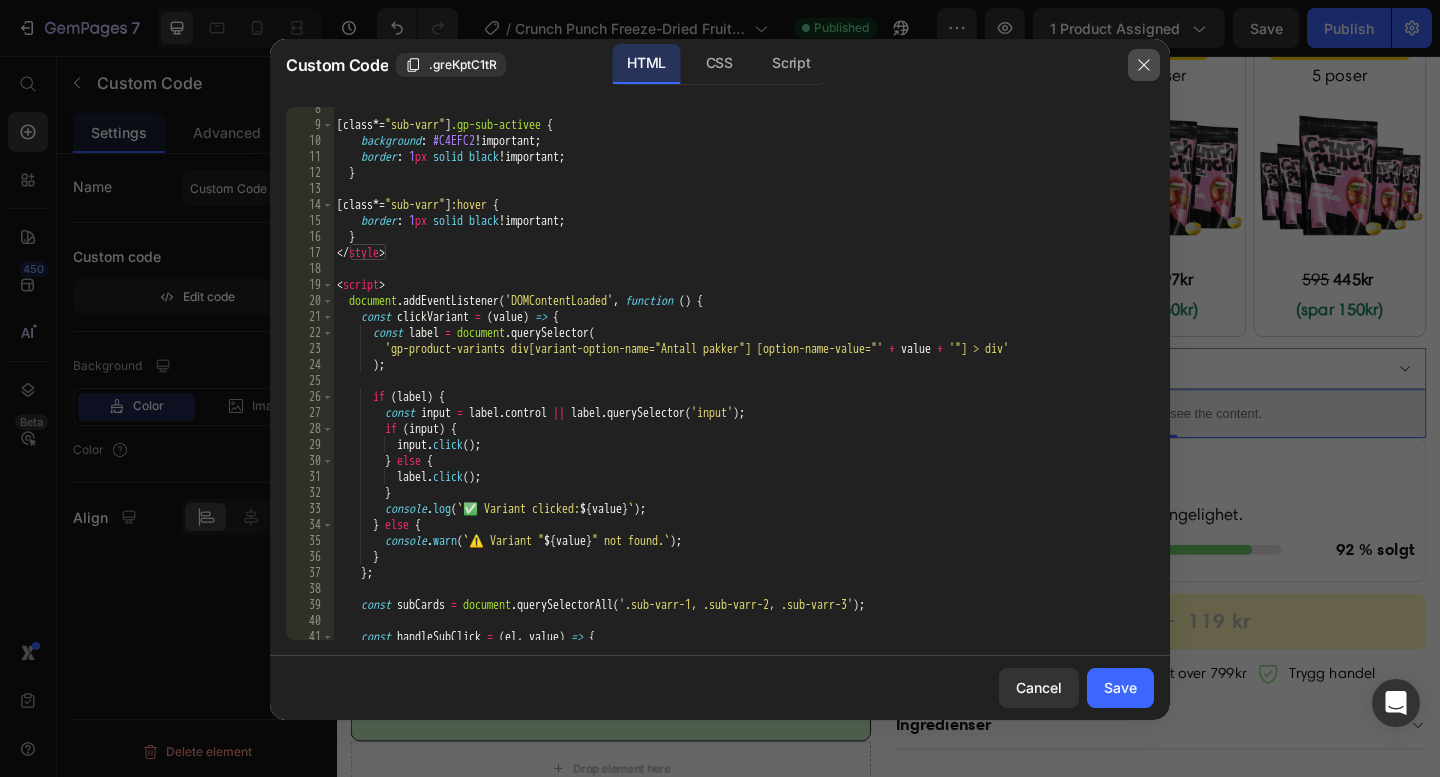 drag, startPoint x: 1147, startPoint y: 62, endPoint x: 175, endPoint y: 134, distance: 974.663 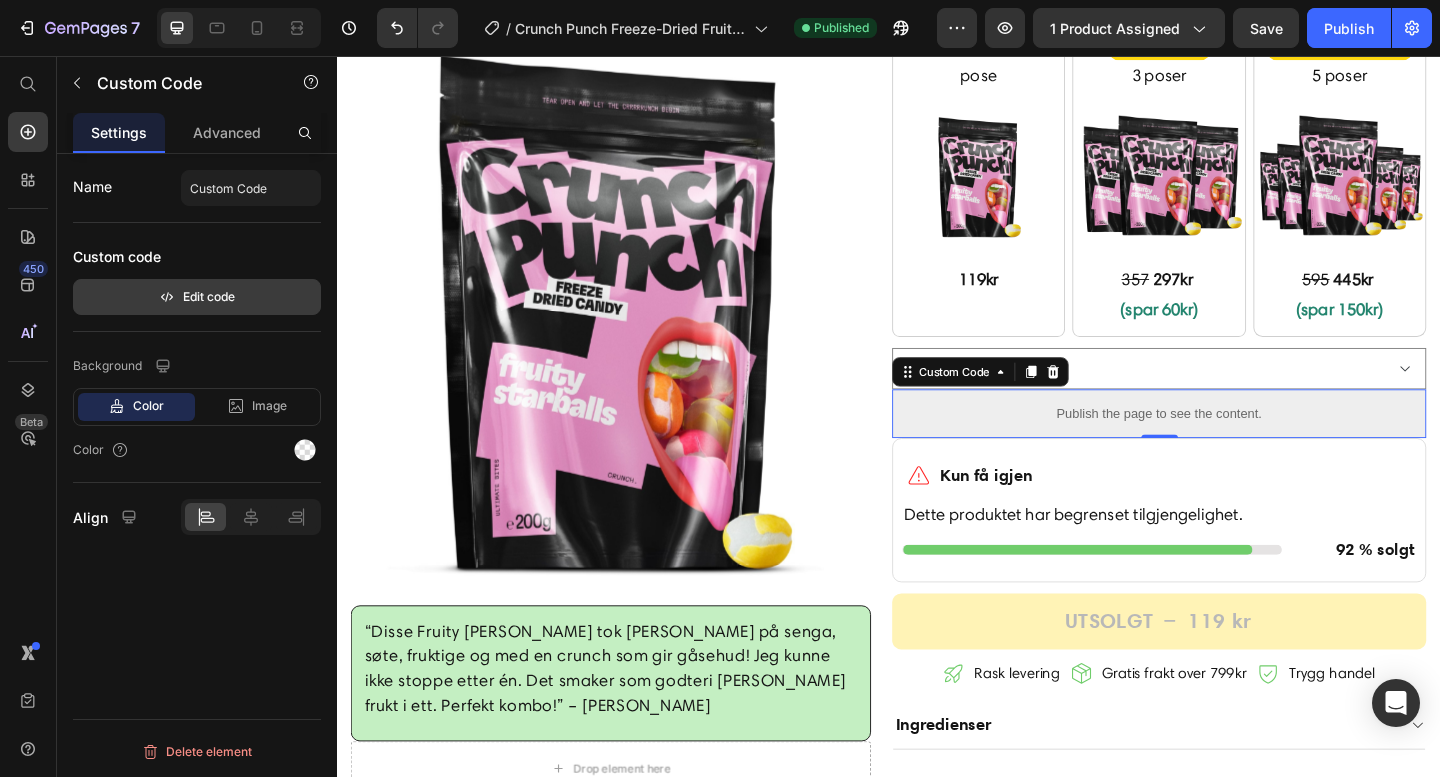 click on "Edit code" at bounding box center [197, 297] 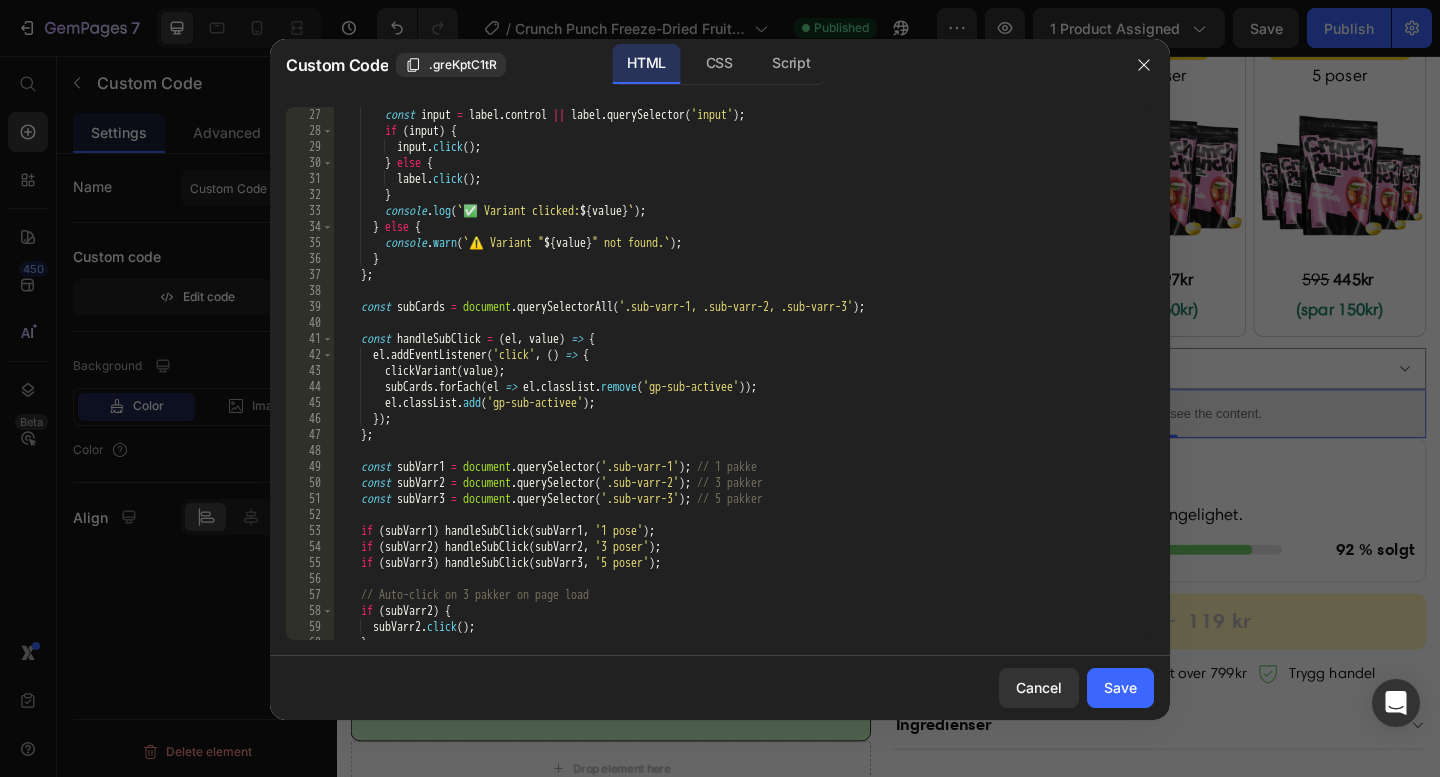 scroll, scrollTop: 469, scrollLeft: 0, axis: vertical 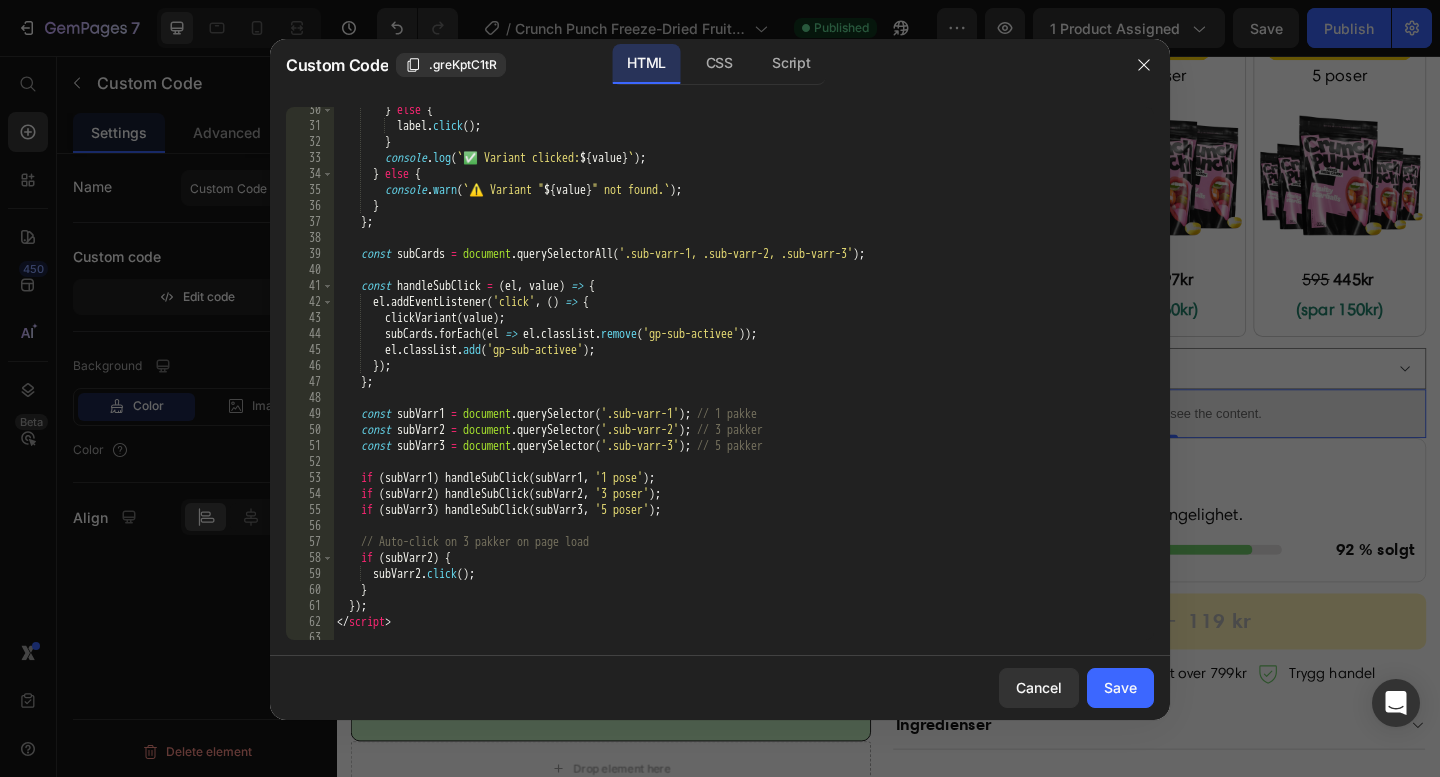 click on "}   else   {              label . click ( ) ;           }           console . log ( ` ✅ Variant clicked:  ${ value } ` ) ;         }   else   {           console . warn ( ` ⚠️ Variant " ${ value } " not found. ` ) ;         }      } ;      const   subCards   =   document . querySelectorAll ( '.sub-varr-1, .sub-varr-2, .sub-varr-3' ) ;      const   handleSubClick   =   ( el ,   value )   =>   {         el . addEventListener ( 'click' ,   ( )   =>   {           clickVariant ( value ) ;           subCards . forEach ( el   =>   el . classList . remove ( 'gp-sub-activee' )) ;           el . classList . add ( 'gp-sub-activee' ) ;         }) ;      } ;      const   subVarr1   =   document . querySelector ( '.sub-varr-1' ) ;   // 1 pakke      const   subVarr2   =   document . querySelector ( '.sub-varr-2' ) ;   // 3 pakker      const   subVarr3   =   document . querySelector ( '.sub-varr-3' ) ;   // 5 pakker      if   ( subVarr1 )   handleSubClick ( subVarr1 ,   '1 pose' ) ;      if   ( subVarr2 )   (" at bounding box center (743, 384) 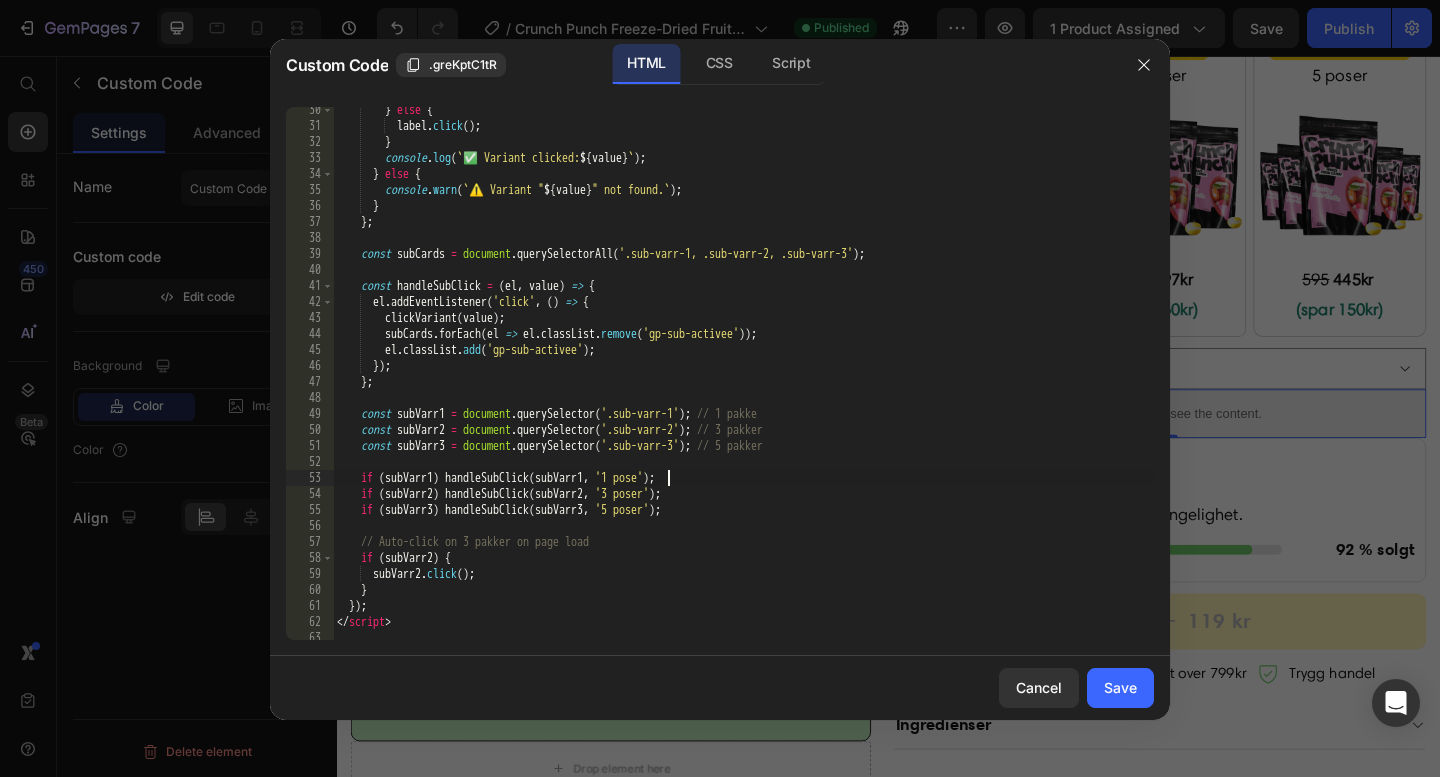 type on "if (subVarr1) handleSubClick(subVarr1, 'pose');" 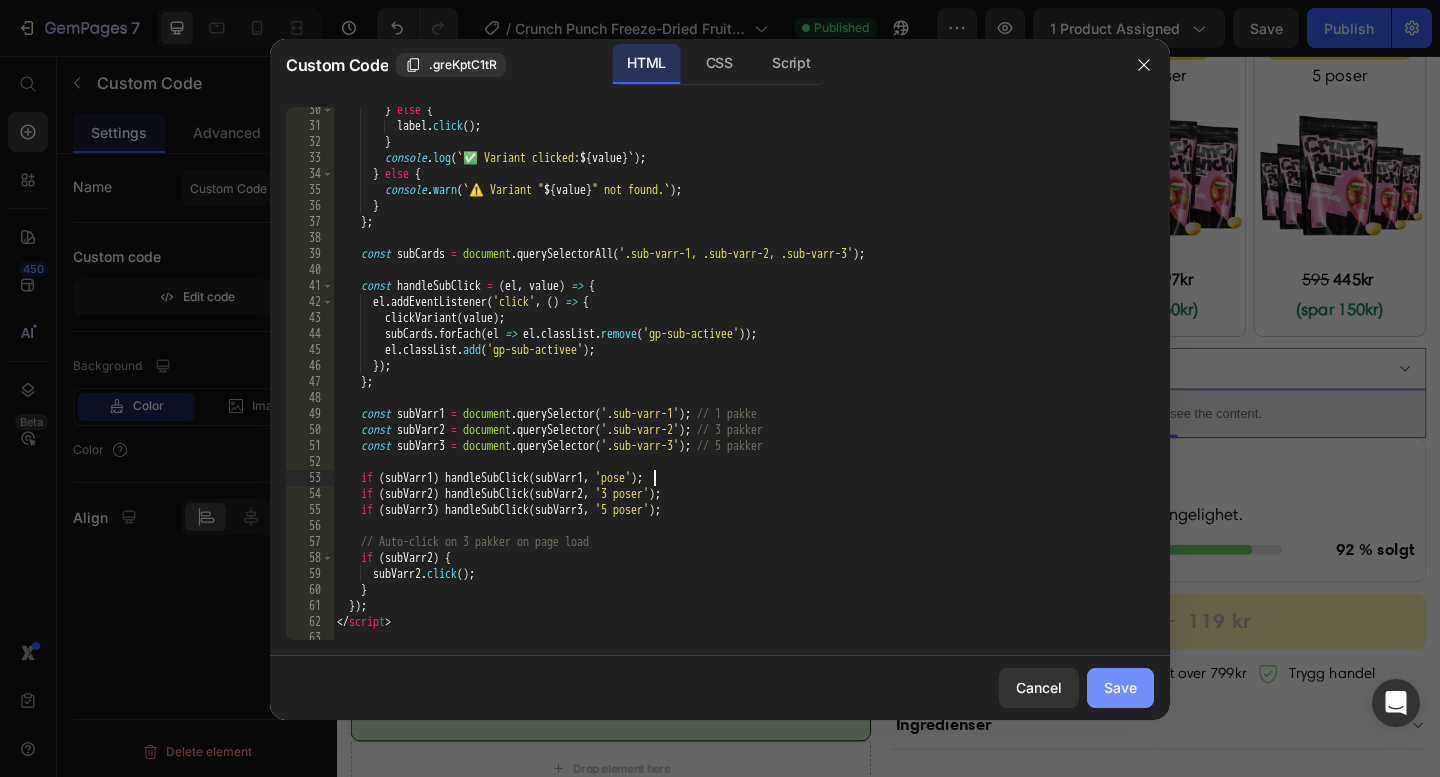 drag, startPoint x: 1122, startPoint y: 680, endPoint x: 972, endPoint y: 285, distance: 422.5222 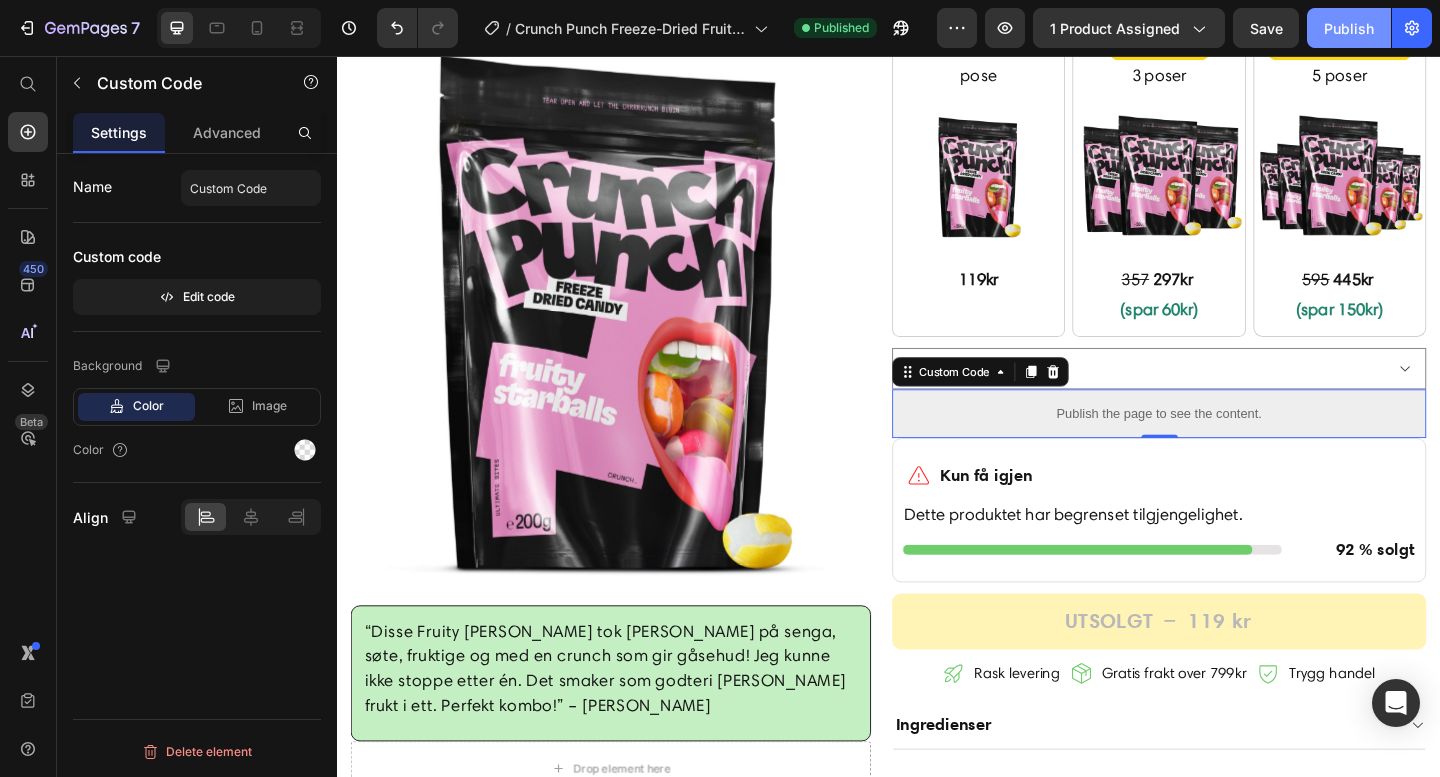 click on "Publish" at bounding box center [1349, 28] 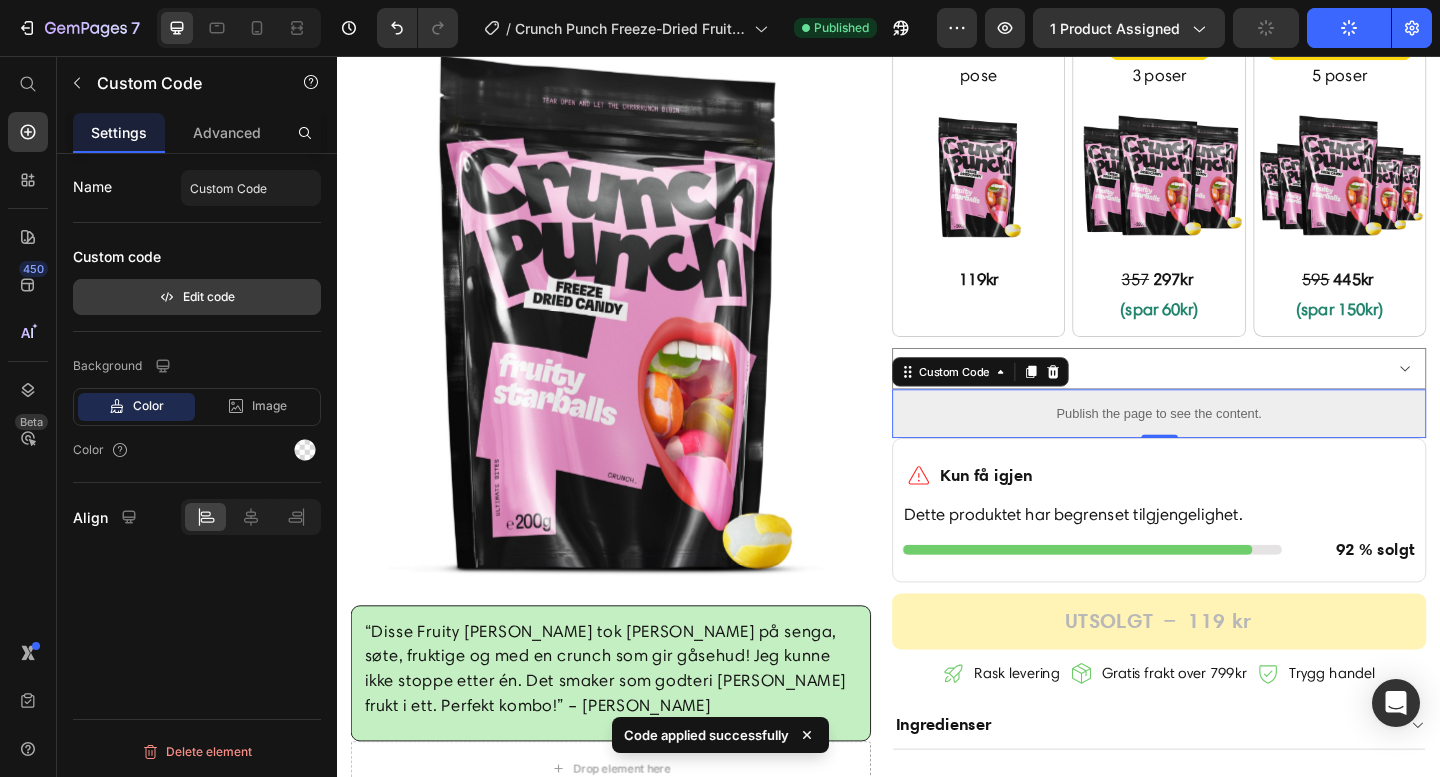 click on "Edit code" at bounding box center (197, 297) 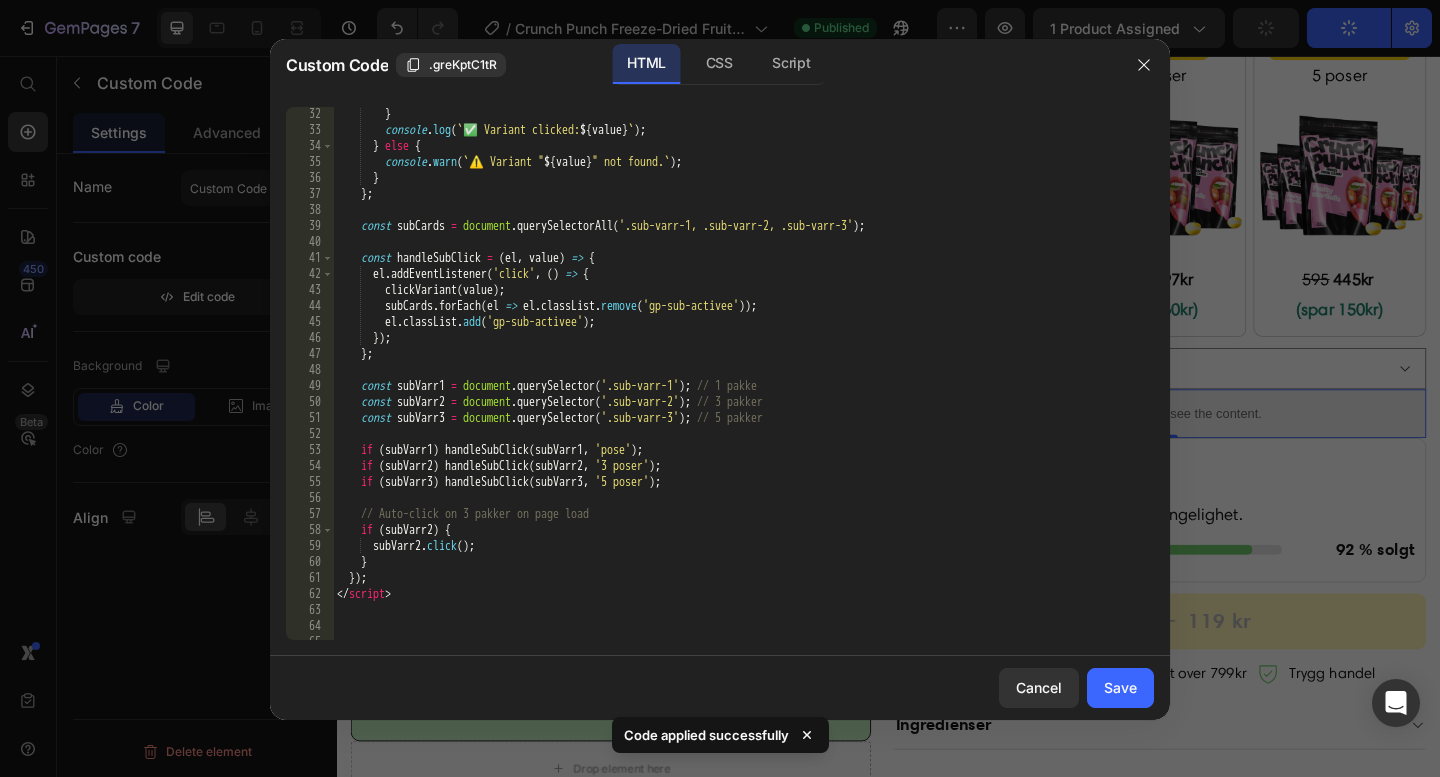 scroll, scrollTop: 495, scrollLeft: 0, axis: vertical 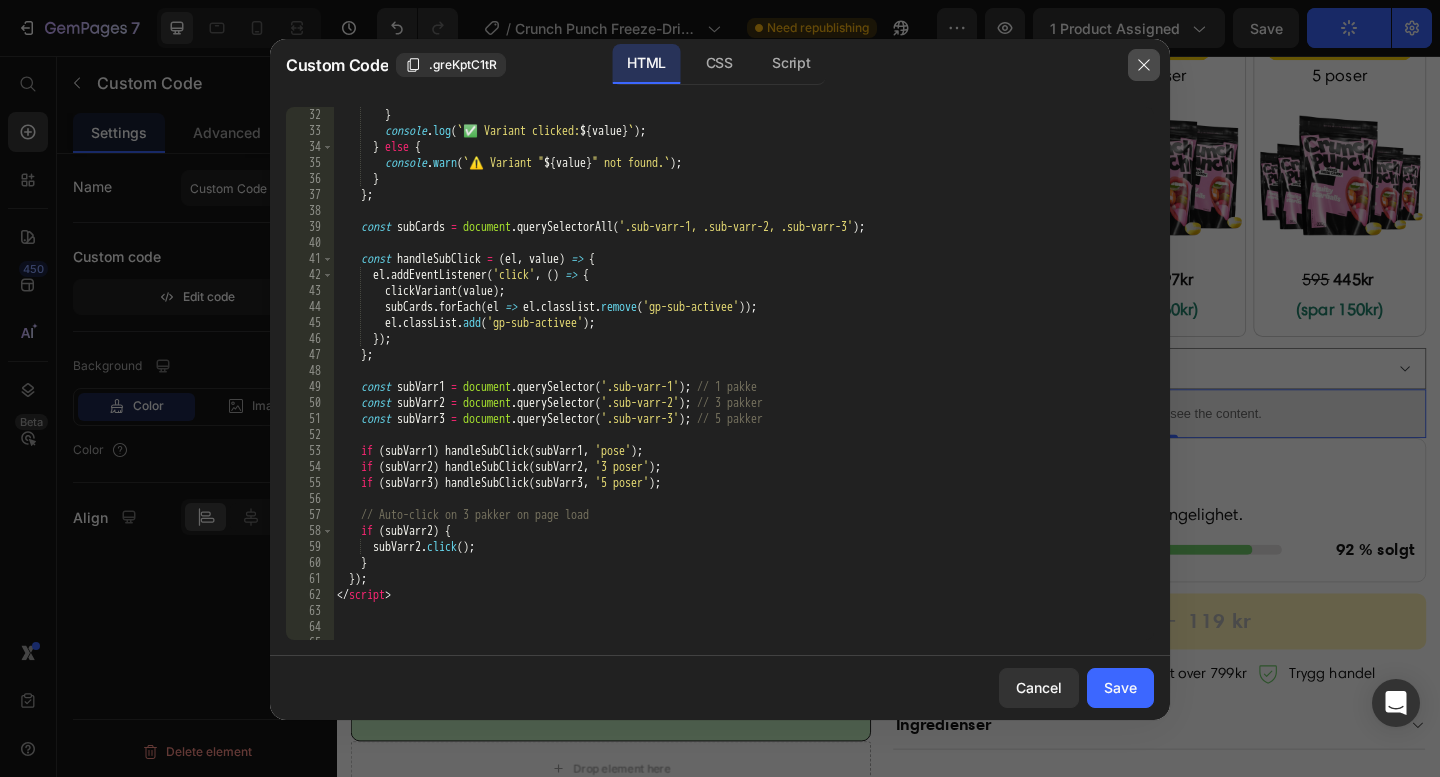 click at bounding box center (1144, 65) 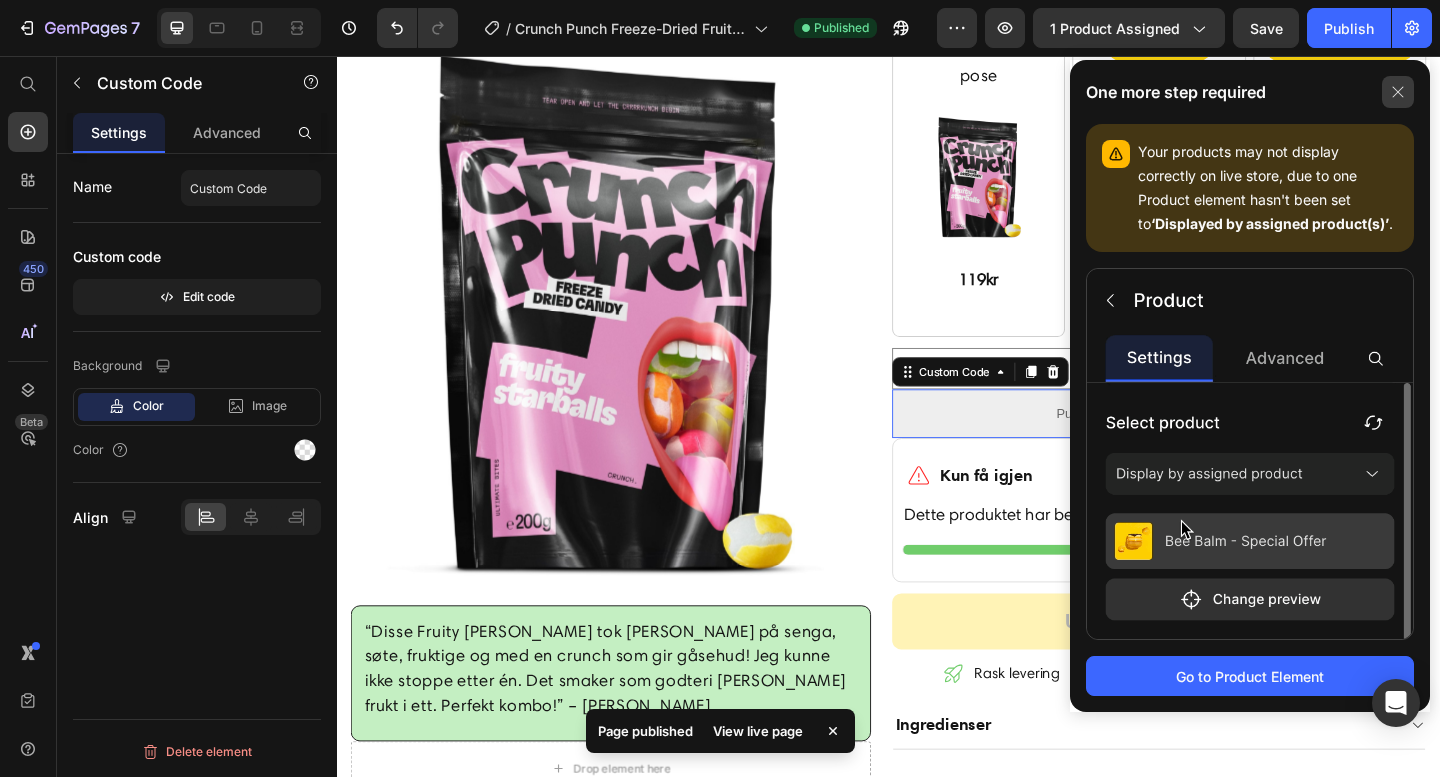 click 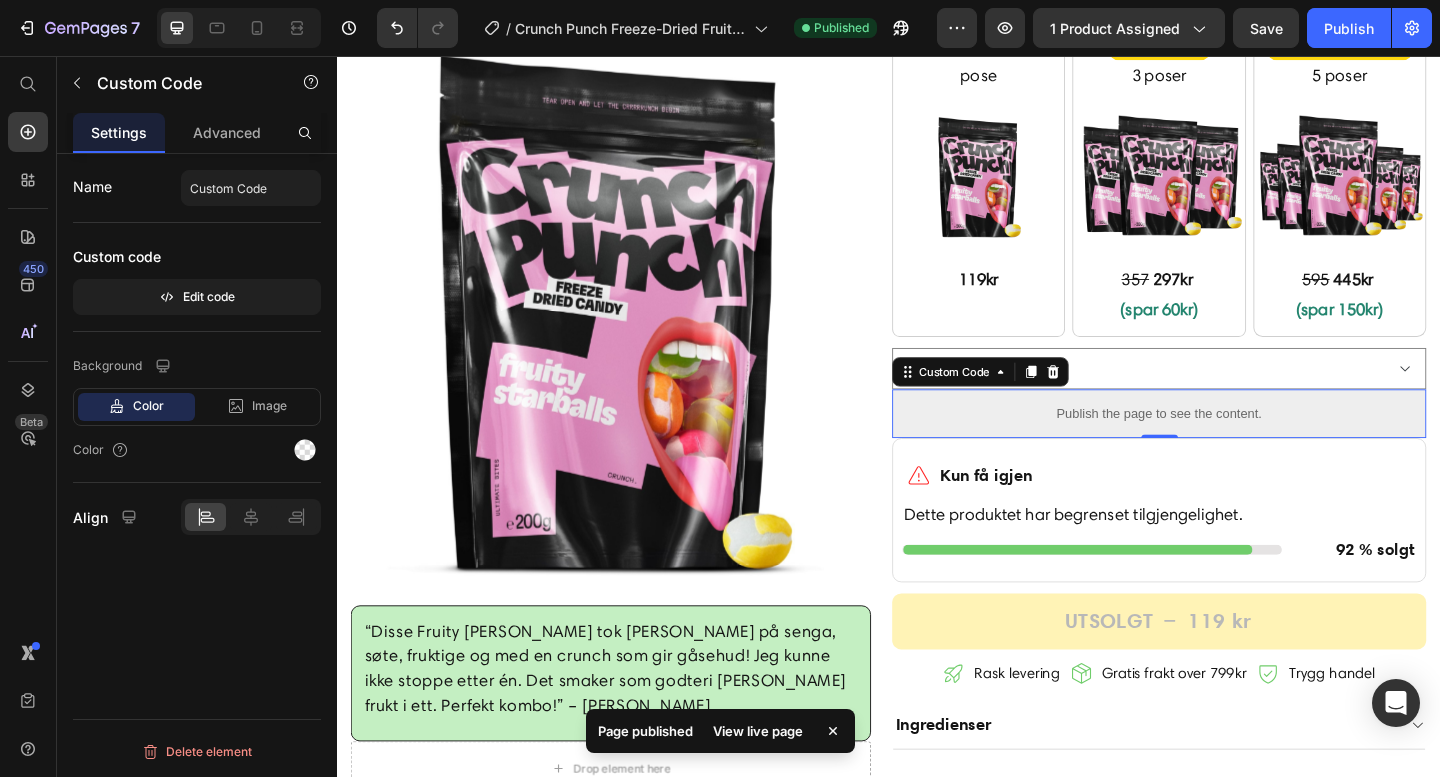 click on "Preview 1 product assigned  Save   Publish" at bounding box center (1184, 28) 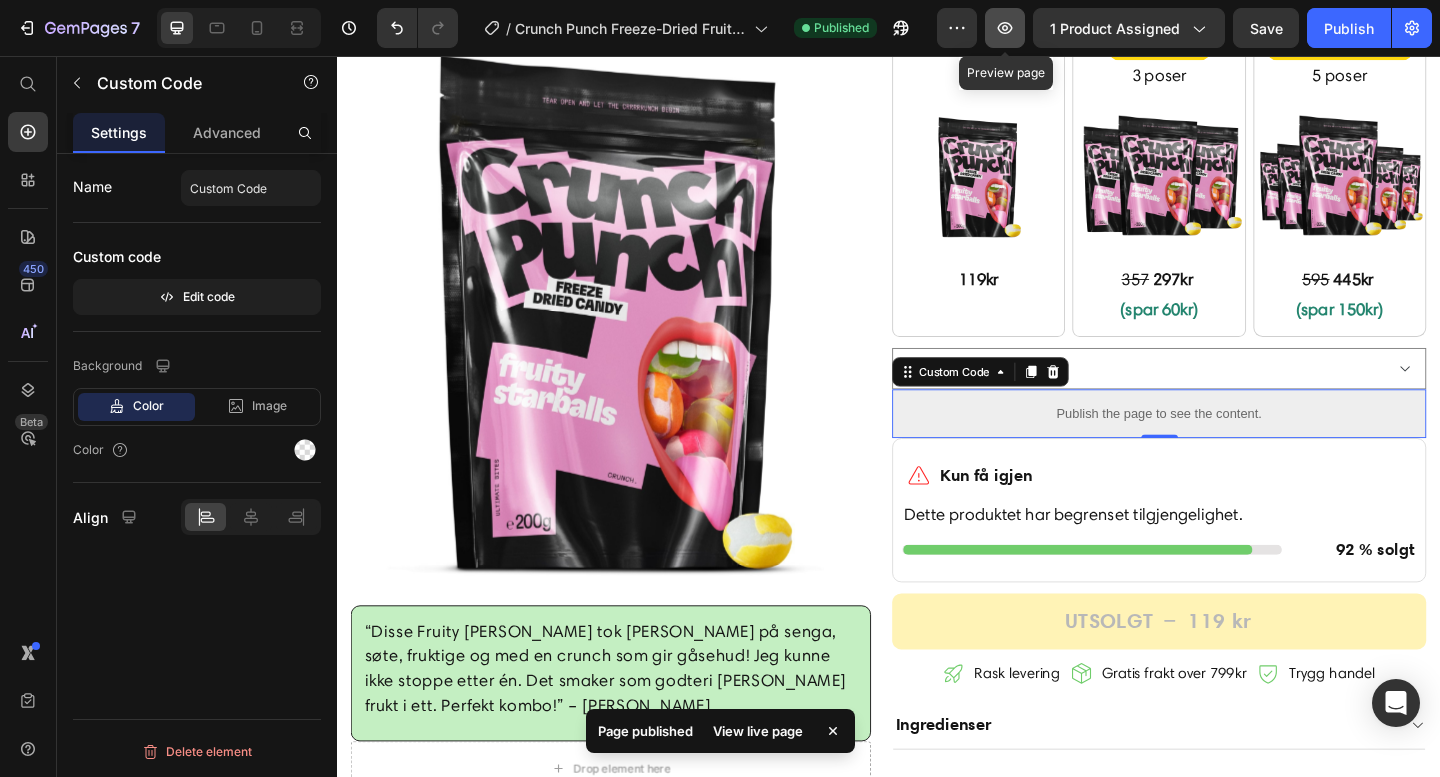 click 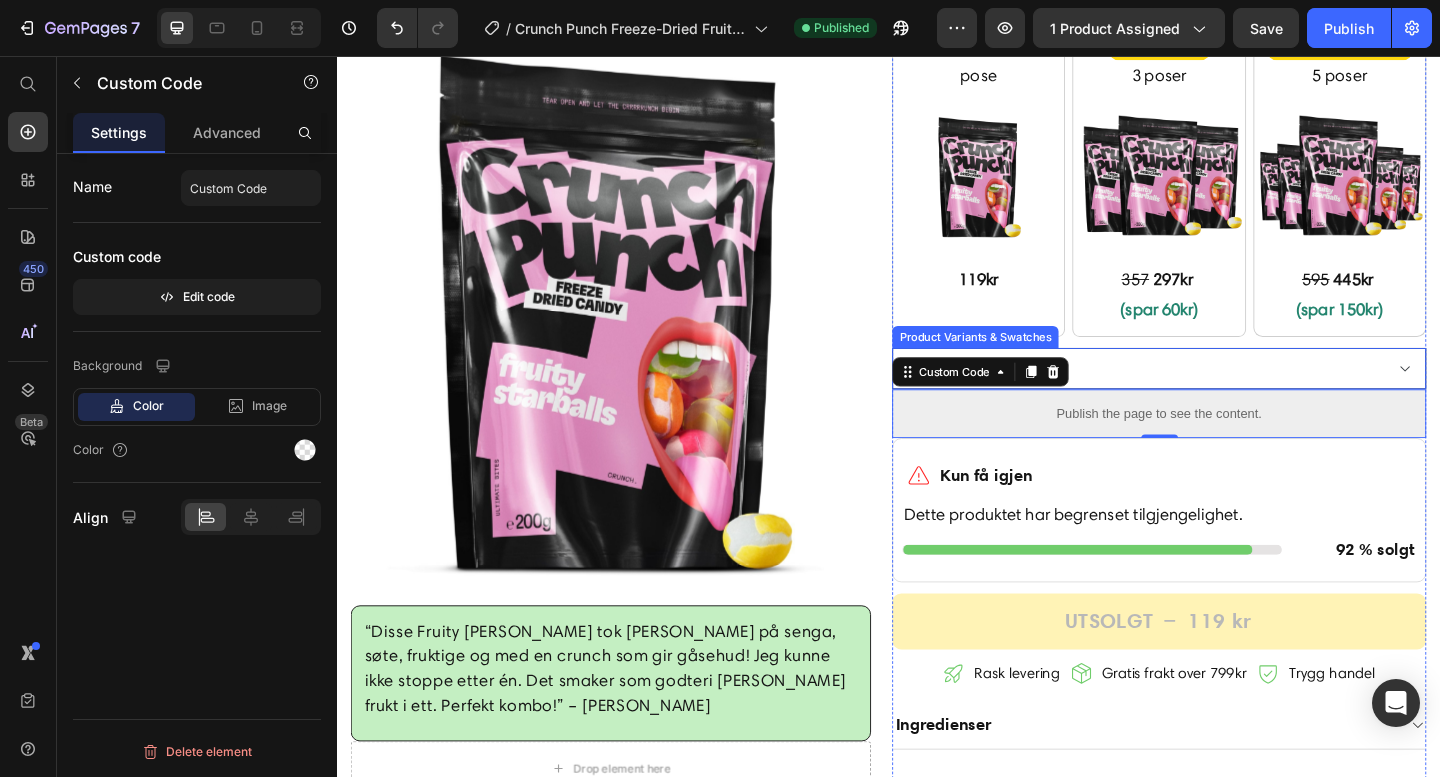 click on "pose 3 poser 5 poser" at bounding box center [1231, 396] 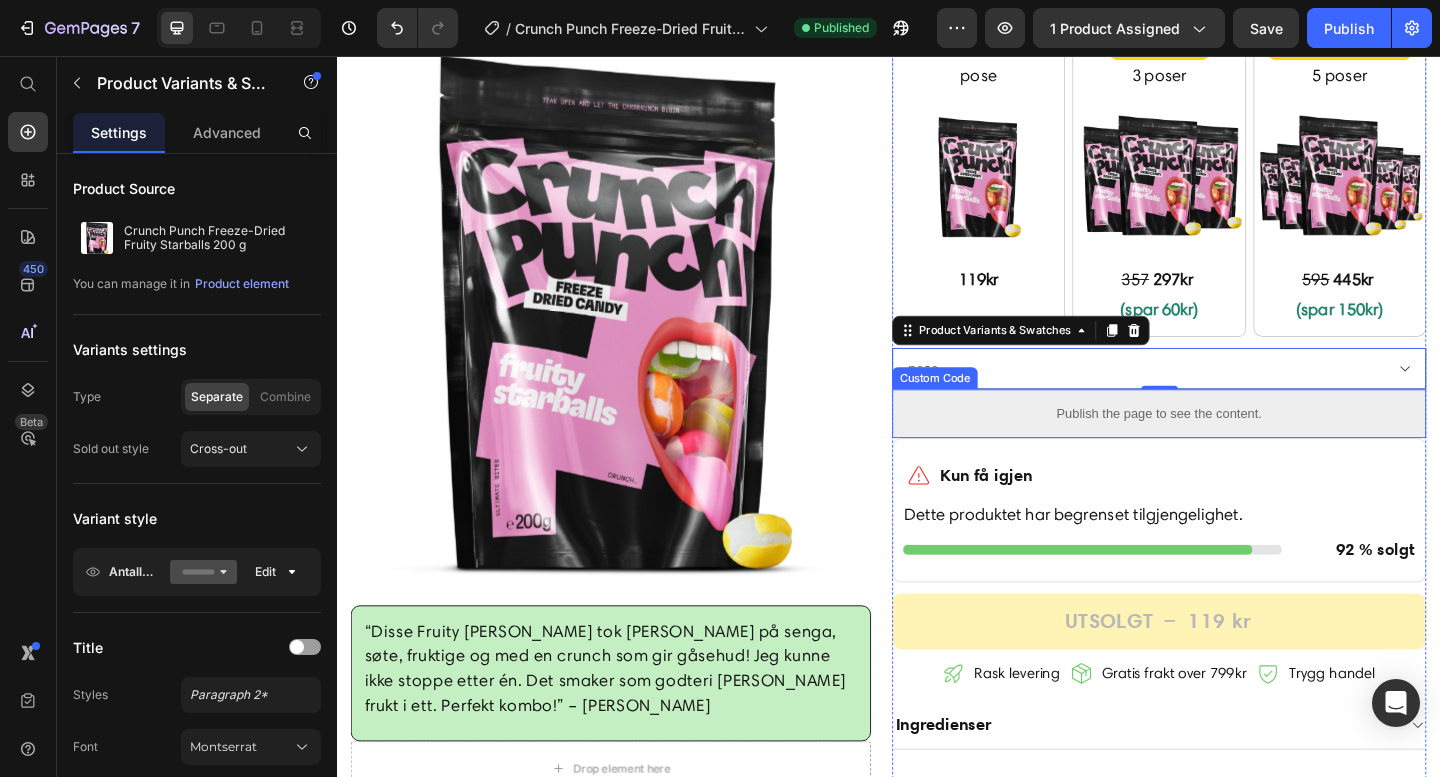 click on "Publish the page to see the content." at bounding box center (1231, 445) 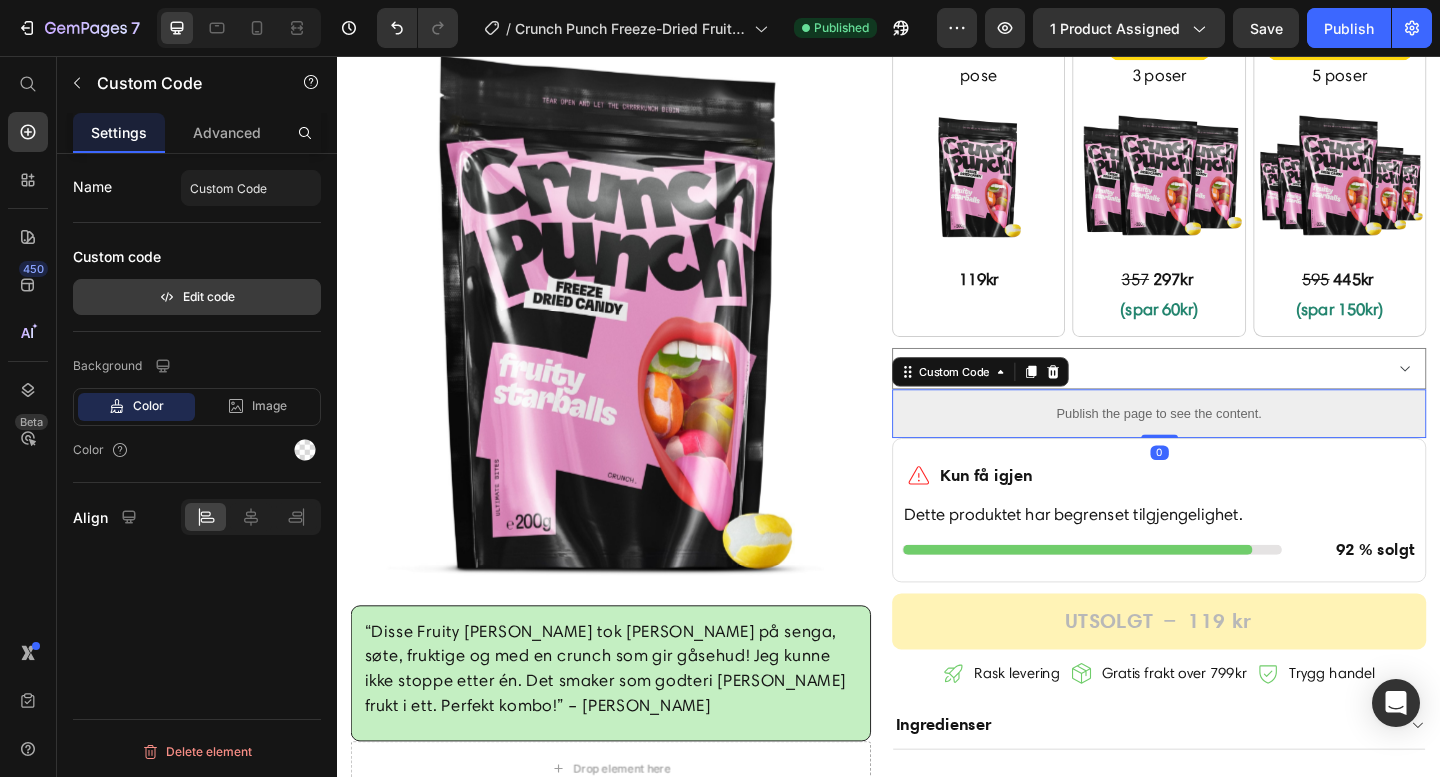click on "Edit code" at bounding box center (197, 297) 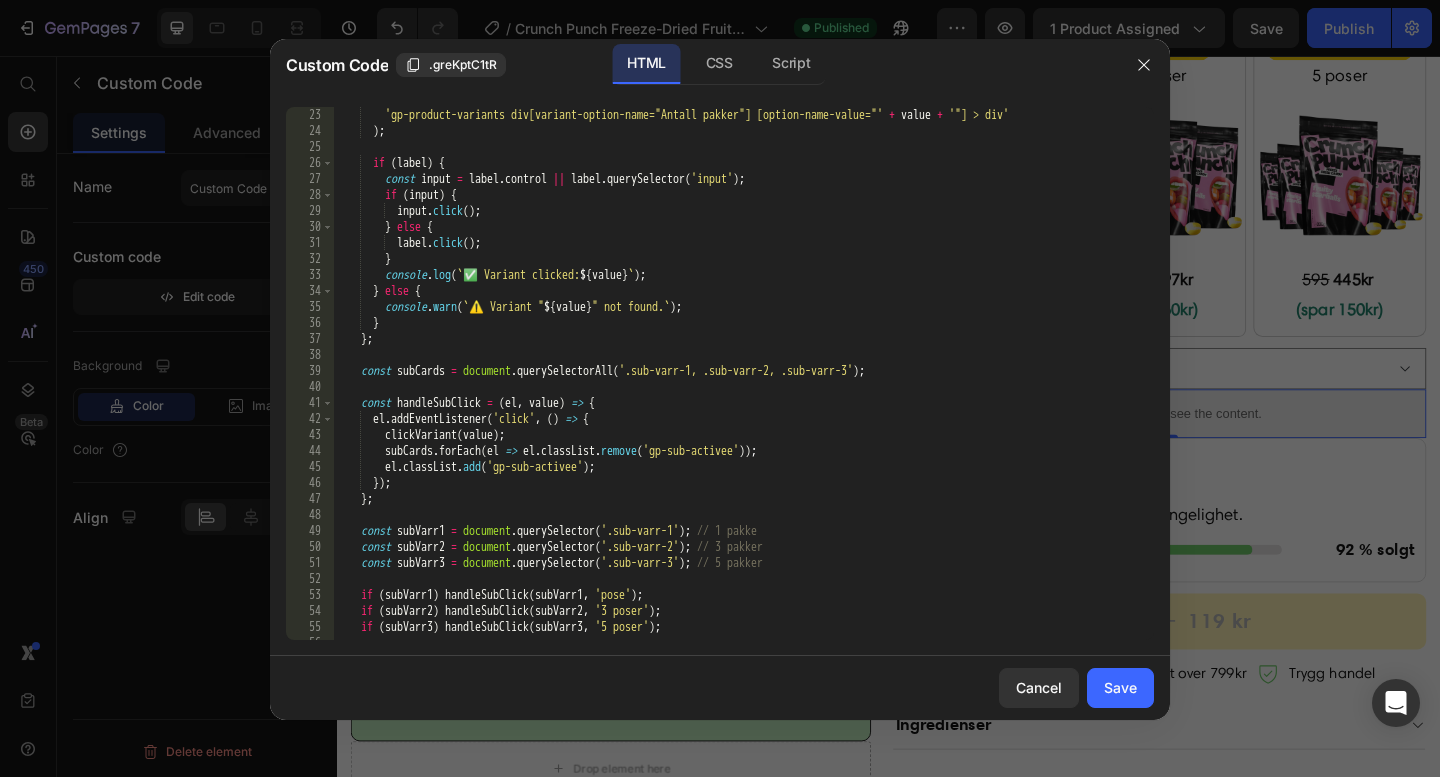 scroll, scrollTop: 353, scrollLeft: 0, axis: vertical 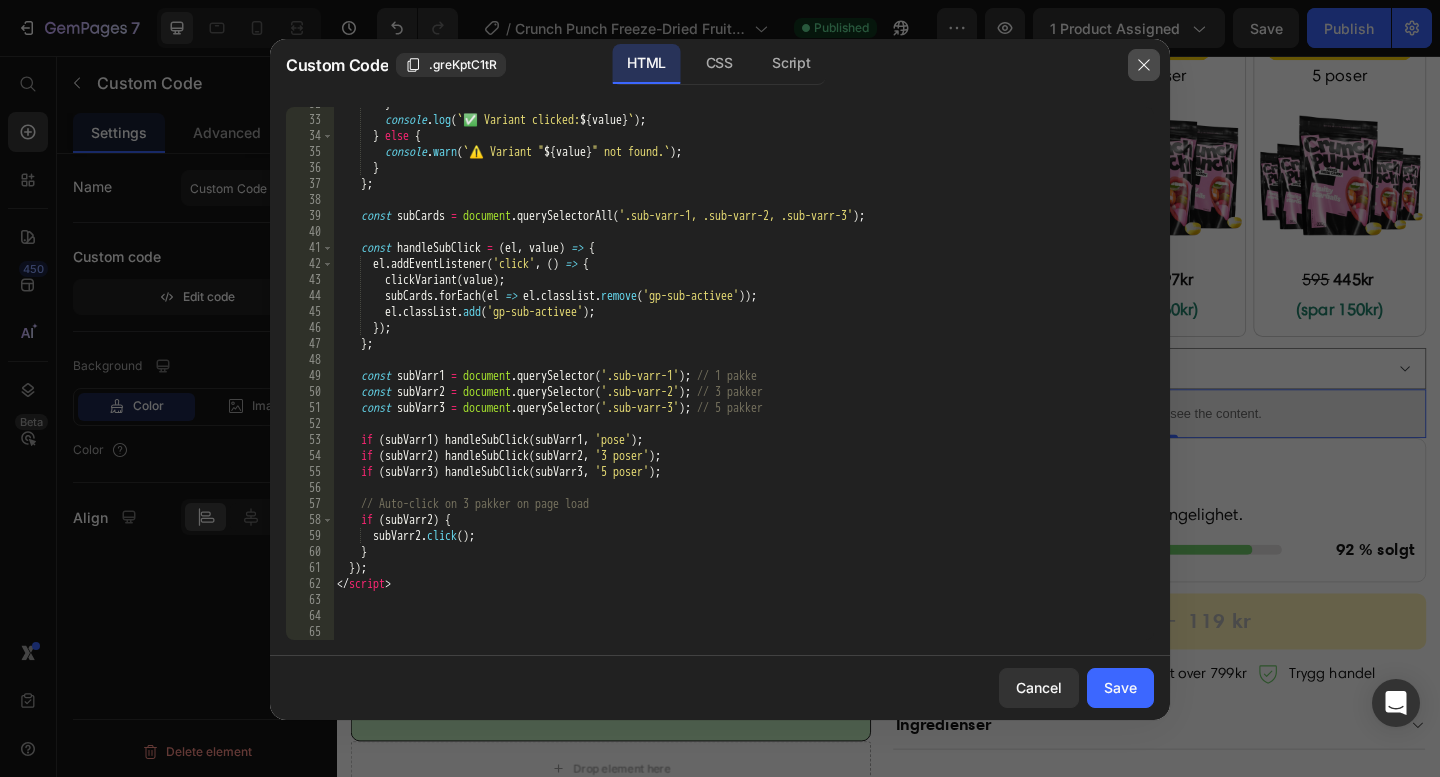 drag, startPoint x: 1146, startPoint y: 62, endPoint x: 866, endPoint y: 289, distance: 360.45667 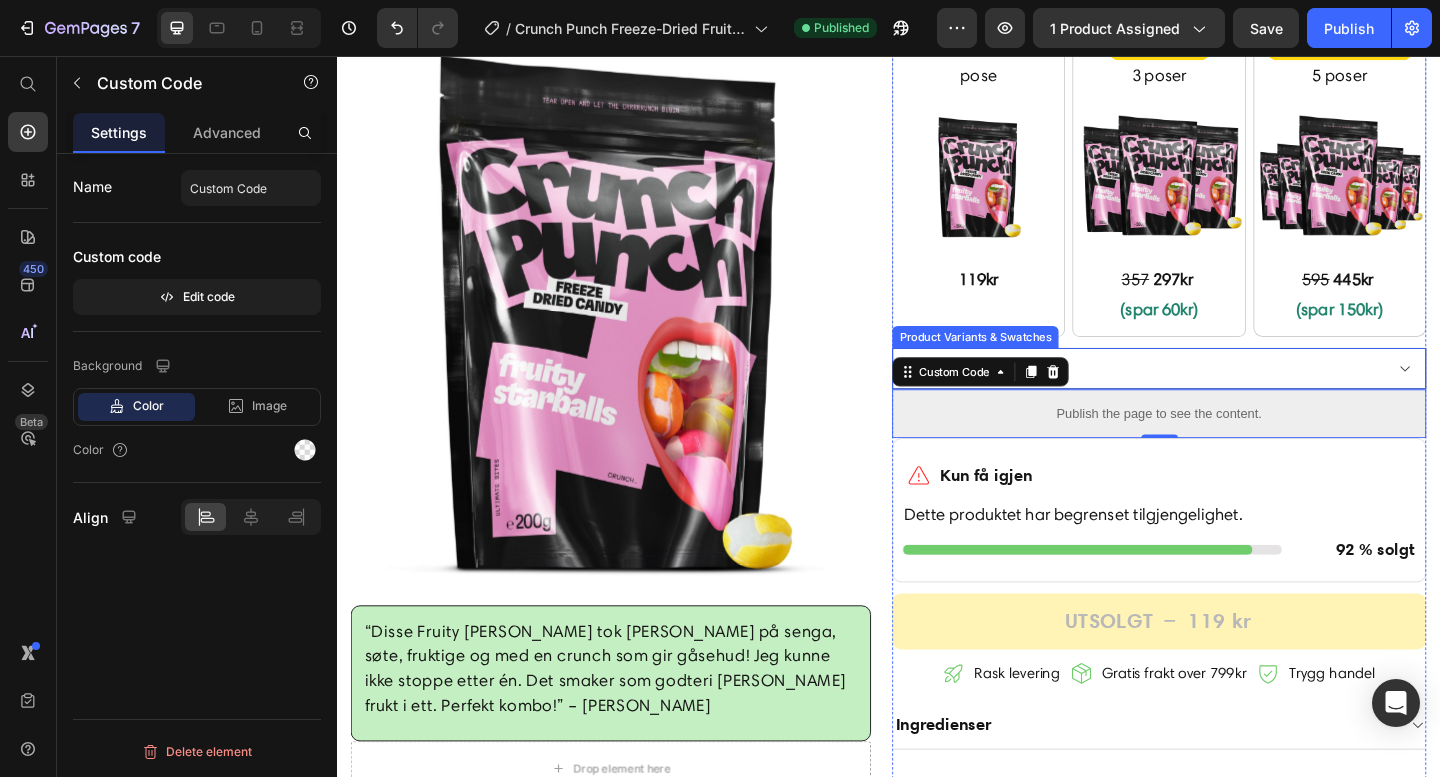click on "pose 3 poser 5 poser" at bounding box center (1231, 396) 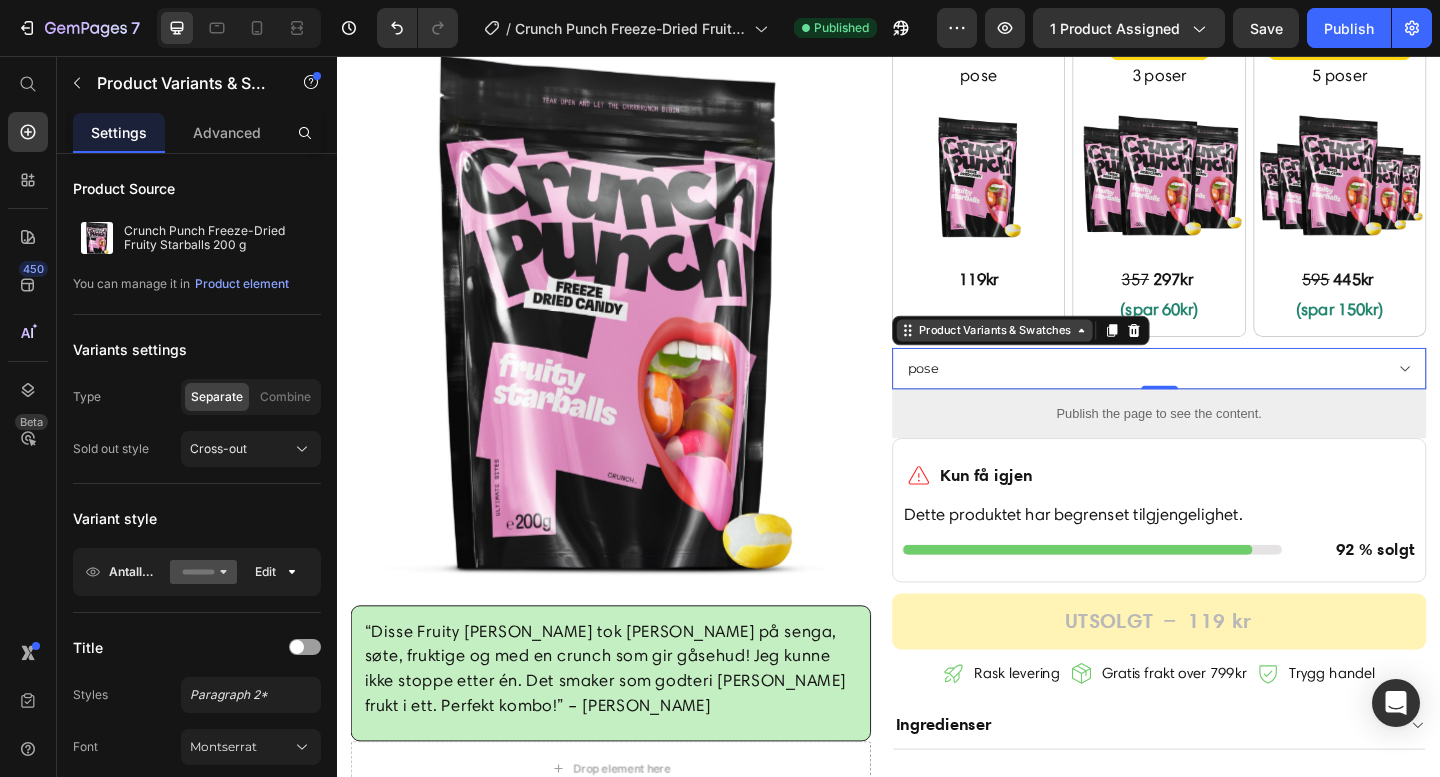 click on "Product Variants & Swatches" at bounding box center [1052, 355] 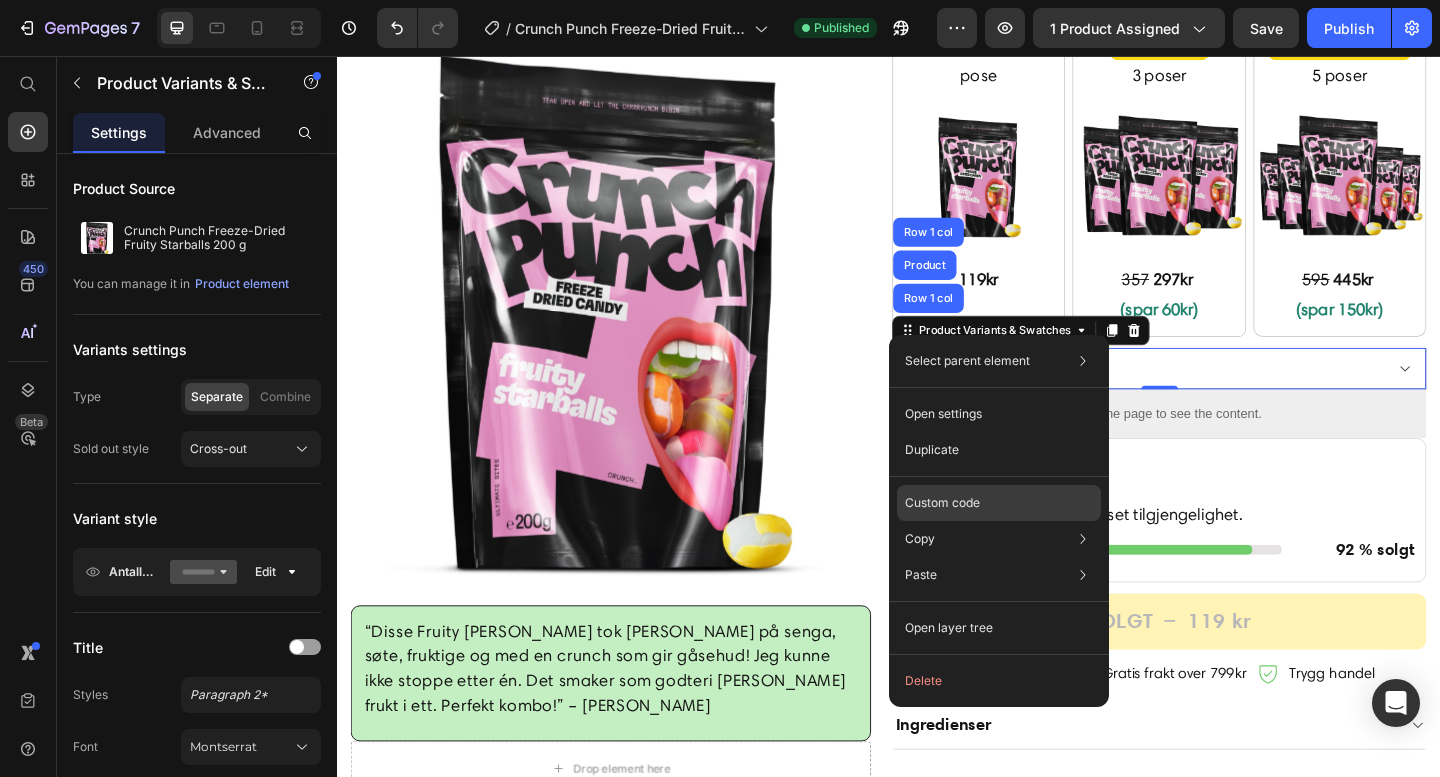 click on "Custom code" at bounding box center (942, 503) 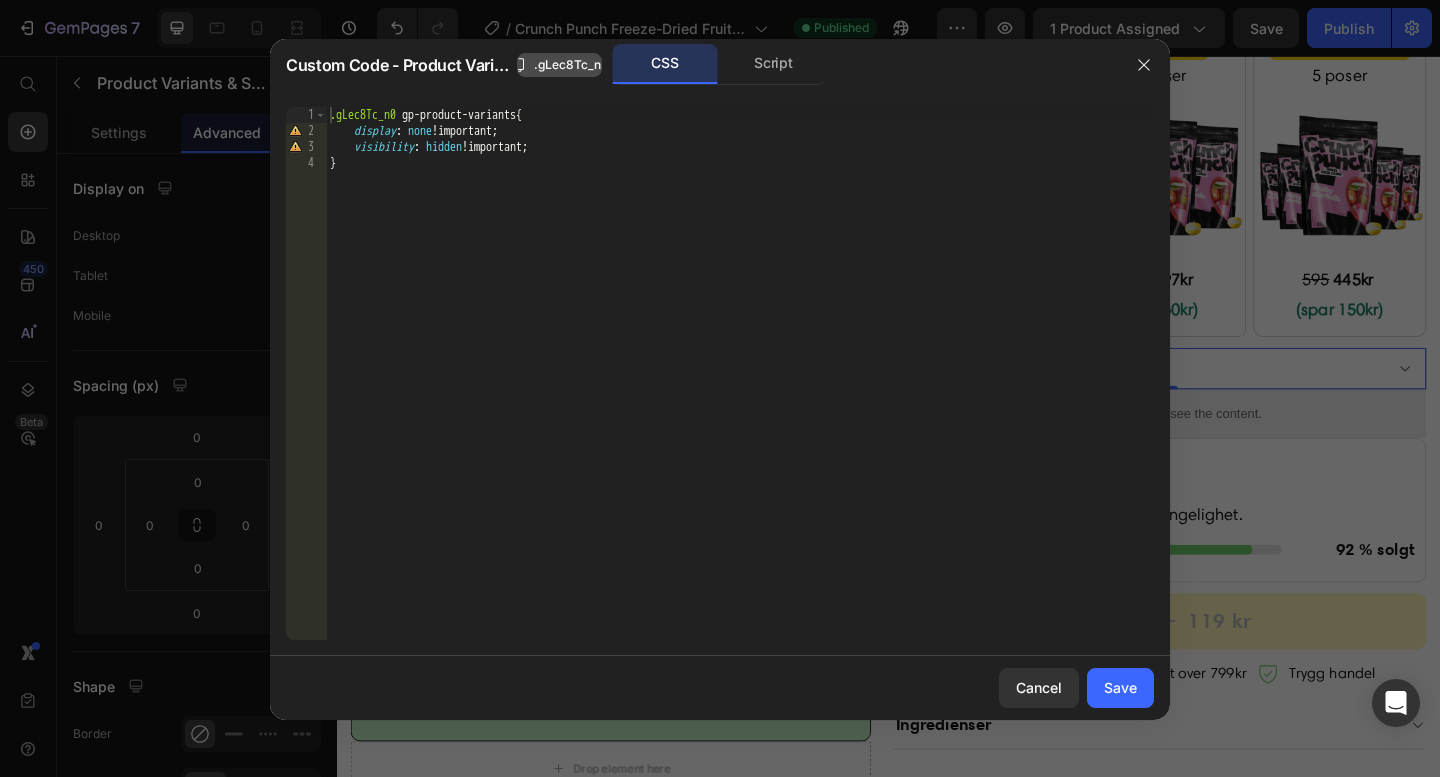 click on ".gLec8Tc_n0" 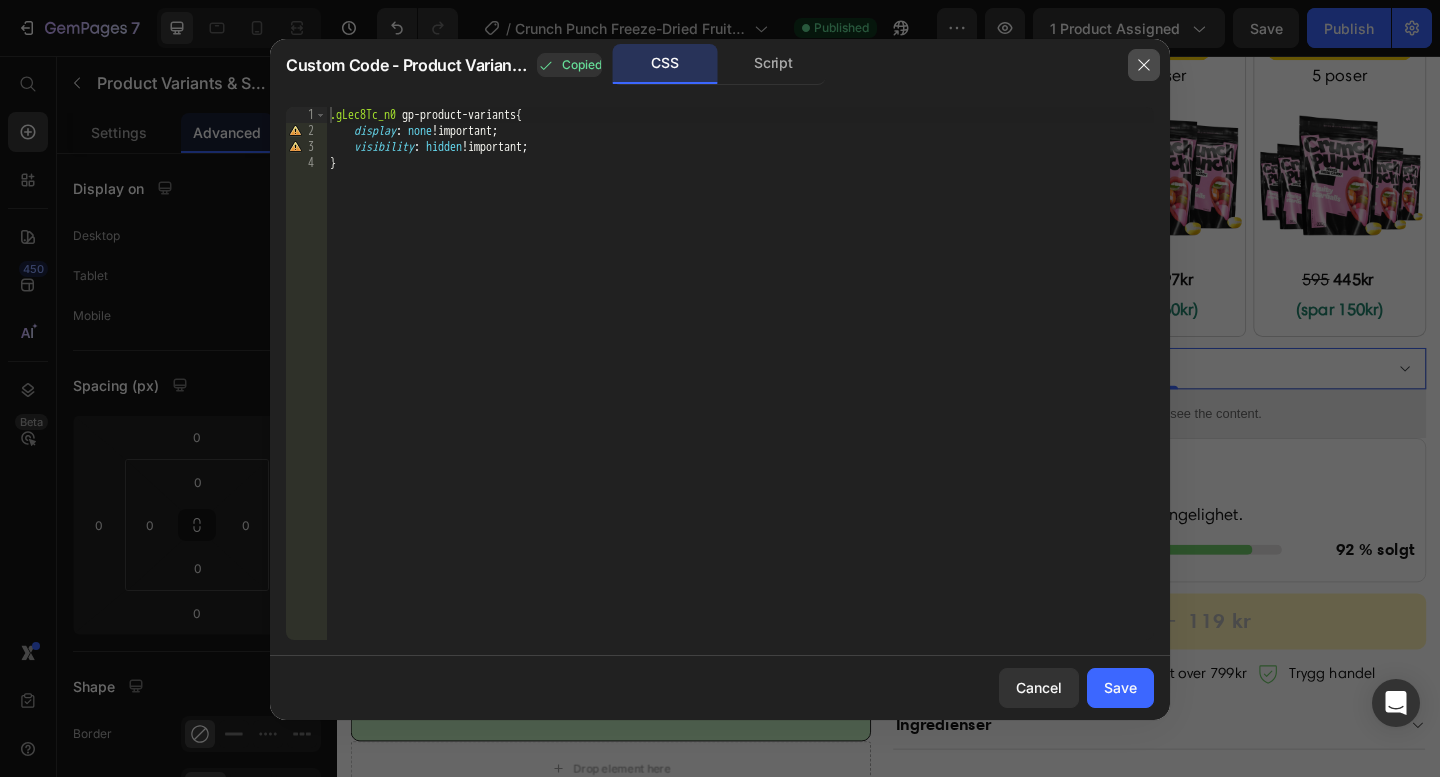 drag, startPoint x: 1149, startPoint y: 58, endPoint x: 883, endPoint y: 18, distance: 268.9907 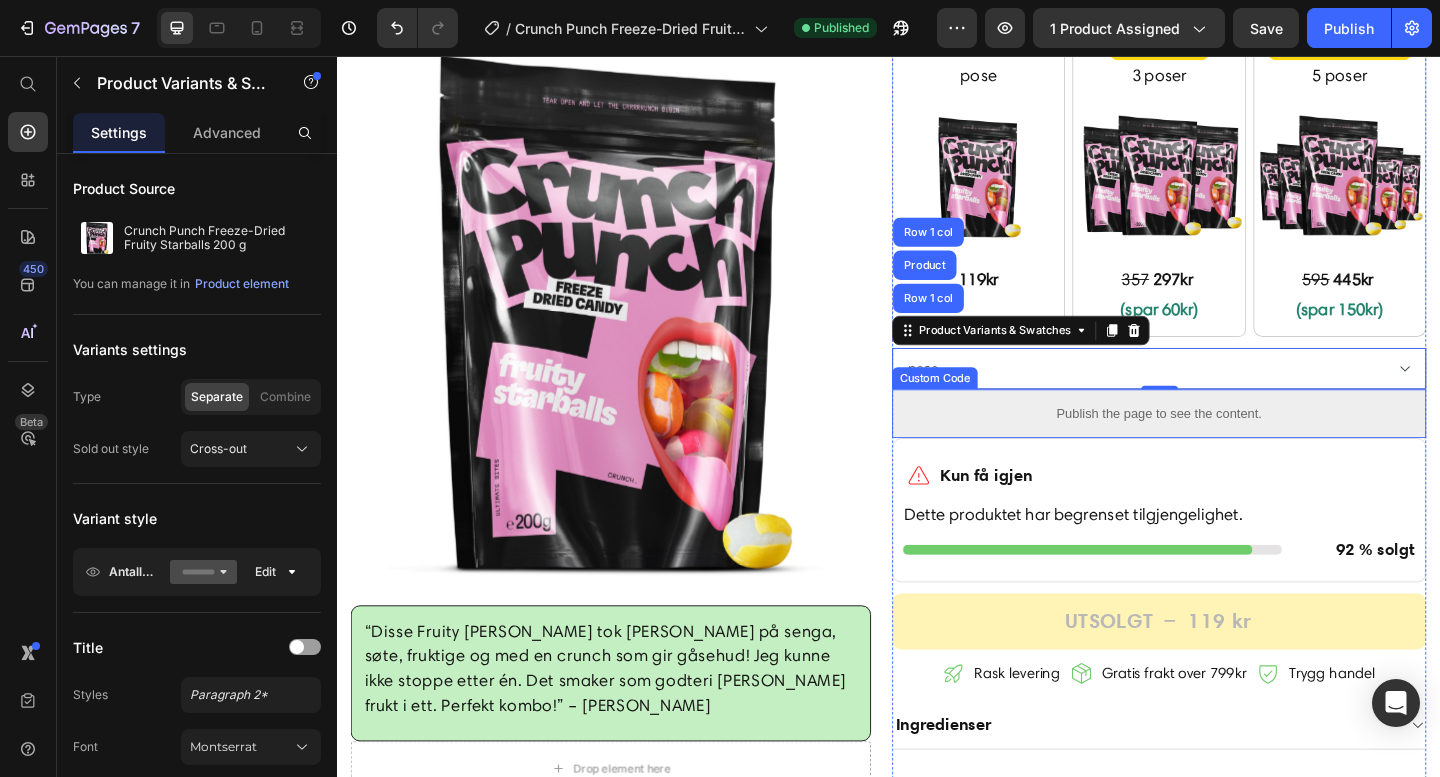 click on "Publish the page to see the content." at bounding box center [1231, 445] 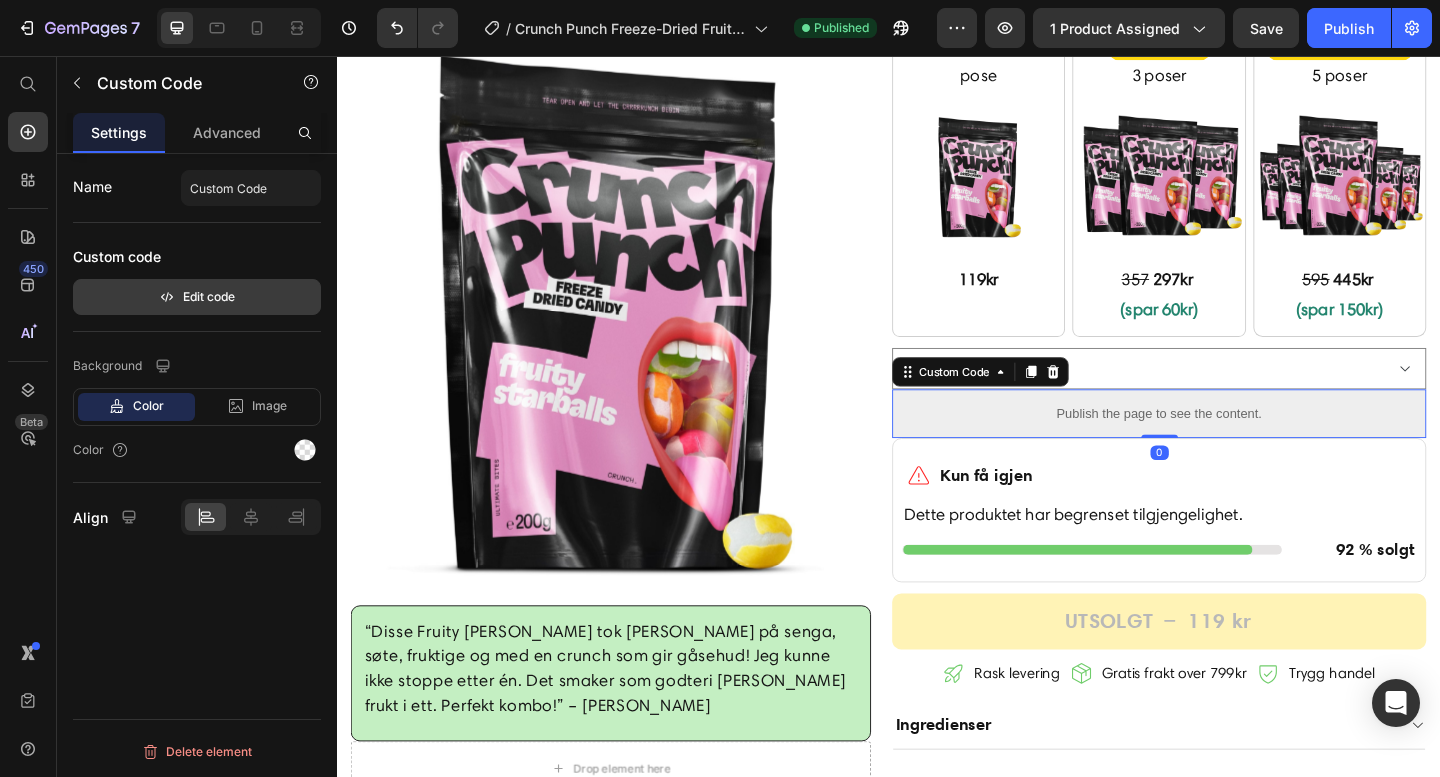 click on "Edit code" at bounding box center (197, 297) 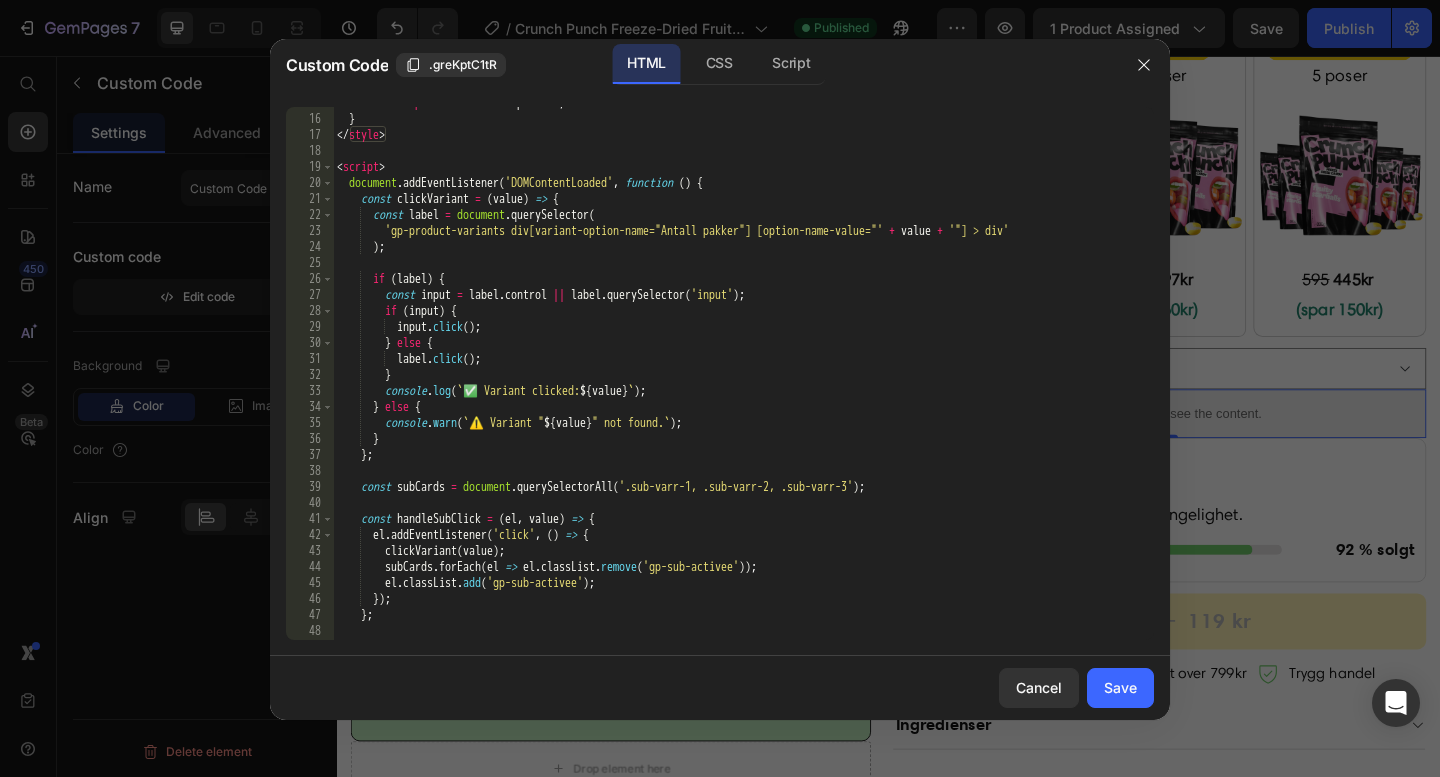 scroll, scrollTop: 236, scrollLeft: 0, axis: vertical 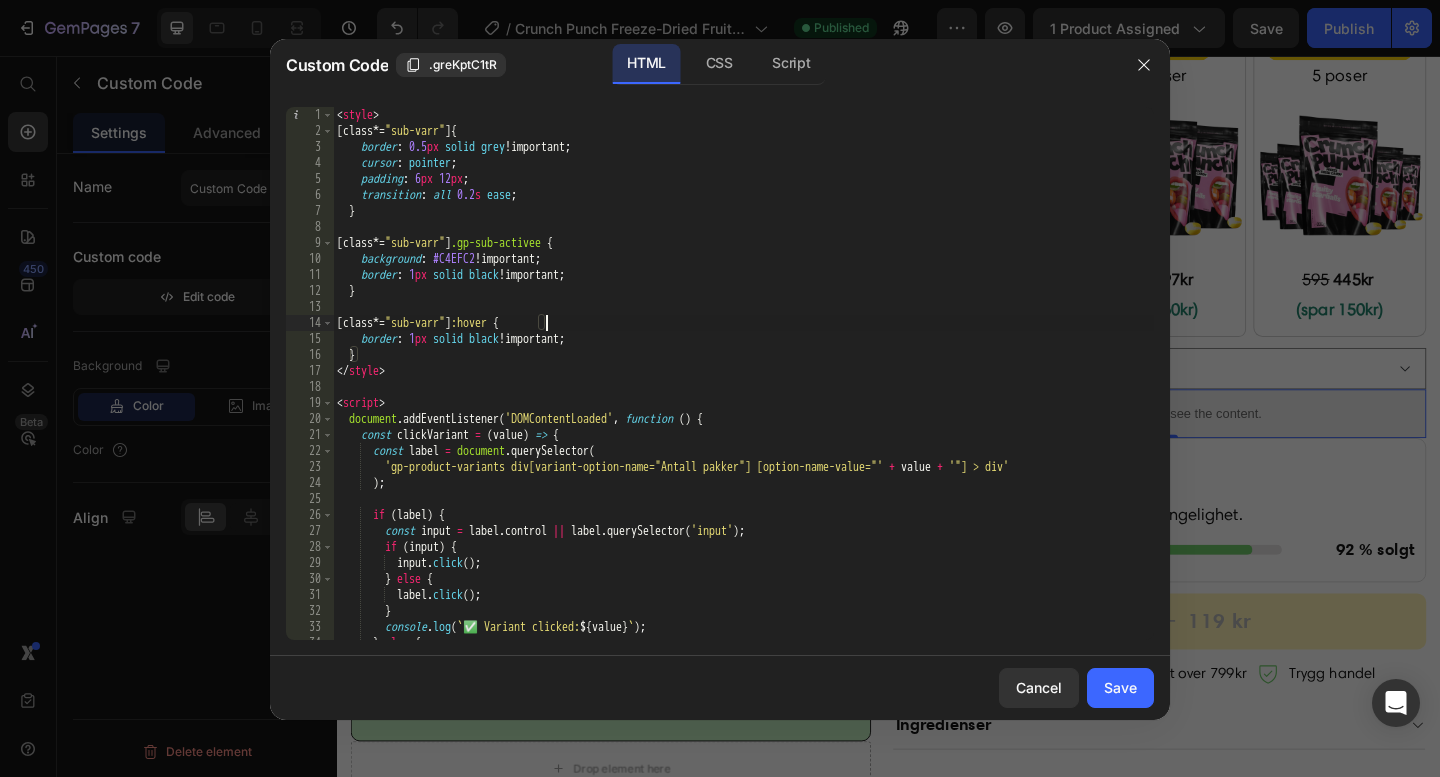 click on "< style >   [ class *= " sub-varr " ]  {      border :   0.5 px   solid   grey  !important ;      cursor :   pointer ;      padding :   6 px   12 px ;      transition :   all   0.2 s   ease ;    }   [ class *= " sub-varr " ] .gp-sub-activee   {      background :   #C4EFC2  !important ;      border :   1 px   solid   black  !important ;    }   [ class *= " sub-varr " ] :hover   {      border :   1 px   solid   black  !important ;    } </ style > < script >    document . addEventListener ( 'DOMContentLoaded' ,   function   ( )   {      const   clickVariant   =   ( value )   =>   {         const   label   =   document . querySelector (           'gp-product-variants div[variant-option-name="Antall pakker"] [option-name-value="'   +   value   +   '"] > div'         ) ;         if   ( label )   {           const   input   =   label . control   ||   label . querySelector ( 'input' ) ;           if   ( input )   {              input . click ( ) ;           }   else   {              label . click ( ) ;           } ." at bounding box center (743, 389) 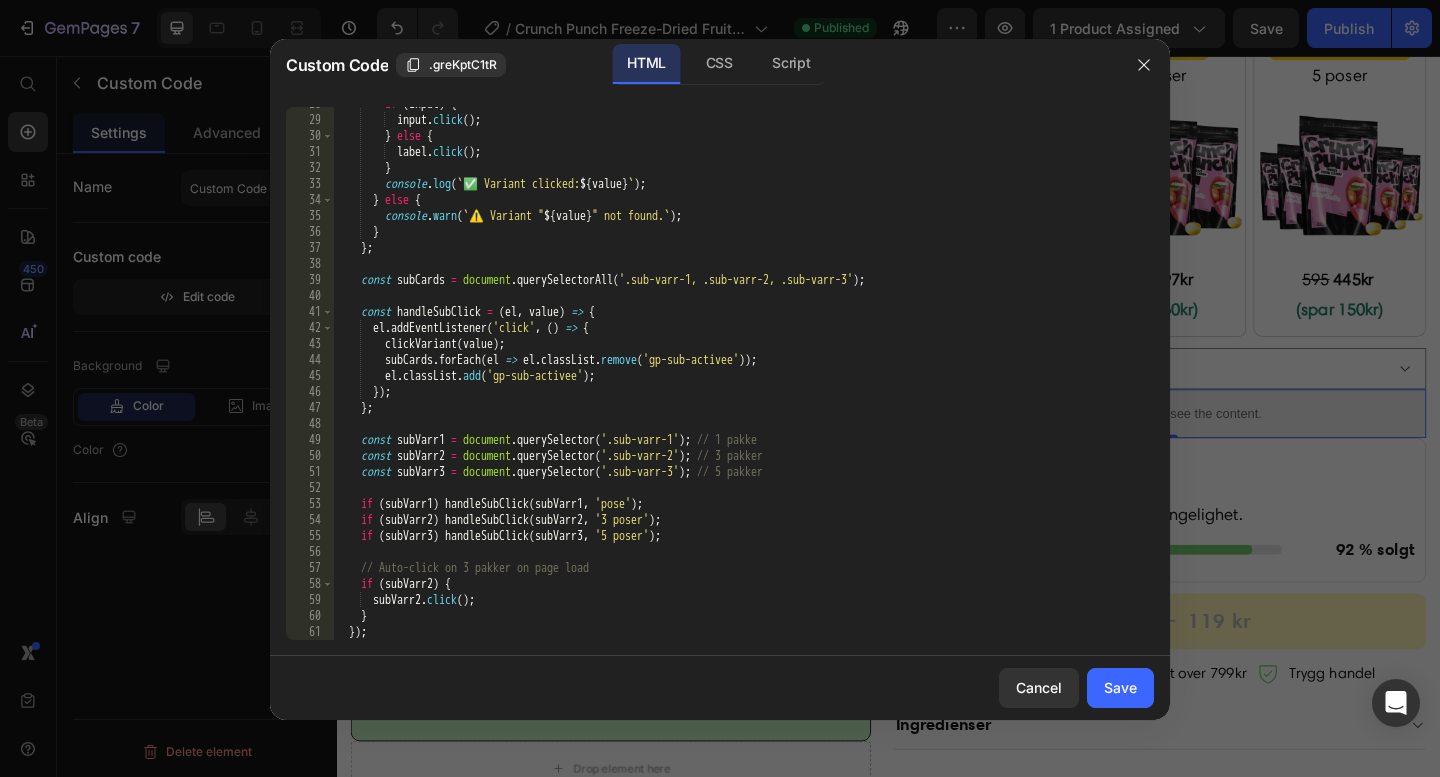 scroll, scrollTop: 507, scrollLeft: 0, axis: vertical 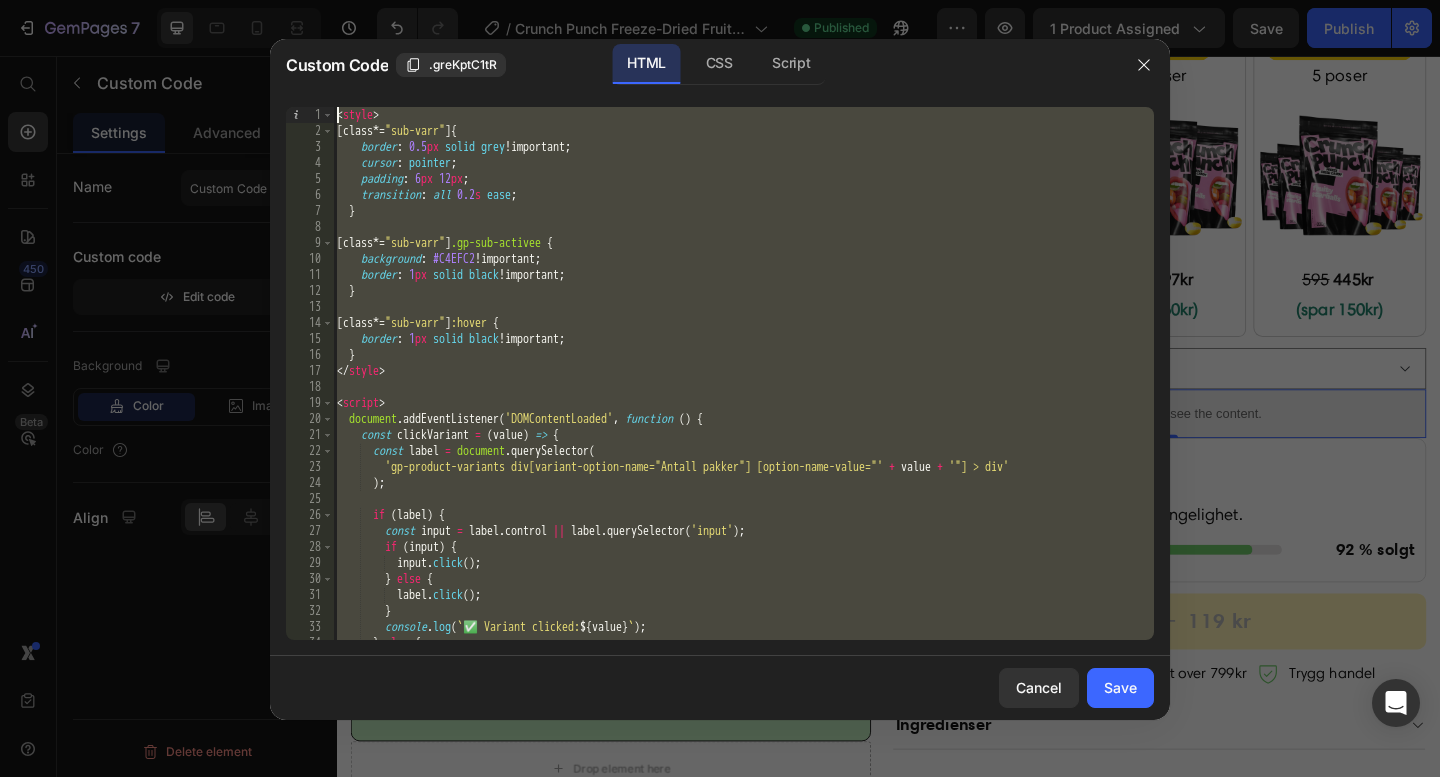 drag, startPoint x: 432, startPoint y: 580, endPoint x: 251, endPoint y: -155, distance: 756.9584 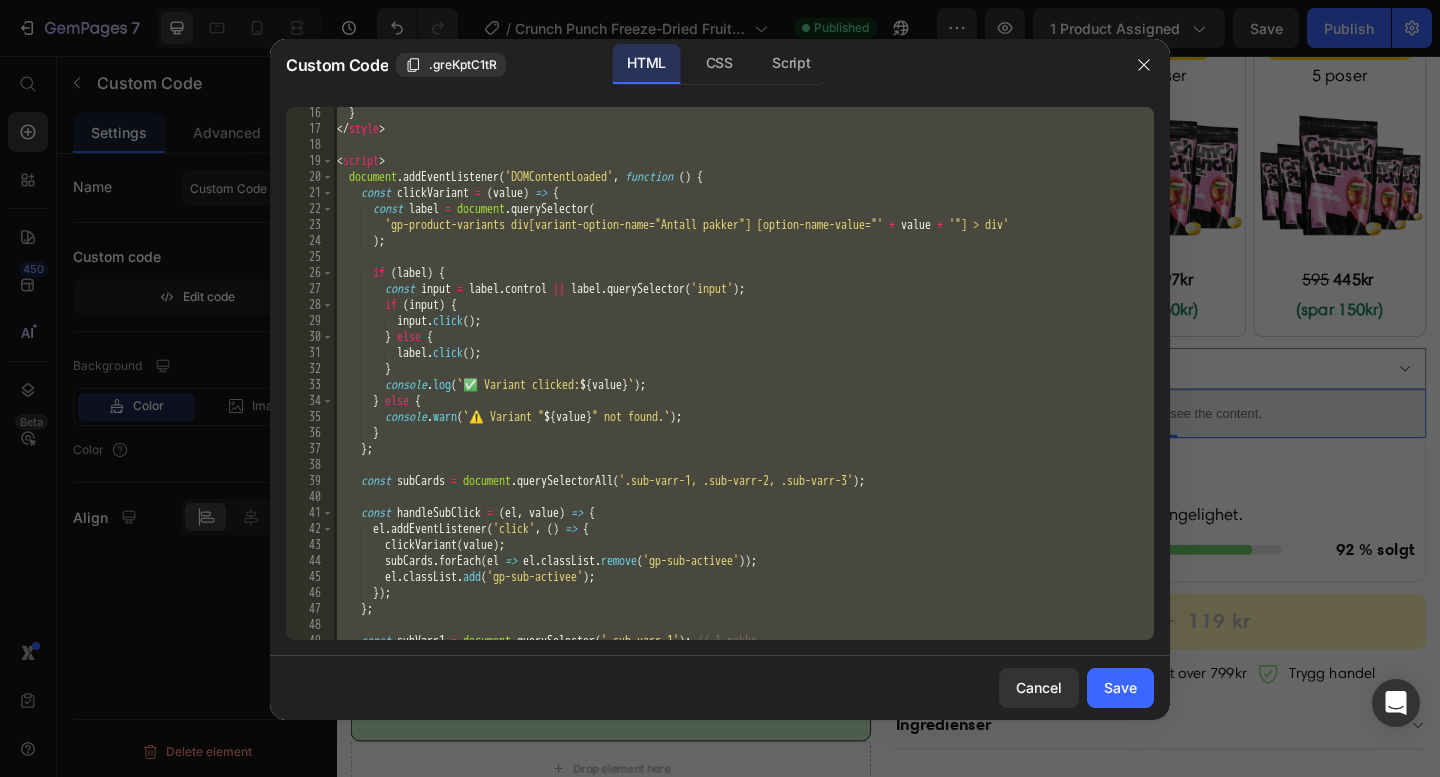 scroll, scrollTop: 507, scrollLeft: 0, axis: vertical 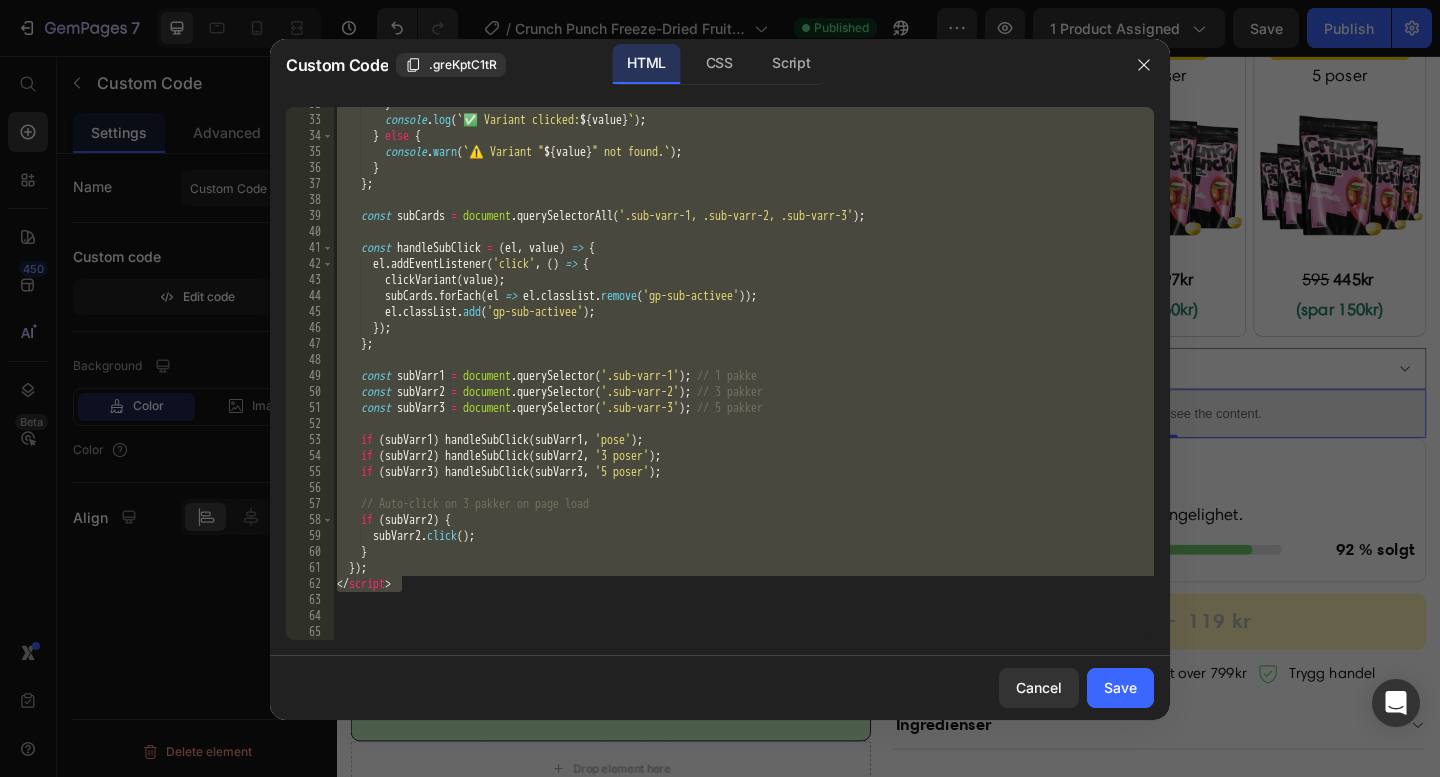 click on "}           console . log ( ` ✅ Variant clicked:  ${ value } ` ) ;         }   else   {           console . warn ( ` ⚠️ Variant " ${ value } " not found. ` ) ;         }      } ;      const   subCards   =   document . querySelectorAll ( '.sub-varr-1, .sub-varr-2, .sub-varr-3' ) ;      const   handleSubClick   =   ( el ,   value )   =>   {         el . addEventListener ( 'click' ,   ( )   =>   {           clickVariant ( value ) ;           subCards . forEach ( el   =>   el . classList . remove ( 'gp-sub-activee' )) ;           el . classList . add ( 'gp-sub-activee' ) ;         }) ;      } ;      const   subVarr1   =   document . querySelector ( '.sub-varr-1' ) ;   // 1 pakke      const   subVarr2   =   document . querySelector ( '.sub-varr-2' ) ;   // 3 pakker      const   subVarr3   =   document . querySelector ( '.sub-varr-3' ) ;   // 5 pakker      if   ( subVarr1 )   handleSubClick ( subVarr1 ,   'pose' ) ;      if   ( subVarr2 )   handleSubClick ( subVarr2 ,   '3 poser' ) ;      if   ( )" at bounding box center (743, 378) 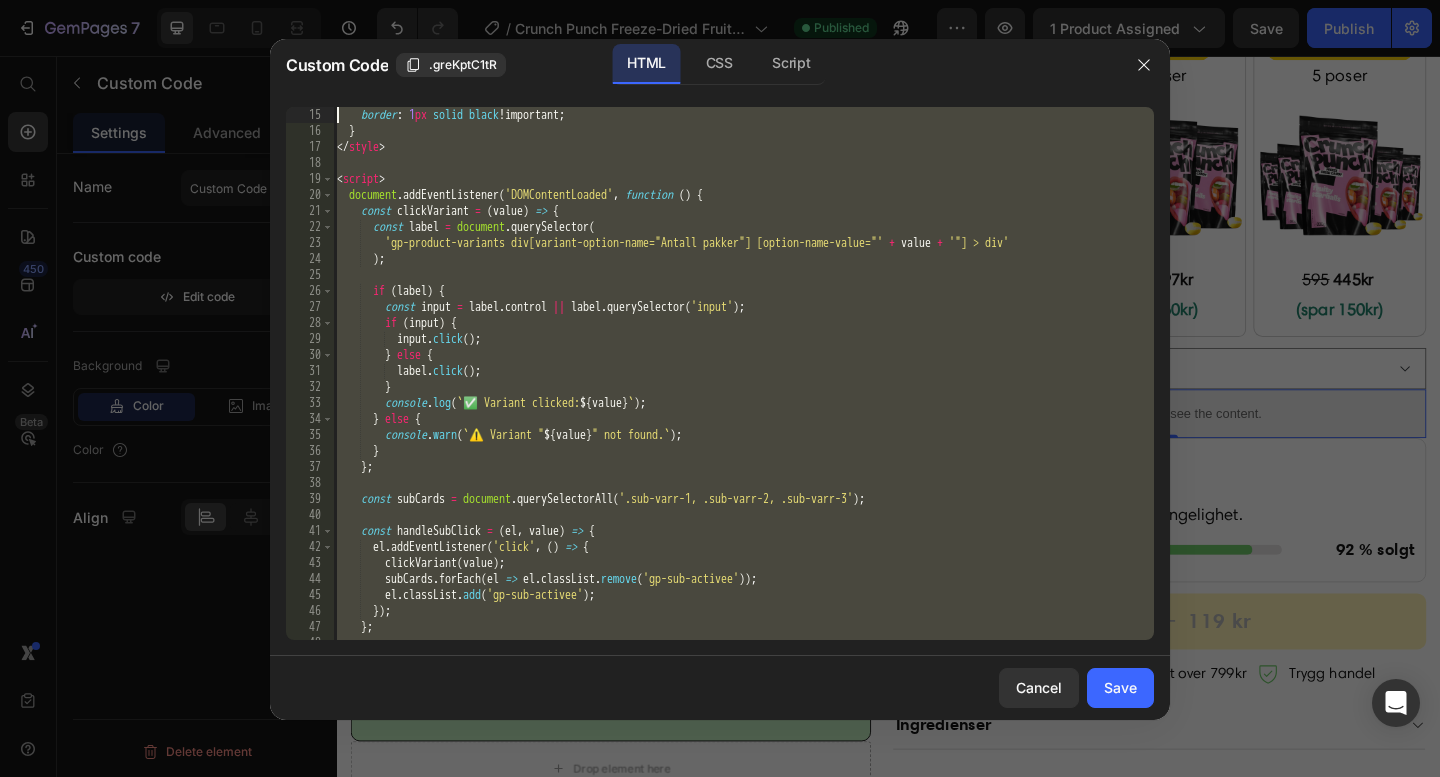 scroll, scrollTop: 0, scrollLeft: 0, axis: both 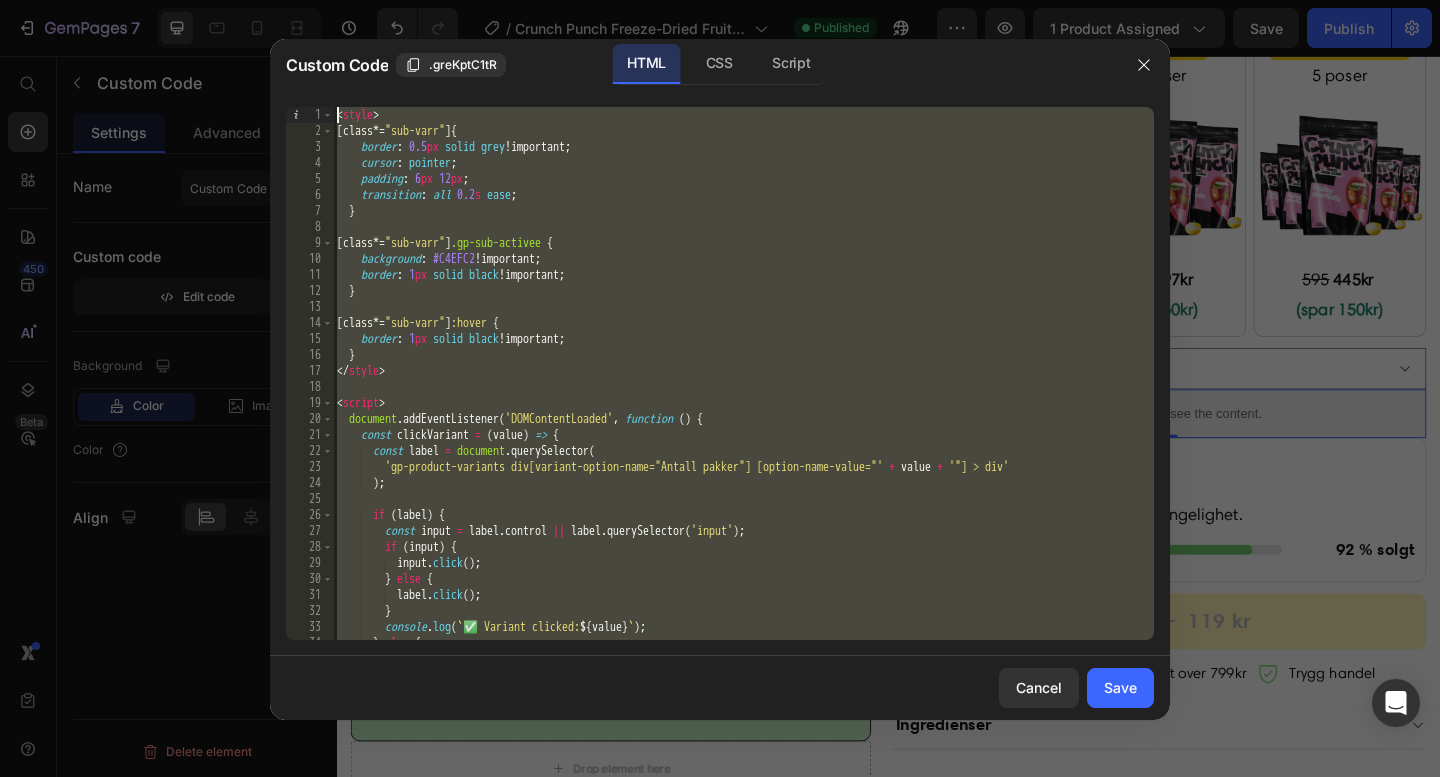 drag, startPoint x: 428, startPoint y: 594, endPoint x: 223, endPoint y: -121, distance: 743.8078 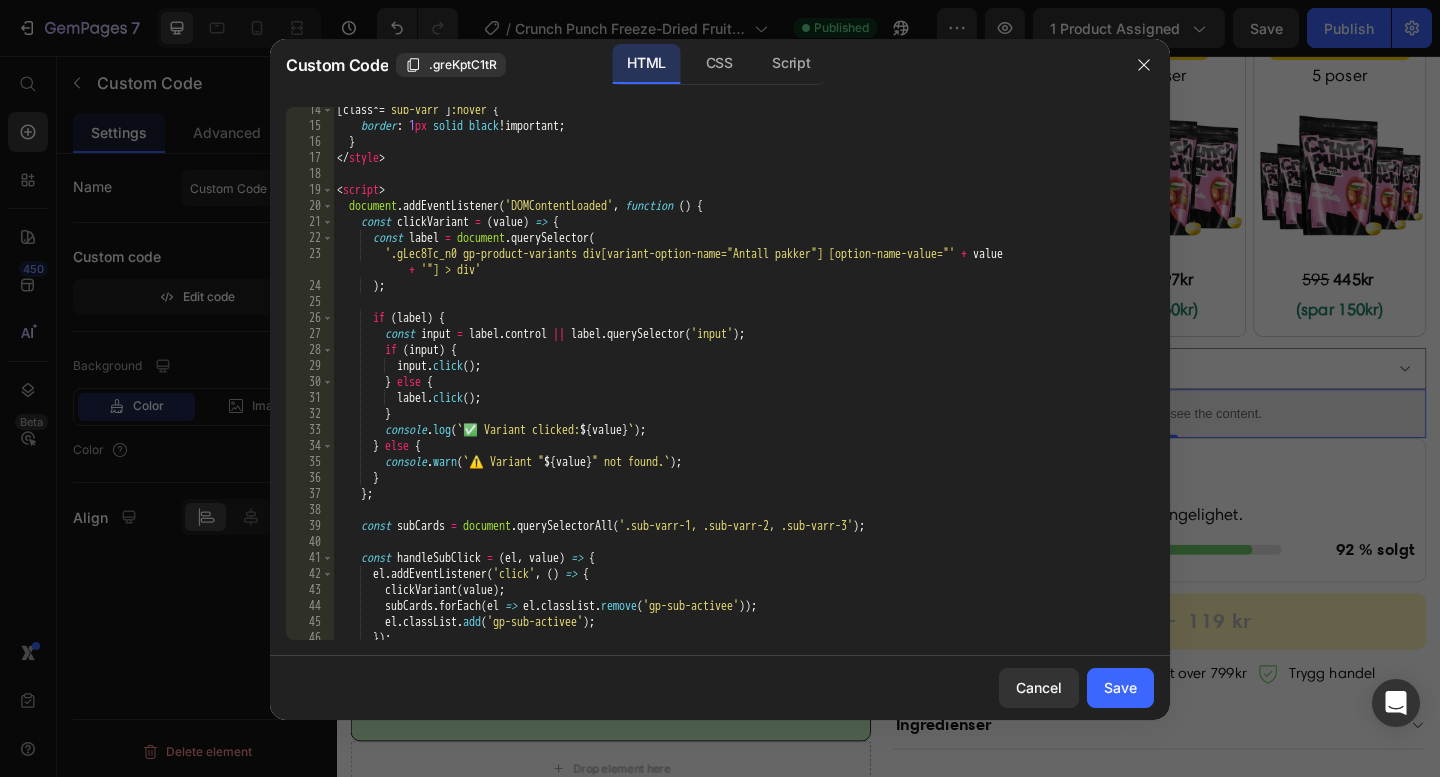 scroll, scrollTop: 0, scrollLeft: 0, axis: both 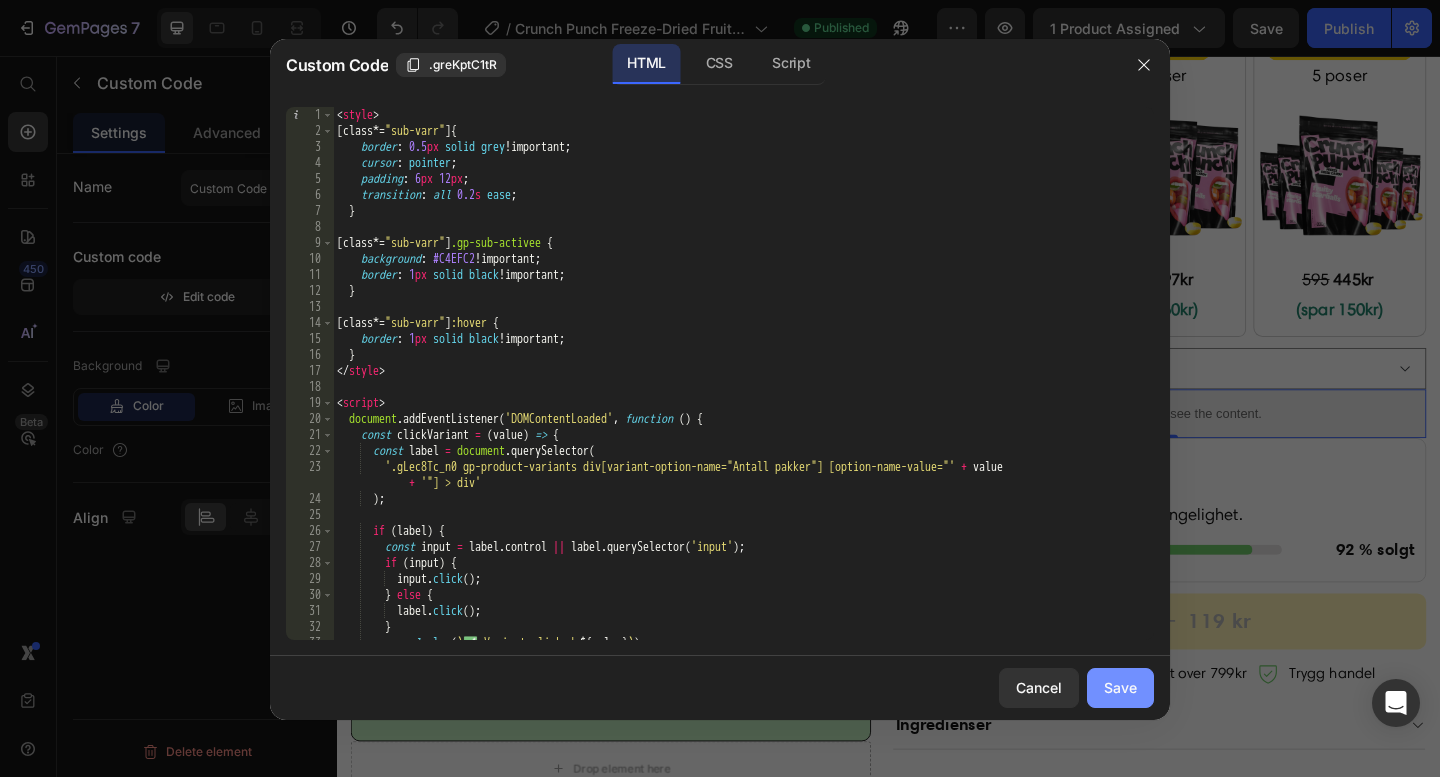 click on "Save" at bounding box center [1120, 687] 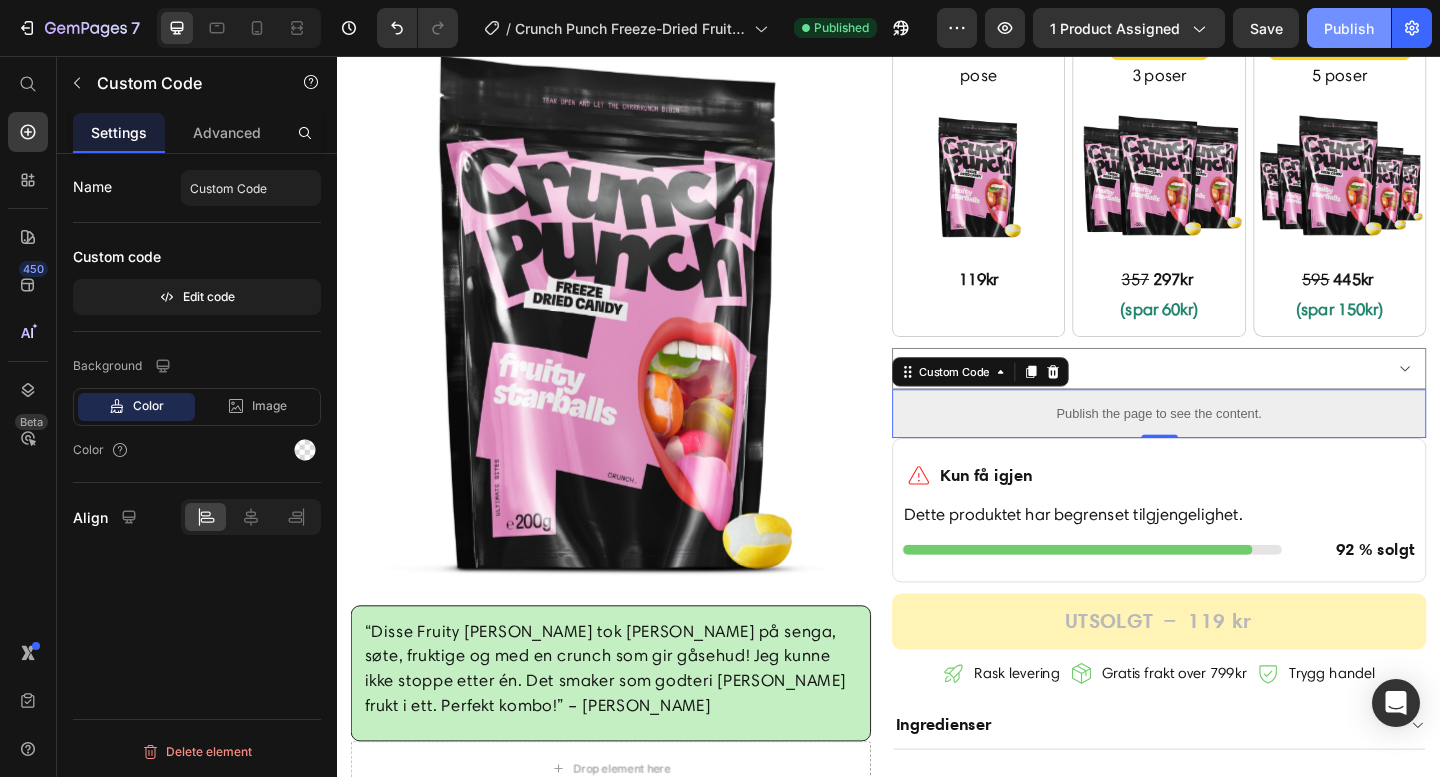 click on "Publish" at bounding box center [1349, 28] 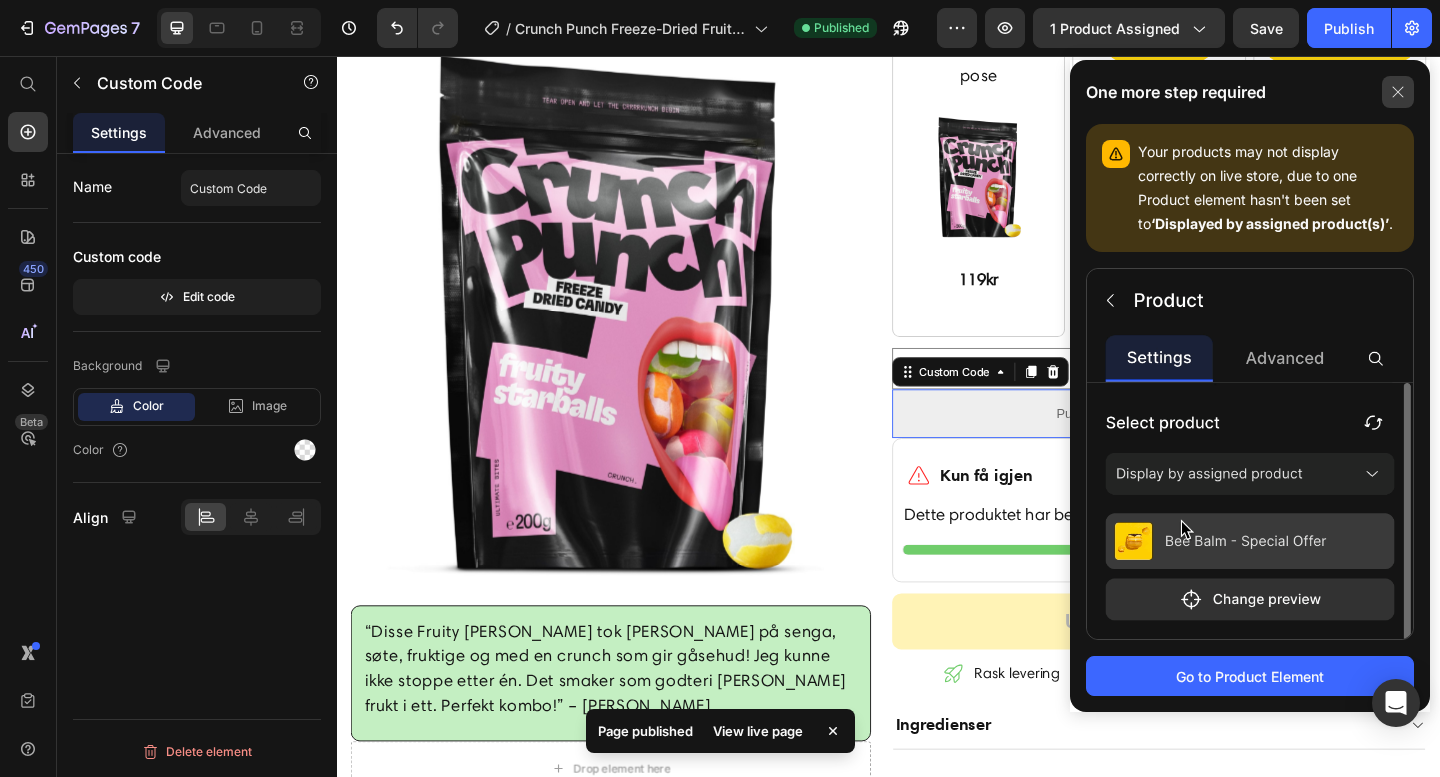 click 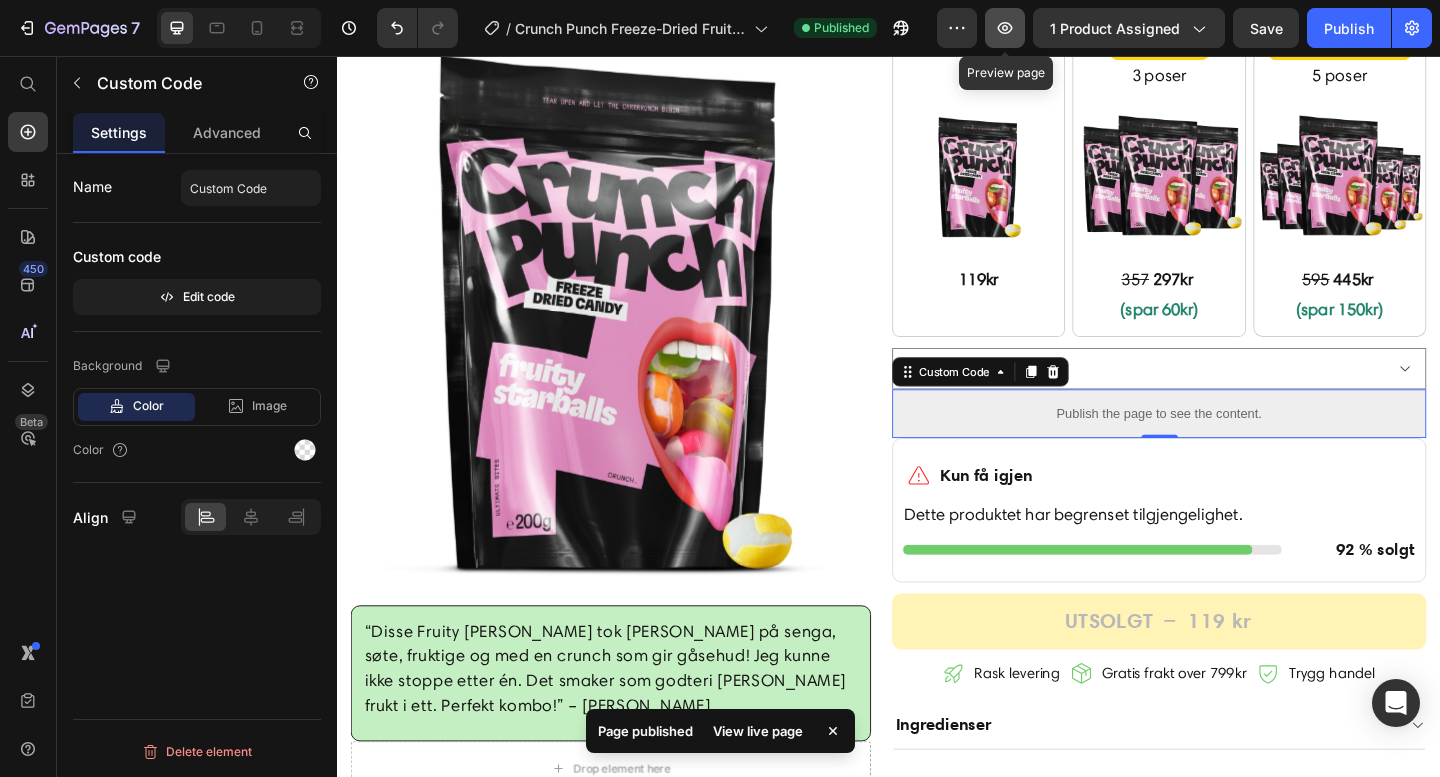 click 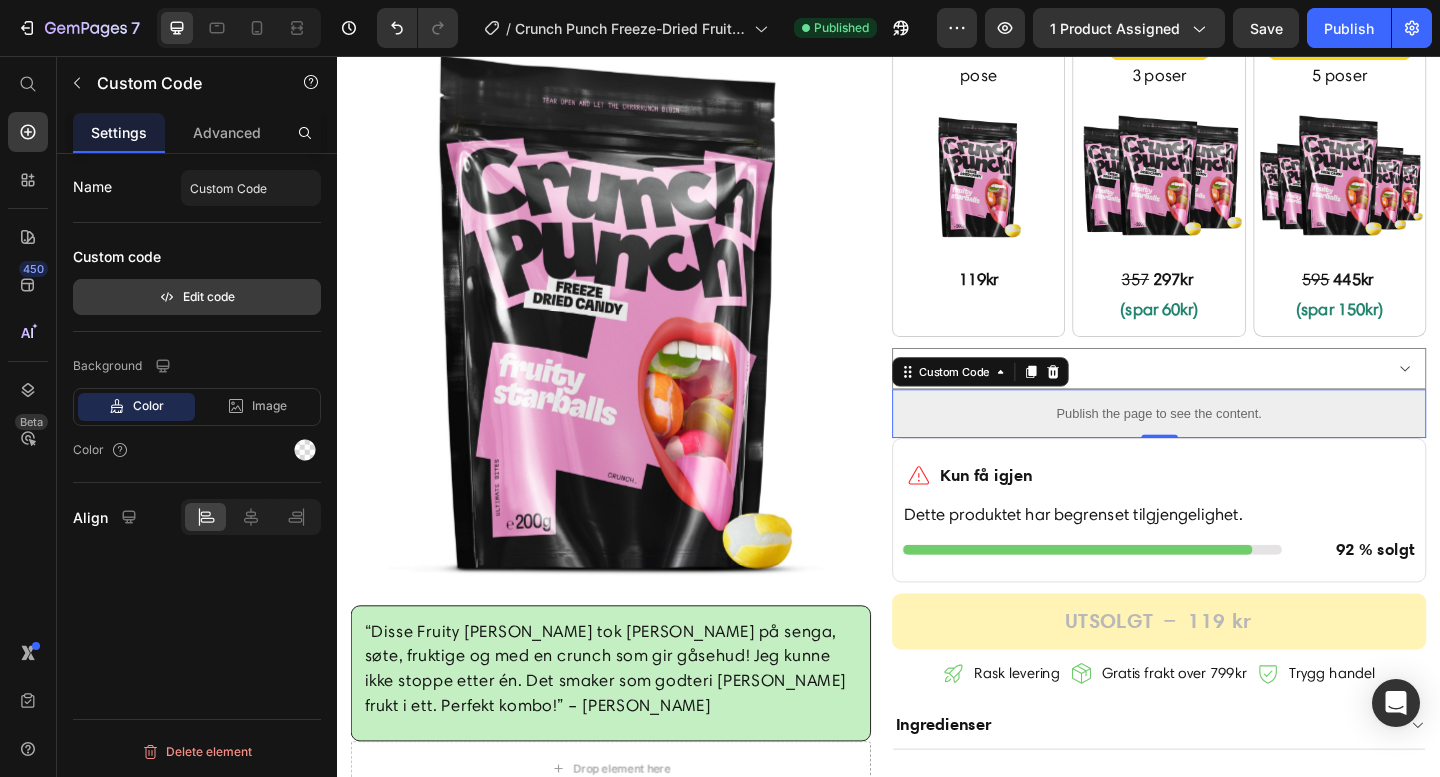 click on "Edit code" at bounding box center (197, 297) 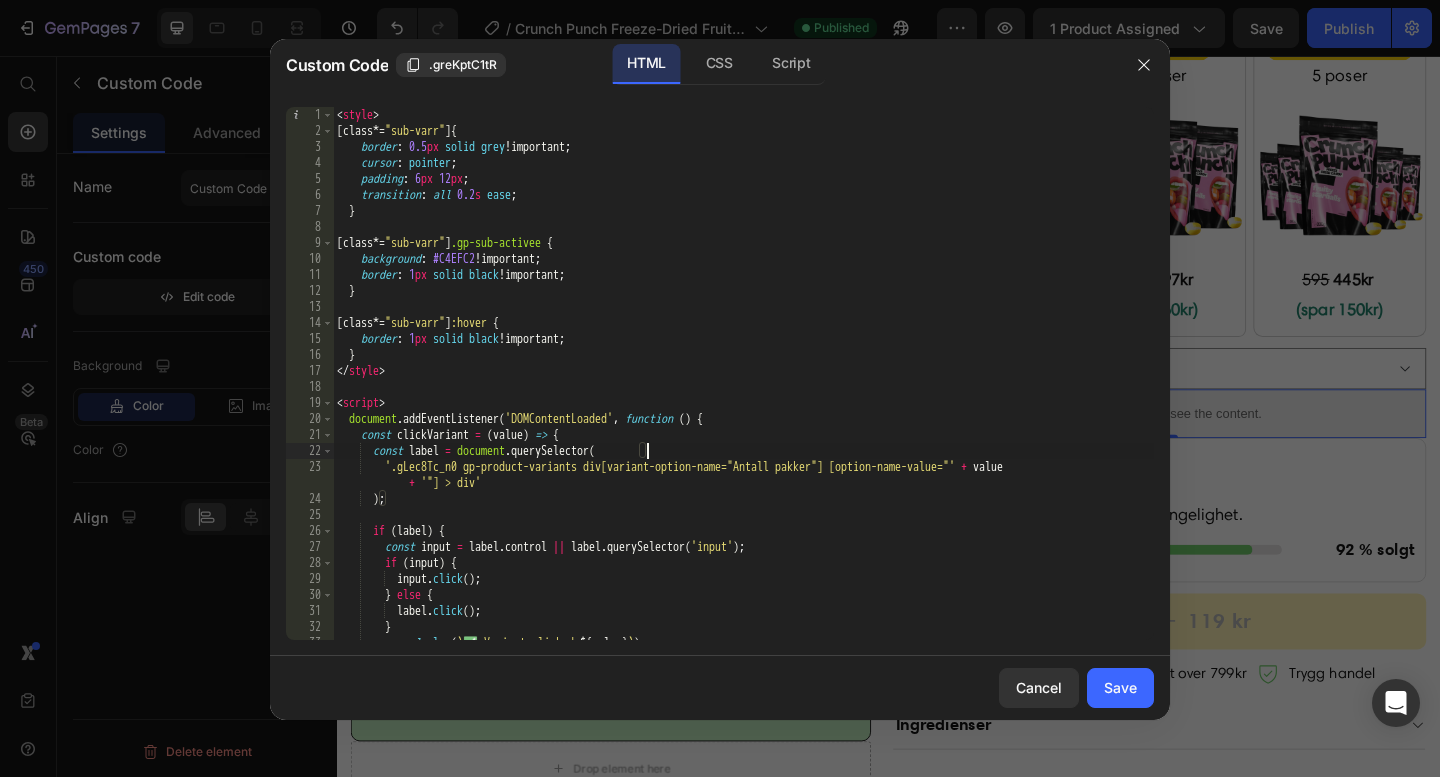 click on "< style >   [ class *= " sub-varr " ]  {      border :   0.5 px   solid   grey  !important ;      cursor :   pointer ;      padding :   6 px   12 px ;      transition :   all   0.2 s   ease ;    }   [ class *= " sub-varr " ] .gp-sub-activee   {      background :   #C4EFC2  !important ;      border :   1 px   solid   black  !important ;    }   [ class *= " sub-varr " ] :hover   {      border :   1 px   solid   black  !important ;    } </ style > < script >    document . addEventListener ( 'DOMContentLoaded' ,   function   ( )   {      const   clickVariant   =   ( value )   =>   {         const   label   =   document . querySelector (           '.gLec8Tc_n0 gp-product-variants div[variant-option-name="Antall pakker"] [option-name-value="'   +   value                +   '"] > div'         ) ;         if   ( label )   {           const   input   =   label . control   ||   label . querySelector ( 'input' ) ;           if   ( input )   {              input . click ( ) ;           }   else   {" at bounding box center (743, 389) 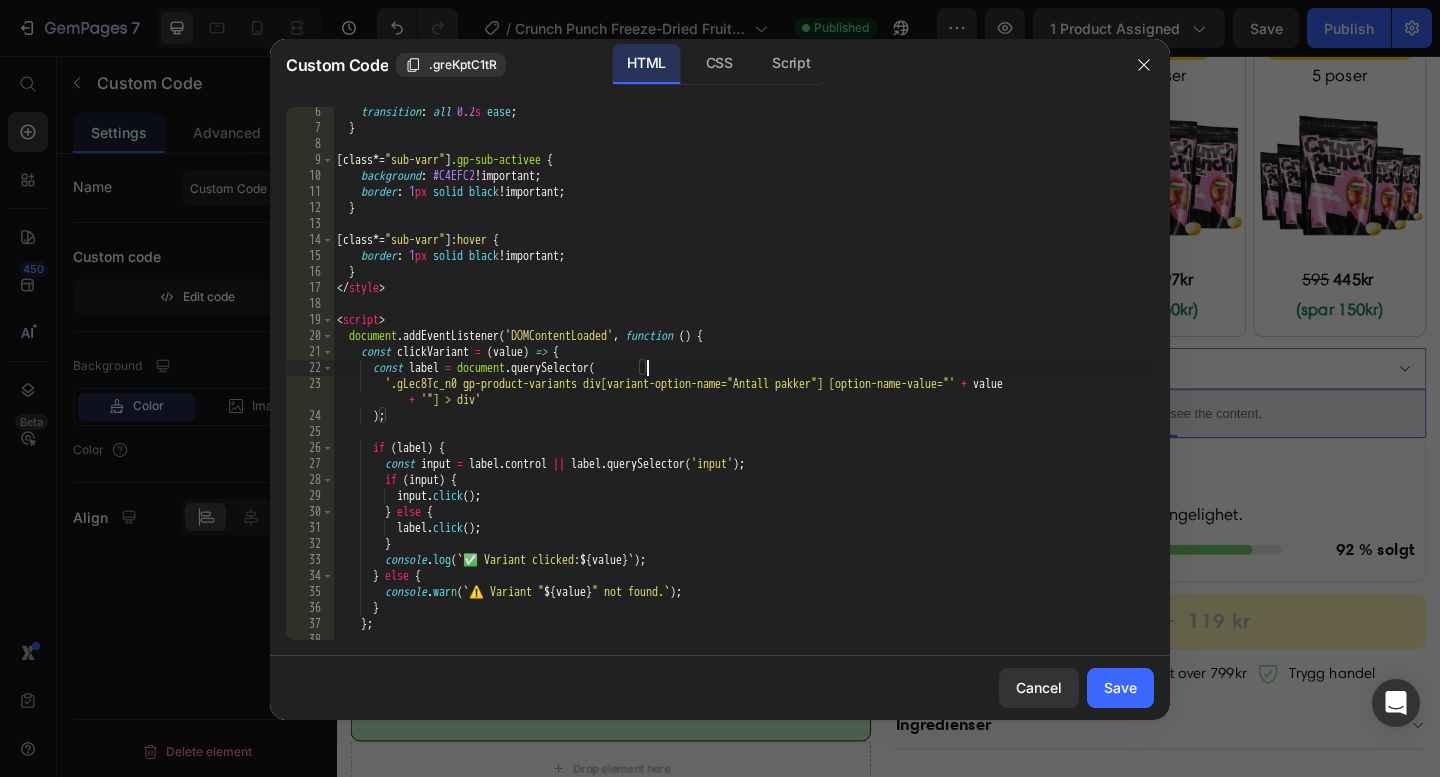 scroll, scrollTop: 125, scrollLeft: 0, axis: vertical 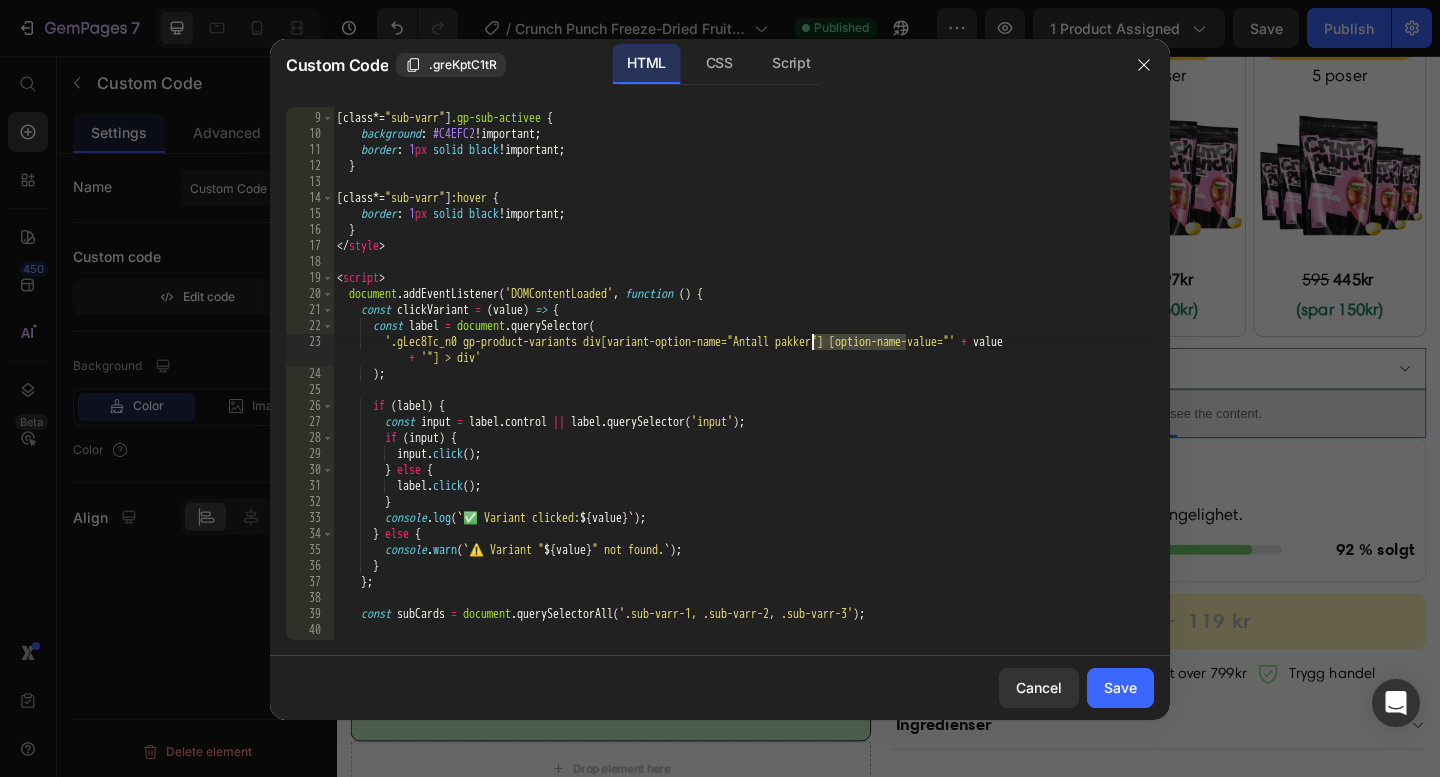 drag, startPoint x: 904, startPoint y: 347, endPoint x: 813, endPoint y: 347, distance: 91 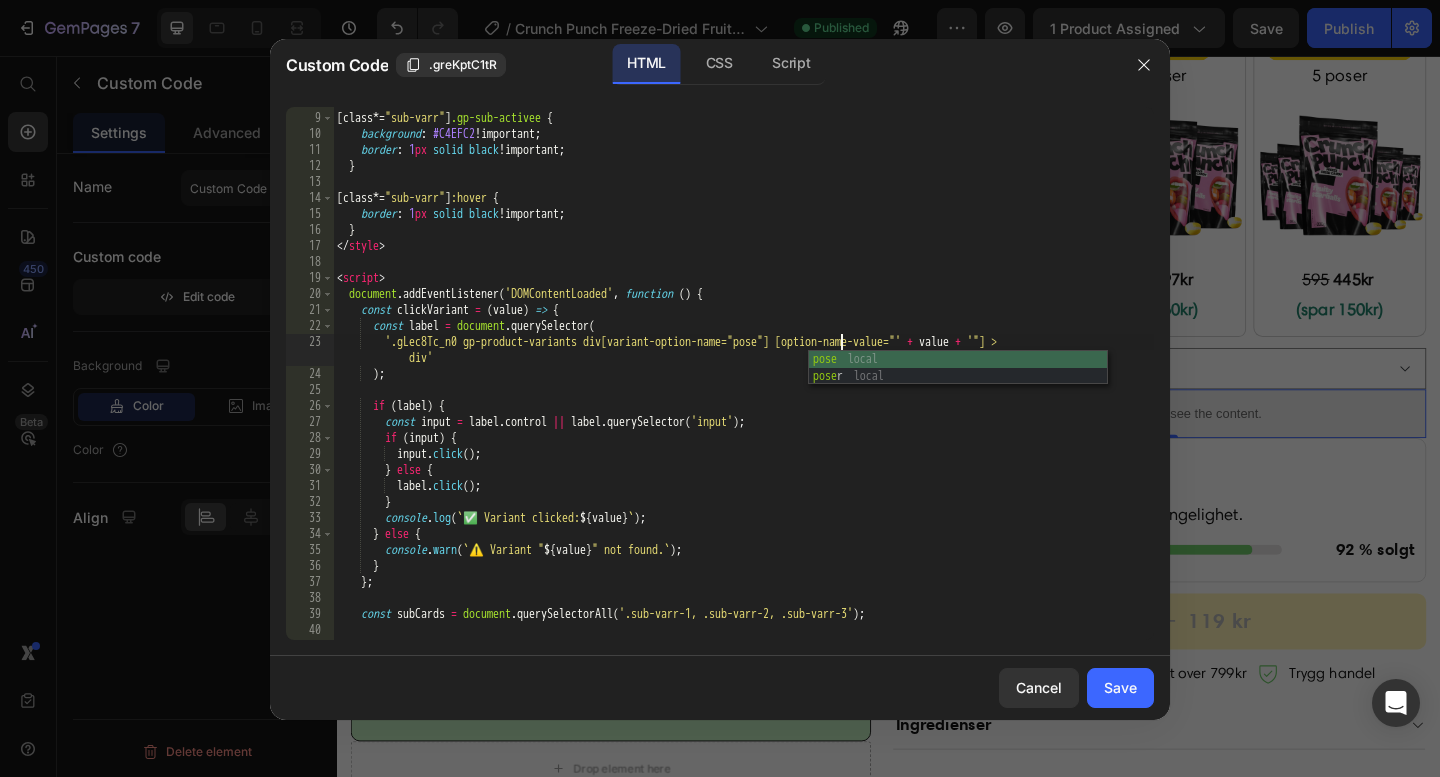 scroll, scrollTop: 0, scrollLeft: 41, axis: horizontal 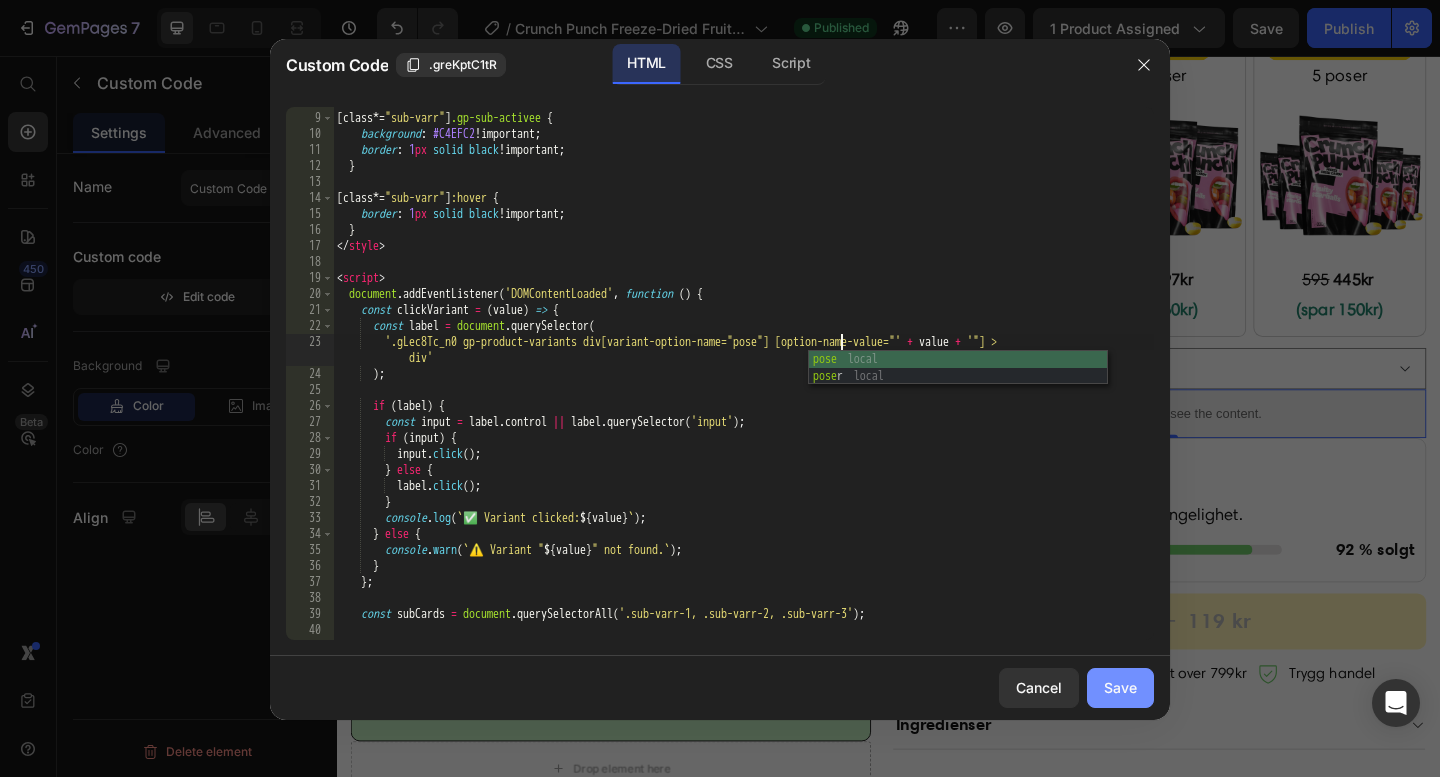 type on "'.gLec8Tc_n0 gp-product-variants div[variant-option-name="pose"] [option-name-value="' + value + '"] > div'" 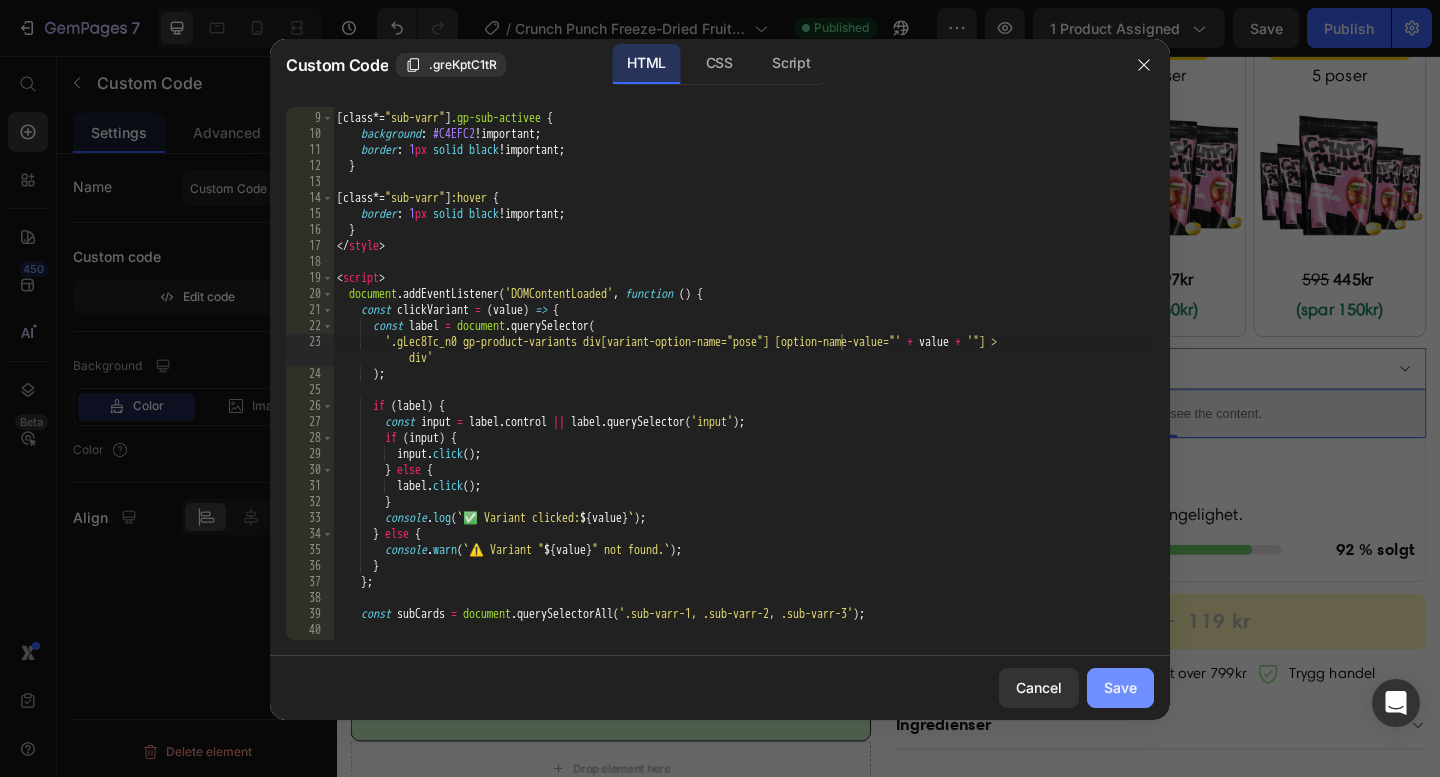 drag, startPoint x: 1114, startPoint y: 700, endPoint x: 792, endPoint y: 708, distance: 322.09937 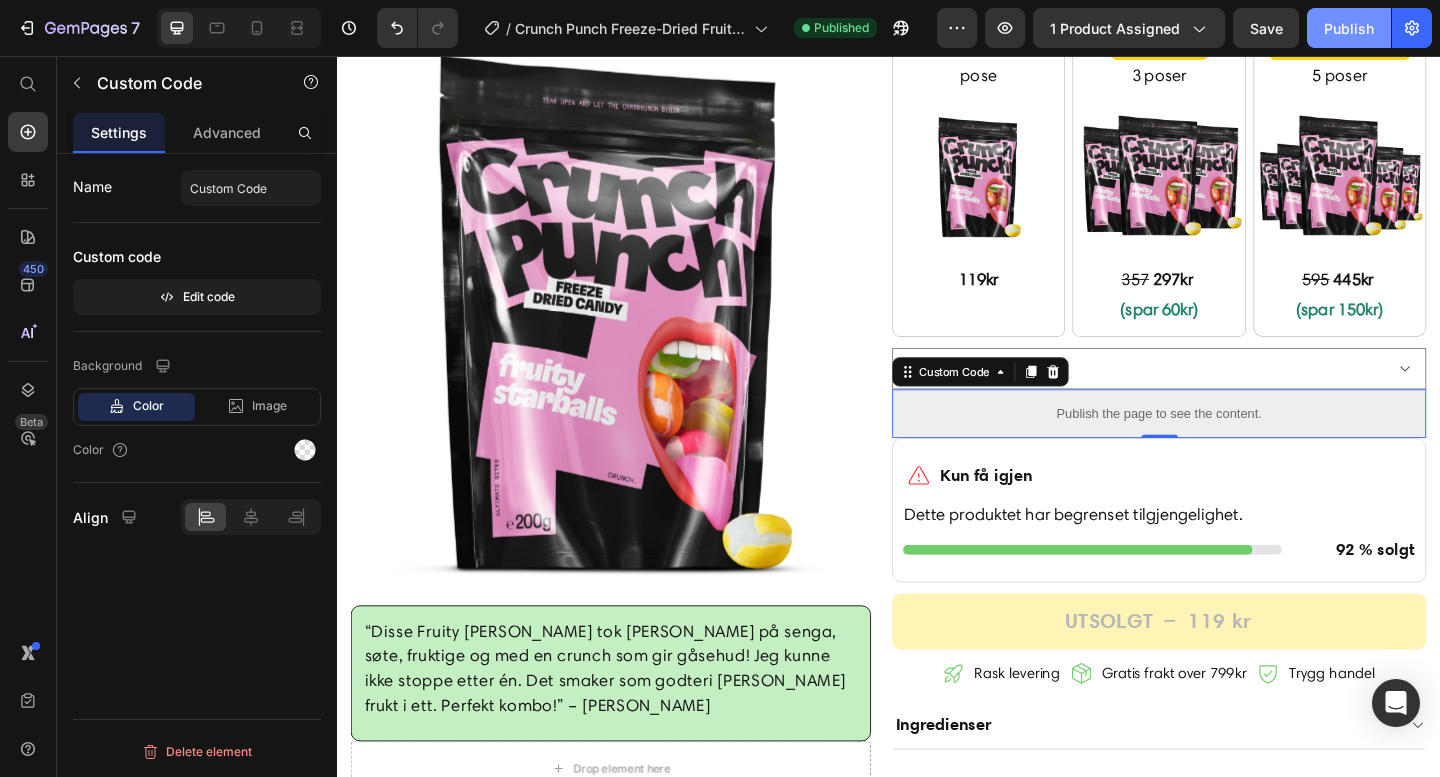 drag, startPoint x: 1345, startPoint y: 21, endPoint x: 1087, endPoint y: 16, distance: 258.04843 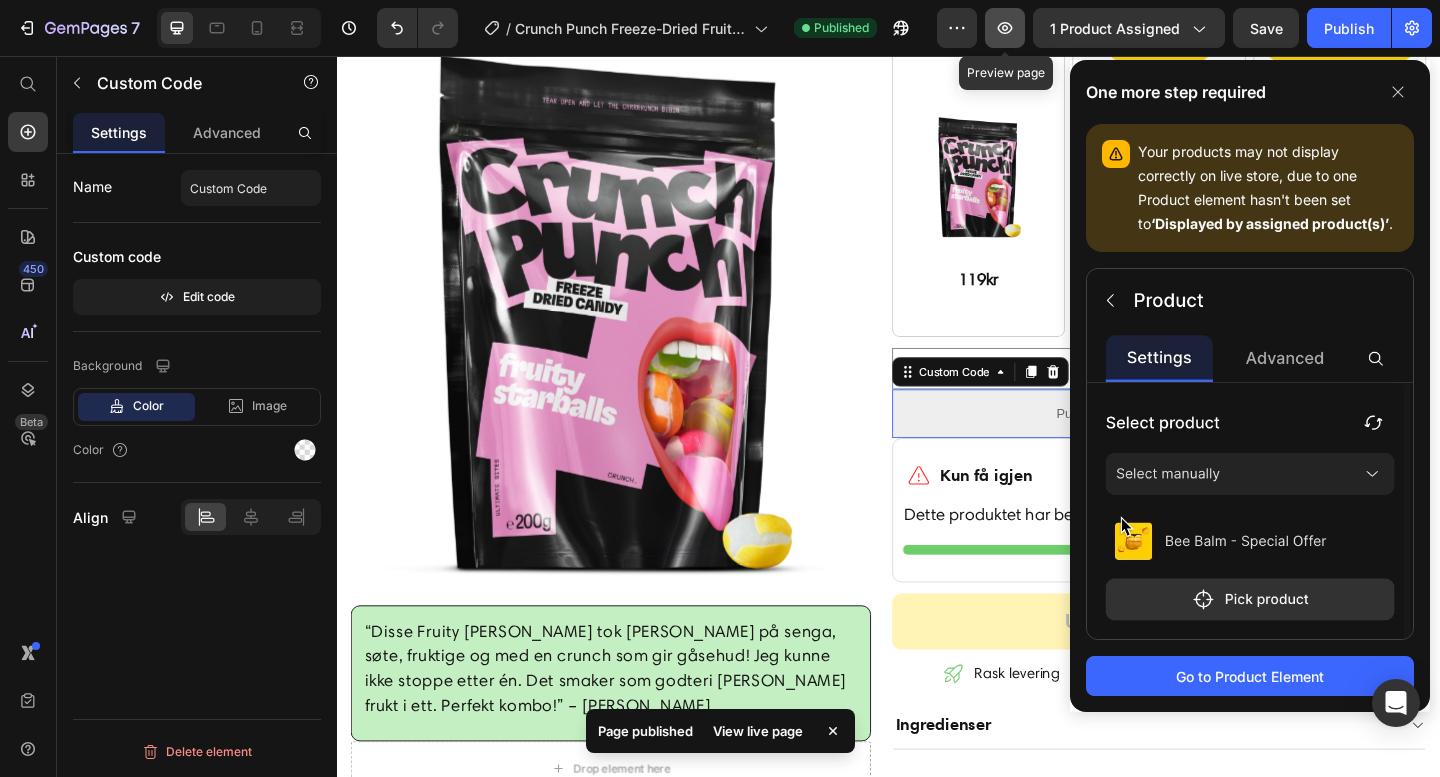 click 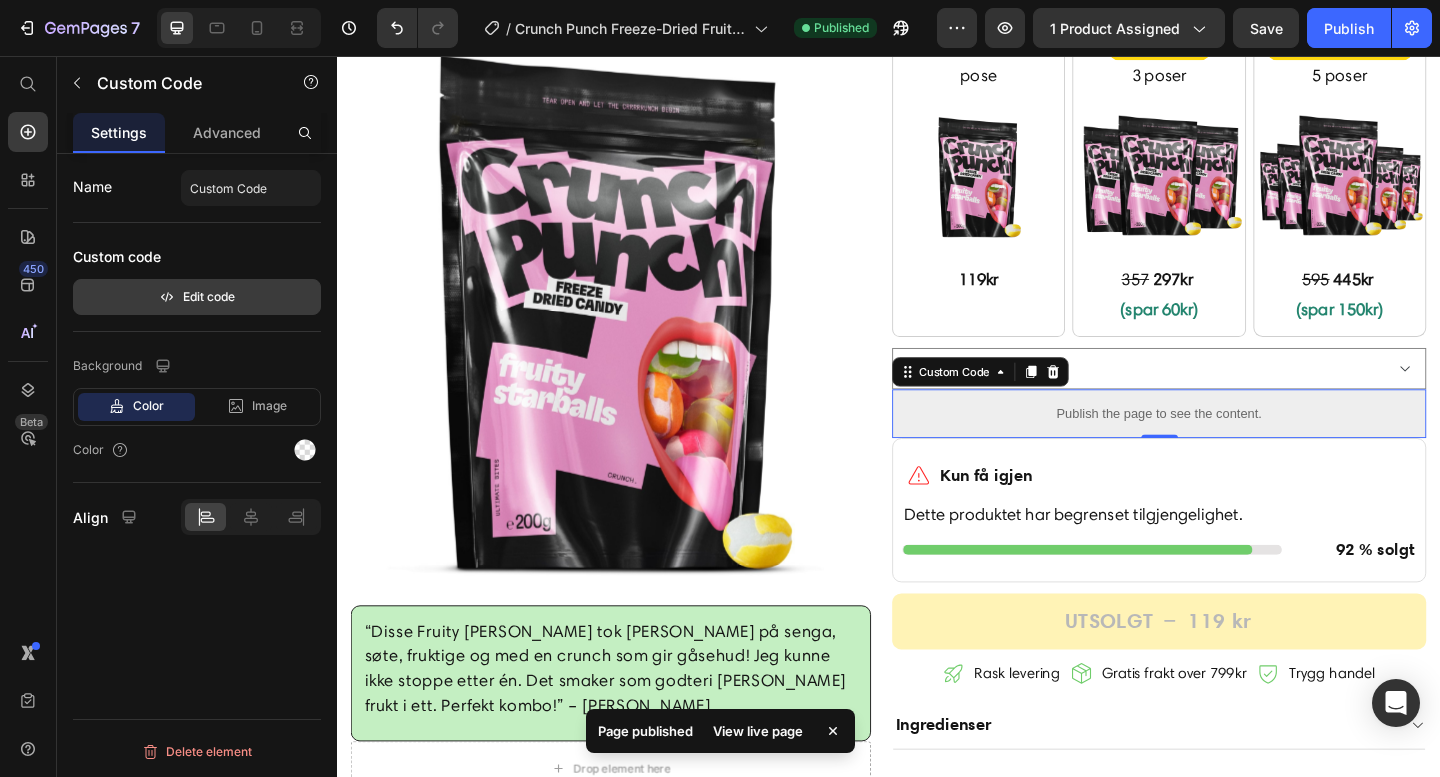 click on "Edit code" at bounding box center [197, 297] 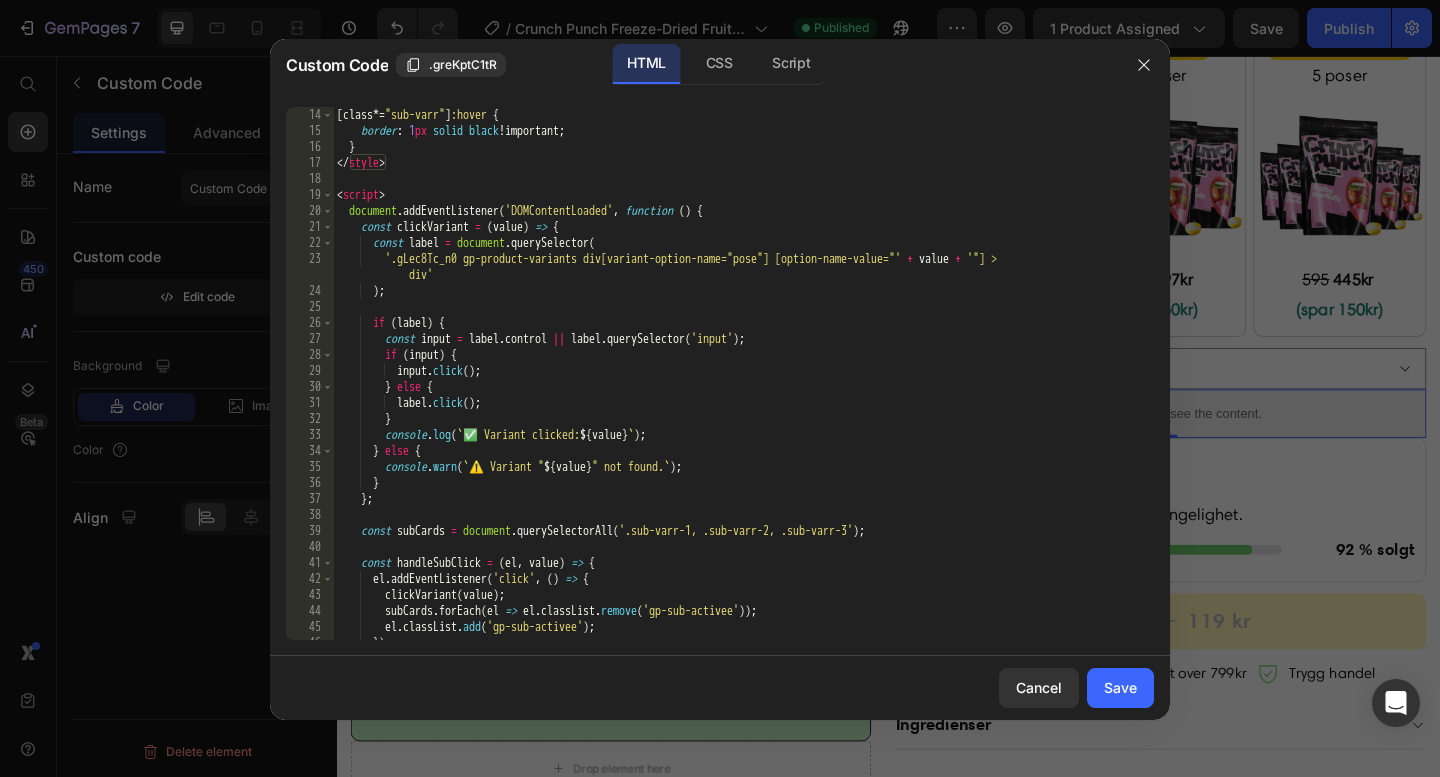 scroll, scrollTop: 209, scrollLeft: 0, axis: vertical 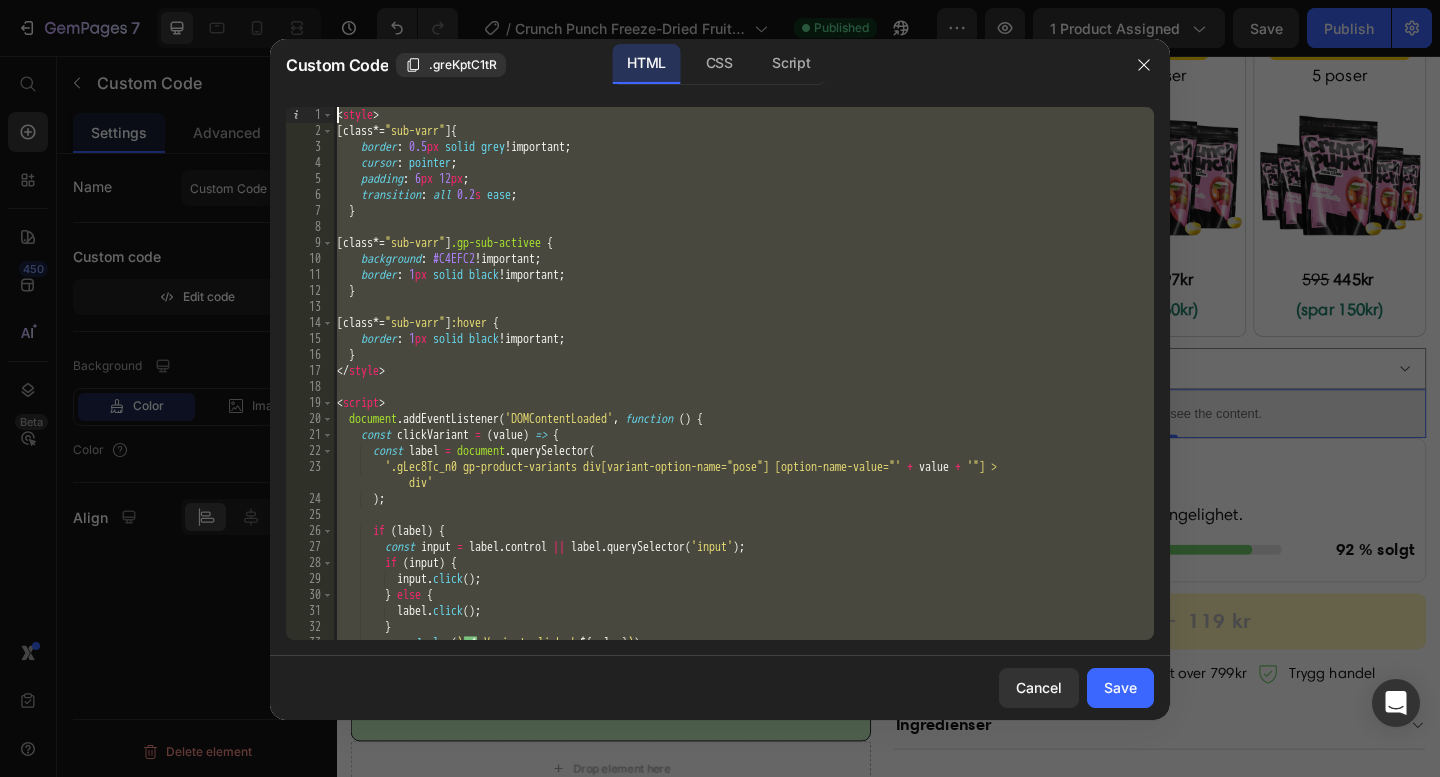 drag, startPoint x: 443, startPoint y: 592, endPoint x: 242, endPoint y: -92, distance: 712.92145 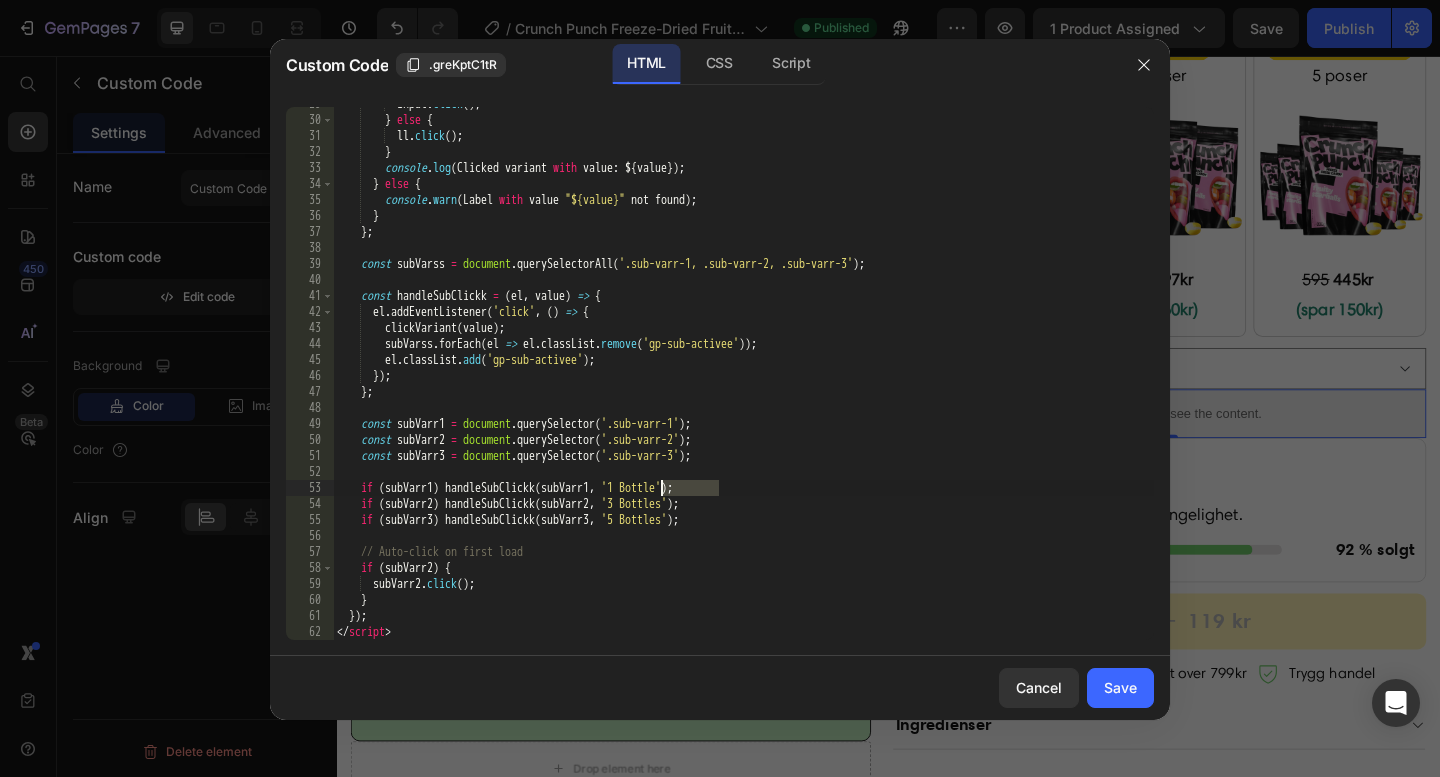 drag, startPoint x: 718, startPoint y: 490, endPoint x: 662, endPoint y: 489, distance: 56.008926 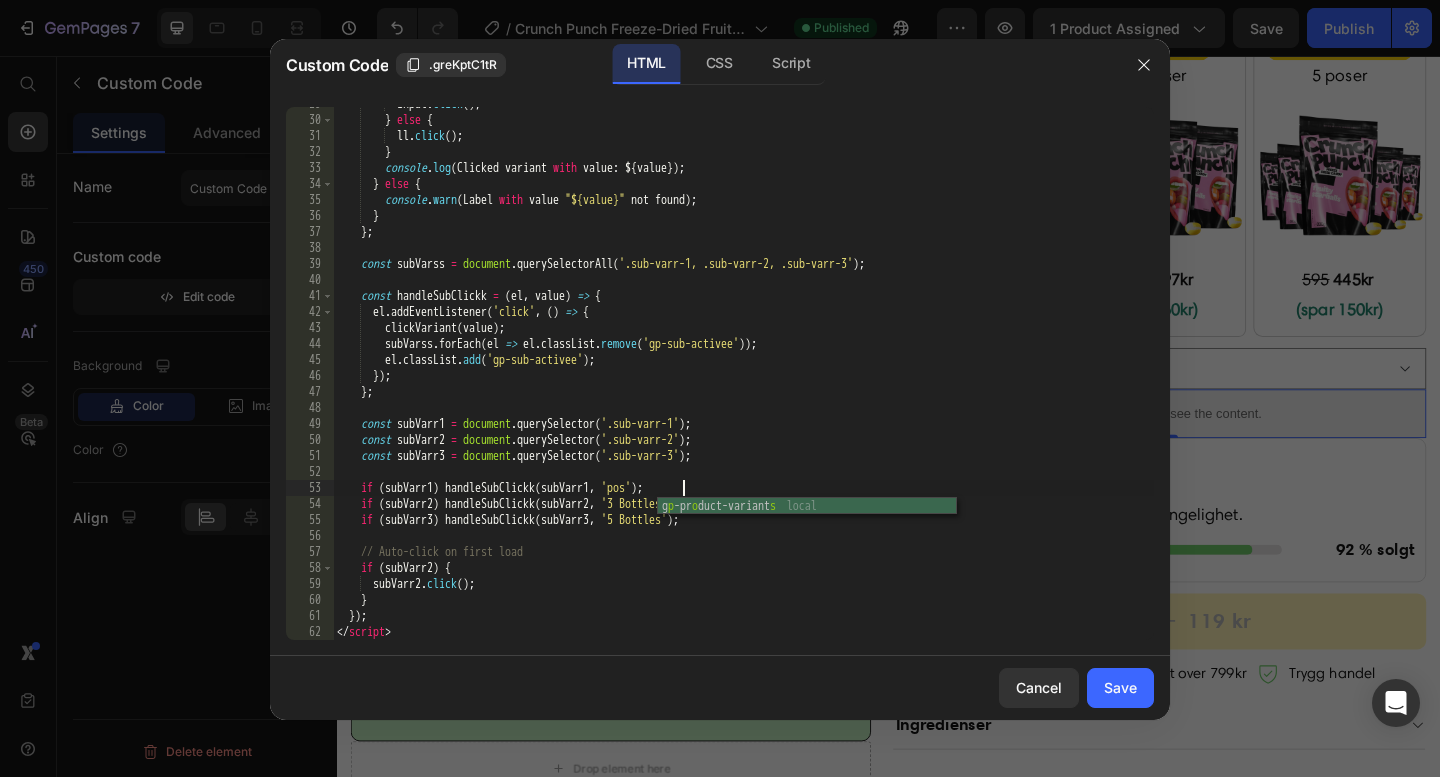 scroll, scrollTop: 0, scrollLeft: 29, axis: horizontal 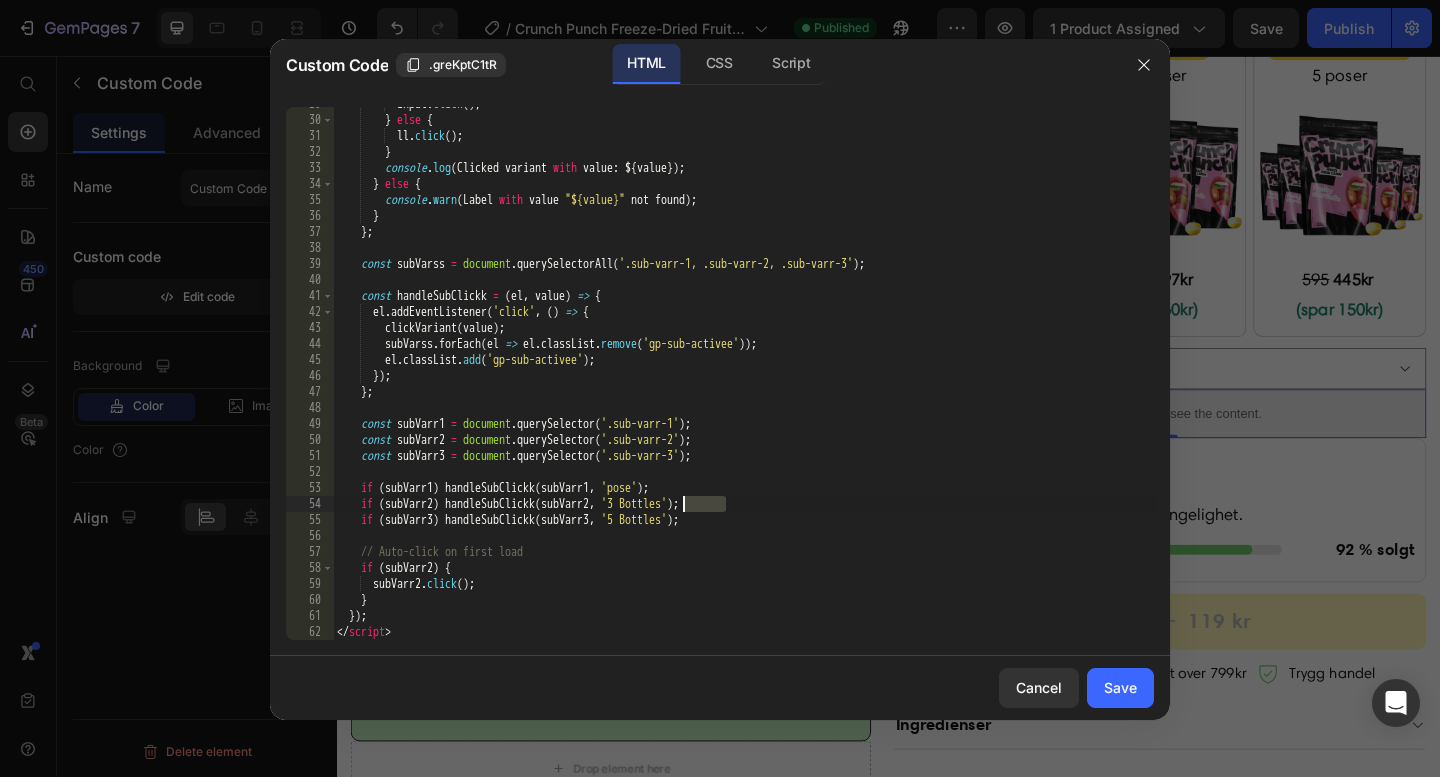 drag, startPoint x: 727, startPoint y: 505, endPoint x: 678, endPoint y: 502, distance: 49.09175 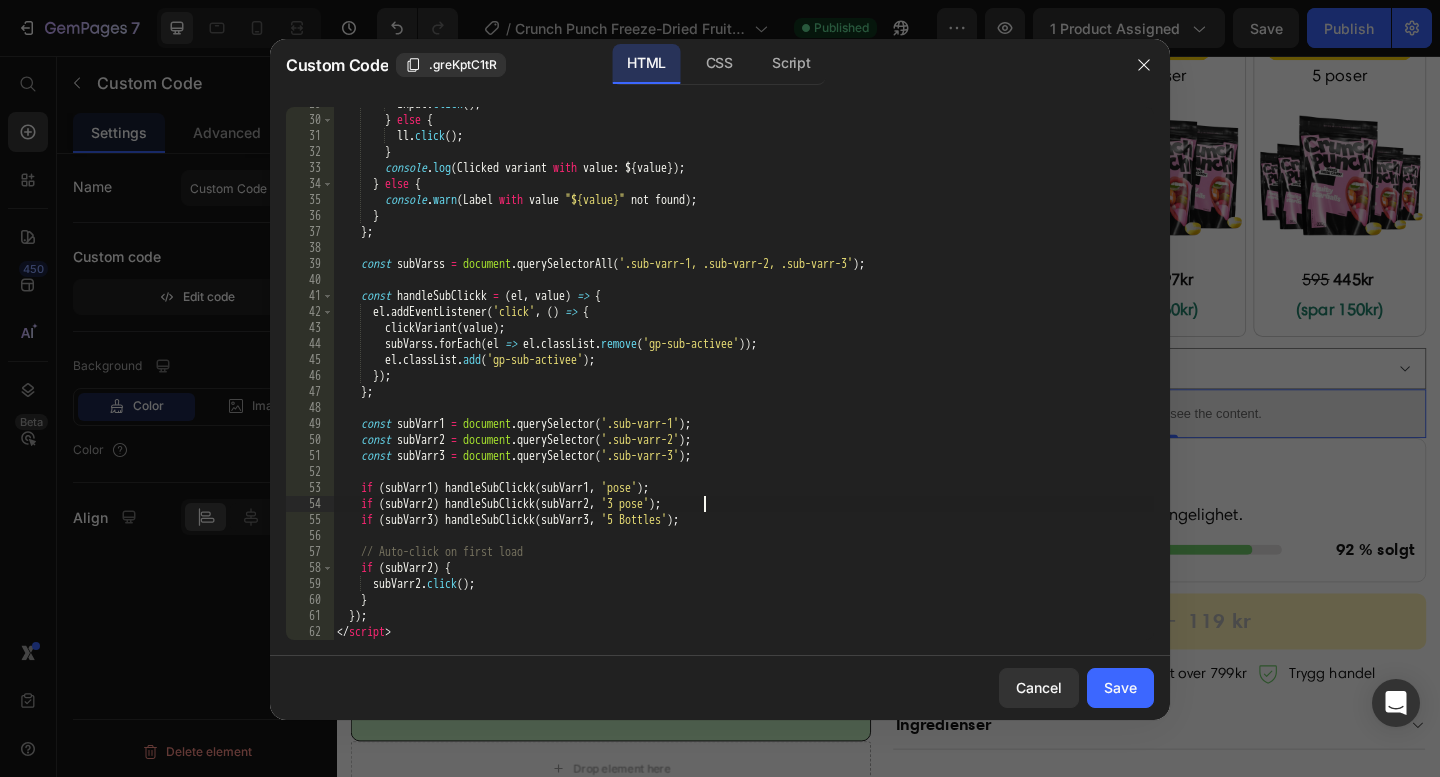 scroll, scrollTop: 0, scrollLeft: 30, axis: horizontal 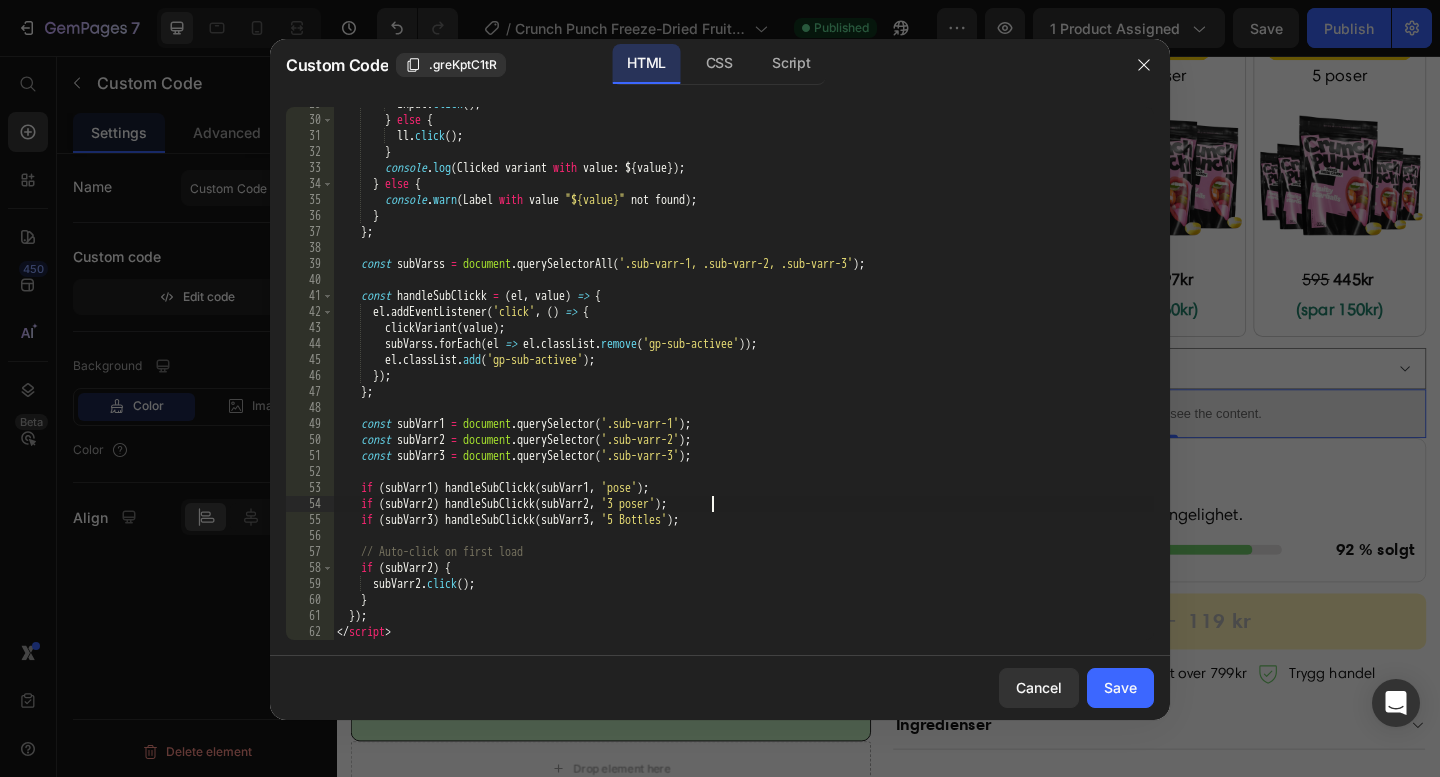 click on "input . click ( ) ;           }   else   {              ll . click ( ) ;           }           console . log ( Clicked   variant   with   value :   $ { value }) ;         }   else   {           console . warn ( Label   with   value   "${value}"   not   found ) ;         }      } ;      const   subVarss   =   document . querySelectorAll ( '.sub-varr-1, .sub-varr-2, .sub-varr-3' ) ;      const   handleSubClickk   =   ( el ,   value )   =>   {         el . addEventListener ( 'click' ,   ( )   =>   {           clickVariant ( value ) ;           subVarss . forEach ( el   =>   el . classList . remove ( 'gp-sub-activee' )) ;           el . classList . add ( 'gp-sub-activee' ) ;         }) ;      } ;      const   subVarr1   =   document . querySelector ( '.sub-varr-1' ) ;      const   subVarr2   =   document . querySelector ( '.sub-varr-2' ) ;      const   subVarr3   =   document . querySelector ( '.sub-varr-3' ) ;      if   ( subVarr1 )   handleSubClickk ( subVarr1 ,   'pose' ) ;      if   ( subVarr2 )" at bounding box center (743, 378) 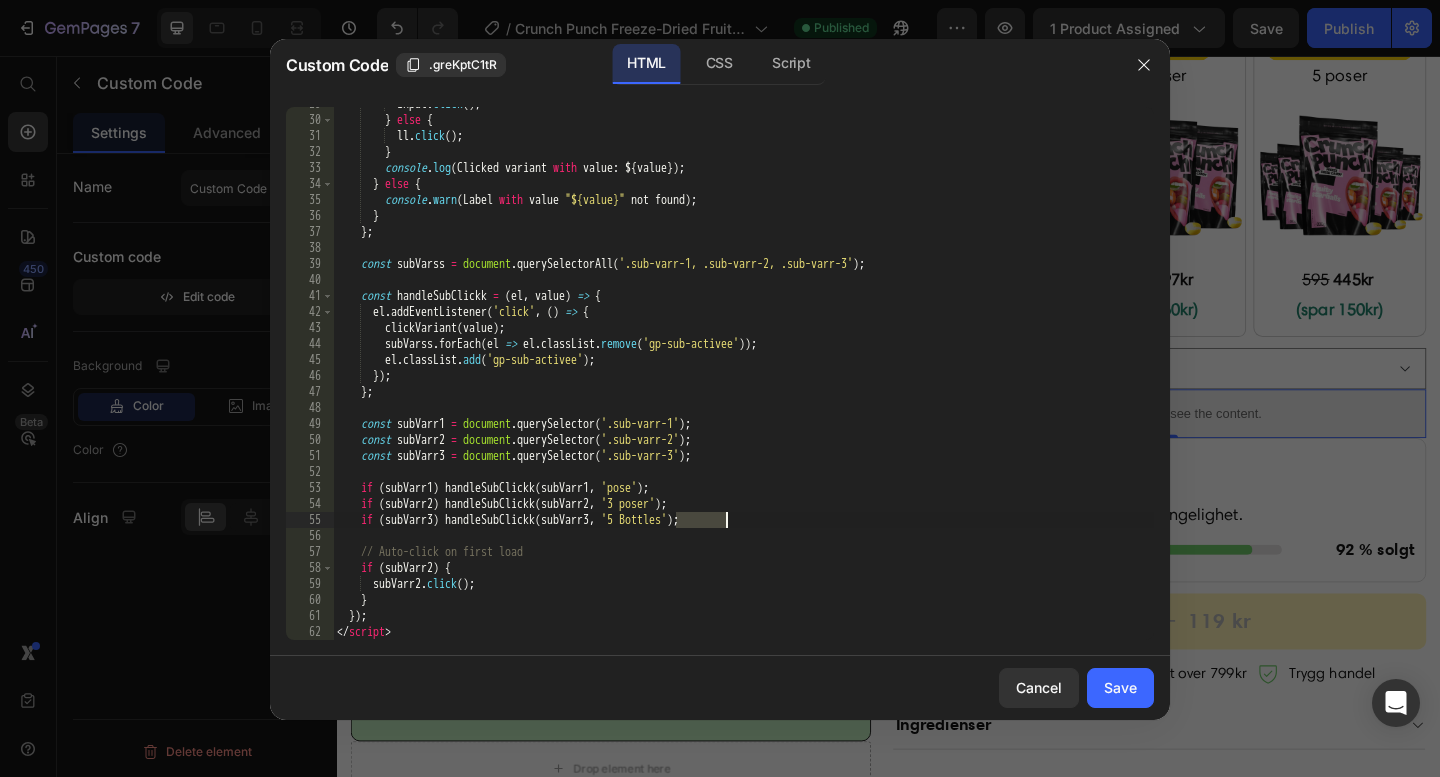 click on "input . click ( ) ;           }   else   {              ll . click ( ) ;           }           console . log ( Clicked   variant   with   value :   $ { value }) ;         }   else   {           console . warn ( Label   with   value   "${value}"   not   found ) ;         }      } ;      const   subVarss   =   document . querySelectorAll ( '.sub-varr-1, .sub-varr-2, .sub-varr-3' ) ;      const   handleSubClickk   =   ( el ,   value )   =>   {         el . addEventListener ( 'click' ,   ( )   =>   {           clickVariant ( value ) ;           subVarss . forEach ( el   =>   el . classList . remove ( 'gp-sub-activee' )) ;           el . classList . add ( 'gp-sub-activee' ) ;         }) ;      } ;      const   subVarr1   =   document . querySelector ( '.sub-varr-1' ) ;      const   subVarr2   =   document . querySelector ( '.sub-varr-2' ) ;      const   subVarr3   =   document . querySelector ( '.sub-varr-3' ) ;      if   ( subVarr1 )   handleSubClickk ( subVarr1 ,   'pose' ) ;      if   ( subVarr2 )" at bounding box center [743, 378] 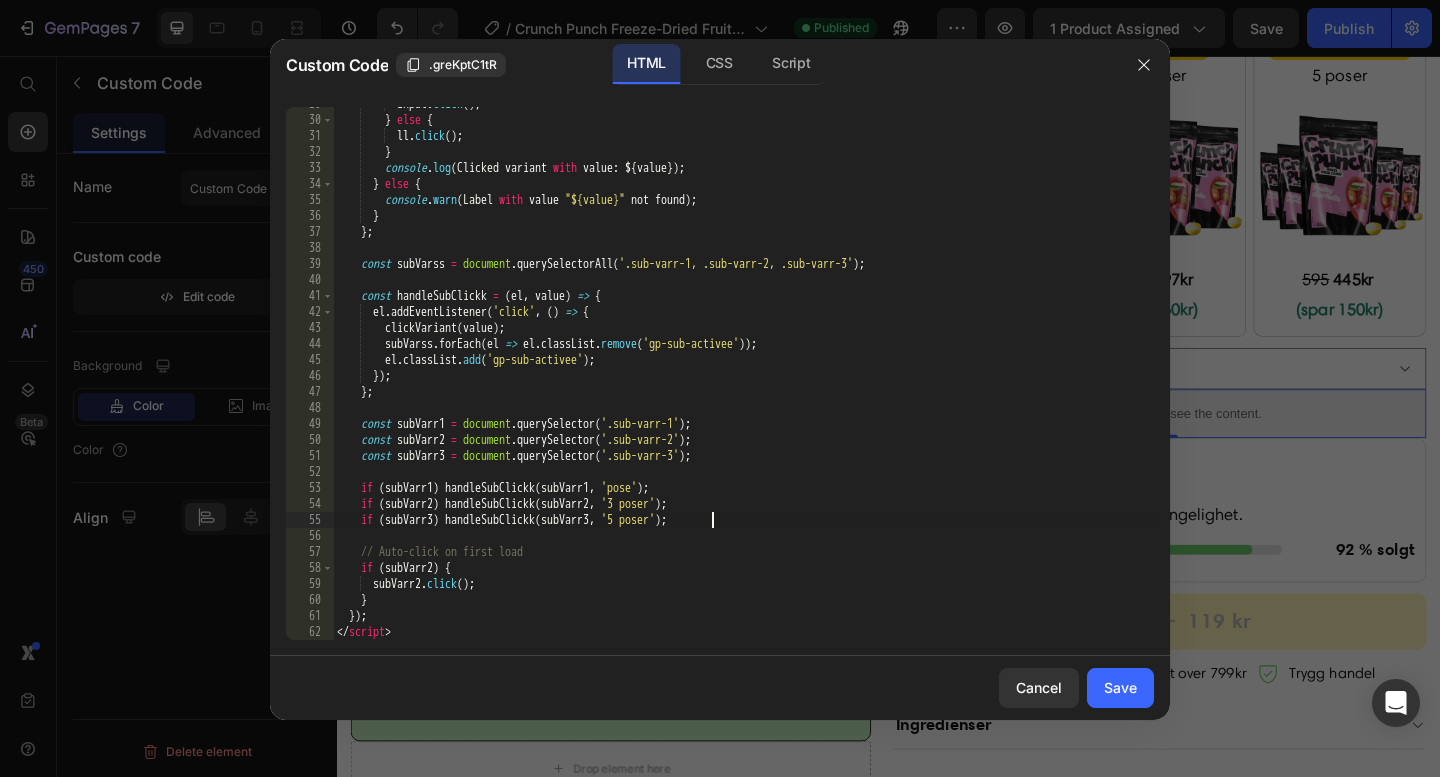scroll, scrollTop: 0, scrollLeft: 30, axis: horizontal 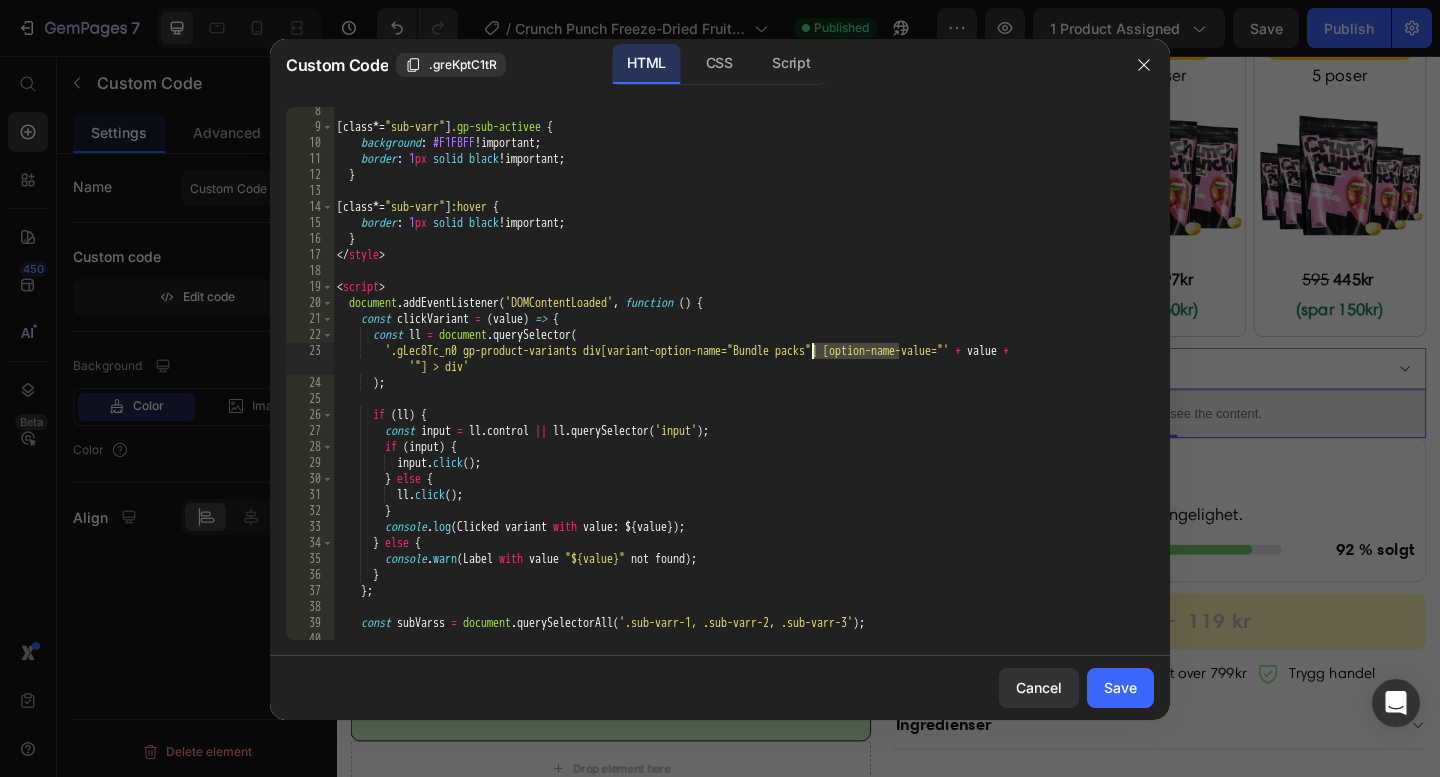 drag, startPoint x: 896, startPoint y: 351, endPoint x: 815, endPoint y: 352, distance: 81.00617 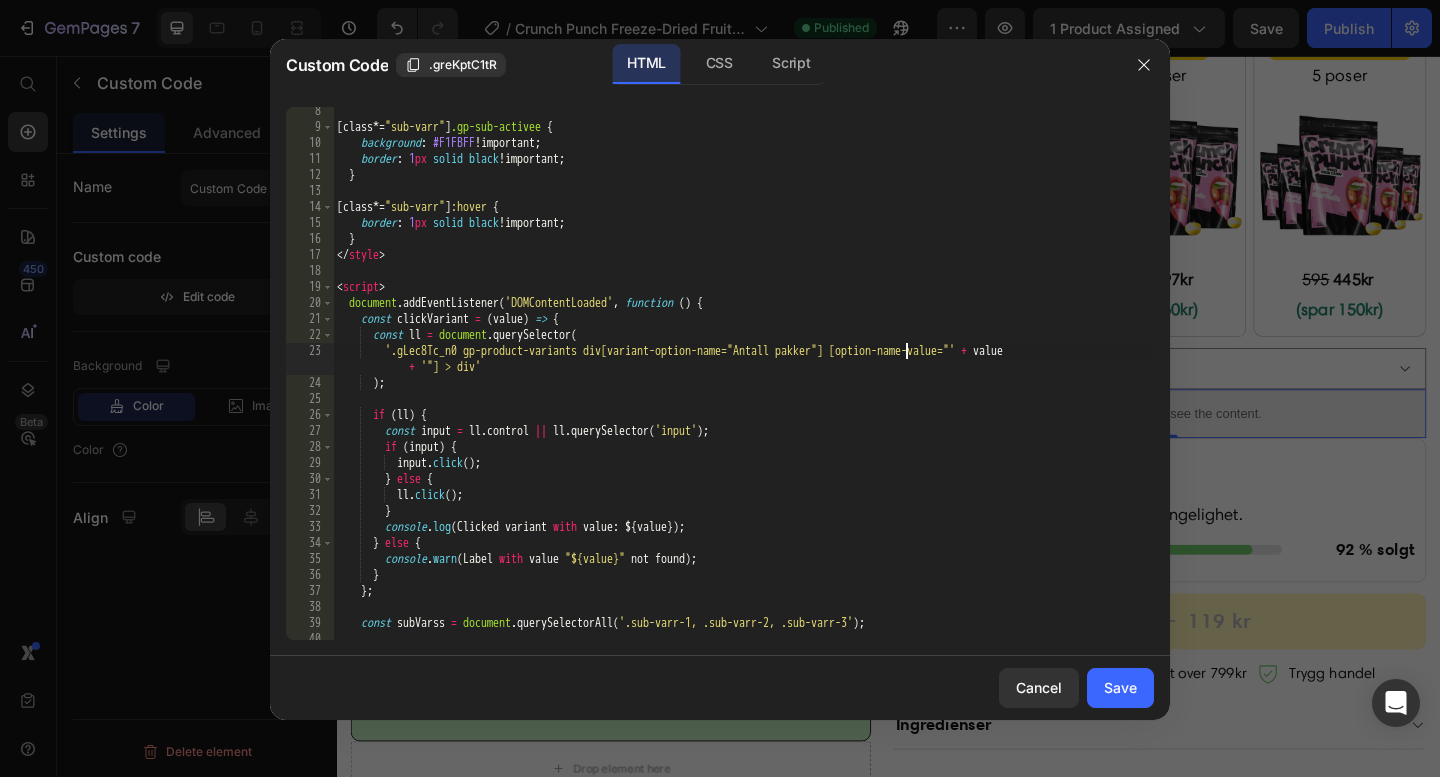scroll, scrollTop: 0, scrollLeft: 47, axis: horizontal 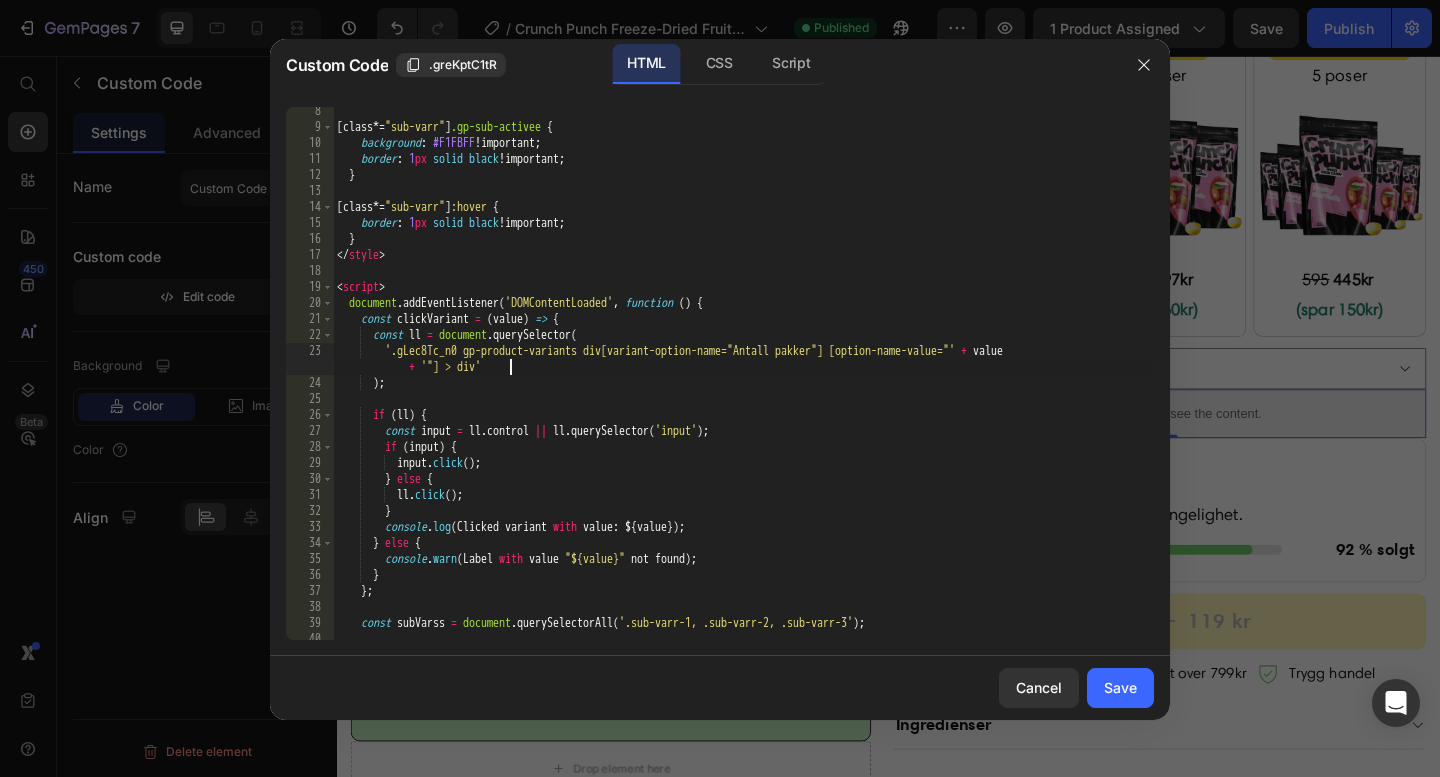 click on "[ class *= " sub-varr " ] .gp-sub-activee   {      background :   #F1FBFF  !important ;      border :   1 px   solid   black  !important ;    }   [ class *= " sub-varr " ] :hover   {      border :   1 px   solid   black  !important ;    } </ style > < script >    document . addEventListener ( 'DOMContentLoaded' ,   function   ( )   {      const   clickVariant   =   ( value )   =>   {         const   ll   =   document . querySelector (           '.gLec8Tc_n0 gp-product-variants div[variant-option-name="Antall pakker"] [option-name-value="'   +   value                +   '"] > div'         ) ;         if   ( ll )   {           const   input   =   ll . control   ||   ll . querySelector ( 'input' ) ;           if   ( input )   {              input . click ( ) ;           }   else   {              ll . click ( ) ;           }           console . log ( Clicked   variant   with   value :   $ { value }) ;         }   else   {           console . warn ( Label   with   value   "${value}"   not   found ) ;" at bounding box center [743, 385] 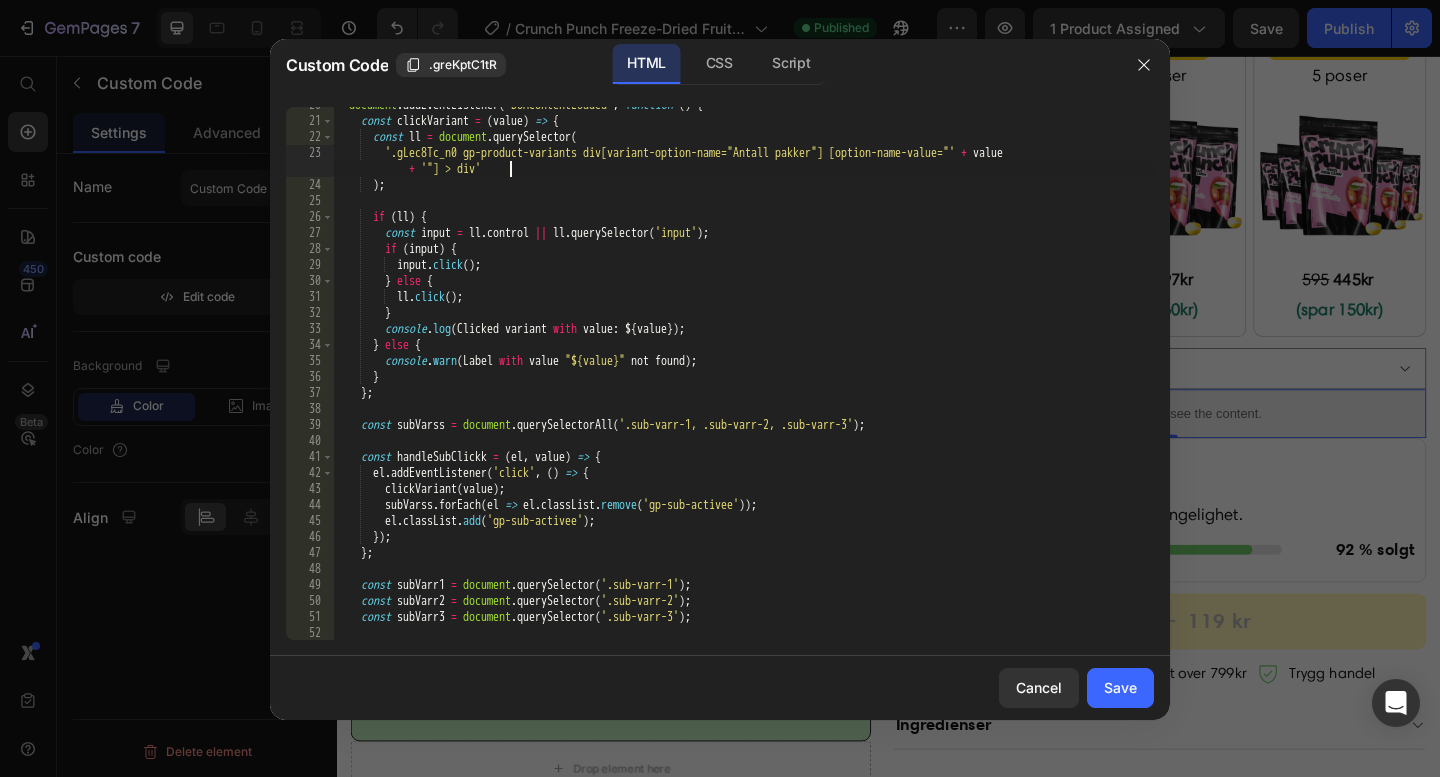 scroll, scrollTop: 0, scrollLeft: 0, axis: both 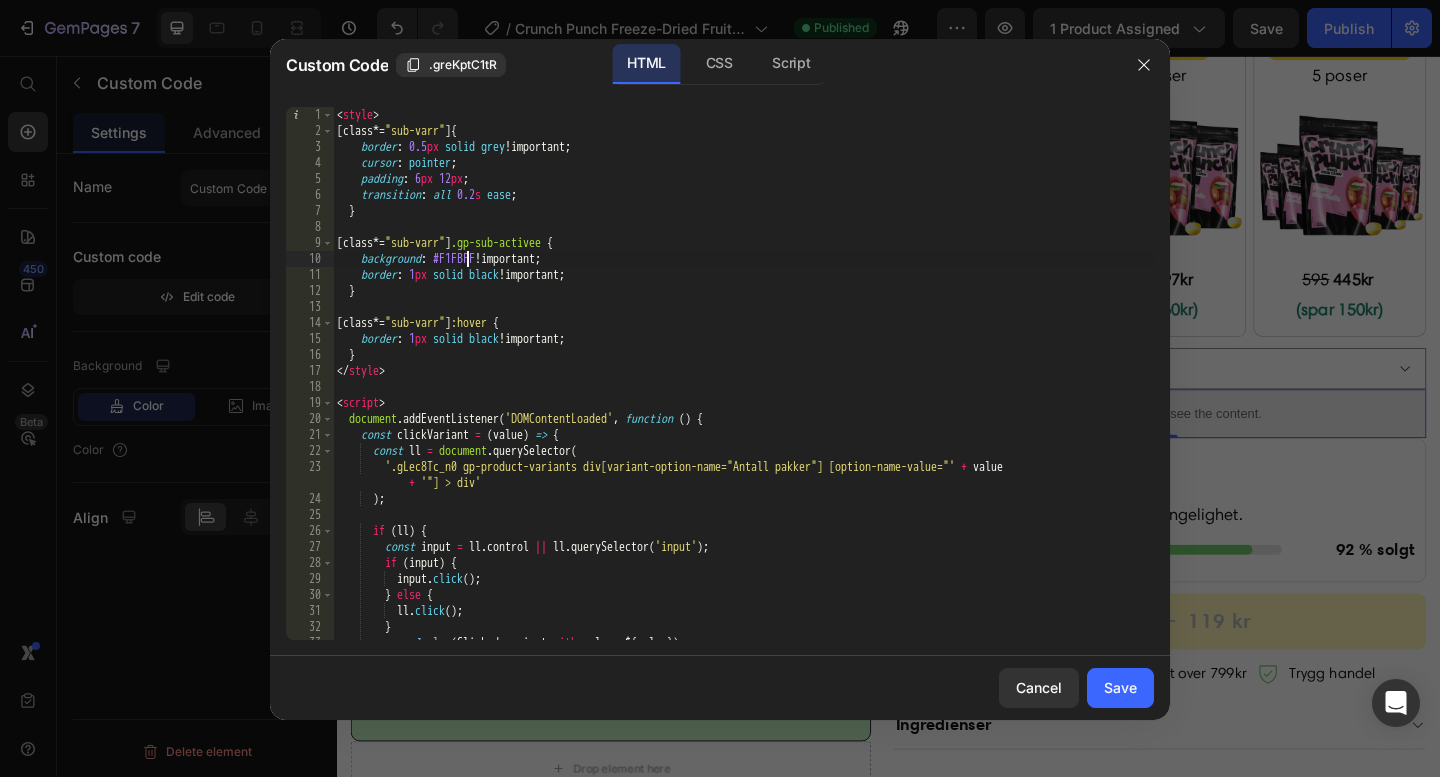 click on "< style >   [ class *= " sub-varr " ]  {      border :   0.5 px   solid   grey  !important ;      cursor :   pointer ;      padding :   6 px   12 px ;      transition :   all   0.2 s   ease ;    }   [ class *= " sub-varr " ] .gp-sub-activee   {      background :   #F1FBFF  !important ;      border :   1 px   solid   black  !important ;    }   [ class *= " sub-varr " ] :hover   {      border :   1 px   solid   black  !important ;    } </ style > < script >    document . addEventListener ( 'DOMContentLoaded' ,   function   ( )   {      const   clickVariant   =   ( value )   =>   {         const   ll   =   document . querySelector (           '.gLec8Tc_n0 gp-product-variants div[variant-option-name="Antall pakker"] [option-name-value="'   +   value                +   '"] > div'         ) ;         if   ( ll )   {           const   input   =   ll . control   ||   ll . querySelector ( 'input' ) ;           if   ( input )   {              input . click ( ) ;           }   else   {              ll . ( )" at bounding box center [743, 389] 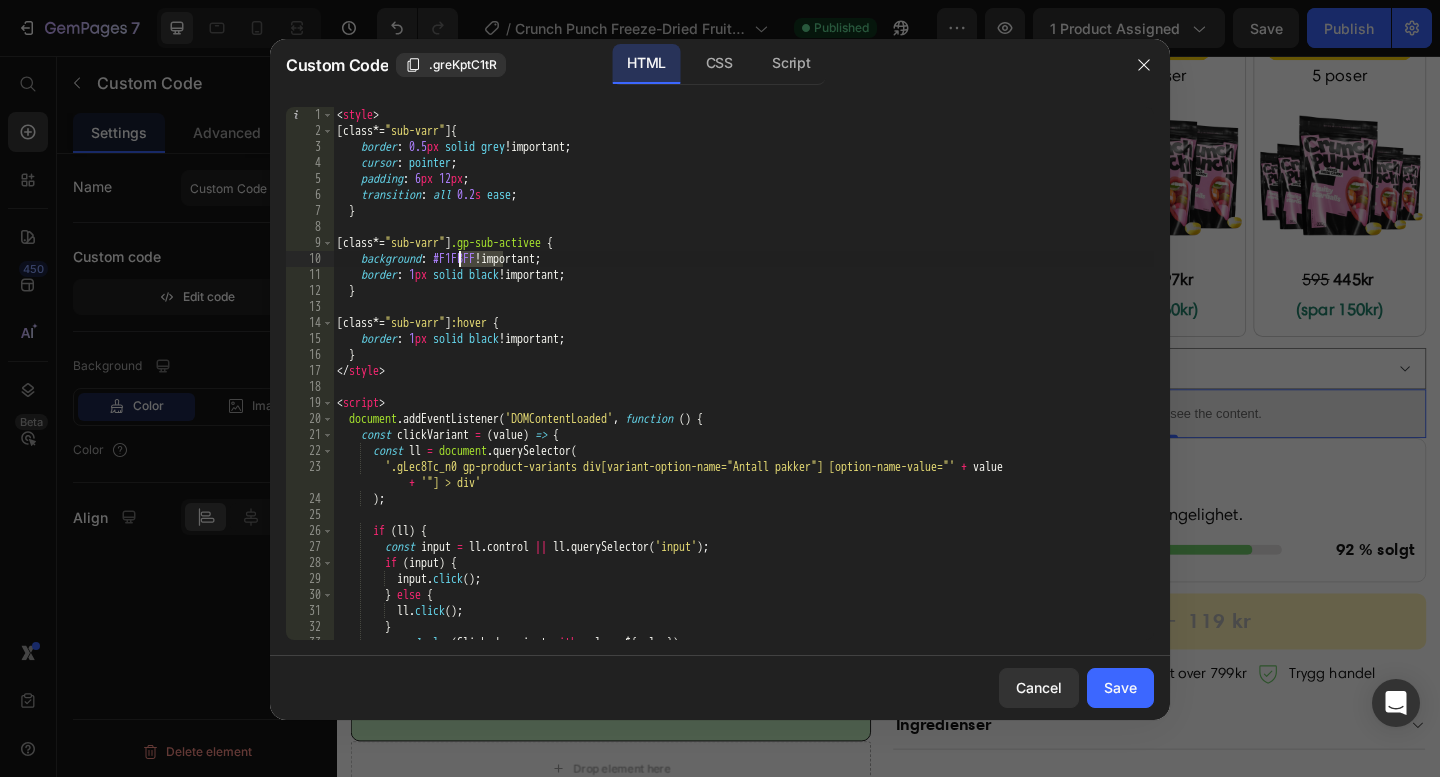 paste on "#C4EFC2" 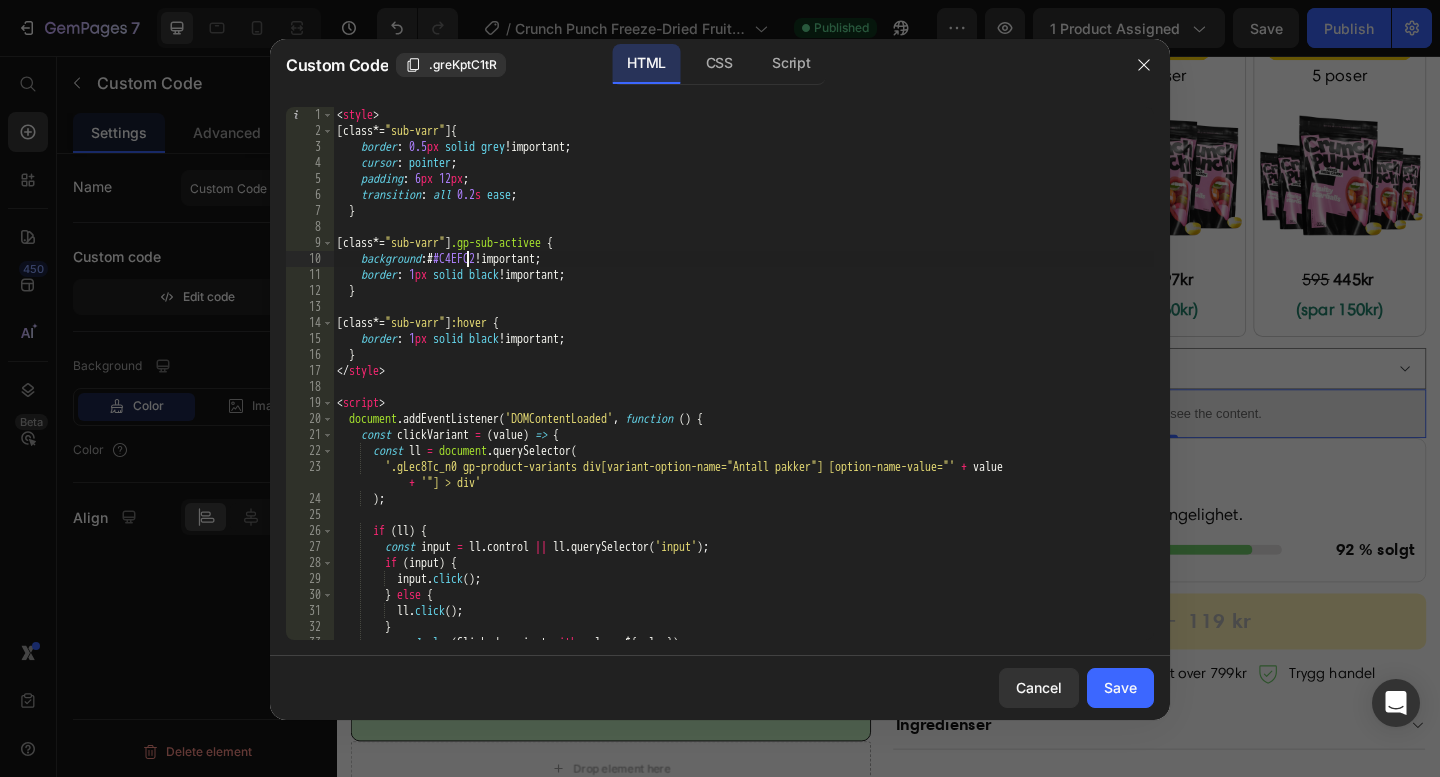click on "< style >   [ class *= " sub-varr " ]  {      border :   0.5 px   solid   grey  !important ;      cursor :   pointer ;      padding :   6 px   12 px ;      transition :   all   0.2 s   ease ;    }   [ class *= " sub-varr " ] .gp-sub-activee   {      background :  # #C4EFC2  !important ;      border :   1 px   solid   black  !important ;    }   [ class *= " sub-varr " ] :hover   {      border :   1 px   solid   black  !important ;    } </ style > < script >    document . addEventListener ( 'DOMContentLoaded' ,   function   ( )   {      const   clickVariant   =   ( value )   =>   {         const   ll   =   document . querySelector (           '.gLec8Tc_n0 gp-product-variants div[variant-option-name="Antall pakker"] [option-name-value="'   +   value                +   '"] > div'         ) ;         if   ( ll )   {           const   input   =   ll . control   ||   ll . querySelector ( 'input' ) ;           if   ( input )   {              input . click ( ) ;           }   else   {              ll . ( )" at bounding box center [743, 389] 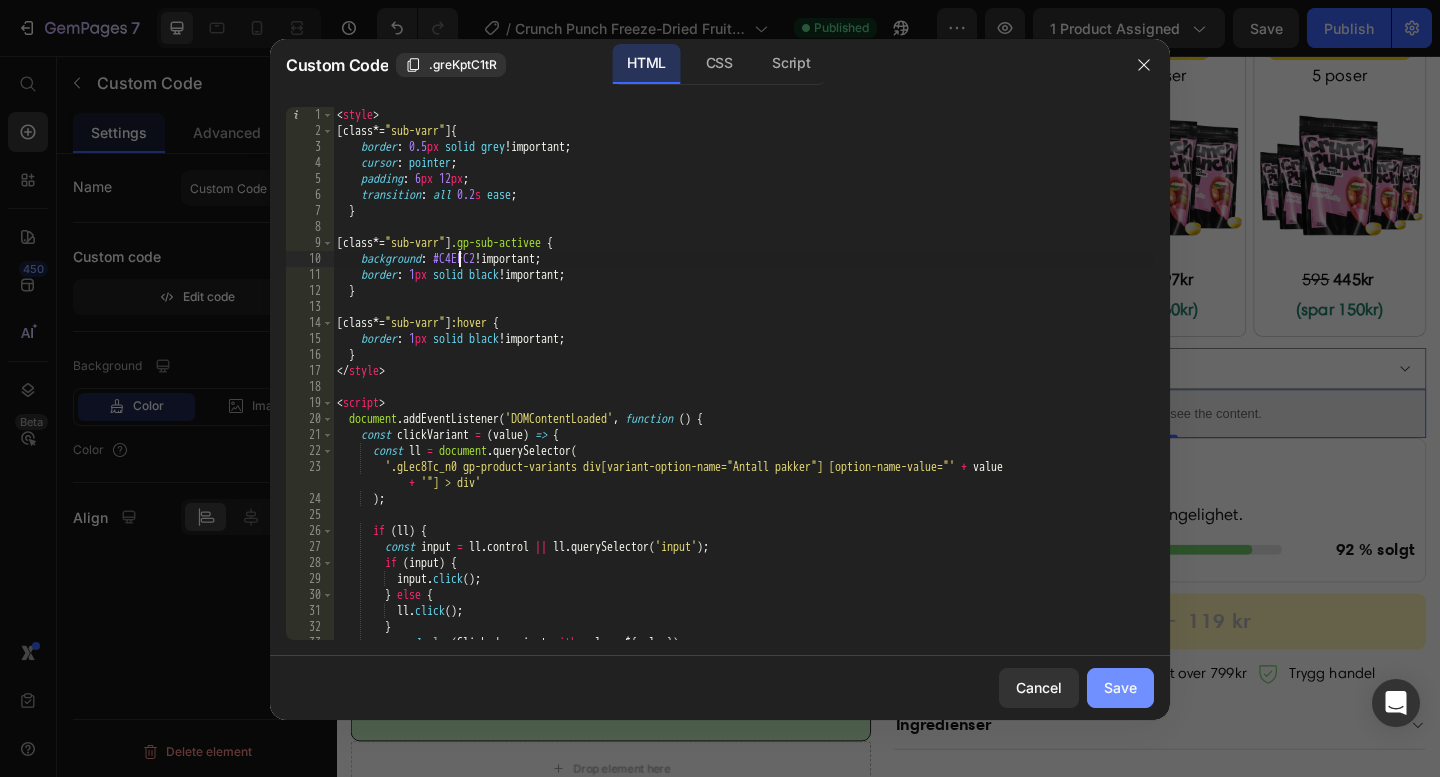 click on "Save" at bounding box center (1120, 687) 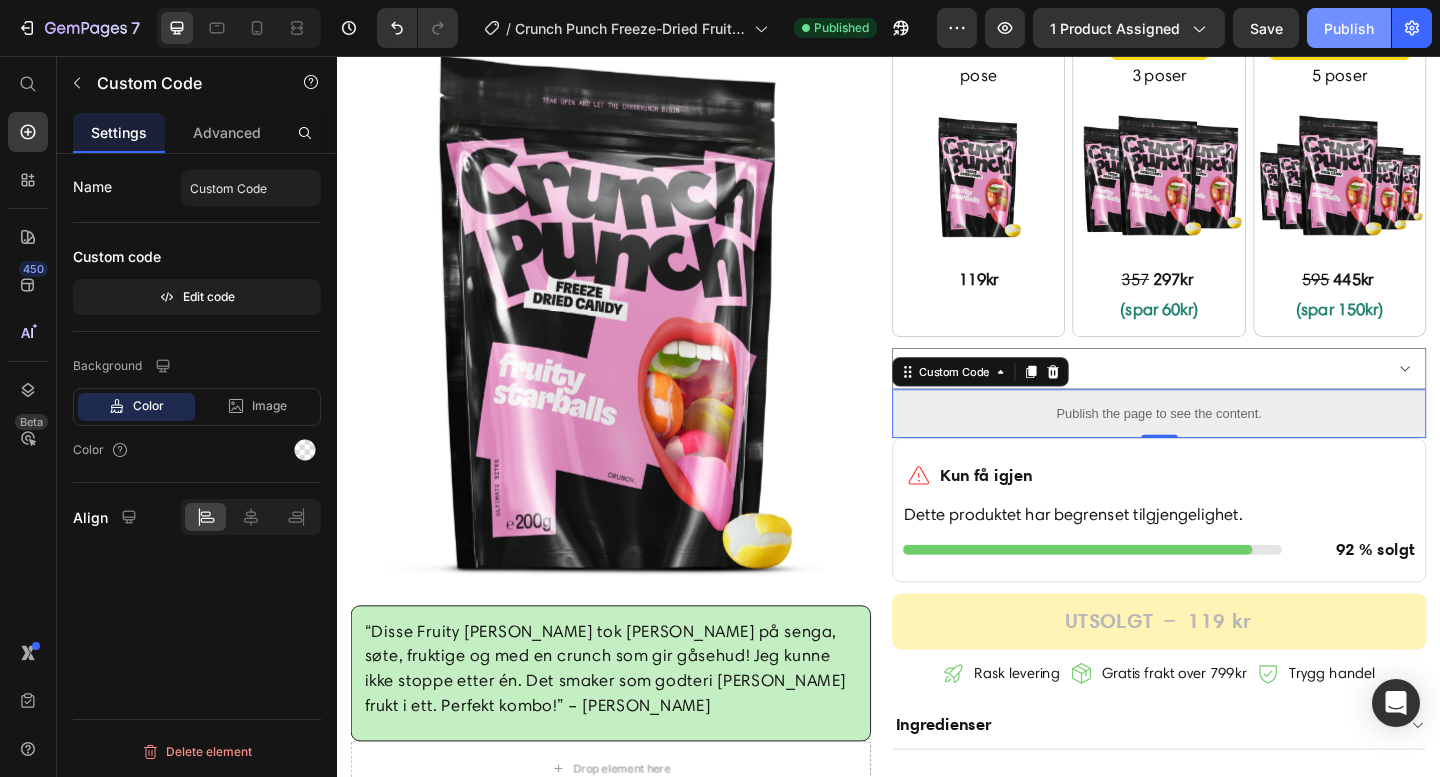 click on "Publish" at bounding box center [1349, 28] 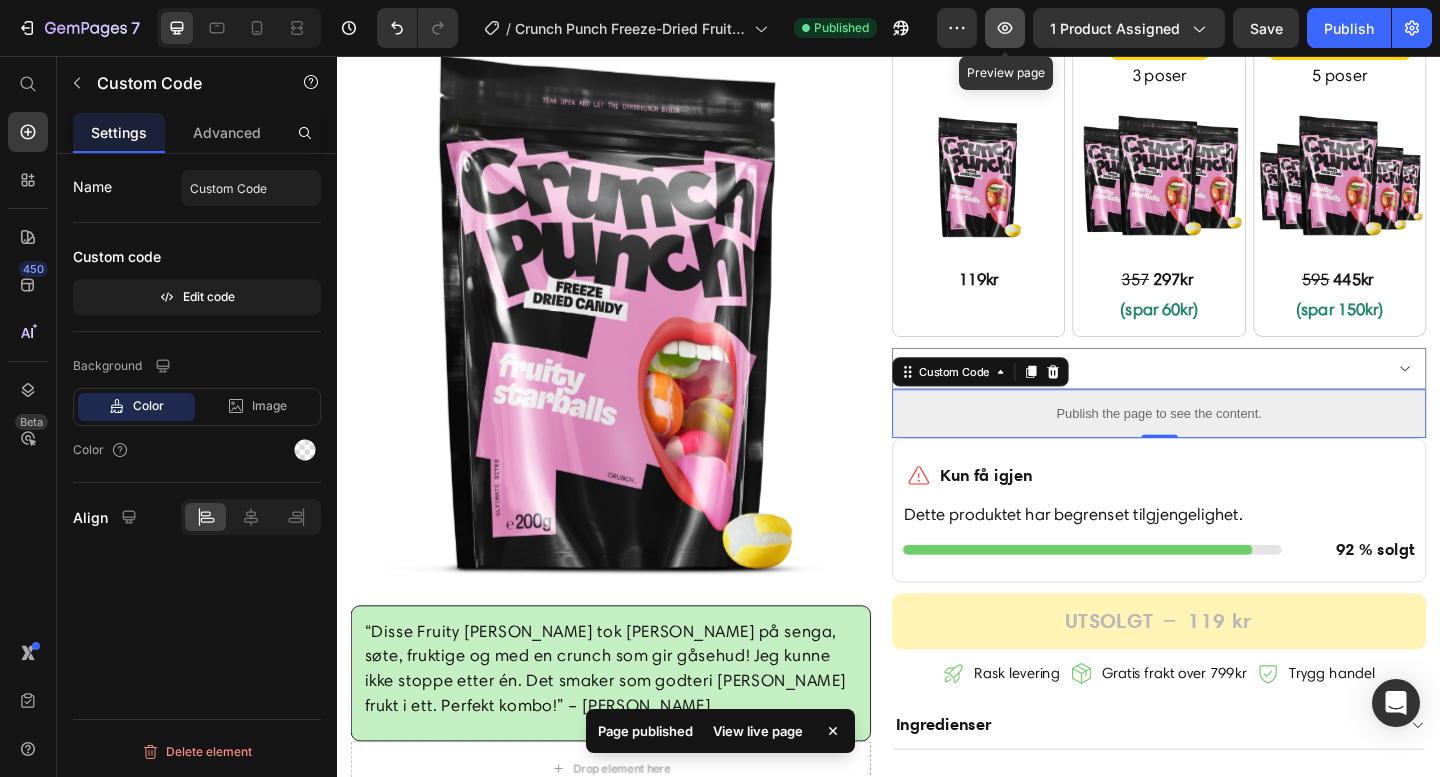 click 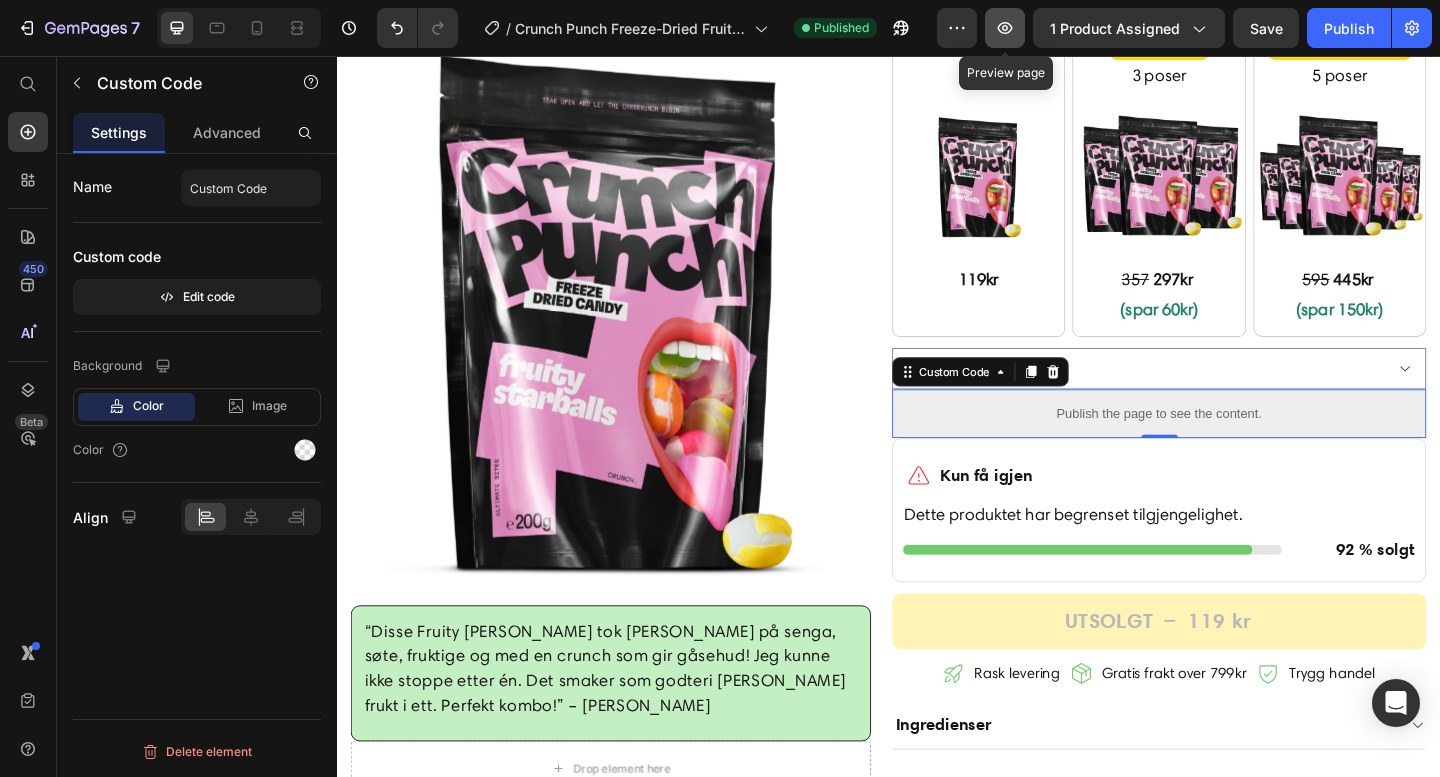 click 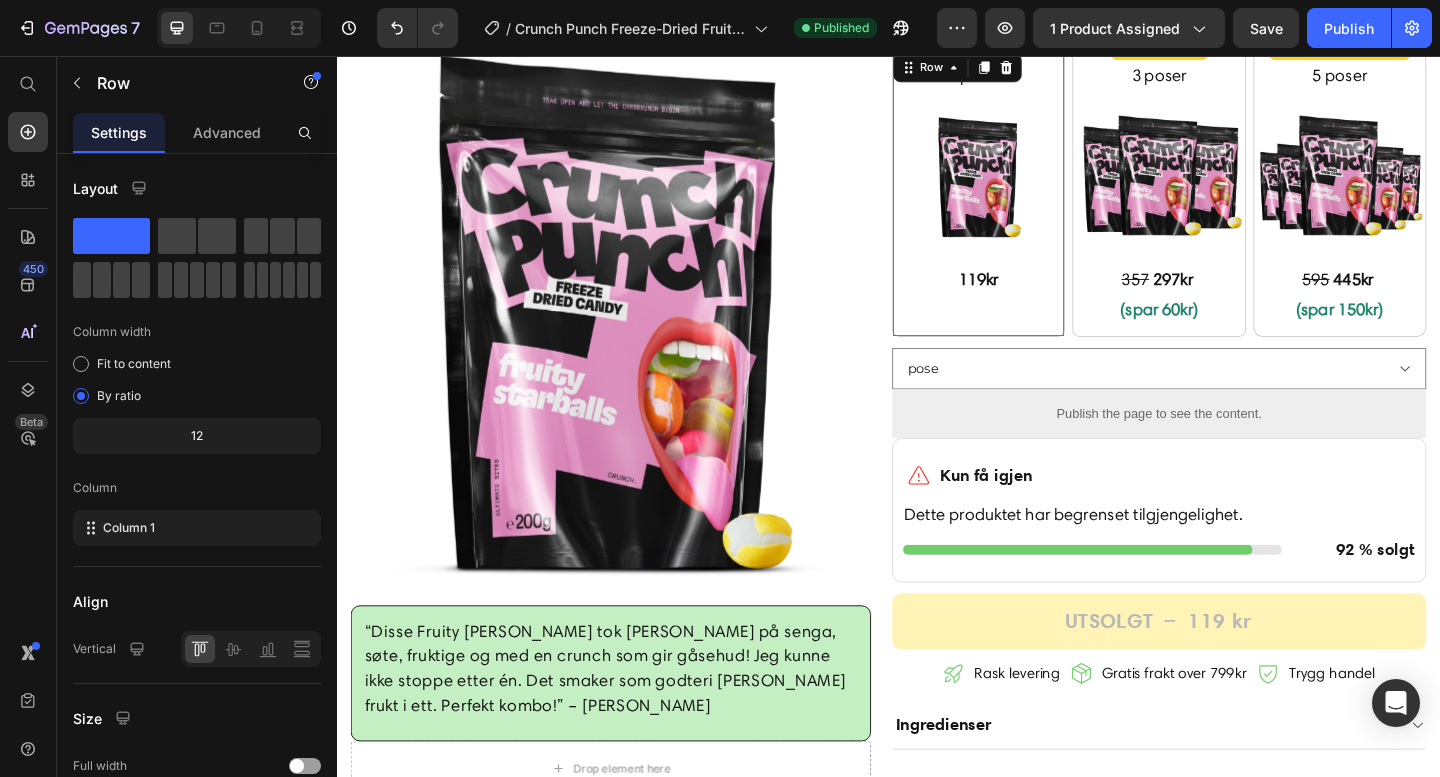 click on "pose Text Block Image 119kr Text Block" at bounding box center [1035, 205] 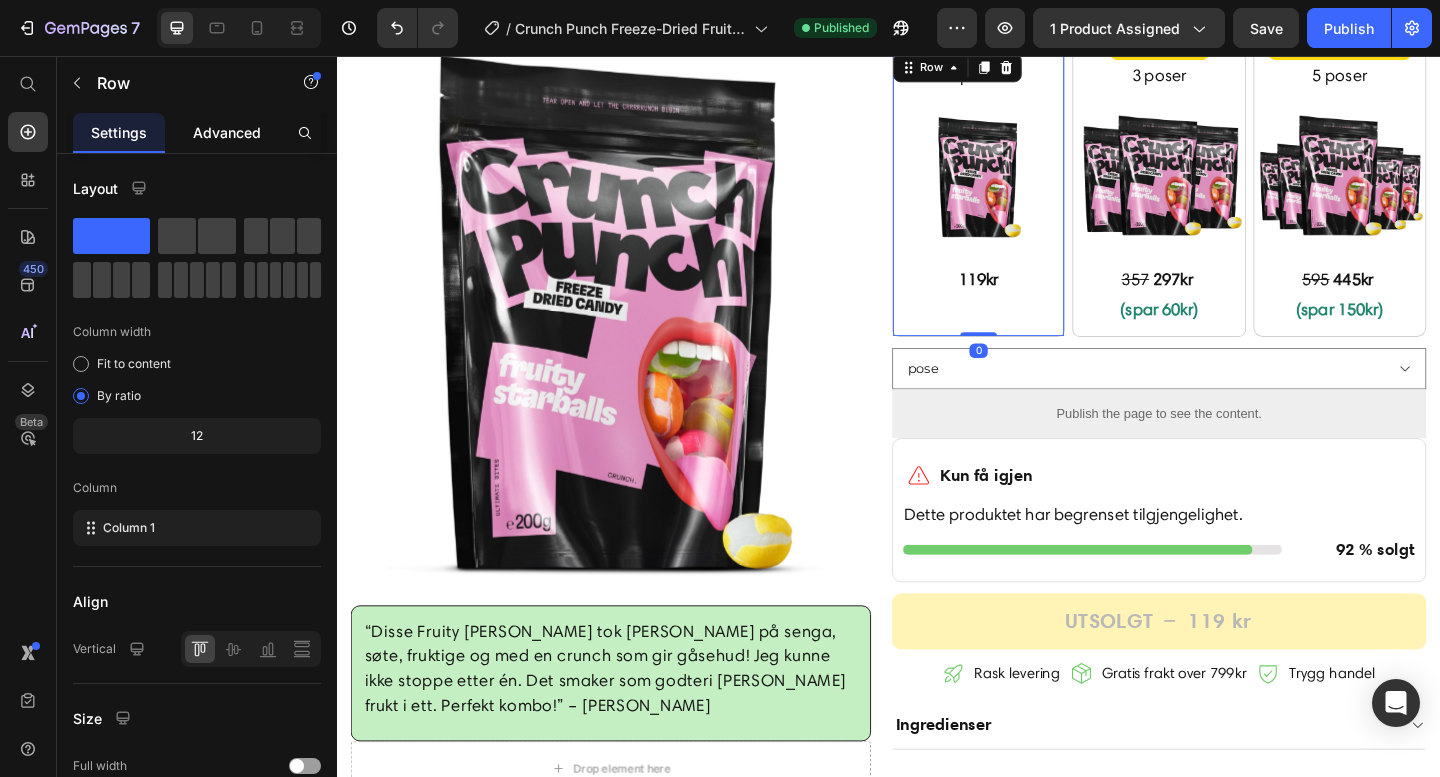 click on "Advanced" at bounding box center [227, 132] 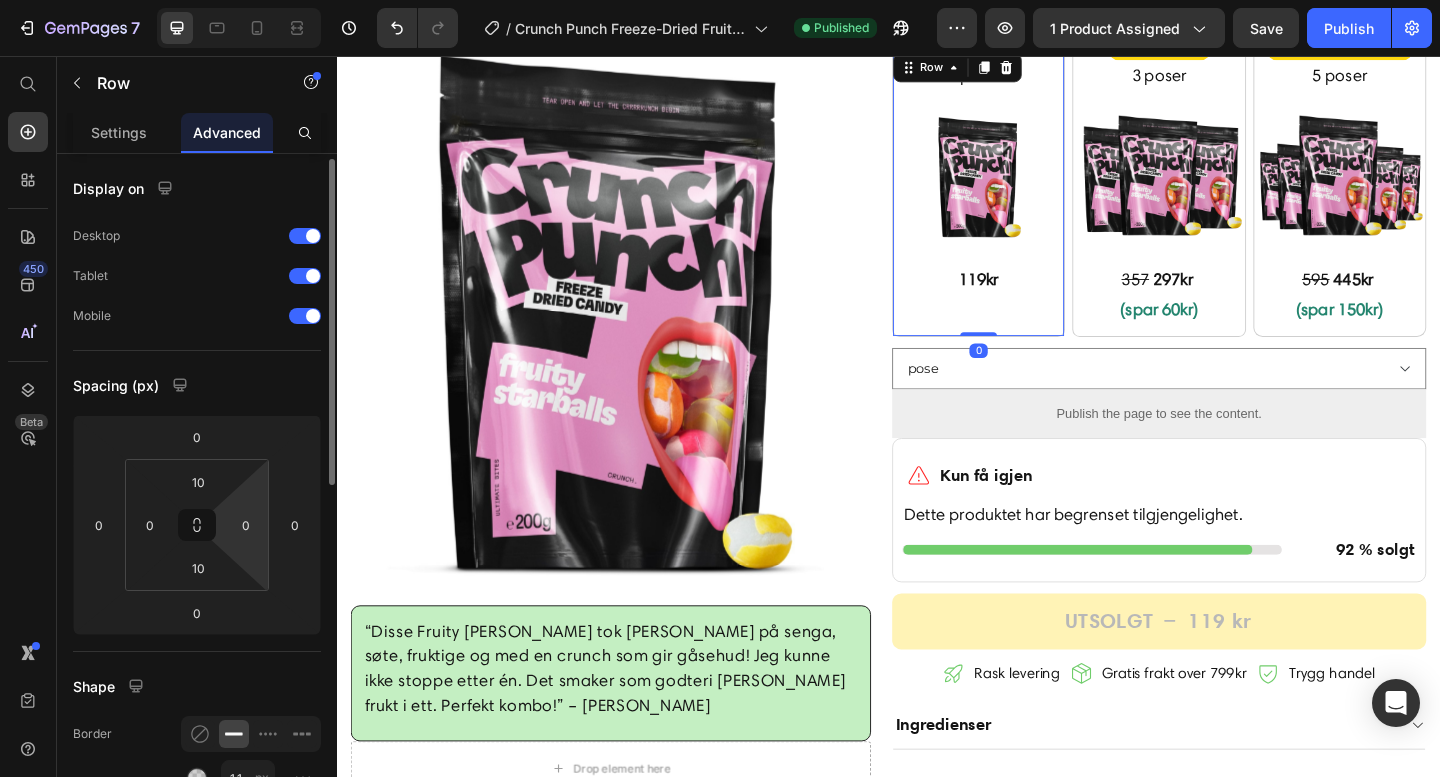 scroll, scrollTop: 737, scrollLeft: 0, axis: vertical 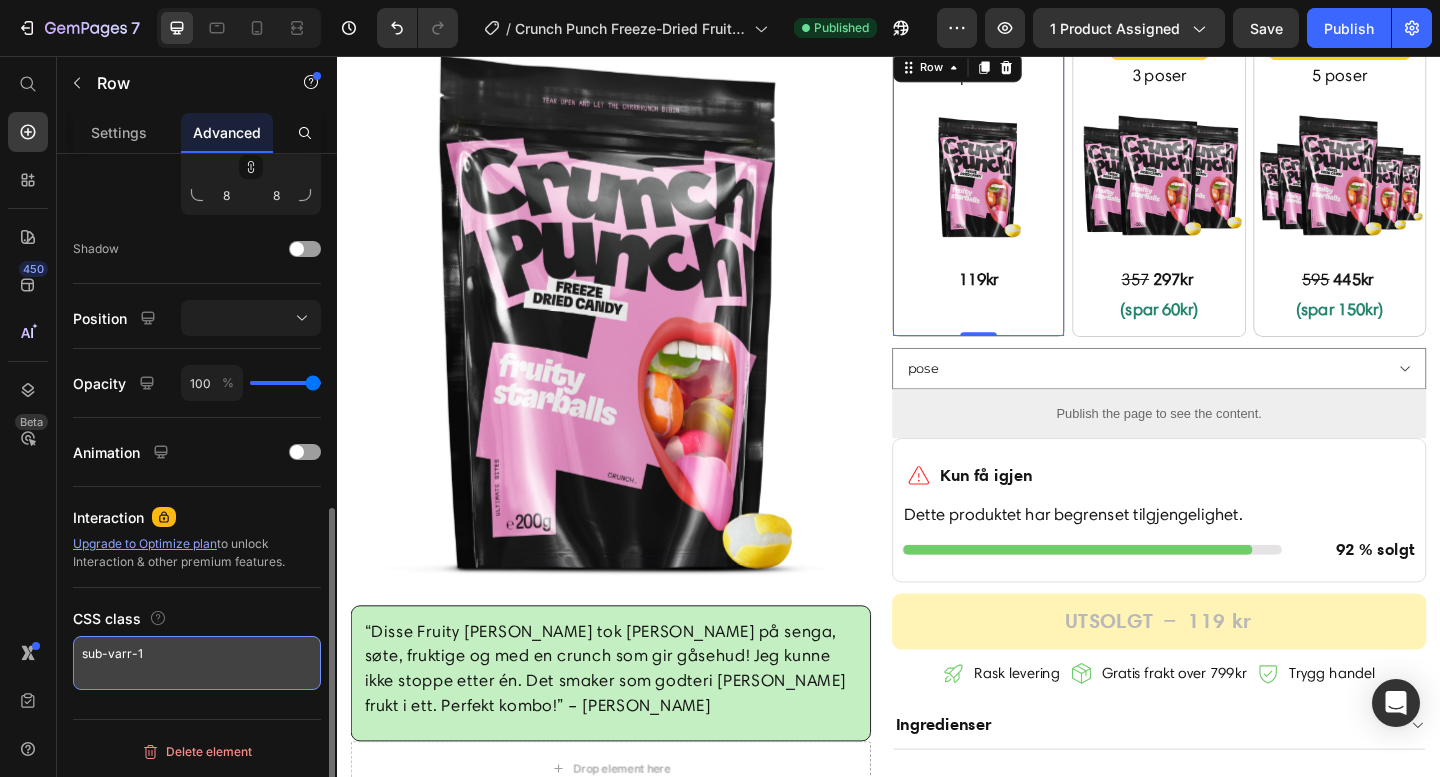 click on "sub-varr-1" at bounding box center [197, 663] 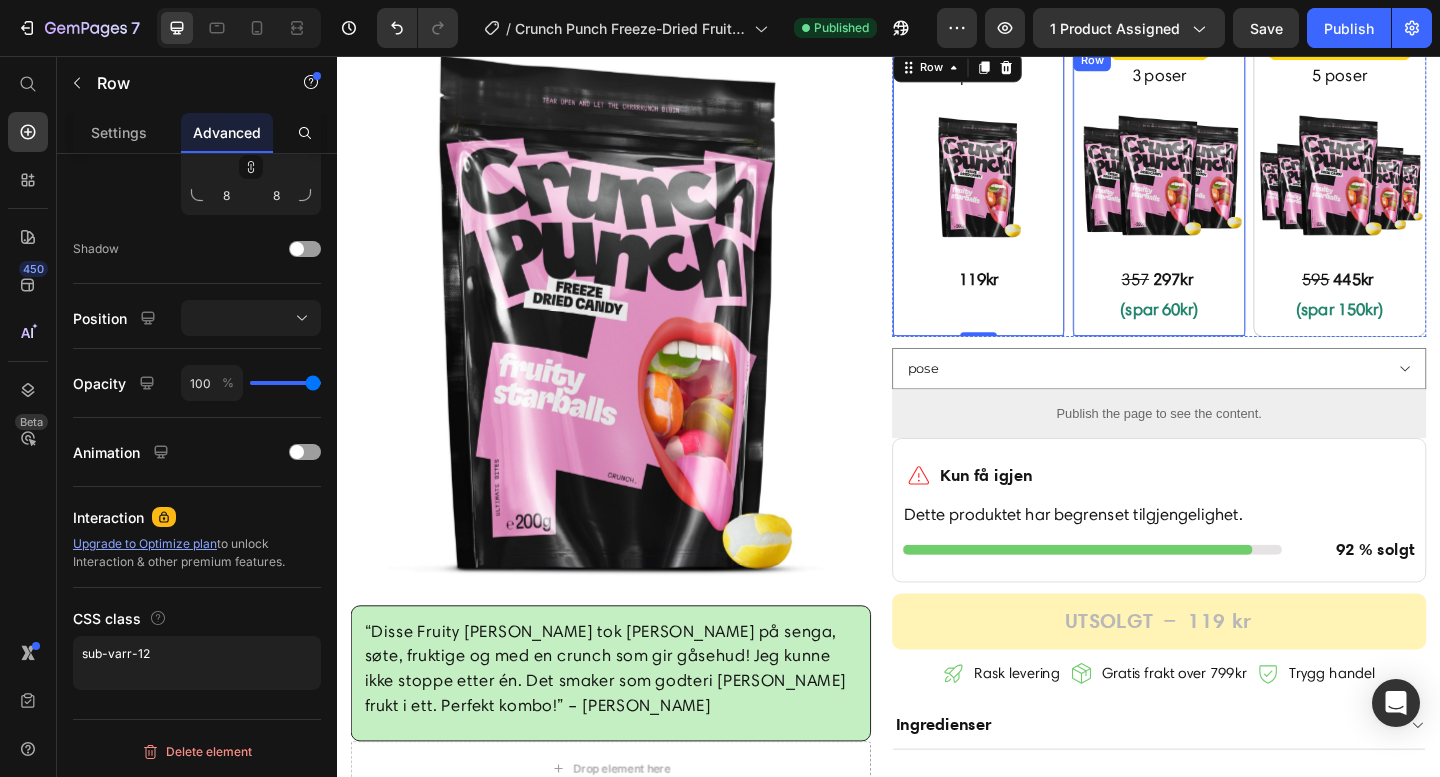 click on "BEST SELGER Product Badge 3 poser Text Block Image 357   297kr   (spar 60kr) Text Block Row" at bounding box center (1231, 205) 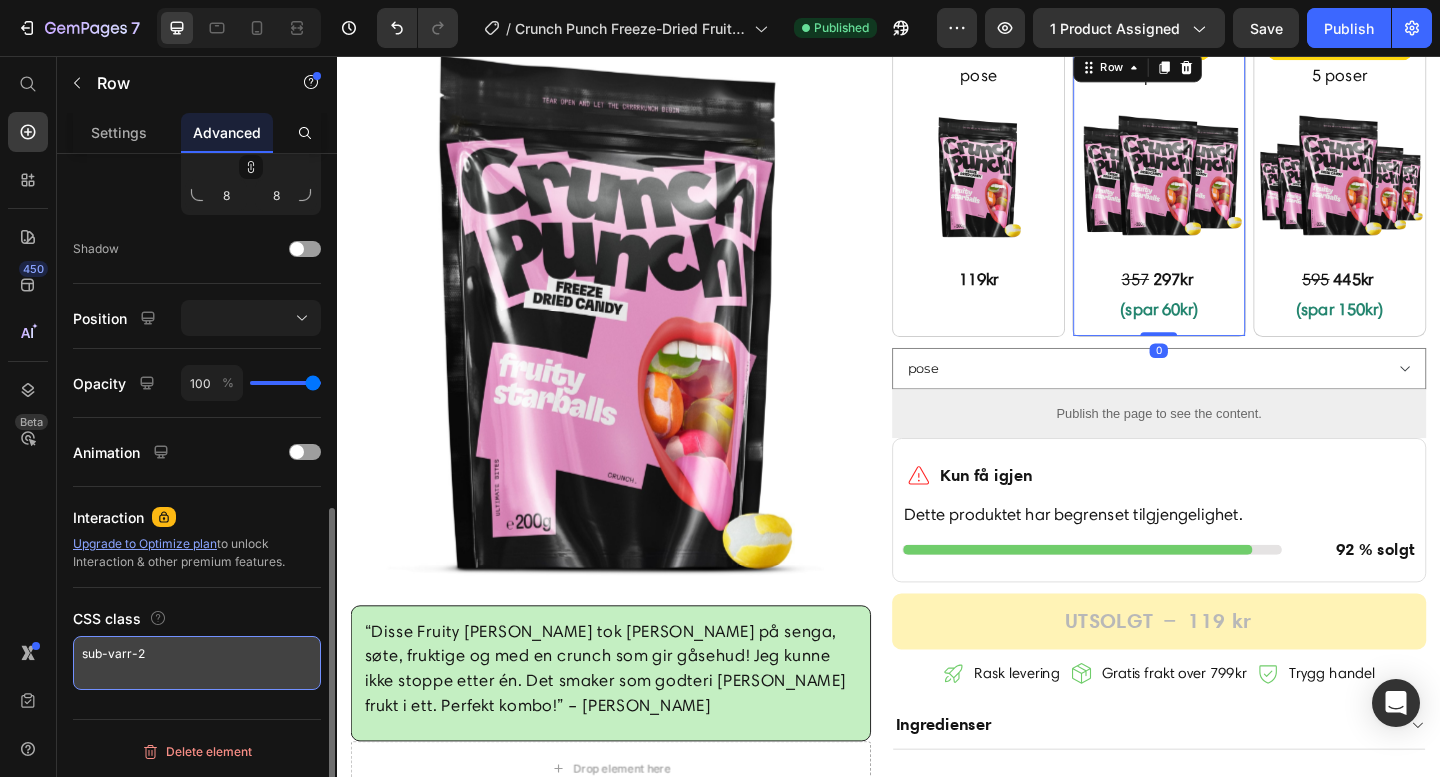 click on "sub-varr-2" at bounding box center [197, 663] 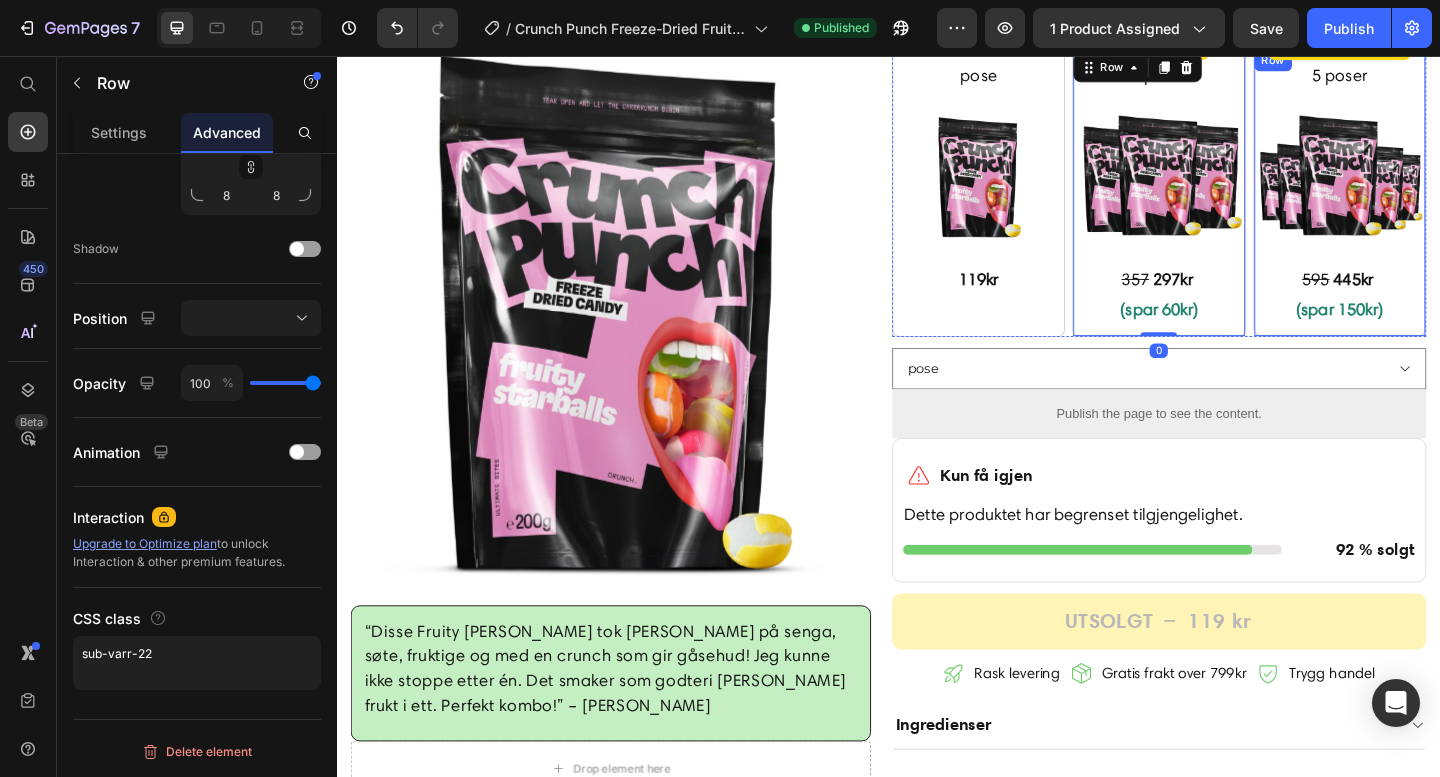 click on "5 poser Text Block Image 595   445kr   (spar 150kr) Text Block Mest for pengene Product Badge Row" at bounding box center (1428, 205) 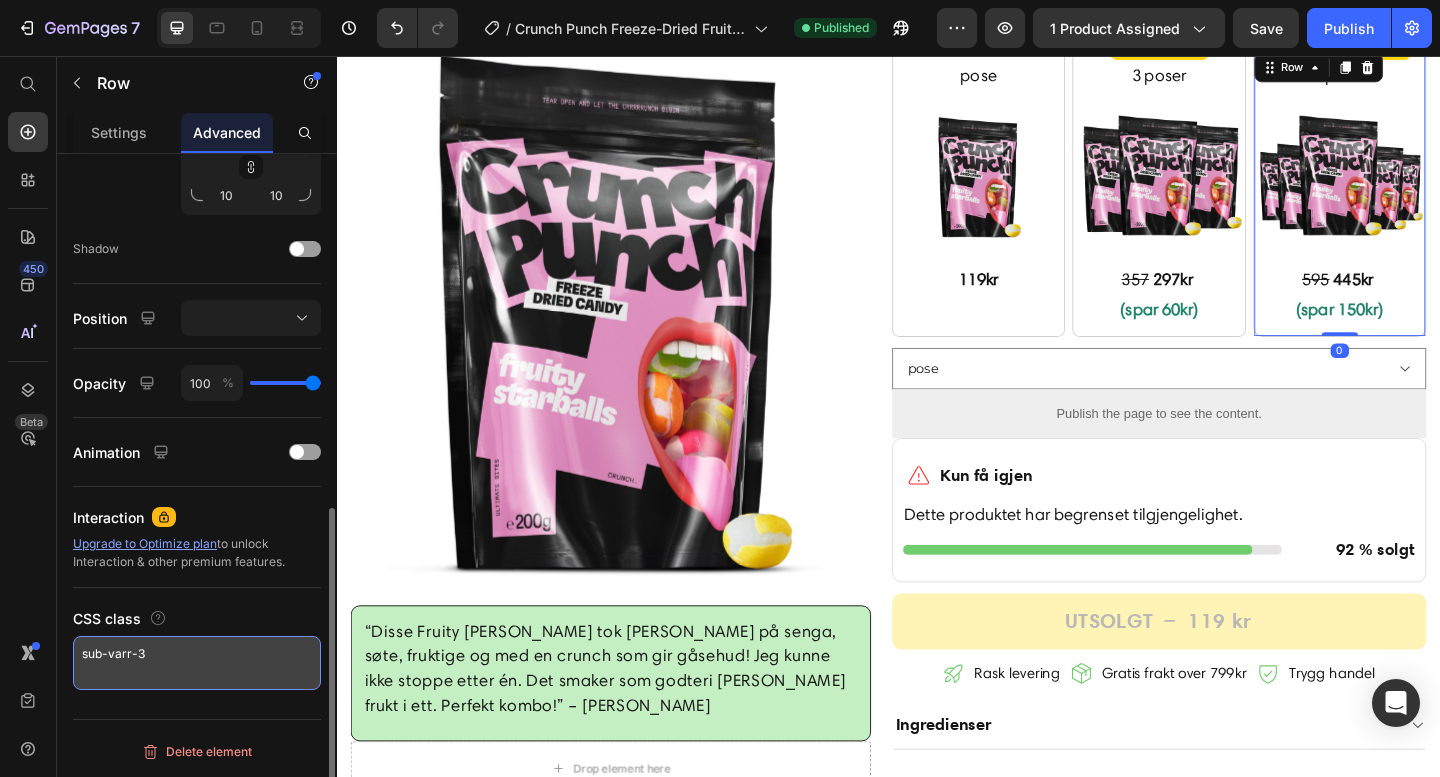 click on "sub-varr-3" at bounding box center (197, 663) 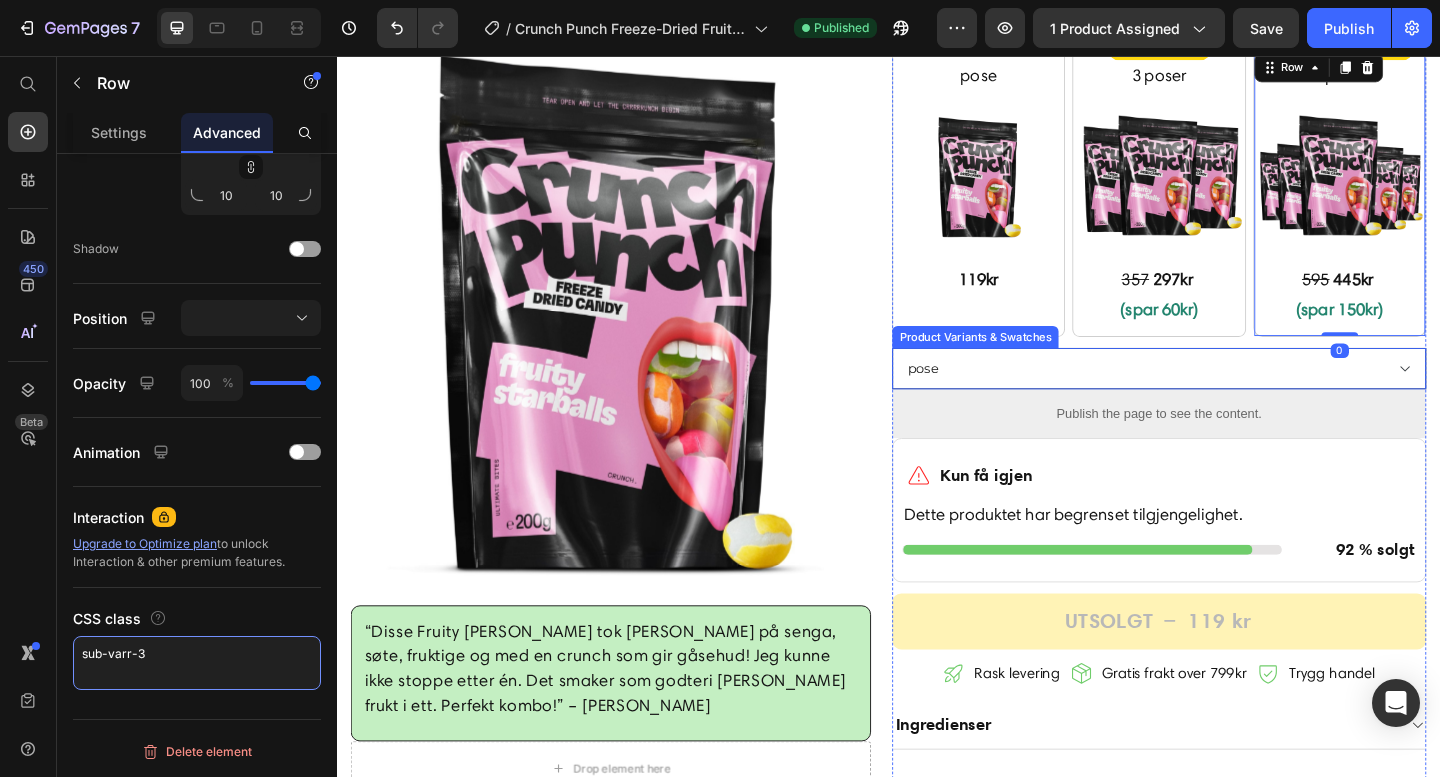 type on "sub-varr-33" 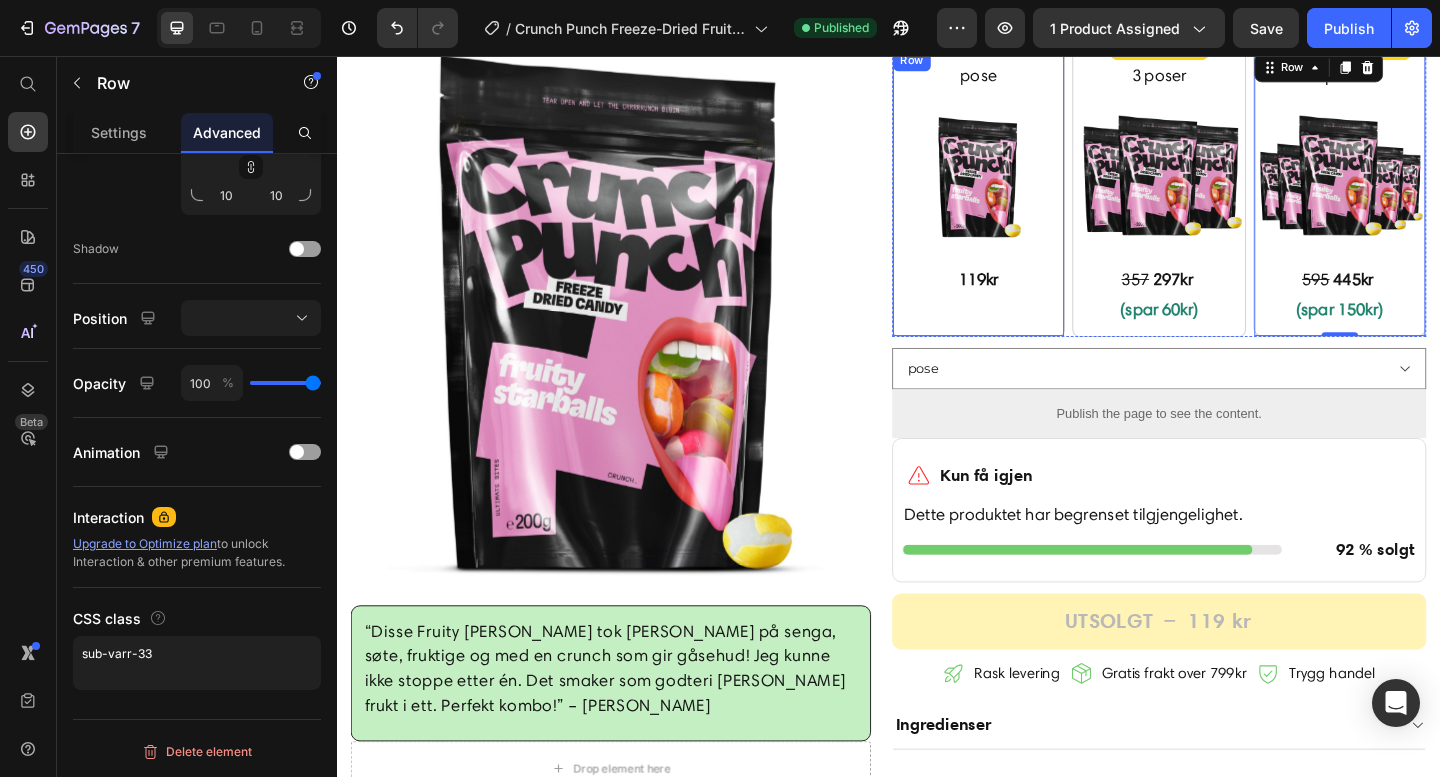 click on "pose Text Block Image 119kr Text Block" at bounding box center [1035, 205] 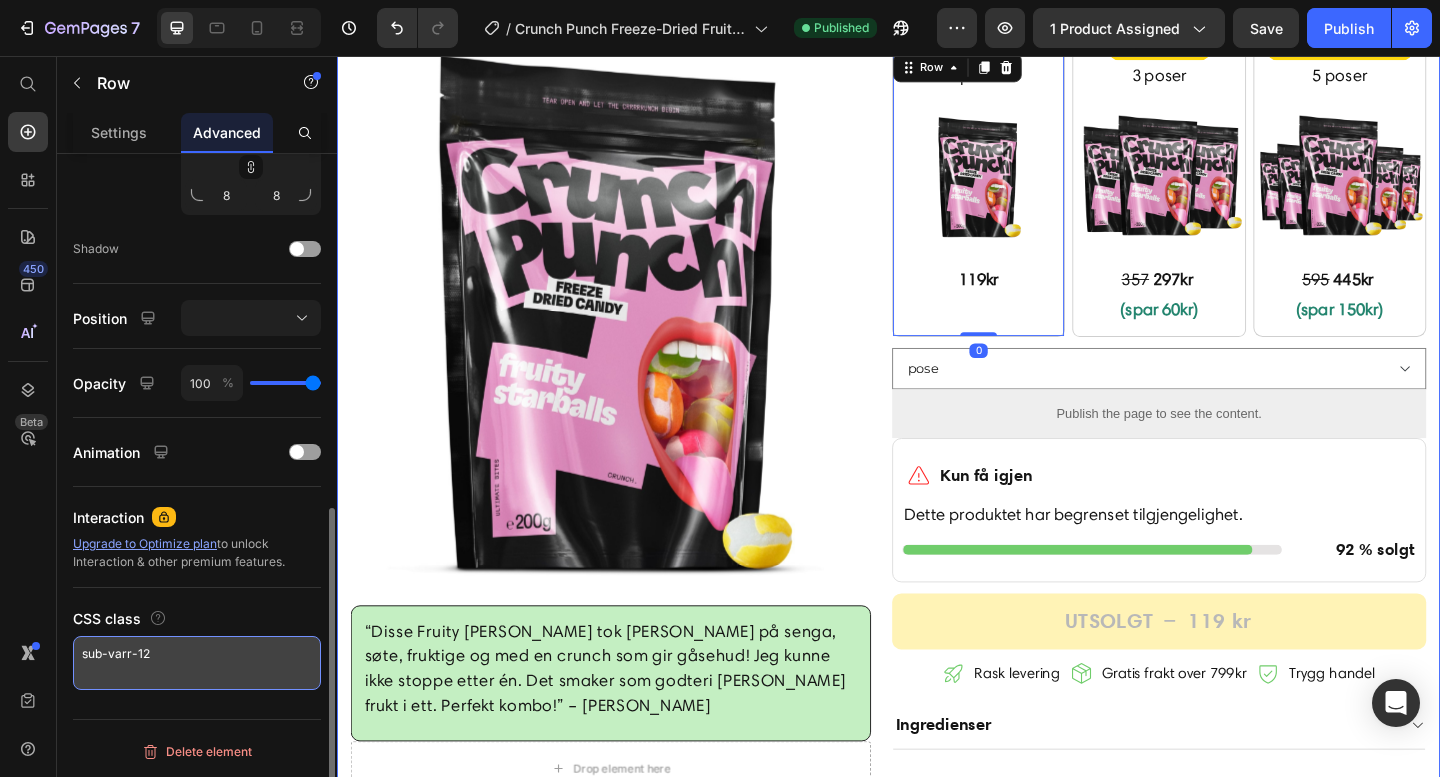 click on "sub-varr-12" at bounding box center (197, 663) 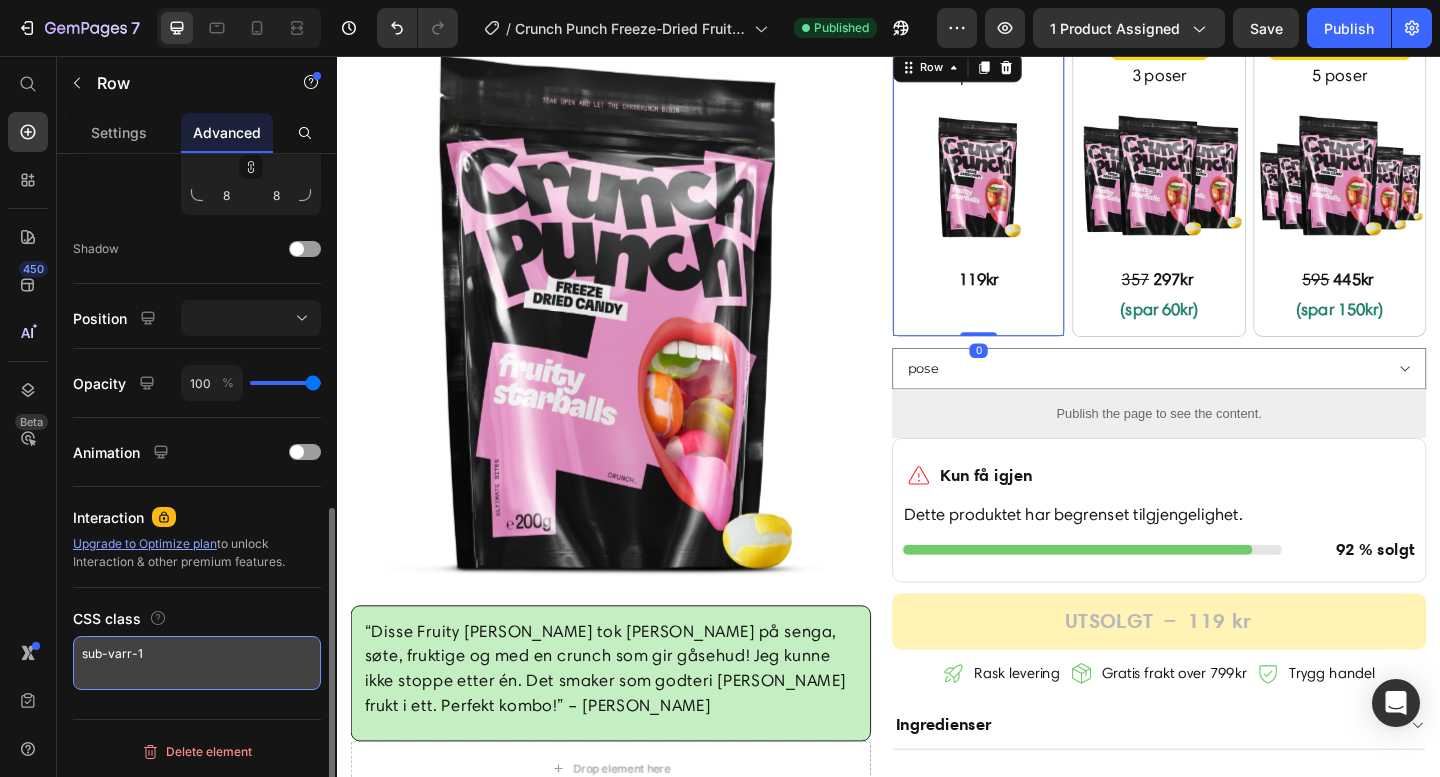 type on "sub-varr-11" 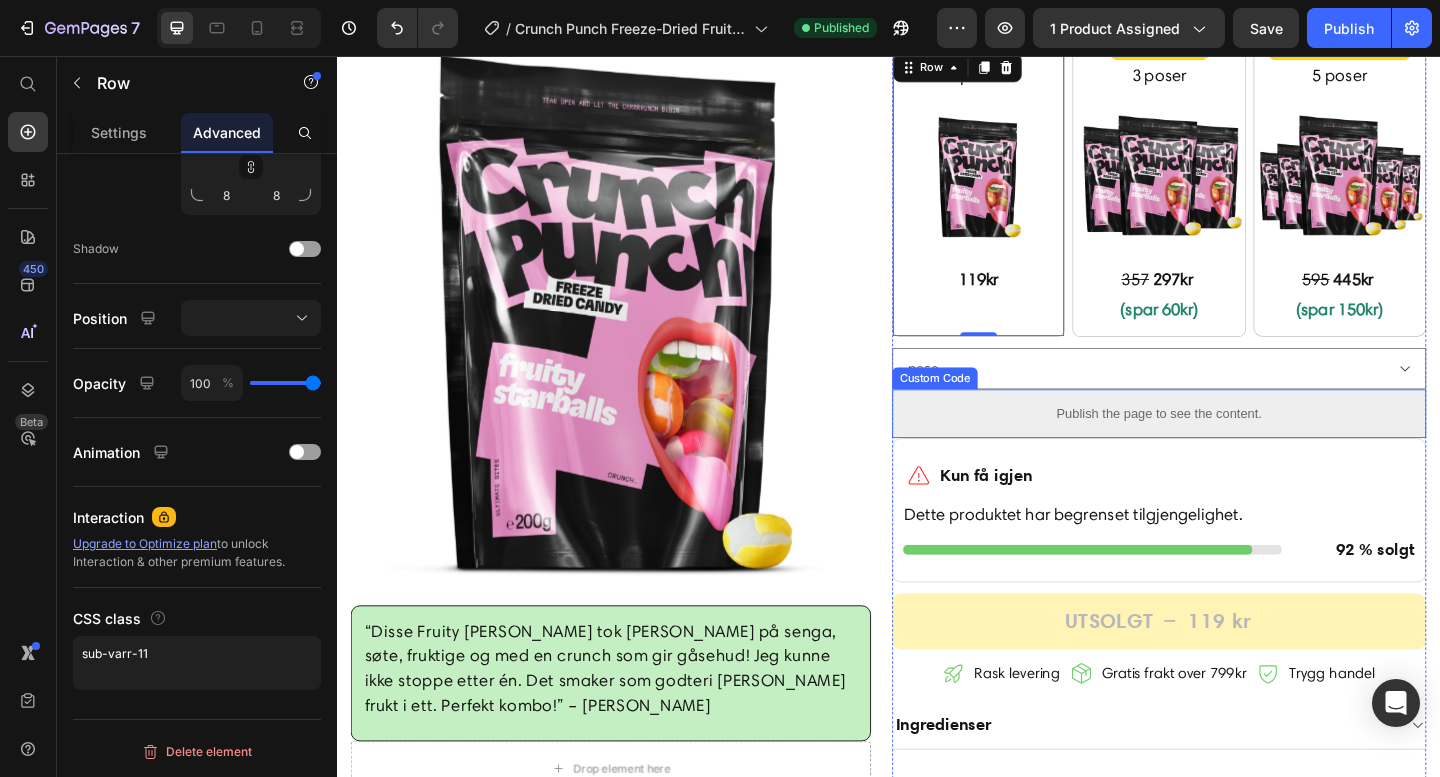 click on "Publish the page to see the content." at bounding box center [1231, 445] 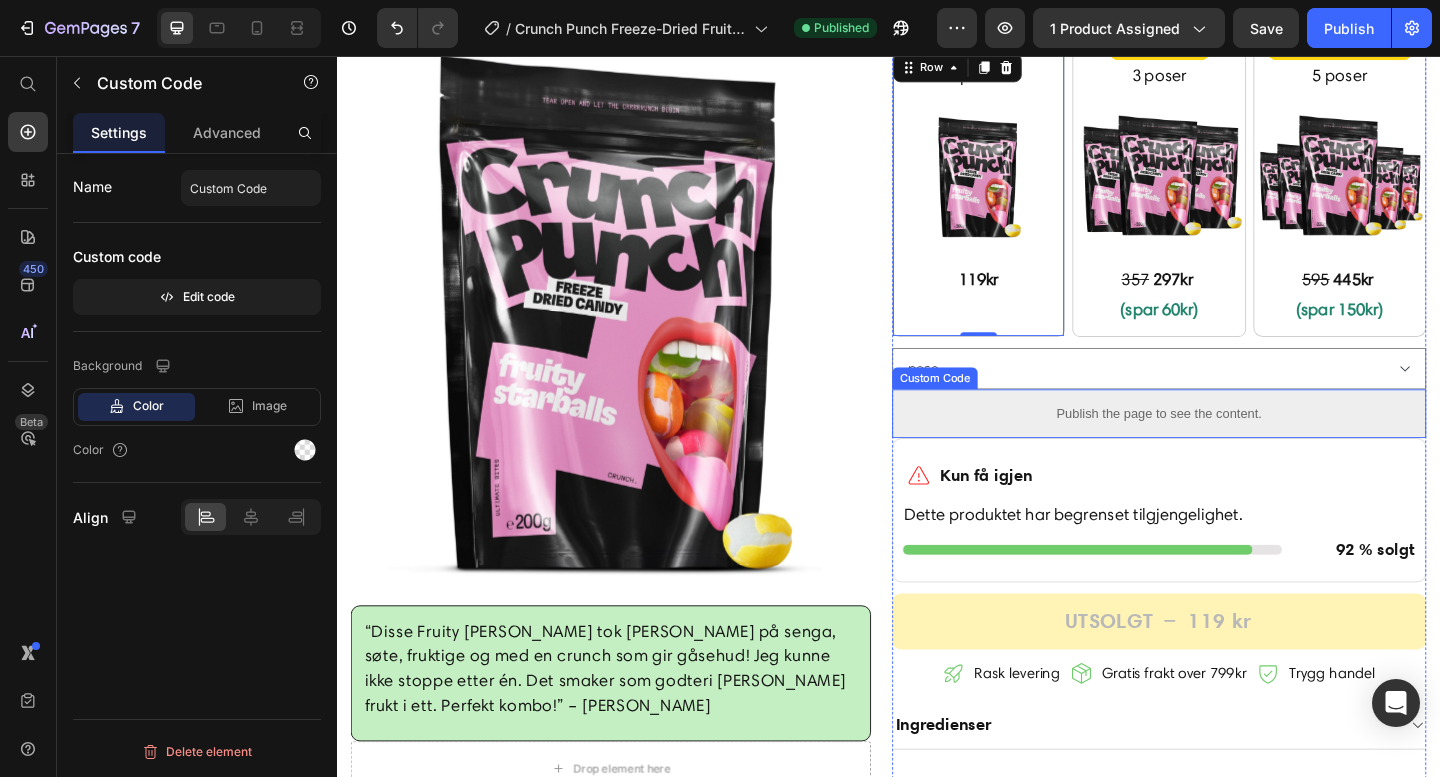 scroll, scrollTop: 0, scrollLeft: 0, axis: both 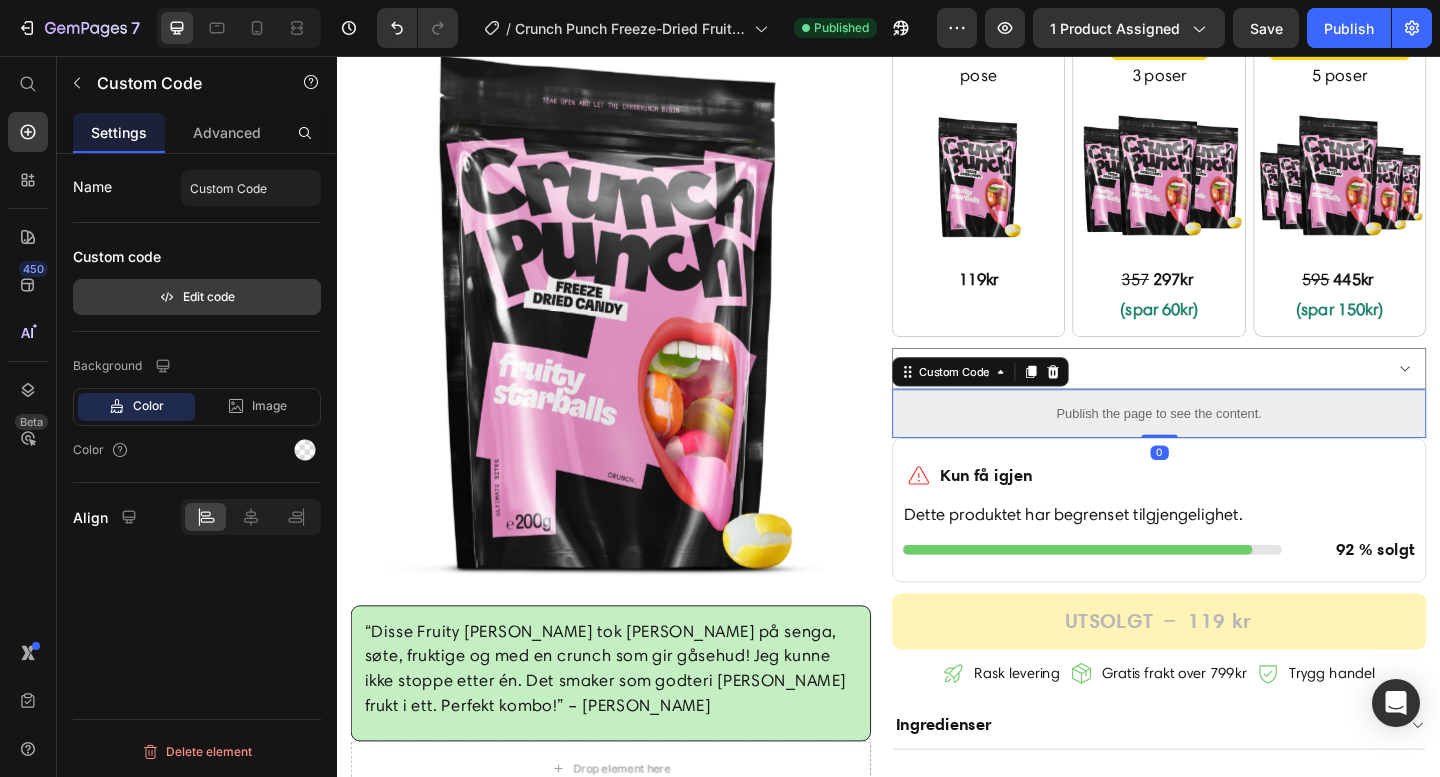 click on "Edit code" at bounding box center [197, 297] 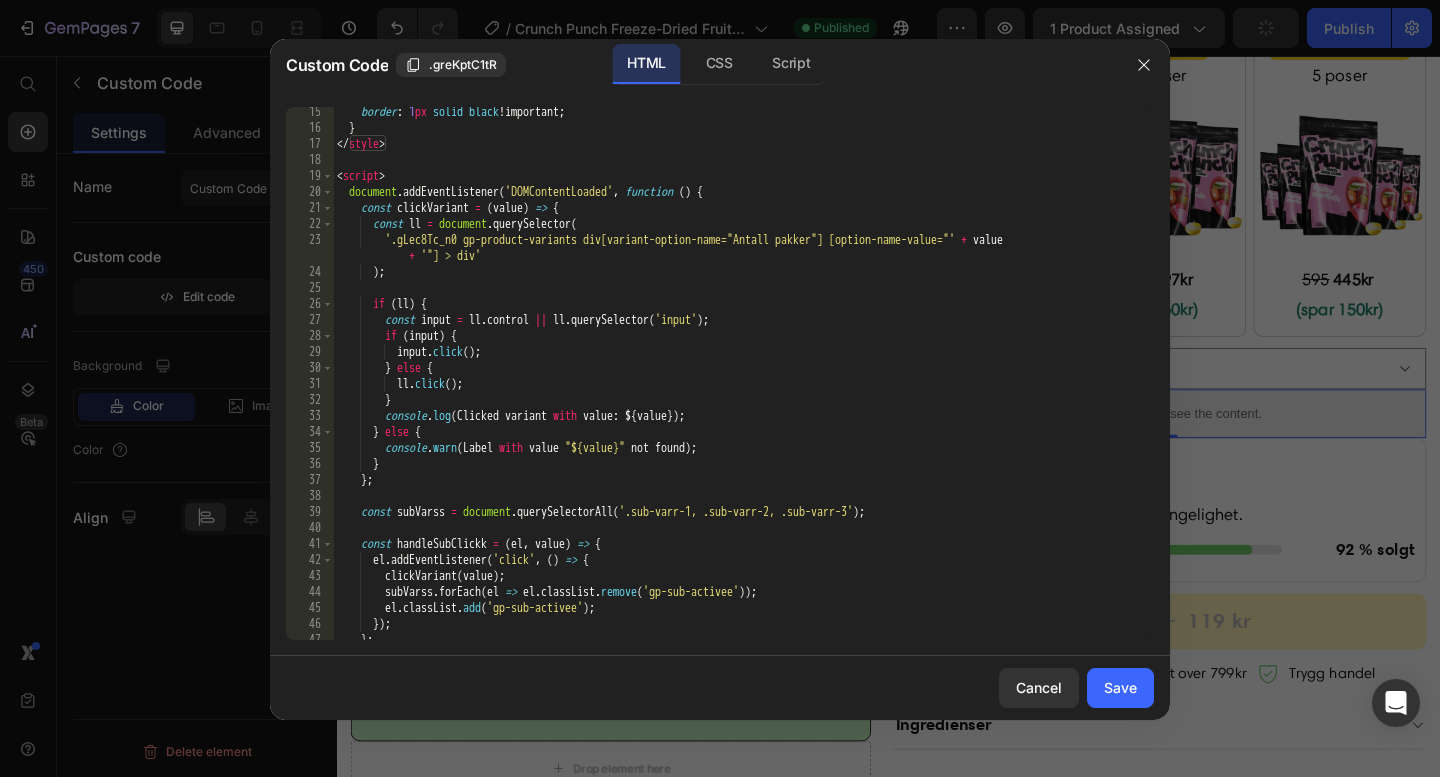 scroll, scrollTop: 507, scrollLeft: 0, axis: vertical 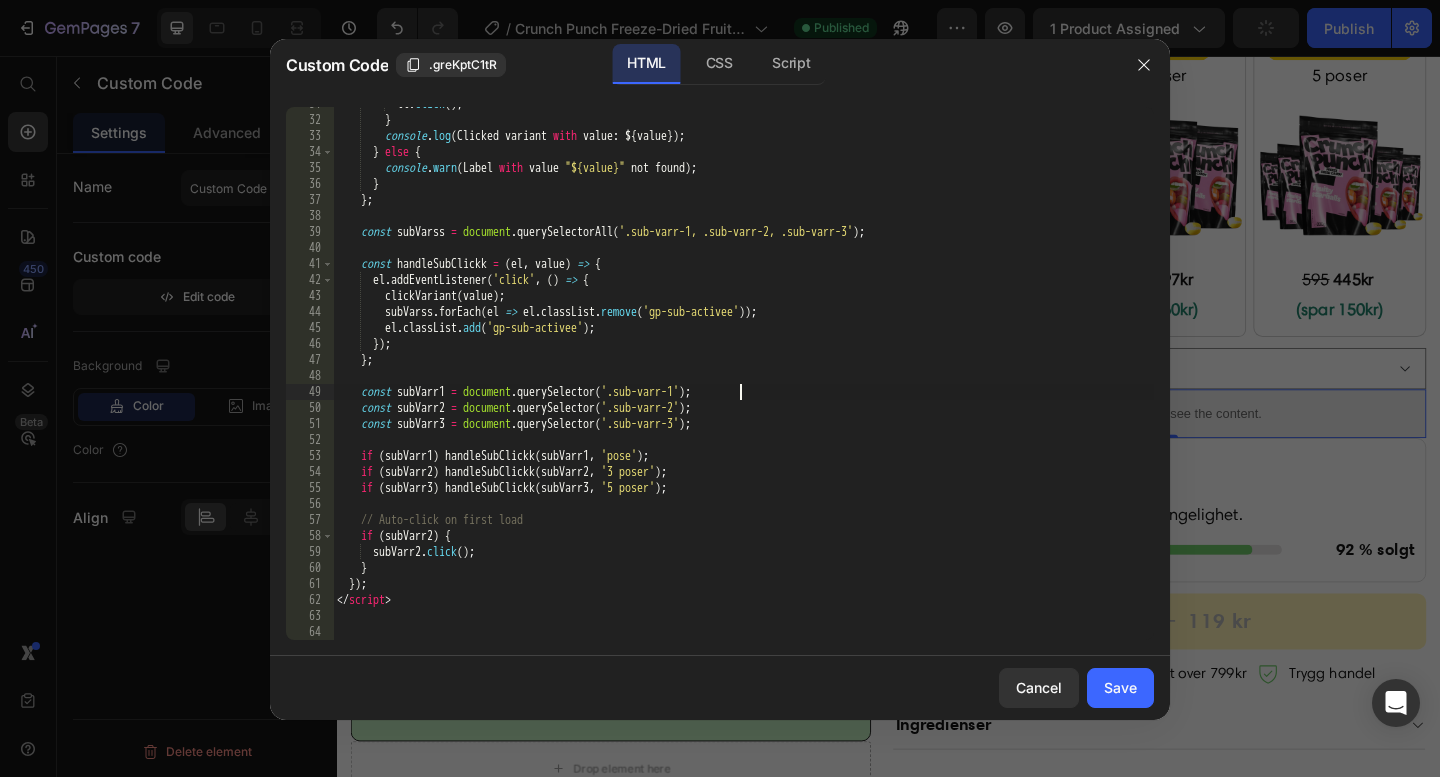 drag, startPoint x: 741, startPoint y: 392, endPoint x: 736, endPoint y: 428, distance: 36.345562 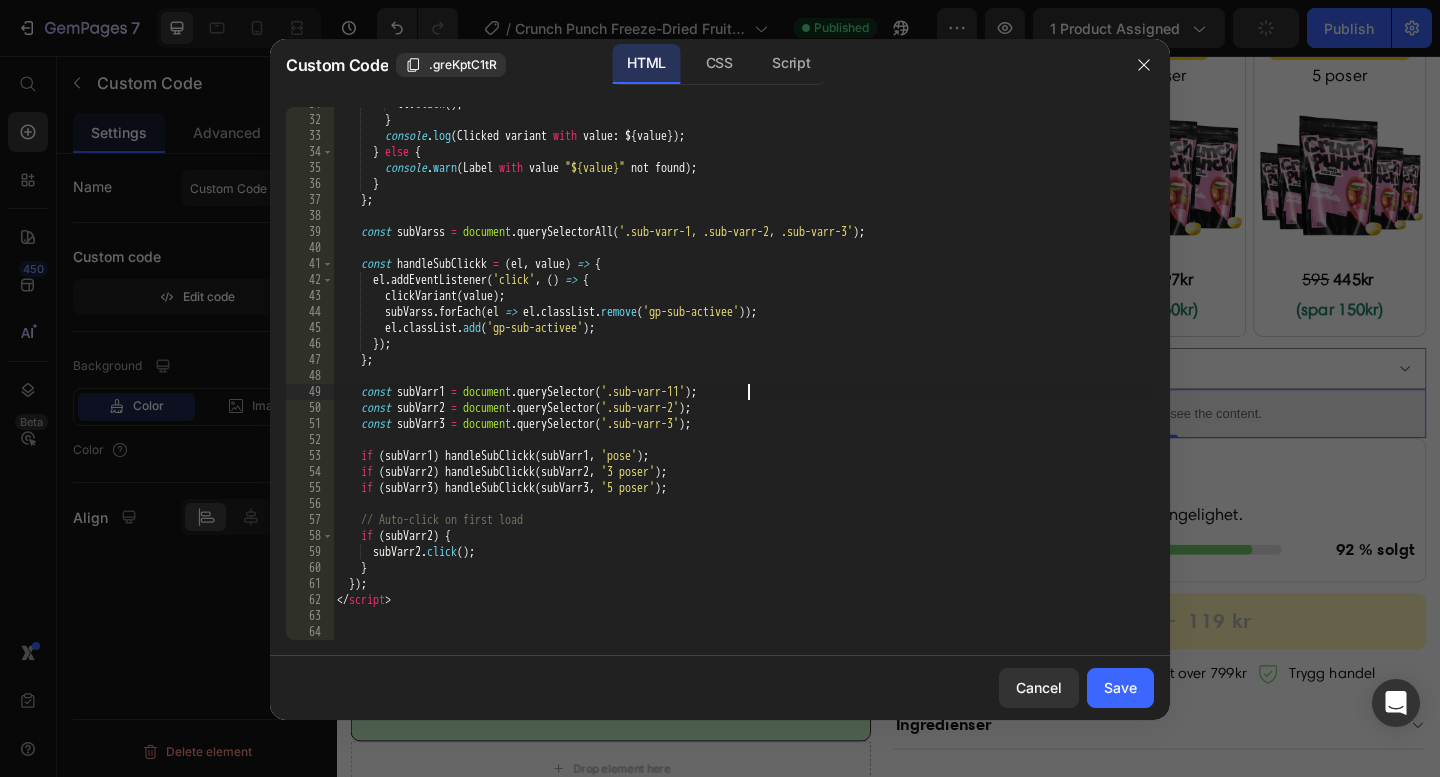 click on "ll . click ( ) ;           }           console . log ( Clicked   variant   with   value :   $ { value }) ;         }   else   {           console . warn ( Label   with   value   "${value}"   not   found ) ;         }      } ;      const   subVarss   =   document . querySelectorAll ( '.sub-varr-1, .sub-varr-2, .sub-varr-3' ) ;      const   handleSubClickk   =   ( el ,   value )   =>   {         el . addEventListener ( 'click' ,   ( )   =>   {           clickVariant ( value ) ;           subVarss . forEach ( el   =>   el . classList . remove ( 'gp-sub-activee' )) ;           el . classList . add ( 'gp-sub-activee' ) ;         }) ;      } ;      const   subVarr1   =   document . querySelector ( '.sub-varr-11' ) ;      const   subVarr2   =   document . querySelector ( '.sub-varr-2' ) ;      const   subVarr3   =   document . querySelector ( '.sub-varr-3' ) ;      if   ( subVarr1 )   handleSubClickk ( subVarr1 ,   'pose' ) ;      if   ( subVarr2 )   handleSubClickk ( subVarr2 ,   '3 poser' ) ;      if" at bounding box center [743, 378] 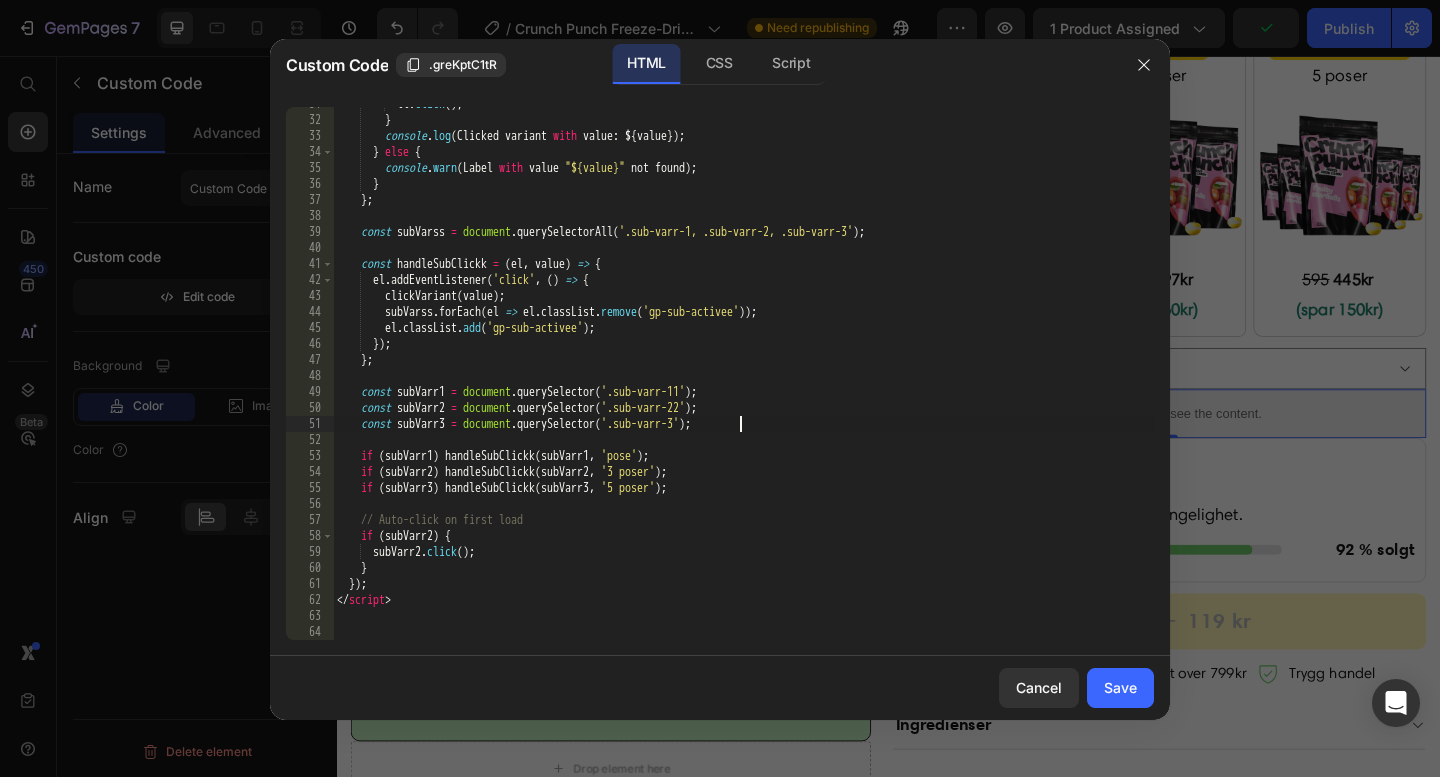 click on "ll . click ( ) ;           }           console . log ( Clicked   variant   with   value :   $ { value }) ;         }   else   {           console . warn ( Label   with   value   "${value}"   not   found ) ;         }      } ;      const   subVarss   =   document . querySelectorAll ( '.sub-varr-1, .sub-varr-2, .sub-varr-3' ) ;      const   handleSubClickk   =   ( el ,   value )   =>   {         el . addEventListener ( 'click' ,   ( )   =>   {           clickVariant ( value ) ;           subVarss . forEach ( el   =>   el . classList . remove ( 'gp-sub-activee' )) ;           el . classList . add ( 'gp-sub-activee' ) ;         }) ;      } ;      const   subVarr1   =   document . querySelector ( '.sub-varr-11' ) ;      const   subVarr2   =   document . querySelector ( '.sub-varr-22' ) ;      const   subVarr3   =   document . querySelector ( '.sub-varr-3' ) ;      if   ( subVarr1 )   handleSubClickk ( subVarr1 ,   'pose' ) ;      if   ( subVarr2 )   handleSubClickk ( subVarr2 ,   '3 poser' ) ;      if" at bounding box center (743, 378) 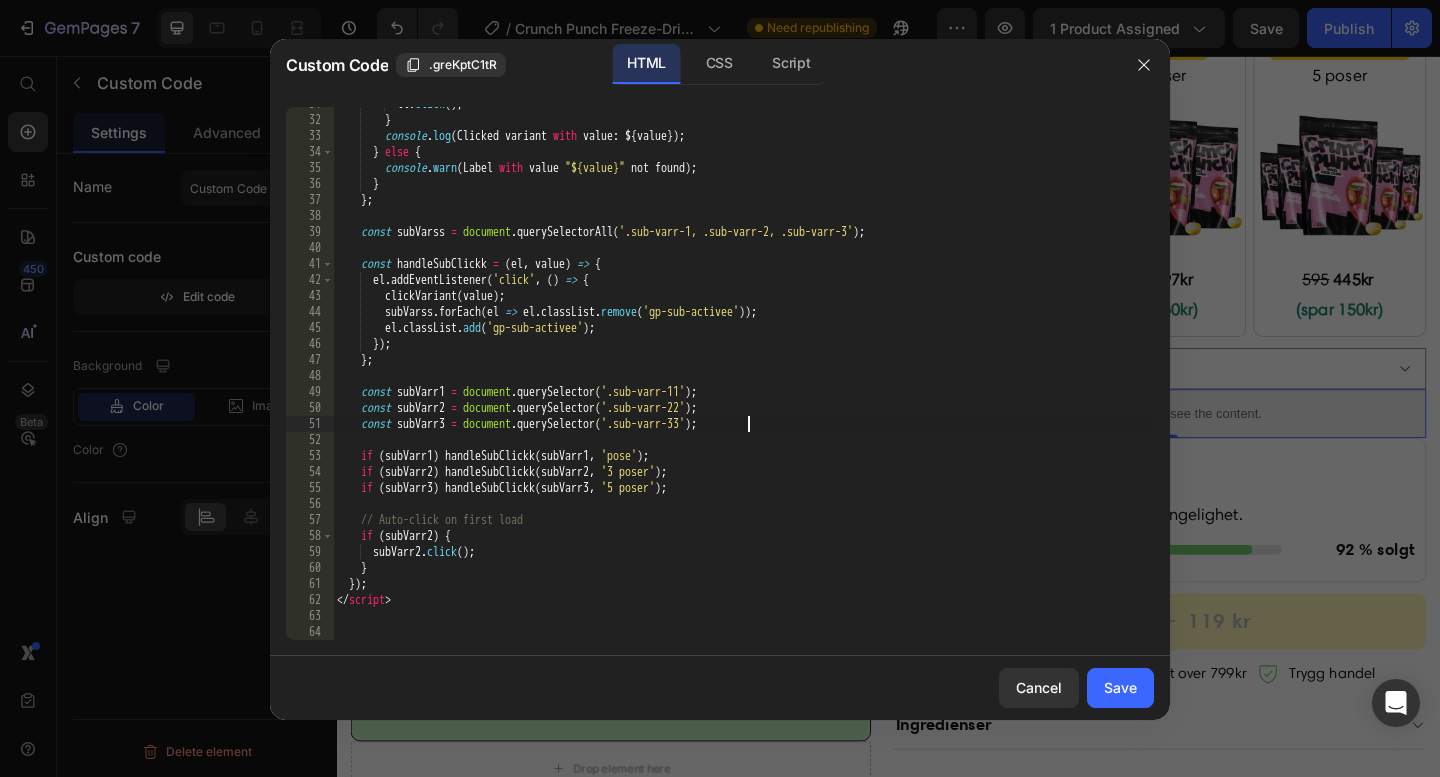click on "ll . click ( ) ;           }           console . log ( Clicked   variant   with   value :   $ { value }) ;         }   else   {           console . warn ( Label   with   value   "${value}"   not   found ) ;         }      } ;      const   subVarss   =   document . querySelectorAll ( '.sub-varr-1, .sub-varr-2, .sub-varr-3' ) ;      const   handleSubClickk   =   ( el ,   value )   =>   {         el . addEventListener ( 'click' ,   ( )   =>   {           clickVariant ( value ) ;           subVarss . forEach ( el   =>   el . classList . remove ( 'gp-sub-activee' )) ;           el . classList . add ( 'gp-sub-activee' ) ;         }) ;      } ;      const   subVarr1   =   document . querySelector ( '.sub-varr-11' ) ;      const   subVarr2   =   document . querySelector ( '.sub-varr-22' ) ;      const   subVarr3   =   document . querySelector ( '.sub-varr-33' ) ;      if   ( subVarr1 )   handleSubClickk ( subVarr1 ,   'pose' ) ;      if   ( subVarr2 )   handleSubClickk ( subVarr2 ,   '3 poser' ) ;" at bounding box center (743, 378) 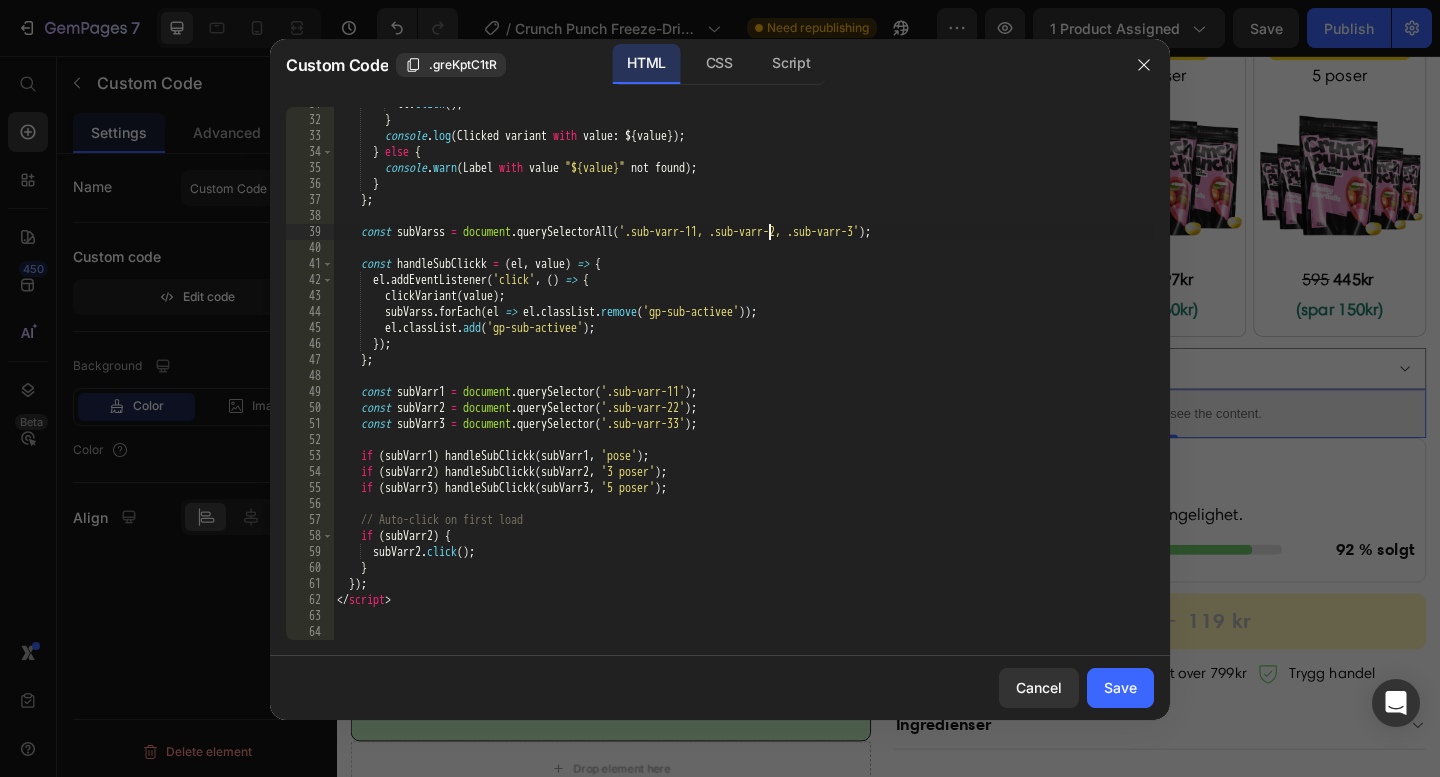 scroll, scrollTop: 0, scrollLeft: 35, axis: horizontal 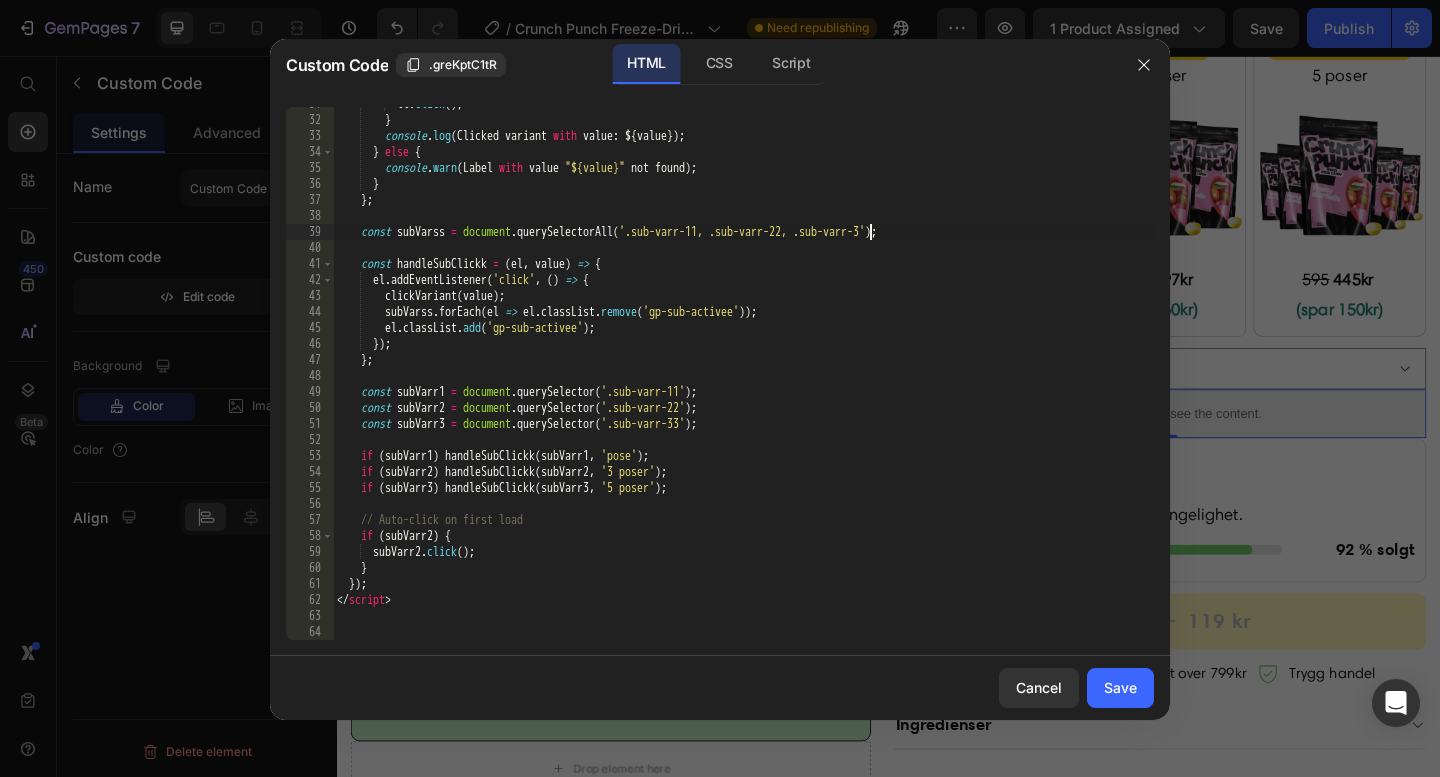 click on "ll . click ( ) ;           }           console . log ( Clicked   variant   with   value :   $ { value }) ;         }   else   {           console . warn ( Label   with   value   "${value}"   not   found ) ;         }      } ;      const   subVarss   =   document . querySelectorAll ( '.sub-varr-11, .sub-varr-22, .sub-varr-3' ) ;      const   handleSubClickk   =   ( el ,   value )   =>   {         el . addEventListener ( 'click' ,   ( )   =>   {           clickVariant ( value ) ;           subVarss . forEach ( el   =>   el . classList . remove ( 'gp-sub-activee' )) ;           el . classList . add ( 'gp-sub-activee' ) ;         }) ;      } ;      const   subVarr1   =   document . querySelector ( '.sub-varr-11' ) ;      const   subVarr2   =   document . querySelector ( '.sub-varr-22' ) ;      const   subVarr3   =   document . querySelector ( '.sub-varr-33' ) ;      if   ( subVarr1 )   handleSubClickk ( subVarr1 ,   'pose' ) ;      if   ( subVarr2 )   handleSubClickk ( subVarr2 ,   '3 poser' ) ;" at bounding box center [743, 378] 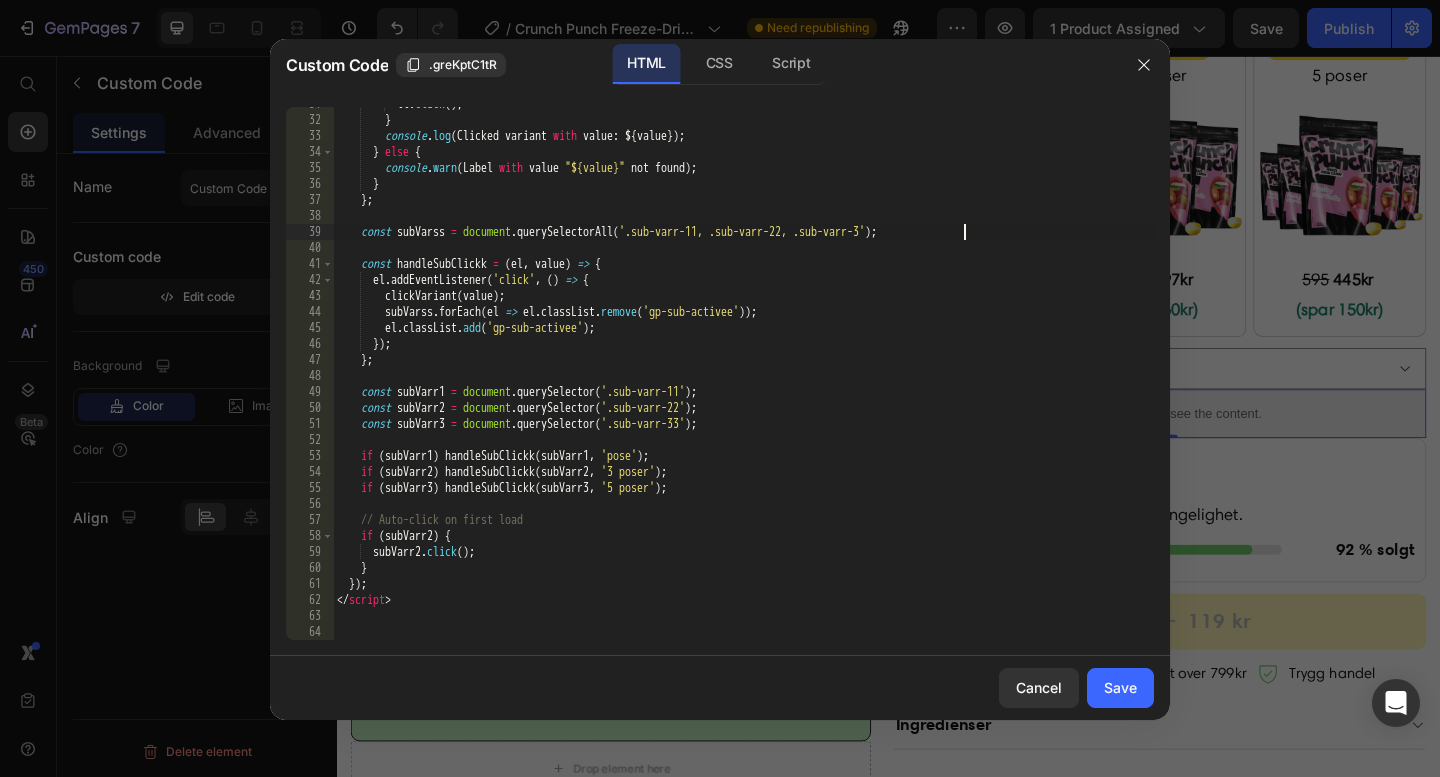 scroll, scrollTop: 0, scrollLeft: 52, axis: horizontal 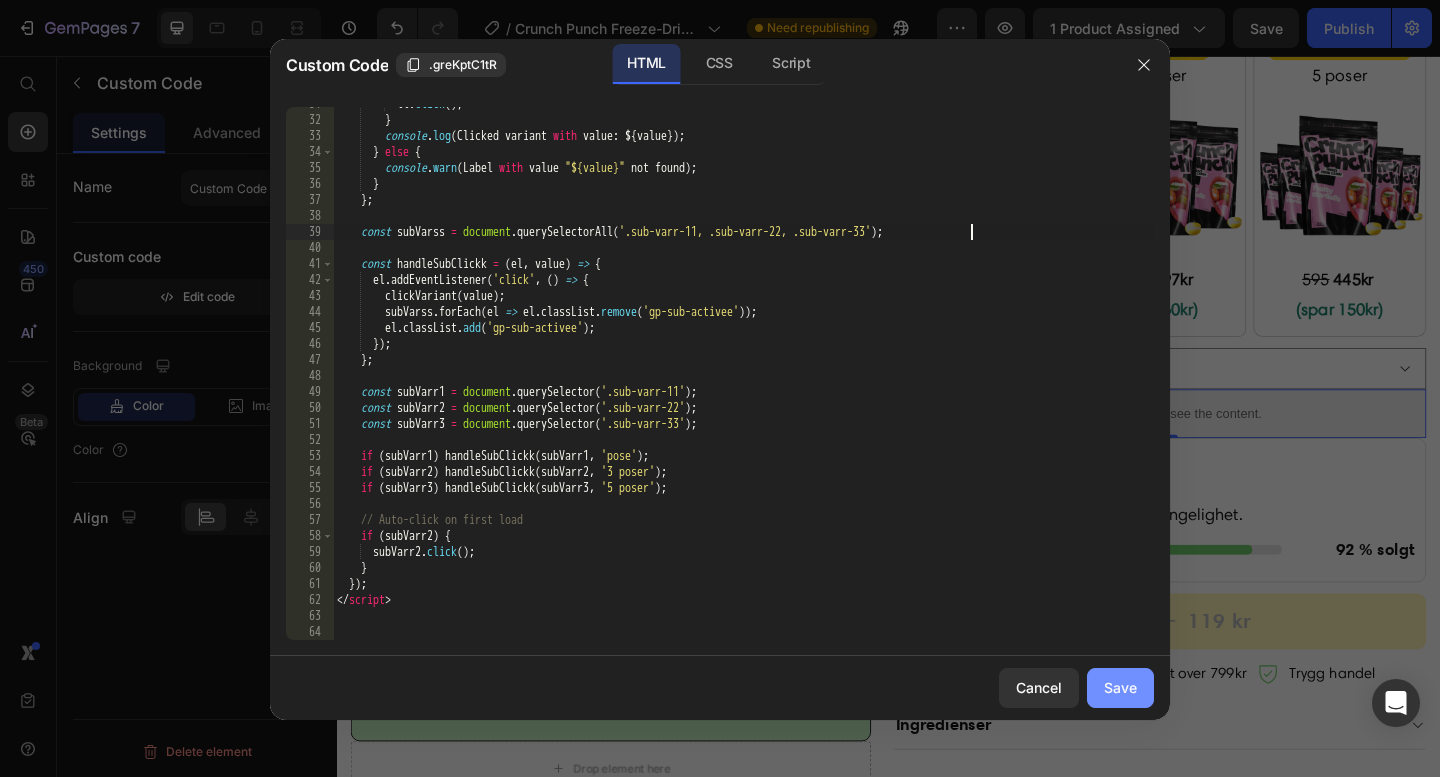 type on "const subVarss = document.querySelectorAll('.sub-varr-11, .sub-varr-22, .sub-varr-33');" 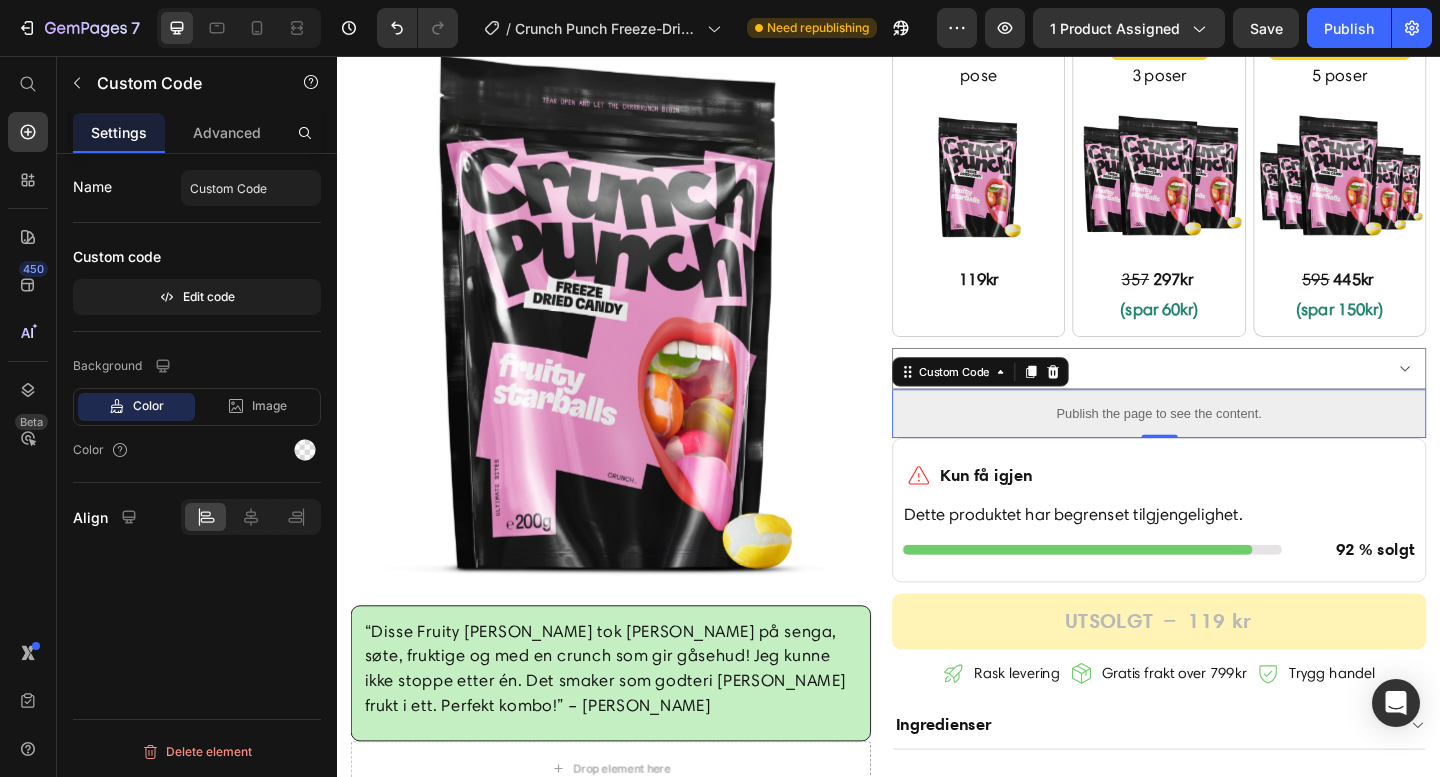 click on "Publish" 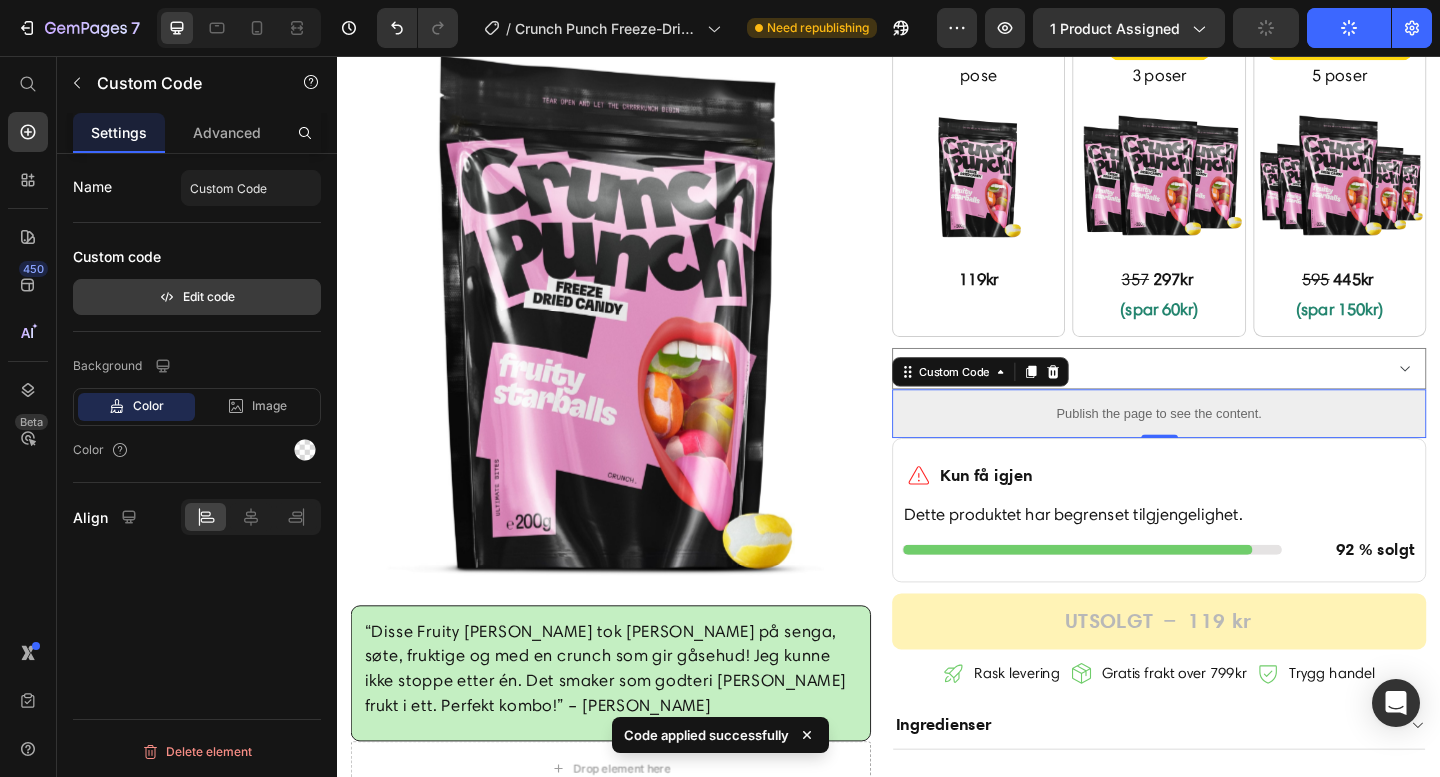click on "Edit code" at bounding box center [197, 297] 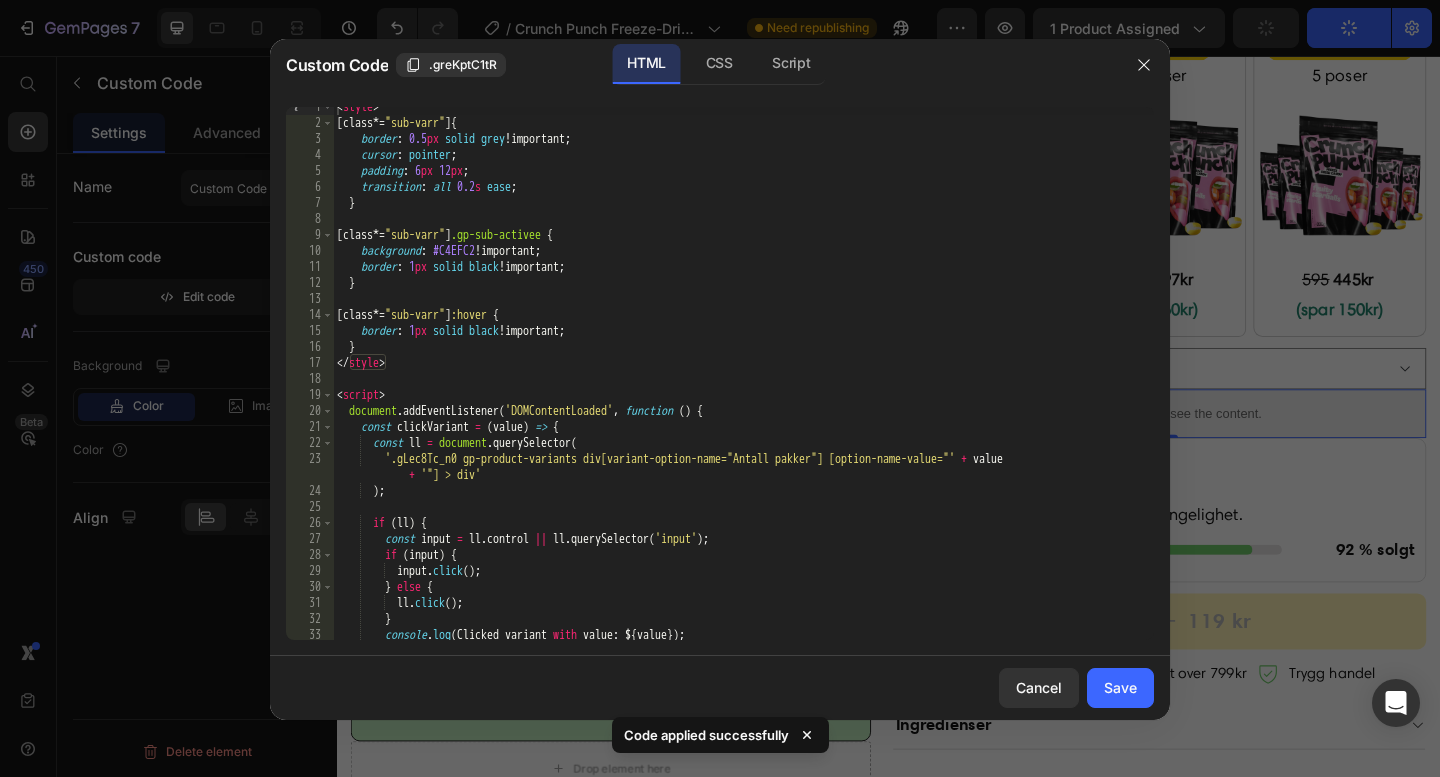 scroll, scrollTop: 0, scrollLeft: 0, axis: both 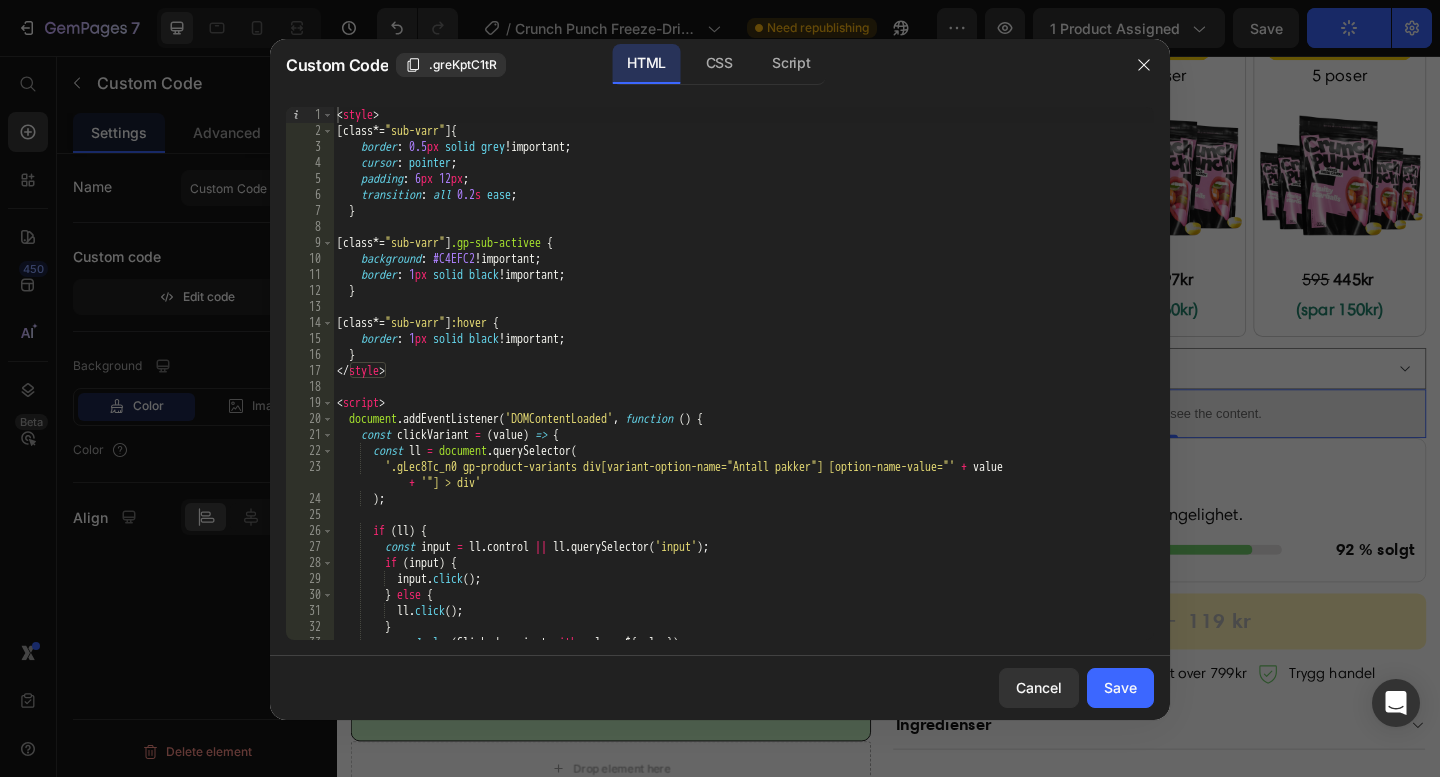 type on "[class*="sub-varr"] {" 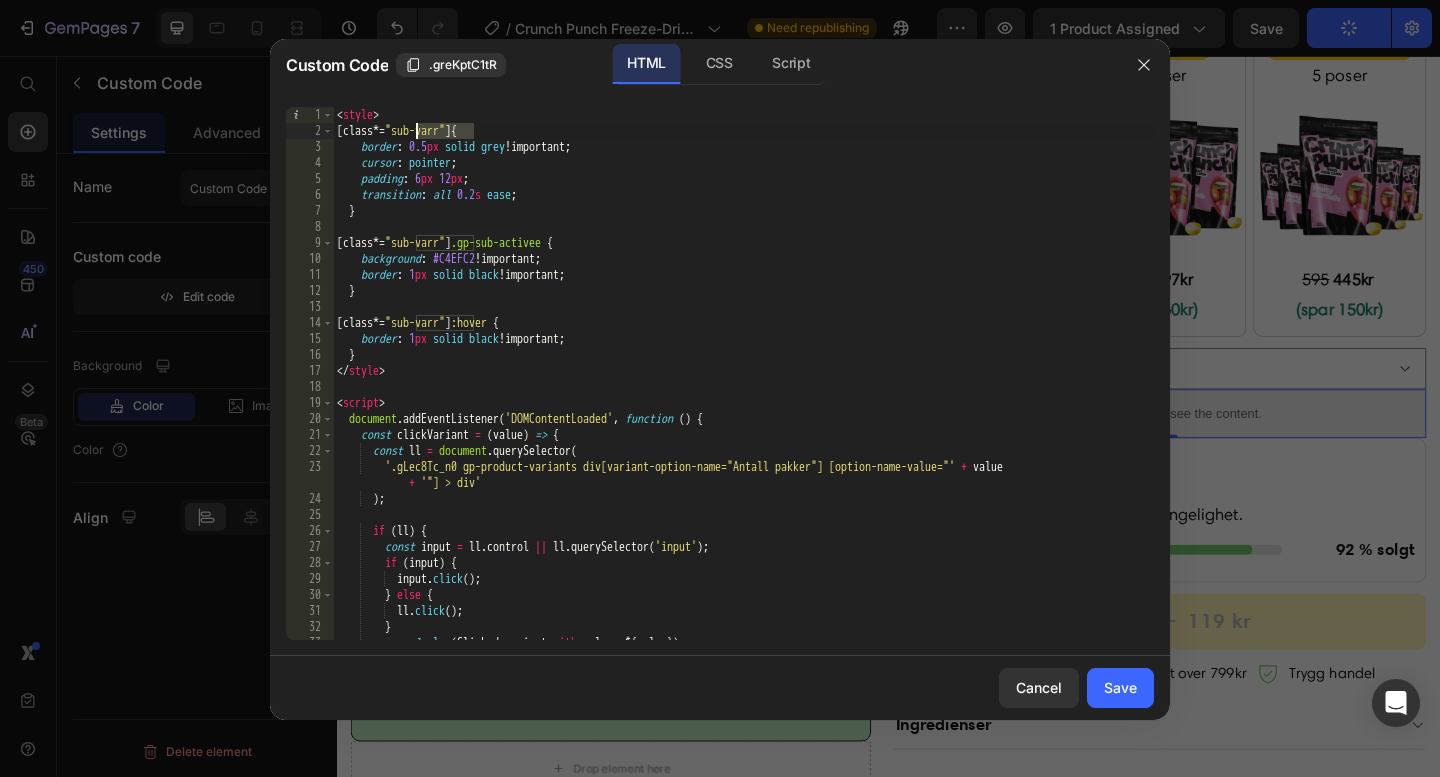 drag, startPoint x: 474, startPoint y: 131, endPoint x: 416, endPoint y: 133, distance: 58.034473 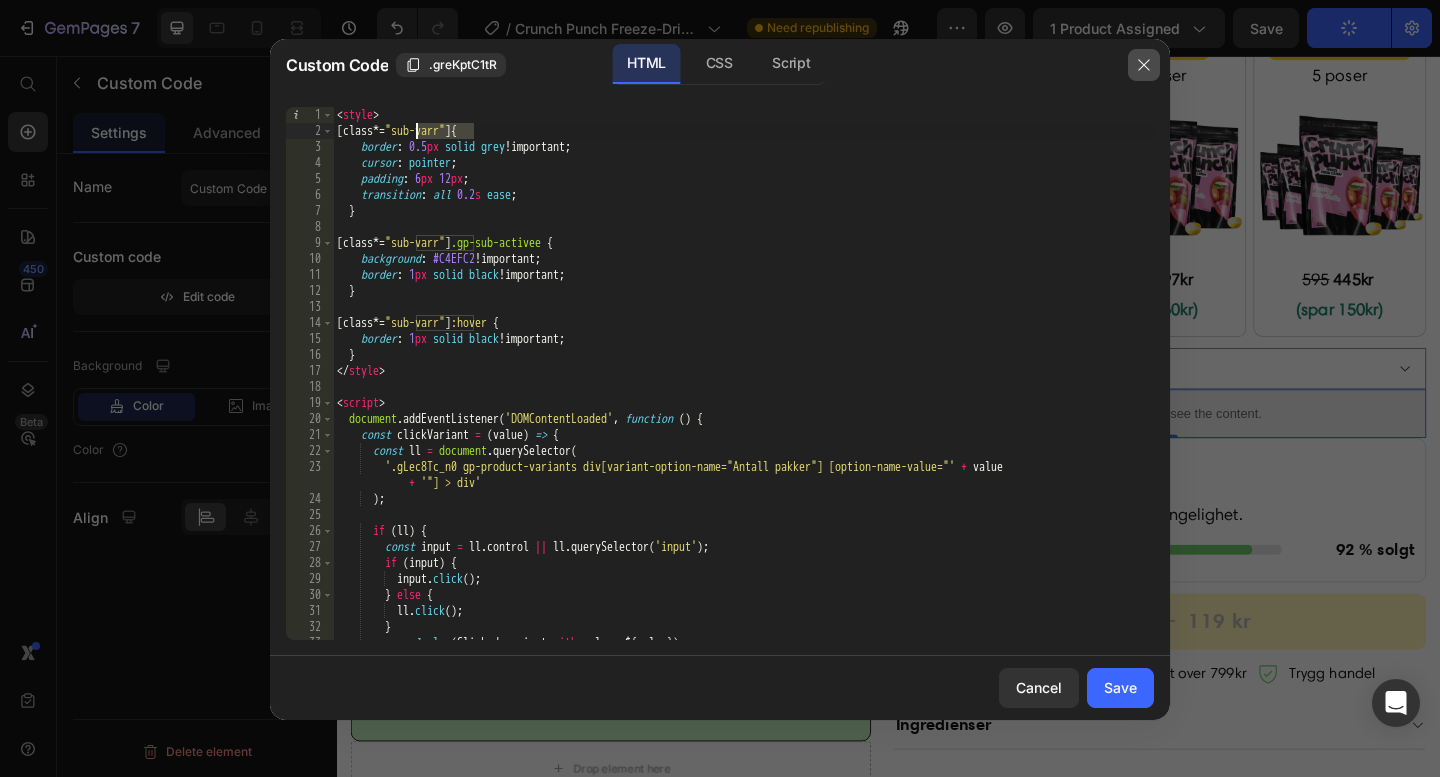 click 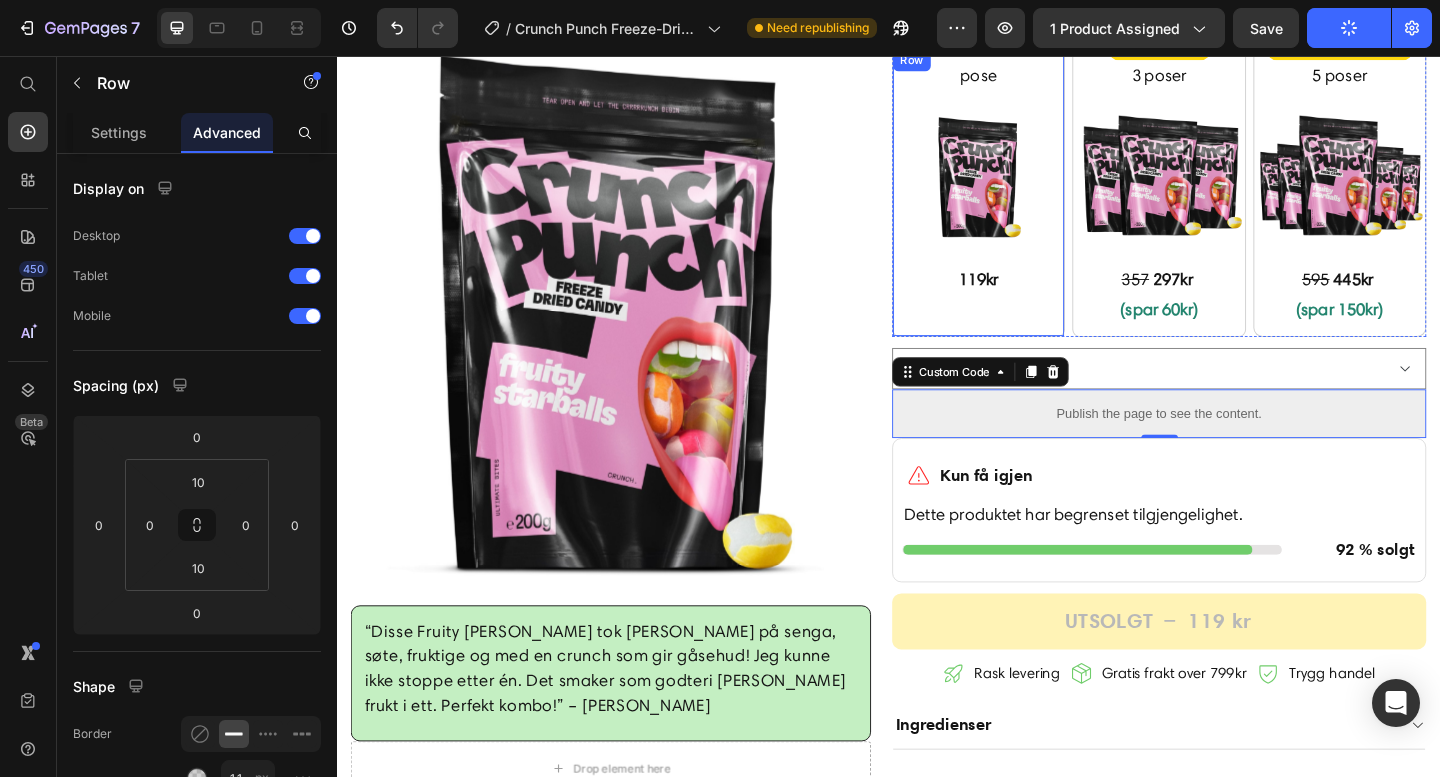 click on "pose Text Block Image 119kr Text Block Row" at bounding box center (1035, 205) 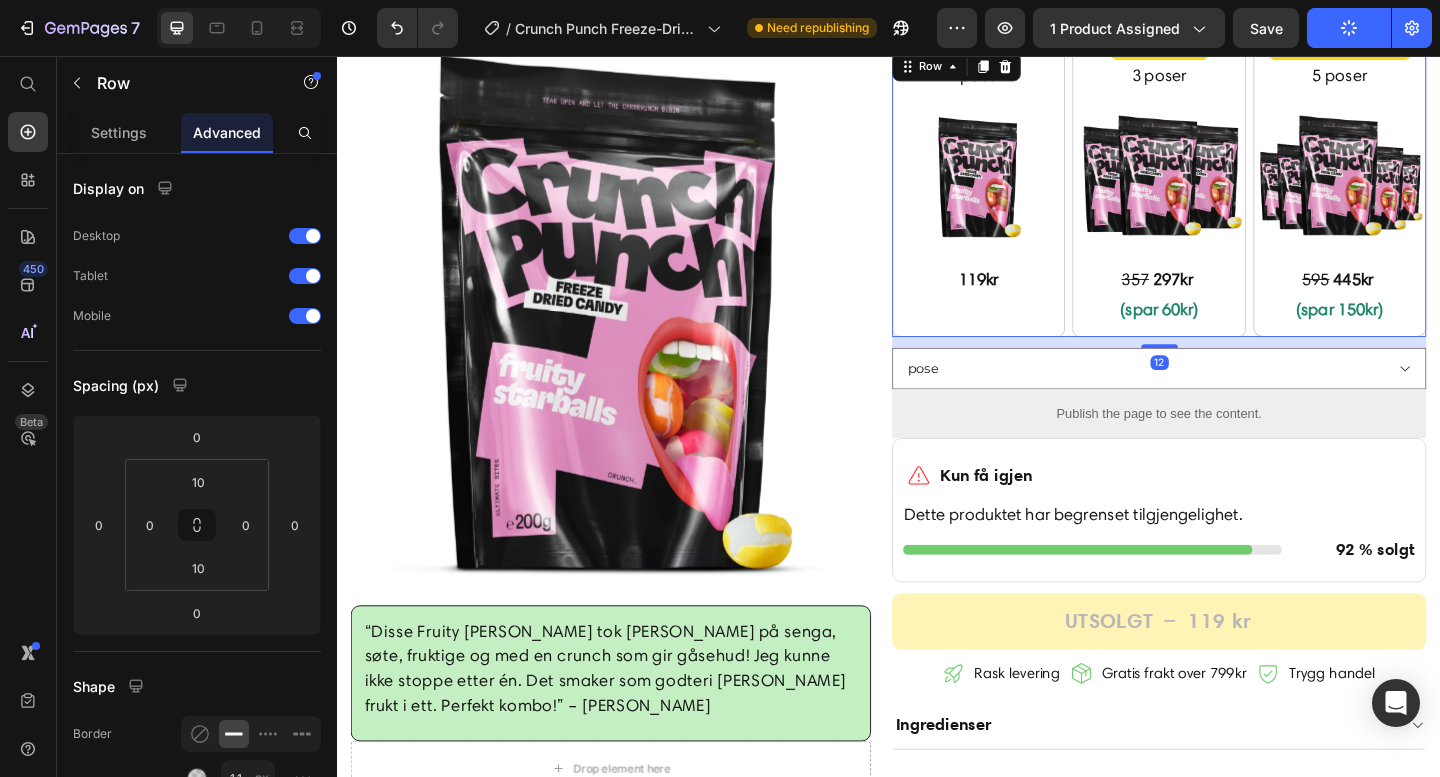 click on "pose Text Block Image 119kr Text Block Row BEST SELGER Product Badge 3 poser Text Block Image 357   297kr   (spar 60kr) Text Block Row 5 poser Text Block Image 595   445kr   (spar 150kr) Text Block Mest for pengene Product Badge Row Row   12" at bounding box center (1231, 205) 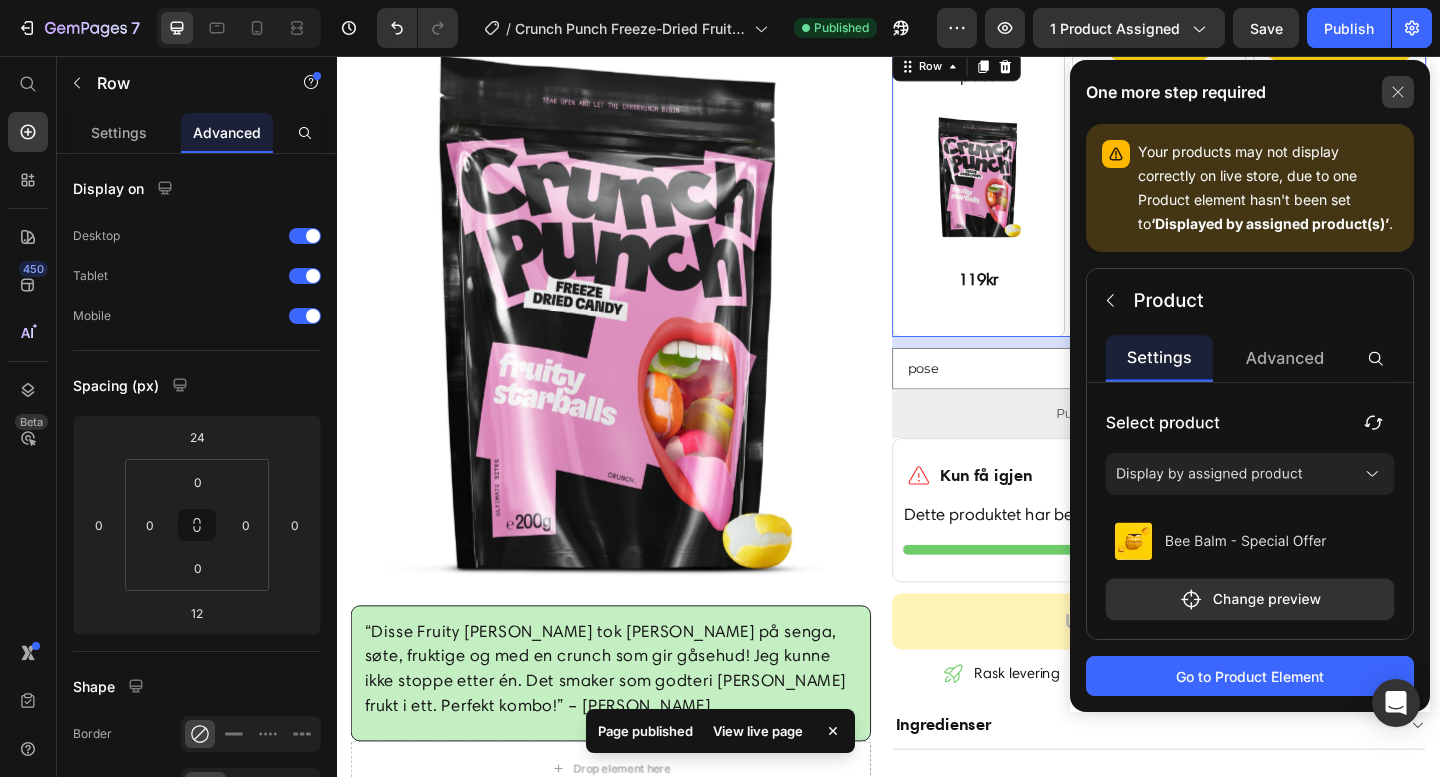 click 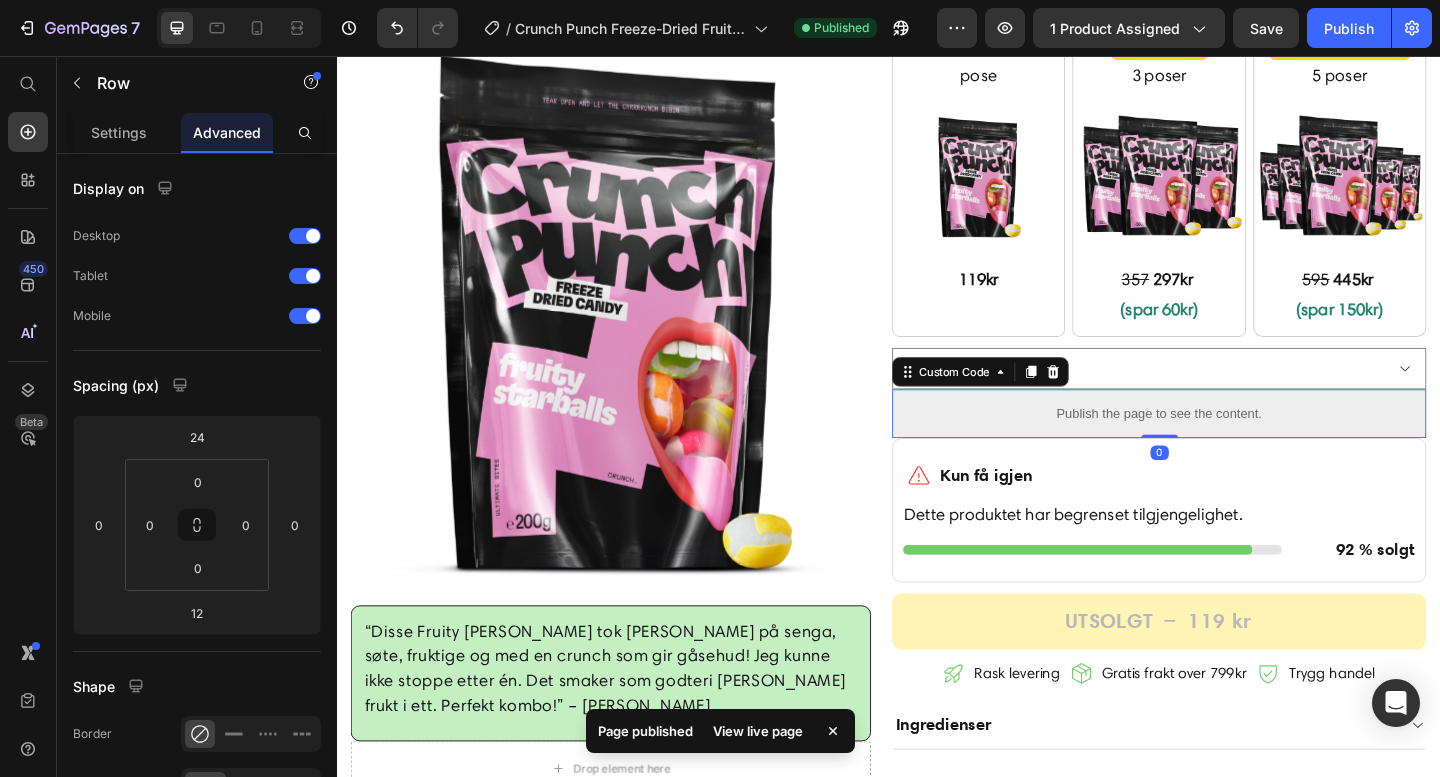 click on "Publish the page to see the content." at bounding box center [1231, 445] 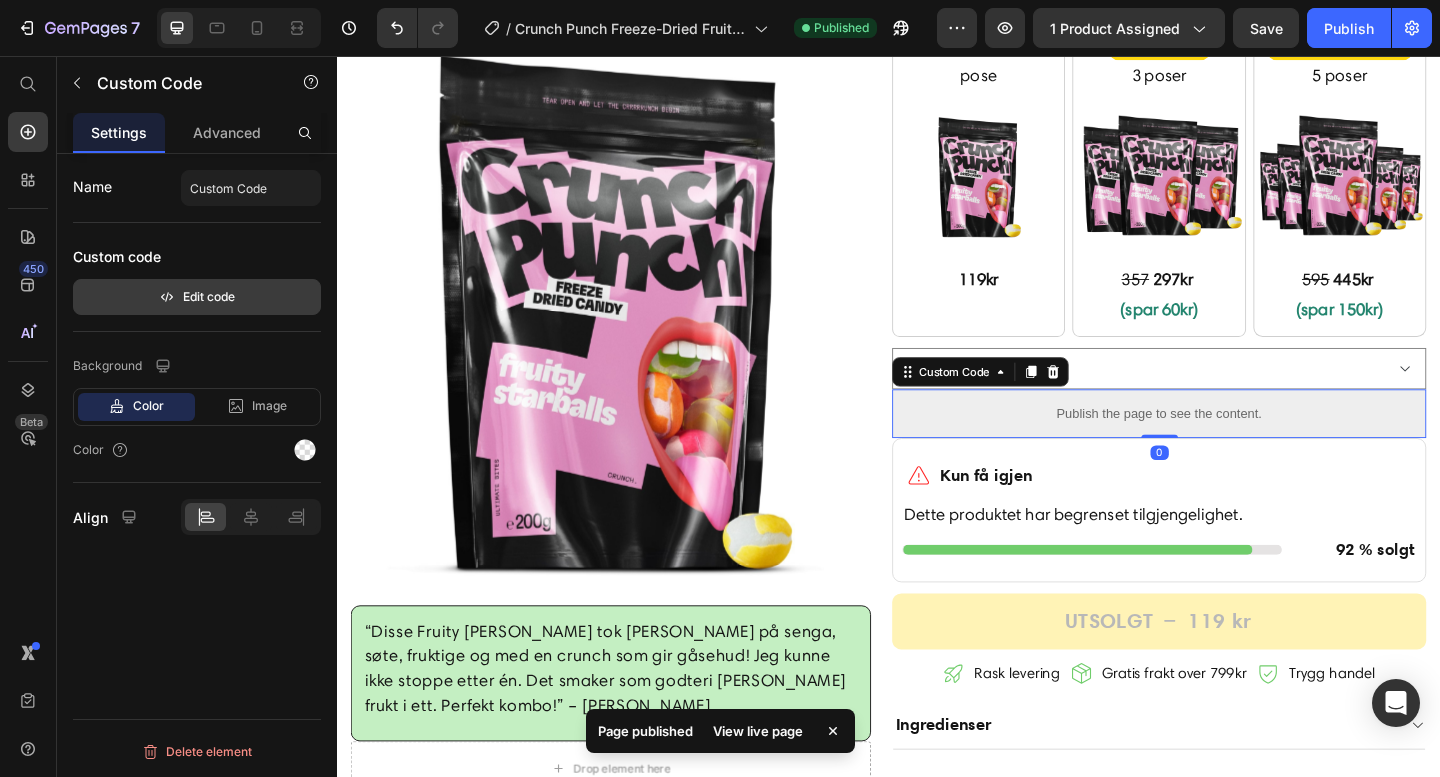 click on "Edit code" at bounding box center [197, 297] 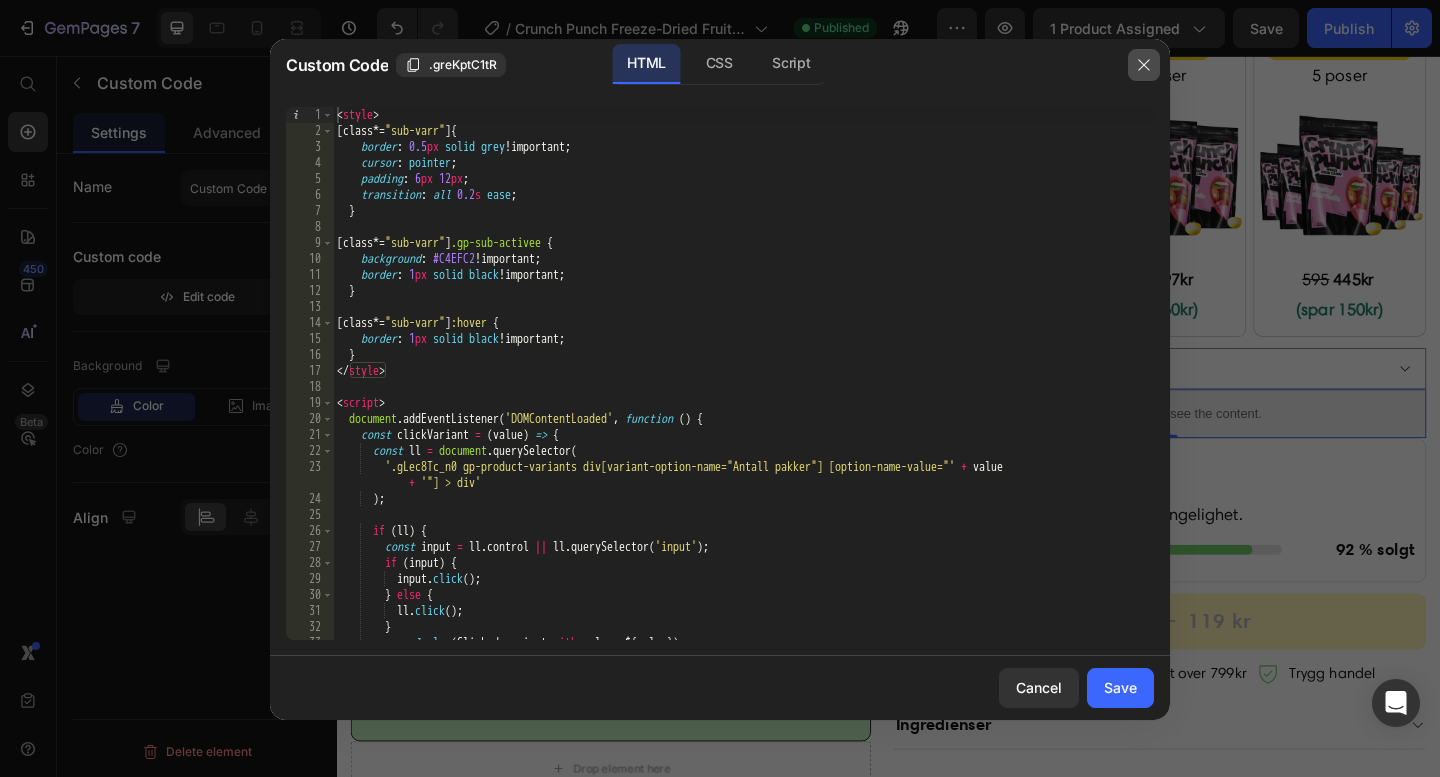 click 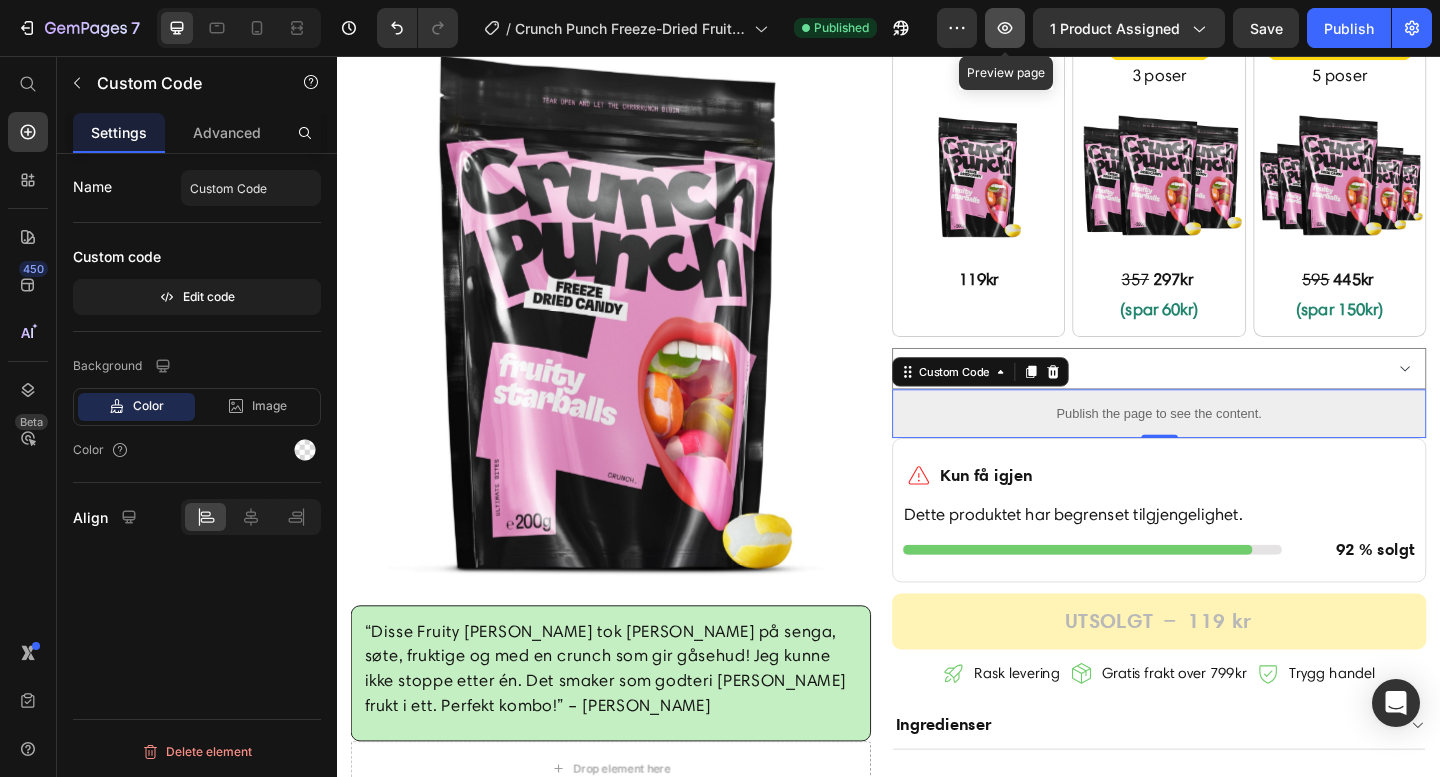 click 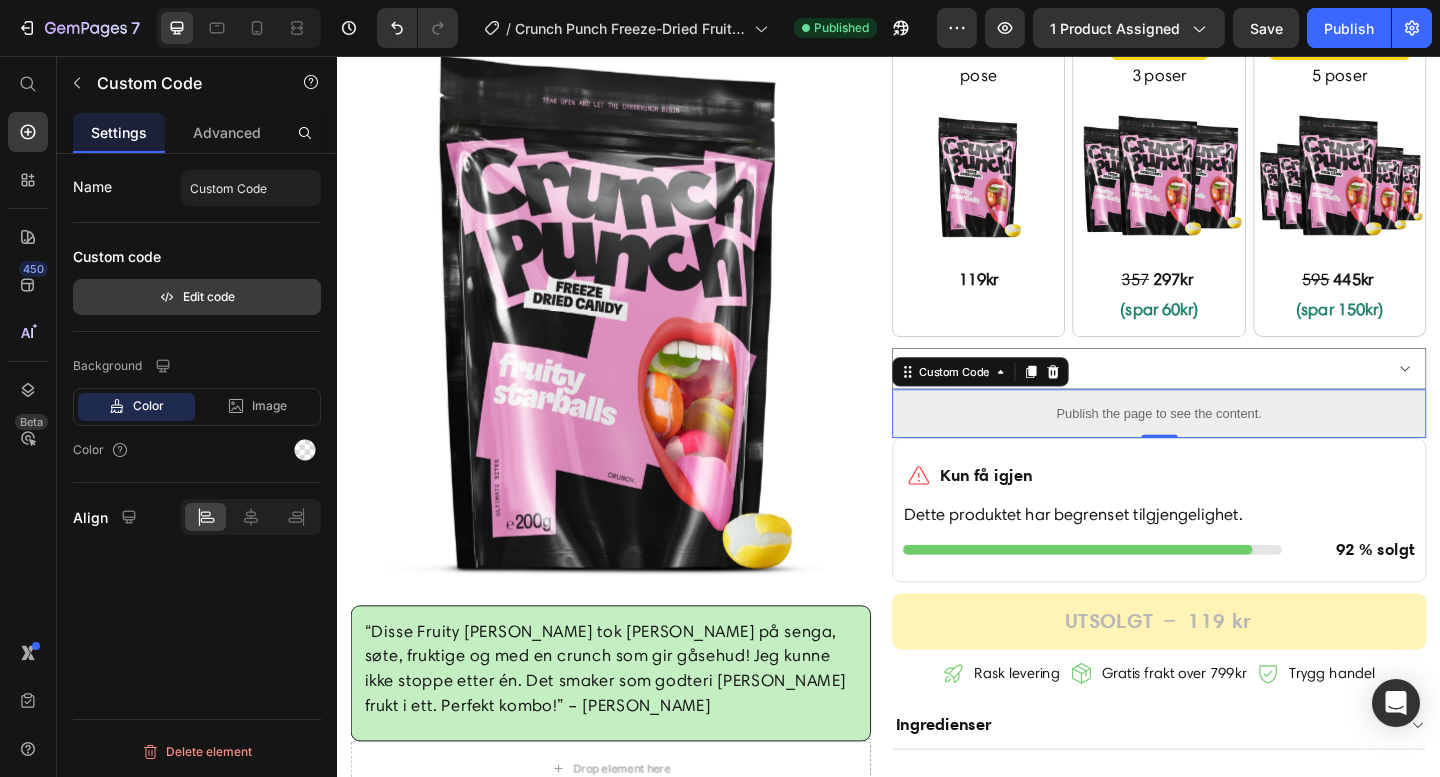 click on "Edit code" at bounding box center (197, 297) 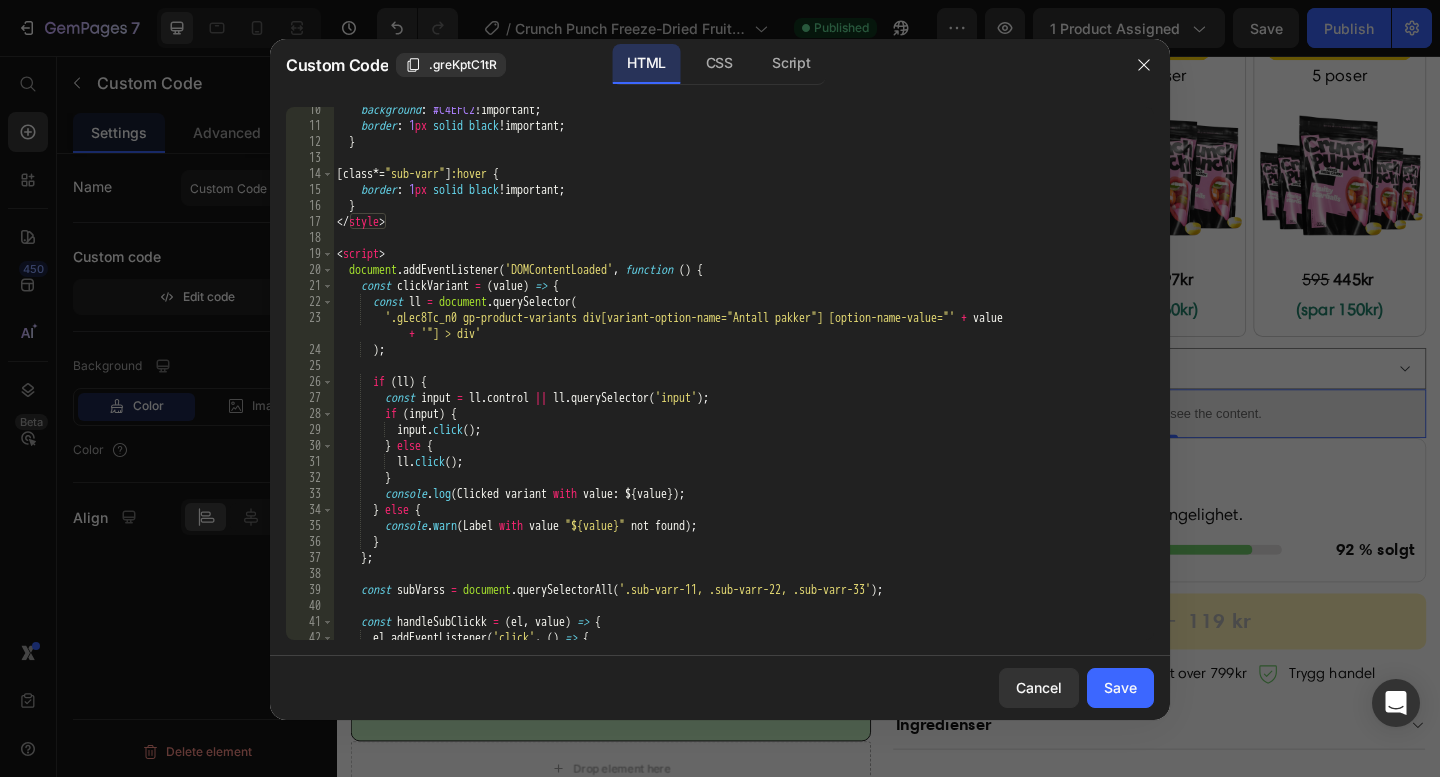 scroll, scrollTop: 149, scrollLeft: 0, axis: vertical 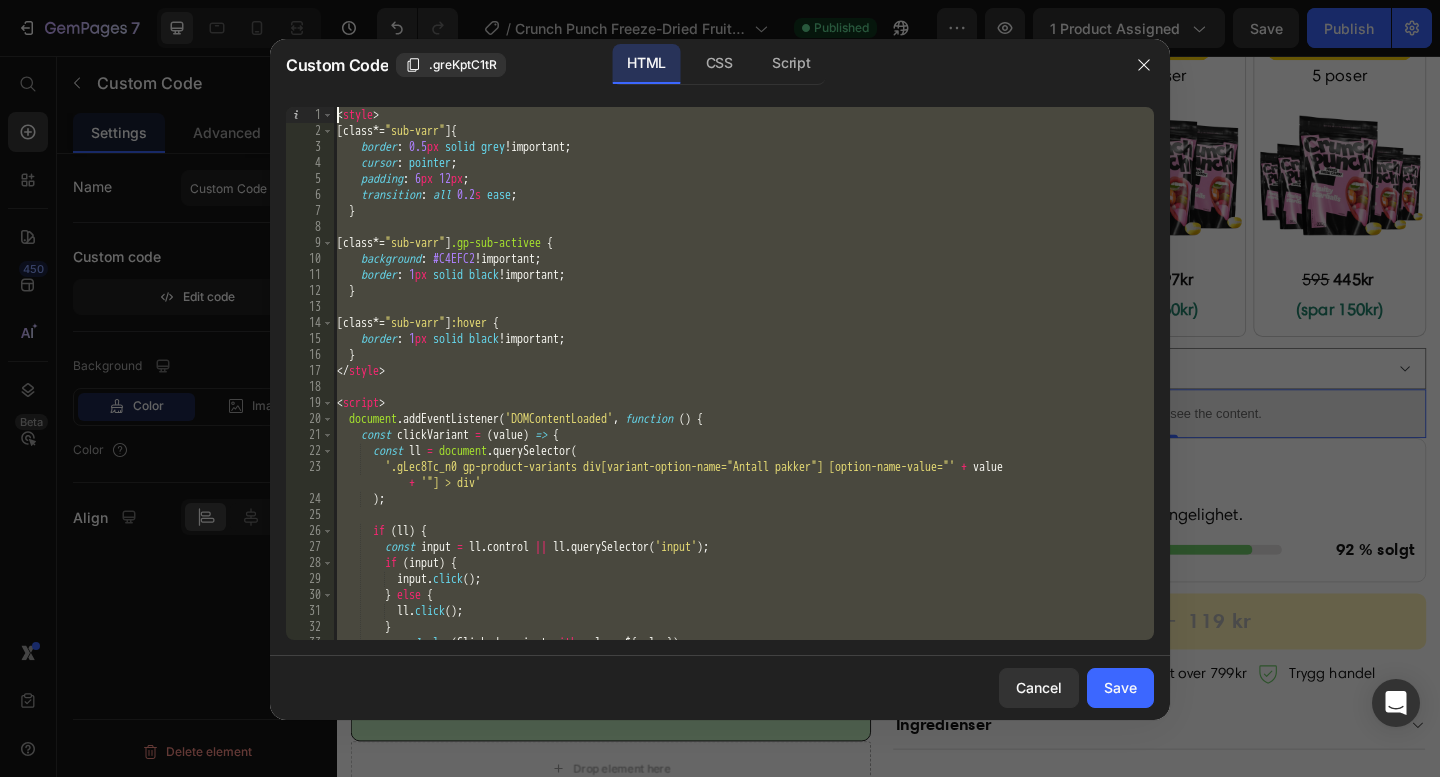 drag, startPoint x: 419, startPoint y: 597, endPoint x: 180, endPoint y: -117, distance: 752.9389 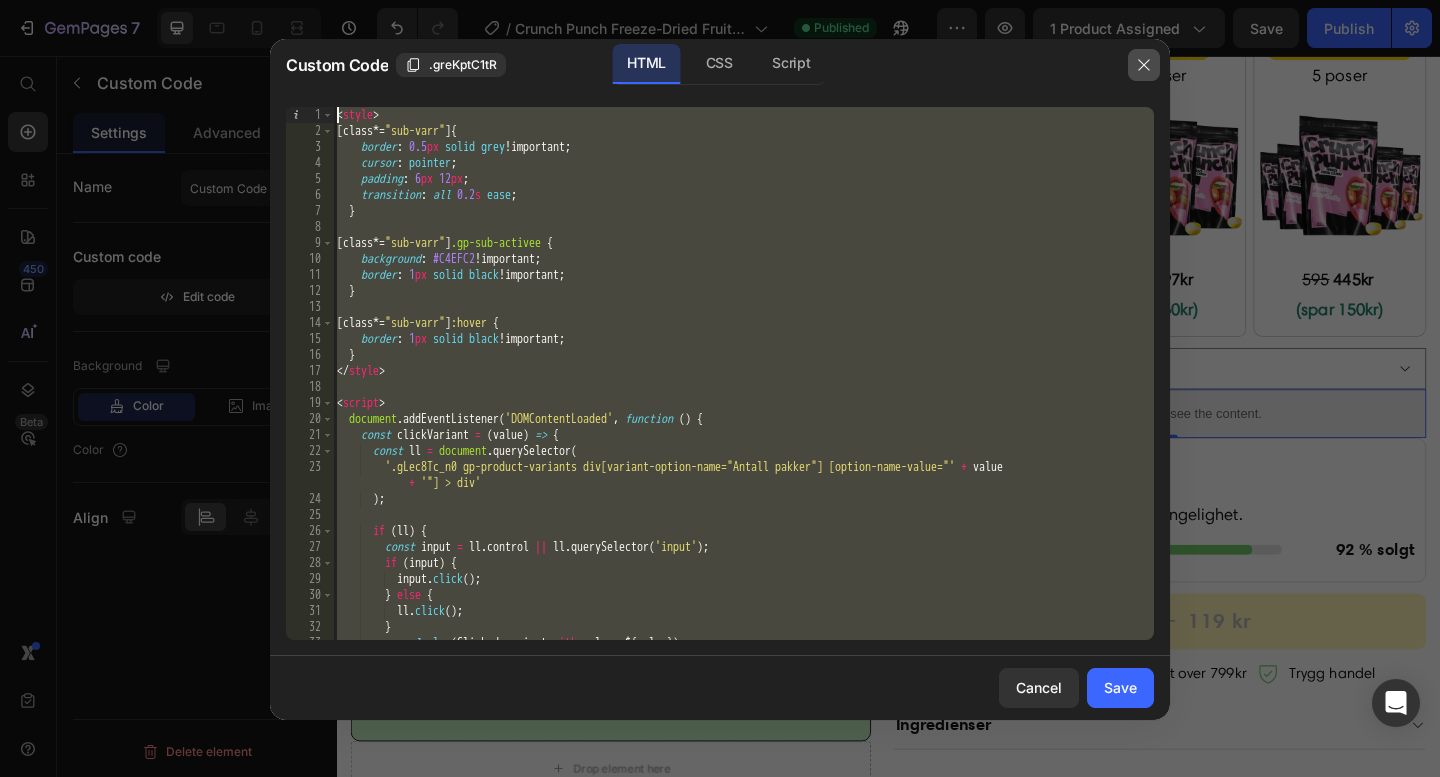 click 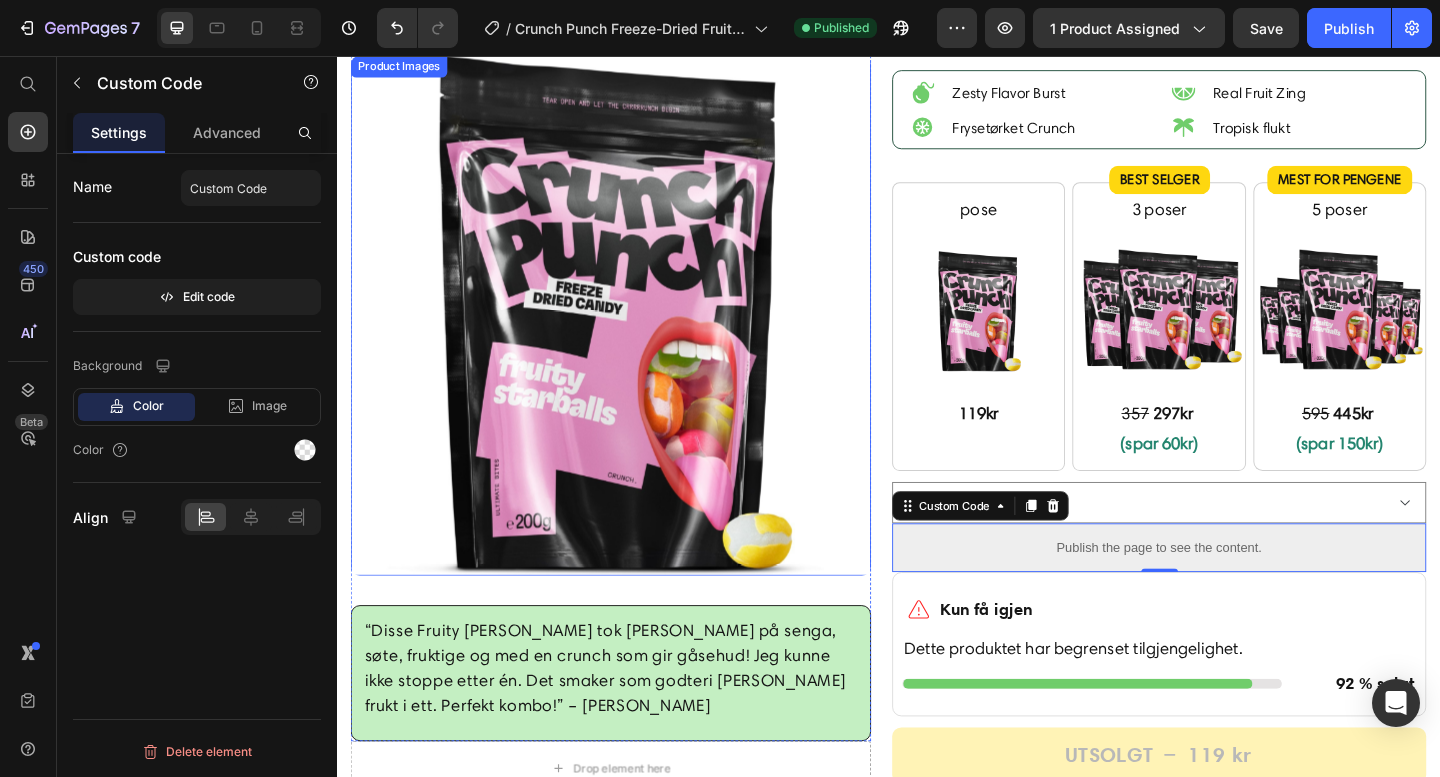 scroll, scrollTop: 437, scrollLeft: 0, axis: vertical 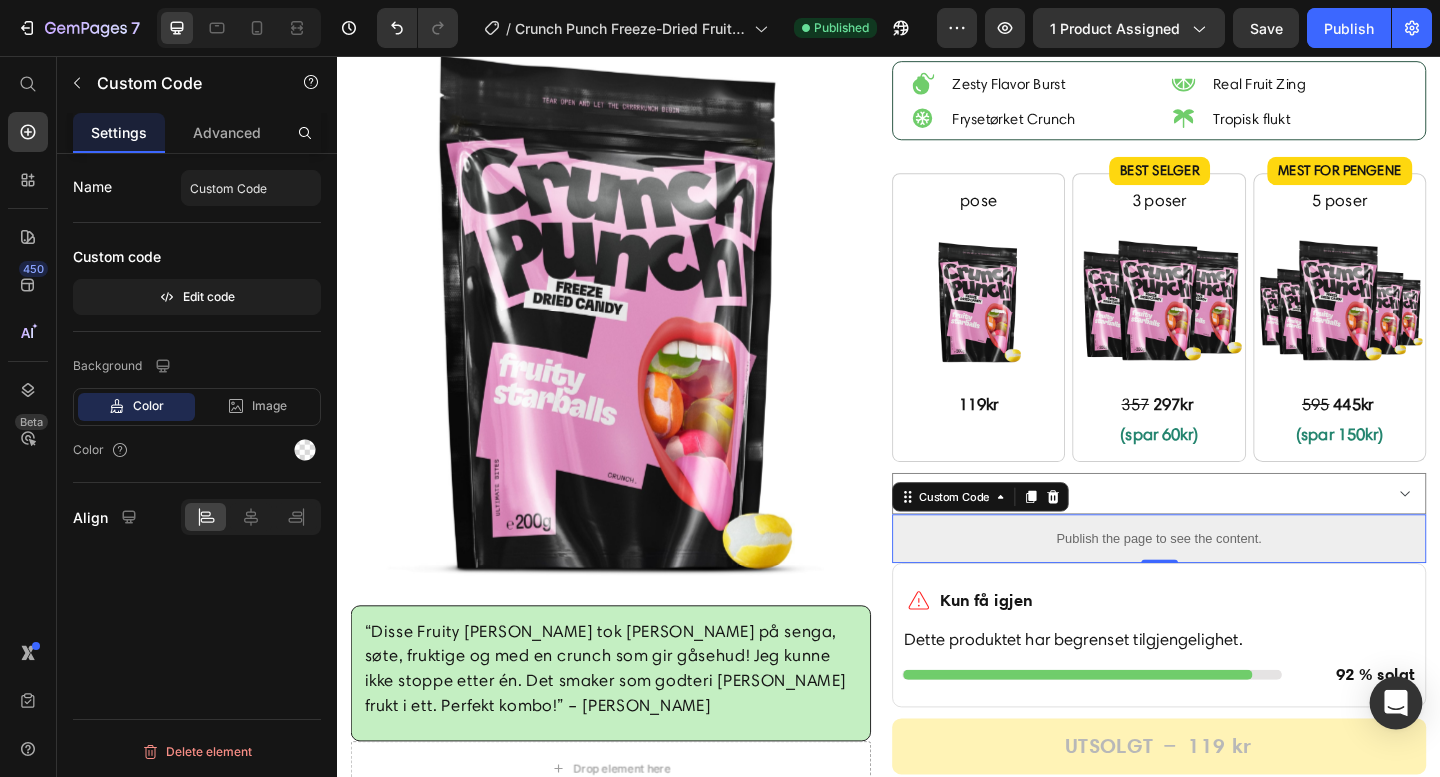 click 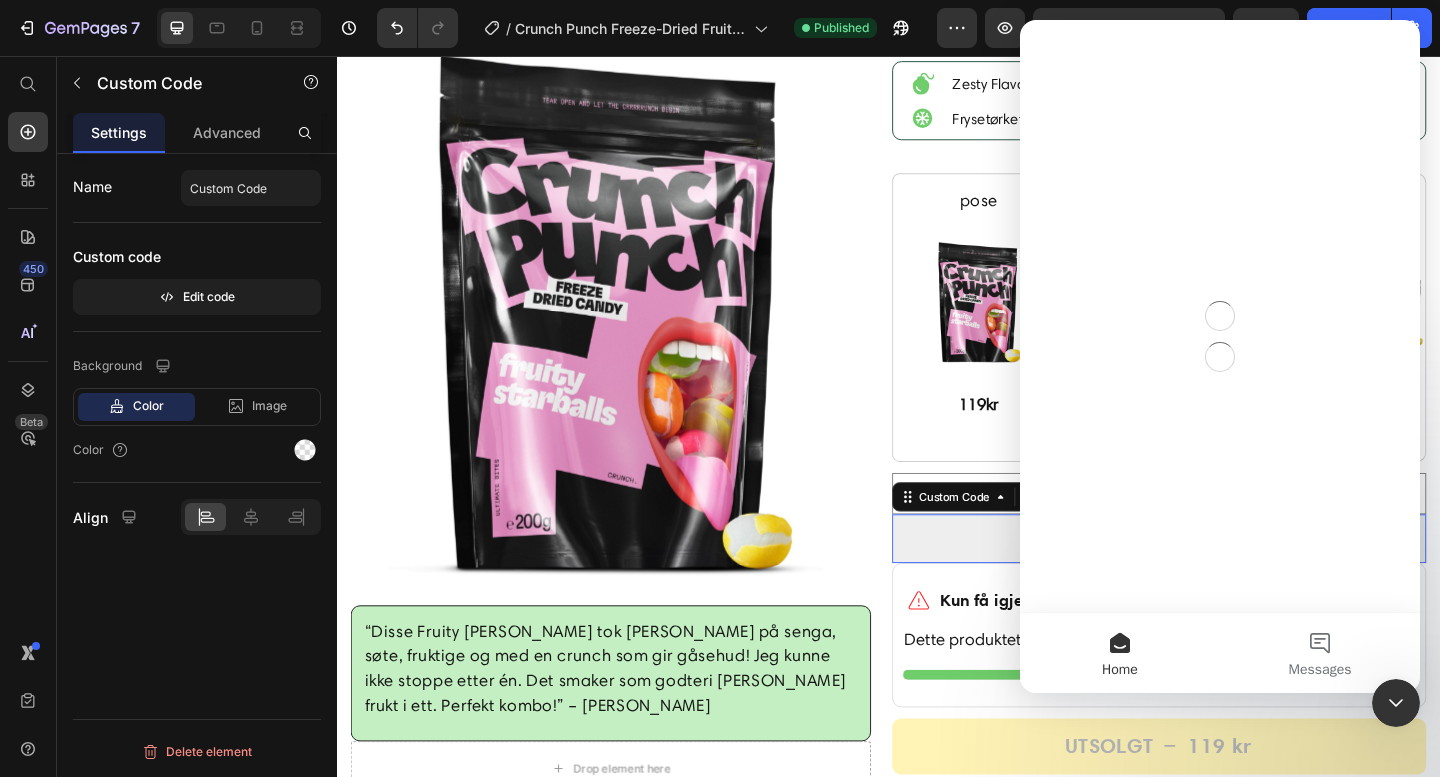 scroll, scrollTop: 0, scrollLeft: 0, axis: both 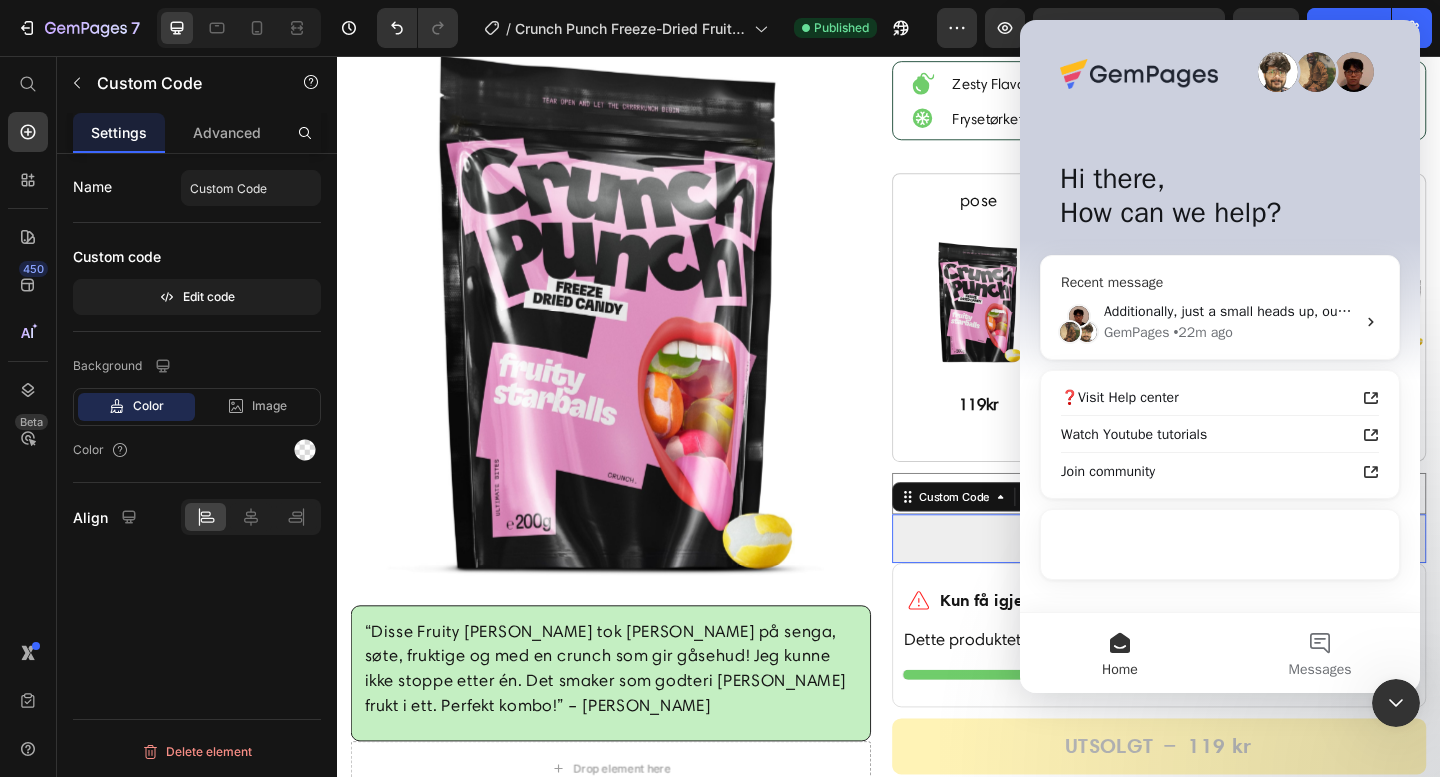 click on "GemPages •  22m ago" at bounding box center [1229, 332] 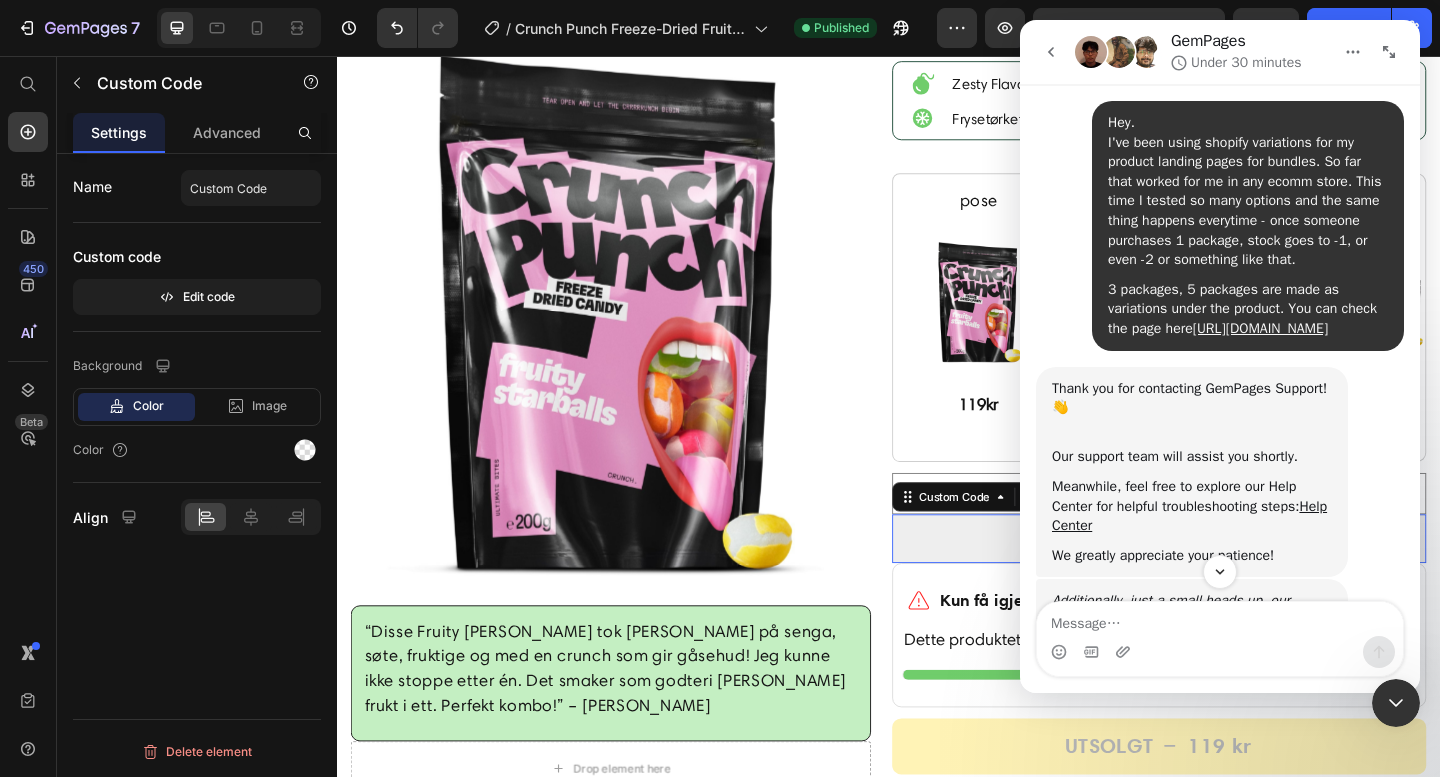 scroll, scrollTop: 469, scrollLeft: 0, axis: vertical 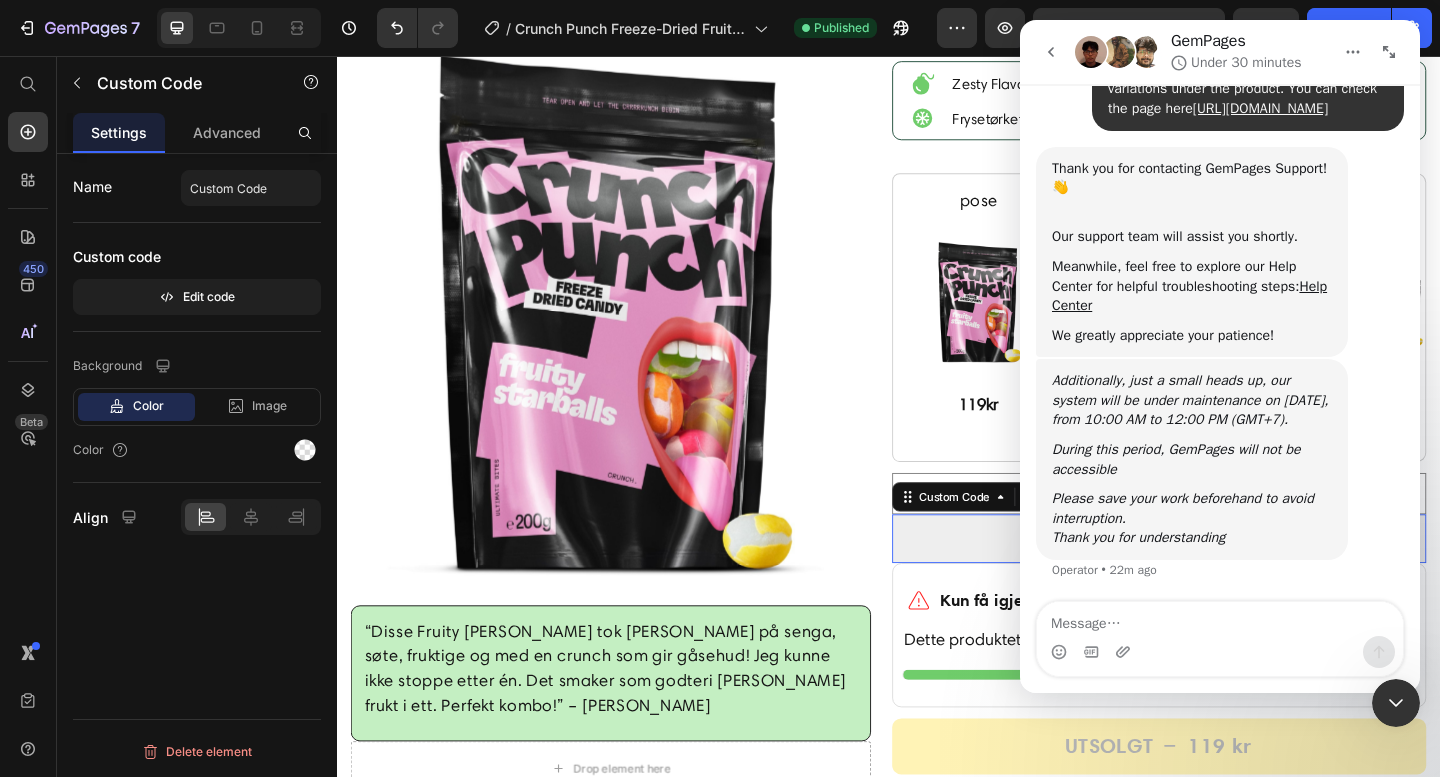 click at bounding box center (1396, 703) 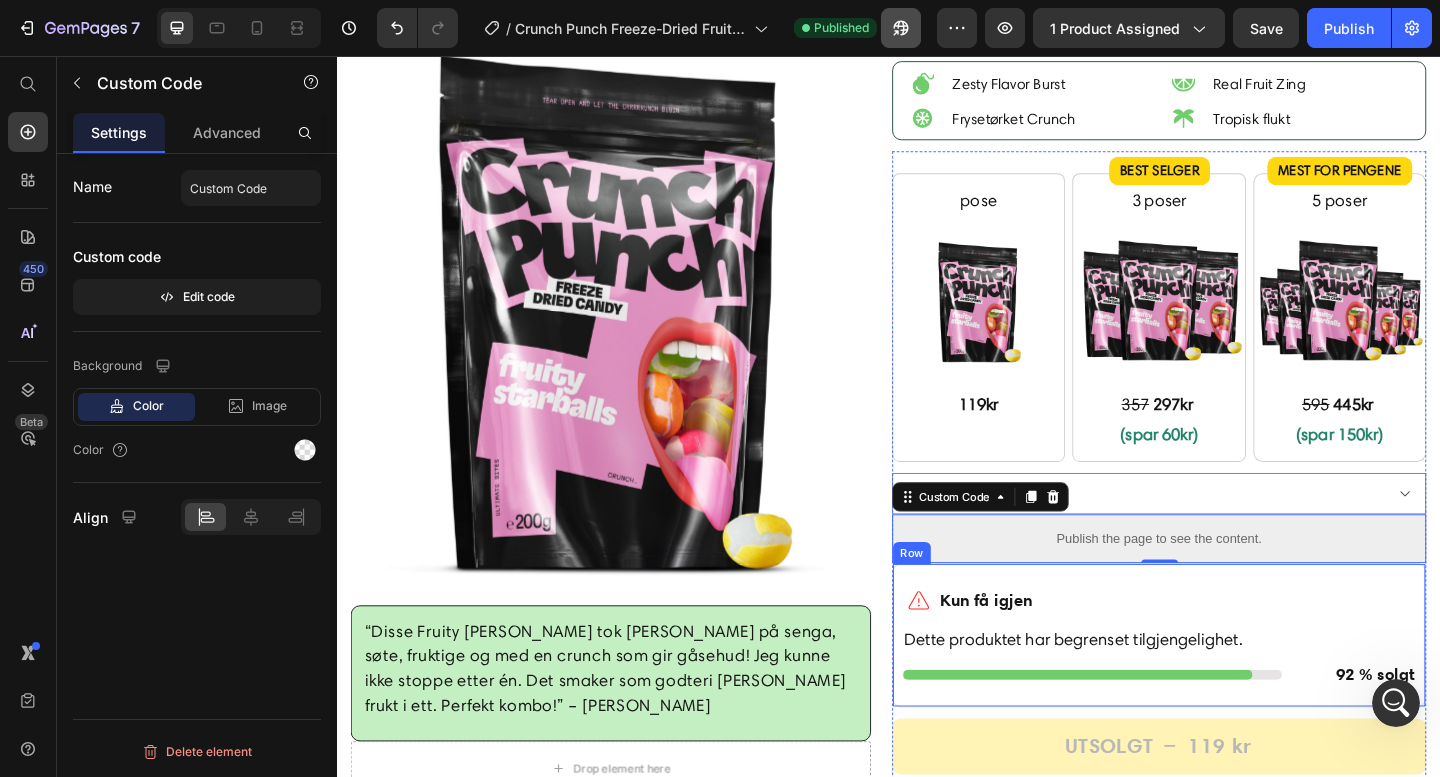 scroll, scrollTop: 0, scrollLeft: 0, axis: both 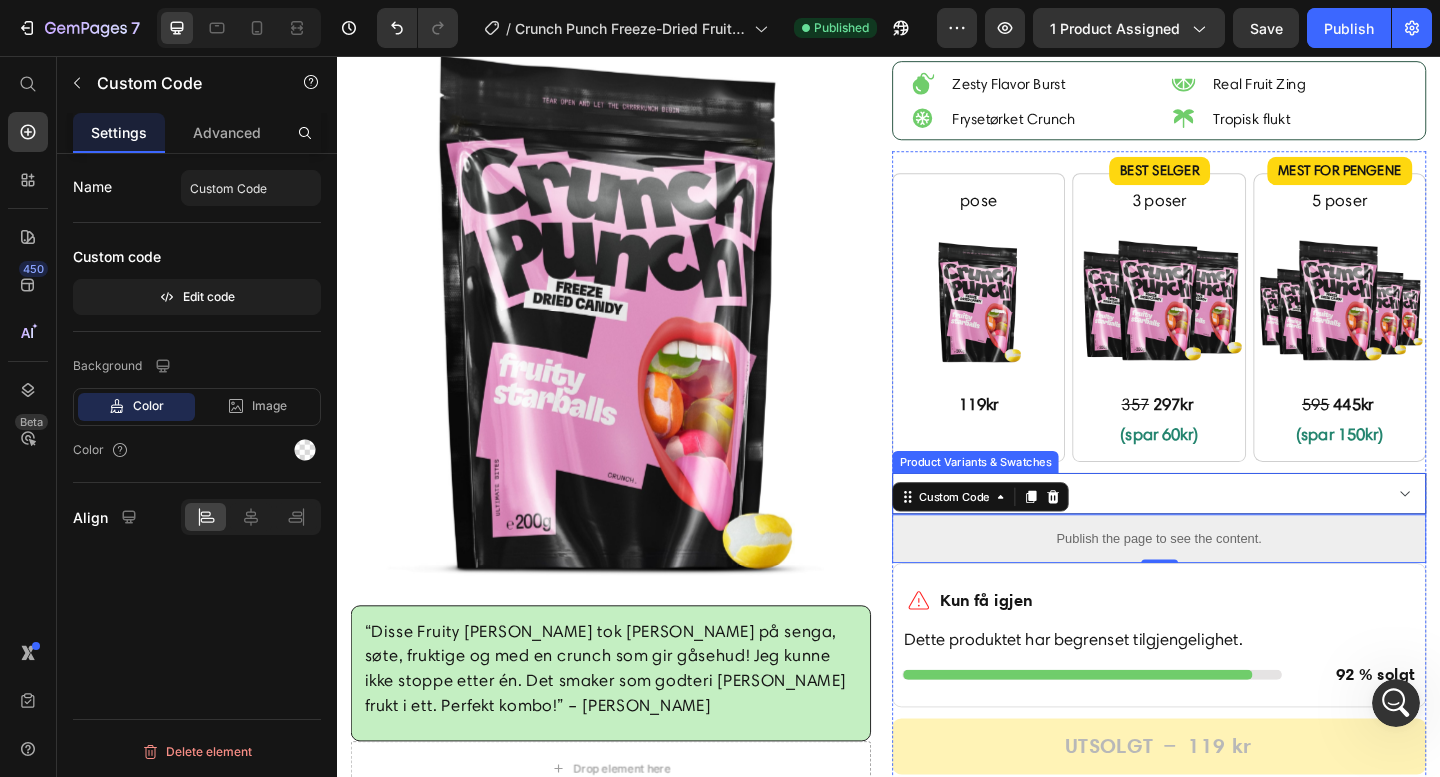 click on "pose 3 poser 5 poser" at bounding box center [1231, 532] 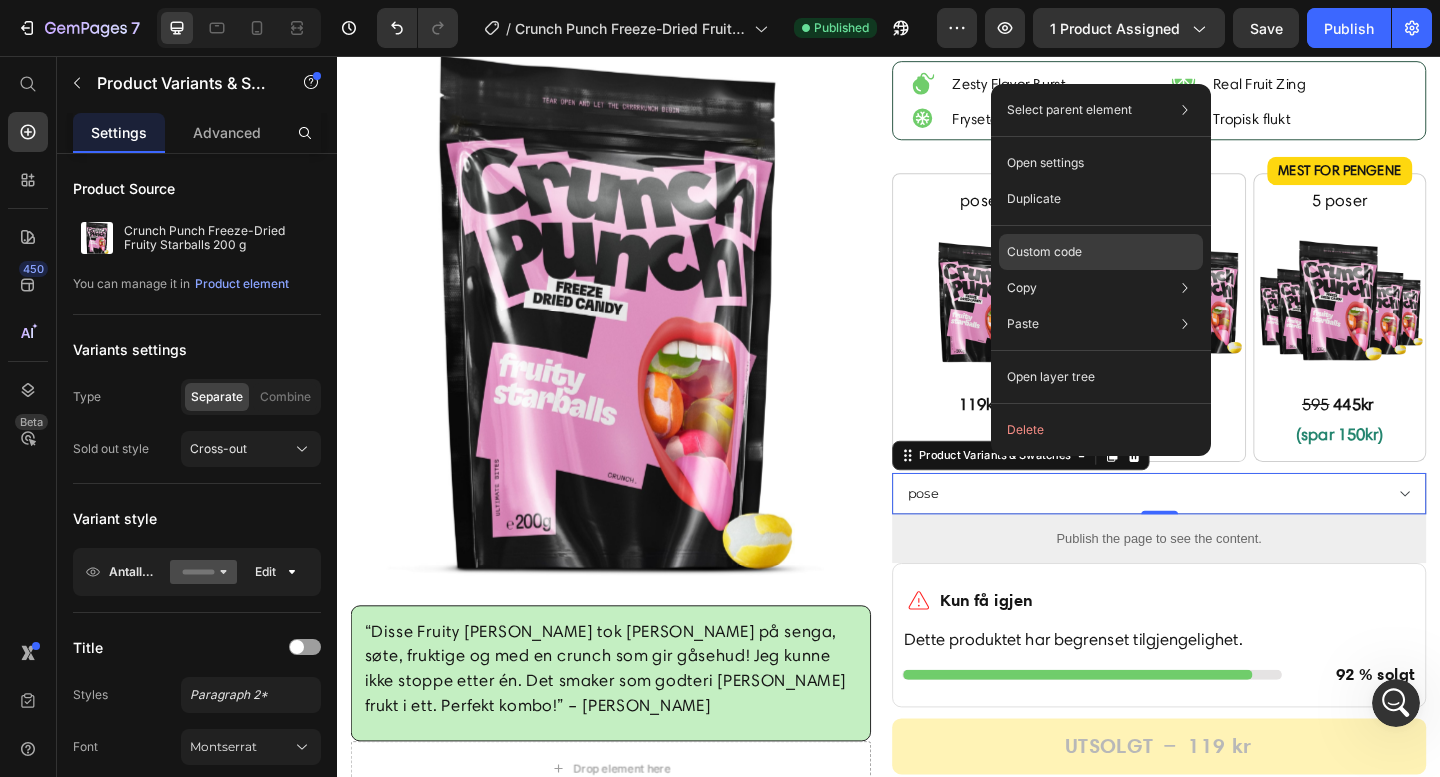 click on "Custom code" 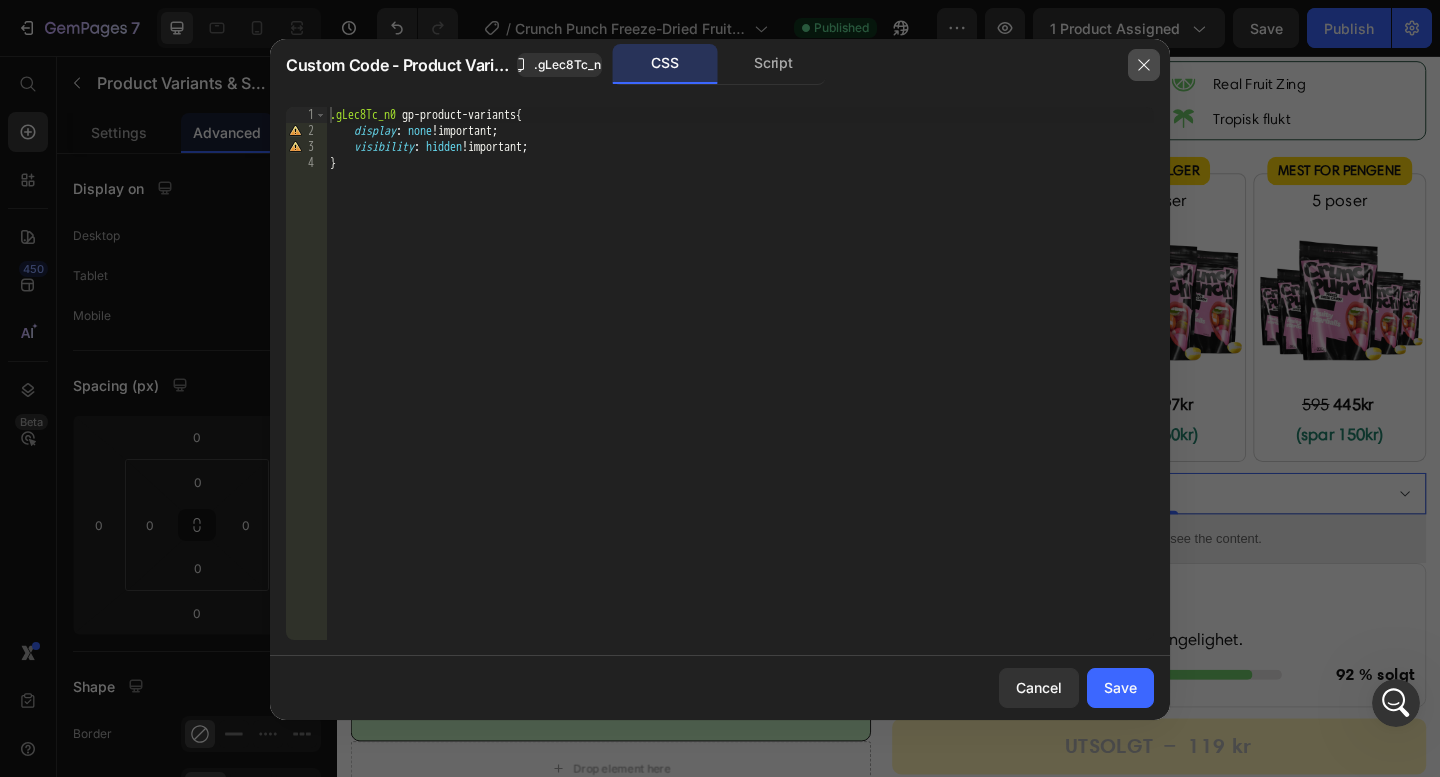 drag, startPoint x: 1142, startPoint y: 58, endPoint x: 847, endPoint y: 483, distance: 517.349 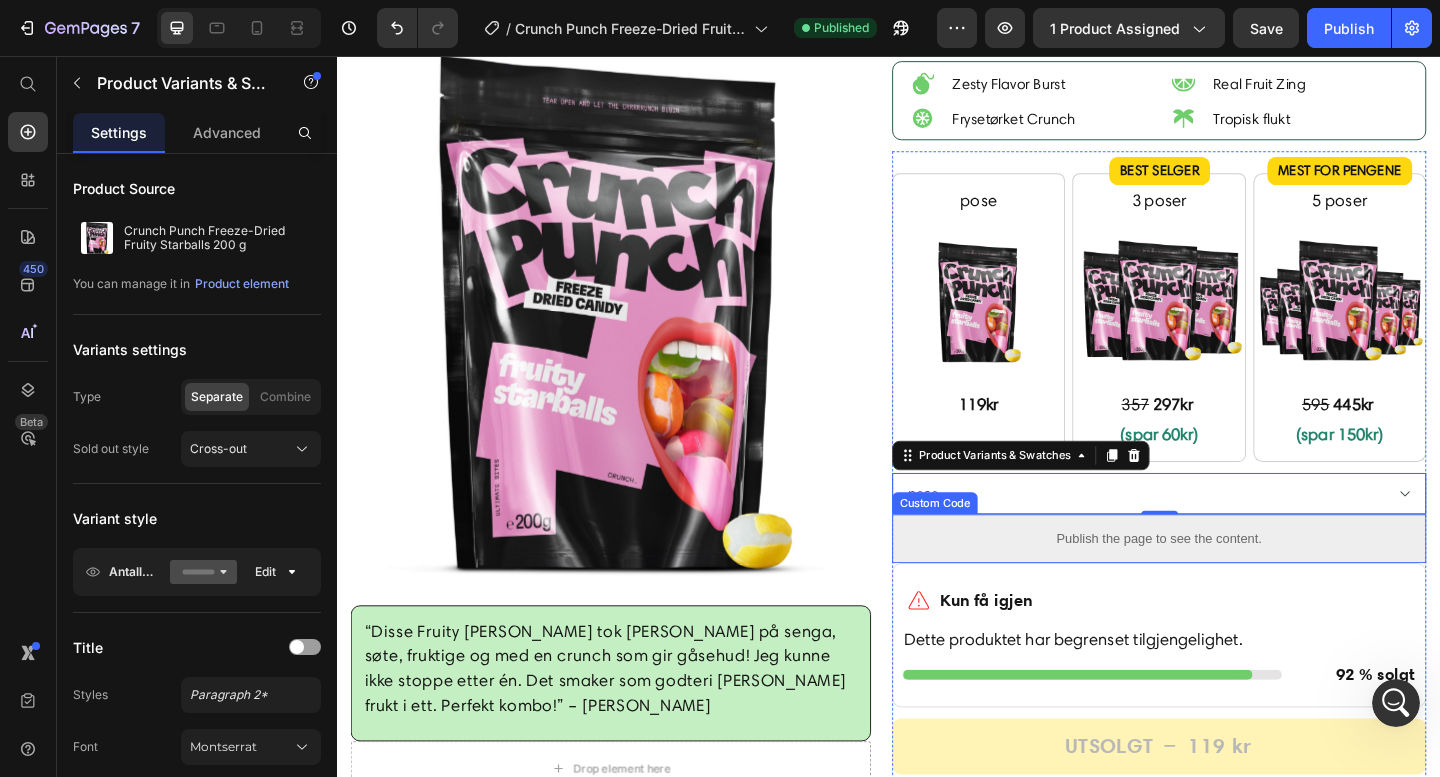 click on "Publish the page to see the content." at bounding box center [1231, 581] 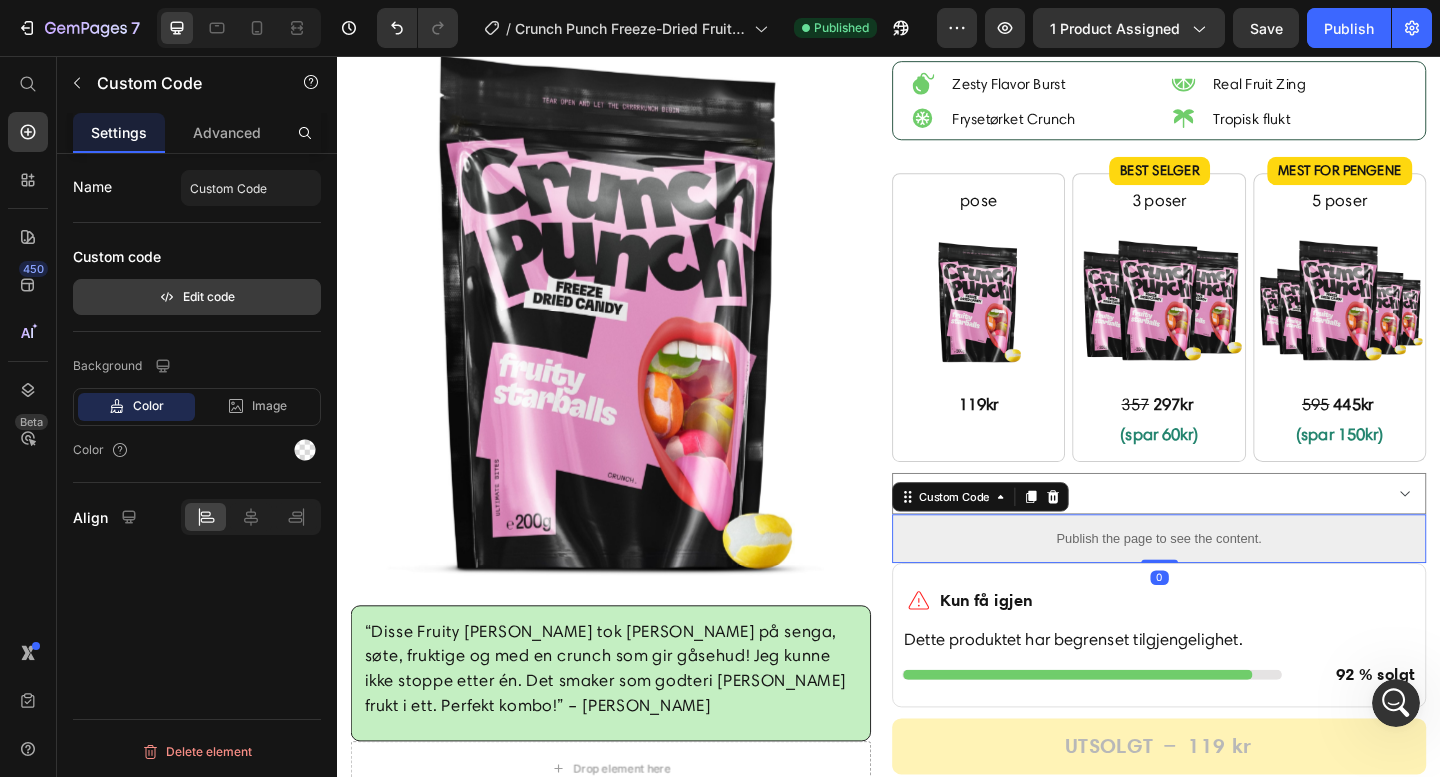 click on "Edit code" at bounding box center (197, 297) 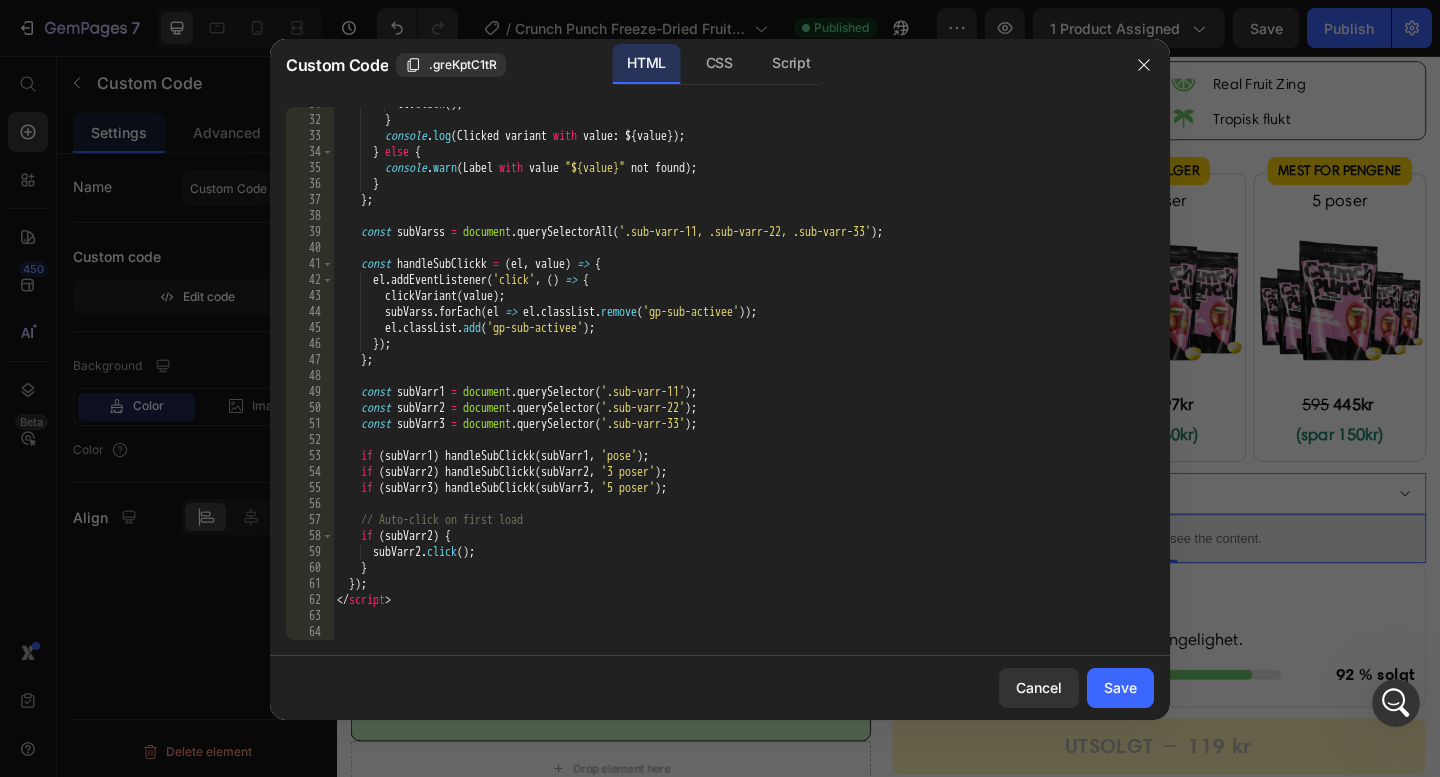 scroll, scrollTop: 507, scrollLeft: 0, axis: vertical 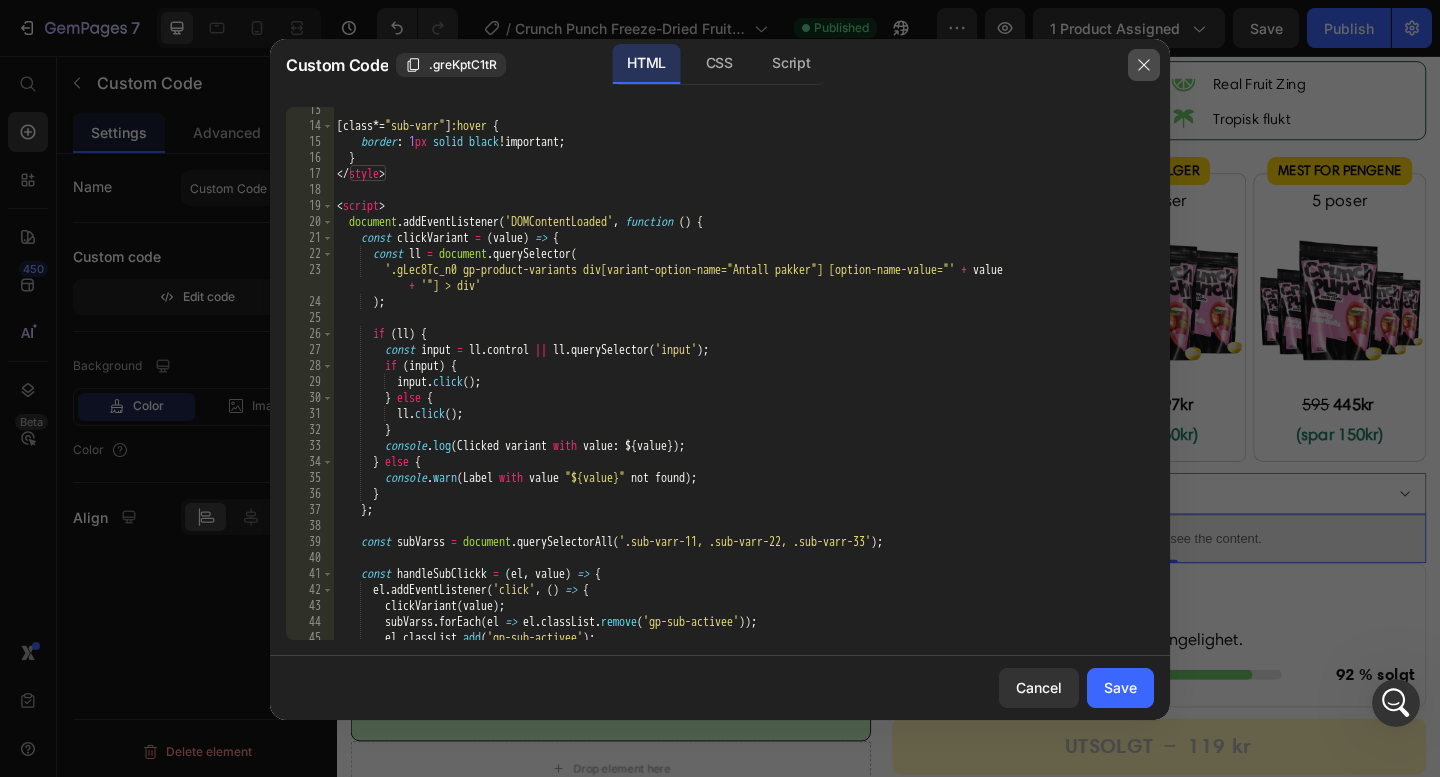 drag, startPoint x: 1142, startPoint y: 65, endPoint x: 866, endPoint y: 55, distance: 276.1811 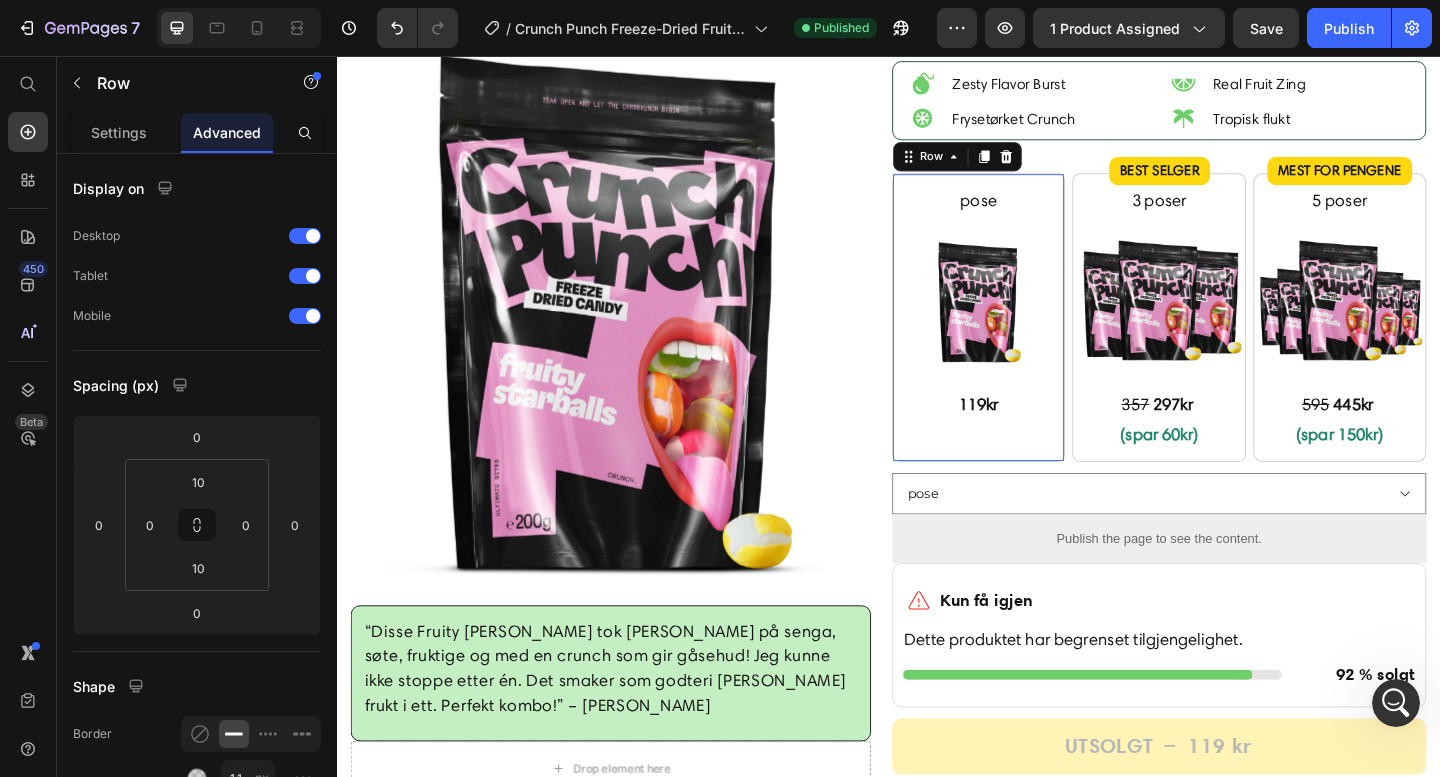 click on "pose Text Block Image 119kr Text Block Row   0" at bounding box center (1035, 341) 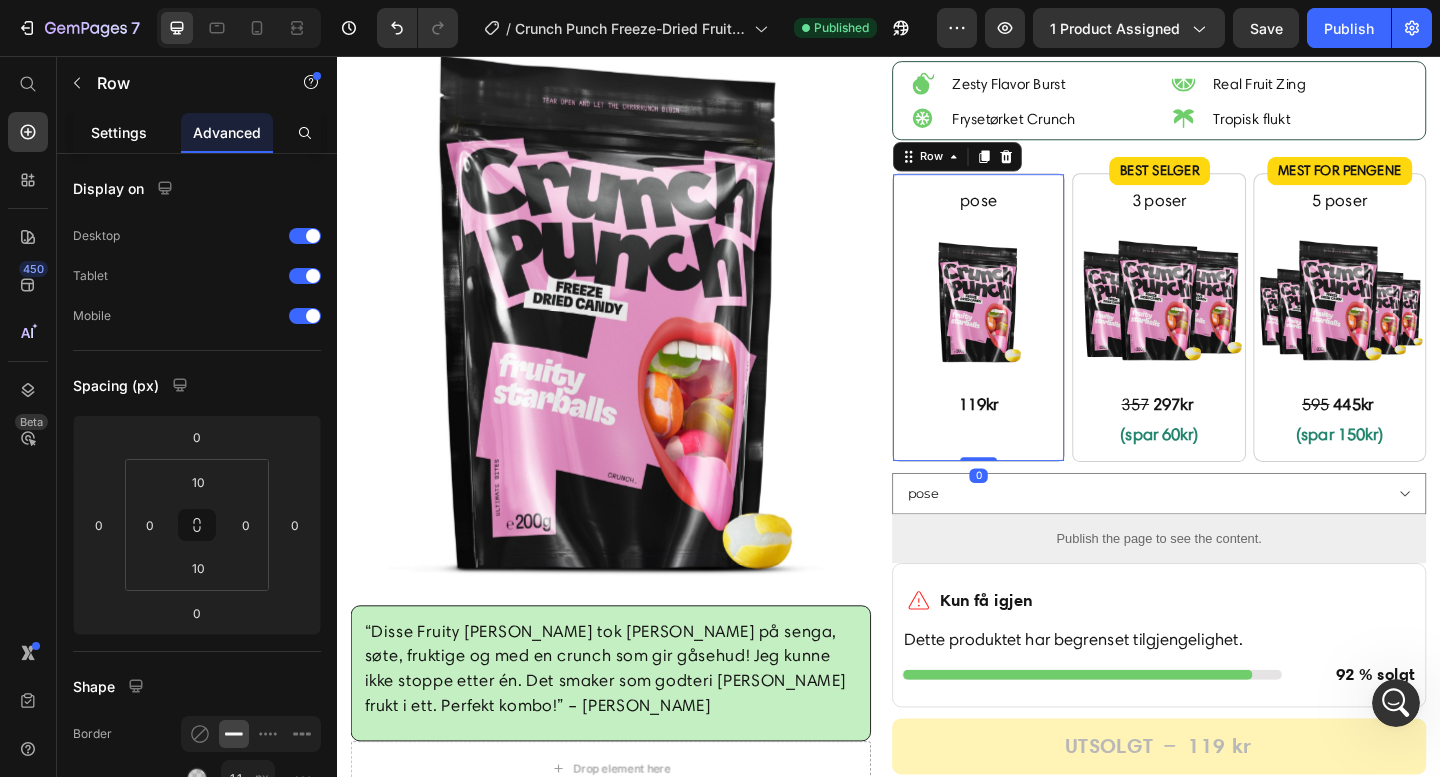 click on "Settings" at bounding box center [119, 132] 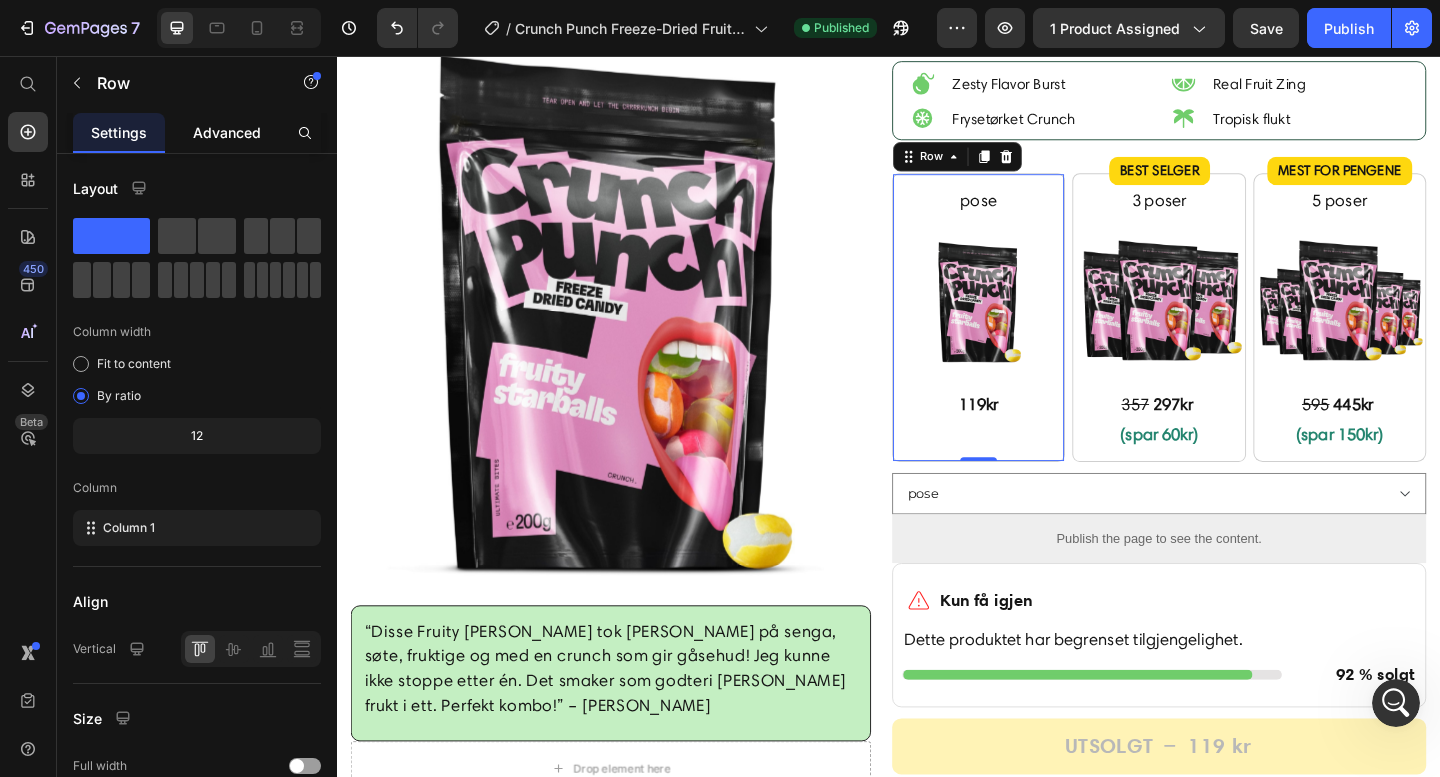 click on "Advanced" 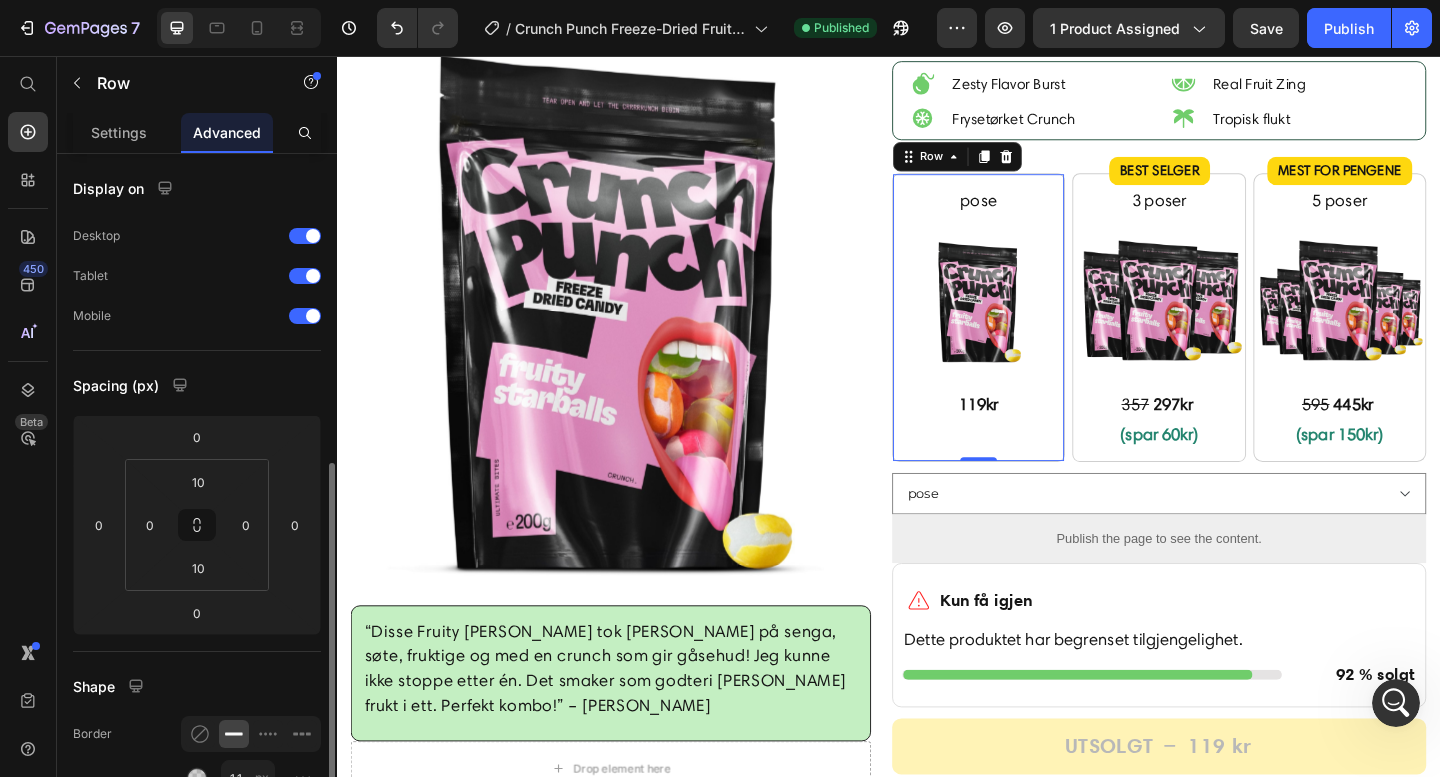 scroll, scrollTop: 737, scrollLeft: 0, axis: vertical 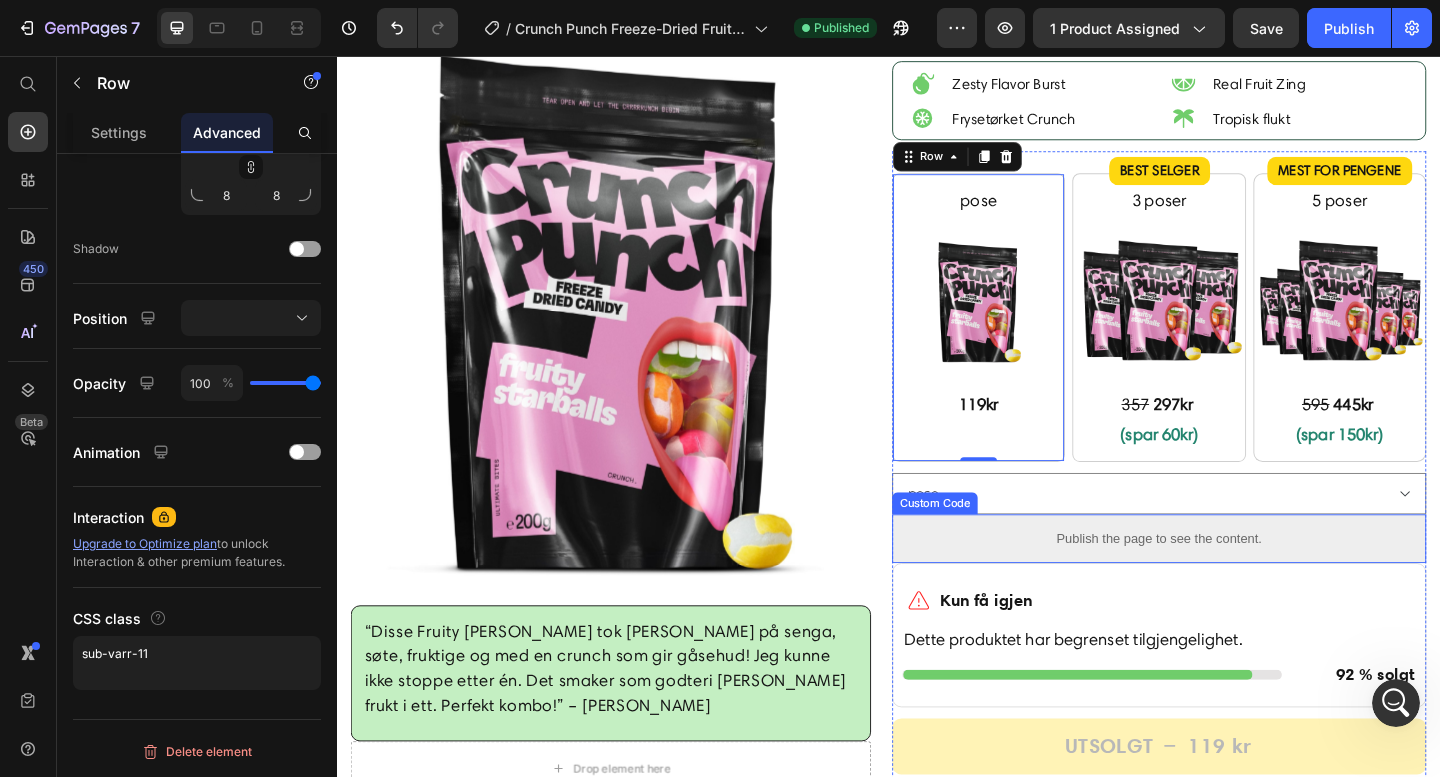 click on "Publish the page to see the content." at bounding box center (1231, 581) 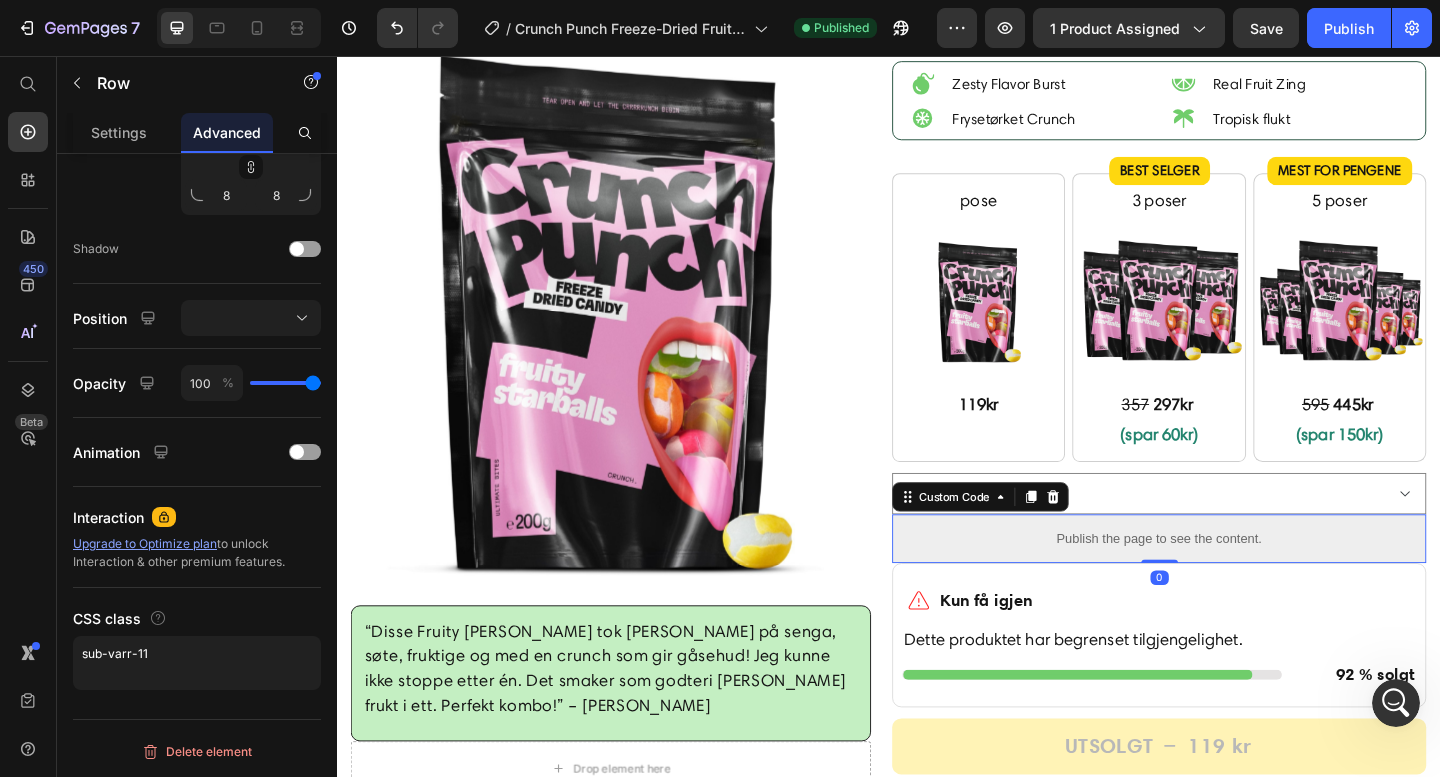 scroll, scrollTop: 0, scrollLeft: 0, axis: both 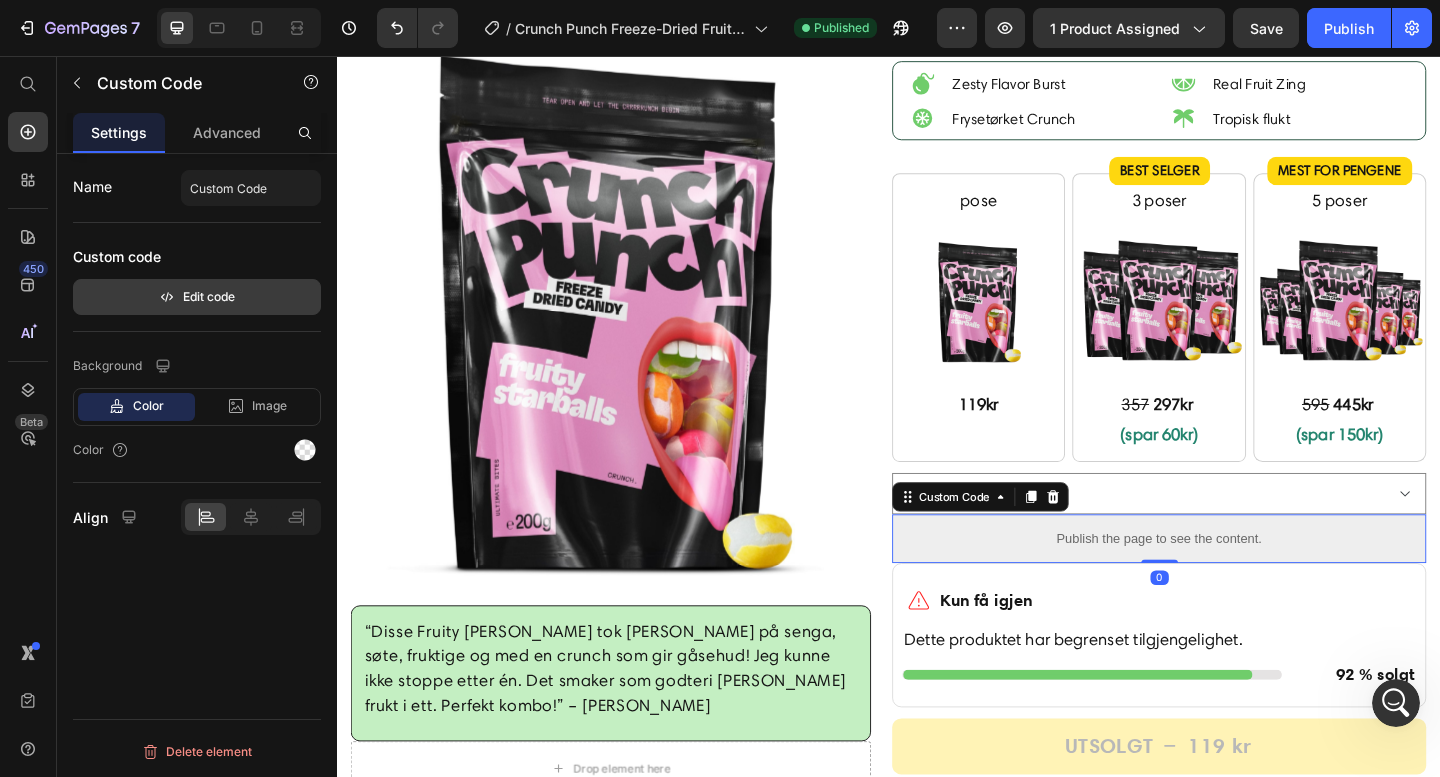 click on "Edit code" at bounding box center (197, 297) 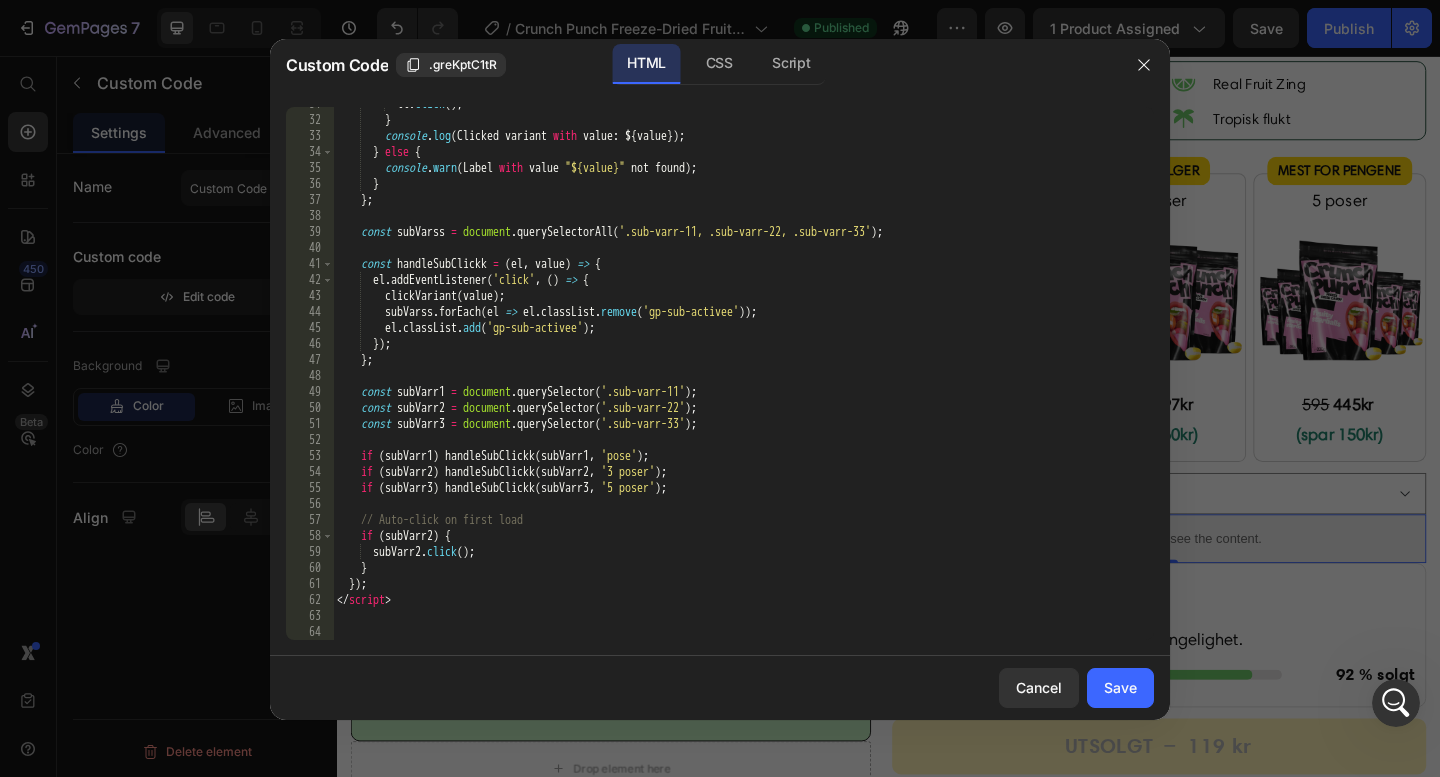 scroll, scrollTop: 507, scrollLeft: 0, axis: vertical 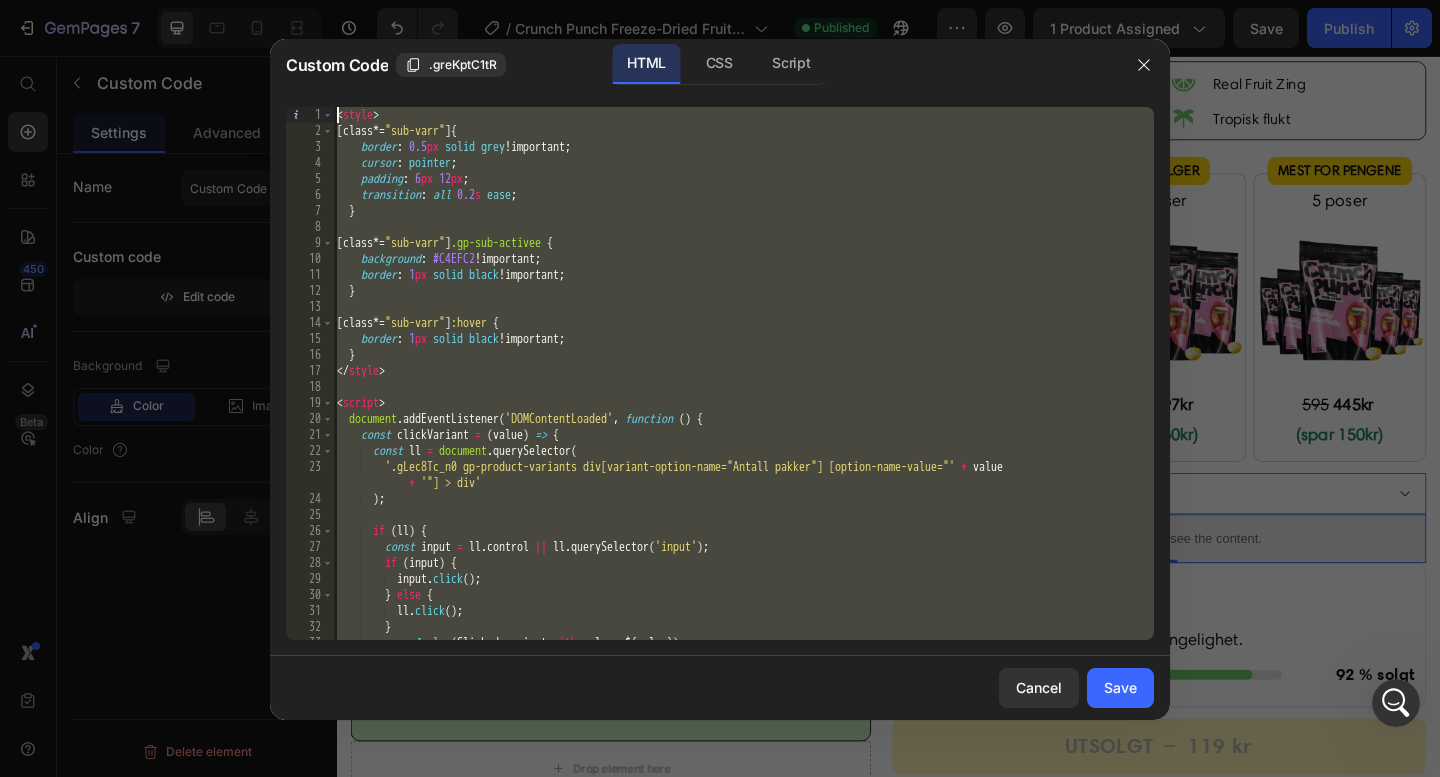drag, startPoint x: 421, startPoint y: 605, endPoint x: 295, endPoint y: -33, distance: 650.323 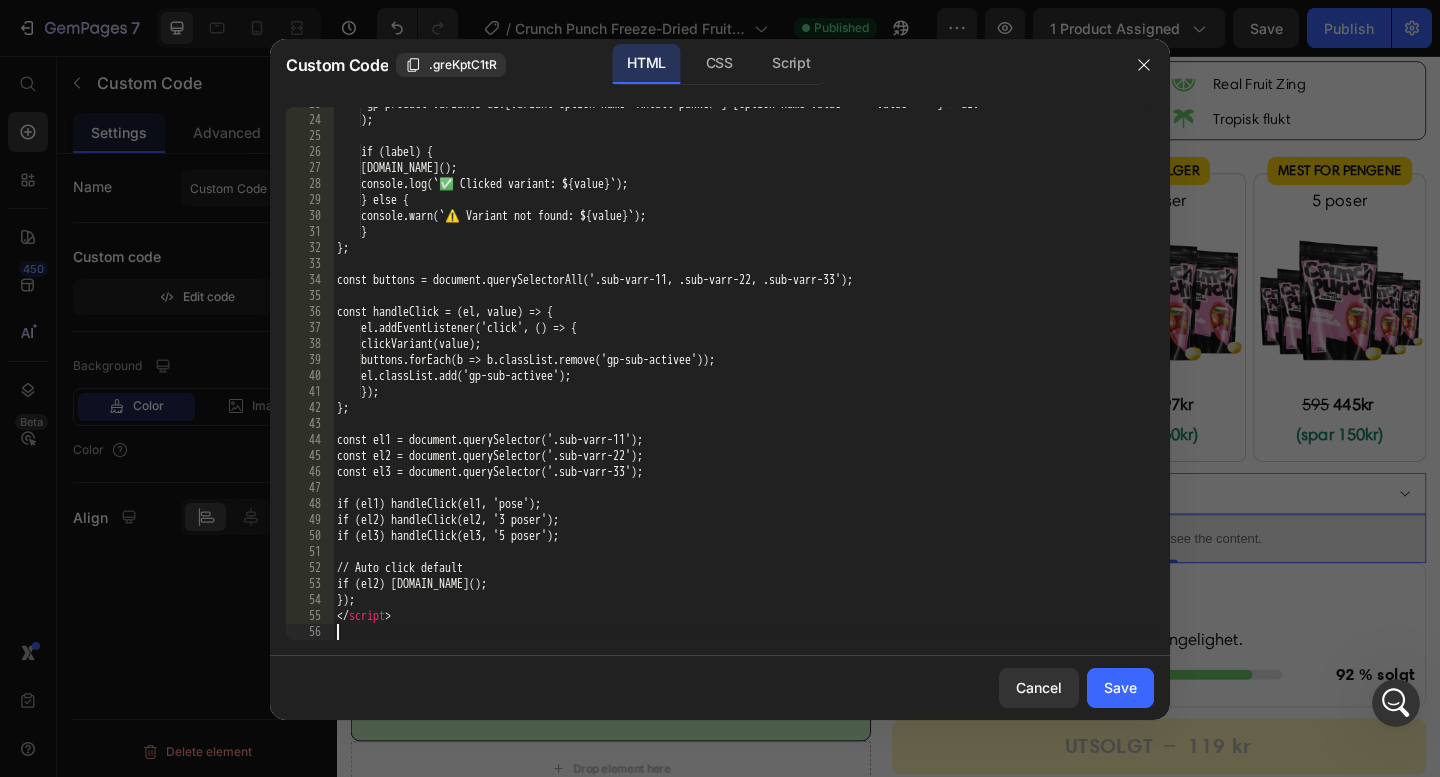 scroll, scrollTop: 363, scrollLeft: 0, axis: vertical 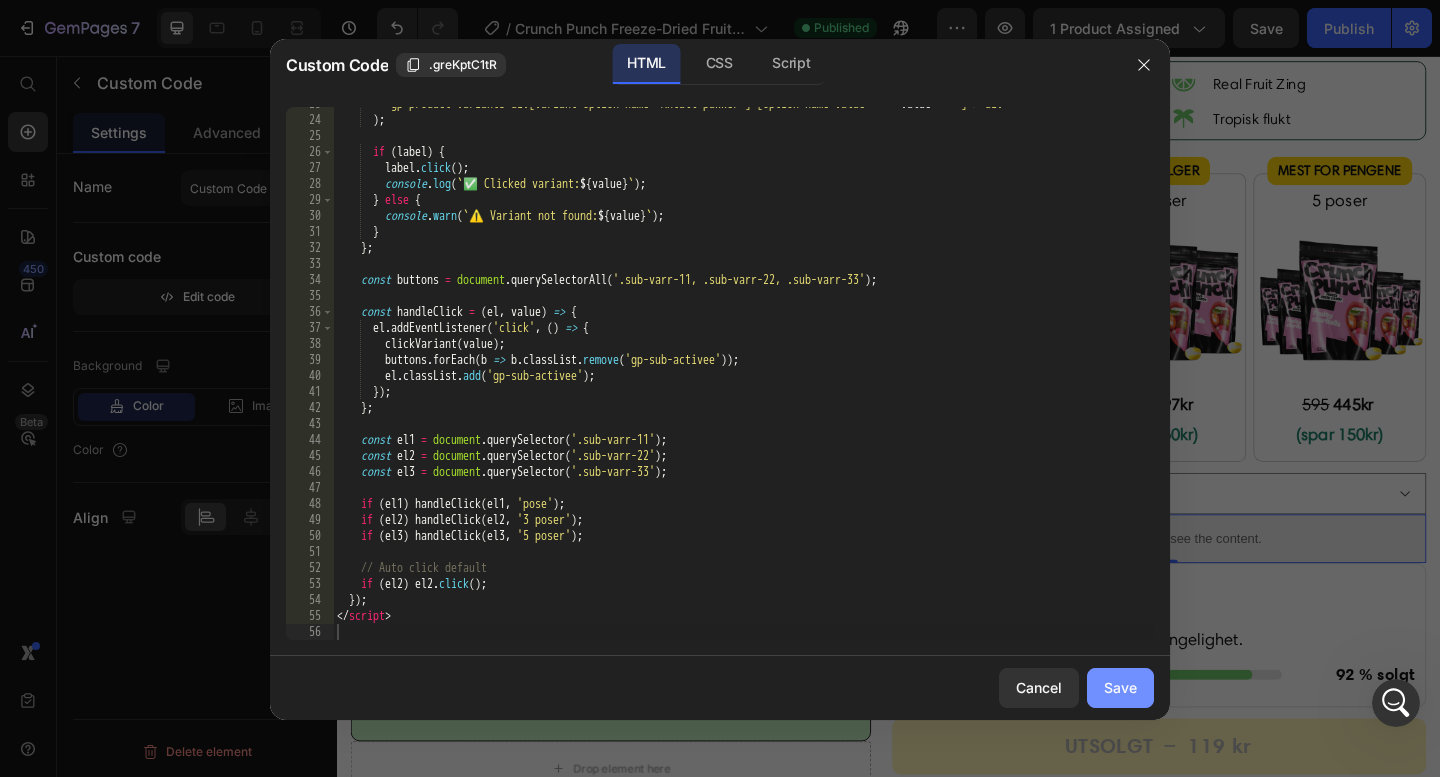 drag, startPoint x: 1118, startPoint y: 696, endPoint x: 849, endPoint y: 697, distance: 269.00186 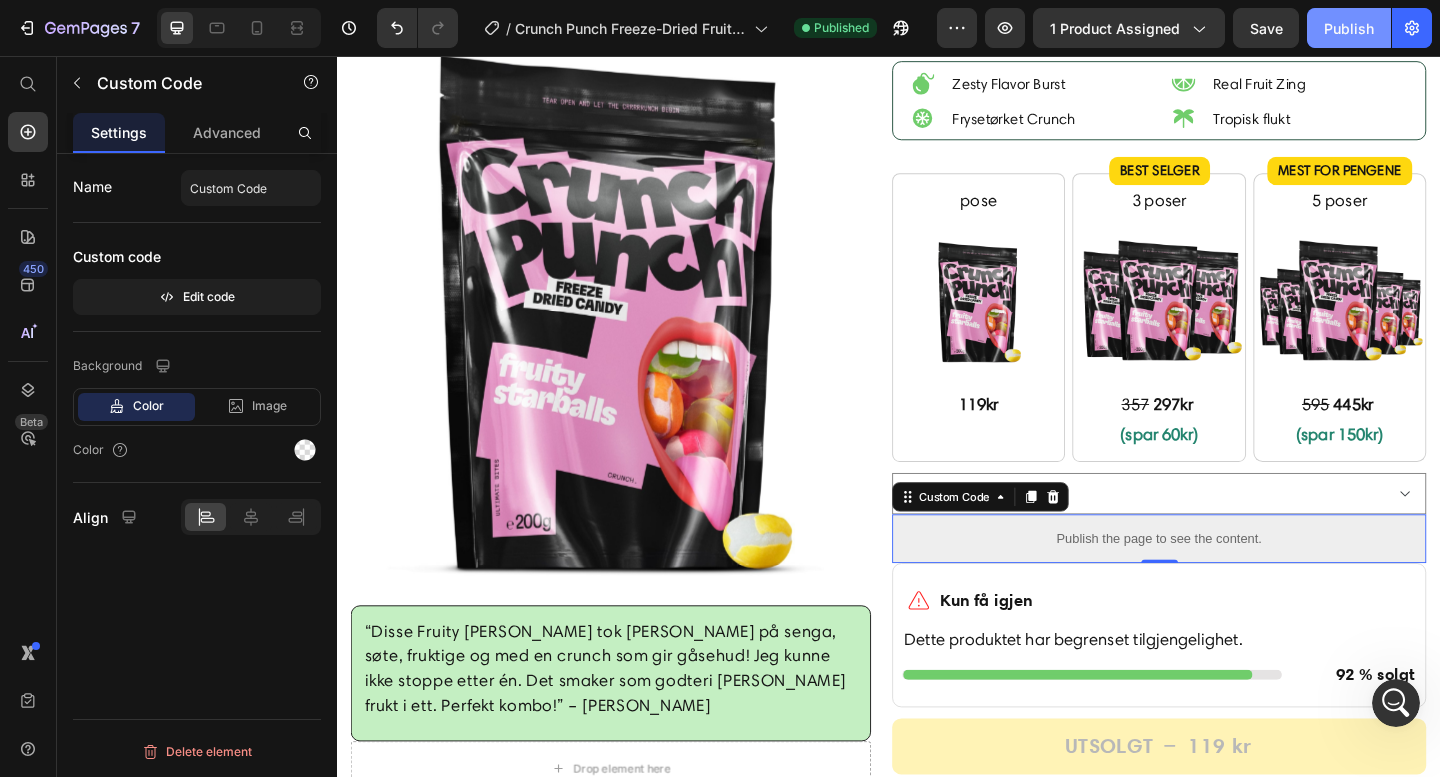 click on "Publish" at bounding box center [1349, 28] 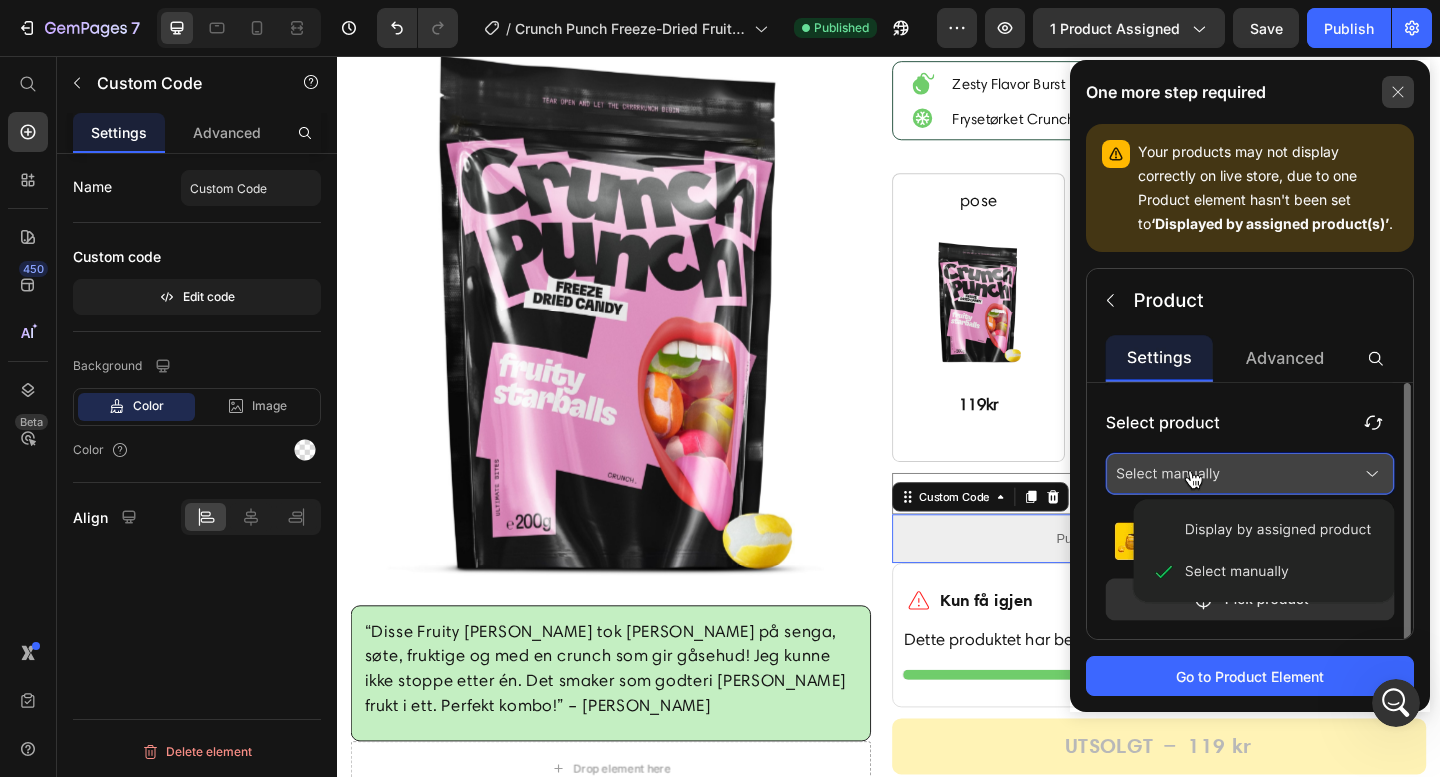 click 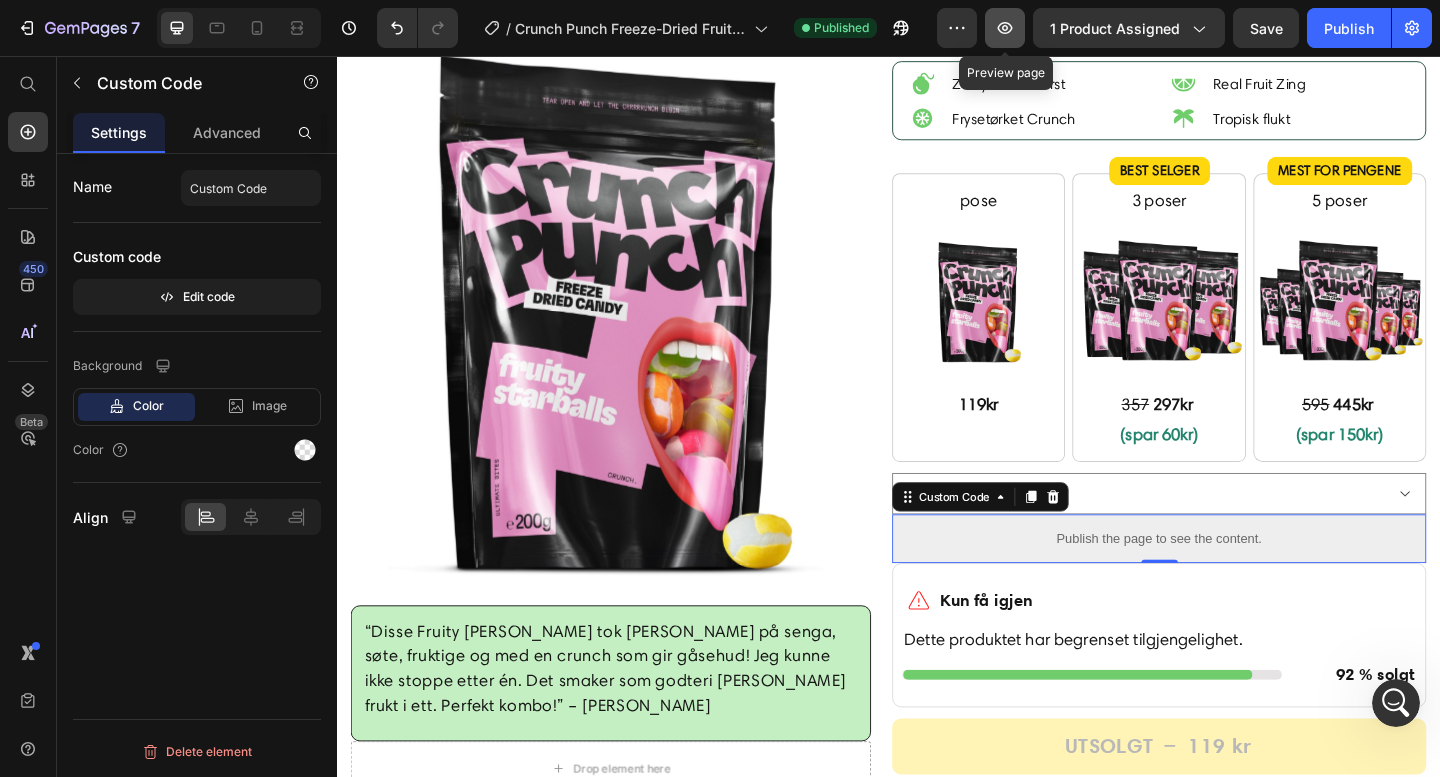 click 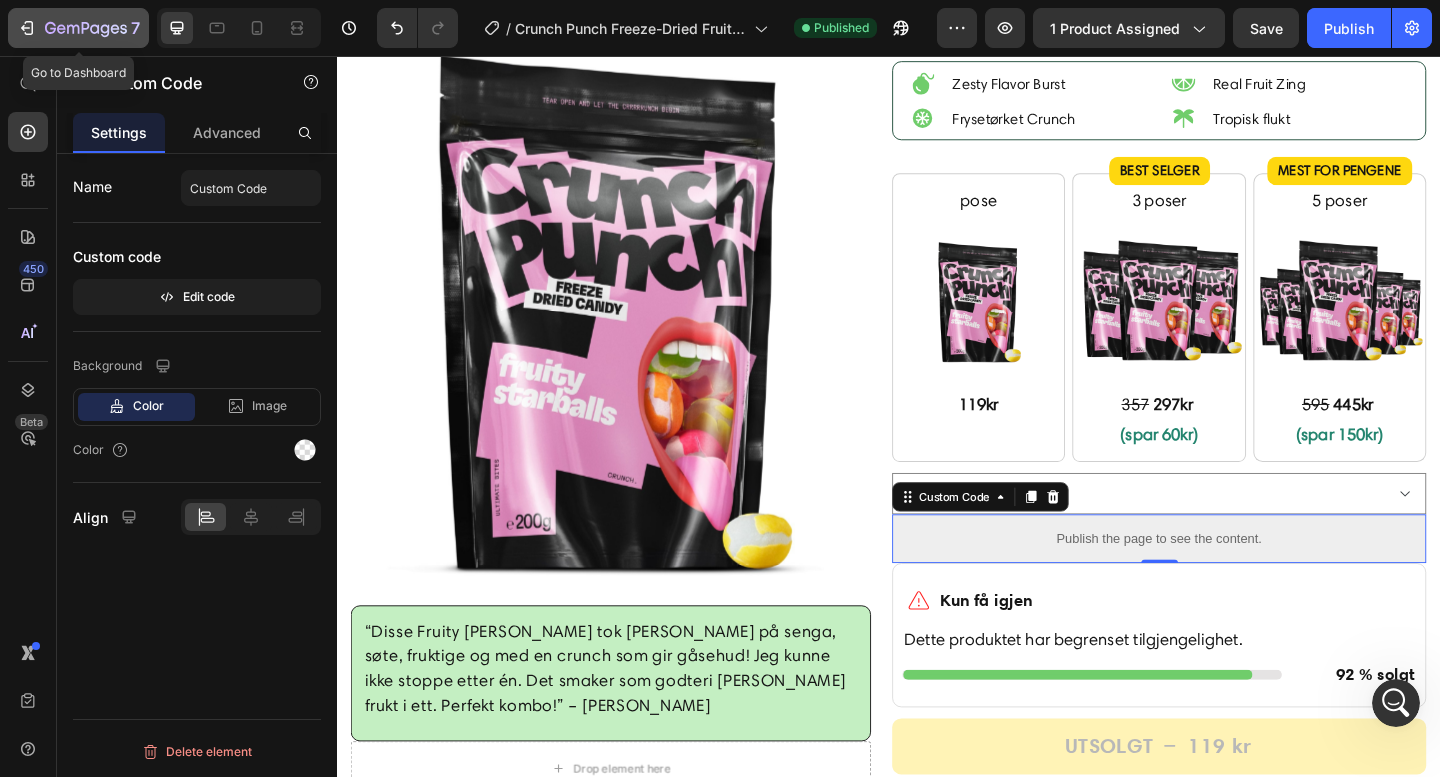click 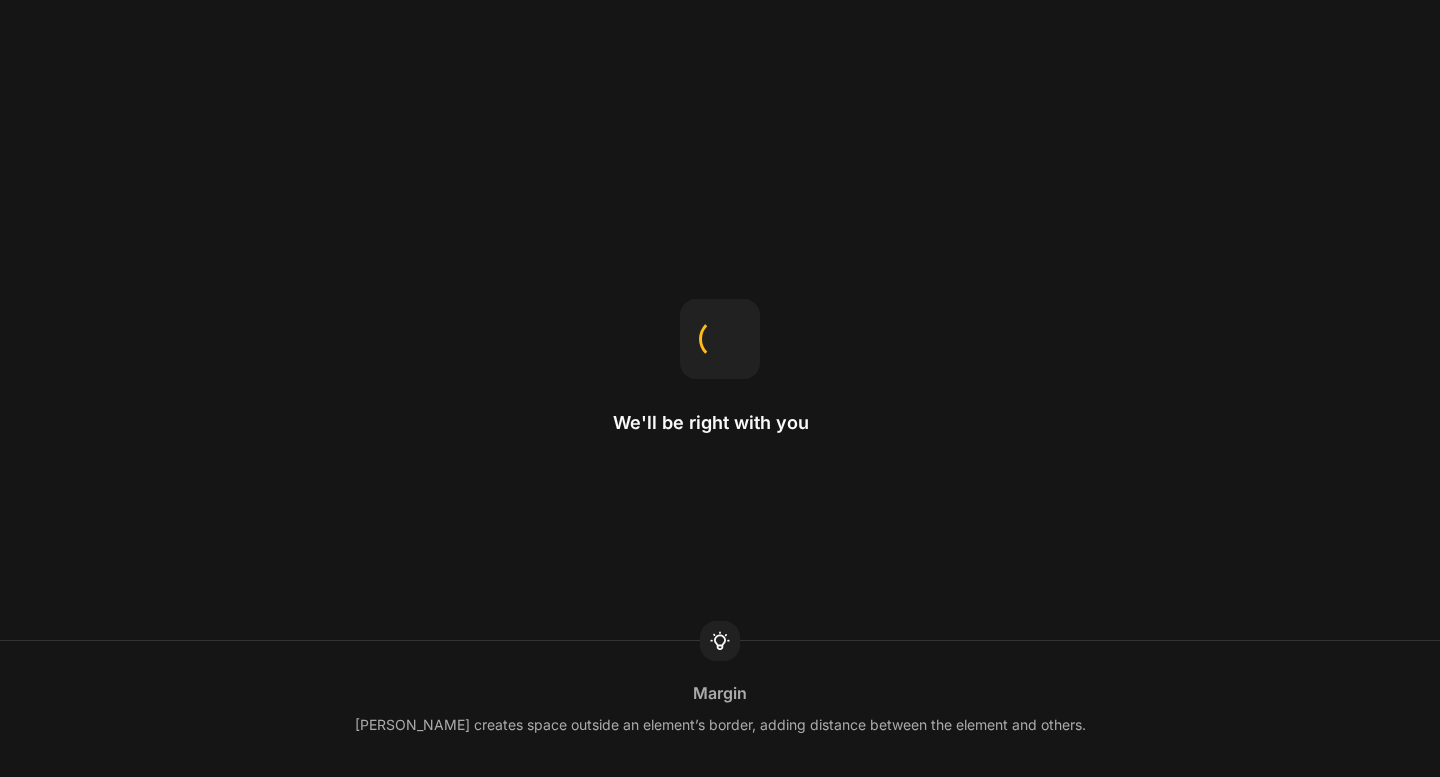 scroll, scrollTop: 0, scrollLeft: 0, axis: both 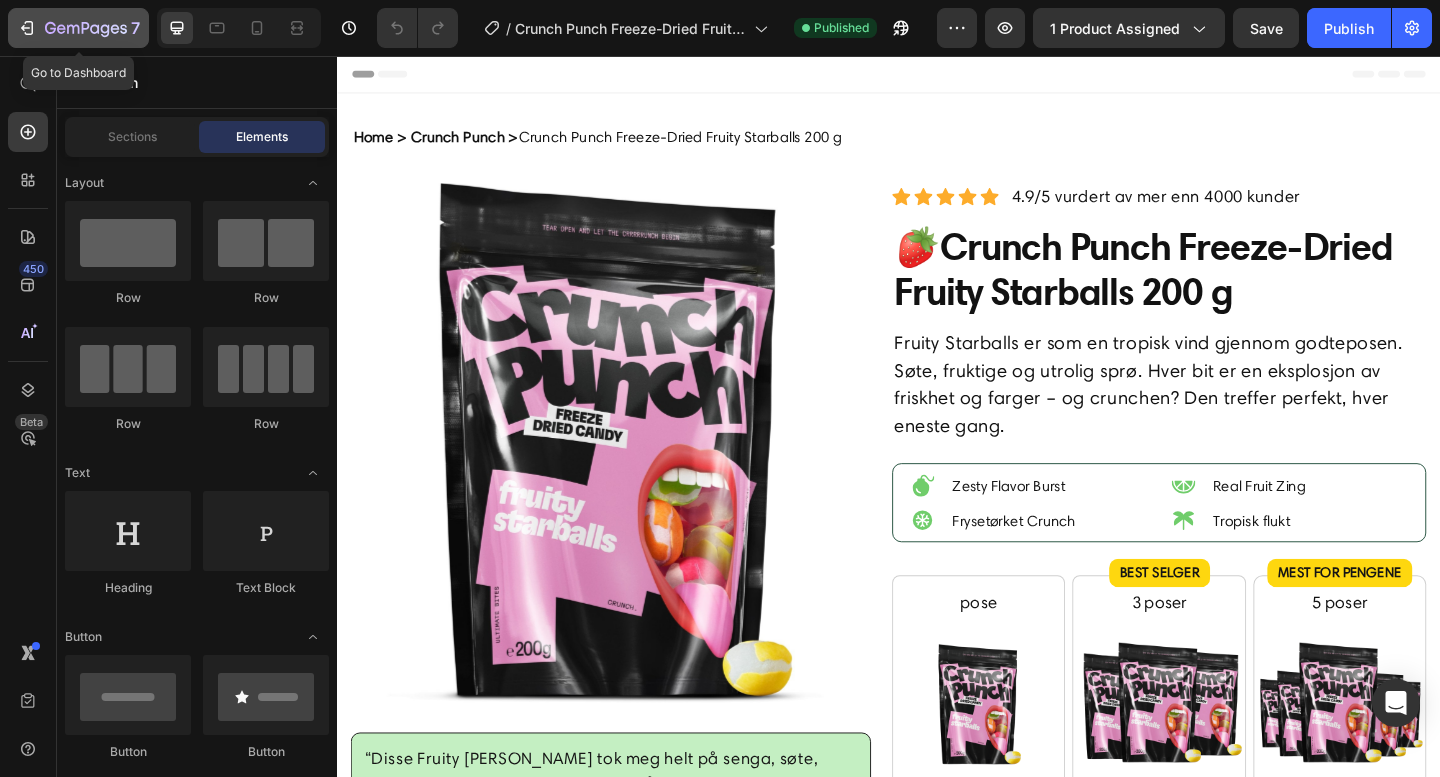 click 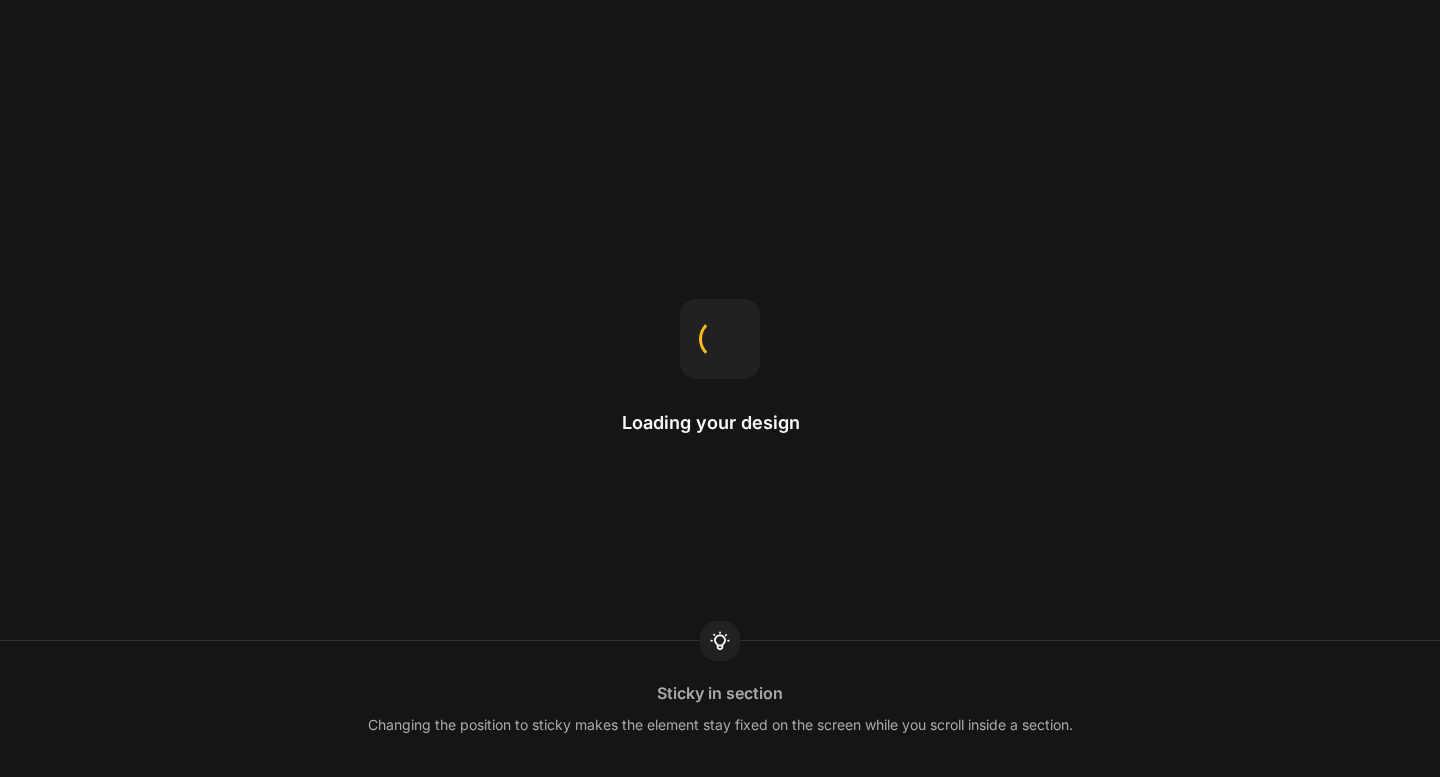 scroll, scrollTop: 0, scrollLeft: 0, axis: both 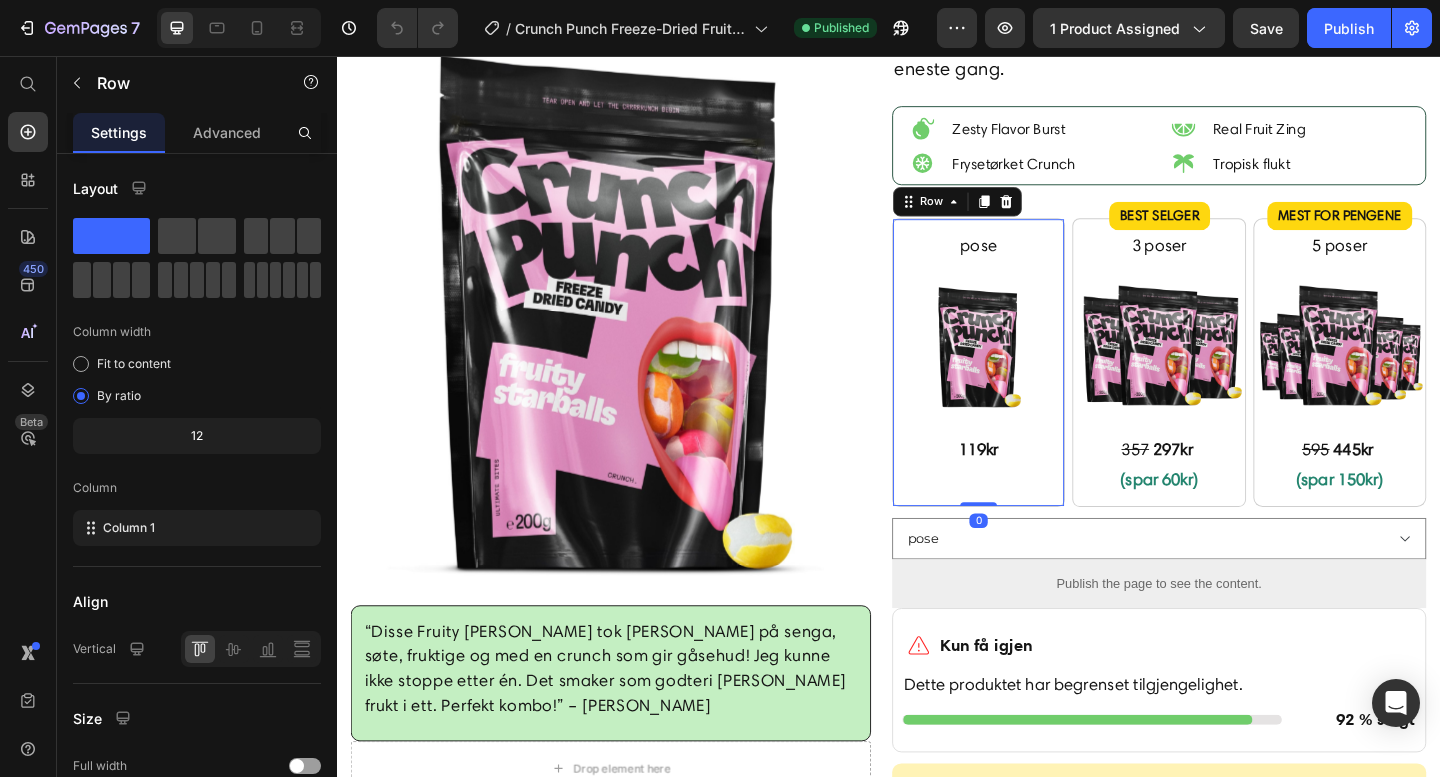 click on "pose Text Block Image 119kr Text Block Row   0" at bounding box center [1035, 390] 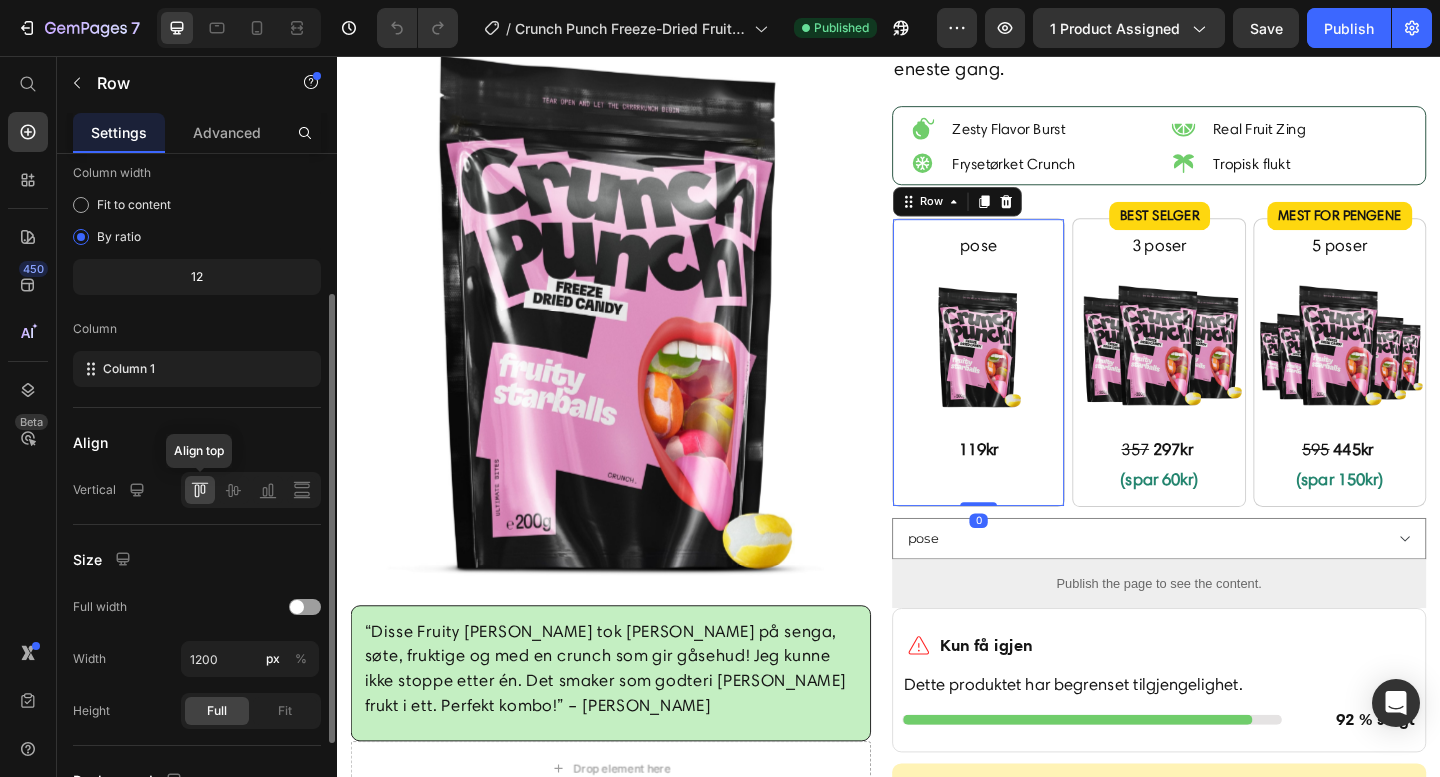 scroll, scrollTop: 349, scrollLeft: 0, axis: vertical 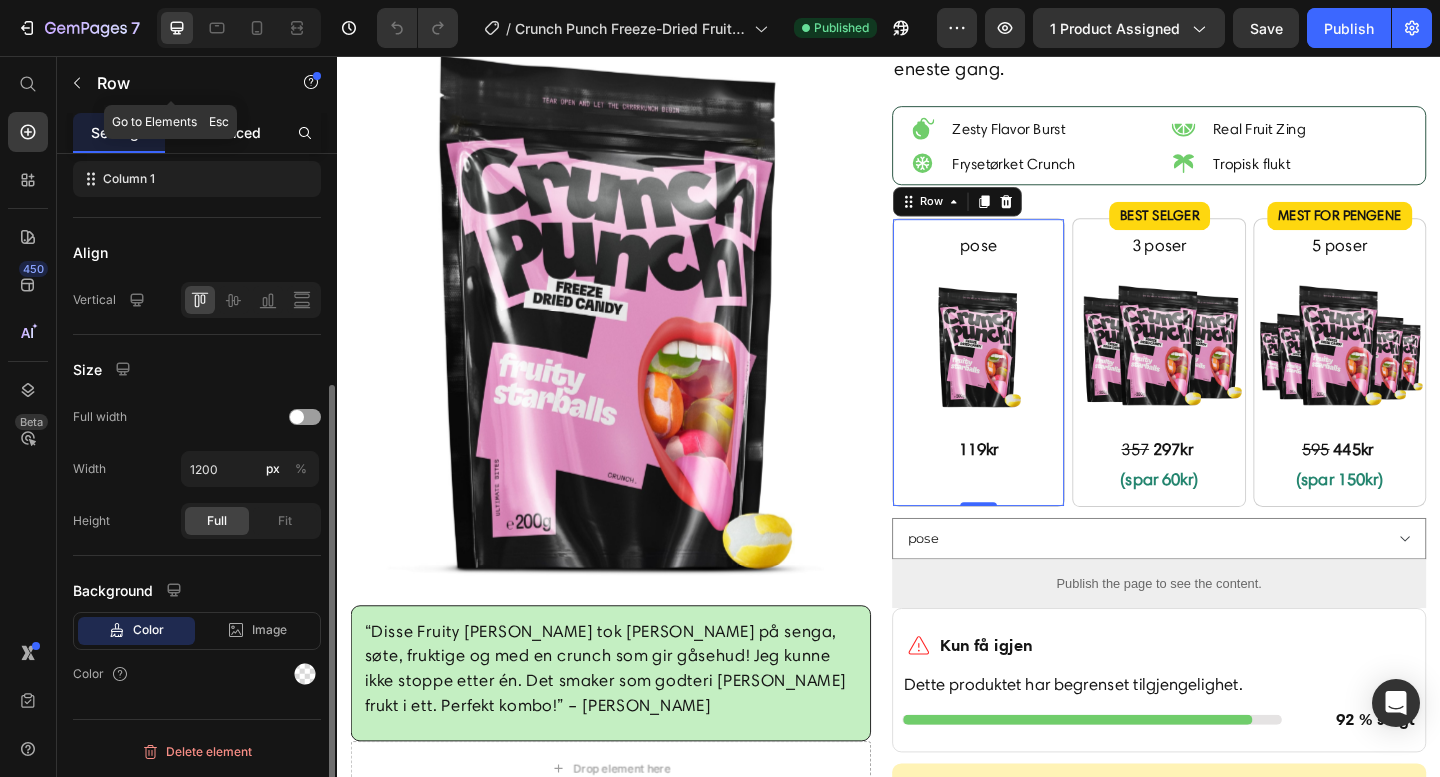 click on "Advanced" at bounding box center (227, 132) 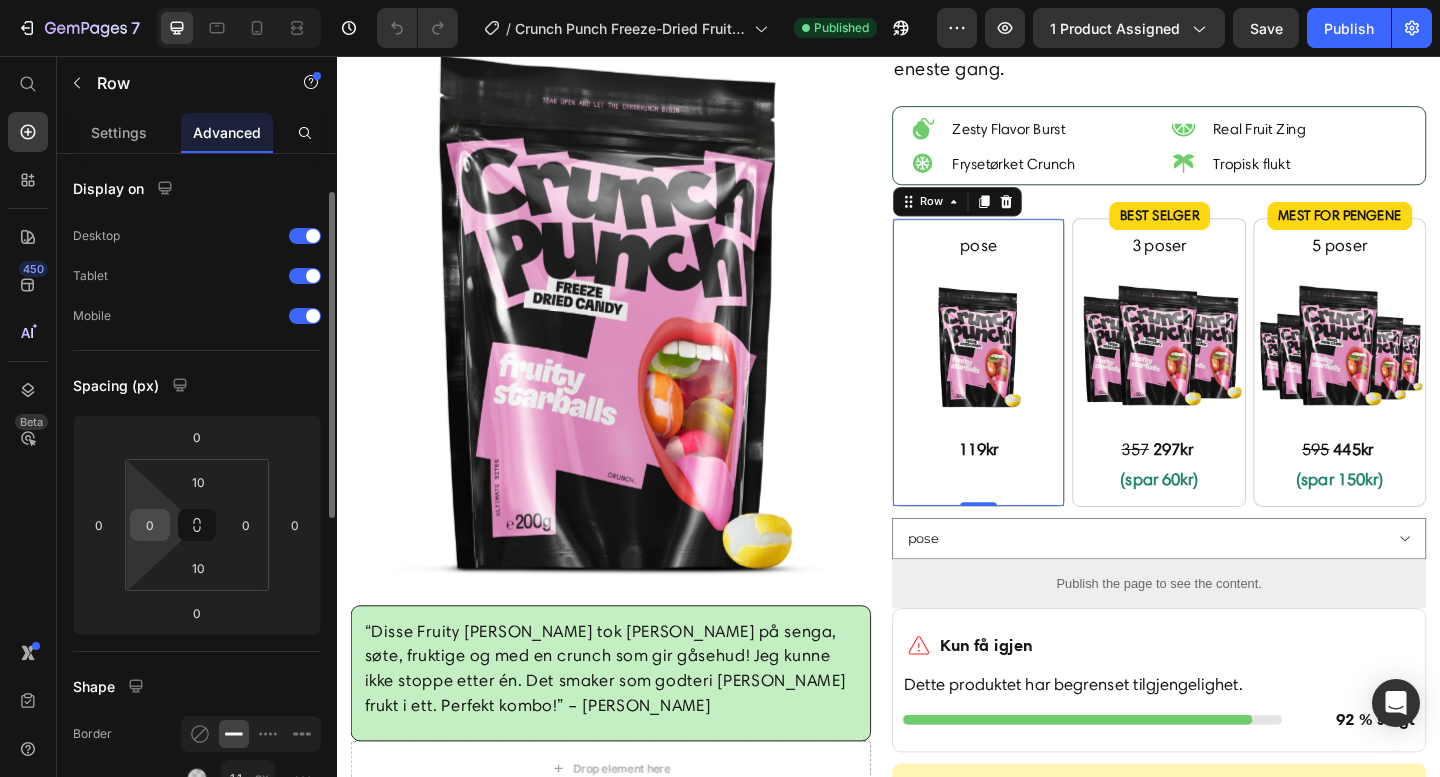 scroll, scrollTop: 737, scrollLeft: 0, axis: vertical 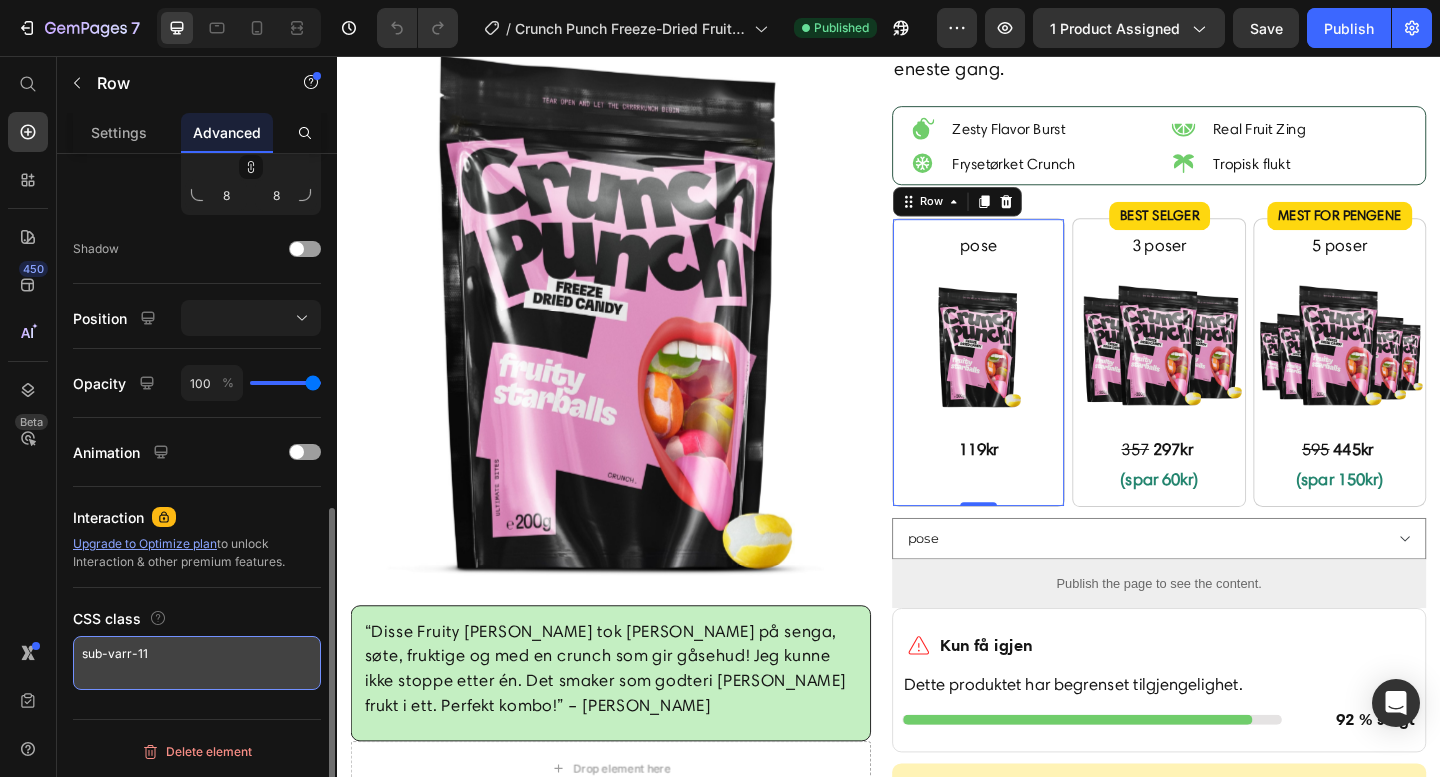 click on "sub-varr-11" at bounding box center (197, 663) 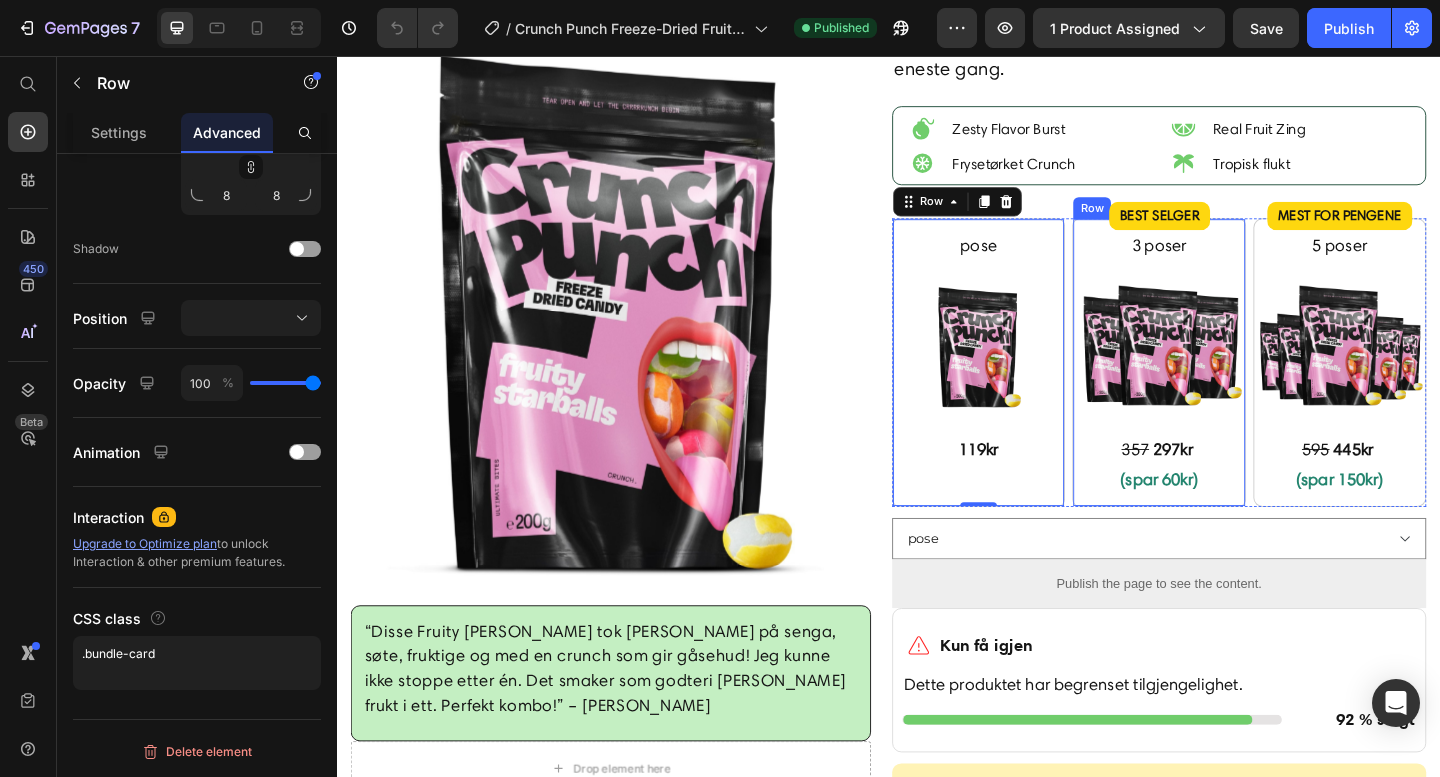 click on "BEST SELGER Product Badge 3 poser Text Block Image 357   297kr   (spar 60kr) Text Block Row" at bounding box center (1231, 390) 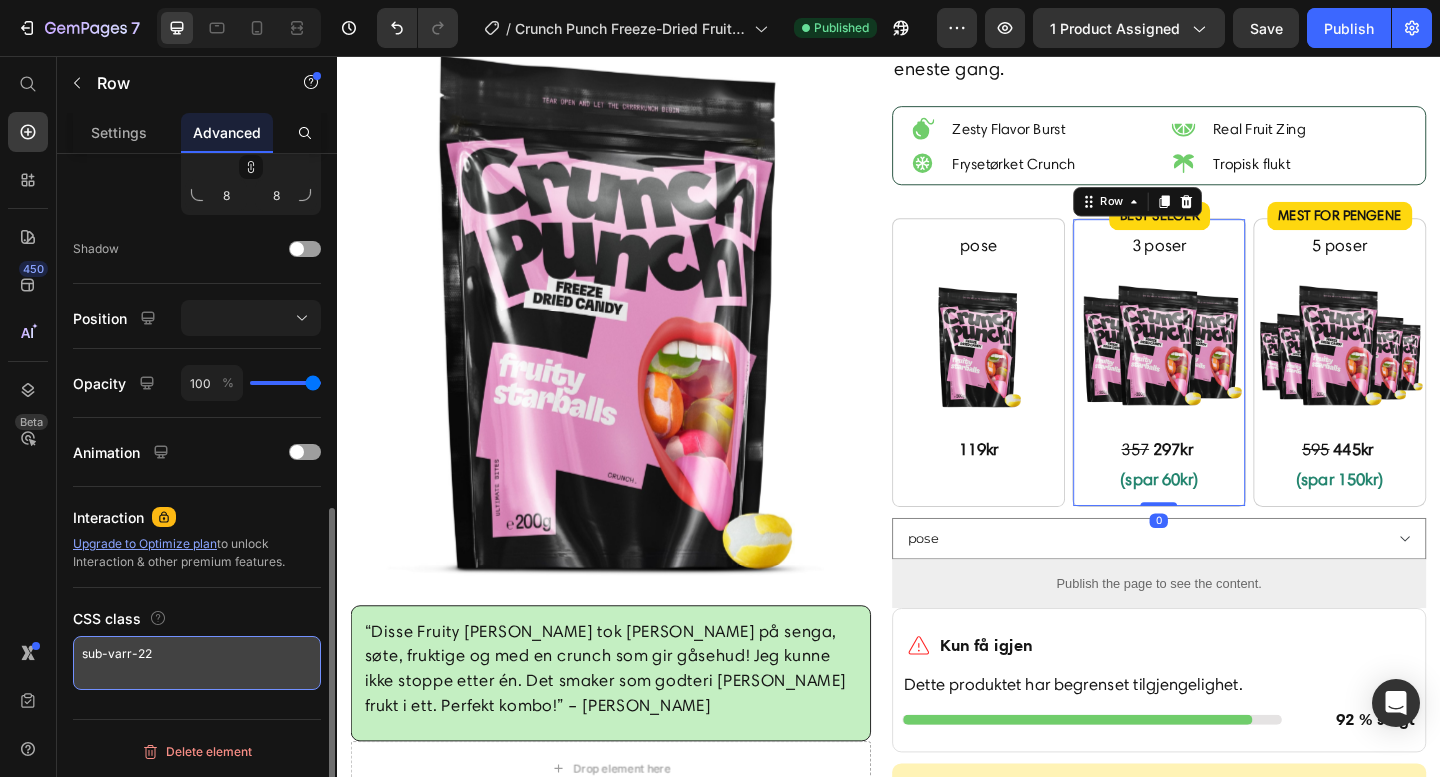 click on "sub-varr-22" at bounding box center [197, 663] 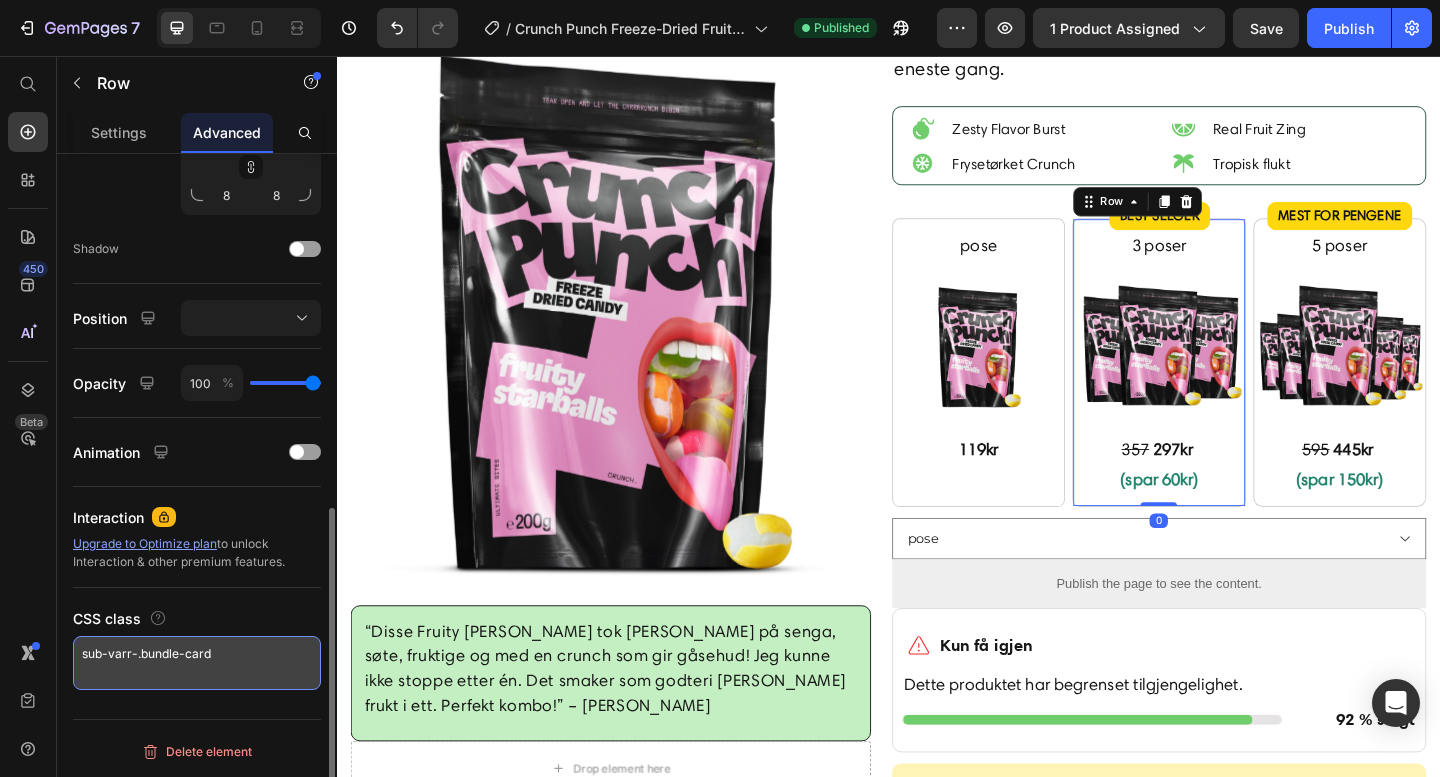 click on "sub-varr-.bundle-card" at bounding box center [197, 663] 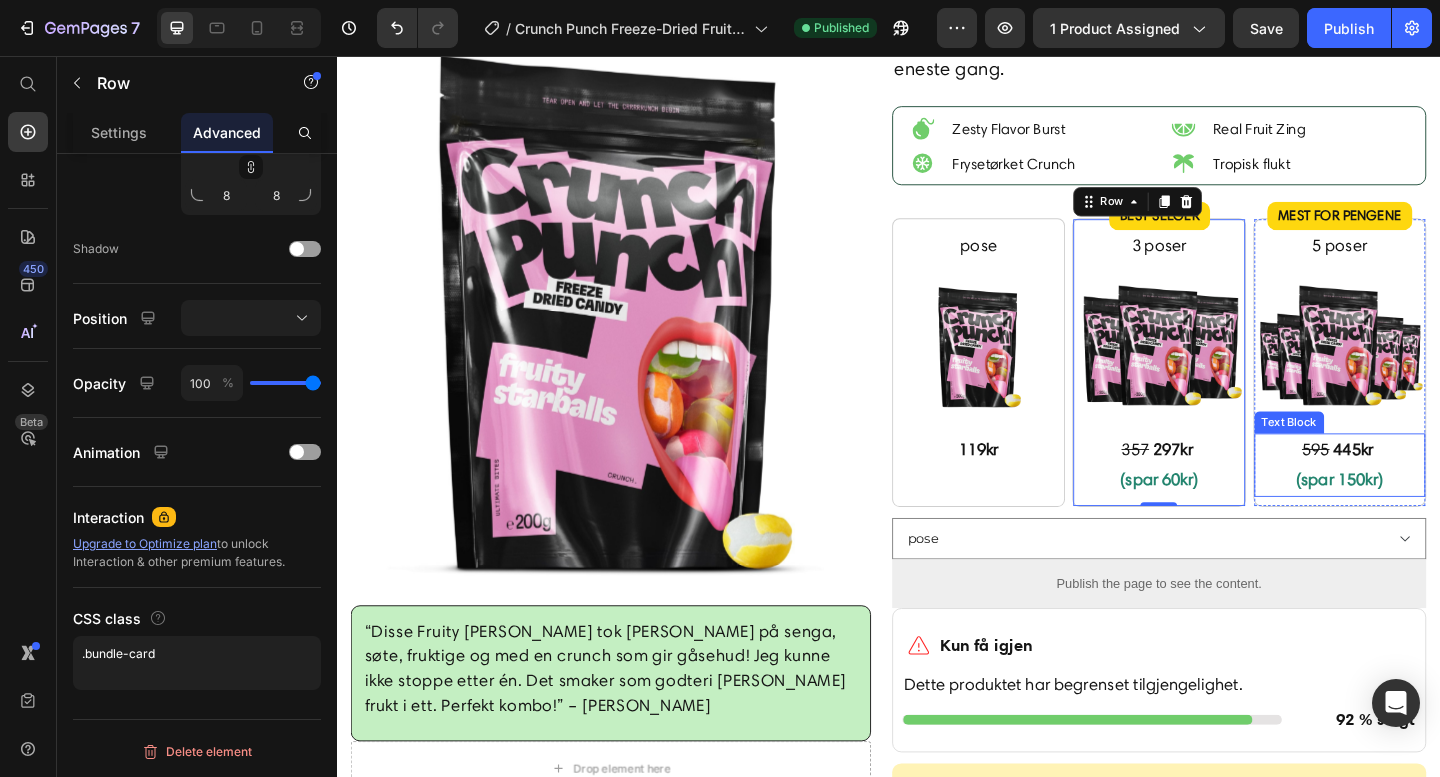 click on "5 poser Text Block Image 595   445kr   (spar 150kr) Text Block Mest for pengene Product Badge Row" at bounding box center (1428, 390) 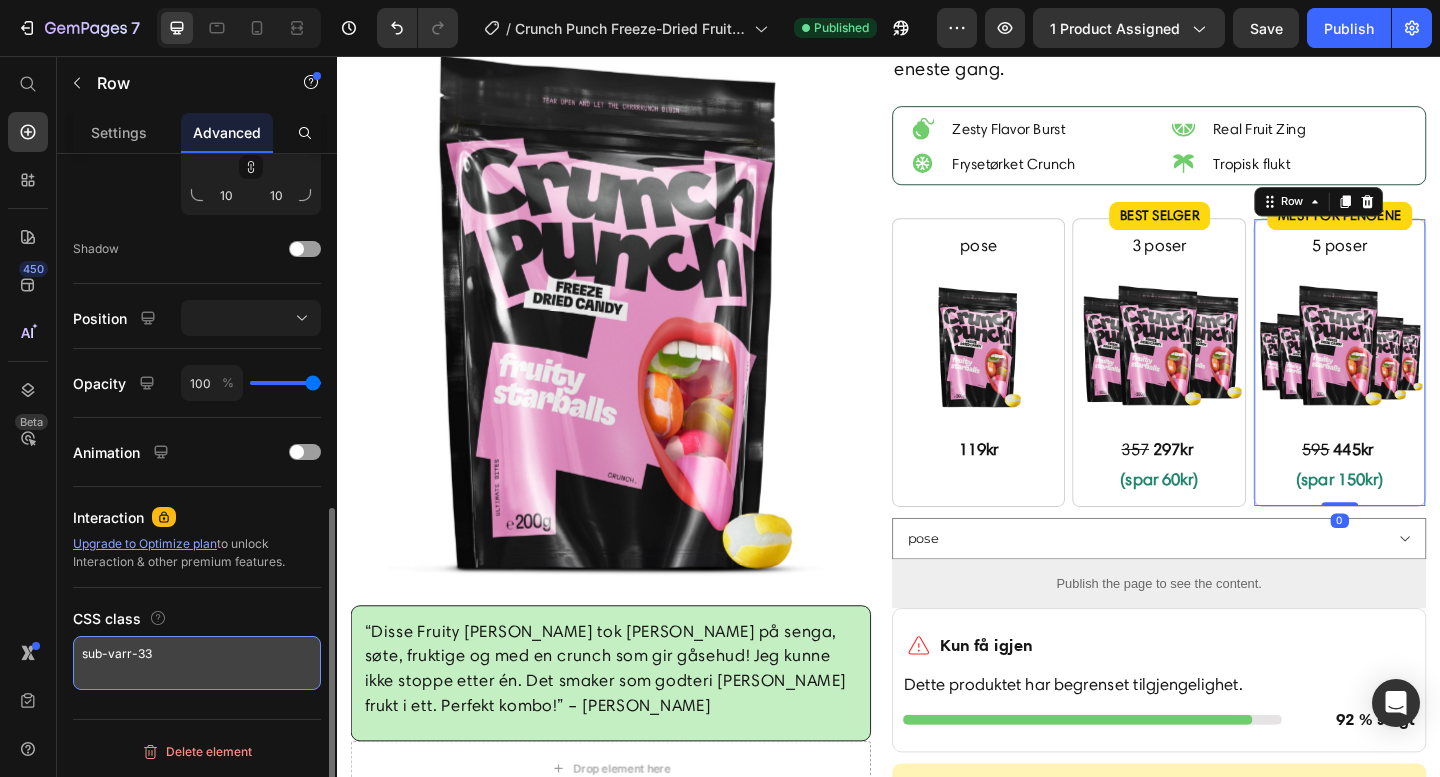 click on "sub-varr-33" at bounding box center (197, 663) 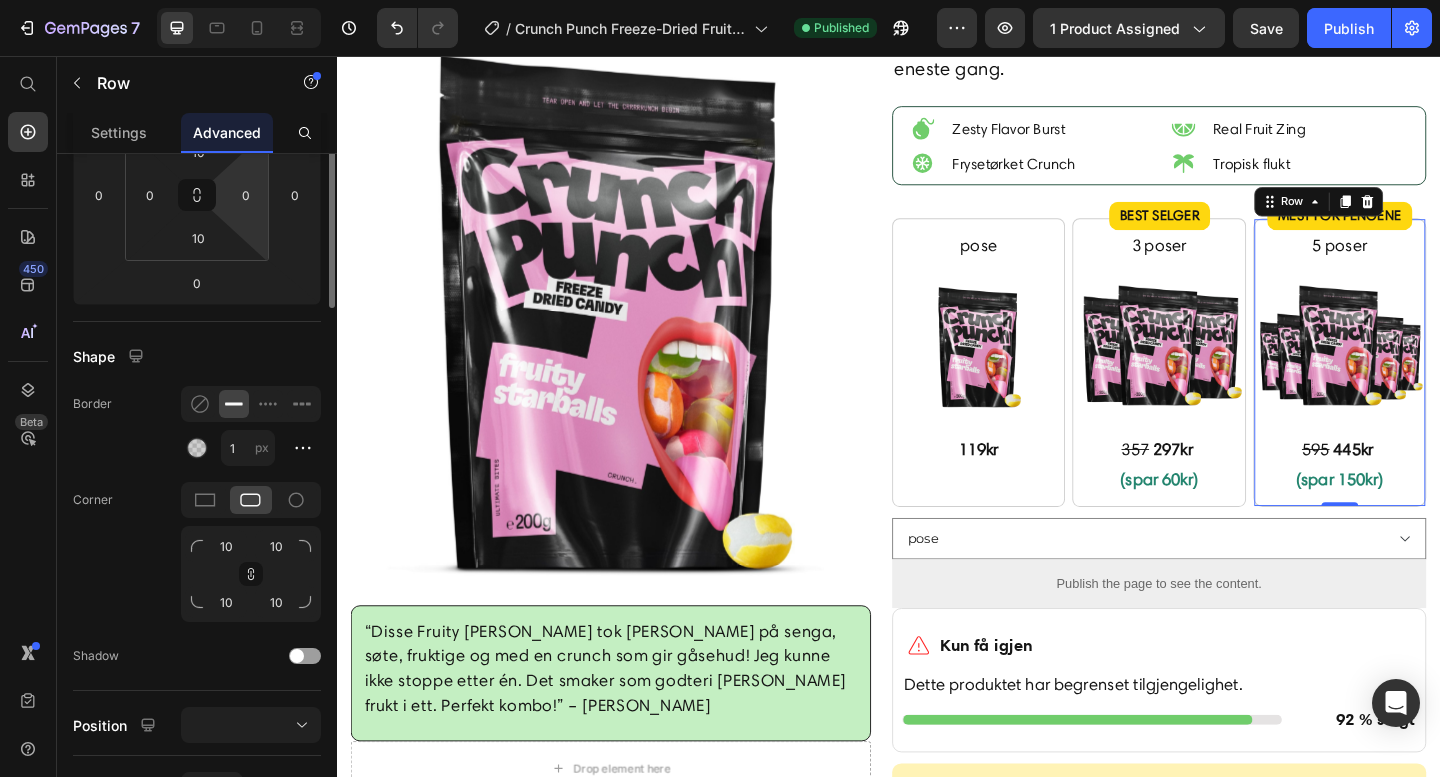 scroll, scrollTop: 0, scrollLeft: 0, axis: both 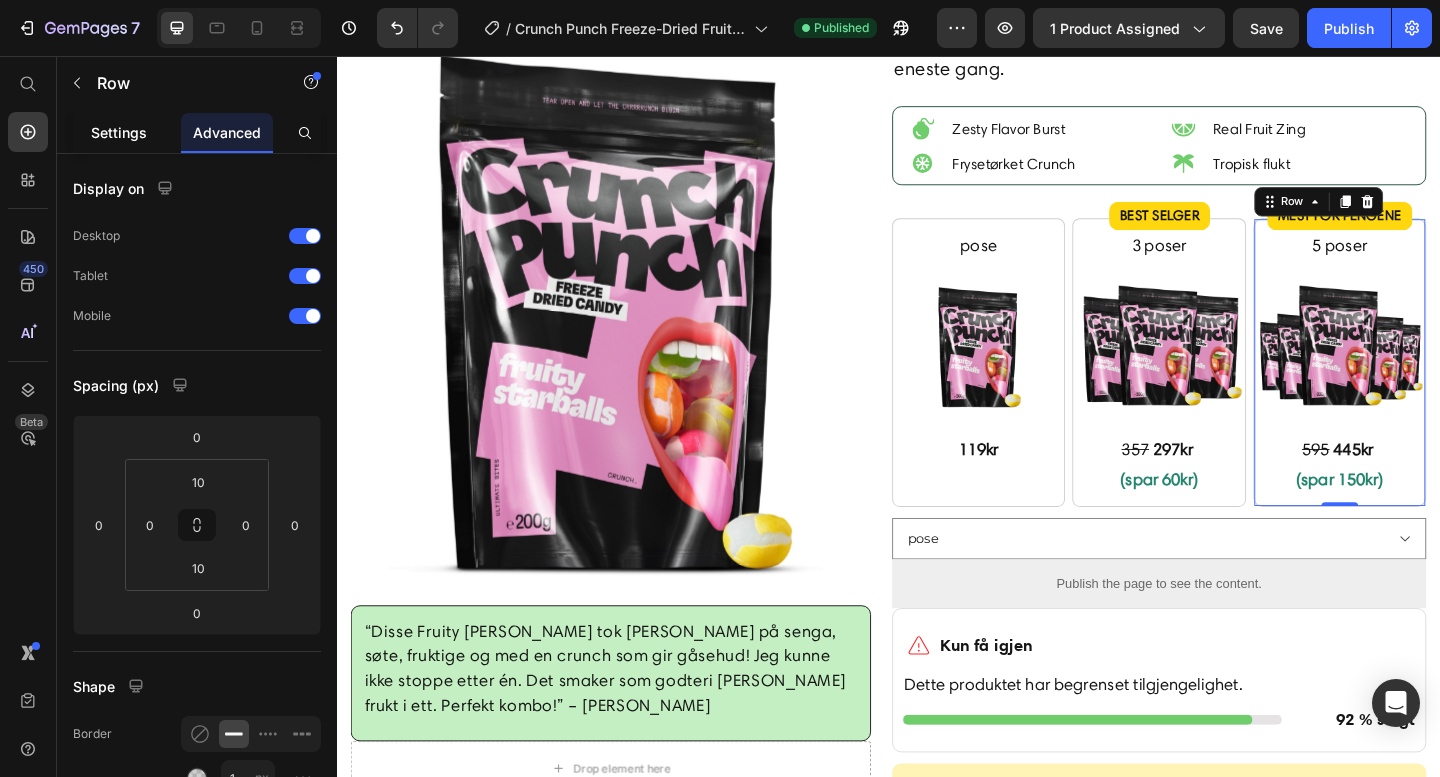 type on ".bundle-card" 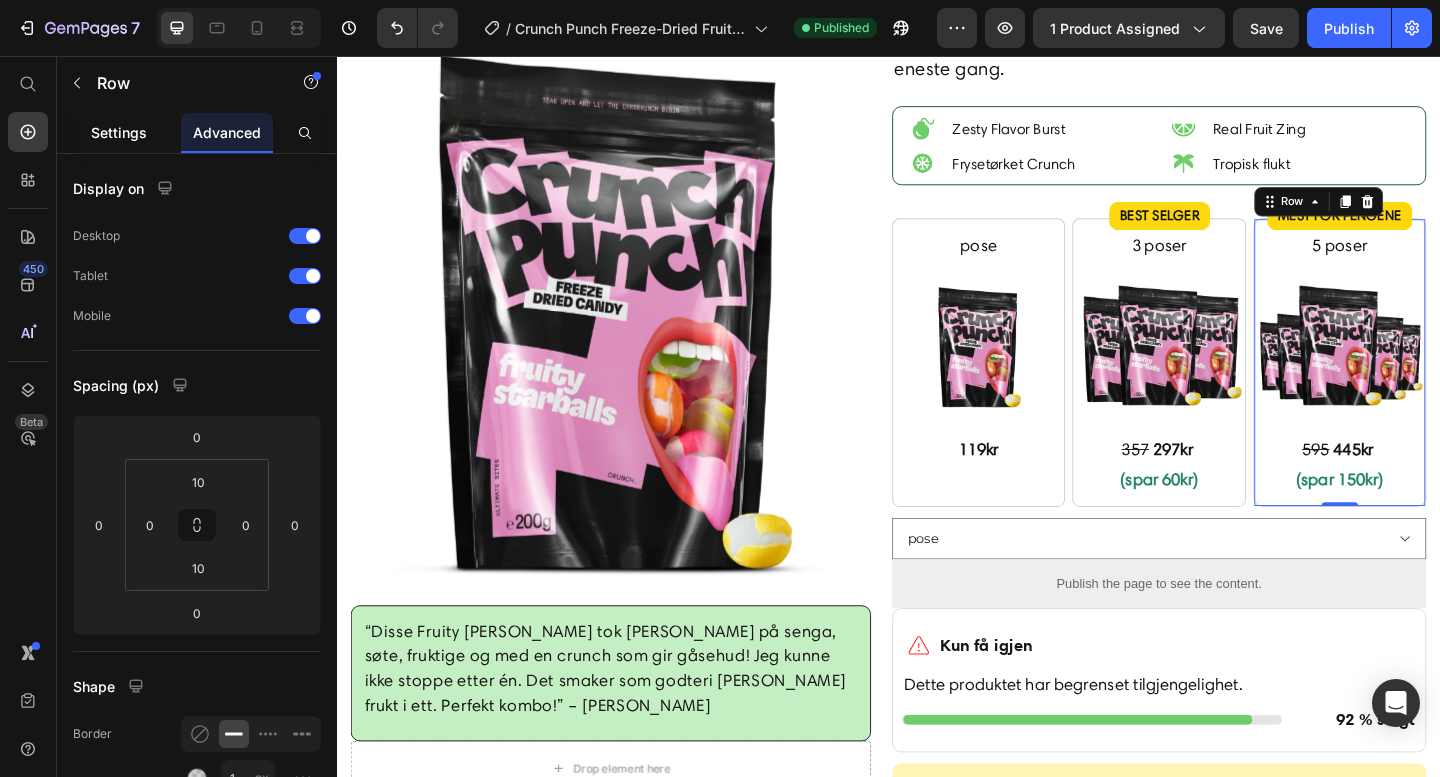 click on "Settings" at bounding box center [119, 132] 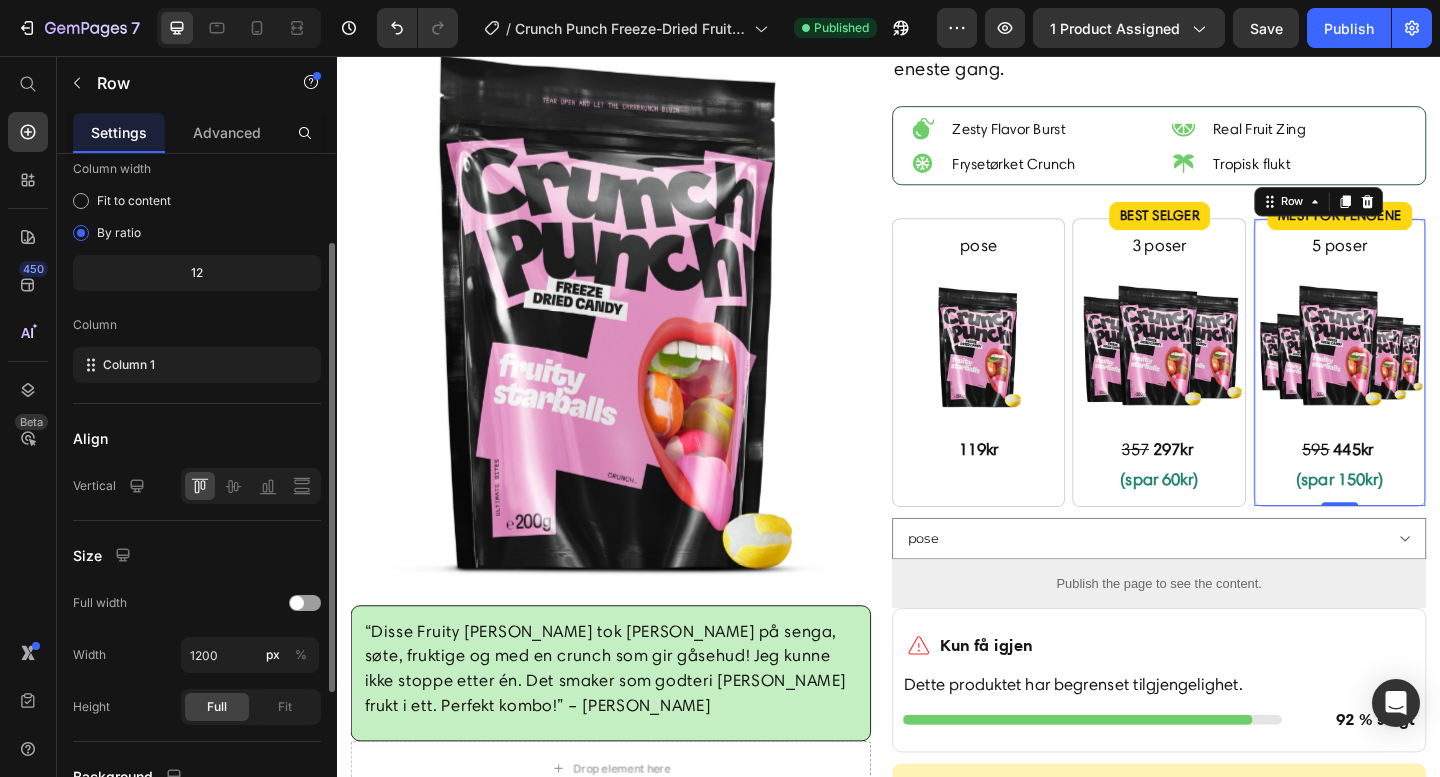 scroll, scrollTop: 349, scrollLeft: 0, axis: vertical 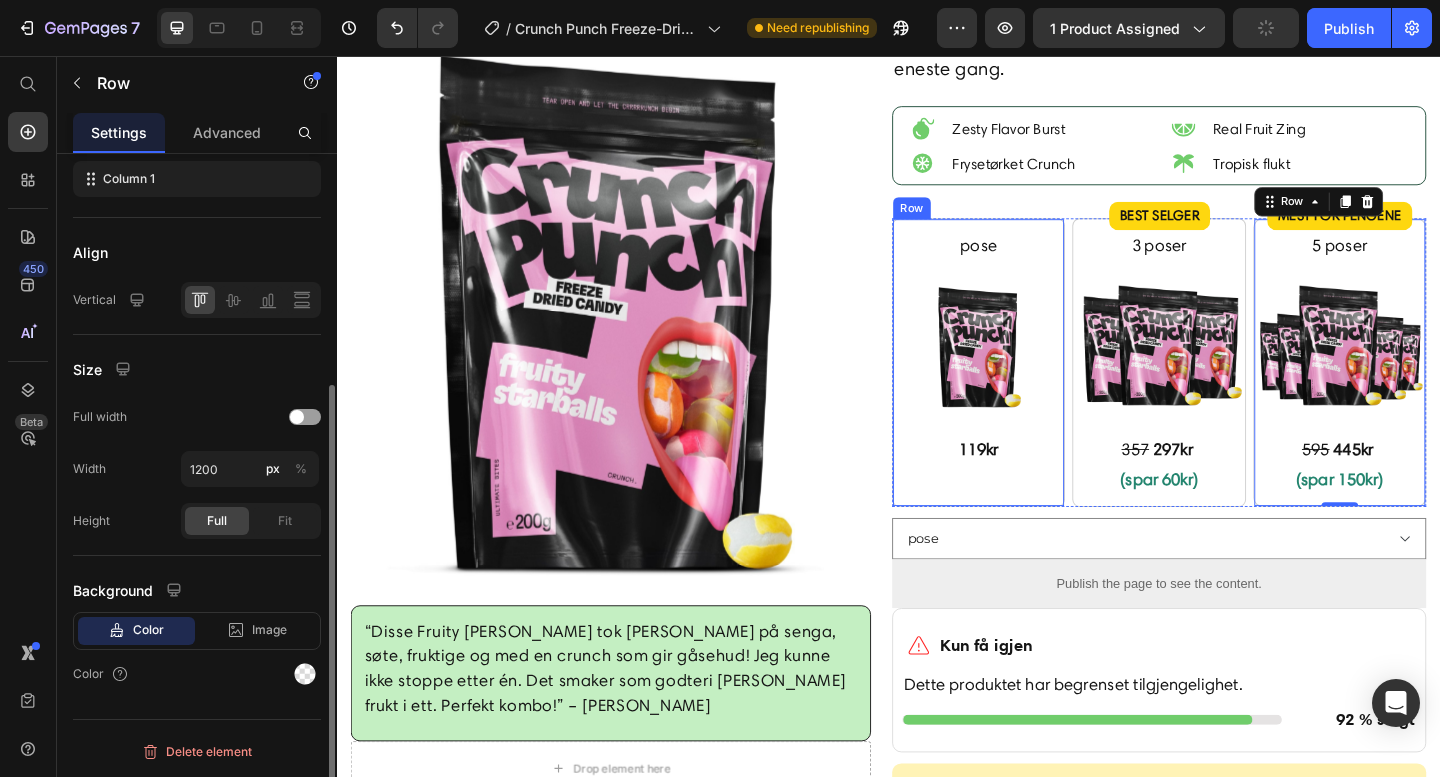 click on "pose Text Block Image 119kr Text Block Row" at bounding box center (1035, 390) 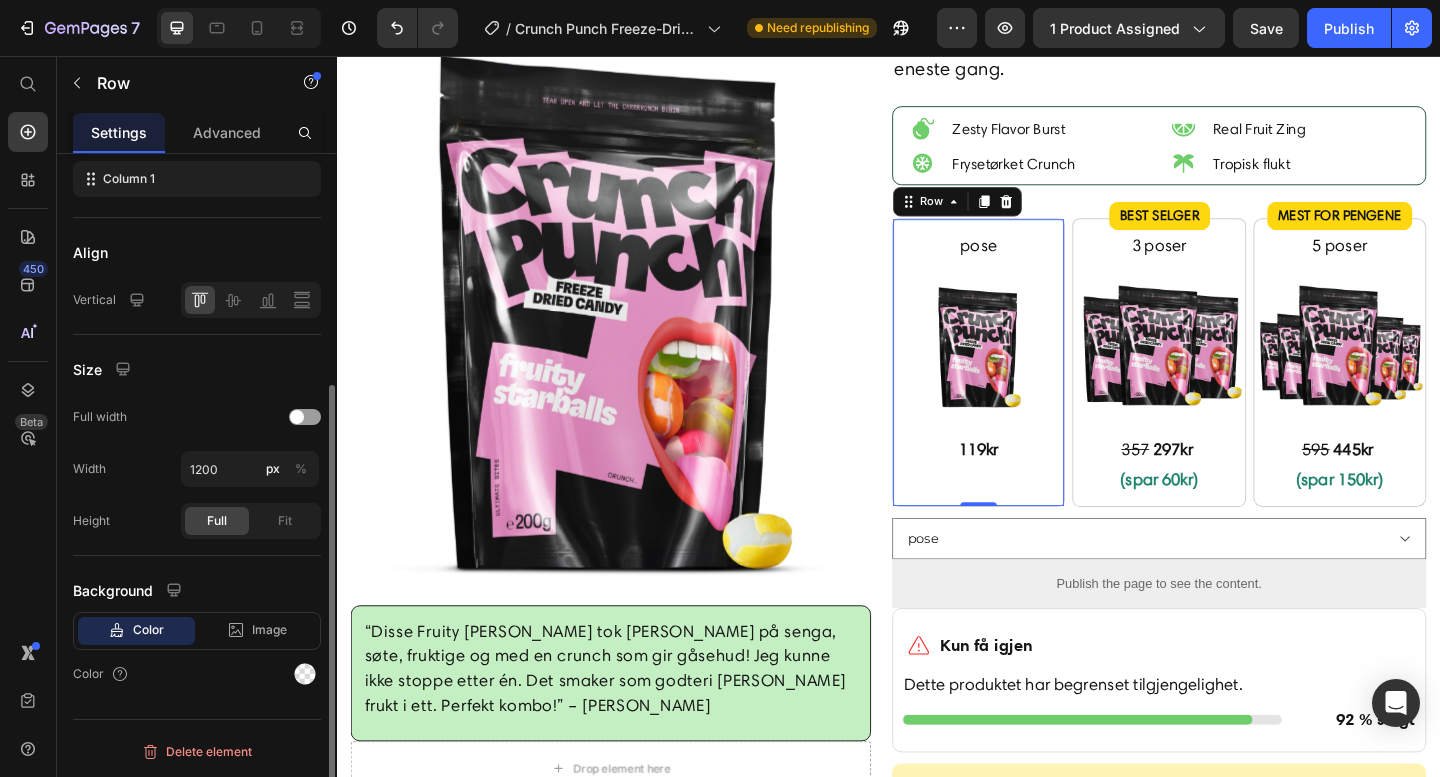 click on "pose Text Block Image 119kr Text Block" at bounding box center (1035, 390) 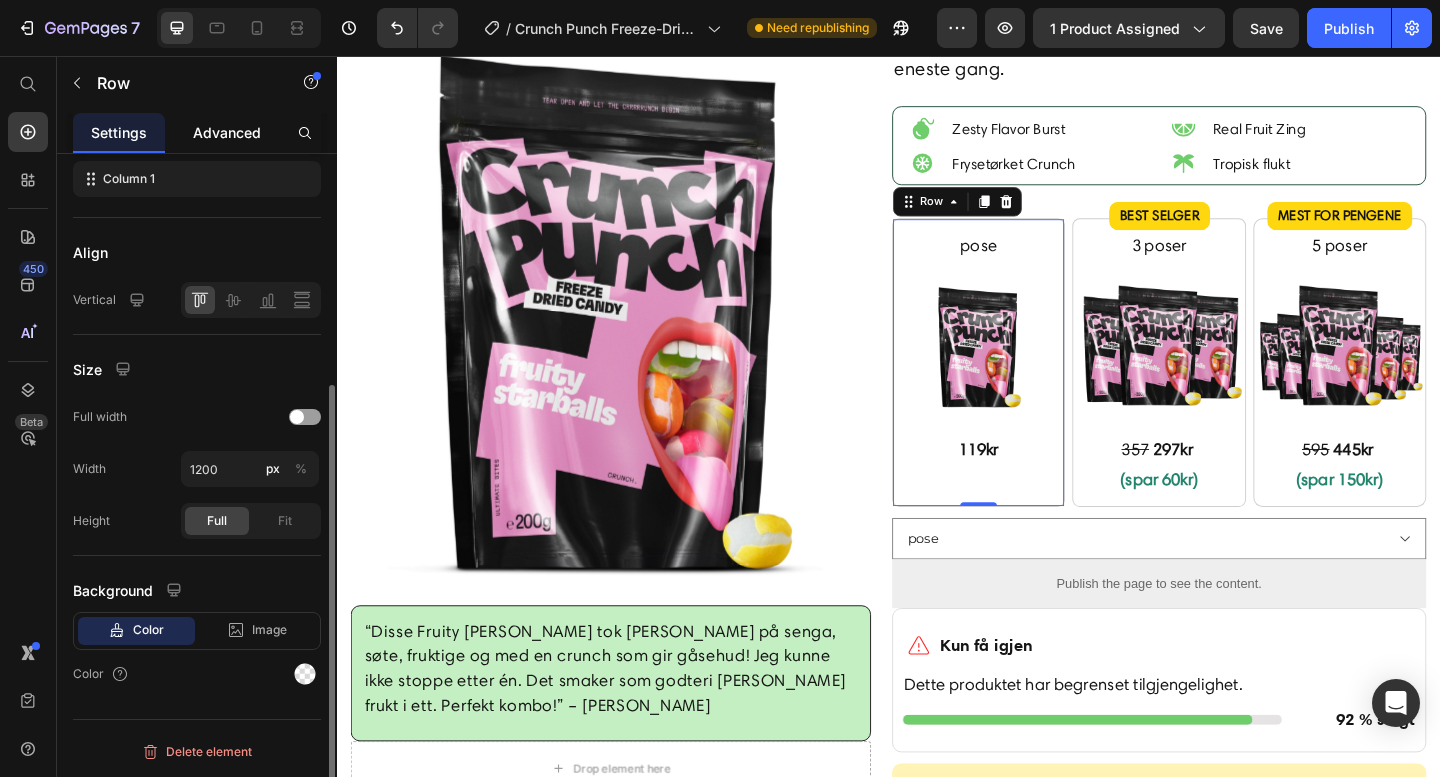 click on "Advanced" at bounding box center [227, 132] 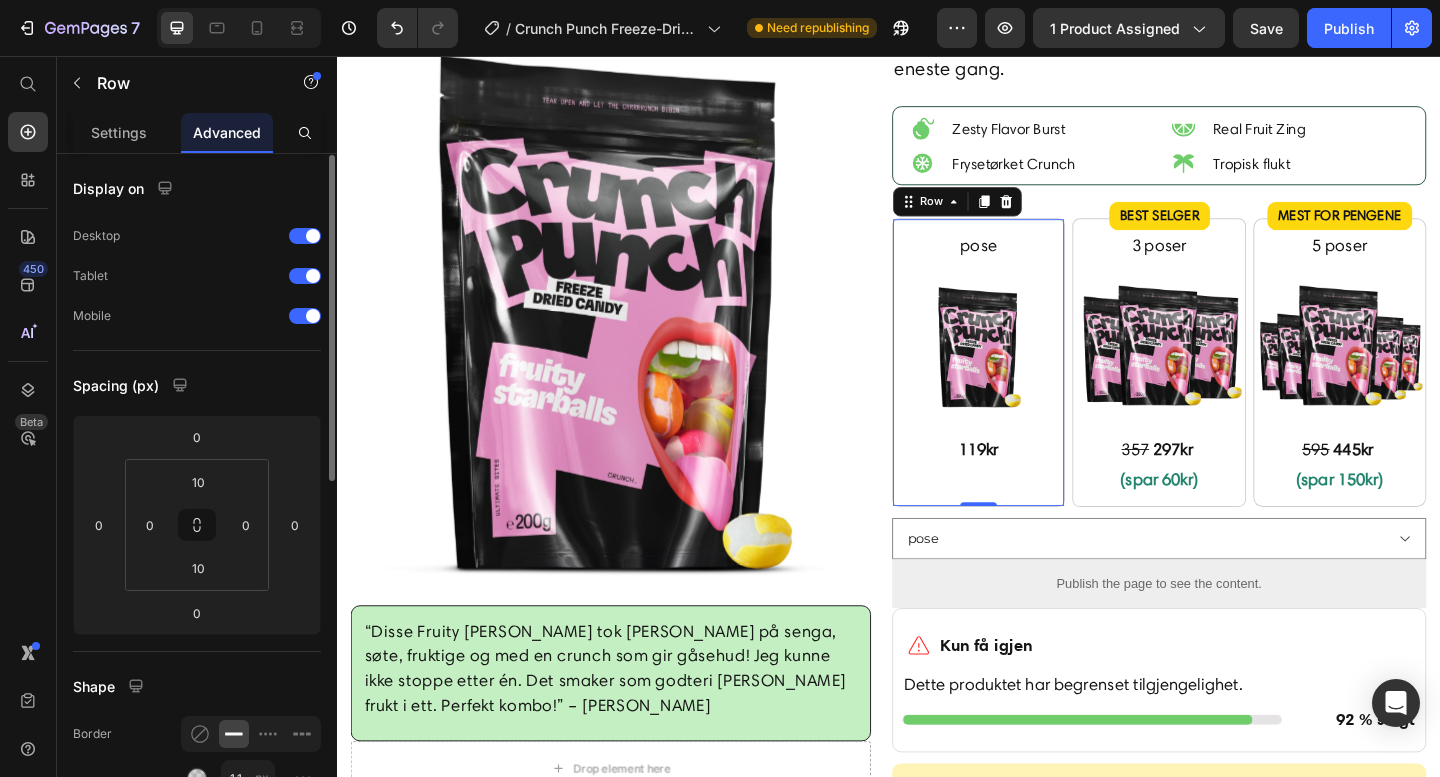 scroll, scrollTop: 737, scrollLeft: 0, axis: vertical 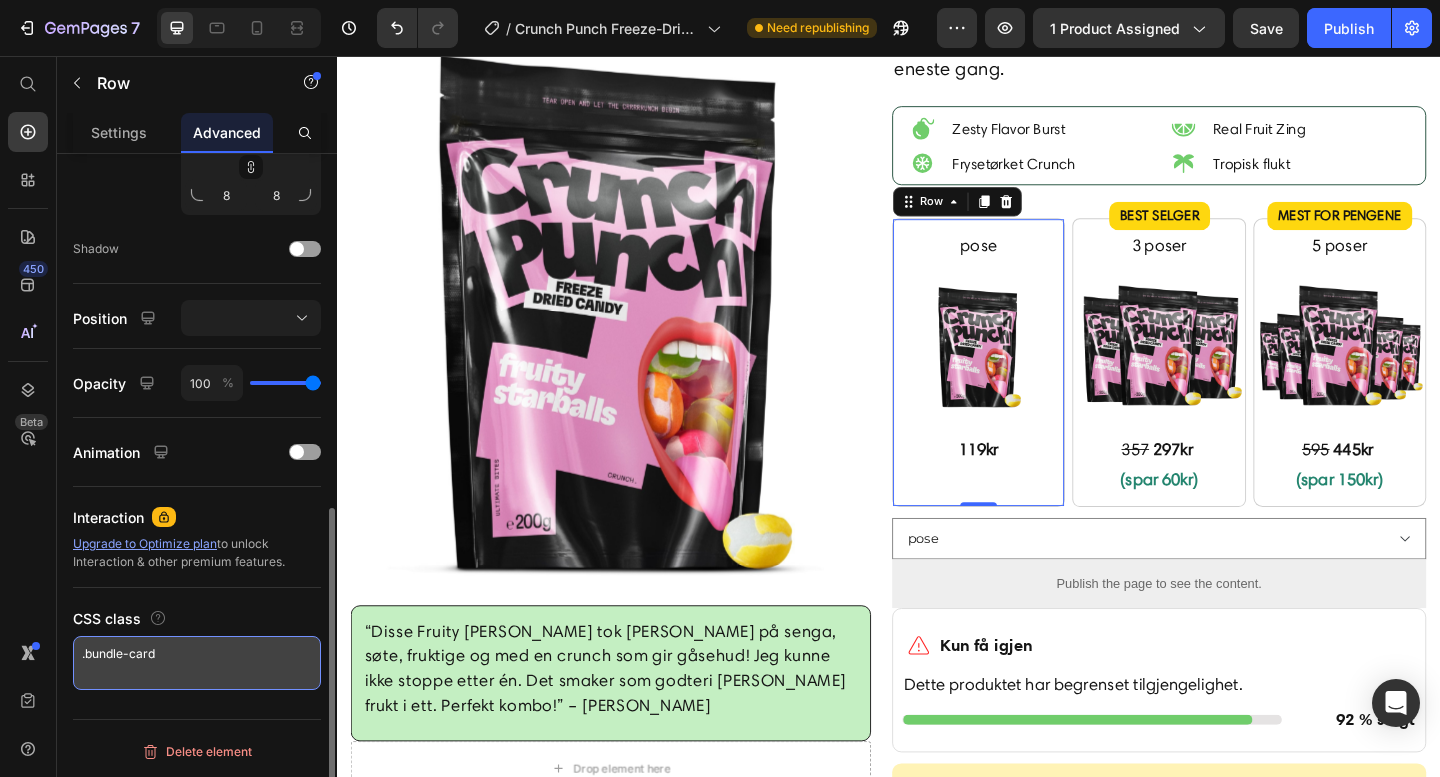 click on ".bundle-card" at bounding box center (197, 663) 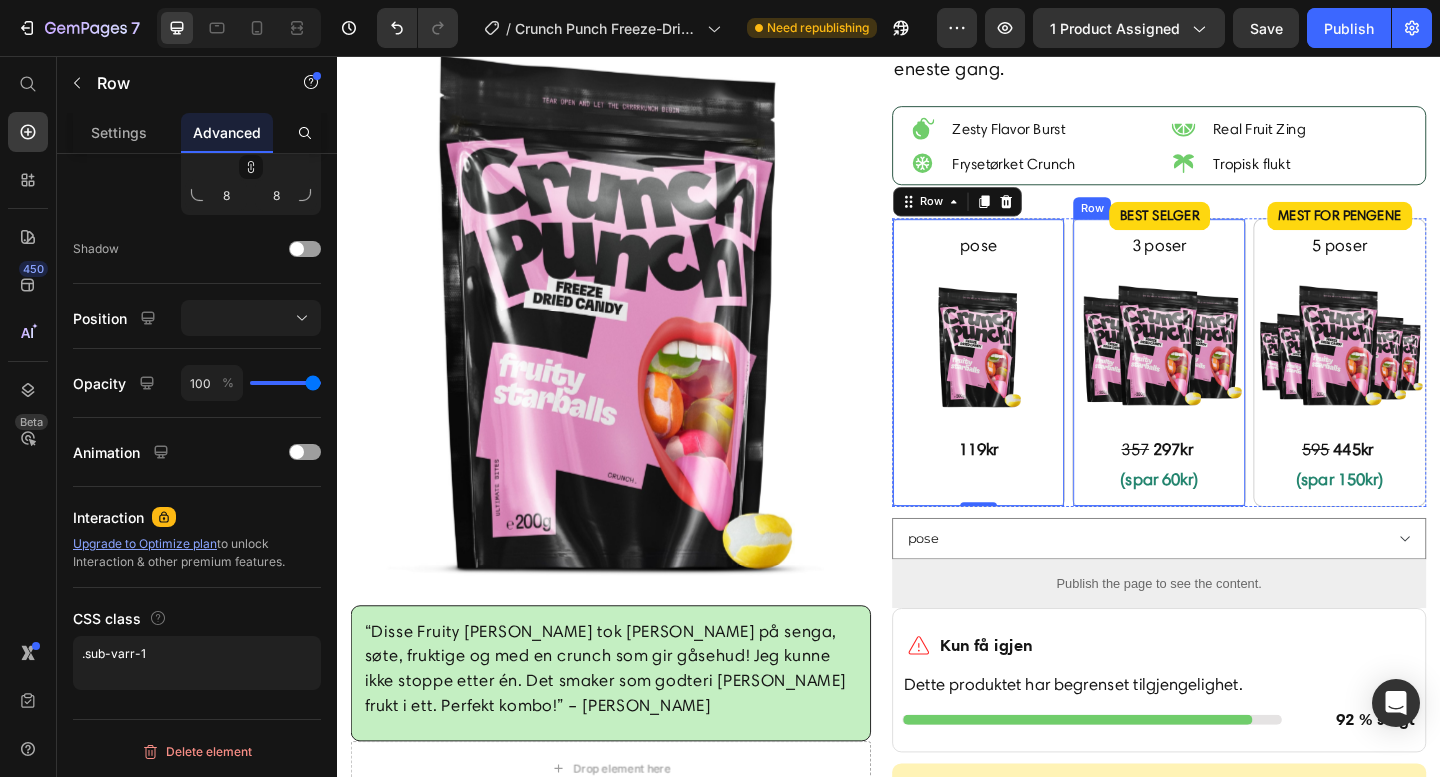 click on "BEST SELGER Product Badge 3 poser Text Block Image 357   297kr   (spar 60kr) Text Block Row" at bounding box center [1231, 390] 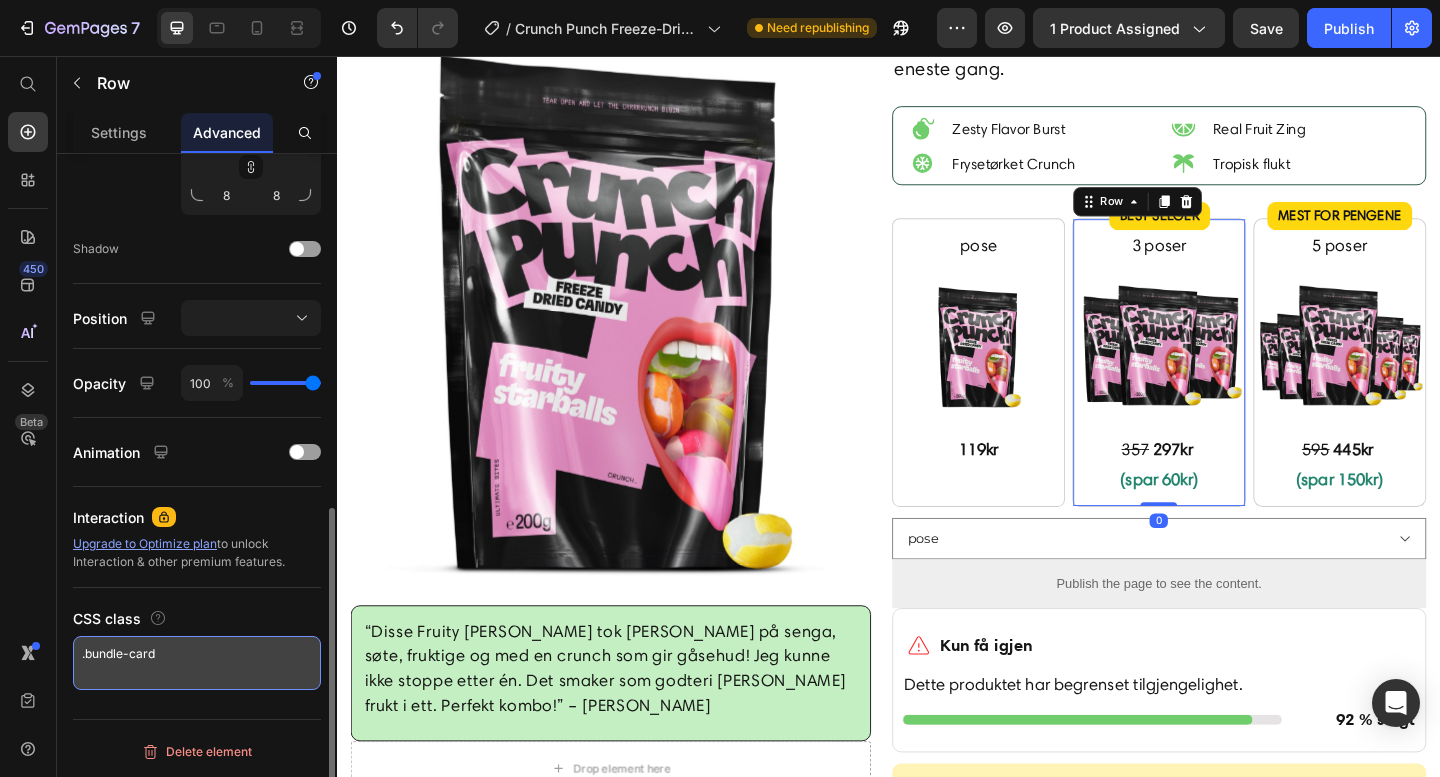 click on ".bundle-card" at bounding box center [197, 663] 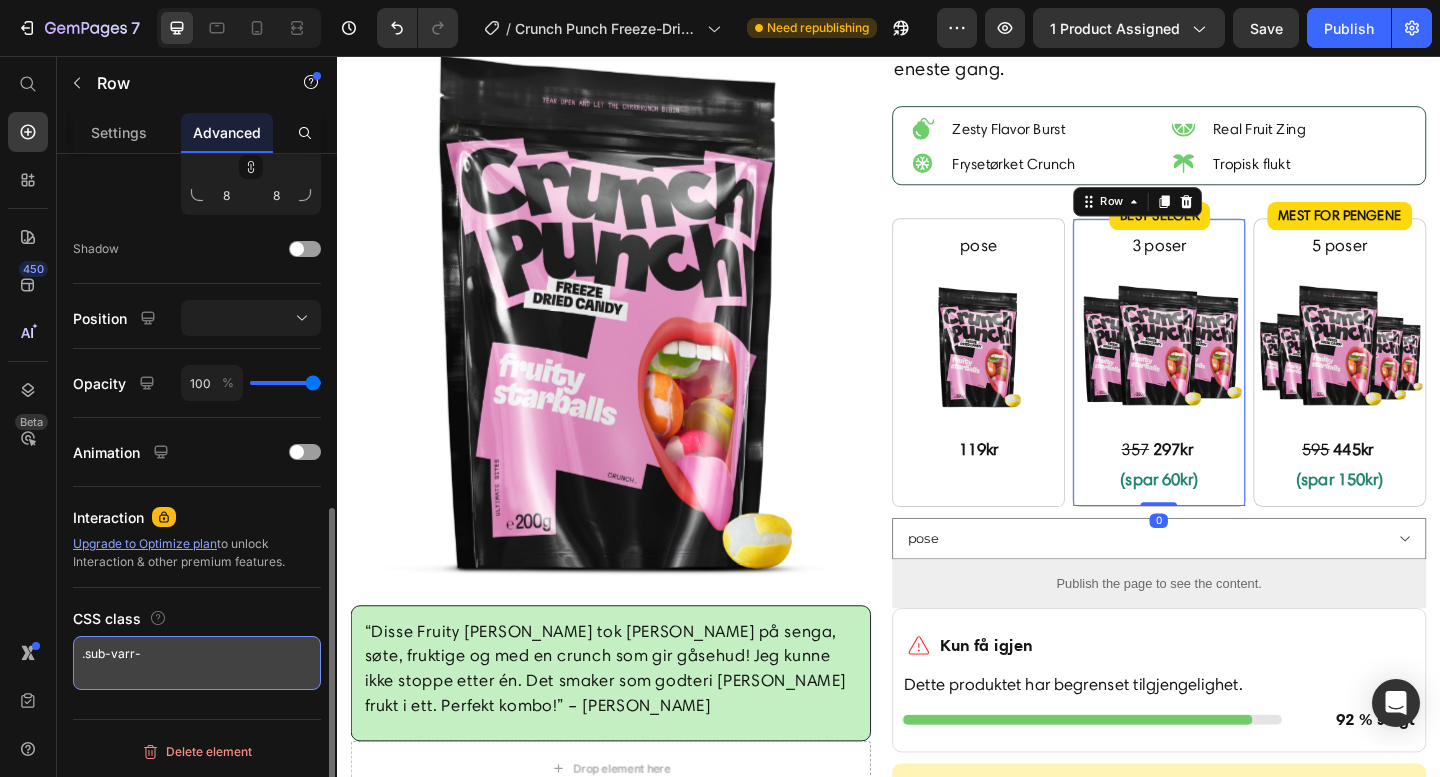 type on ".sub-varr-2" 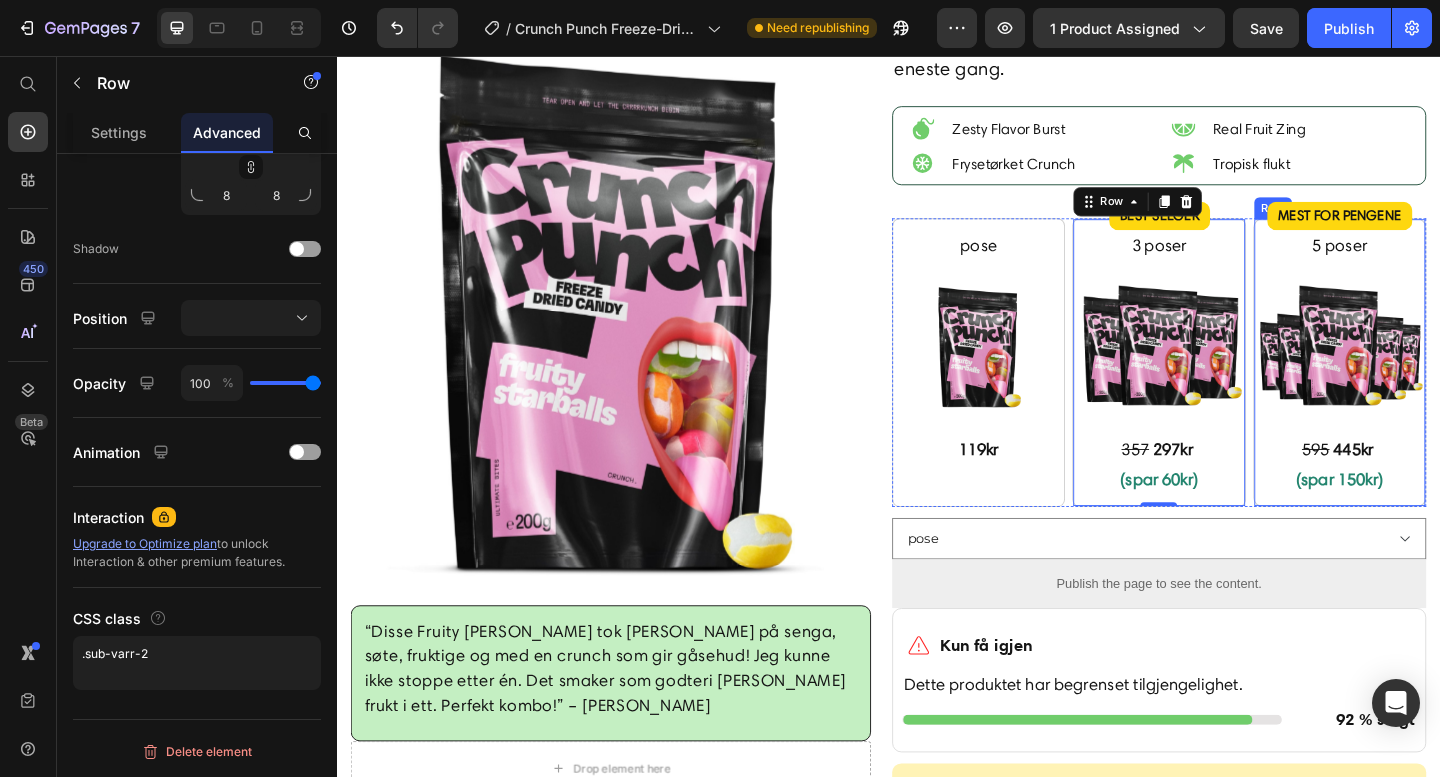 click on "5 poser Text Block Image 595   445kr   (spar 150kr) Text Block Mest for pengene Product Badge Row" at bounding box center (1428, 390) 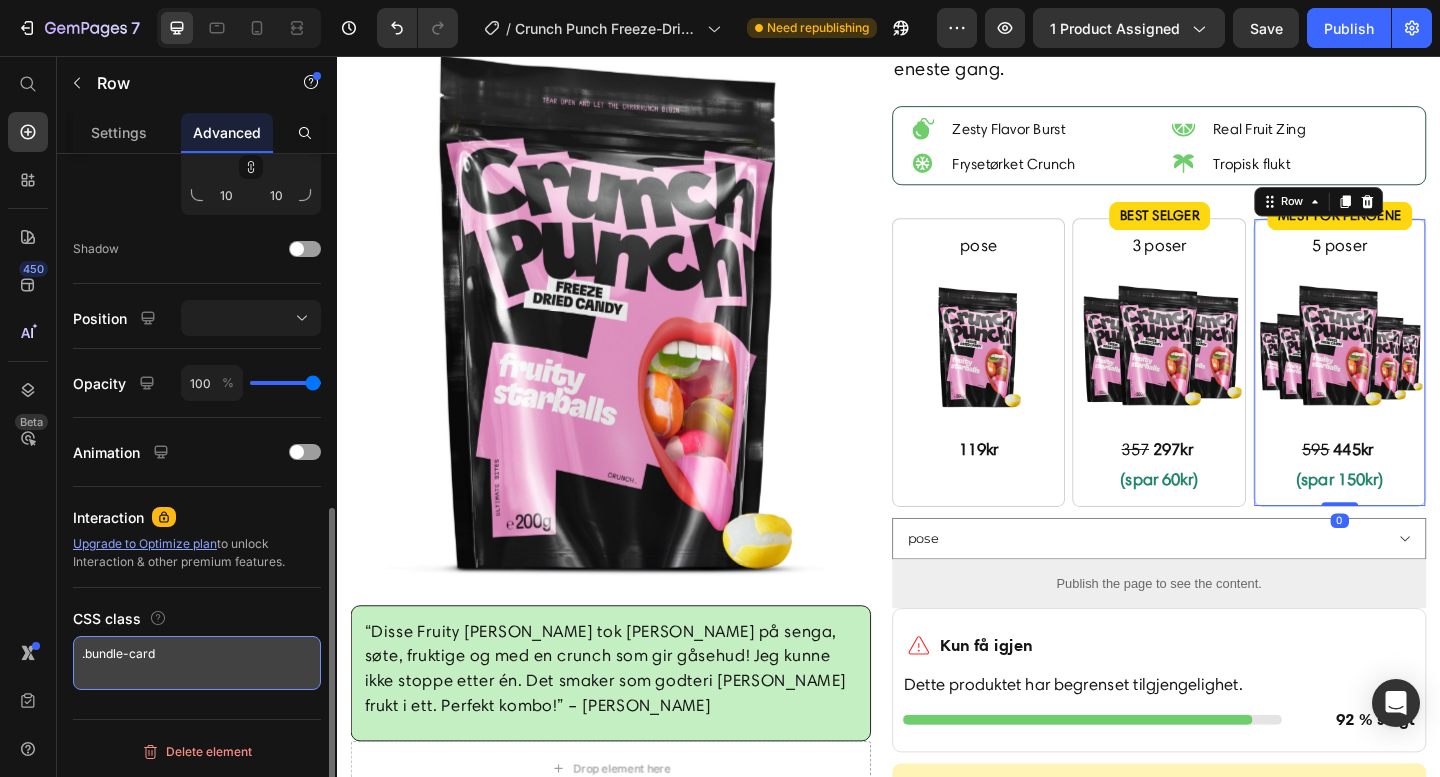 click on ".bundle-card" at bounding box center [197, 663] 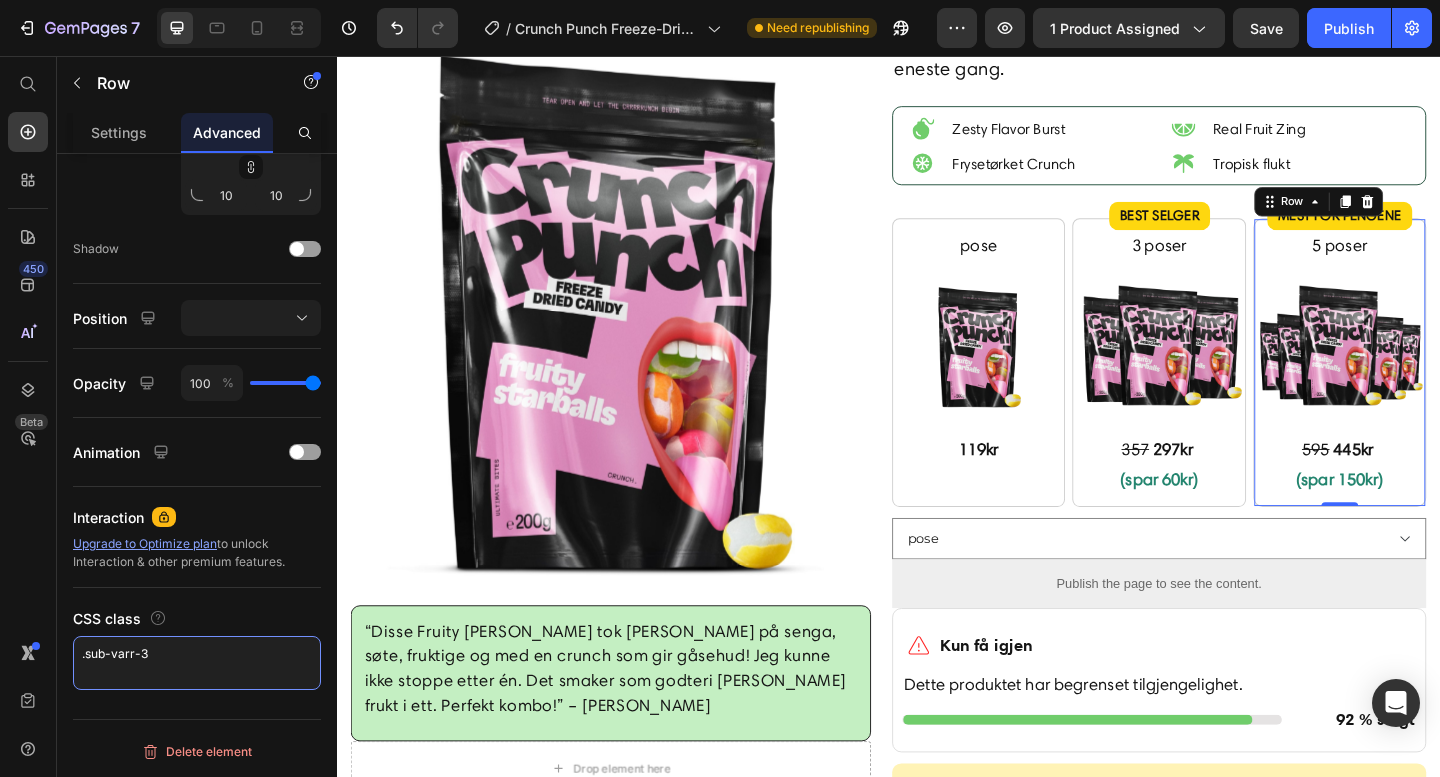 type on ".sub-varr-3" 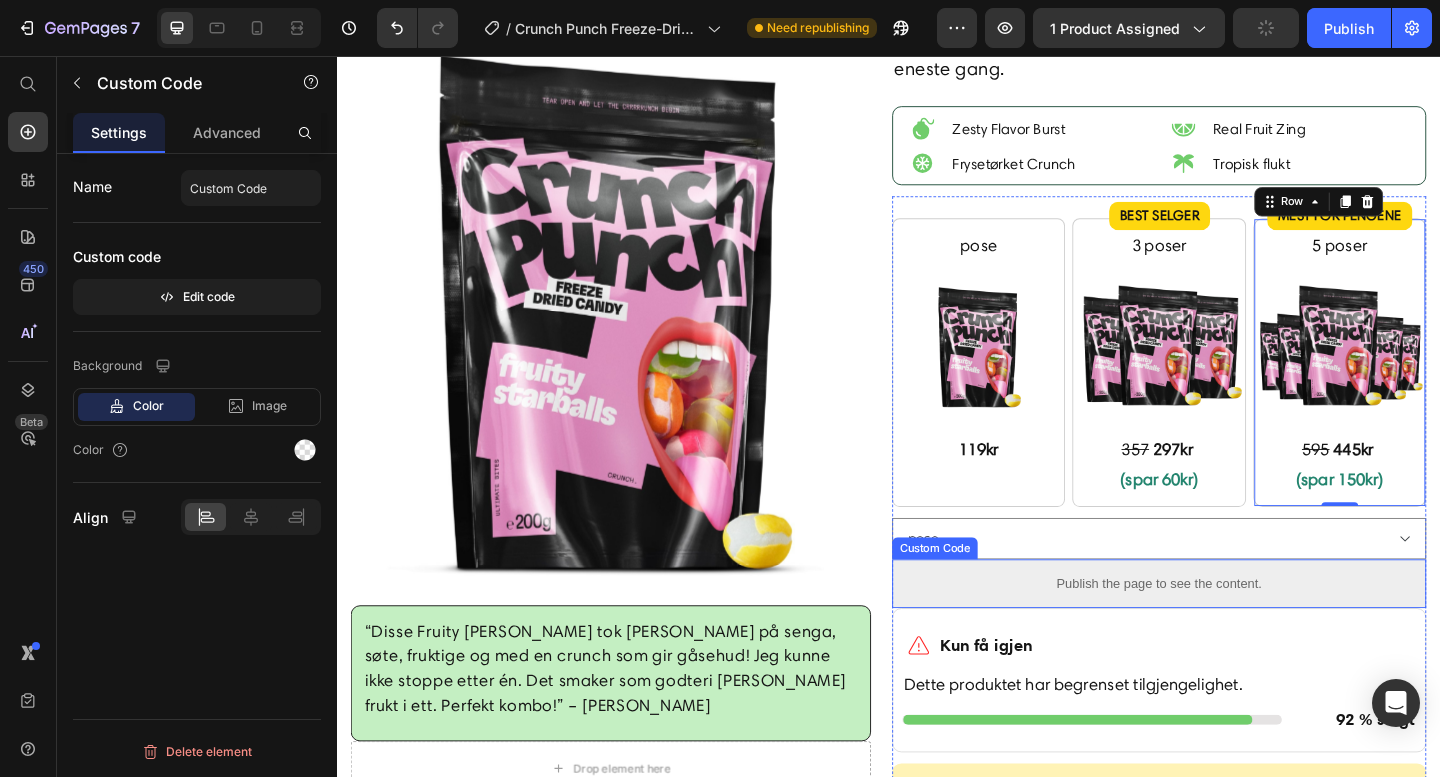 click on "Publish the page to see the content." at bounding box center [1231, 630] 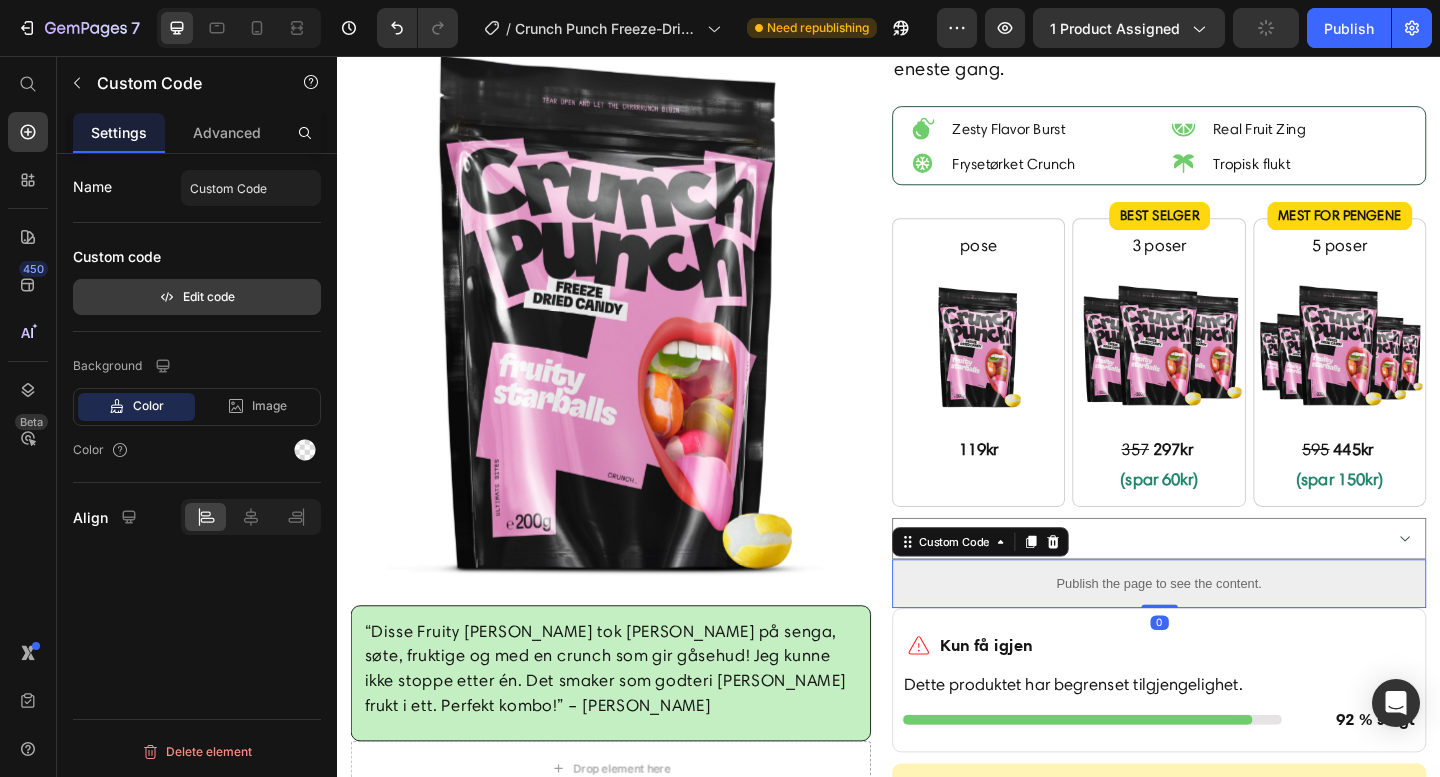 click on "Edit code" at bounding box center [197, 297] 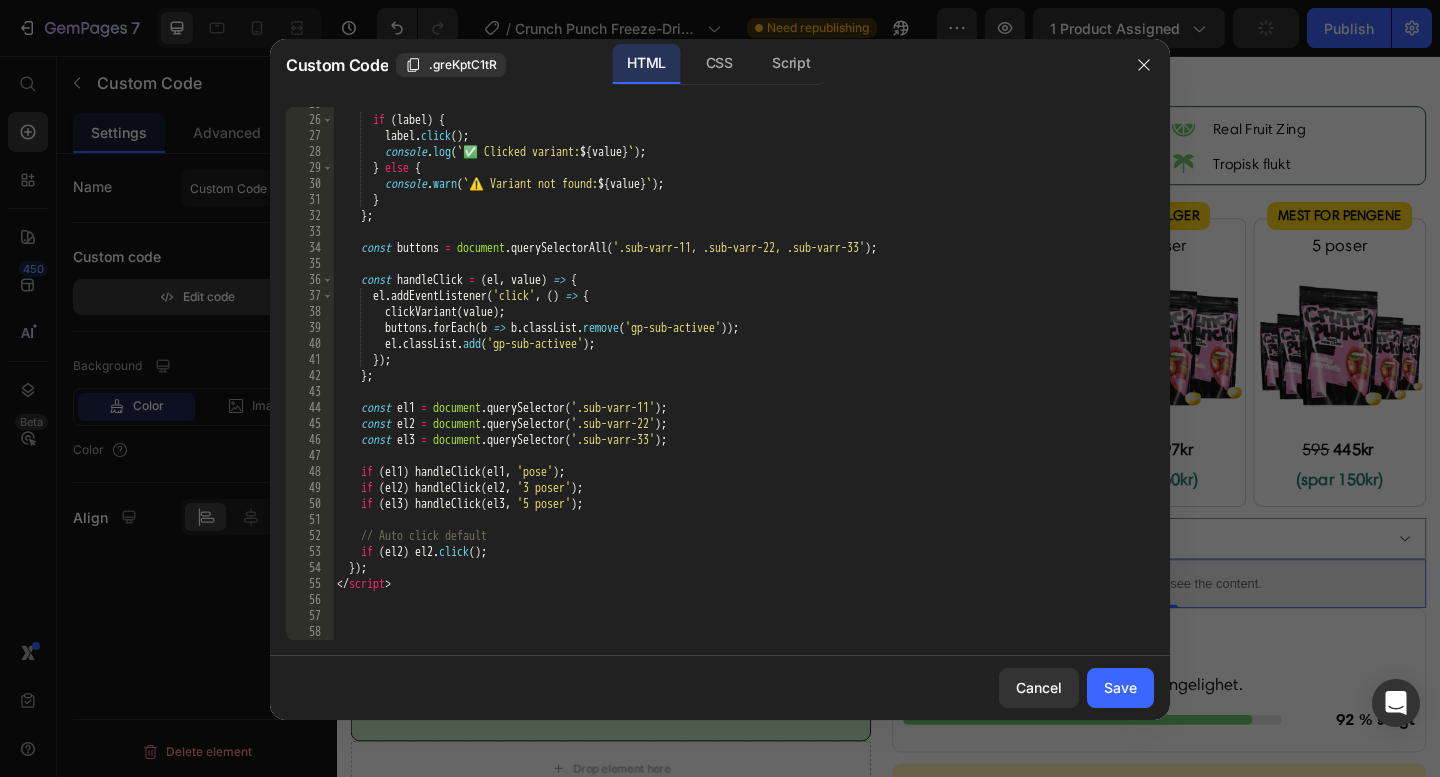 scroll, scrollTop: 395, scrollLeft: 0, axis: vertical 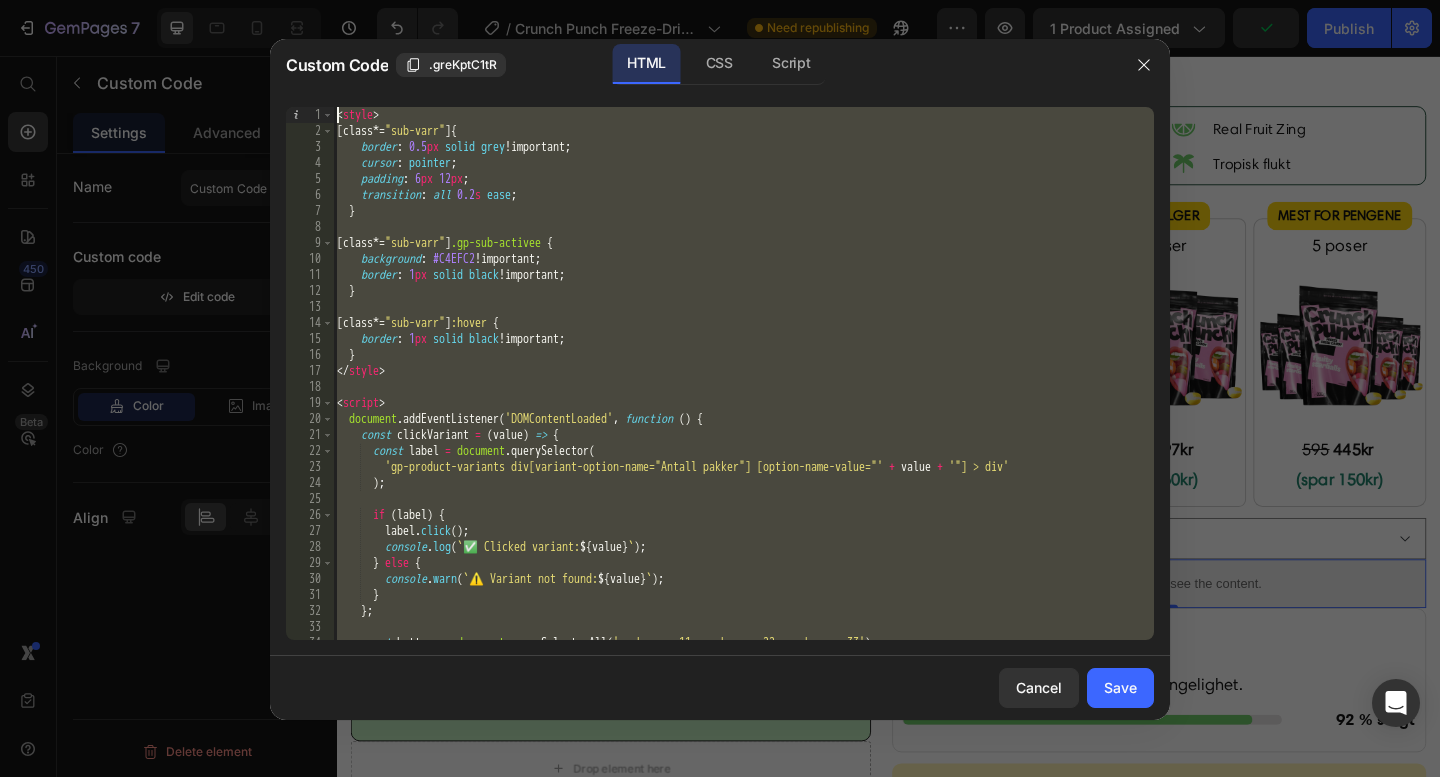 drag, startPoint x: 418, startPoint y: 589, endPoint x: 236, endPoint y: -99, distance: 711.66565 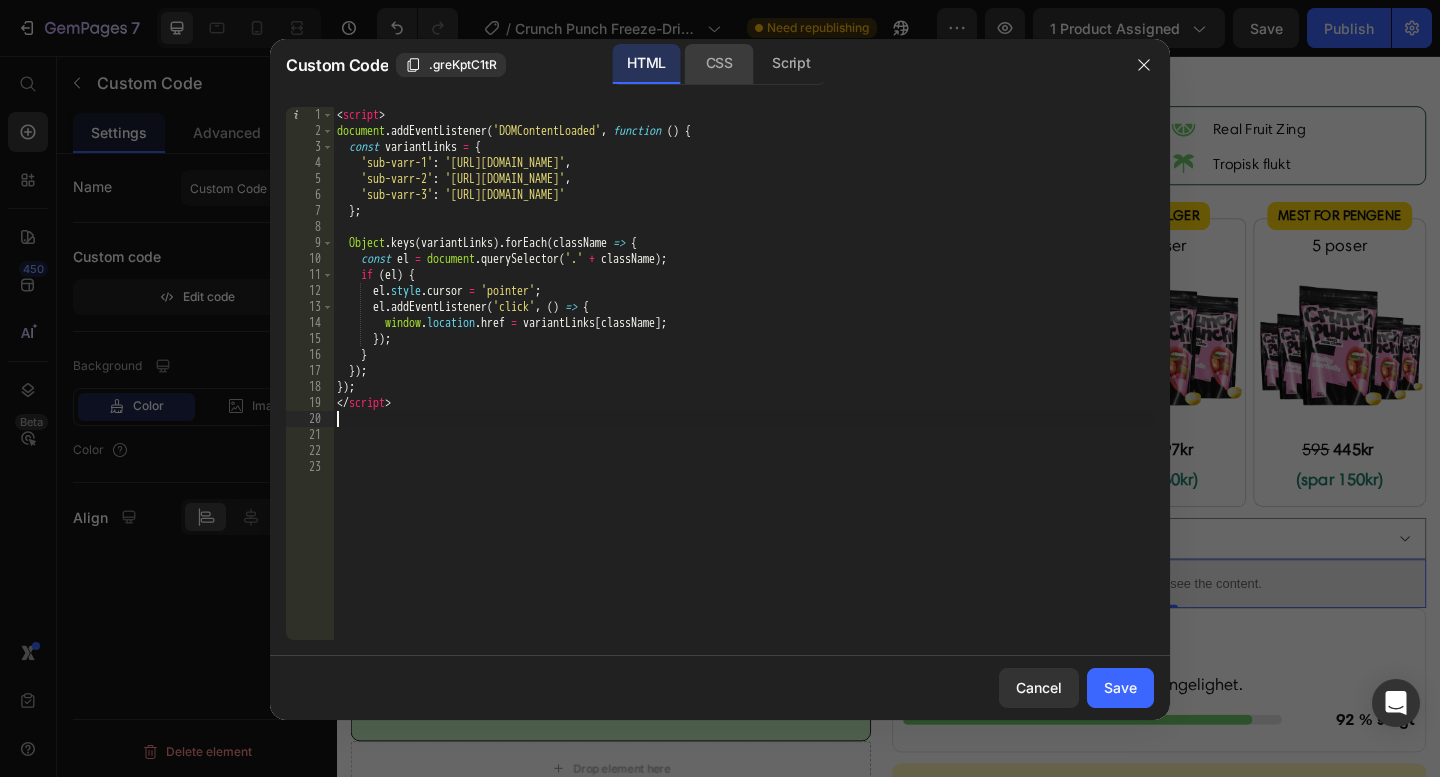 click on "CSS" 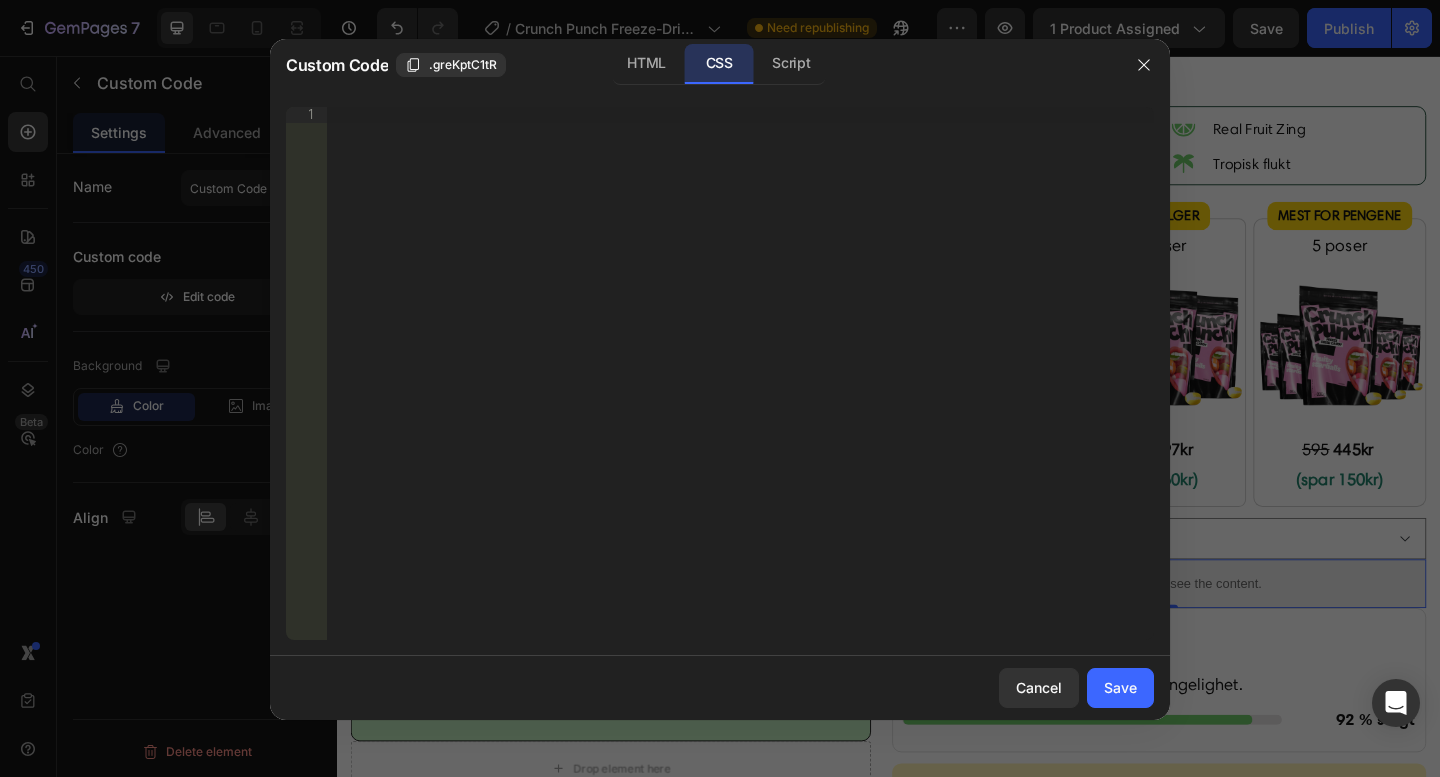 click on "Insert the CSS code to style your content right here." at bounding box center (740, 389) 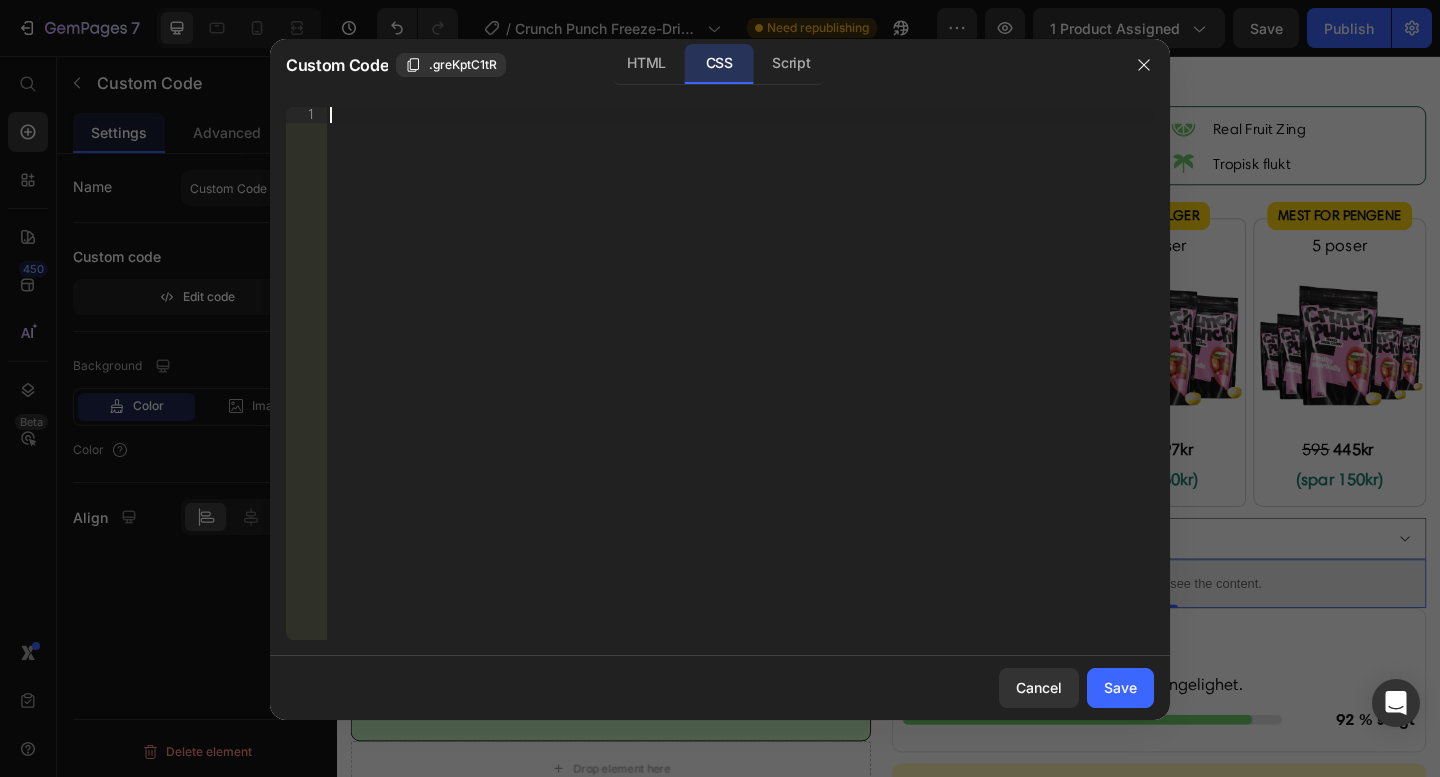 paste on "</style>" 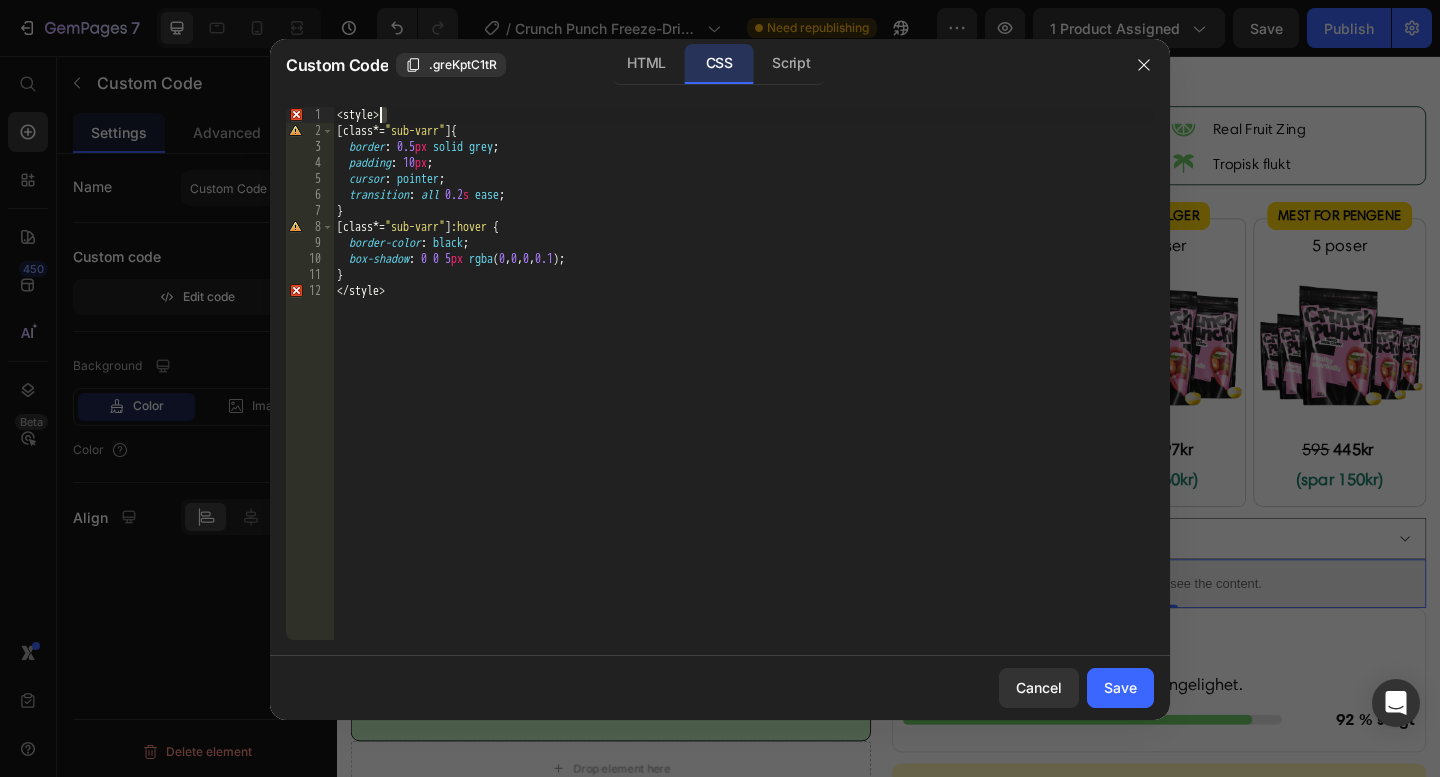 drag, startPoint x: 400, startPoint y: 117, endPoint x: 289, endPoint y: 106, distance: 111.54372 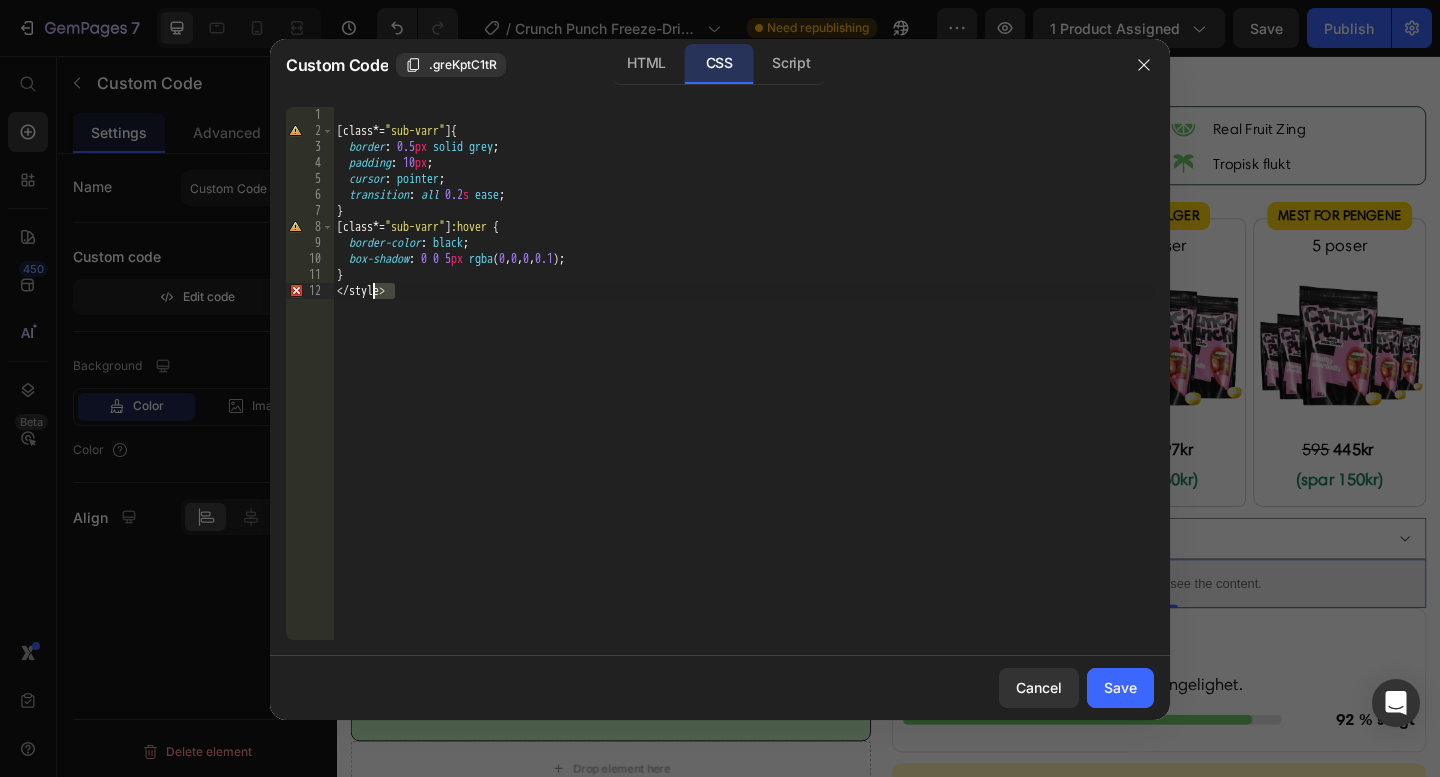 drag, startPoint x: 415, startPoint y: 298, endPoint x: 295, endPoint y: 296, distance: 120.01666 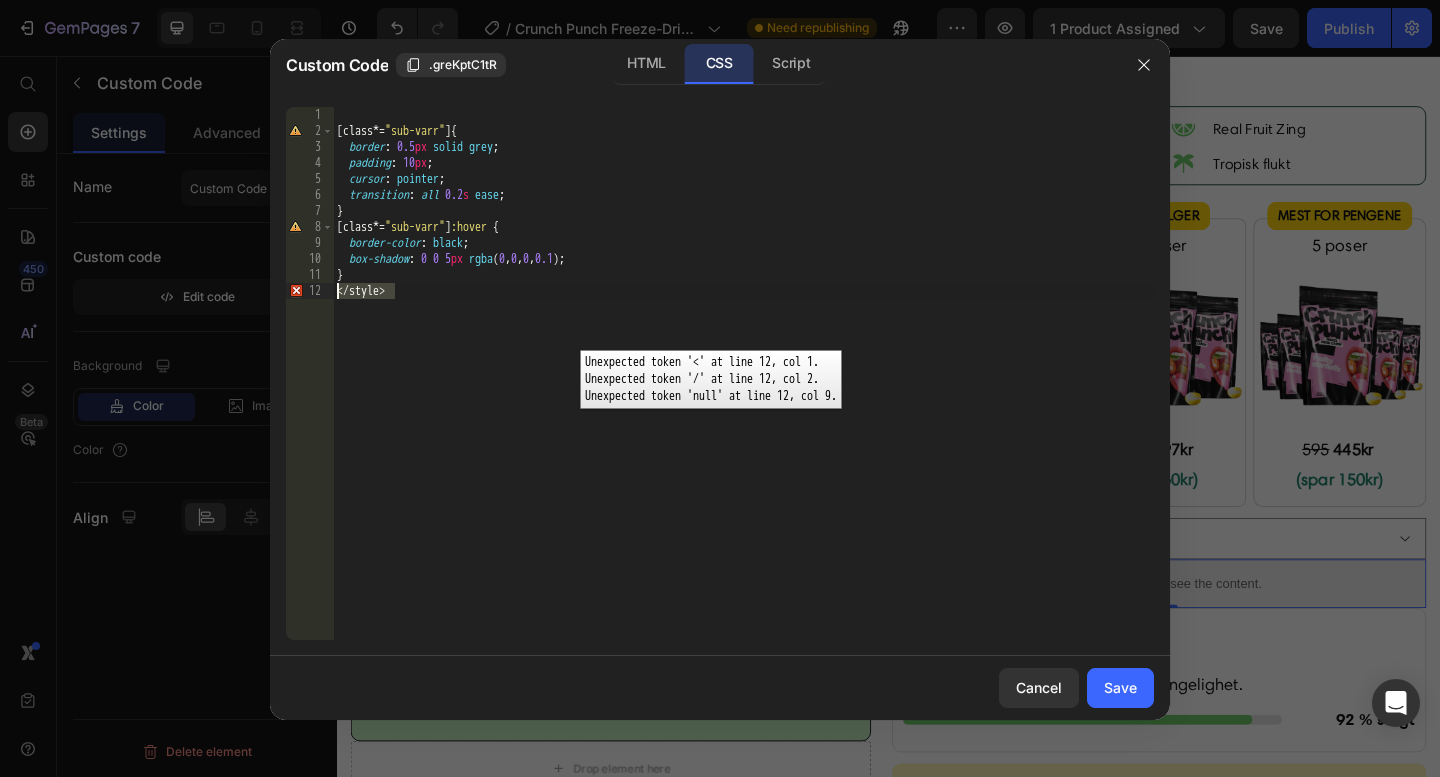 type 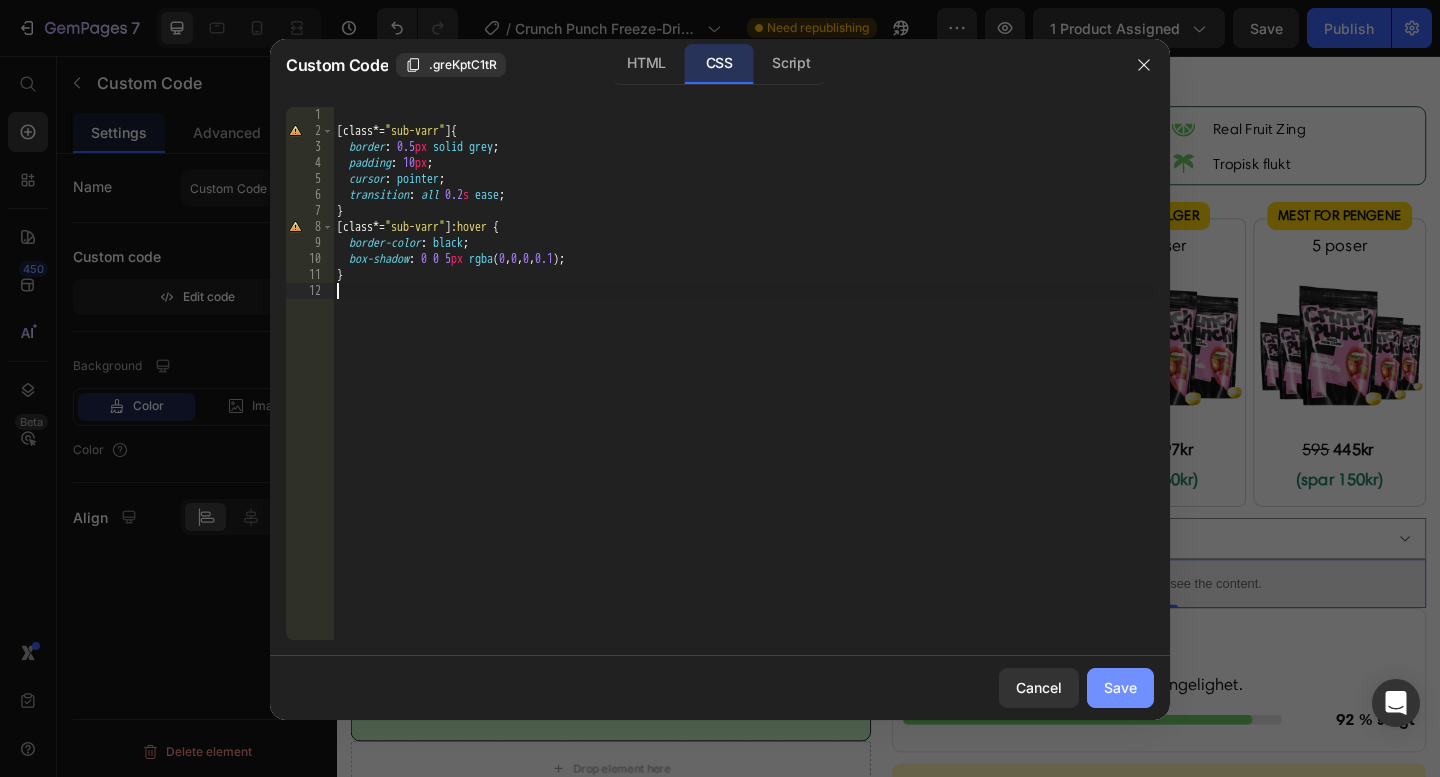 click on "Save" 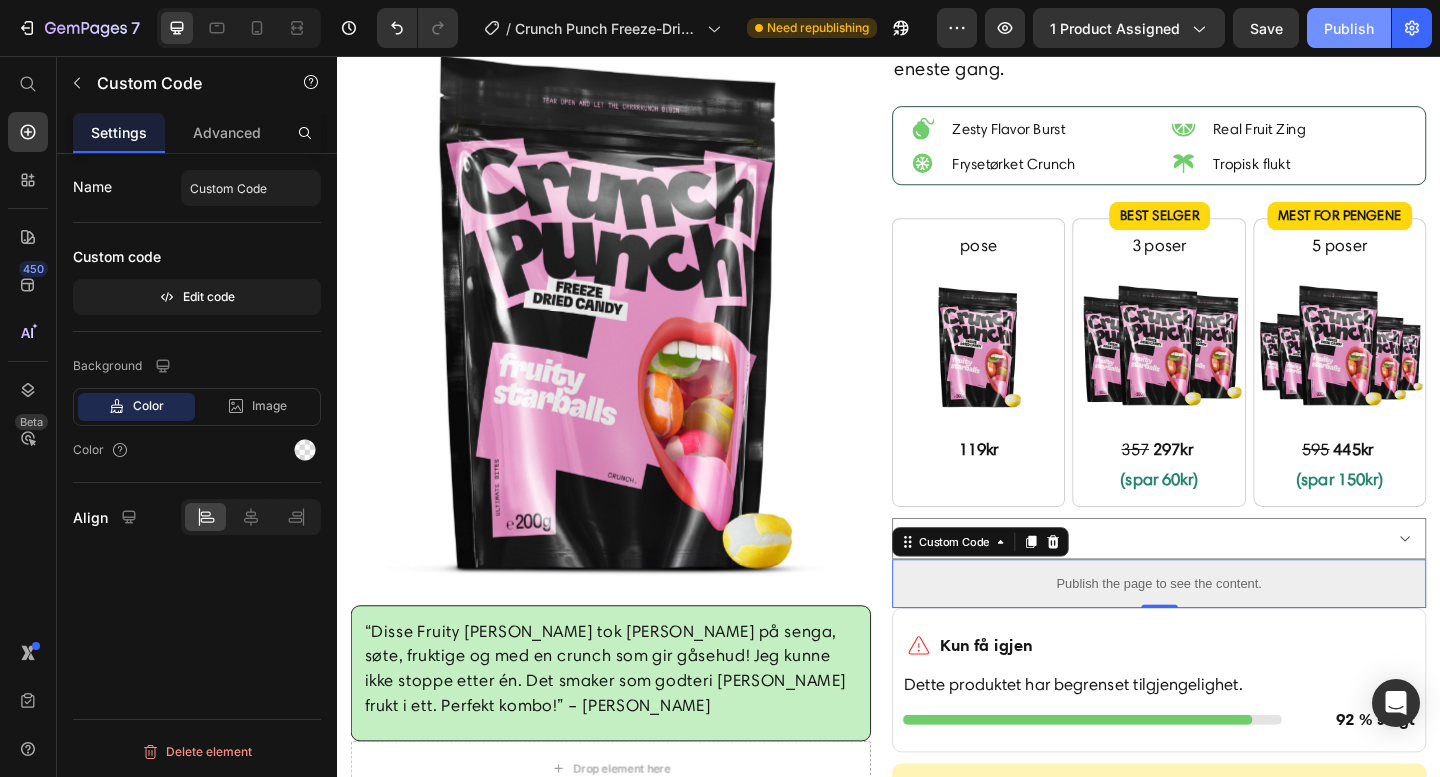 click on "Publish" at bounding box center [1349, 28] 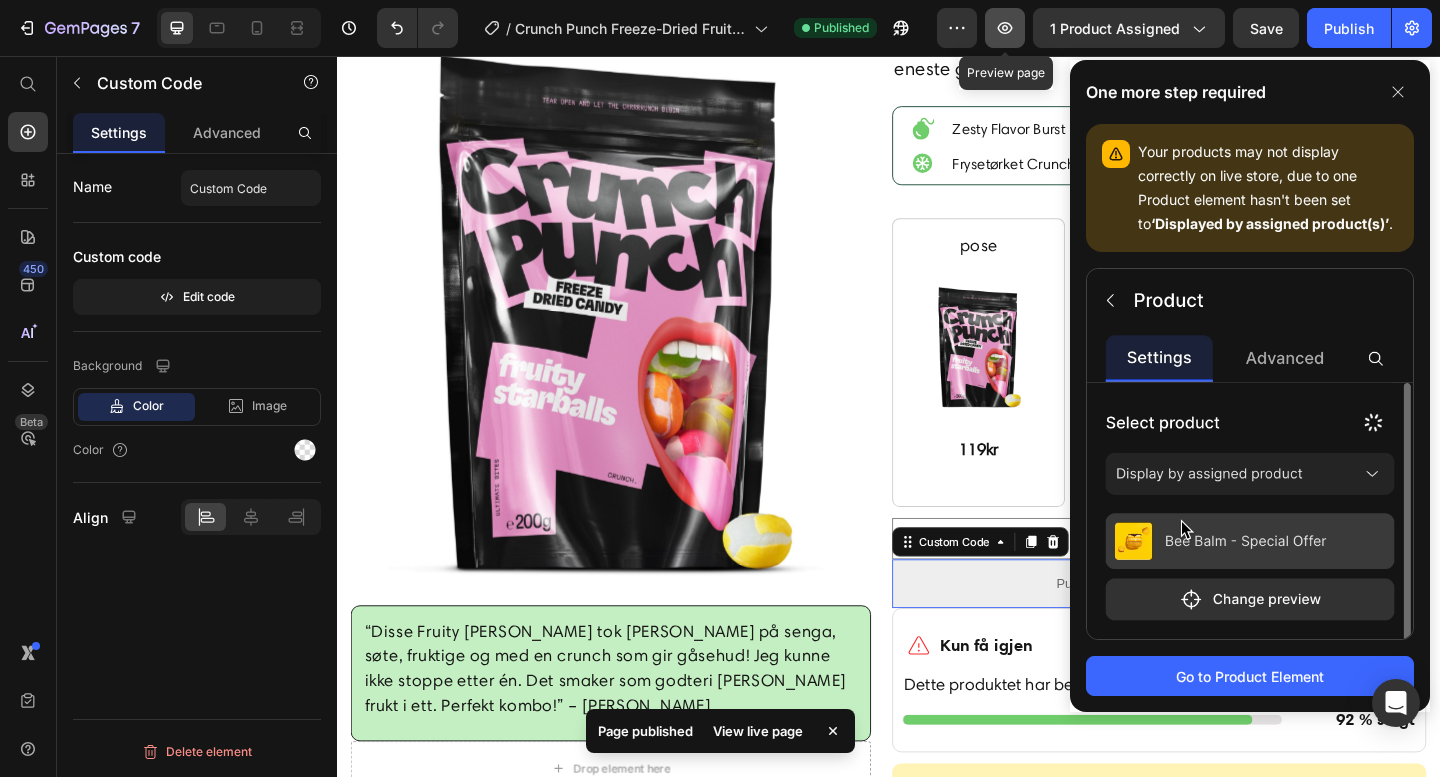 click 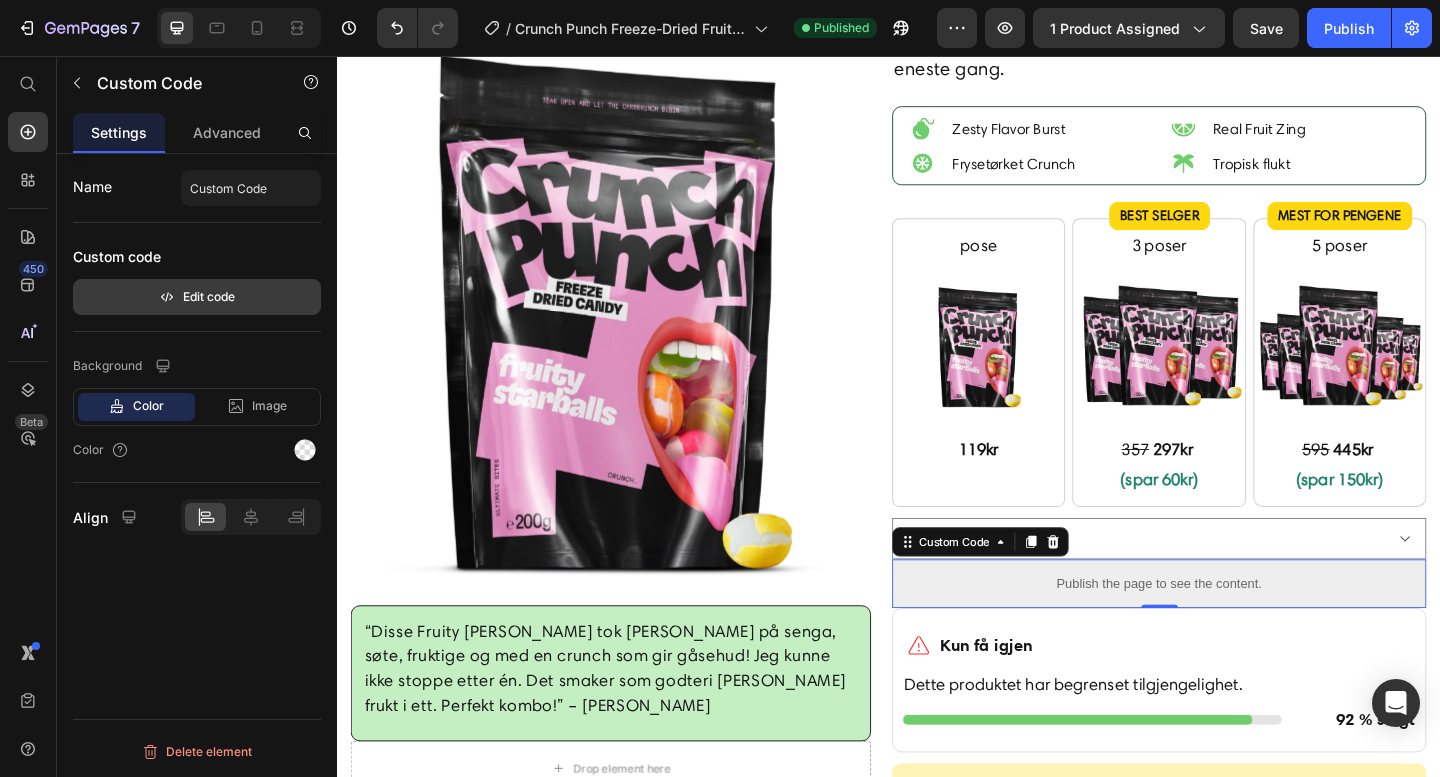 click on "Edit code" at bounding box center (197, 297) 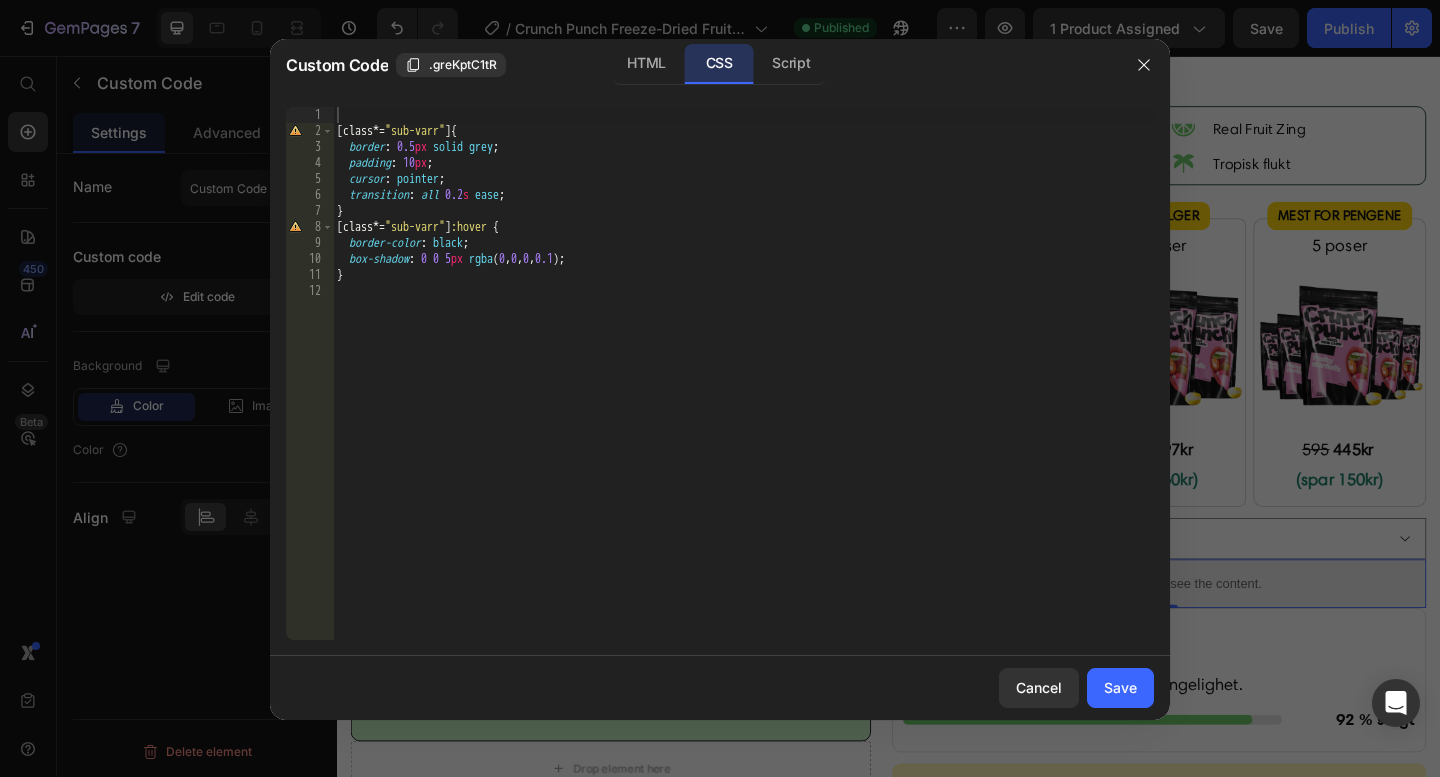 click on "[ class *= " sub-varr " ]  {    border :   0.5 px   solid   grey ;    padding :   10 px ;    cursor :   pointer ;    transition :   all   0.2 s   ease ; } [ class *= " sub-varr " ] :hover   {    border-color :   black ;    box-shadow :   0   0   5 px   rgba ( 0 , 0 , 0 , 0.1 ) ; }" at bounding box center (743, 389) 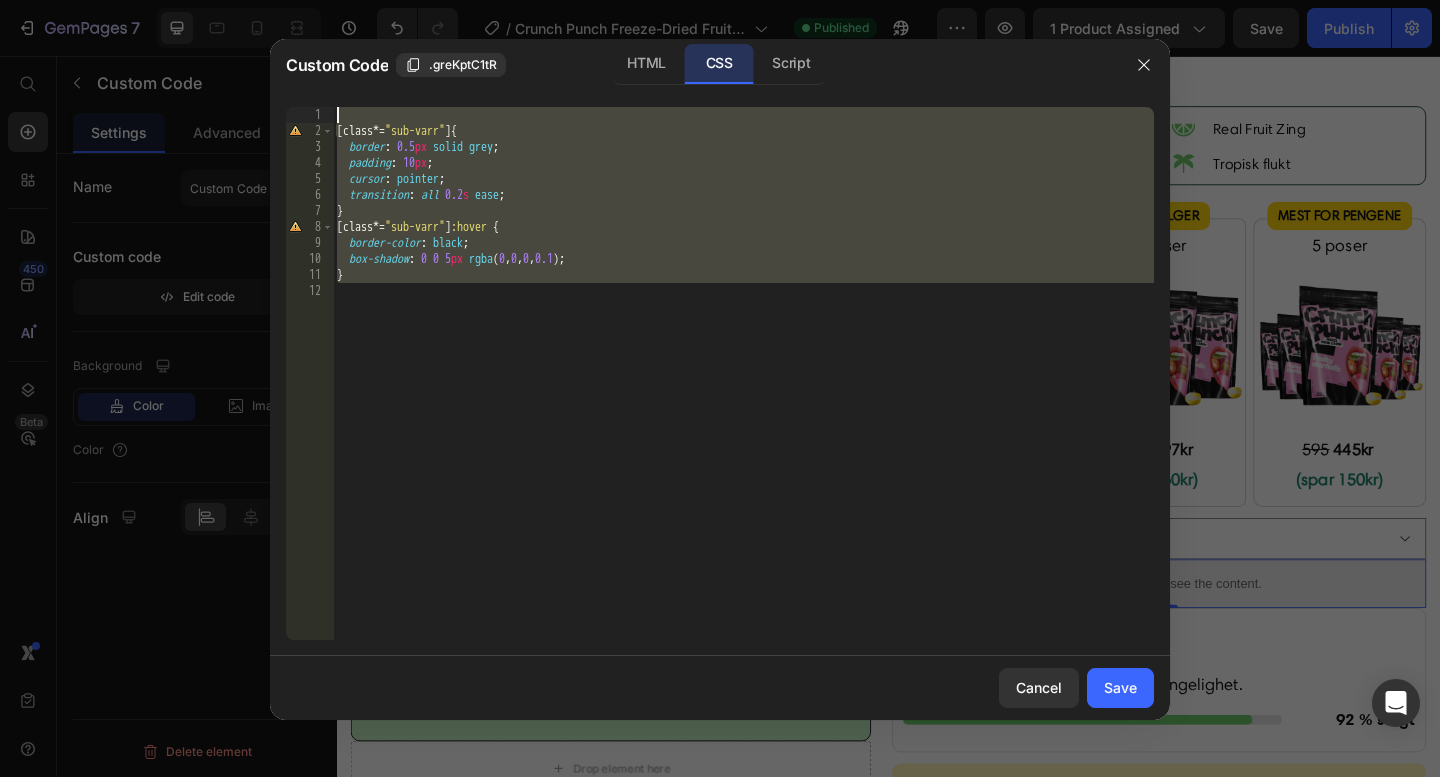 drag, startPoint x: 493, startPoint y: 312, endPoint x: 319, endPoint y: 85, distance: 286.01575 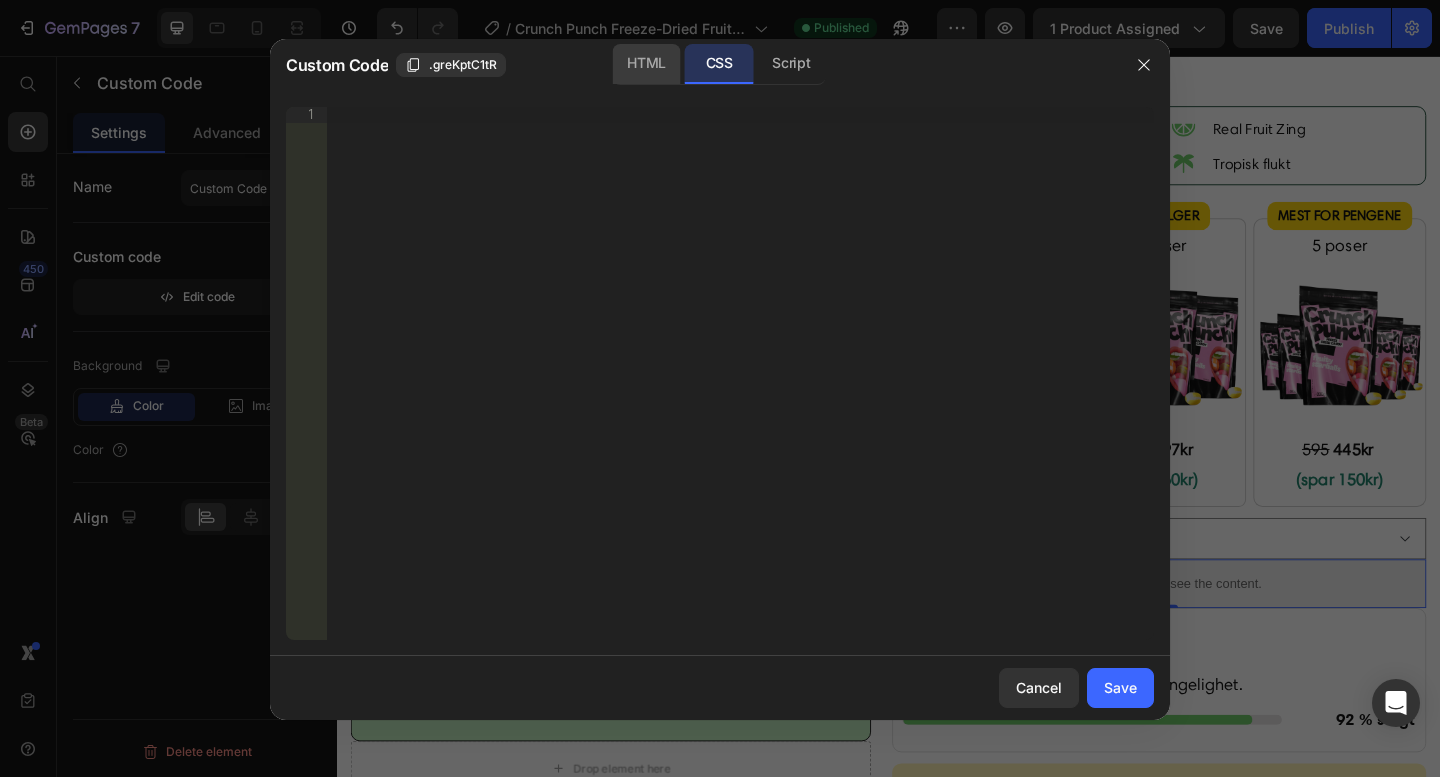 click on "HTML" 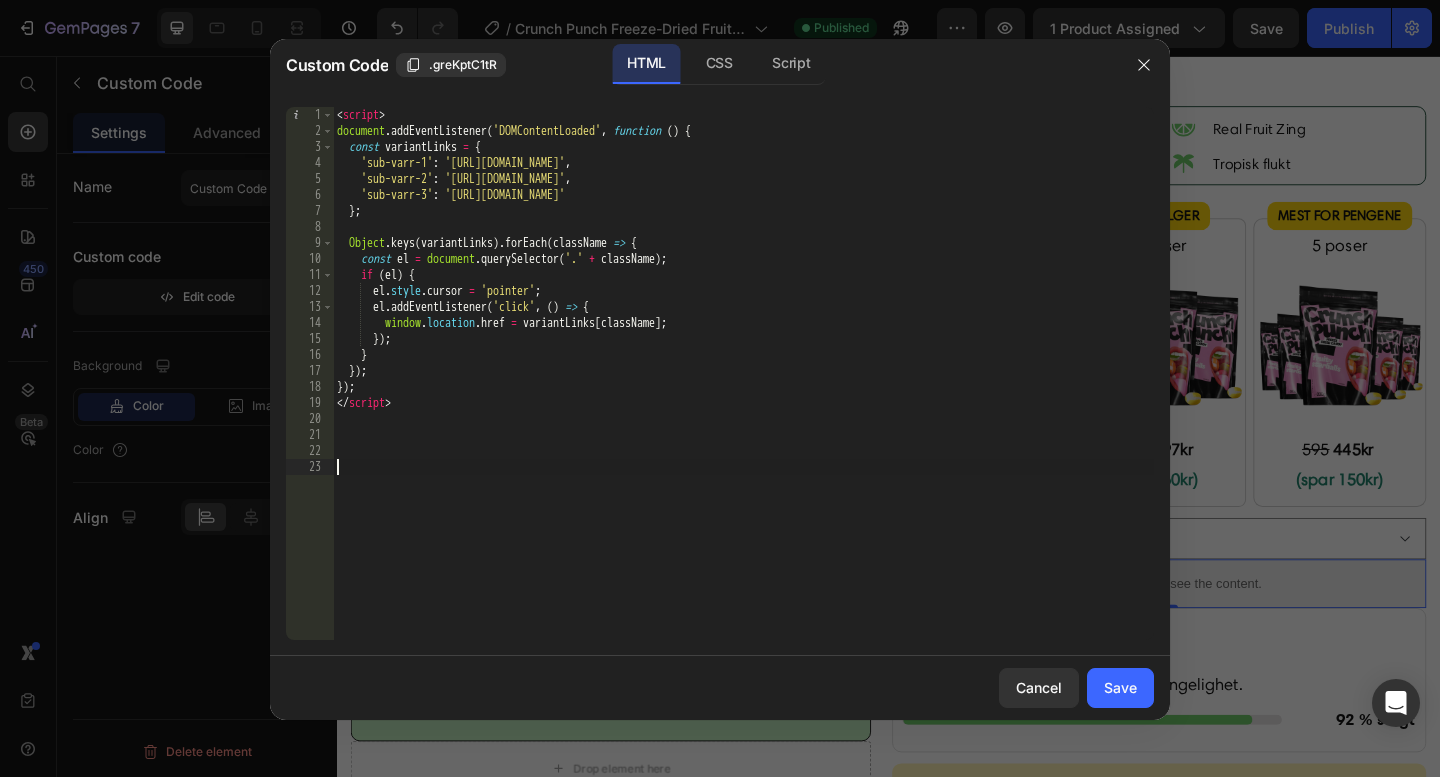 click on "< script > document . addEventListener ( 'DOMContentLoaded' ,   function   ( )   {    const   variantLinks   =   {      'sub-varr-1' :   'https://fastcandy.no/products/crunch-punch-pakke?variant=46625843773676' ,      'sub-varr-2' :   'https://fastcandy.no/products/crunch-punch-pakke?variant=46625843806444' ,      'sub-varr-3' :   'https://fastcandy.no/products/crunch-punch-pakke?variant=46625843839212'    } ;    Object . keys ( variantLinks ) . forEach ( className   =>   {      const   el   =   document . querySelector ( '.'   +   className ) ;      if   ( el )   {         el . style . cursor   =   'pointer' ;         el . addEventListener ( 'click' ,   ( )   =>   {           window . location . href   =   variantLinks [ className ] ;         }) ;      }    }) ; }) ; </ script >" at bounding box center [743, 389] 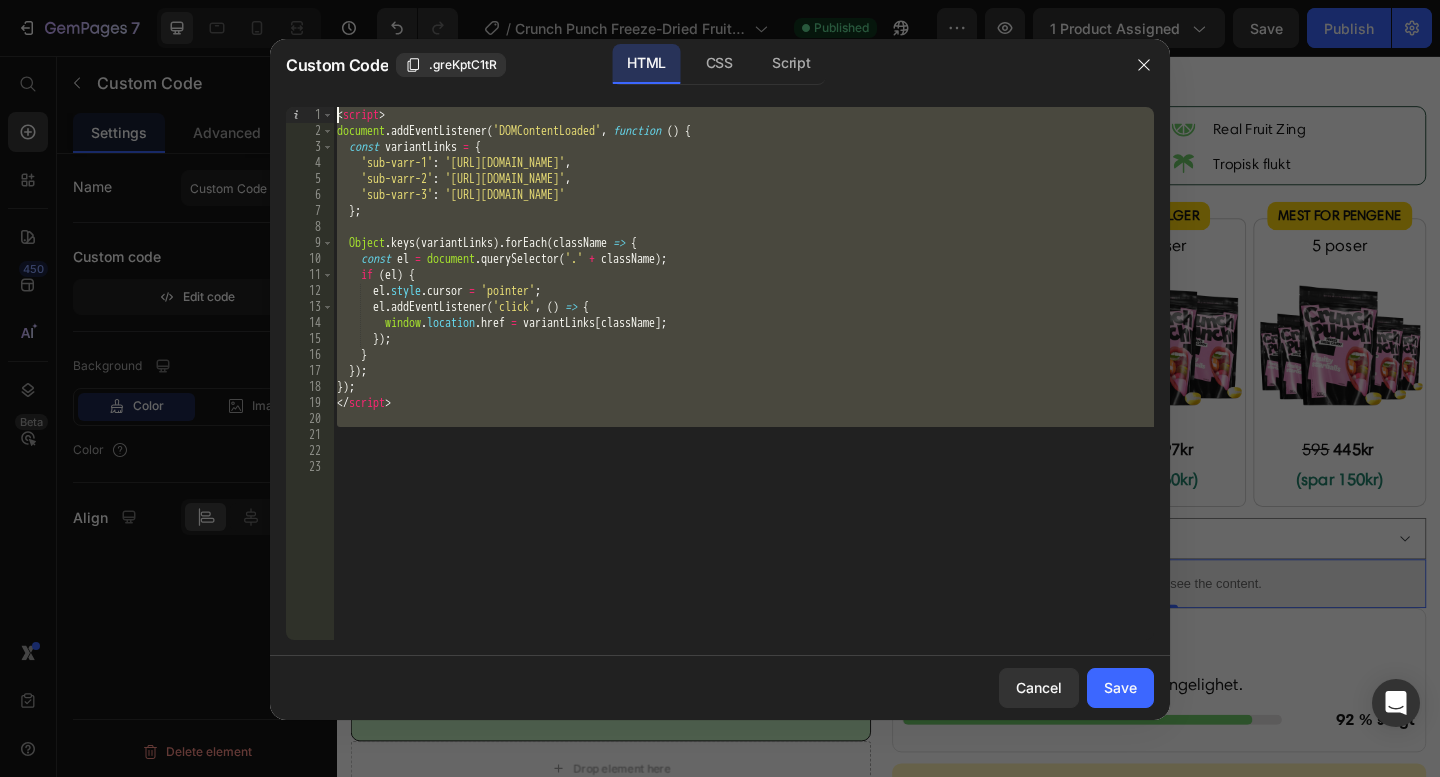 drag, startPoint x: 387, startPoint y: 401, endPoint x: 222, endPoint y: -74, distance: 502.84192 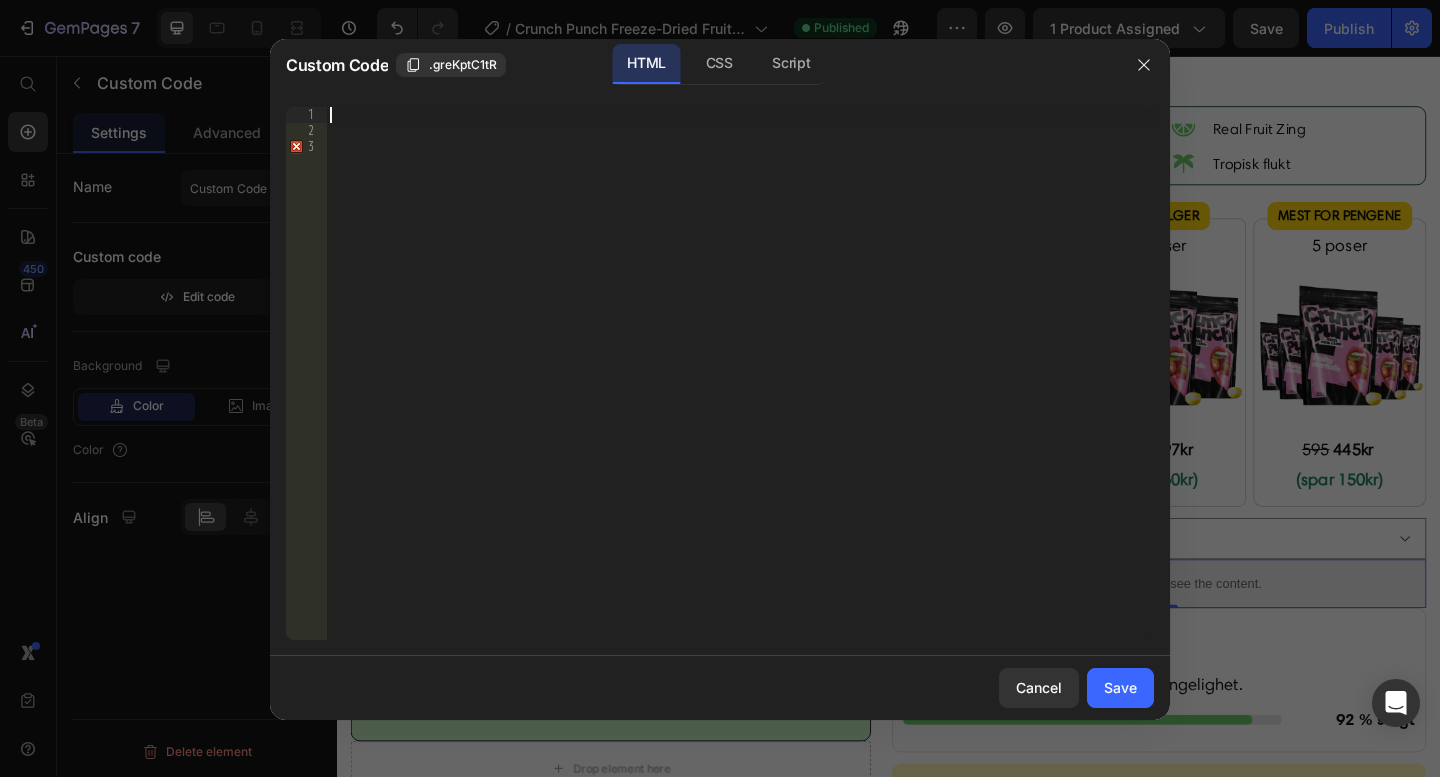 click at bounding box center (740, 389) 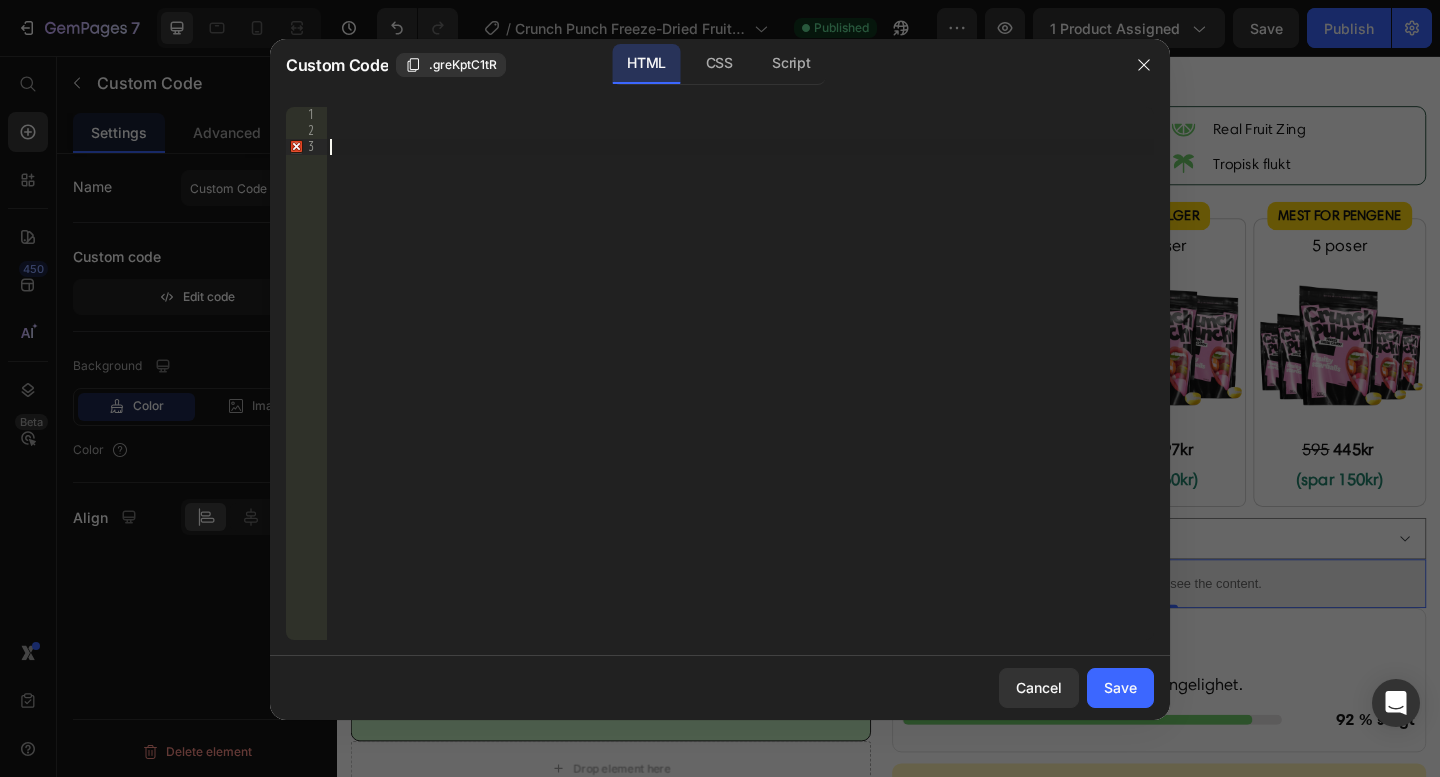 paste on "</script>" 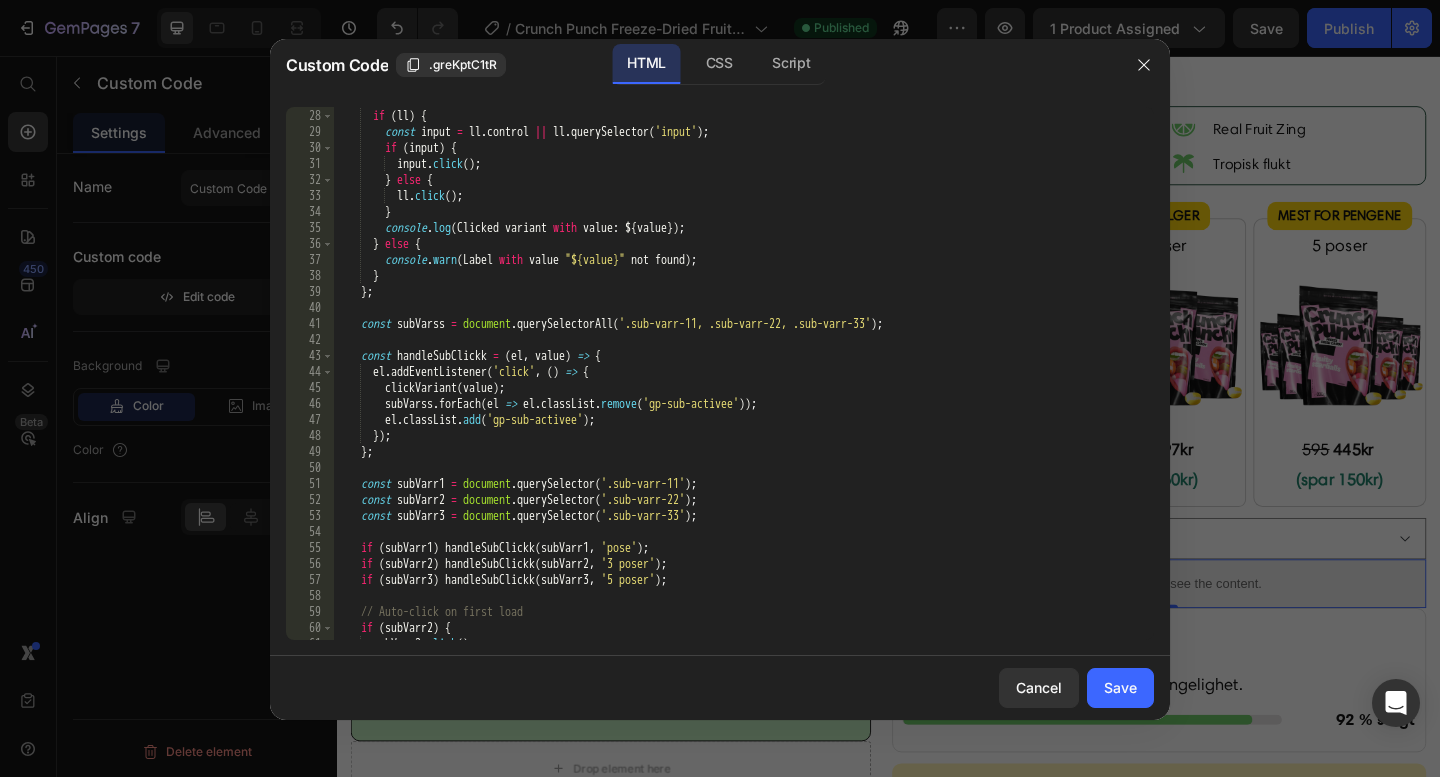 scroll, scrollTop: 431, scrollLeft: 0, axis: vertical 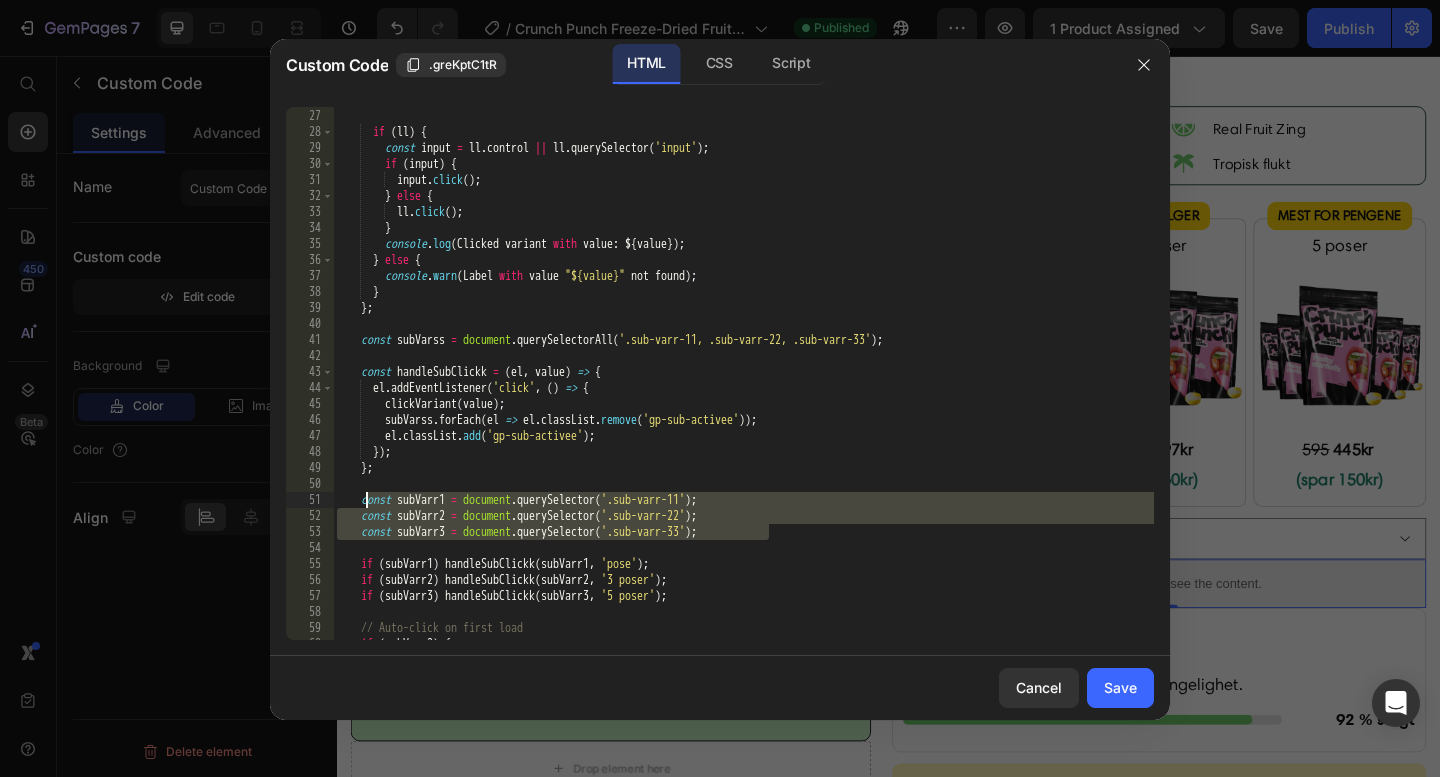 drag, startPoint x: 795, startPoint y: 528, endPoint x: 364, endPoint y: 501, distance: 431.84488 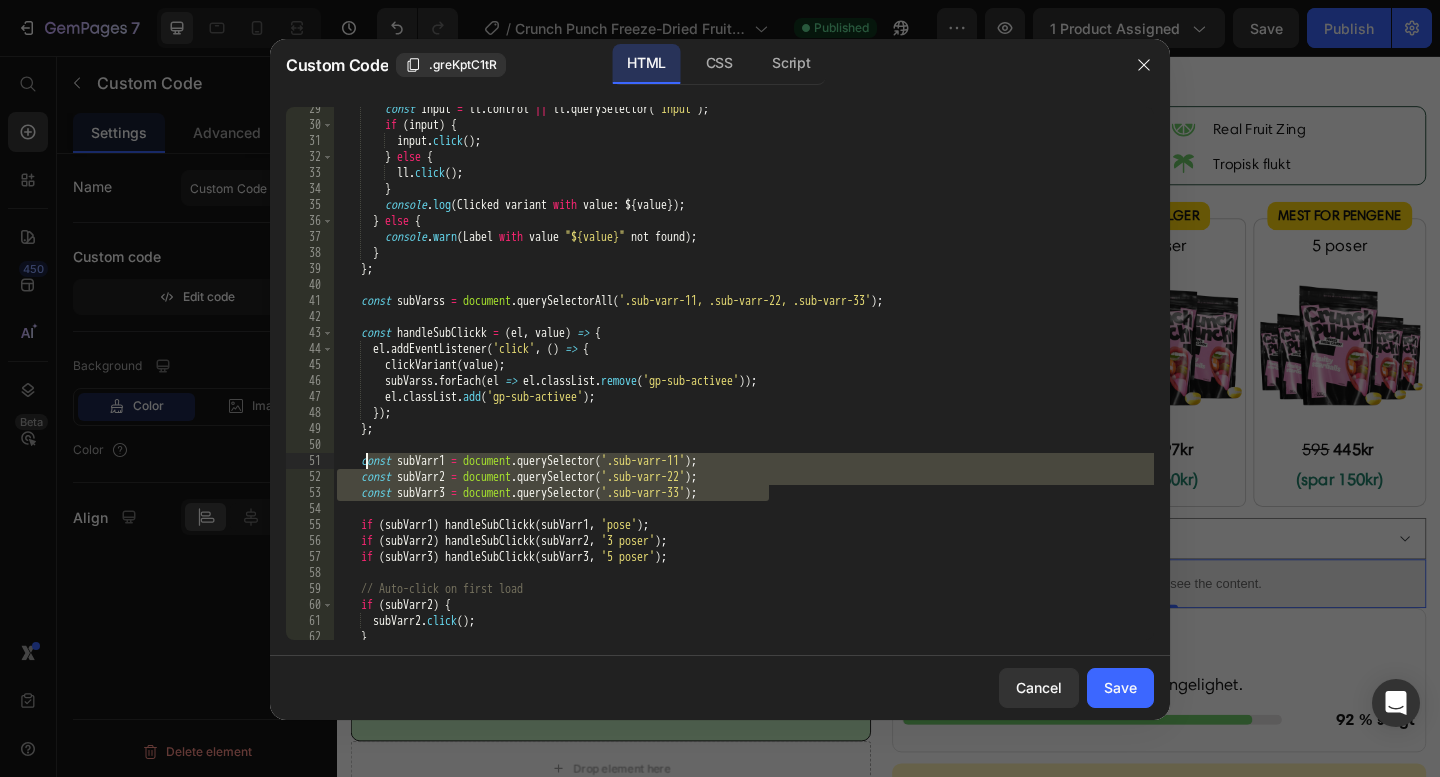 scroll, scrollTop: 507, scrollLeft: 0, axis: vertical 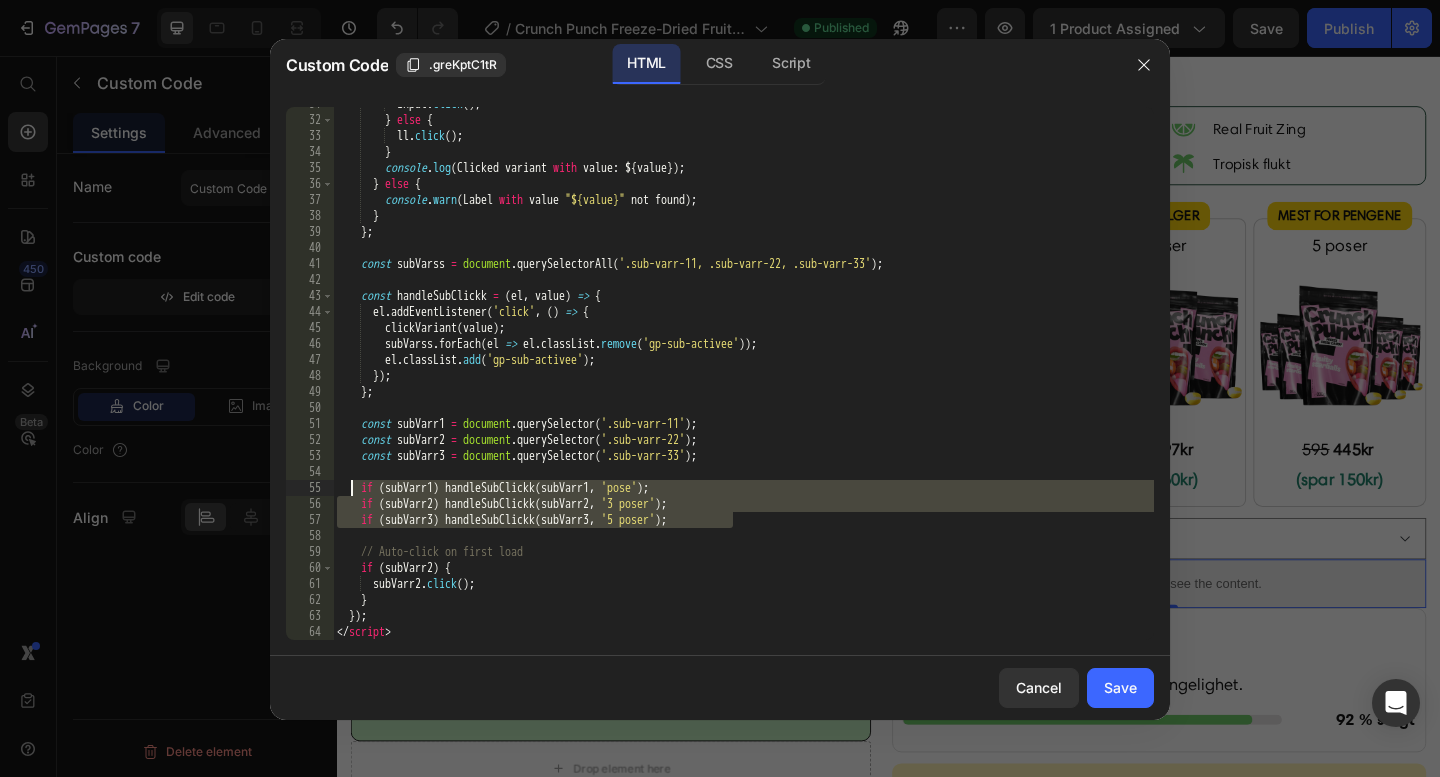 drag, startPoint x: 766, startPoint y: 523, endPoint x: 349, endPoint y: 490, distance: 418.3037 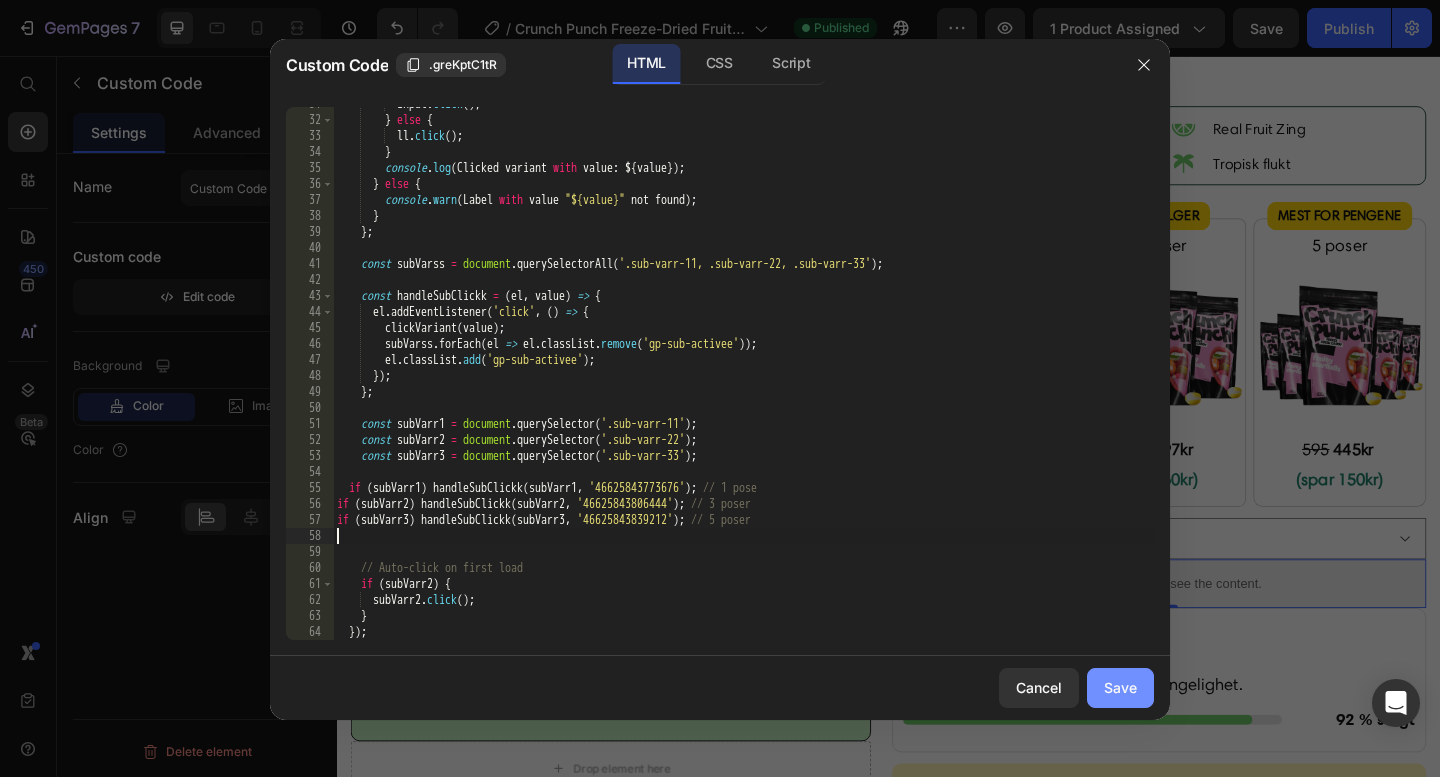click on "Save" at bounding box center [1120, 687] 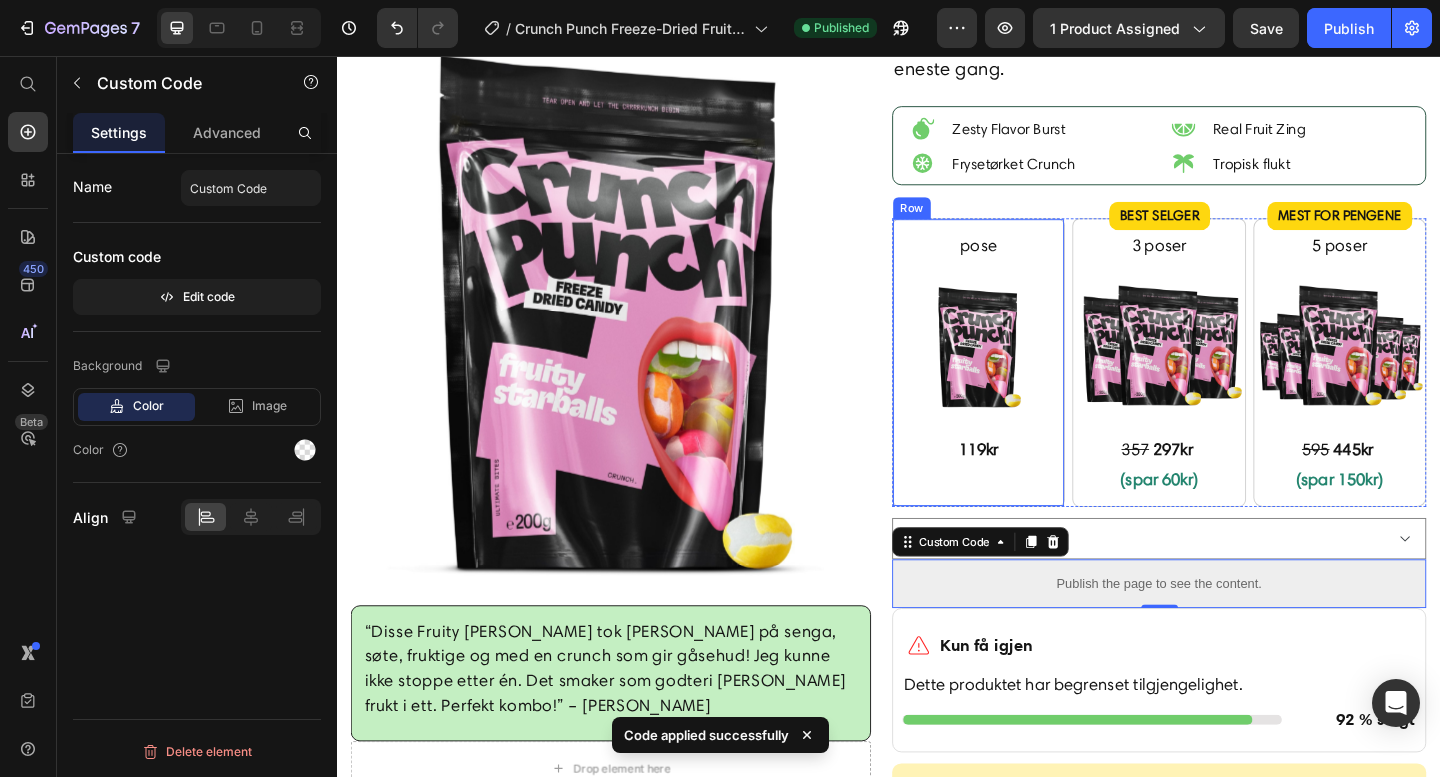 click on "pose Text Block Image 119kr Text Block" at bounding box center [1035, 390] 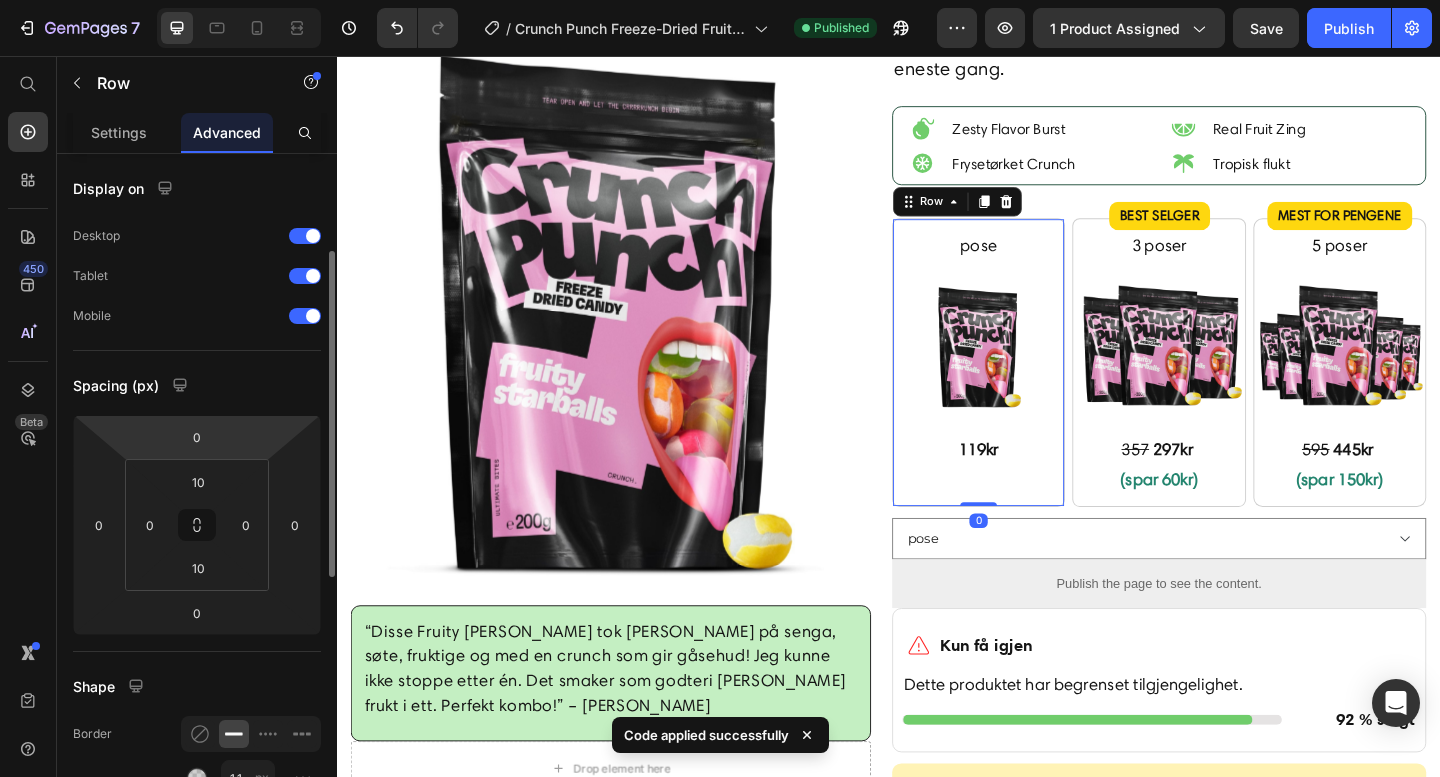 scroll, scrollTop: 737, scrollLeft: 0, axis: vertical 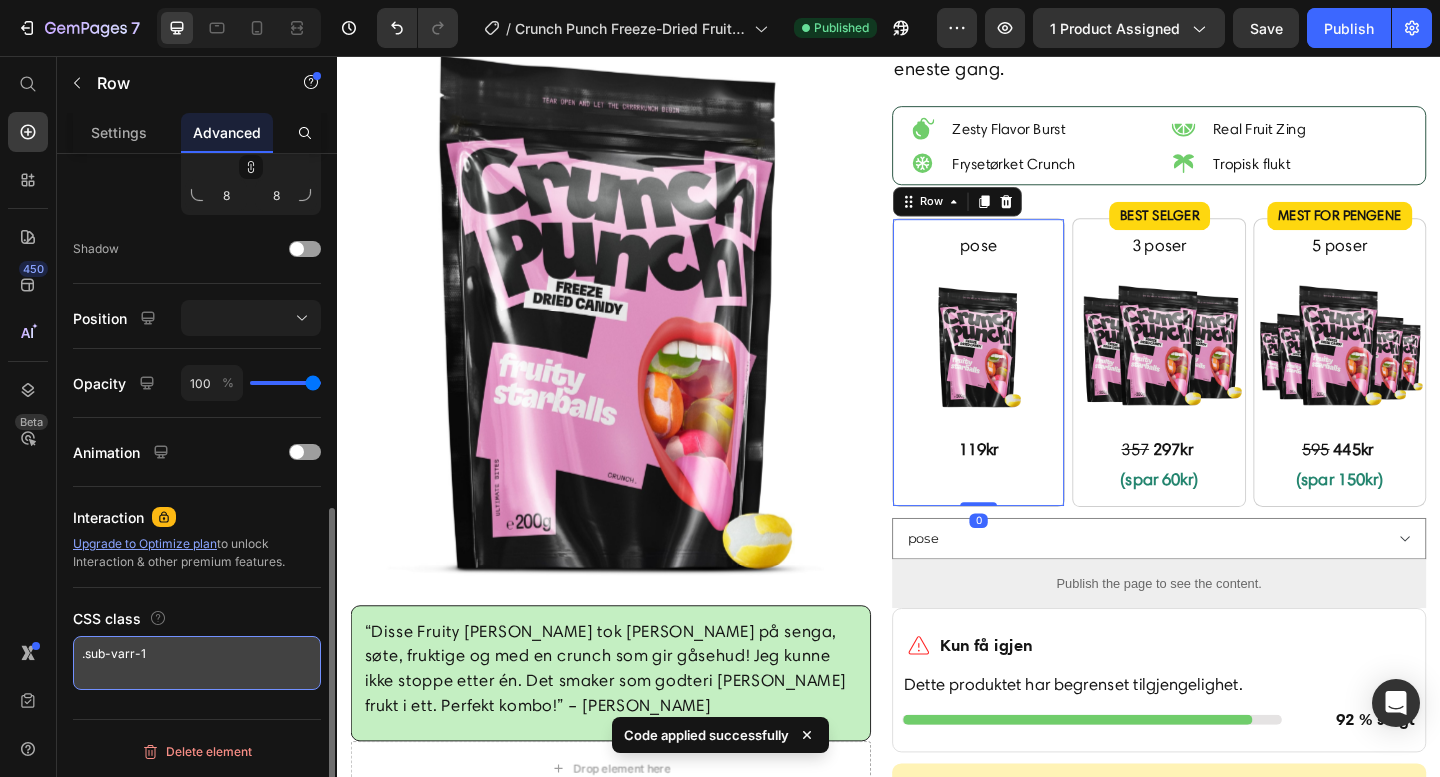 click on ".sub-varr-1" at bounding box center [197, 663] 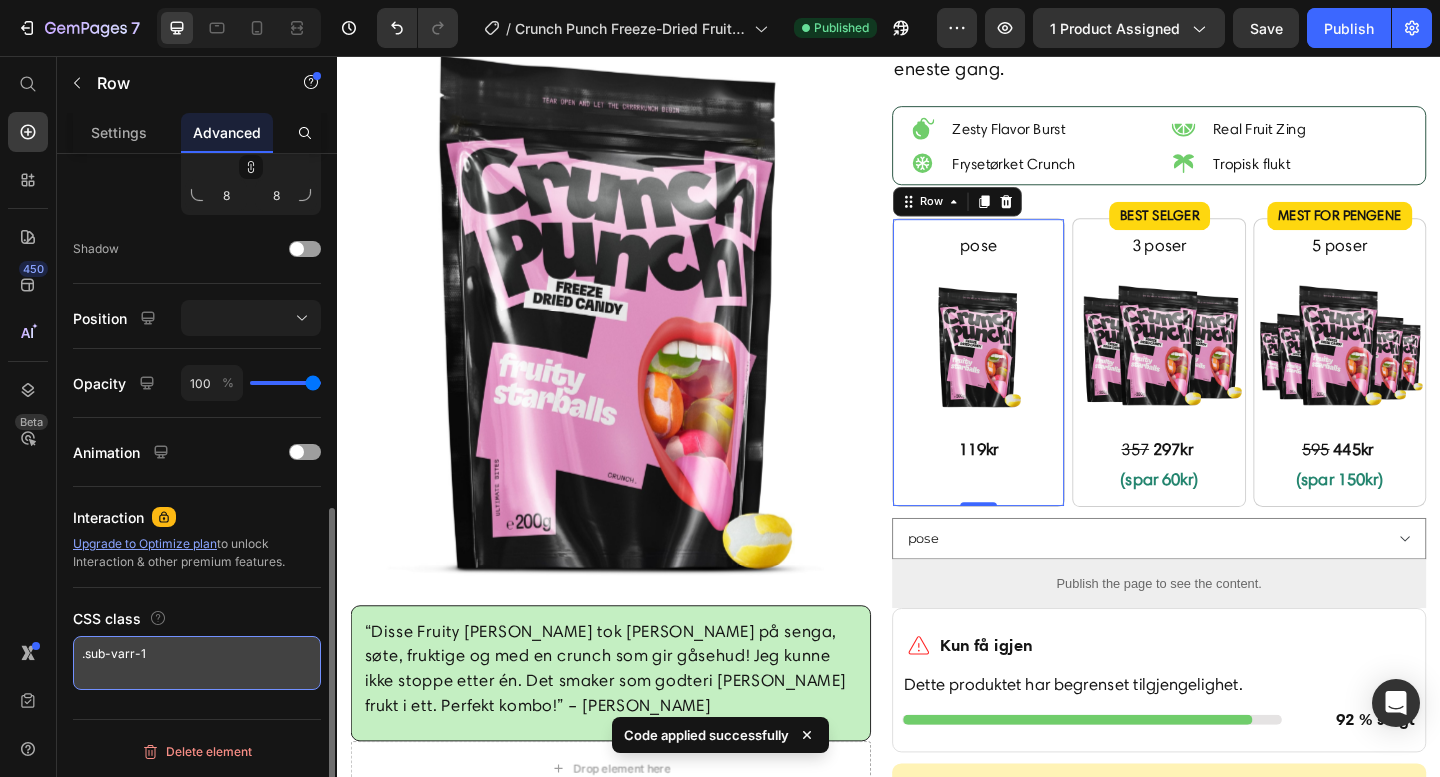 type on ".sub-varr-11" 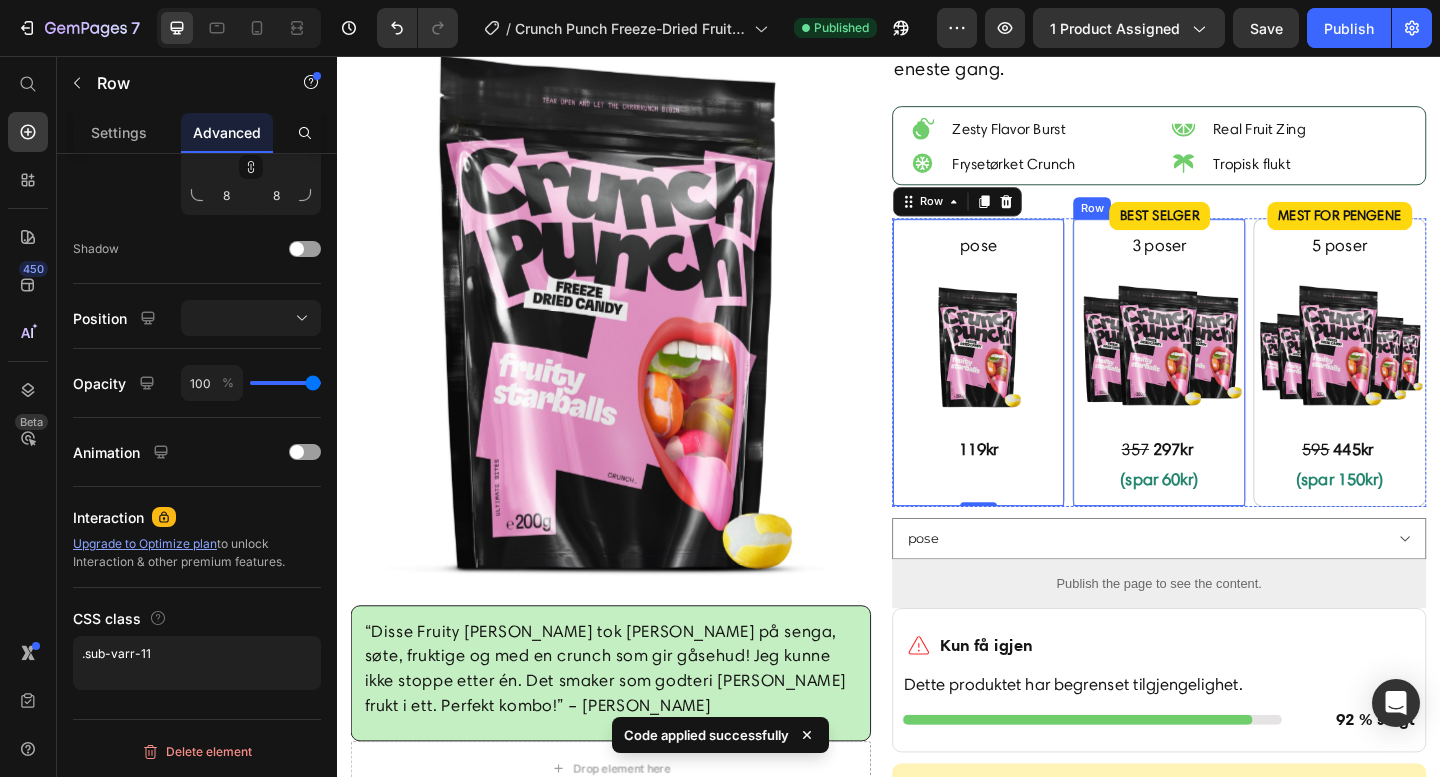 click on "BEST SELGER Product Badge 3 poser Text Block Image 357   297kr   (spar 60kr) Text Block Row" at bounding box center [1231, 390] 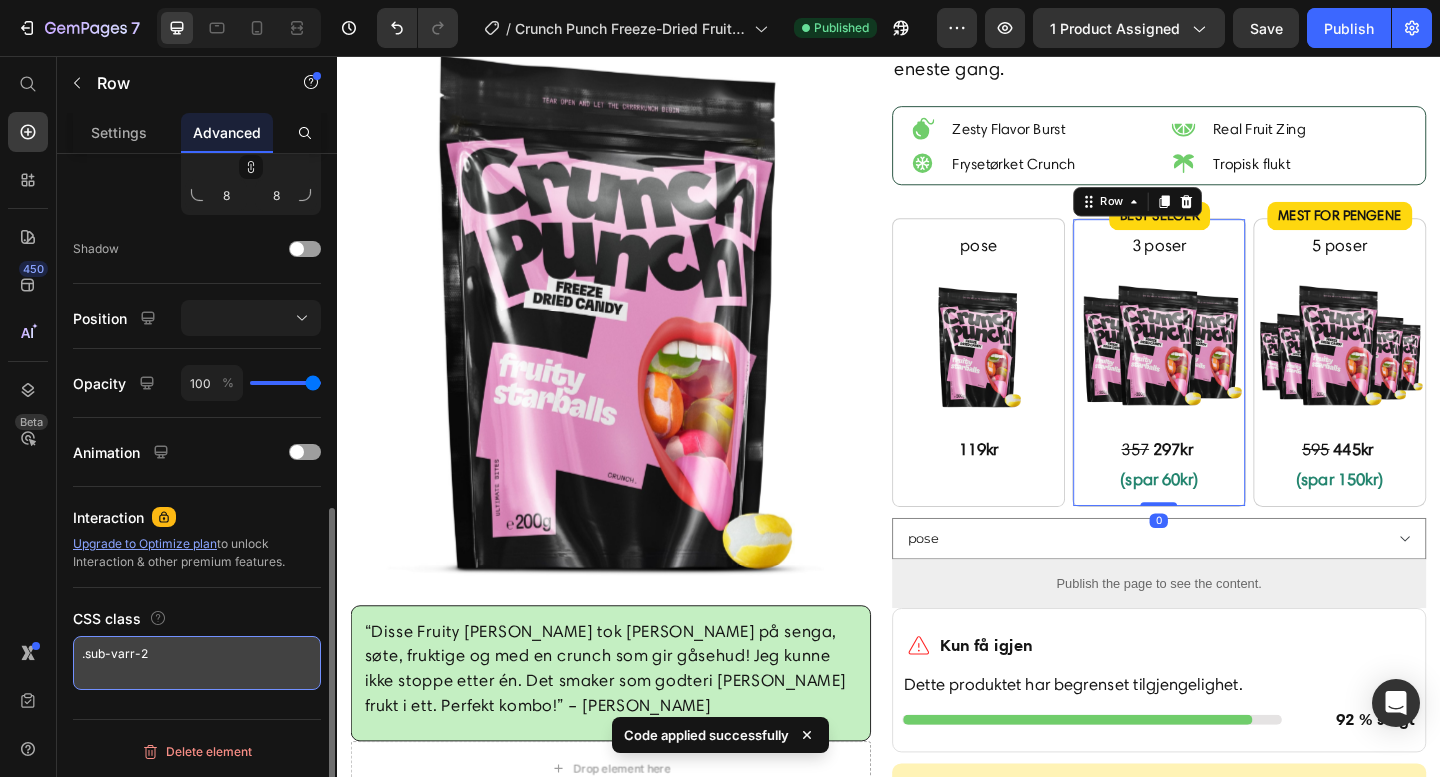 click on ".sub-varr-2" at bounding box center [197, 663] 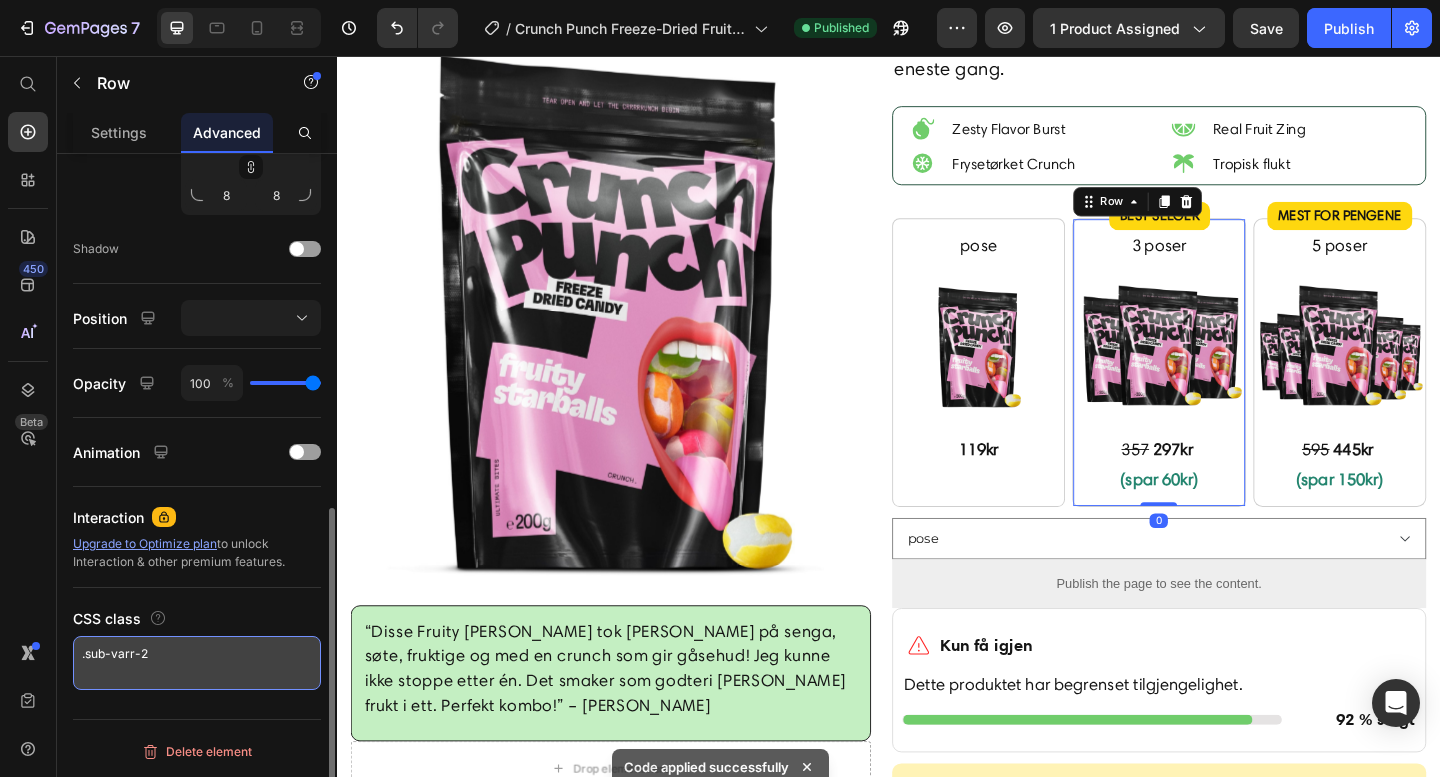 type on ".sub-varr-22" 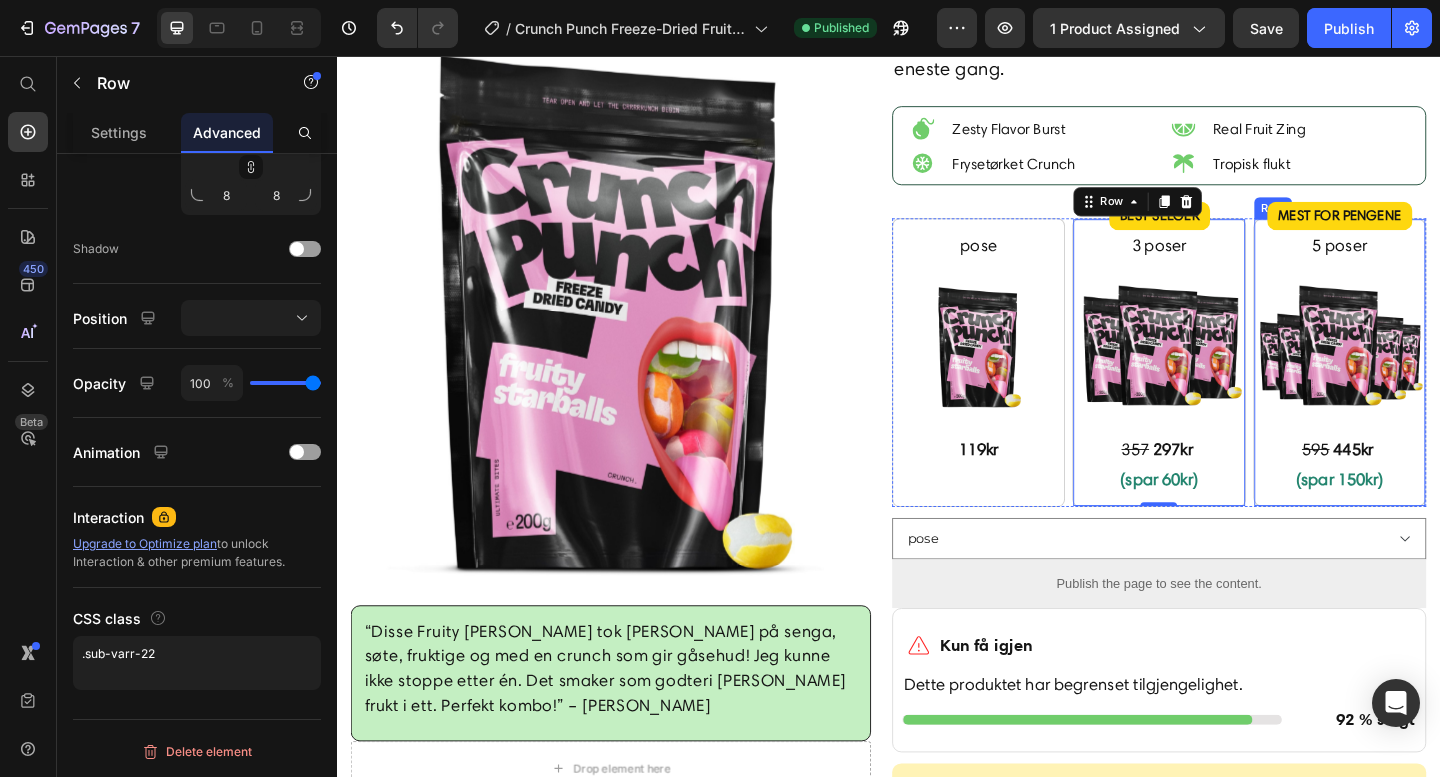 click on "5 poser Text Block Image 595   445kr   (spar 150kr) Text Block Mest for pengene Product Badge Row" at bounding box center (1428, 390) 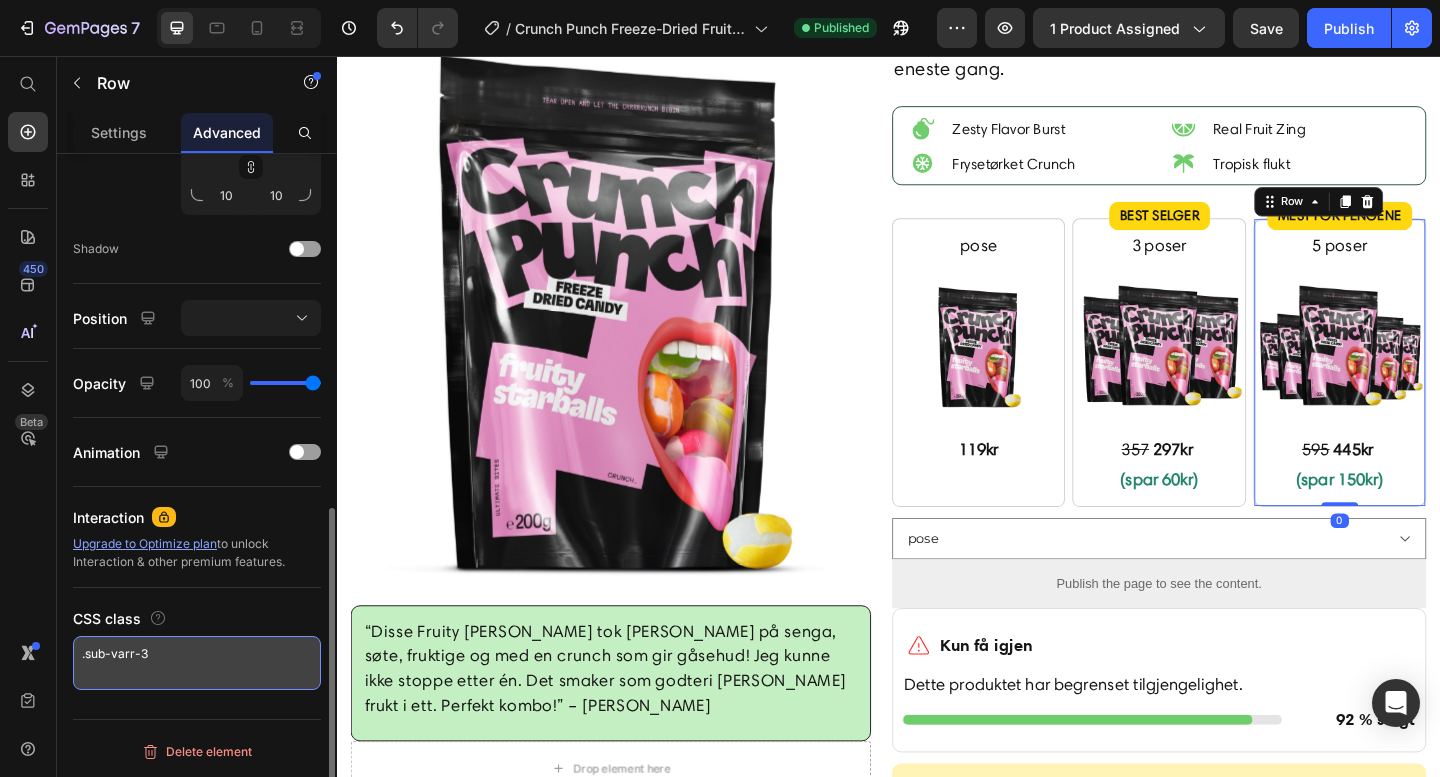 click on ".sub-varr-3" at bounding box center [197, 663] 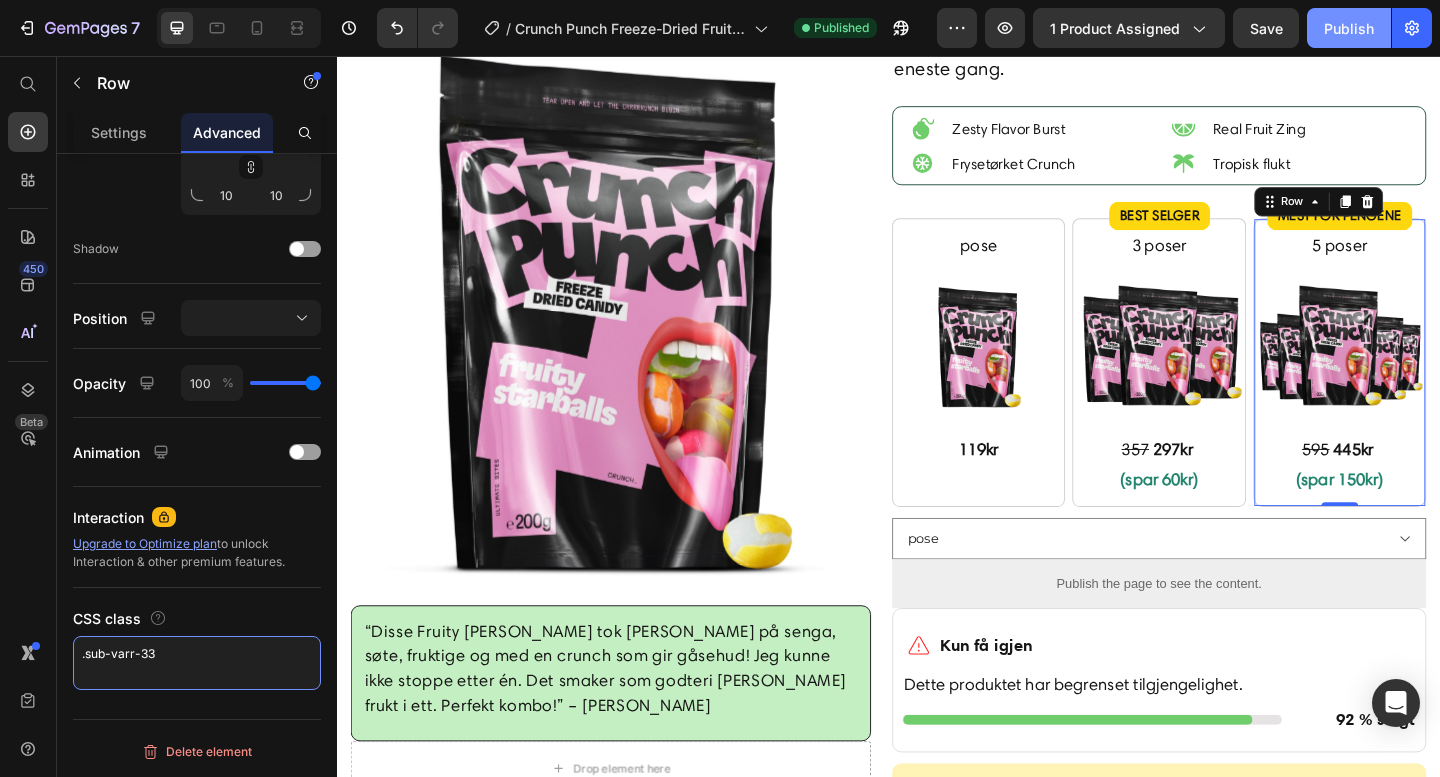 type on ".sub-varr-33" 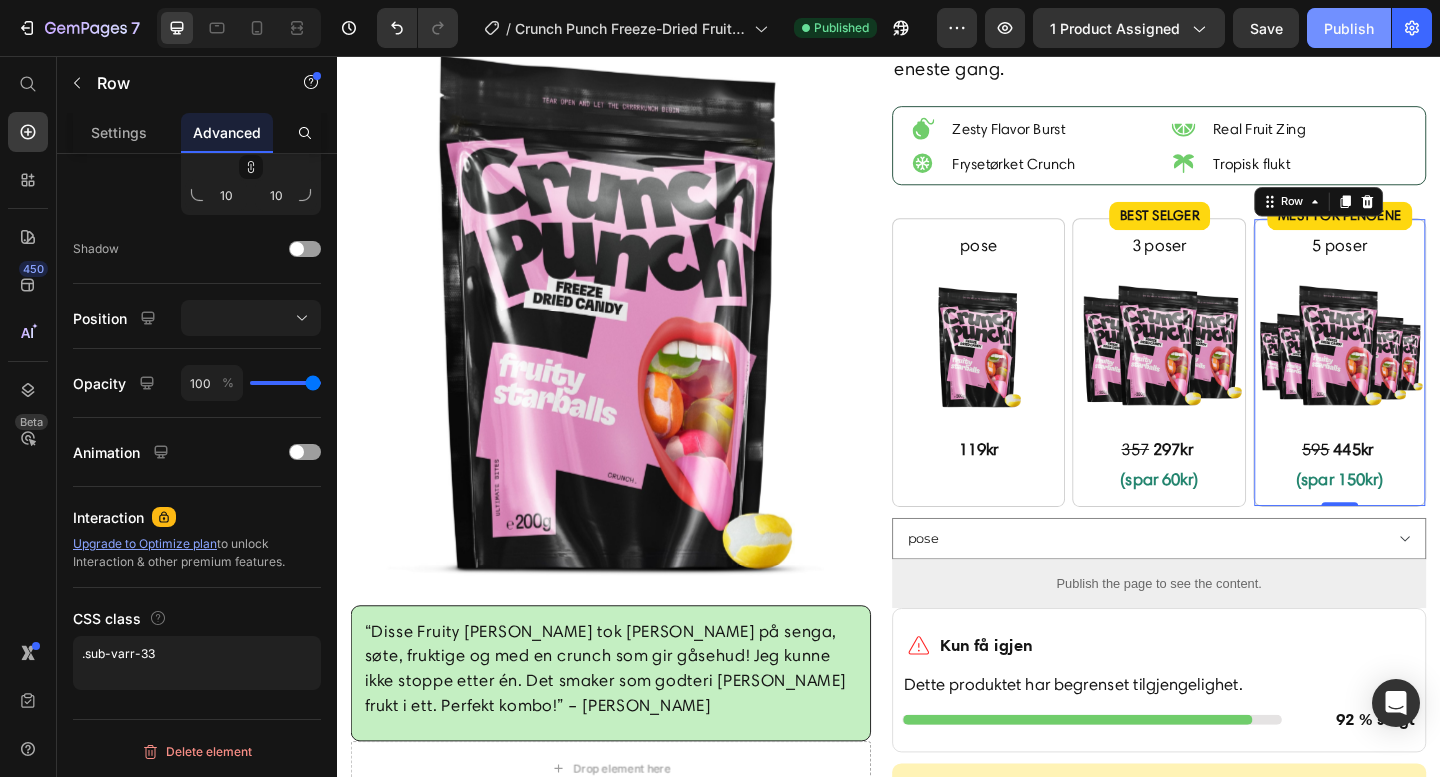 click on "Publish" at bounding box center (1349, 28) 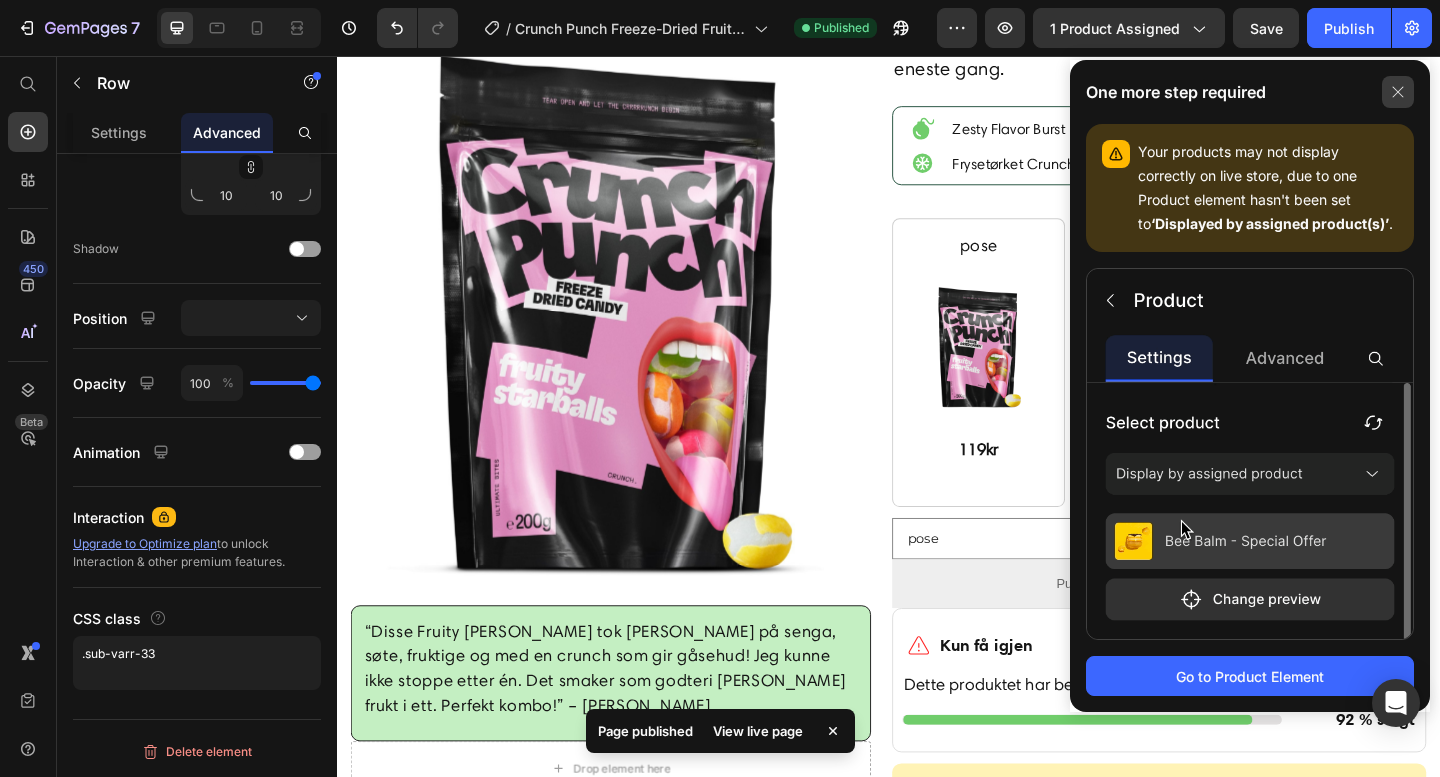 click 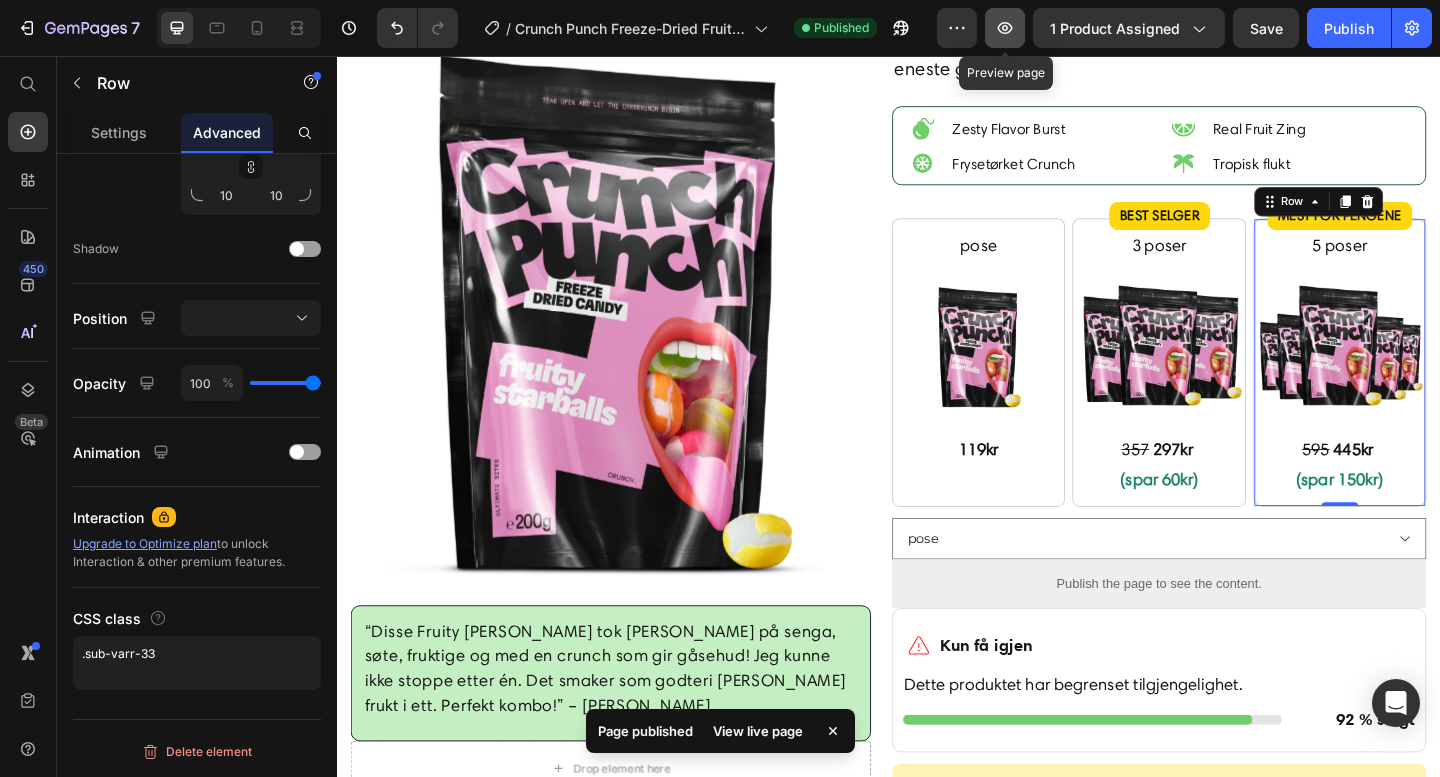 click 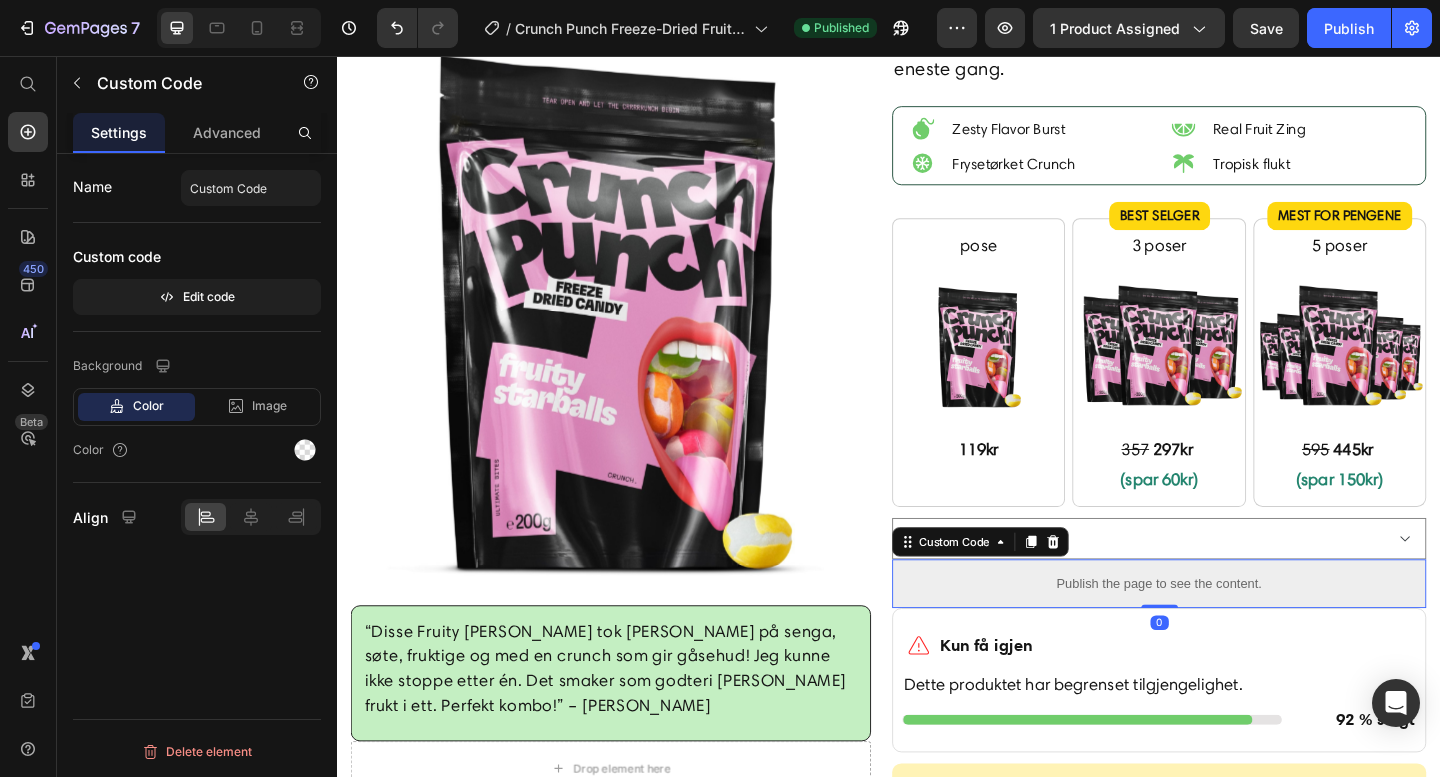 scroll, scrollTop: 0, scrollLeft: 0, axis: both 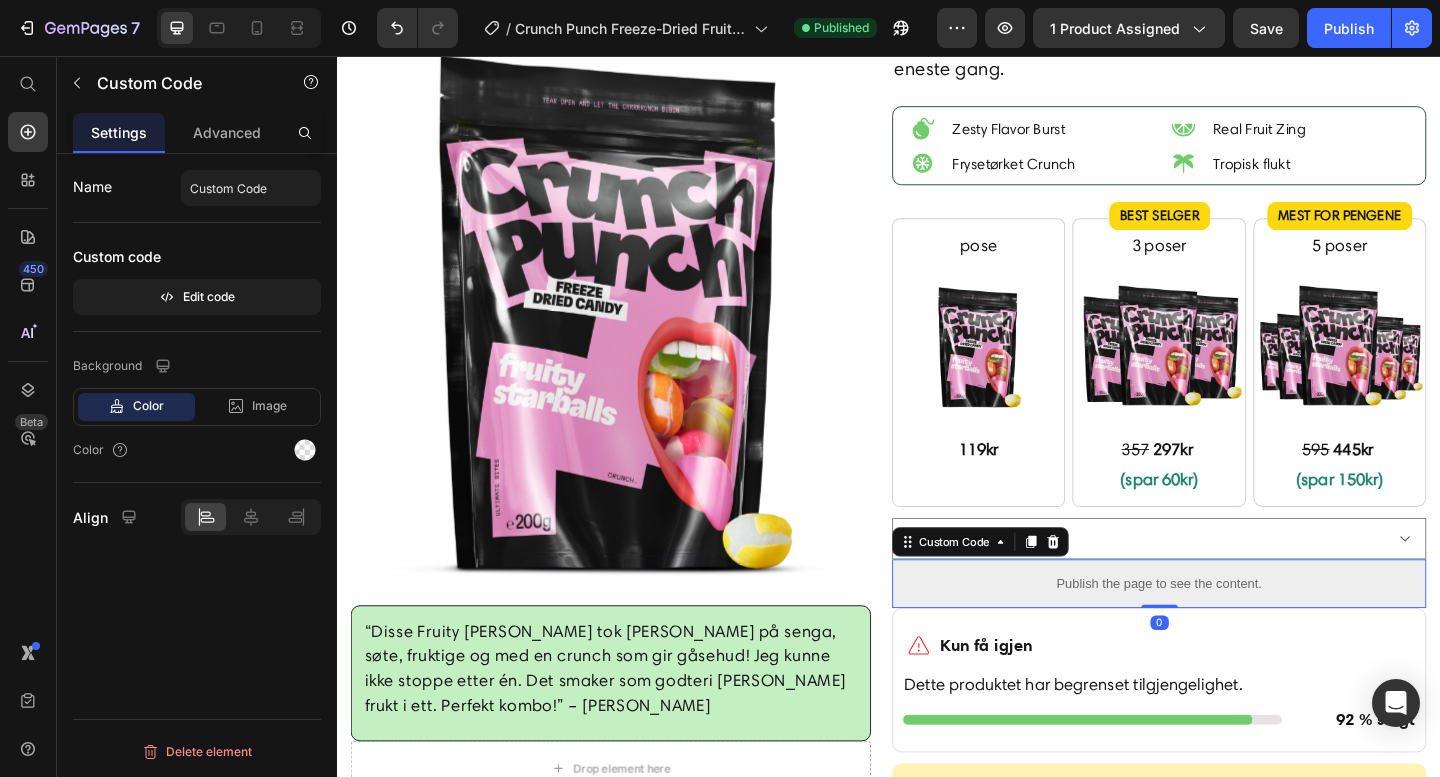 click on "Custom code" at bounding box center (197, 257) 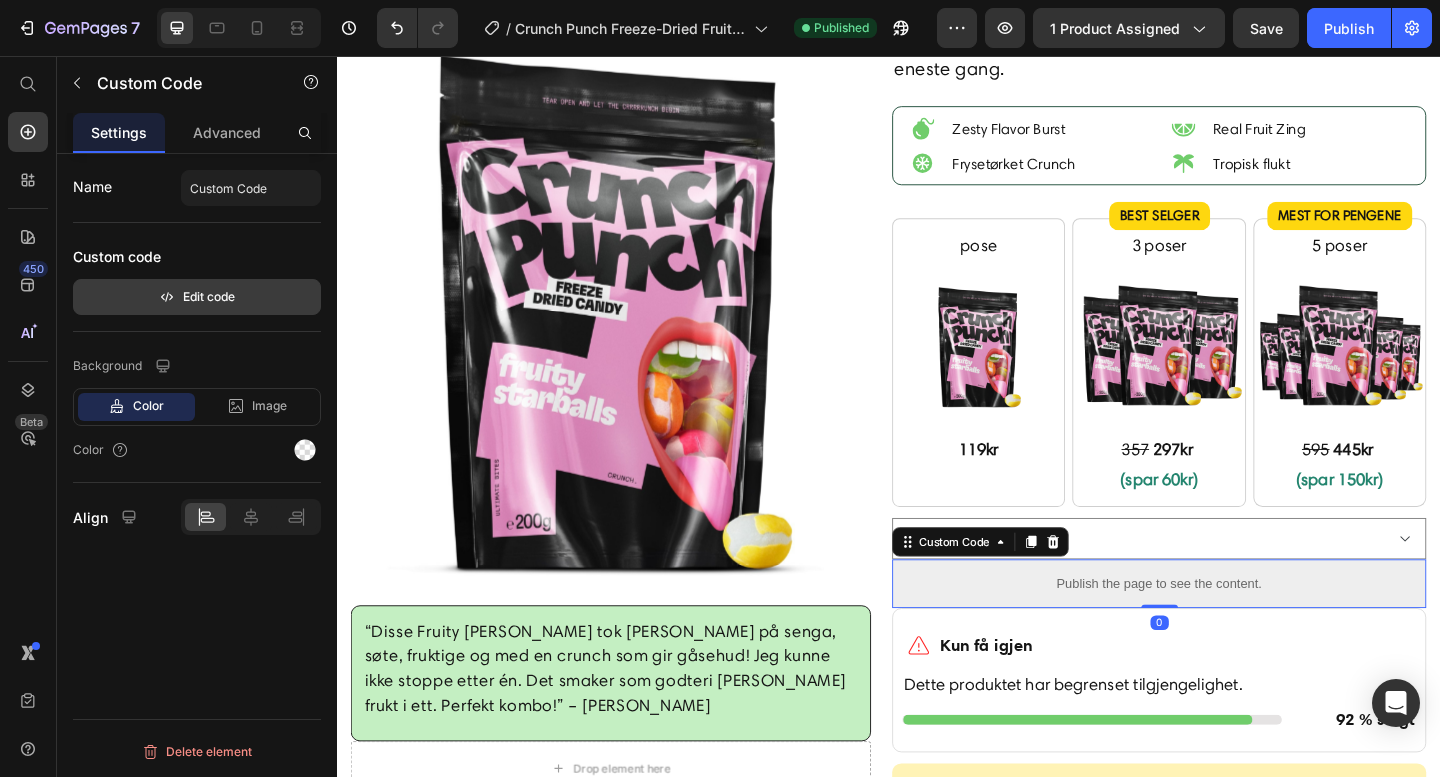 click on "Edit code" at bounding box center (197, 297) 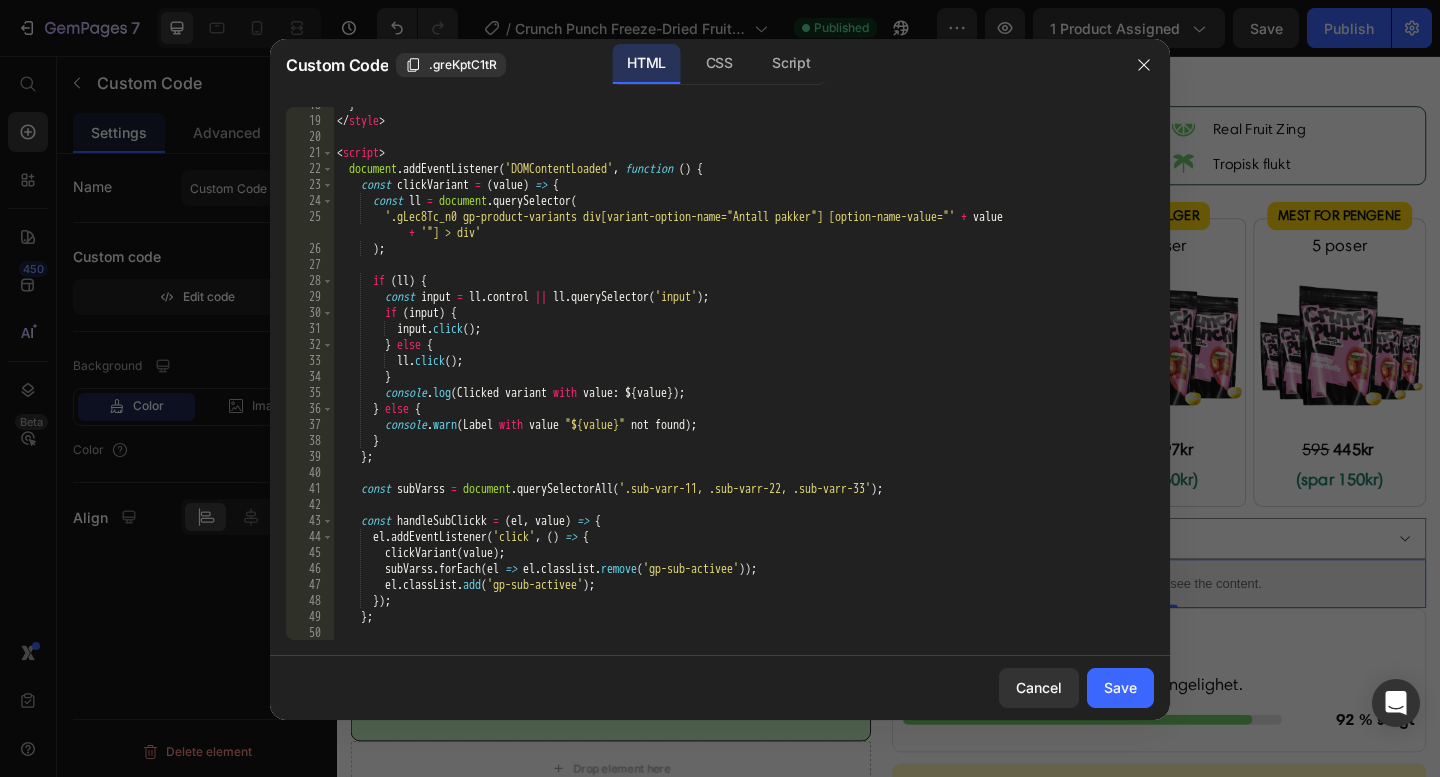scroll, scrollTop: 0, scrollLeft: 0, axis: both 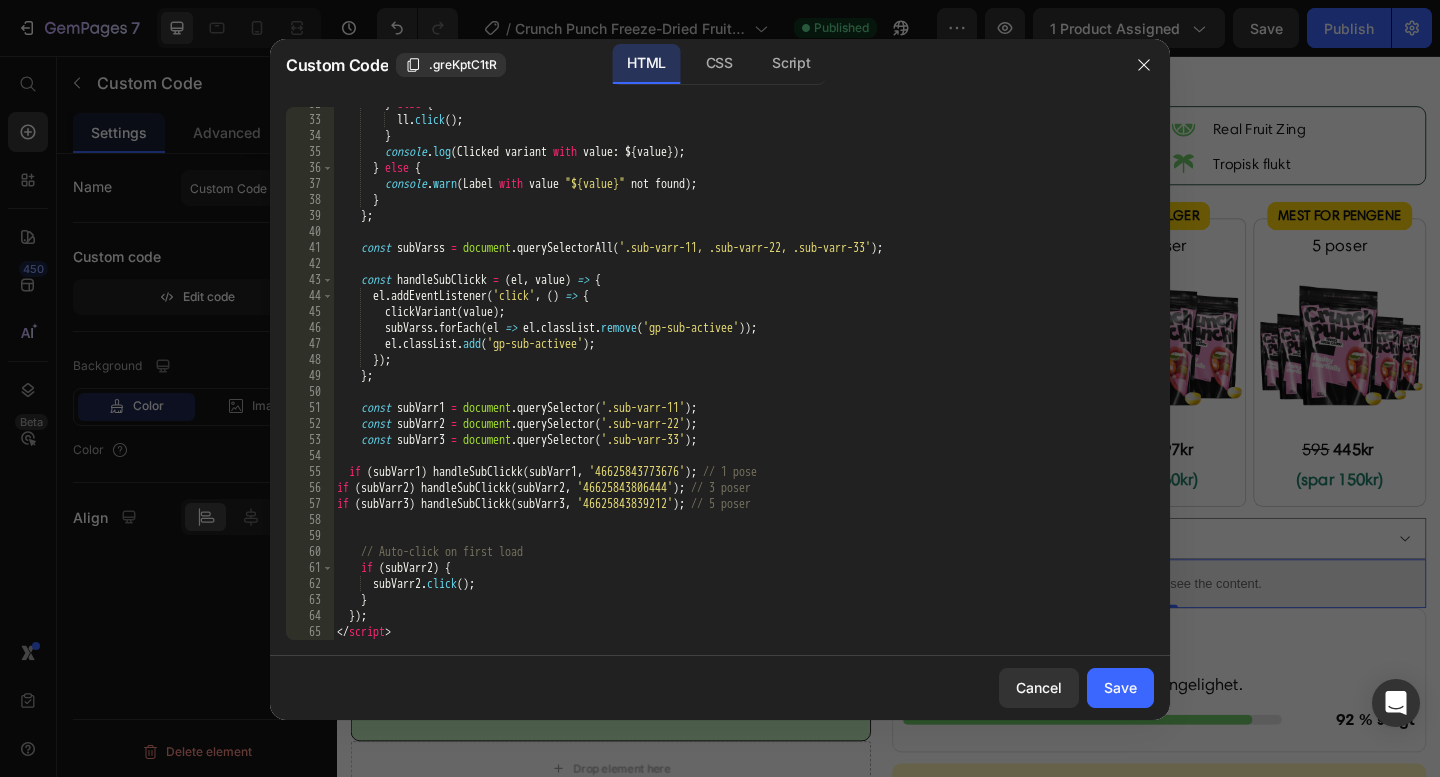 type on "</script>" 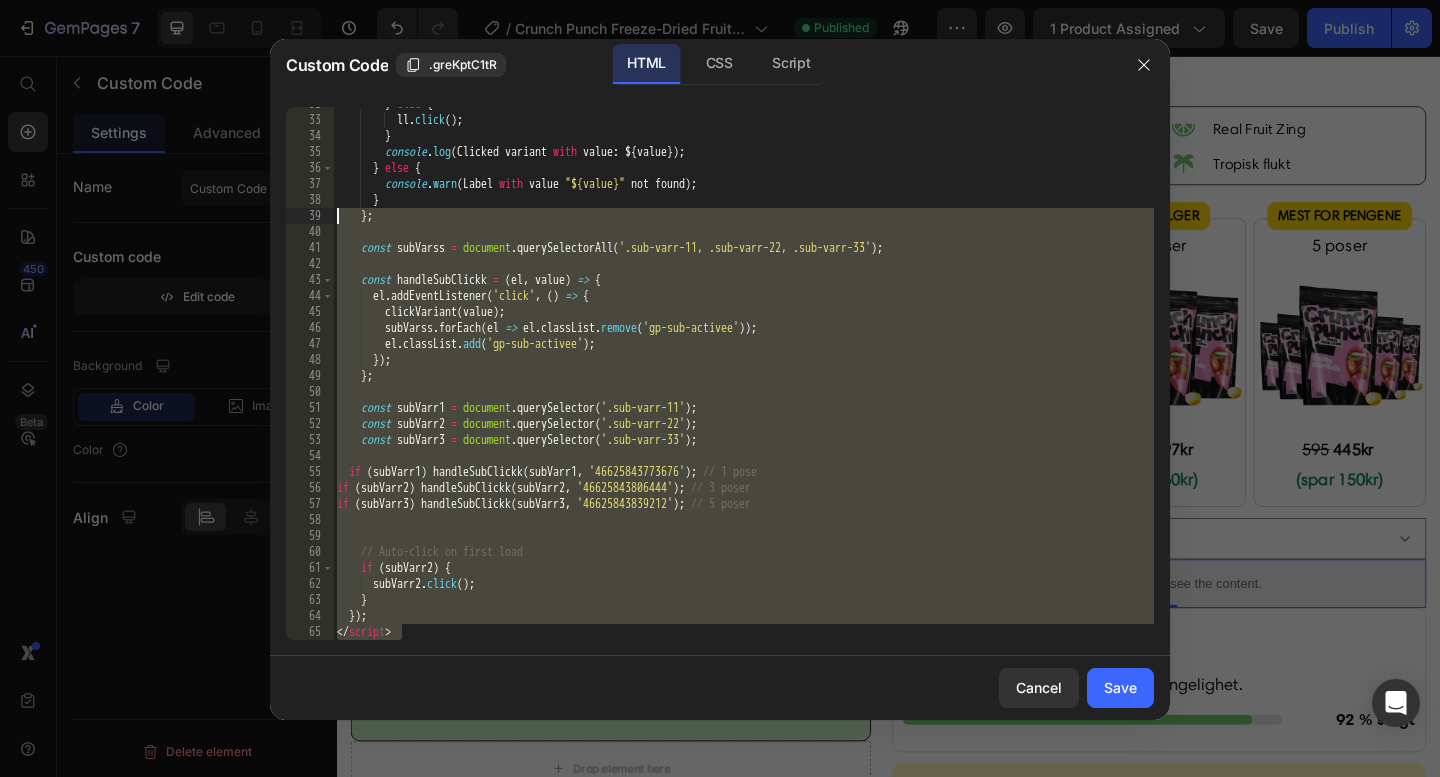 scroll, scrollTop: 0, scrollLeft: 0, axis: both 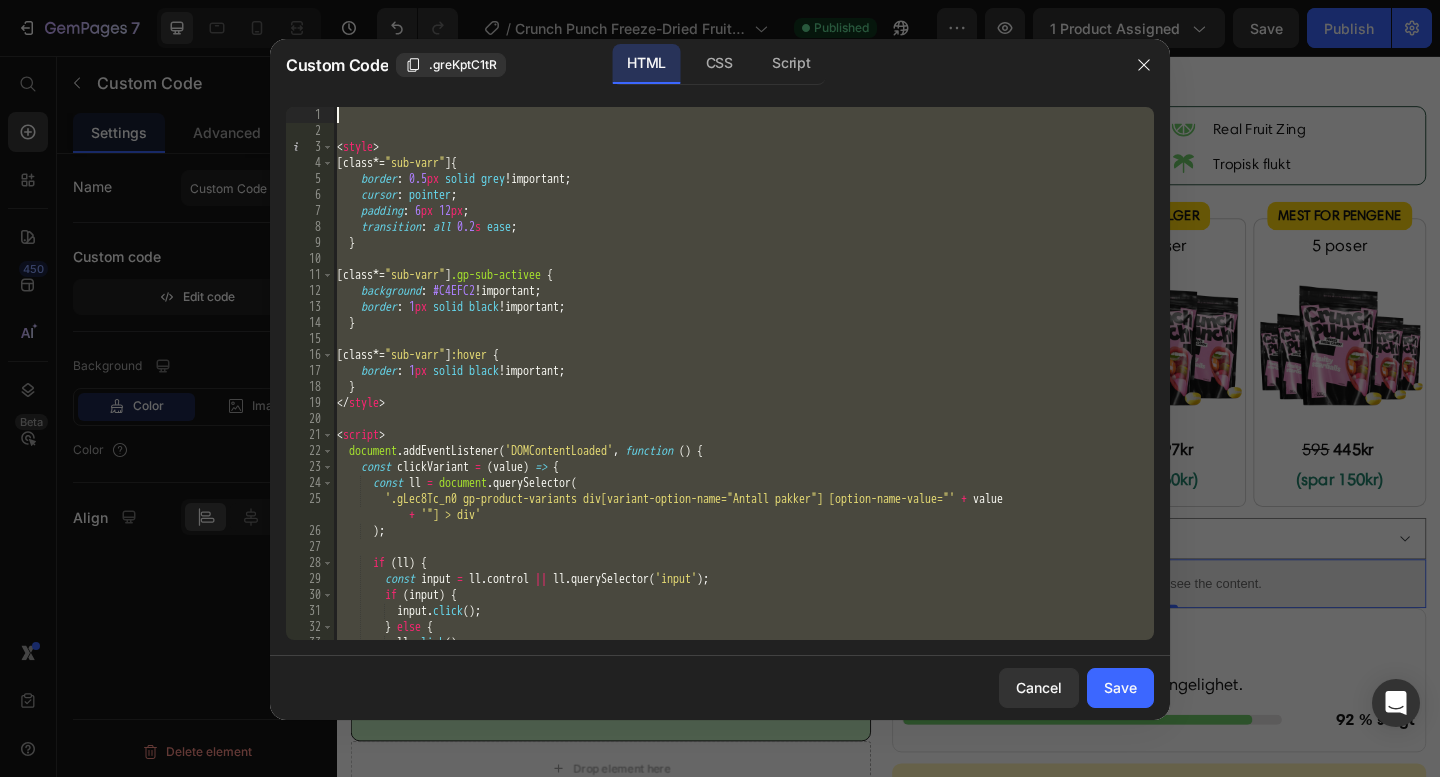 drag, startPoint x: 429, startPoint y: 630, endPoint x: 232, endPoint y: -108, distance: 763.84094 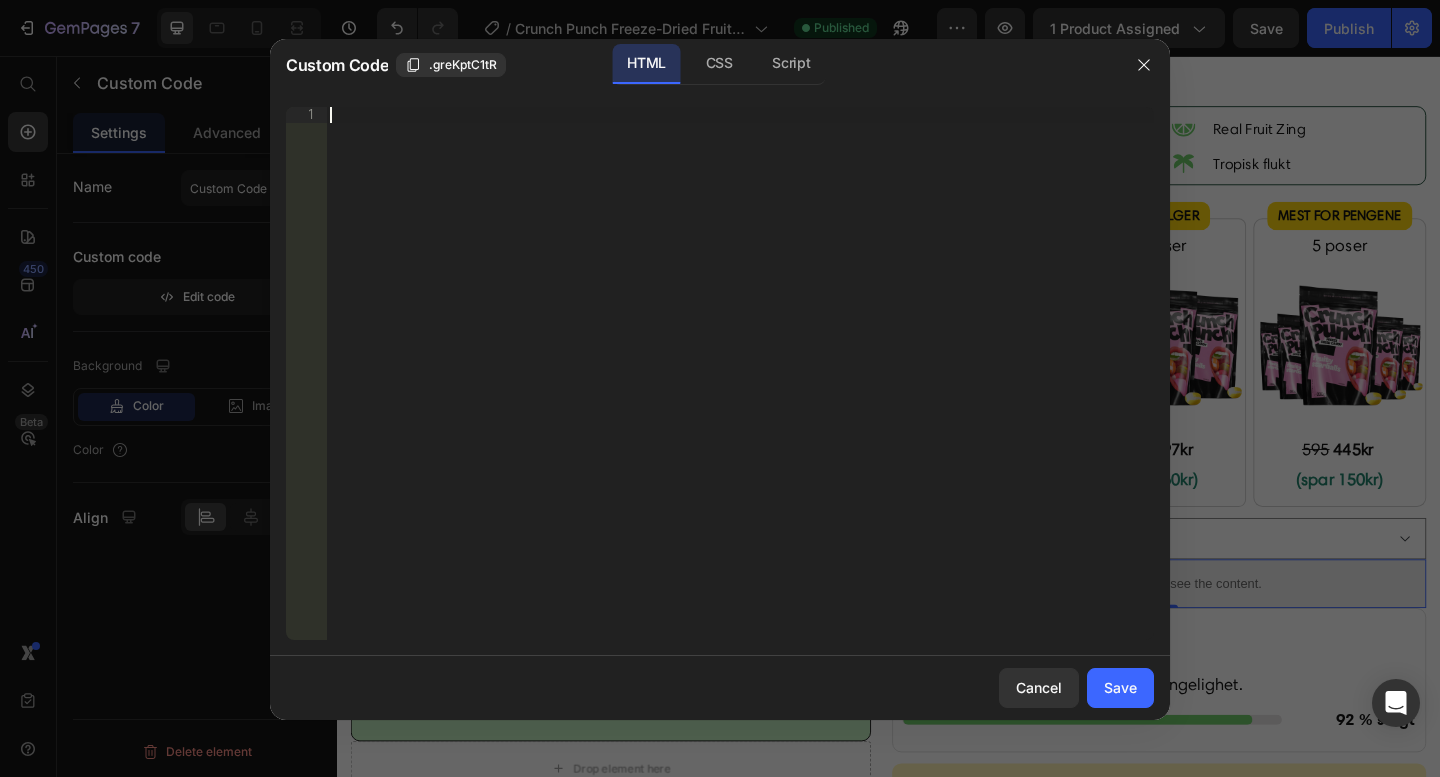 scroll, scrollTop: 43, scrollLeft: 0, axis: vertical 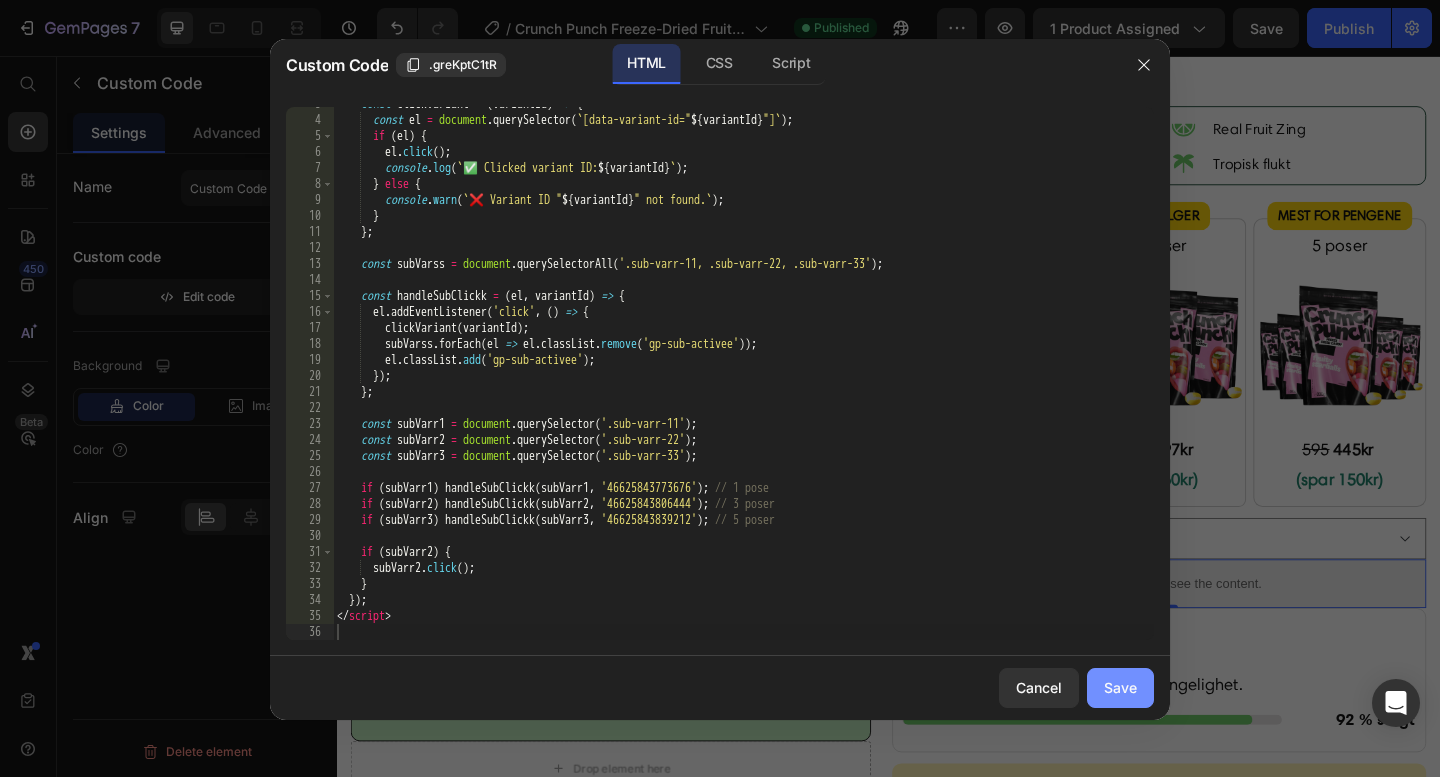 drag, startPoint x: 1104, startPoint y: 690, endPoint x: 834, endPoint y: 691, distance: 270.00186 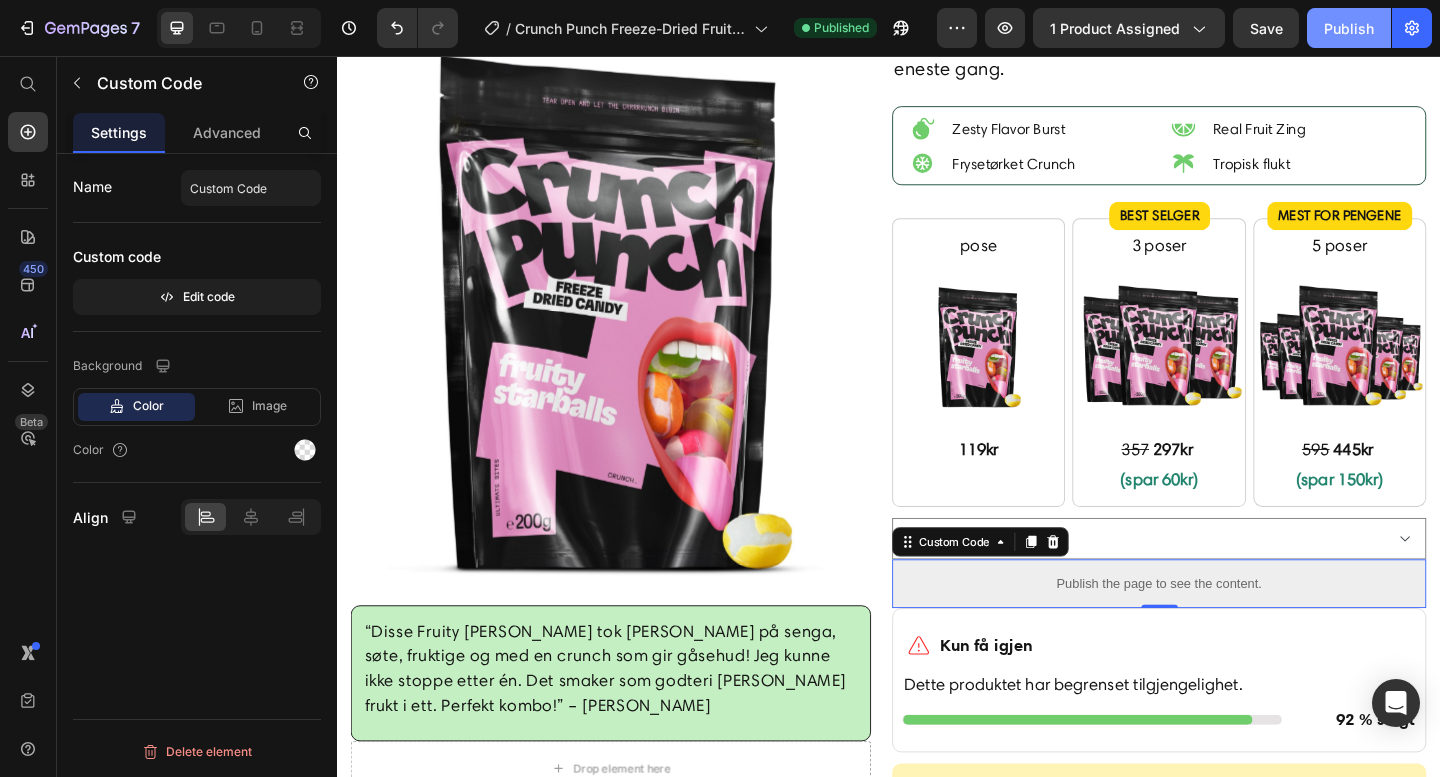 click on "Publish" 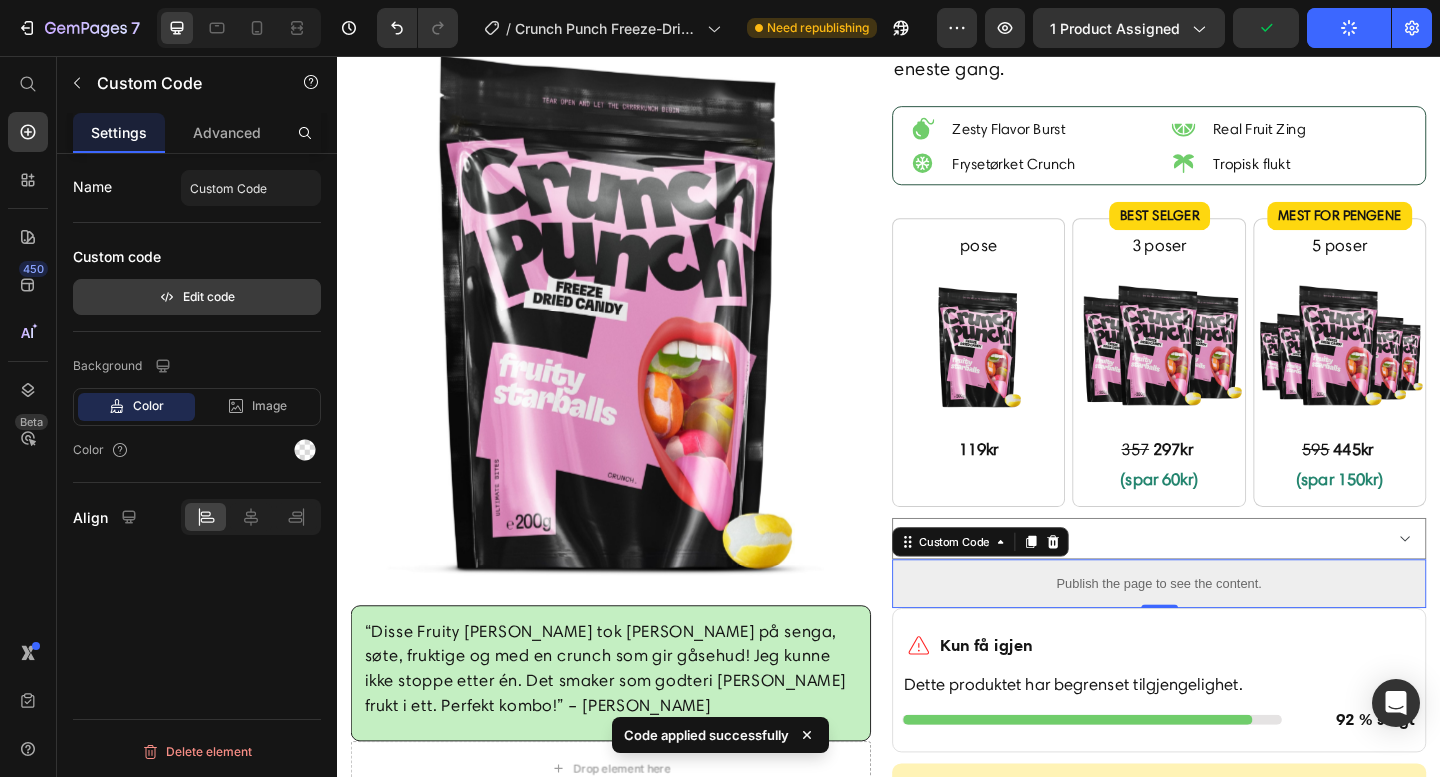 click on "Edit code" at bounding box center (197, 297) 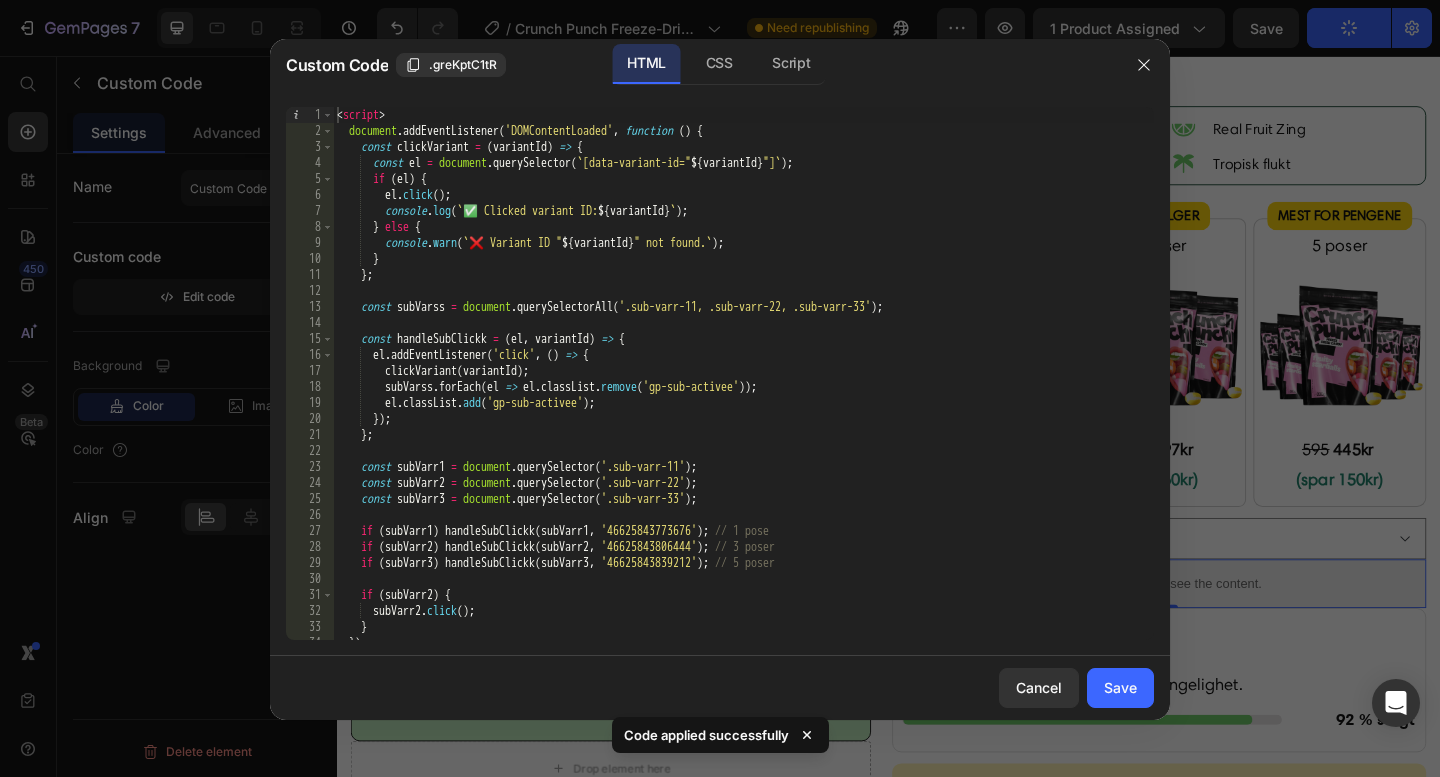 scroll, scrollTop: 0, scrollLeft: 0, axis: both 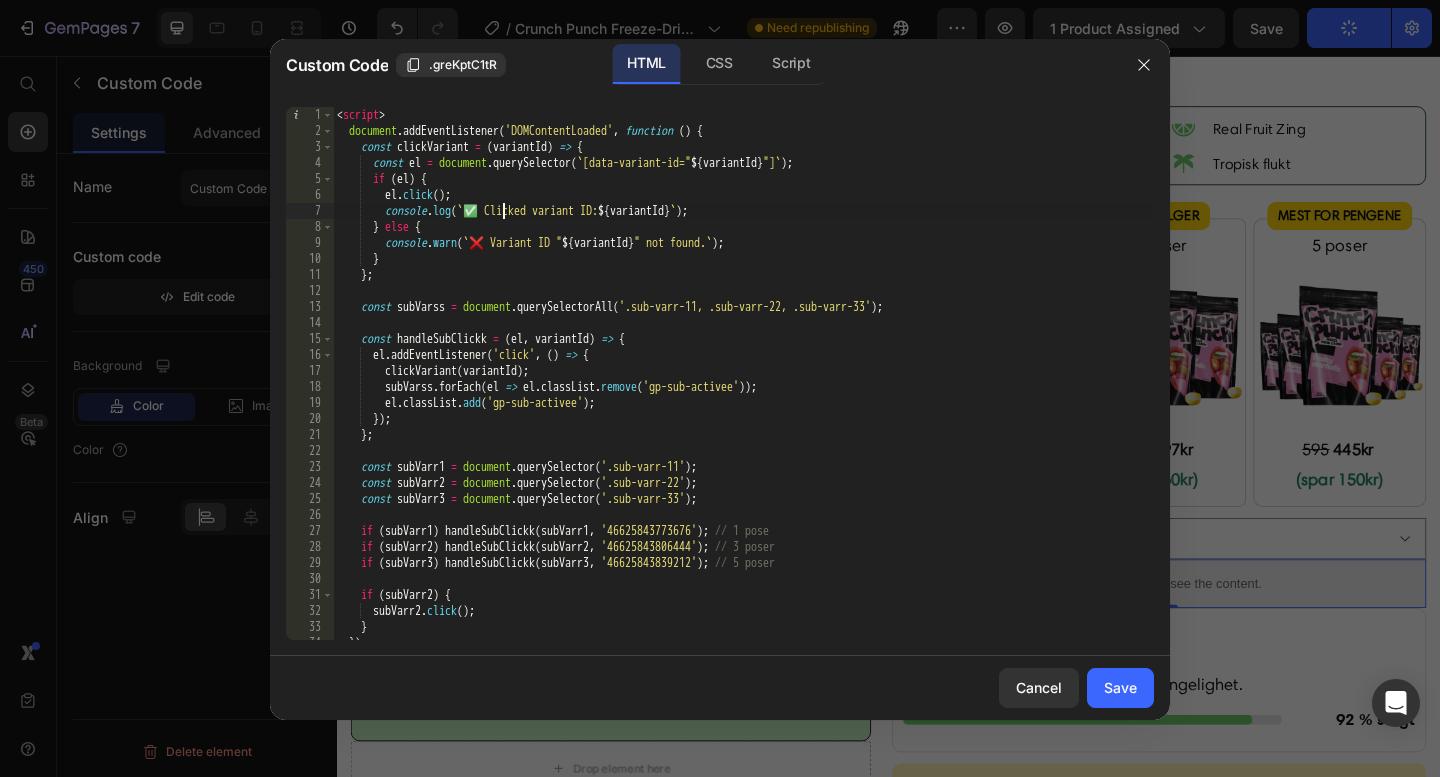 click on "< script >    document . addEventListener ( 'DOMContentLoaded' ,   function   ( )   {      const   clickVariant   =   ( variantId )   =>   {         const   el   =   document . querySelector ( ` [data-variant-id=" ${ variantId } "] ` ) ;         if   ( el )   {           el . click ( ) ;           console . log ( ` ✅ Clicked variant ID:  ${ variantId } ` ) ;         }   else   {           console . warn ( ` ❌ Variant ID " ${ variantId } " not found. ` ) ;         }      } ;      const   subVarss   =   document . querySelectorAll ( '.sub-varr-11, .sub-varr-22, .sub-varr-33' ) ;      const   handleSubClickk   =   ( el ,   variantId )   =>   {         el . addEventListener ( 'click' ,   ( )   =>   {           clickVariant ( variantId ) ;           subVarss . forEach ( el   =>   el . classList . remove ( 'gp-sub-activee' )) ;           el . classList . add ( 'gp-sub-activee' ) ;         }) ;      } ;      const   subVarr1   =   document . querySelector ( '.sub-varr-11' ) ;      const   subVarr2   =   document" at bounding box center [743, 389] 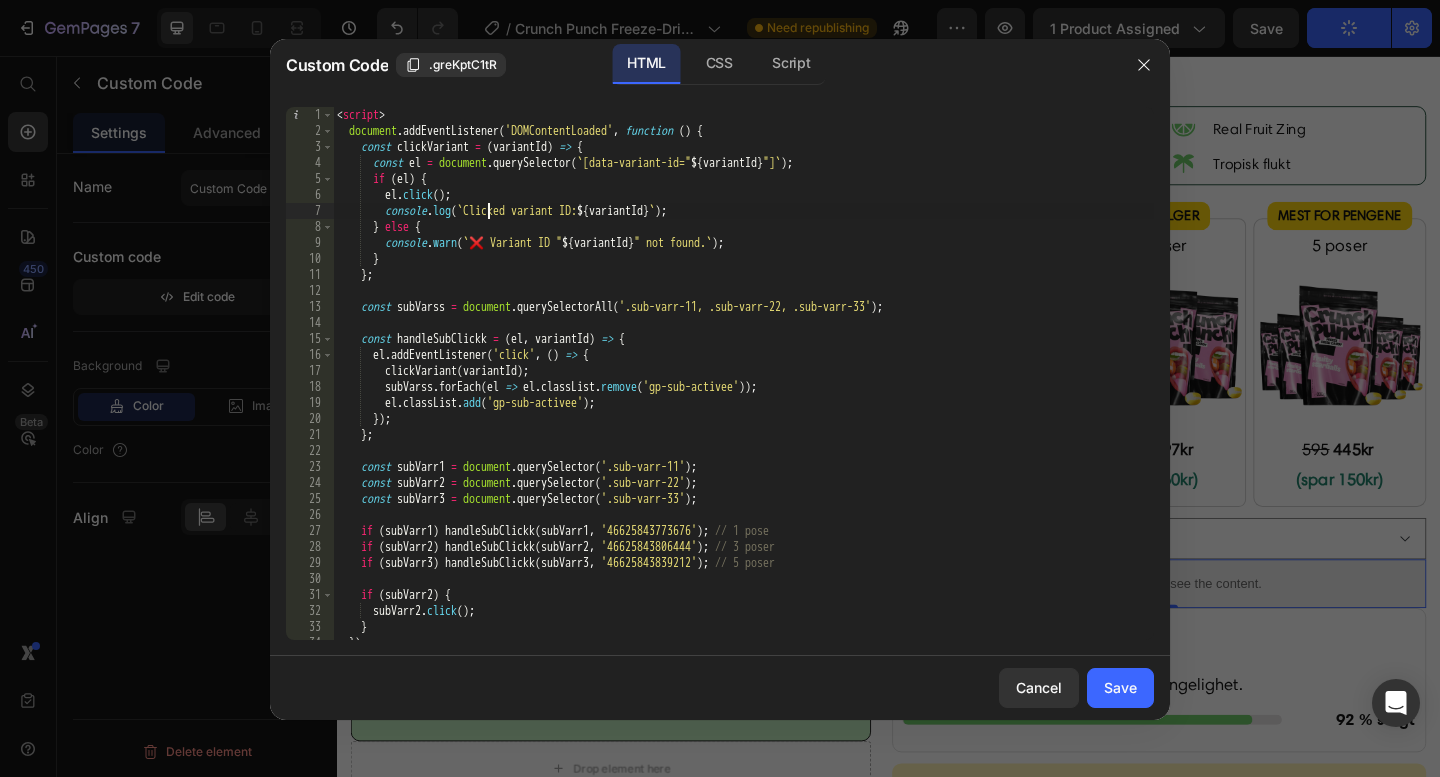 click on "< script >    document . addEventListener ( 'DOMContentLoaded' ,   function   ( )   {      const   clickVariant   =   ( variantId )   =>   {         const   el   =   document . querySelector ( ` [data-variant-id=" ${ variantId } "] ` ) ;         if   ( el )   {           el . click ( ) ;           console . log ( ` Clicked variant ID:  ${ variantId } ` ) ;         }   else   {           console . warn ( ` ❌ Variant ID " ${ variantId } " not found. ` ) ;         }      } ;      const   subVarss   =   document . querySelectorAll ( '.sub-varr-11, .sub-varr-22, .sub-varr-33' ) ;      const   handleSubClickk   =   ( el ,   variantId )   =>   {         el . addEventListener ( 'click' ,   ( )   =>   {           clickVariant ( variantId ) ;           subVarss . forEach ( el   =>   el . classList . remove ( 'gp-sub-activee' )) ;           el . classList . add ( 'gp-sub-activee' ) ;         }) ;      } ;      const   subVarr1   =   document . querySelector ( '.sub-varr-11' ) ;      const   subVarr2   =   document . (" at bounding box center [743, 389] 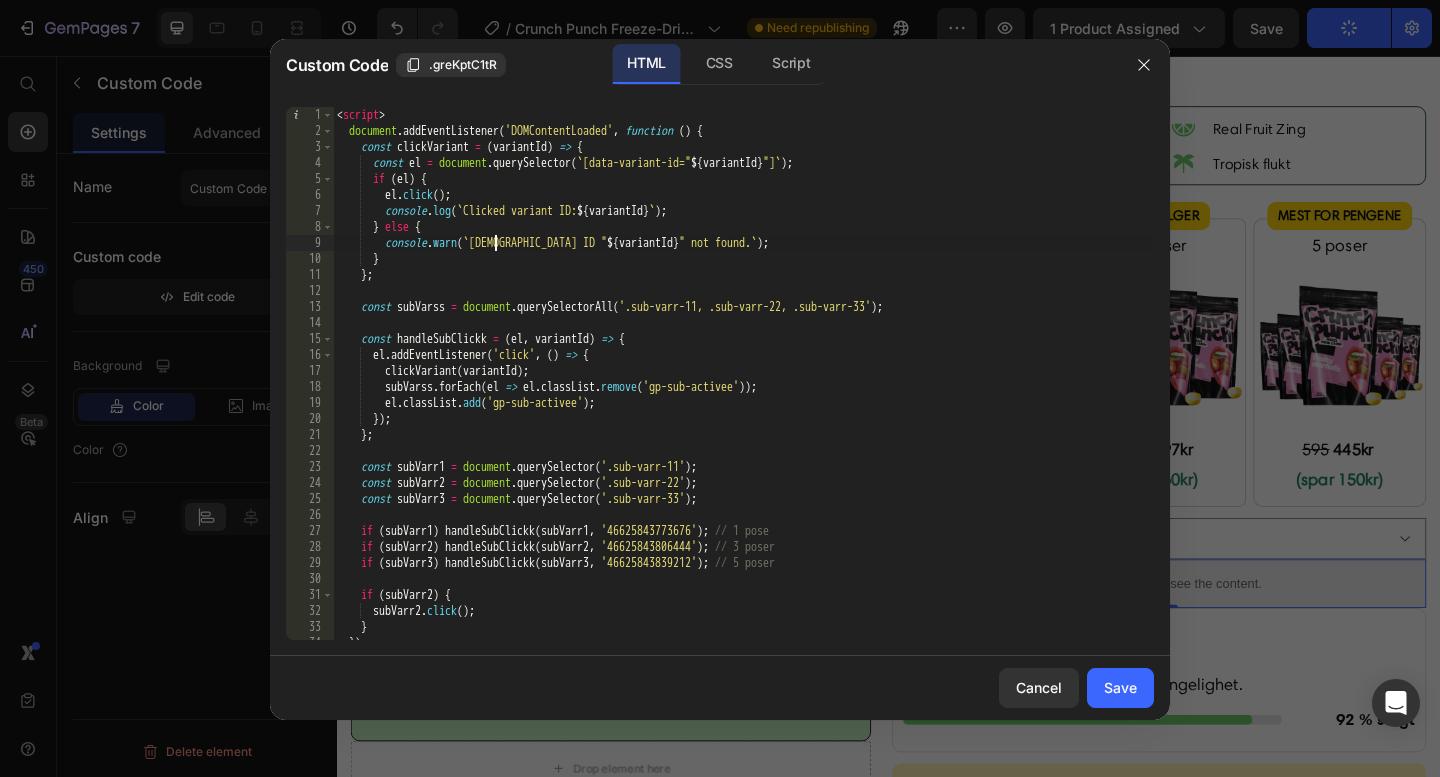 scroll, scrollTop: 0, scrollLeft: 13, axis: horizontal 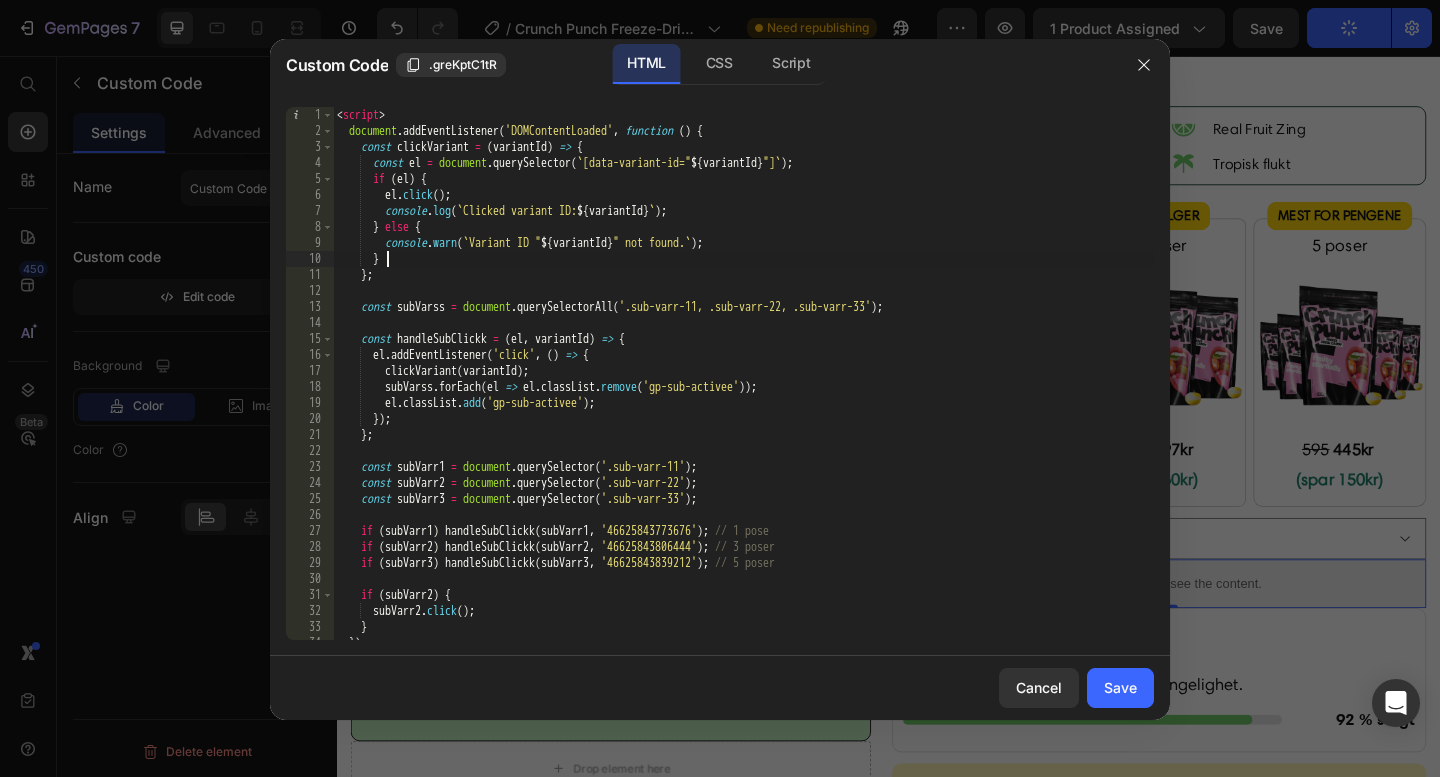 click on "< script >    document . addEventListener ( 'DOMContentLoaded' ,   function   ( )   {      const   clickVariant   =   ( variantId )   =>   {         const   el   =   document . querySelector ( ` [data-variant-id=" ${ variantId } "] ` ) ;         if   ( el )   {           el . click ( ) ;           console . log ( ` Clicked variant ID:  ${ variantId } ` ) ;         }   else   {           console . warn ( ` Variant ID " ${ variantId } " not found. ` ) ;         }      } ;      const   subVarss   =   document . querySelectorAll ( '.sub-varr-11, .sub-varr-22, .sub-varr-33' ) ;      const   handleSubClickk   =   ( el ,   variantId )   =>   {         el . addEventListener ( 'click' ,   ( )   =>   {           clickVariant ( variantId ) ;           subVarss . forEach ( el   =>   el . classList . remove ( 'gp-sub-activee' )) ;           el . classList . add ( 'gp-sub-activee' ) ;         }) ;      } ;      const   subVarr1   =   document . querySelector ( '.sub-varr-11' ) ;      const   subVarr2   =   document . ( ) ;" at bounding box center [743, 389] 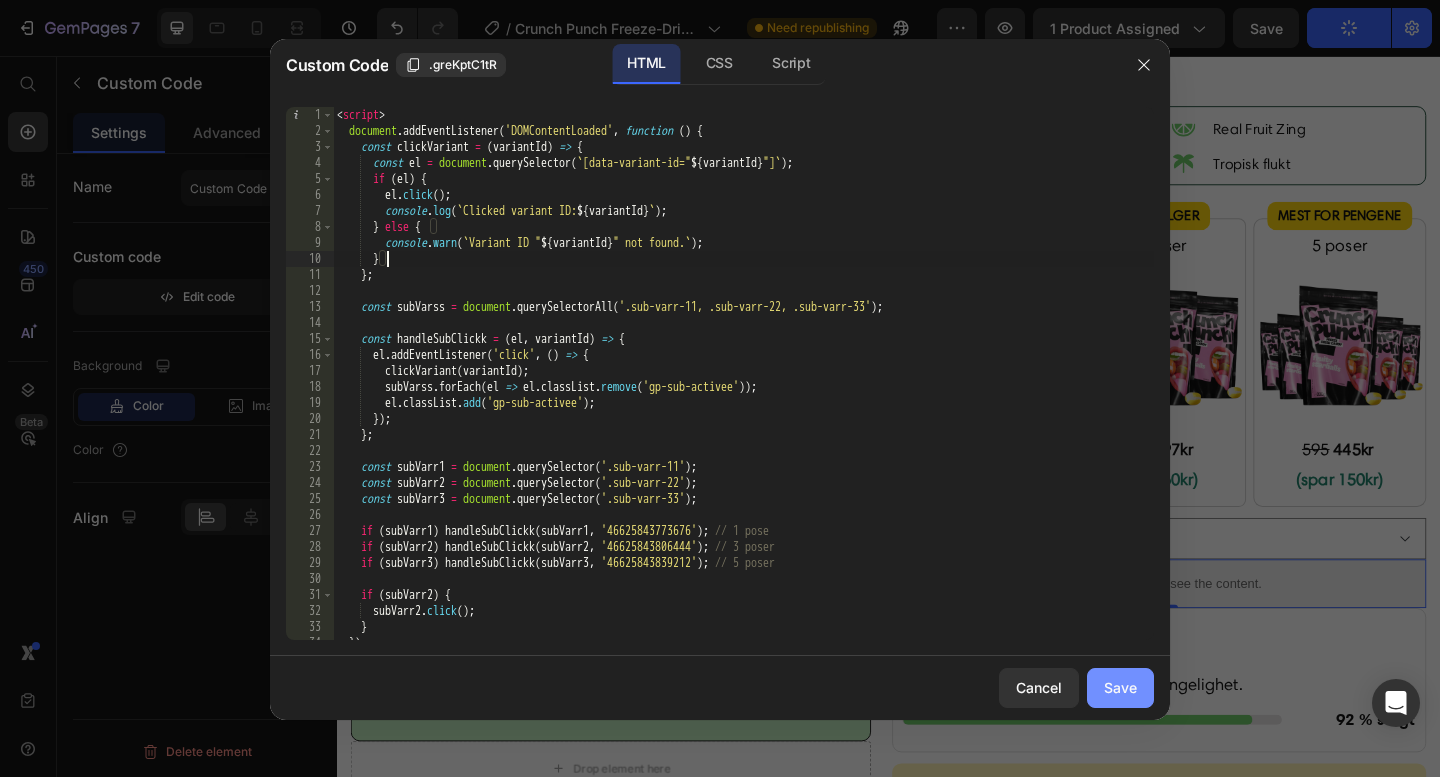 type on "}" 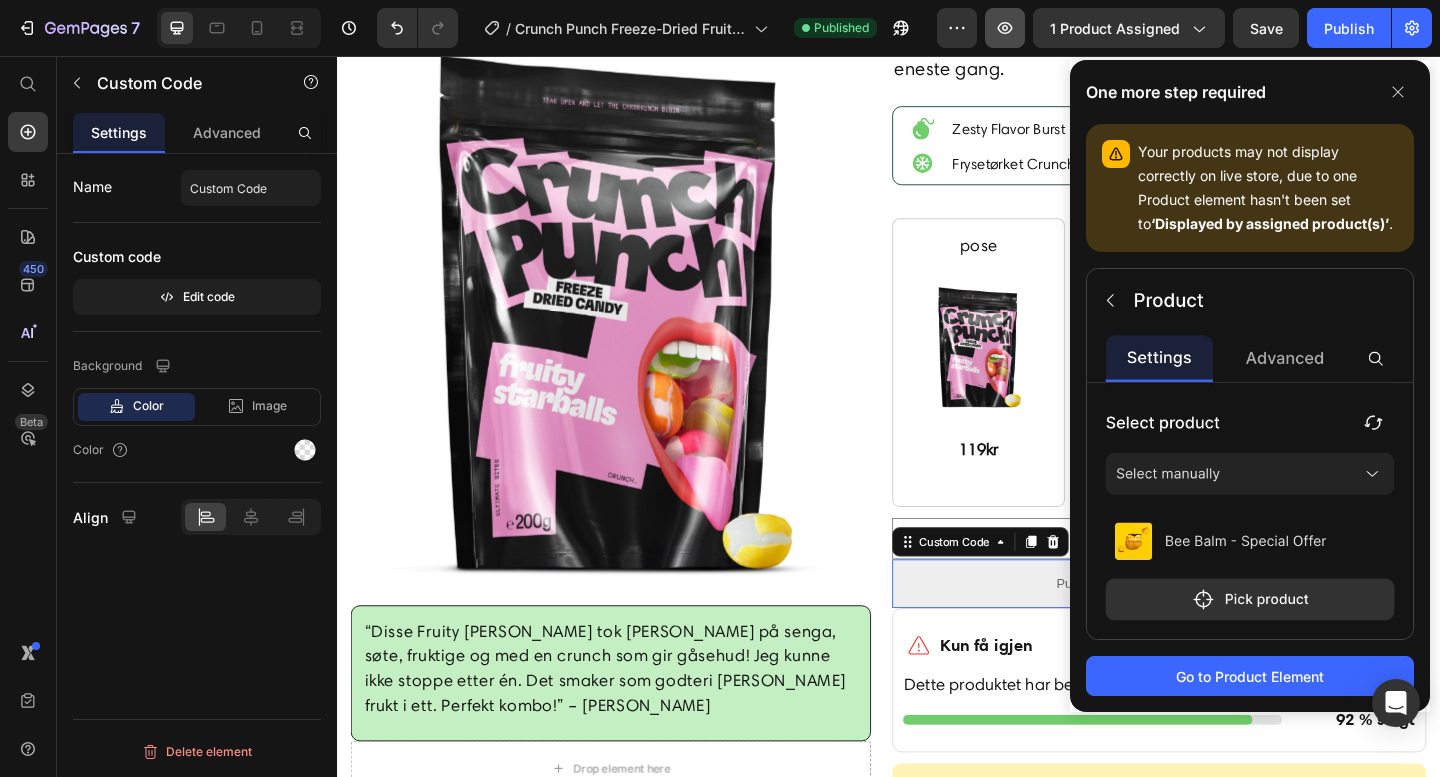click 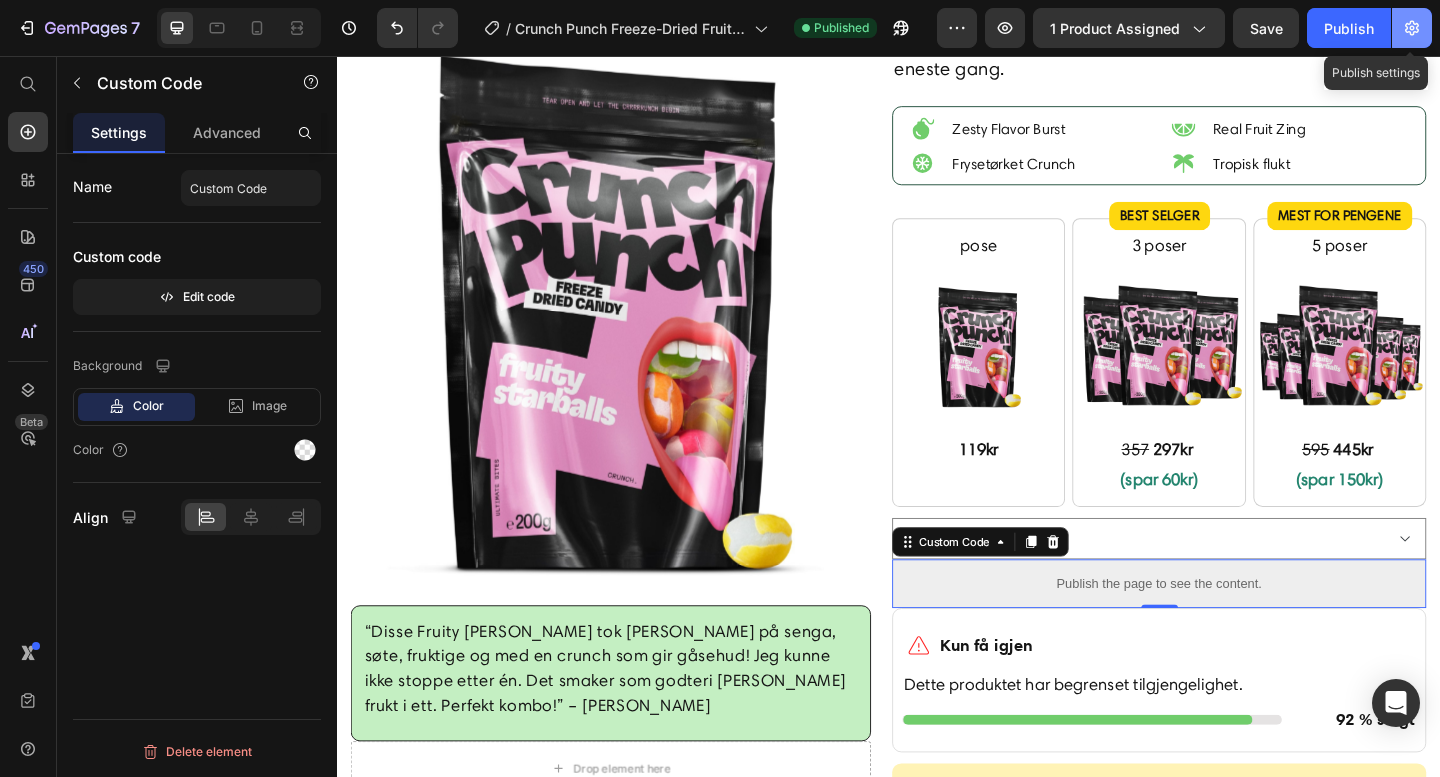 click 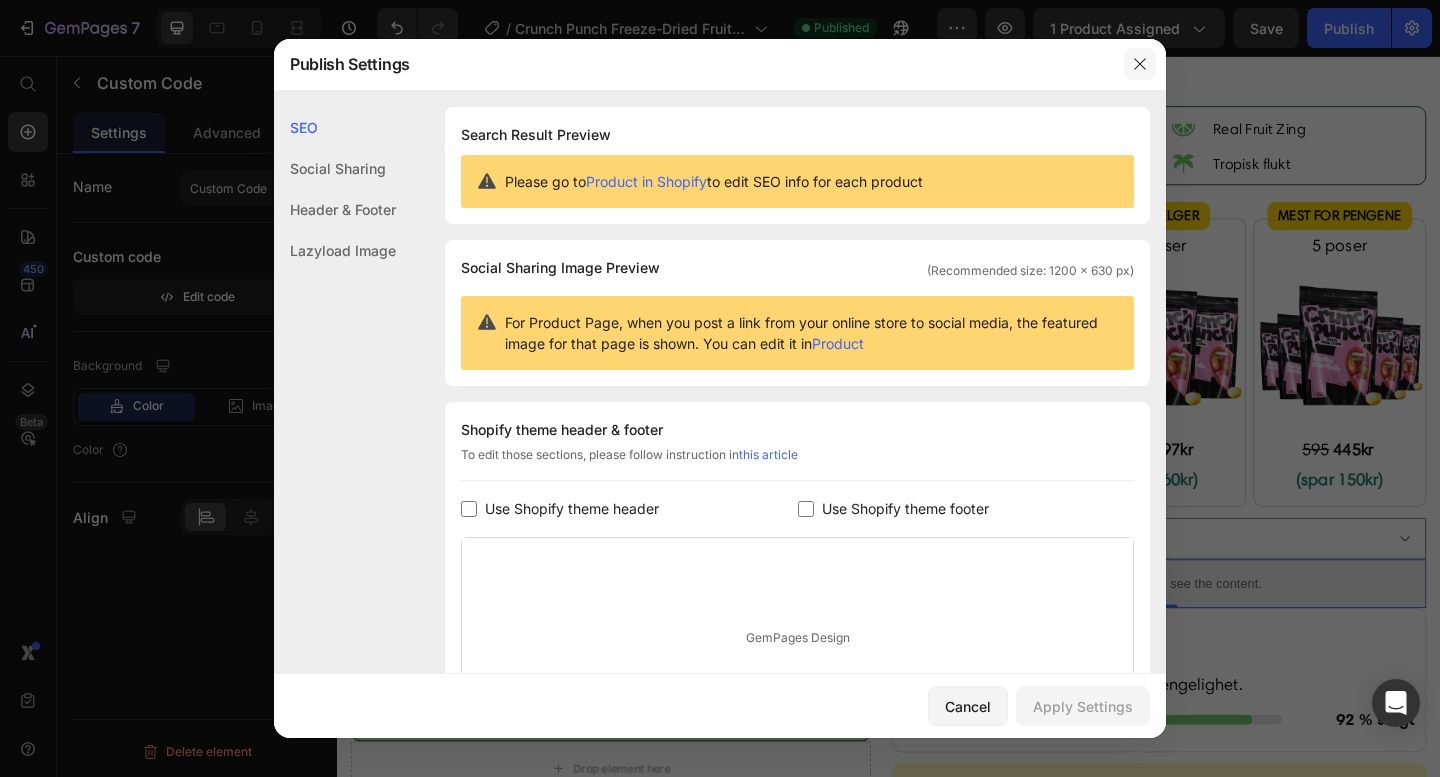 click at bounding box center (1140, 64) 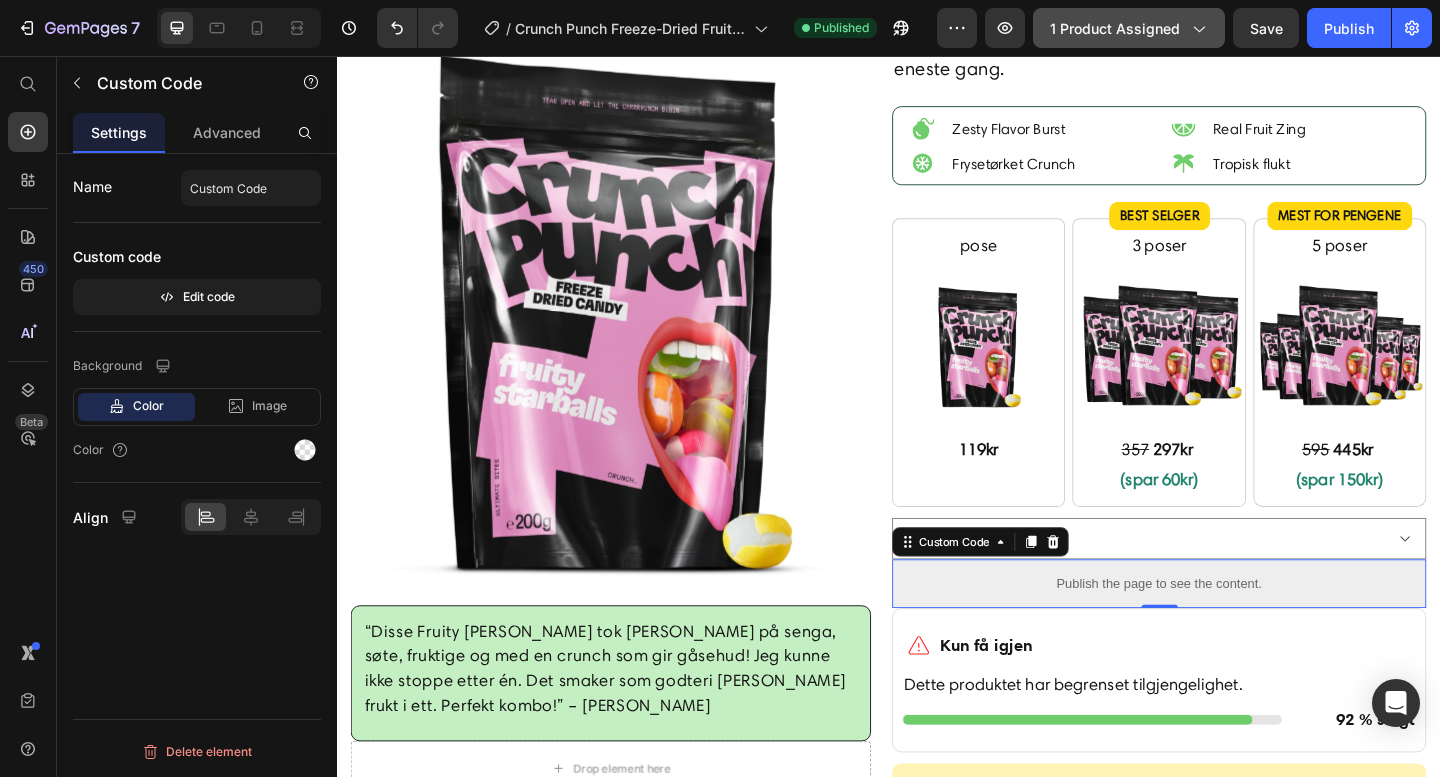 click on "1 product assigned" at bounding box center [1129, 28] 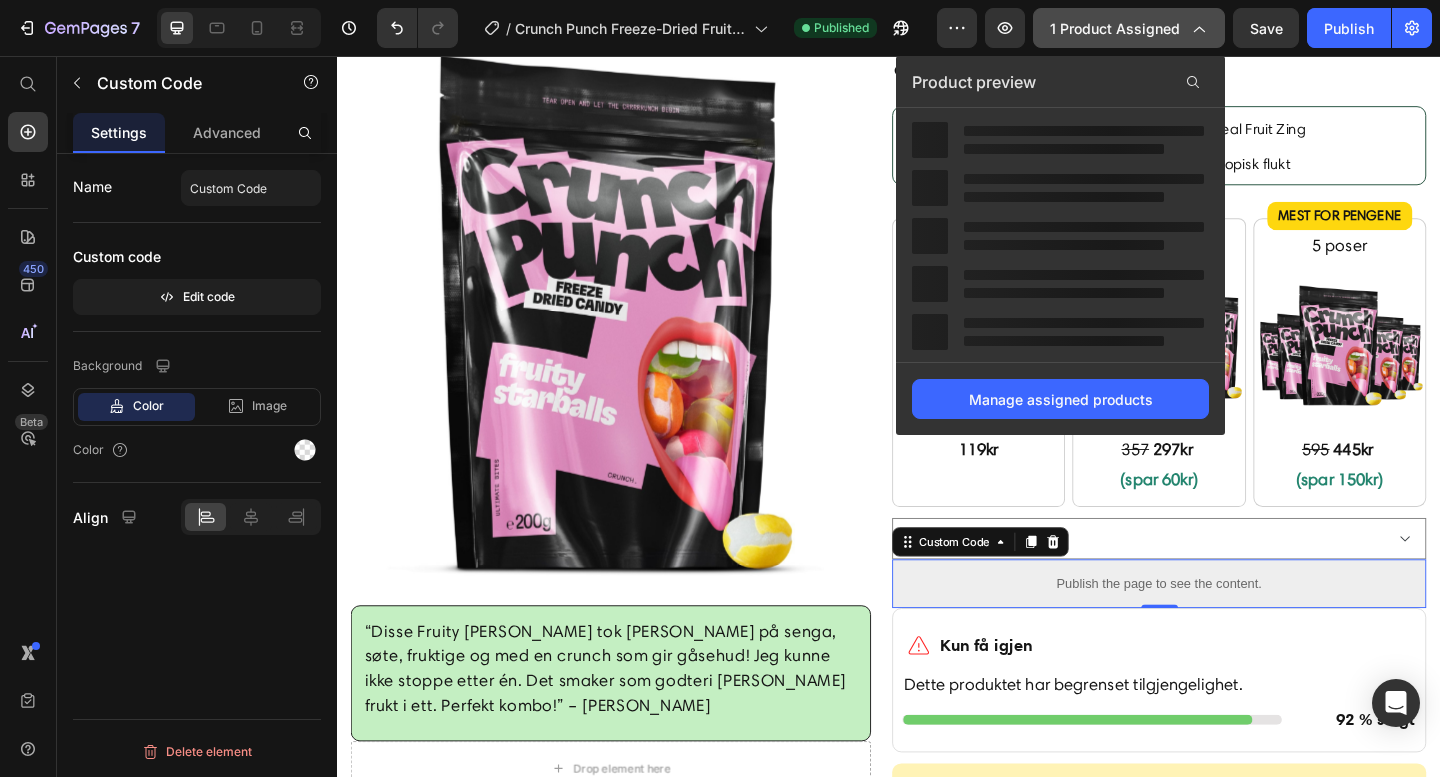click on "1 product assigned" at bounding box center [1129, 28] 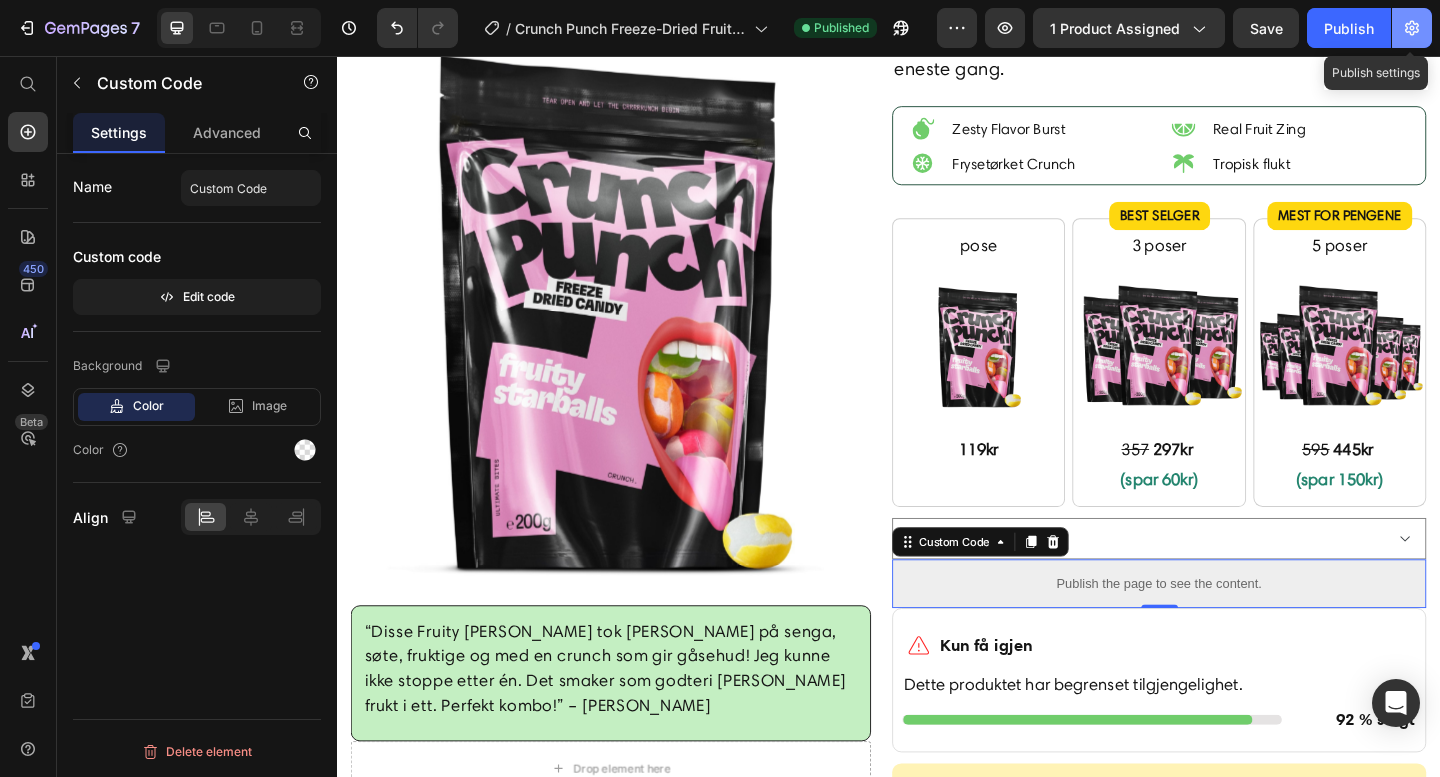 click 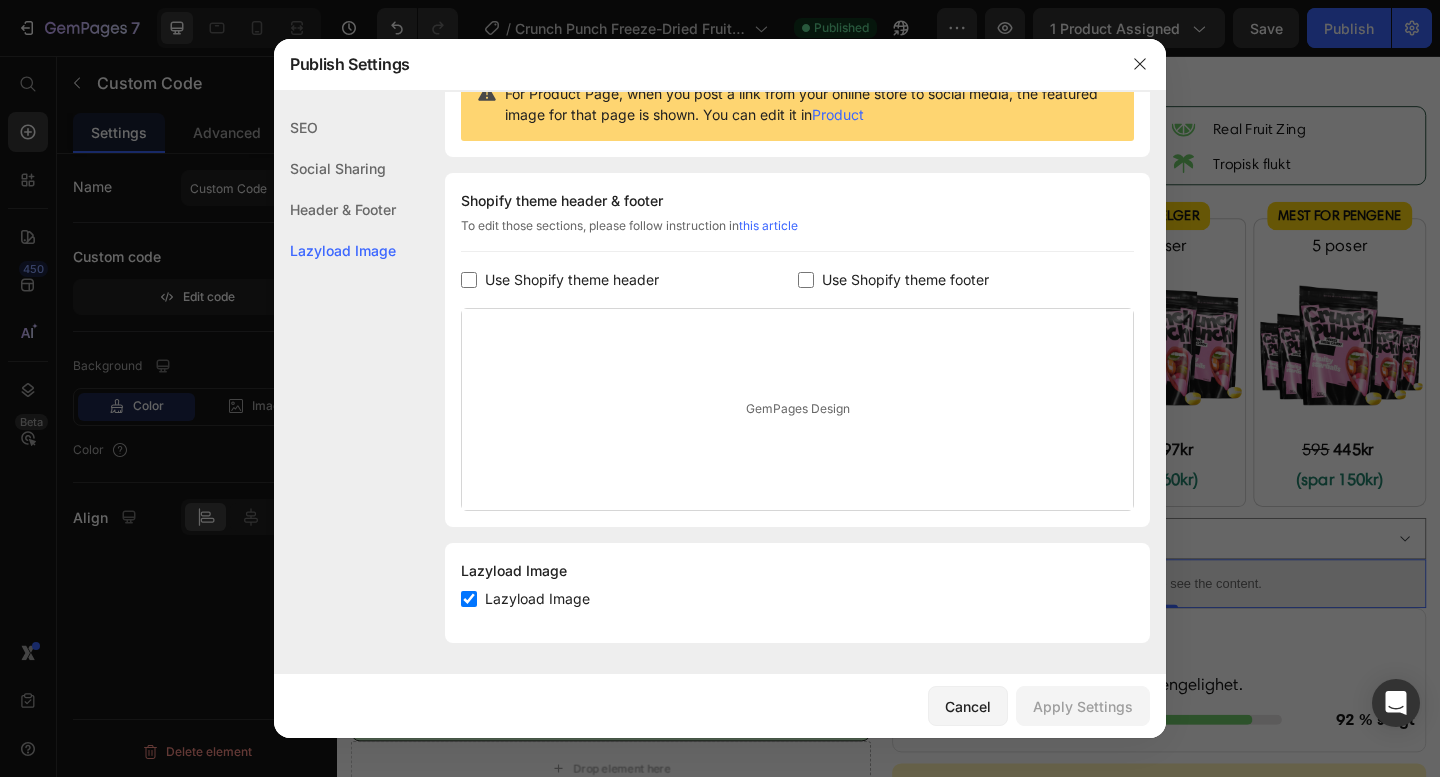 scroll, scrollTop: 0, scrollLeft: 0, axis: both 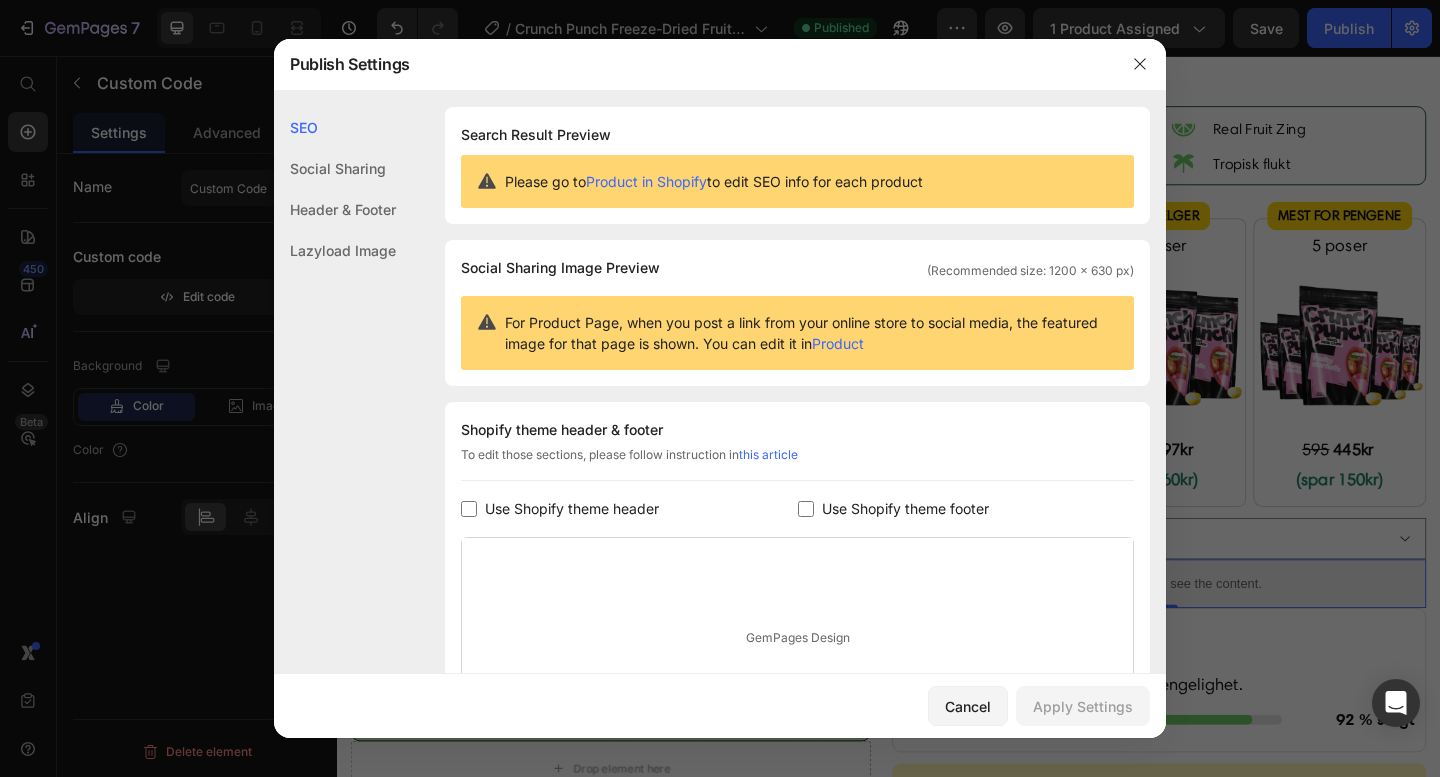 drag, startPoint x: 1123, startPoint y: 74, endPoint x: 877, endPoint y: 20, distance: 251.8571 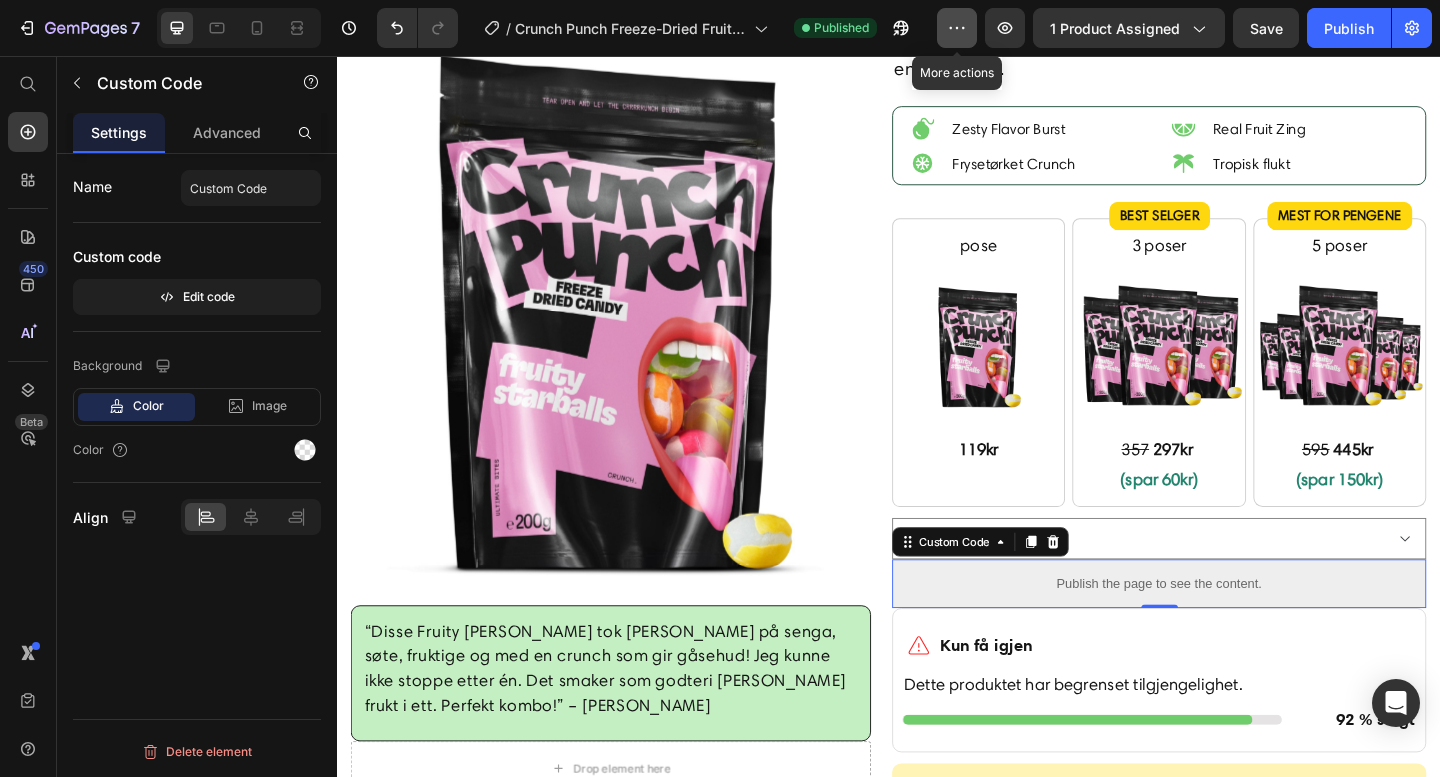 click 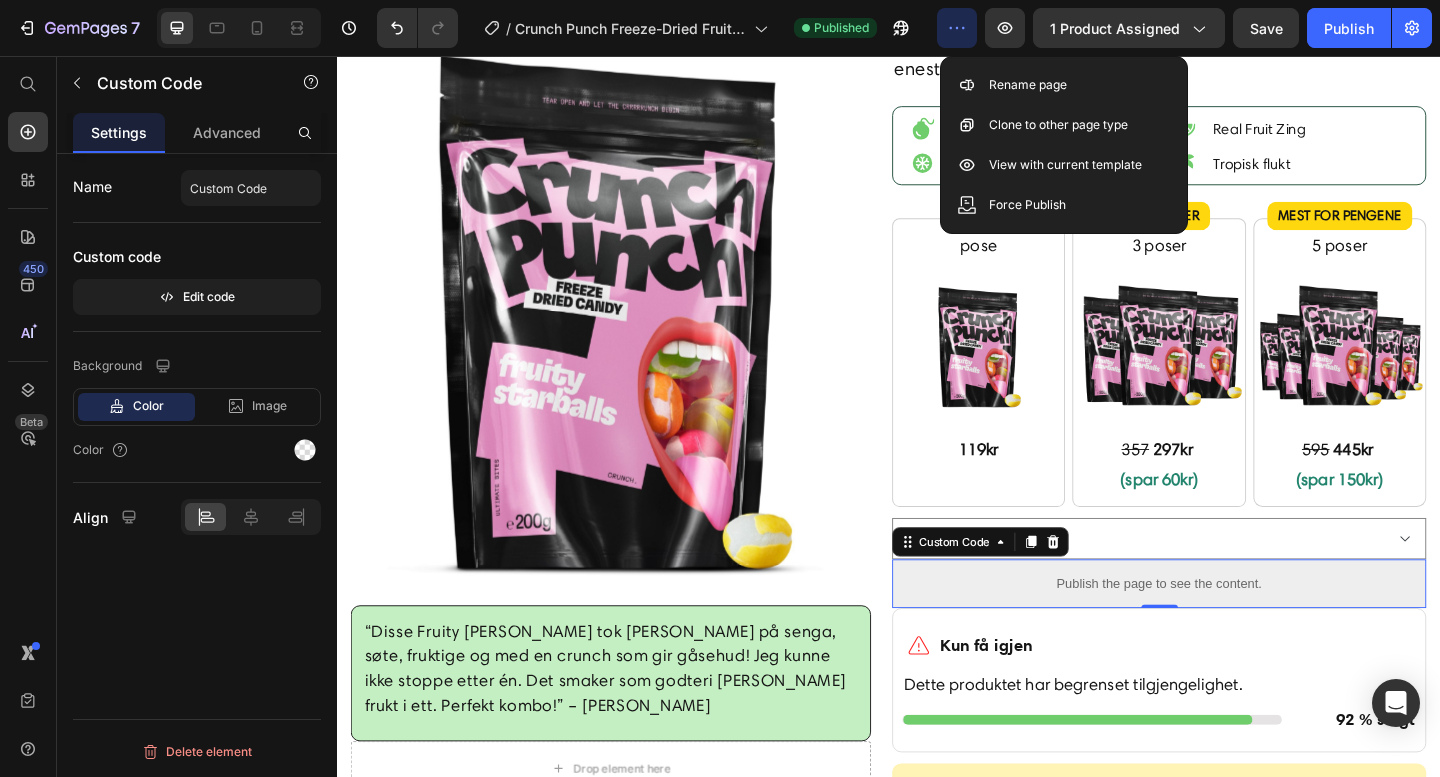 click 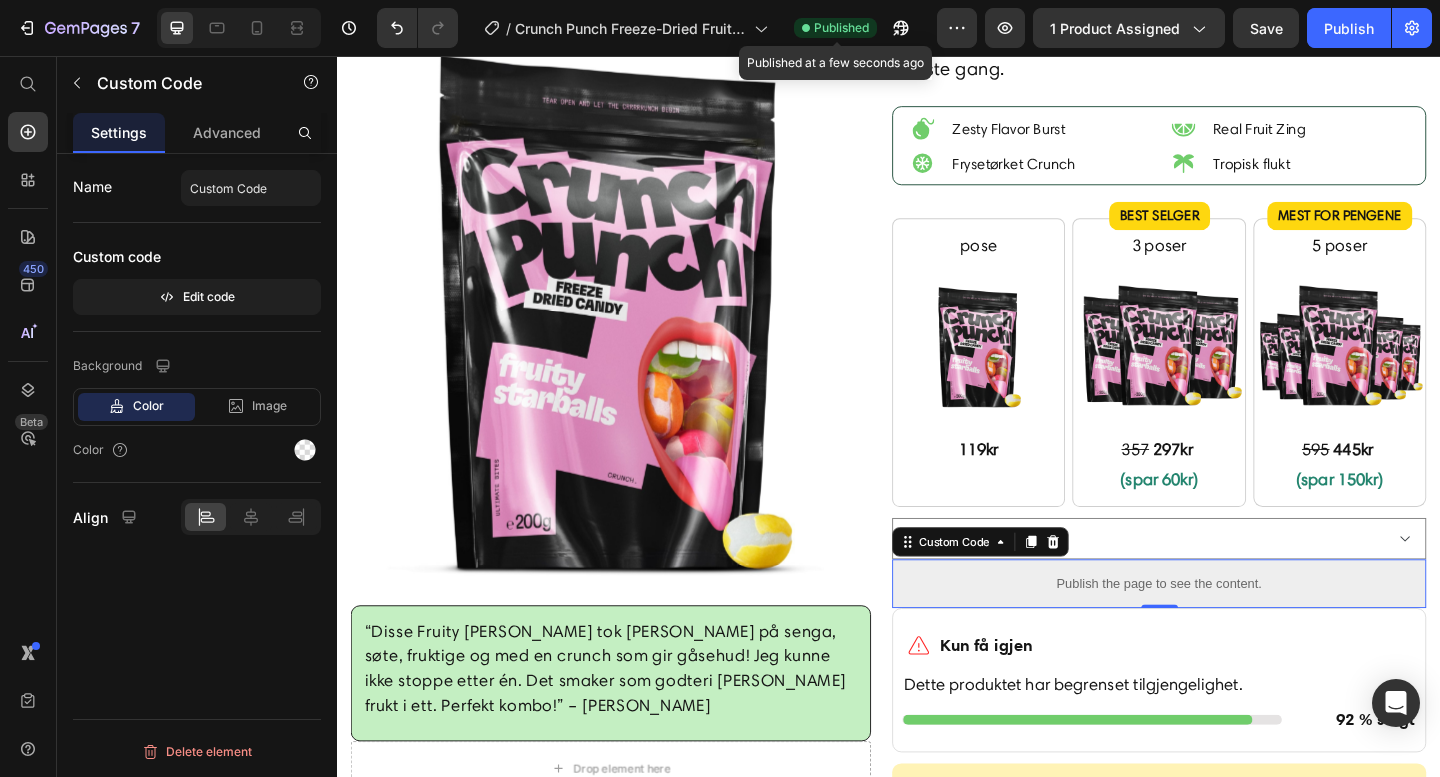 click on "Published" at bounding box center [841, 28] 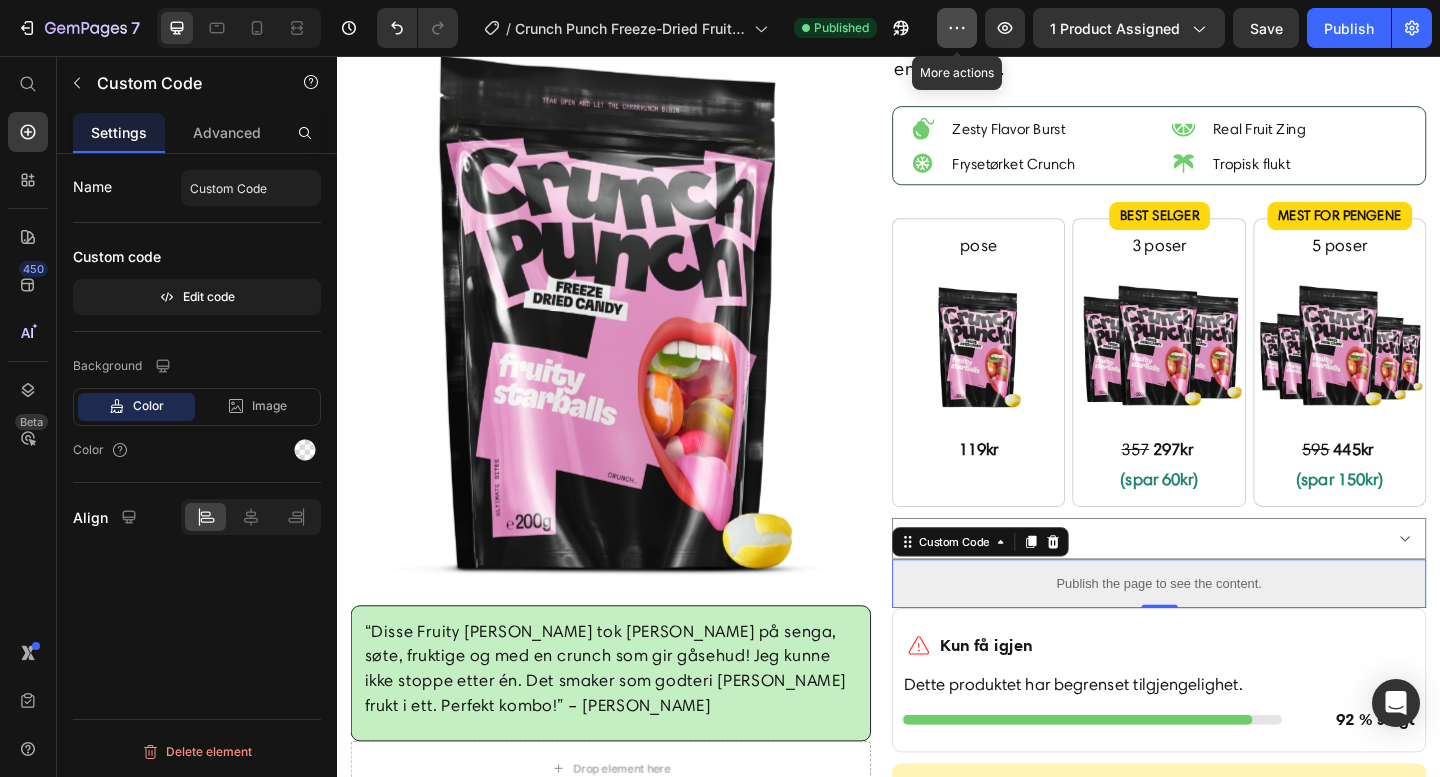 click 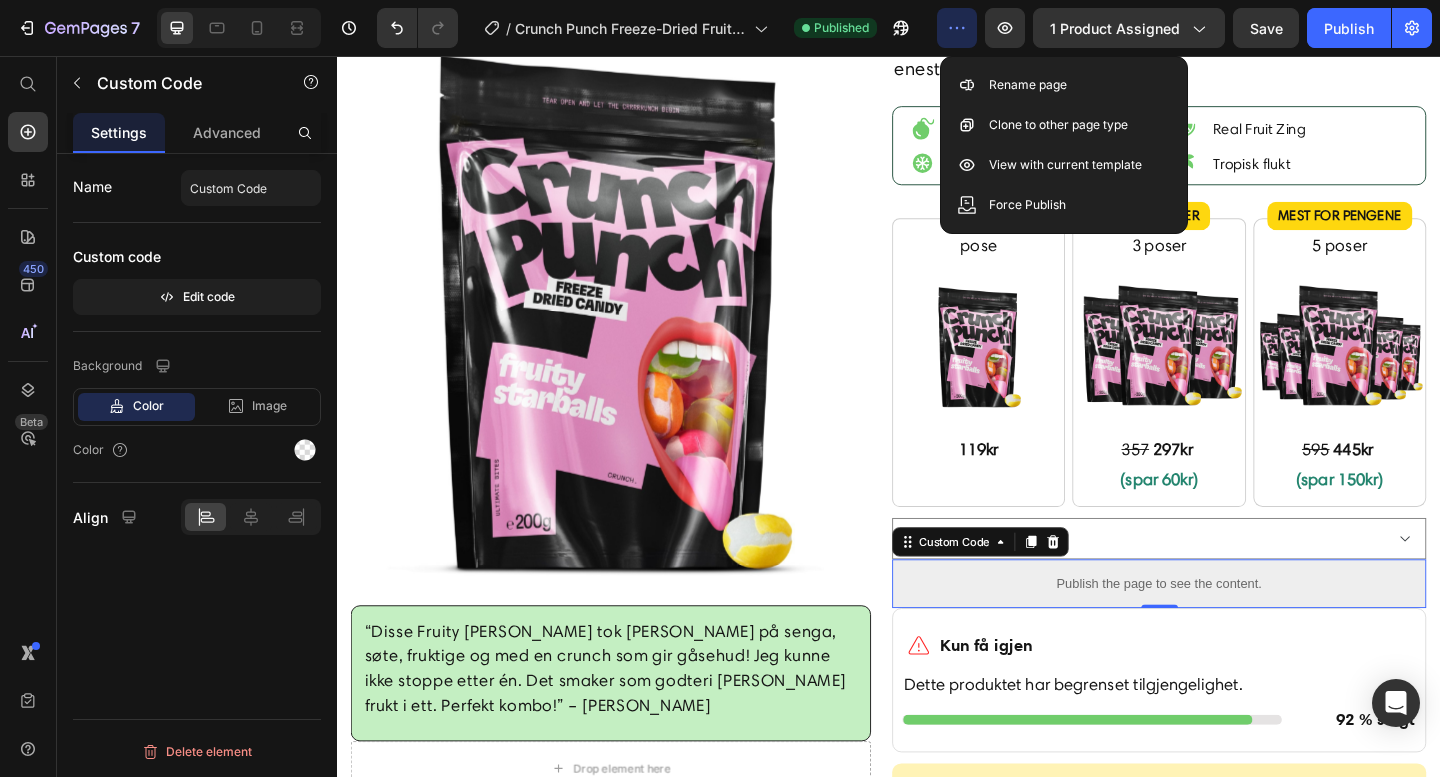 click 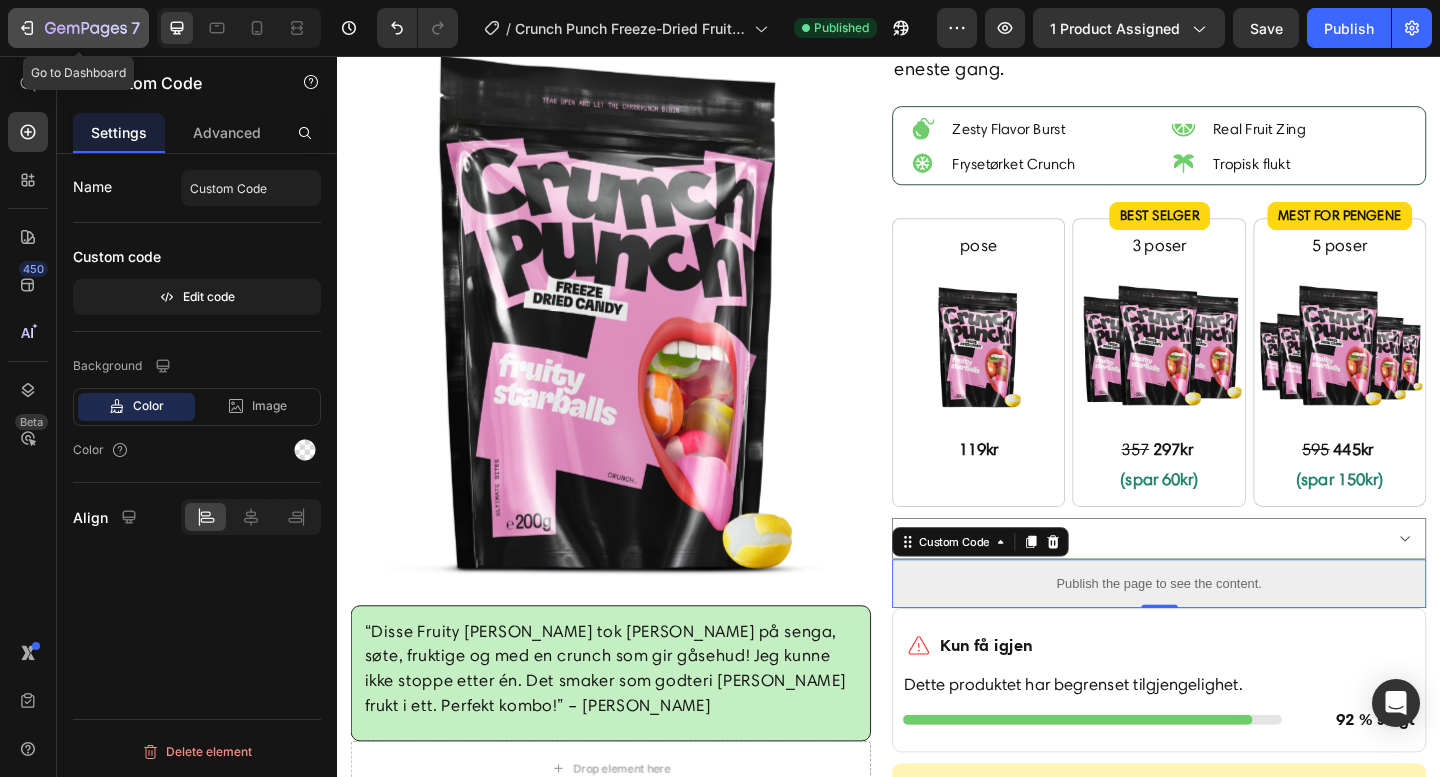 click 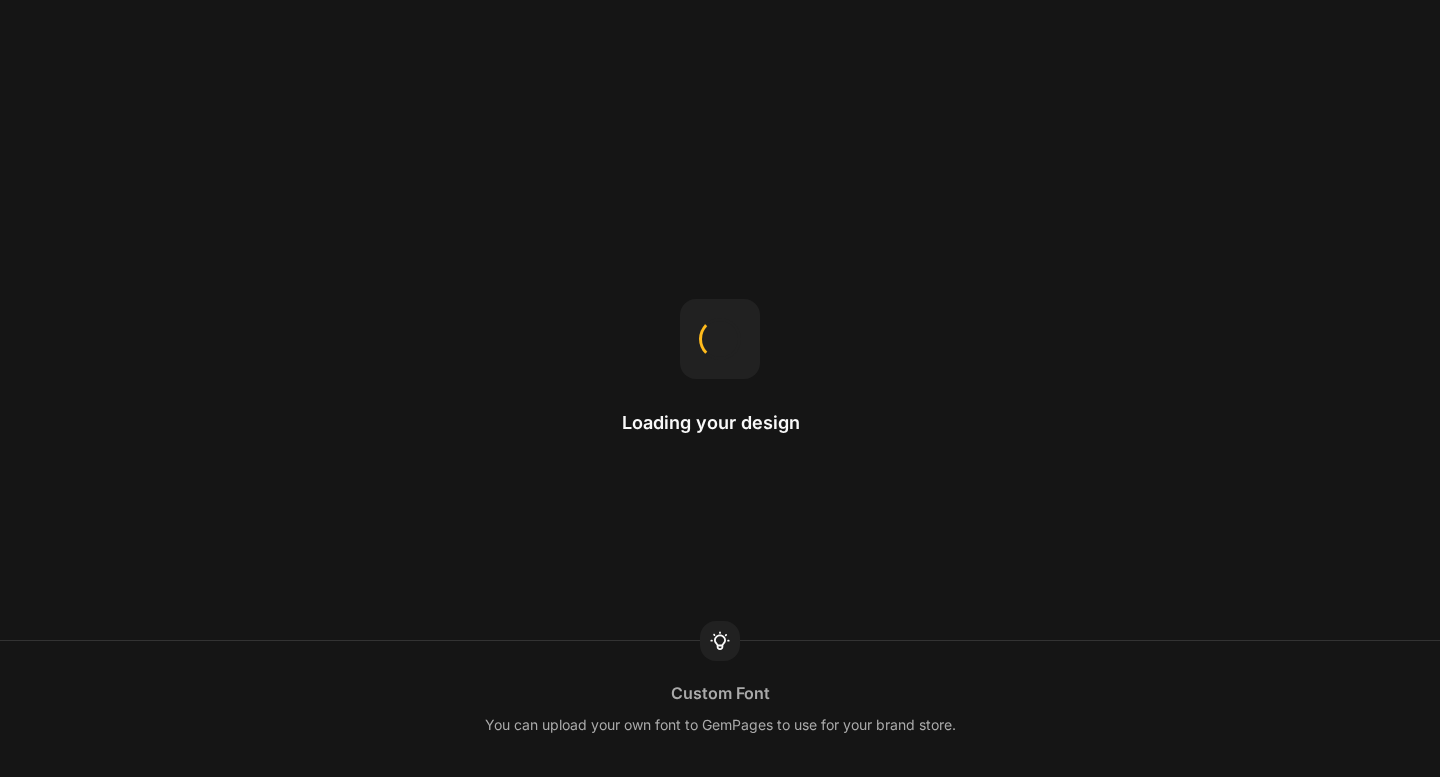 scroll, scrollTop: 0, scrollLeft: 0, axis: both 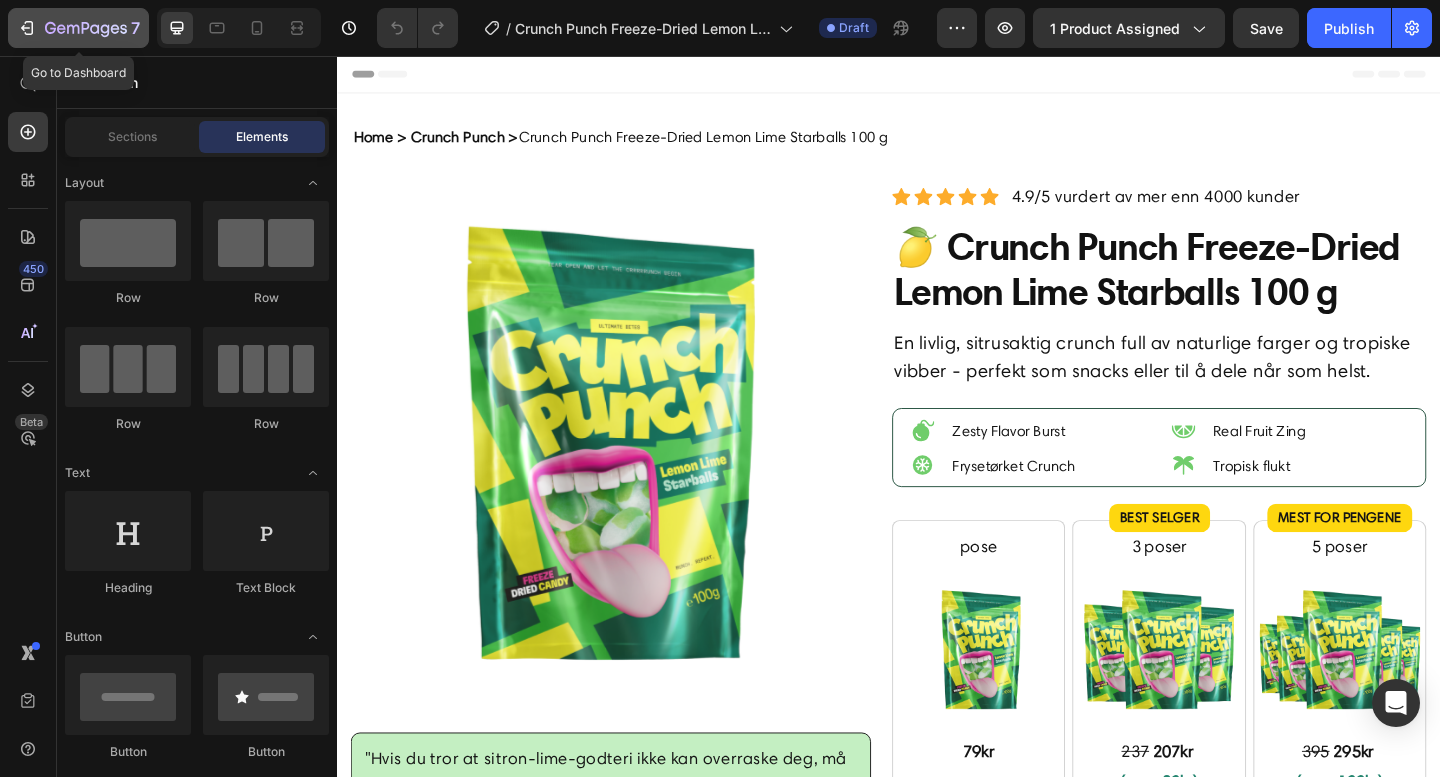 click on "7" 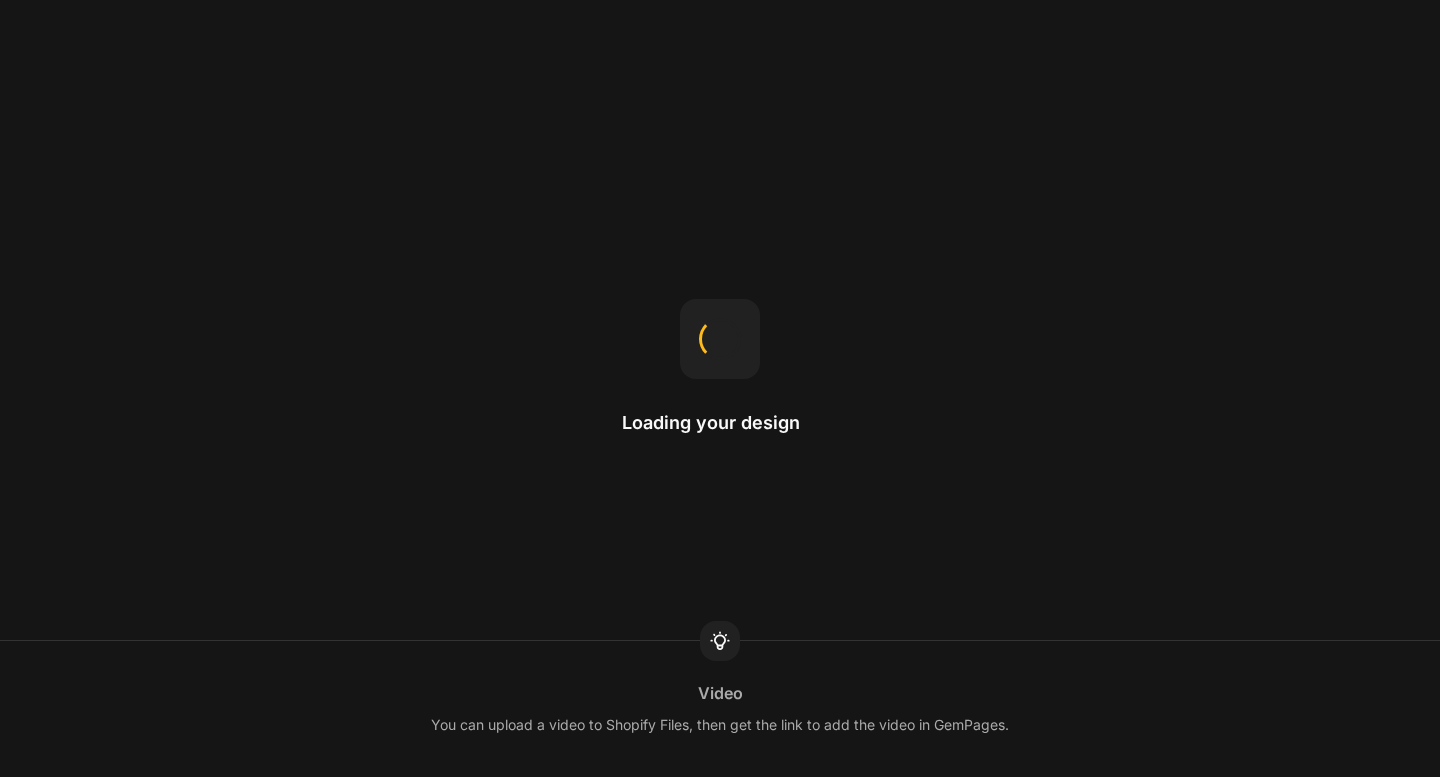 scroll, scrollTop: 0, scrollLeft: 0, axis: both 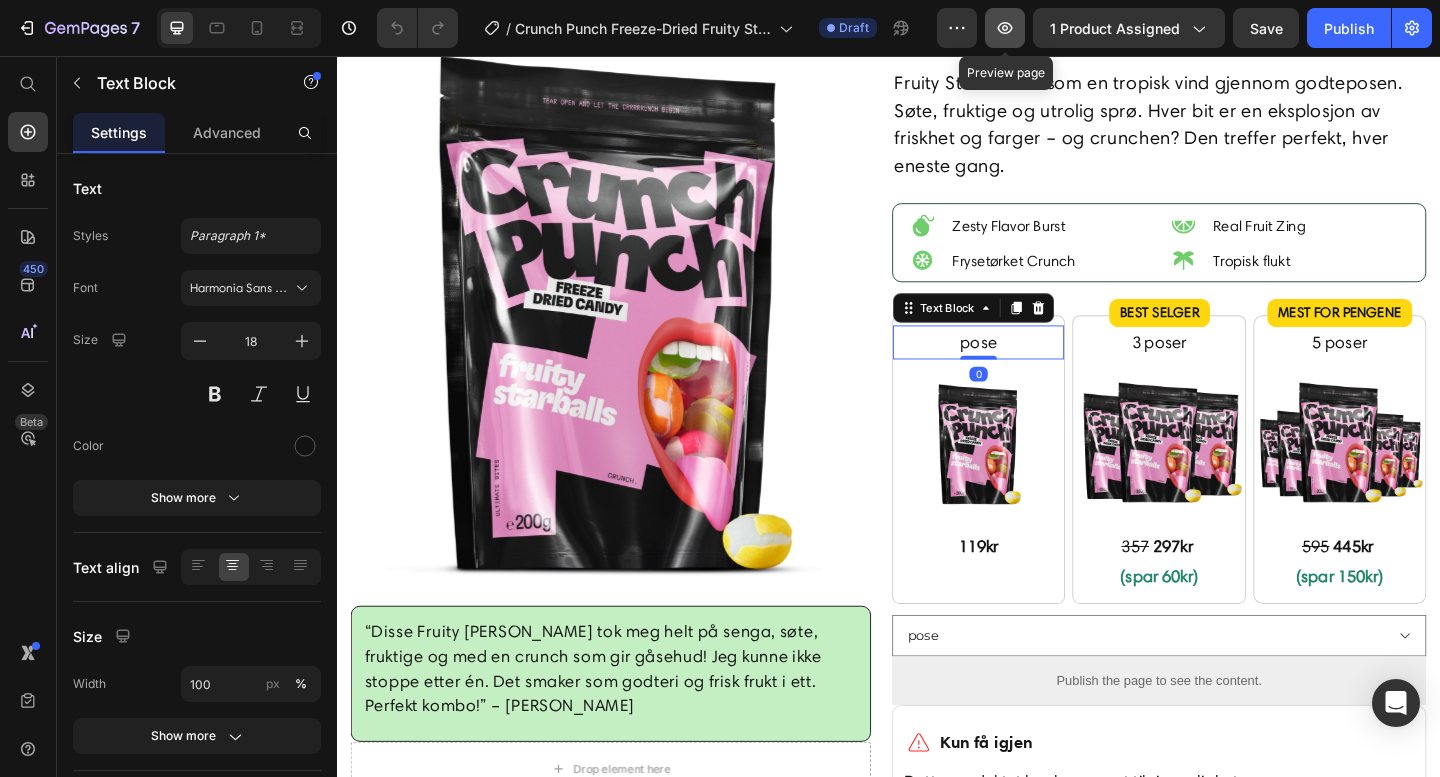 click 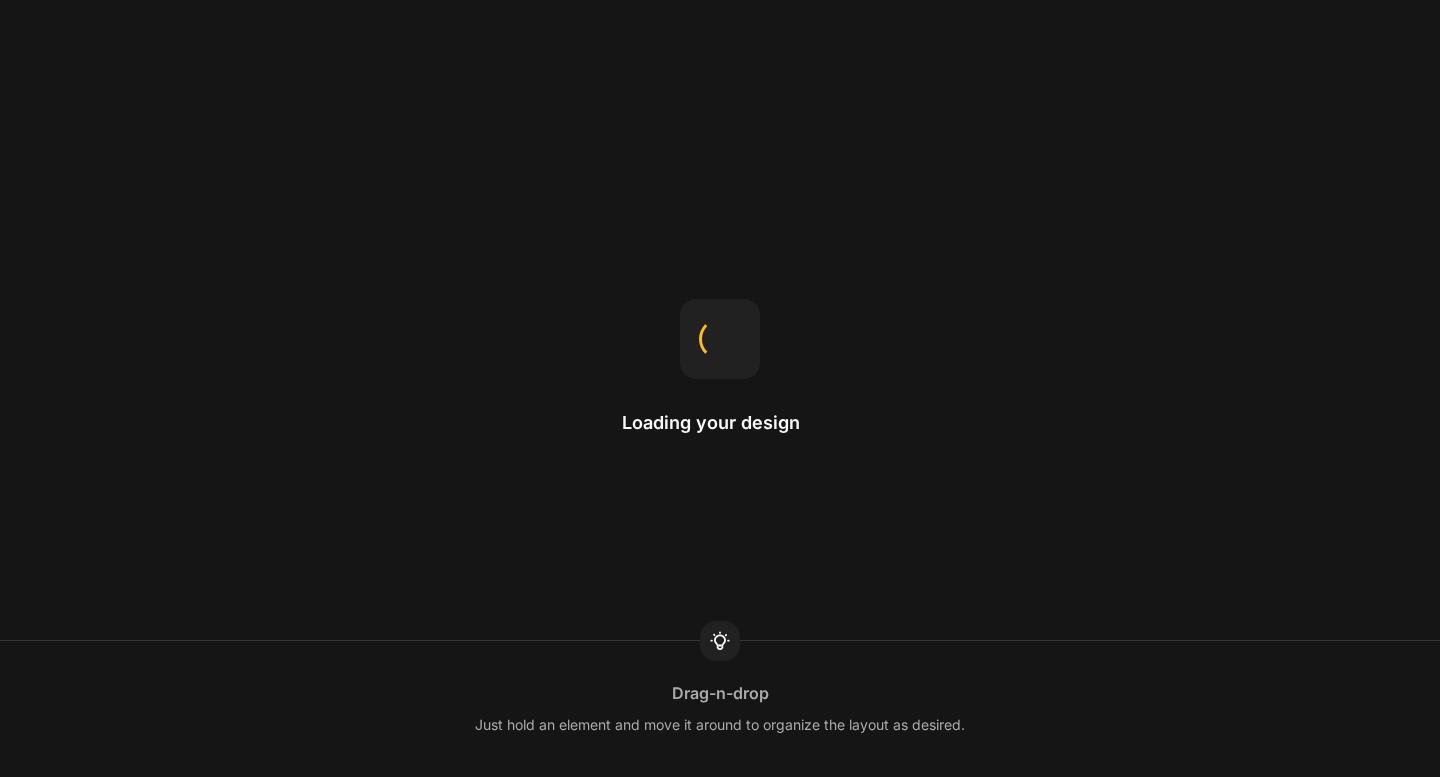 scroll, scrollTop: 0, scrollLeft: 0, axis: both 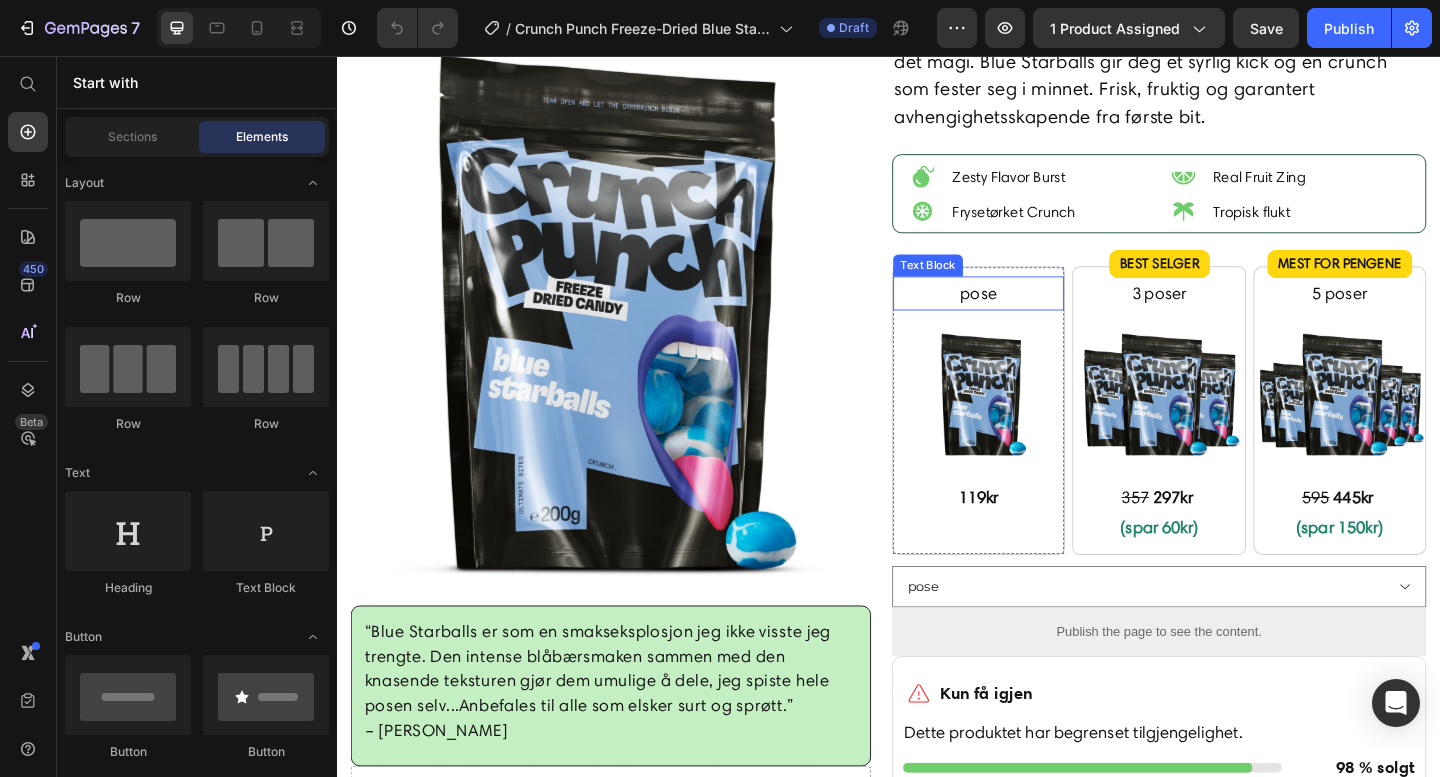 click on "pose" at bounding box center [1035, 314] 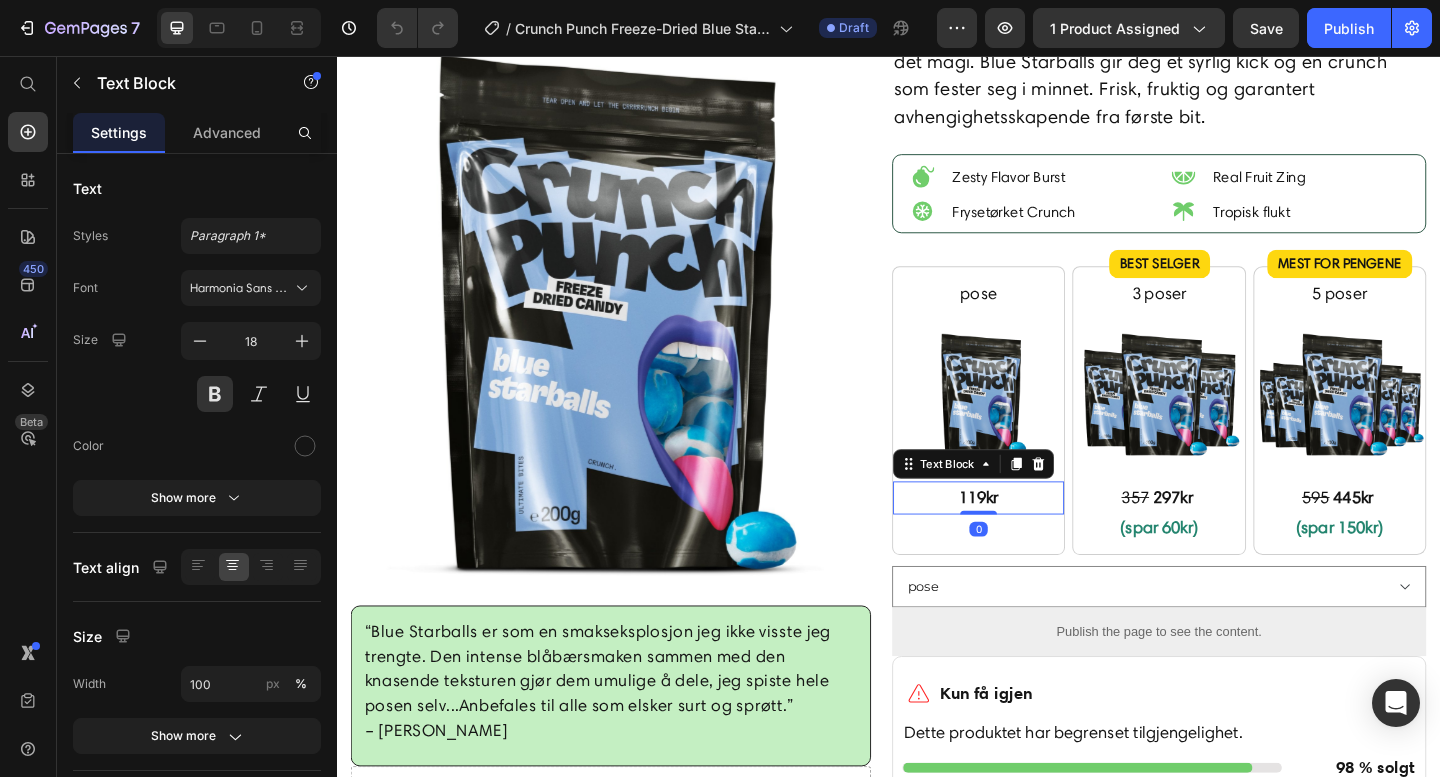 click on "119kr" at bounding box center [1035, 537] 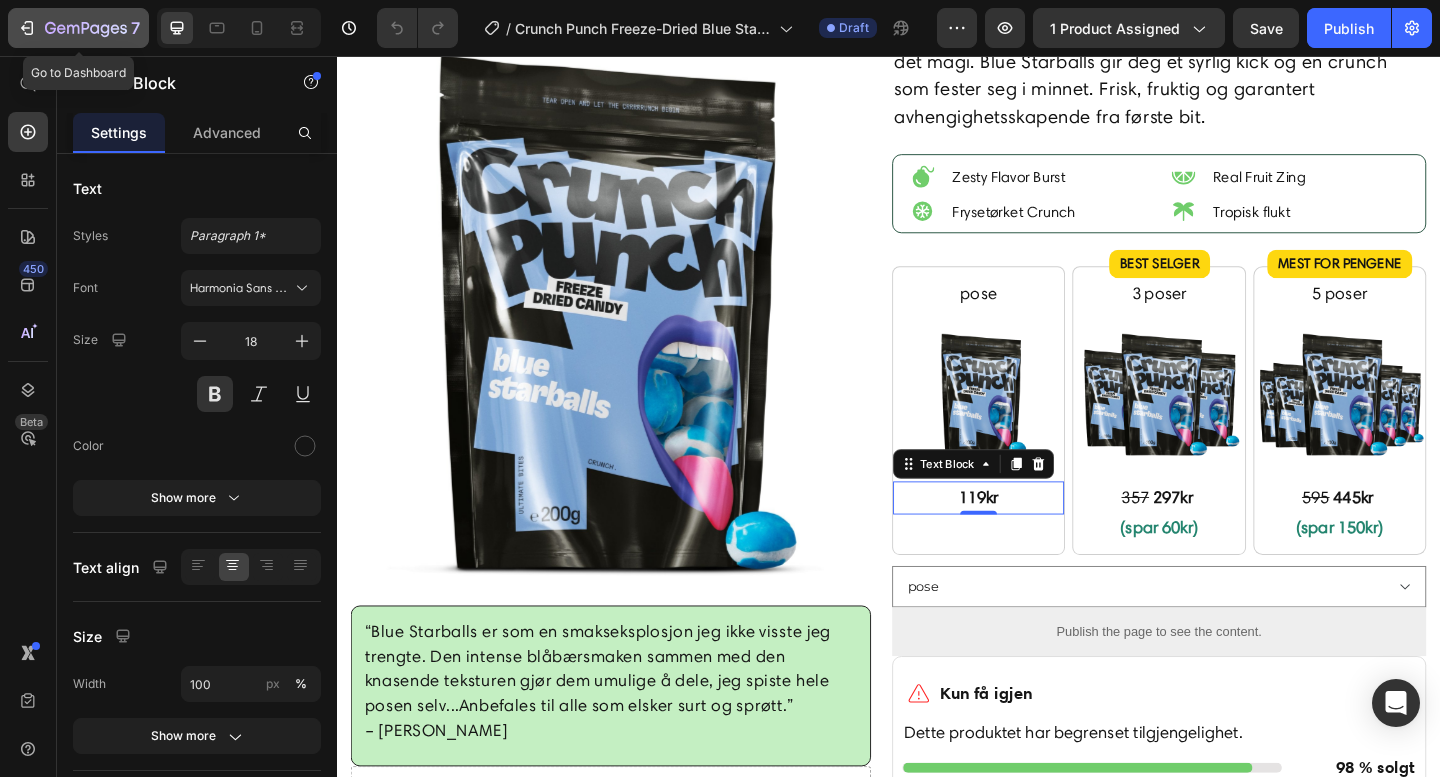 click 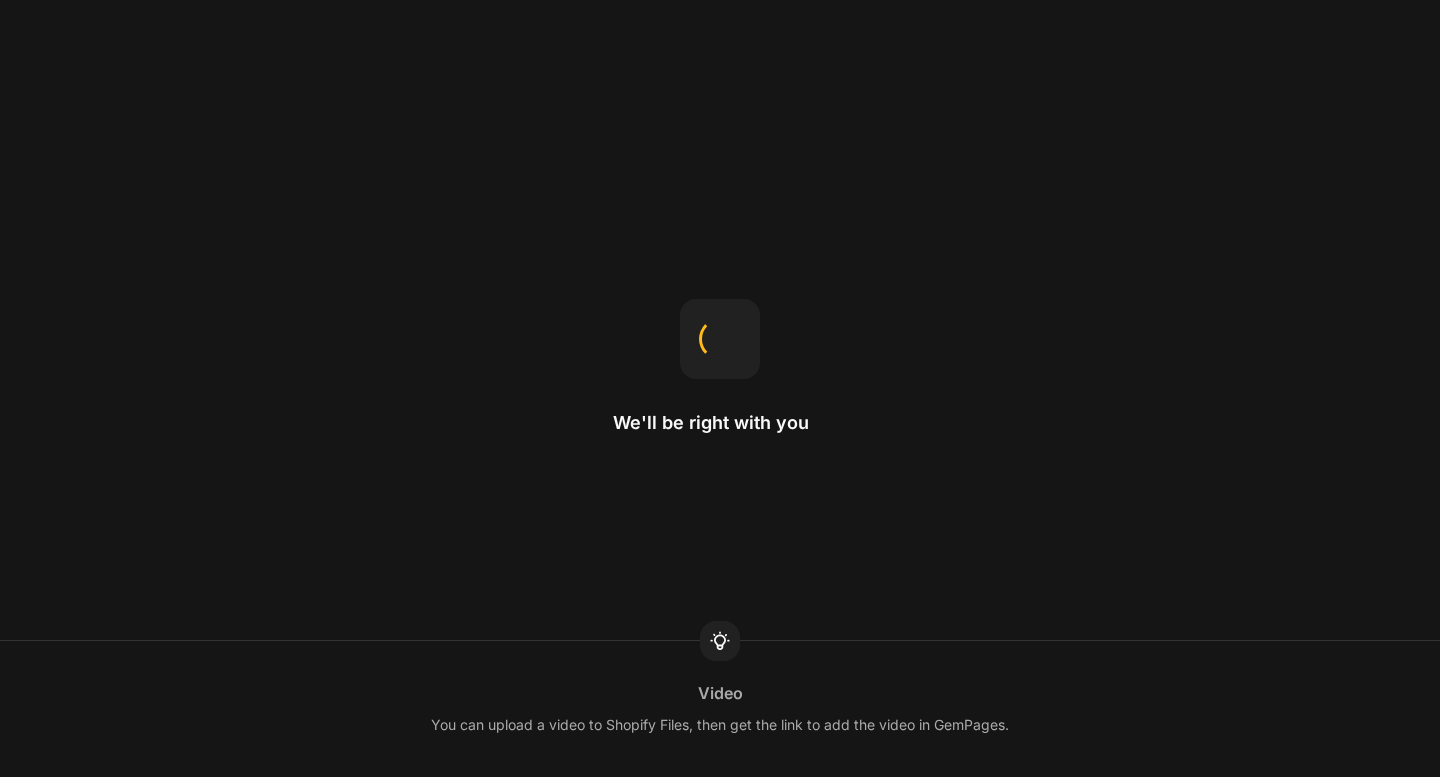 scroll, scrollTop: 0, scrollLeft: 0, axis: both 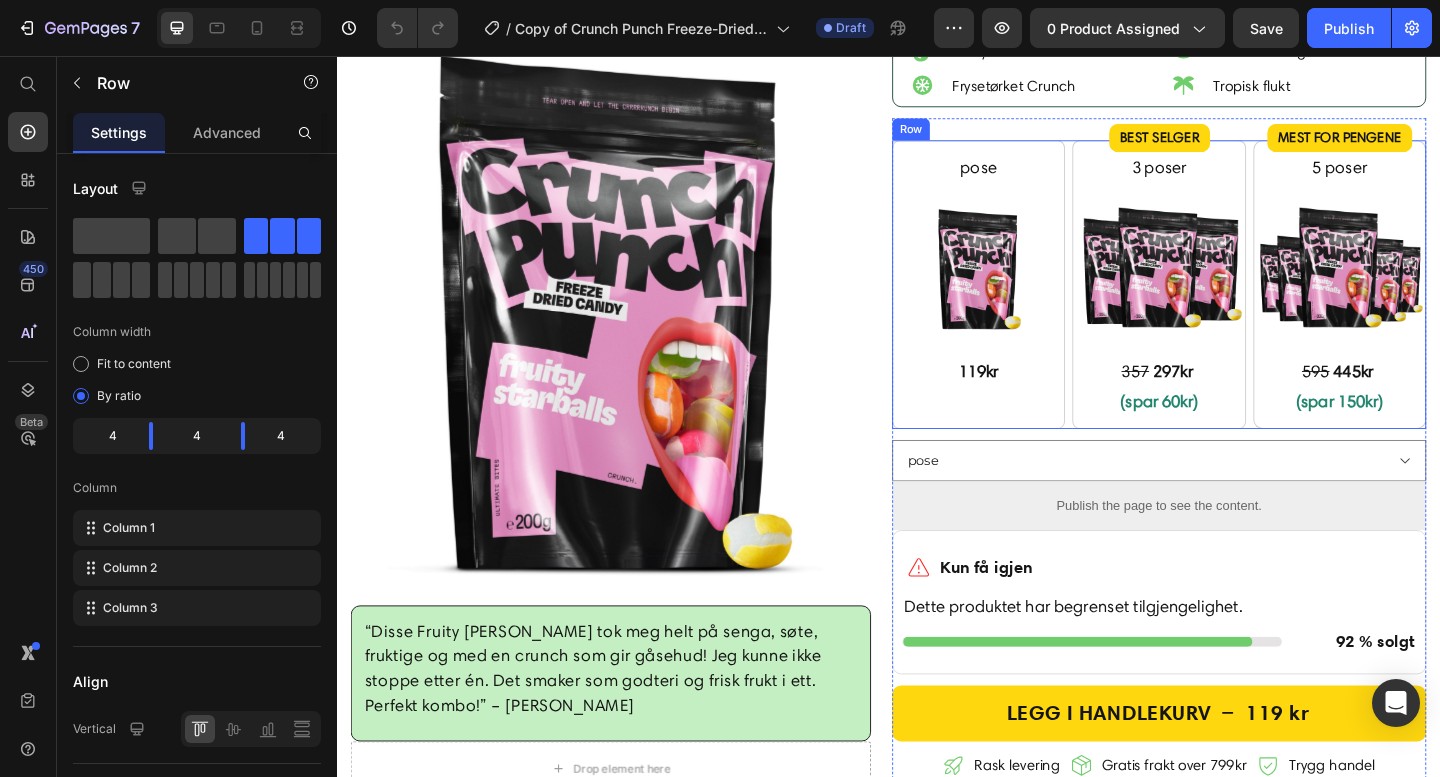 click on "pose Text Block Image 119kr Text Block Row BEST SELGER Product Badge 3 poser Text Block Image 357   297kr   (spar 60kr) Text Block Row 5 poser Text Block Image 595   445kr   (spar 150kr) Text Block Mest for pengene Product Badge Row Row" at bounding box center (1231, 305) 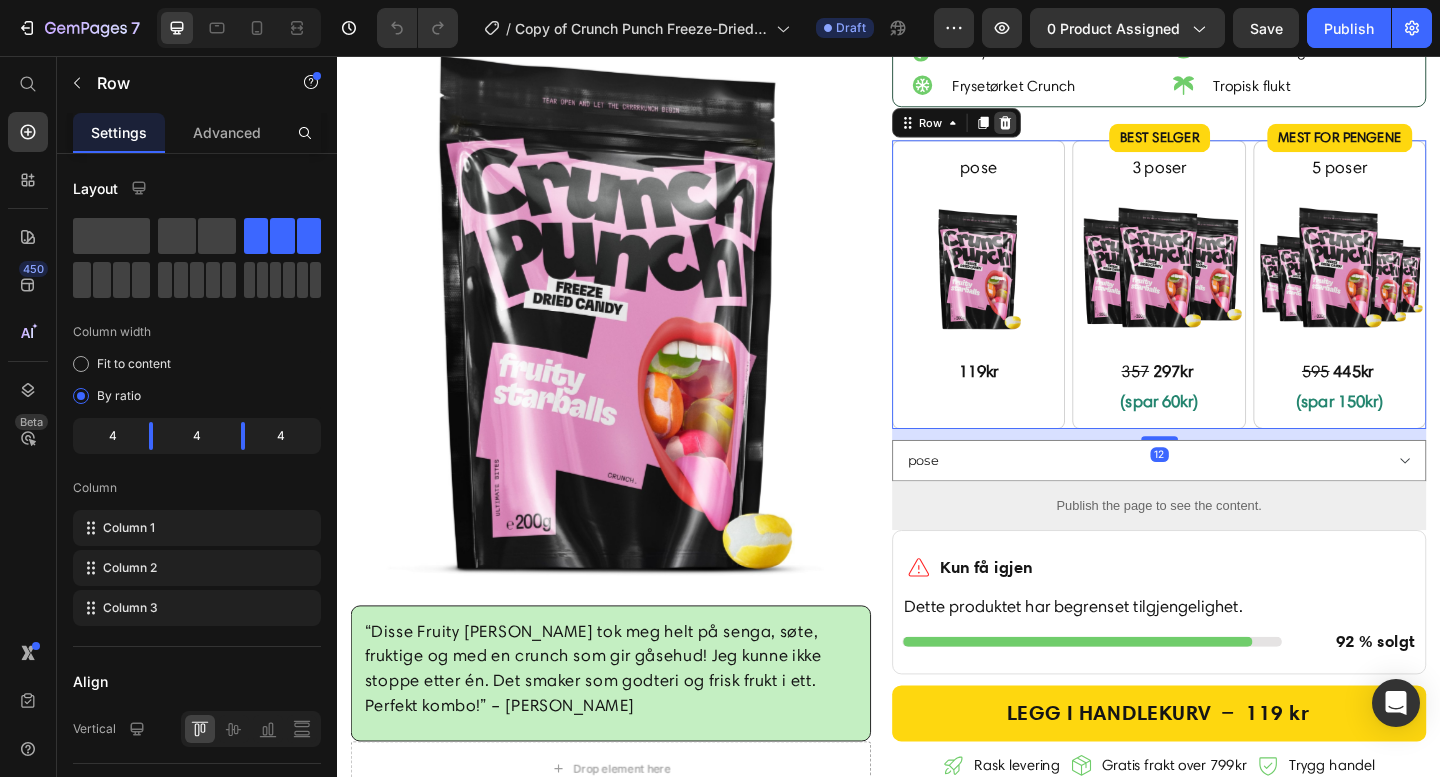 click at bounding box center [1064, 129] 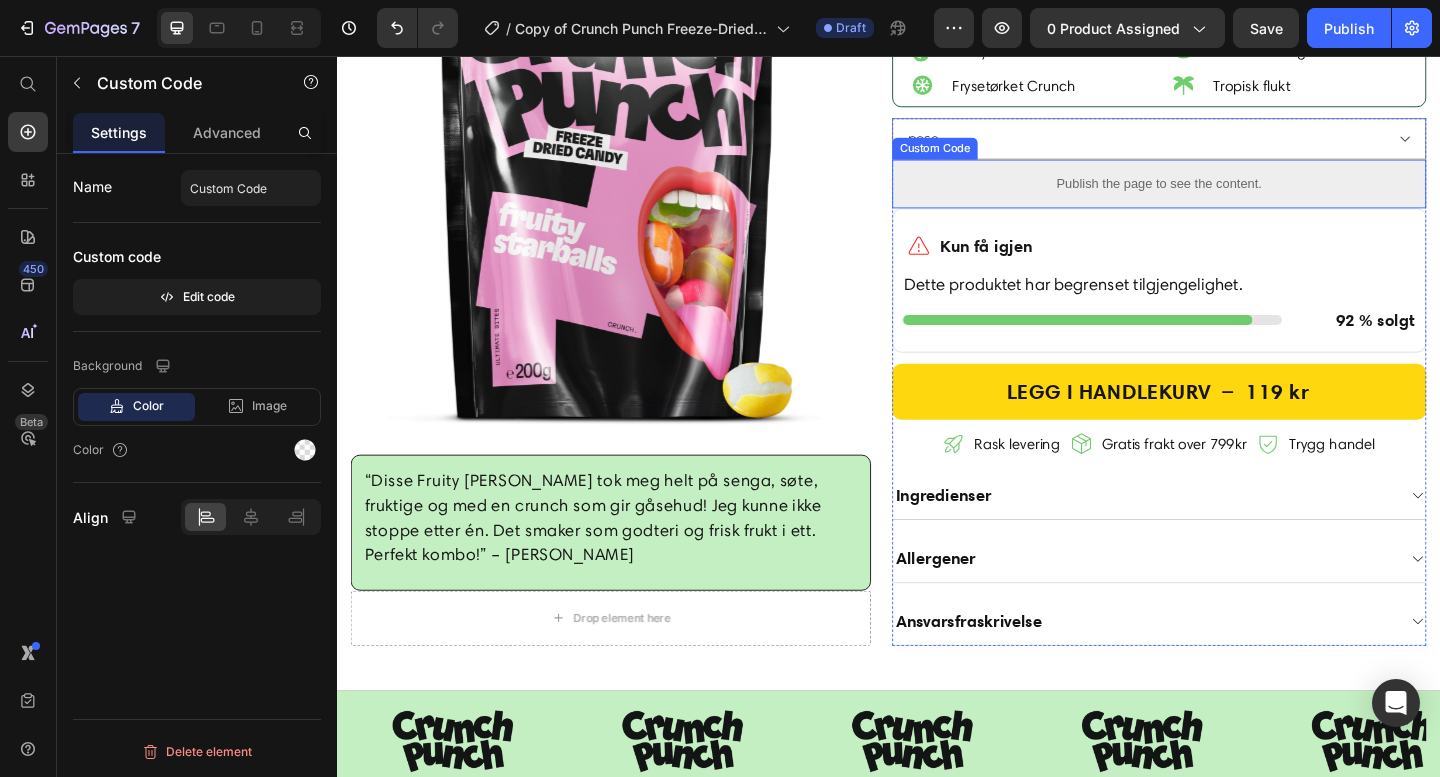 click on "Publish the page to see the content." at bounding box center [1231, 195] 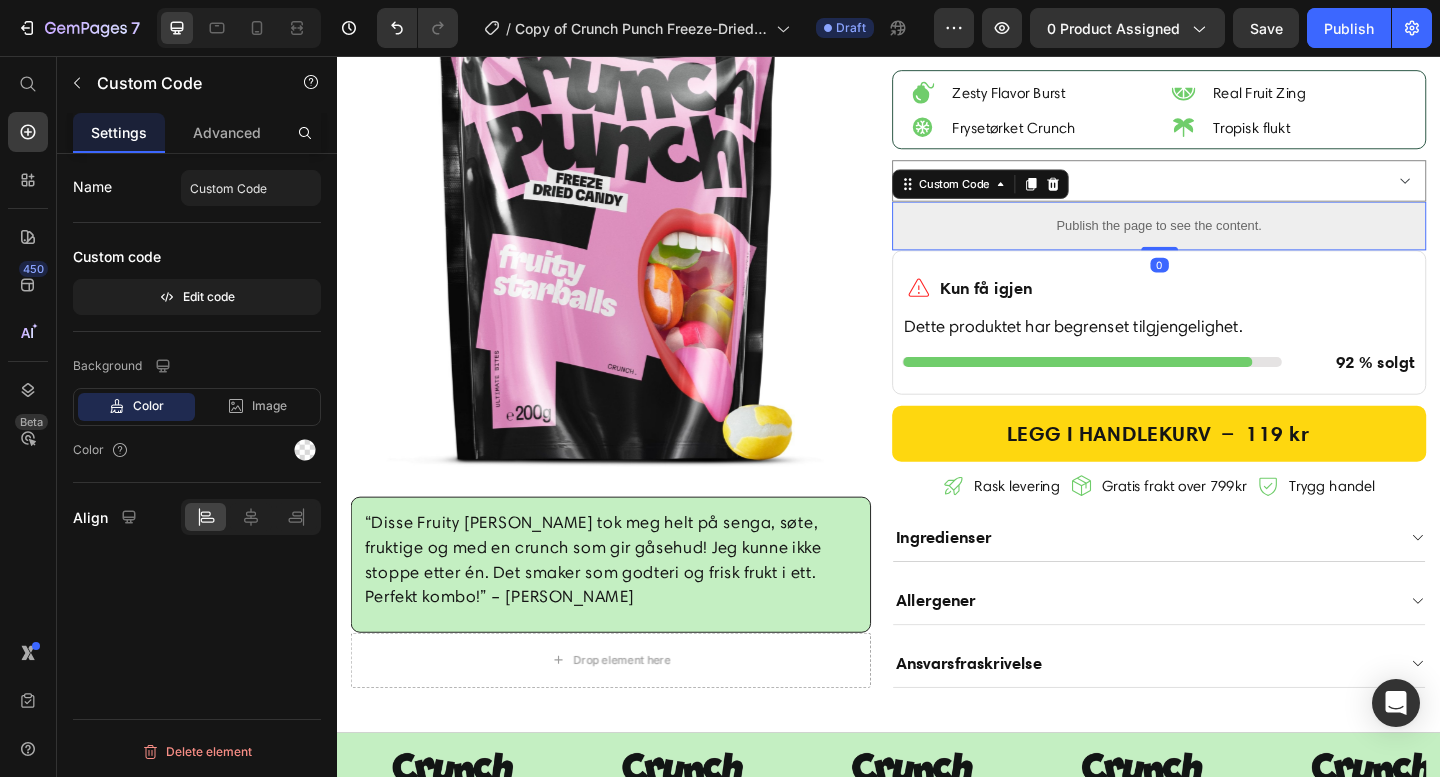 scroll, scrollTop: 423, scrollLeft: 0, axis: vertical 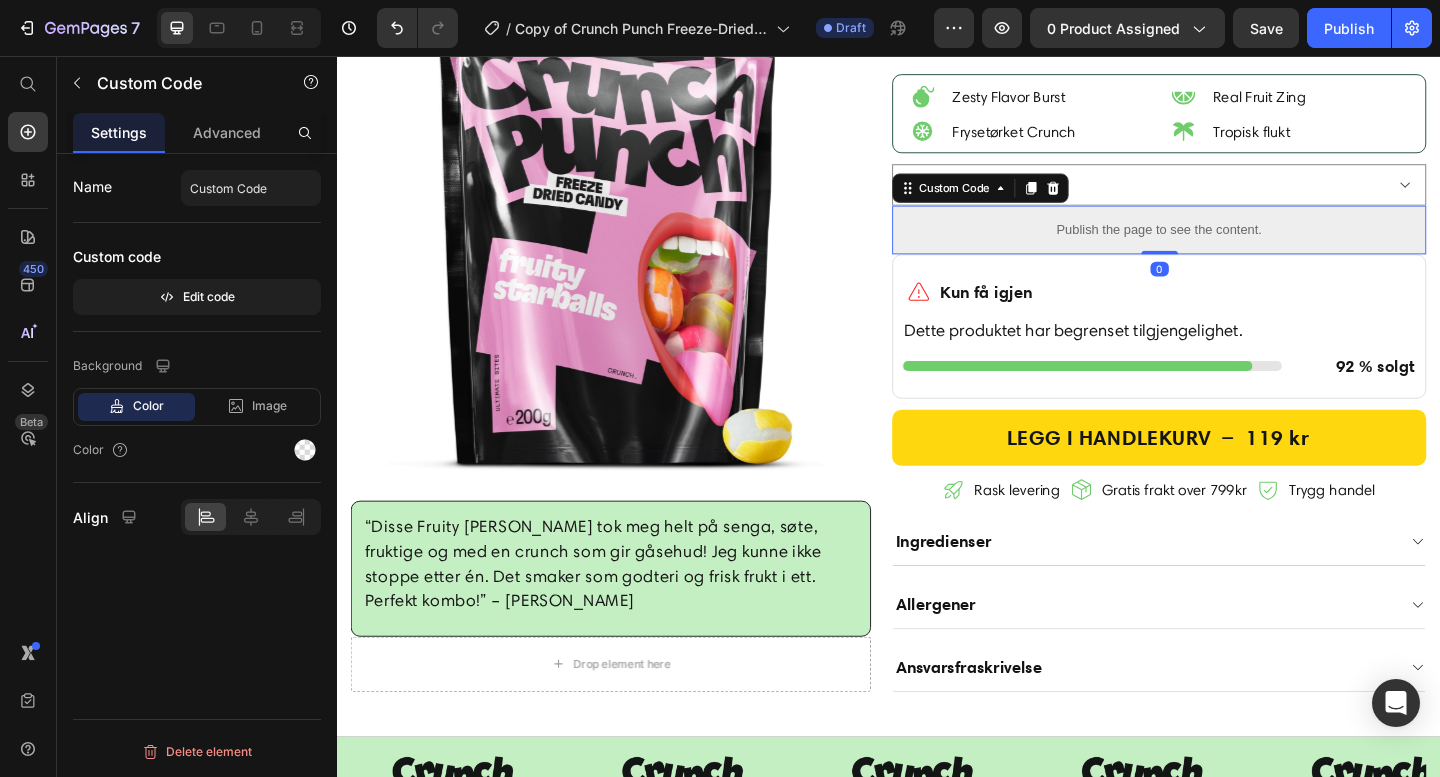 click at bounding box center (1116, 200) 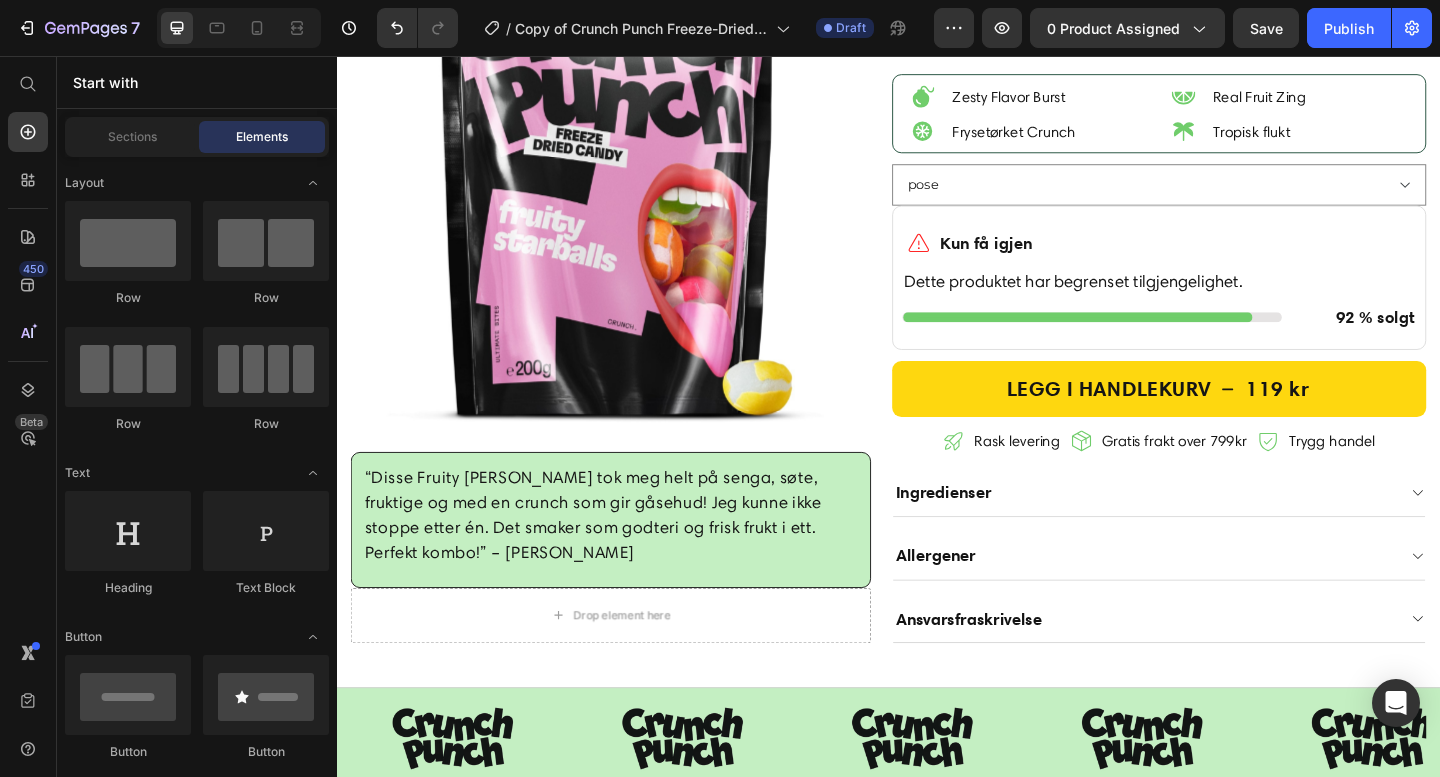 click on "pose 3 poser 5 poser" at bounding box center (1231, 196) 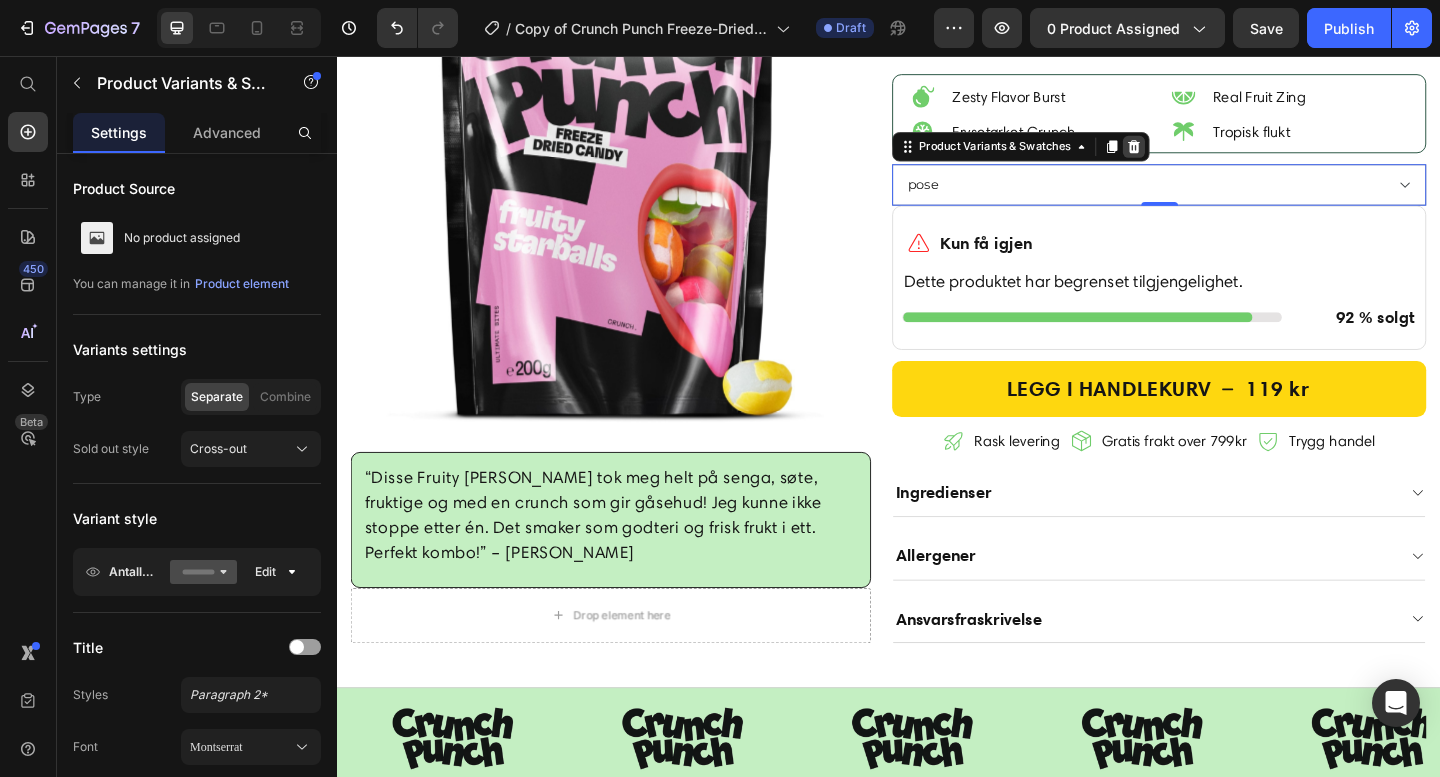 click 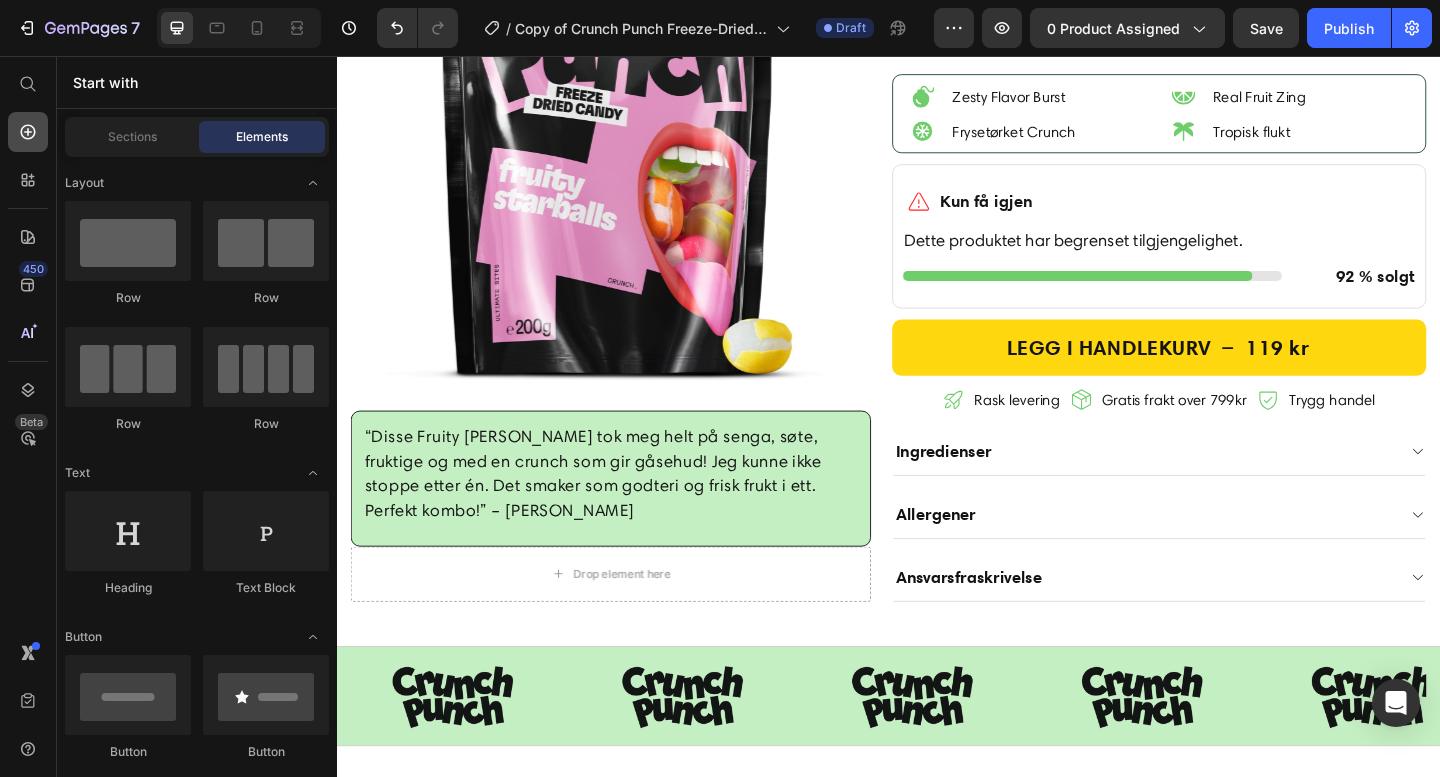 click 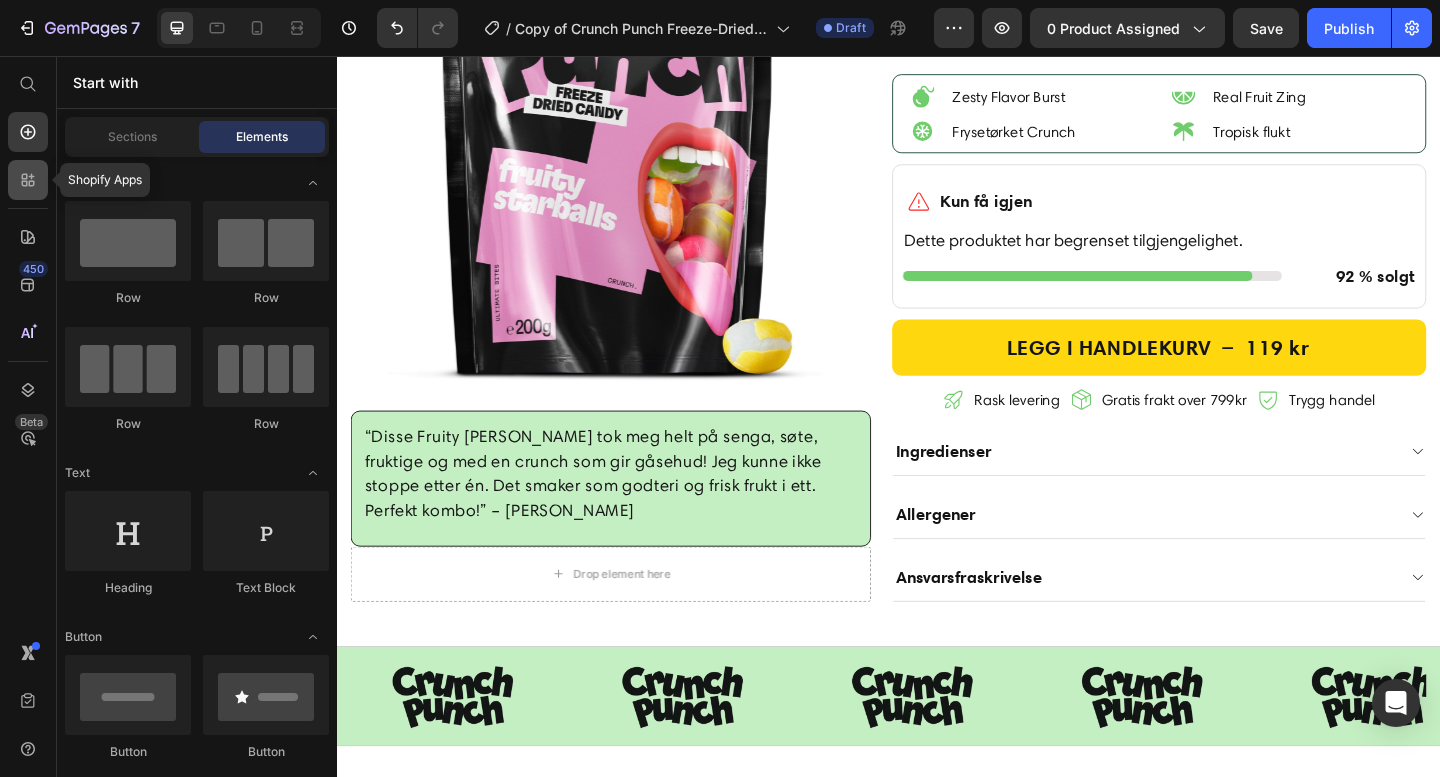click 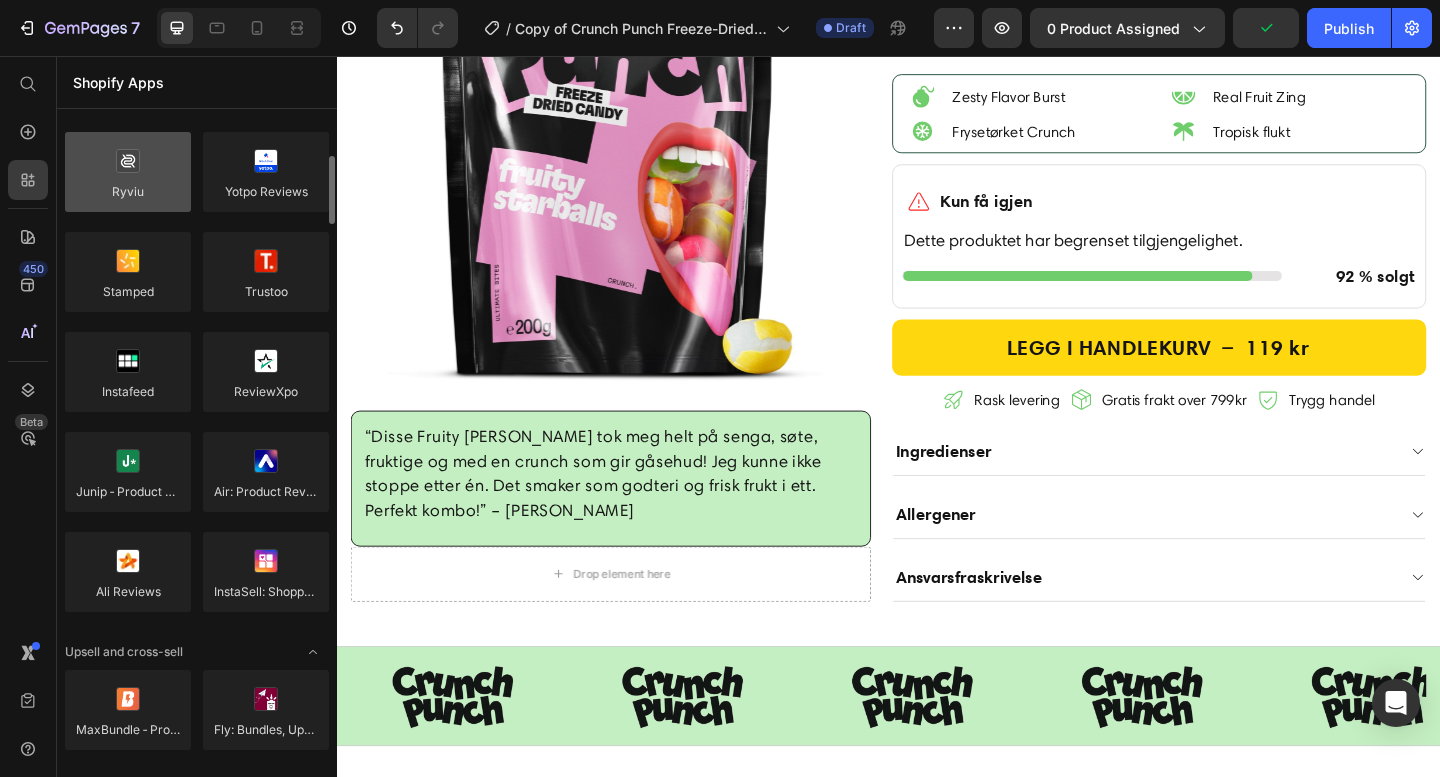 scroll, scrollTop: 334, scrollLeft: 0, axis: vertical 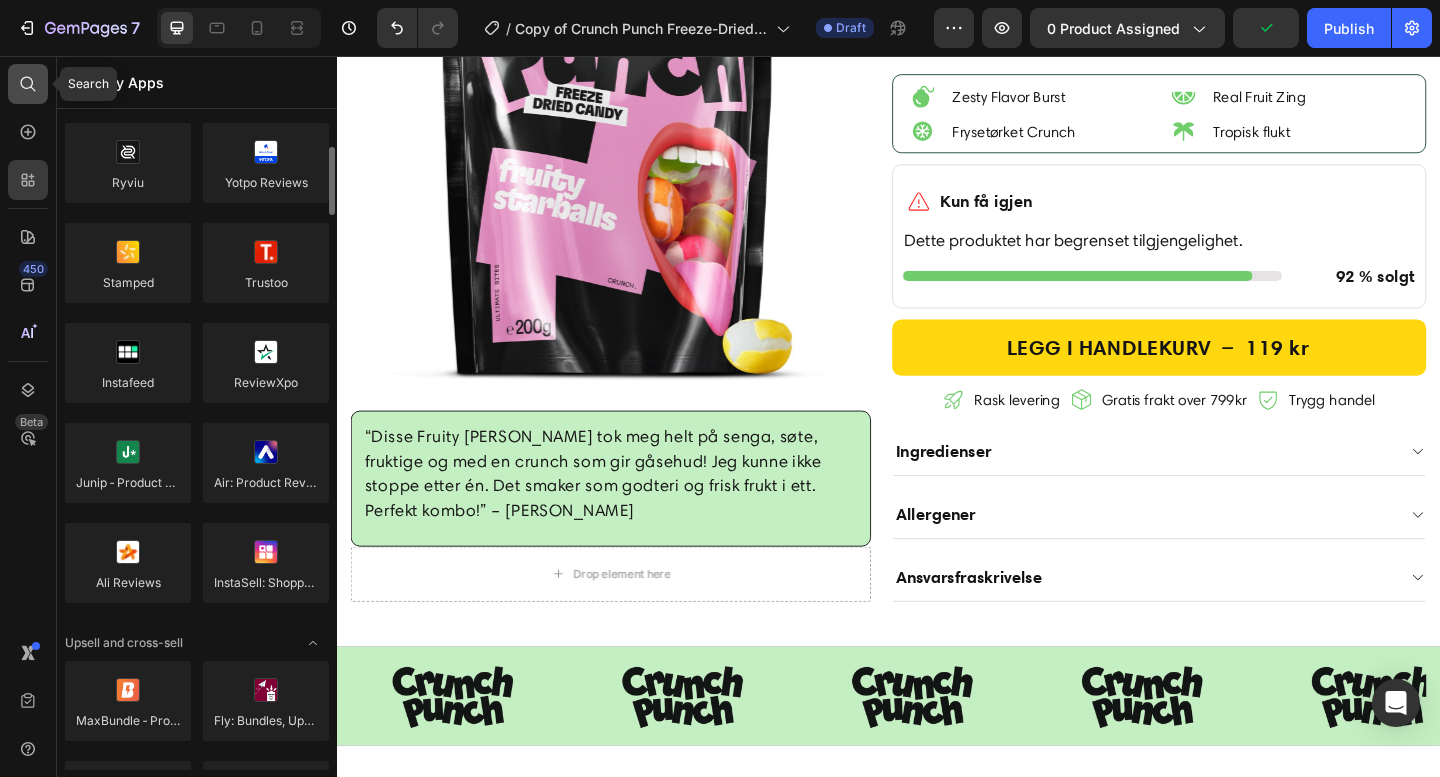 click 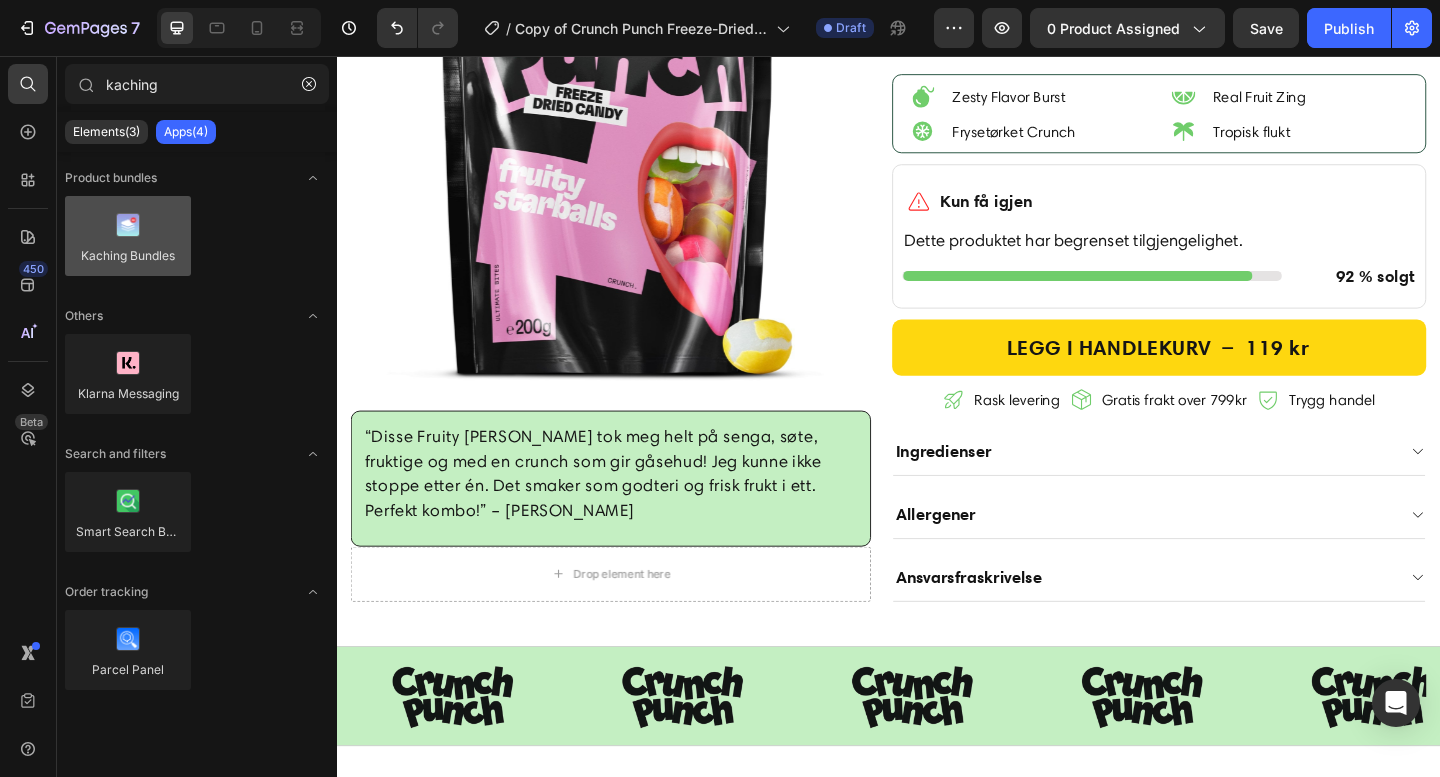 type on "kaching" 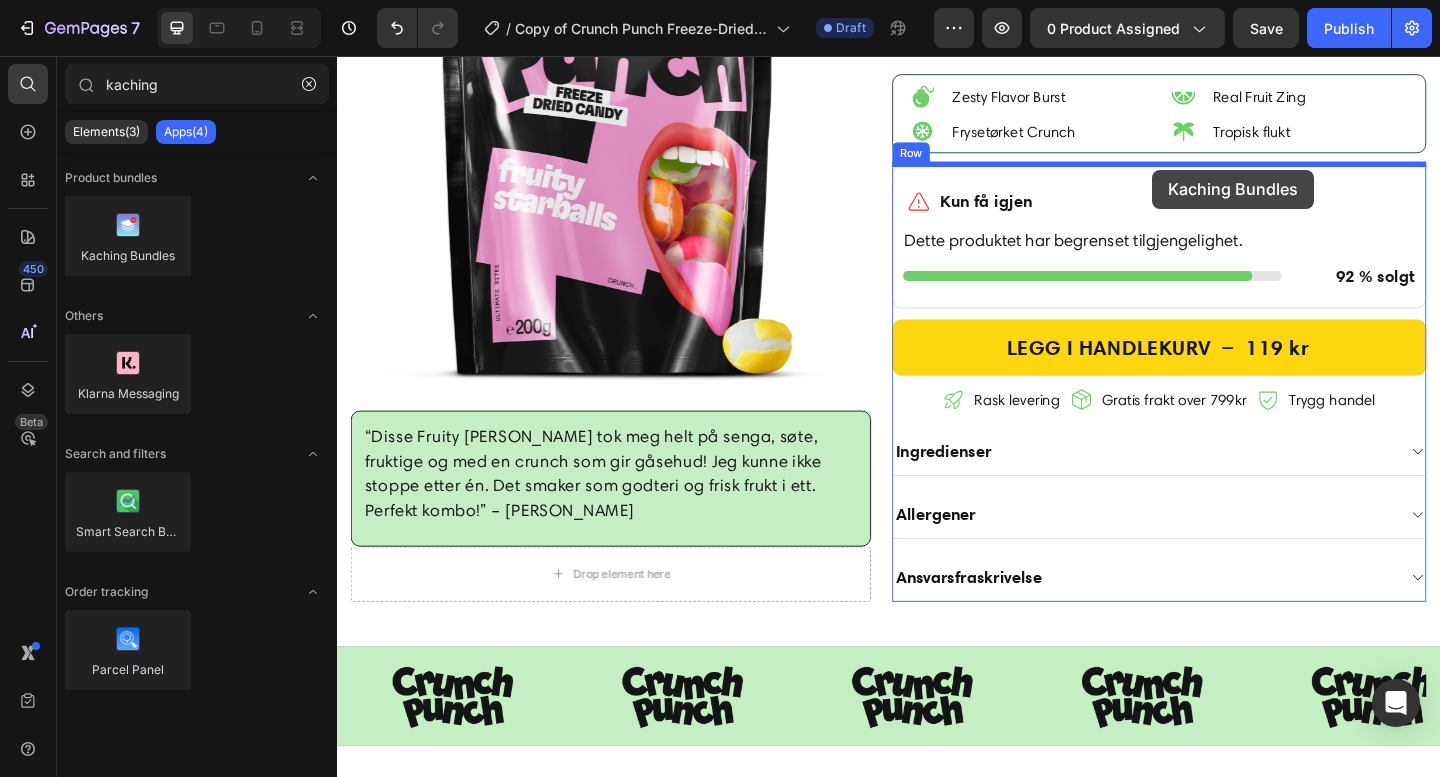 drag, startPoint x: 437, startPoint y: 274, endPoint x: 1224, endPoint y: 180, distance: 792.5939 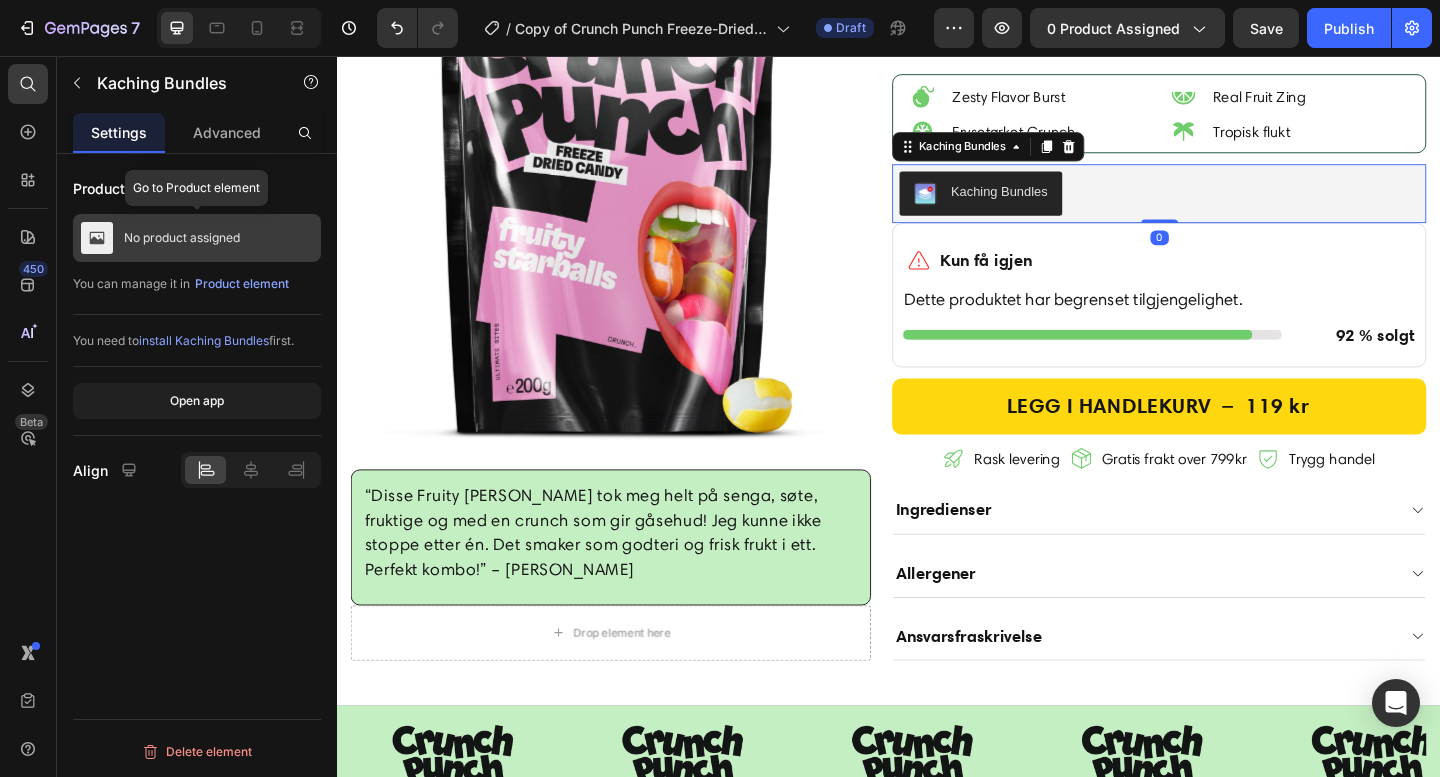 click on "No product assigned" at bounding box center (182, 238) 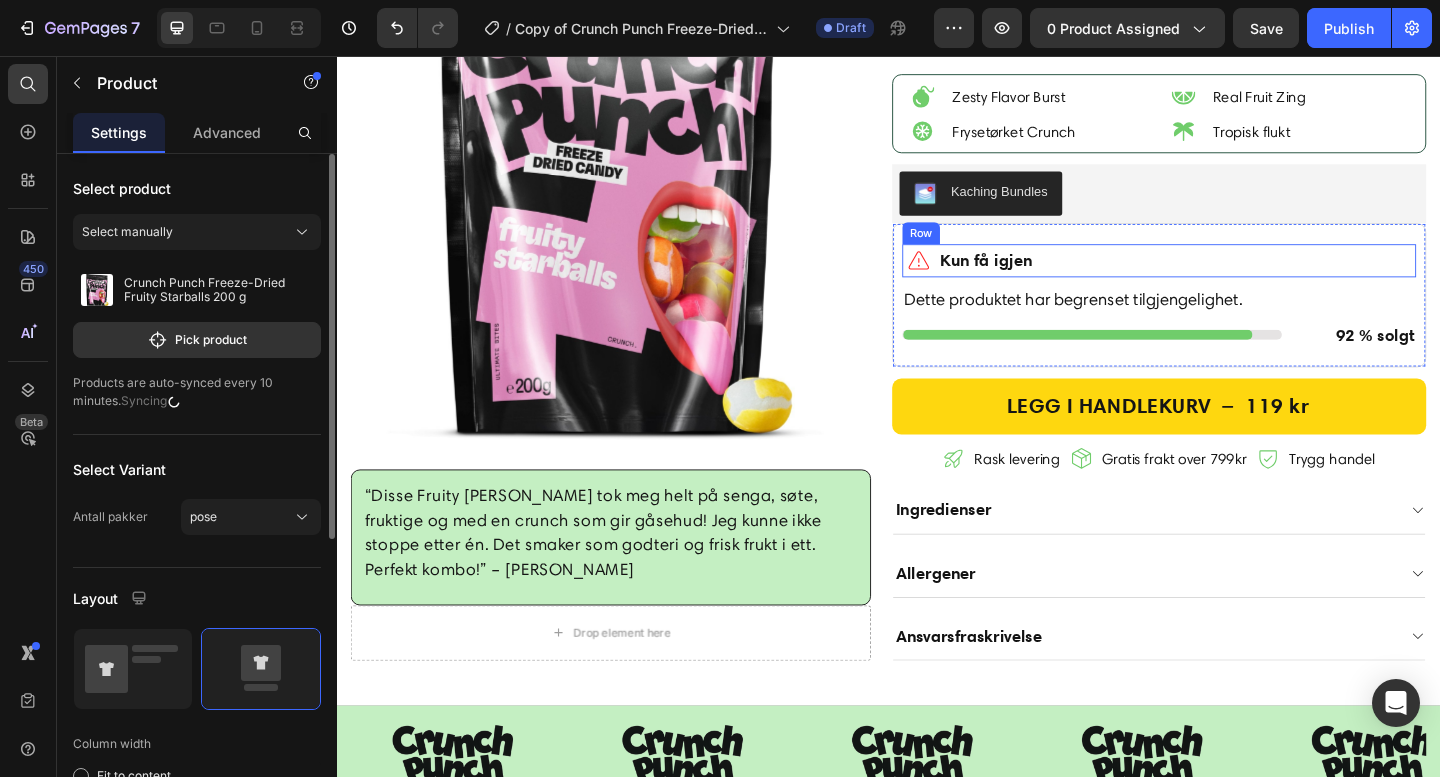 click on "Kaching Bundles" at bounding box center (1231, 206) 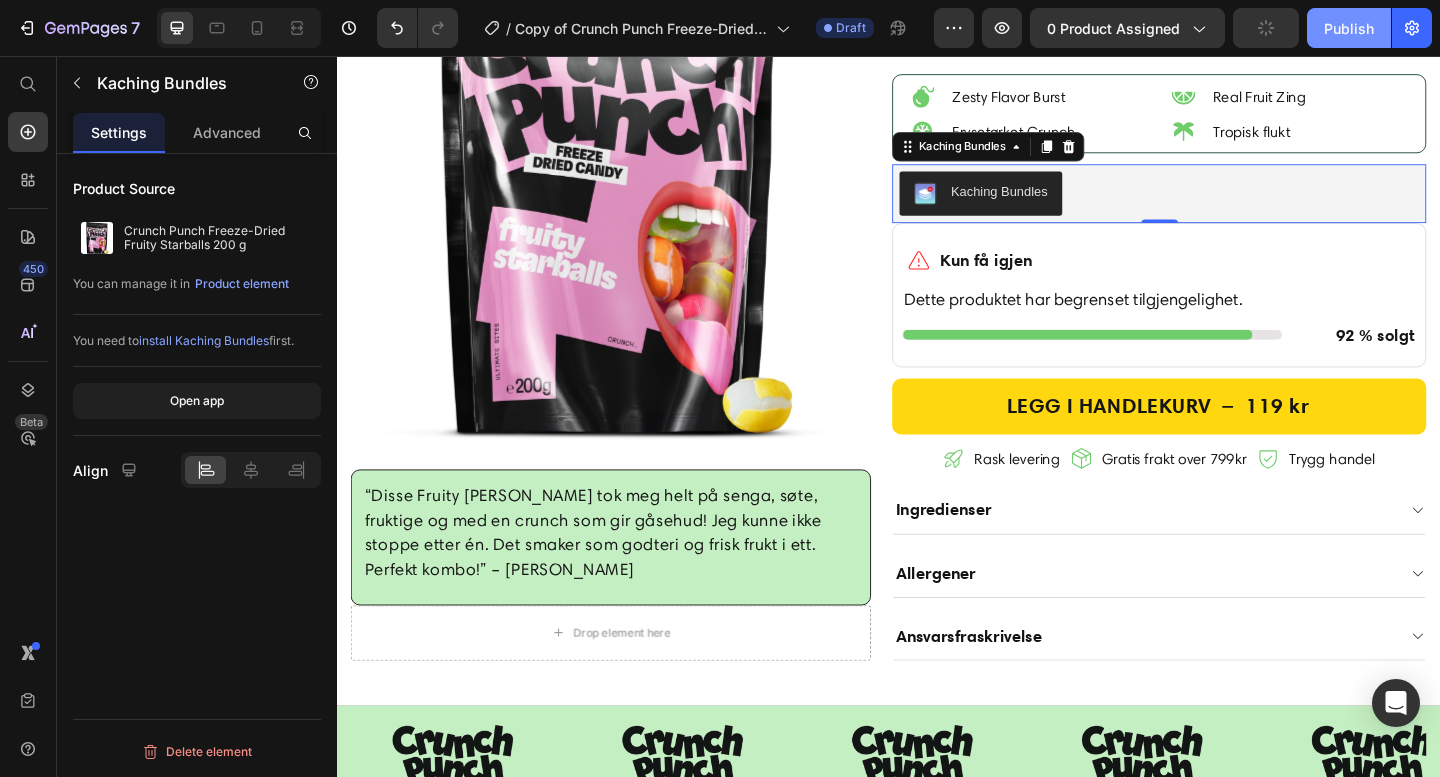 click on "Publish" at bounding box center [1349, 28] 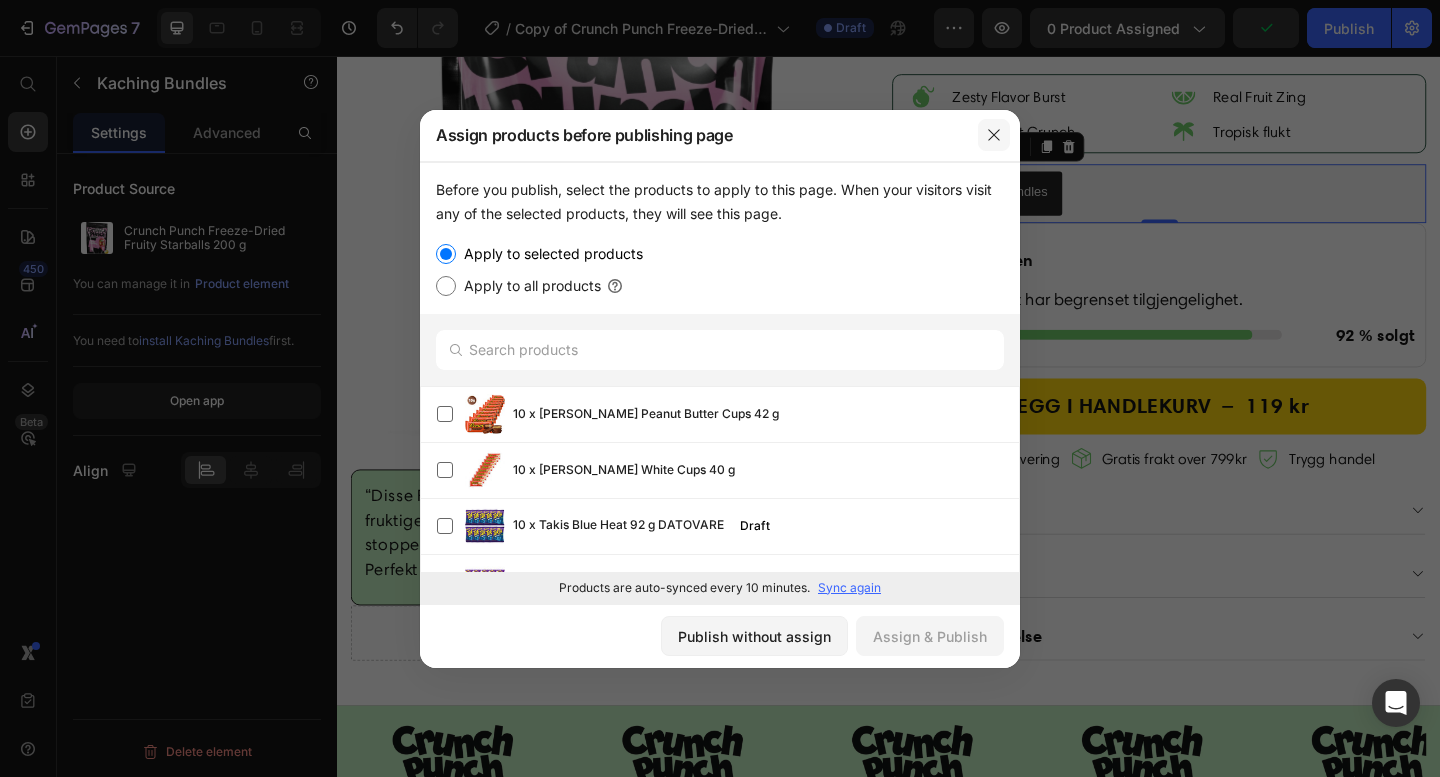 click 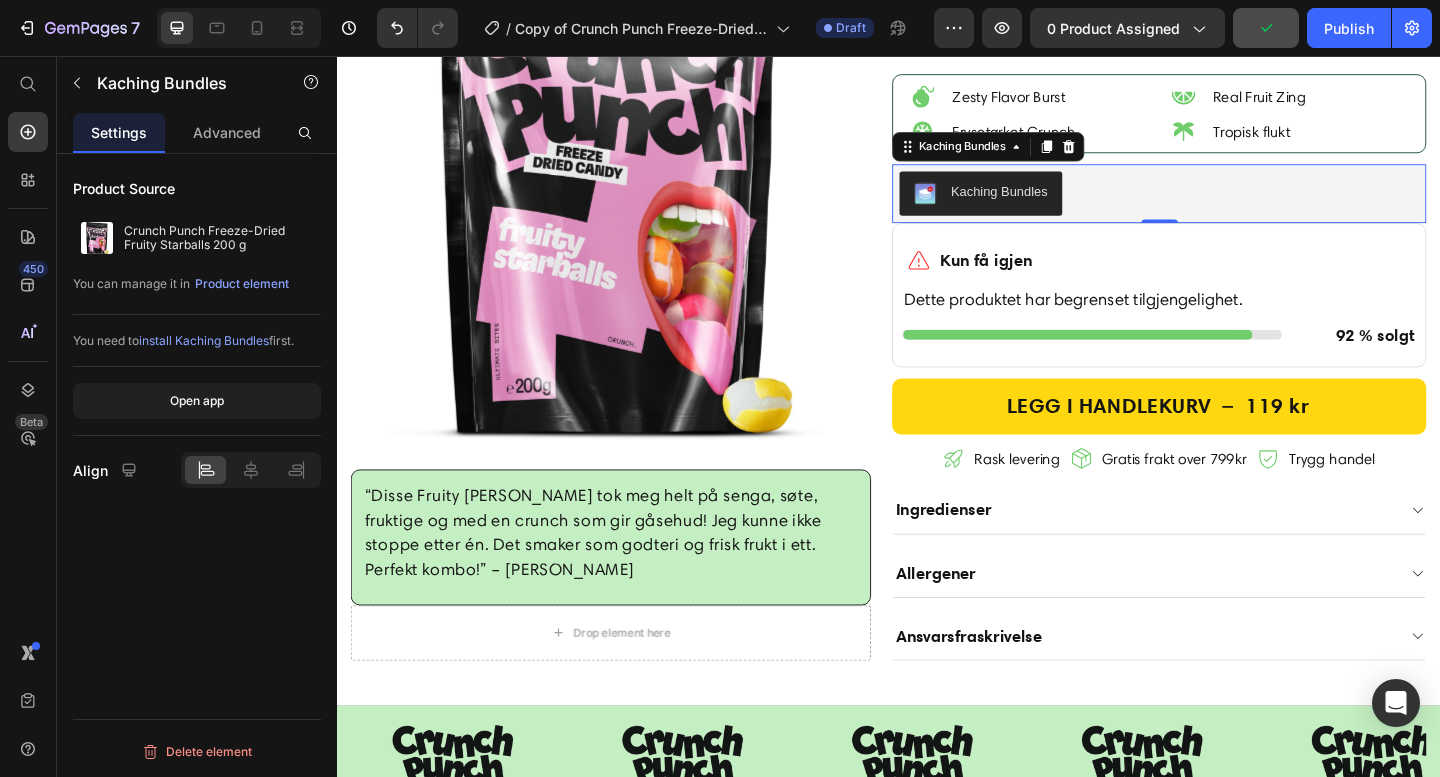 click 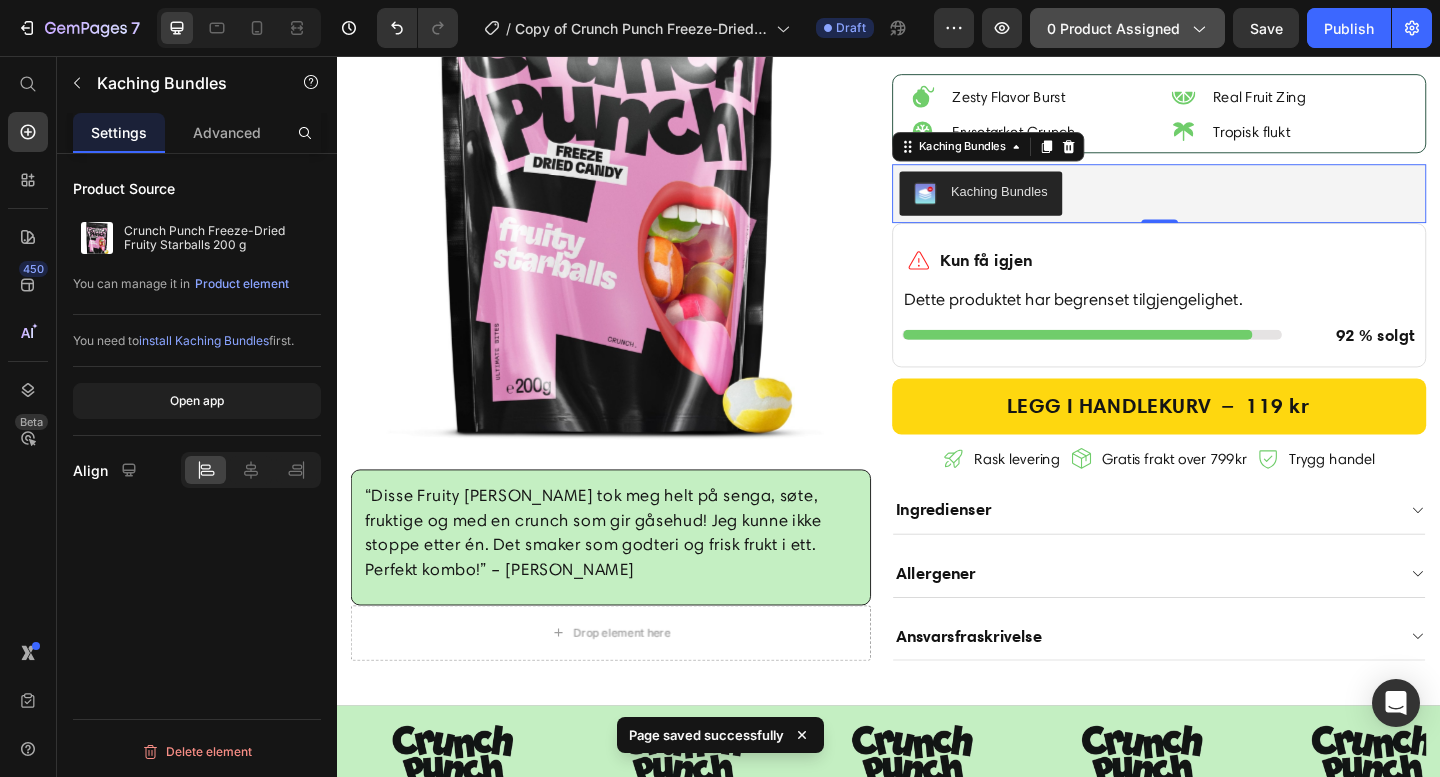 click on "0 product assigned" 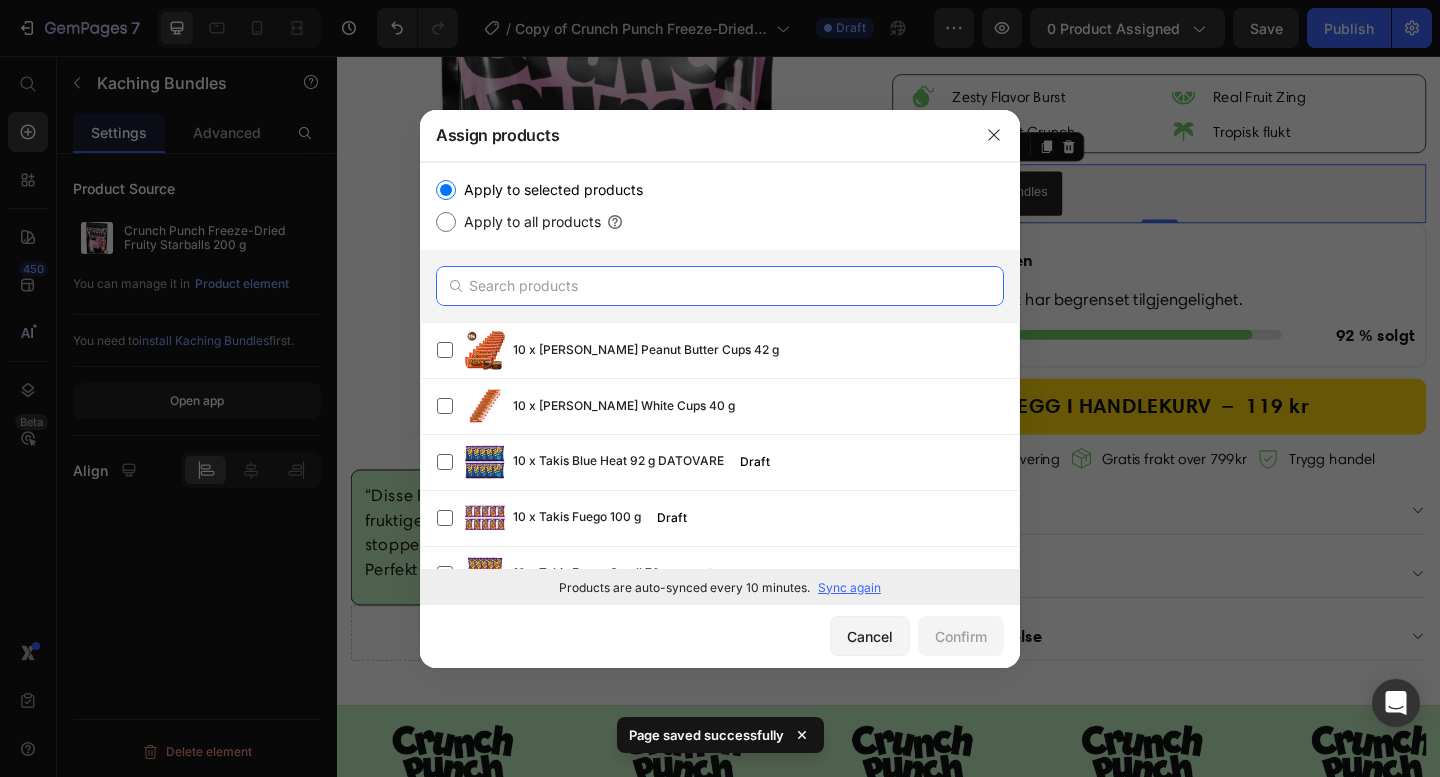click at bounding box center (720, 286) 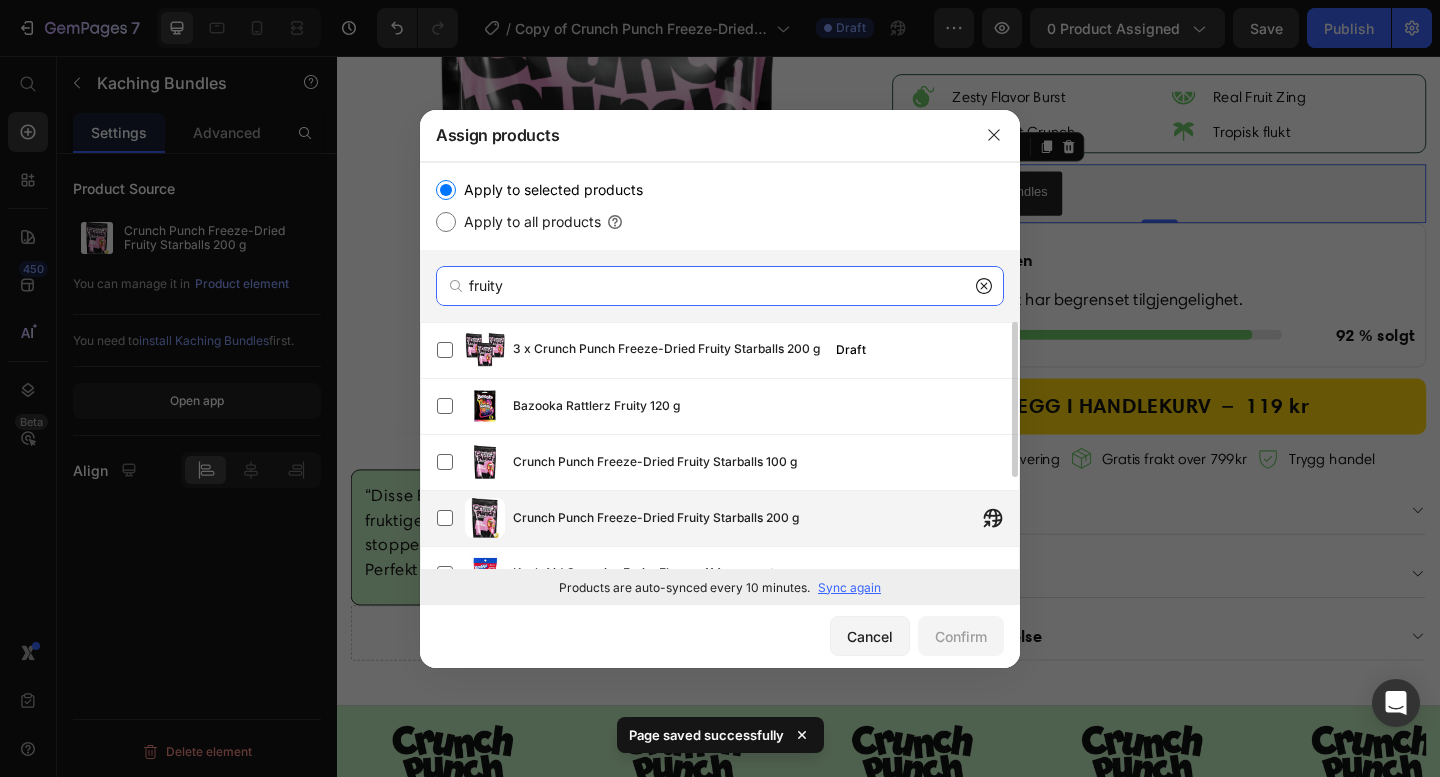 type on "fruity" 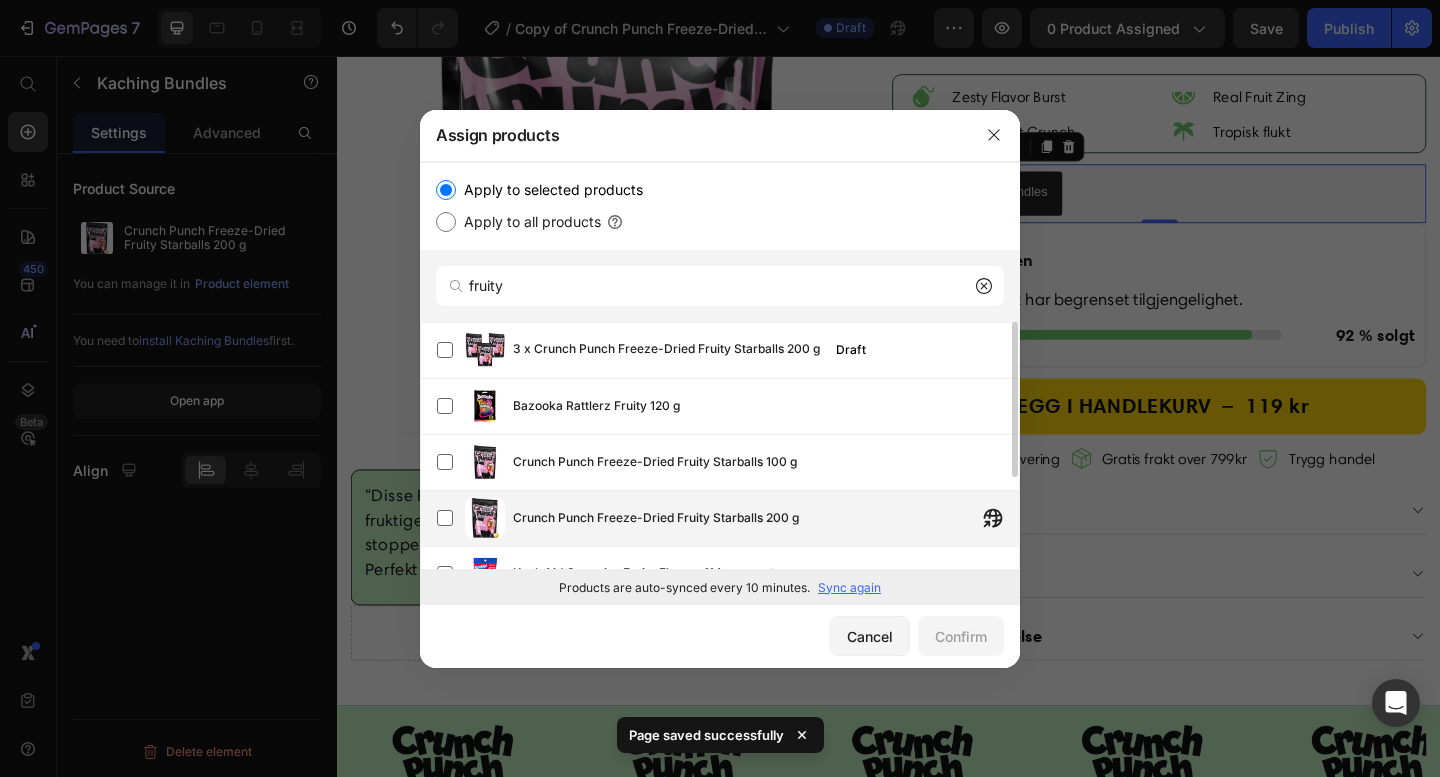 click on "Crunch Punch Freeze-Dried Fruity Starballs 200 g" at bounding box center [656, 518] 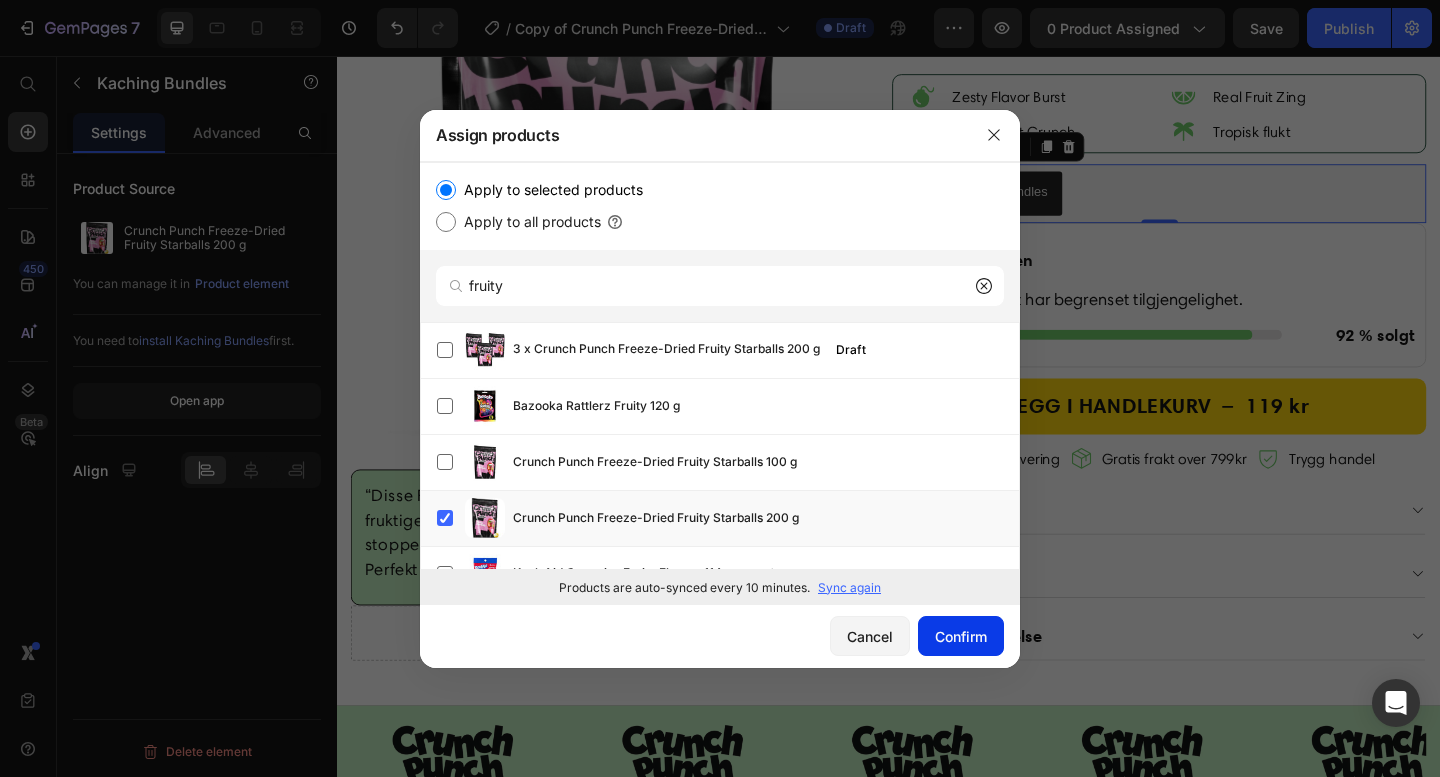 click on "Confirm" at bounding box center (961, 636) 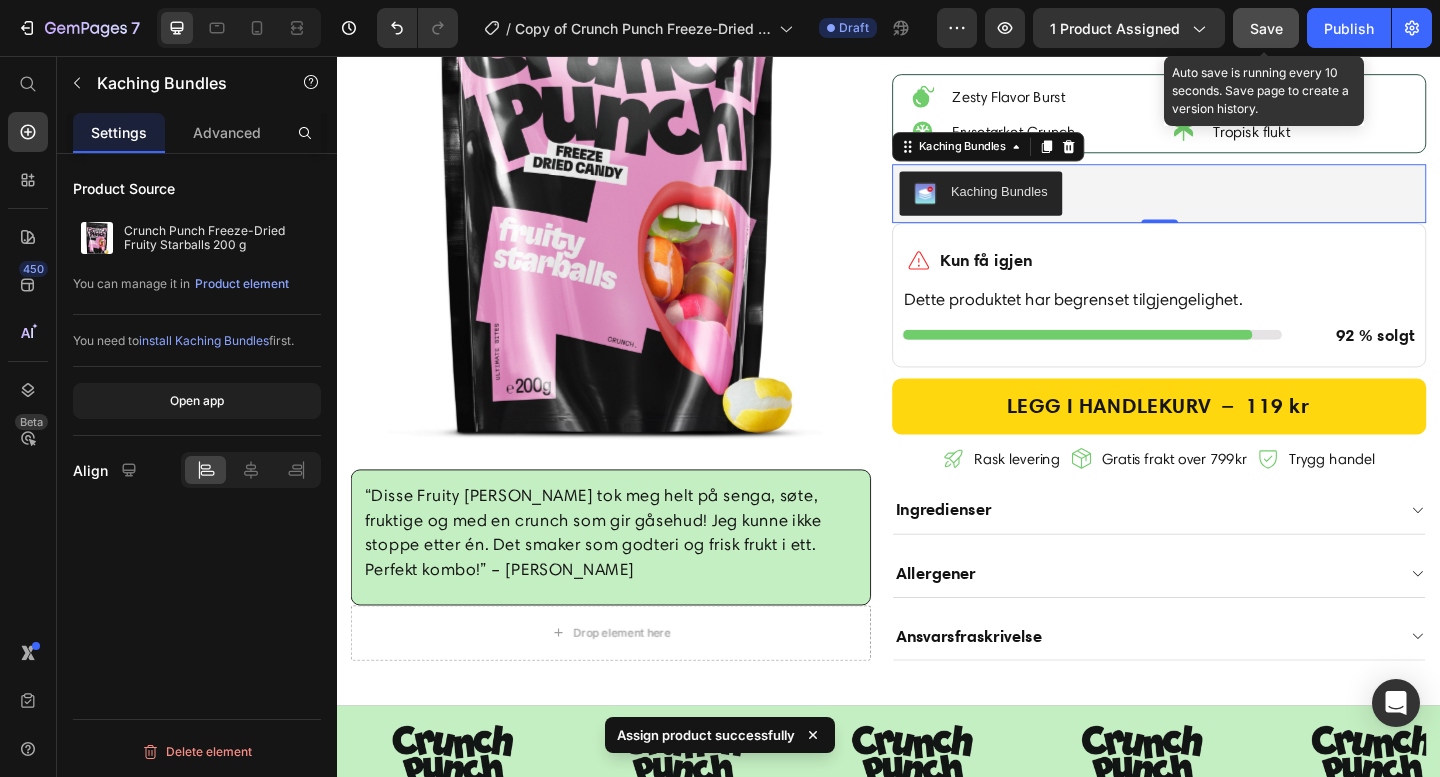 drag, startPoint x: 1263, startPoint y: 26, endPoint x: 994, endPoint y: 9, distance: 269.53665 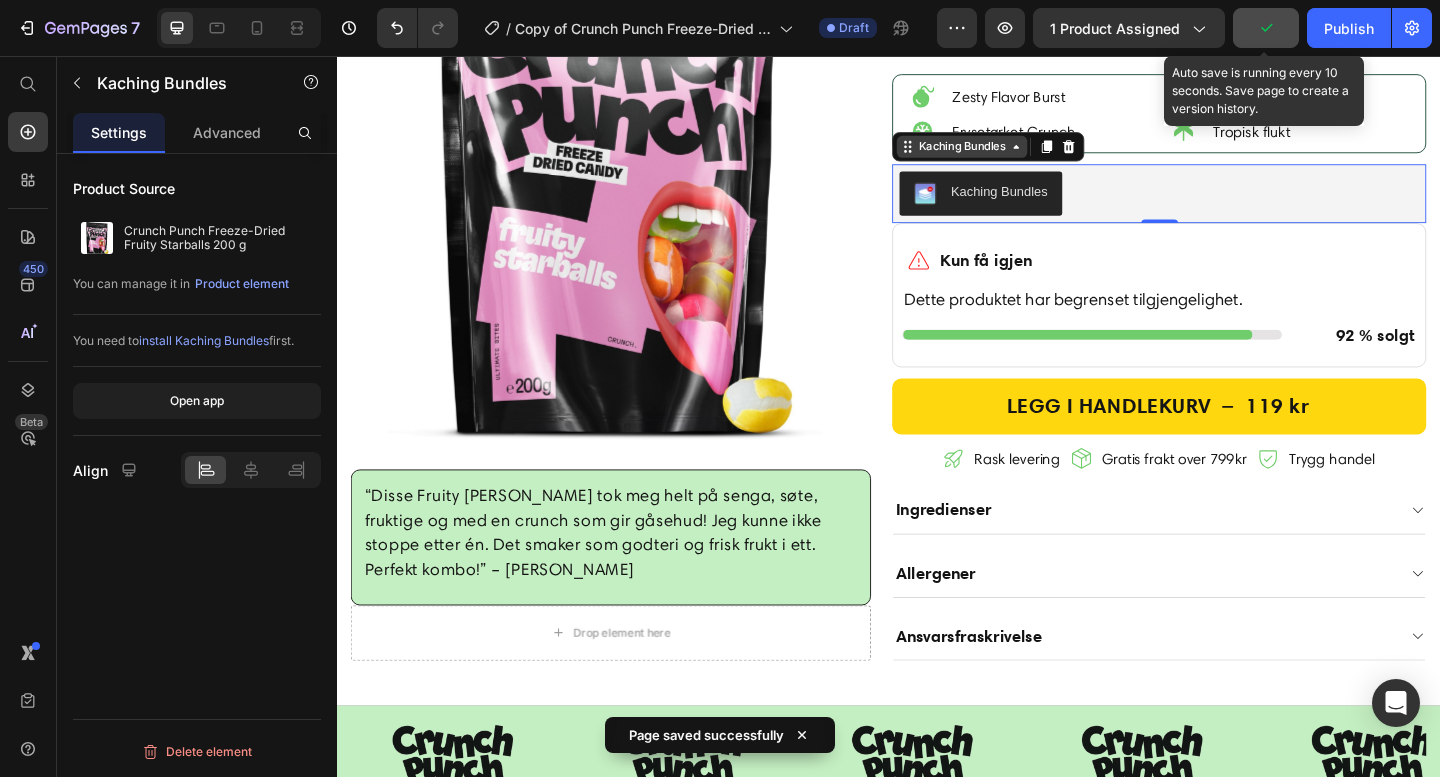 click on "Kaching Bundles" at bounding box center (1017, 155) 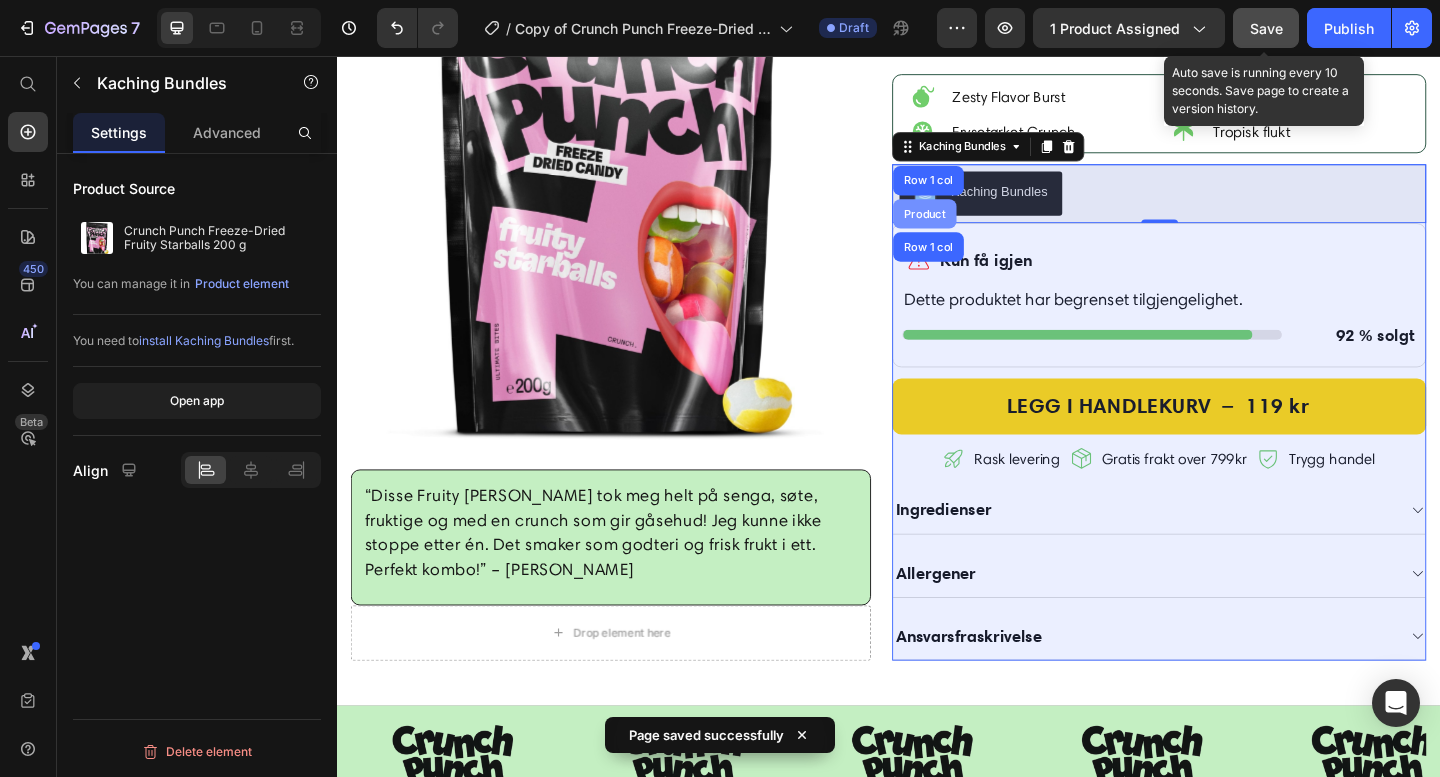 click on "Product" at bounding box center [976, 228] 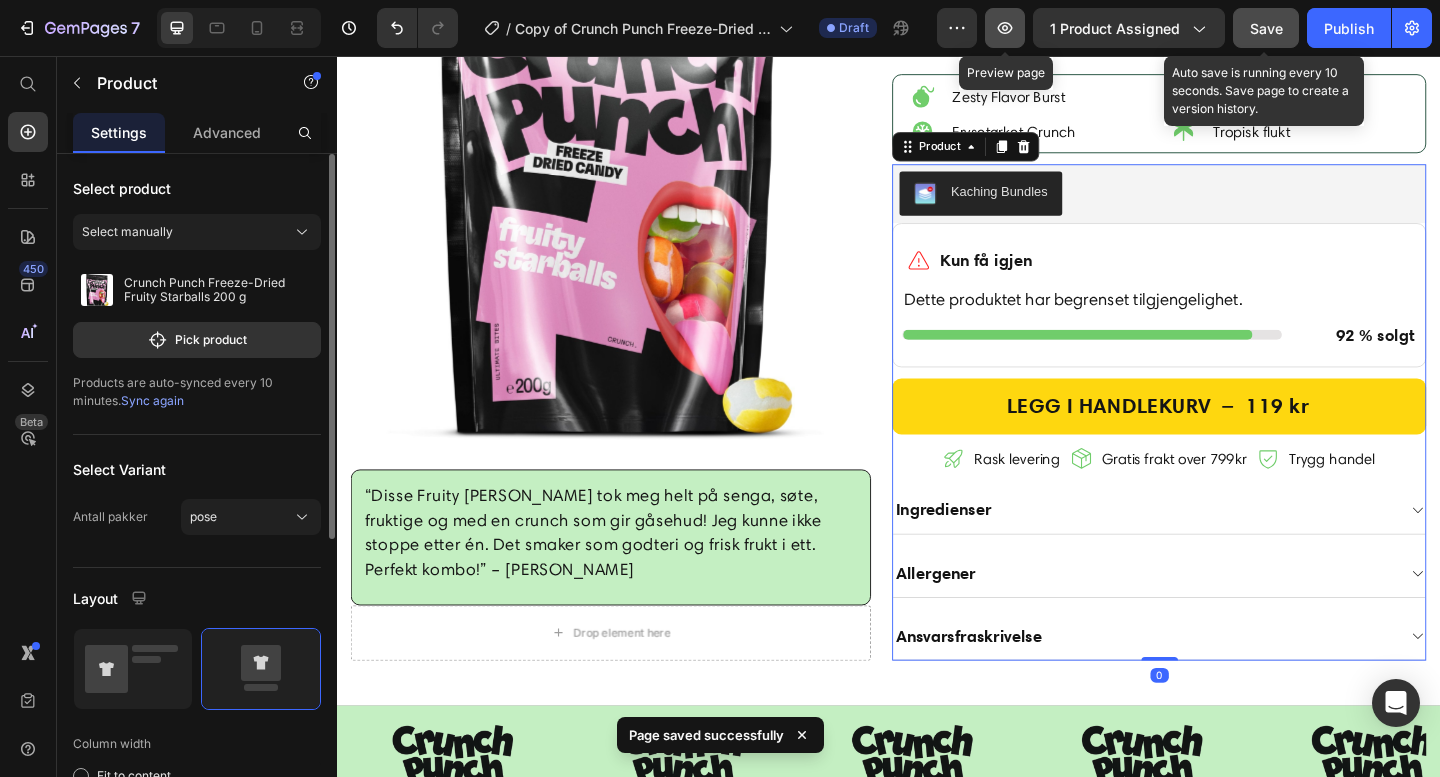 click 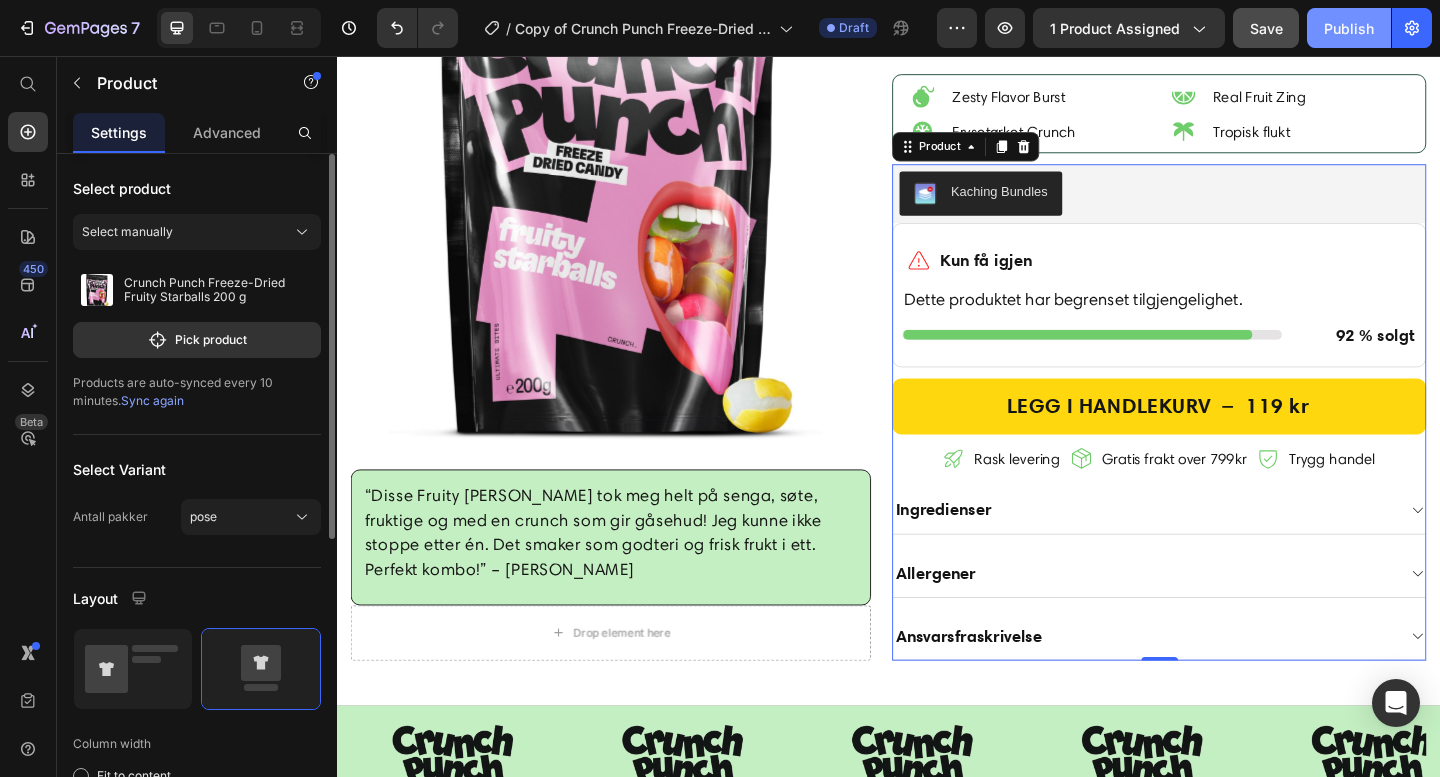 click on "Publish" at bounding box center [1349, 28] 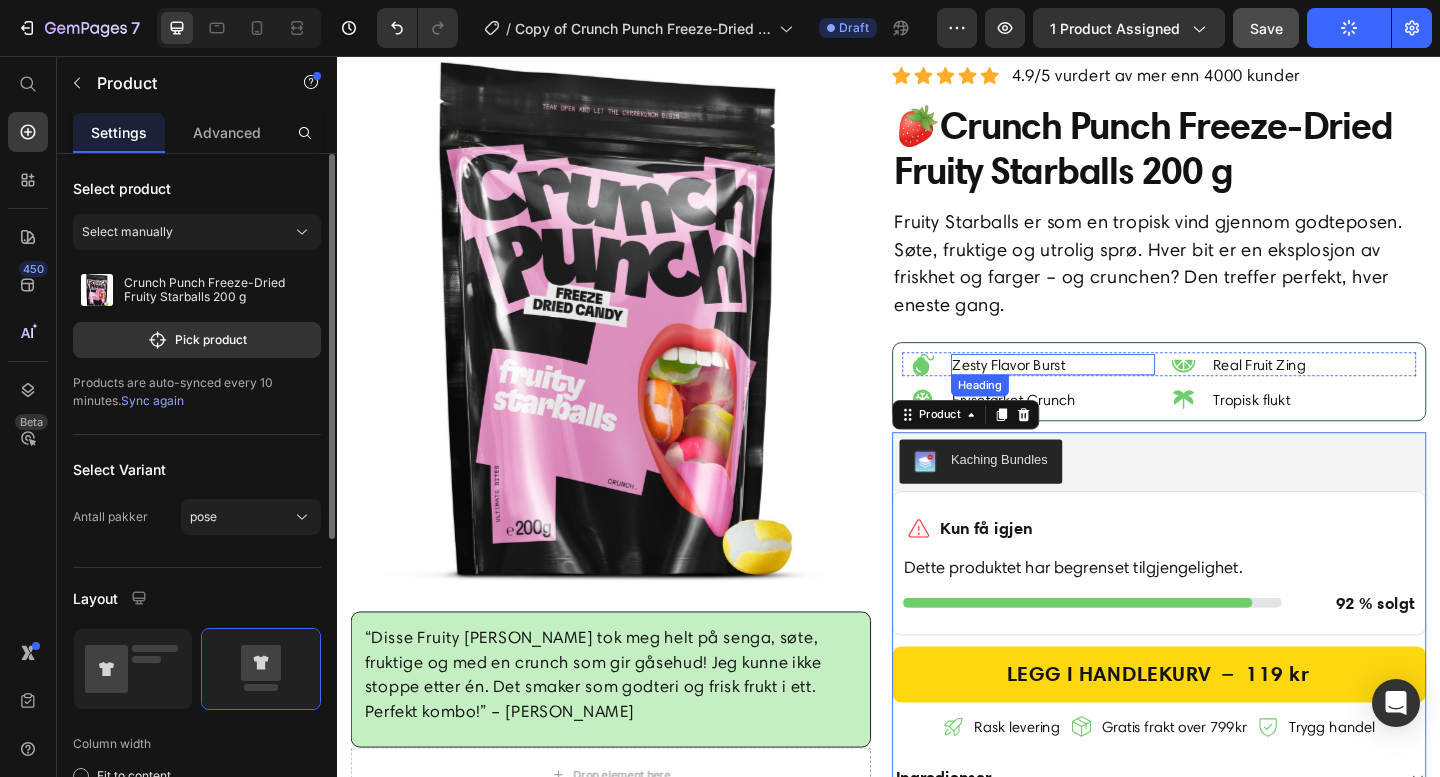 scroll, scrollTop: 0, scrollLeft: 0, axis: both 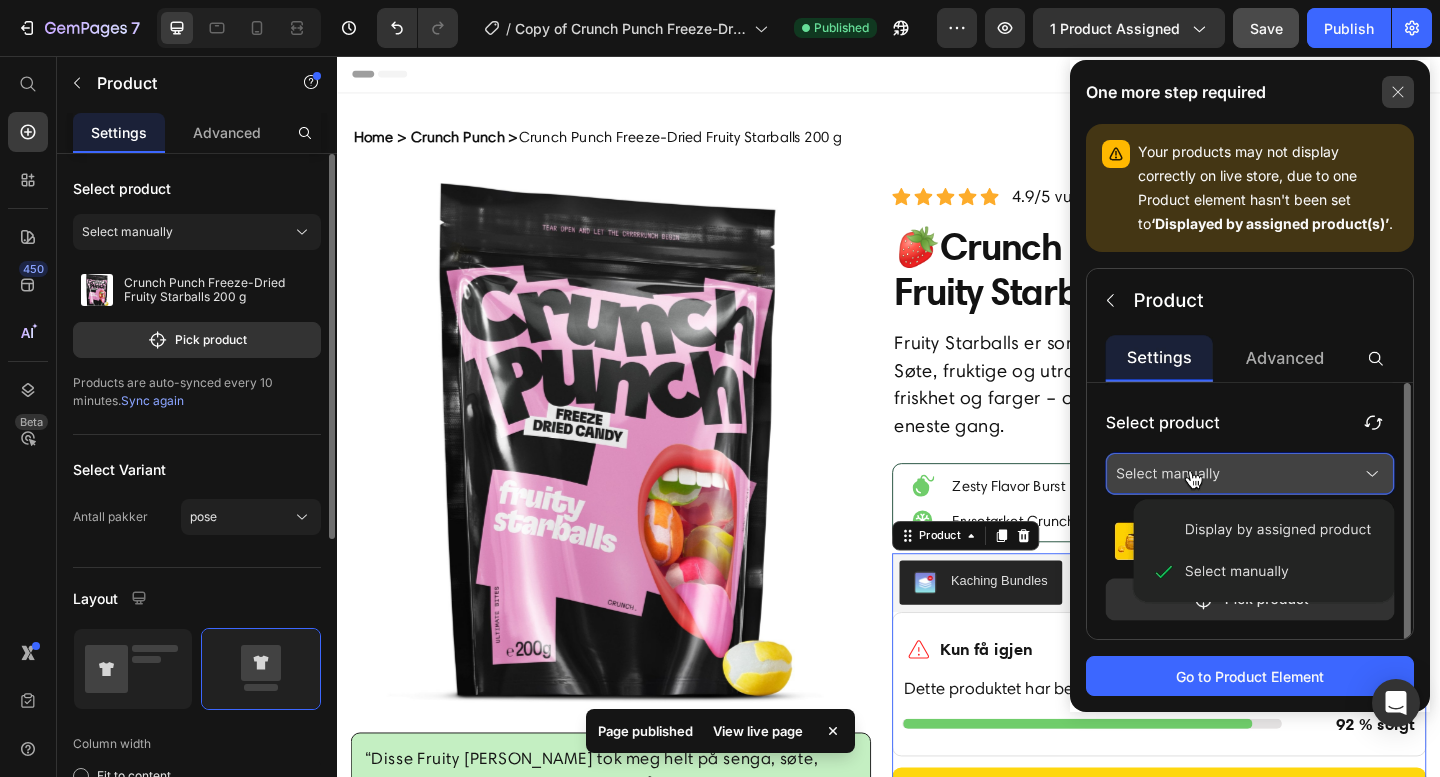click 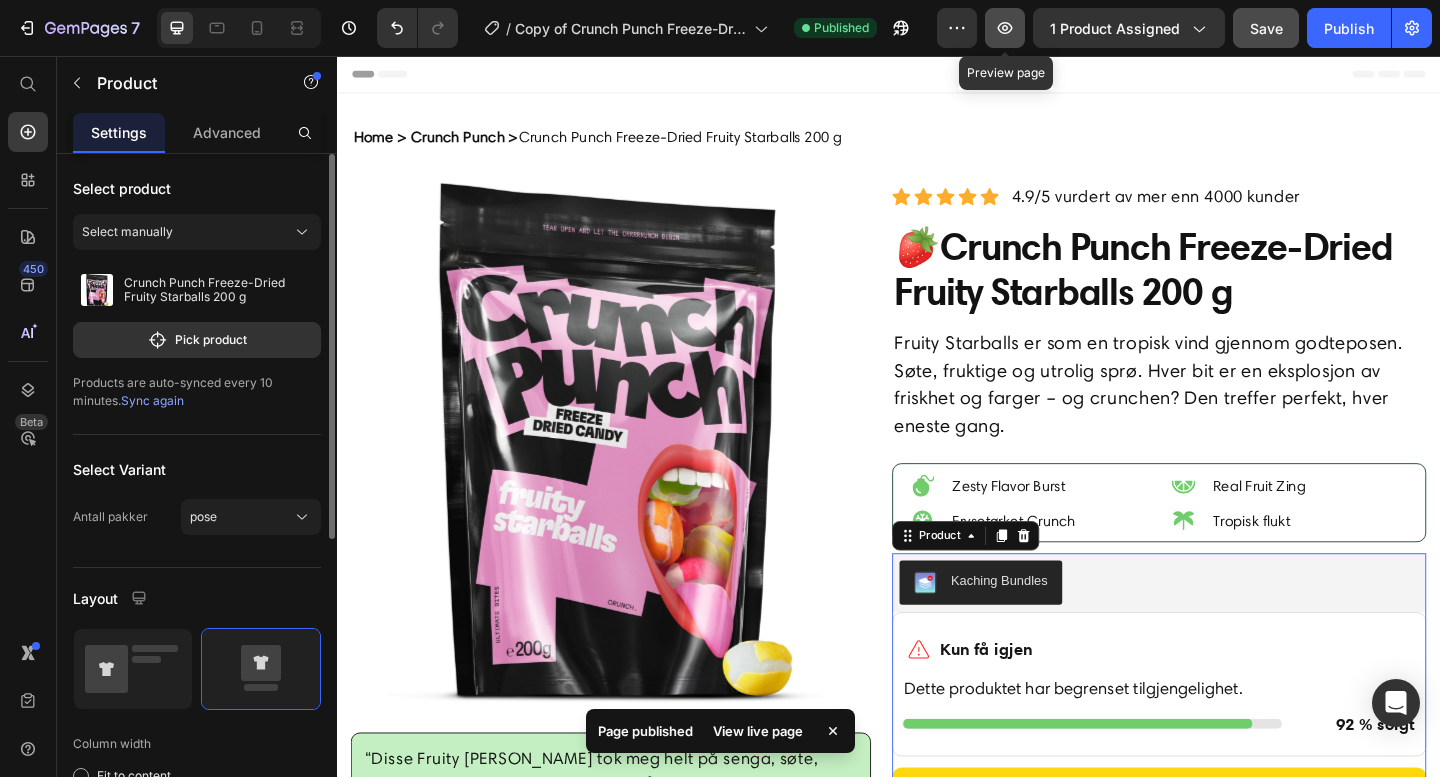 click 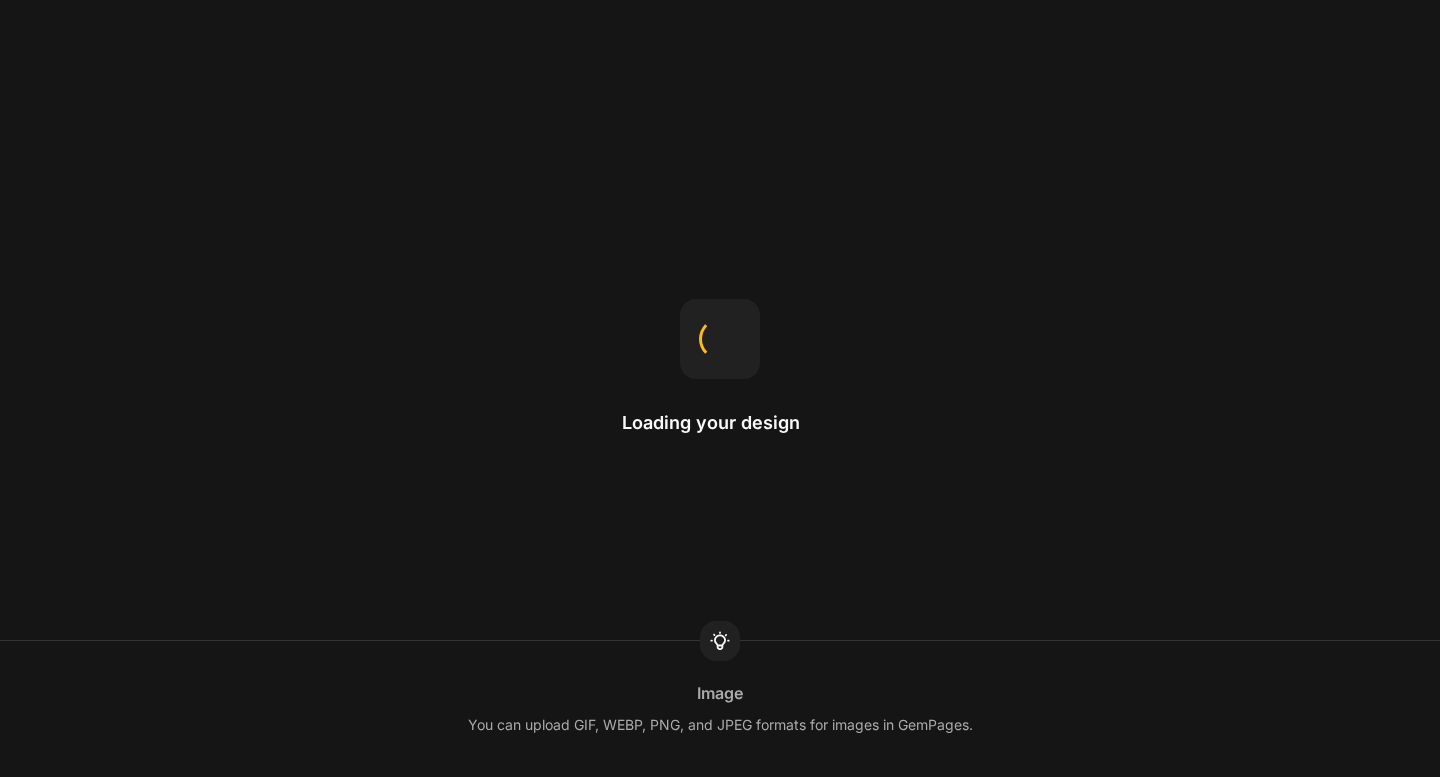 scroll, scrollTop: 0, scrollLeft: 0, axis: both 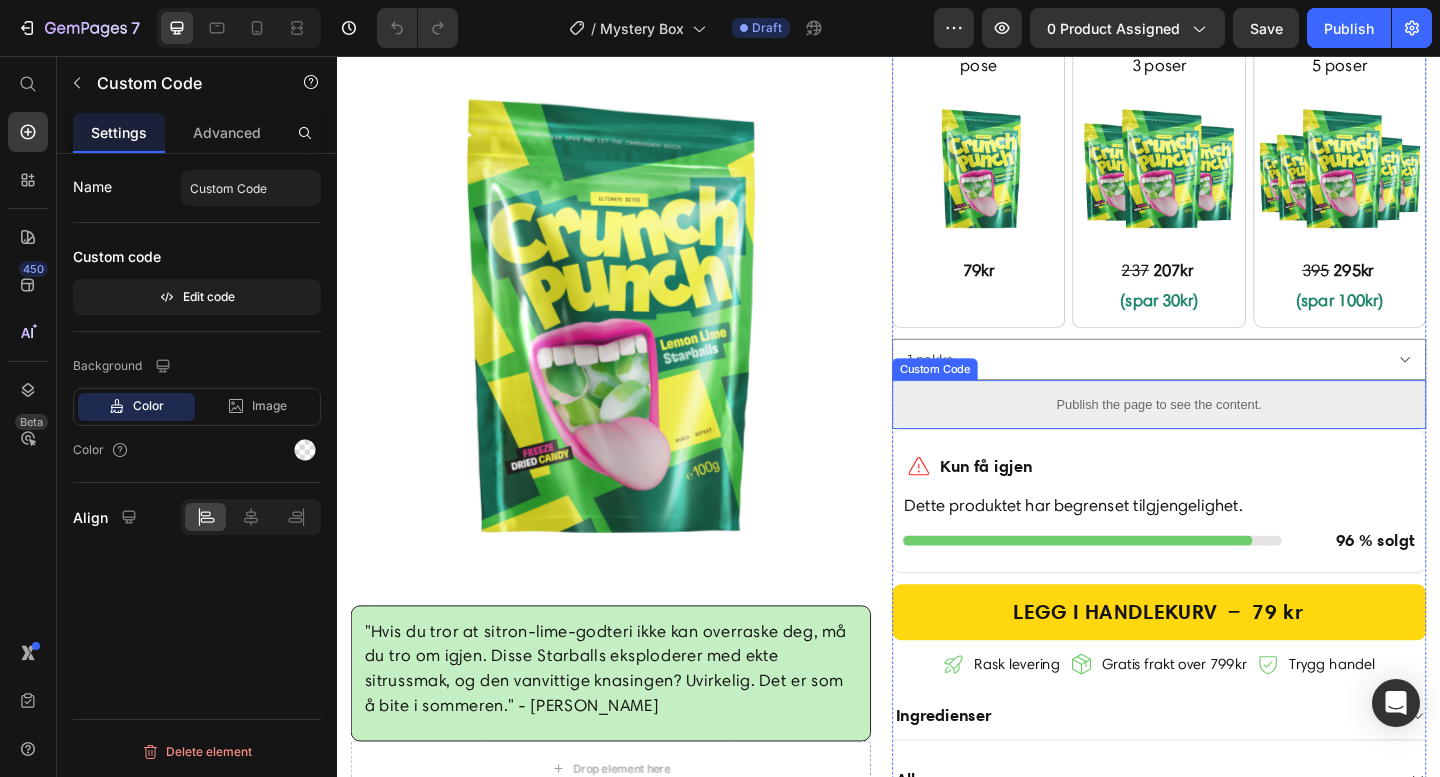 click on "Publish the page to see the content." at bounding box center [1231, 435] 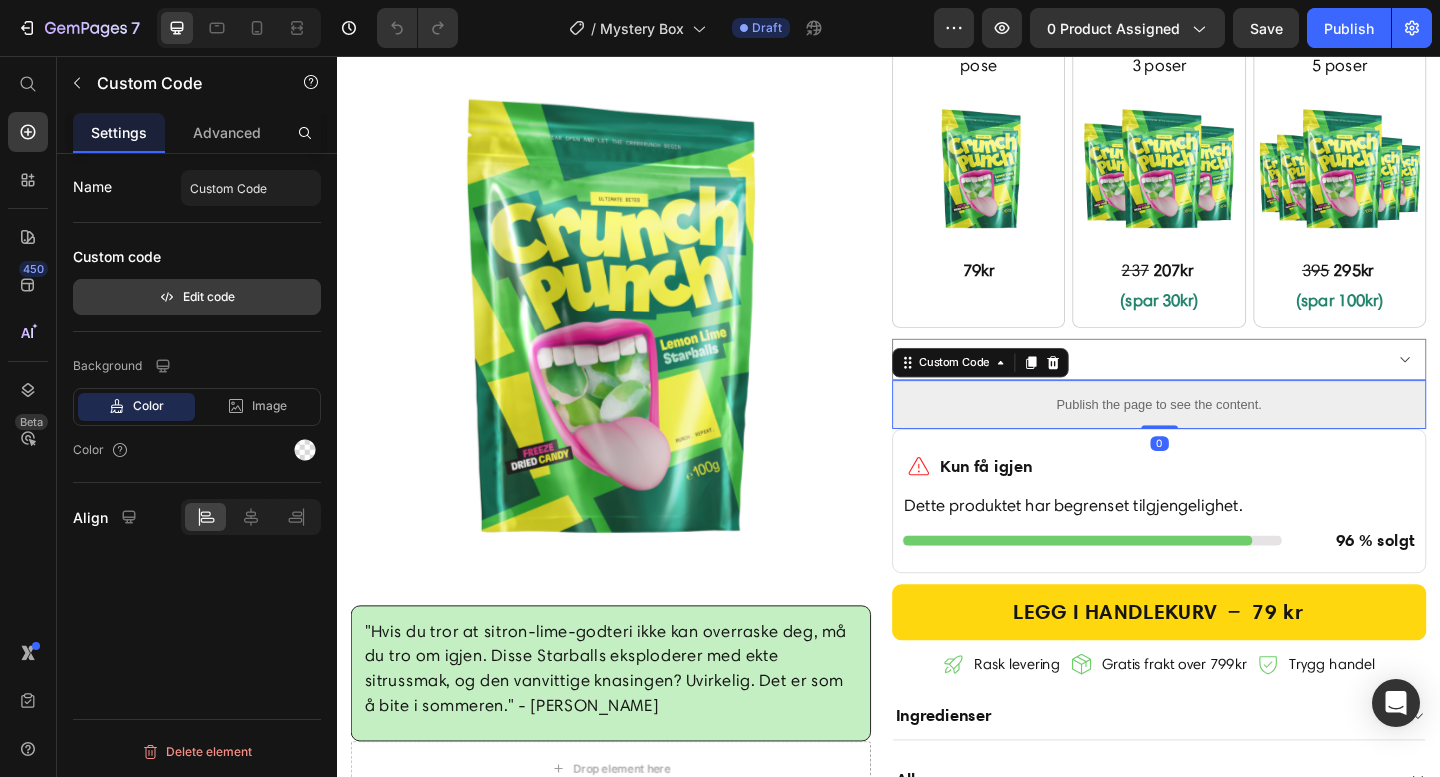 click on "Edit code" at bounding box center [197, 297] 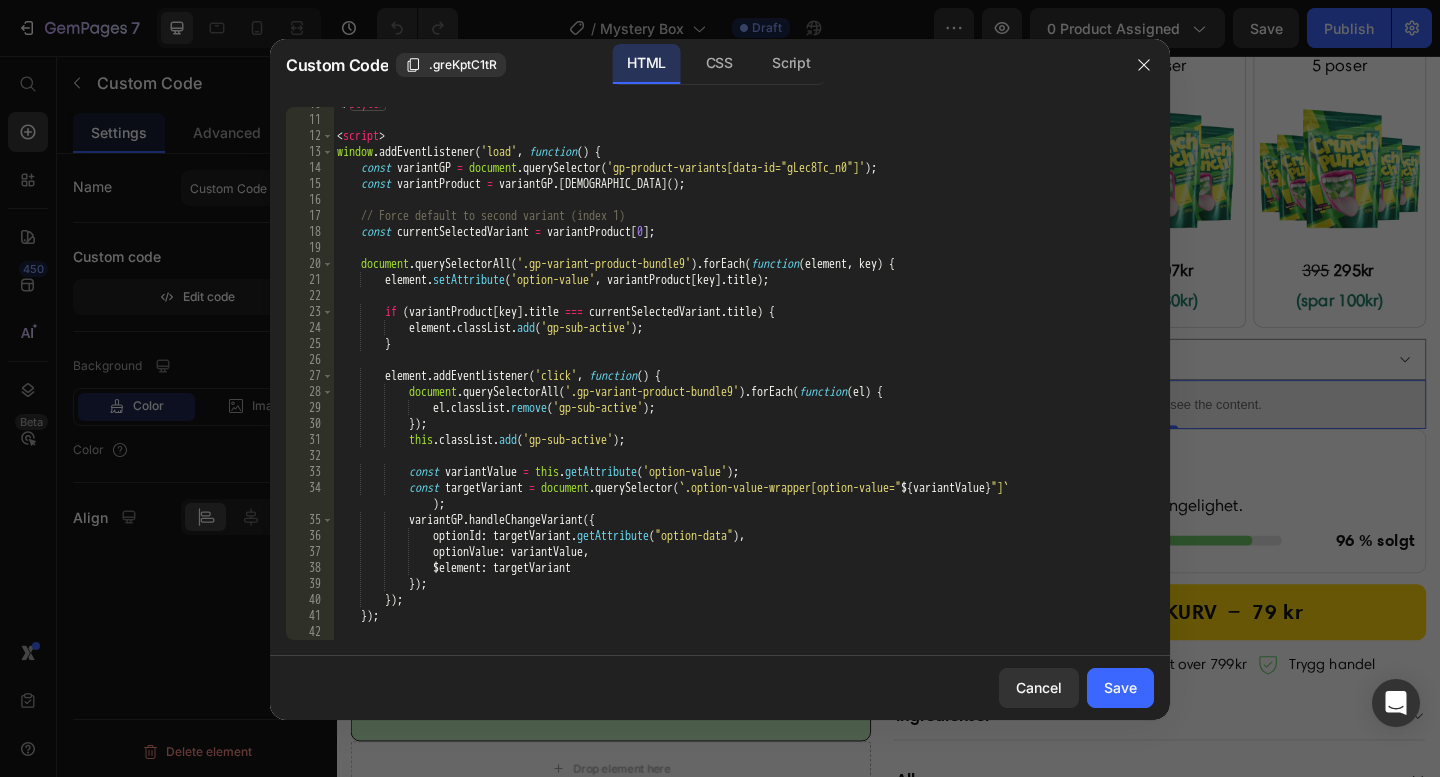 scroll, scrollTop: 283, scrollLeft: 0, axis: vertical 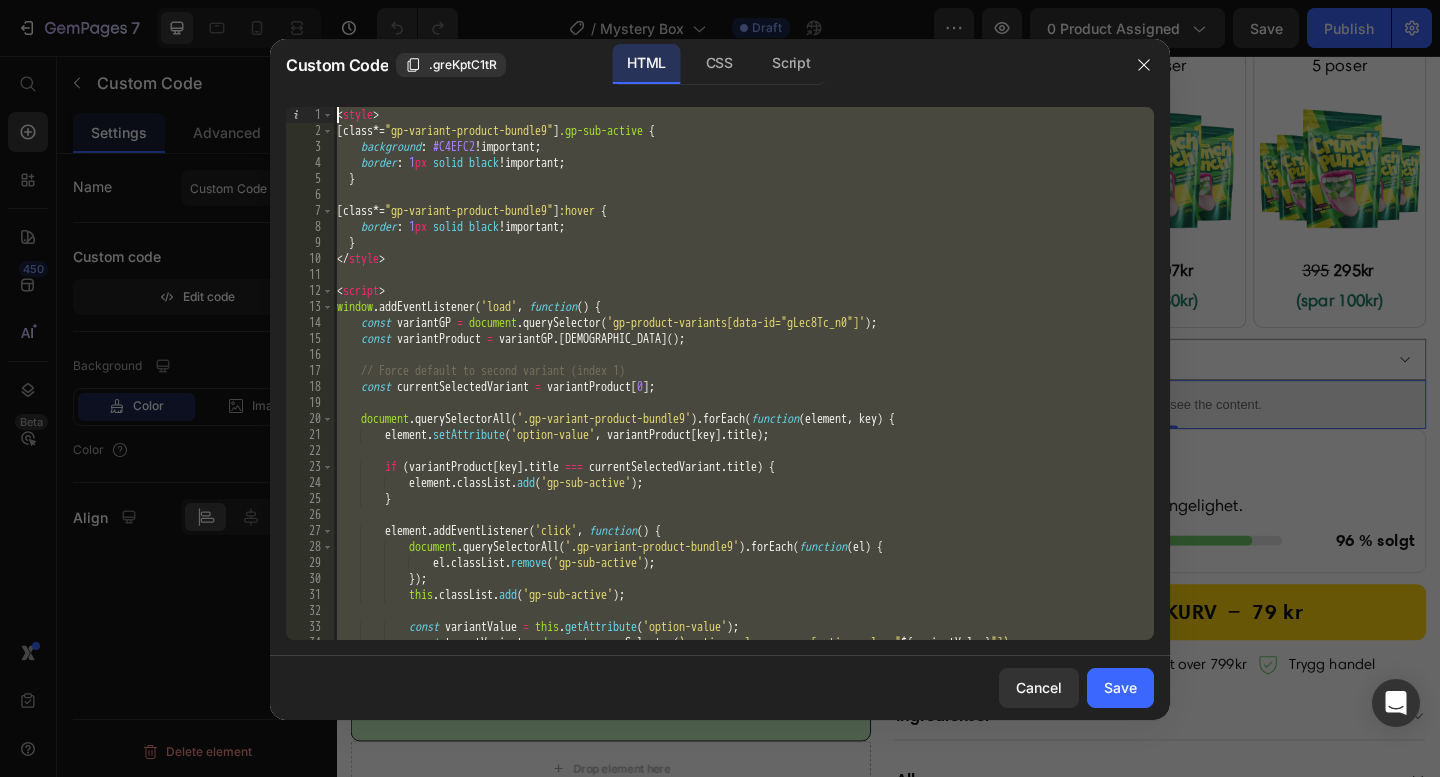 drag, startPoint x: 406, startPoint y: 605, endPoint x: 258, endPoint y: -47, distance: 668.58655 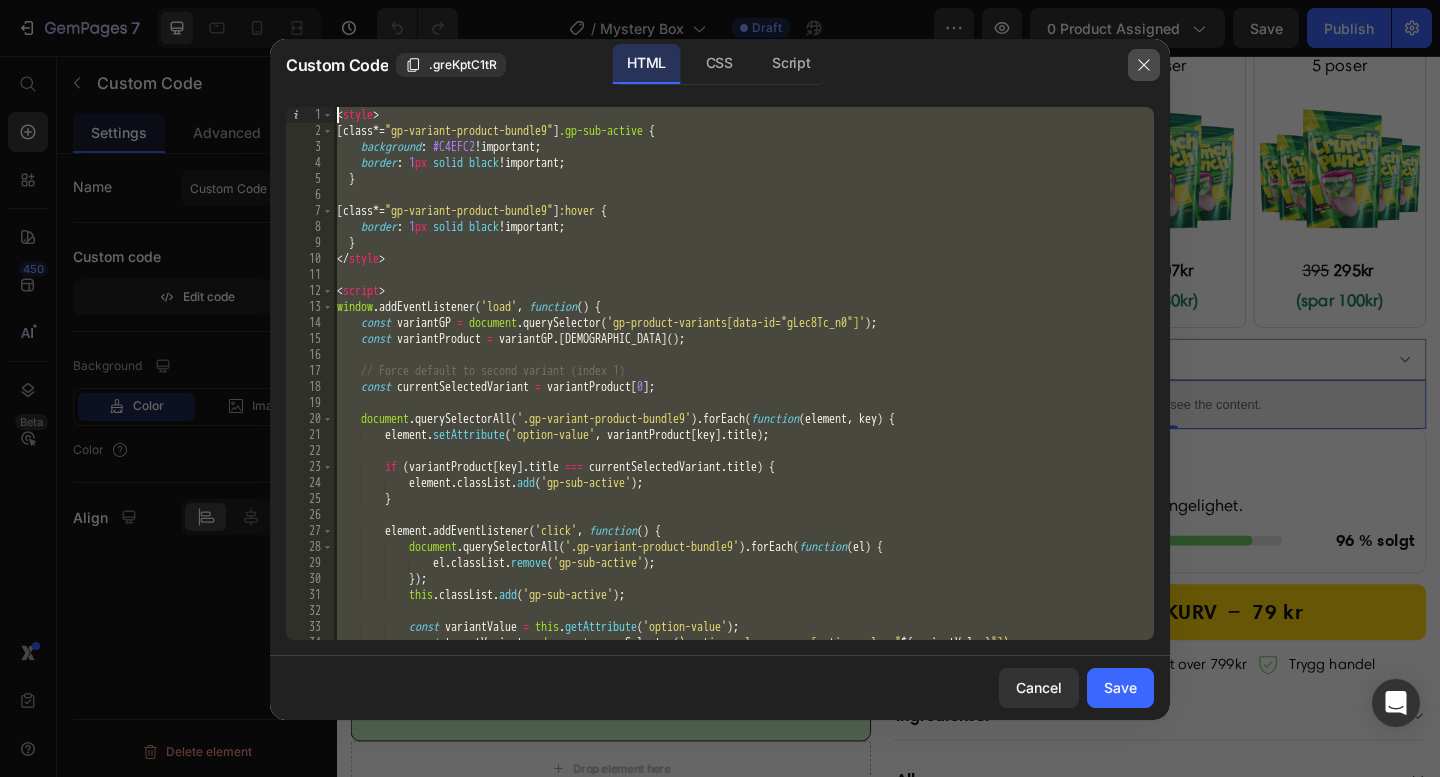 click at bounding box center [1144, 65] 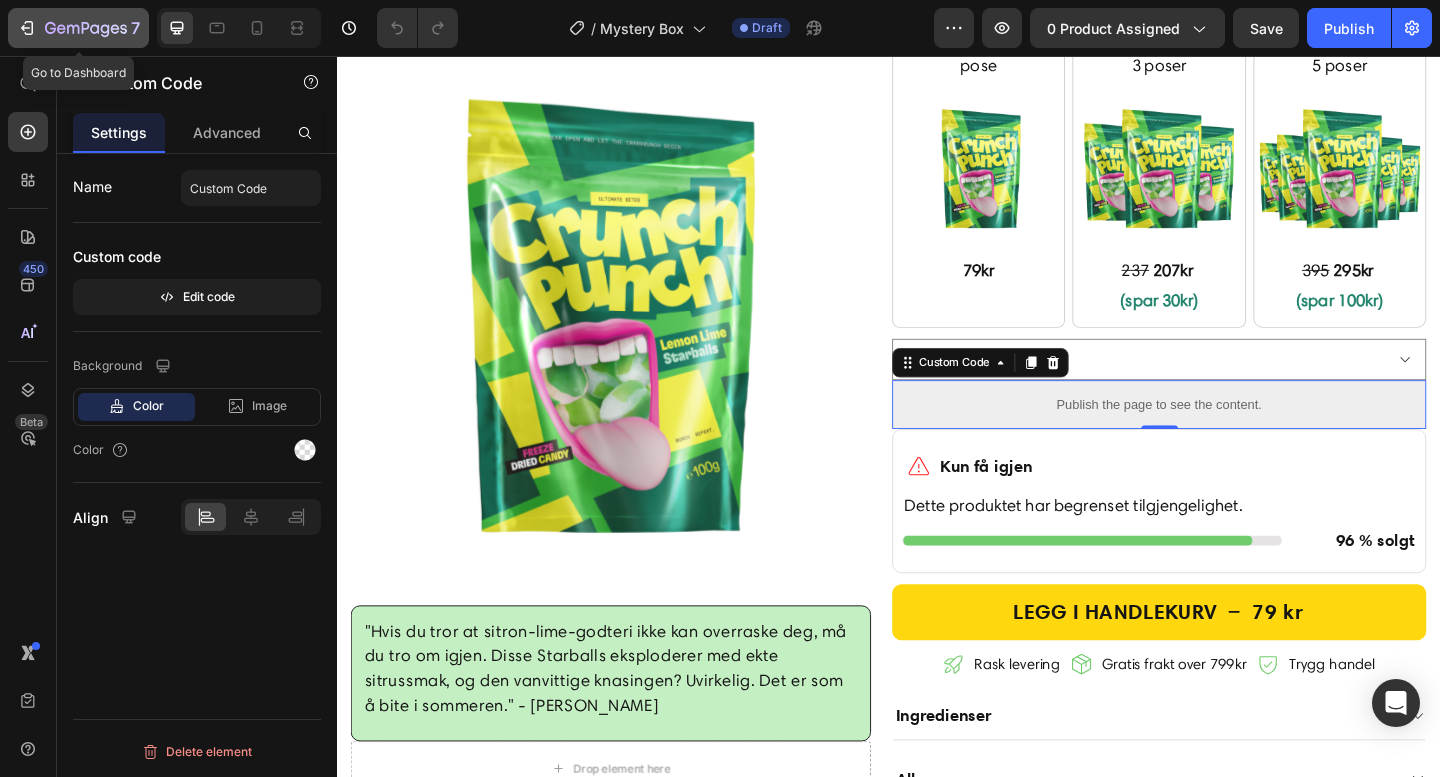 click 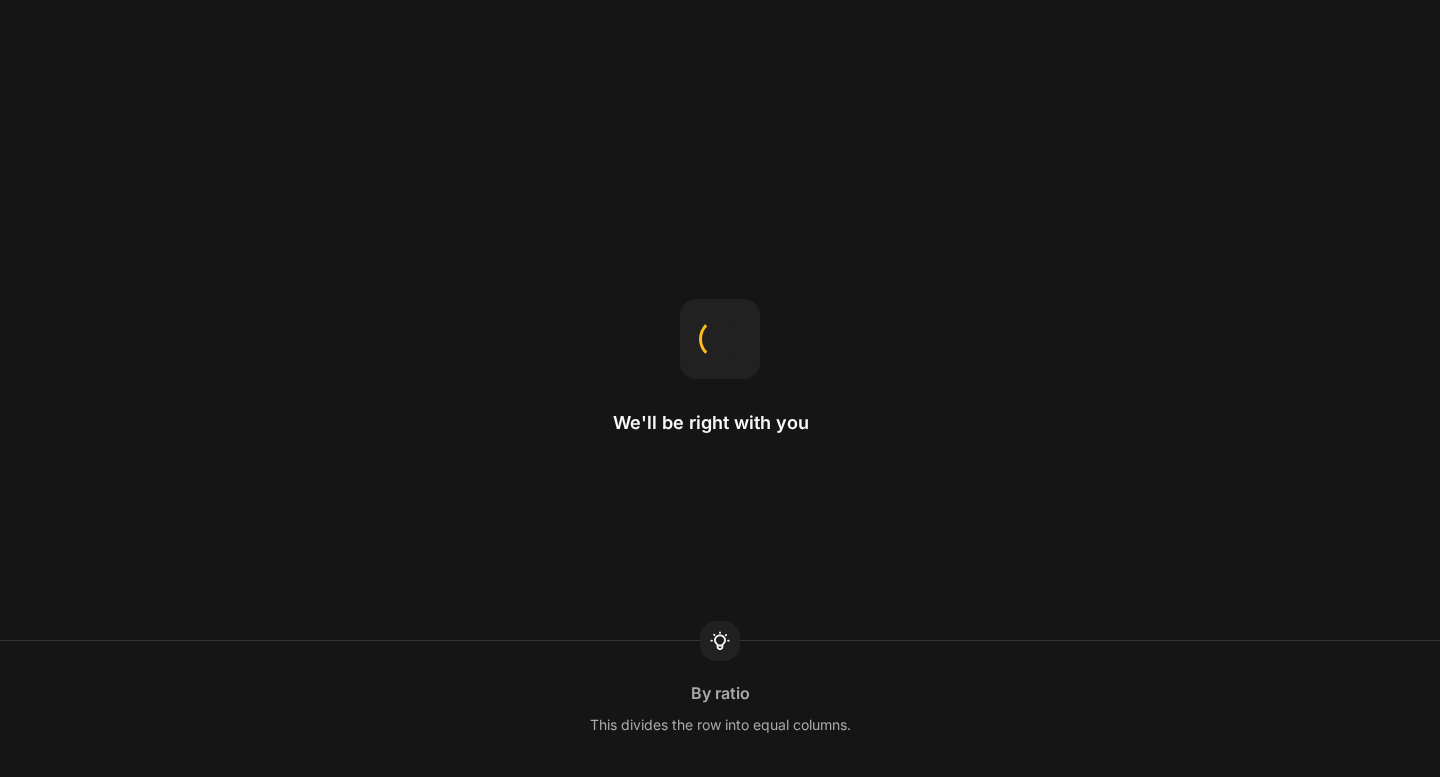 scroll, scrollTop: 0, scrollLeft: 0, axis: both 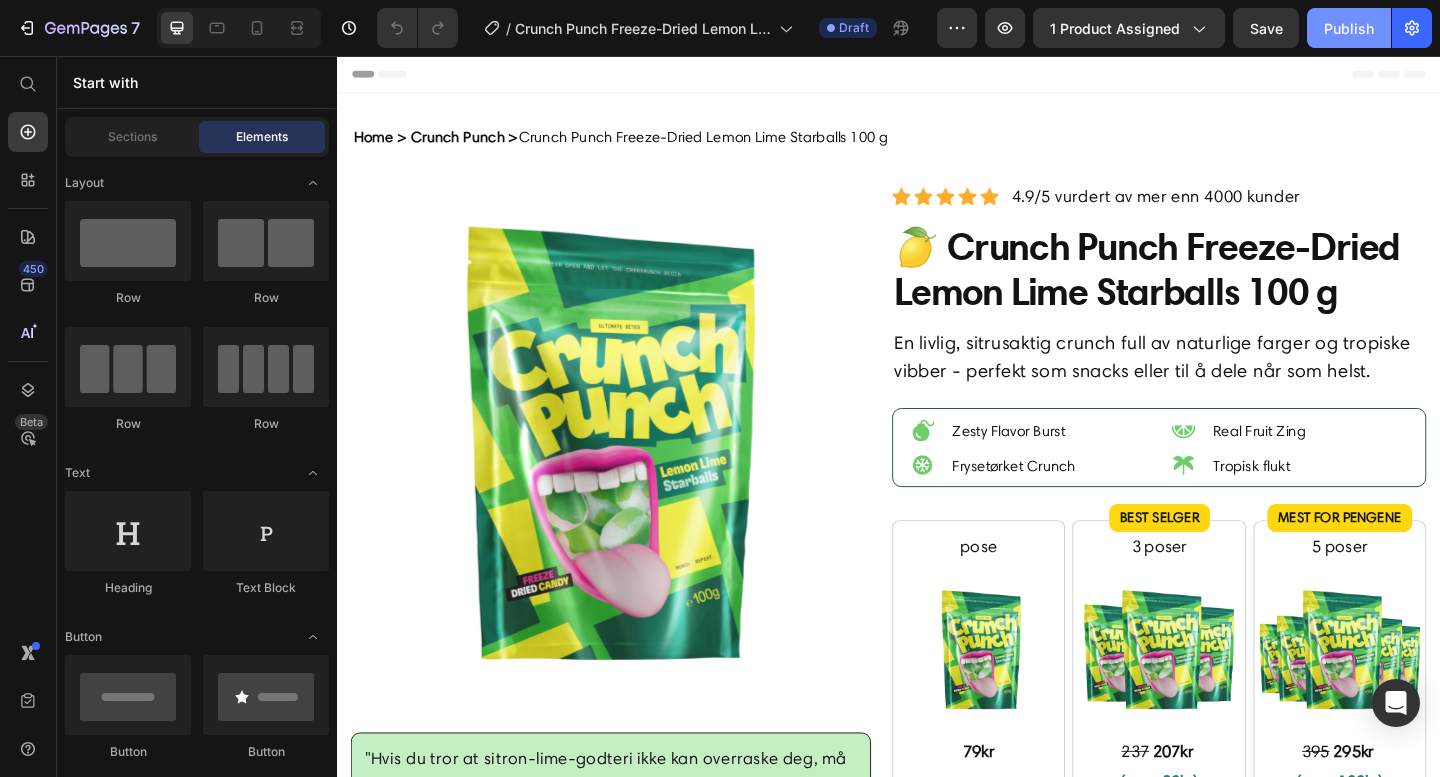 click on "Publish" at bounding box center (1349, 28) 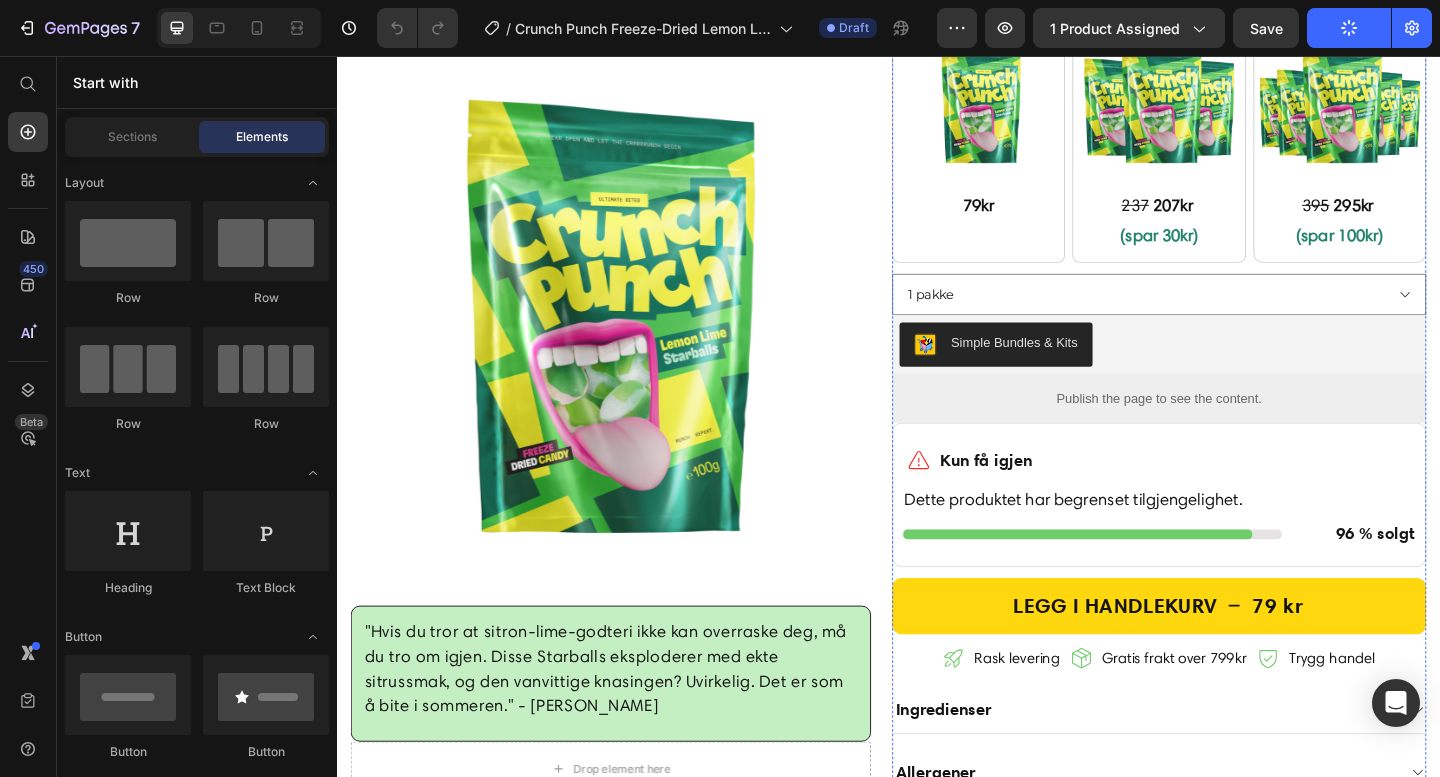 scroll, scrollTop: 595, scrollLeft: 0, axis: vertical 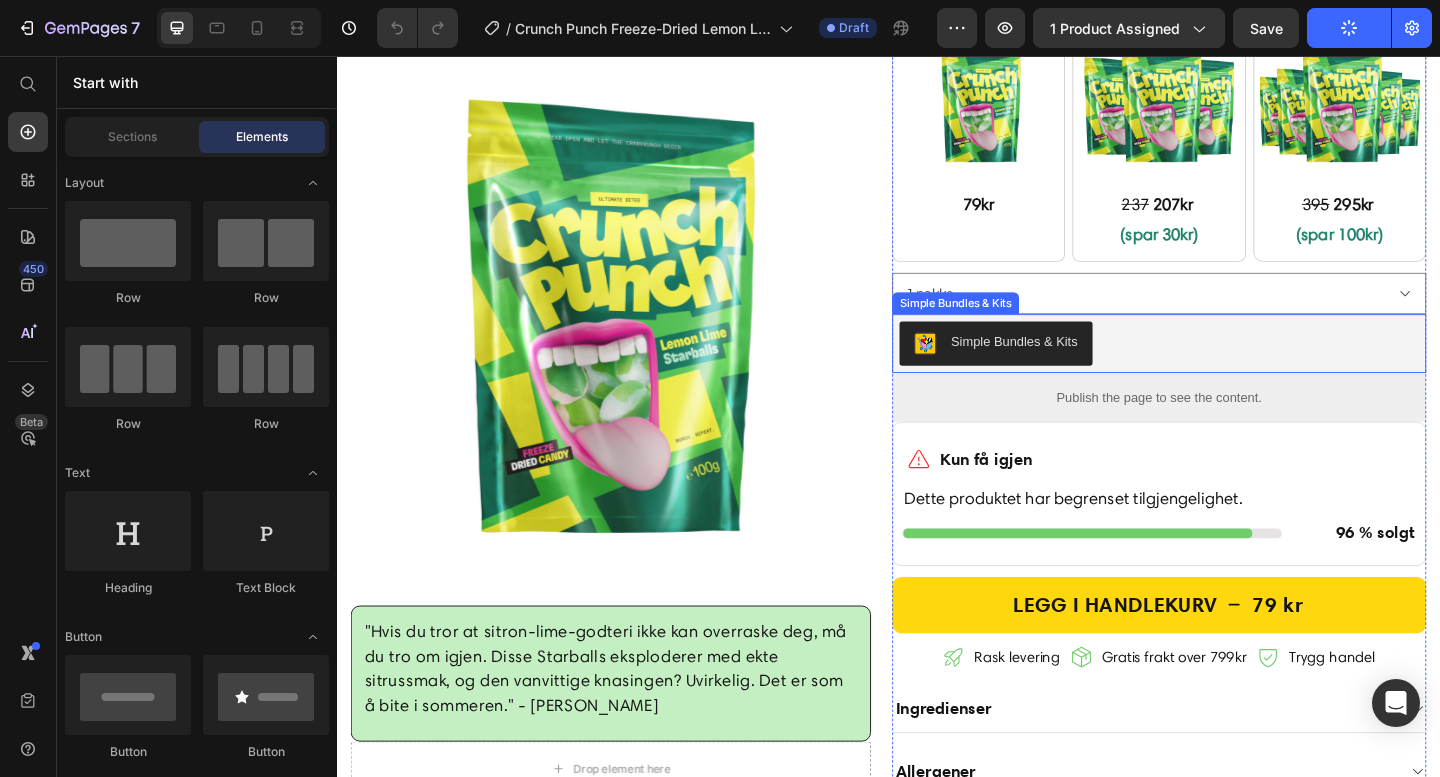 click on "Simple Bundles & Kits" at bounding box center (1231, 369) 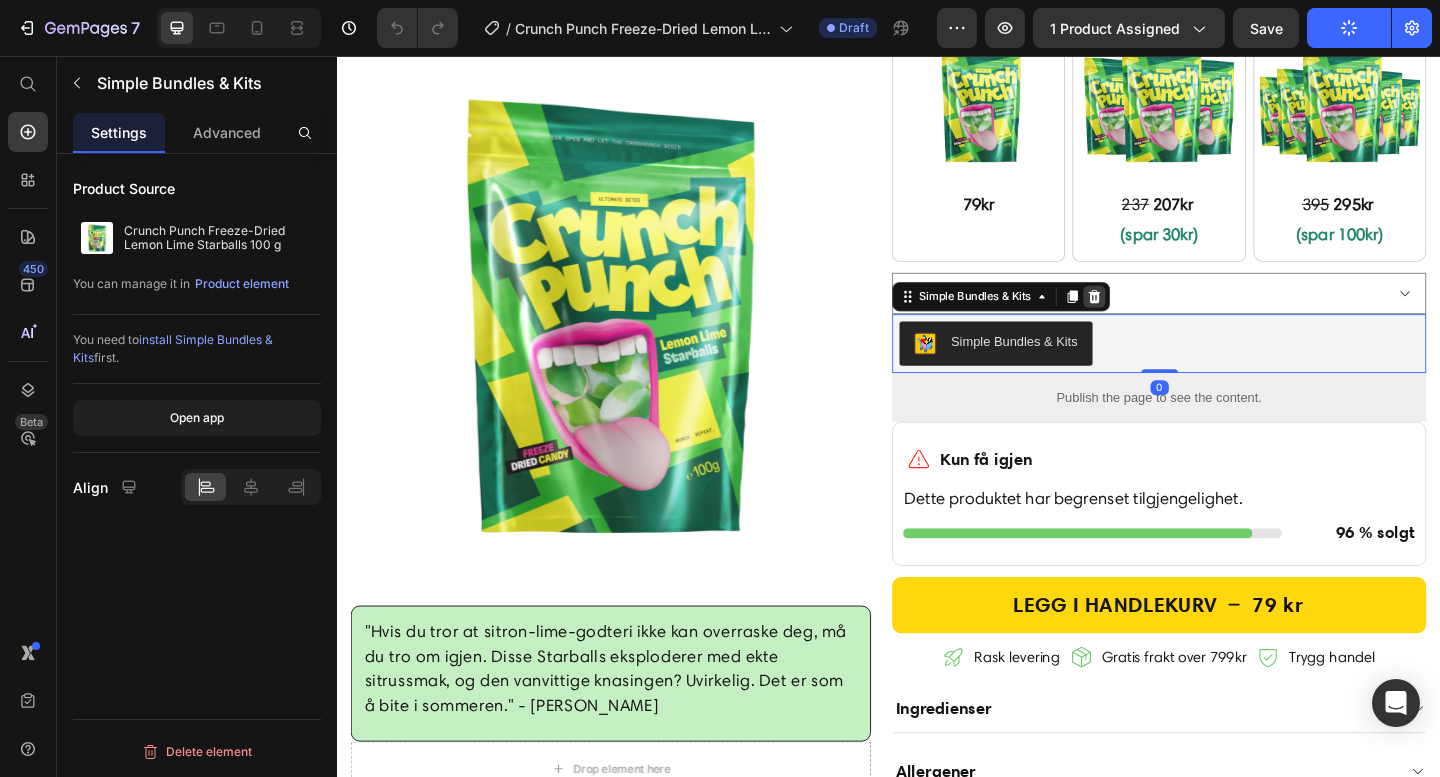 click 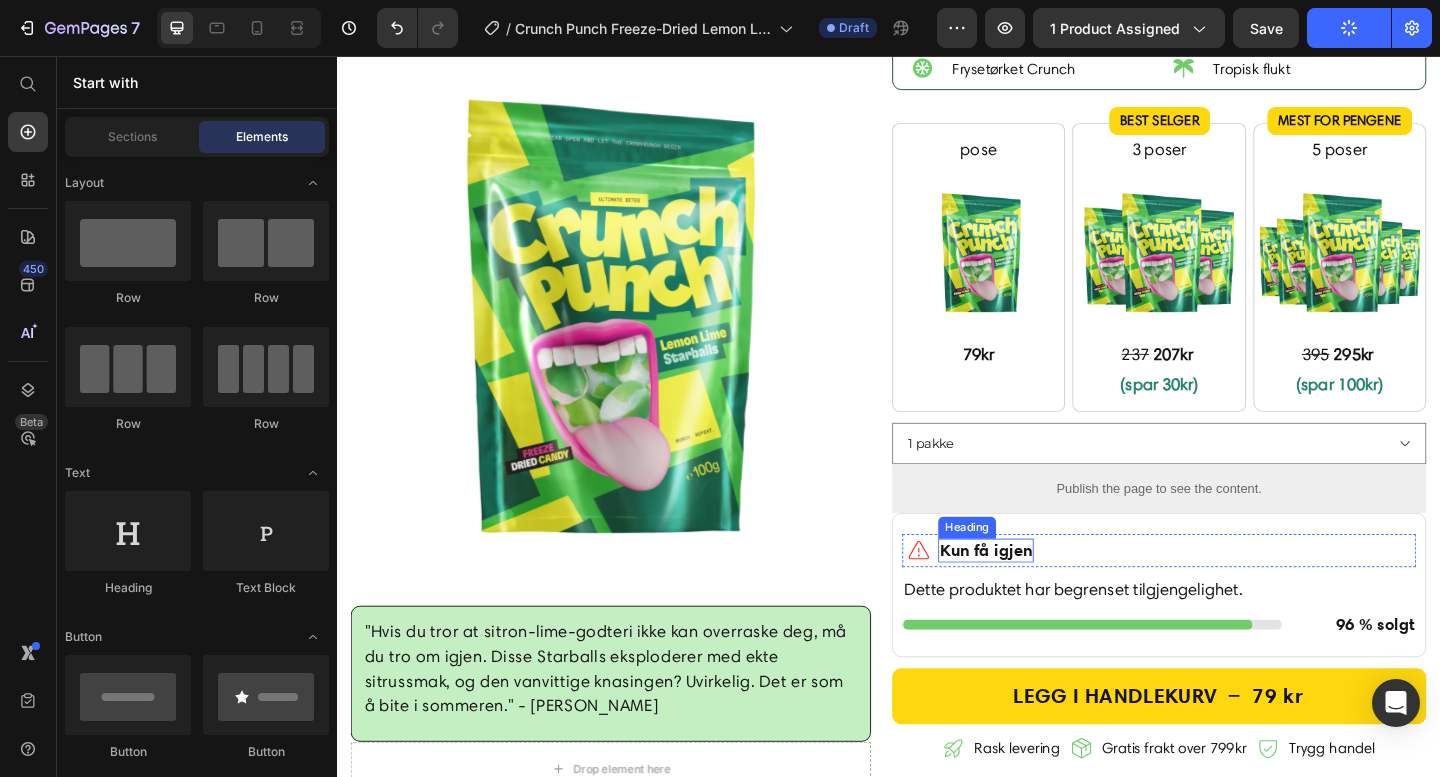 scroll, scrollTop: 331, scrollLeft: 0, axis: vertical 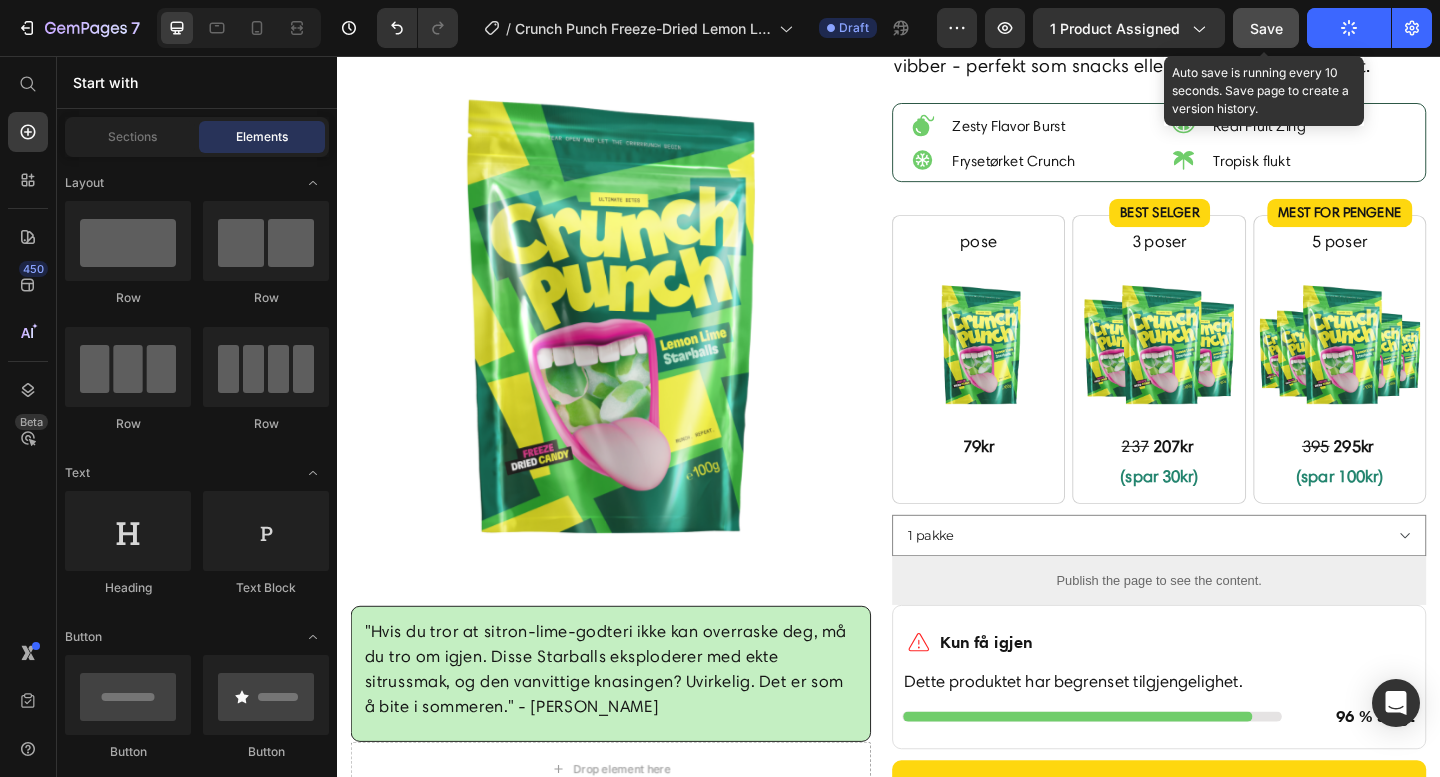 click on "Save" 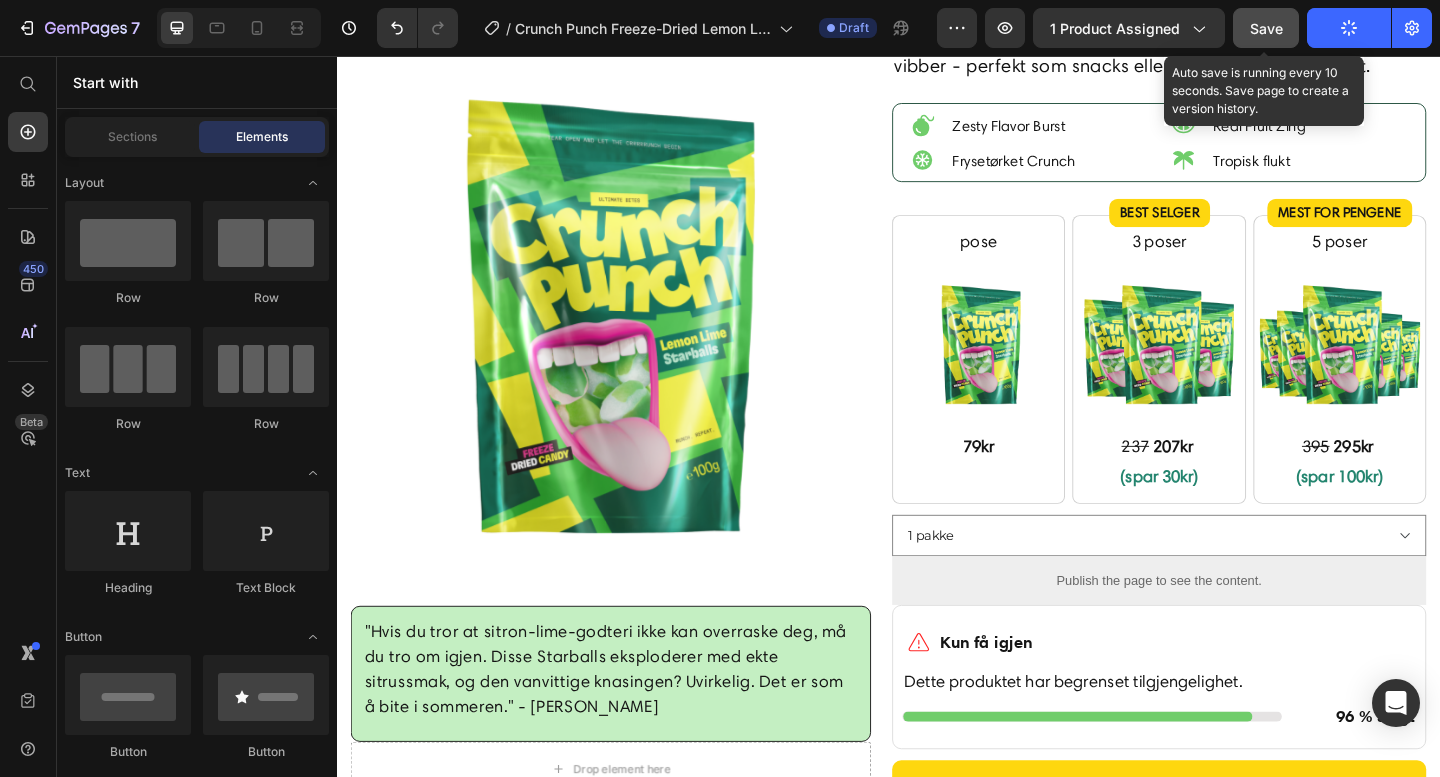 click on "Save" 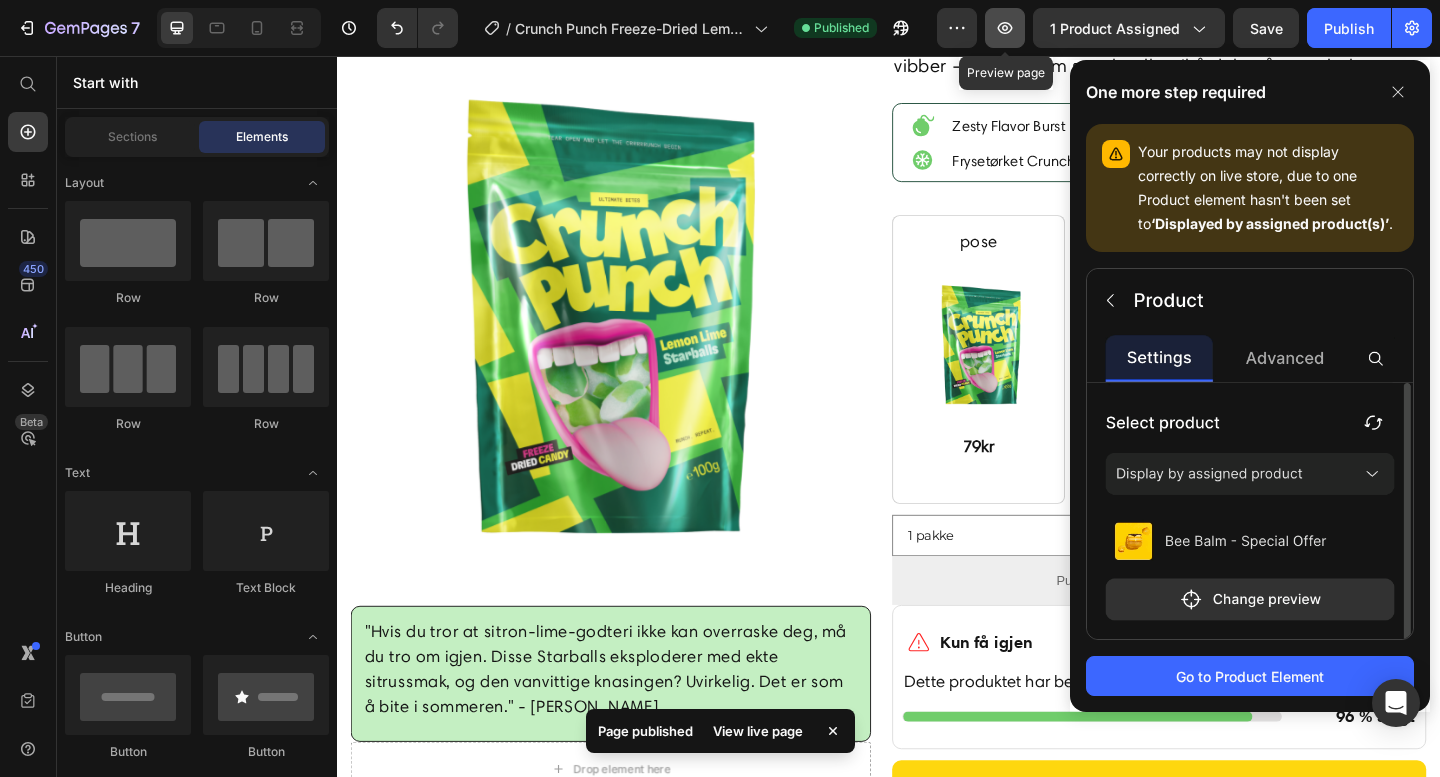 click 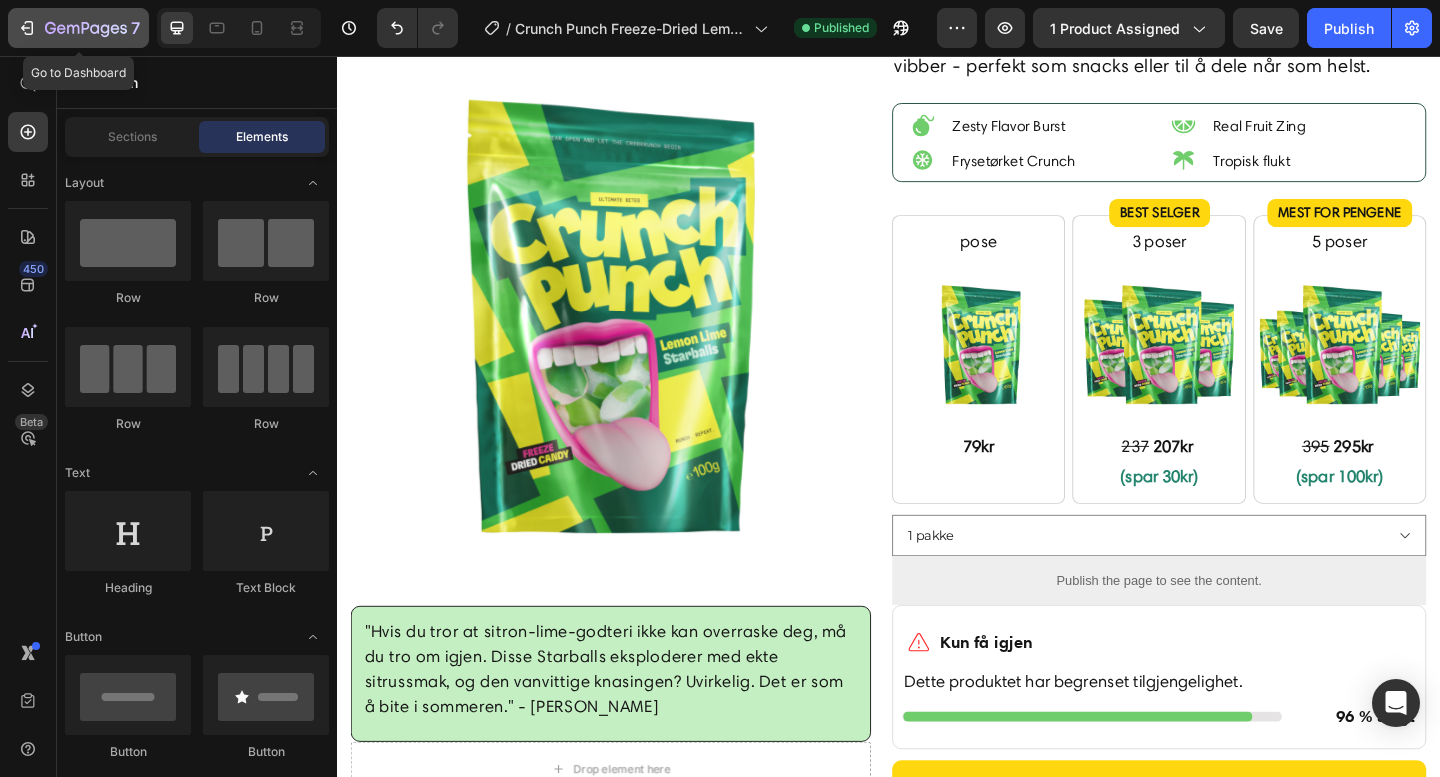 click 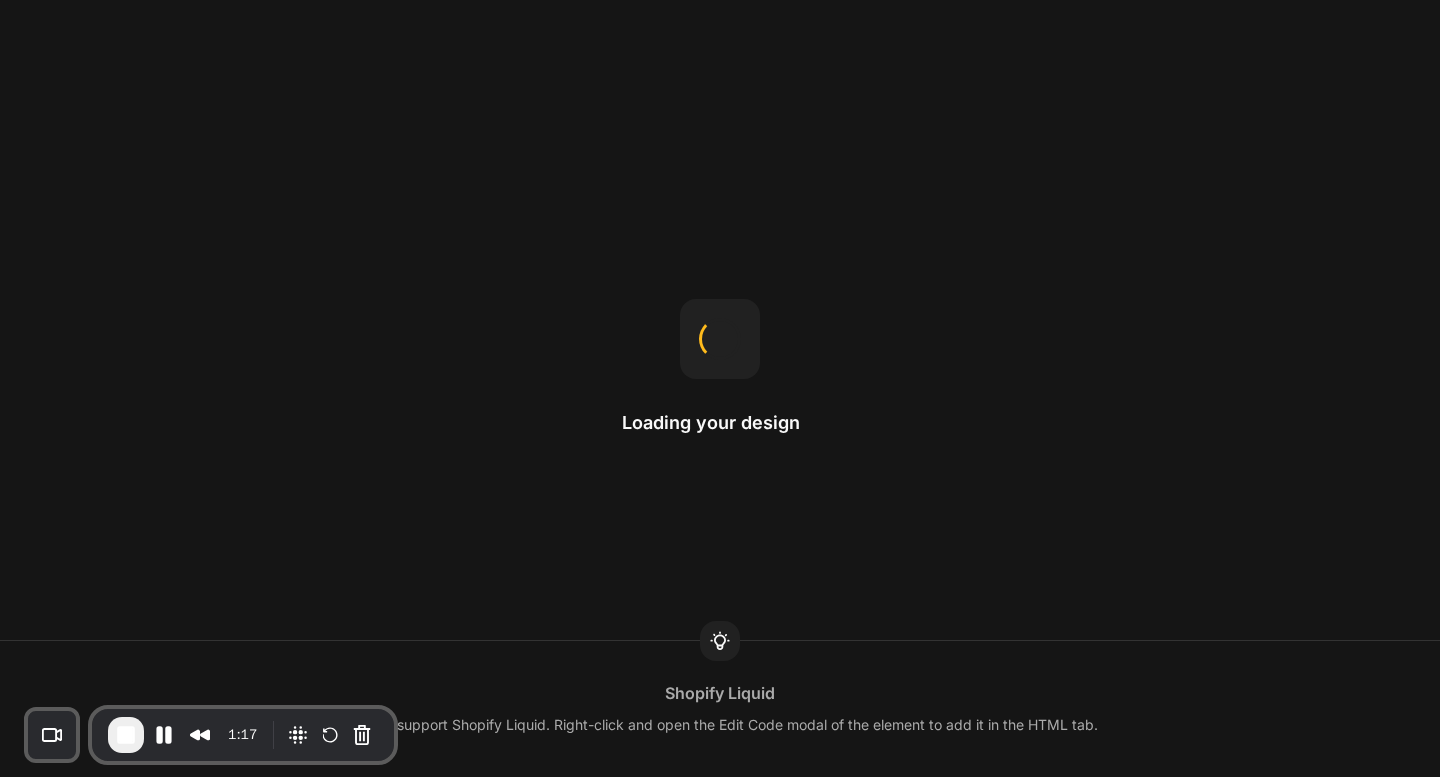 scroll, scrollTop: 0, scrollLeft: 0, axis: both 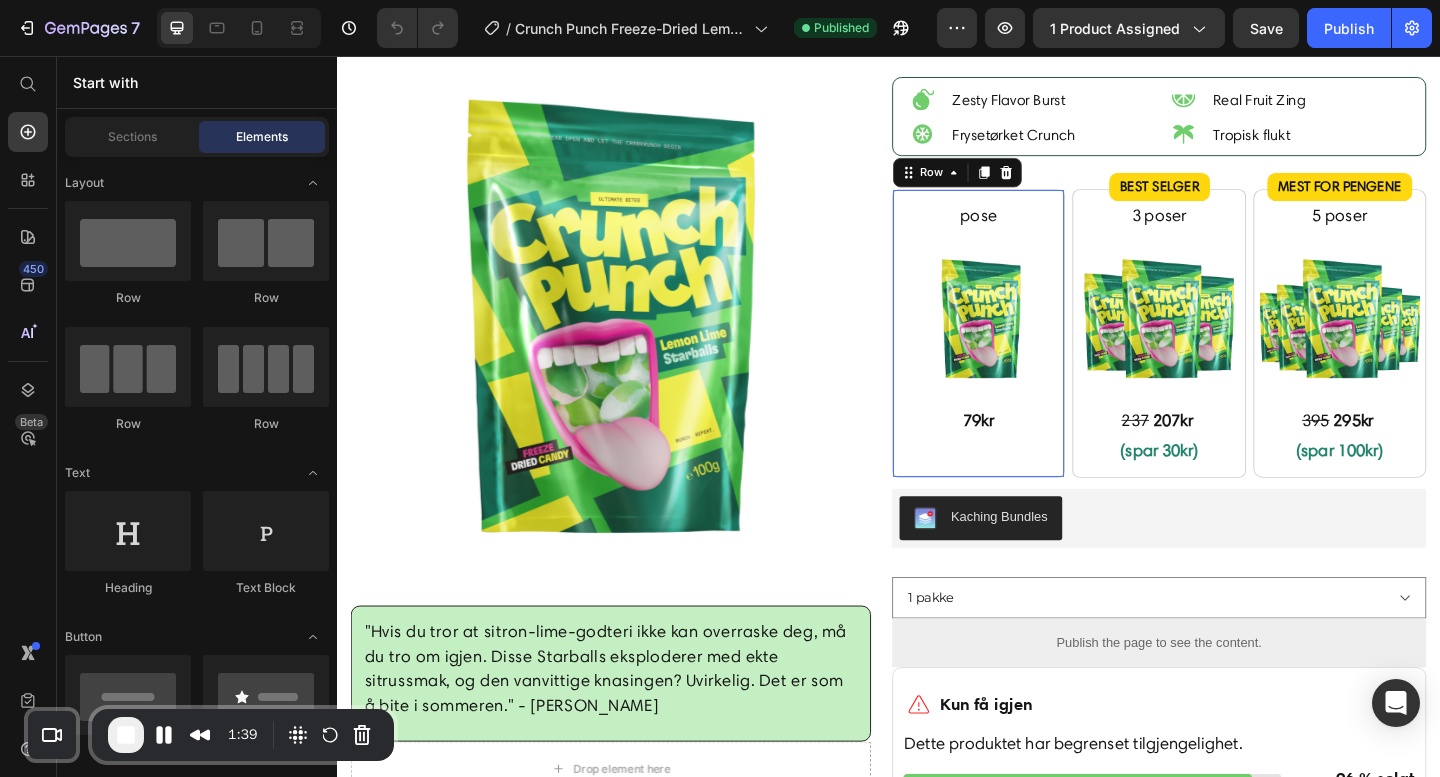 click on "pose Text Block Image 79kr Text Block Row   0" at bounding box center [1035, 358] 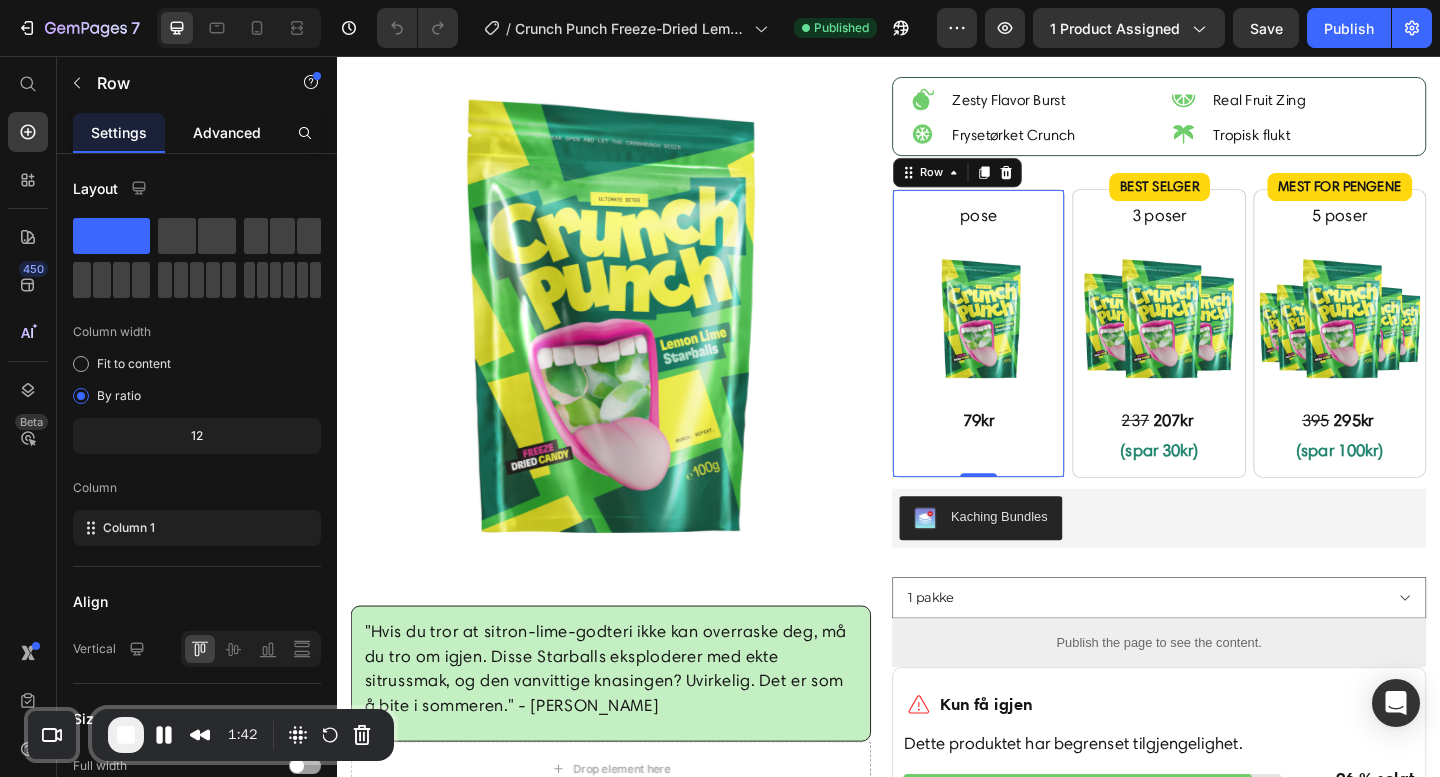 click on "Advanced" at bounding box center (227, 132) 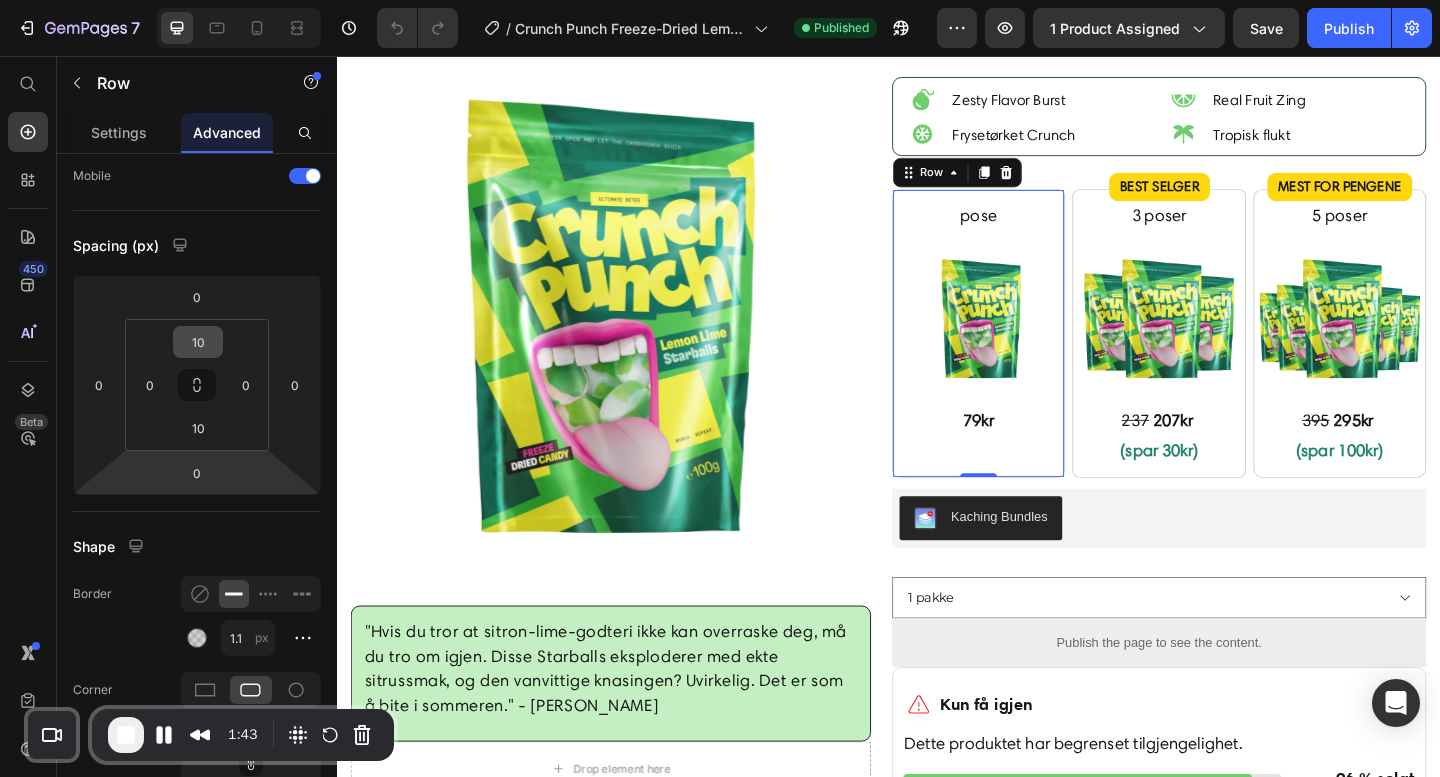 scroll, scrollTop: 737, scrollLeft: 0, axis: vertical 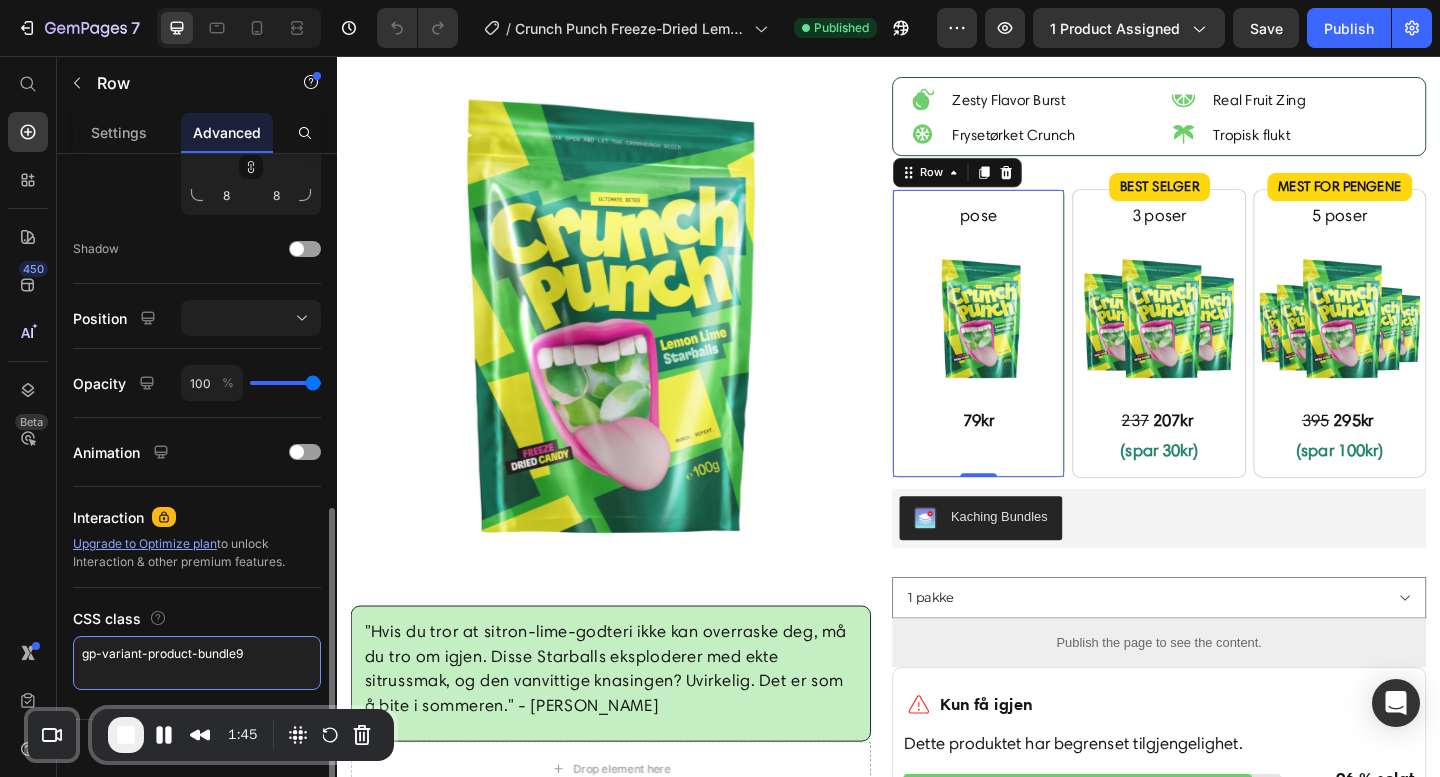 drag, startPoint x: 295, startPoint y: 649, endPoint x: 66, endPoint y: 648, distance: 229.00218 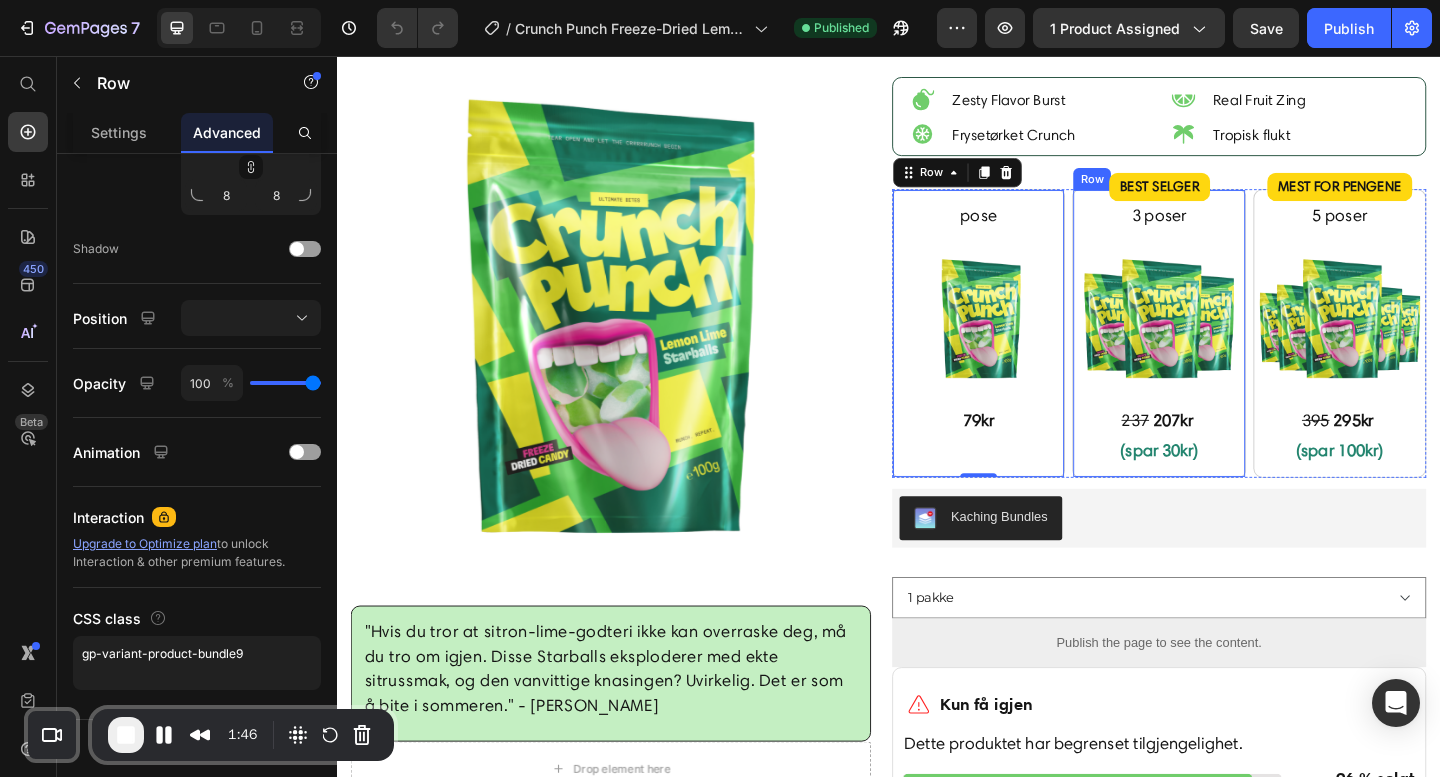 click on "BEST SELGER Product Badge 3 poser Text Block Image 237   207kr   (spar 30kr) Text Block Row" at bounding box center (1231, 358) 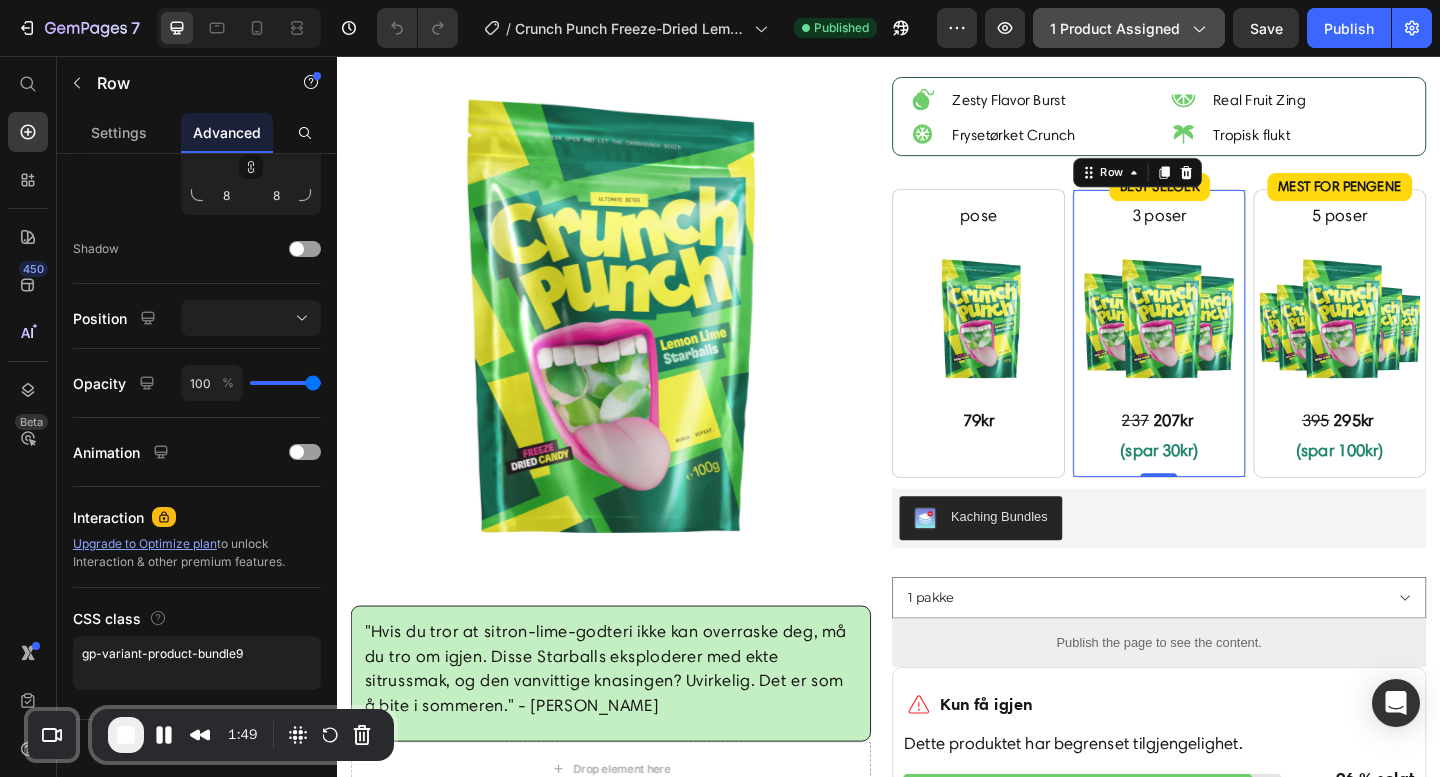 click on "1 product assigned" 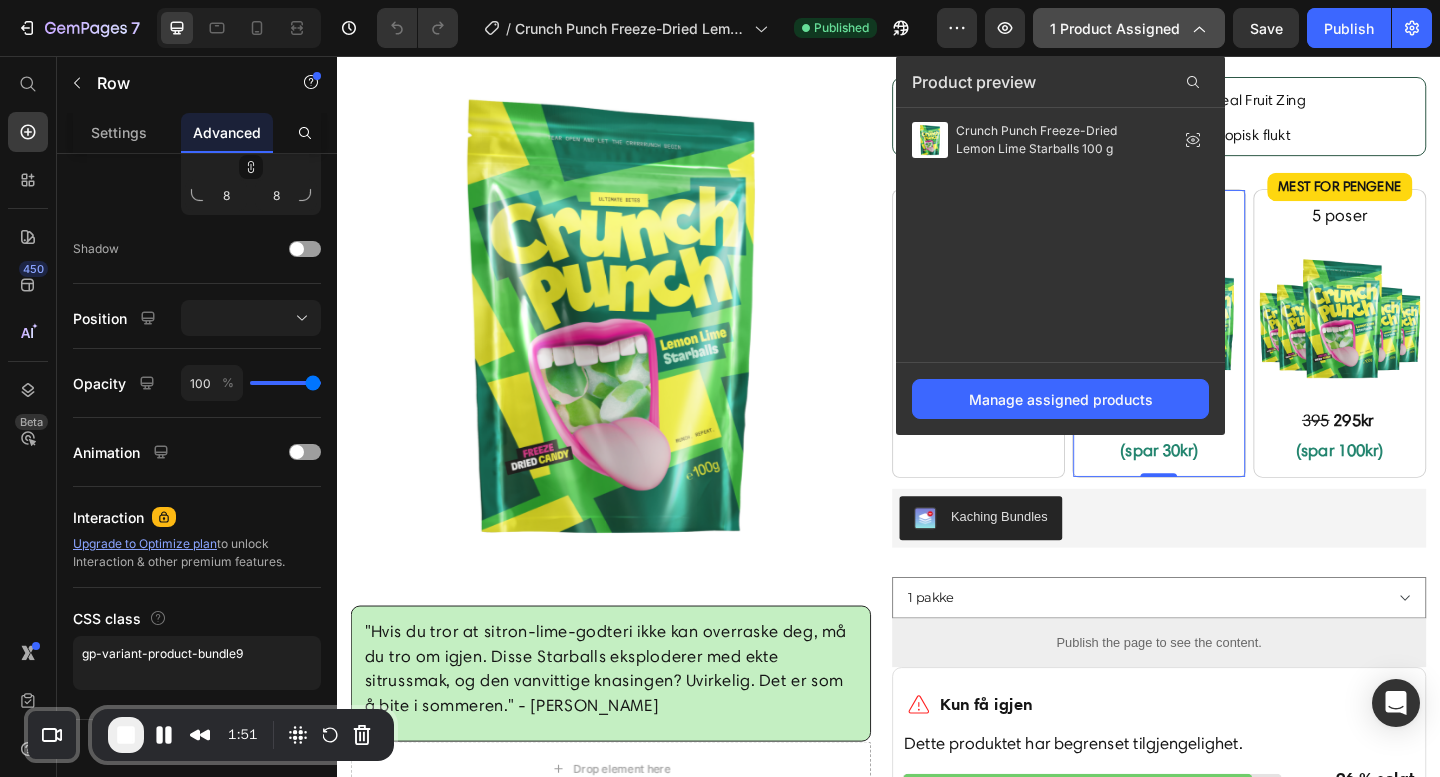 click on "1 product assigned" at bounding box center (1129, 28) 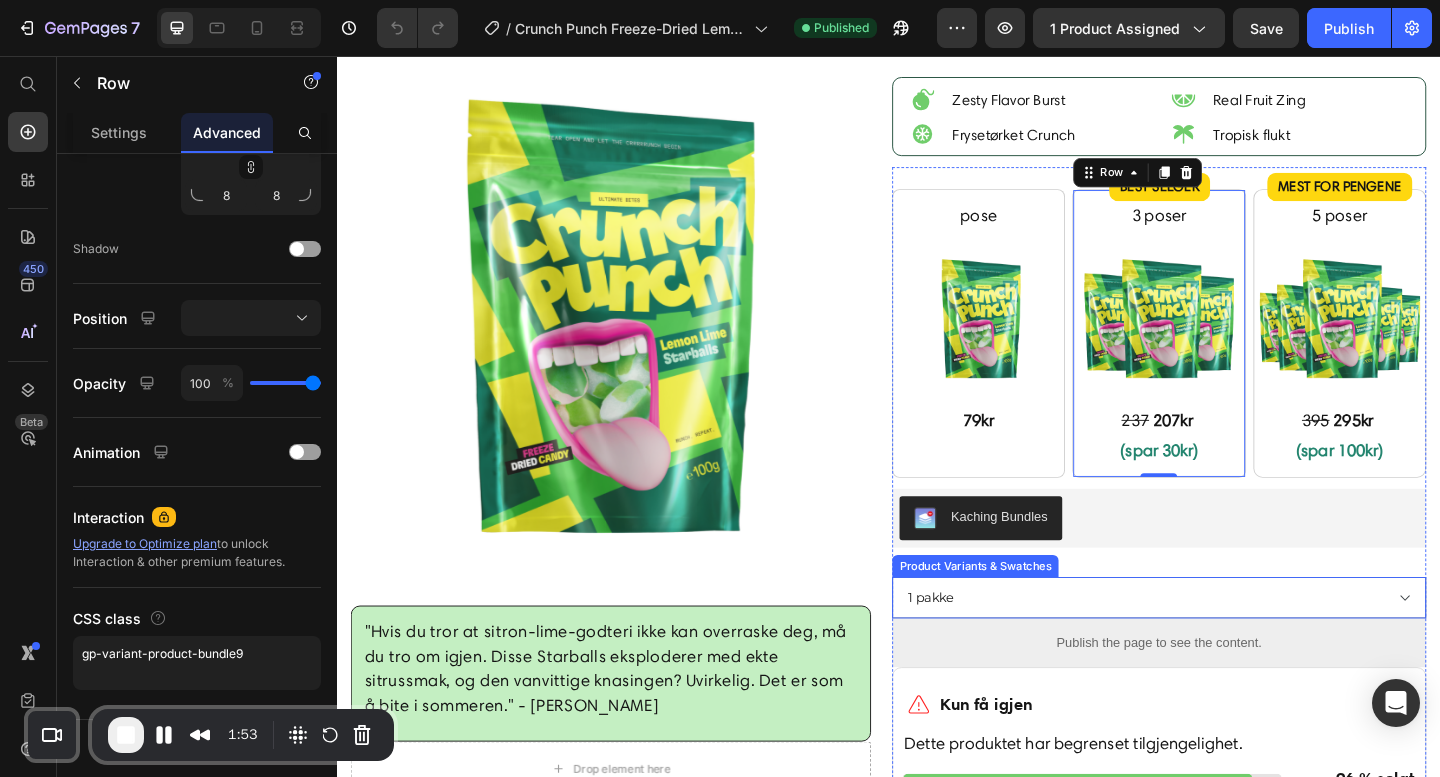 click on "Product Variants & Swatches" at bounding box center [1031, 611] 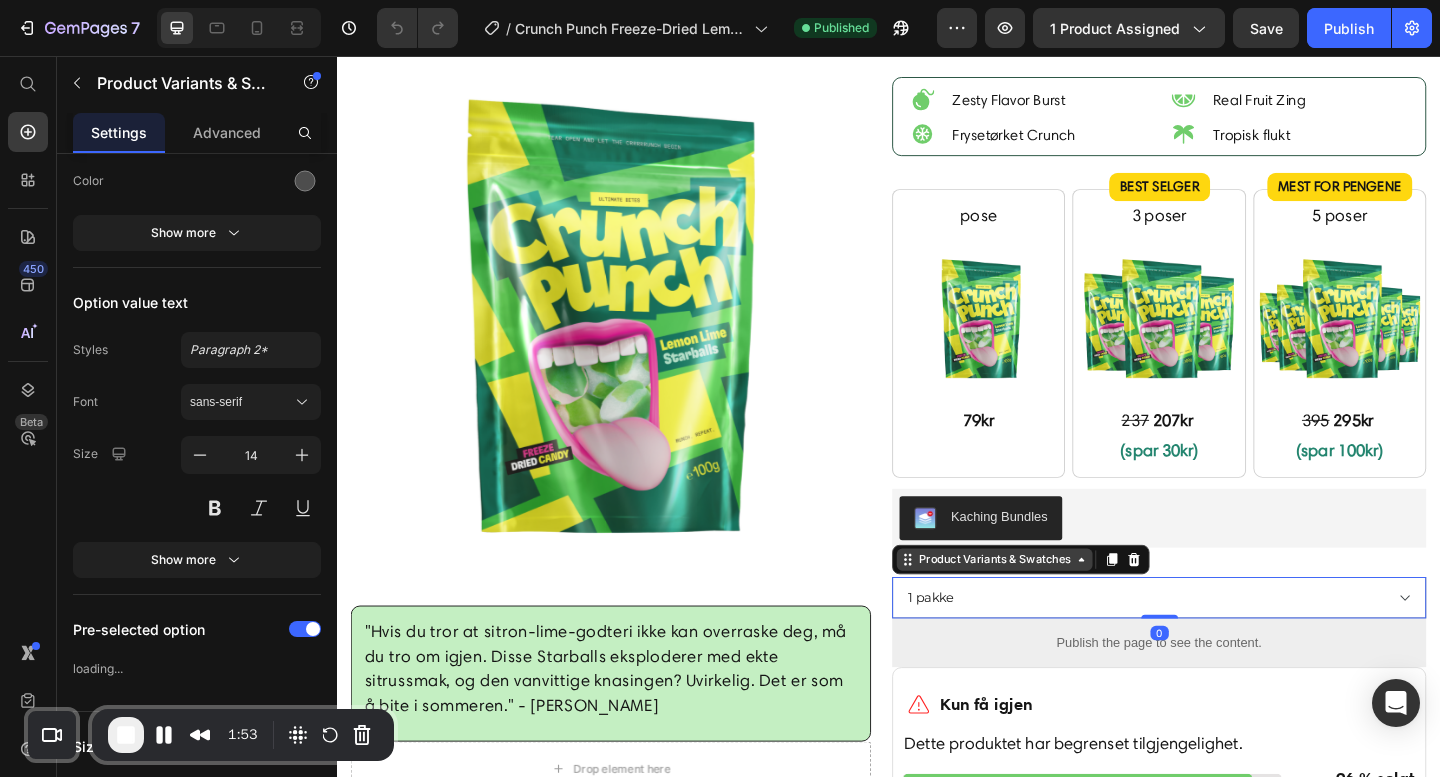 scroll, scrollTop: 0, scrollLeft: 0, axis: both 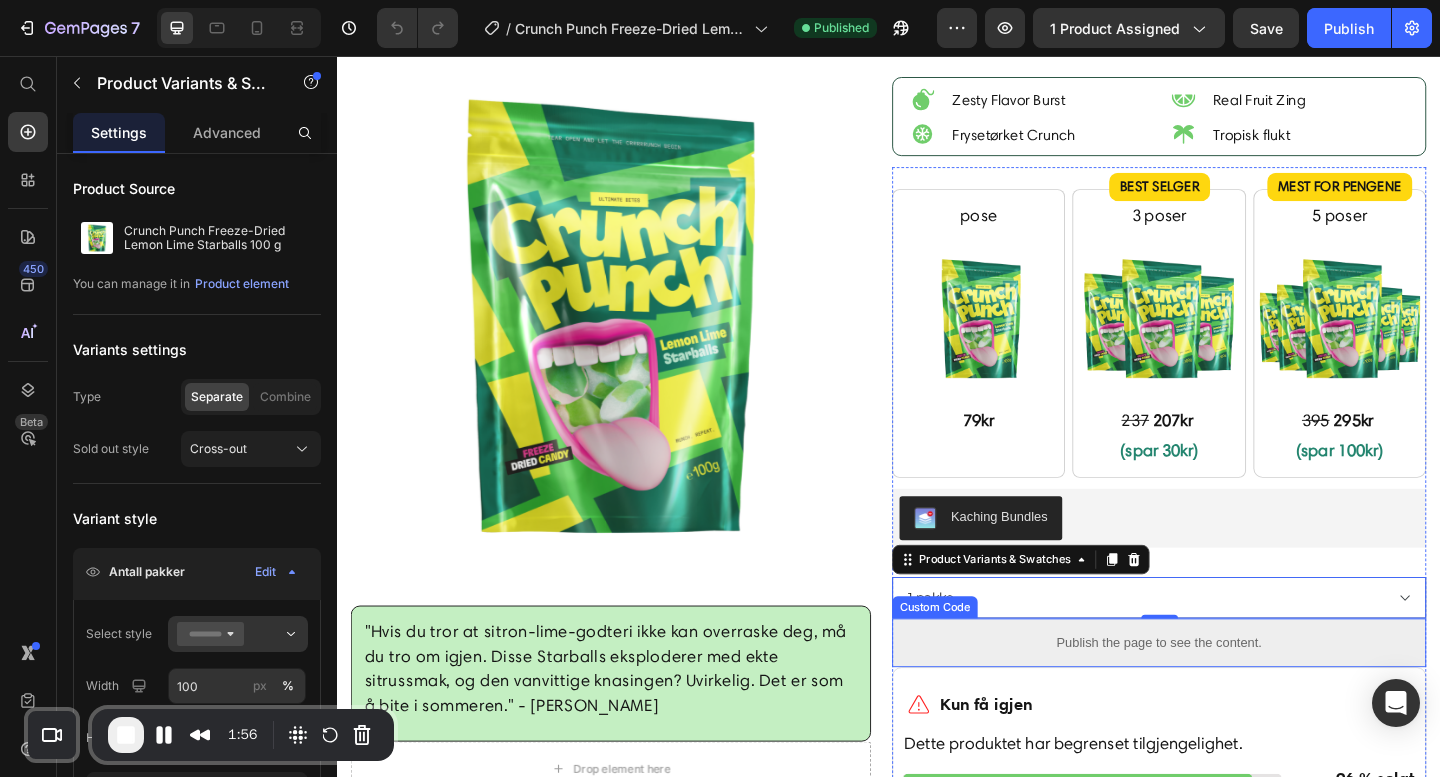 click on "Publish the page to see the content." at bounding box center (1231, 694) 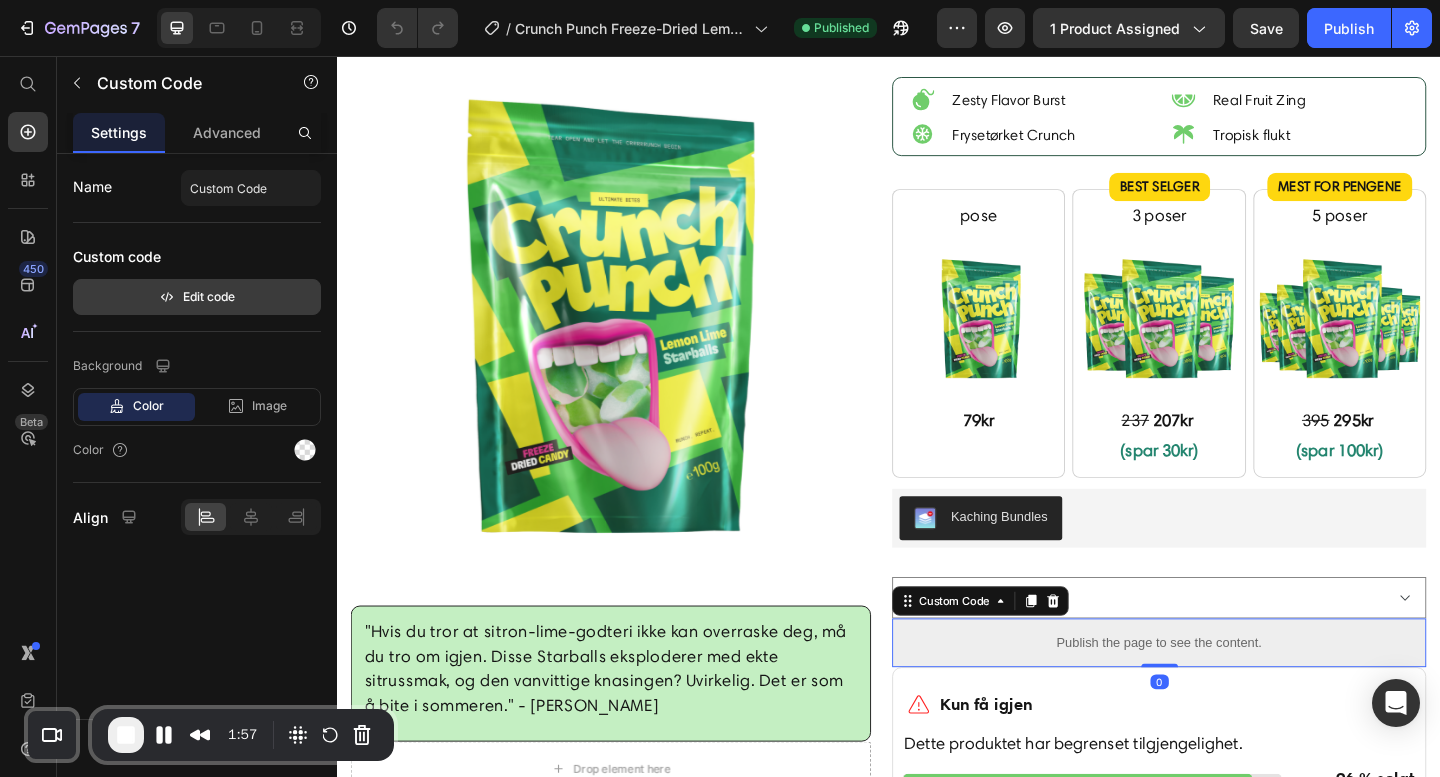 click on "Edit code" at bounding box center (197, 297) 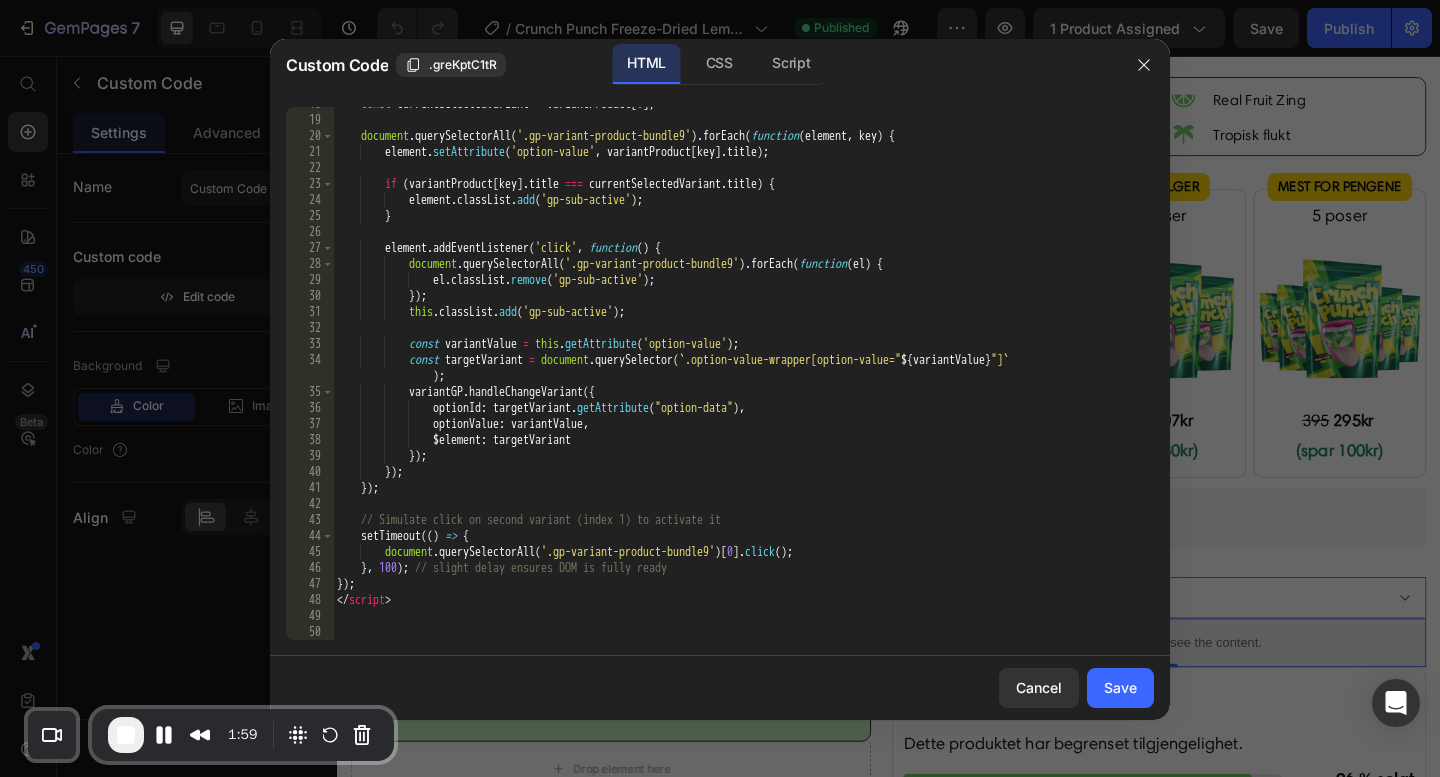 scroll, scrollTop: 283, scrollLeft: 0, axis: vertical 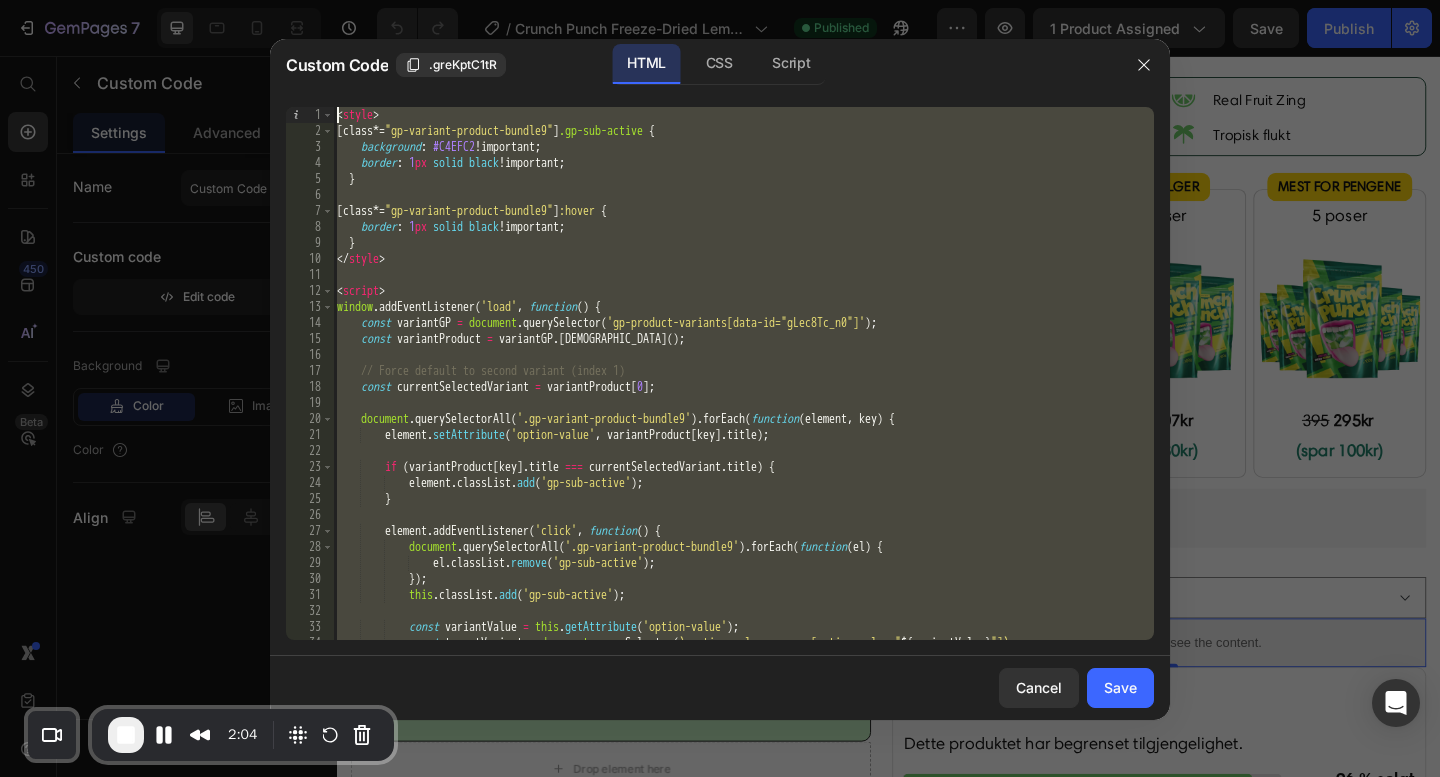 drag, startPoint x: 443, startPoint y: 612, endPoint x: 1148, endPoint y: 19, distance: 921.23505 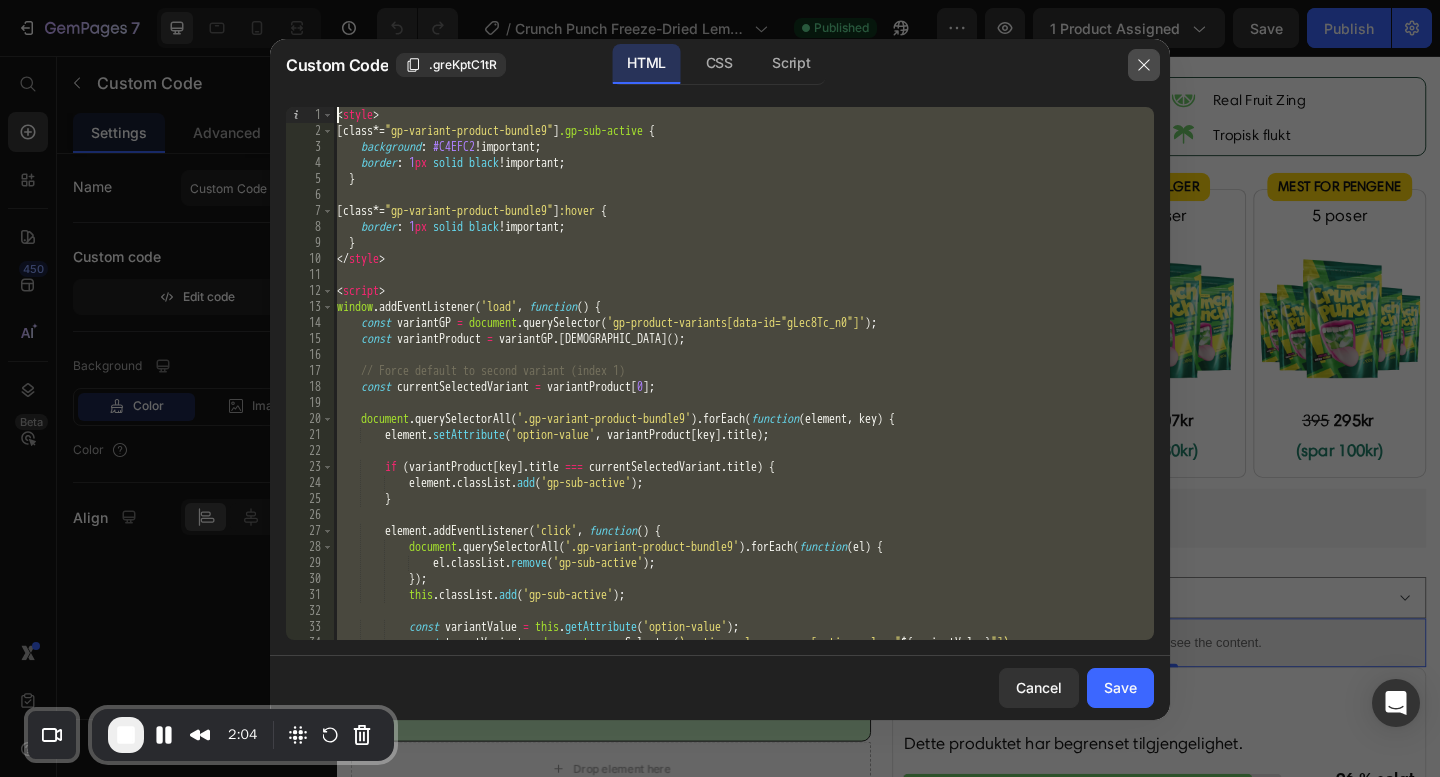 click 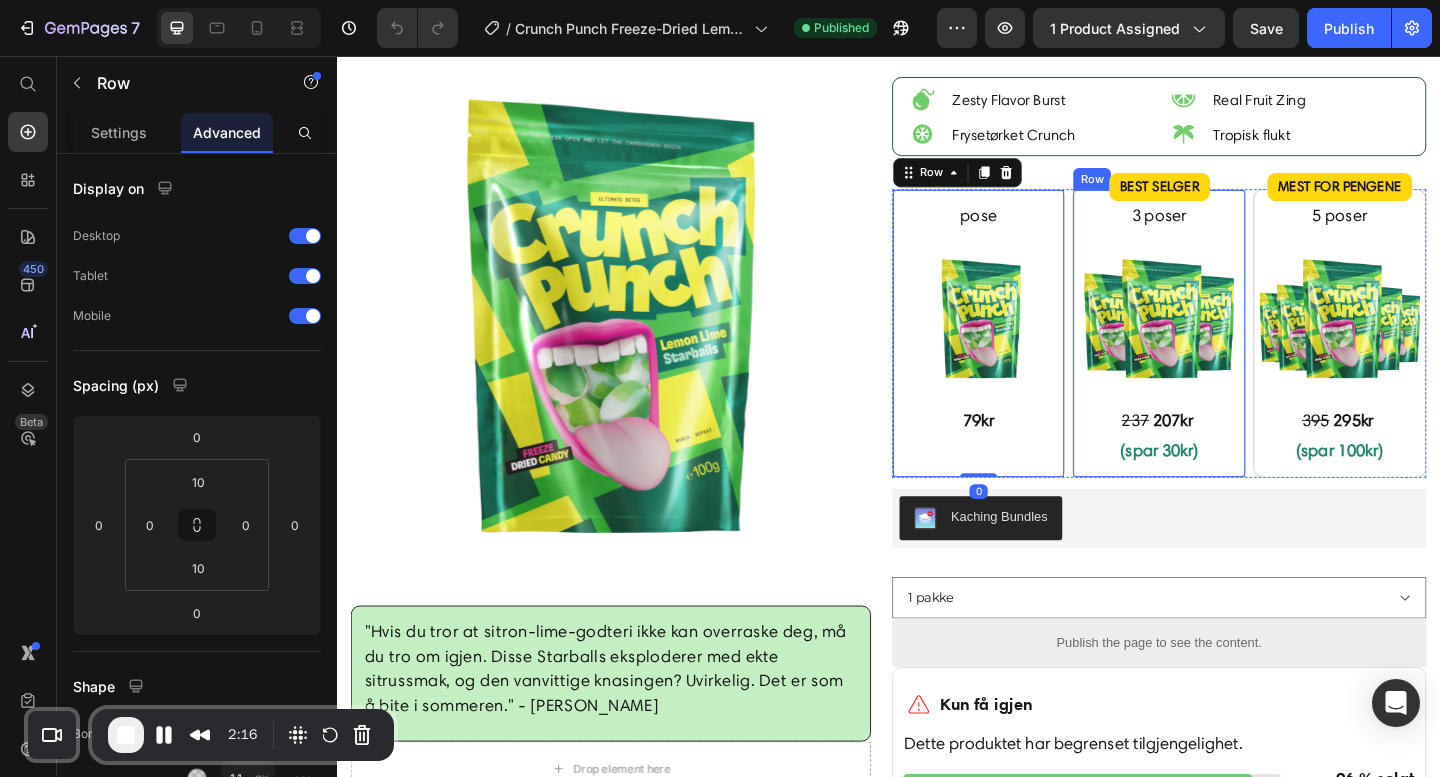 click on "BEST SELGER Product Badge 3 poser Text Block Image 237   207kr   (spar 30kr) Text Block Row" at bounding box center (1231, 358) 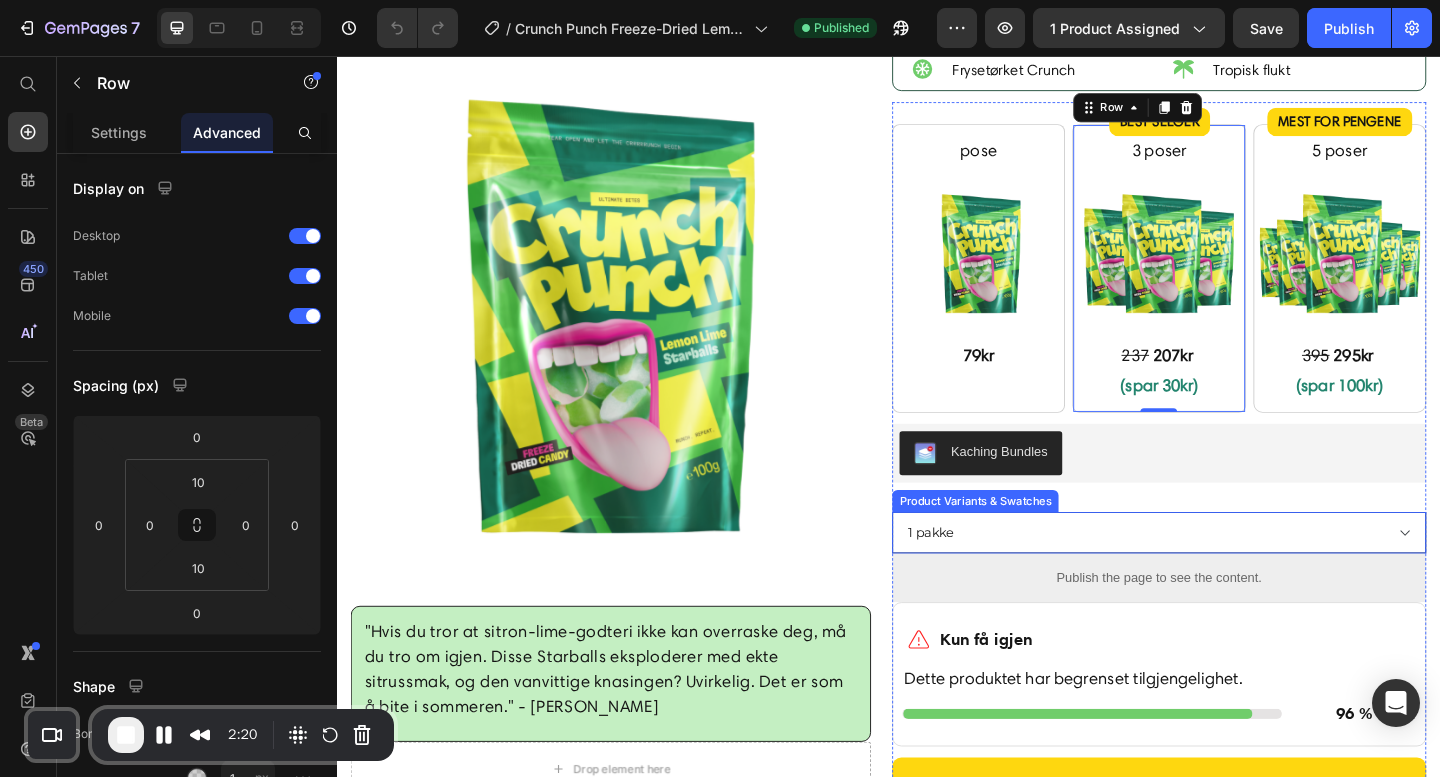 scroll, scrollTop: 422, scrollLeft: 0, axis: vertical 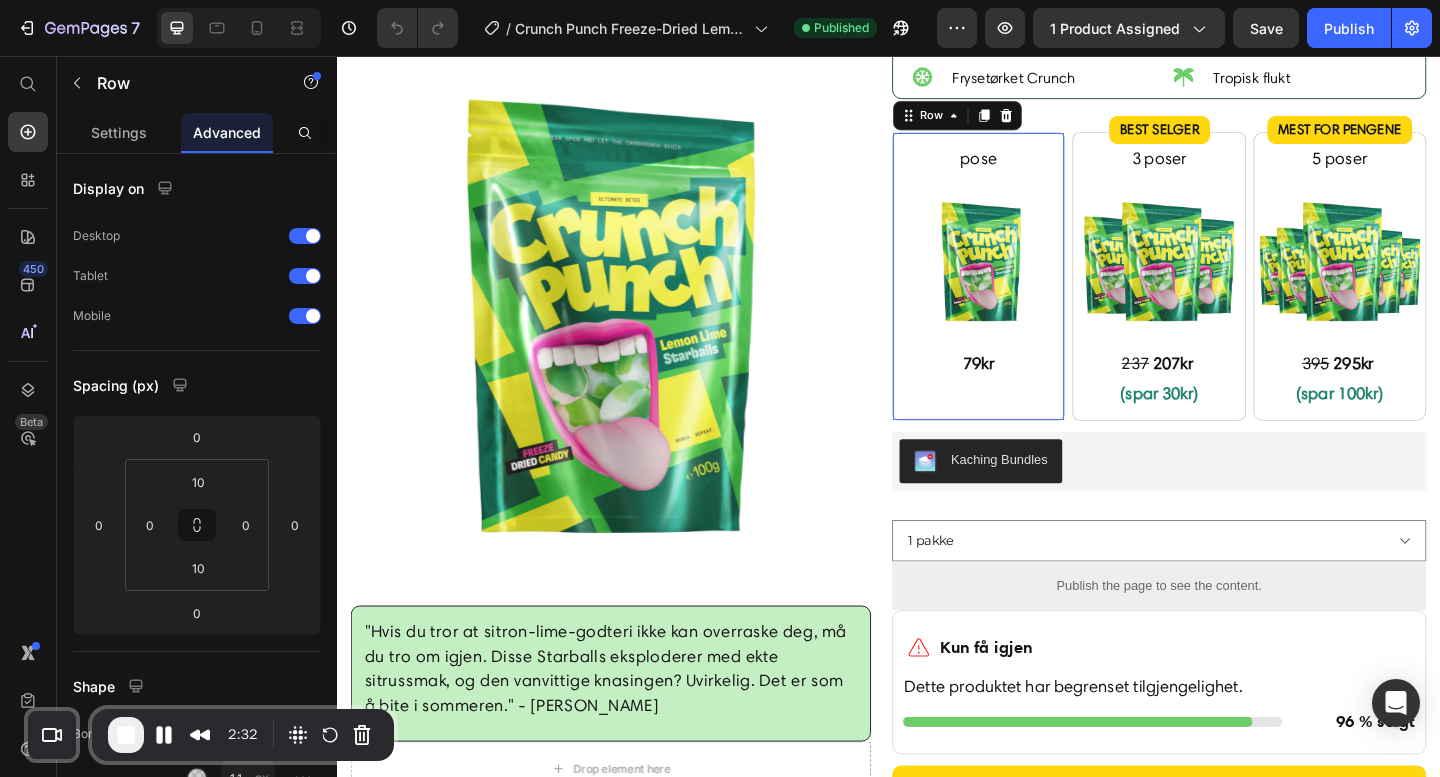 click on "pose Text Block Image 79kr Text Block Row   0" at bounding box center (1035, 296) 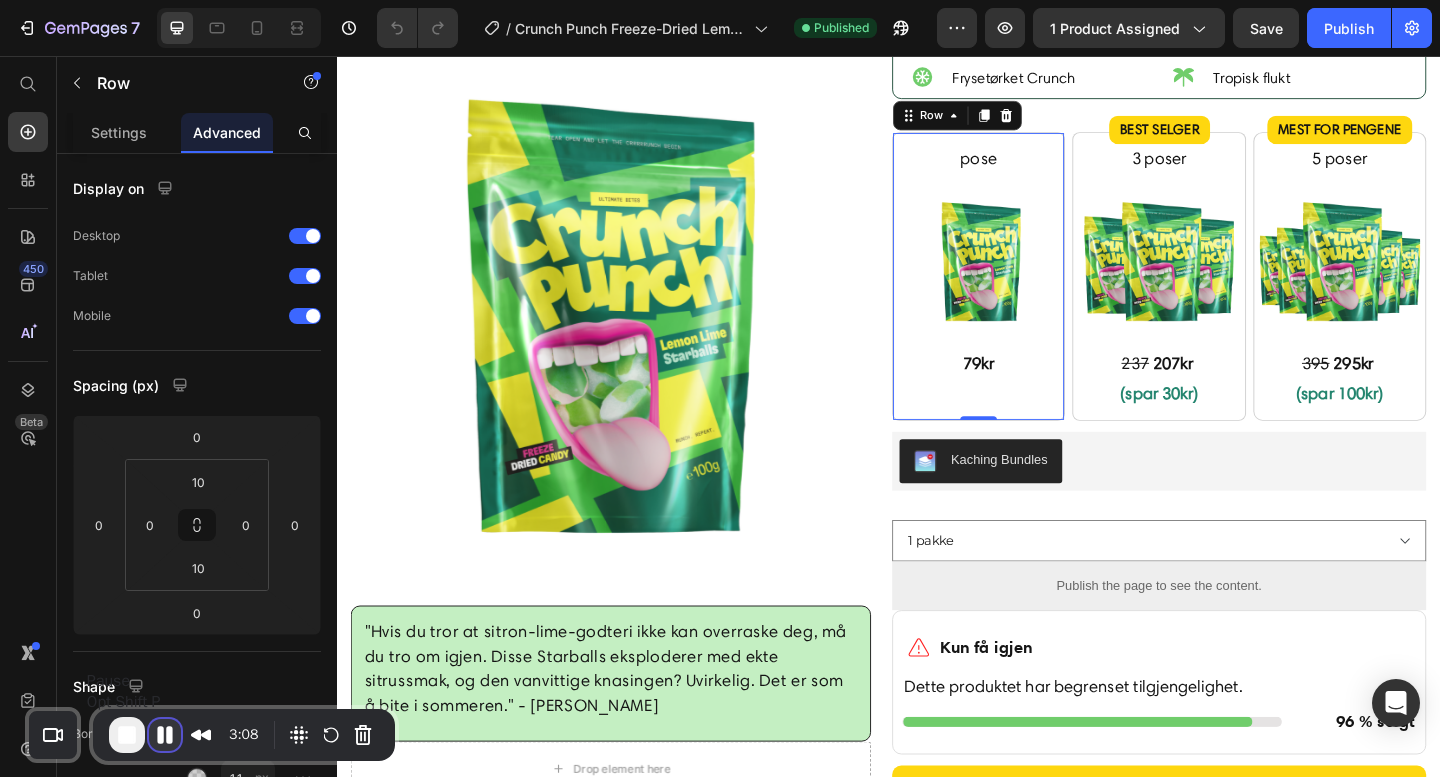 click at bounding box center (165, 735) 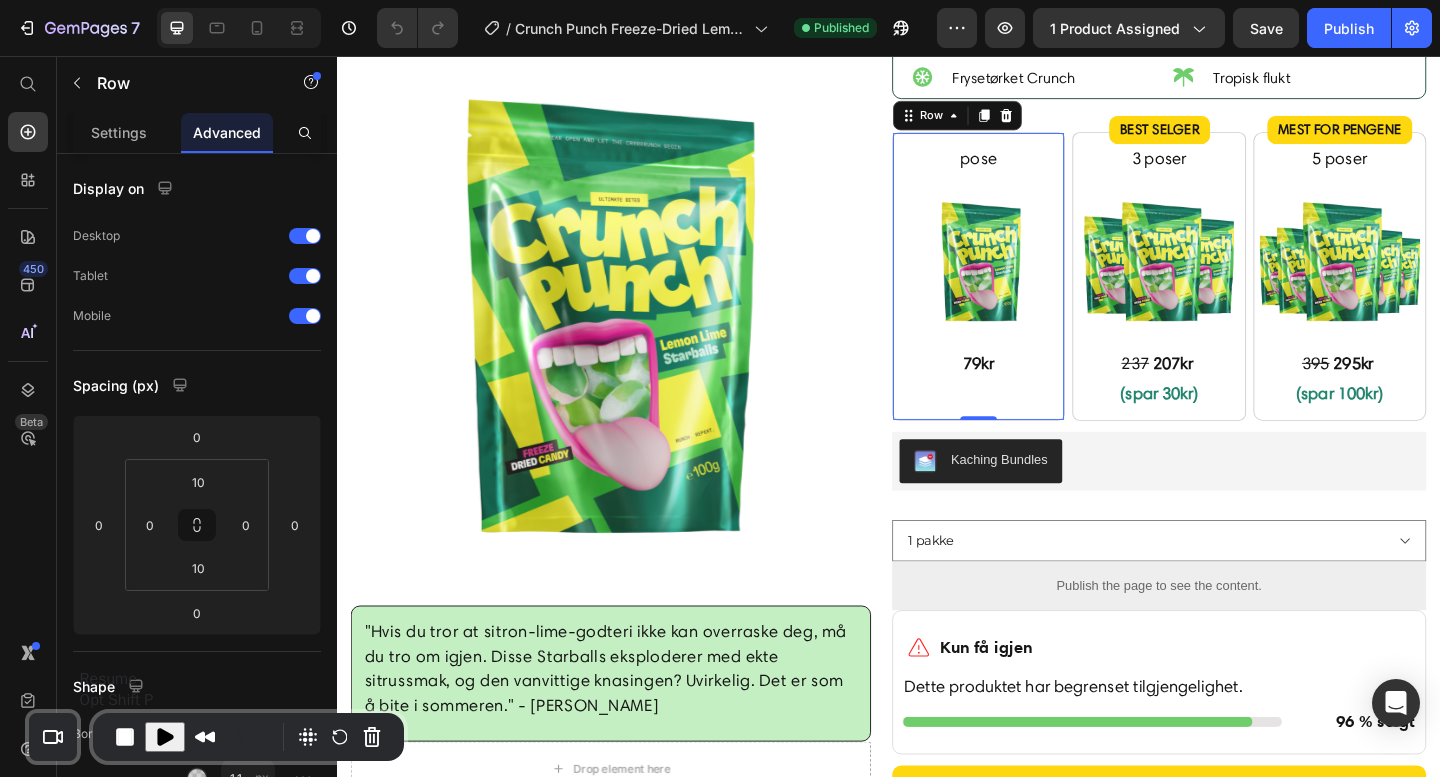 click at bounding box center (165, 737) 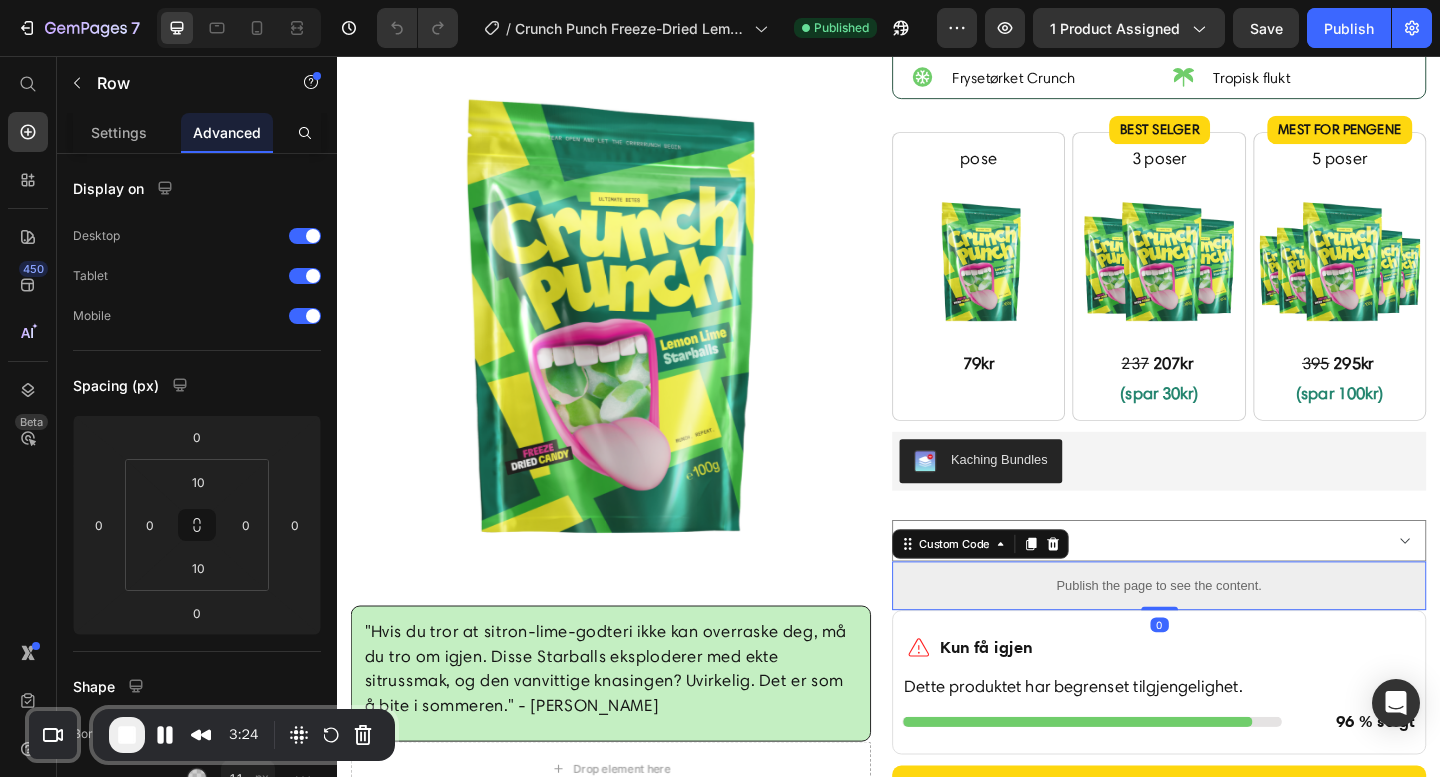 click on "Publish the page to see the content." at bounding box center [1231, 632] 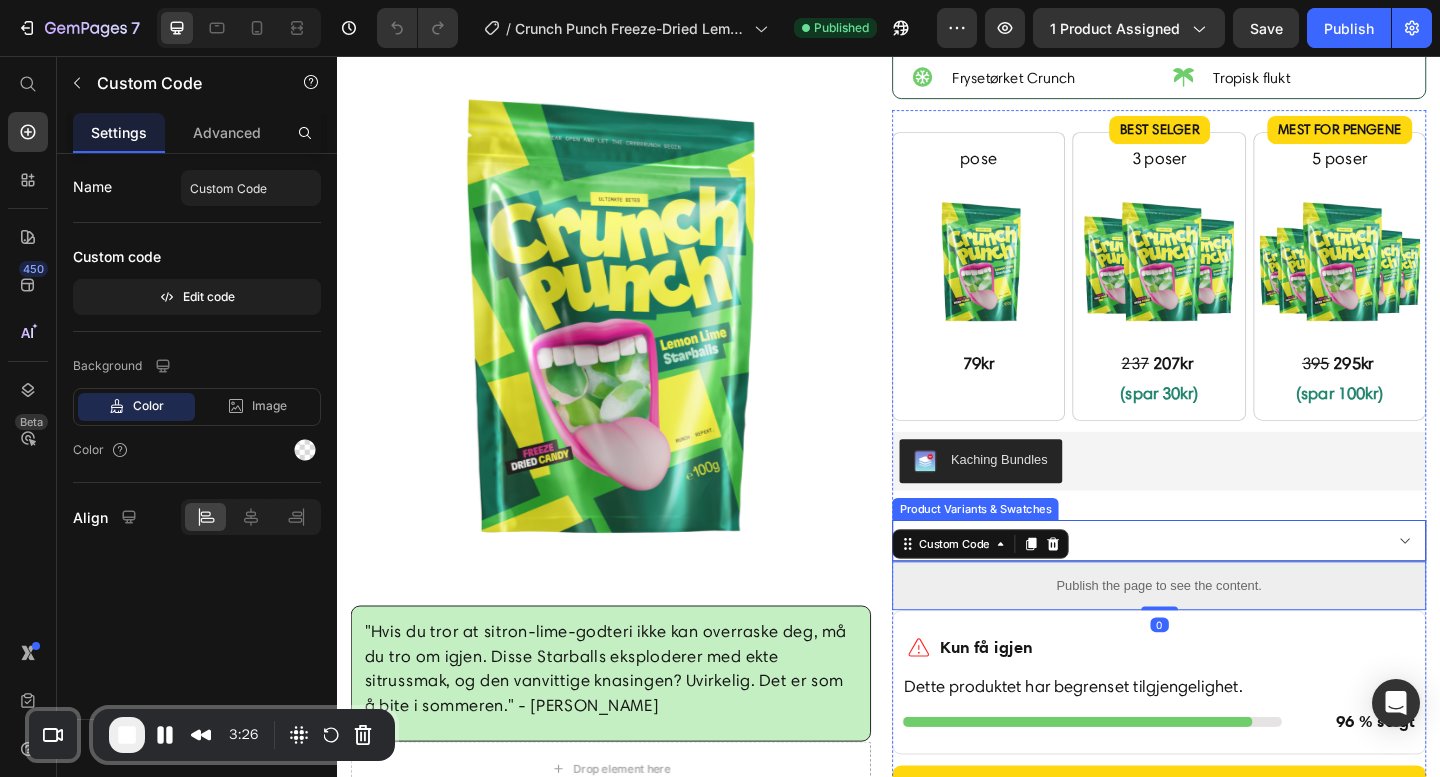 click on "1 pakke 3 pakker 5 pakker" at bounding box center [1231, 583] 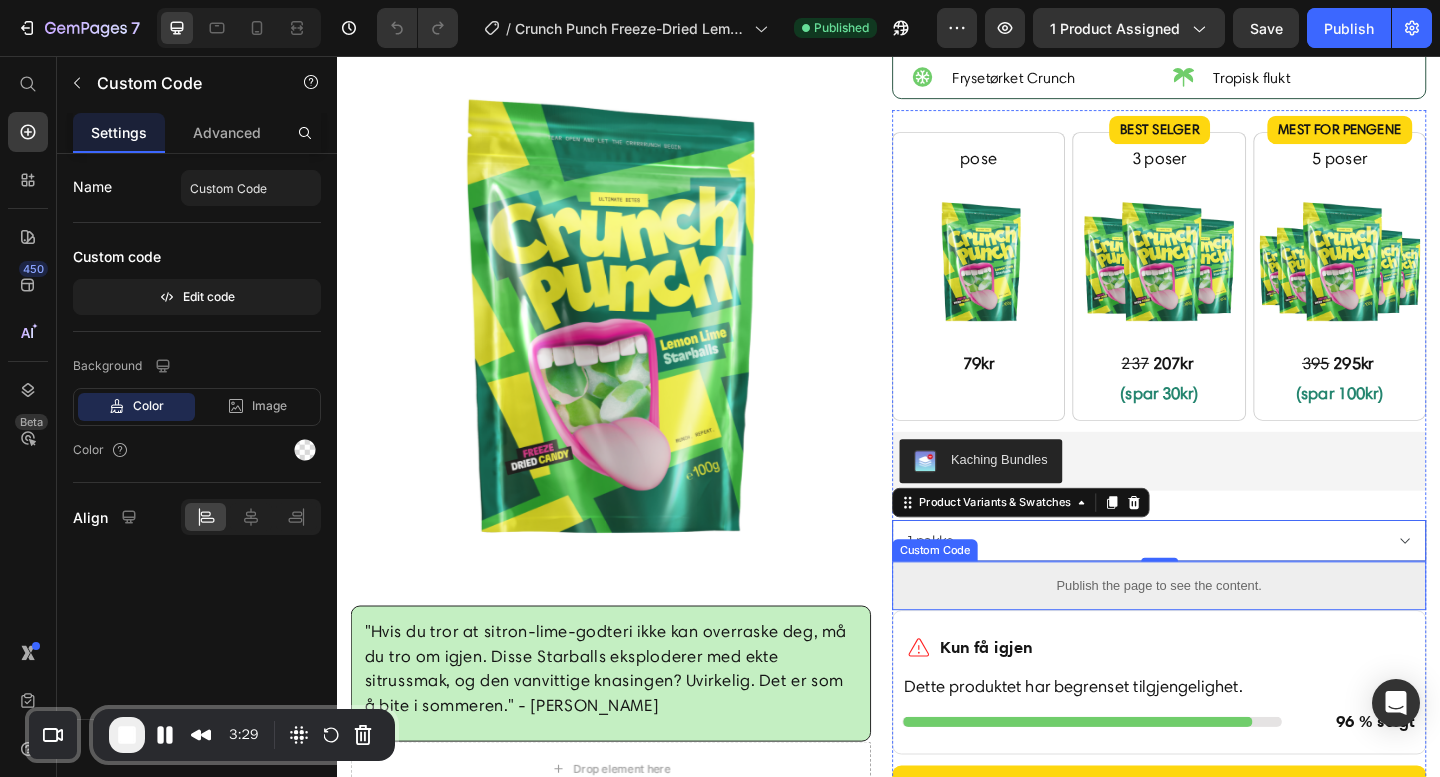 click on "Publish the page to see the content." at bounding box center [1231, 632] 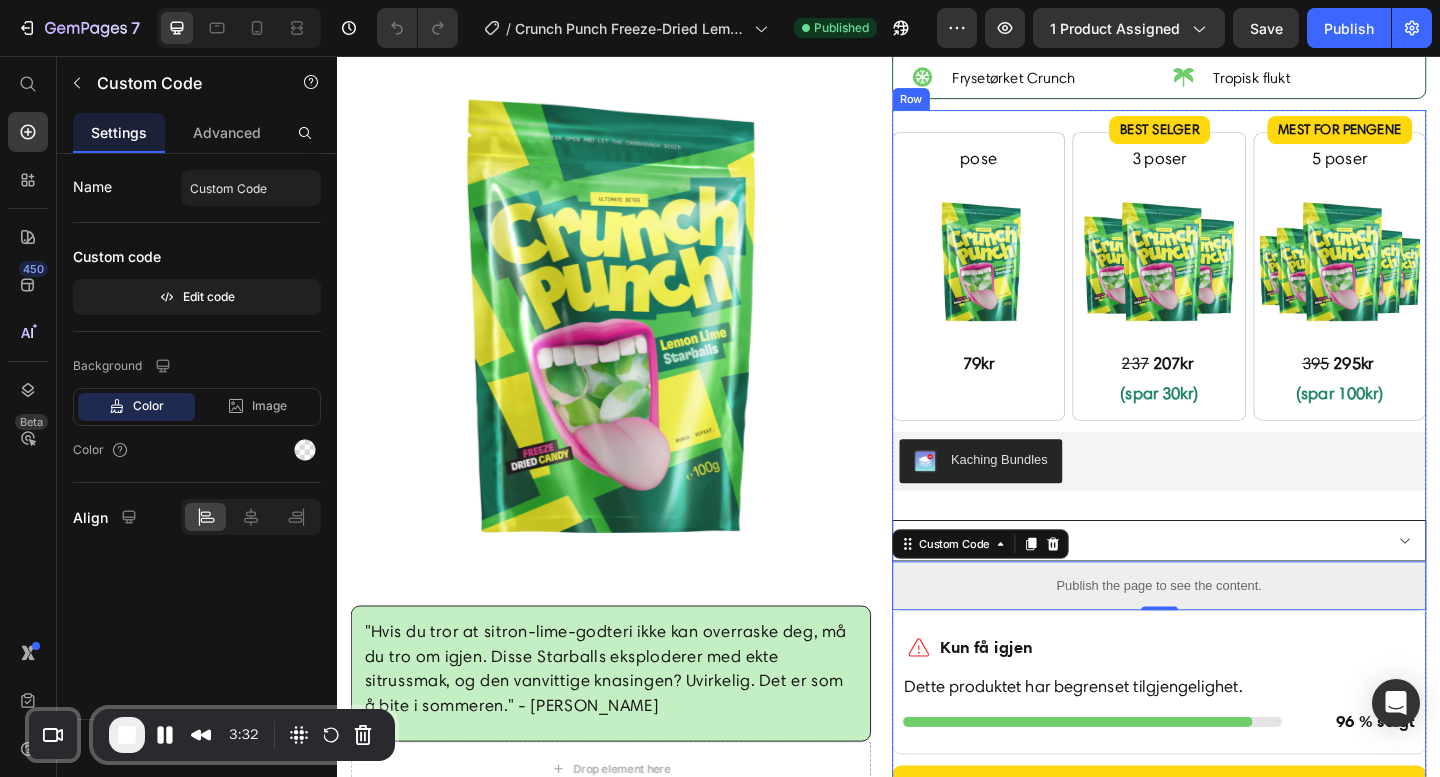 click on "1 pakke 3 pakker 5 pakker" at bounding box center (1231, 583) 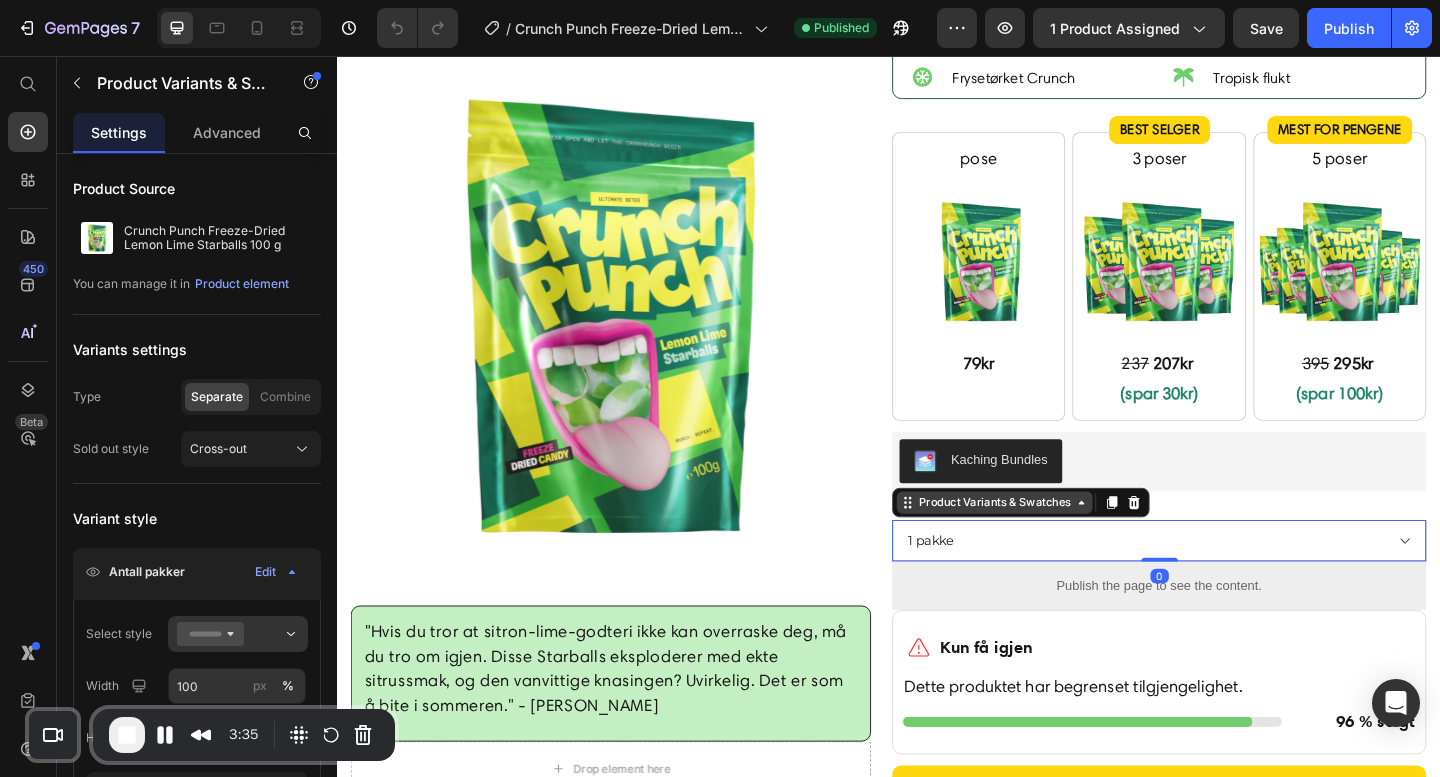 click on "Product Variants & Swatches" at bounding box center (1052, 542) 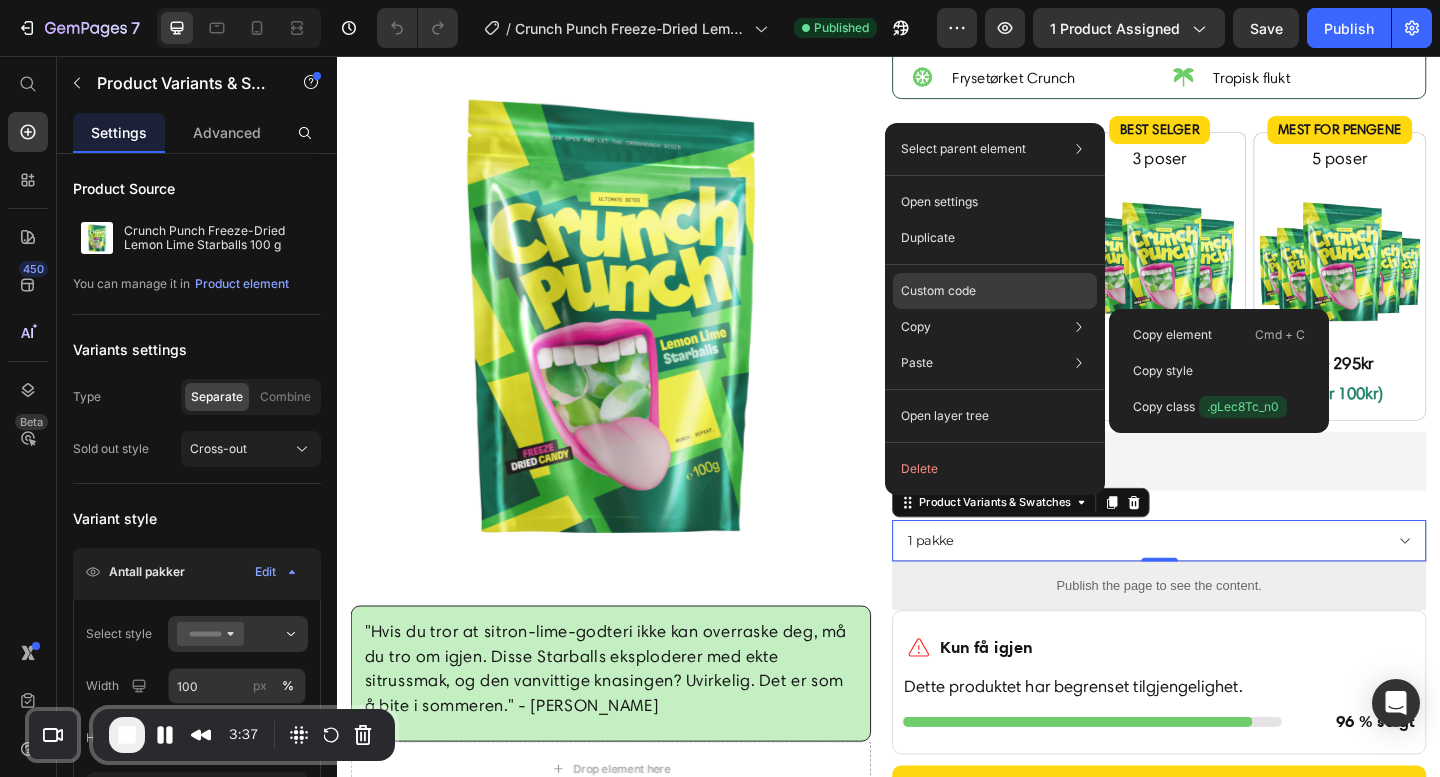 click on "Custom code" at bounding box center (938, 291) 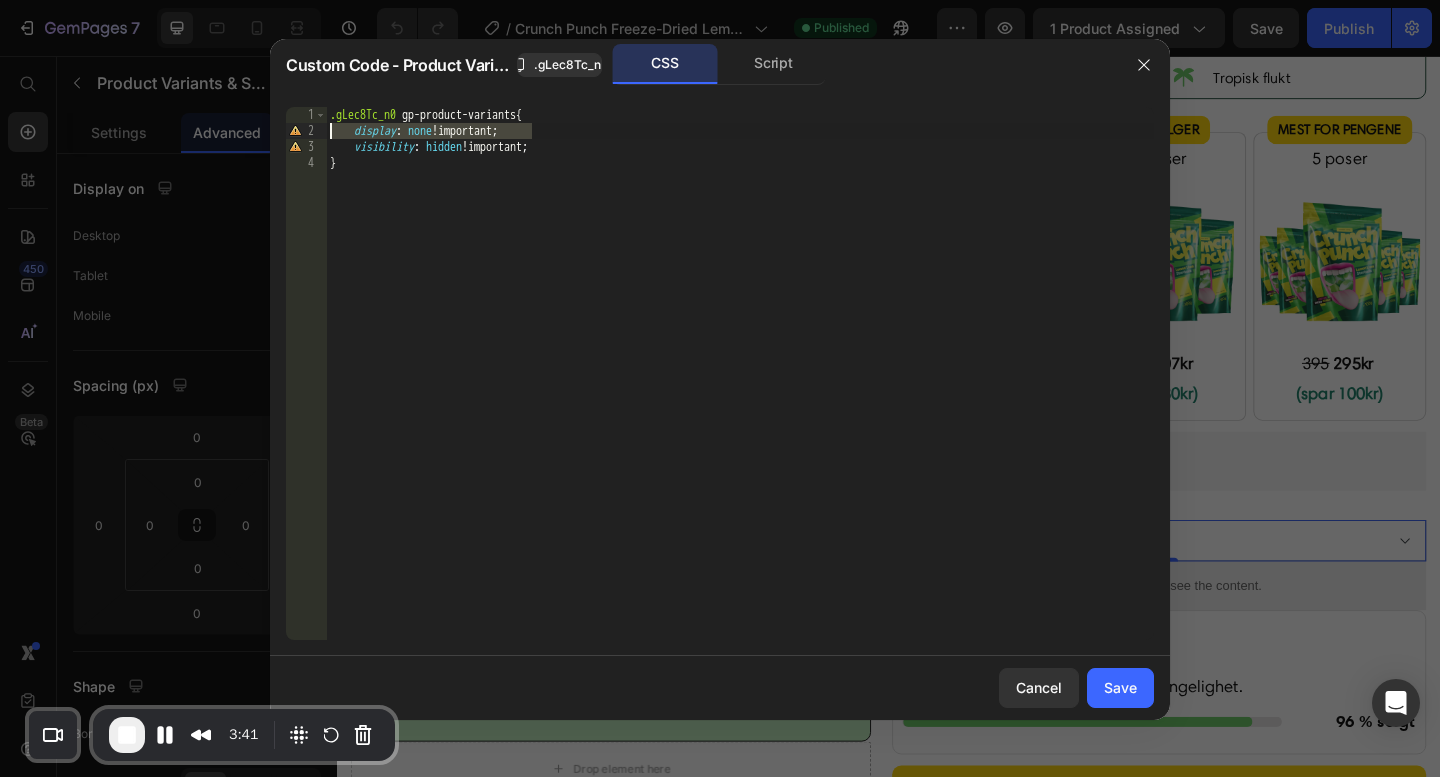 drag, startPoint x: 567, startPoint y: 128, endPoint x: 331, endPoint y: 128, distance: 236 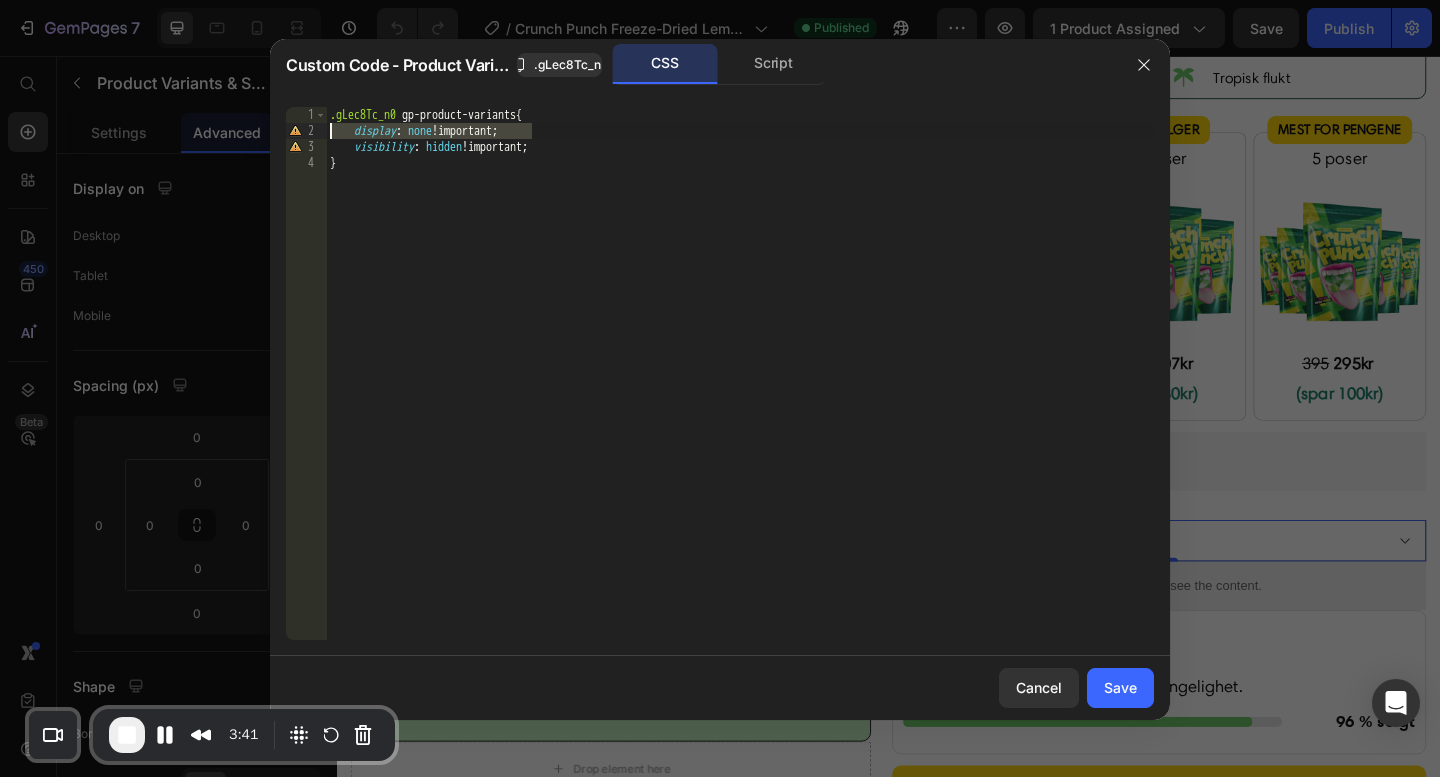 click on ".gLec8Tc_n0   gp-product-variants {      display :   none !important ;      visibility :   hidden !important ; }" at bounding box center (740, 389) 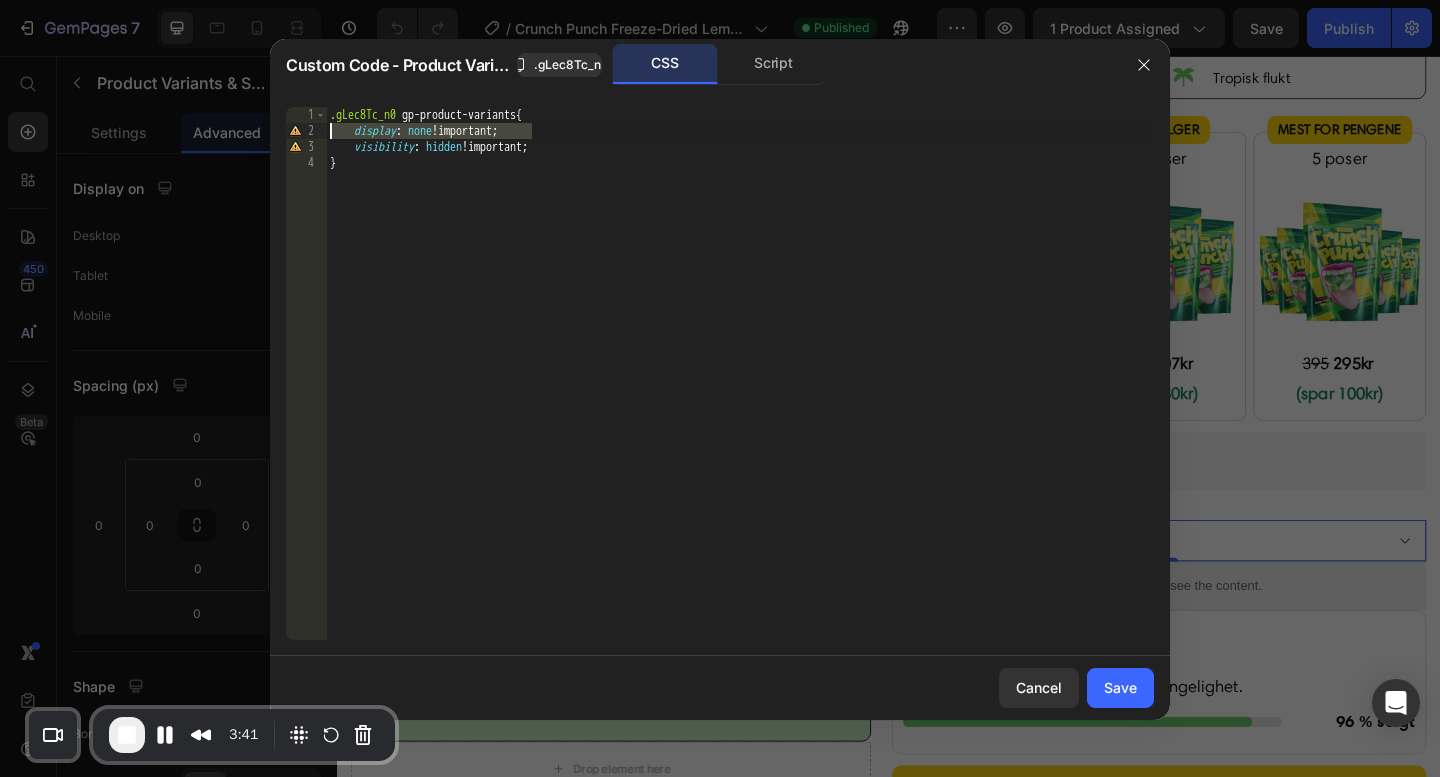 type on "visibility: hidden!important;" 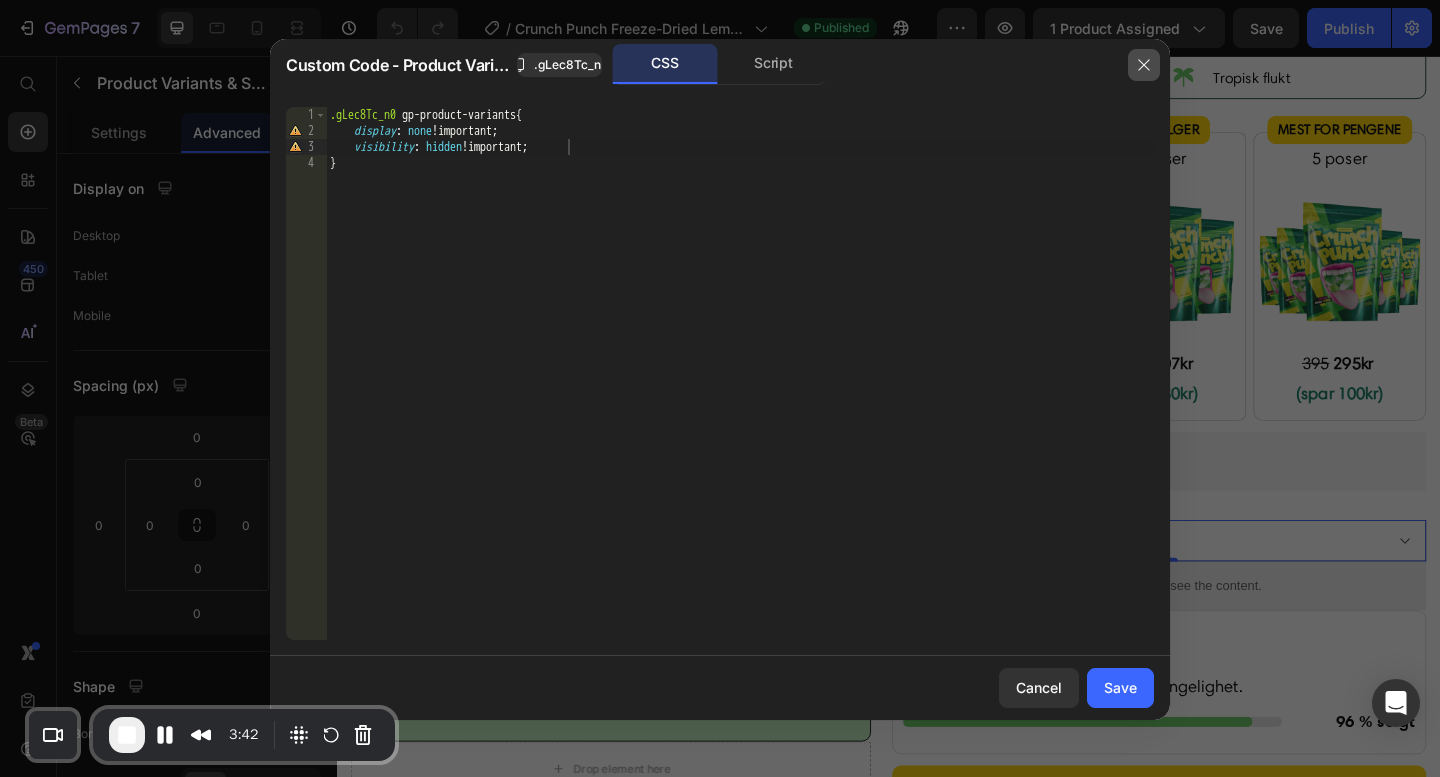 click at bounding box center [1144, 65] 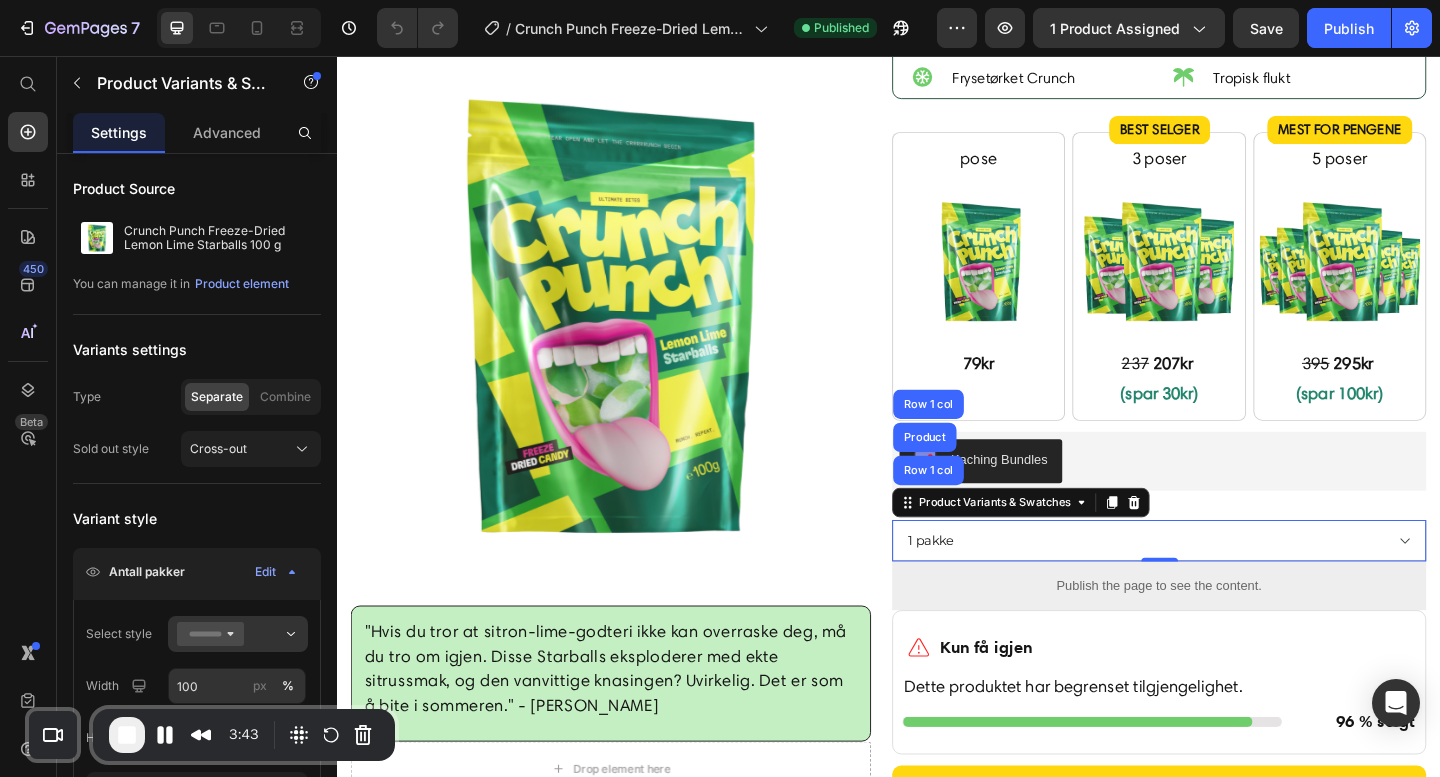 click on "Publish the page to see the content." at bounding box center (1231, 632) 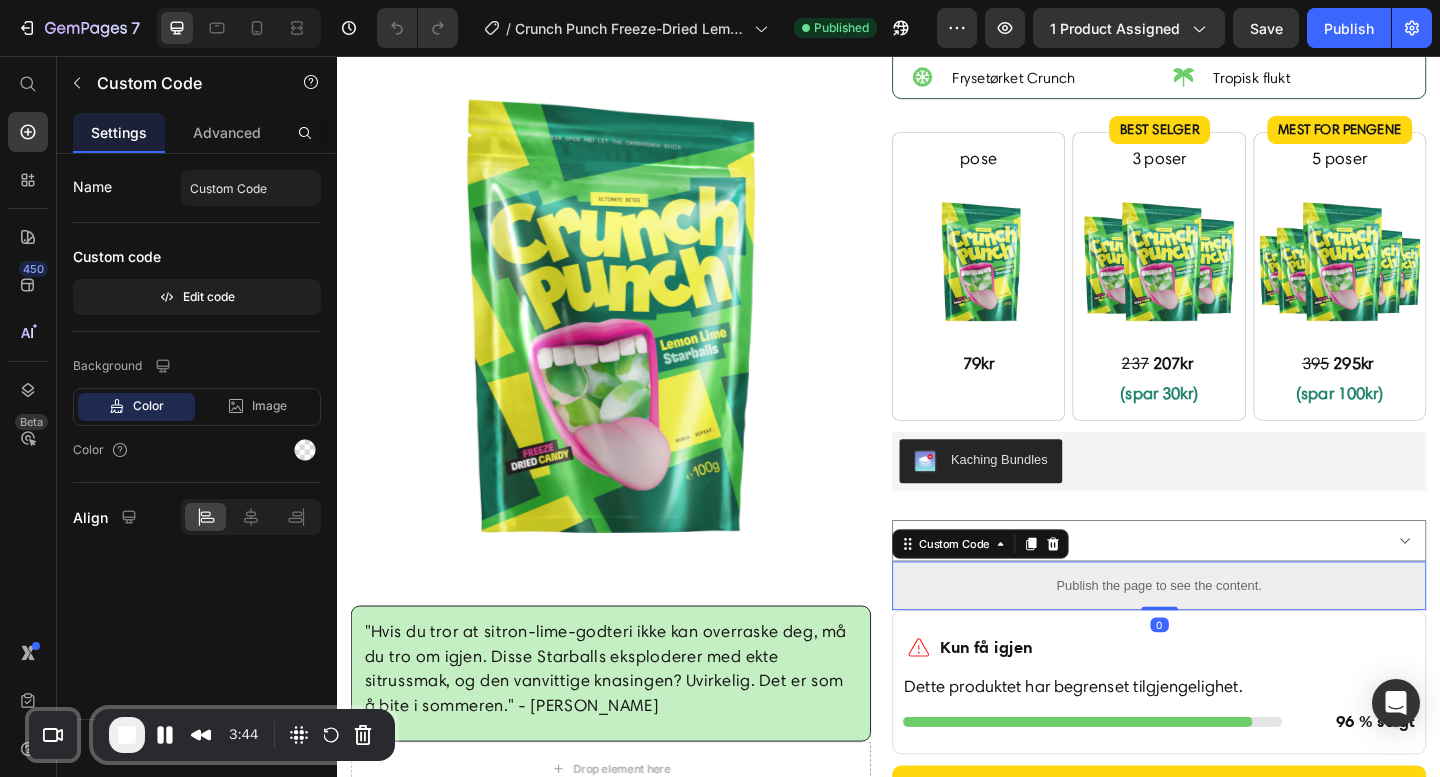 click on "Custom code  Edit code" at bounding box center (197, 277) 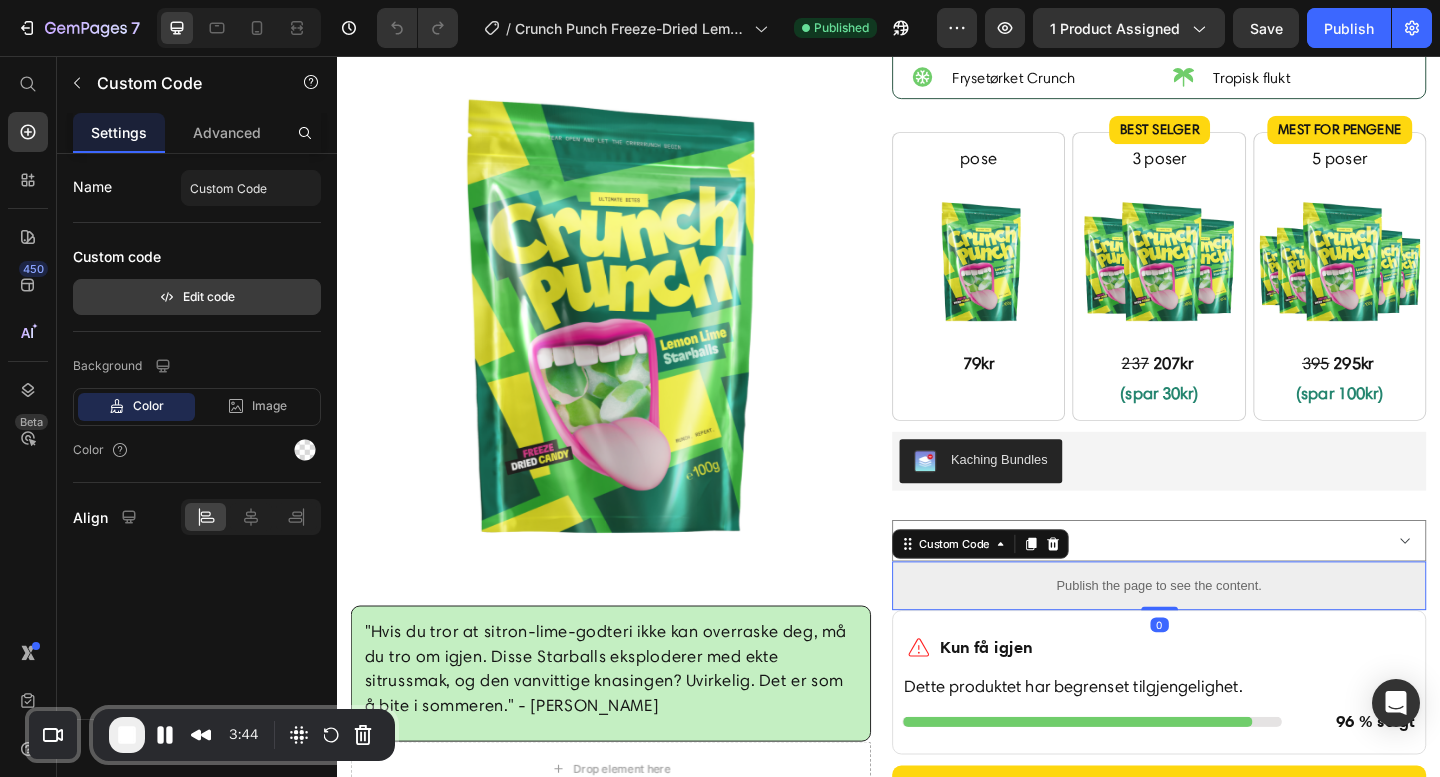 click on "Edit code" at bounding box center (197, 297) 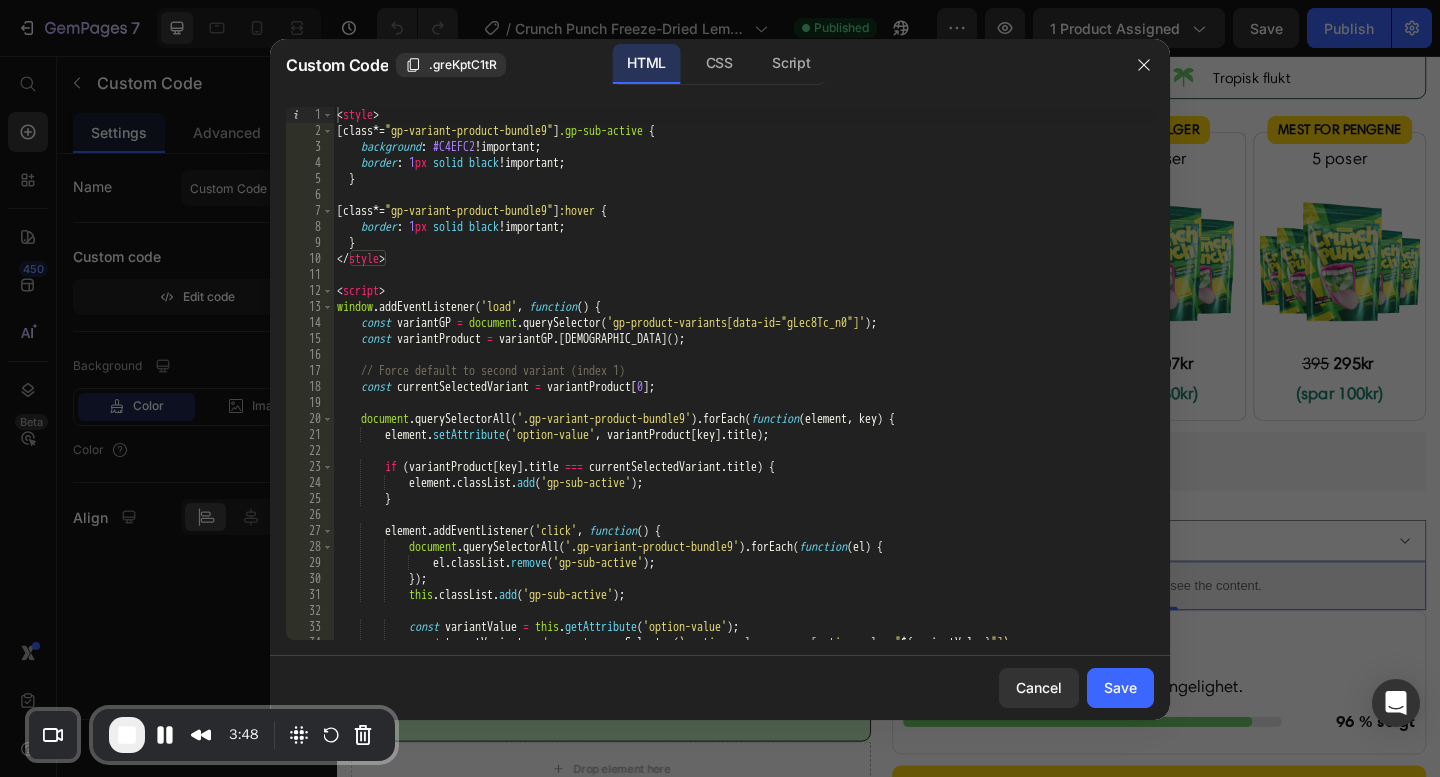 type on "const variantGP = document.querySelector('gp-product-variants[data-id="gLec8Tc_n0"]');" 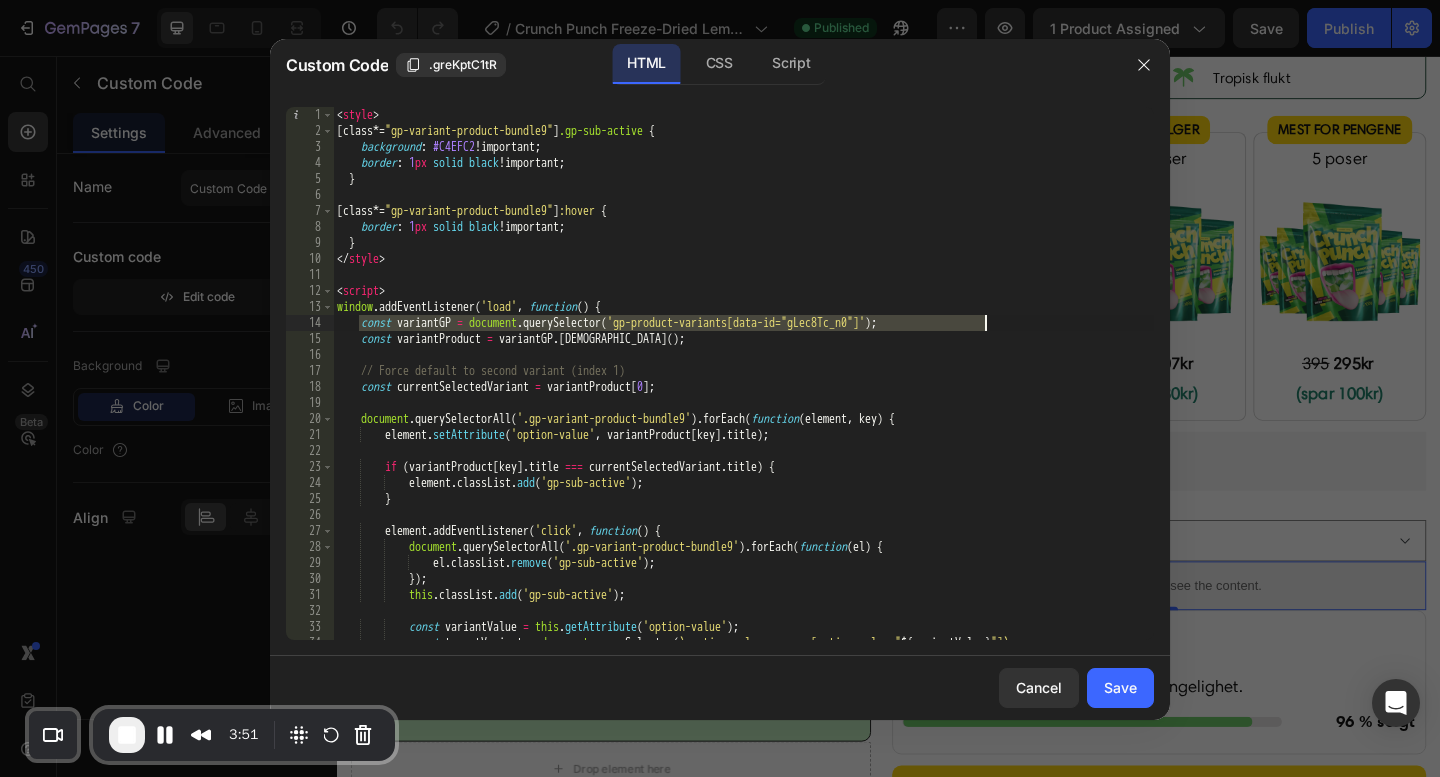 drag, startPoint x: 358, startPoint y: 319, endPoint x: 1002, endPoint y: 321, distance: 644.0031 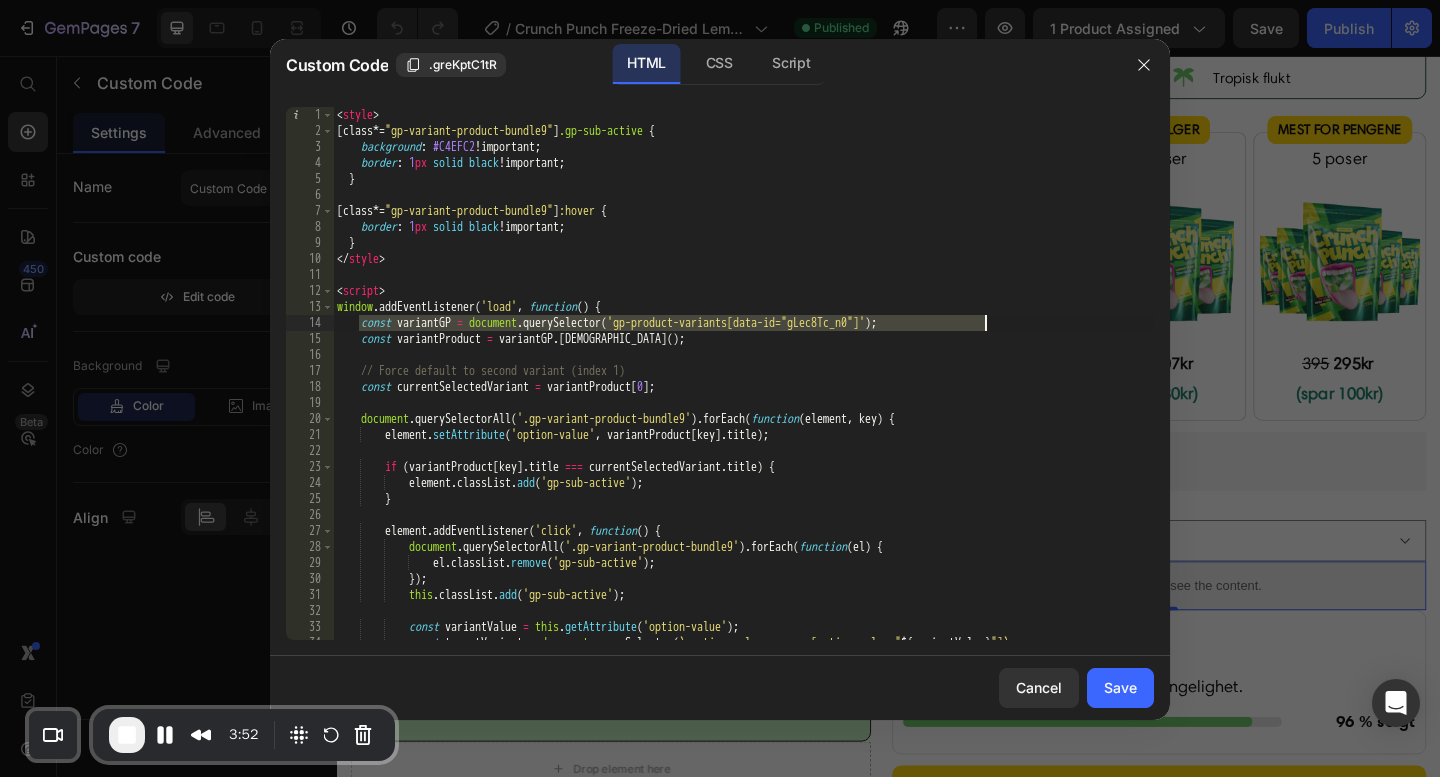 click on "< style >   [ class *= " gp-variant-product-bundle9 " ] .gp-sub-active   {      background :   #C4EFC2  !important ;      border :   1 px   solid   black  !important ;    }   [ class *= " gp-variant-product-bundle9 " ] :hover   {      border :   1 px   solid   black  !important ;    } </ style > < script > window . addEventListener ( 'load' ,   function ( )   {      const   variantGP   =   document . querySelector ( 'gp-product-variants[data-id="gLec8Tc_n0"]' ) ;      const   variantProduct   =   variantGP . getVariants ( ) ;      // Force default to second variant (index 1)      const   currentSelectedVariant   =   variantProduct [ 0 ] ;      document . querySelectorAll ( '.gp-variant-product-bundle9' ) . forEach ( function ( element ,   key )   {           element . setAttribute ( 'option-value' ,   variantProduct [ key ] . title ) ;           if   ( variantProduct [ key ] . title   ===   currentSelectedVariant . title )   {                element . classList . add ( 'gp-sub-active' ) ;           }      . (" at bounding box center (743, 397) 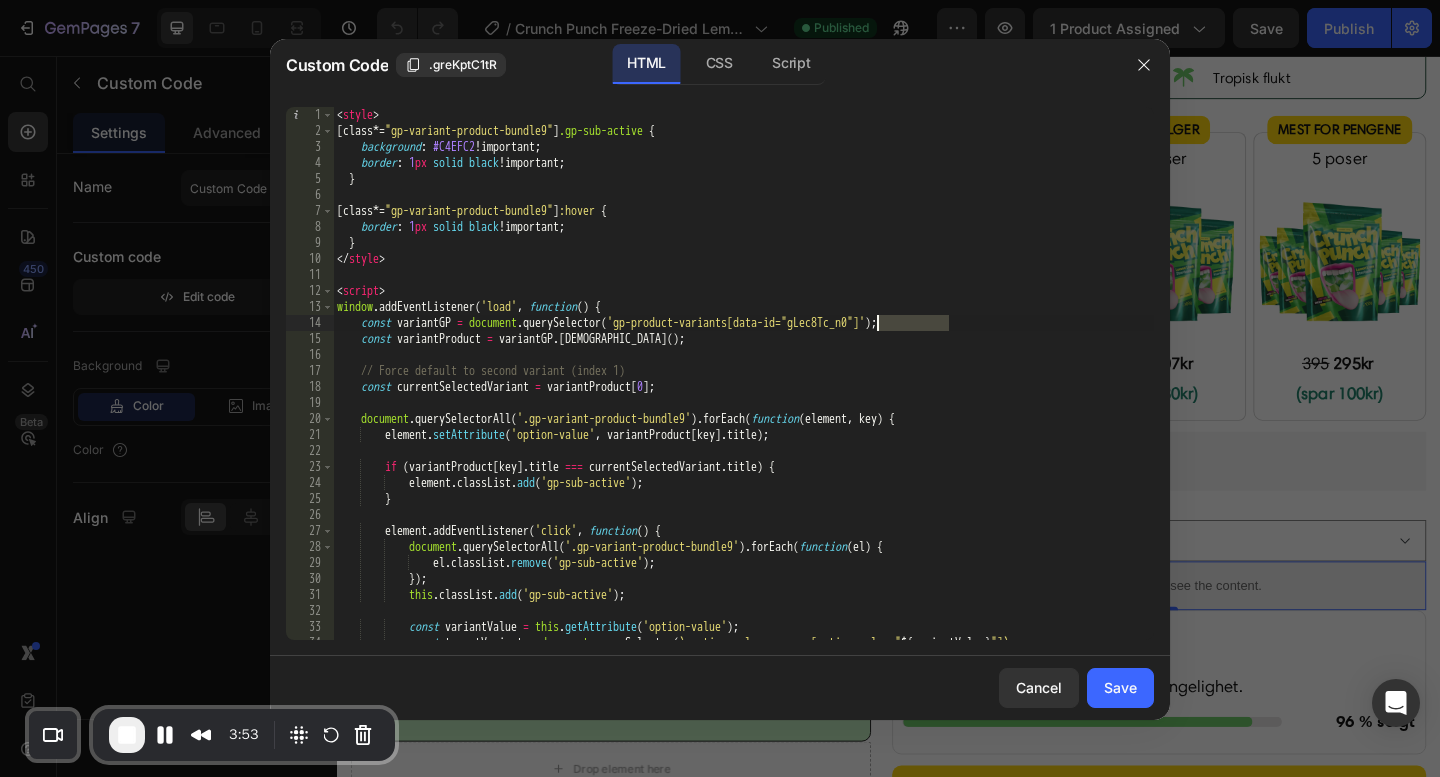 drag, startPoint x: 950, startPoint y: 323, endPoint x: 877, endPoint y: 321, distance: 73.02739 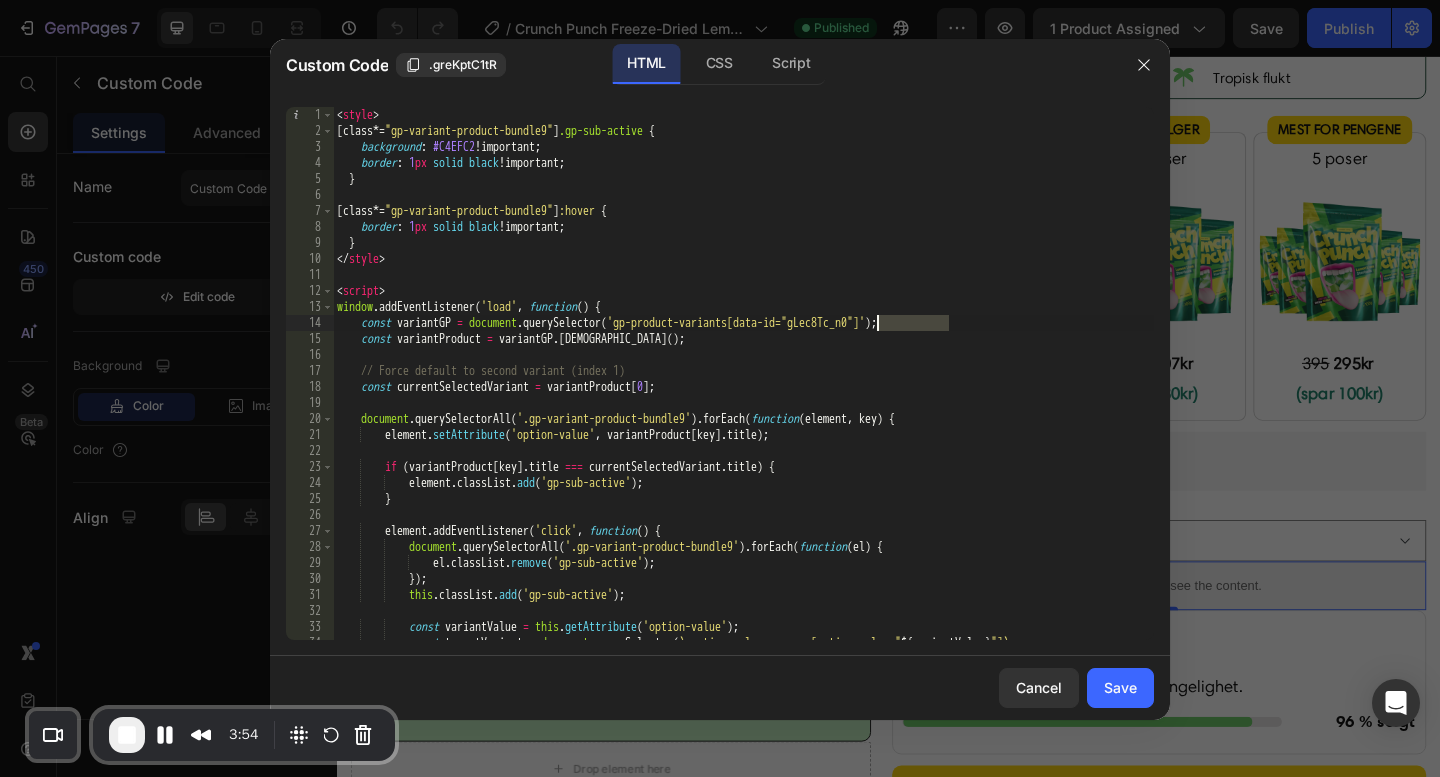click on "< style >   [ class *= " gp-variant-product-bundle9 " ] .gp-sub-active   {      background :   #C4EFC2  !important ;      border :   1 px   solid   black  !important ;    }   [ class *= " gp-variant-product-bundle9 " ] :hover   {      border :   1 px   solid   black  !important ;    } </ style > < script > window . addEventListener ( 'load' ,   function ( )   {      const   variantGP   =   document . querySelector ( 'gp-product-variants[data-id="gLec8Tc_n0"]' ) ;      const   variantProduct   =   variantGP . getVariants ( ) ;      // Force default to second variant (index 1)      const   currentSelectedVariant   =   variantProduct [ 0 ] ;      document . querySelectorAll ( '.gp-variant-product-bundle9' ) . forEach ( function ( element ,   key )   {           element . setAttribute ( 'option-value' ,   variantProduct [ key ] . title ) ;           if   ( variantProduct [ key ] . title   ===   currentSelectedVariant . title )   {                element . classList . add ( 'gp-sub-active' ) ;           }      . (" at bounding box center [743, 397] 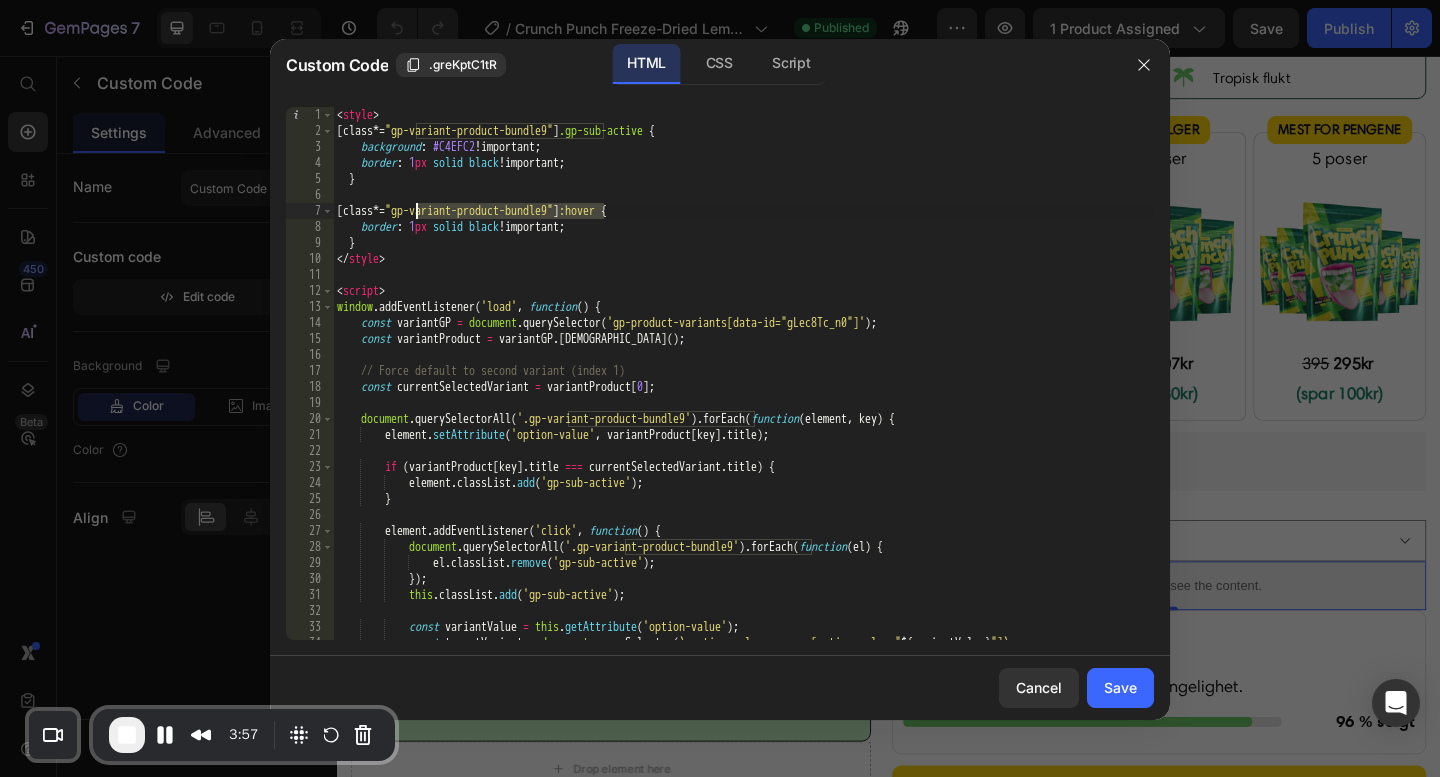 drag, startPoint x: 557, startPoint y: 214, endPoint x: 417, endPoint y: 212, distance: 140.01428 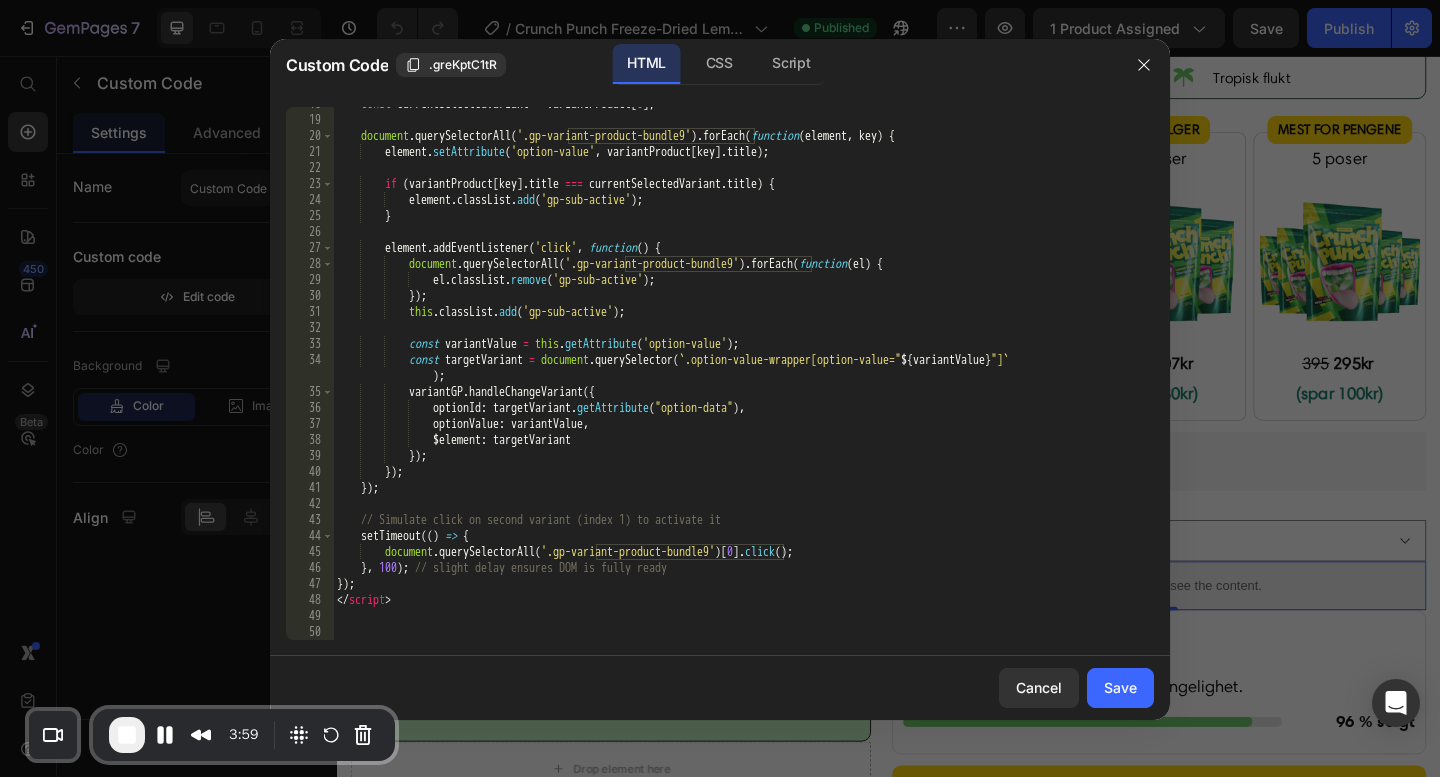 scroll, scrollTop: 283, scrollLeft: 0, axis: vertical 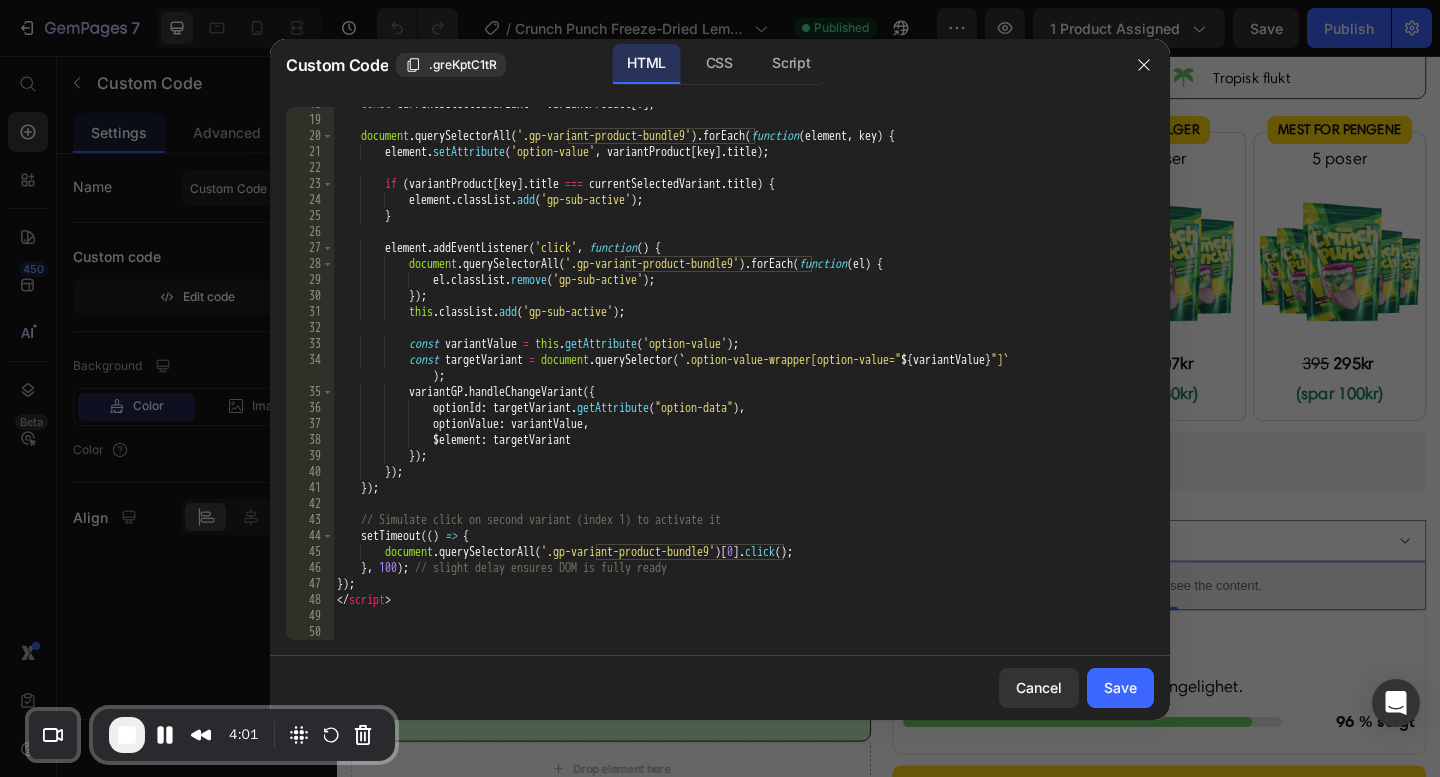 click on "const   currentSelectedVariant   =   variantProduct [ 0 ] ;      document . querySelectorAll ( '.gp-variant-product-bundle9' ) . forEach ( function ( element ,   key )   {           element . setAttribute ( 'option-value' ,   variantProduct [ key ] . title ) ;           if   ( variantProduct [ key ] . title   ===   currentSelectedVariant . title )   {                element . classList . add ( 'gp-sub-active' ) ;           }           element . addEventListener ( 'click' ,   function ( )   {                document . querySelectorAll ( '.gp-variant-product-bundle9' ) . forEach ( function ( el )   {                     el . classList . remove ( 'gp-sub-active' ) ;                }) ;                this . classList . add ( 'gp-sub-active' ) ;                const   variantValue   =   this . getAttribute ( 'option-value' ) ;                const   targetVariant   =   document . querySelector ( ` .option-value-wrapper[option-value=" ${ variantValue } "] `                  ) ;" at bounding box center [743, 378] 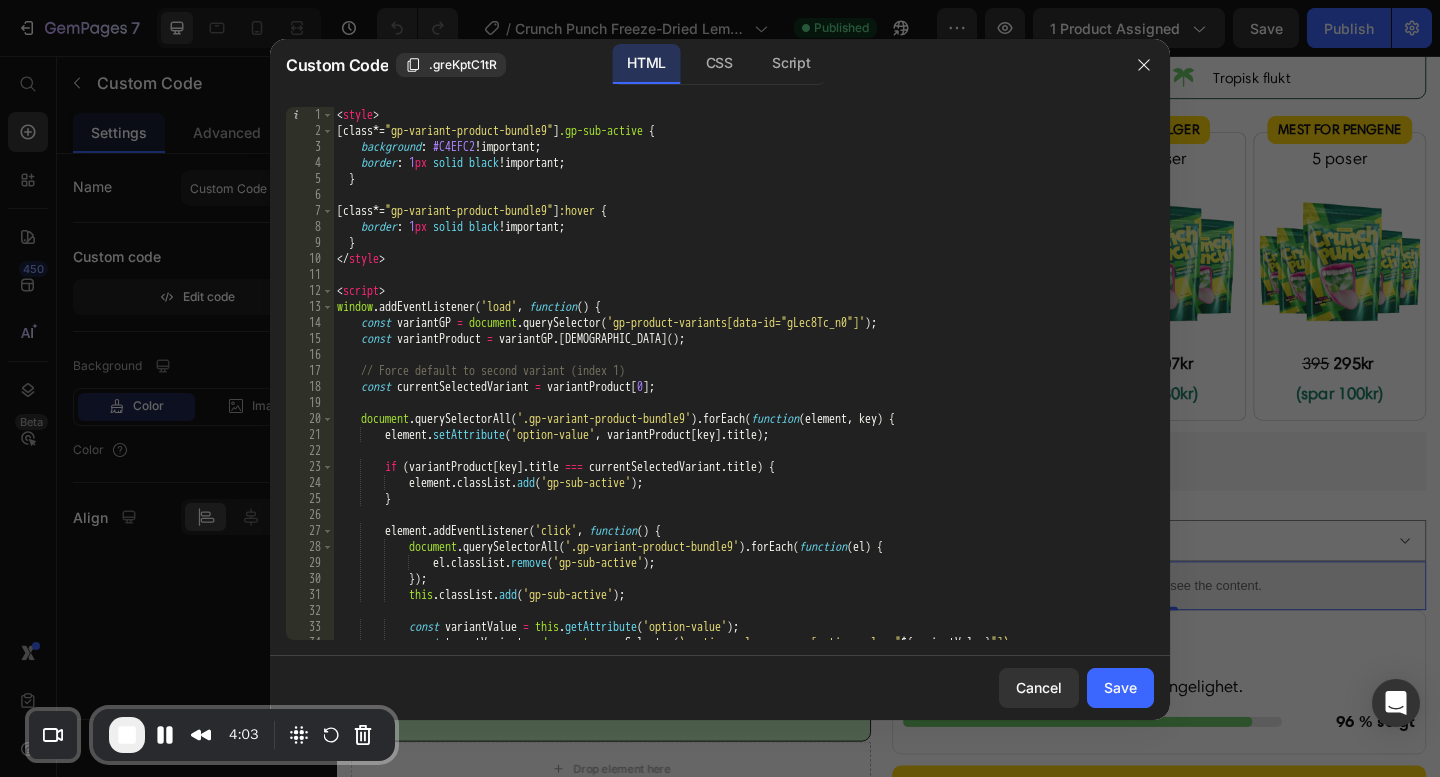 scroll, scrollTop: 0, scrollLeft: 0, axis: both 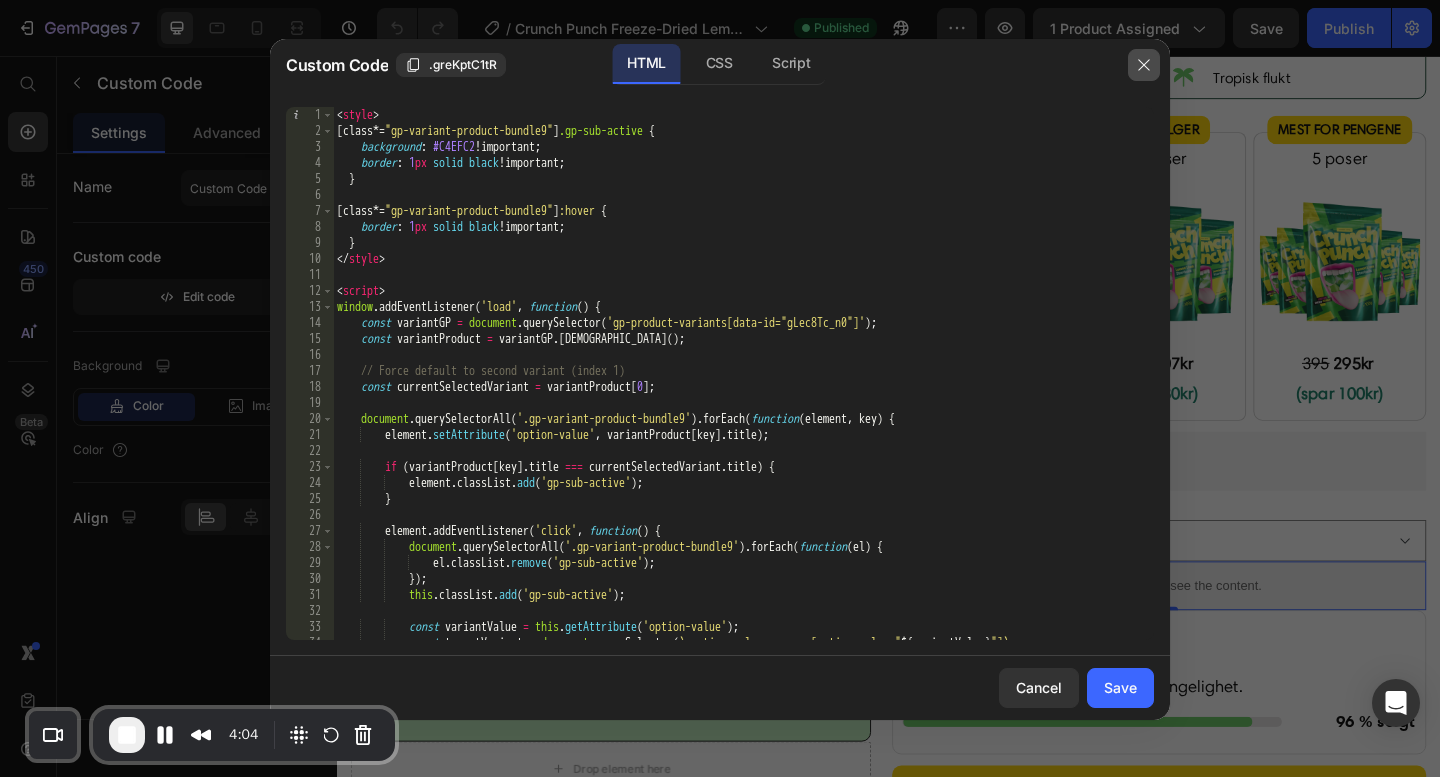 click at bounding box center (1144, 65) 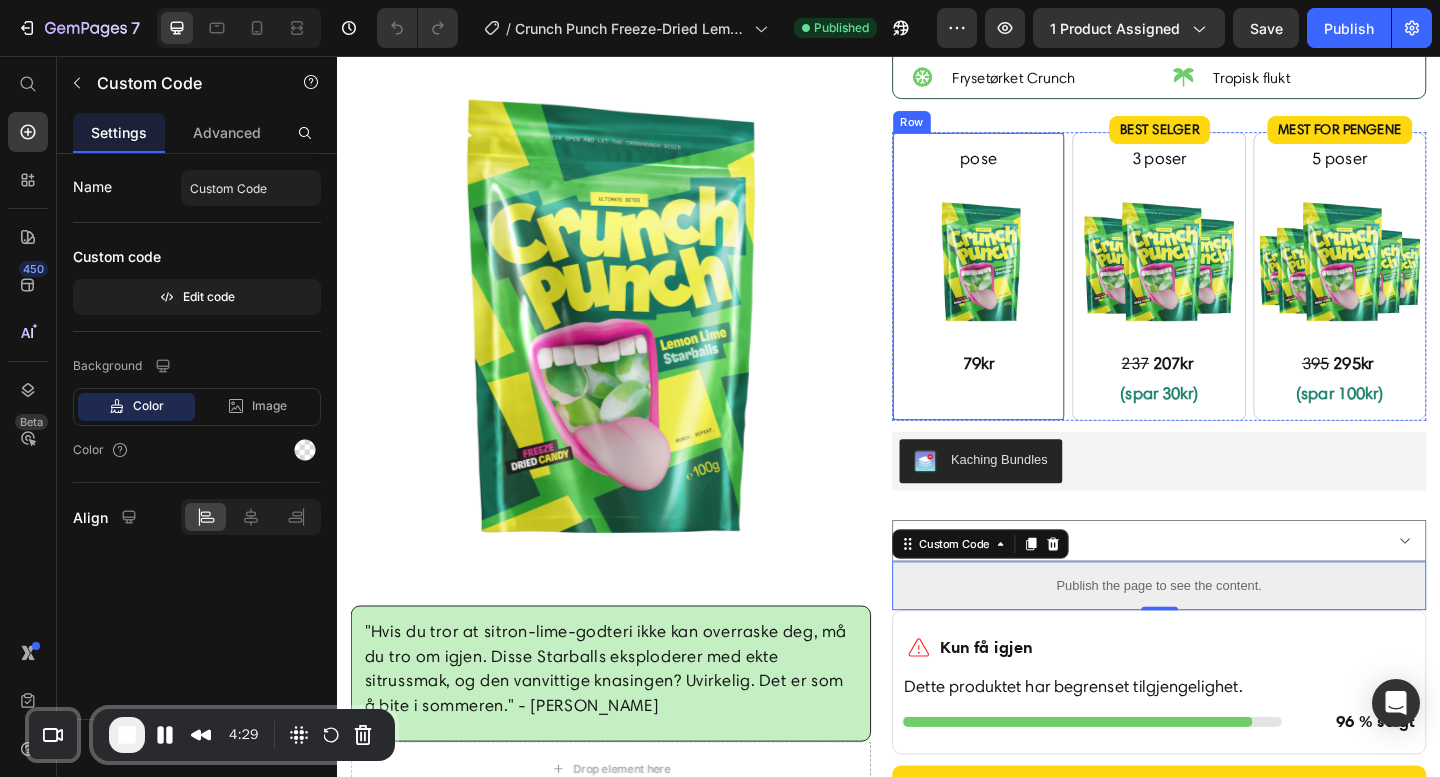 click on "pose Text Block Image 79kr Text Block Row" at bounding box center (1035, 296) 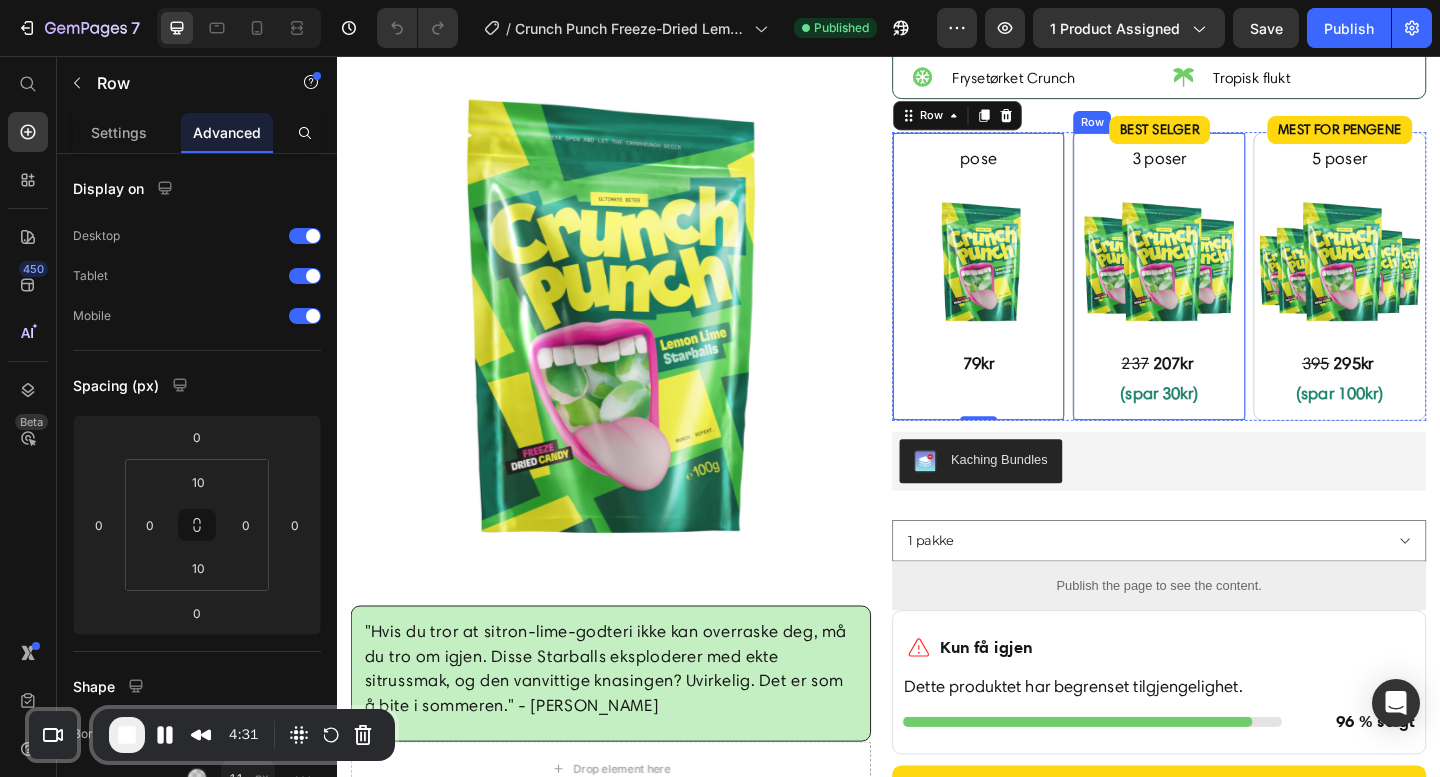 click on "BEST SELGER Product Badge 3 poser Text Block Image 237   207kr   (spar 30kr) Text Block Row" at bounding box center [1231, 296] 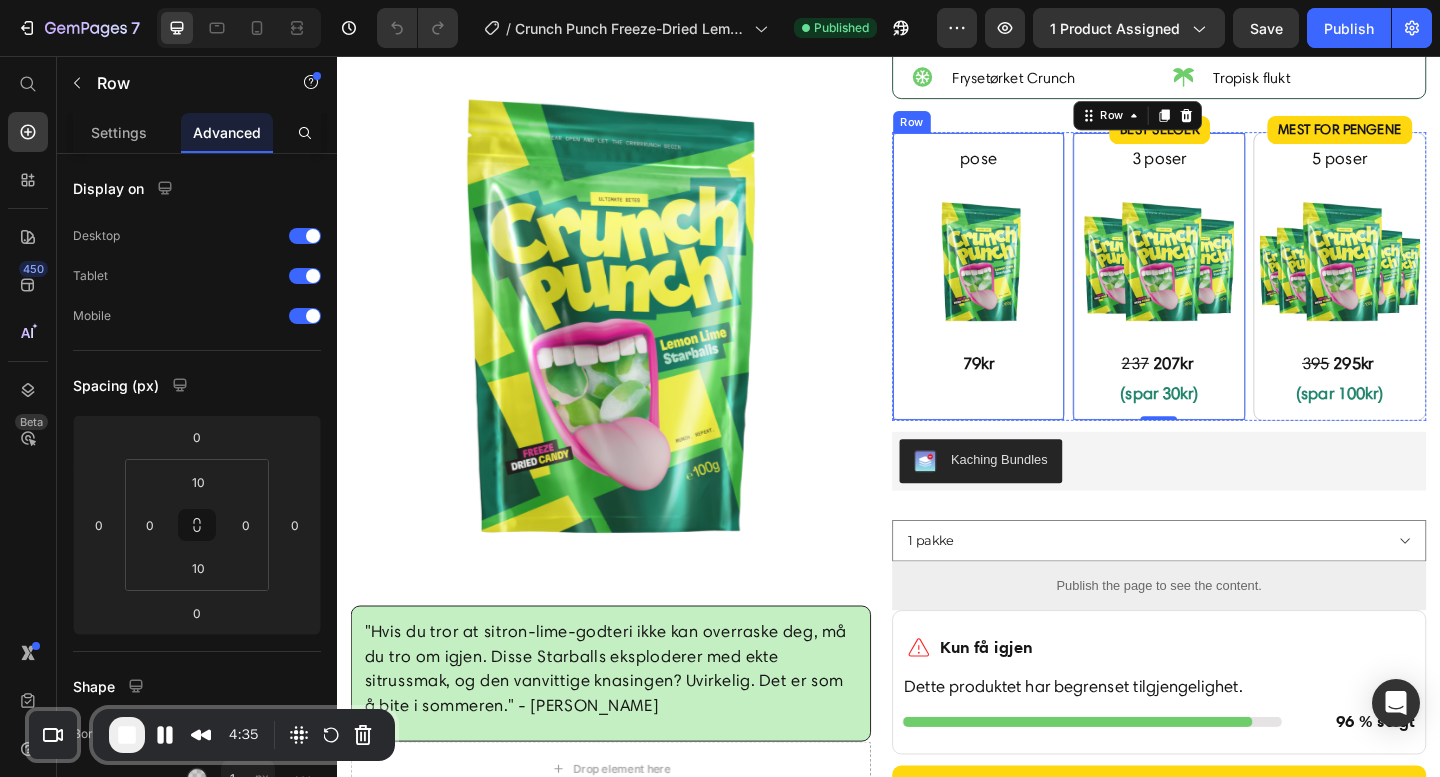click on "pose Text Block Image 79kr Text Block" at bounding box center (1035, 296) 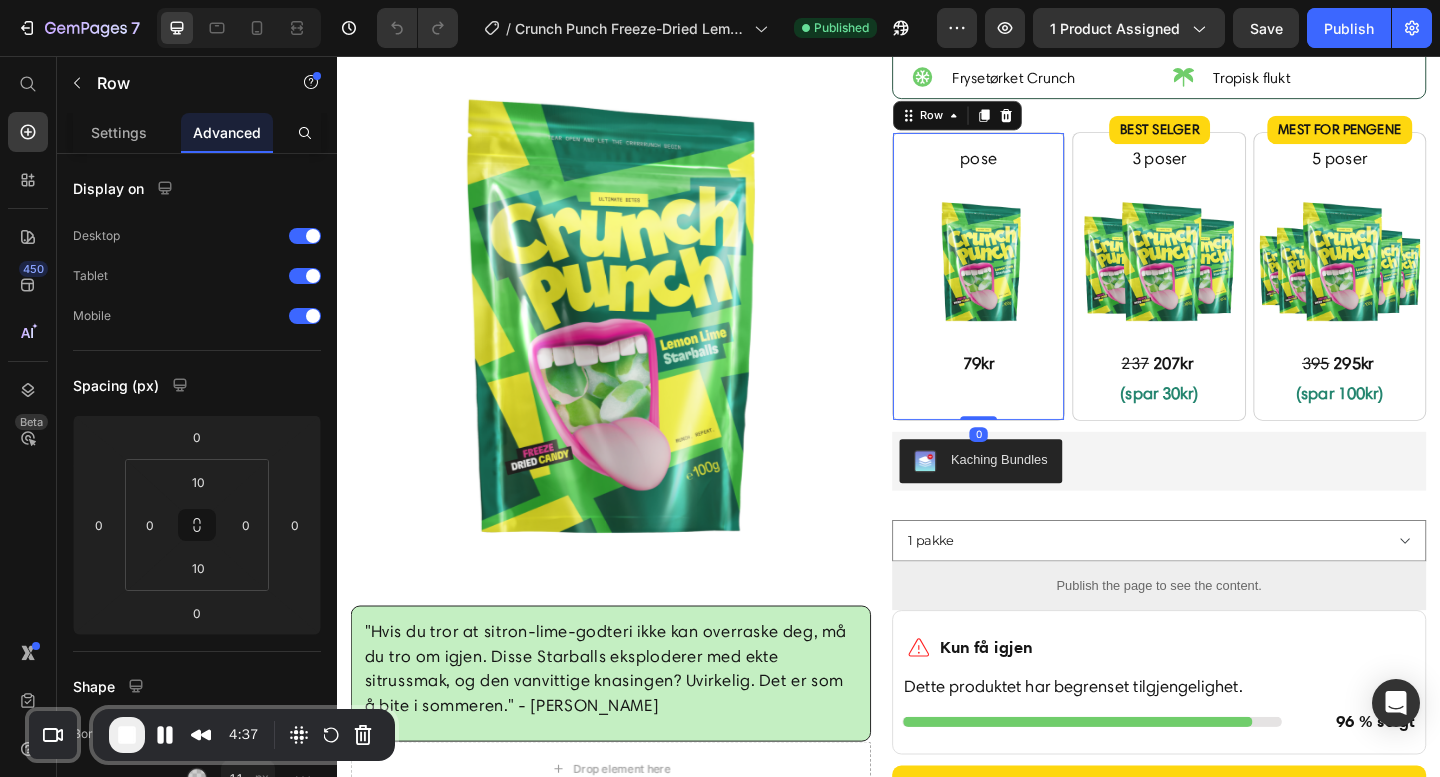 click at bounding box center (127, 735) 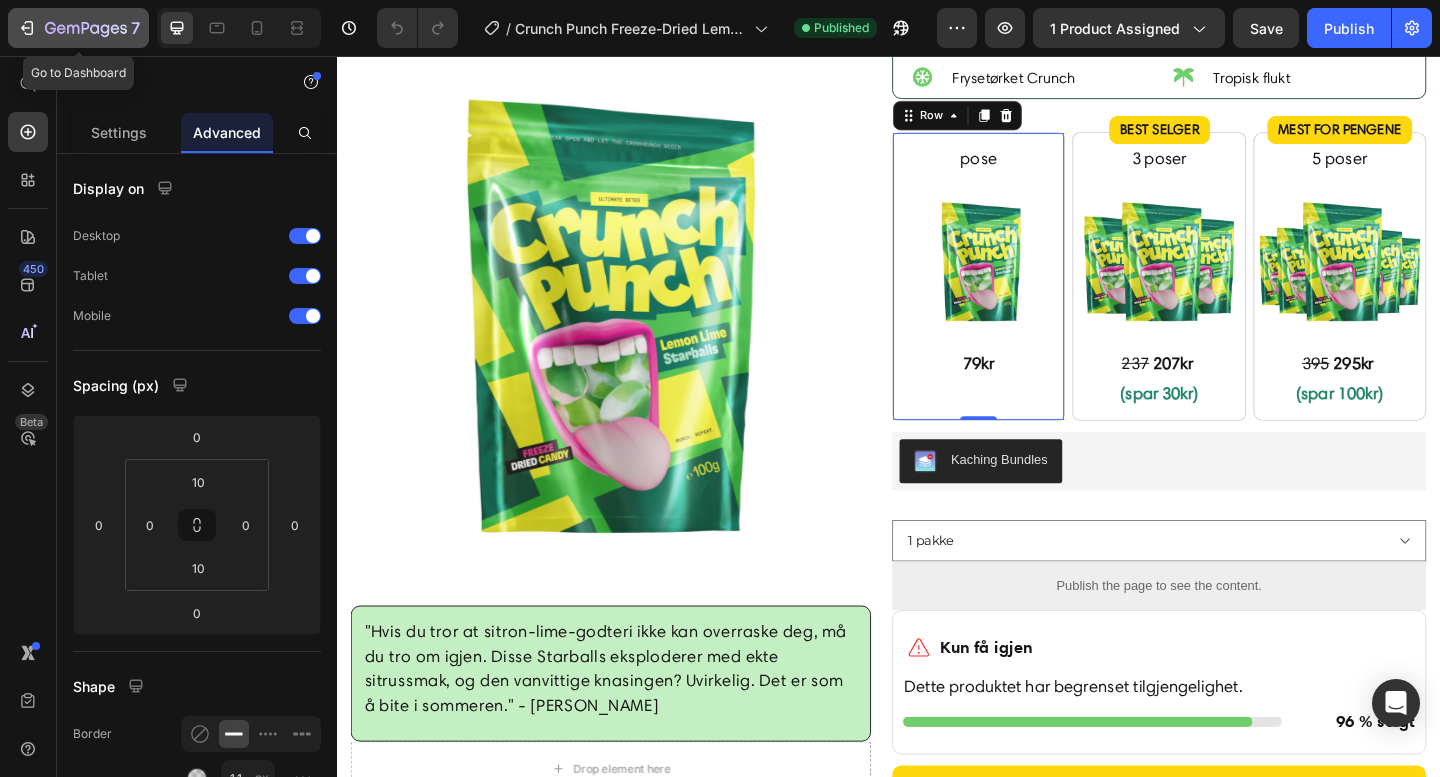 click 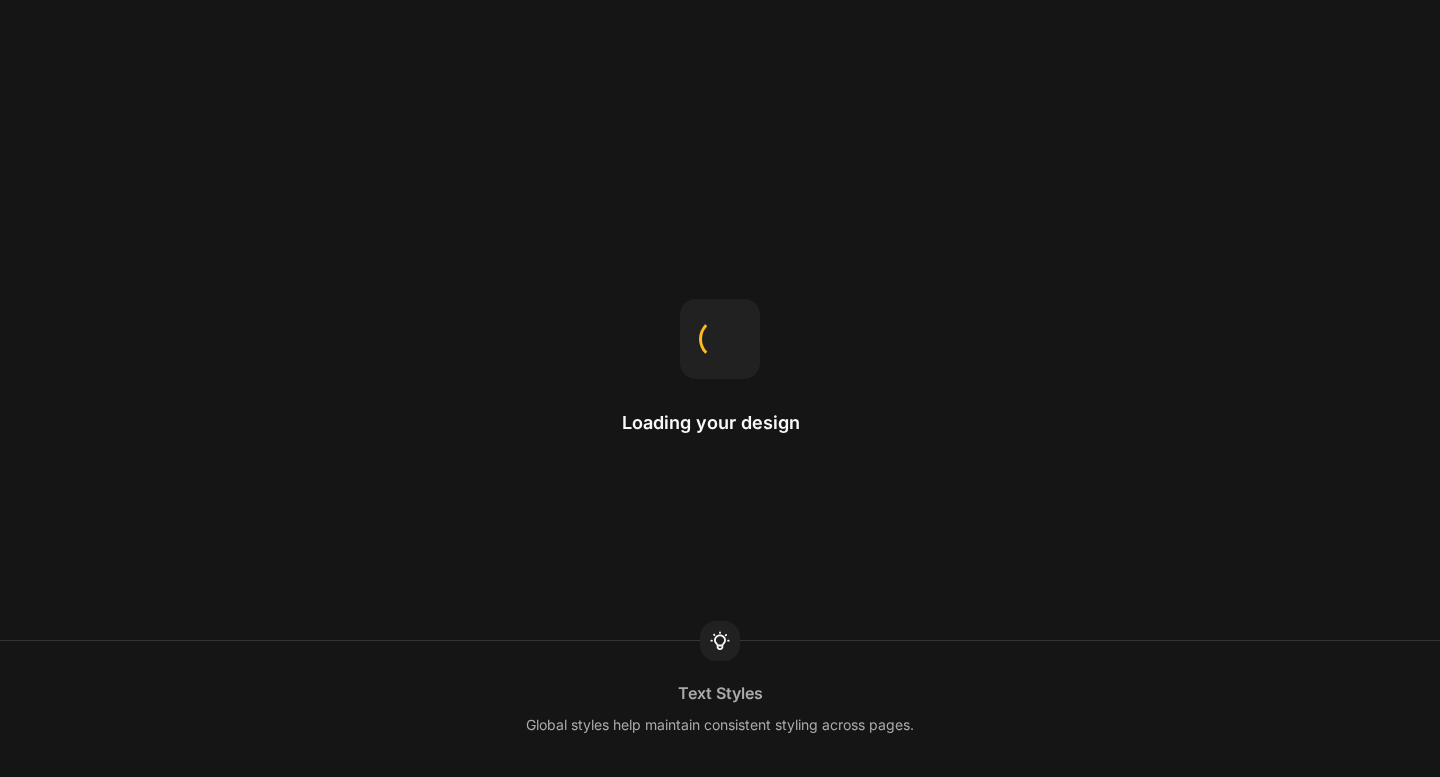 scroll, scrollTop: 0, scrollLeft: 0, axis: both 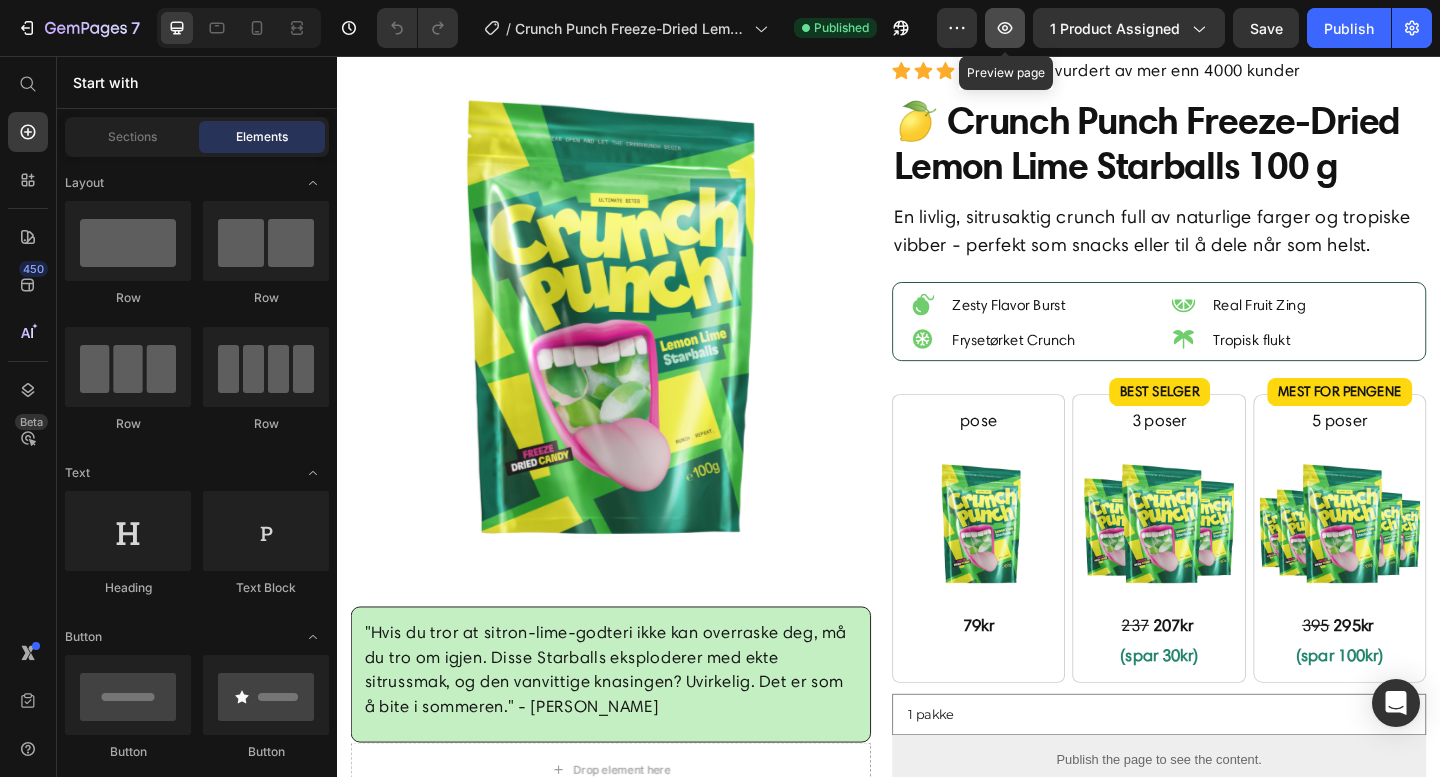 click 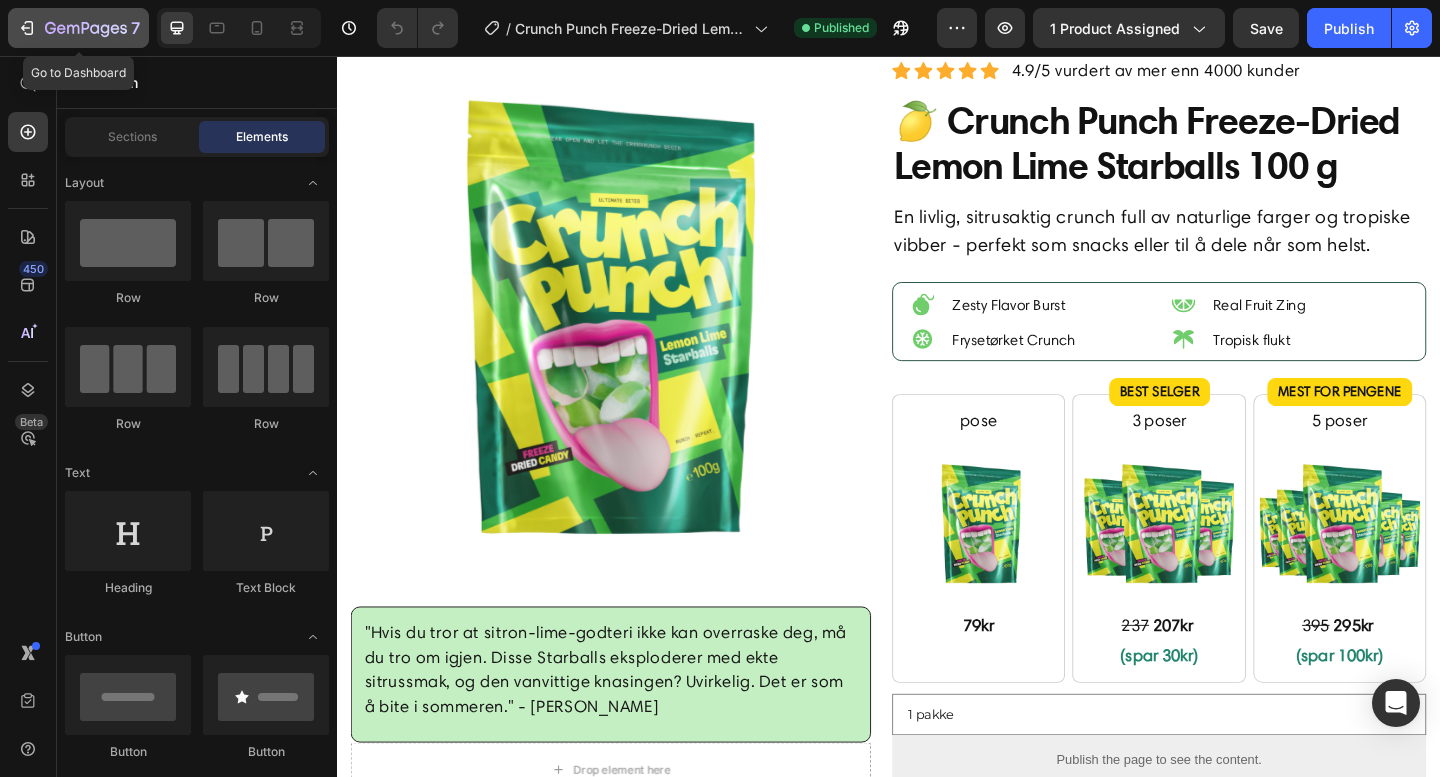 click 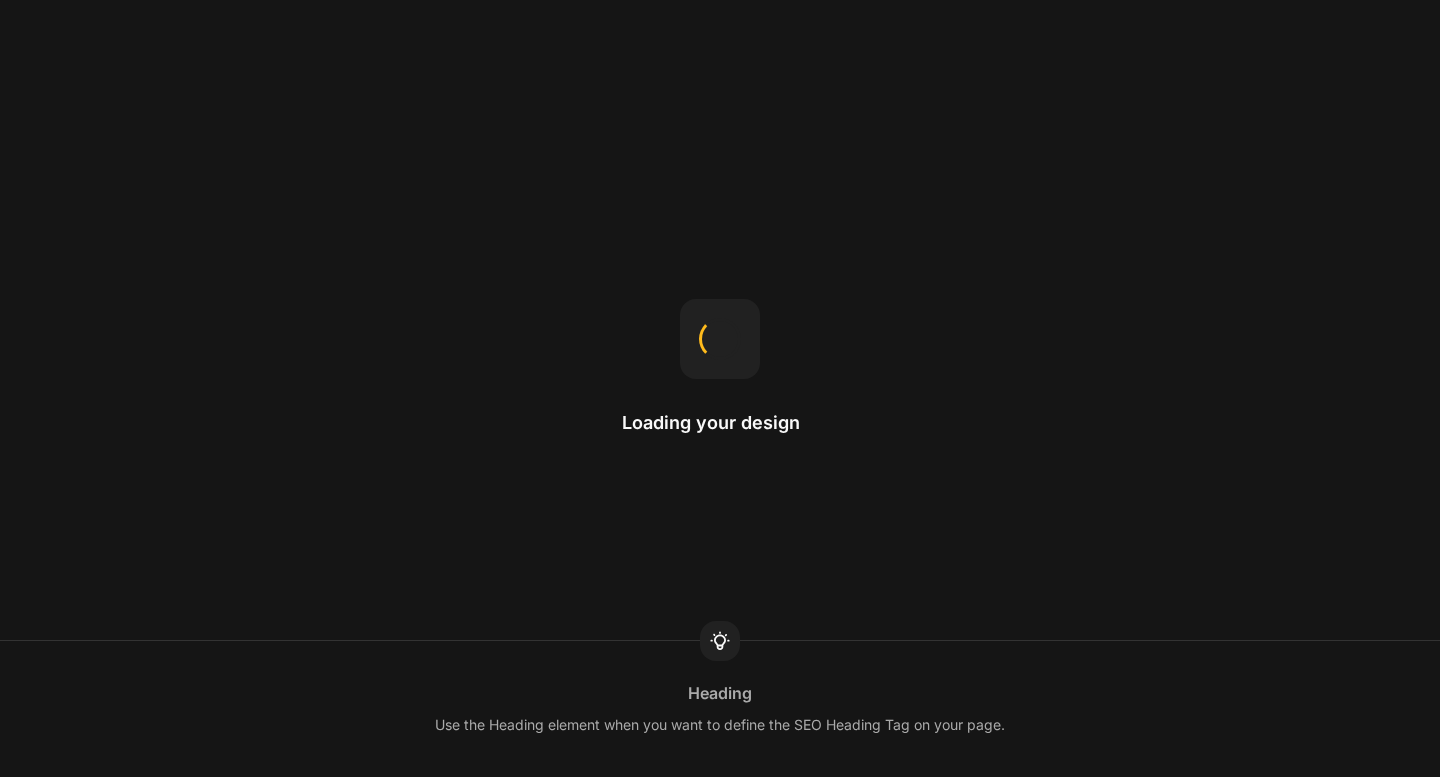 scroll, scrollTop: 0, scrollLeft: 0, axis: both 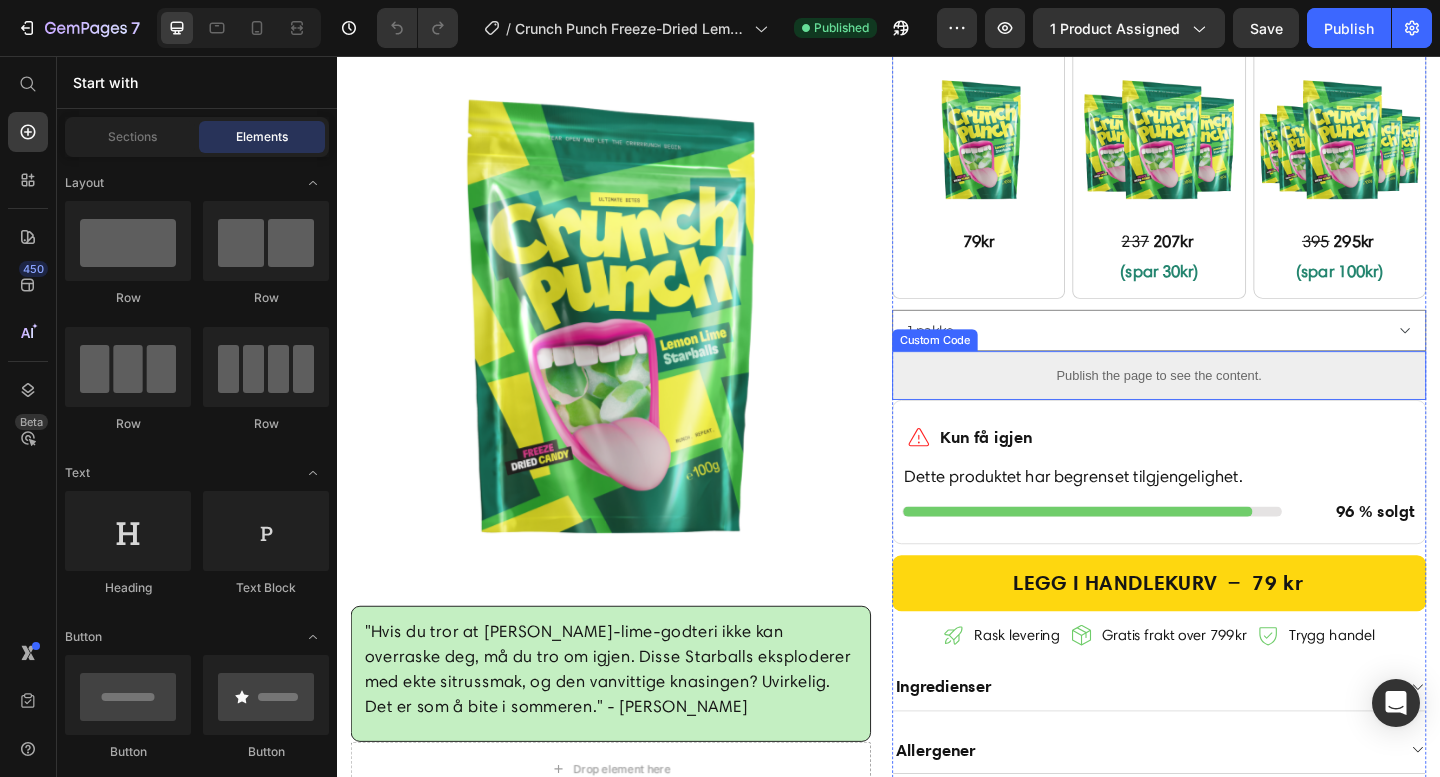 click on "Publish the page to see the content." at bounding box center (1231, 404) 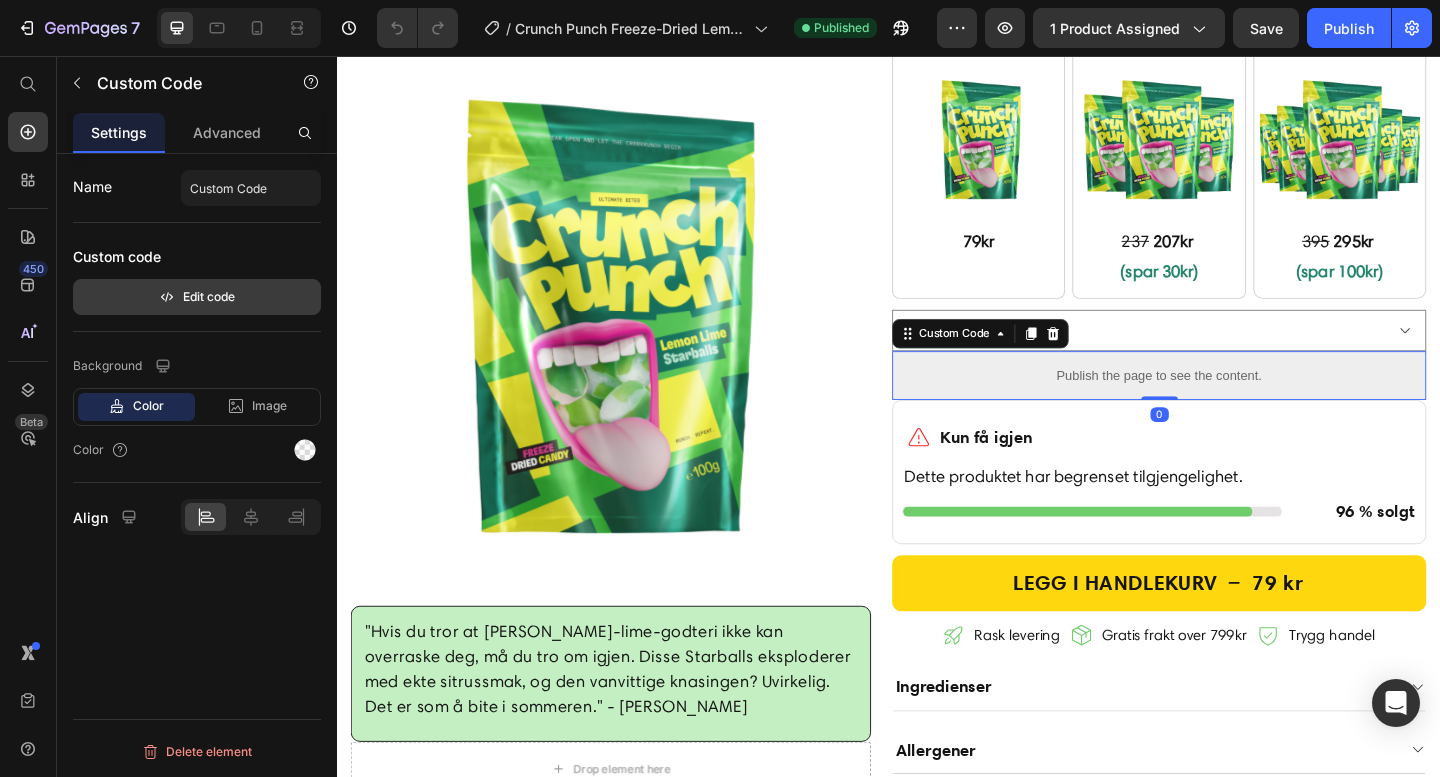 click on "Edit code" at bounding box center (197, 297) 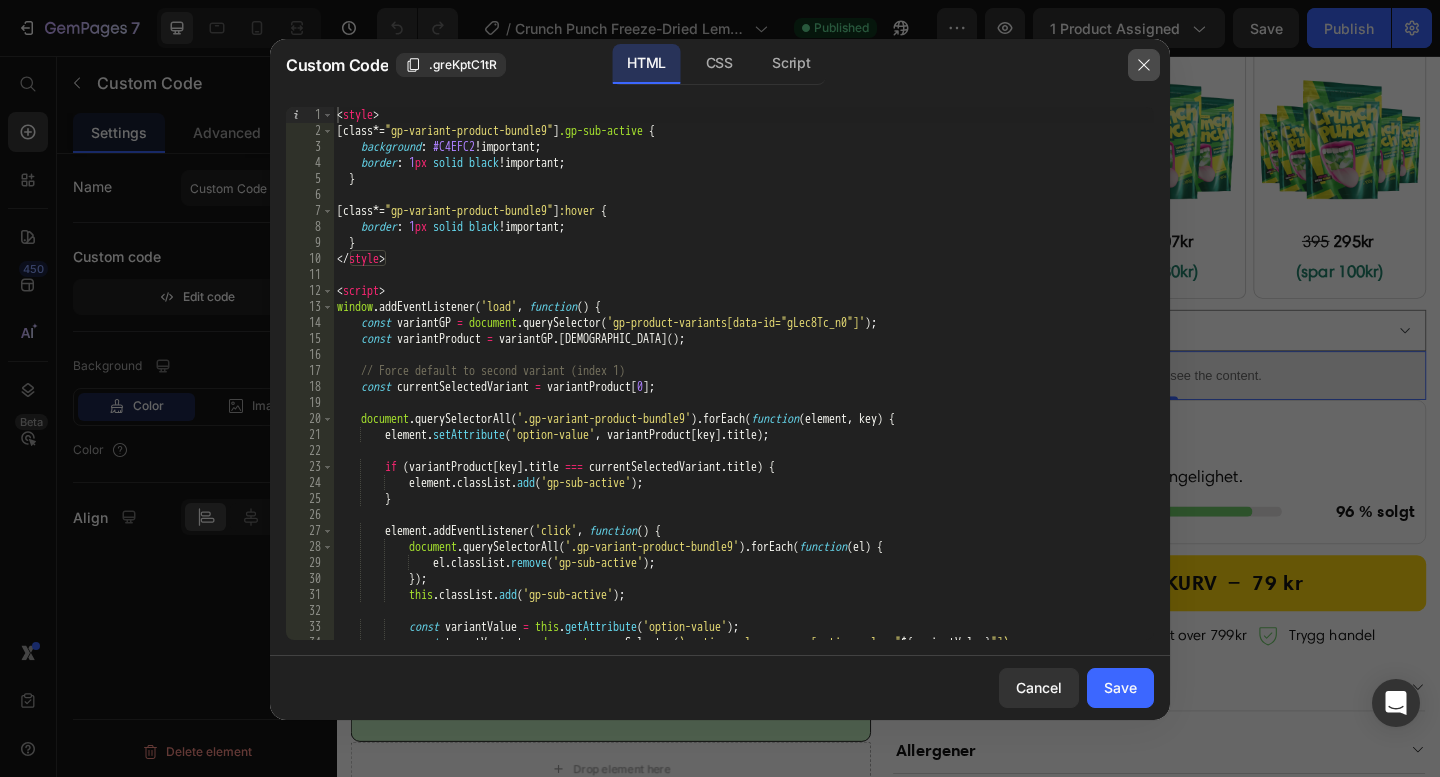 click 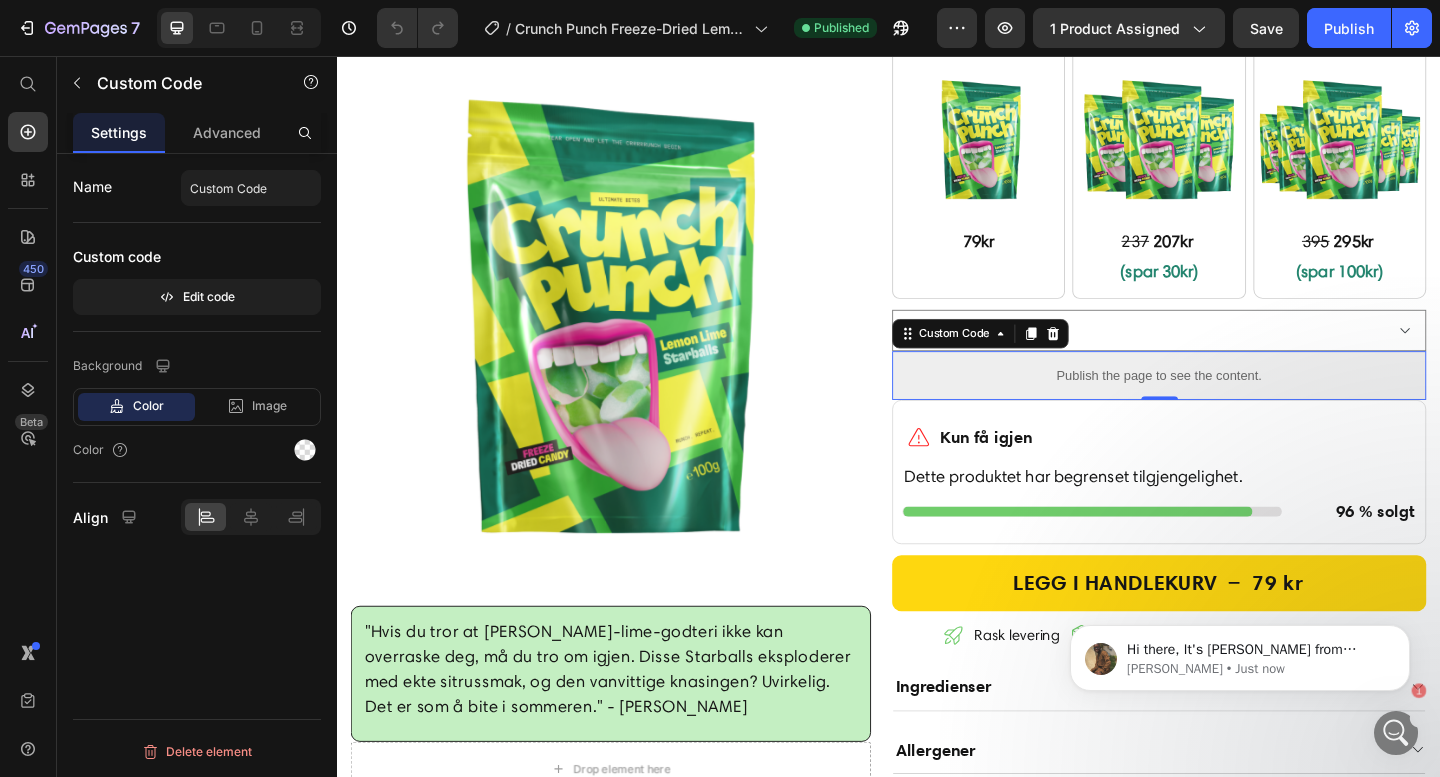 scroll, scrollTop: 0, scrollLeft: 0, axis: both 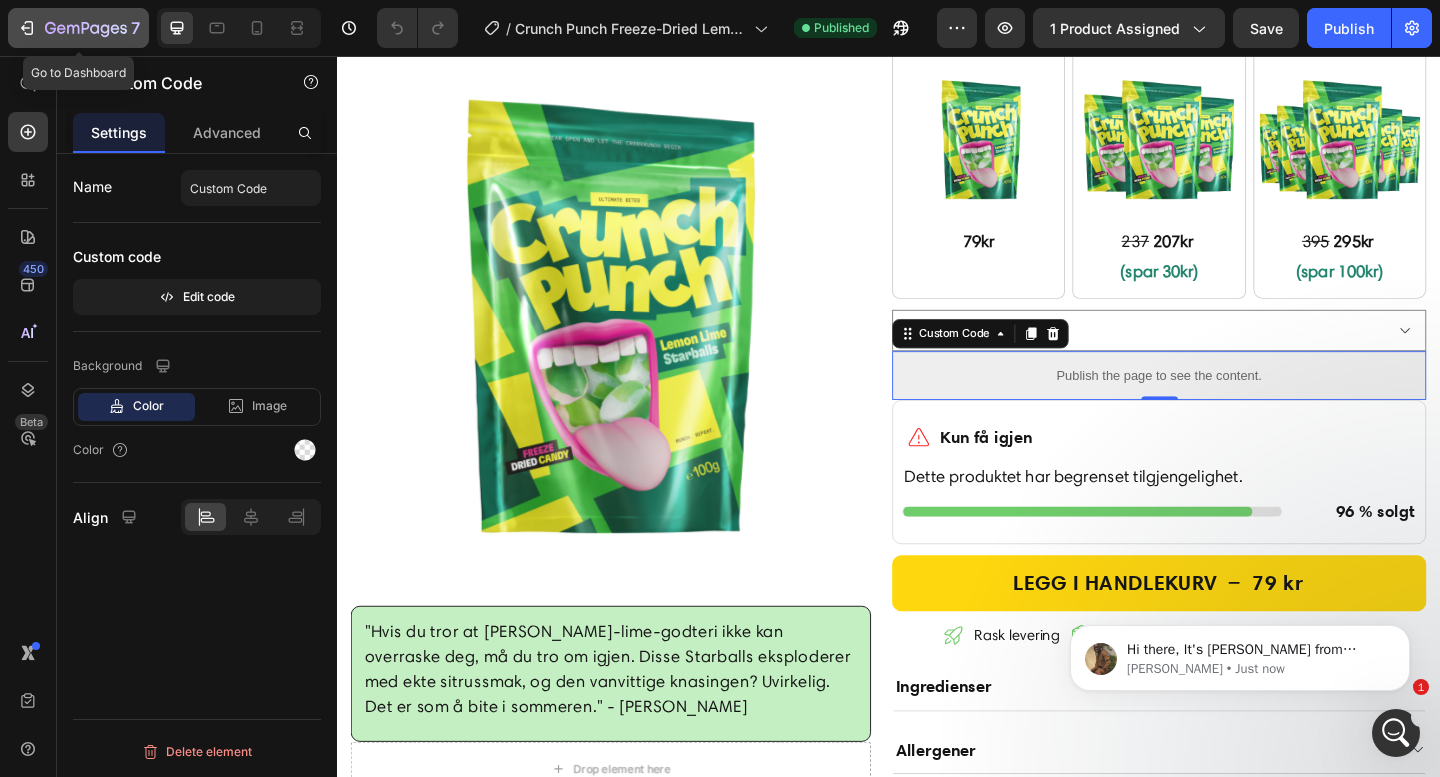 click 